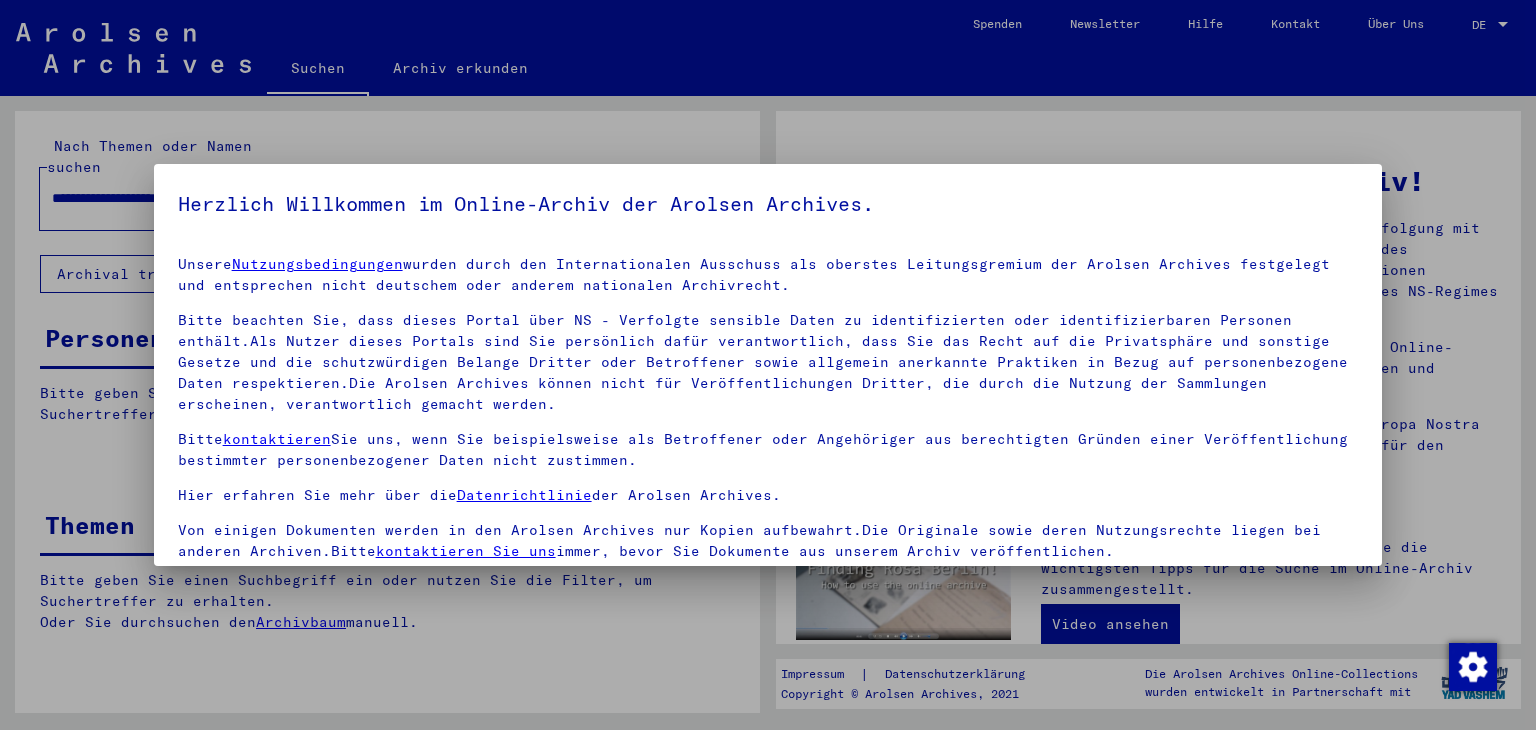 scroll, scrollTop: 0, scrollLeft: 0, axis: both 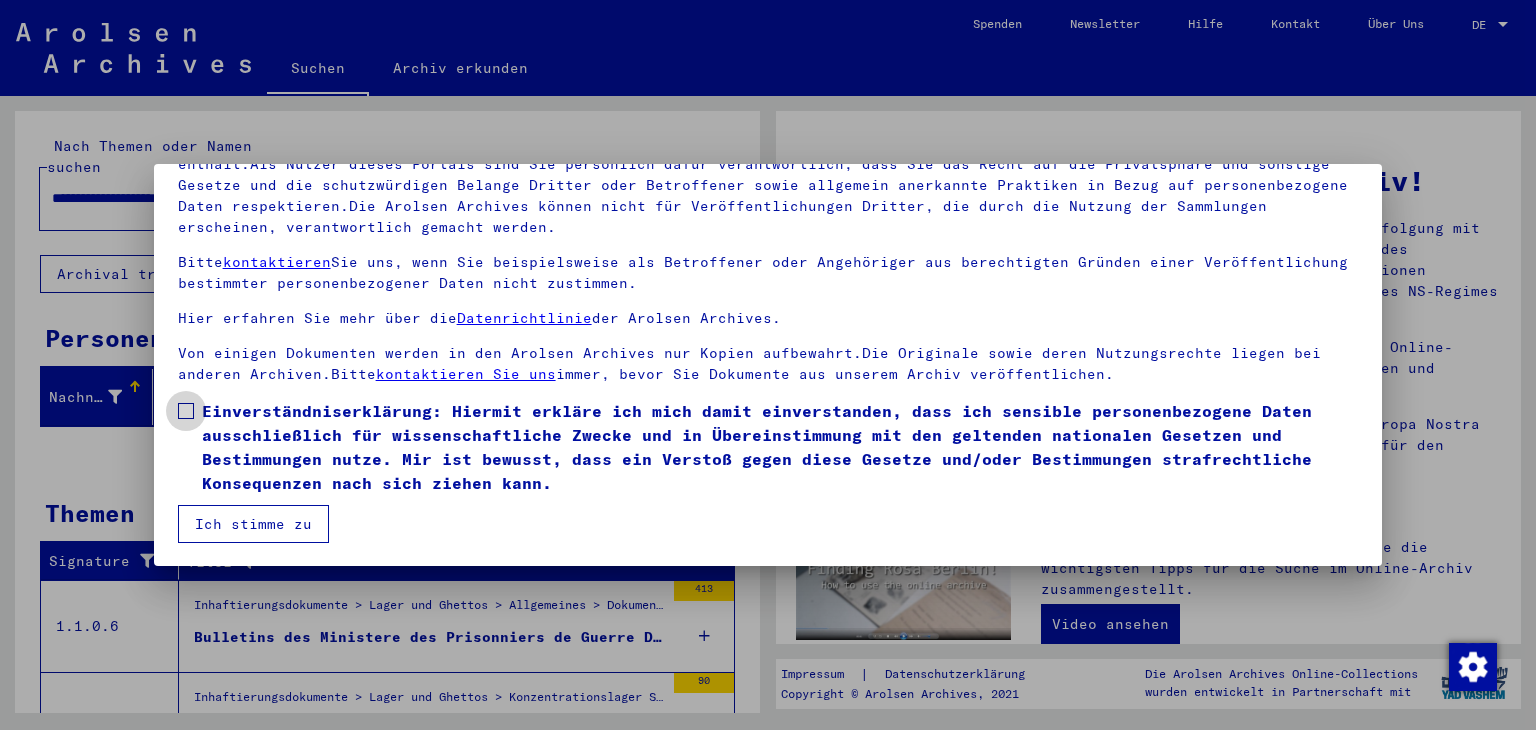 click at bounding box center (186, 411) 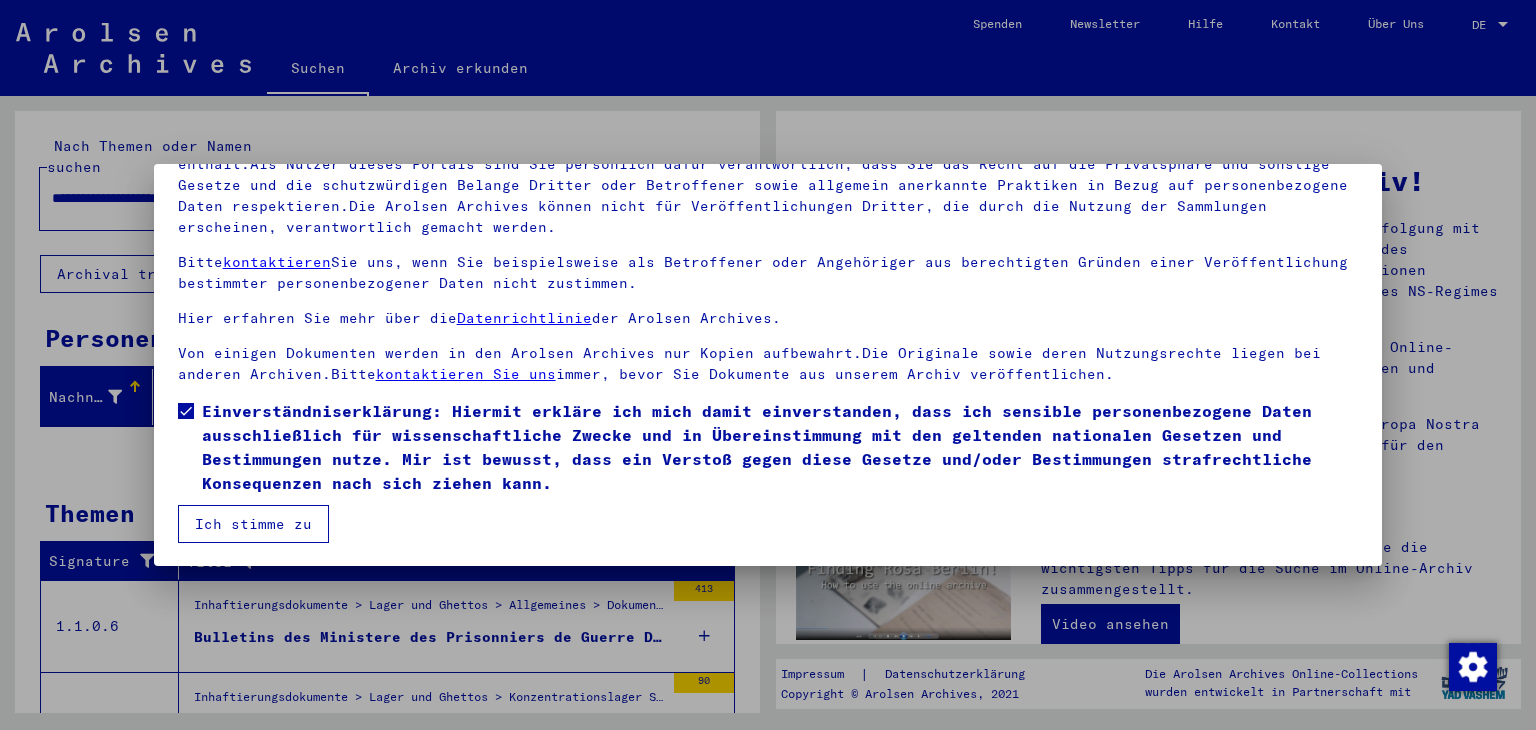 click on "Ich stimme zu" at bounding box center [253, 524] 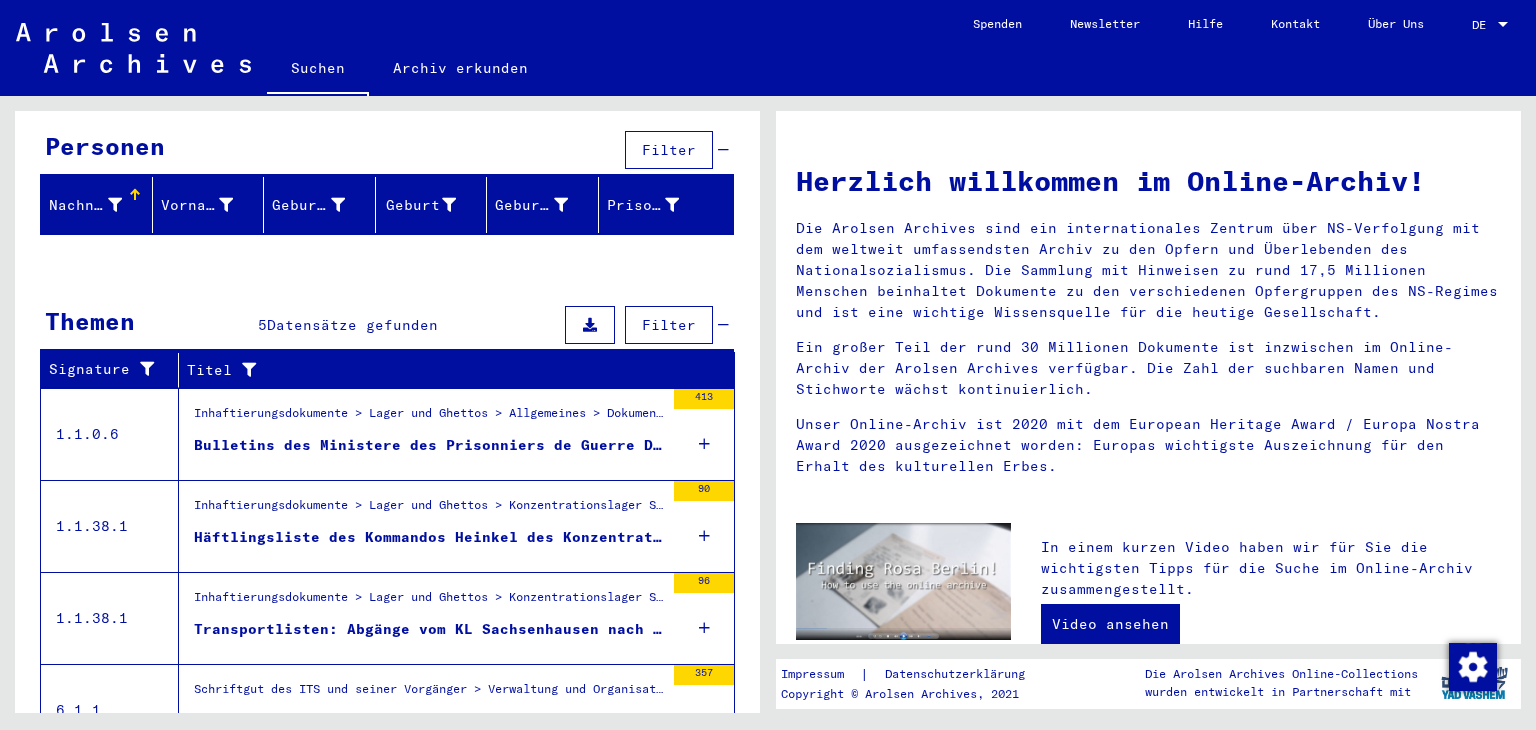 scroll, scrollTop: 200, scrollLeft: 0, axis: vertical 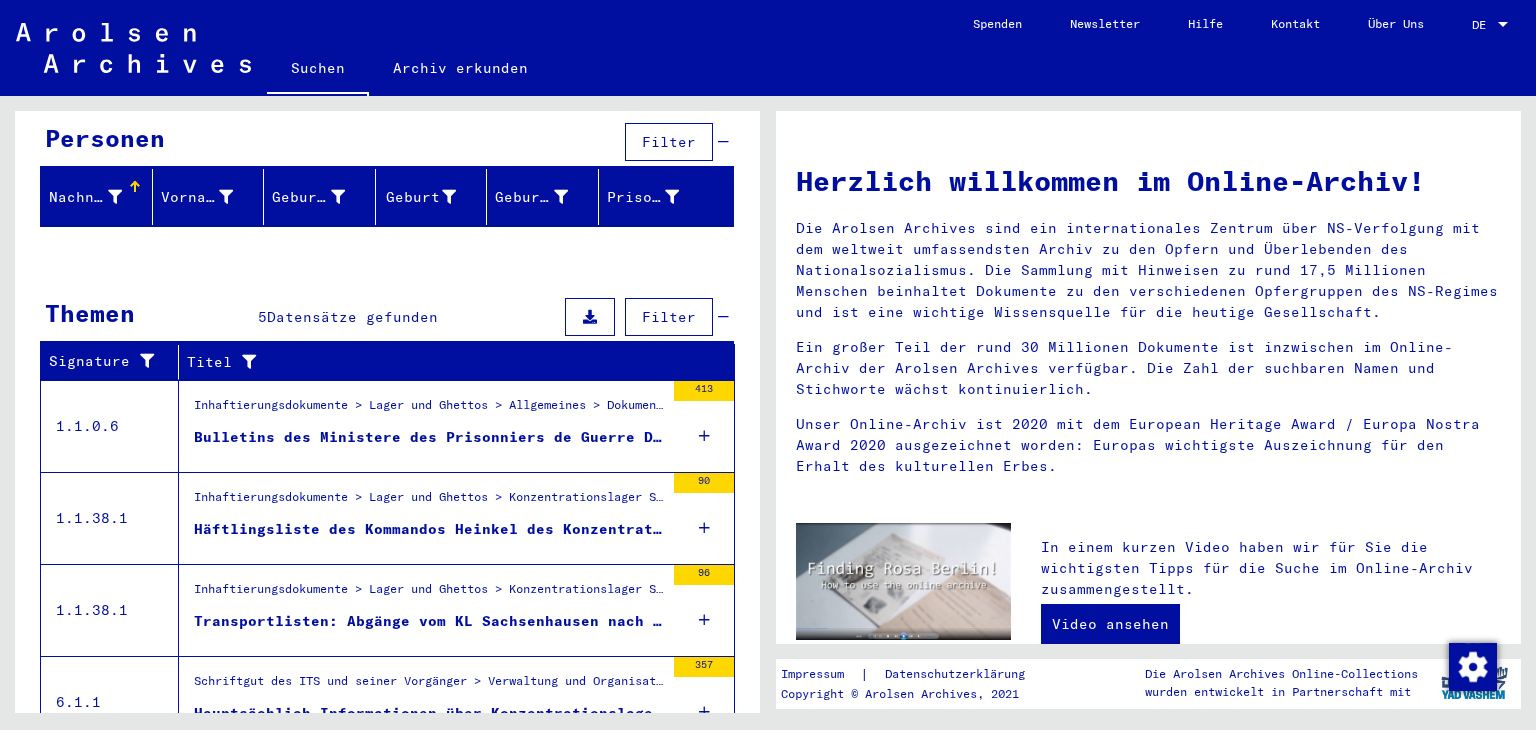 click on "Bulletins des Ministere des Prisonniers de Guerre Deportes et Refugies,      Paris, betr. die Befreiung und Repatriierung von Kriegsgefangenen, aus      politischen und rassischen Gründen Deportierten und Arbeitern      französischer Nationalität. "Synthesen"" at bounding box center [429, 442] 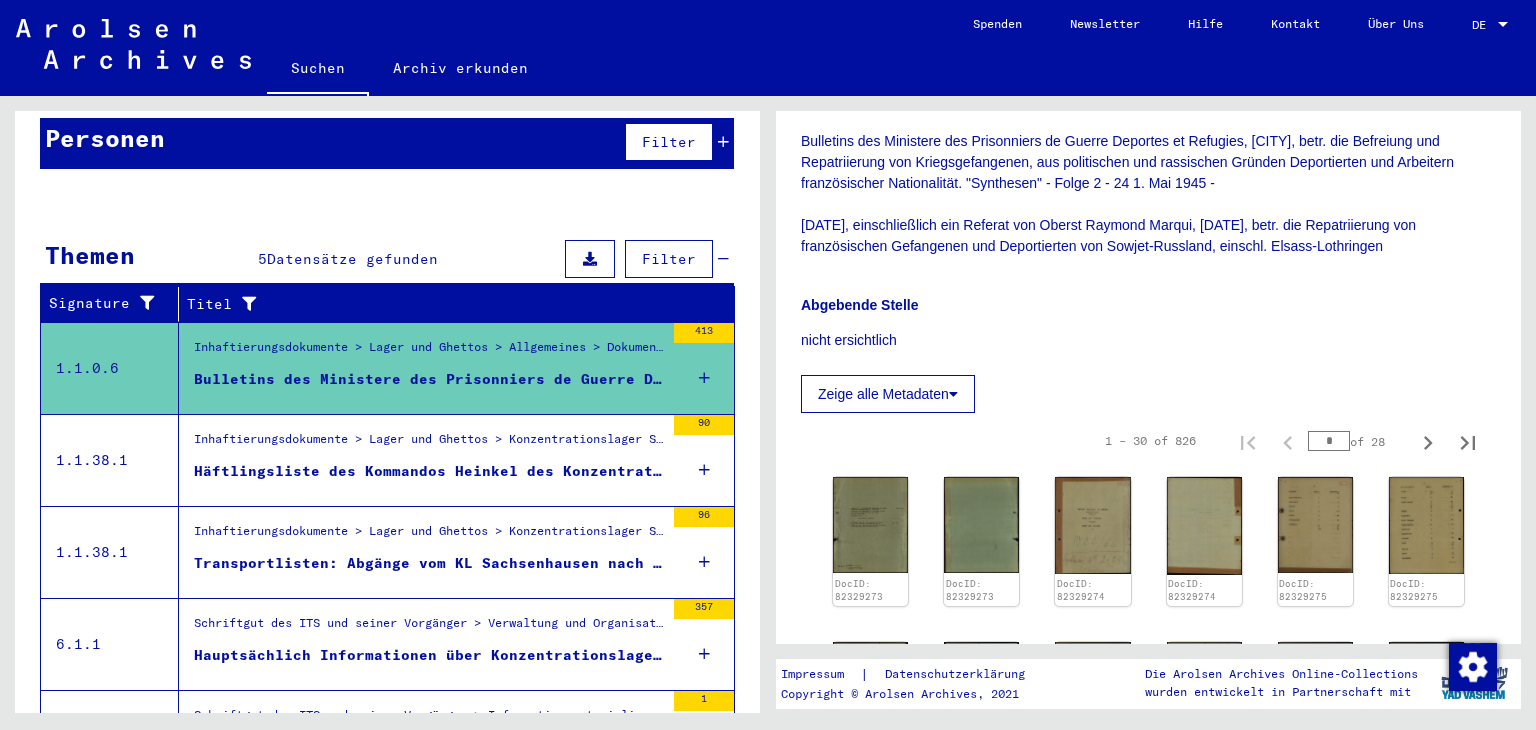 scroll, scrollTop: 500, scrollLeft: 0, axis: vertical 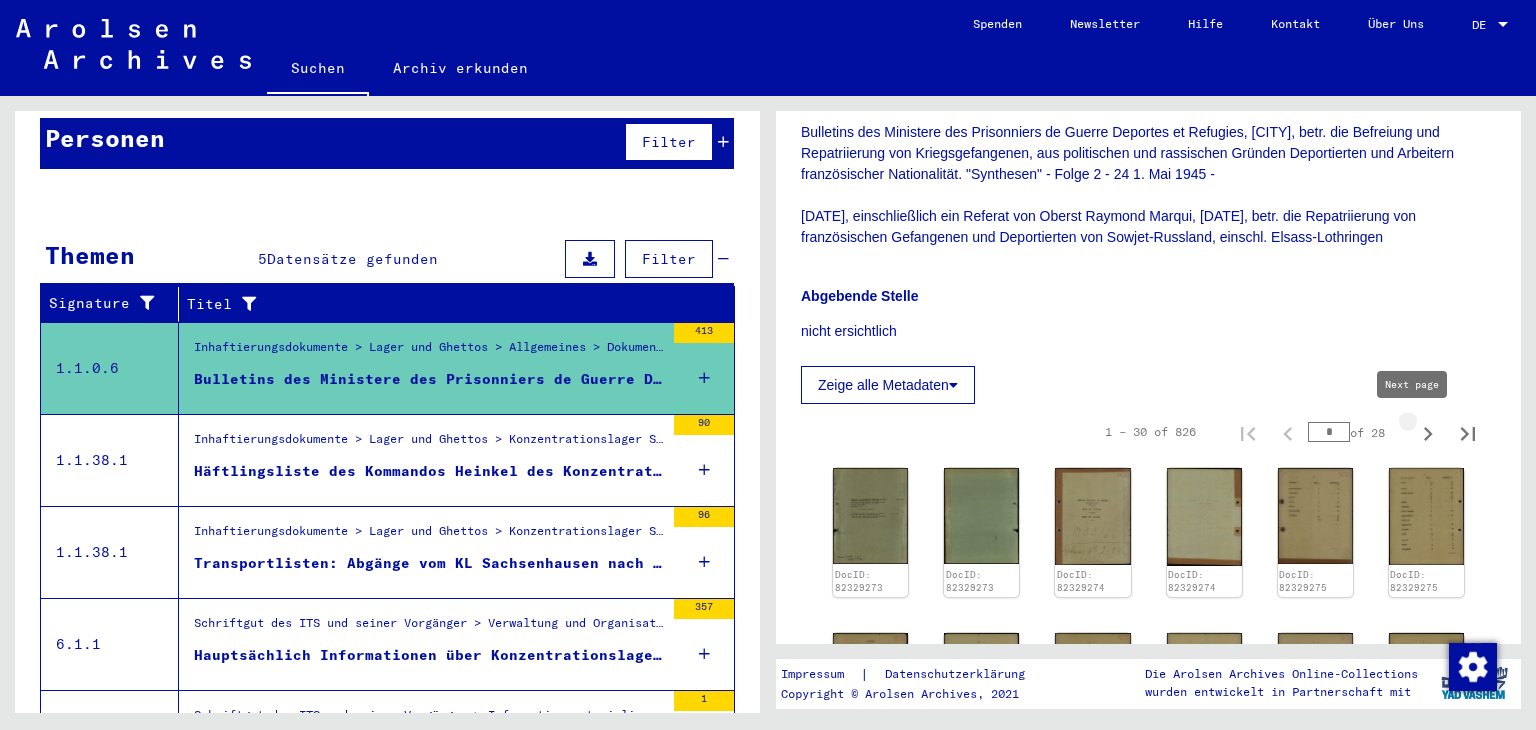 click 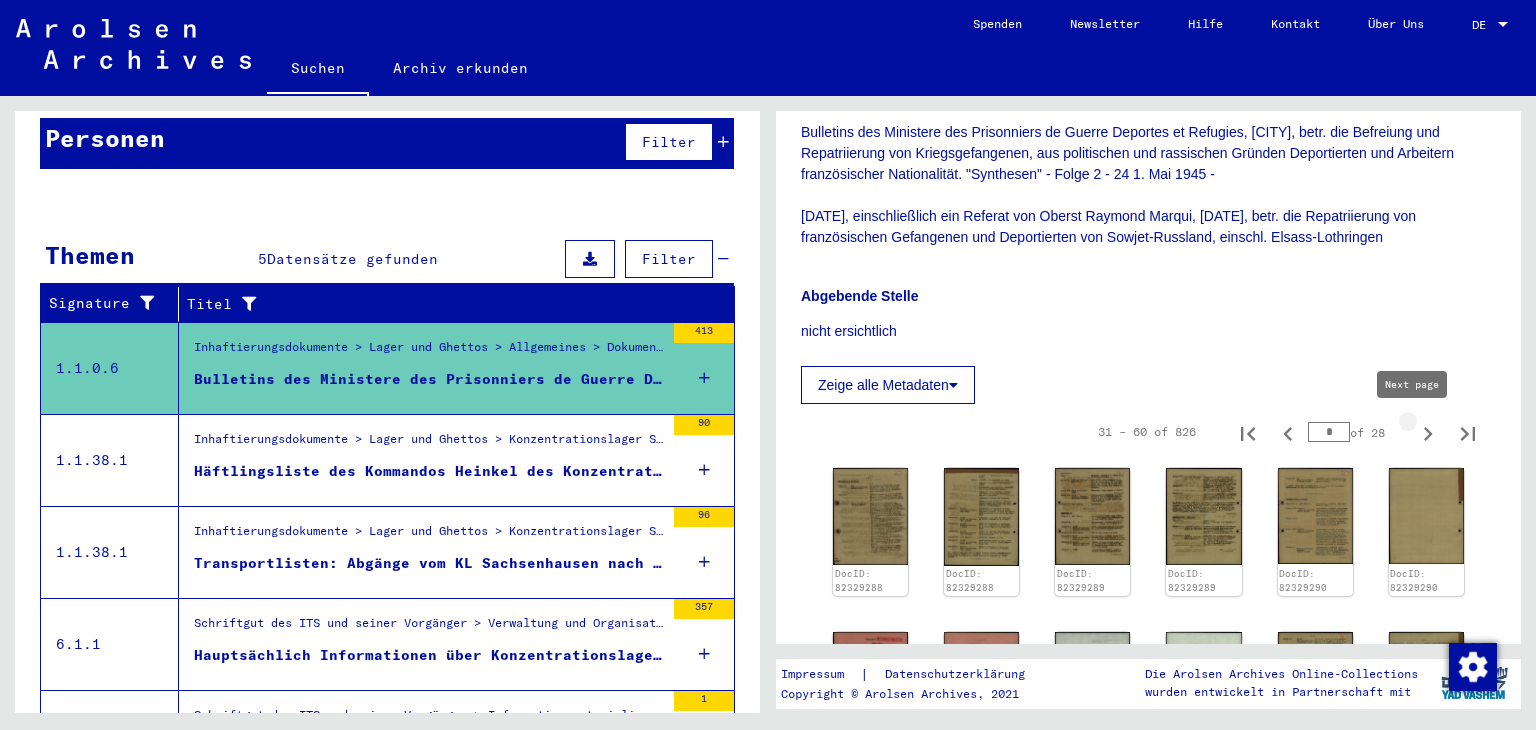 click 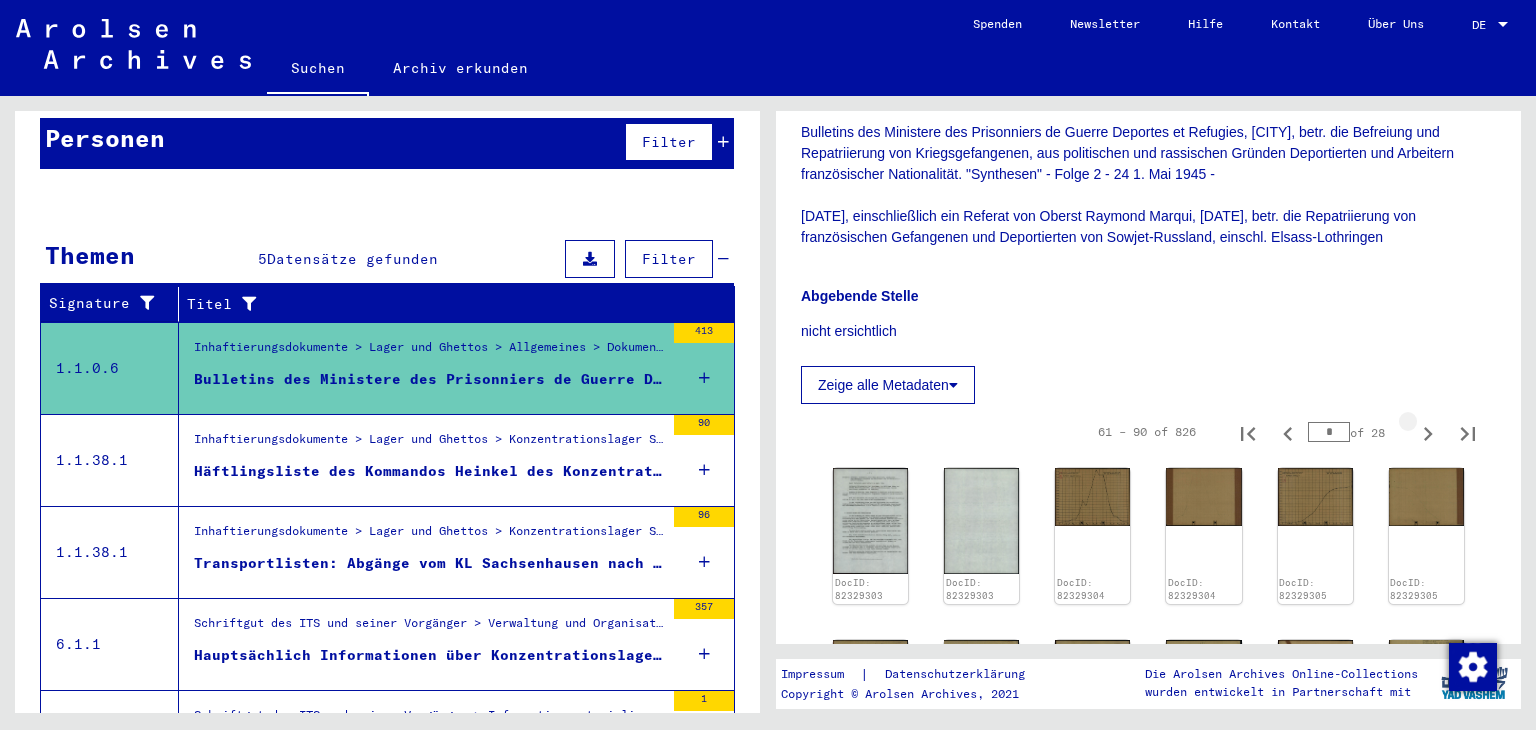 click 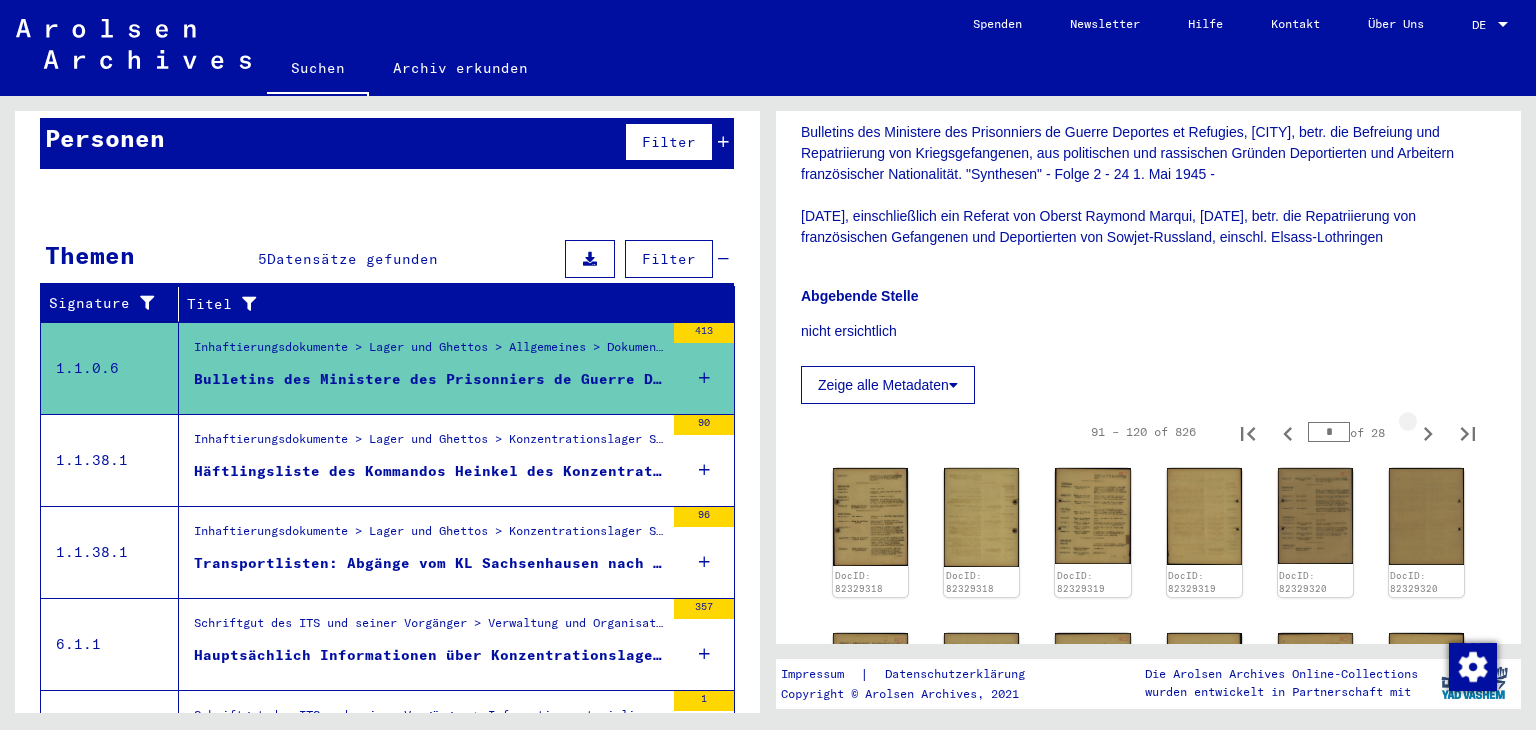 click 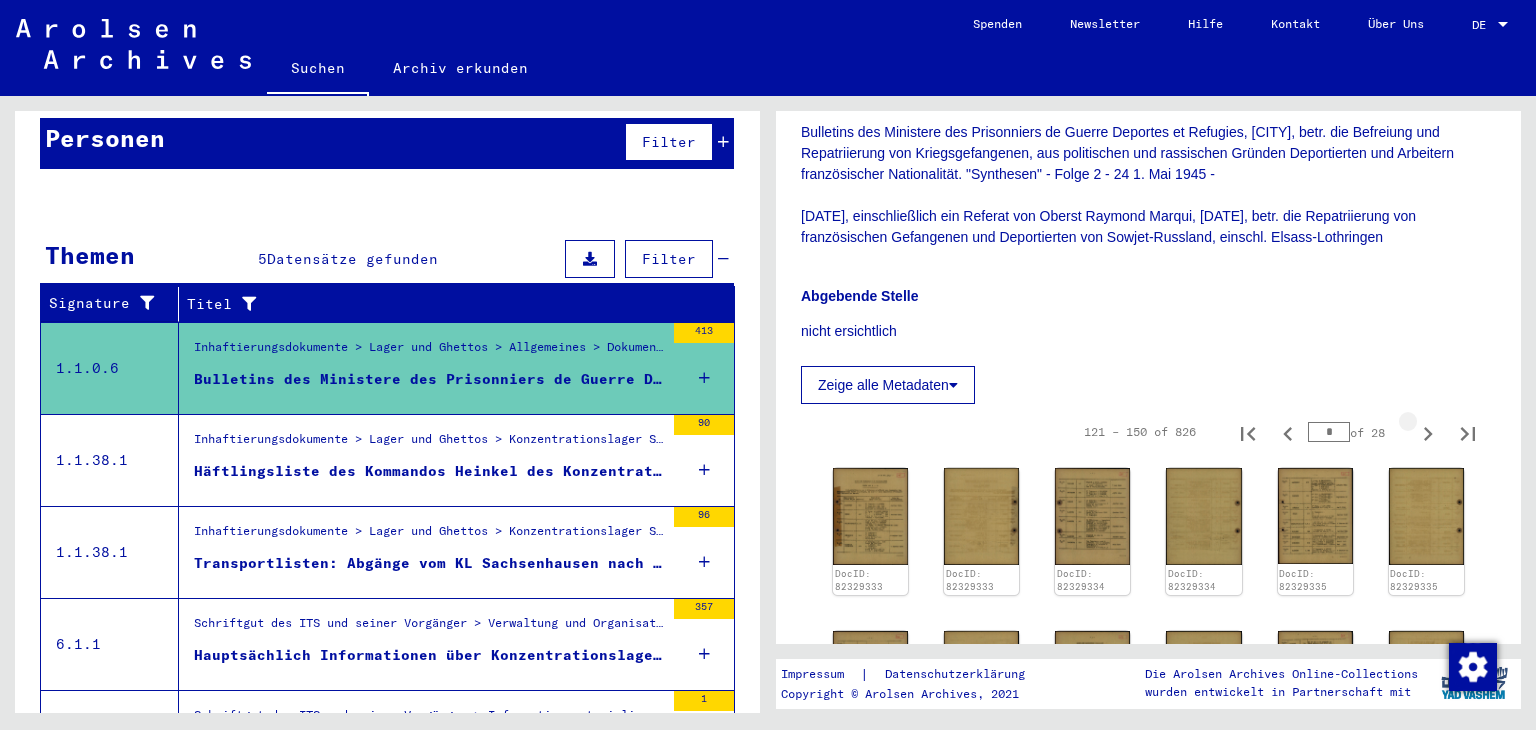 click 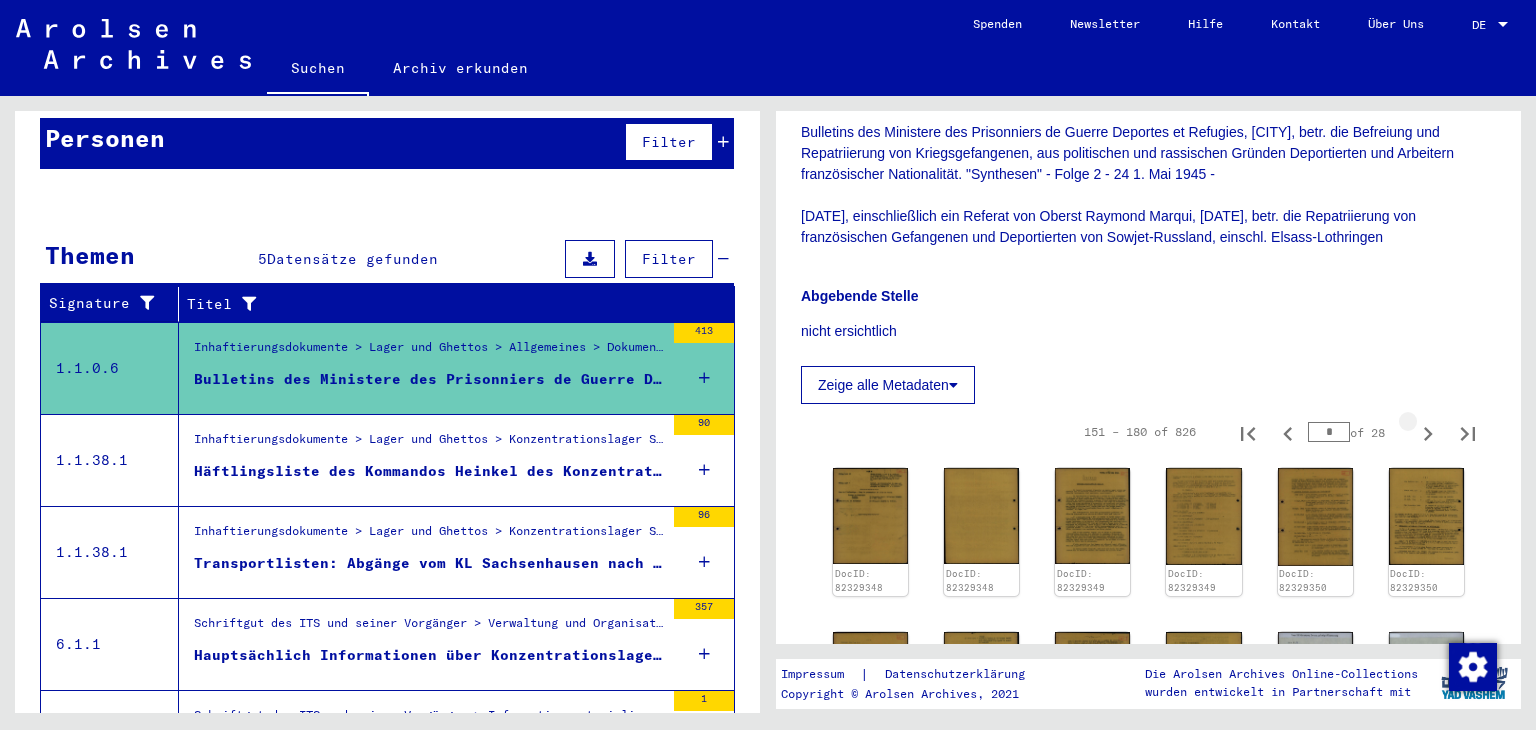 click 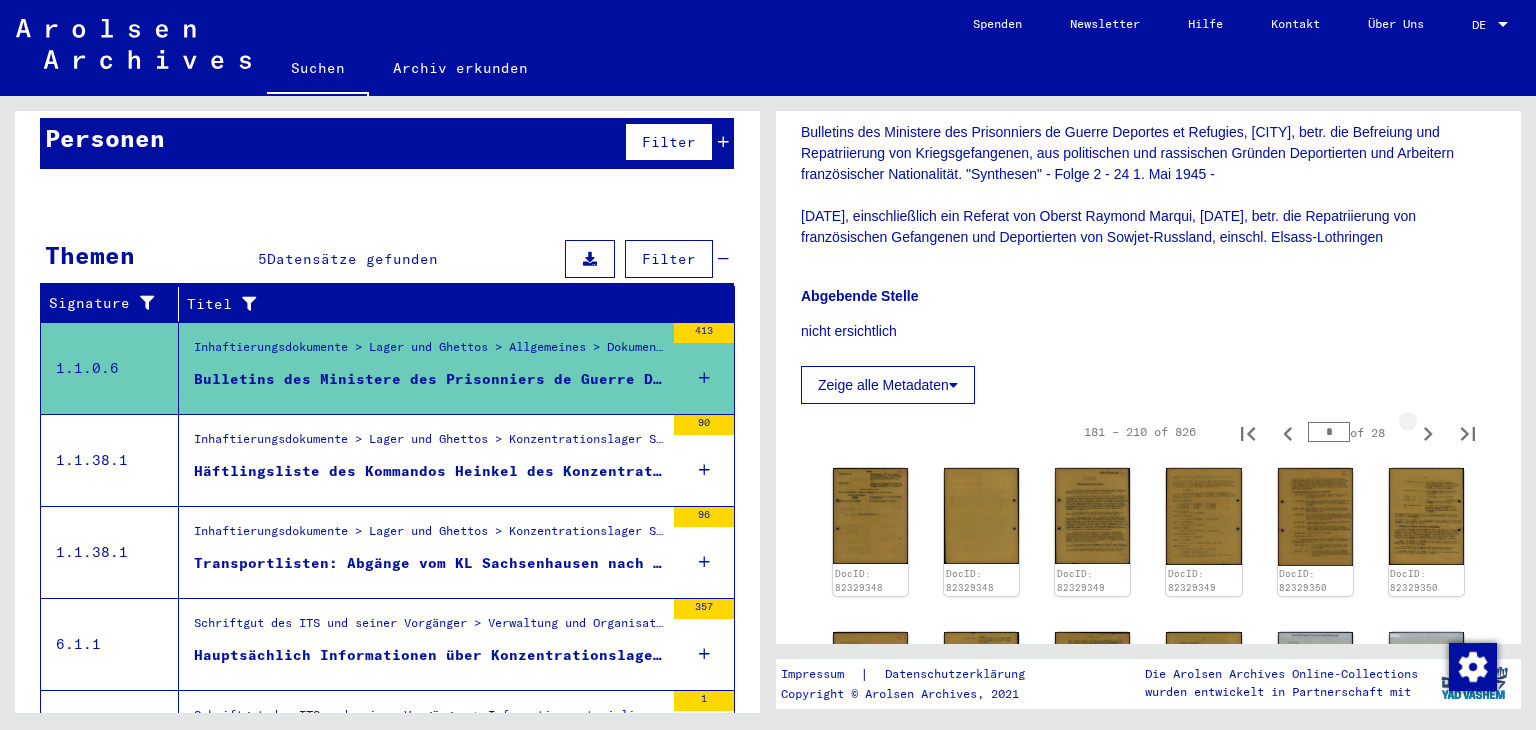 click 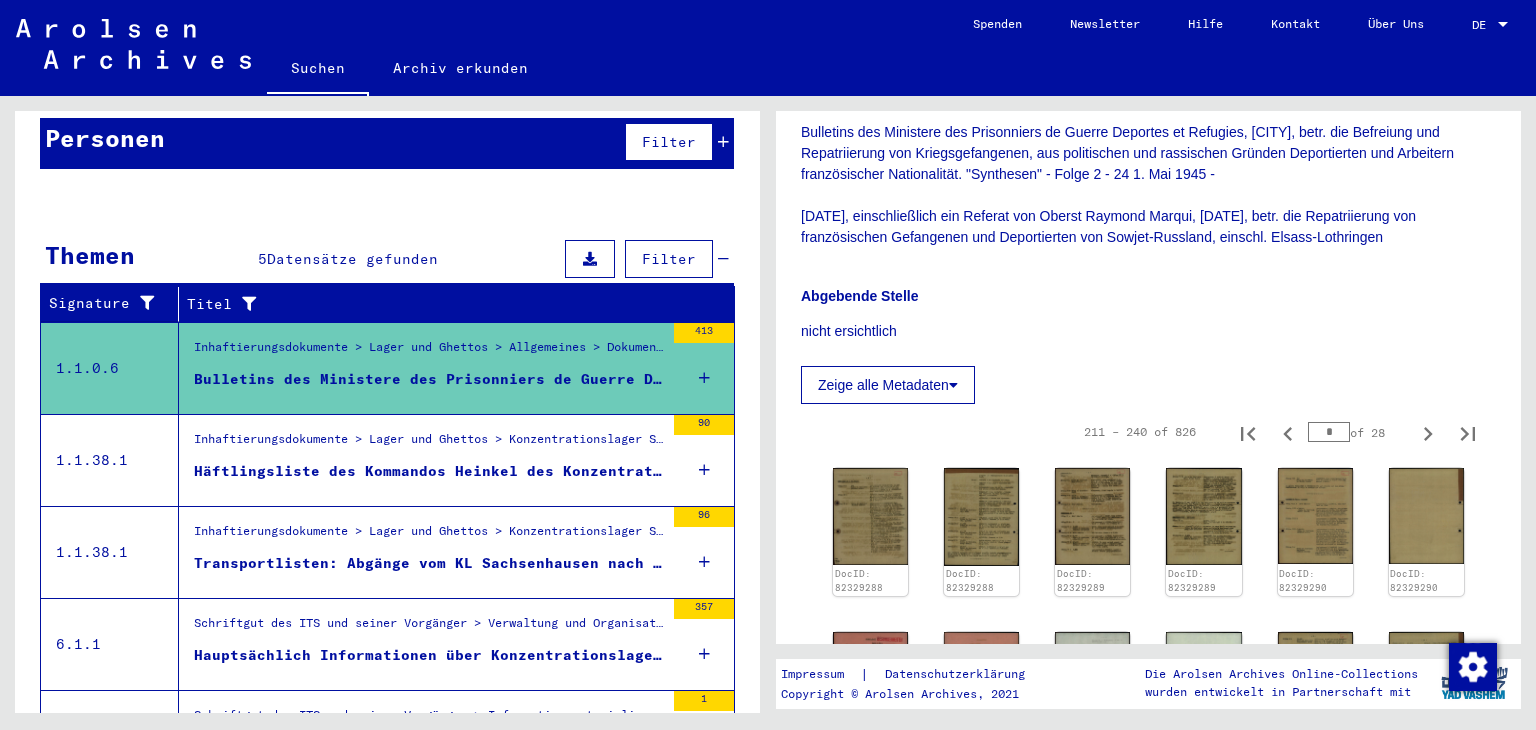 click 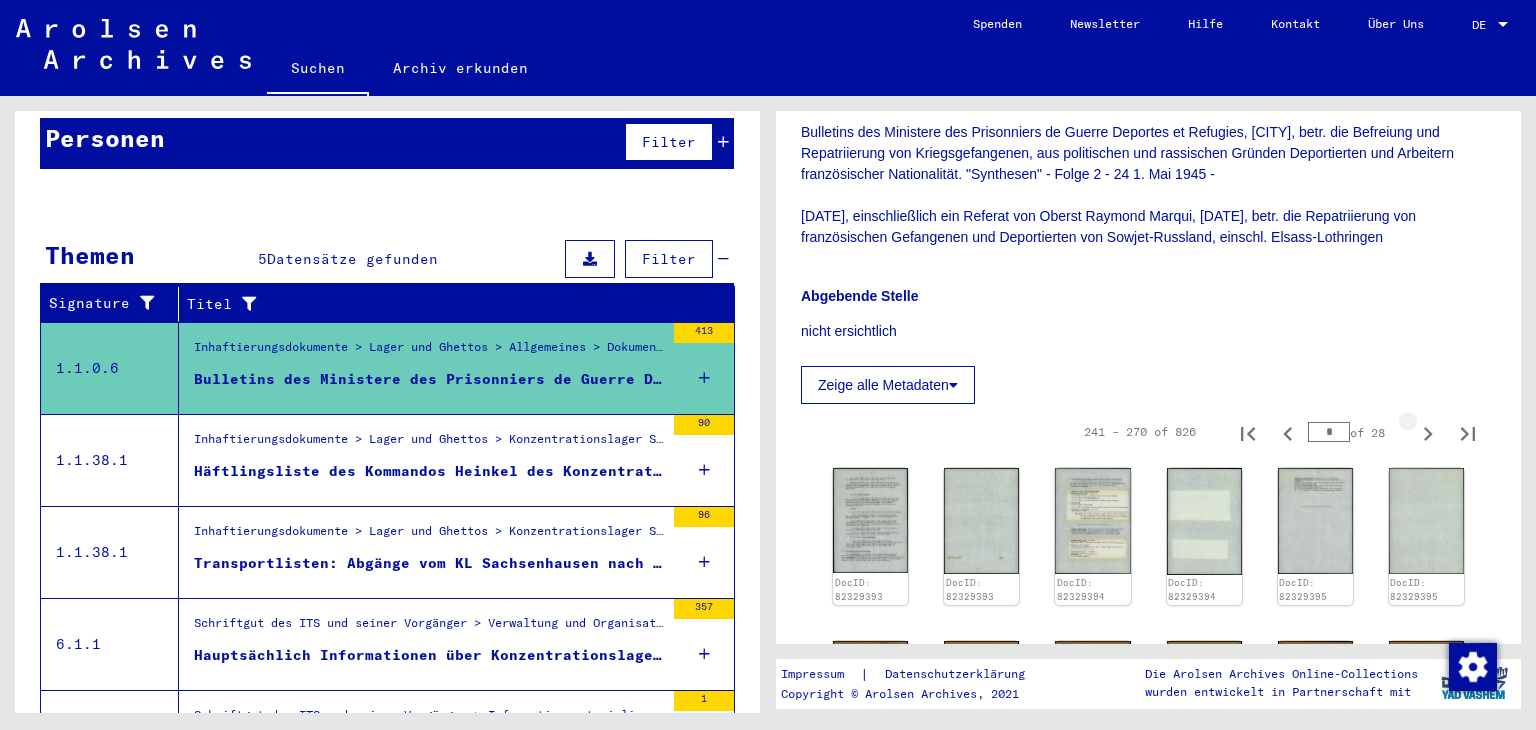 click 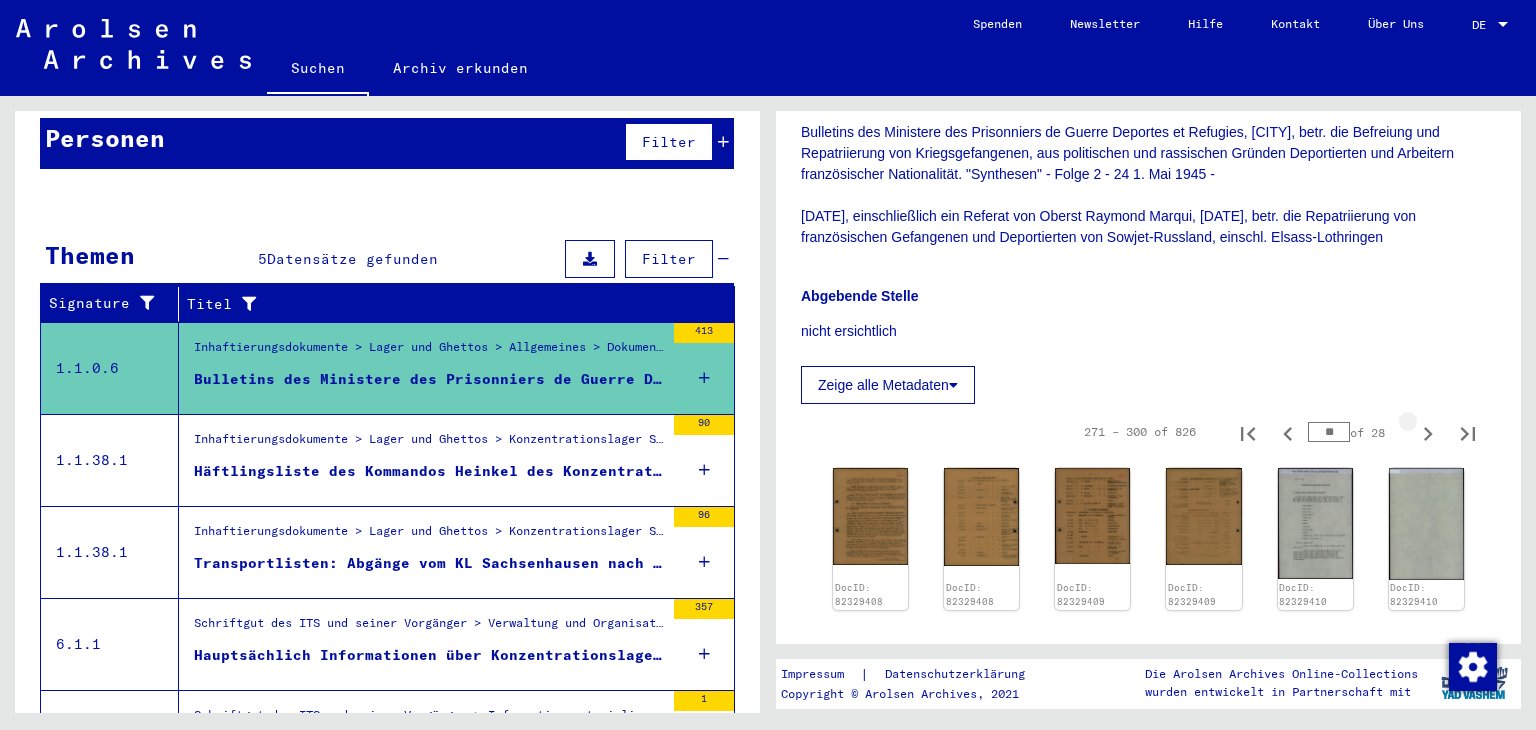 click 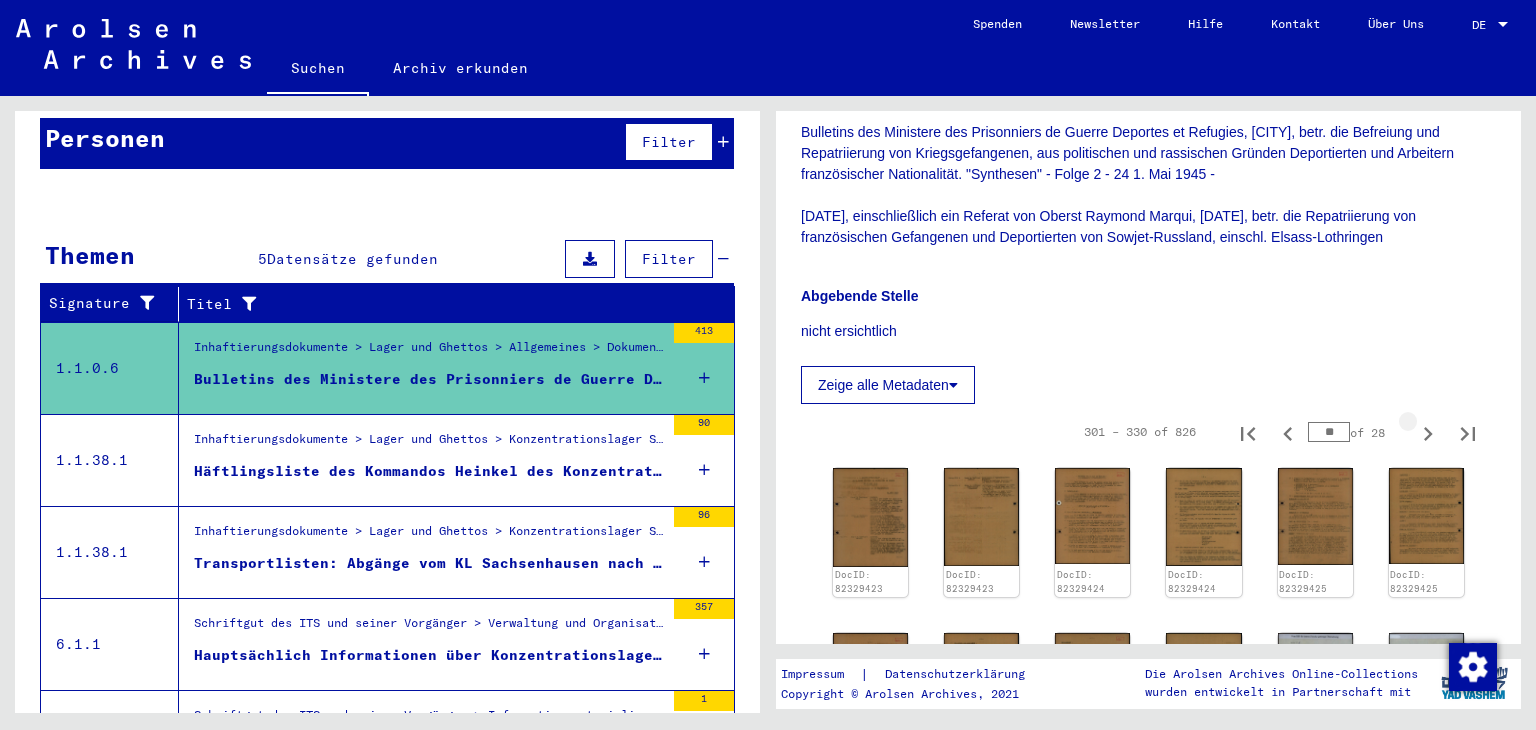 click 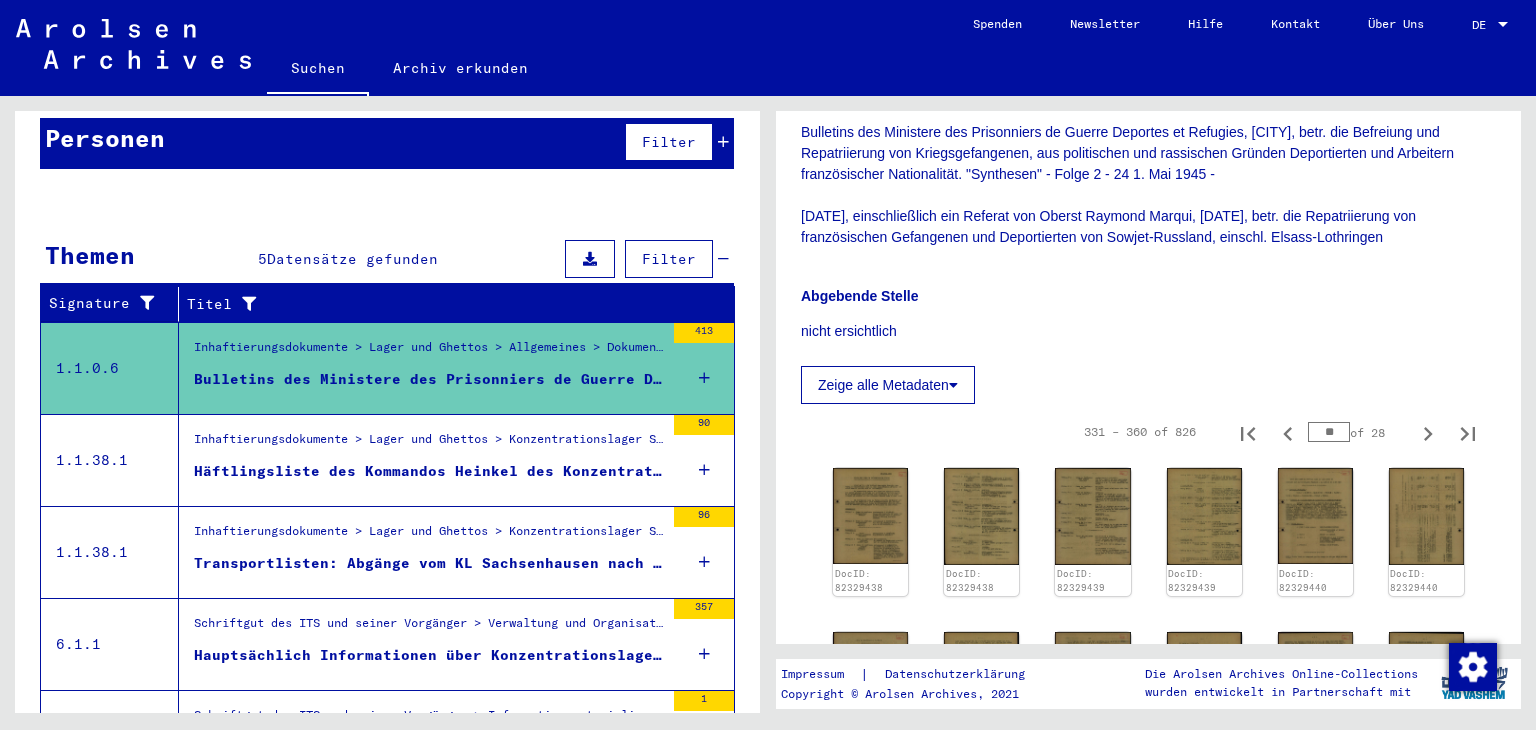 click 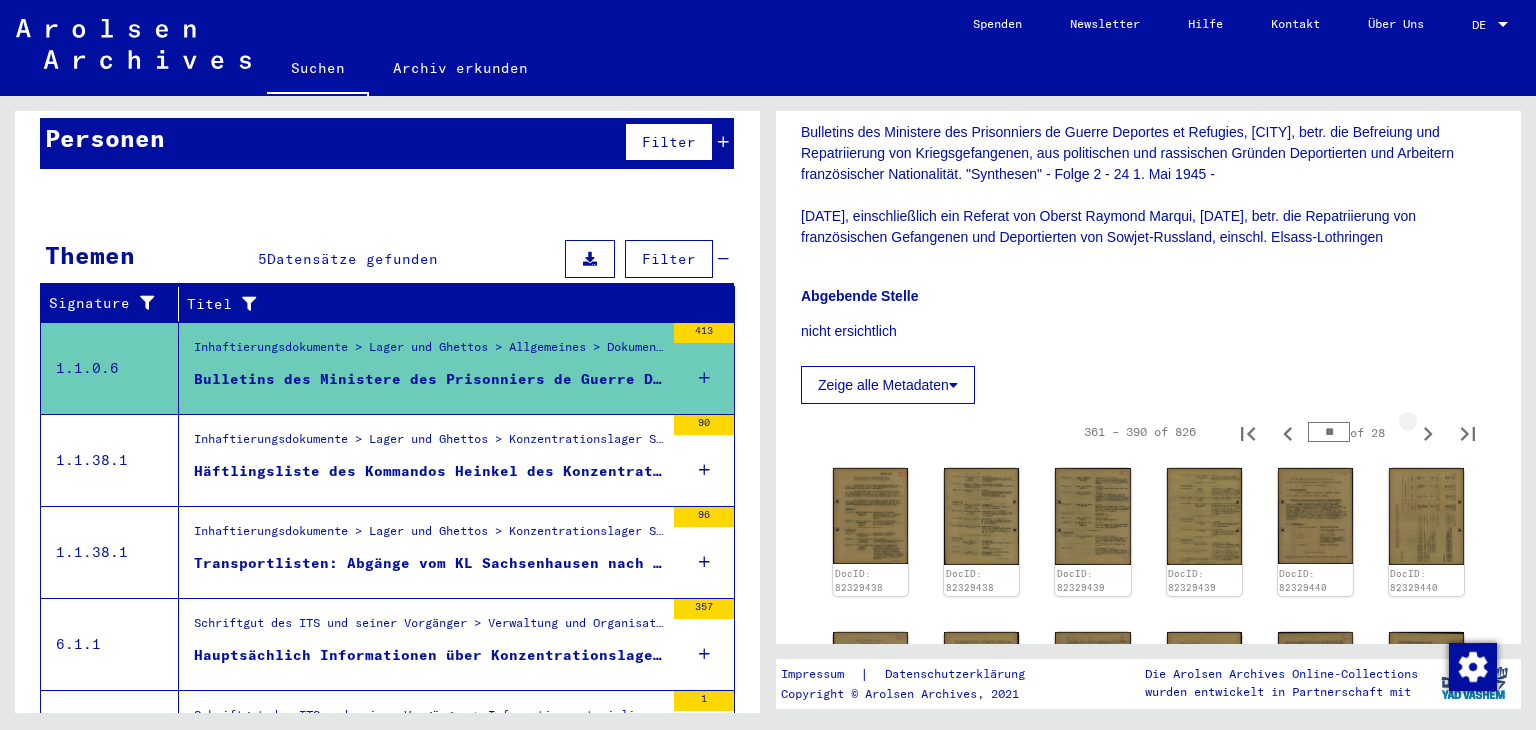 click 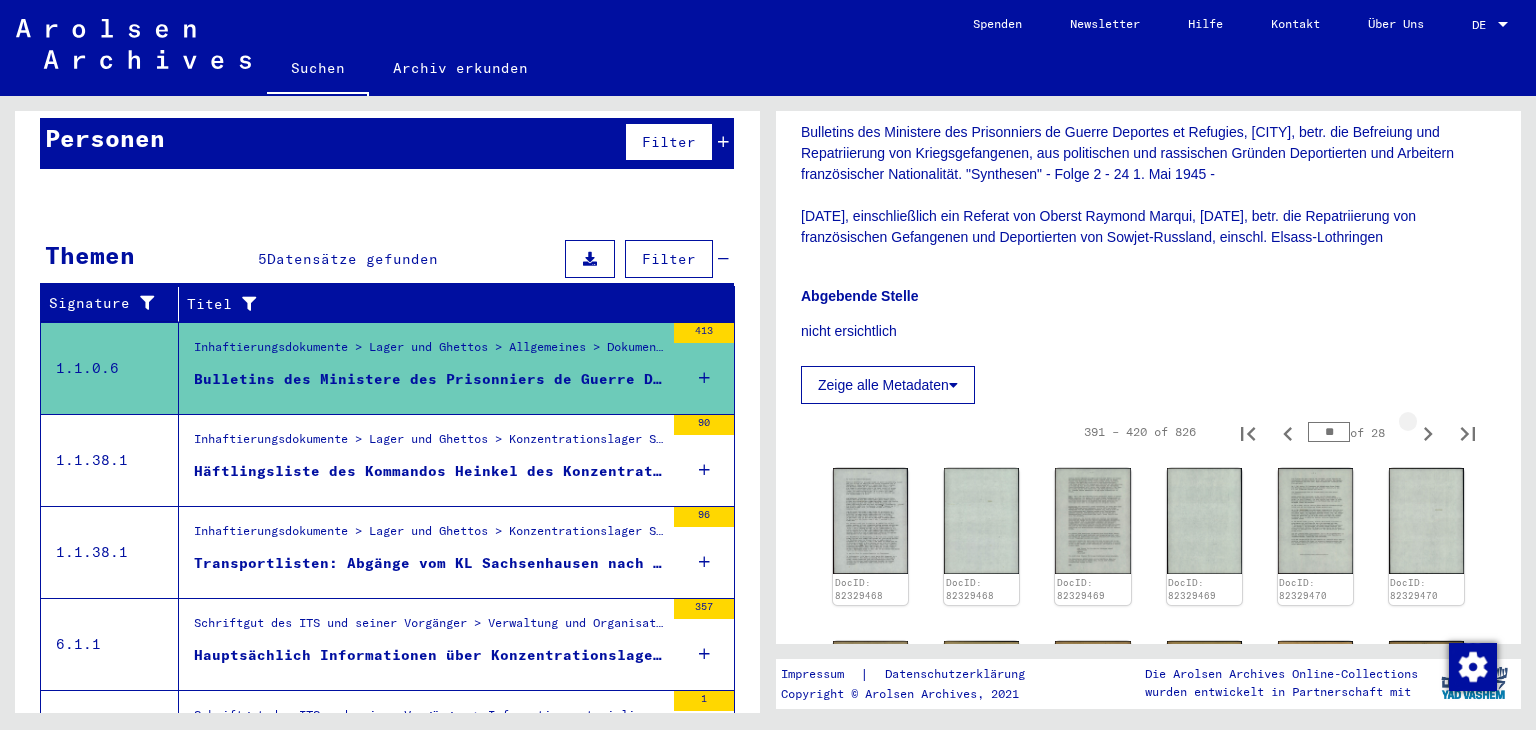 click 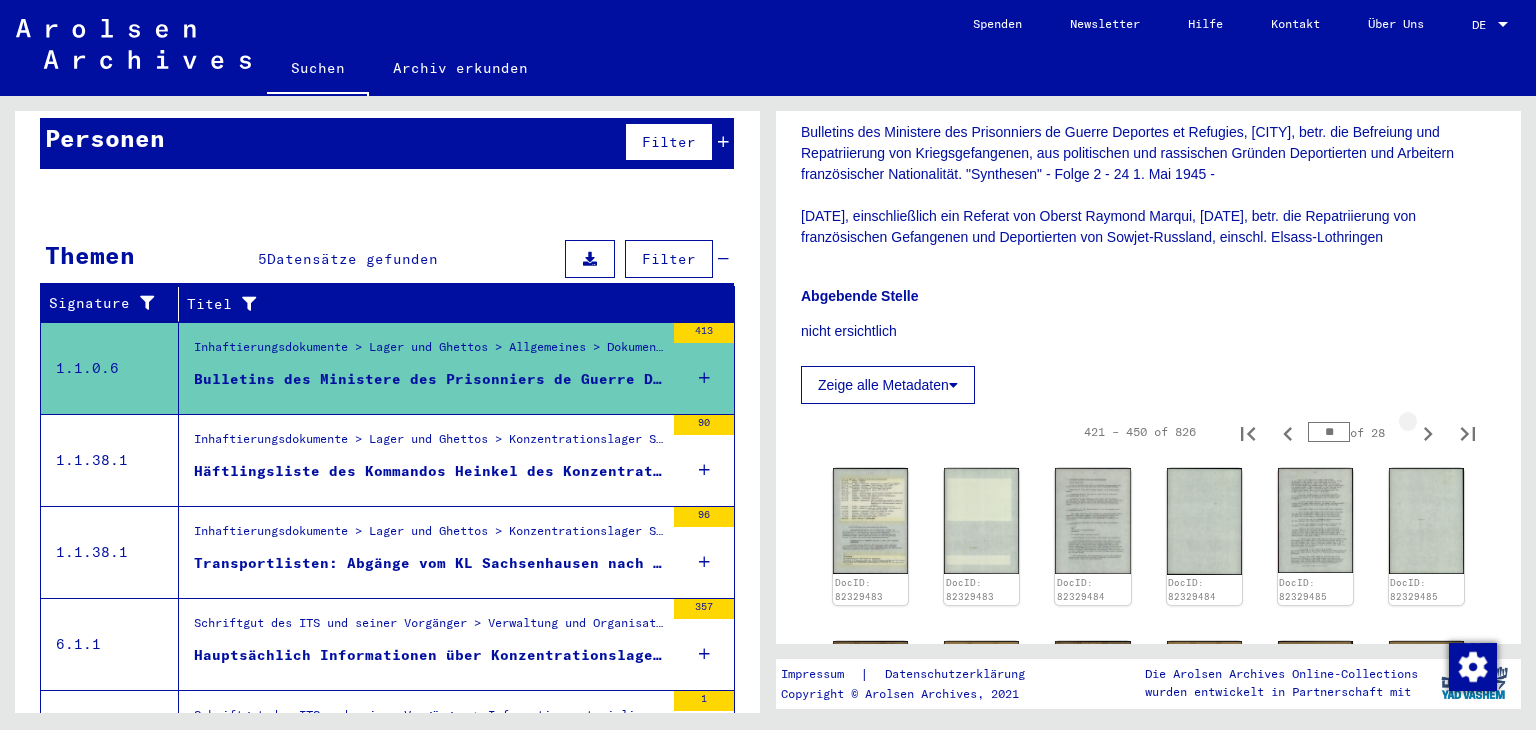 click 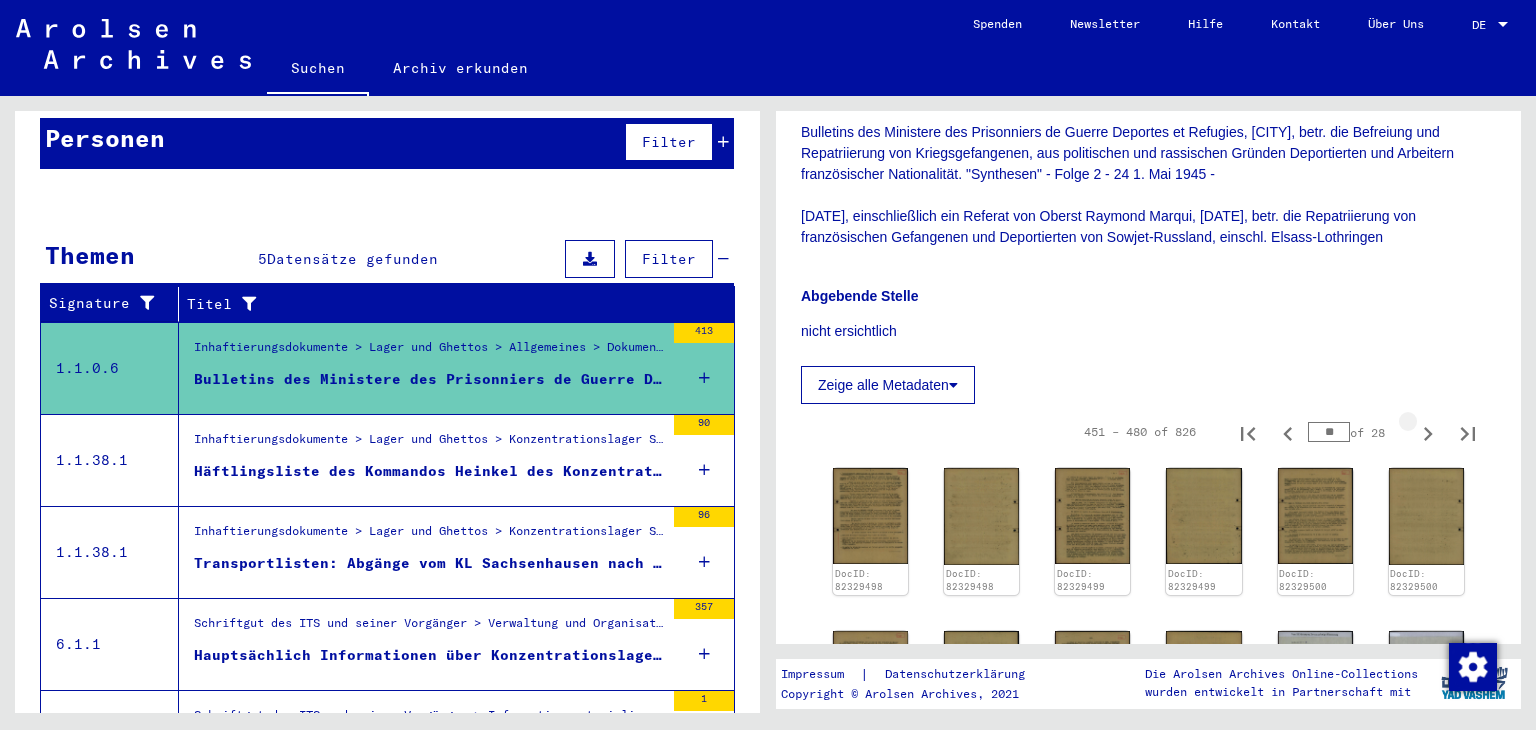click 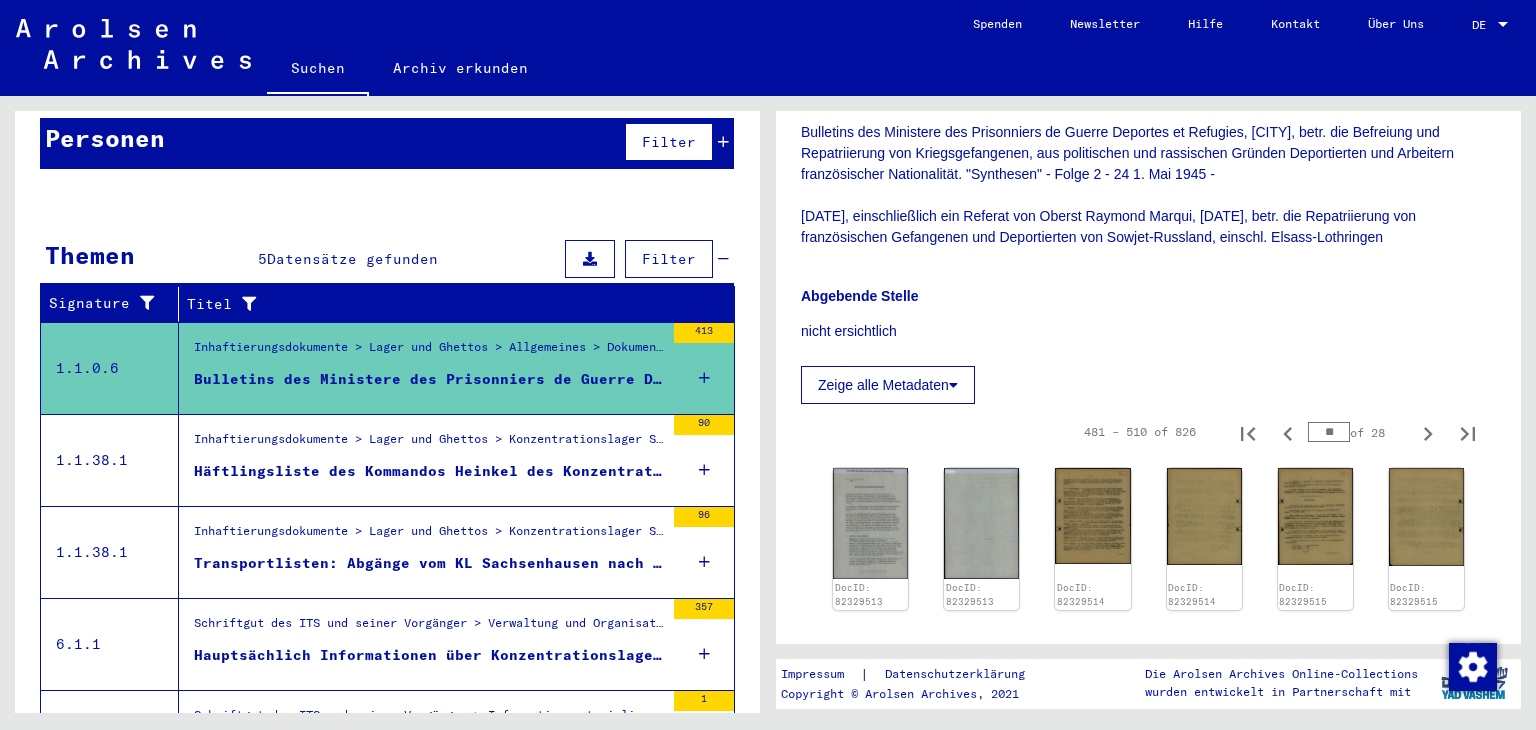 drag, startPoint x: 1317, startPoint y: 421, endPoint x: 1300, endPoint y: 421, distance: 17 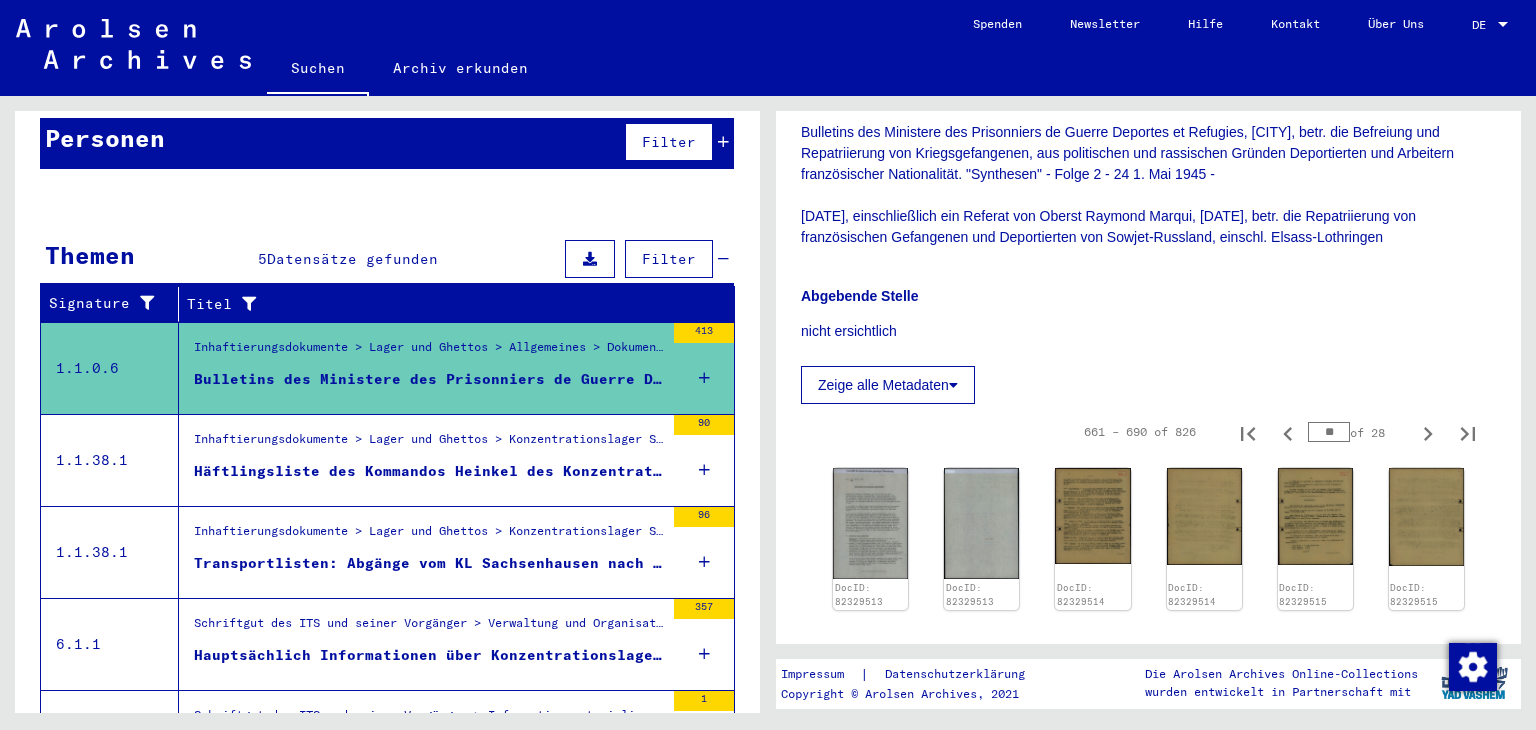 click on "Zeige alle Metadaten" 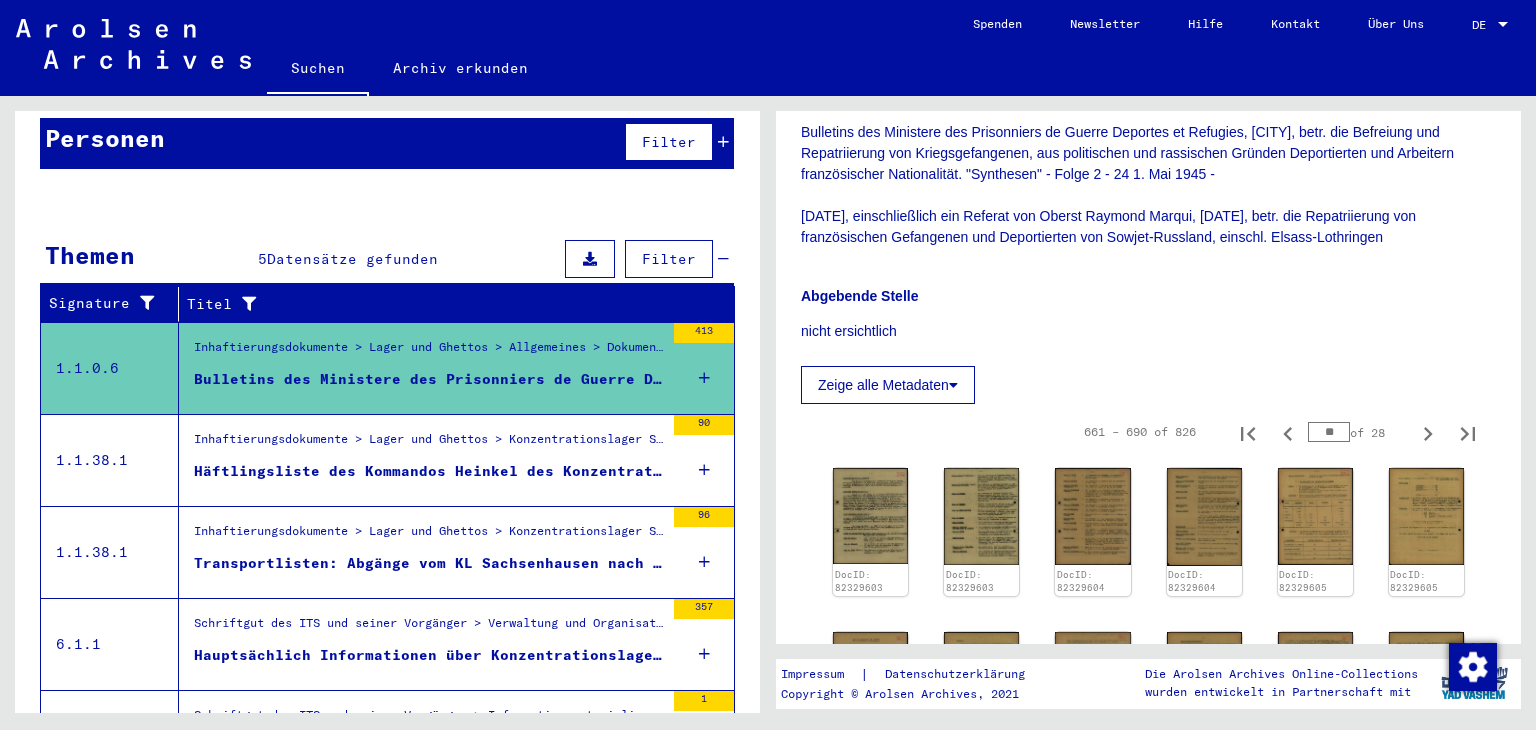 click on "Zeige alle Metadaten" 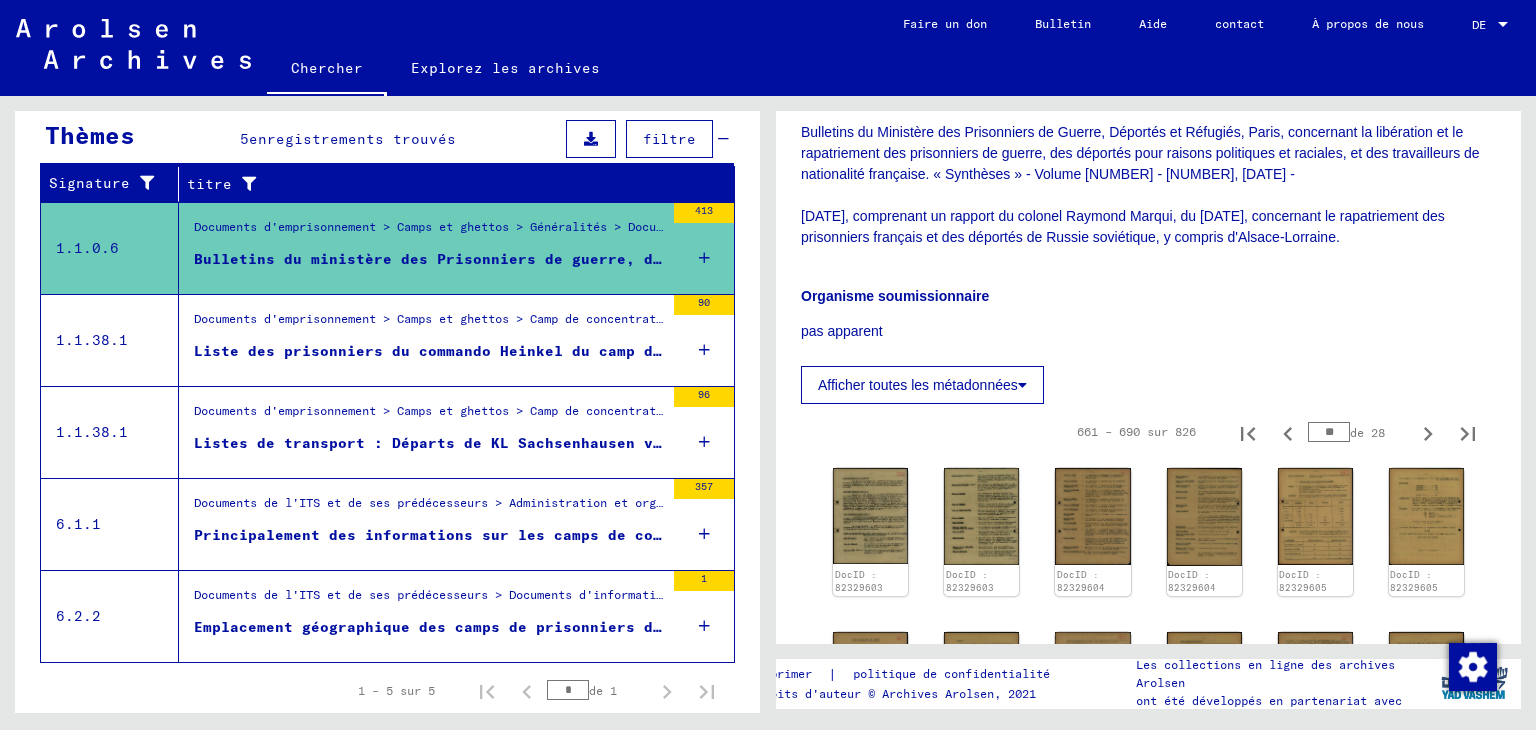 scroll, scrollTop: 320, scrollLeft: 0, axis: vertical 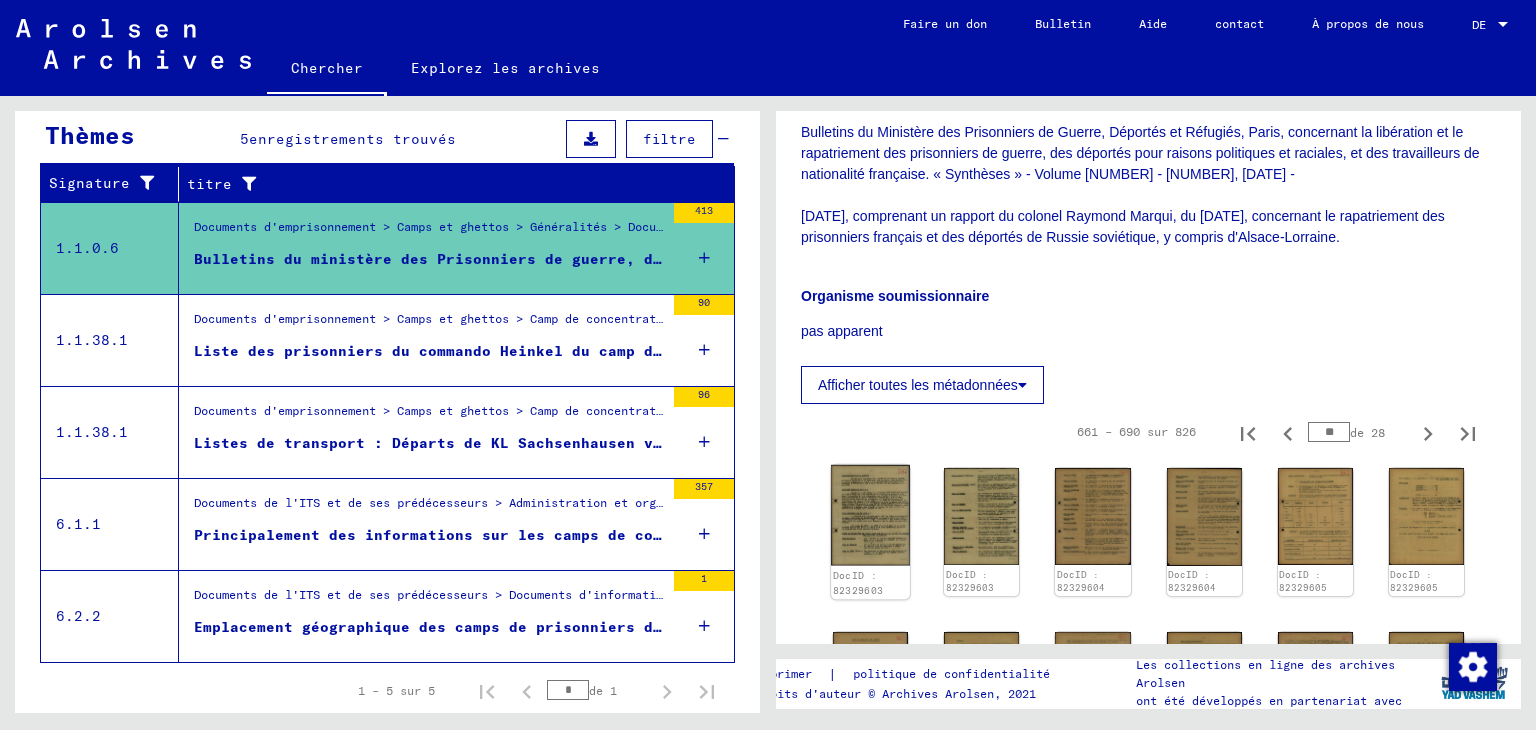 click 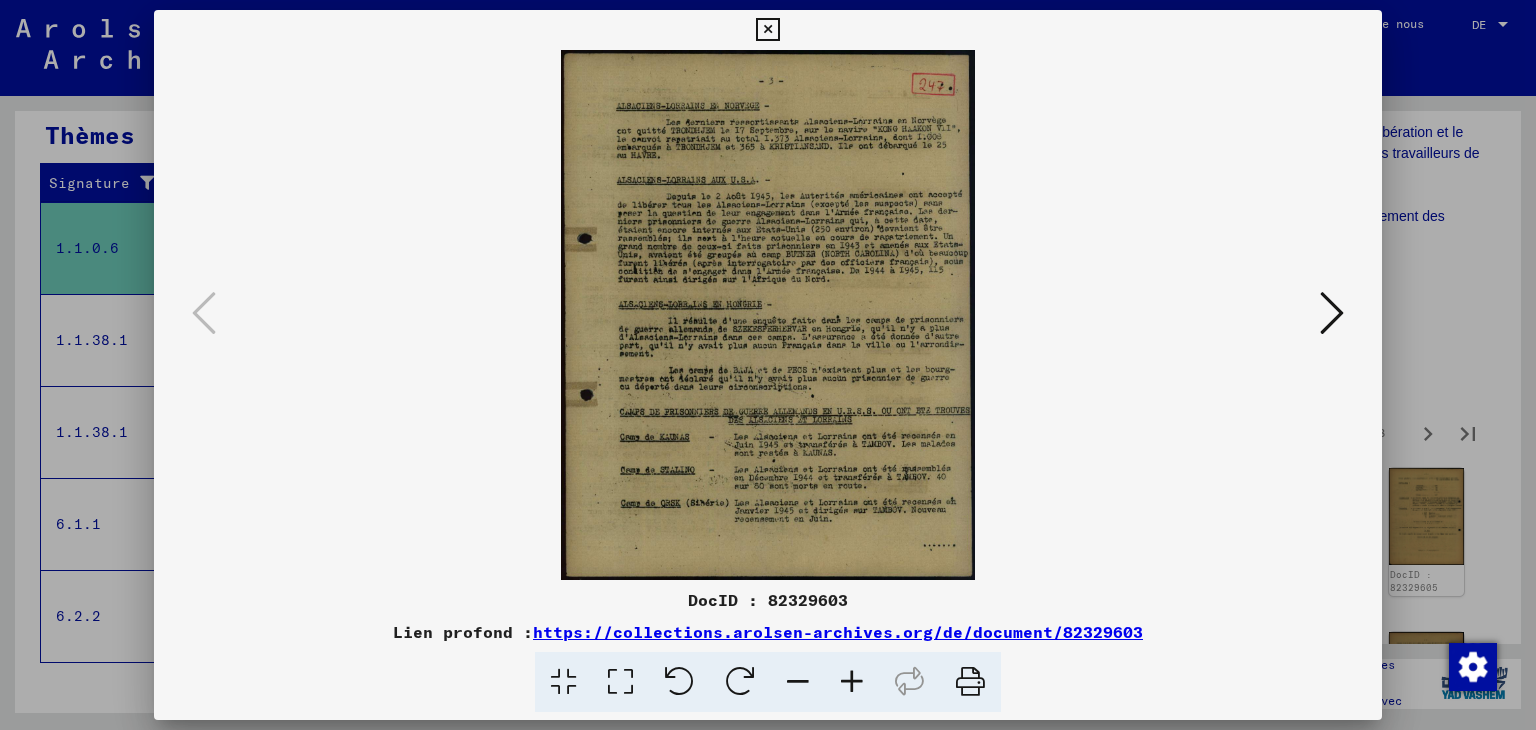 click at bounding box center [852, 682] 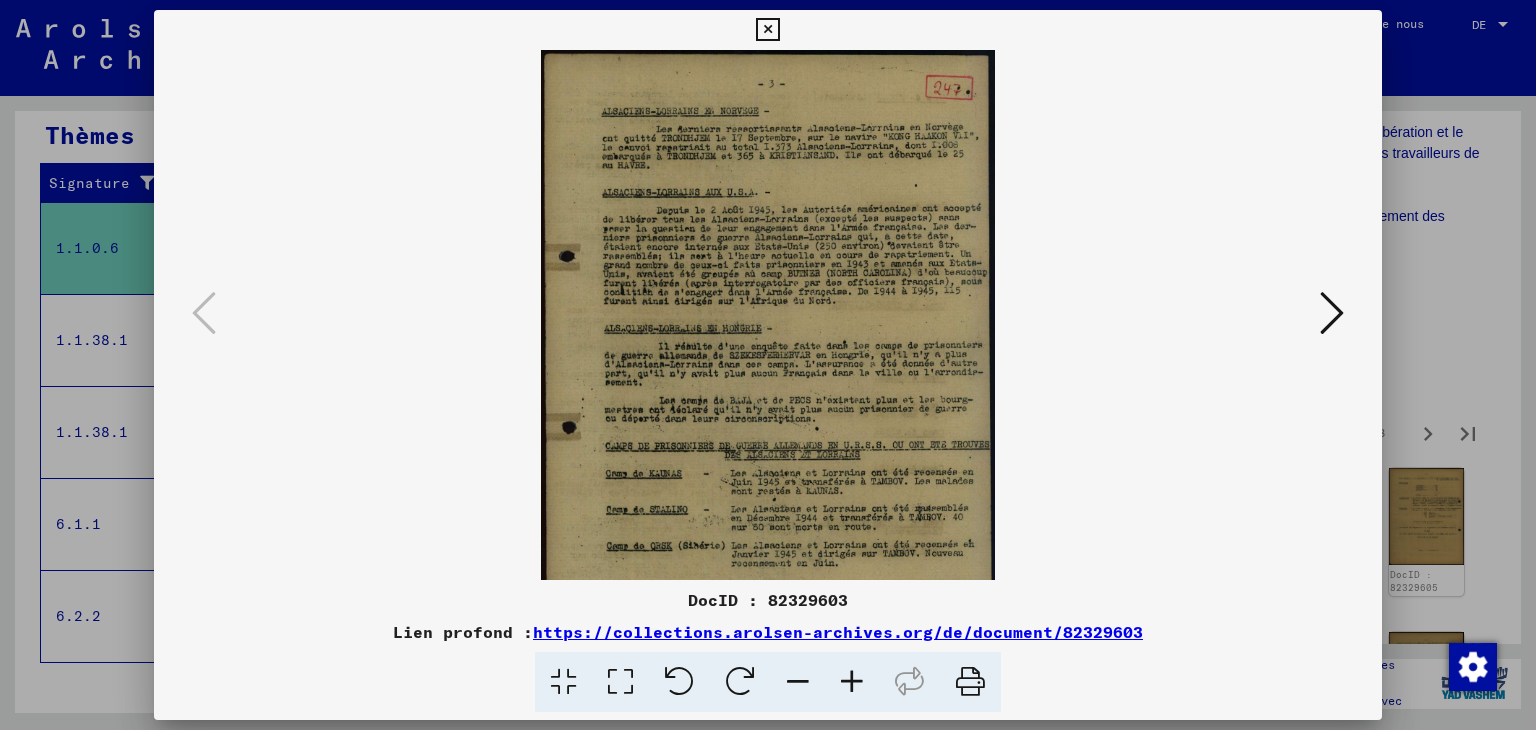 click at bounding box center [852, 682] 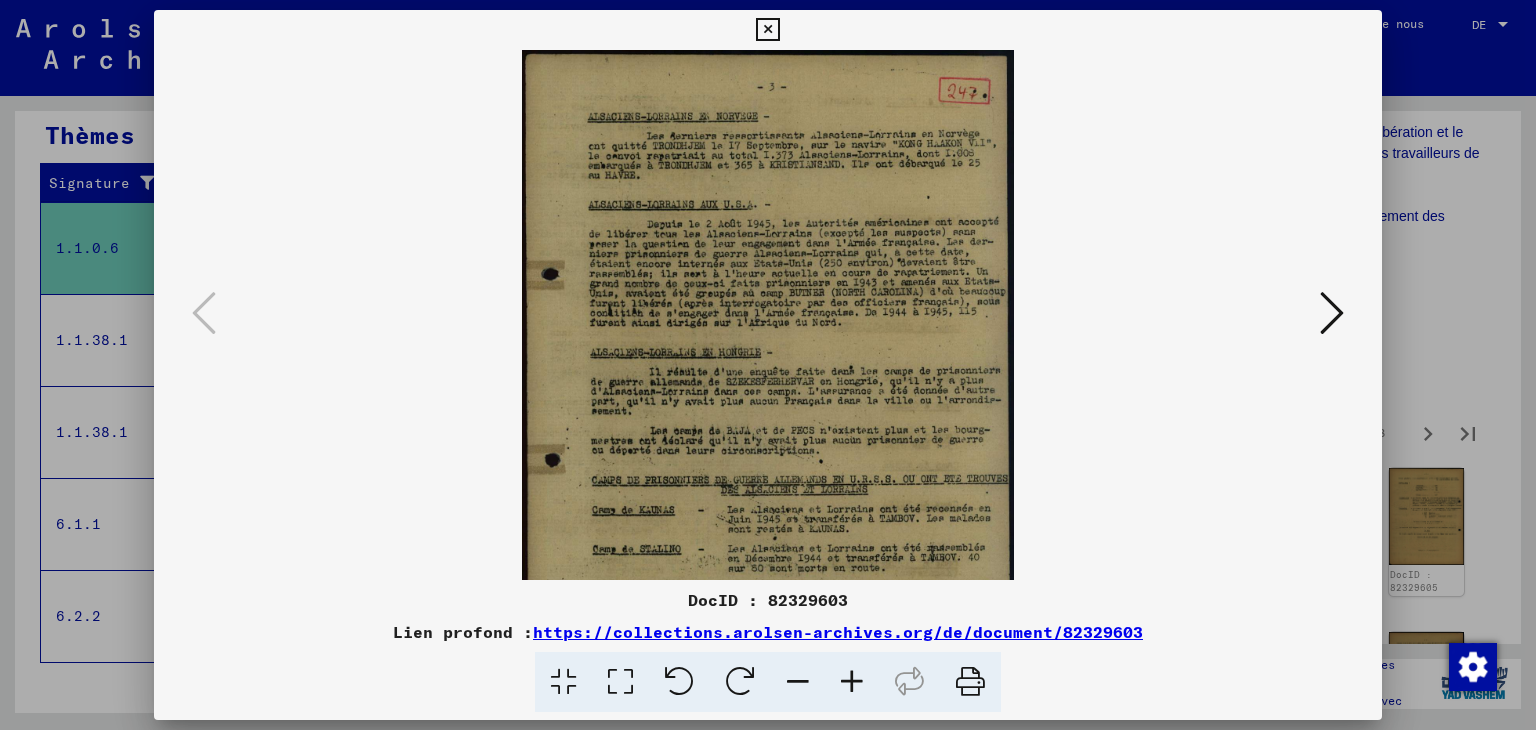 click at bounding box center [852, 682] 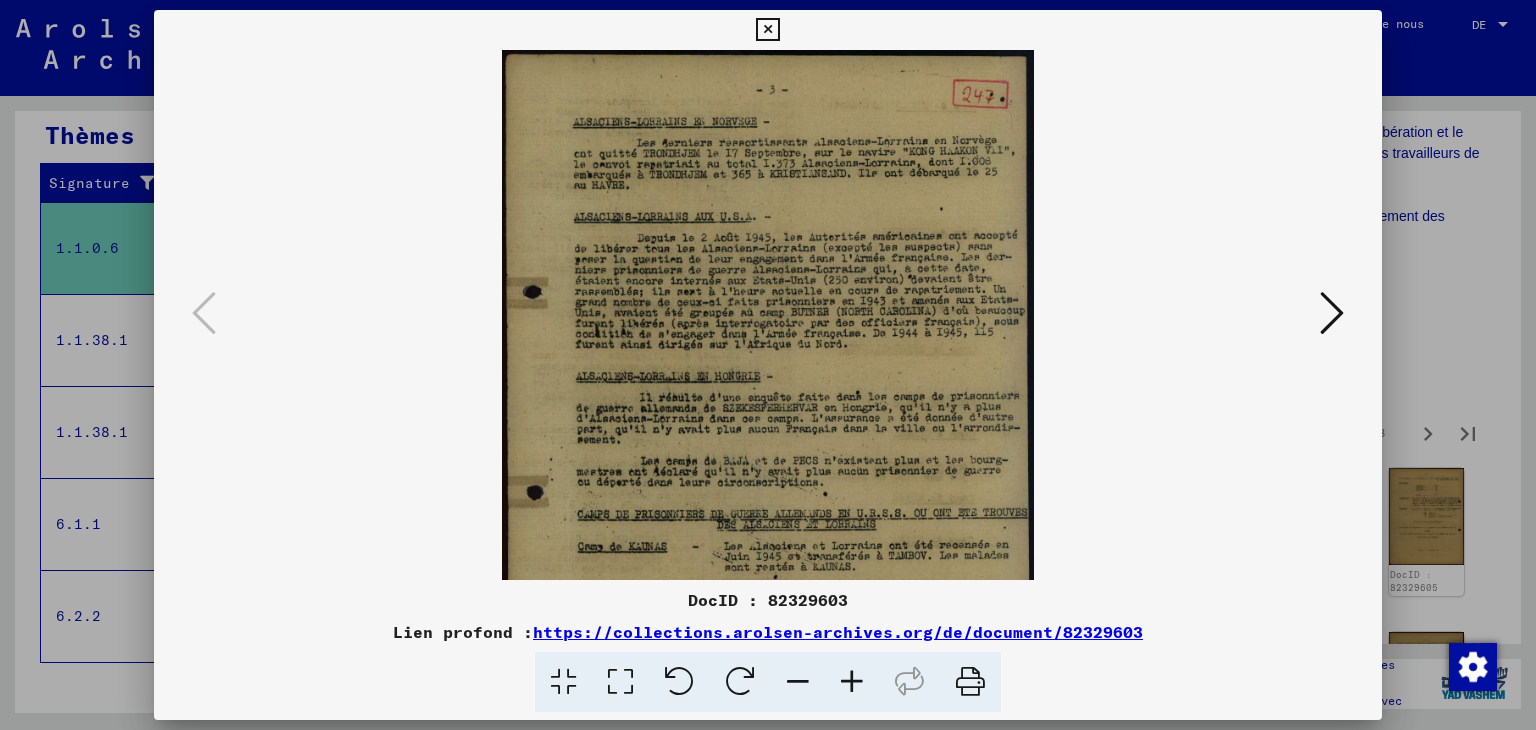 click at bounding box center (852, 682) 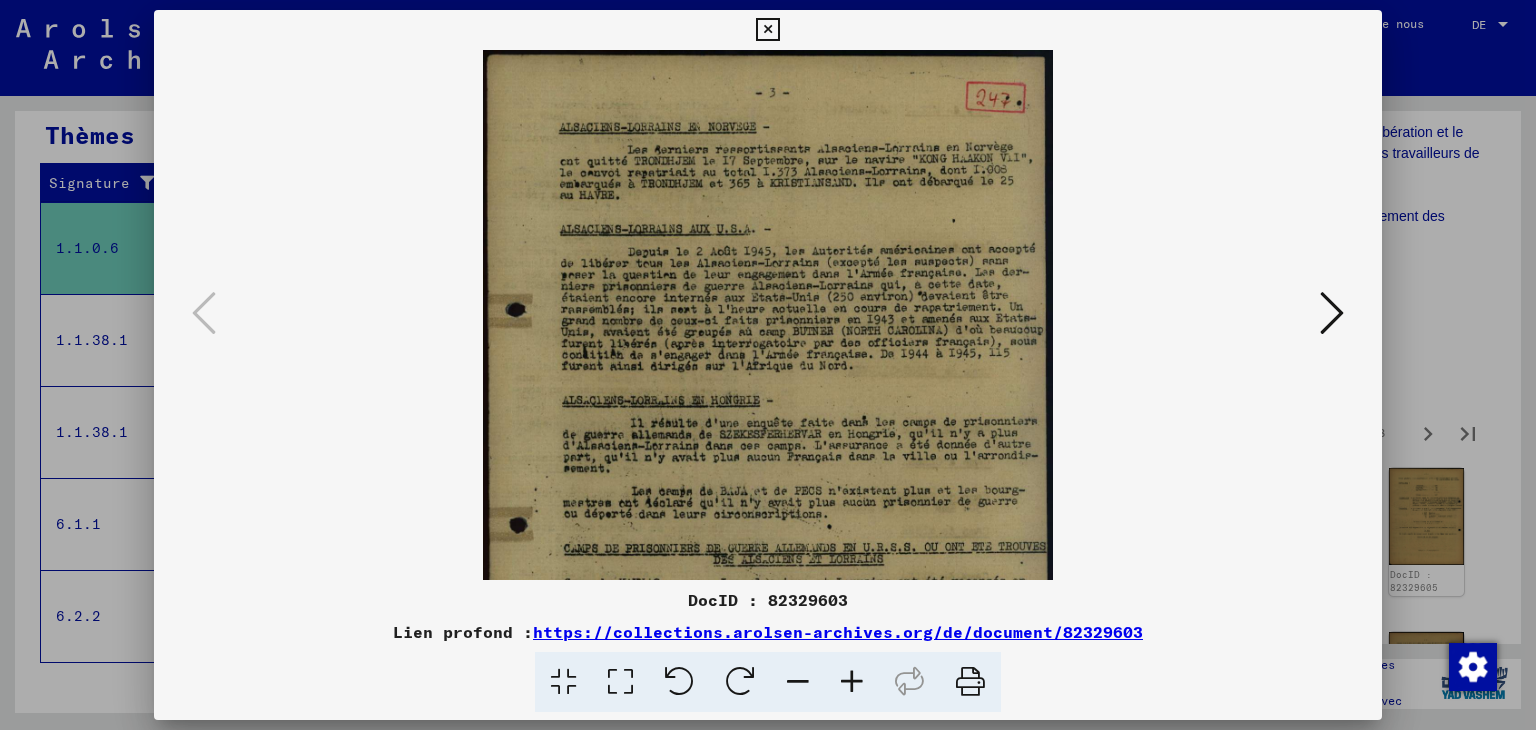 click at bounding box center (852, 682) 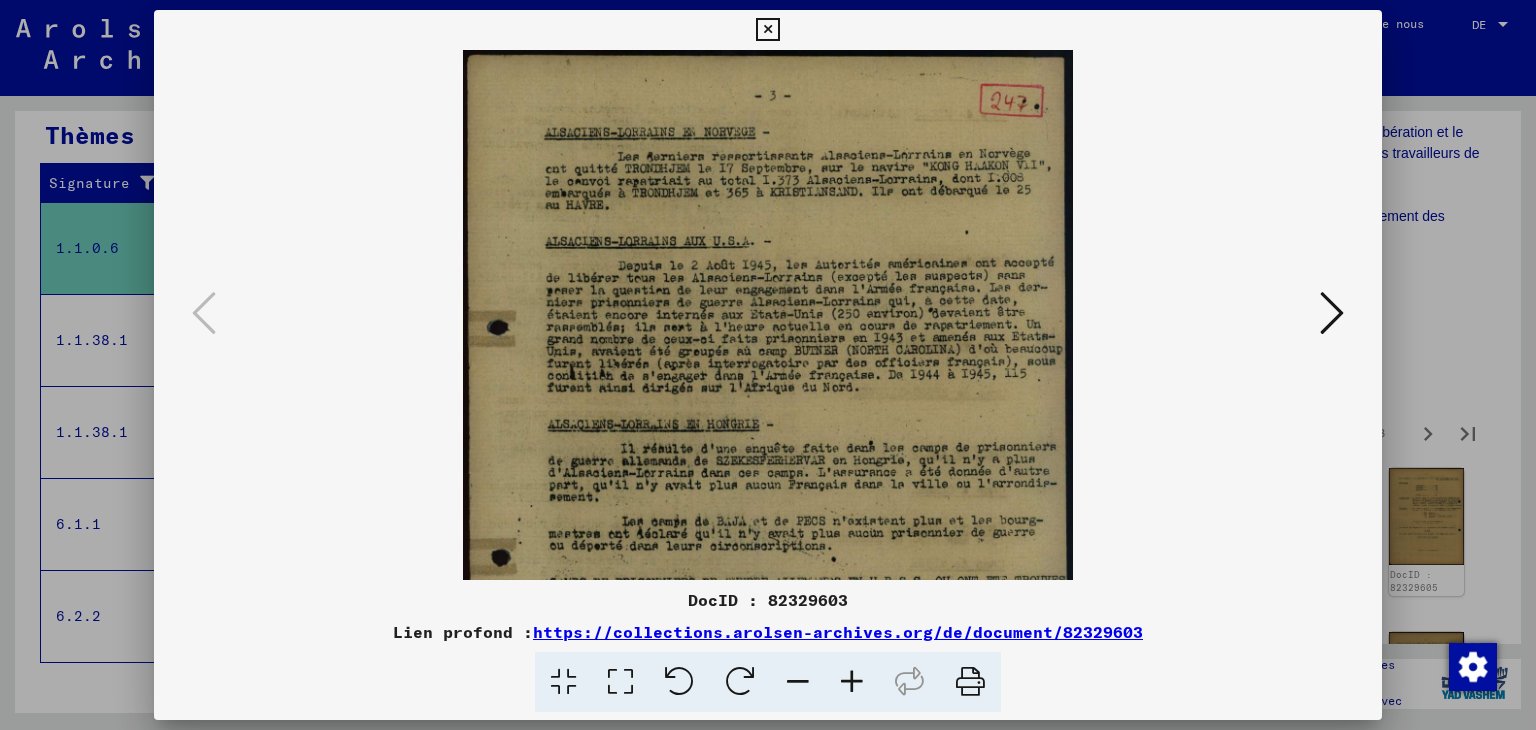 click at bounding box center (852, 682) 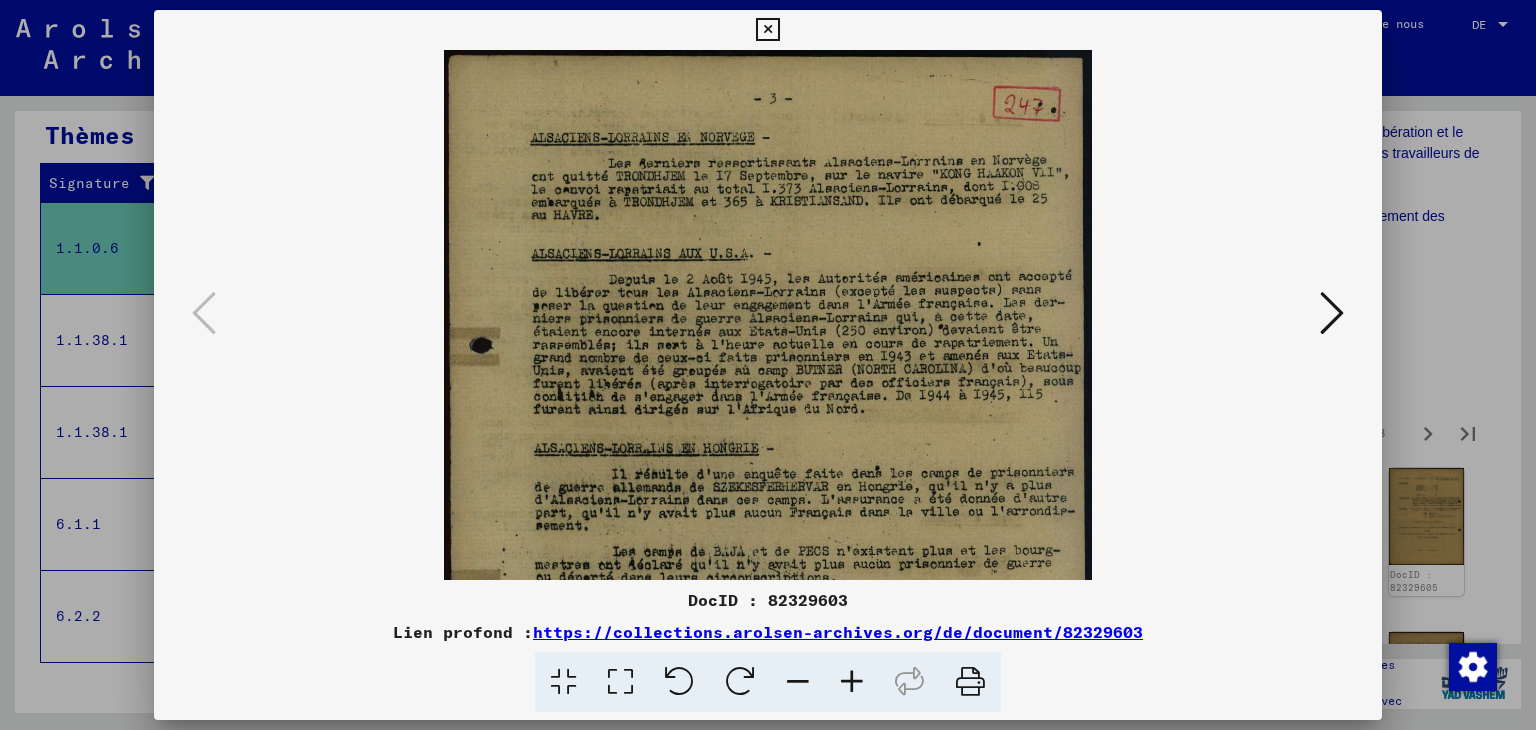 click at bounding box center [852, 682] 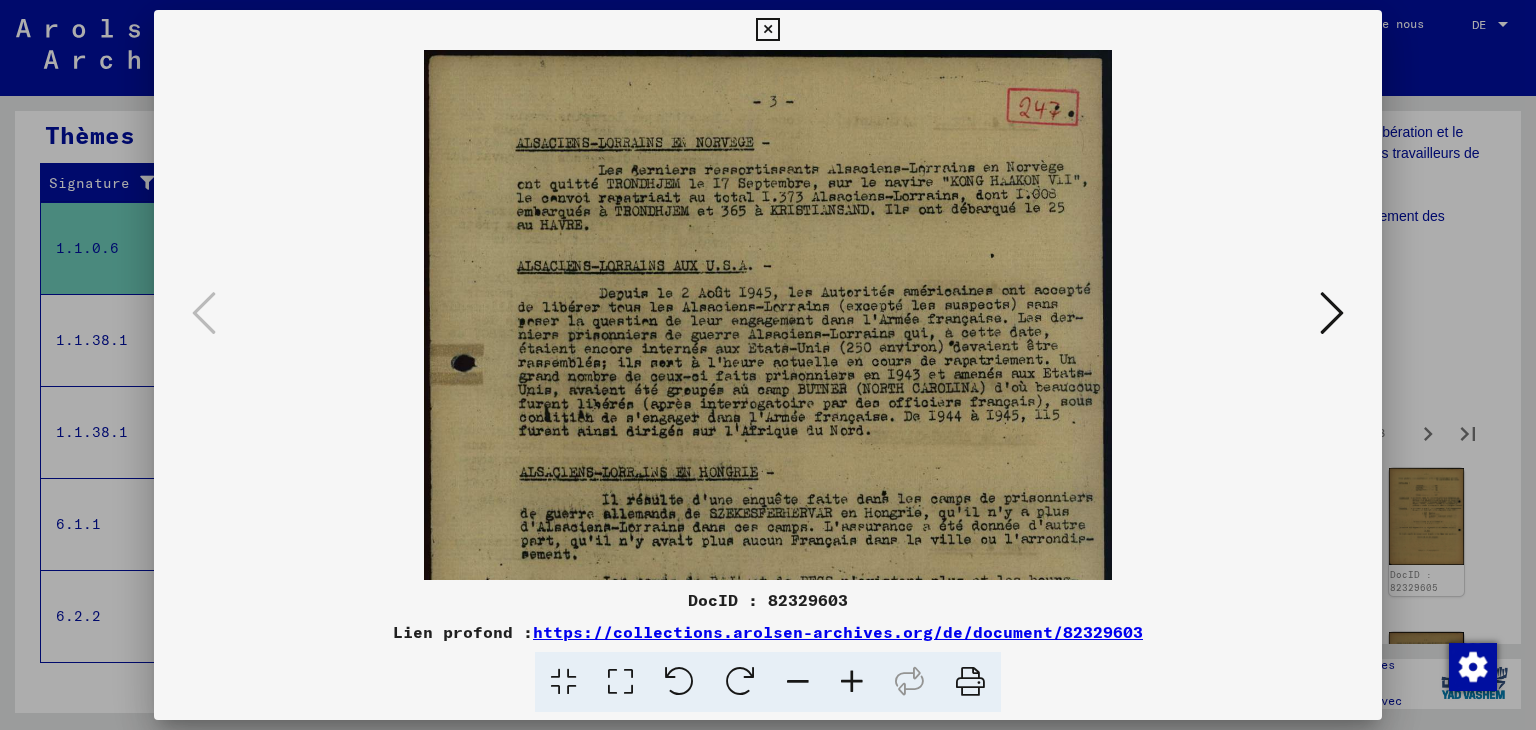 click at bounding box center (852, 682) 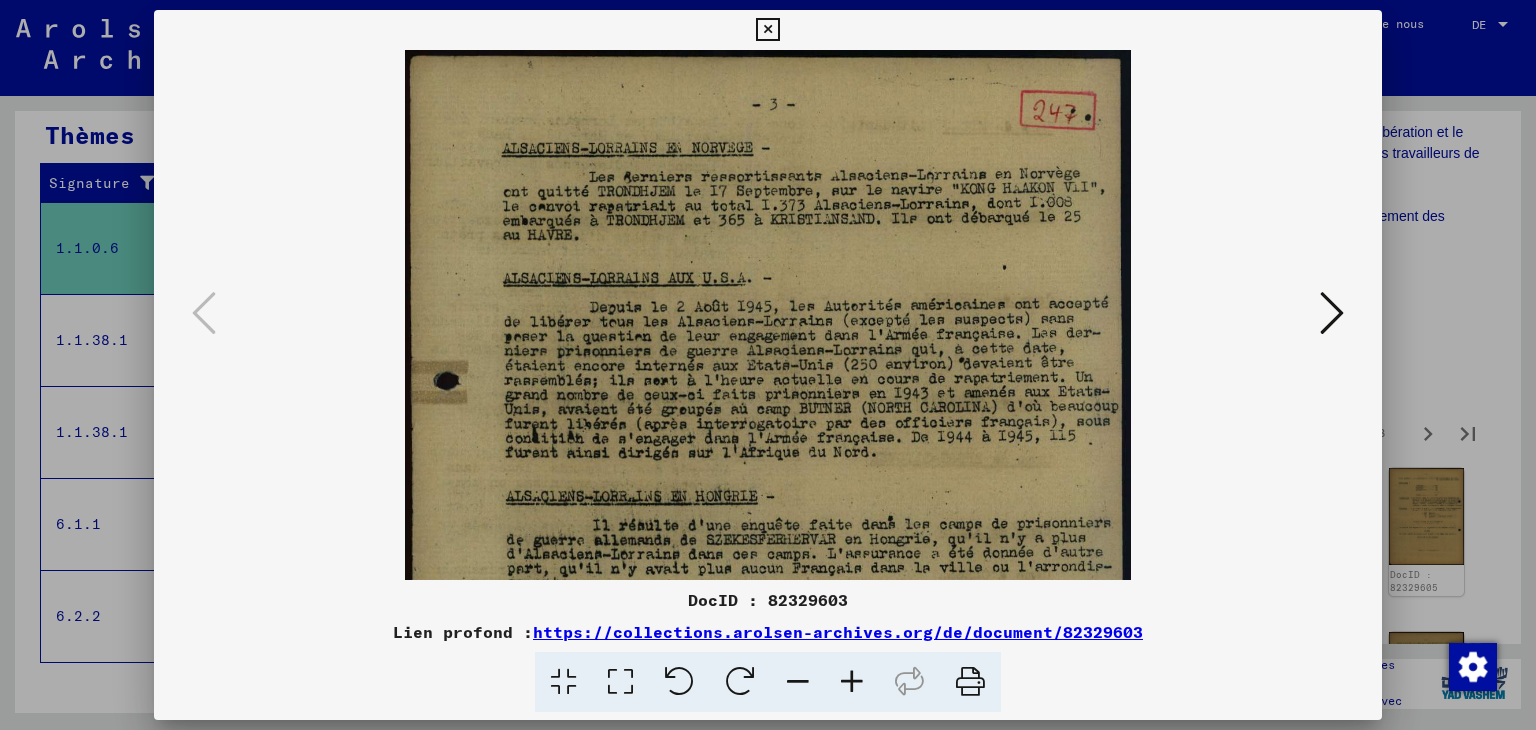 click at bounding box center (852, 682) 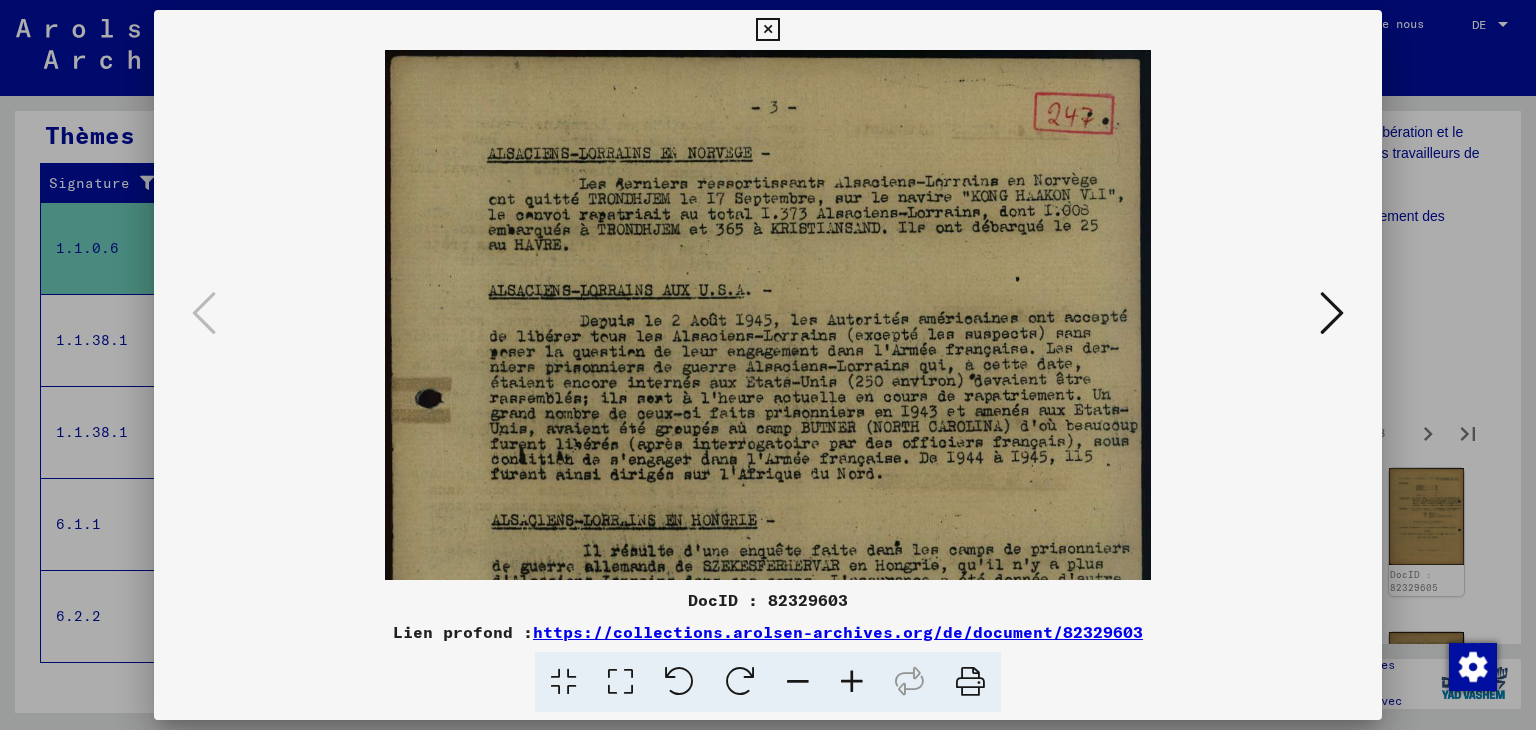 click at bounding box center [852, 682] 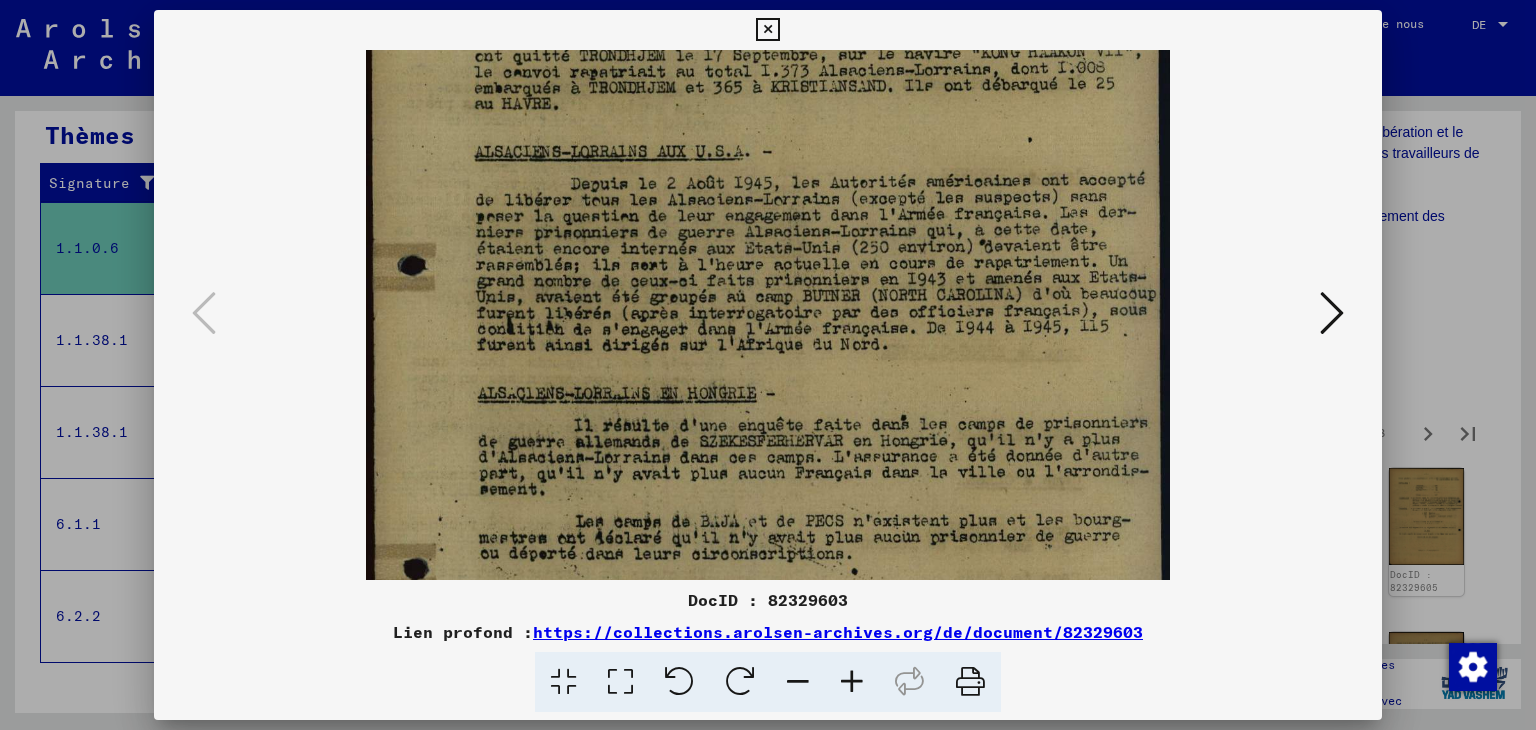scroll, scrollTop: 174, scrollLeft: 0, axis: vertical 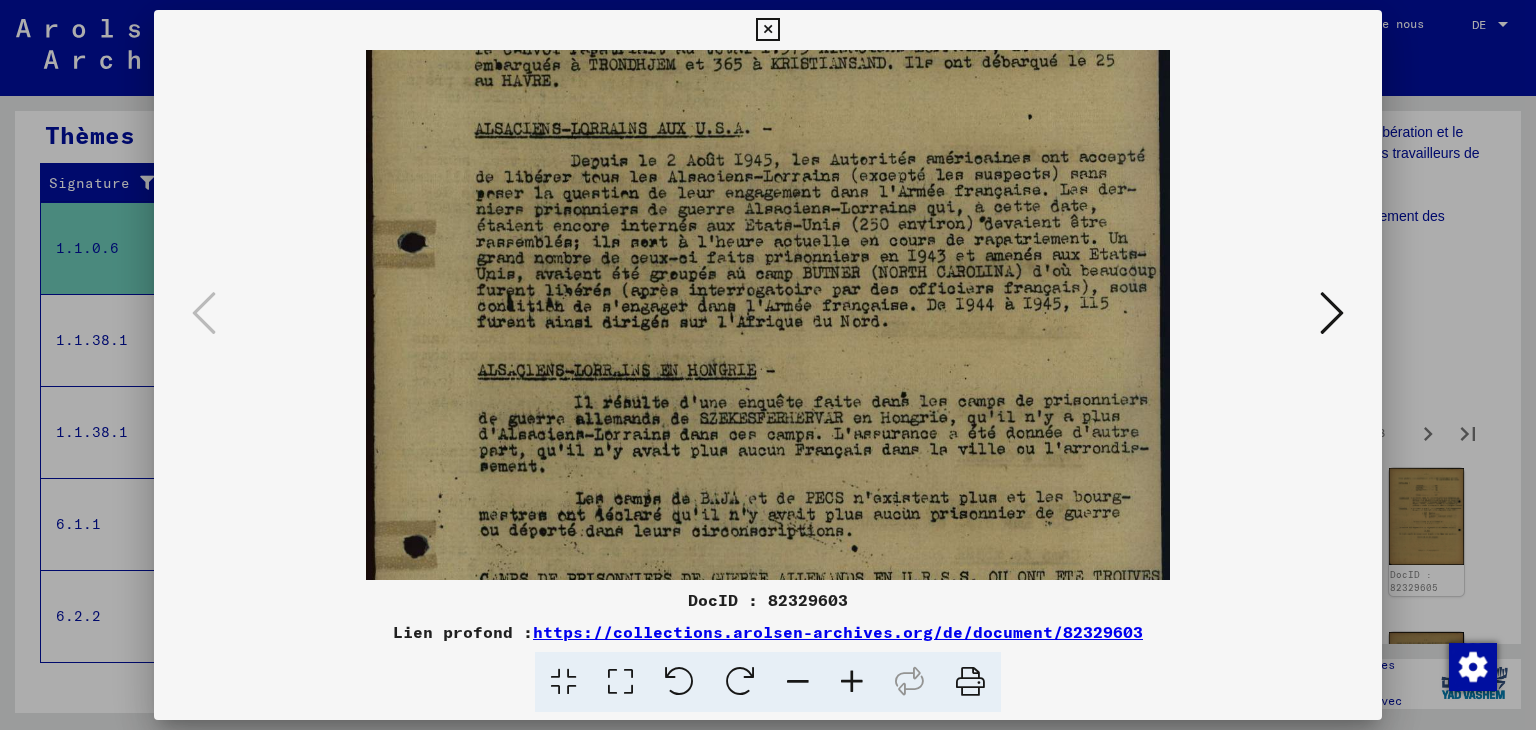 drag, startPoint x: 815, startPoint y: 447, endPoint x: 767, endPoint y: 277, distance: 176.64655 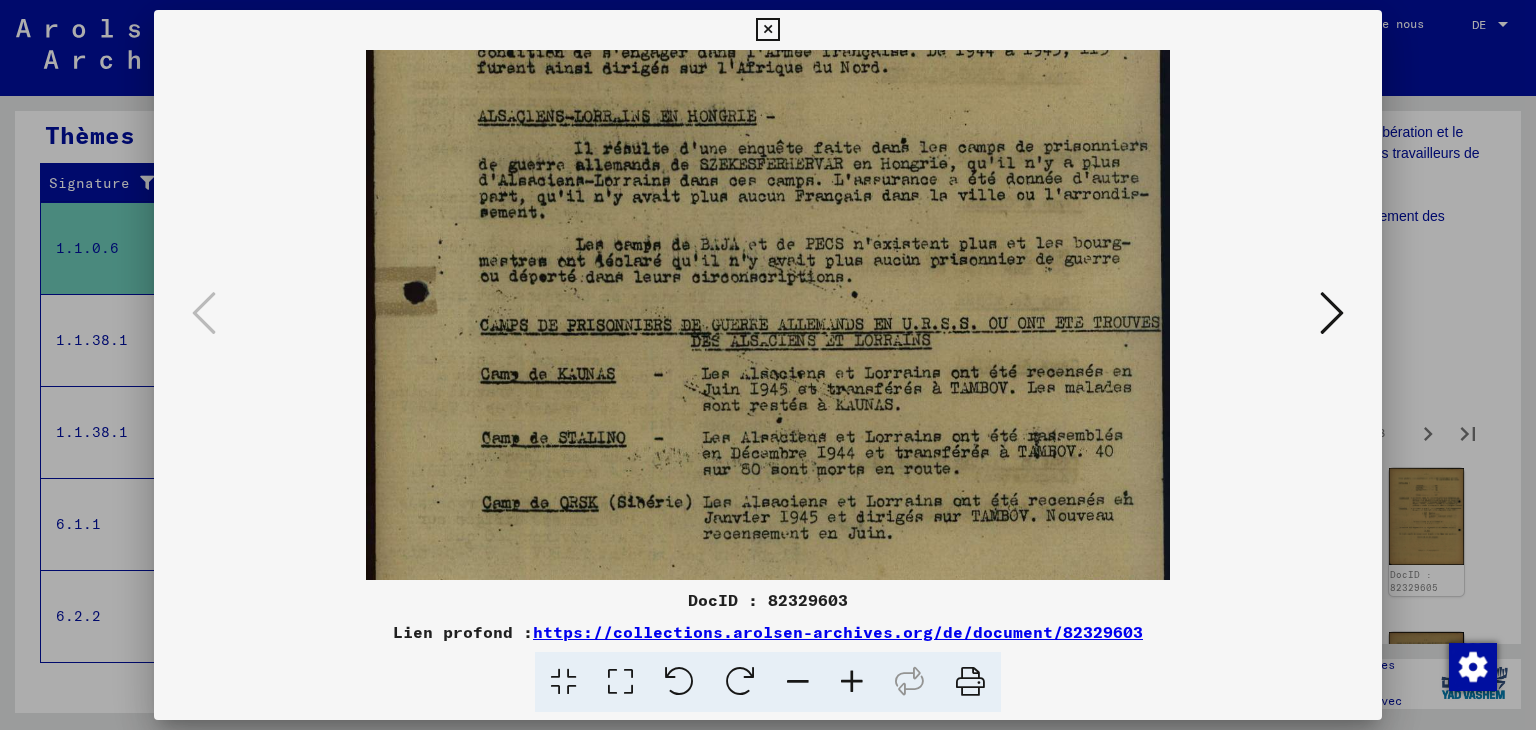scroll, scrollTop: 474, scrollLeft: 0, axis: vertical 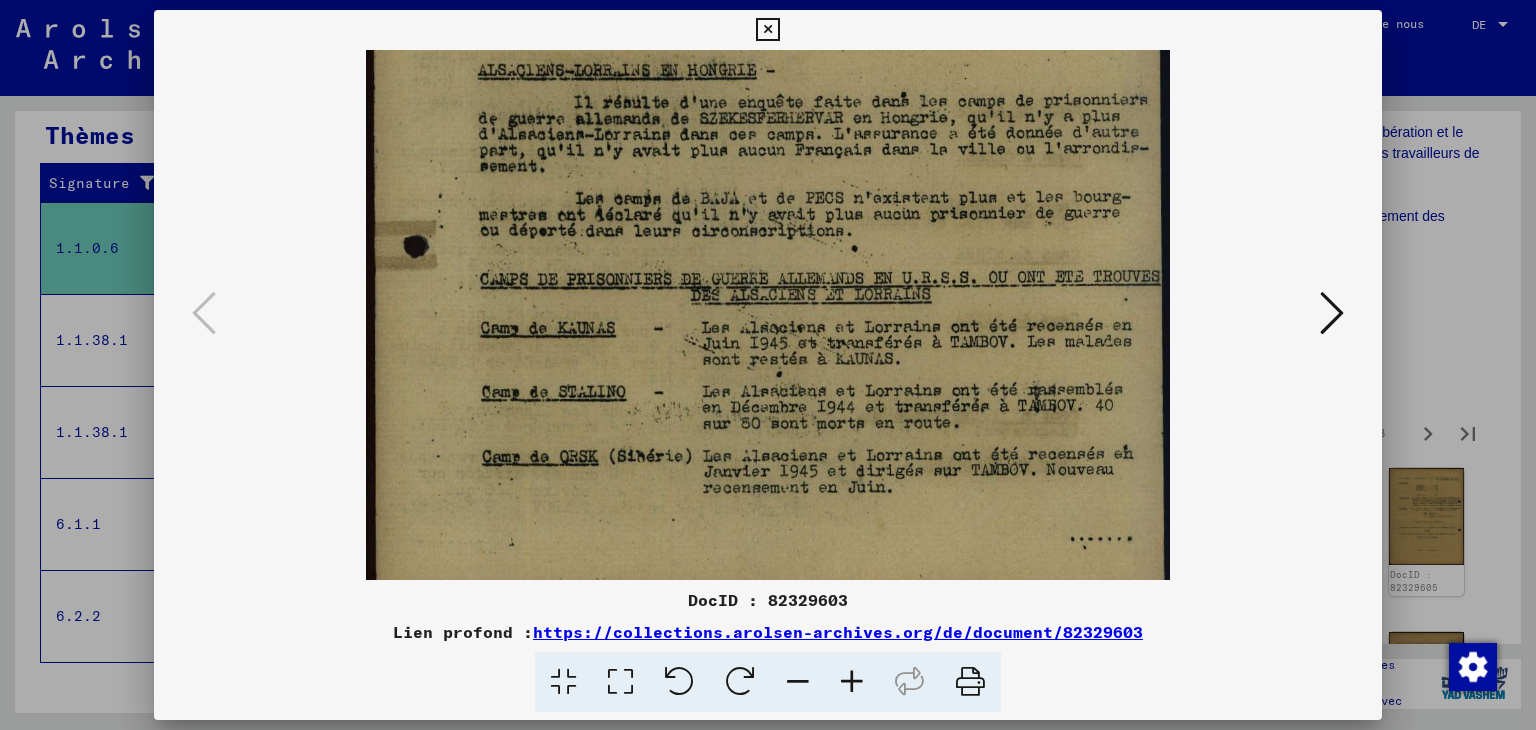 drag, startPoint x: 758, startPoint y: 484, endPoint x: 752, endPoint y: 188, distance: 296.0608 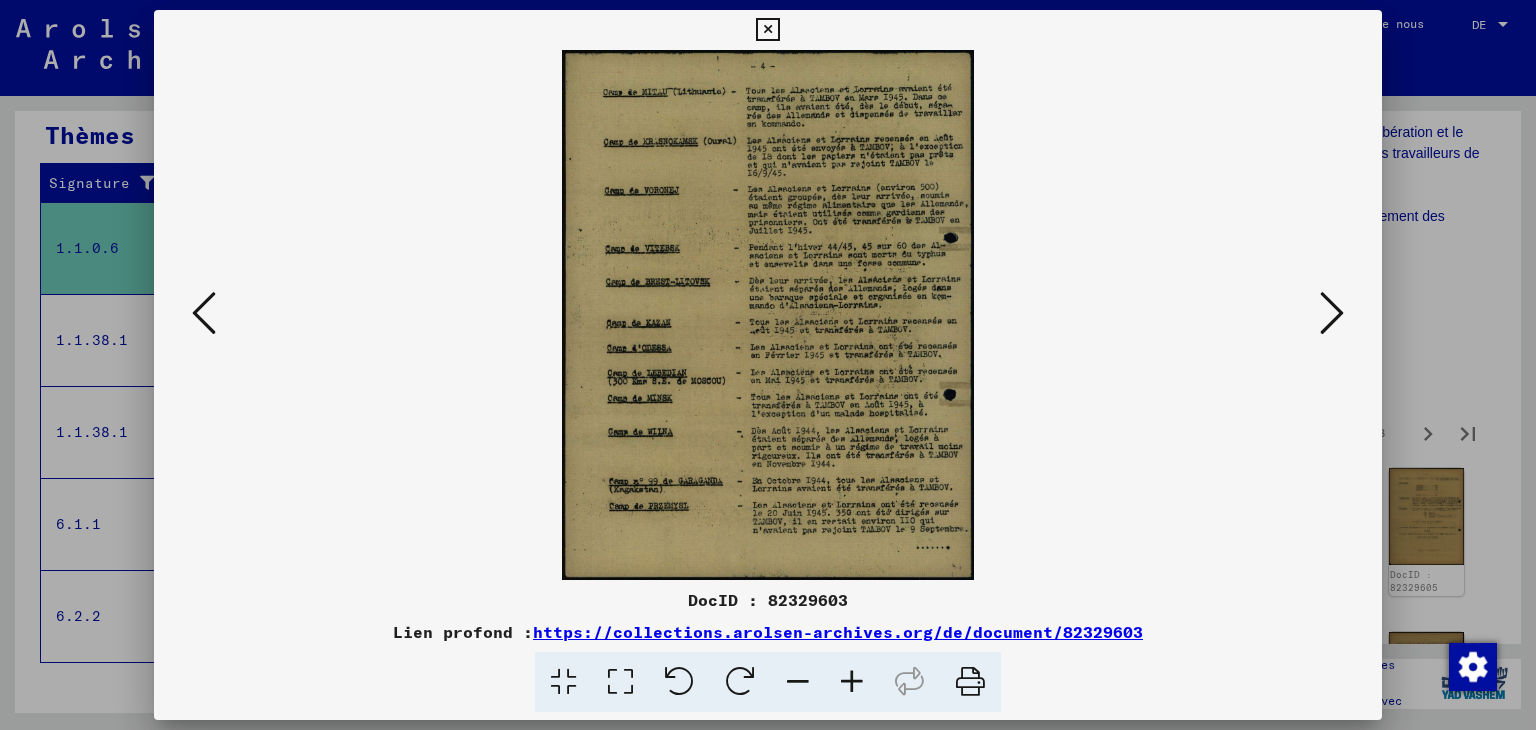 click at bounding box center [852, 682] 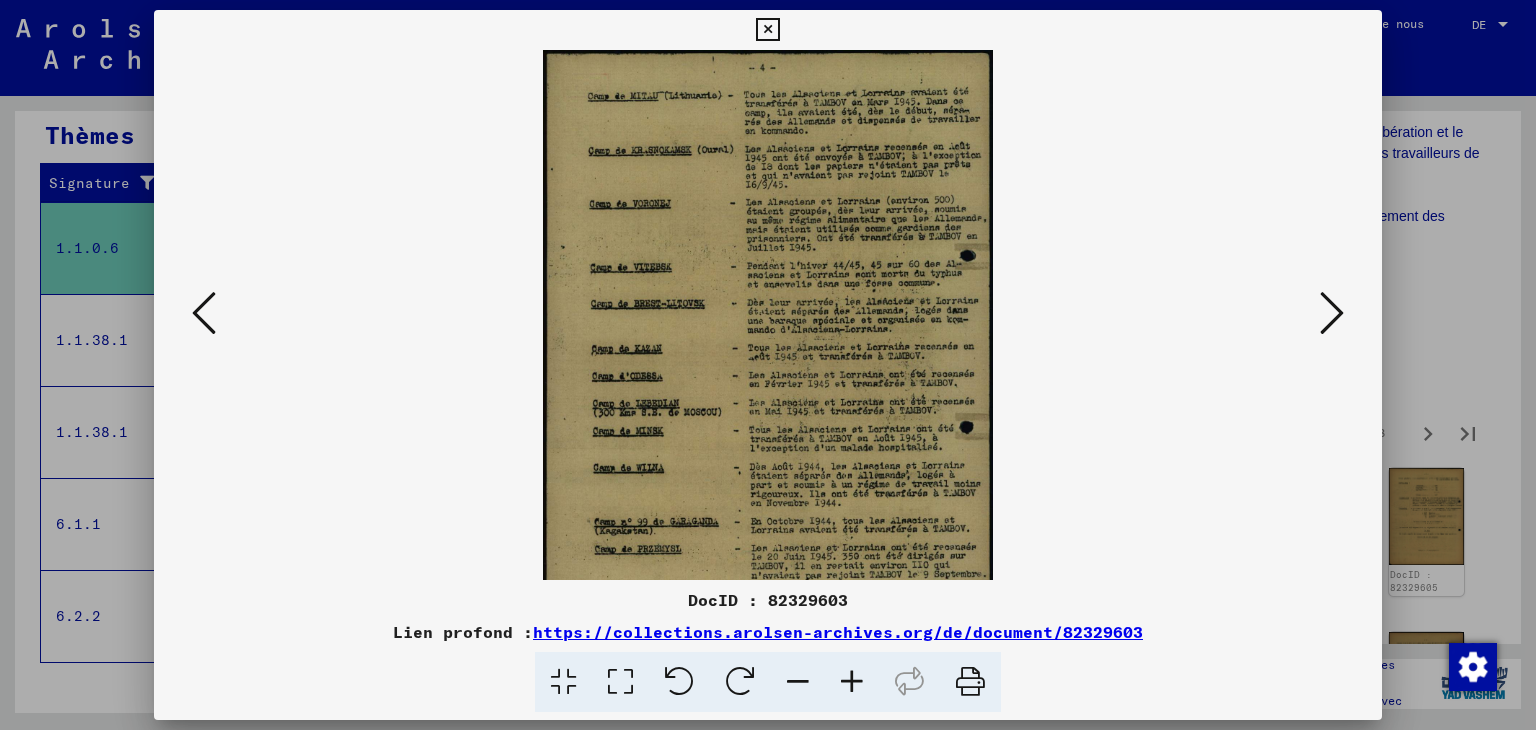 click at bounding box center (852, 682) 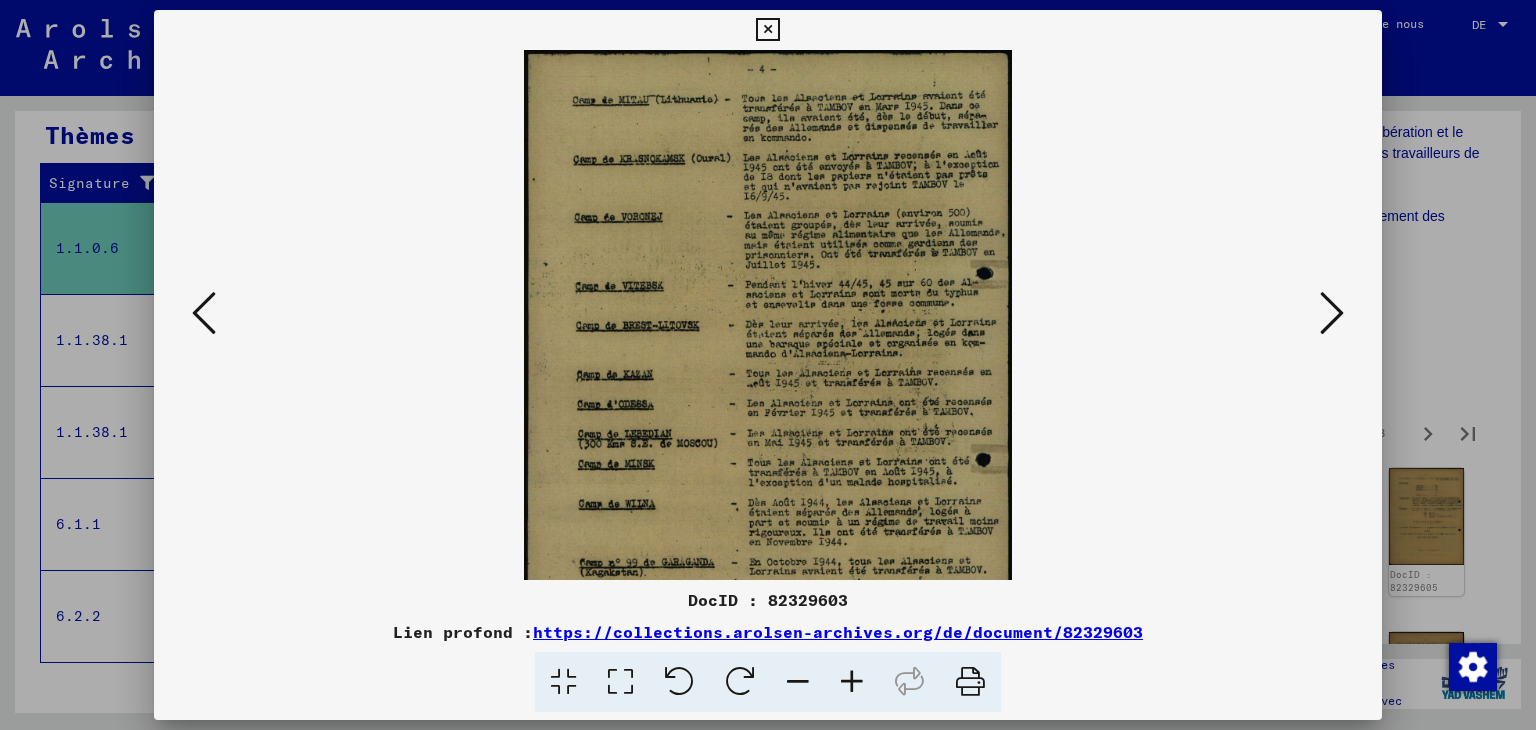 click at bounding box center (852, 682) 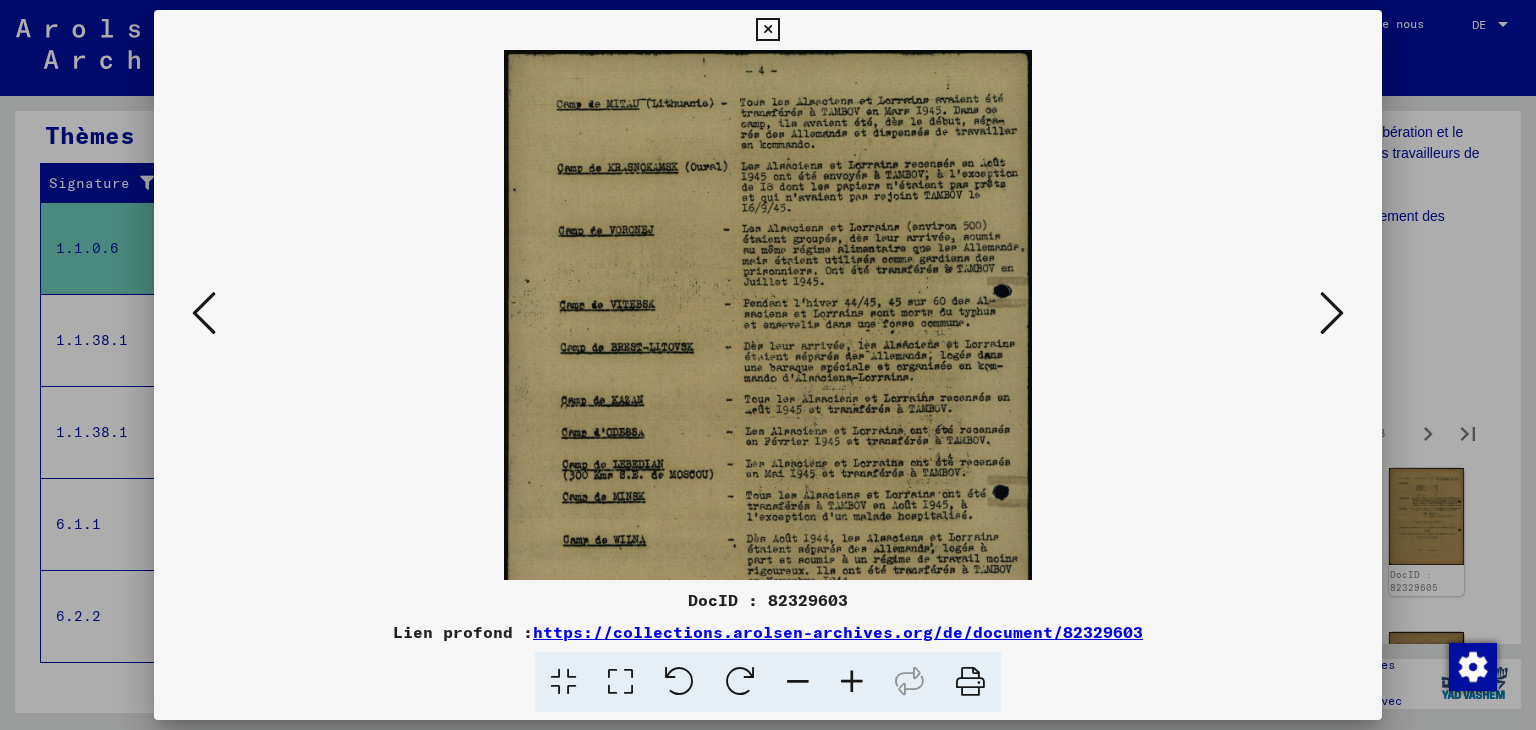 click at bounding box center [852, 682] 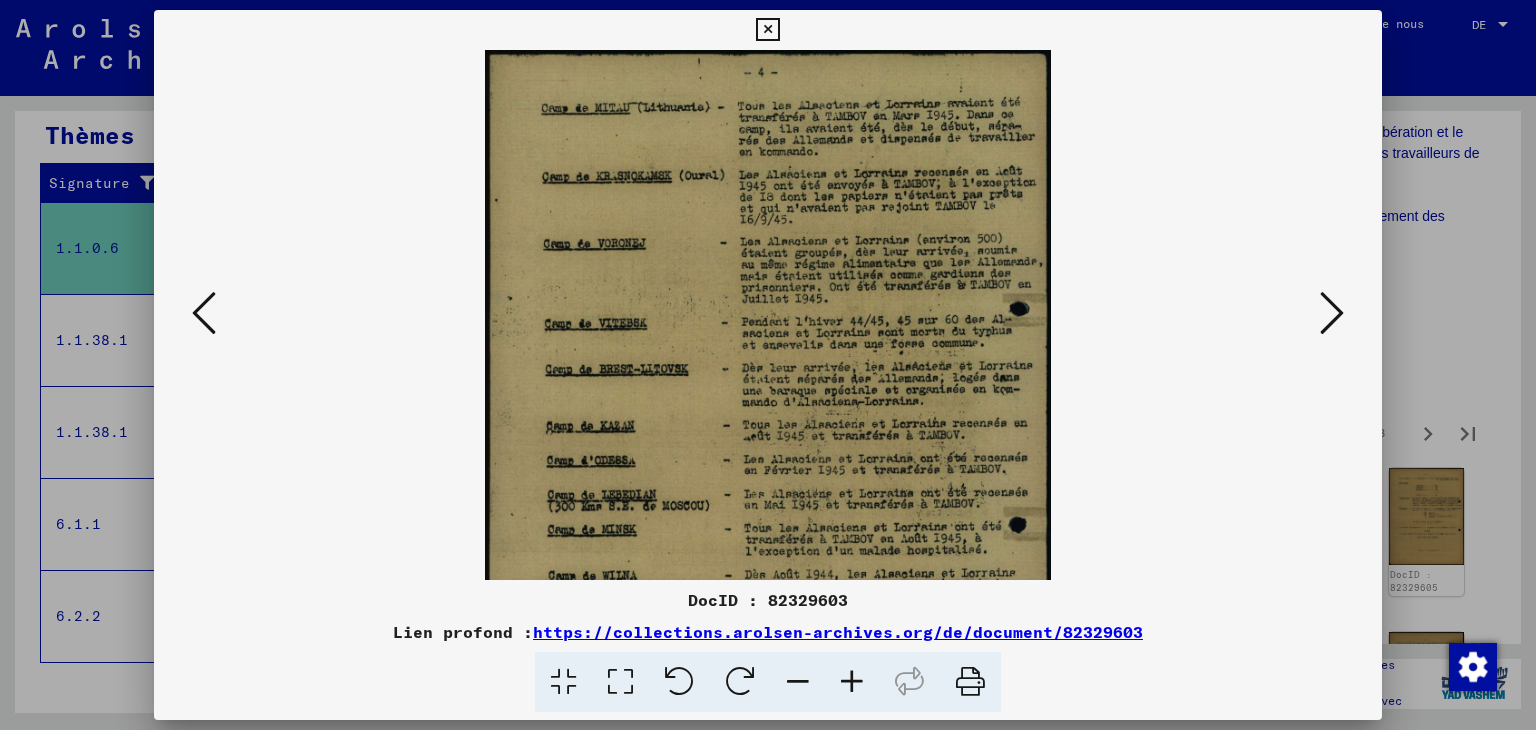 click at bounding box center [852, 682] 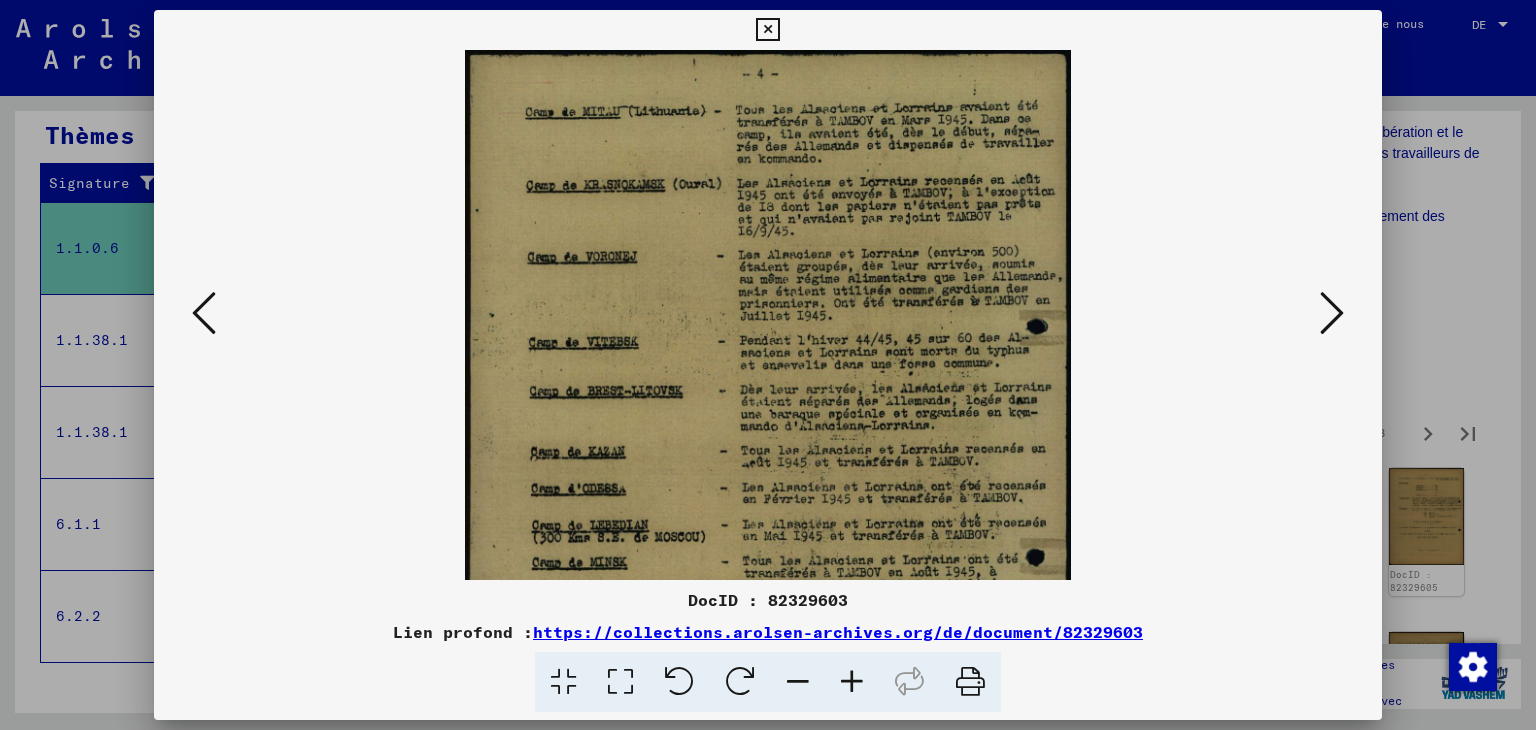 click at bounding box center [852, 682] 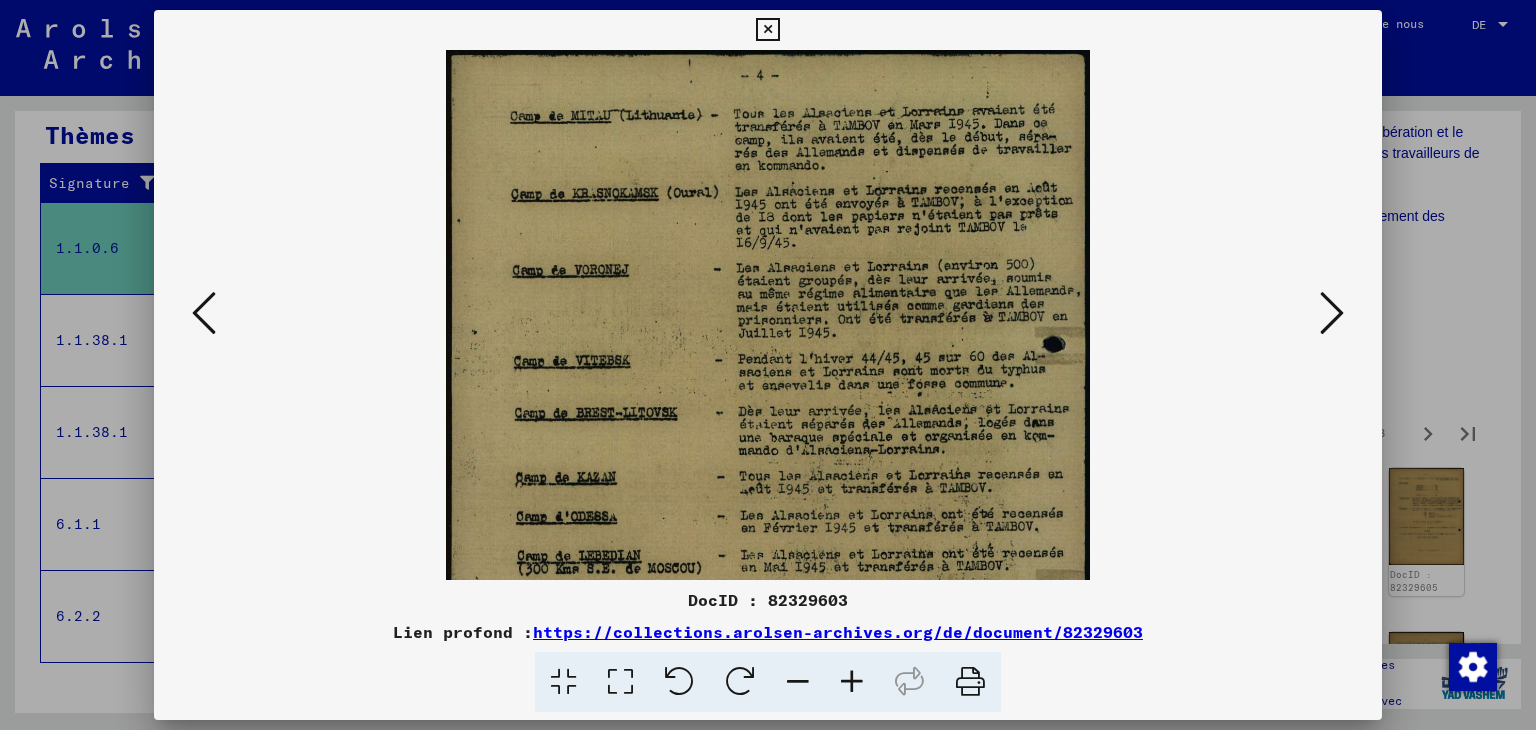 click at bounding box center (852, 682) 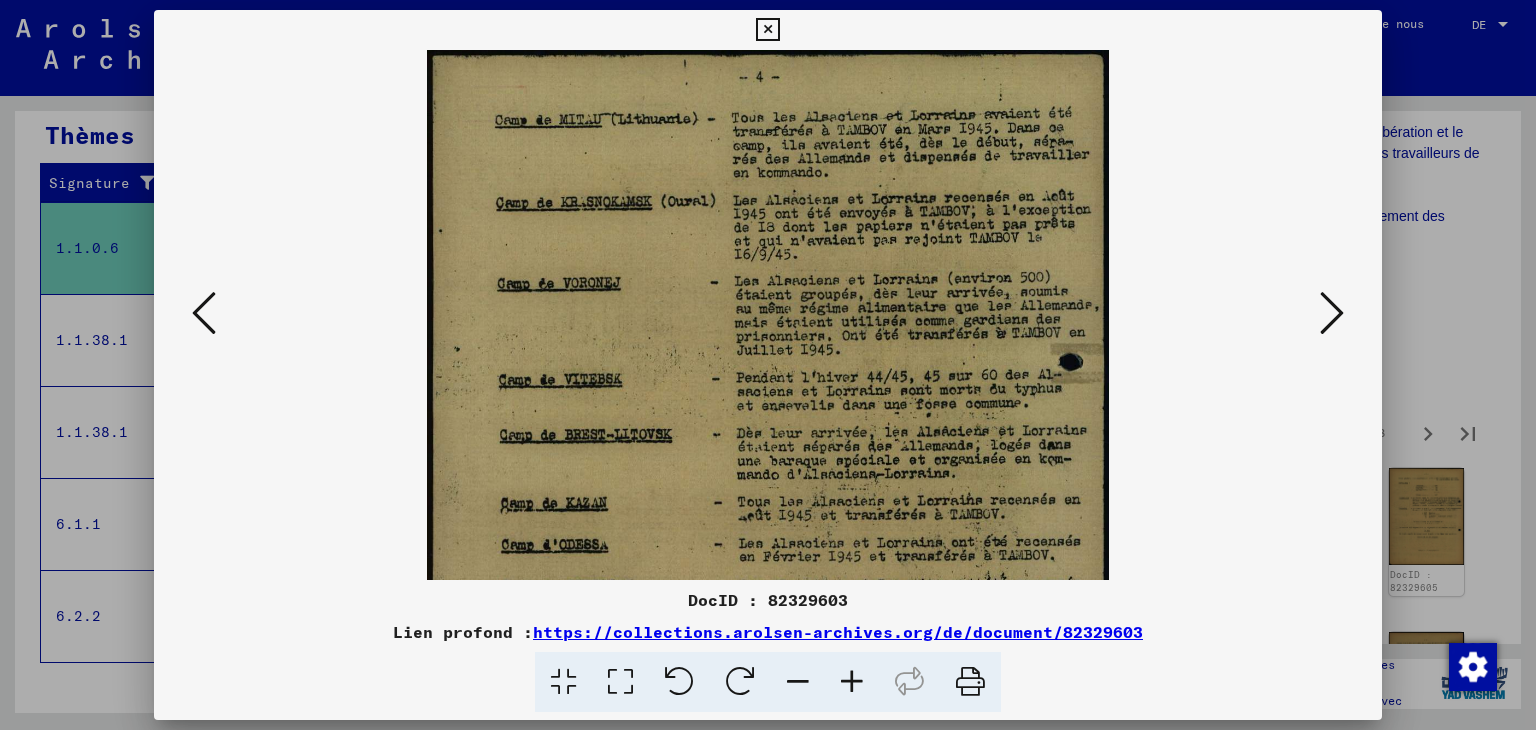 click at bounding box center [852, 682] 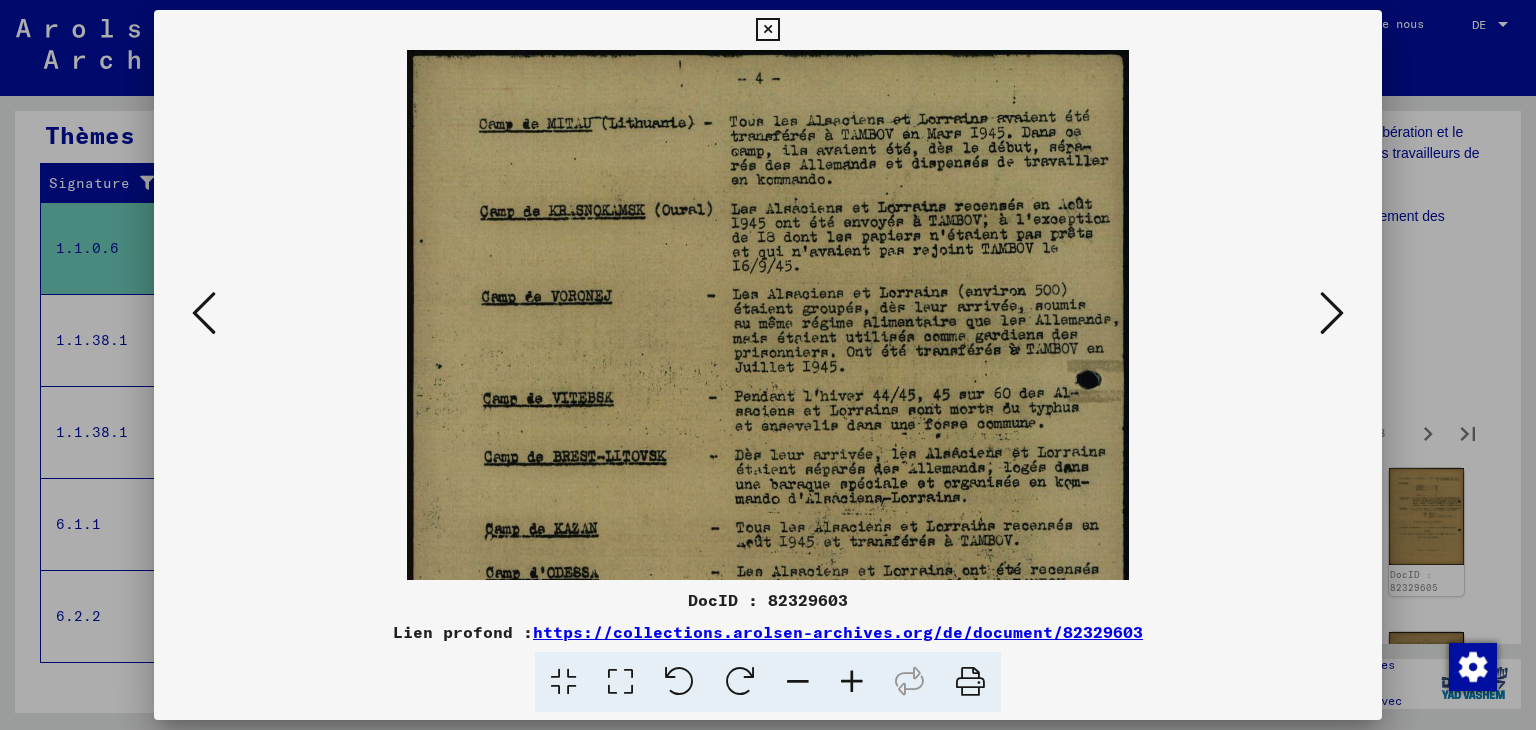 click at bounding box center [852, 682] 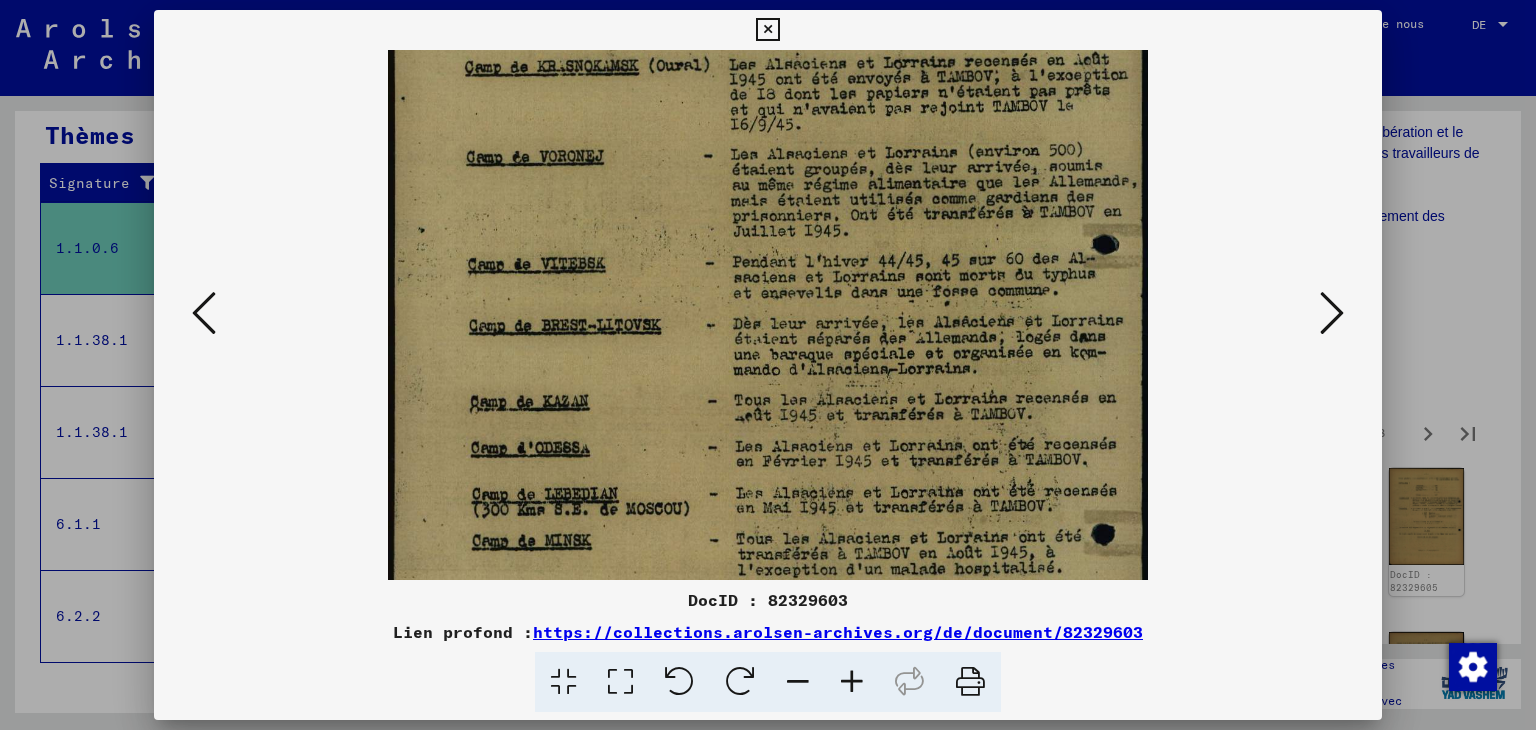 scroll, scrollTop: 158, scrollLeft: 0, axis: vertical 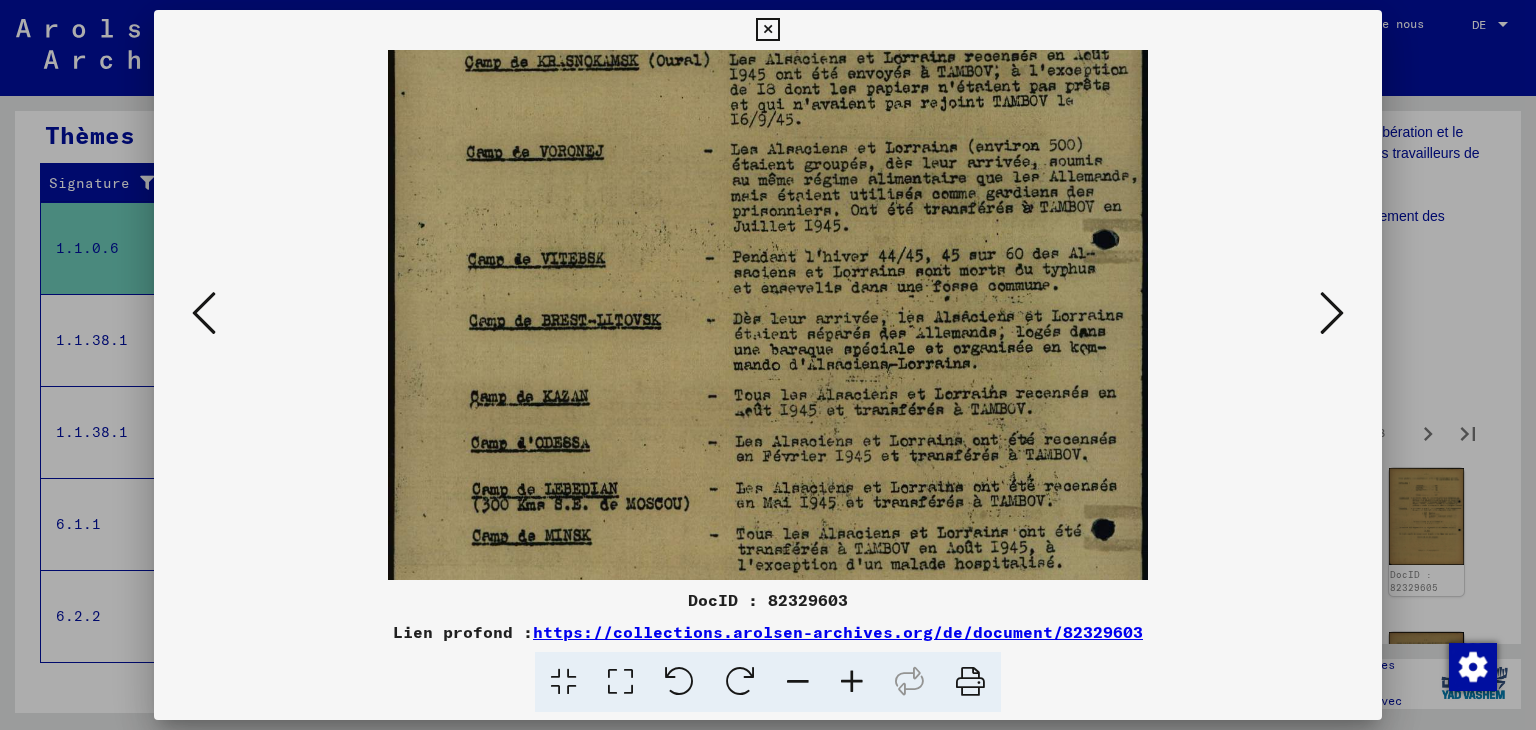 drag, startPoint x: 741, startPoint y: 486, endPoint x: 714, endPoint y: 358, distance: 130.81667 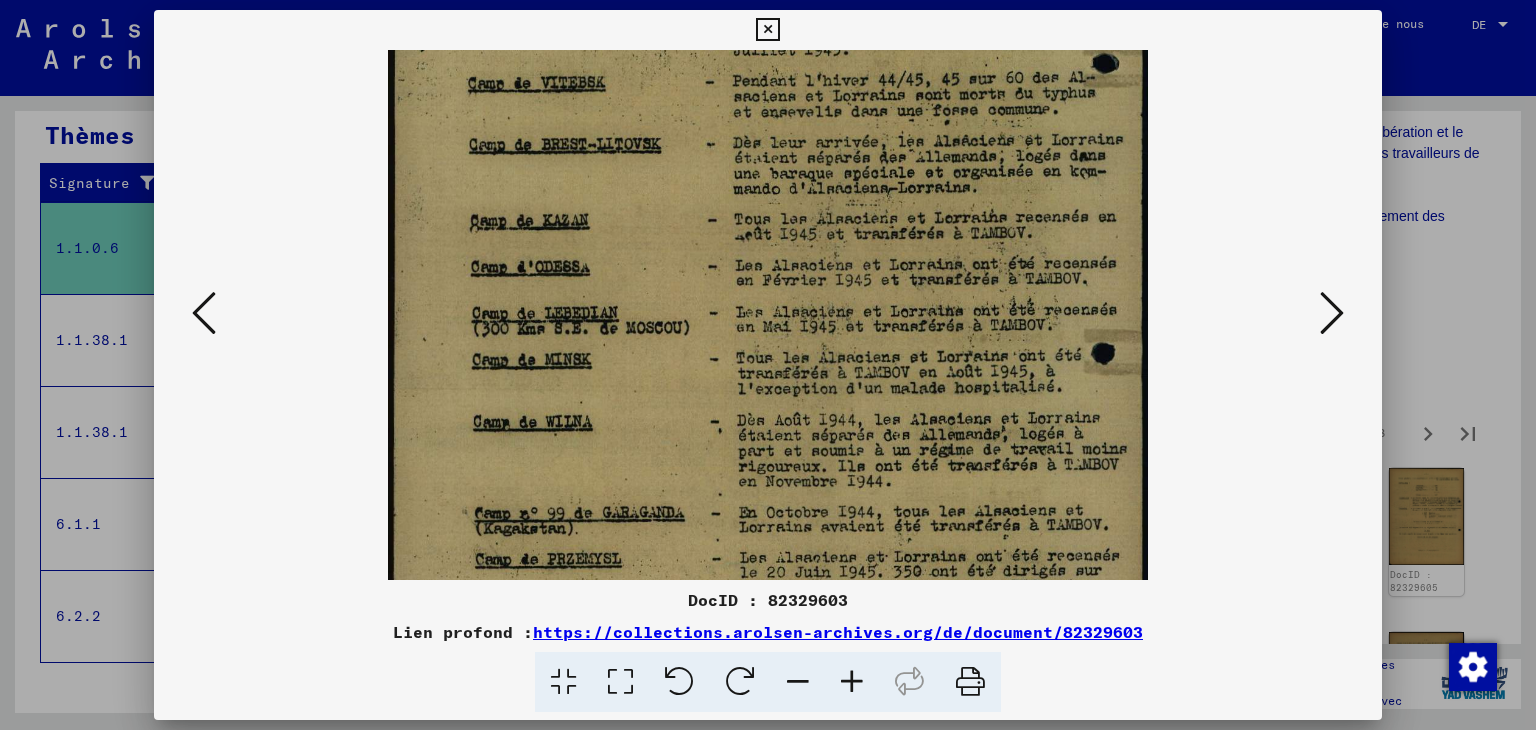 scroll, scrollTop: 337, scrollLeft: 0, axis: vertical 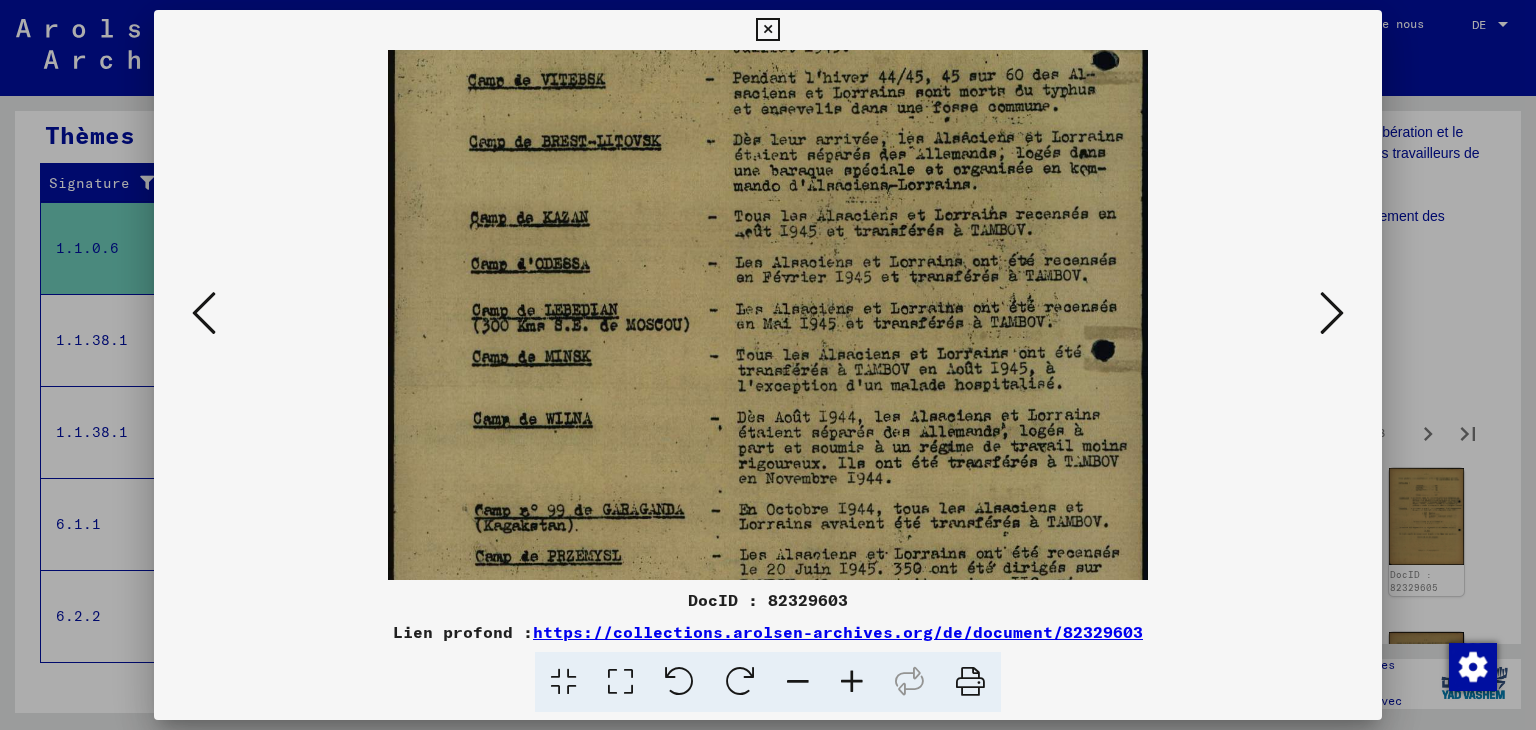 drag, startPoint x: 727, startPoint y: 504, endPoint x: 725, endPoint y: 329, distance: 175.01143 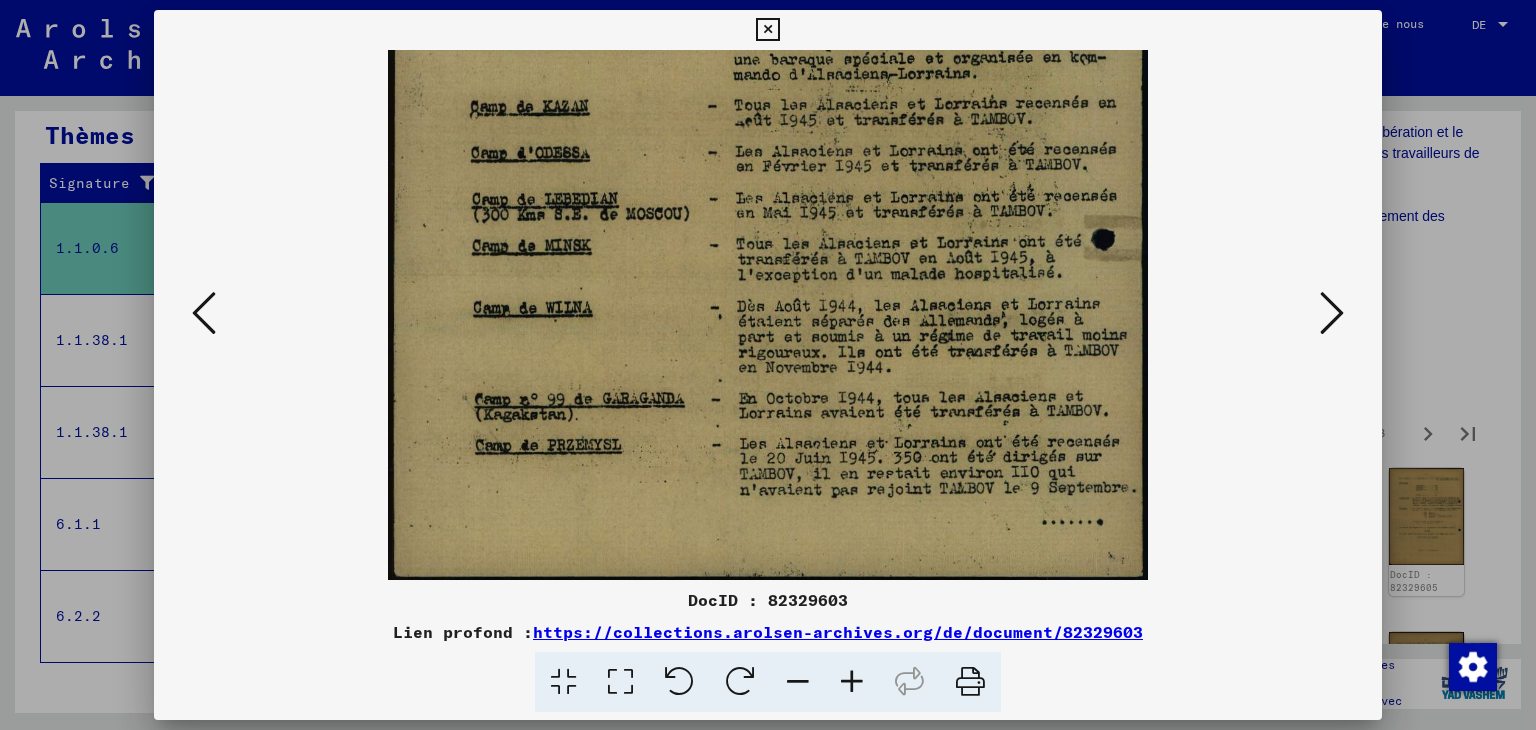 scroll, scrollTop: 449, scrollLeft: 0, axis: vertical 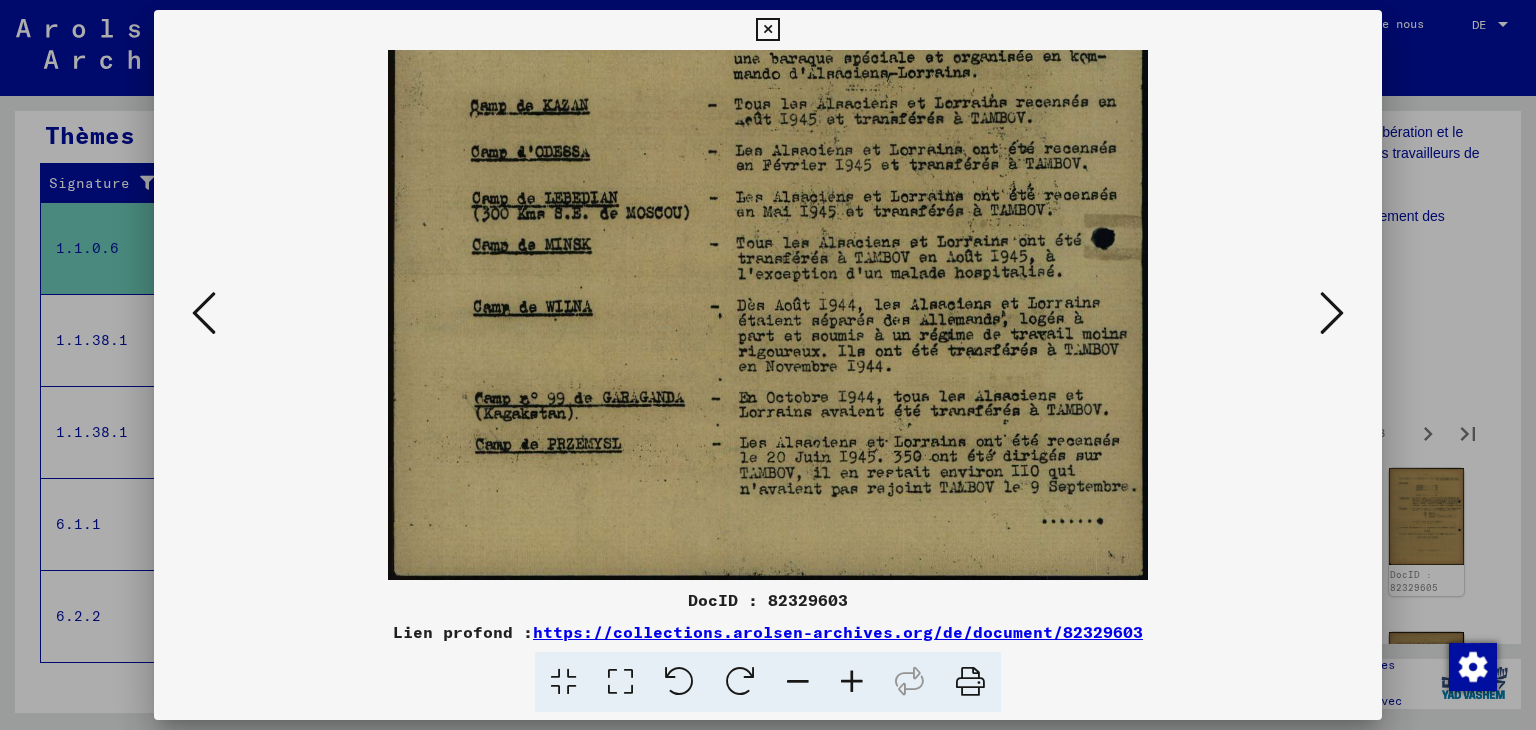 drag, startPoint x: 728, startPoint y: 478, endPoint x: 729, endPoint y: 353, distance: 125.004 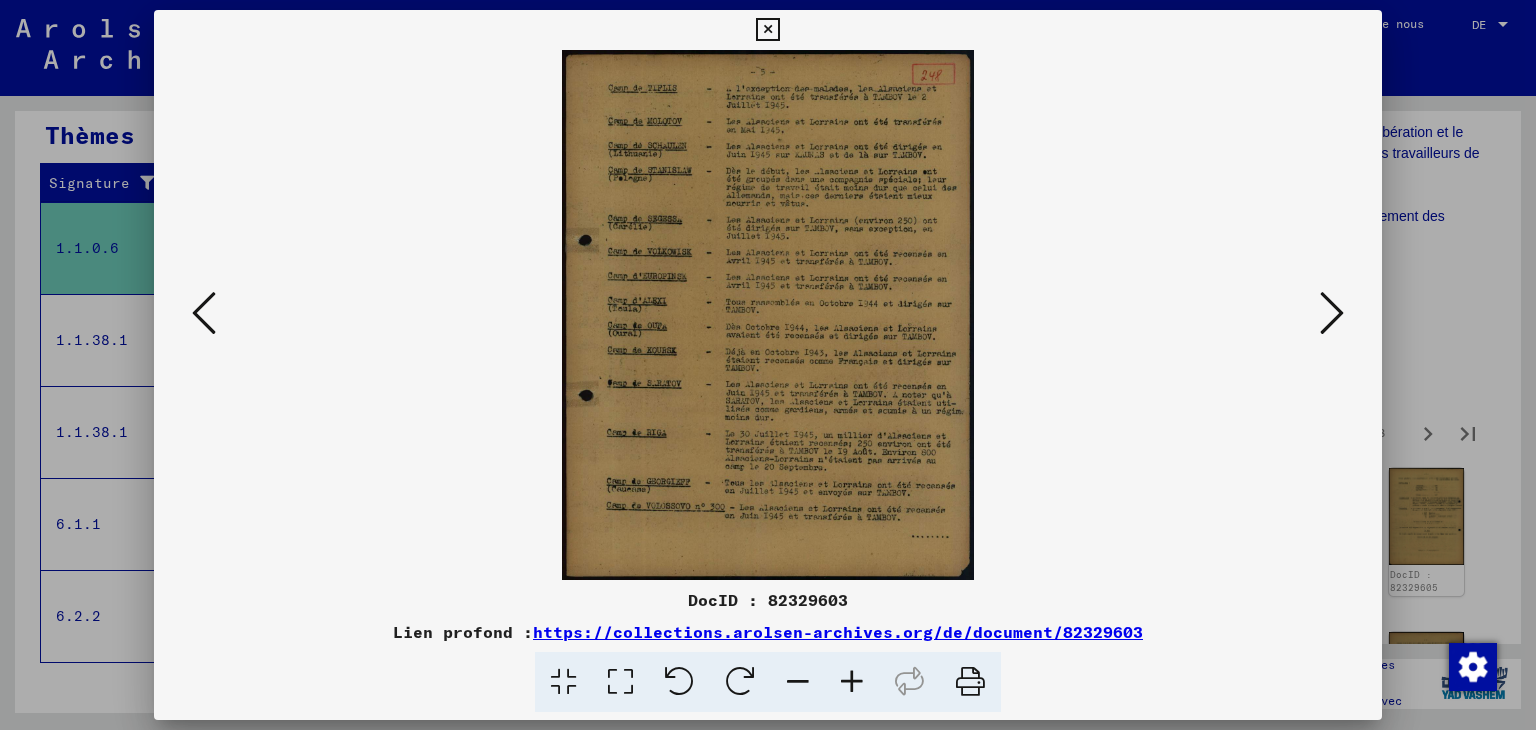 click at bounding box center [852, 682] 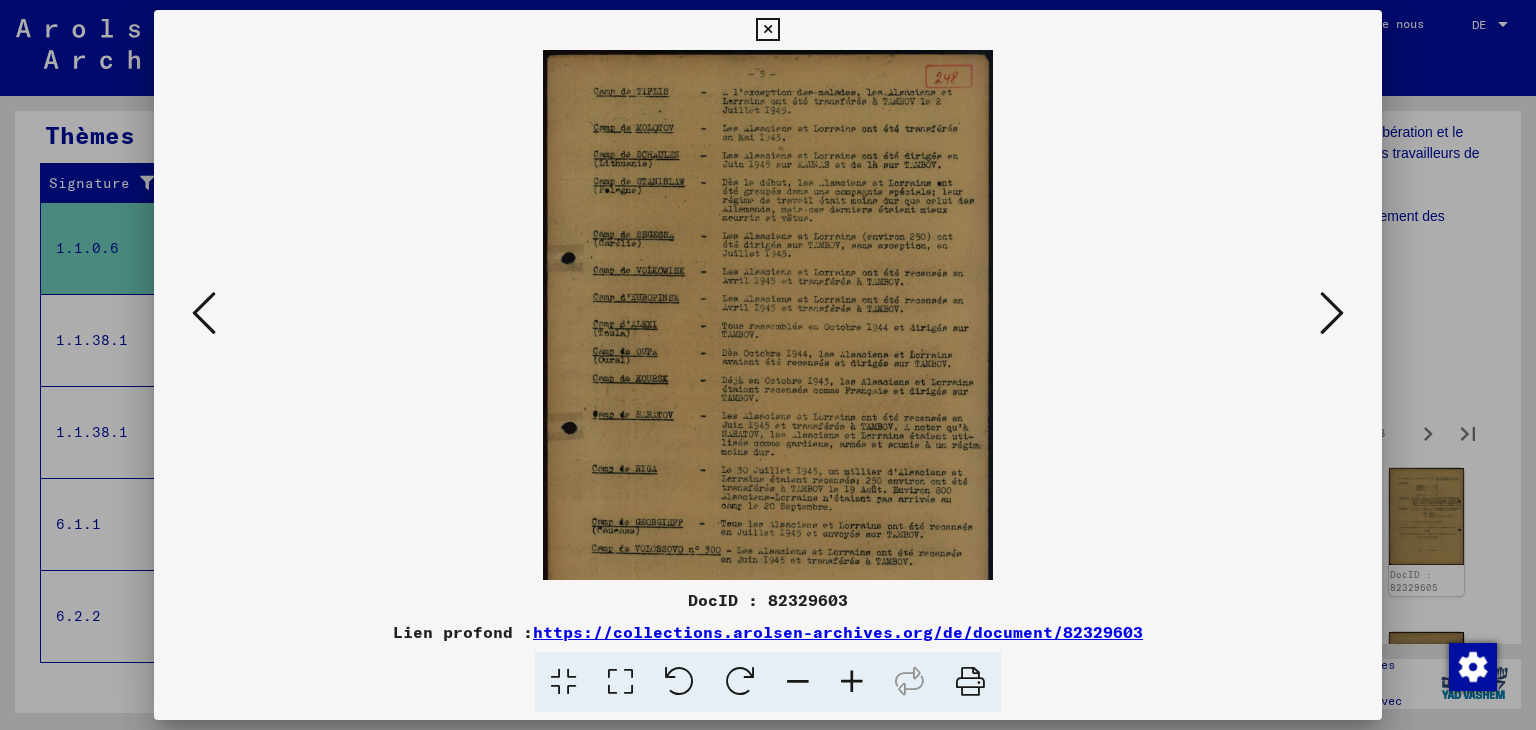 click at bounding box center (852, 682) 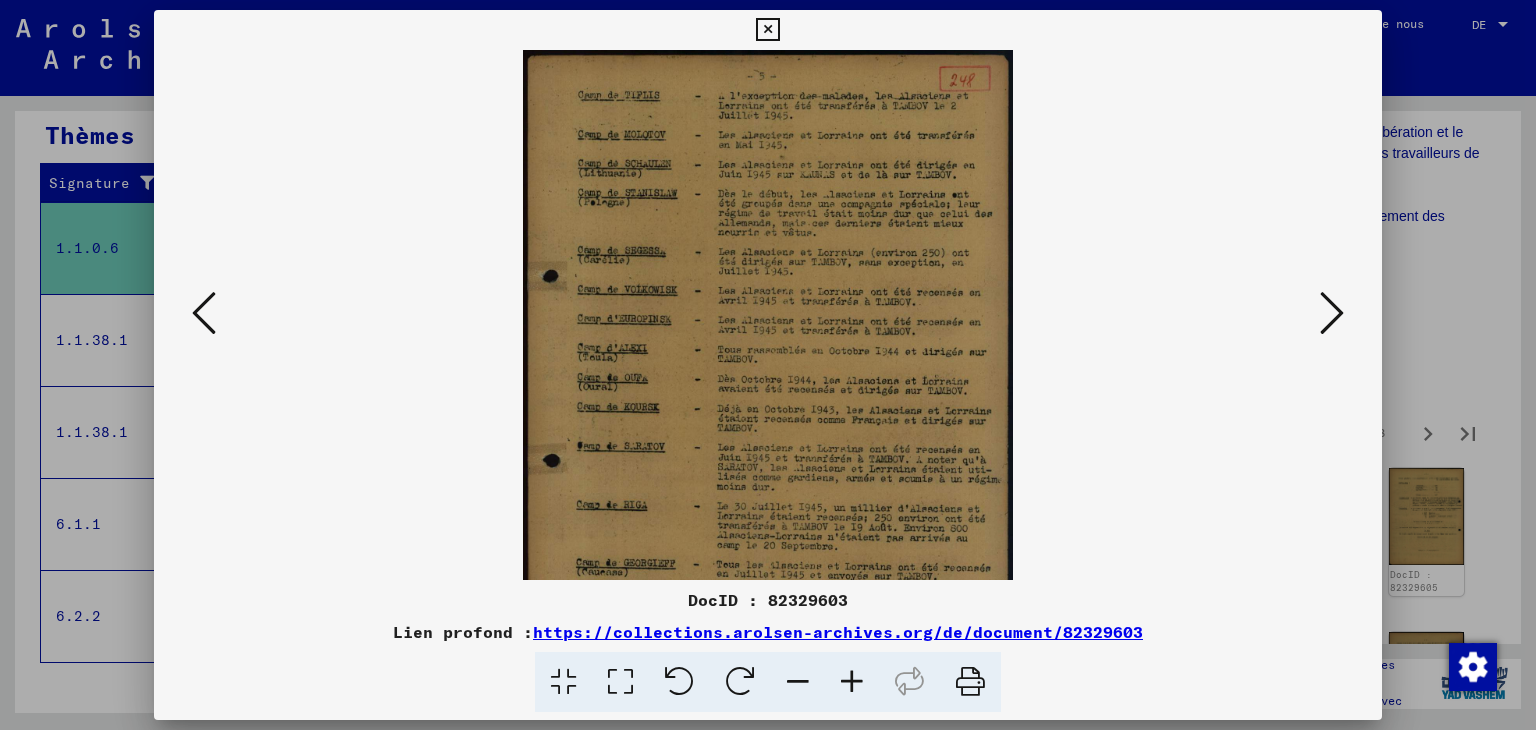 click at bounding box center (852, 682) 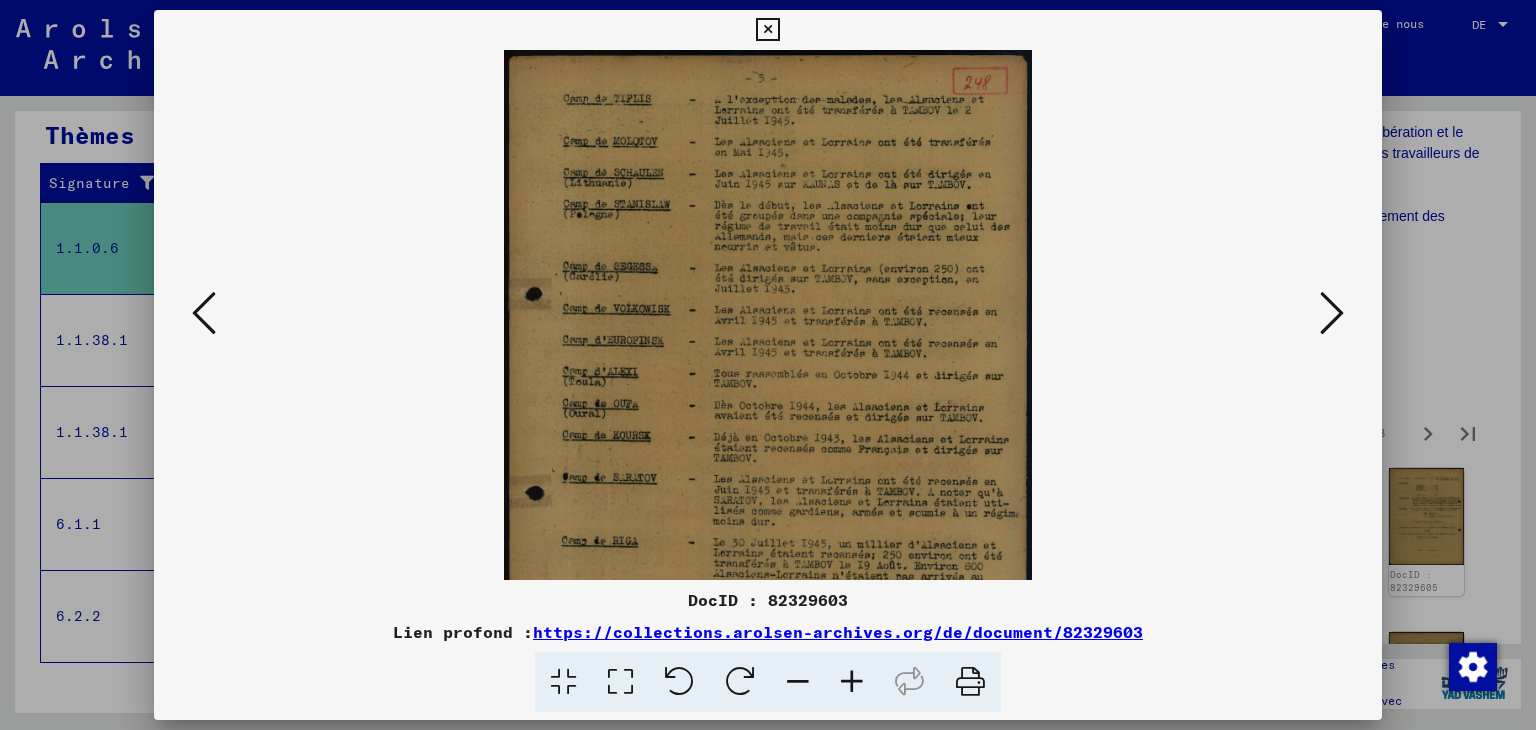 click at bounding box center (852, 682) 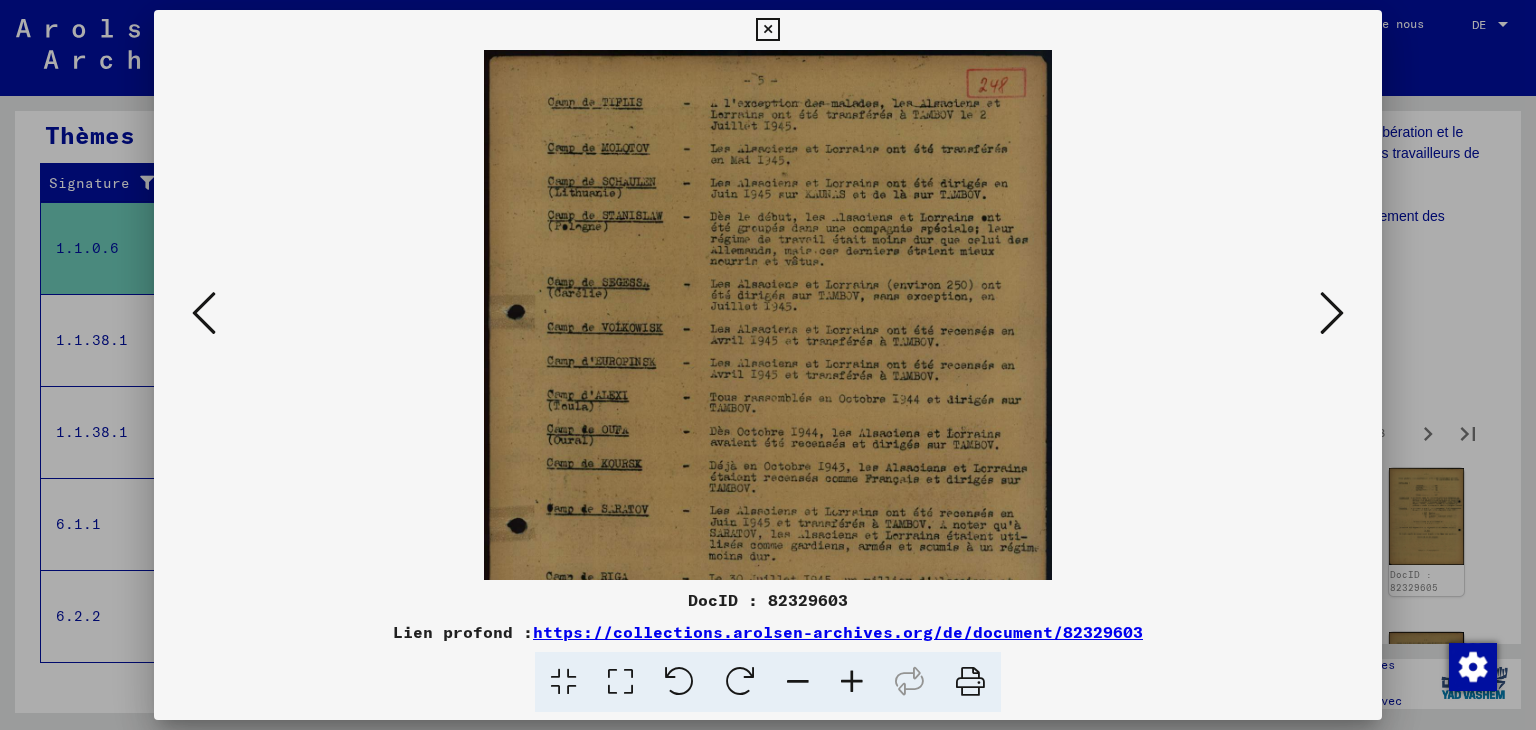 click at bounding box center [852, 682] 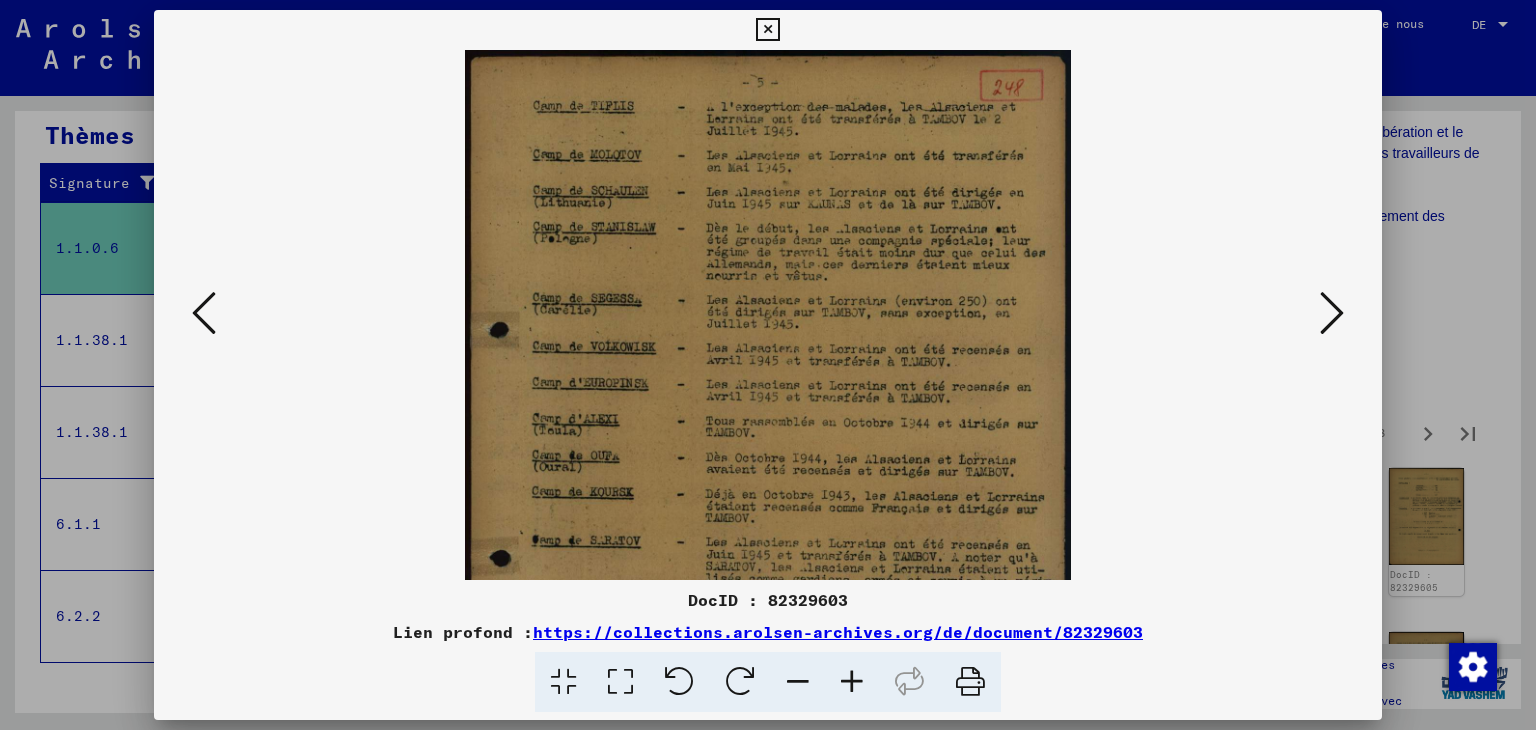 click at bounding box center (852, 682) 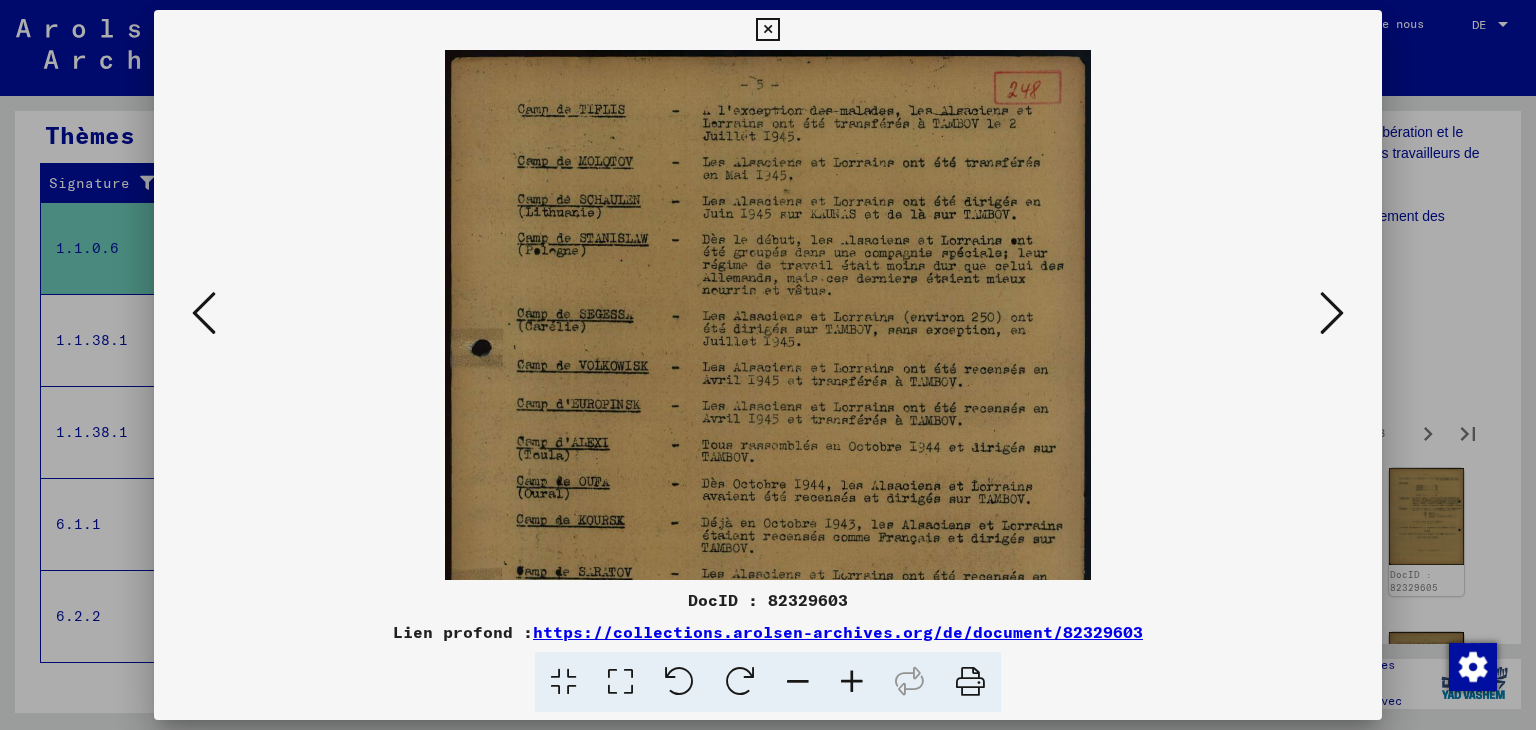 click at bounding box center (852, 682) 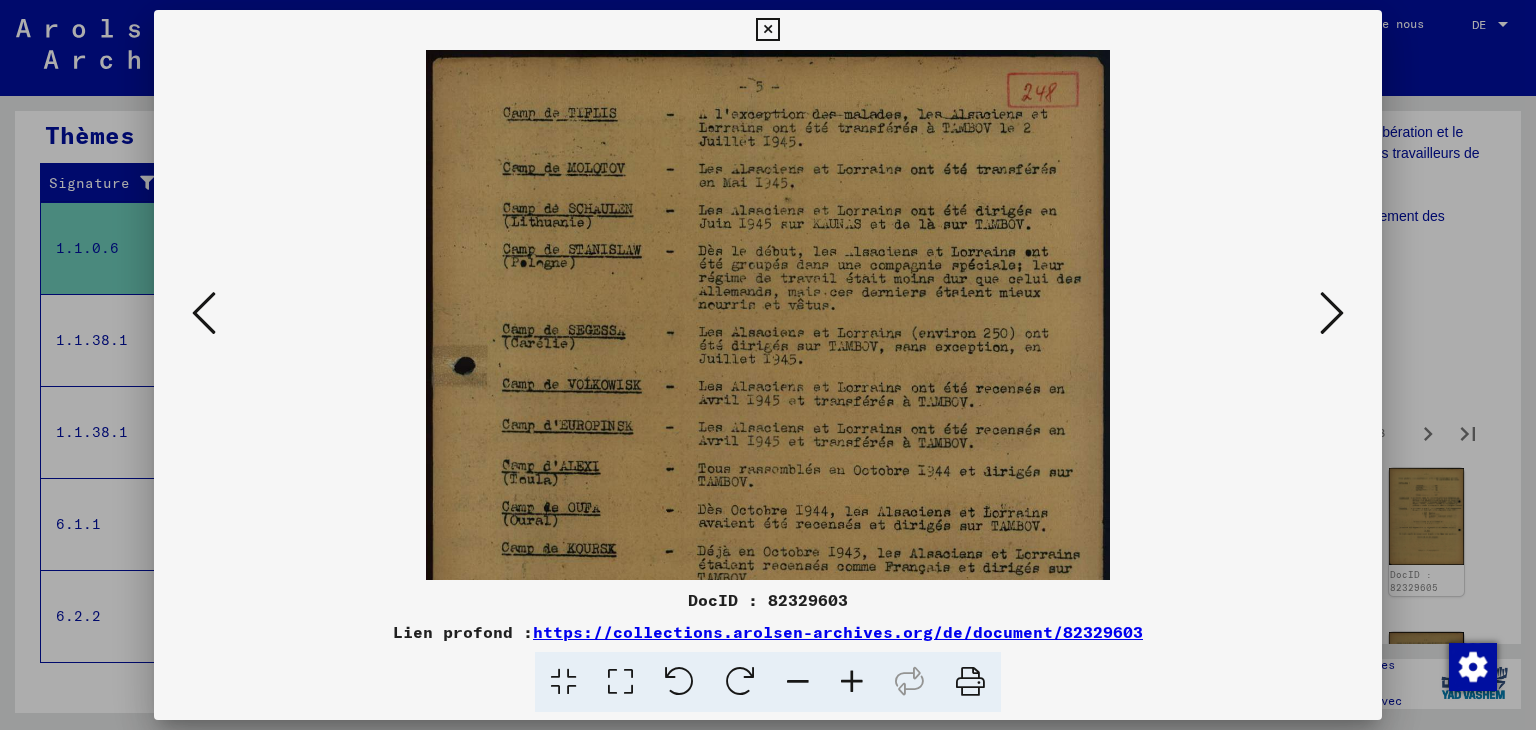 click at bounding box center [852, 682] 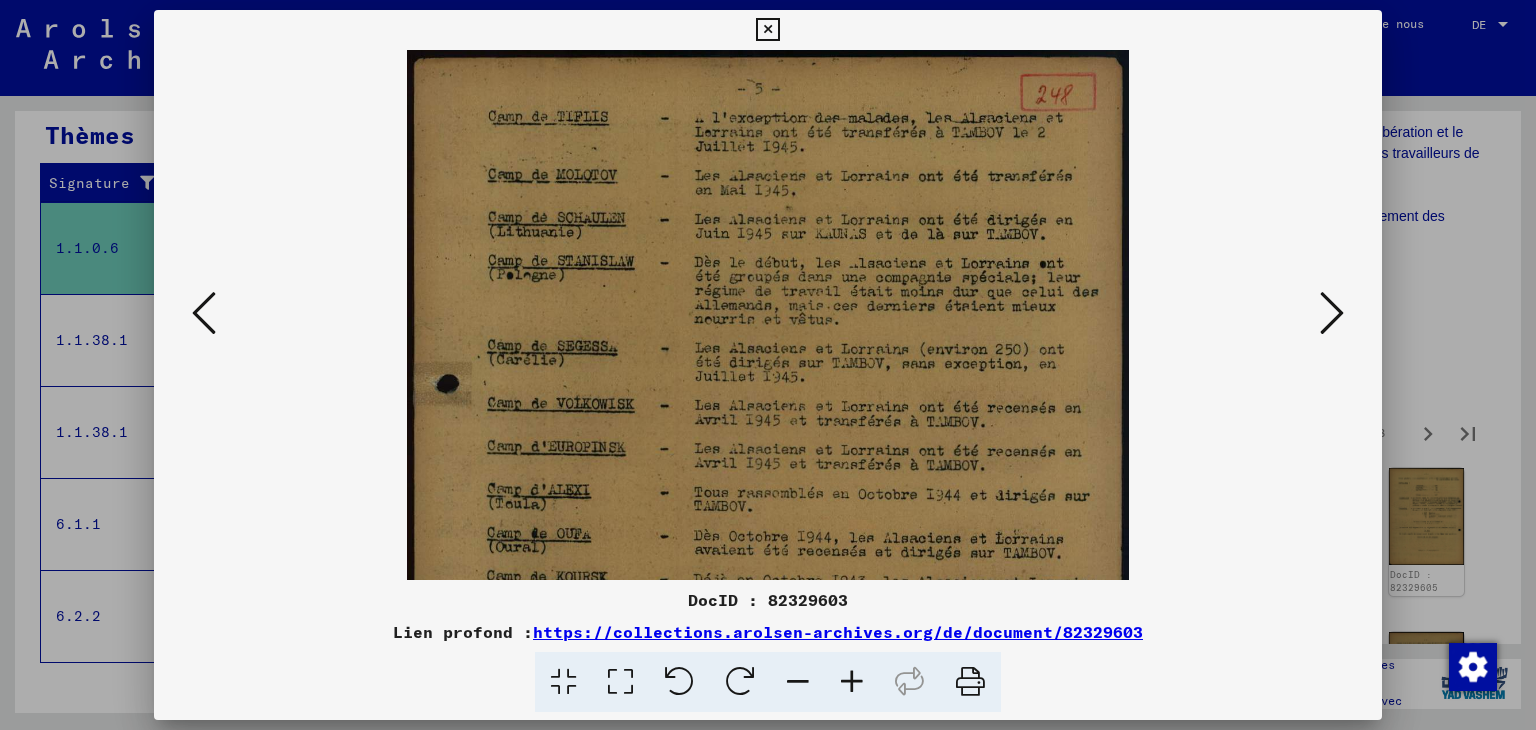click at bounding box center [852, 682] 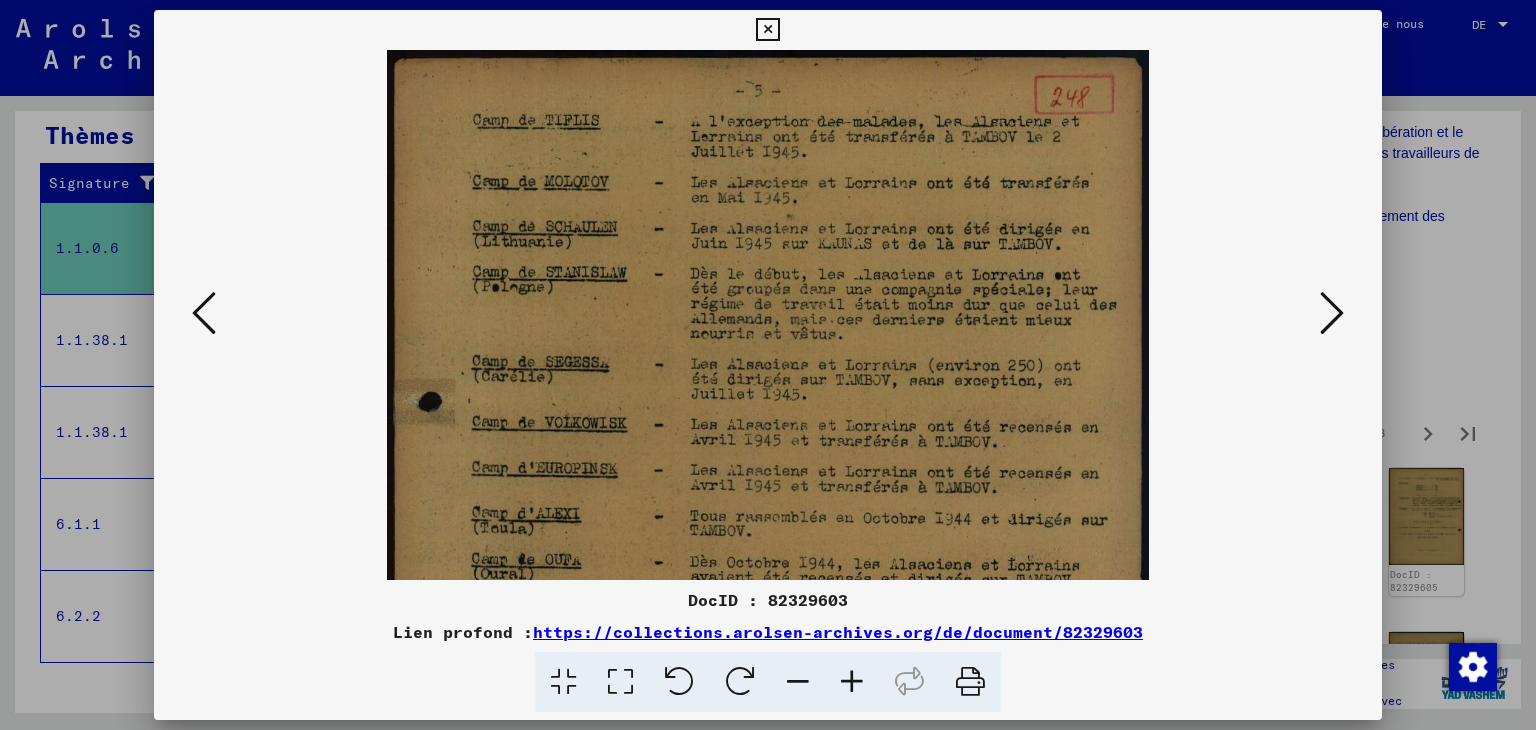 click at bounding box center (852, 682) 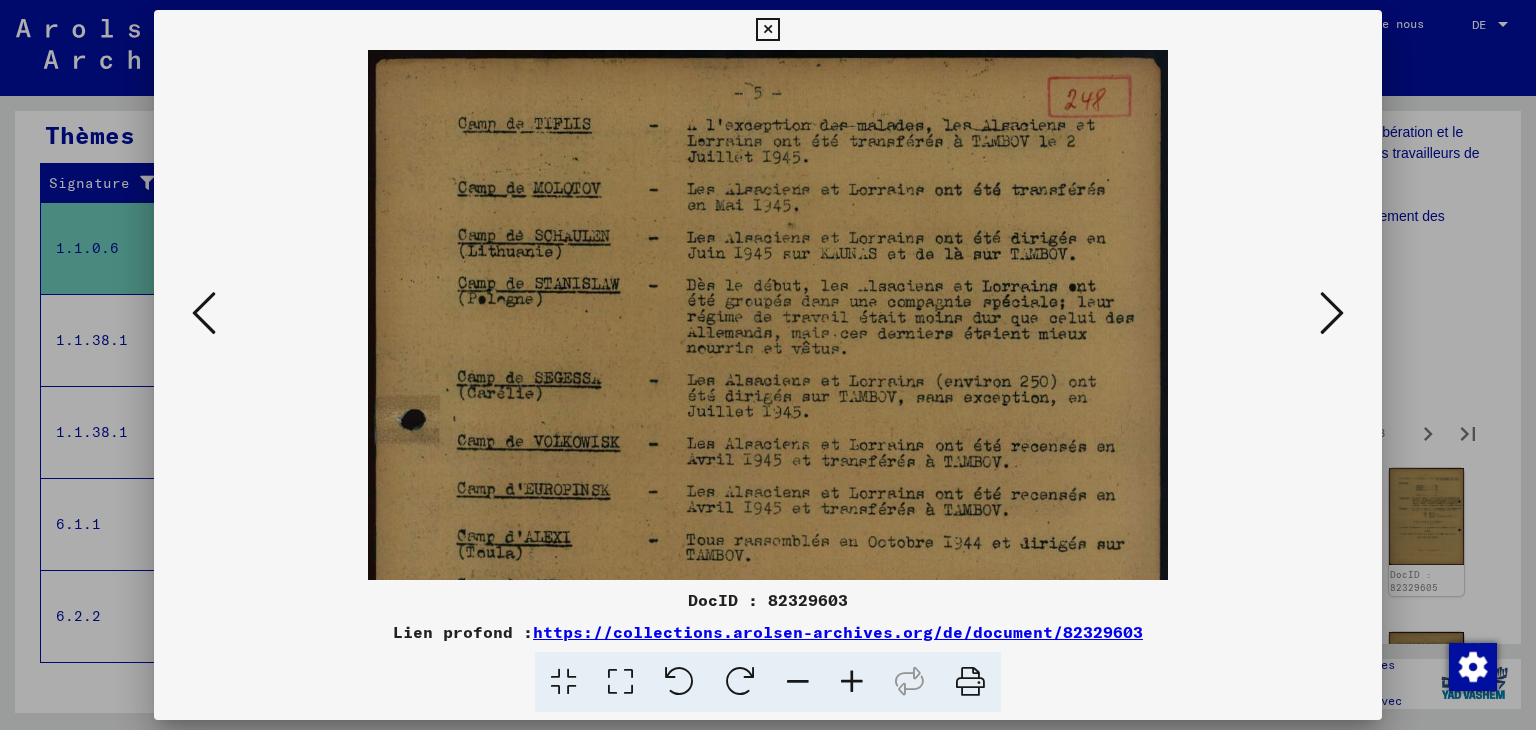 click at bounding box center [852, 682] 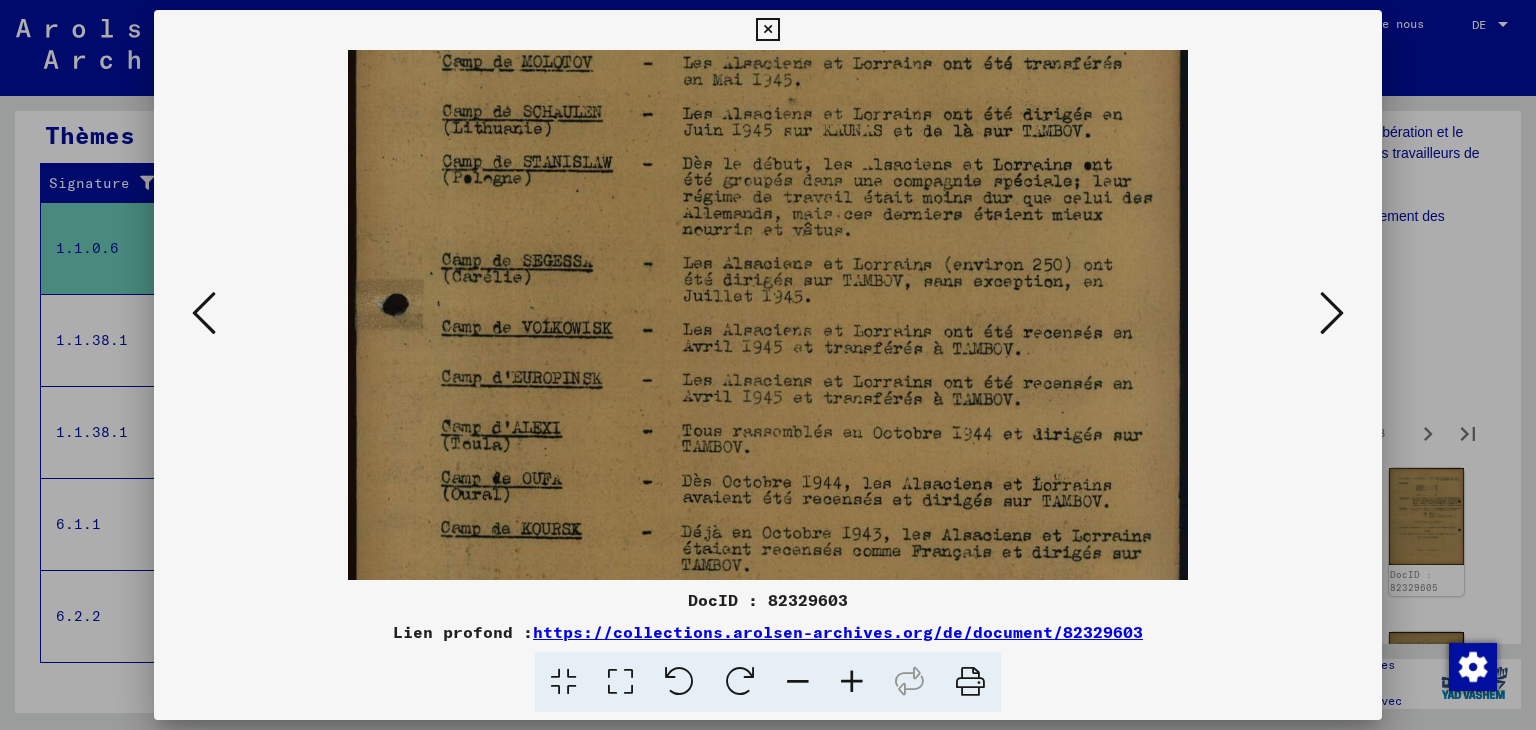 drag, startPoint x: 787, startPoint y: 497, endPoint x: 786, endPoint y: 365, distance: 132.00378 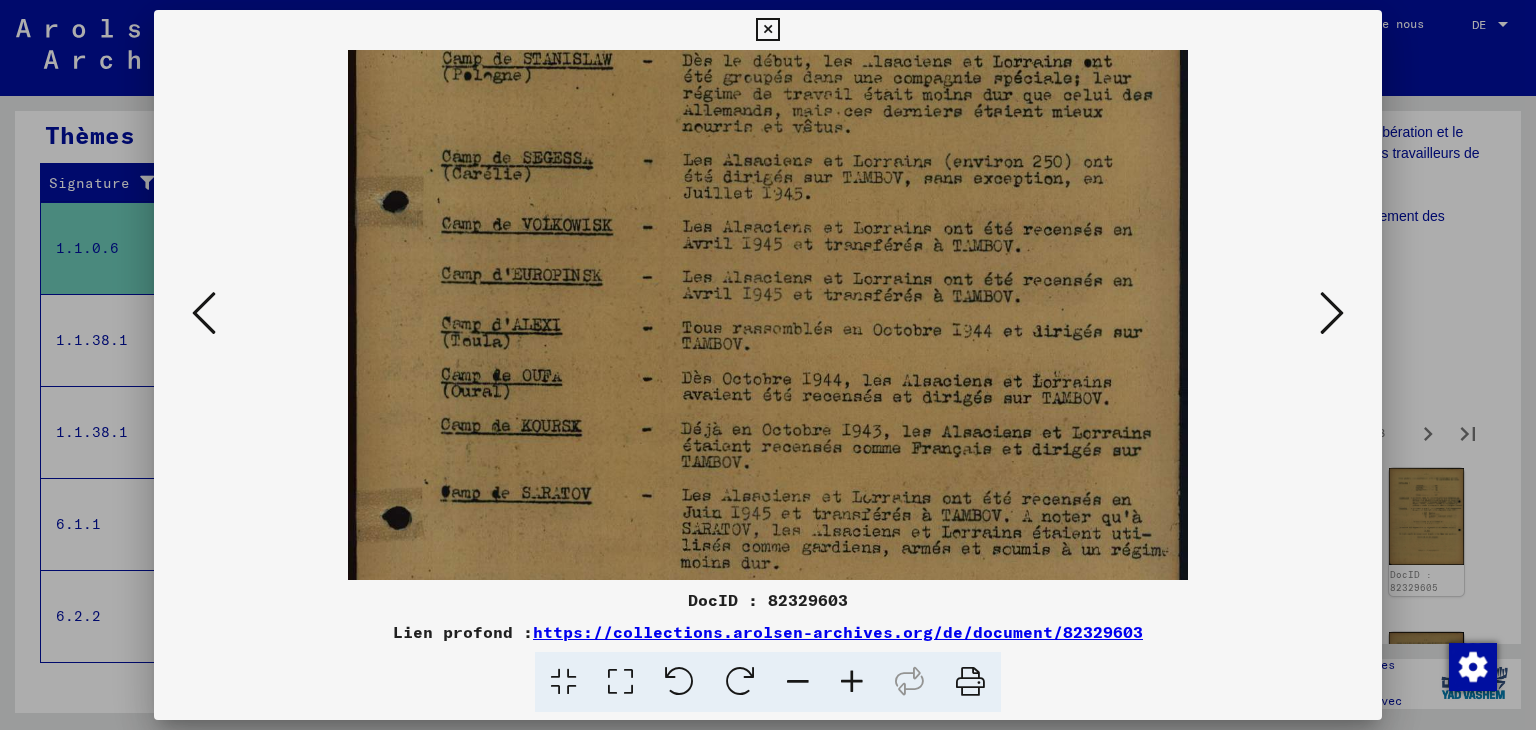 drag, startPoint x: 795, startPoint y: 464, endPoint x: 776, endPoint y: 364, distance: 101.788994 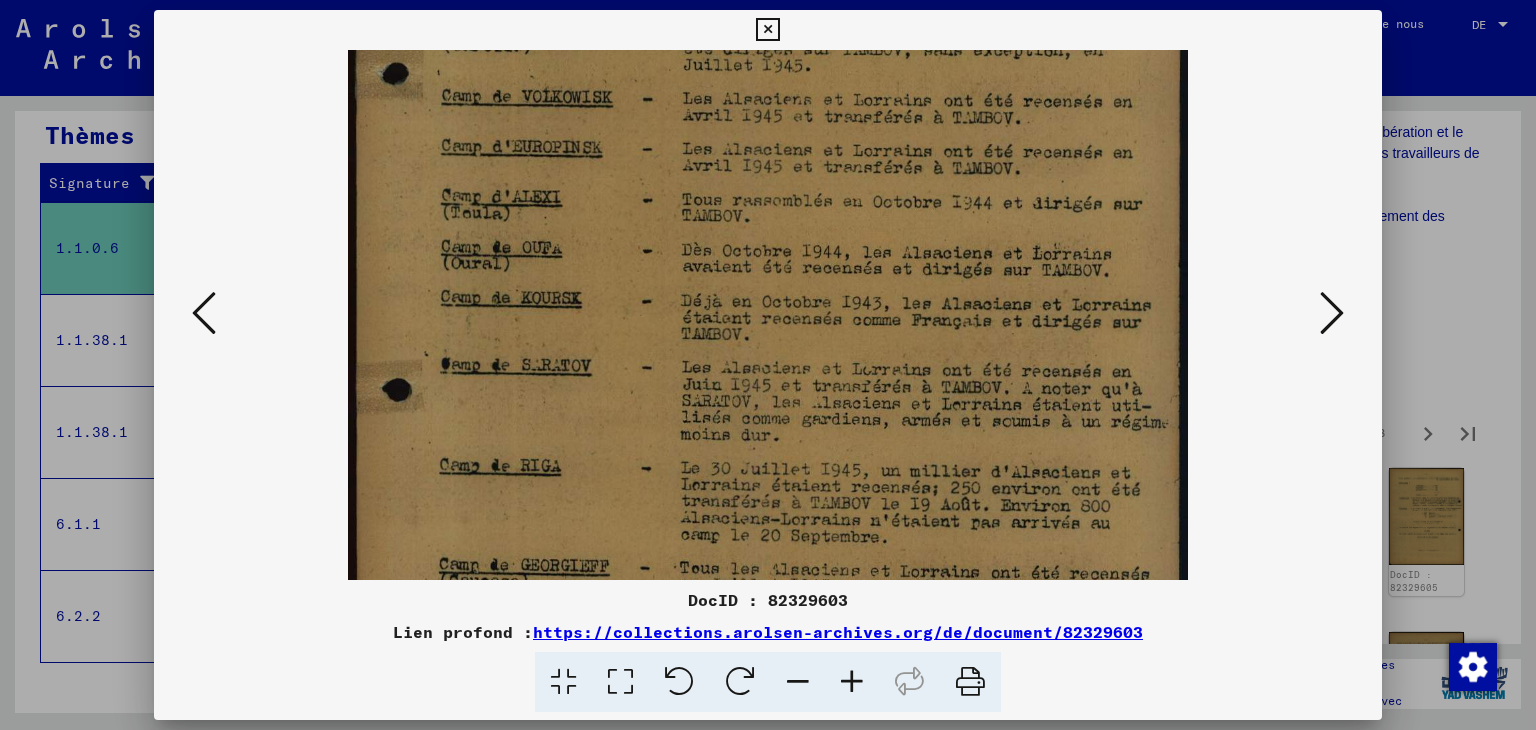 drag, startPoint x: 785, startPoint y: 465, endPoint x: 793, endPoint y: 337, distance: 128.24976 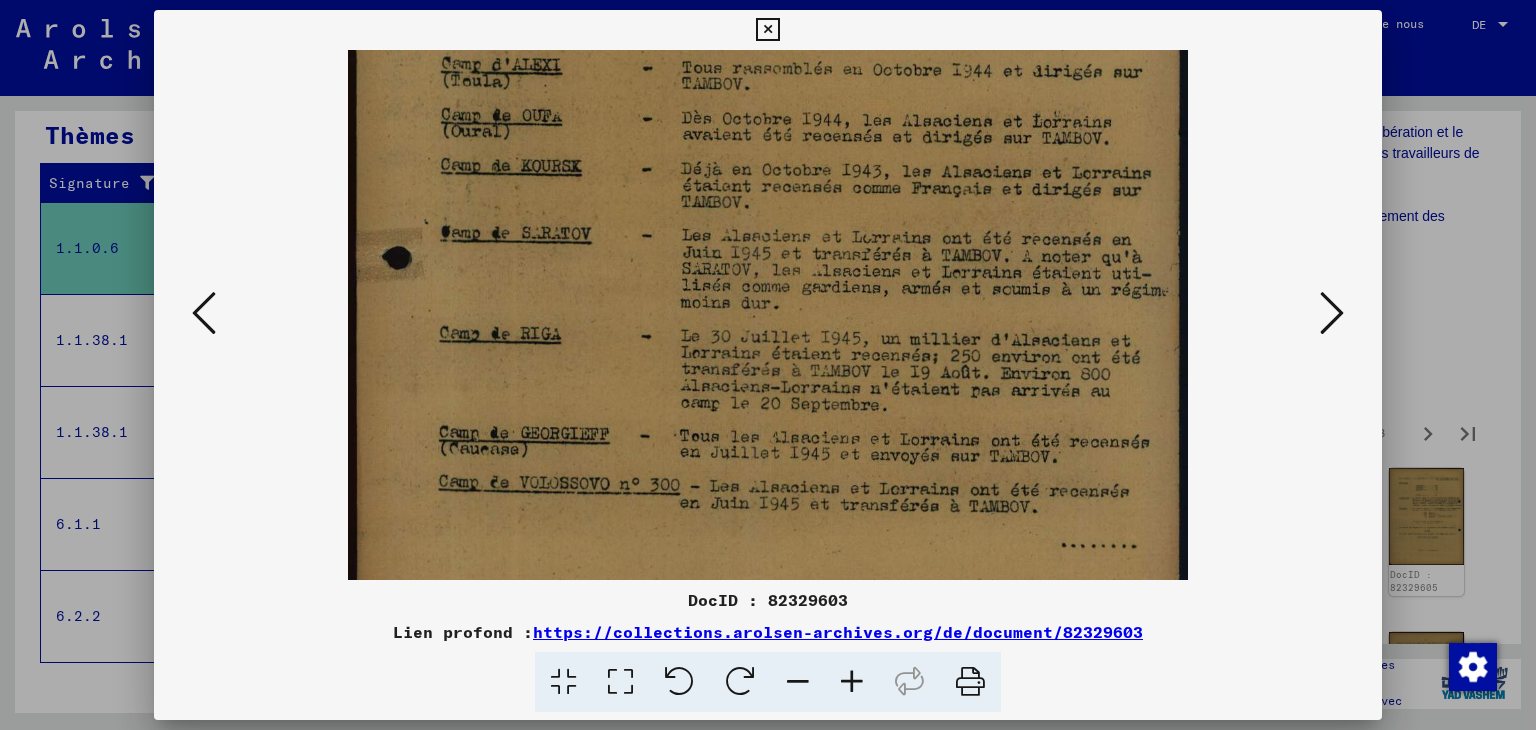 scroll, scrollTop: 499, scrollLeft: 0, axis: vertical 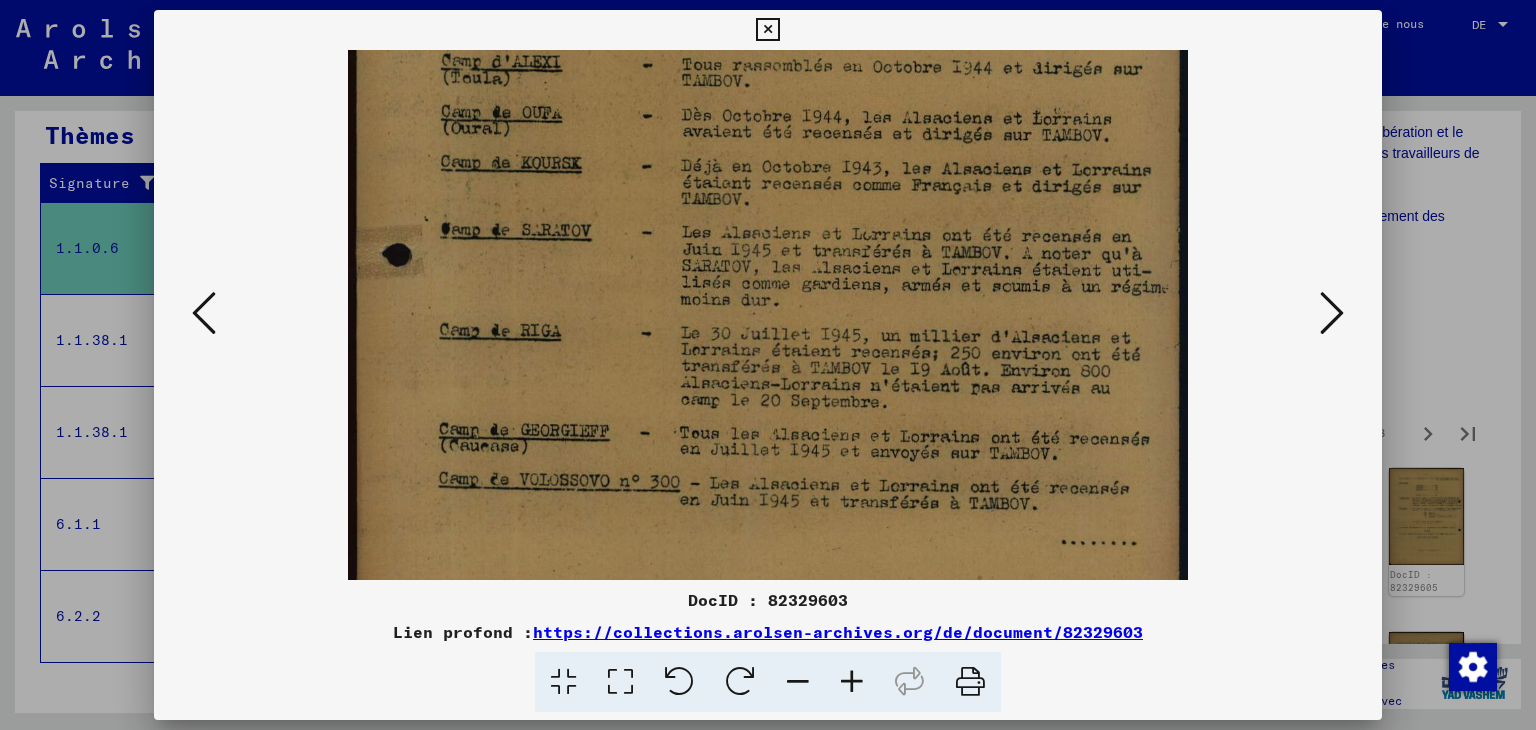drag, startPoint x: 819, startPoint y: 498, endPoint x: 802, endPoint y: 365, distance: 134.08206 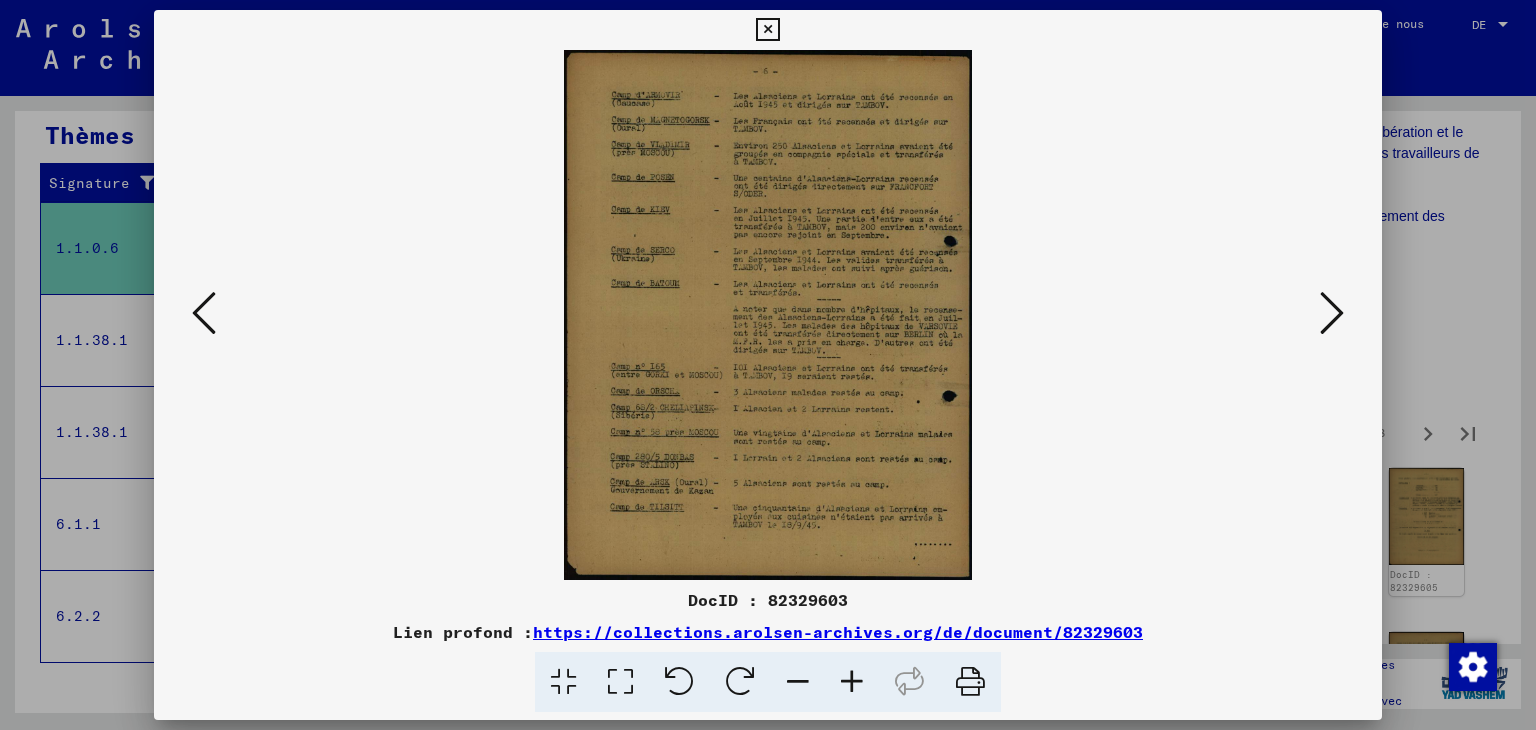 click at bounding box center (852, 682) 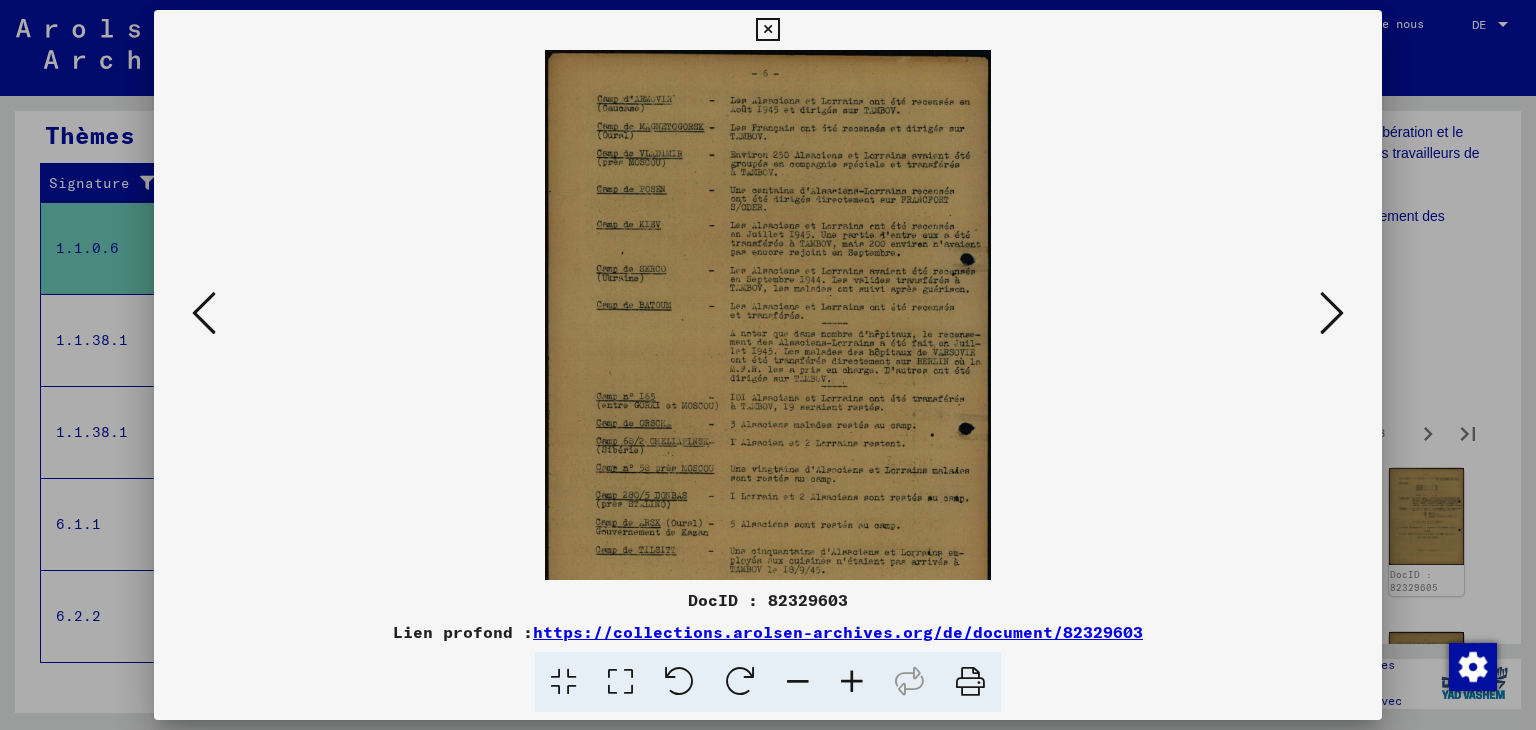 click at bounding box center (852, 682) 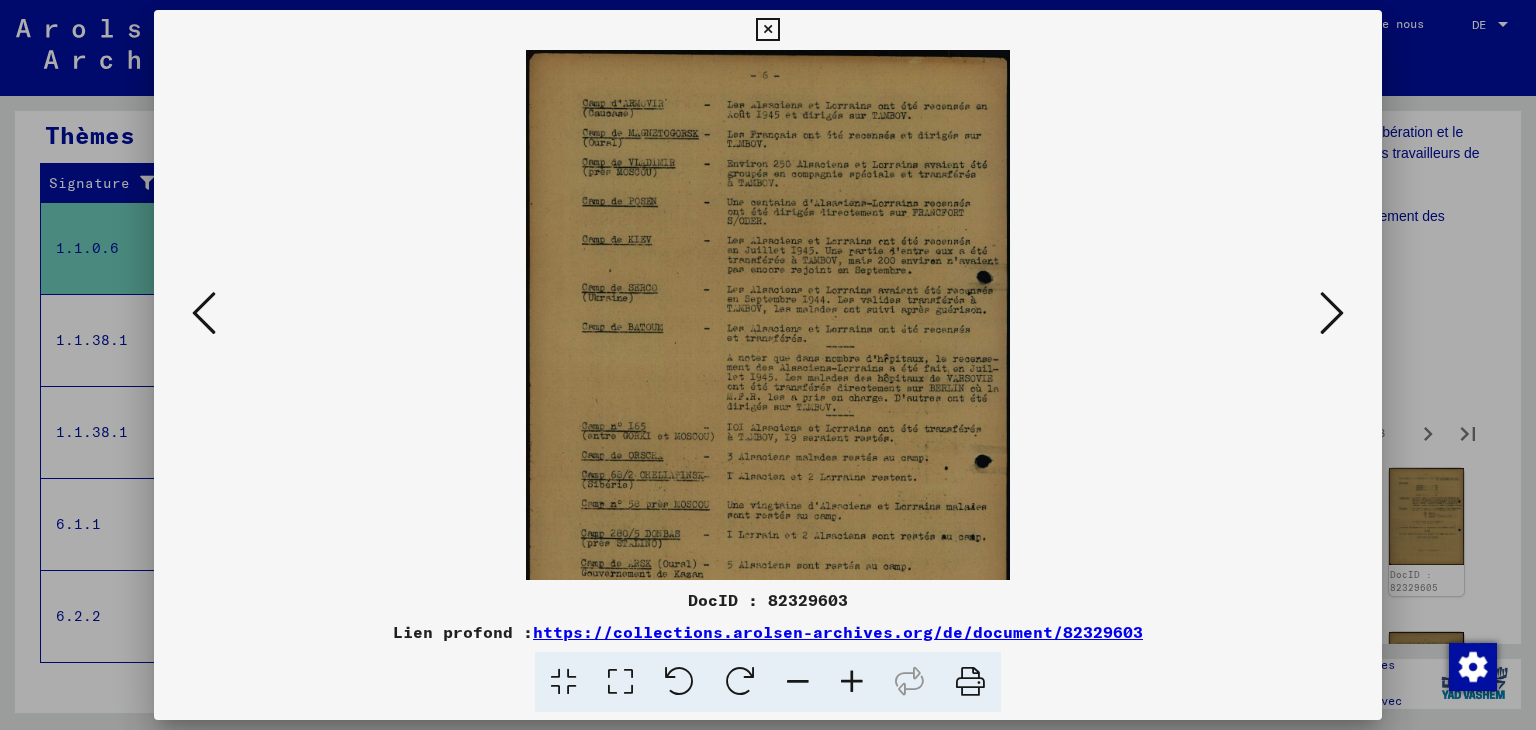 click at bounding box center (852, 682) 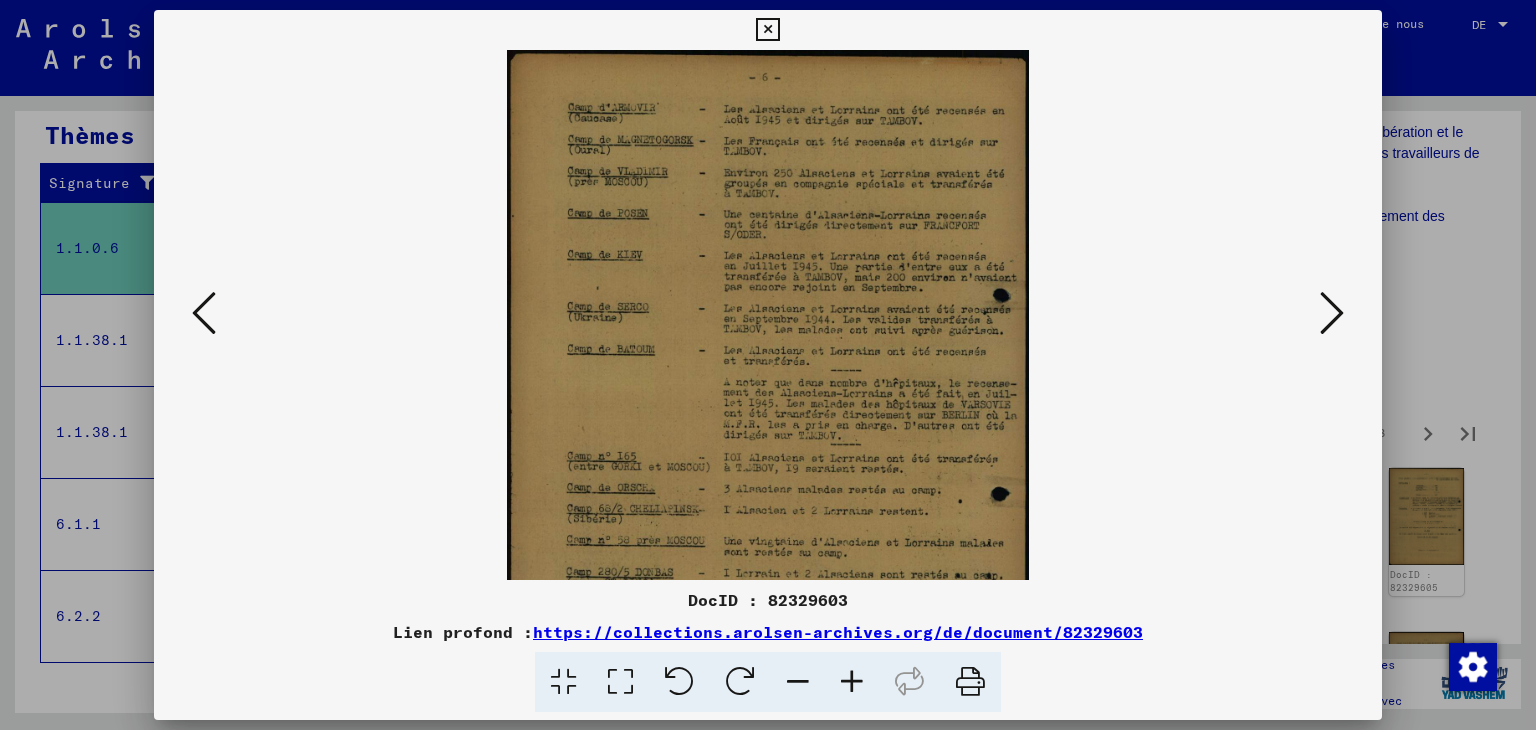 click at bounding box center [852, 682] 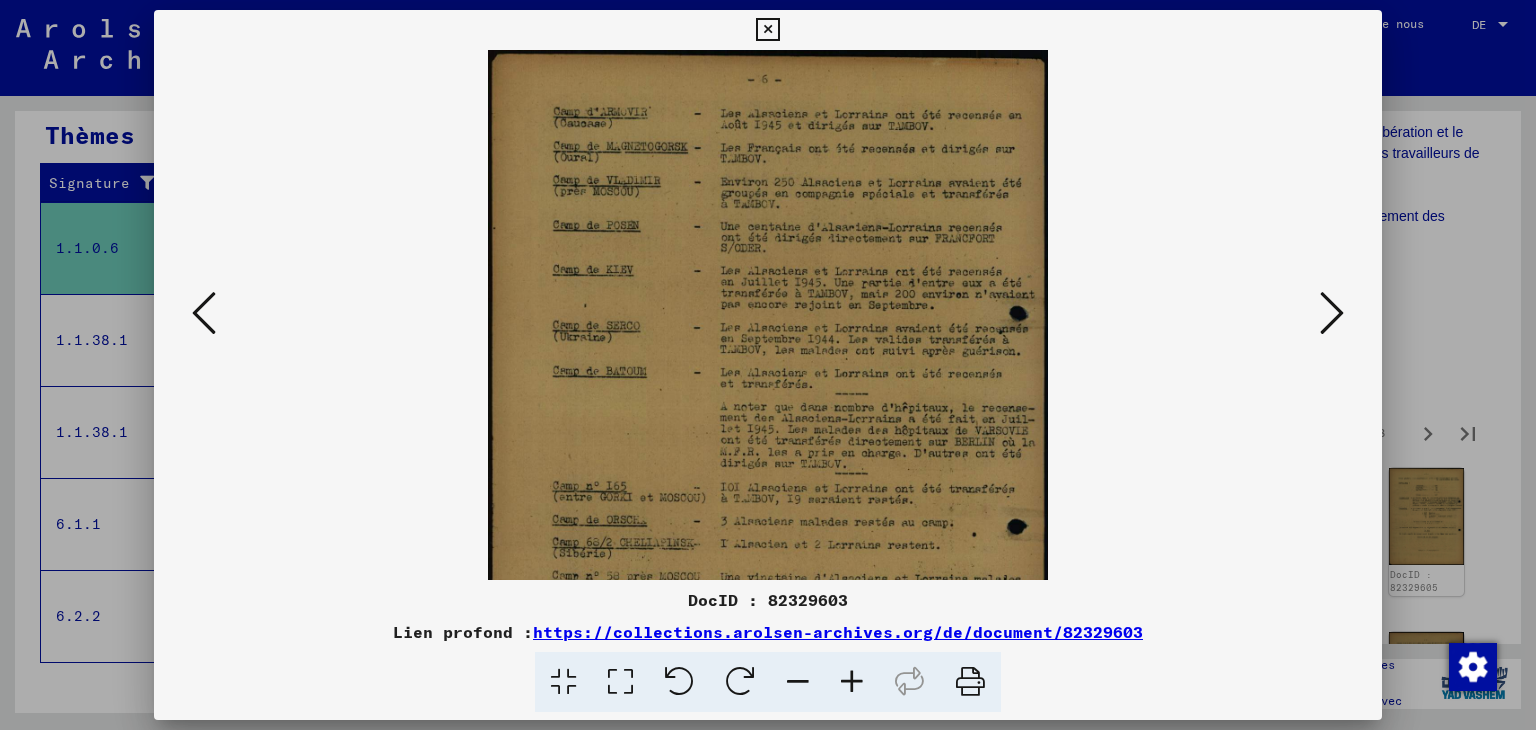 click at bounding box center [852, 682] 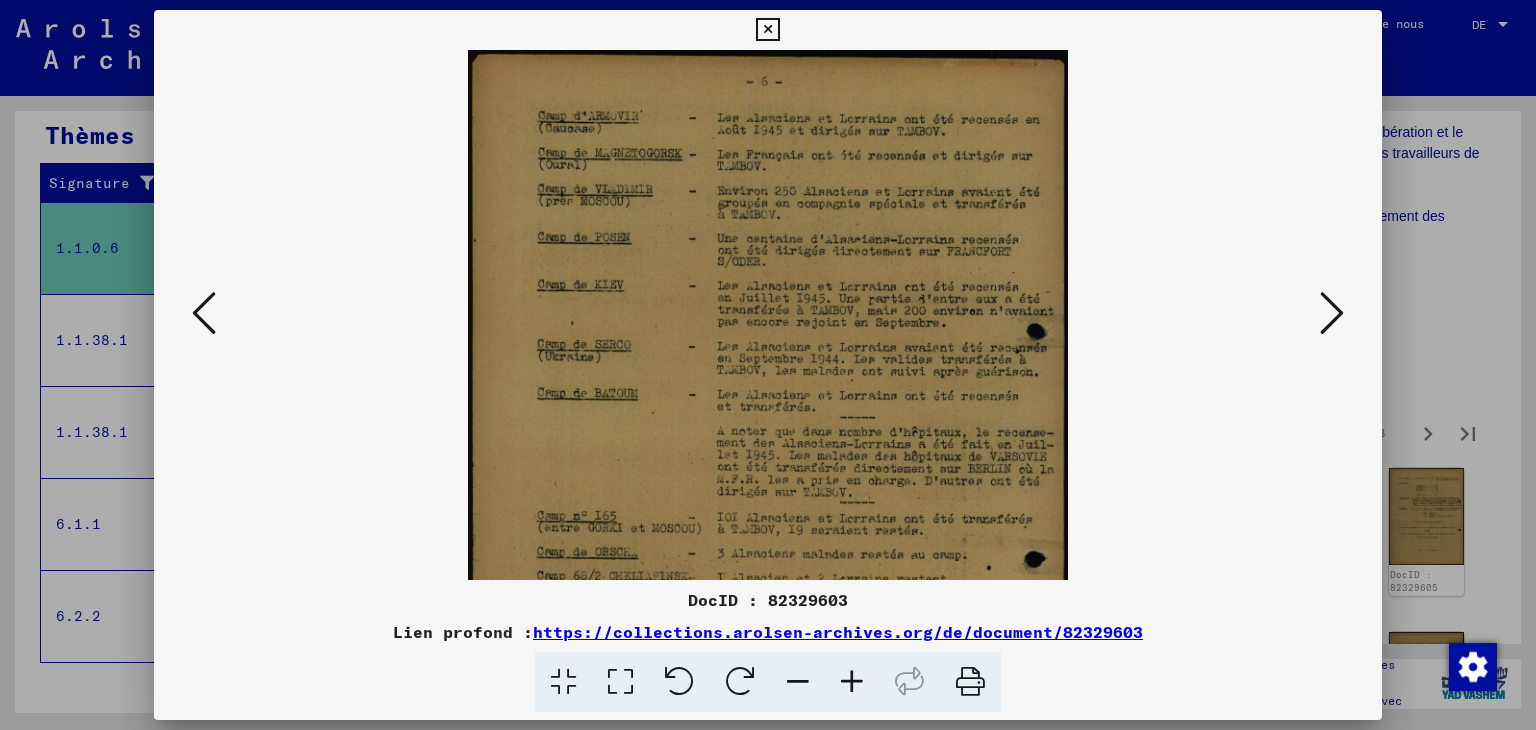 click at bounding box center [852, 682] 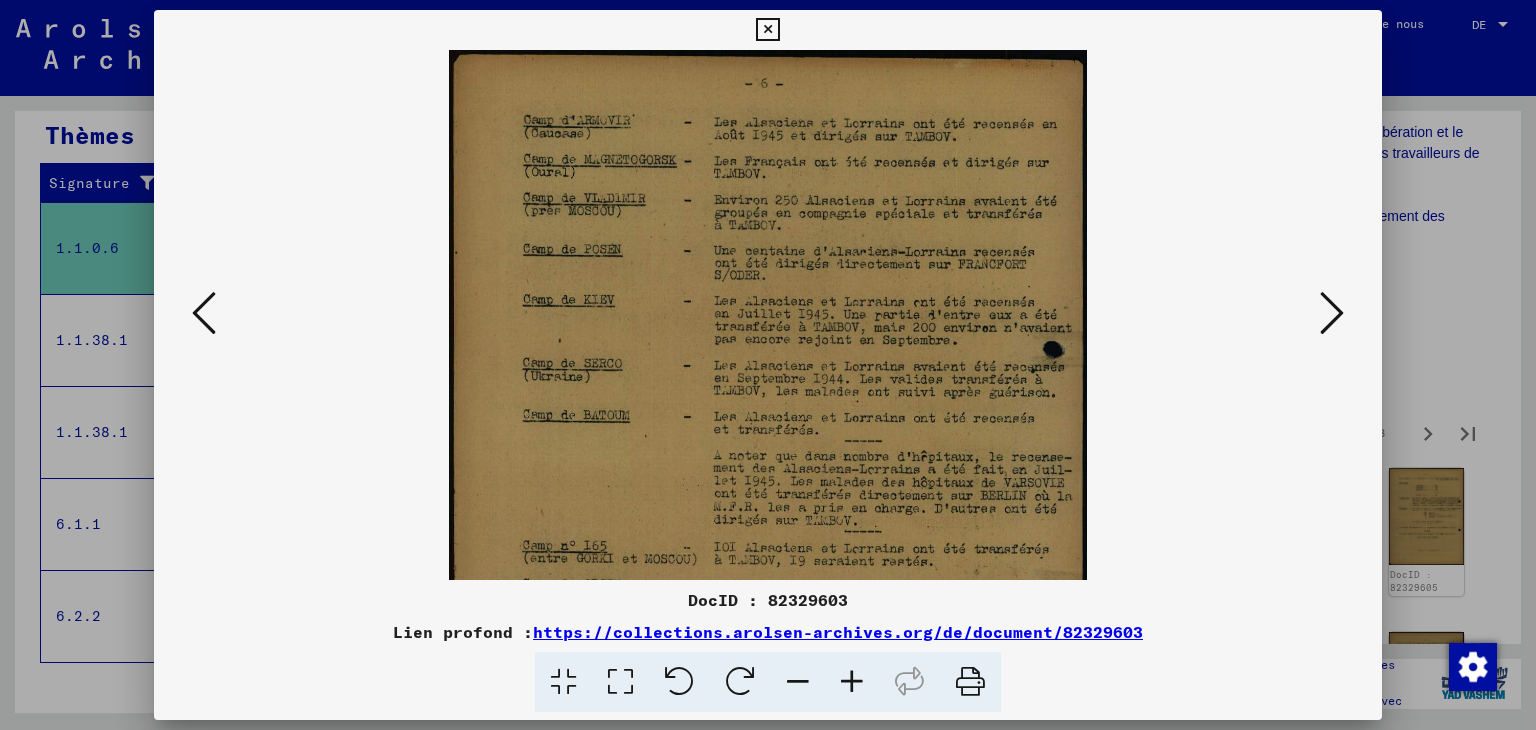 click at bounding box center (852, 682) 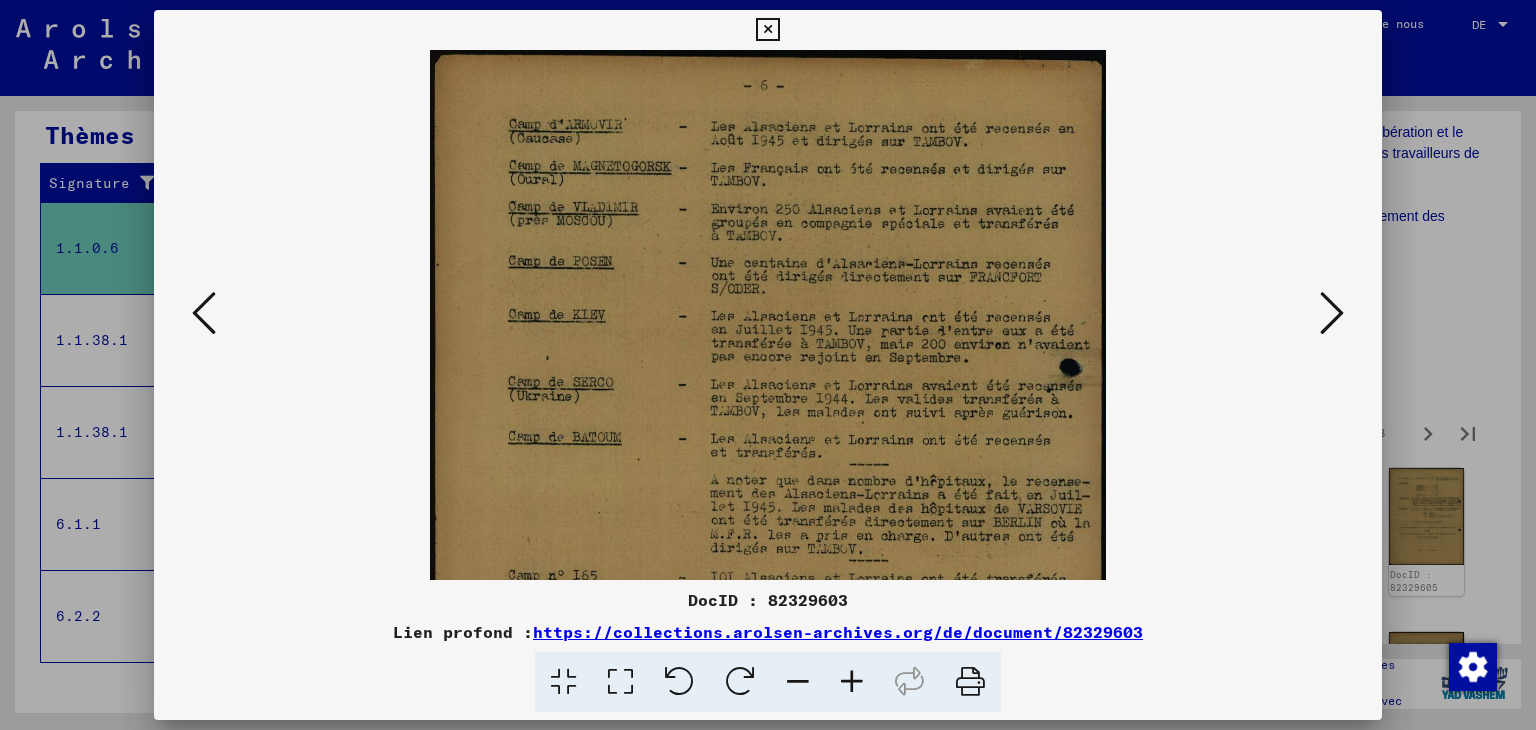 click at bounding box center (852, 682) 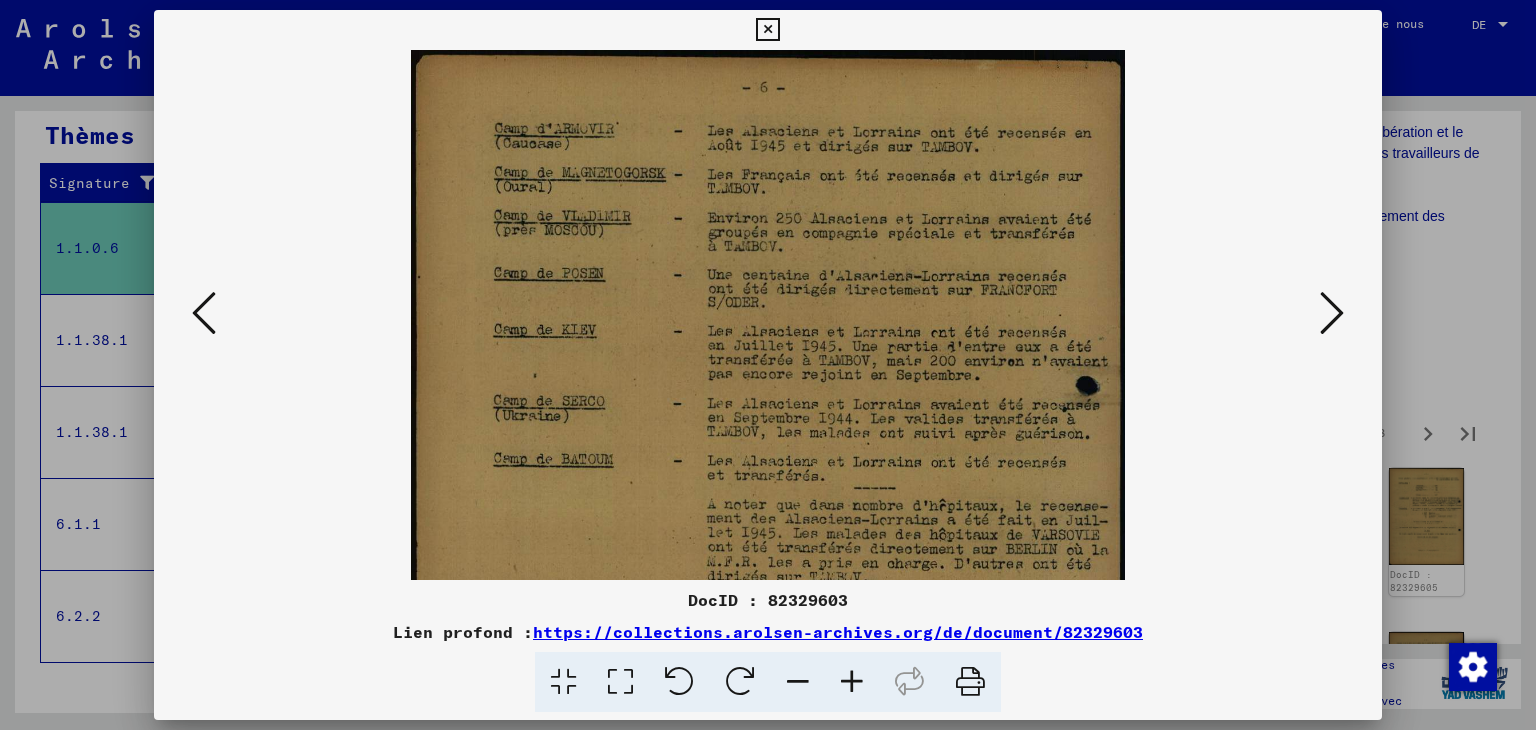 click at bounding box center (852, 682) 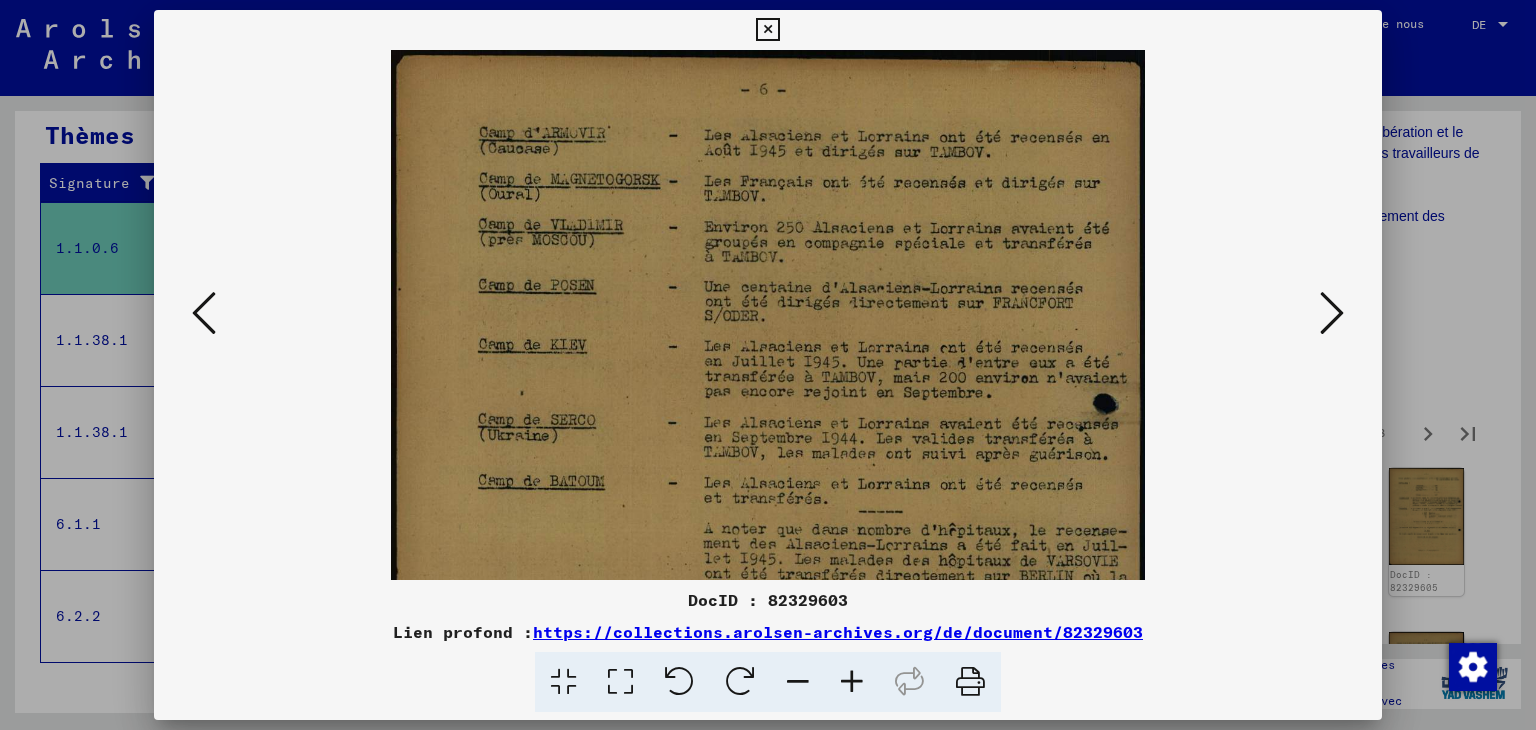 click at bounding box center [852, 682] 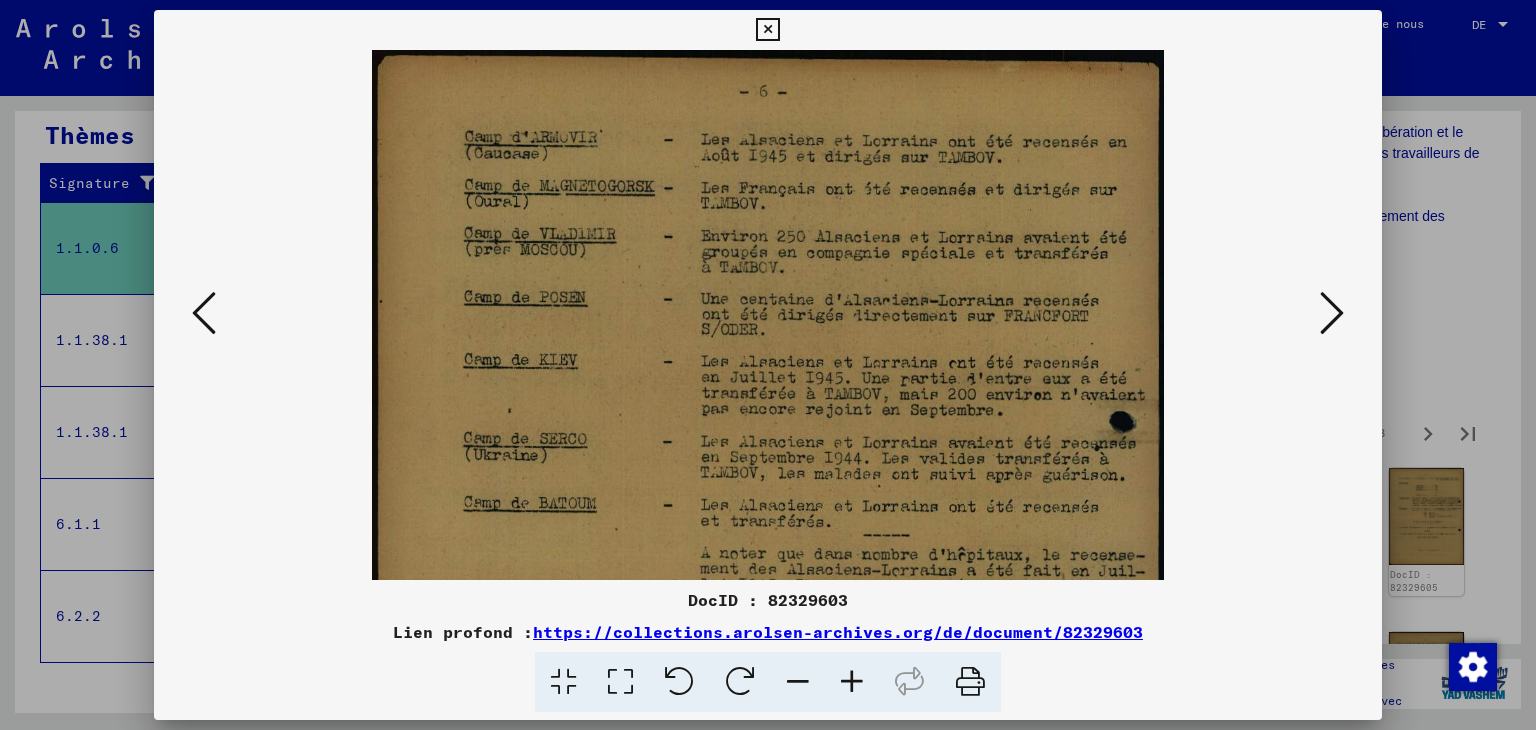 click at bounding box center (852, 682) 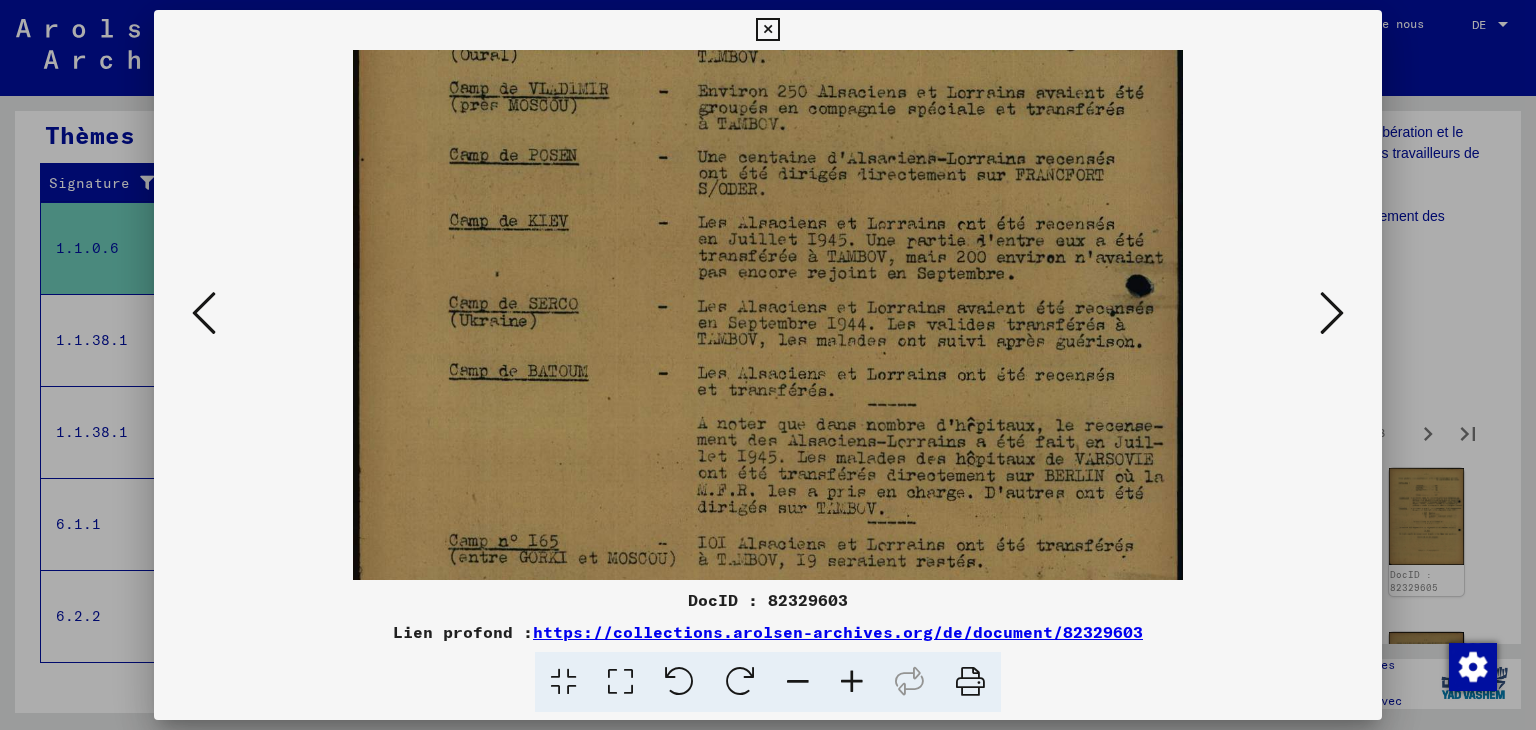 drag, startPoint x: 804, startPoint y: 528, endPoint x: 781, endPoint y: 376, distance: 153.73029 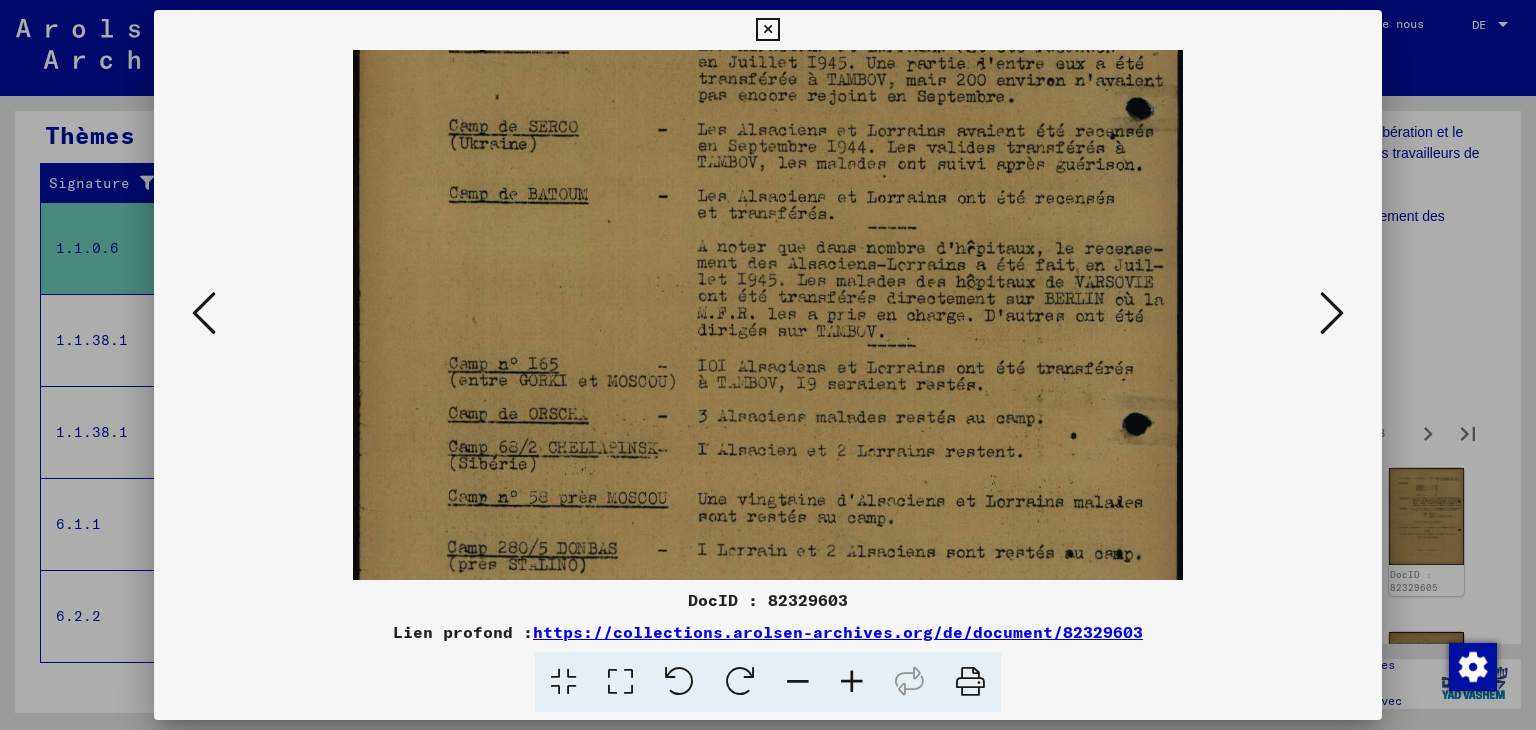 scroll, scrollTop: 336, scrollLeft: 0, axis: vertical 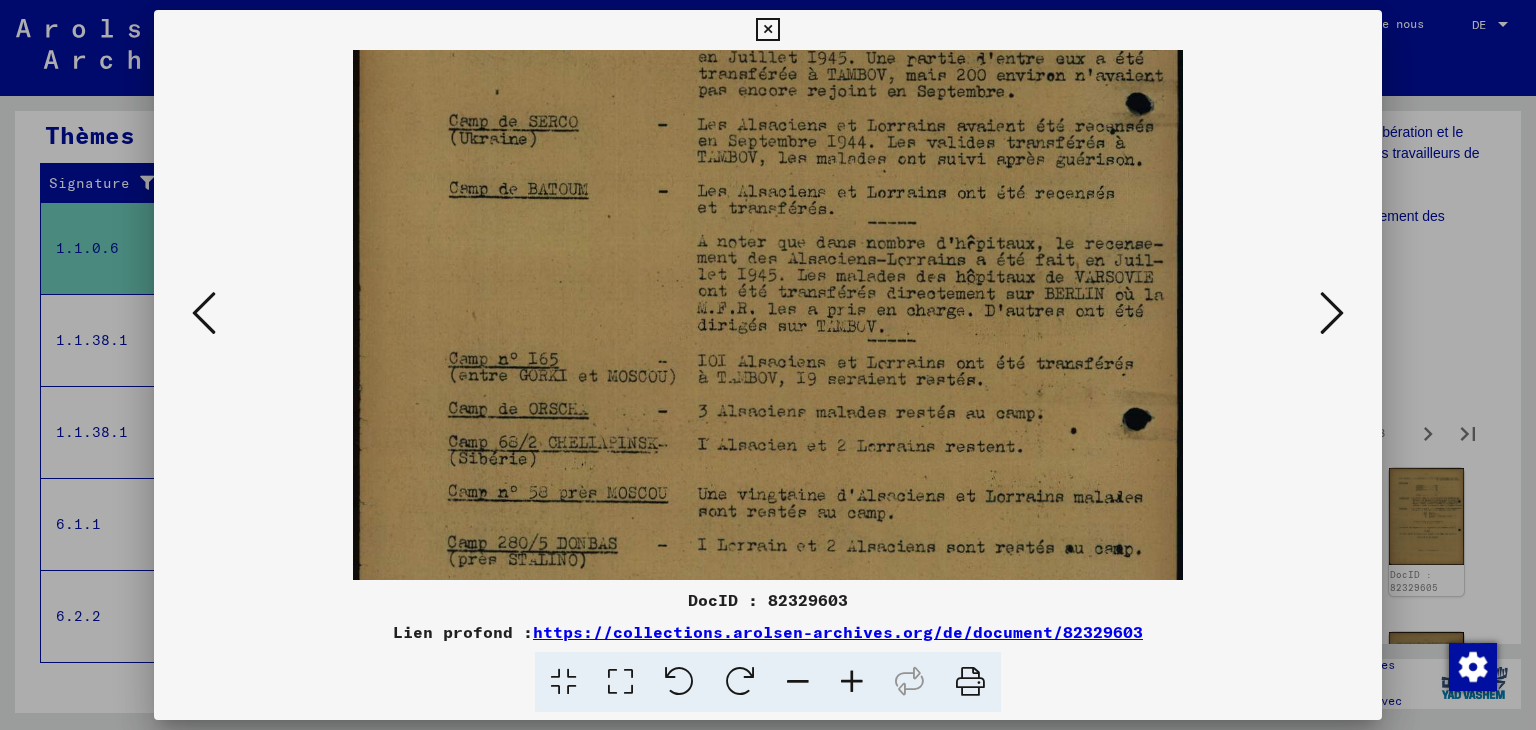 drag, startPoint x: 810, startPoint y: 488, endPoint x: 789, endPoint y: 309, distance: 180.22763 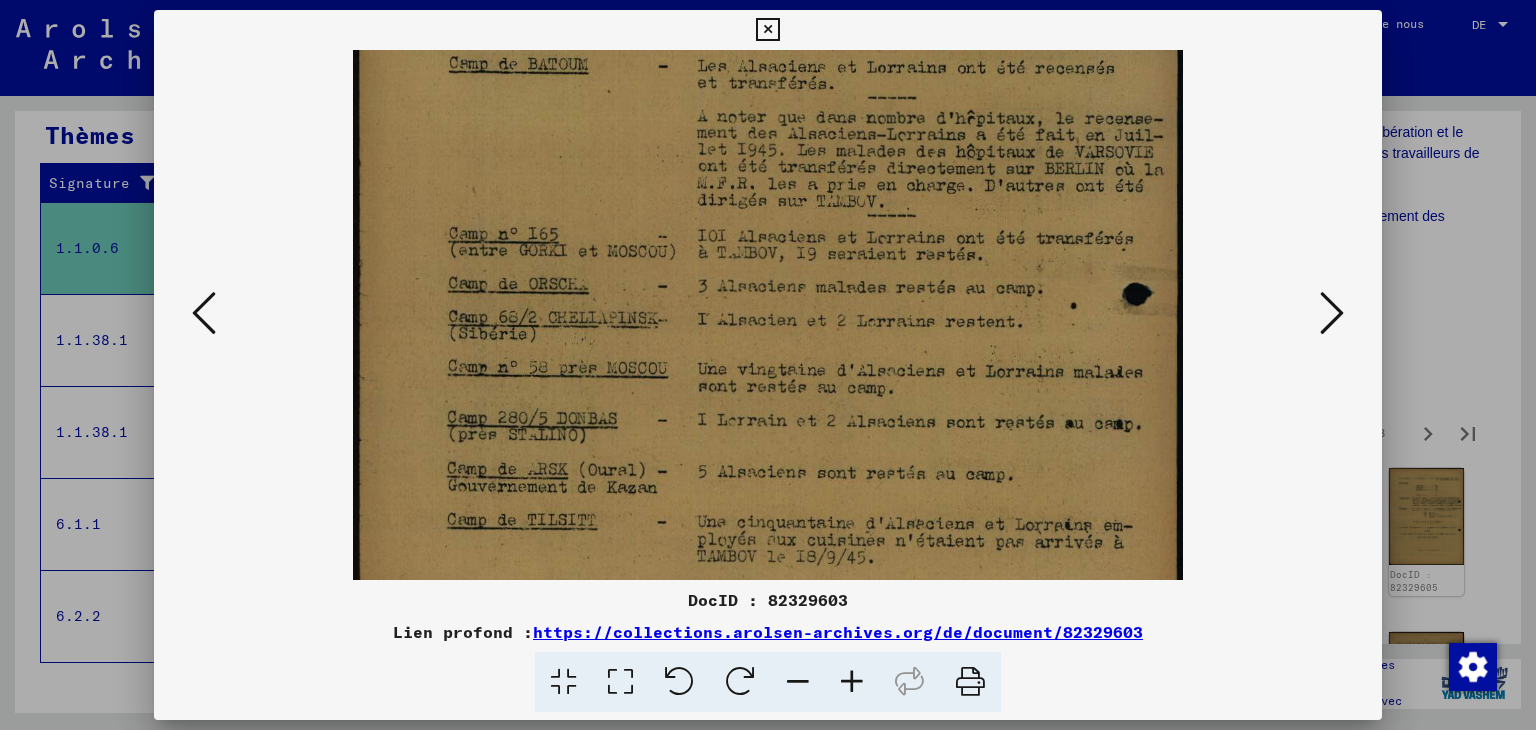 drag, startPoint x: 809, startPoint y: 457, endPoint x: 797, endPoint y: 333, distance: 124.57929 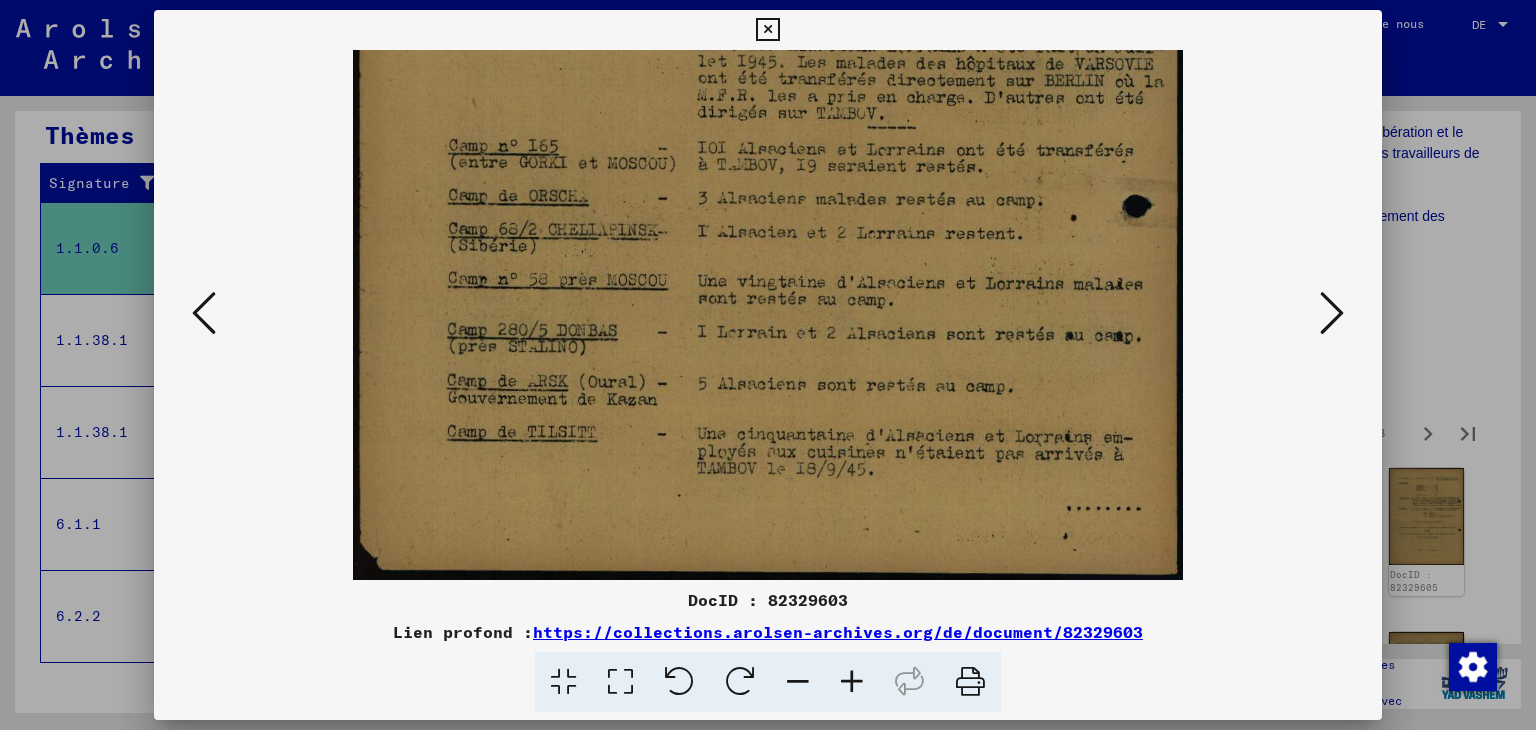 drag, startPoint x: 834, startPoint y: 518, endPoint x: 820, endPoint y: 404, distance: 114.85643 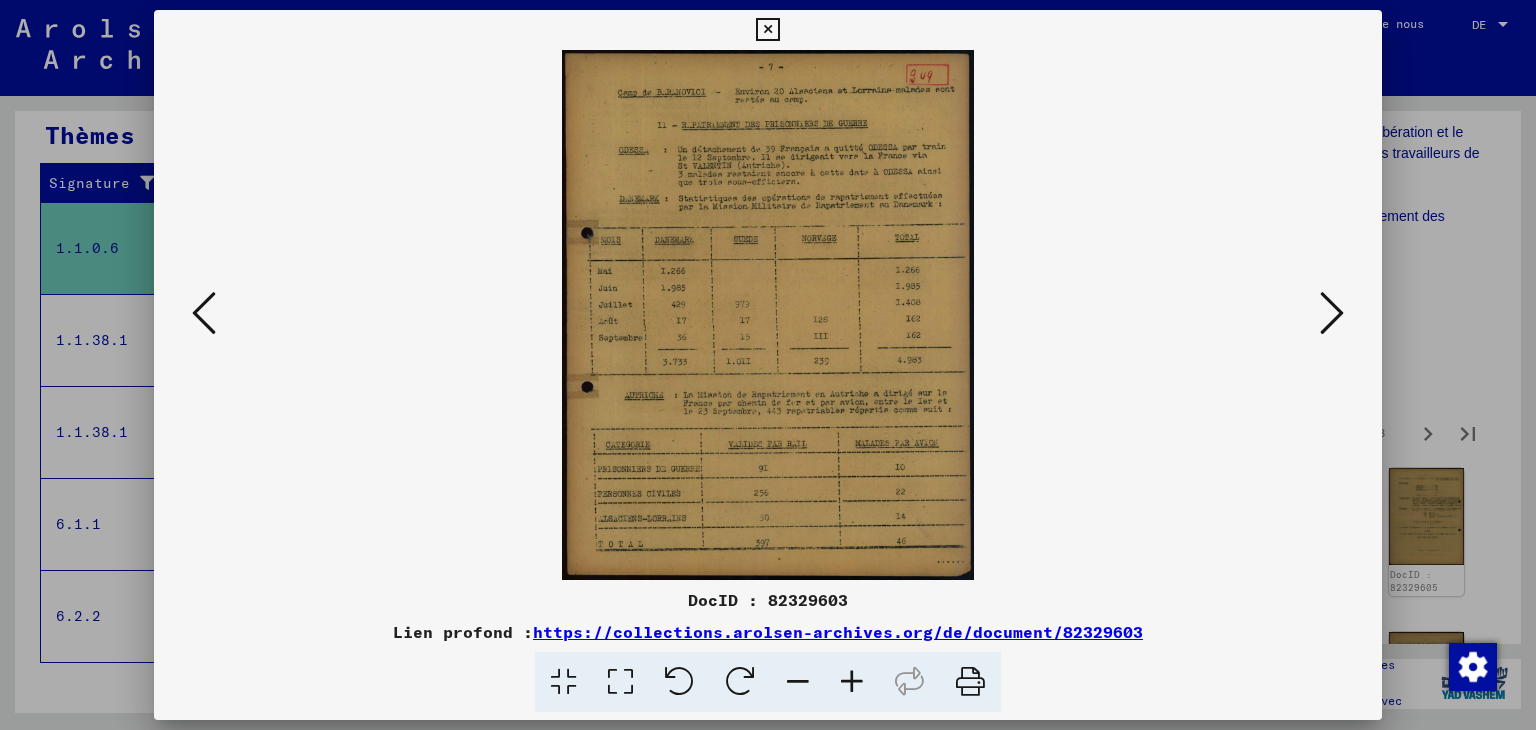 scroll, scrollTop: 0, scrollLeft: 0, axis: both 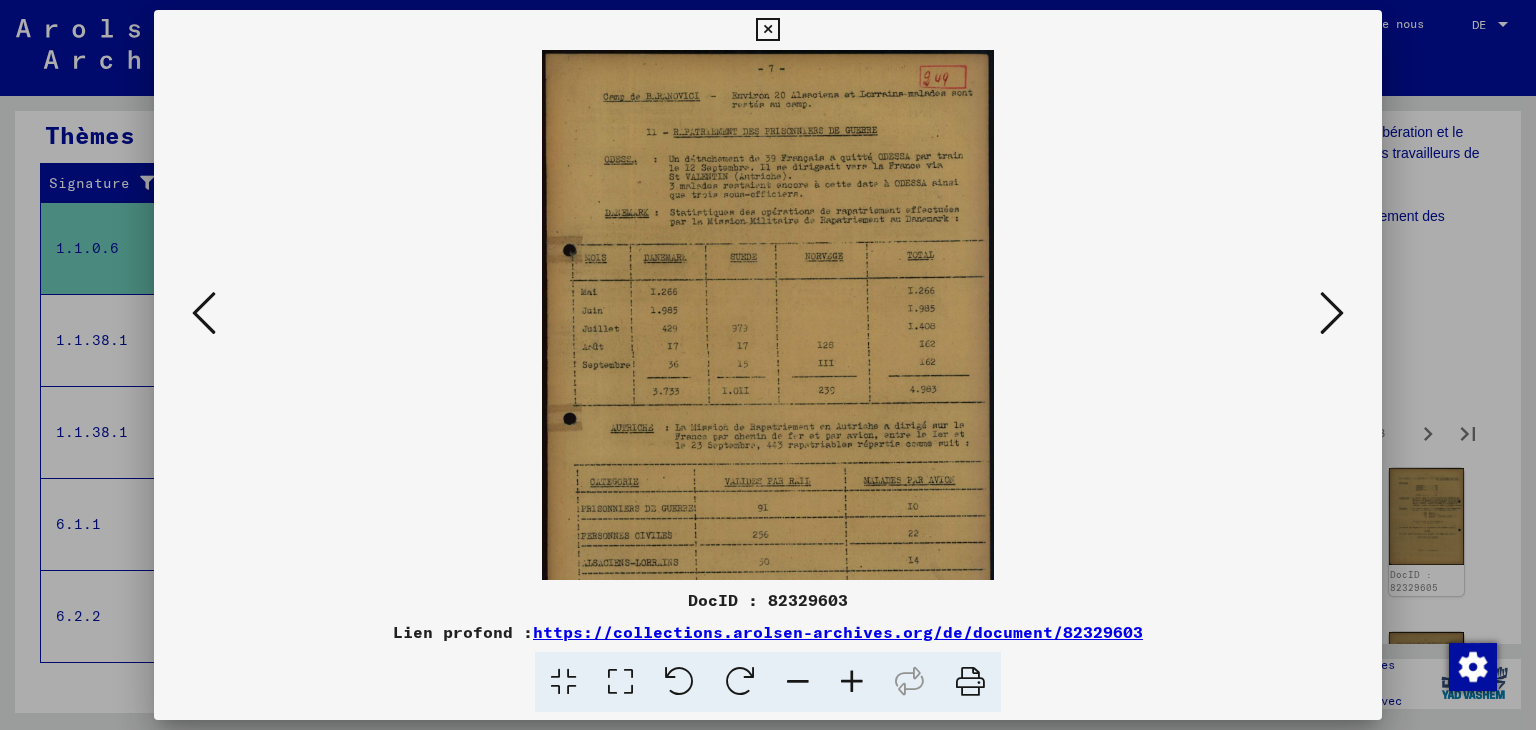 click at bounding box center [852, 682] 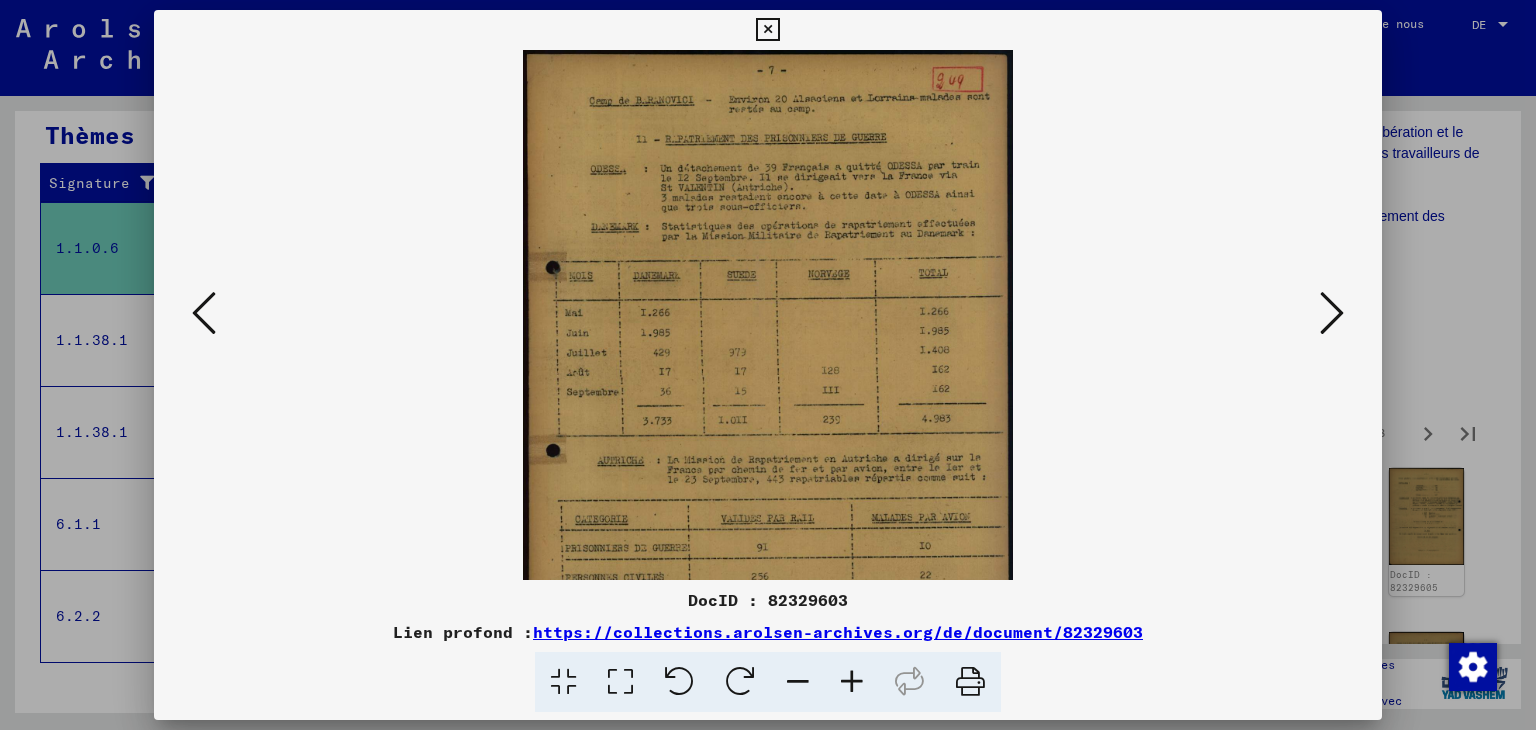 click at bounding box center [852, 682] 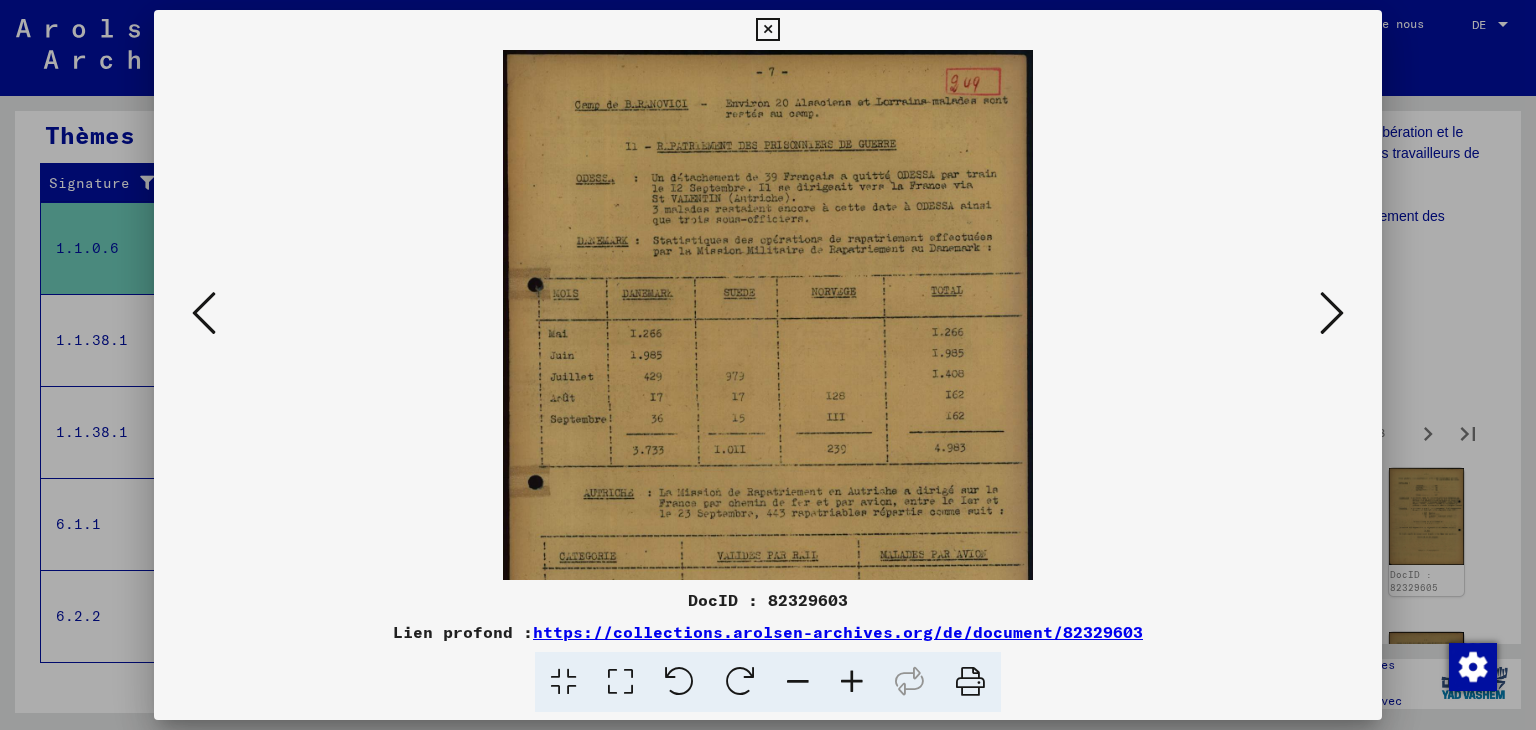 click at bounding box center [852, 682] 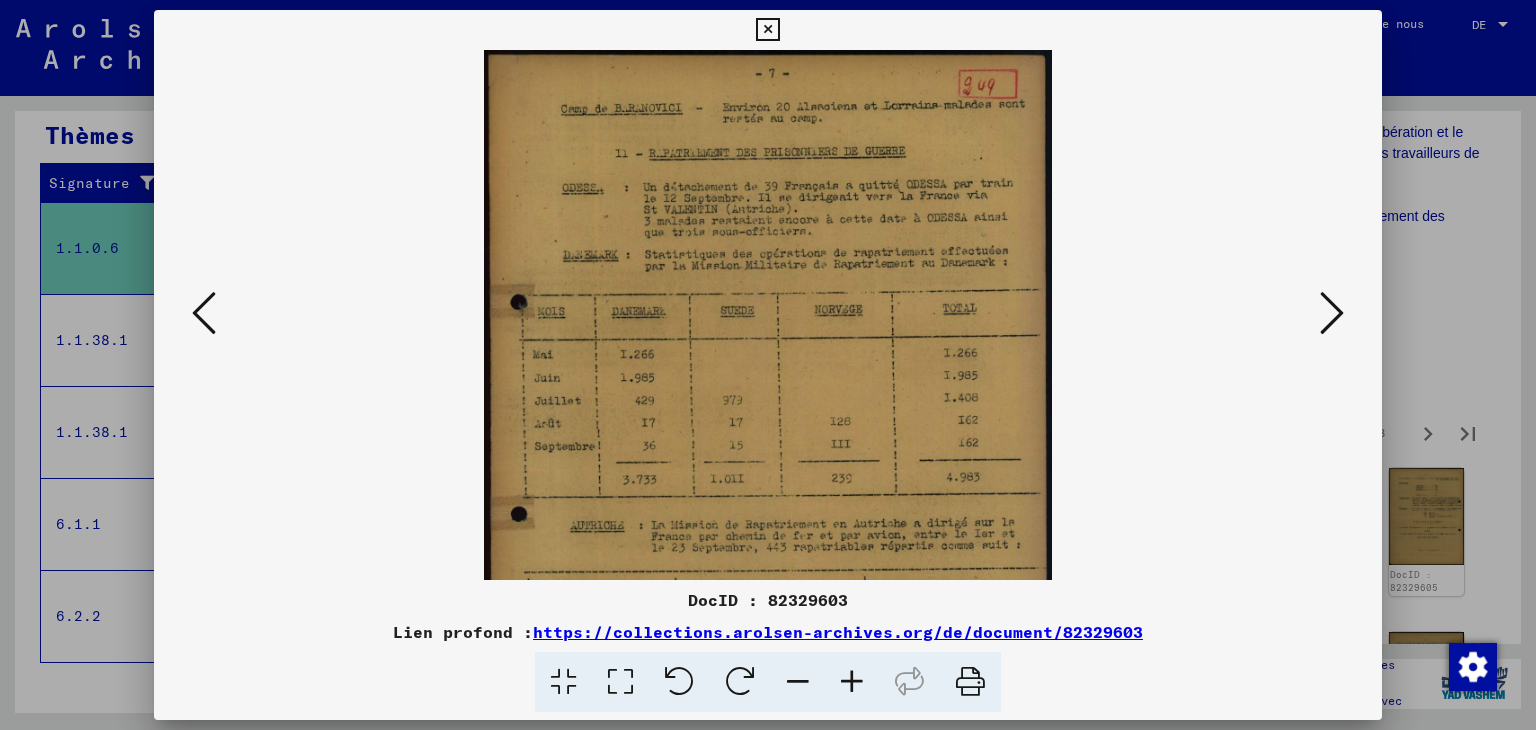 click at bounding box center [852, 682] 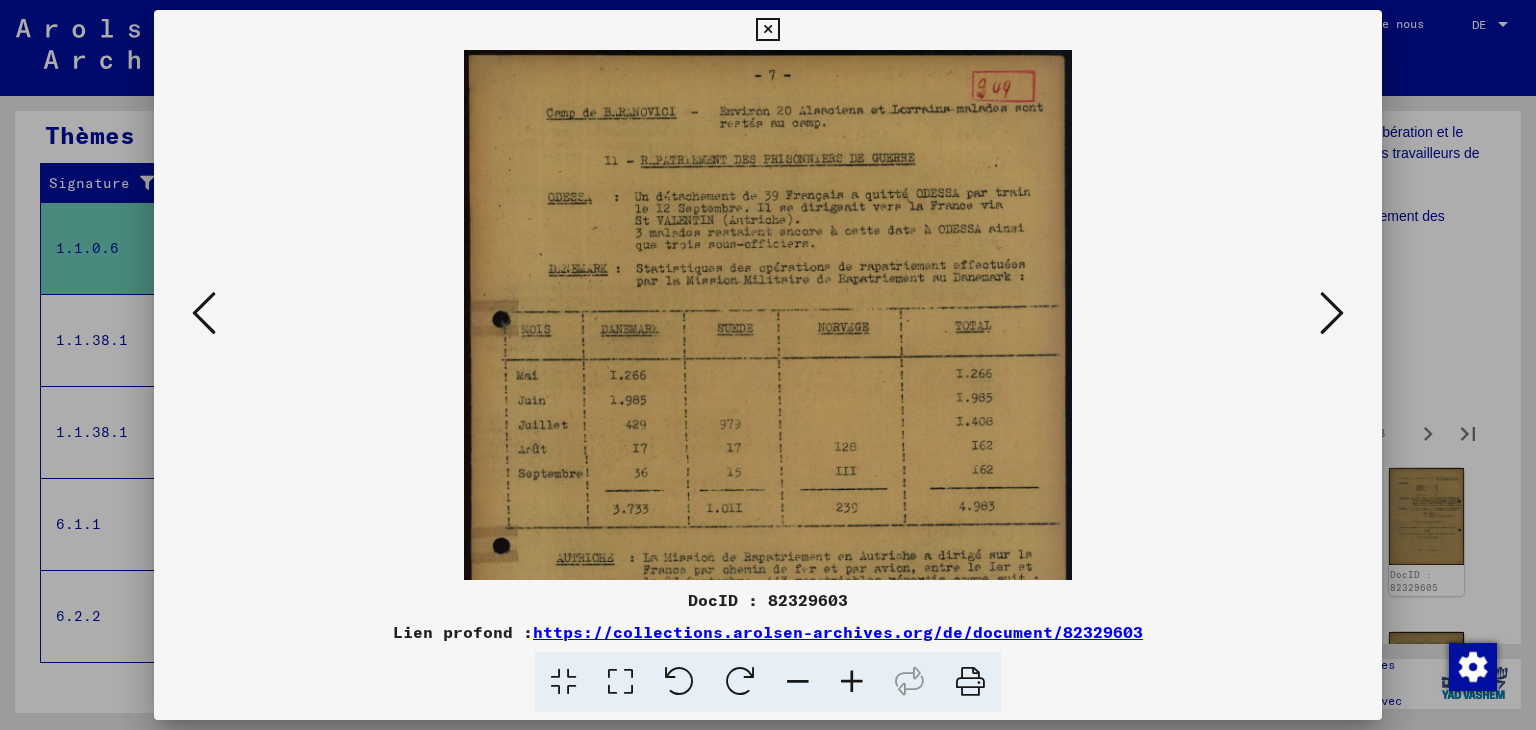 click at bounding box center (852, 682) 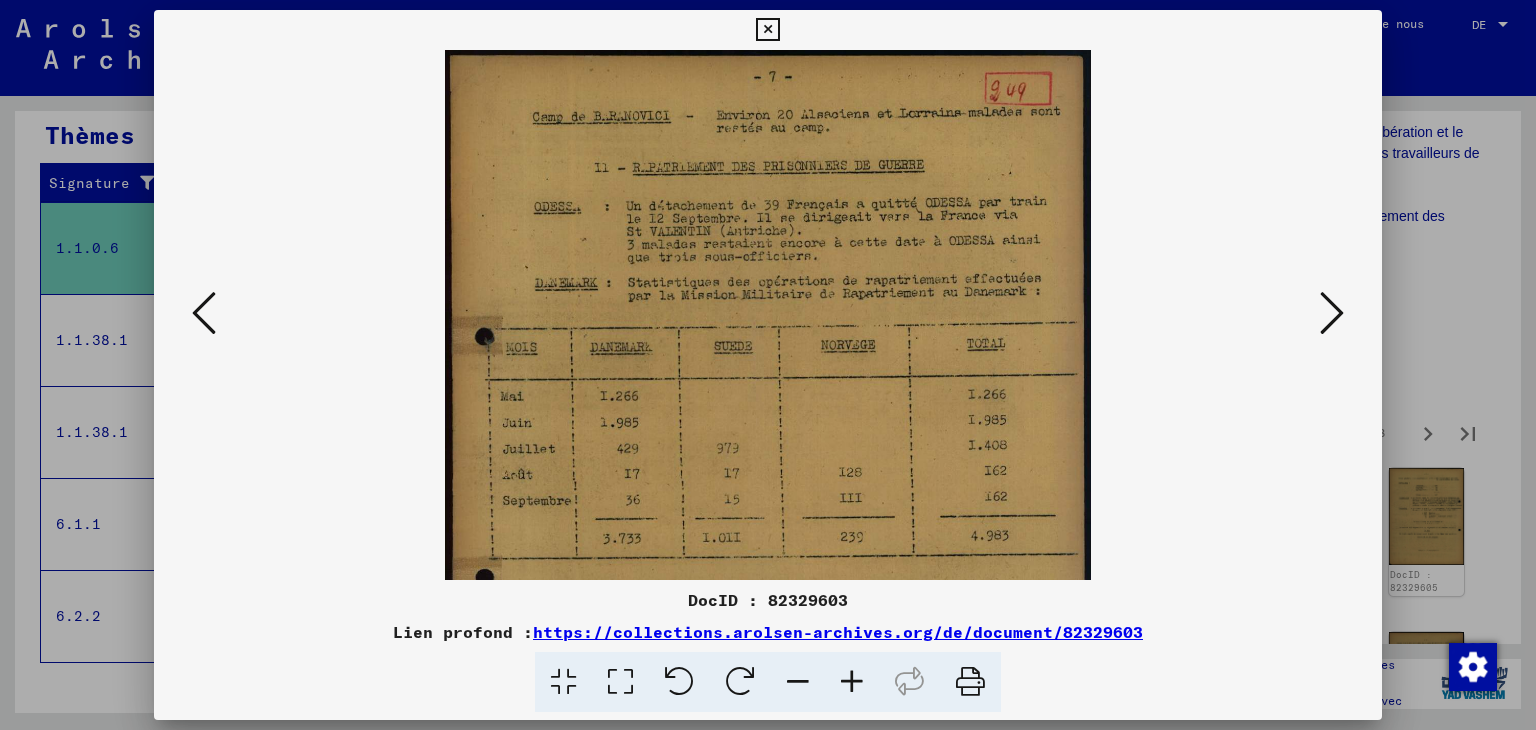 click at bounding box center (852, 682) 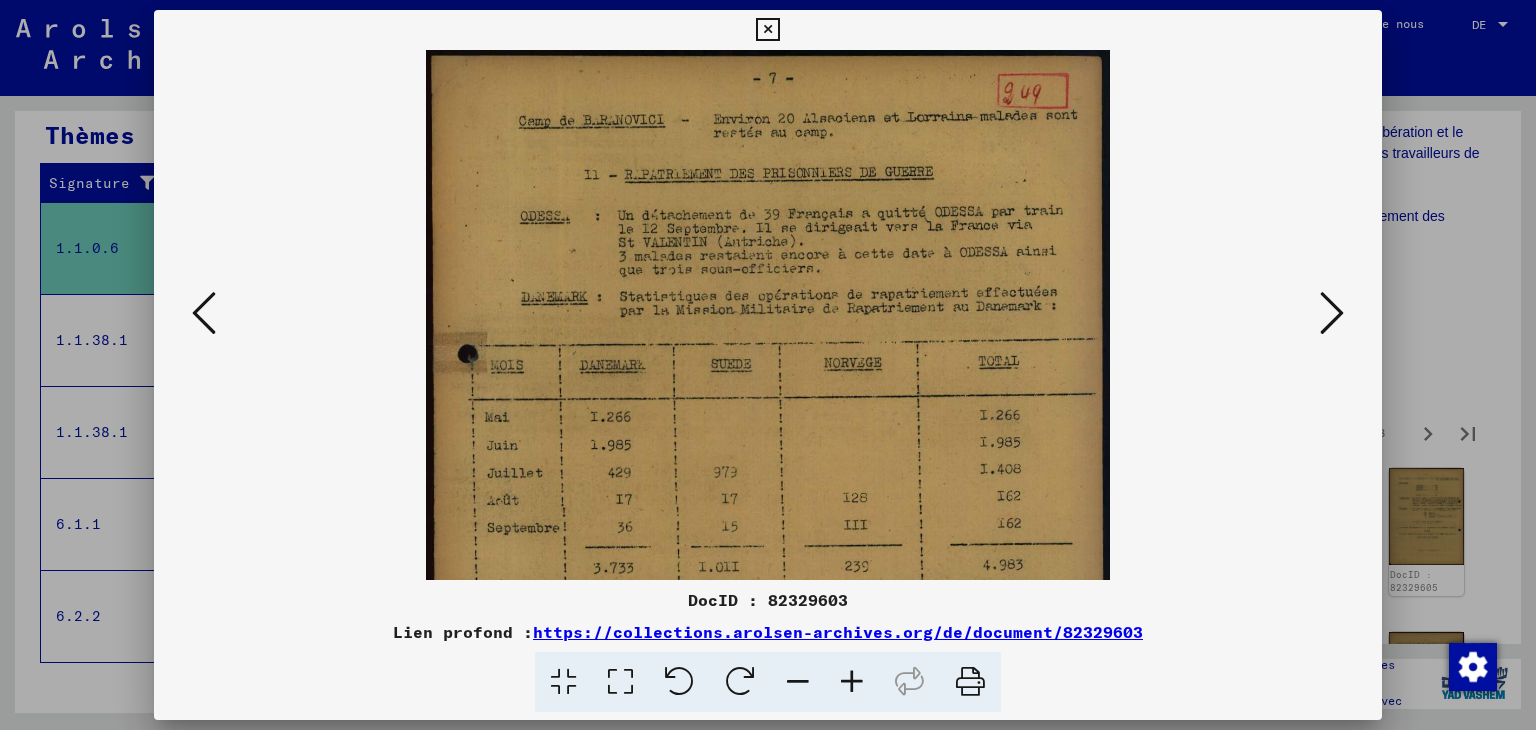 click at bounding box center [852, 682] 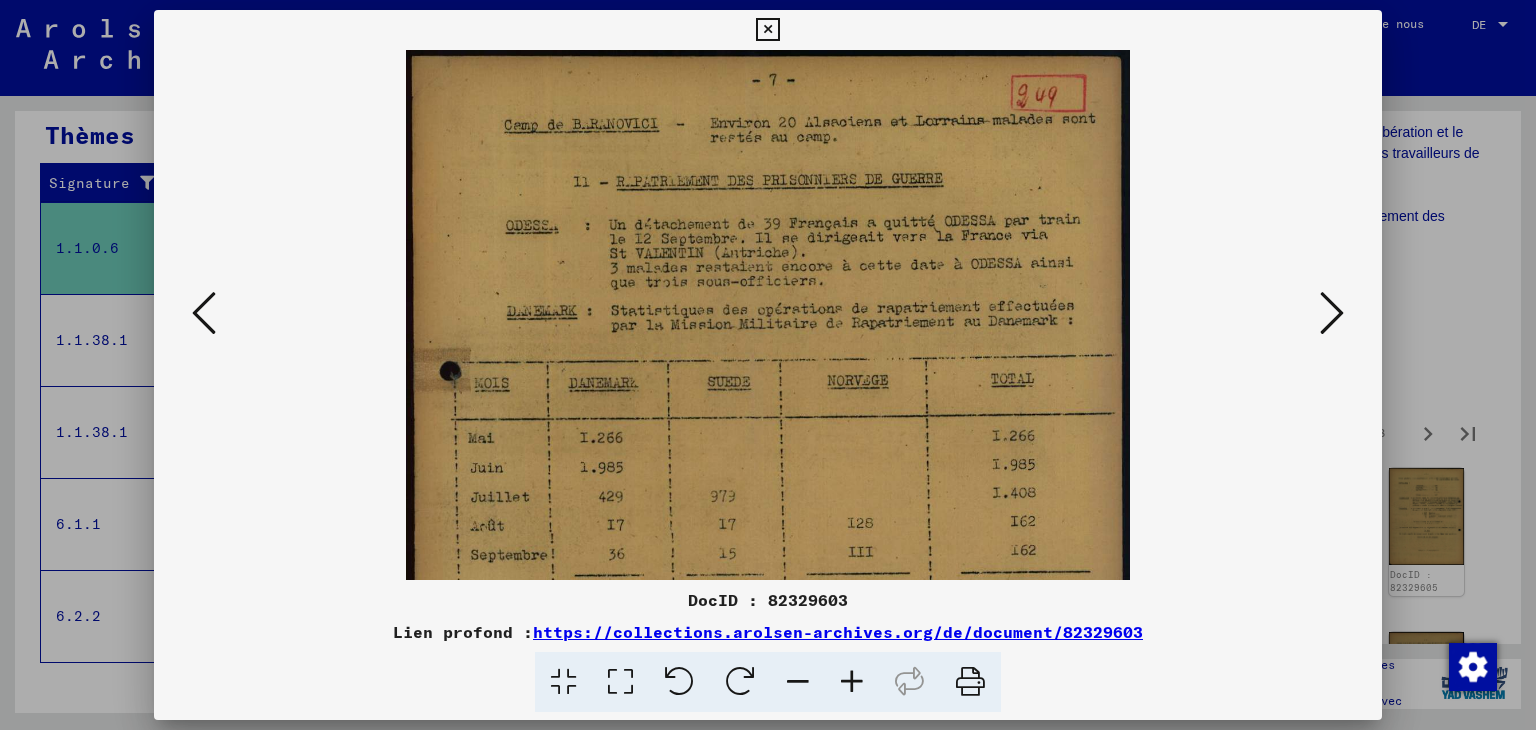 click at bounding box center (852, 682) 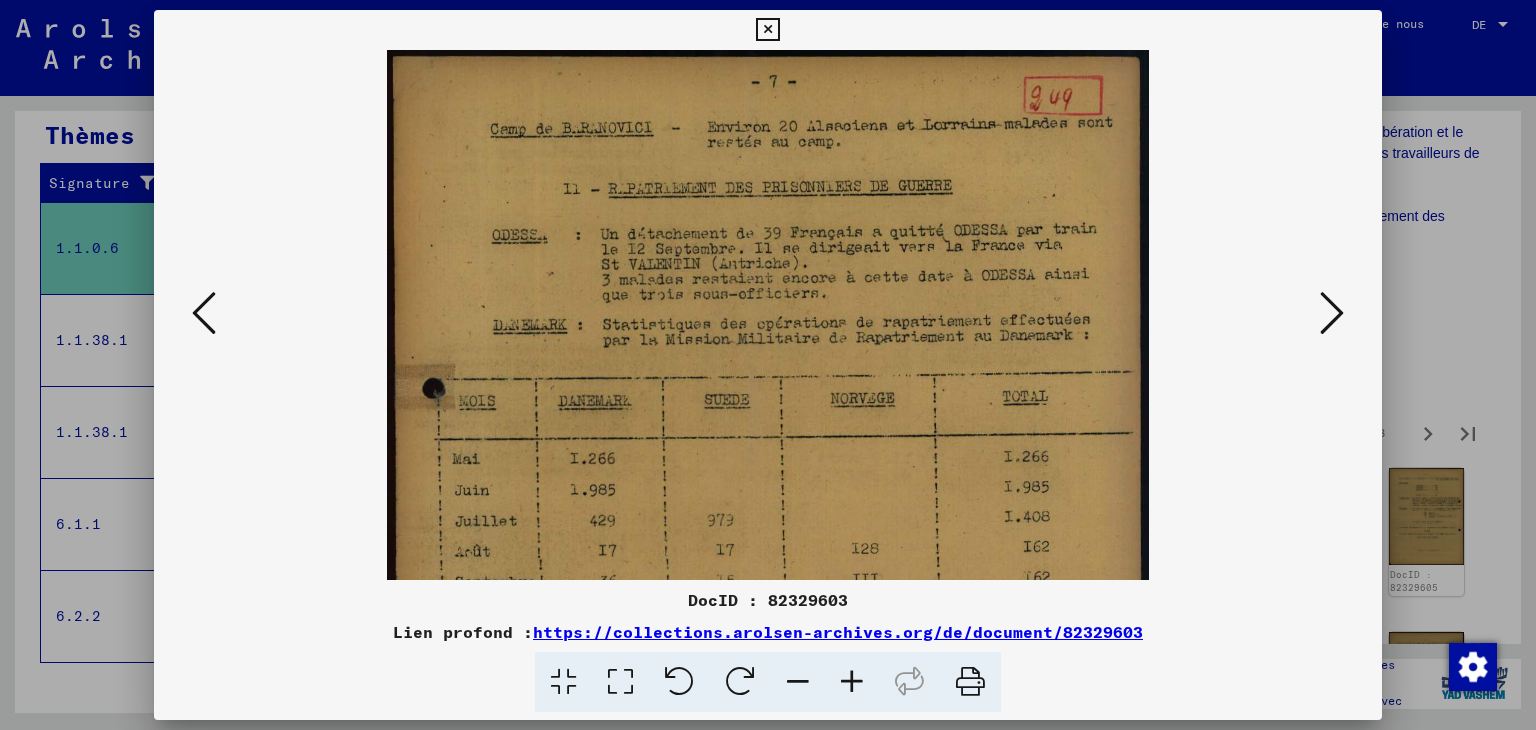 click at bounding box center (852, 682) 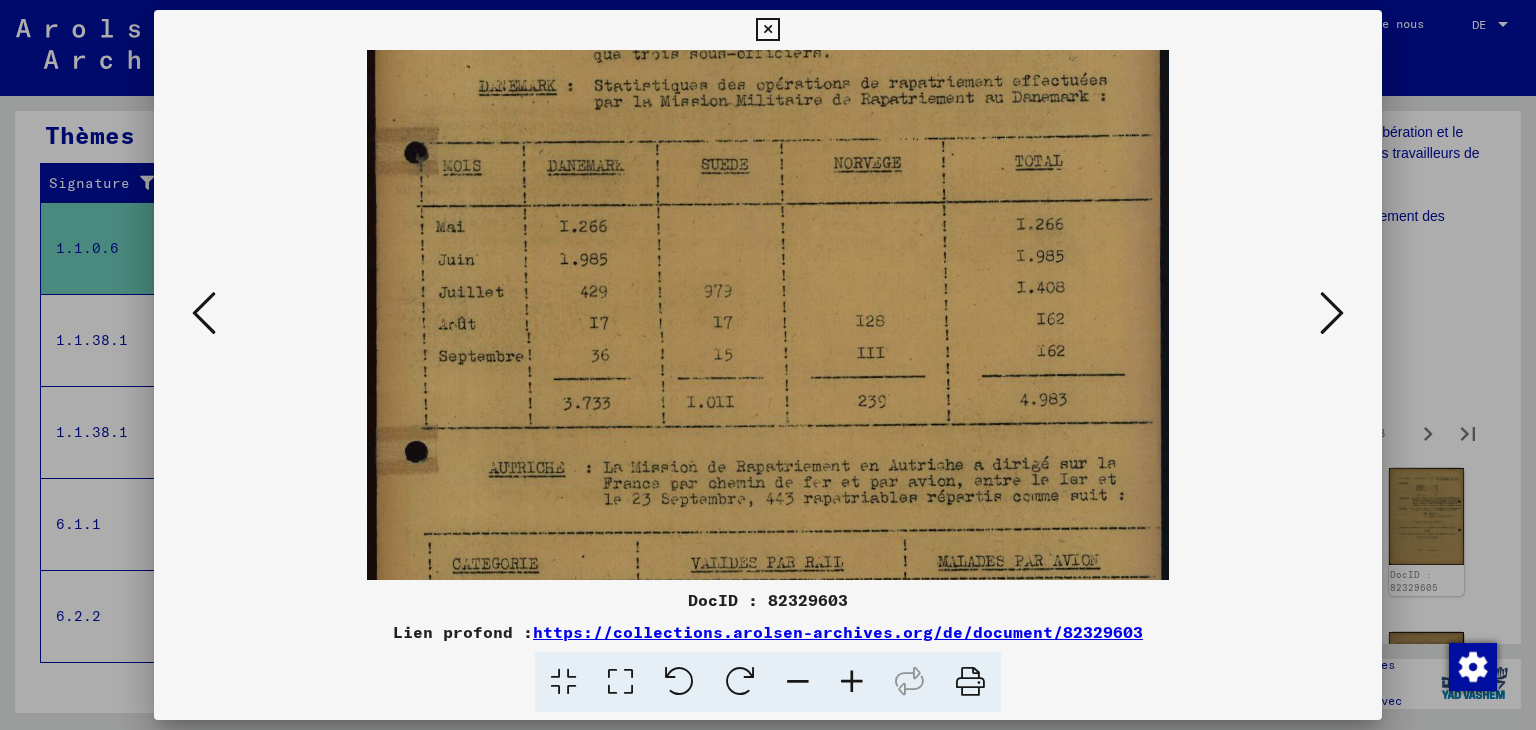 drag, startPoint x: 790, startPoint y: 513, endPoint x: 772, endPoint y: 262, distance: 251.64459 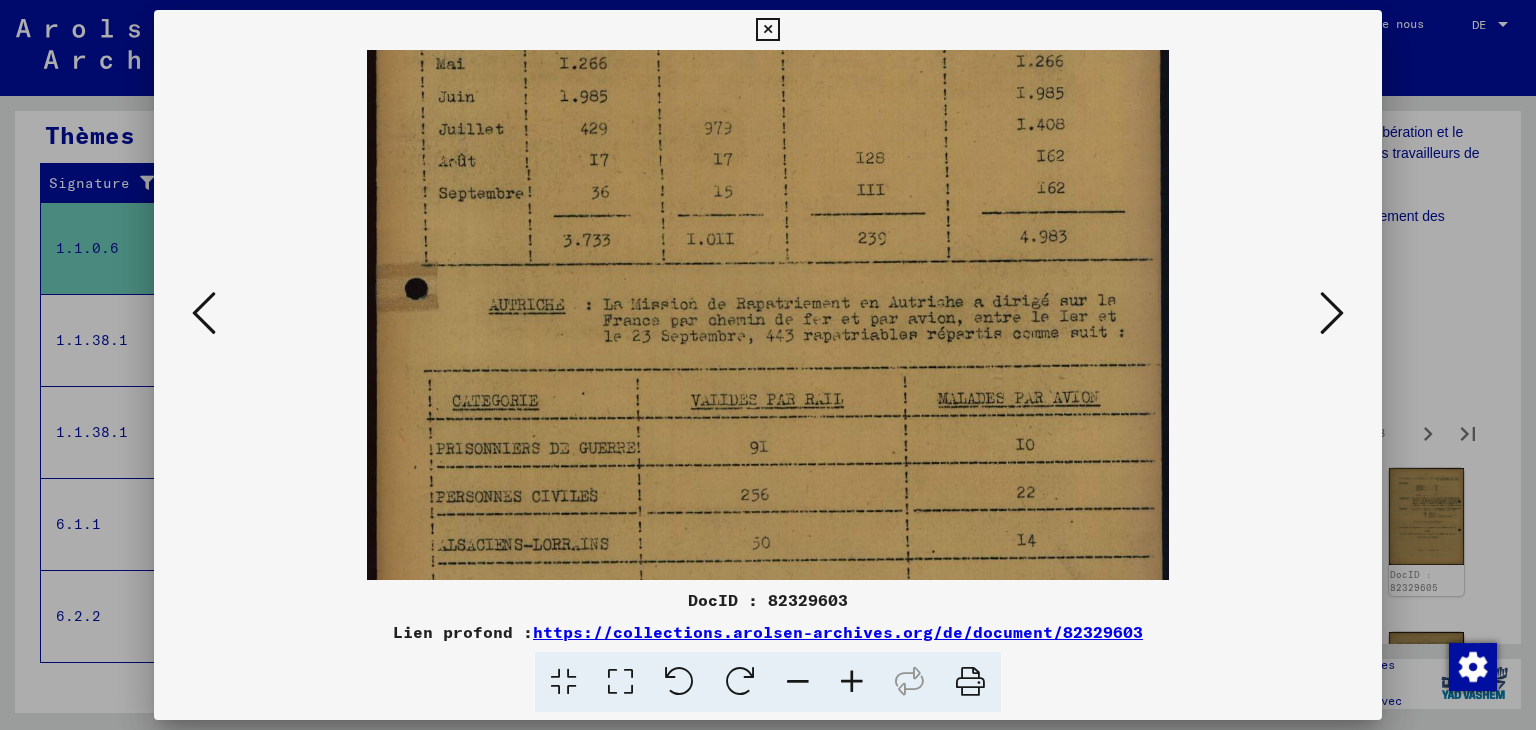 scroll, scrollTop: 472, scrollLeft: 0, axis: vertical 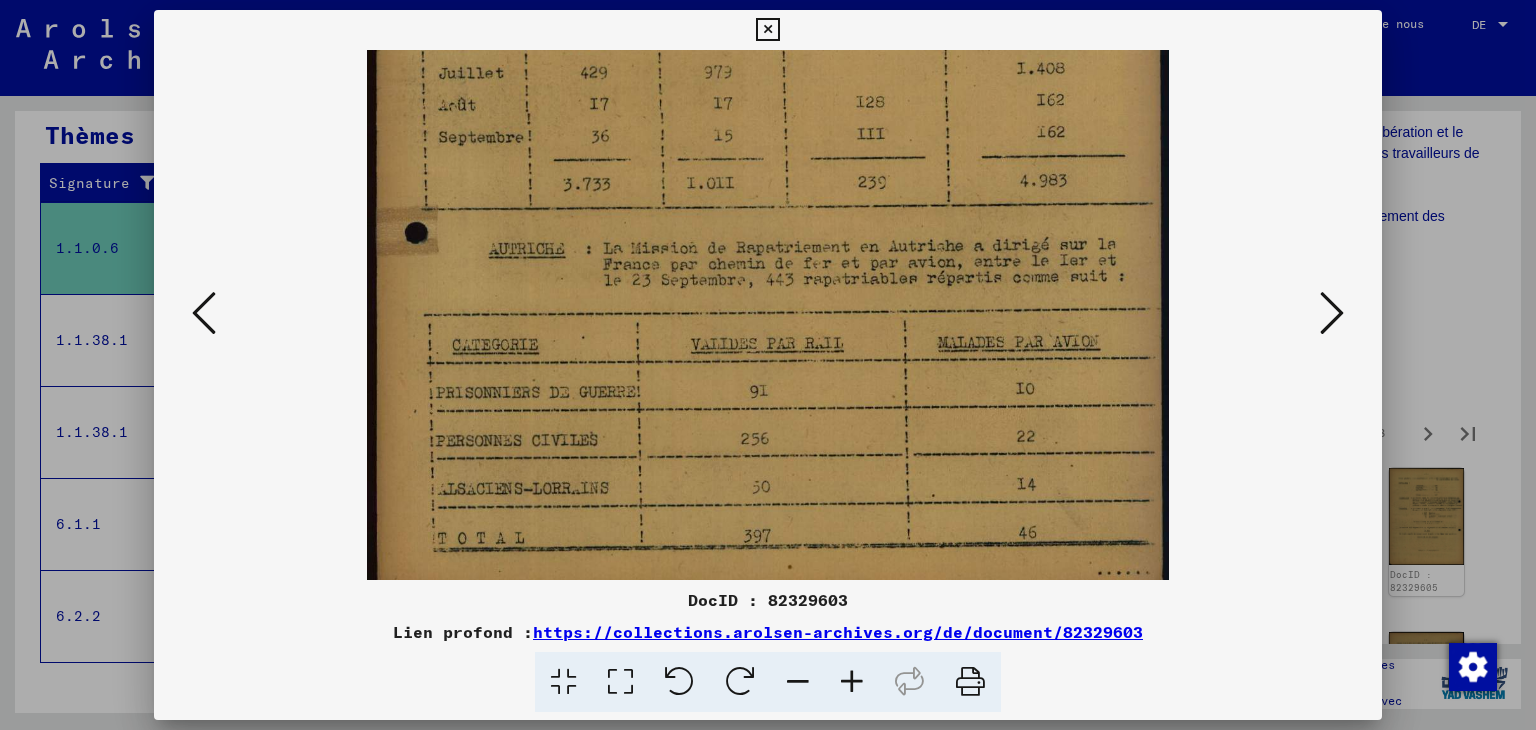 drag, startPoint x: 760, startPoint y: 519, endPoint x: 724, endPoint y: 302, distance: 219.96591 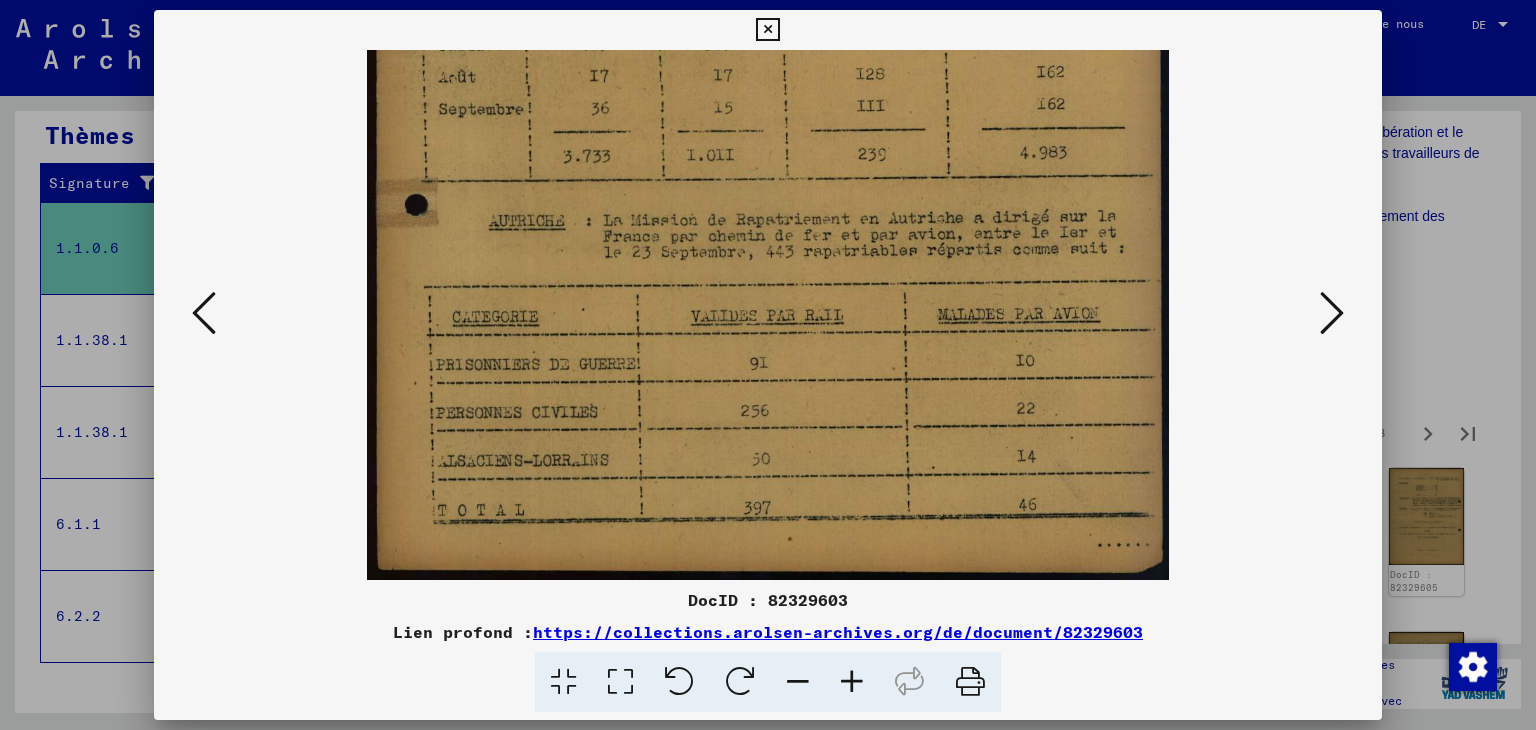 drag, startPoint x: 712, startPoint y: 502, endPoint x: 702, endPoint y: 342, distance: 160.3122 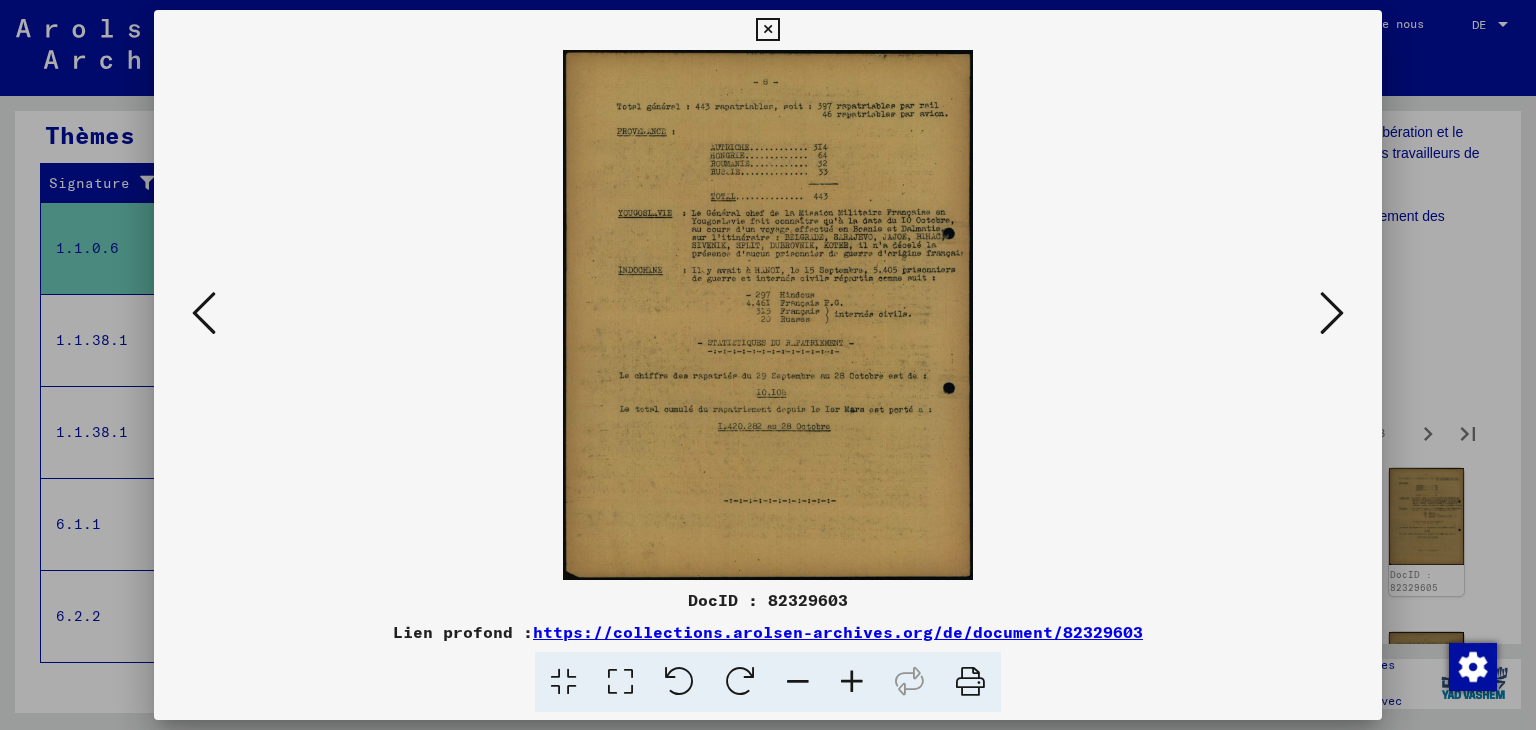 scroll, scrollTop: 0, scrollLeft: 0, axis: both 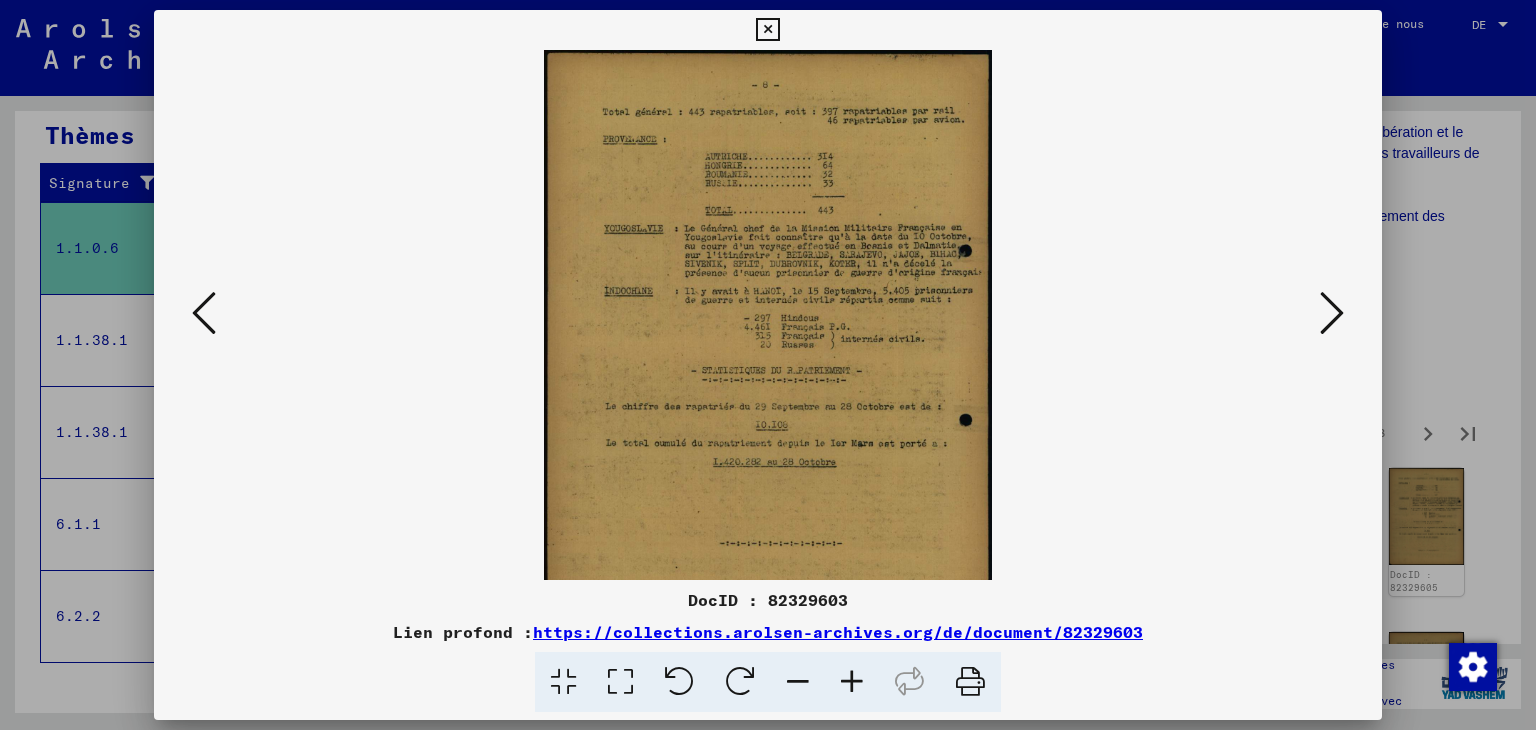 click at bounding box center (852, 682) 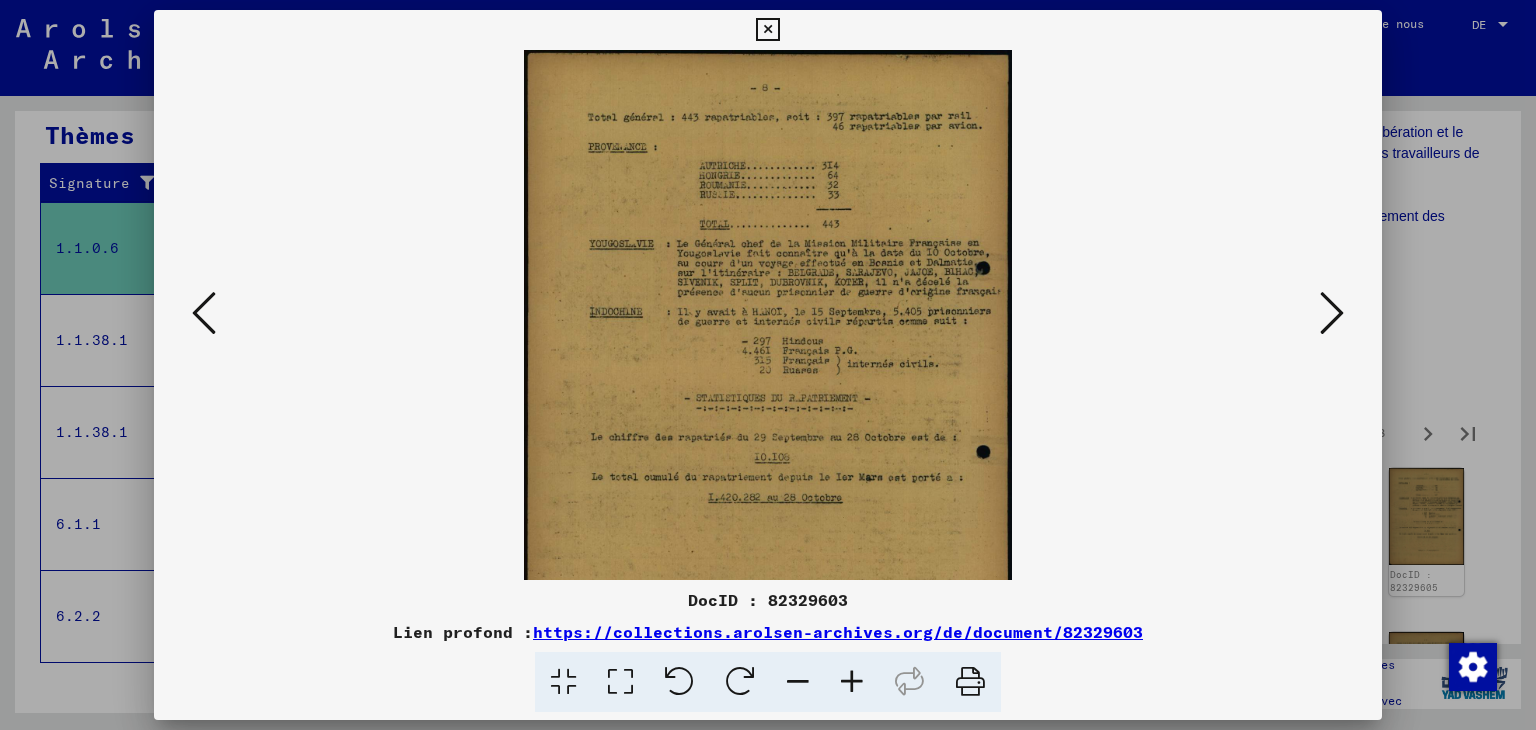 click at bounding box center (852, 682) 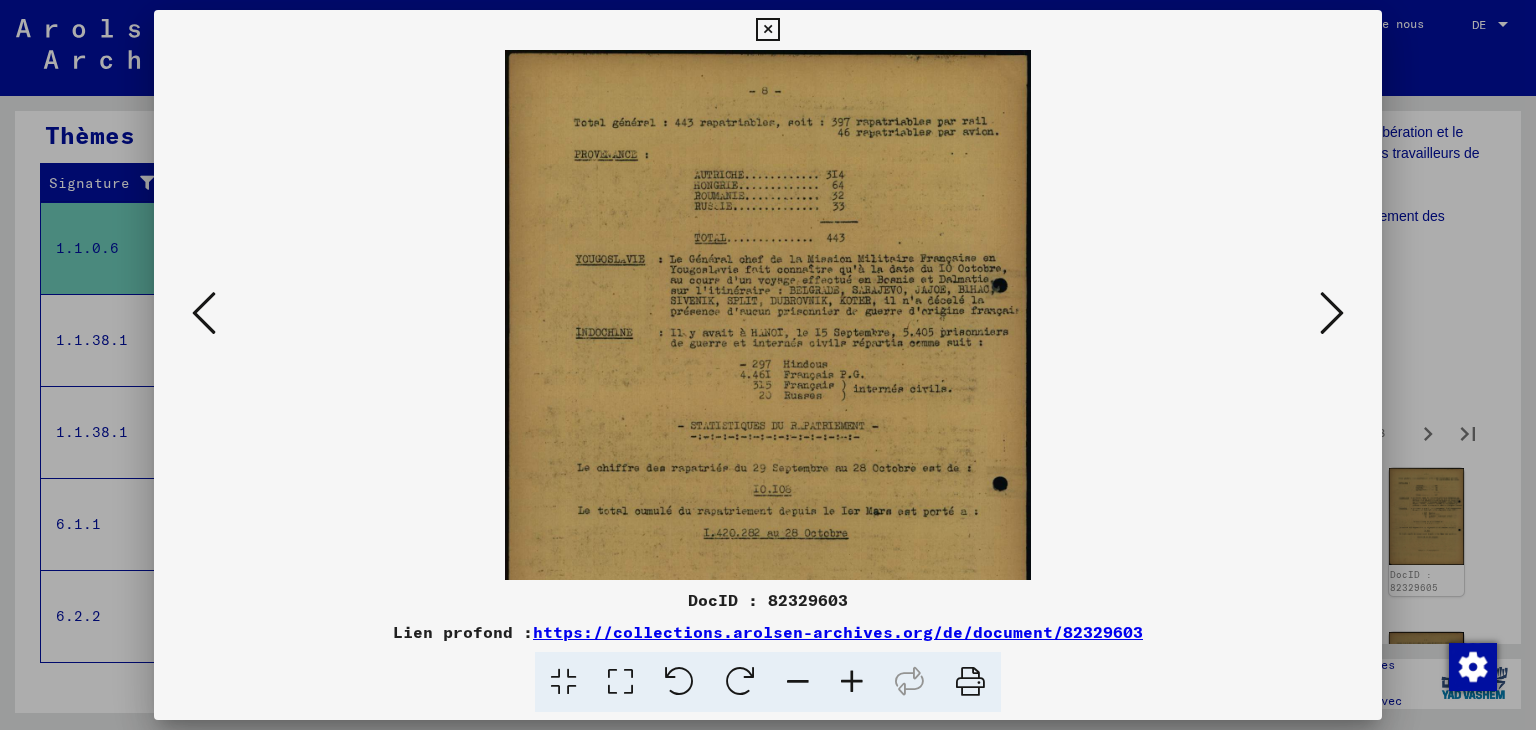 click at bounding box center [852, 682] 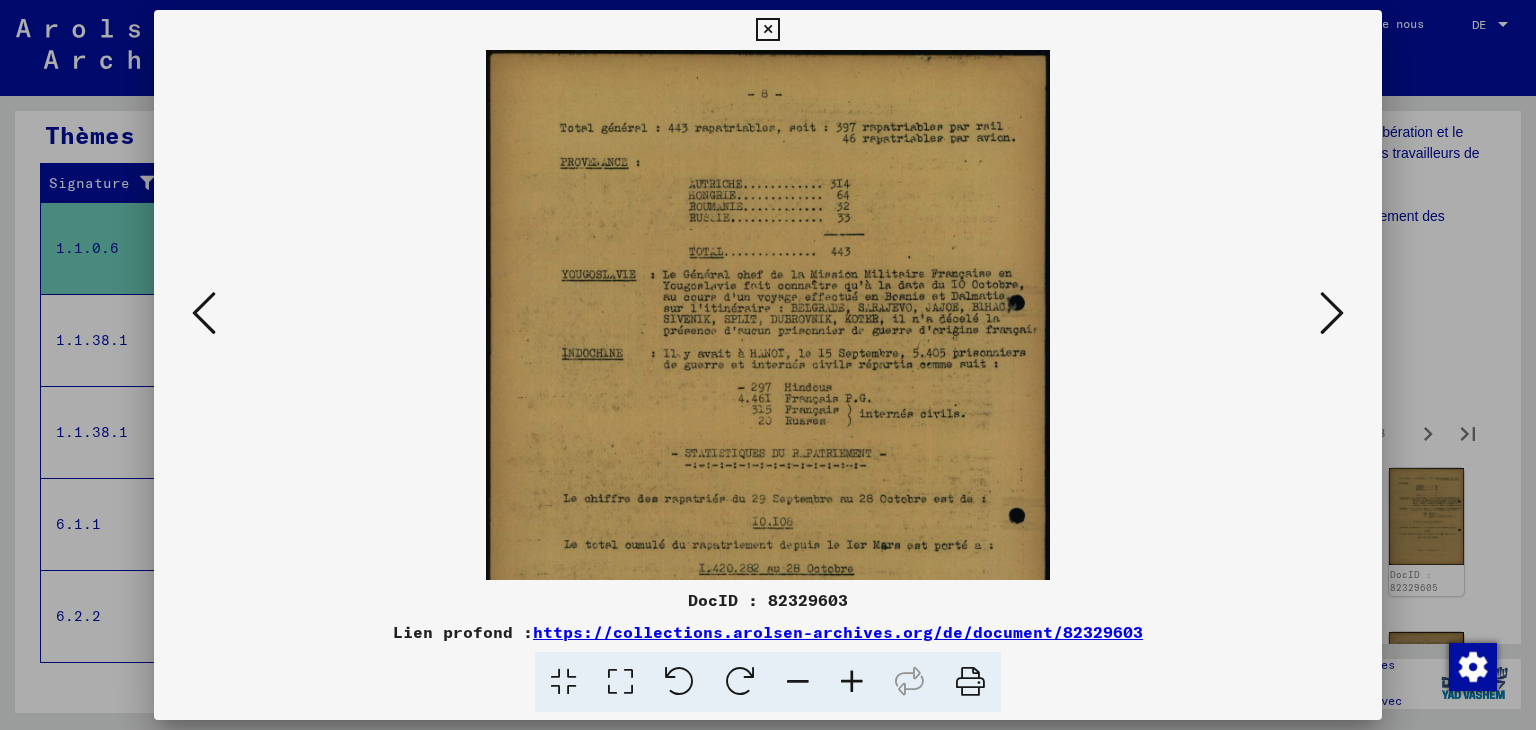 click at bounding box center [852, 682] 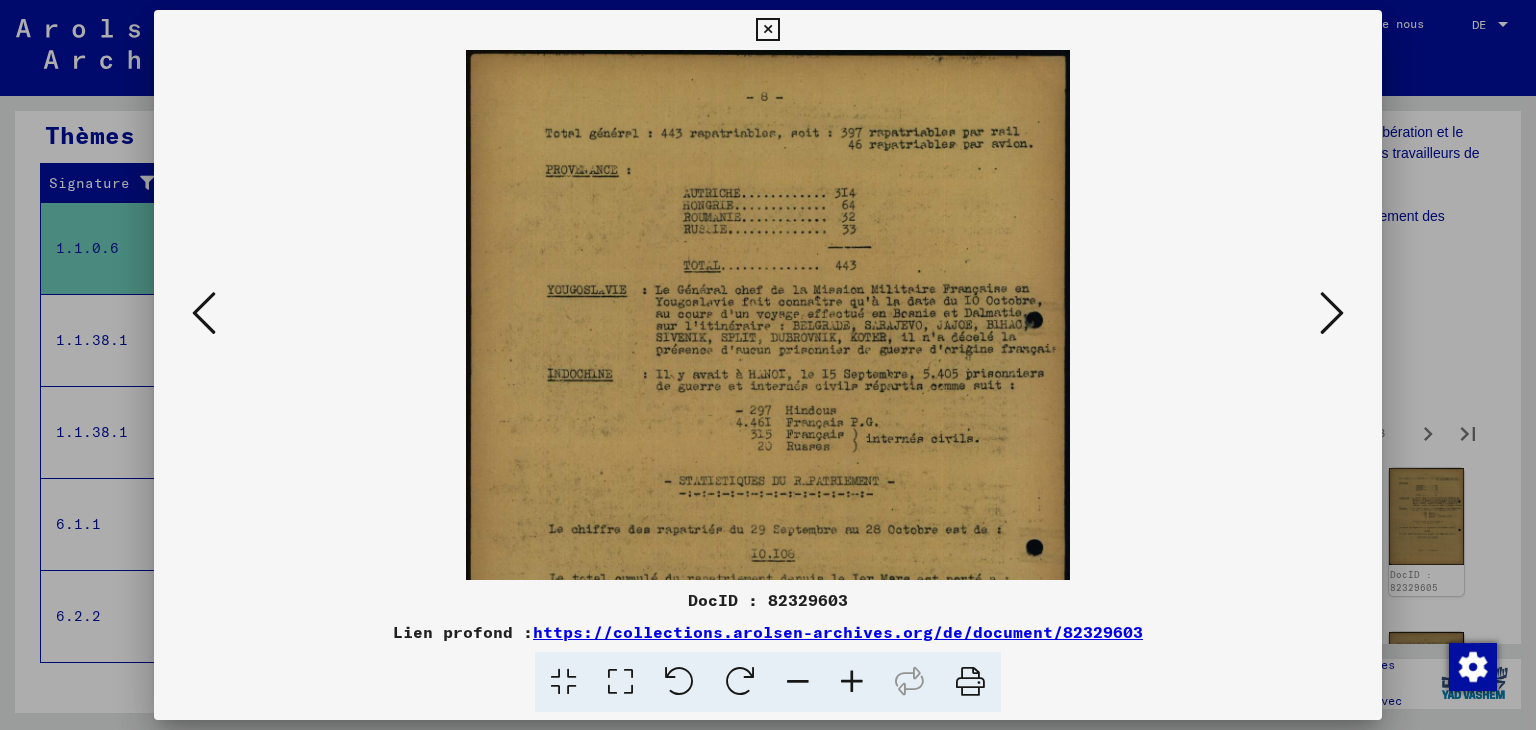 click at bounding box center (852, 682) 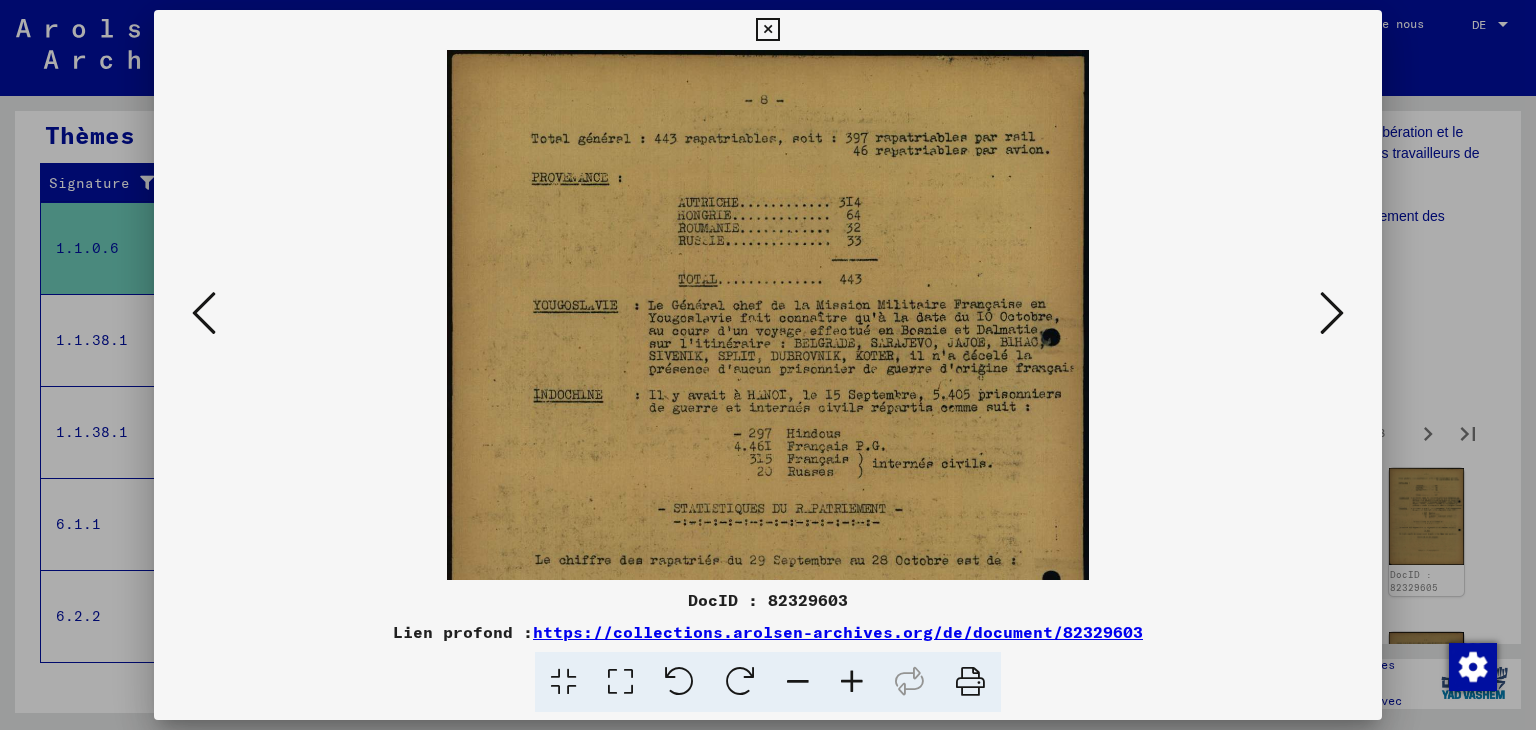 click at bounding box center (852, 682) 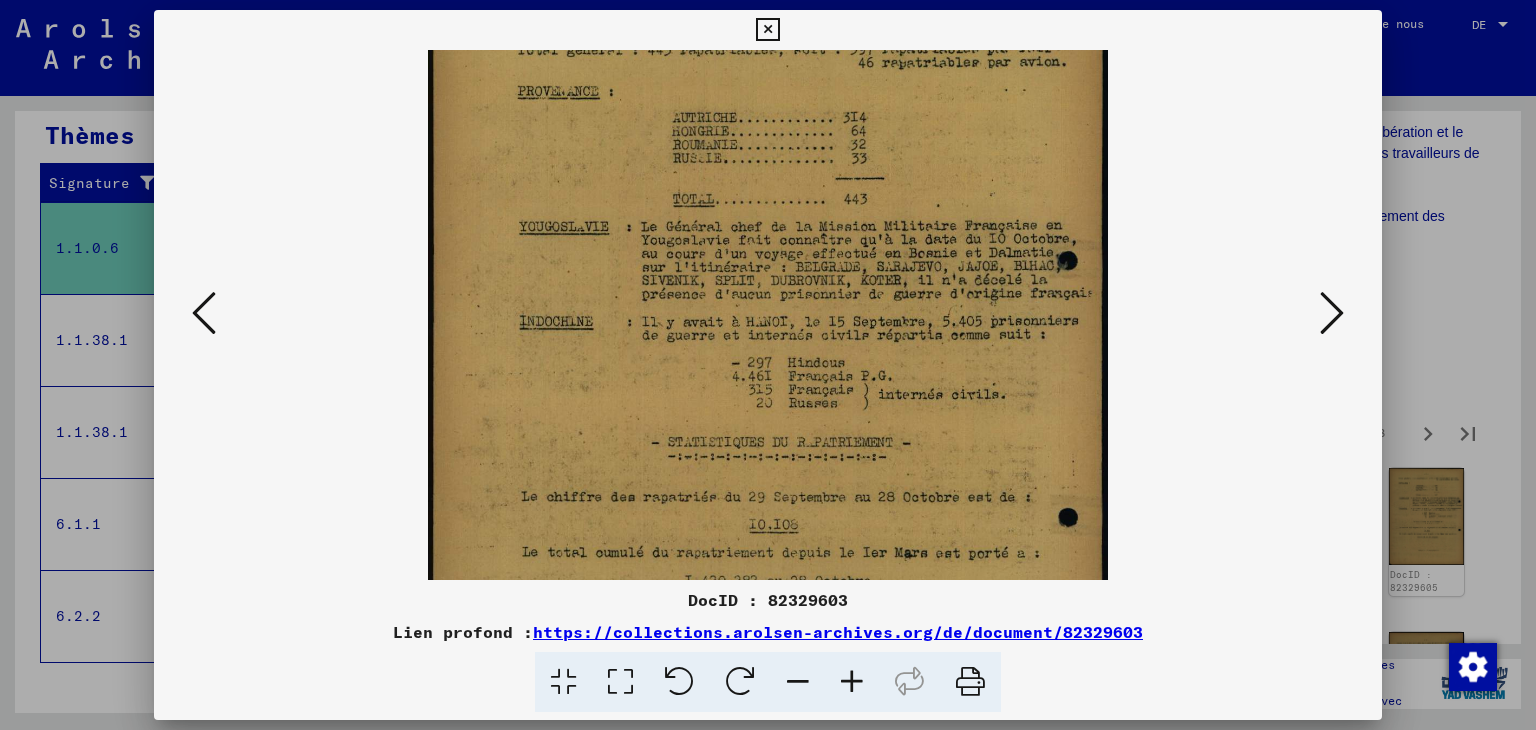 scroll, scrollTop: 234, scrollLeft: 0, axis: vertical 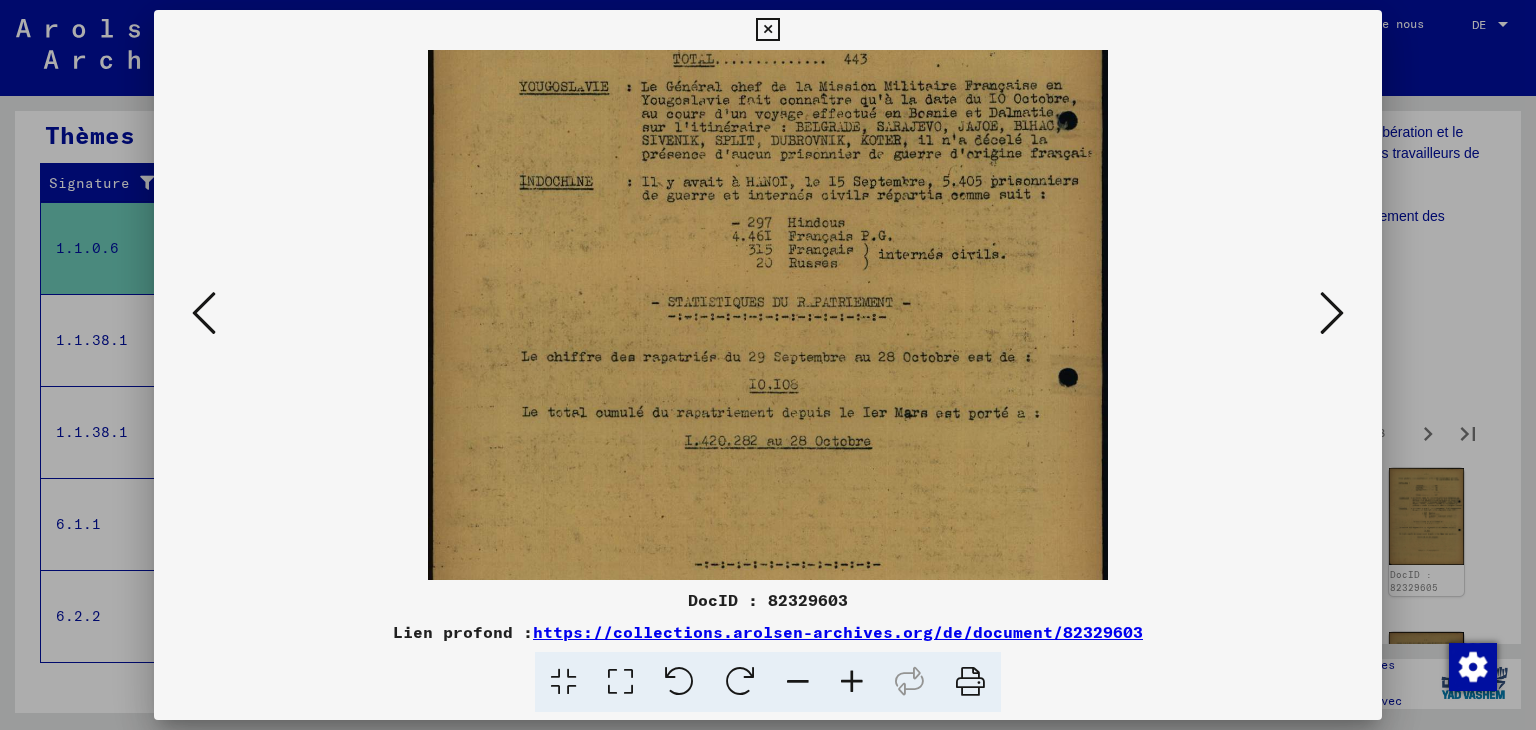 drag, startPoint x: 826, startPoint y: 537, endPoint x: 776, endPoint y: 313, distance: 229.51253 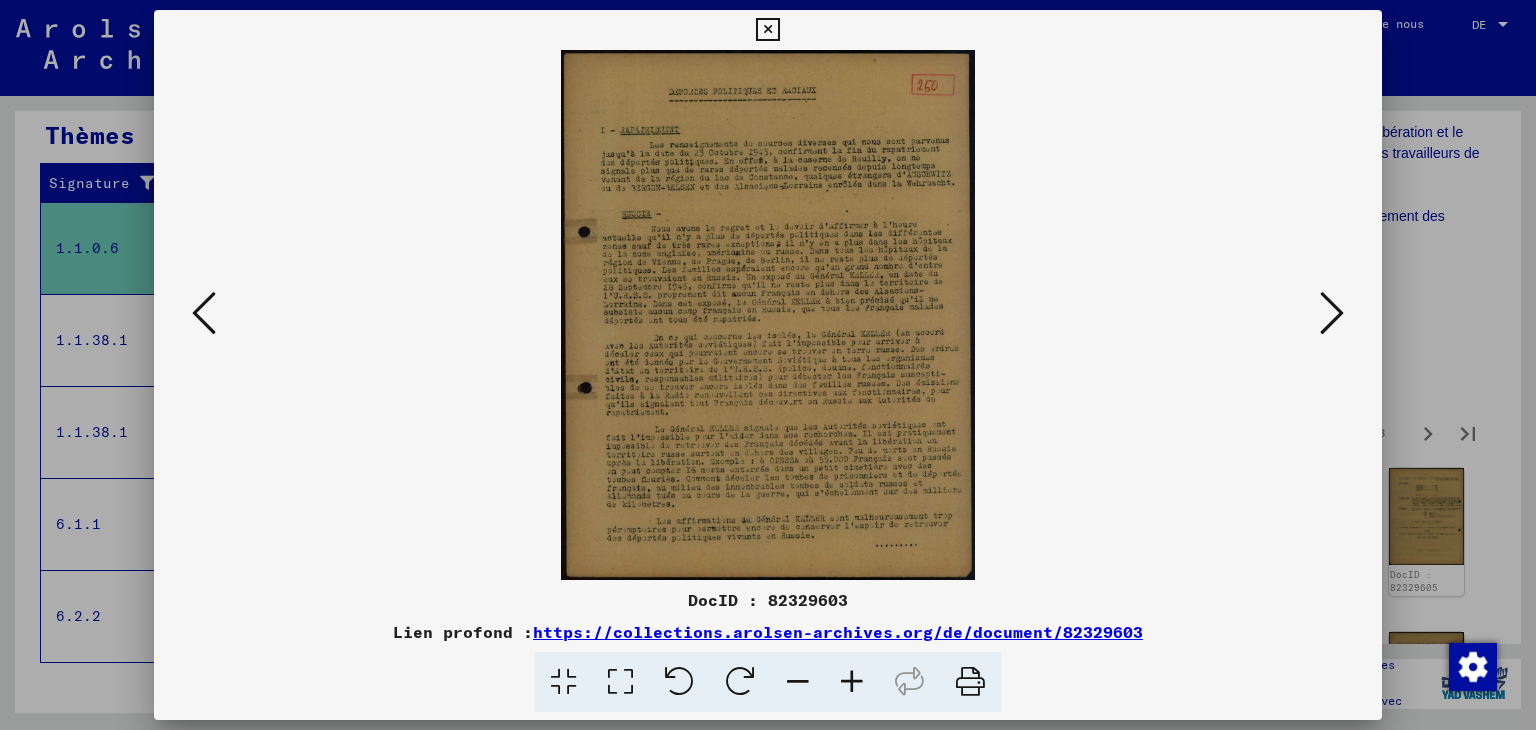 scroll, scrollTop: 0, scrollLeft: 0, axis: both 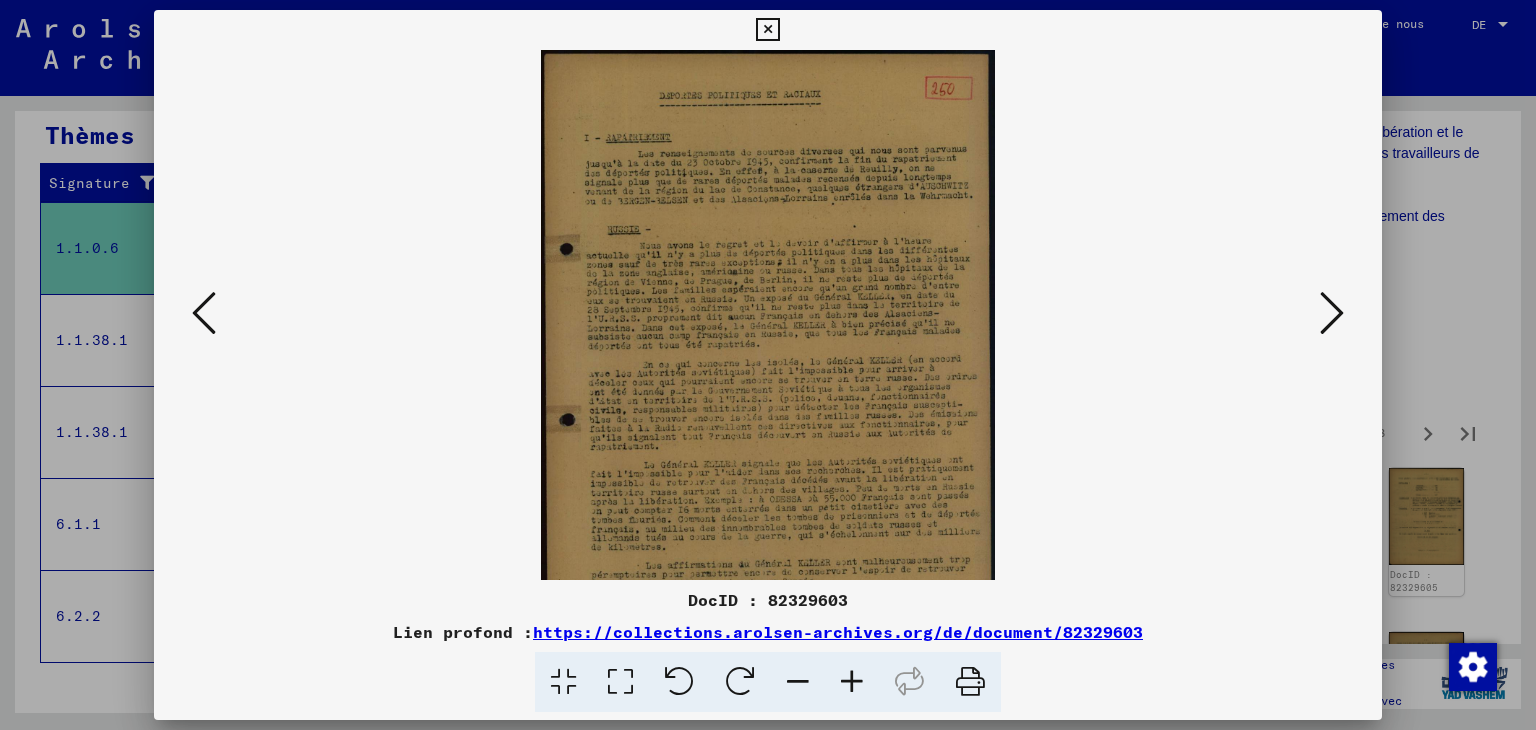 click at bounding box center [852, 682] 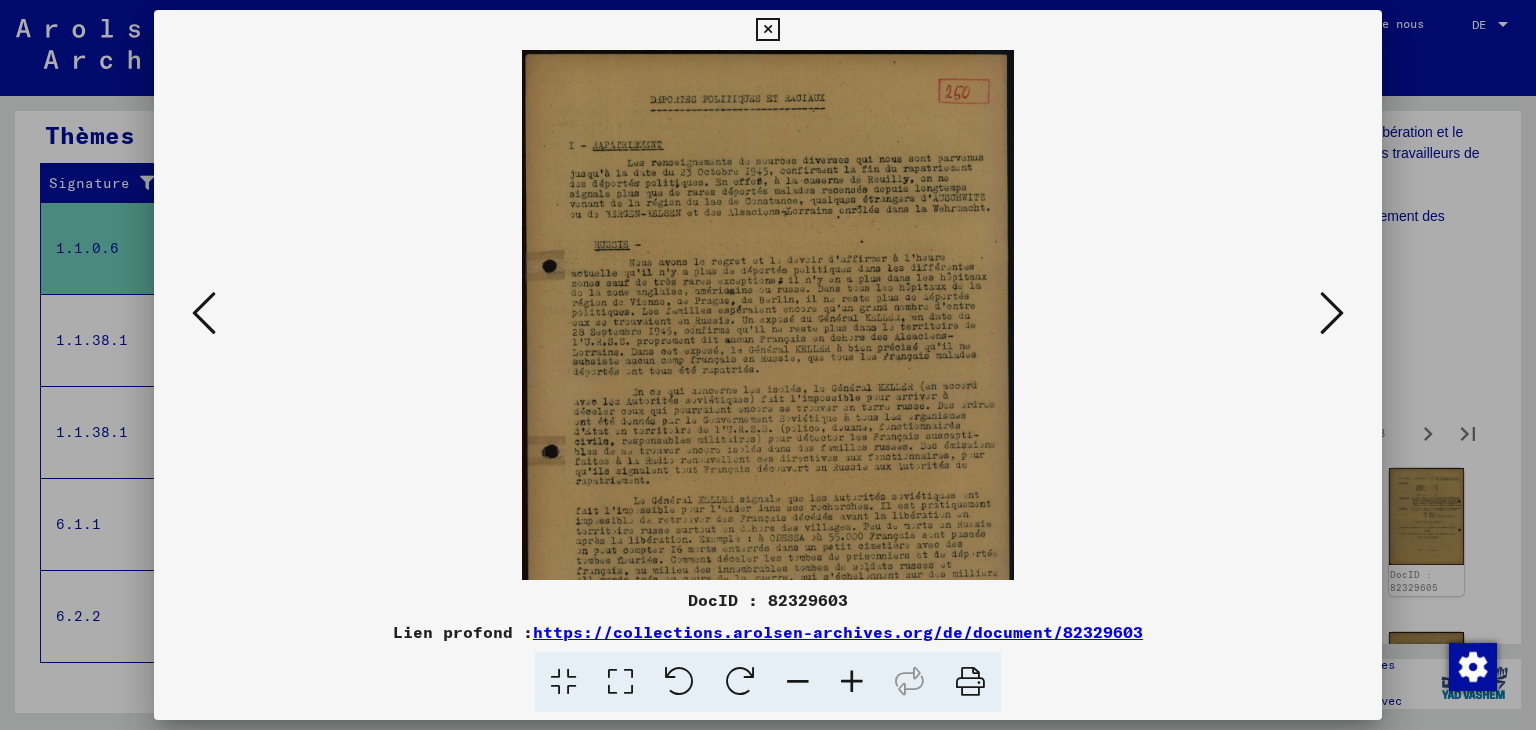 click at bounding box center [852, 682] 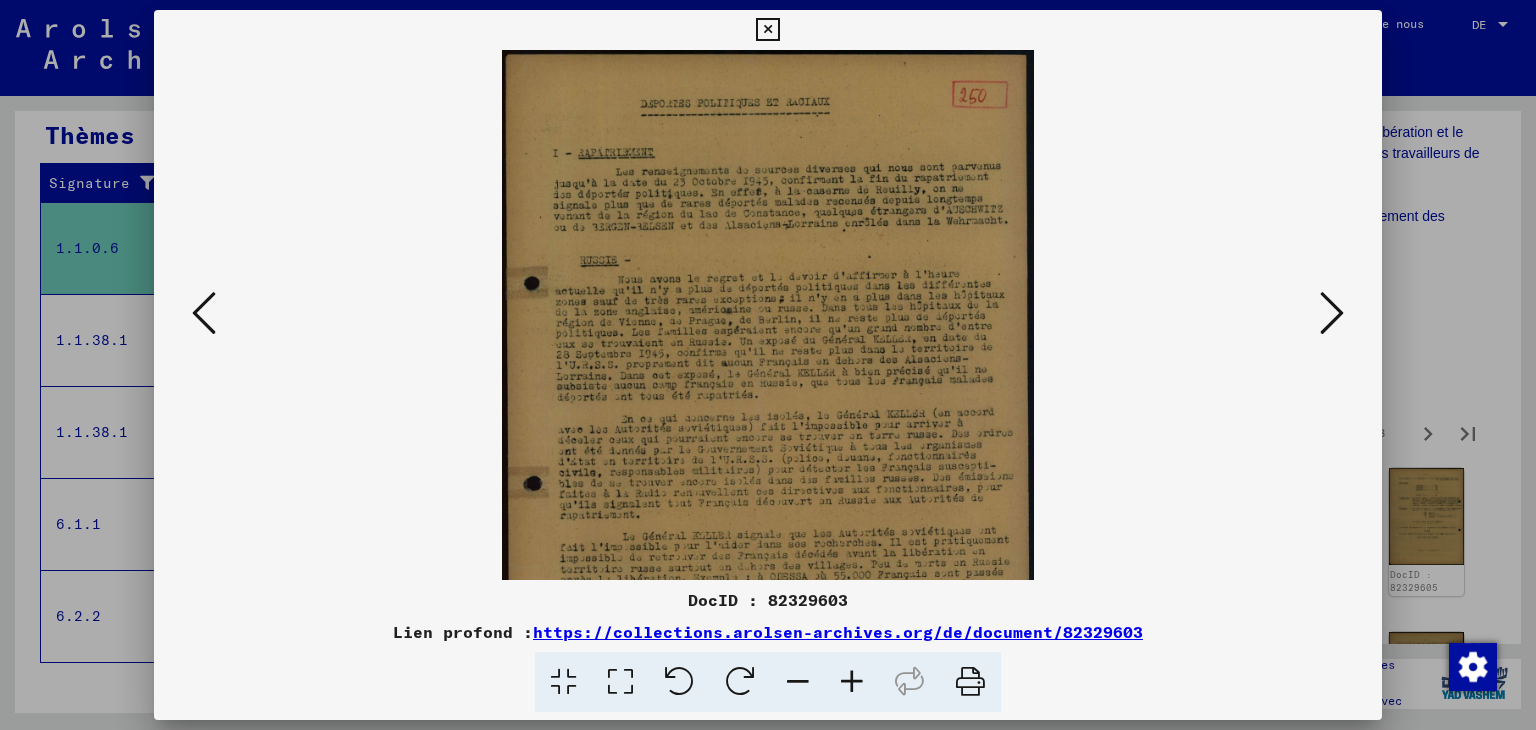 click at bounding box center [852, 682] 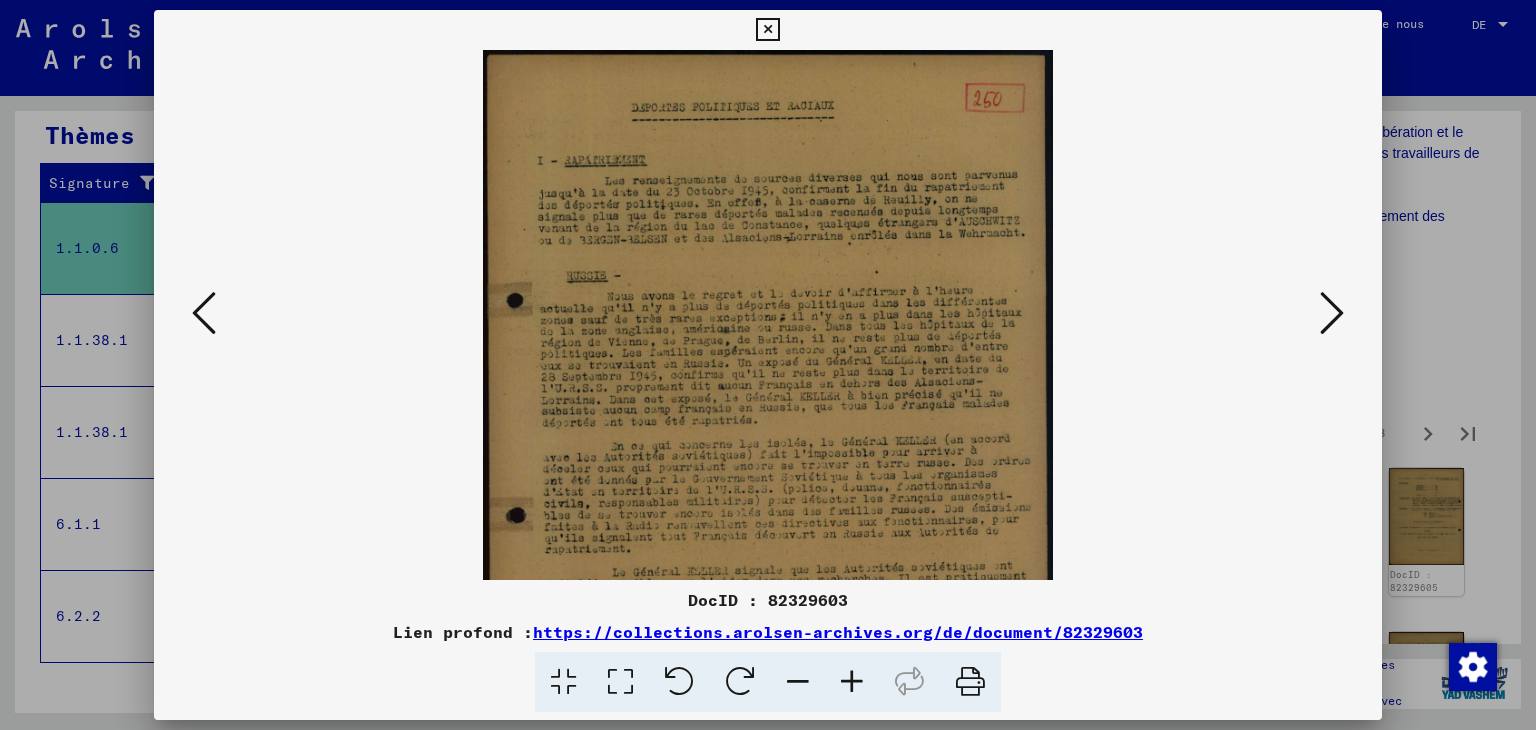 click at bounding box center [852, 682] 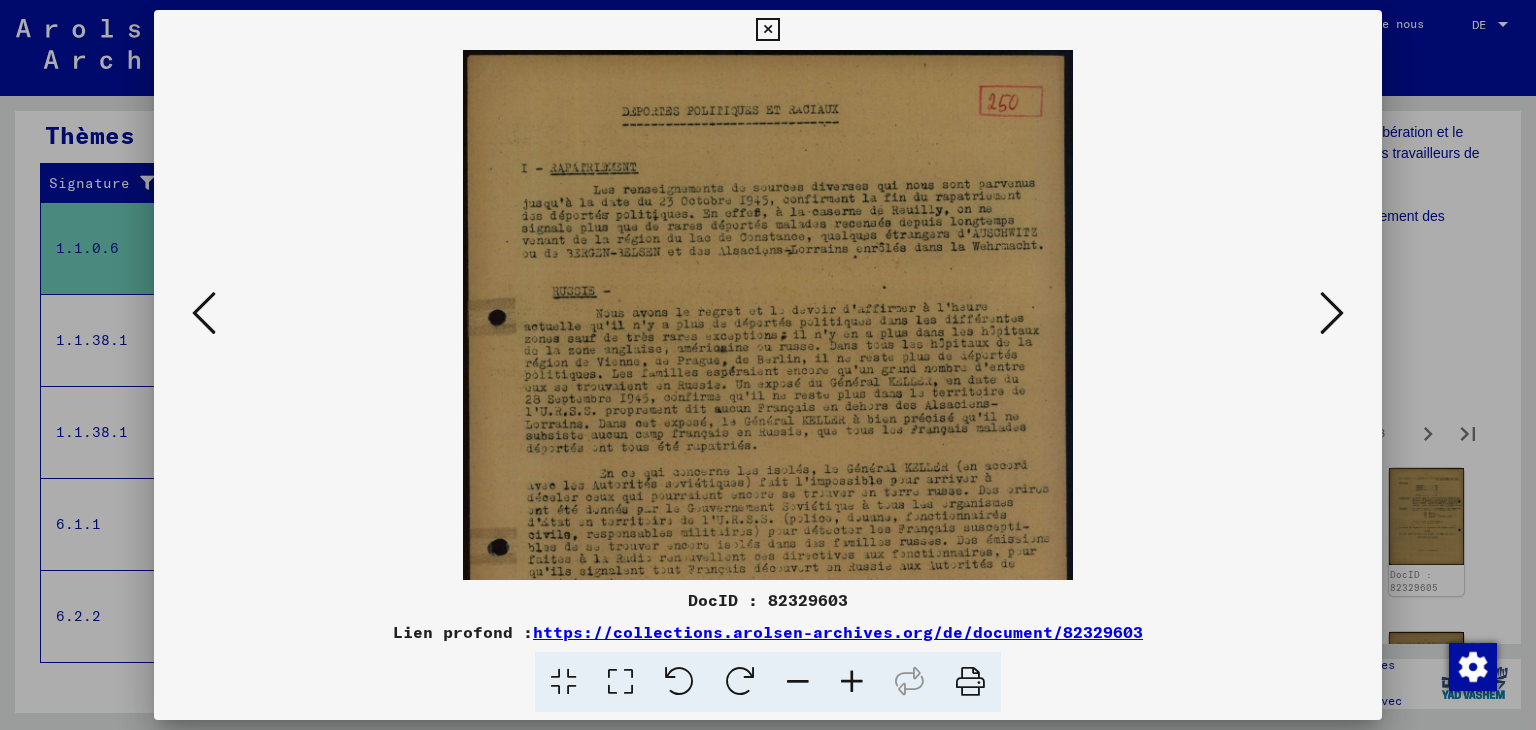 click at bounding box center (852, 682) 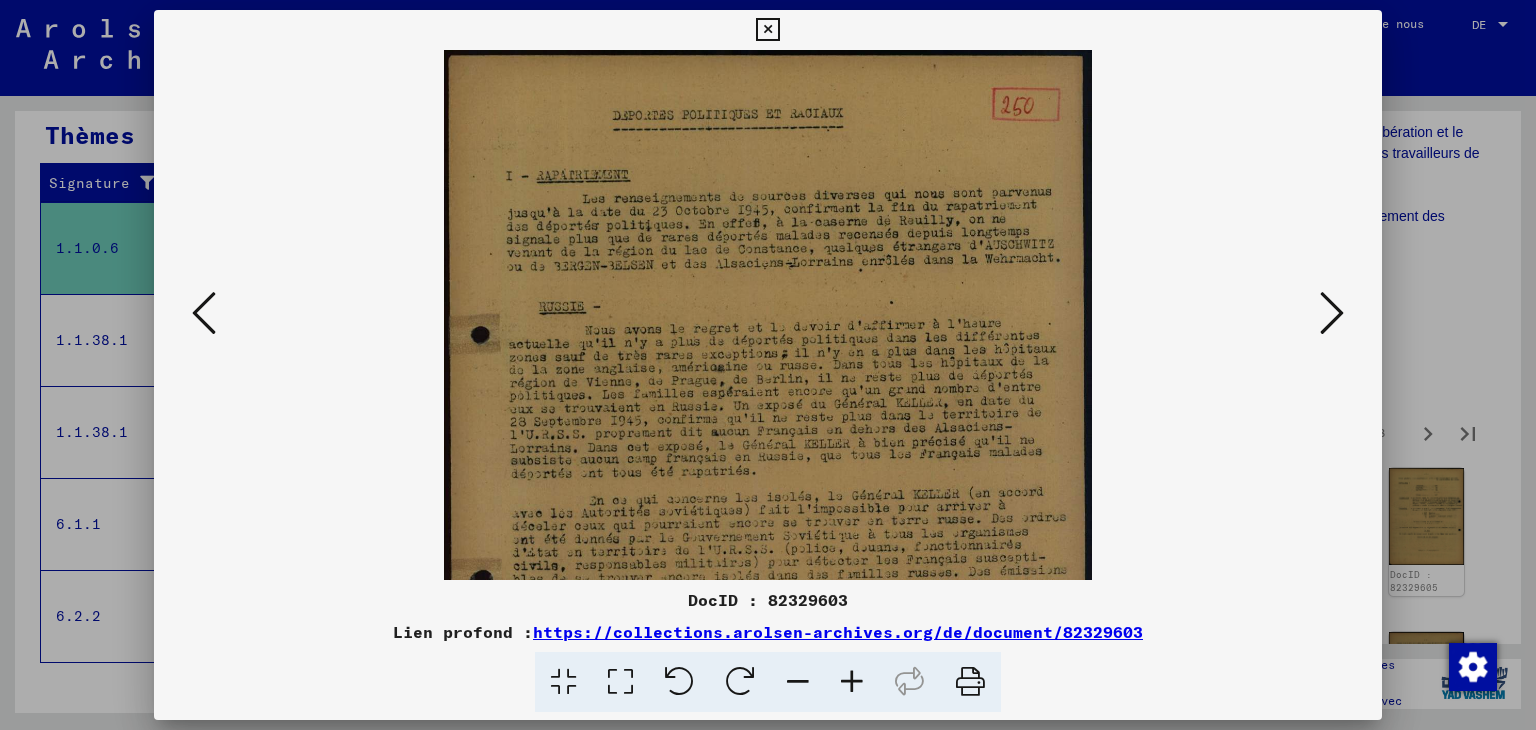 click at bounding box center [852, 682] 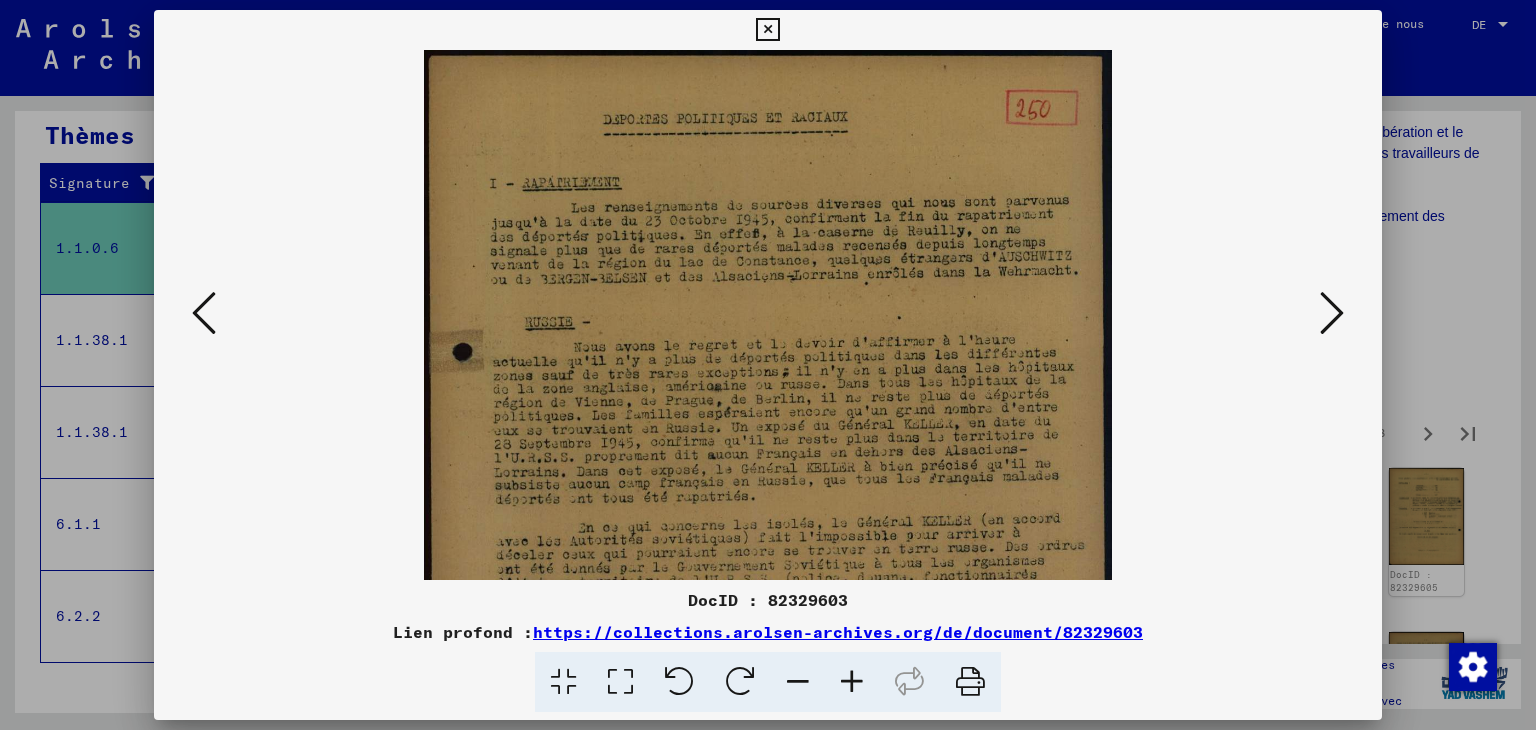 click at bounding box center [852, 682] 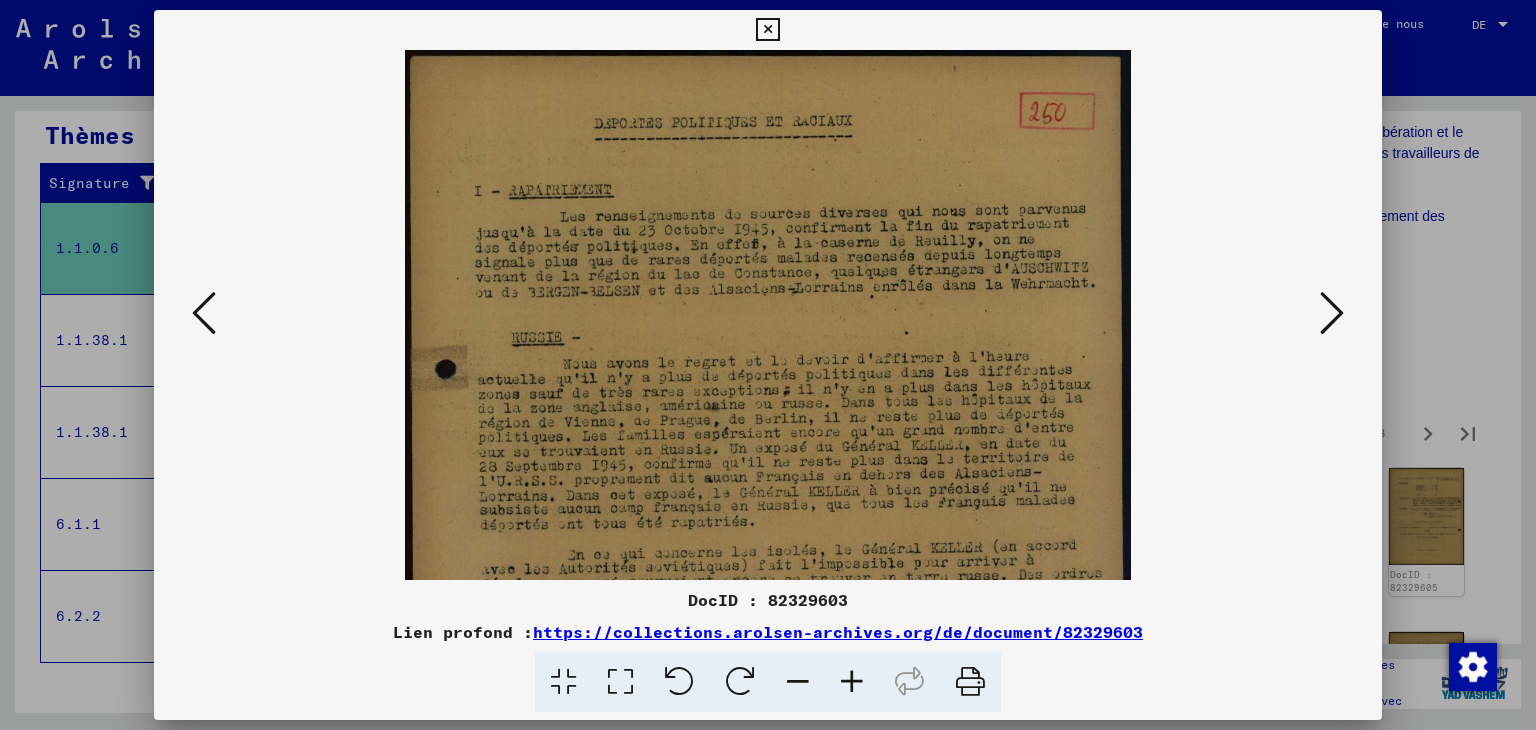 click at bounding box center (852, 682) 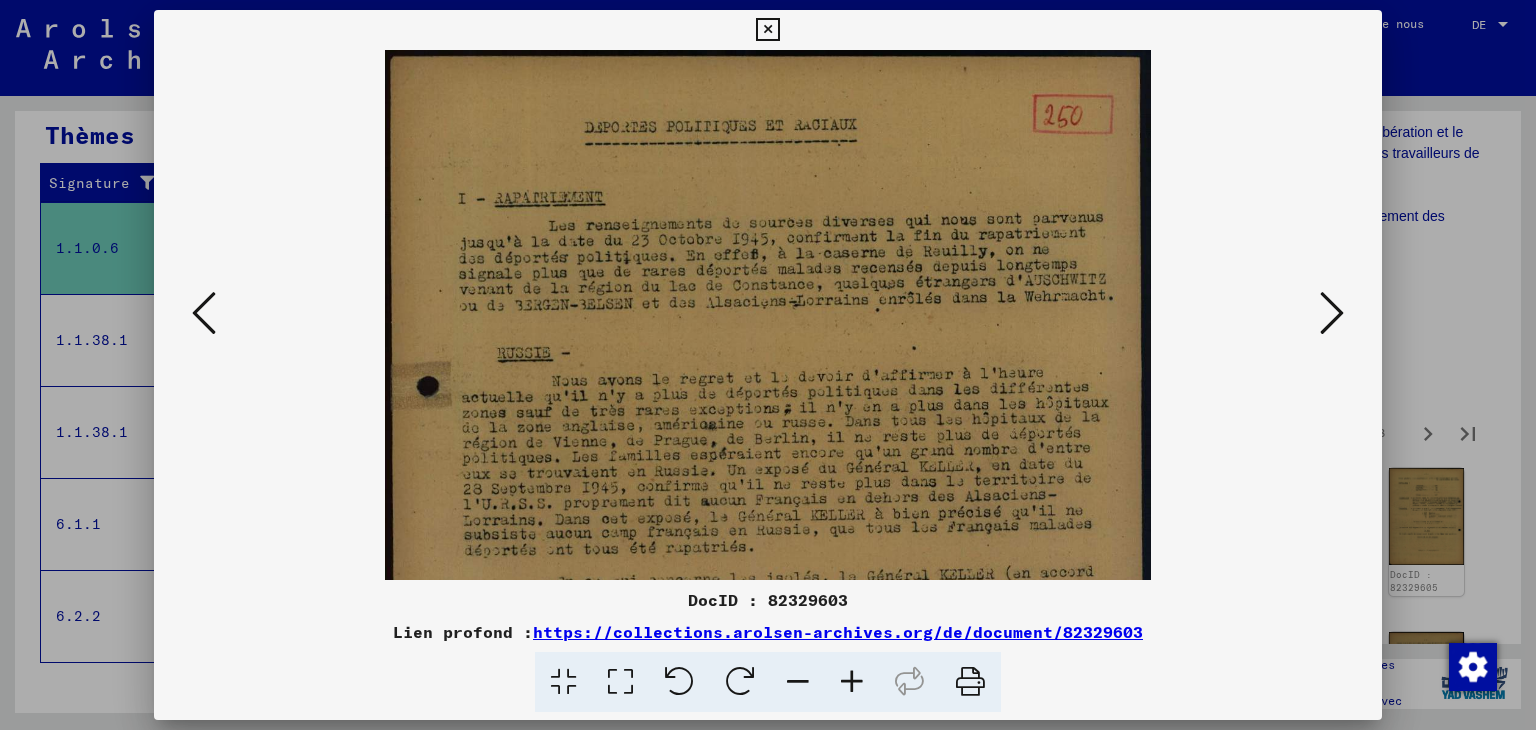 click at bounding box center (852, 682) 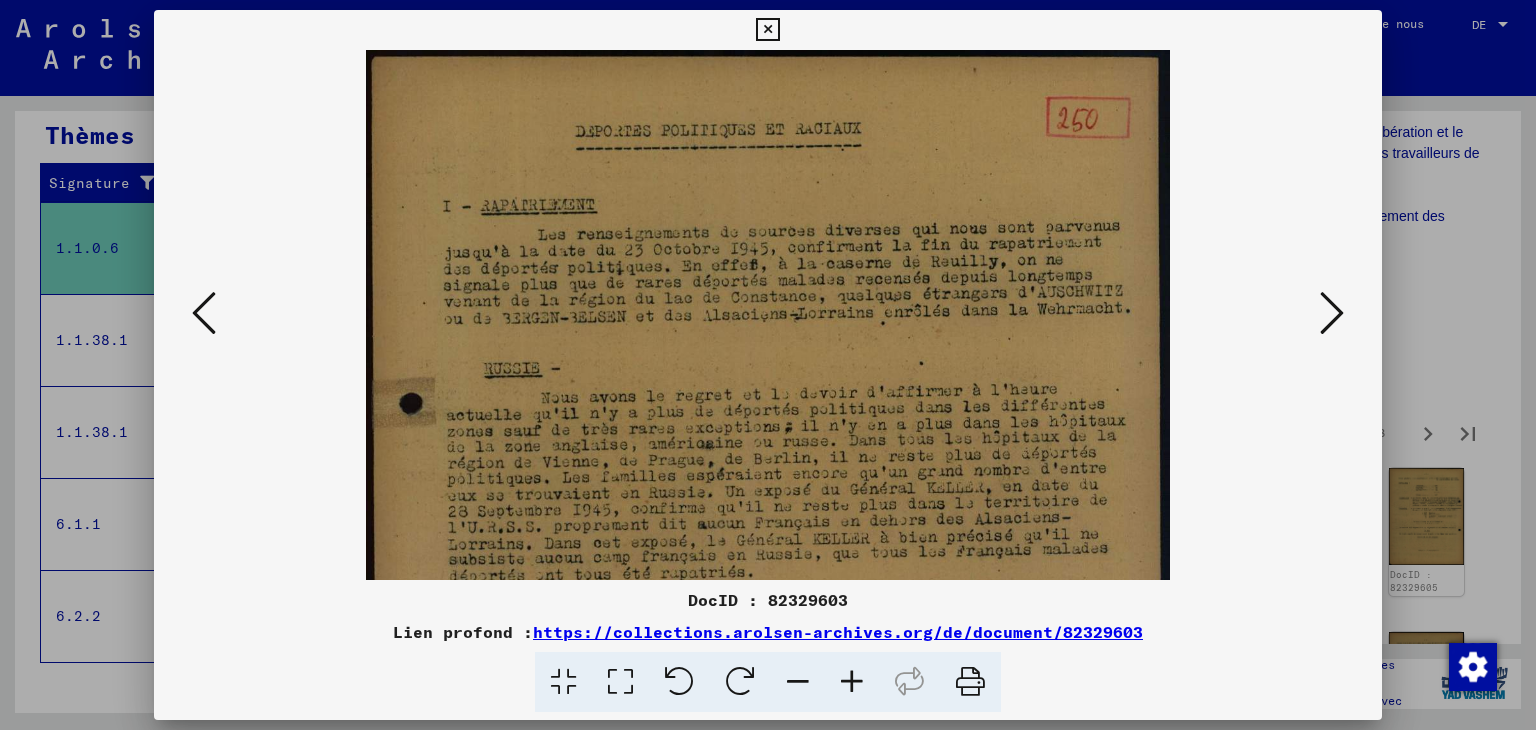 click at bounding box center (852, 682) 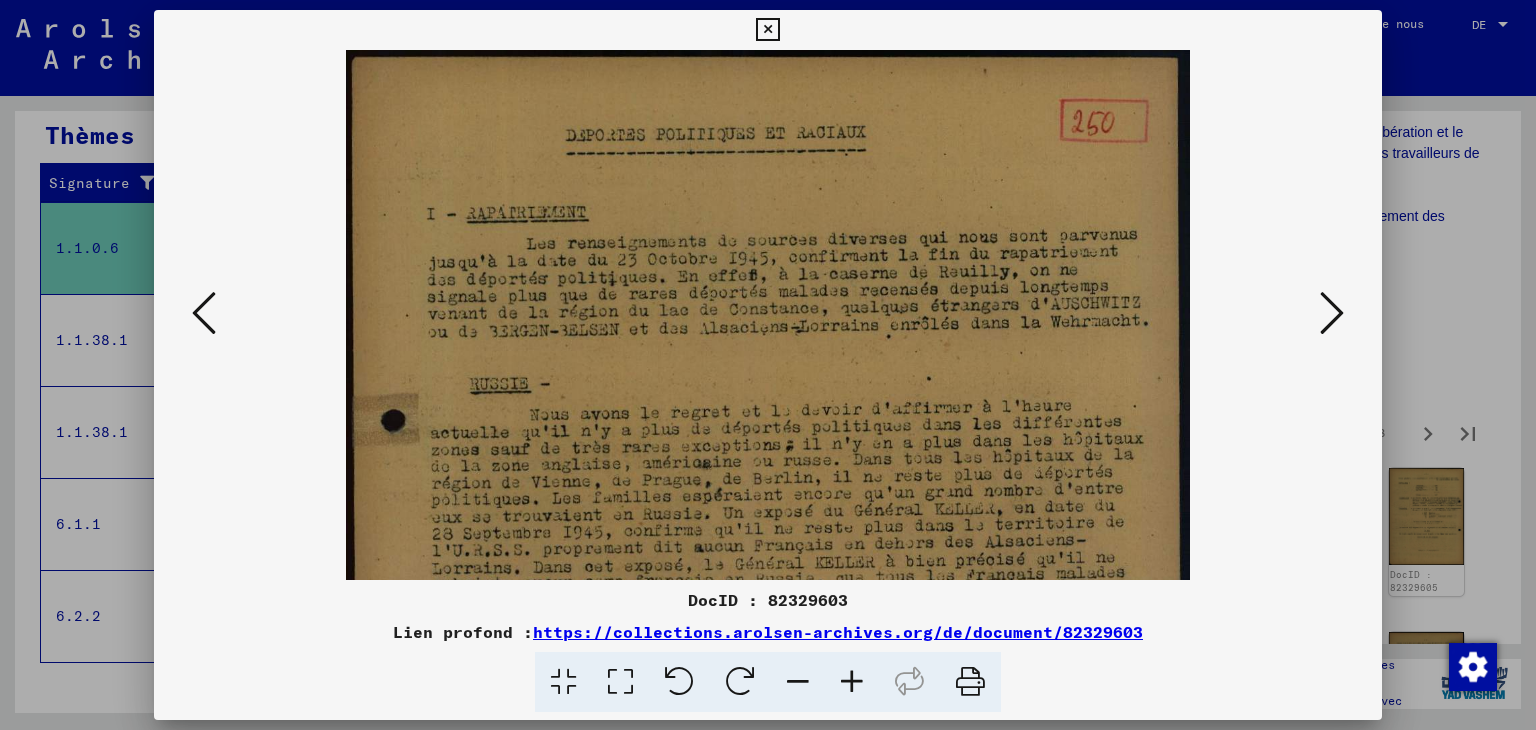 click at bounding box center [852, 682] 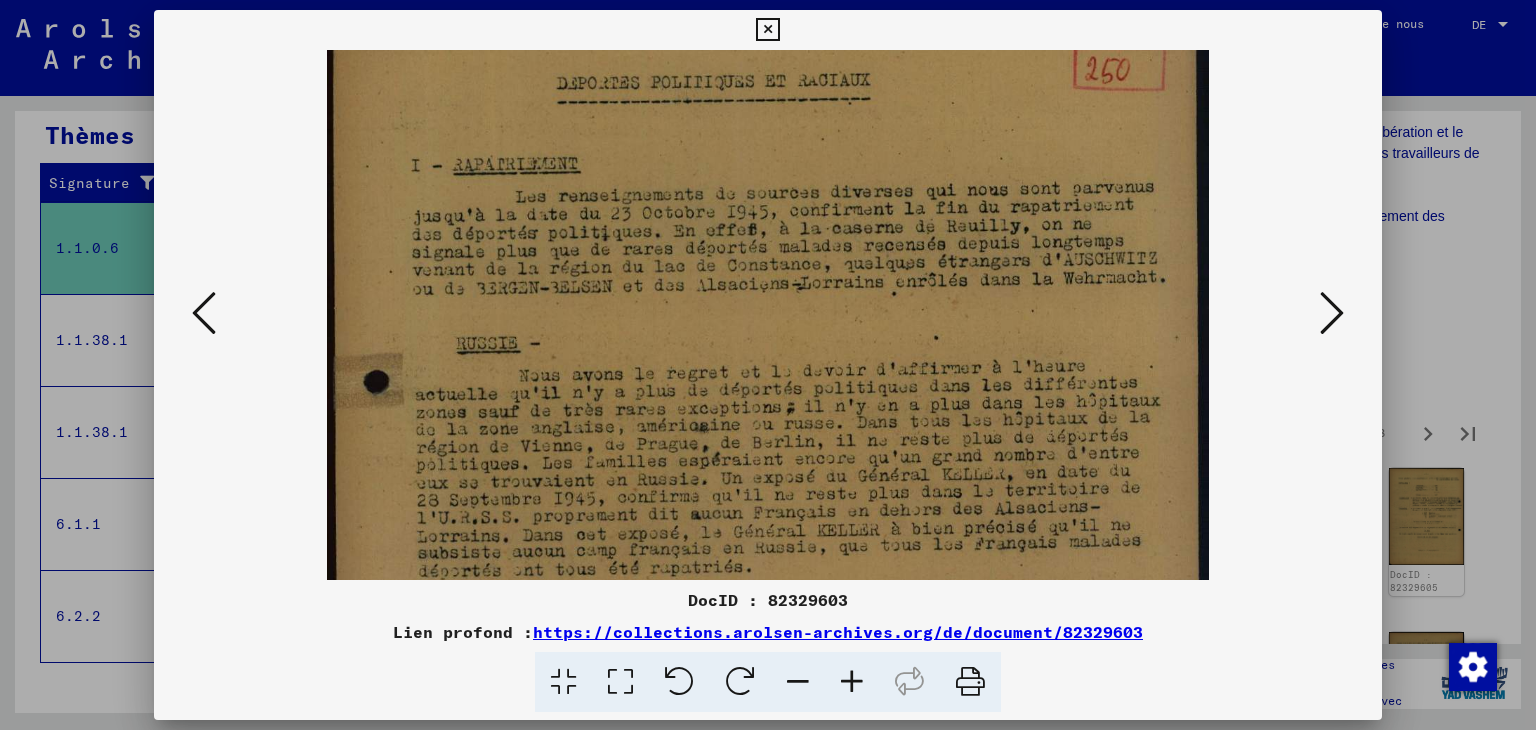 scroll, scrollTop: 64, scrollLeft: 0, axis: vertical 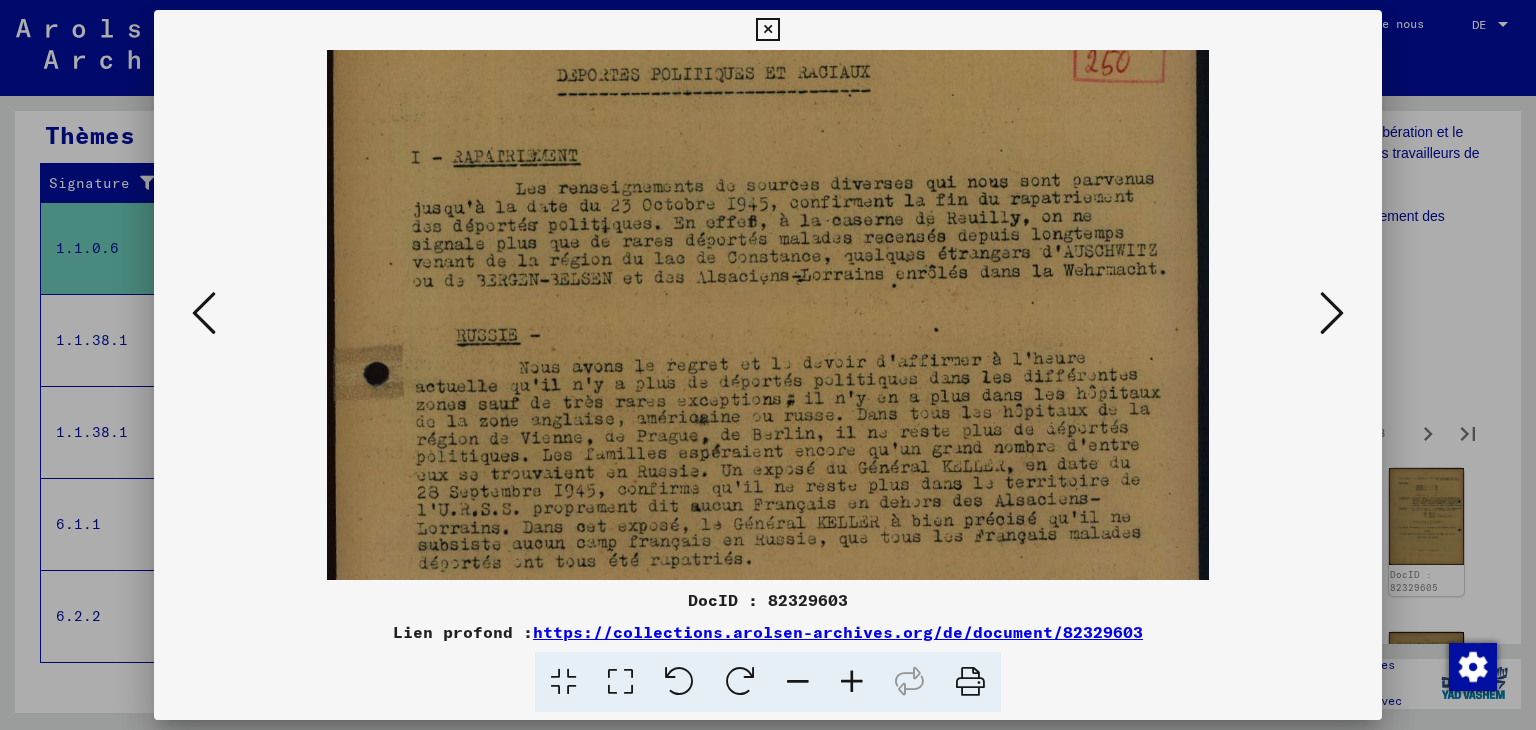 drag, startPoint x: 800, startPoint y: 501, endPoint x: 768, endPoint y: 440, distance: 68.88396 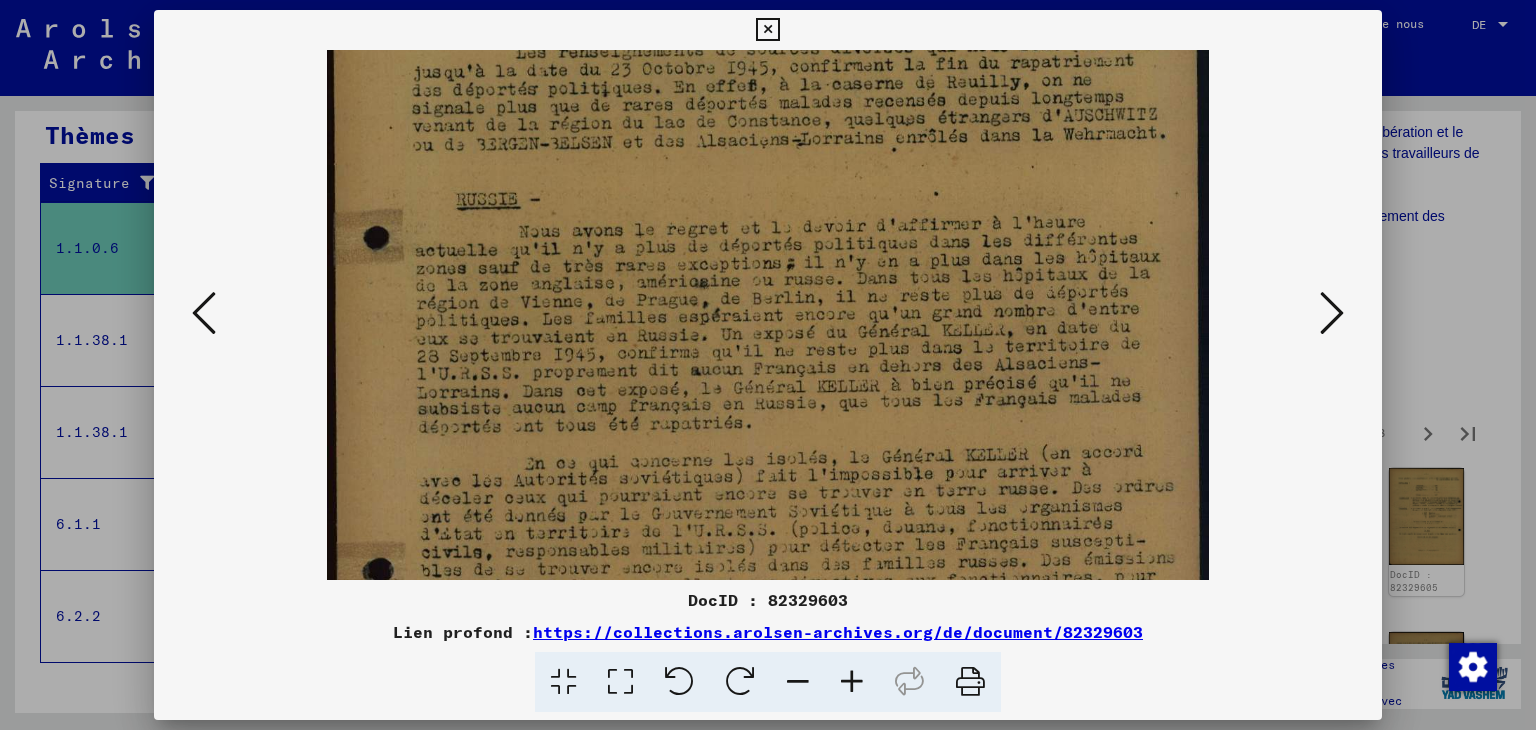 scroll, scrollTop: 208, scrollLeft: 0, axis: vertical 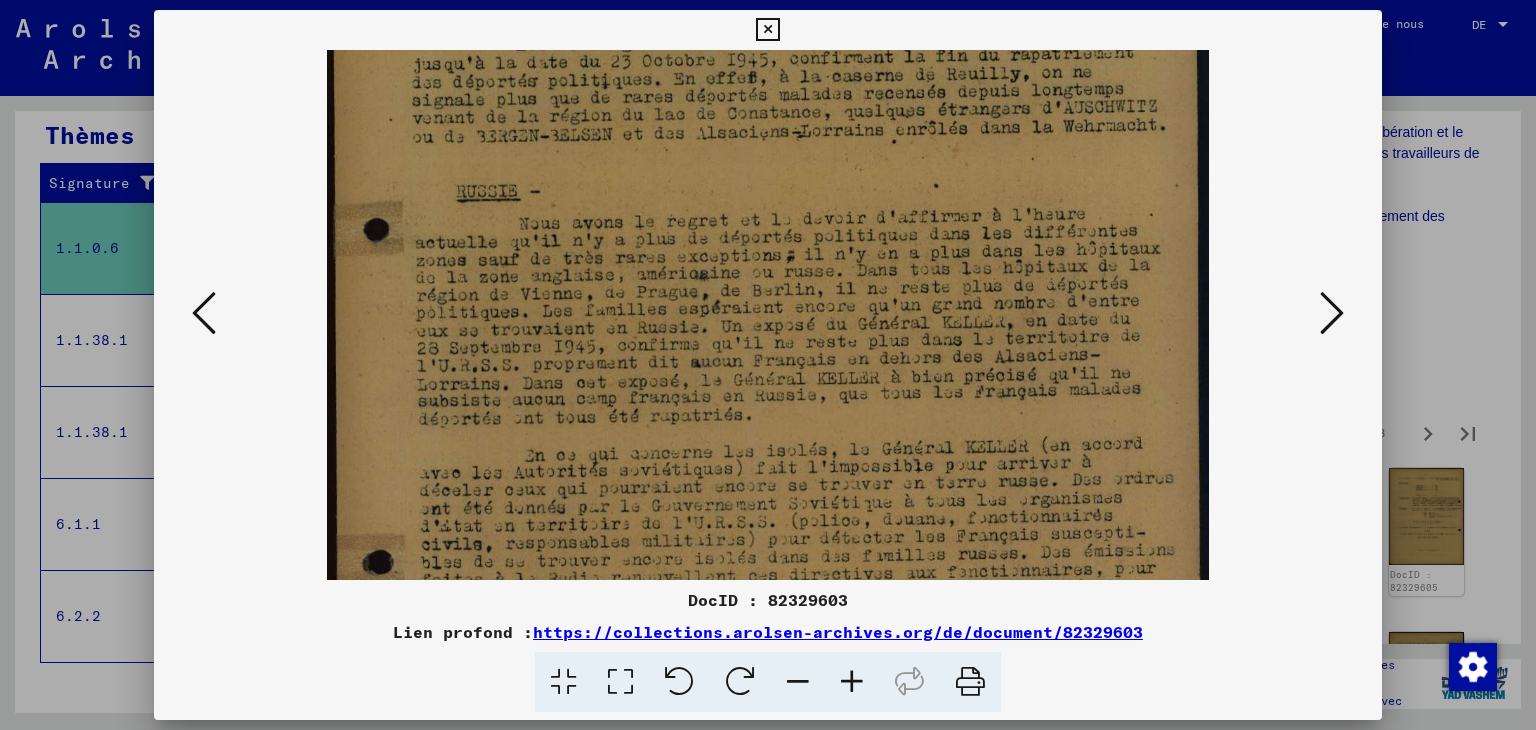 drag, startPoint x: 763, startPoint y: 477, endPoint x: 716, endPoint y: 337, distance: 147.67871 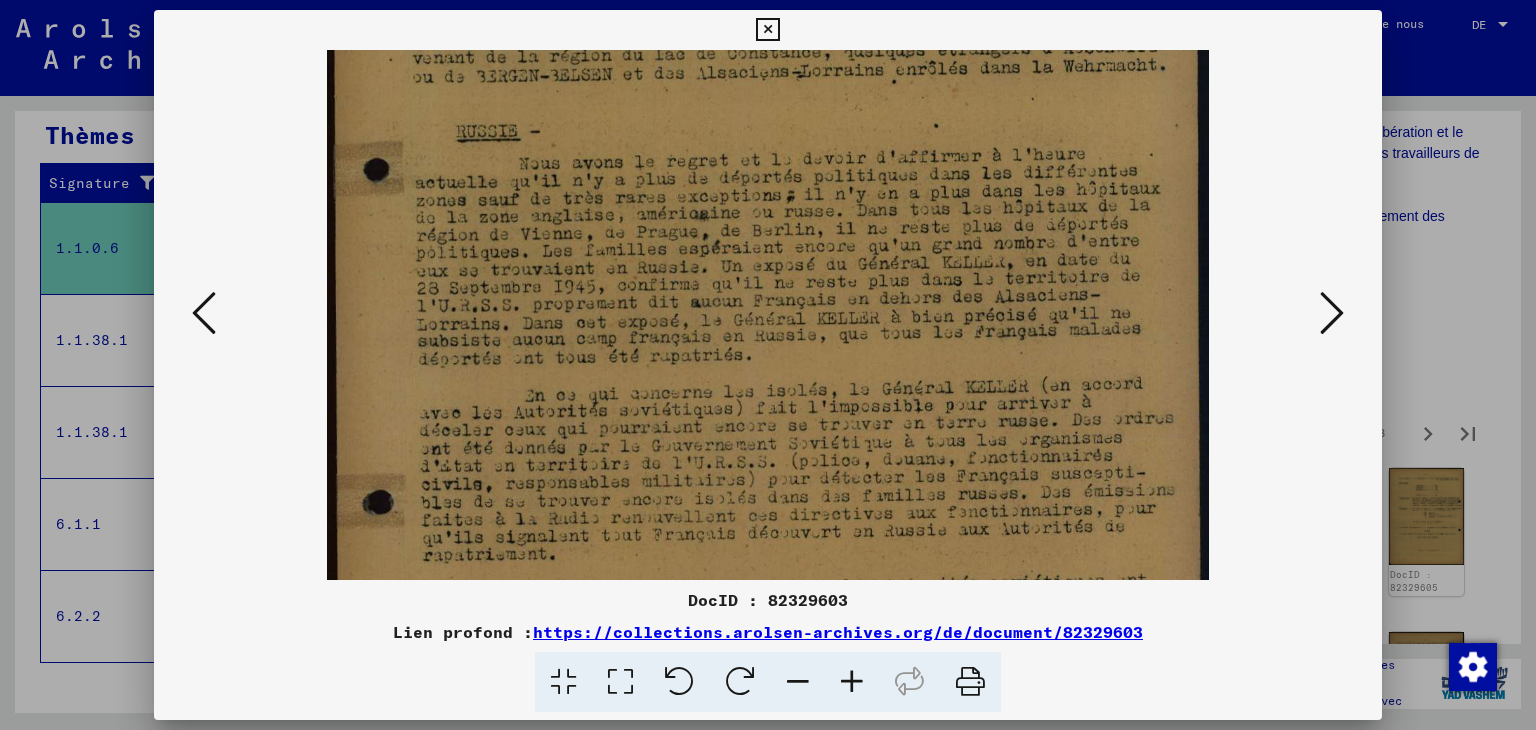 scroll, scrollTop: 269, scrollLeft: 0, axis: vertical 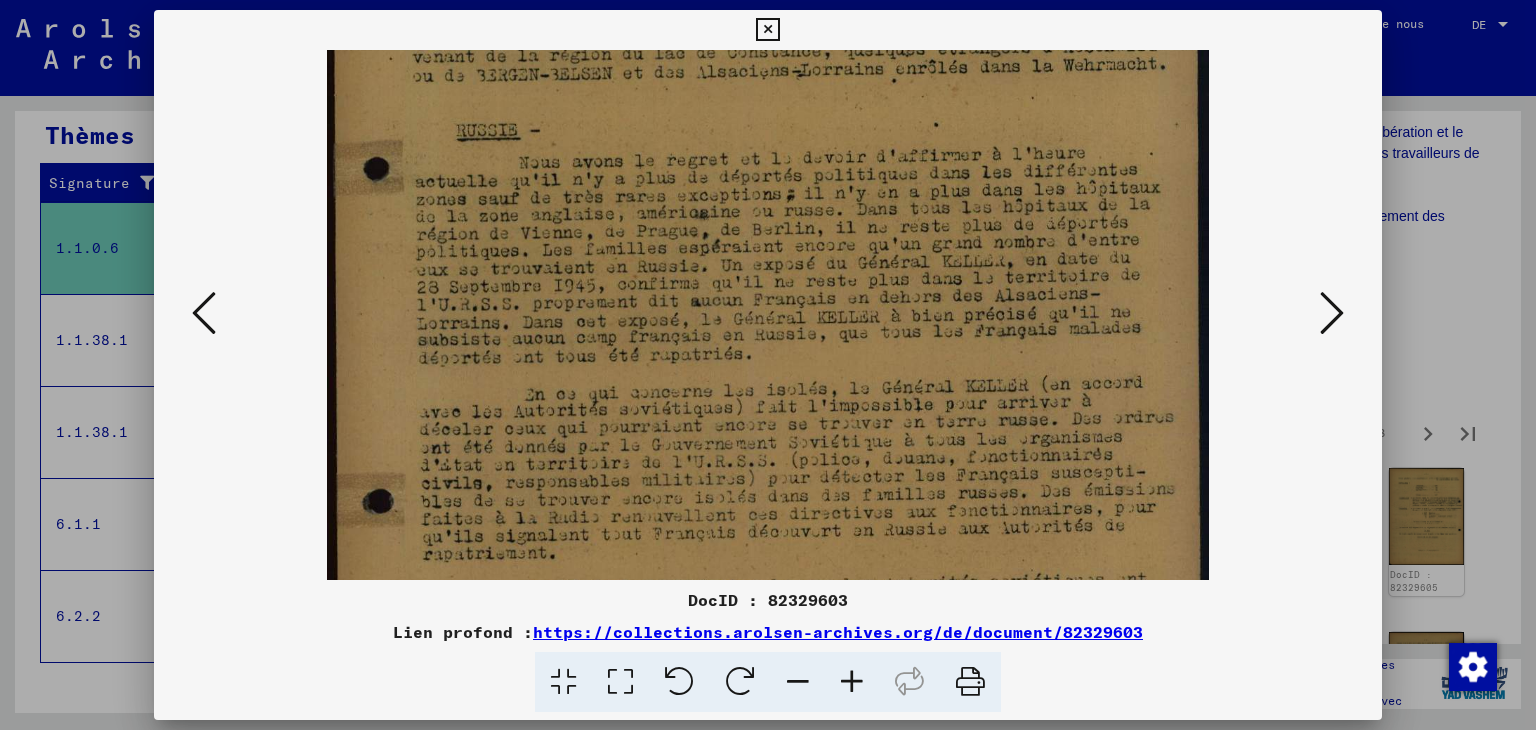 drag, startPoint x: 740, startPoint y: 472, endPoint x: 730, endPoint y: 409, distance: 63.788715 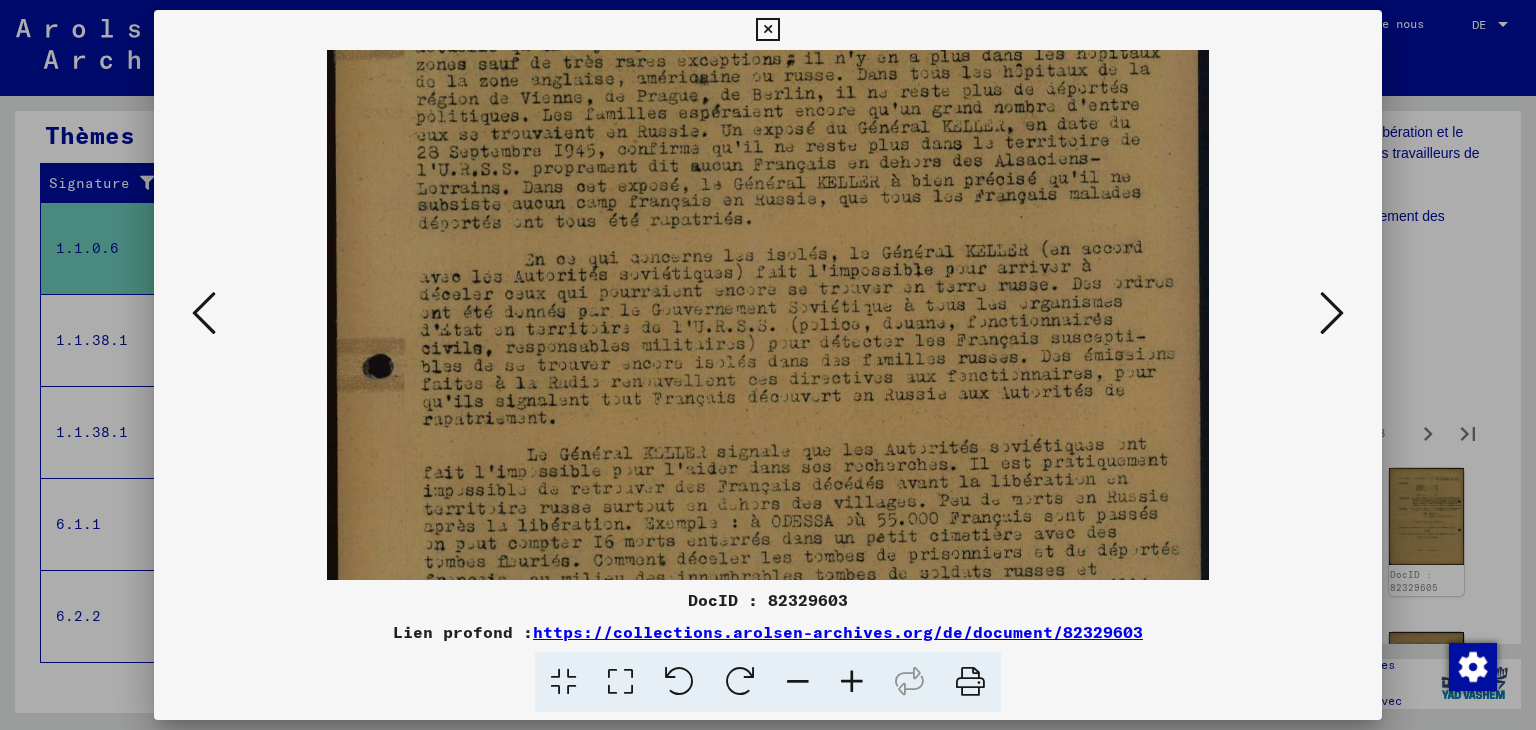 scroll, scrollTop: 413, scrollLeft: 0, axis: vertical 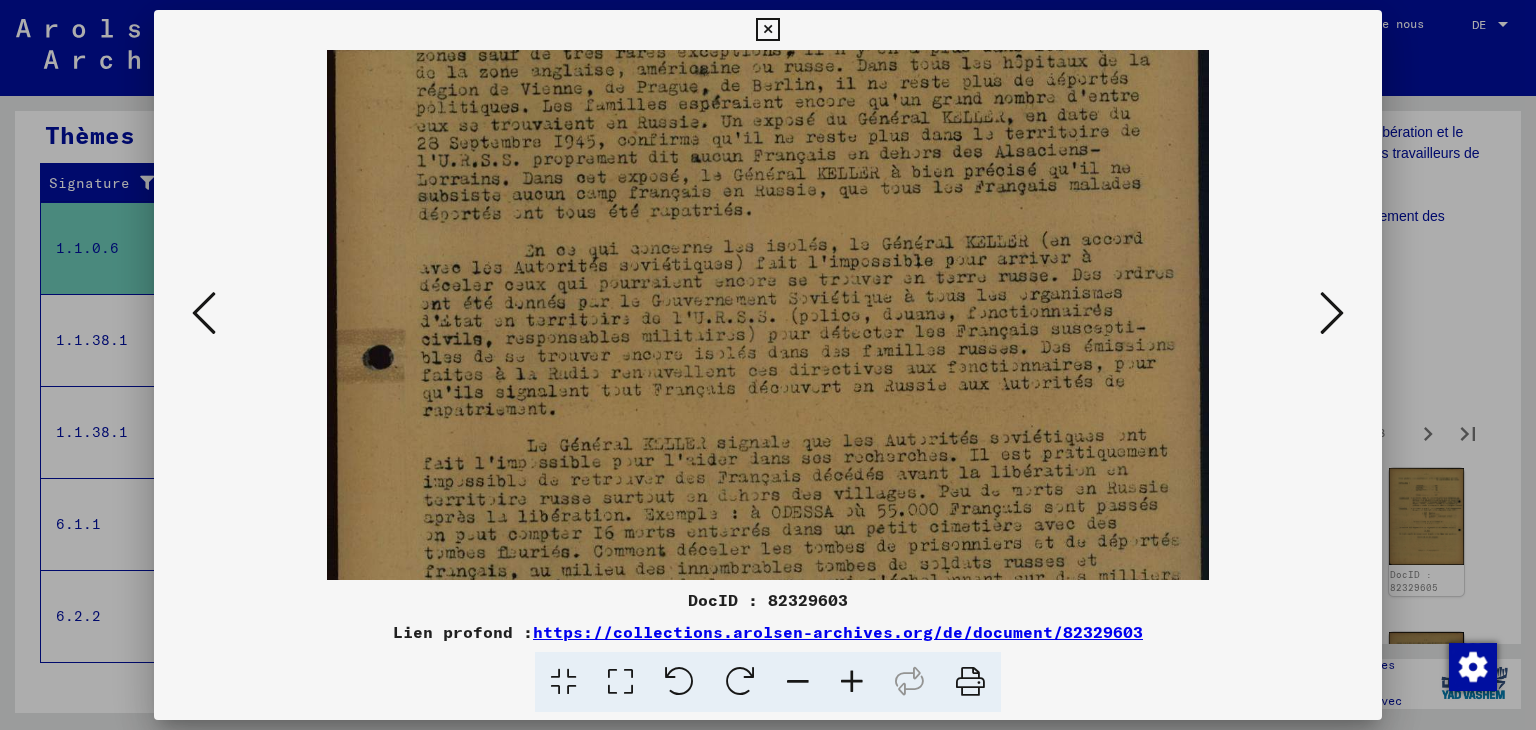 drag, startPoint x: 753, startPoint y: 500, endPoint x: 730, endPoint y: 364, distance: 137.93114 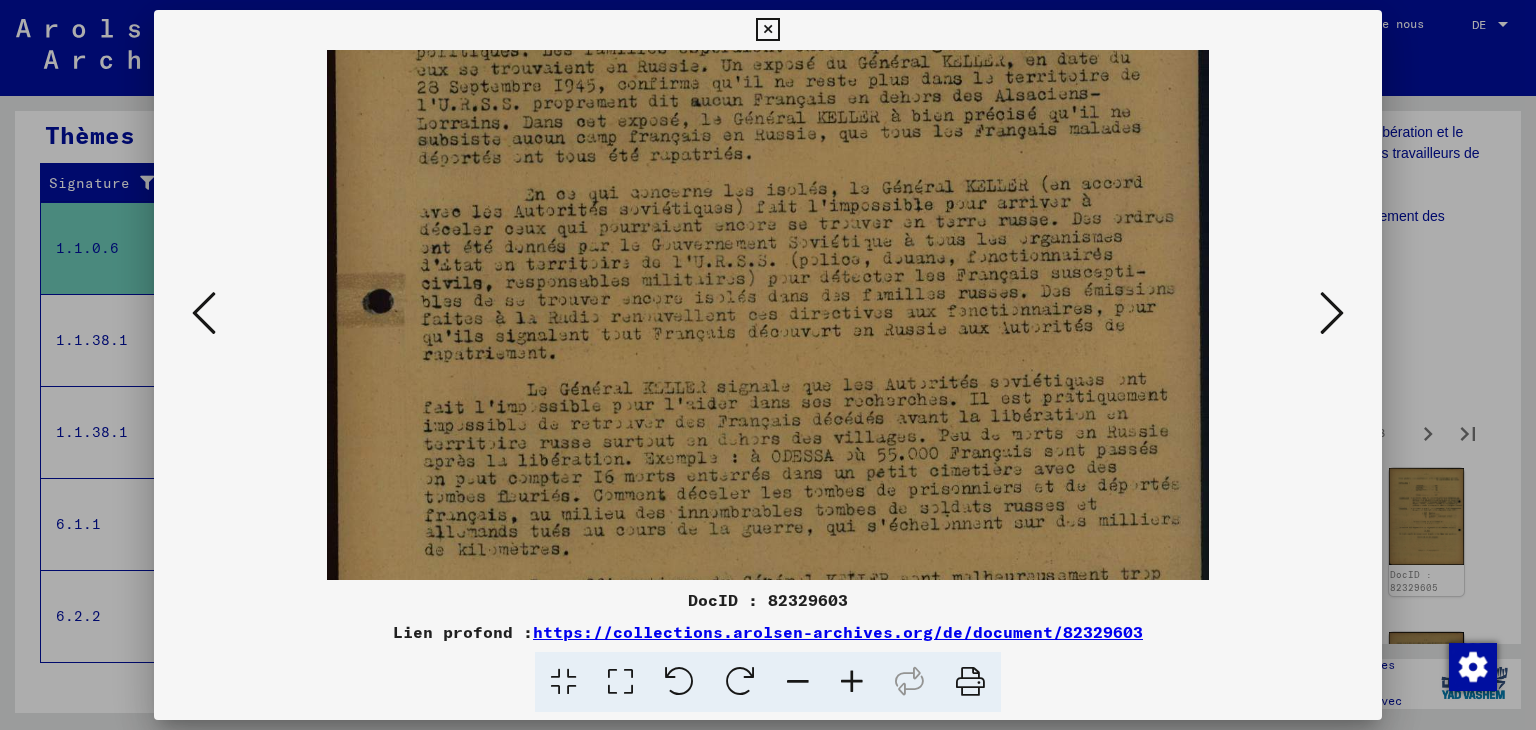 scroll, scrollTop: 470, scrollLeft: 0, axis: vertical 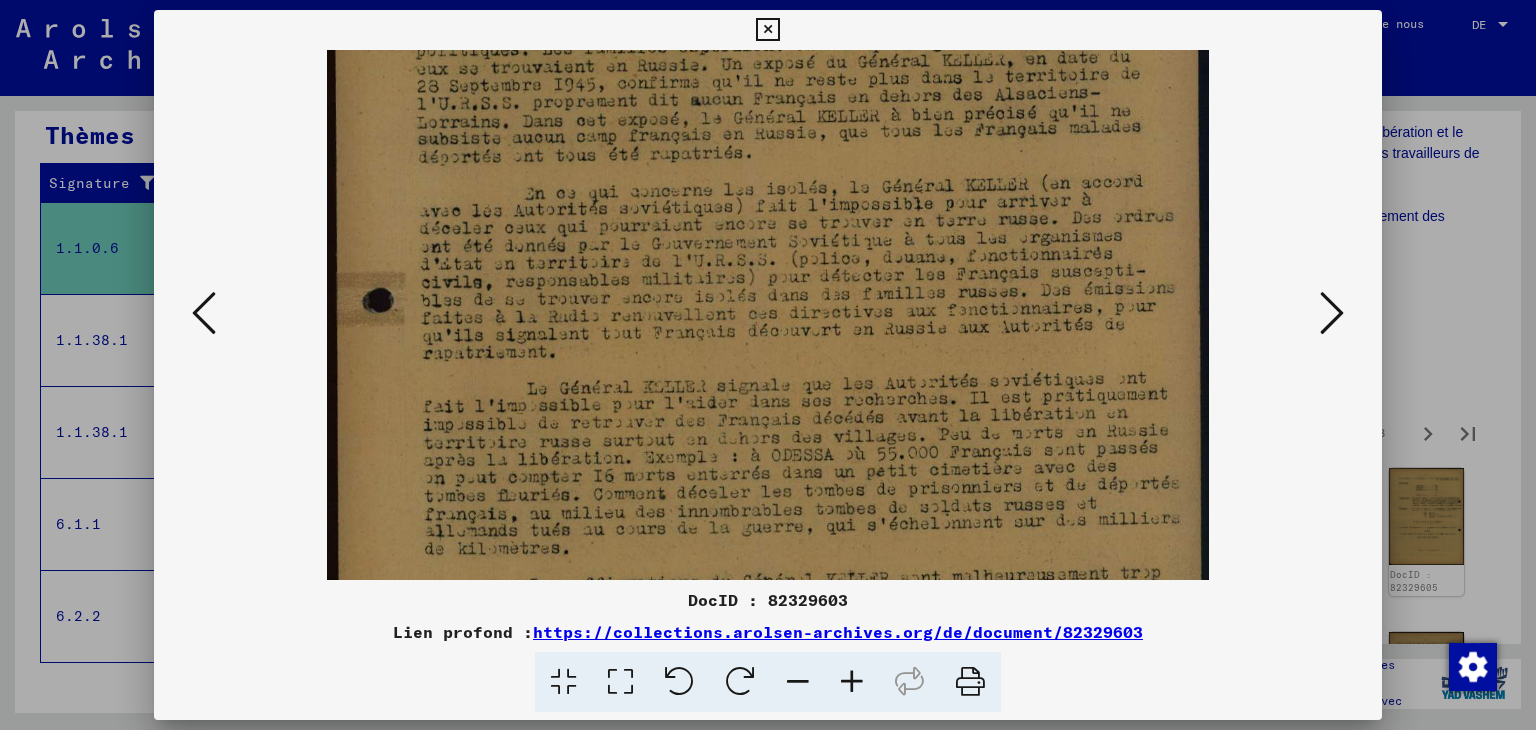 drag, startPoint x: 754, startPoint y: 456, endPoint x: 742, endPoint y: 399, distance: 58.249462 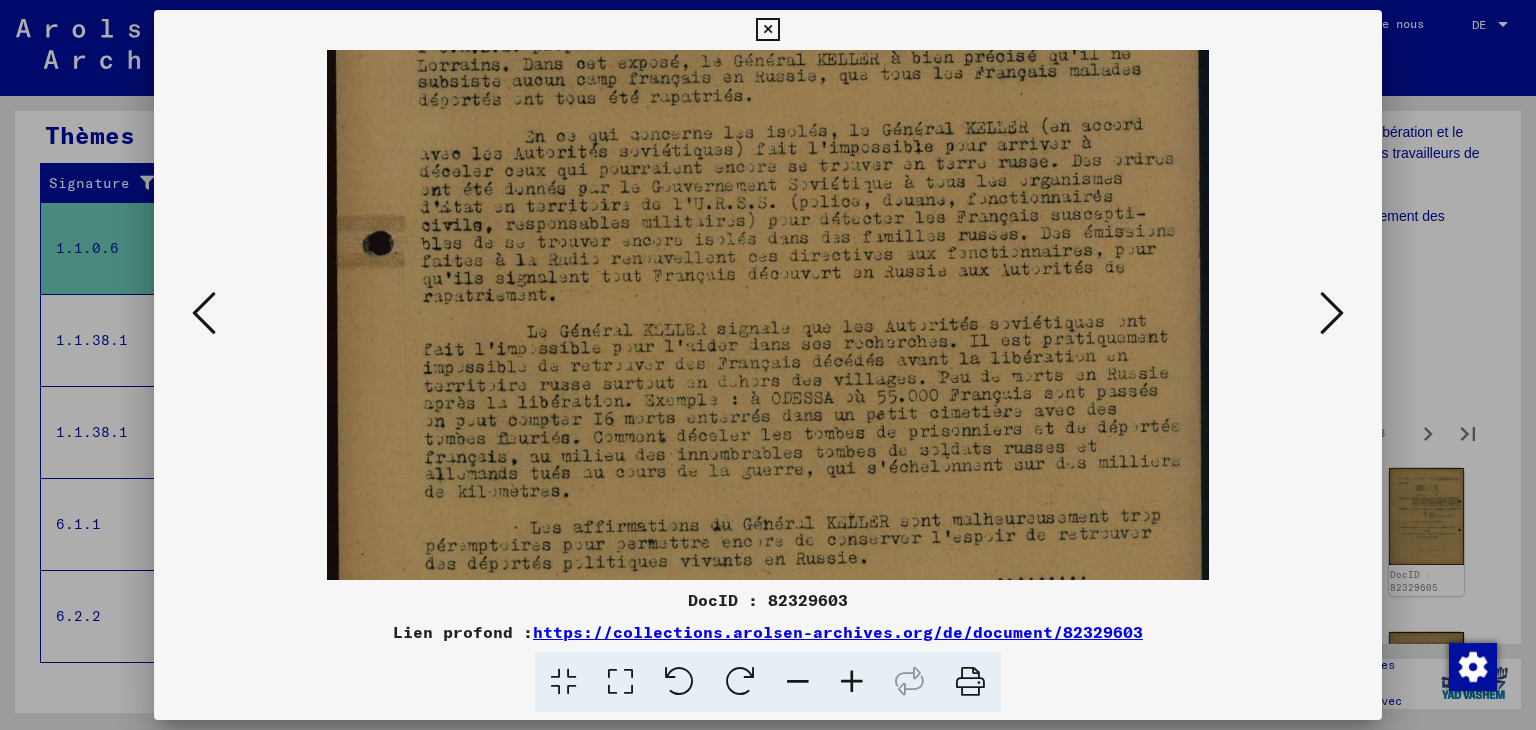 drag, startPoint x: 736, startPoint y: 465, endPoint x: 728, endPoint y: 407, distance: 58.549126 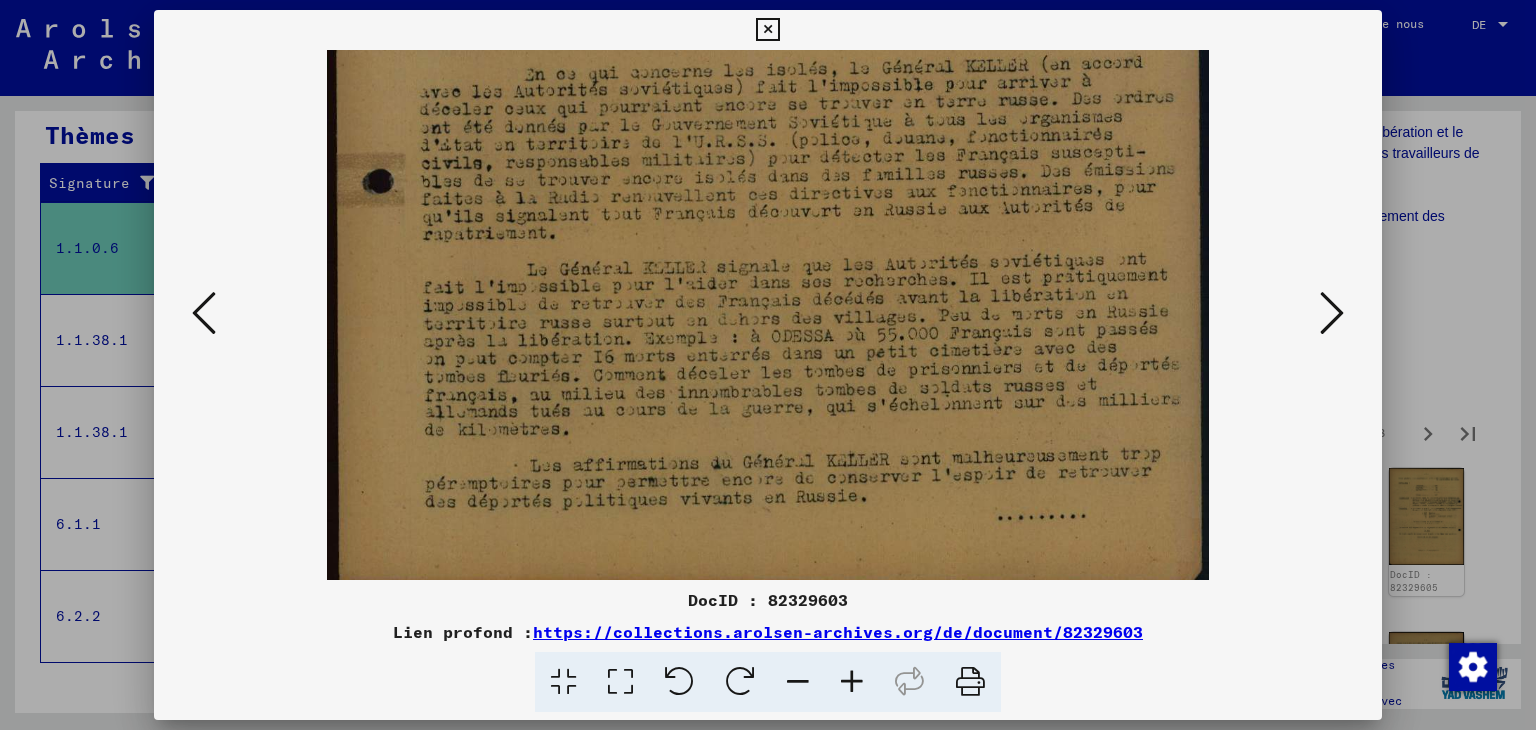 scroll, scrollTop: 600, scrollLeft: 0, axis: vertical 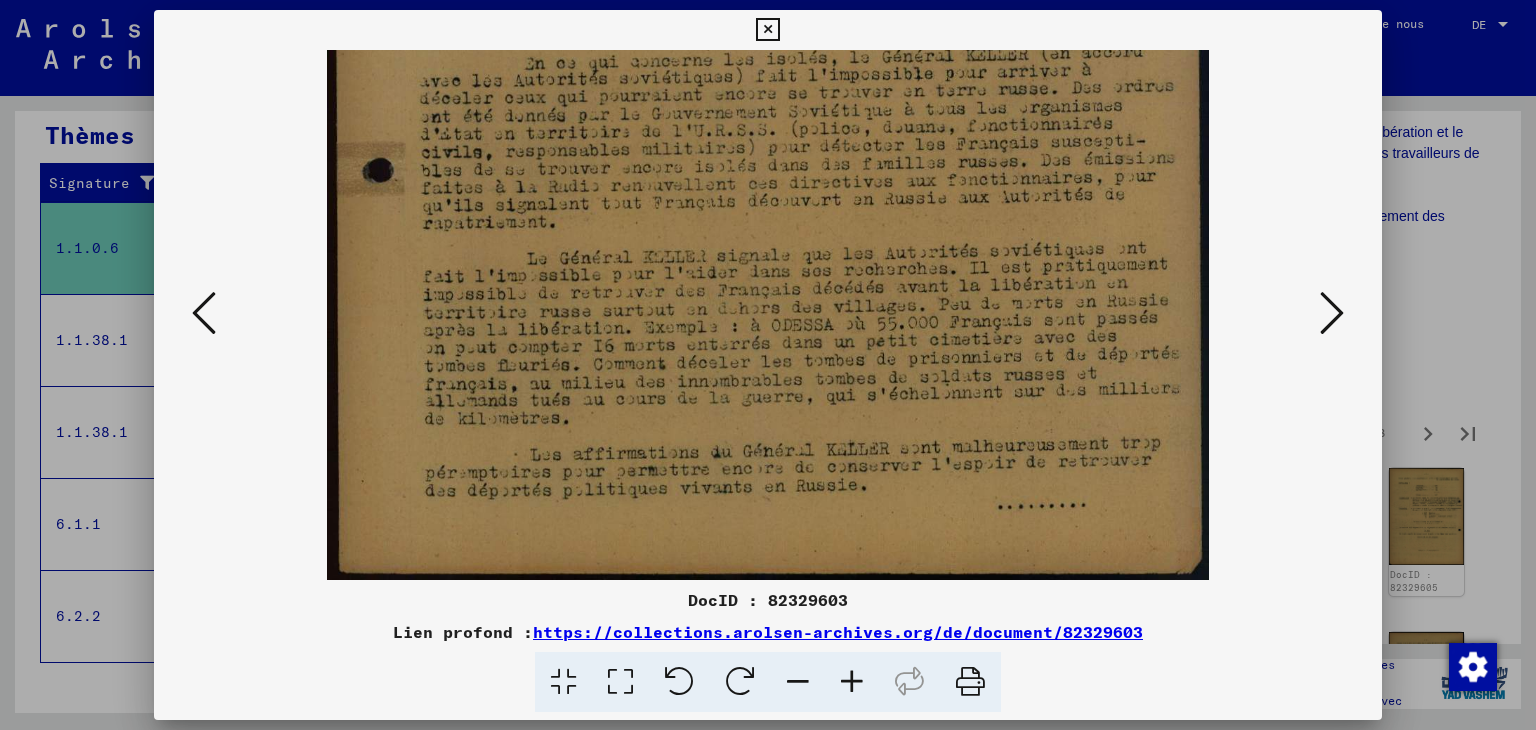 drag, startPoint x: 745, startPoint y: 459, endPoint x: 731, endPoint y: 381, distance: 79.24645 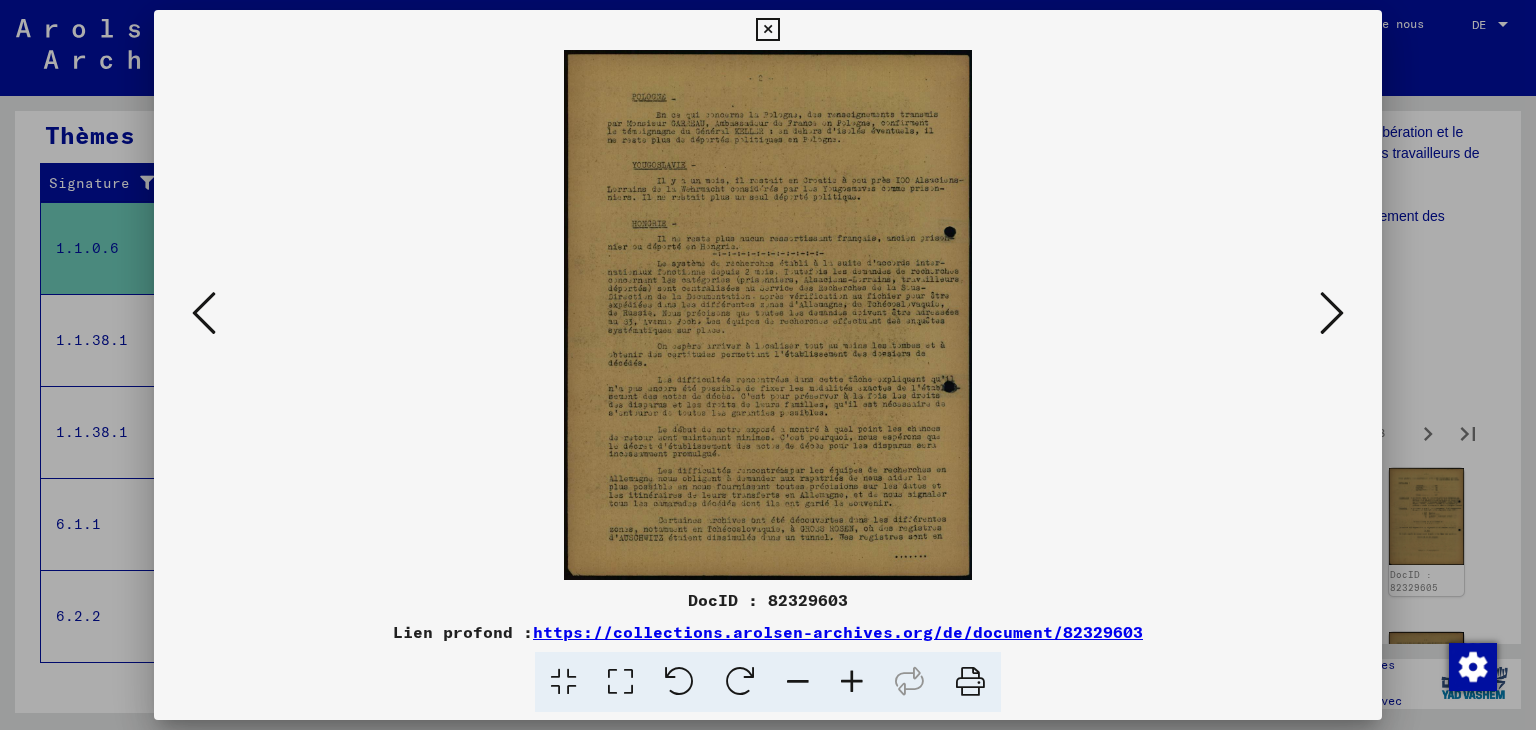 click at bounding box center (852, 682) 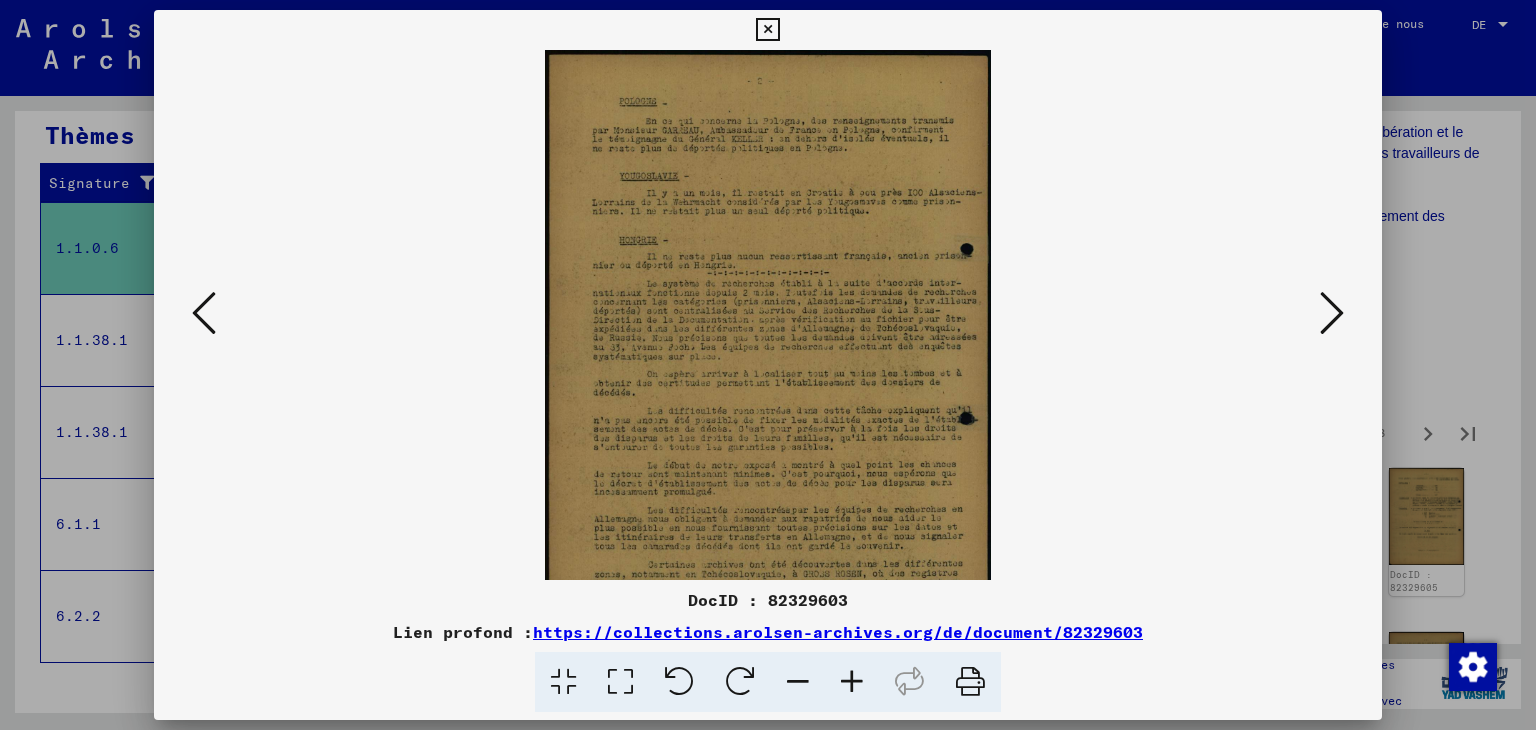 click at bounding box center (852, 682) 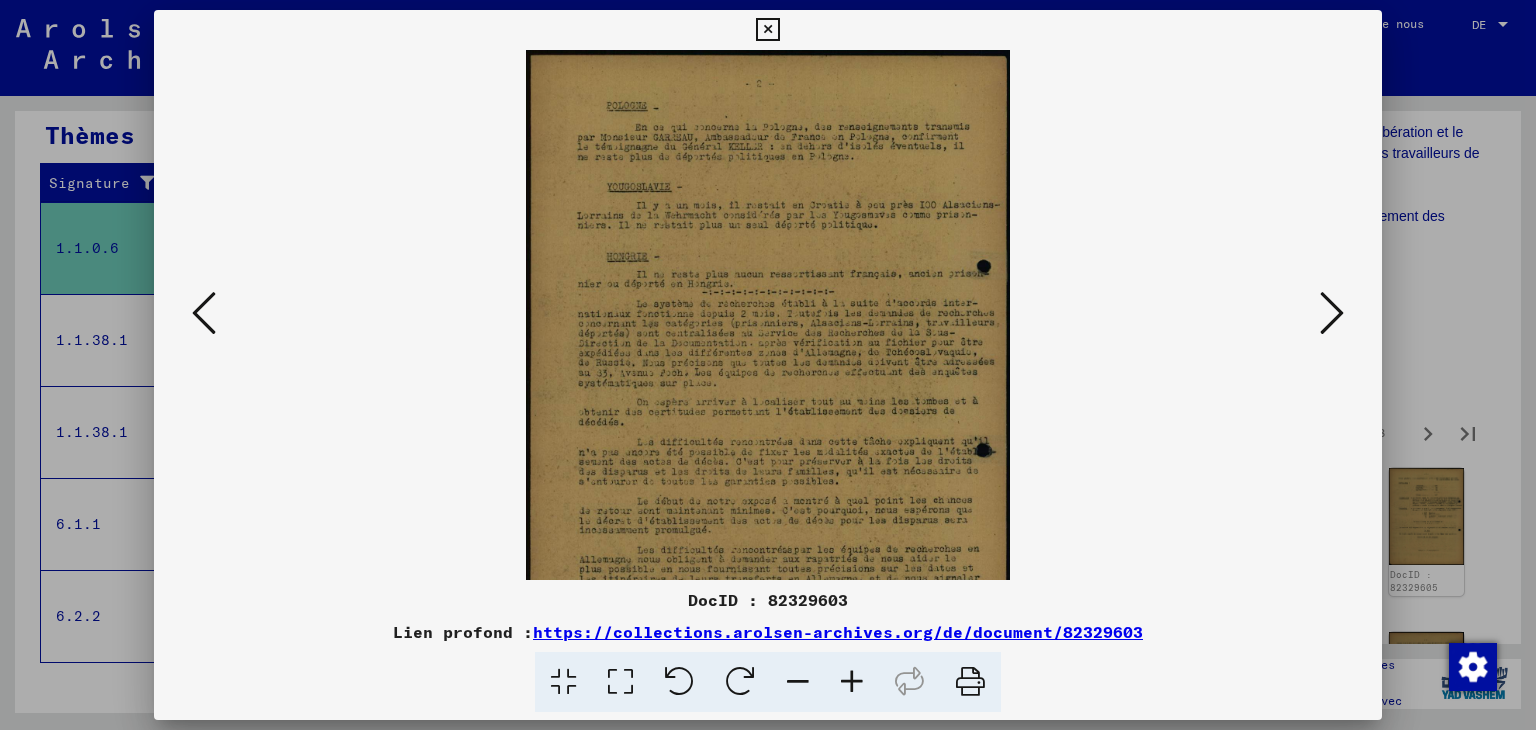 click at bounding box center [852, 682] 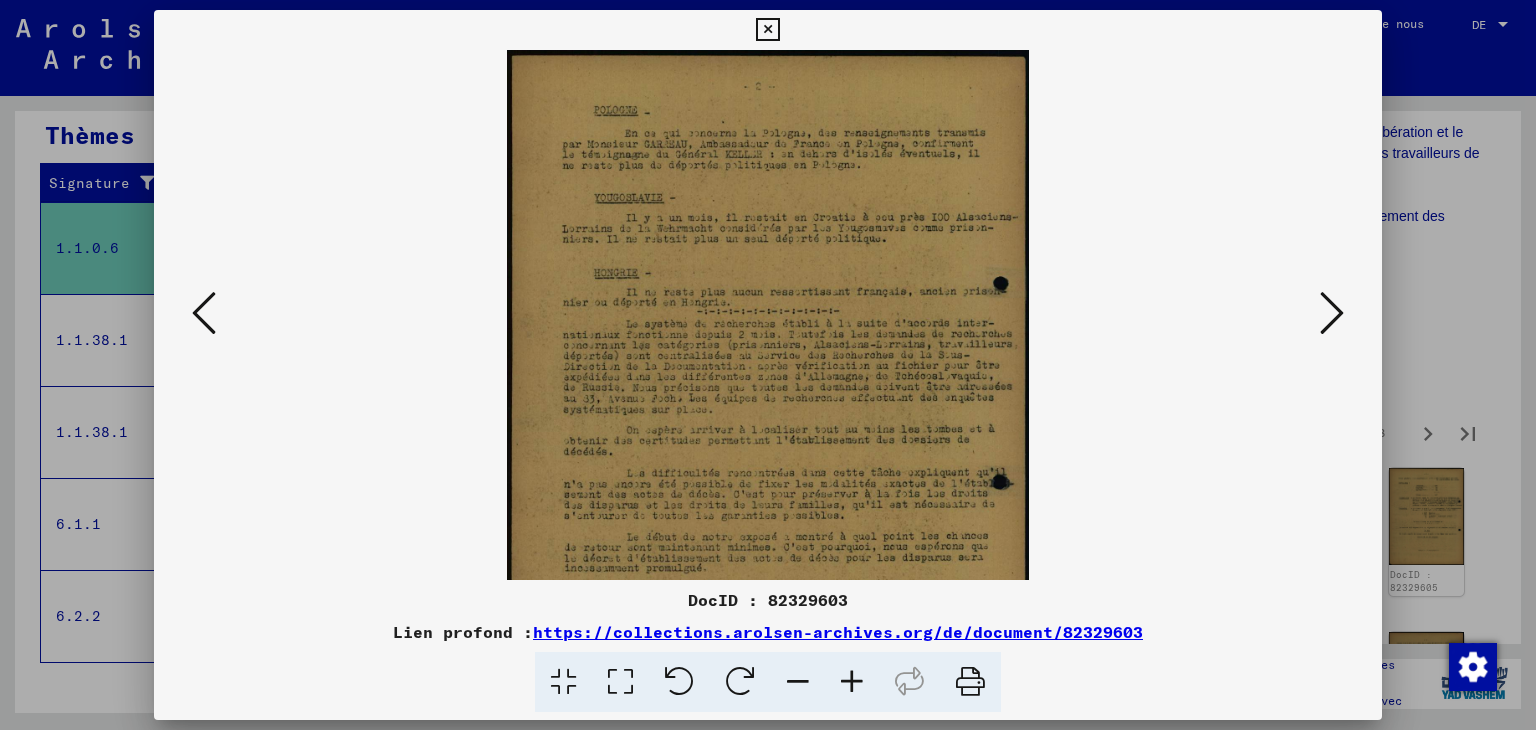 click at bounding box center [852, 682] 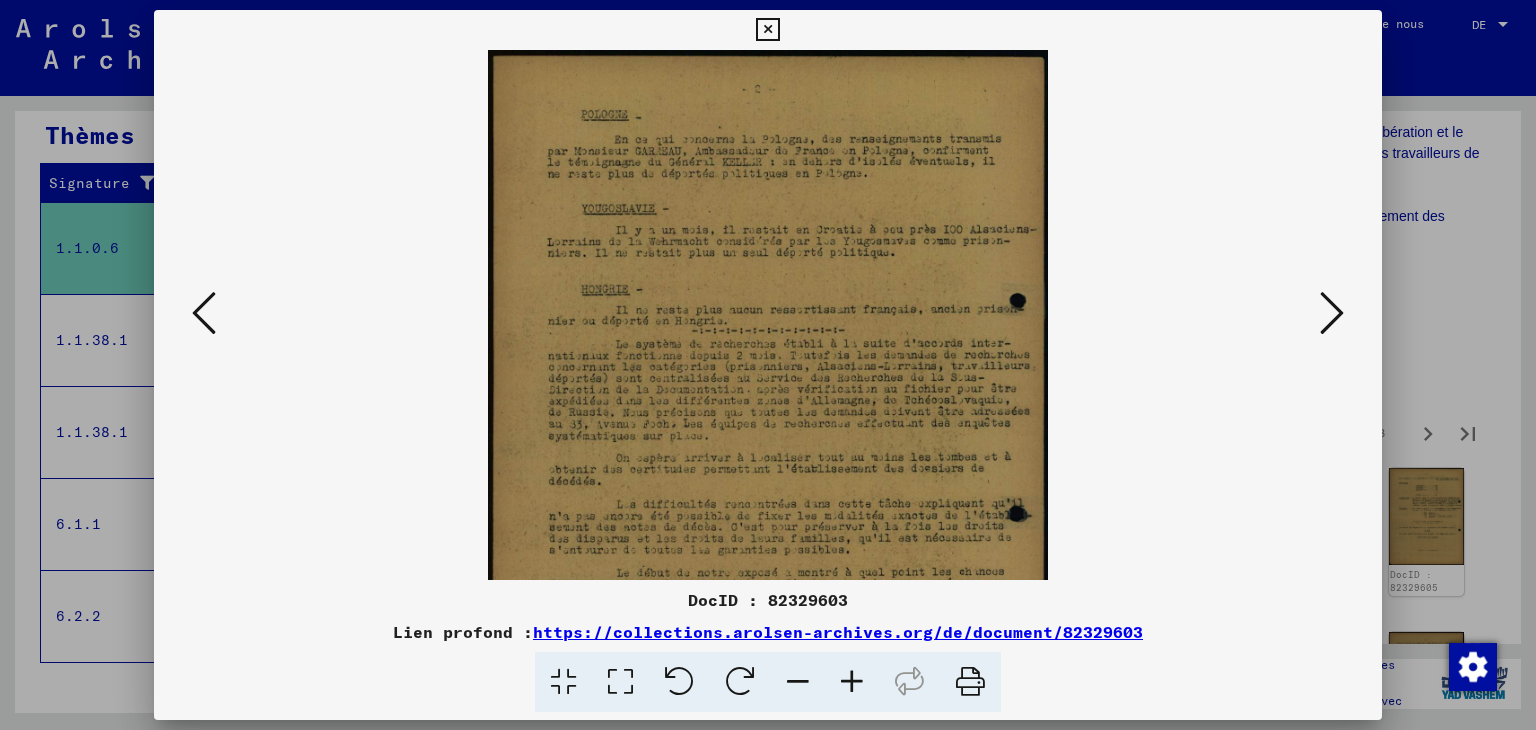 click at bounding box center [852, 682] 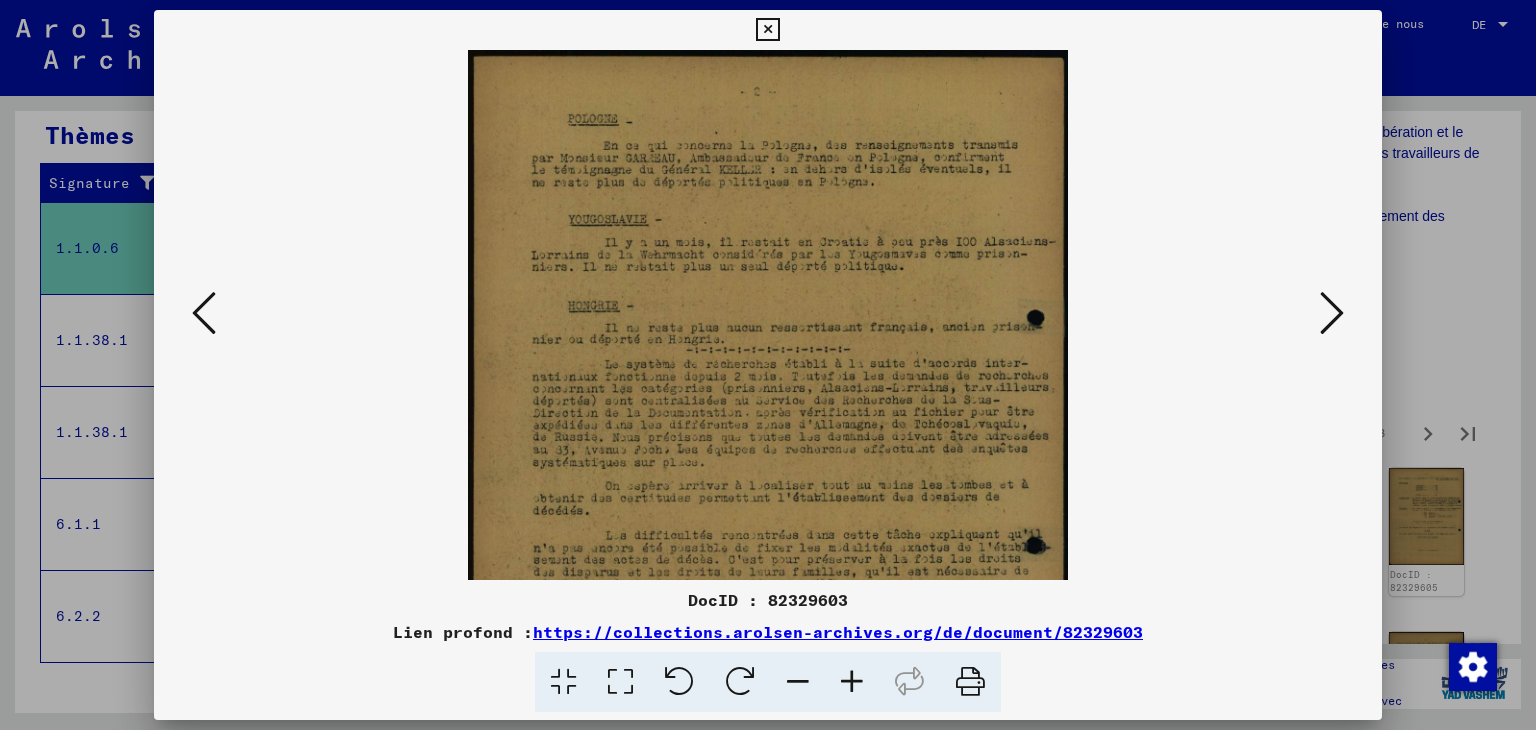 click at bounding box center [852, 682] 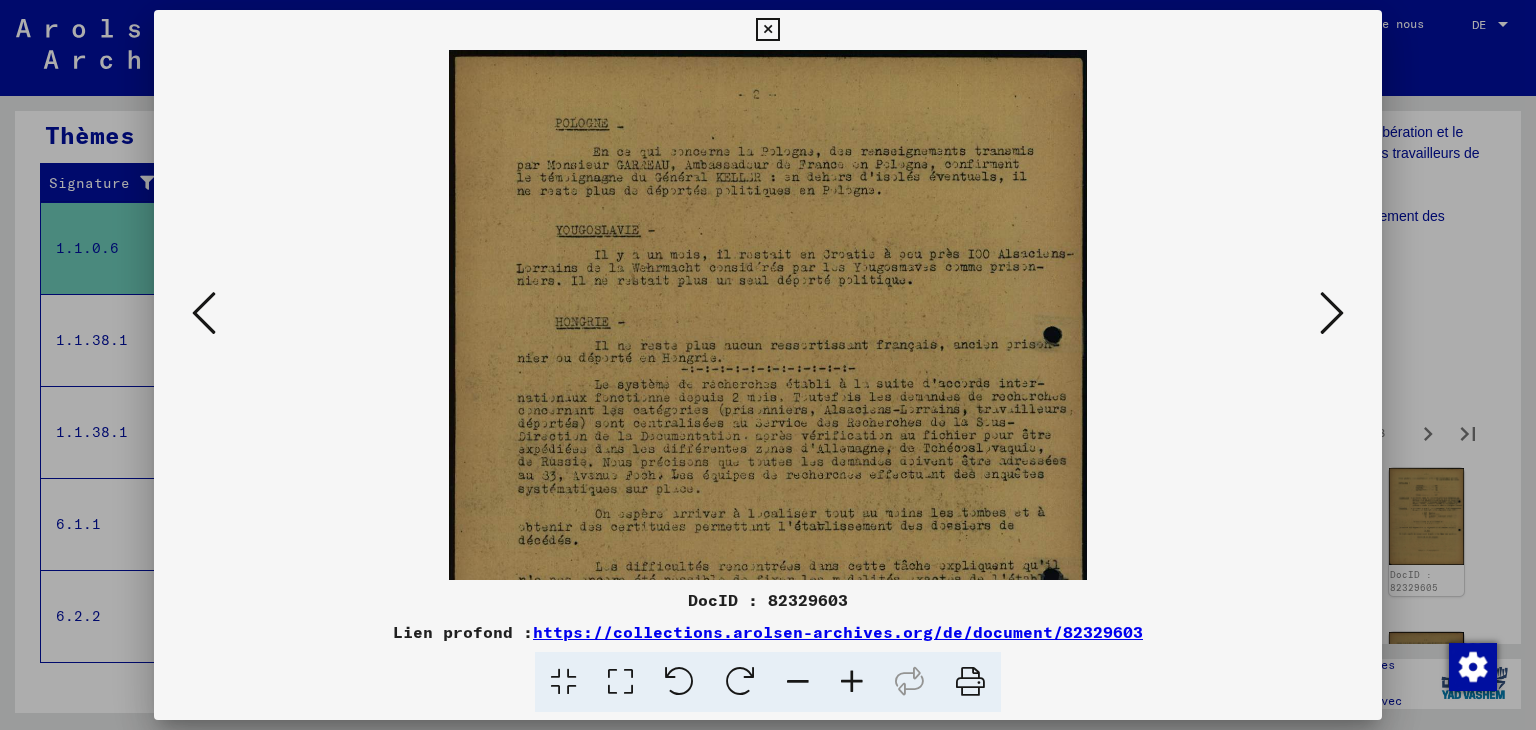 click at bounding box center (852, 682) 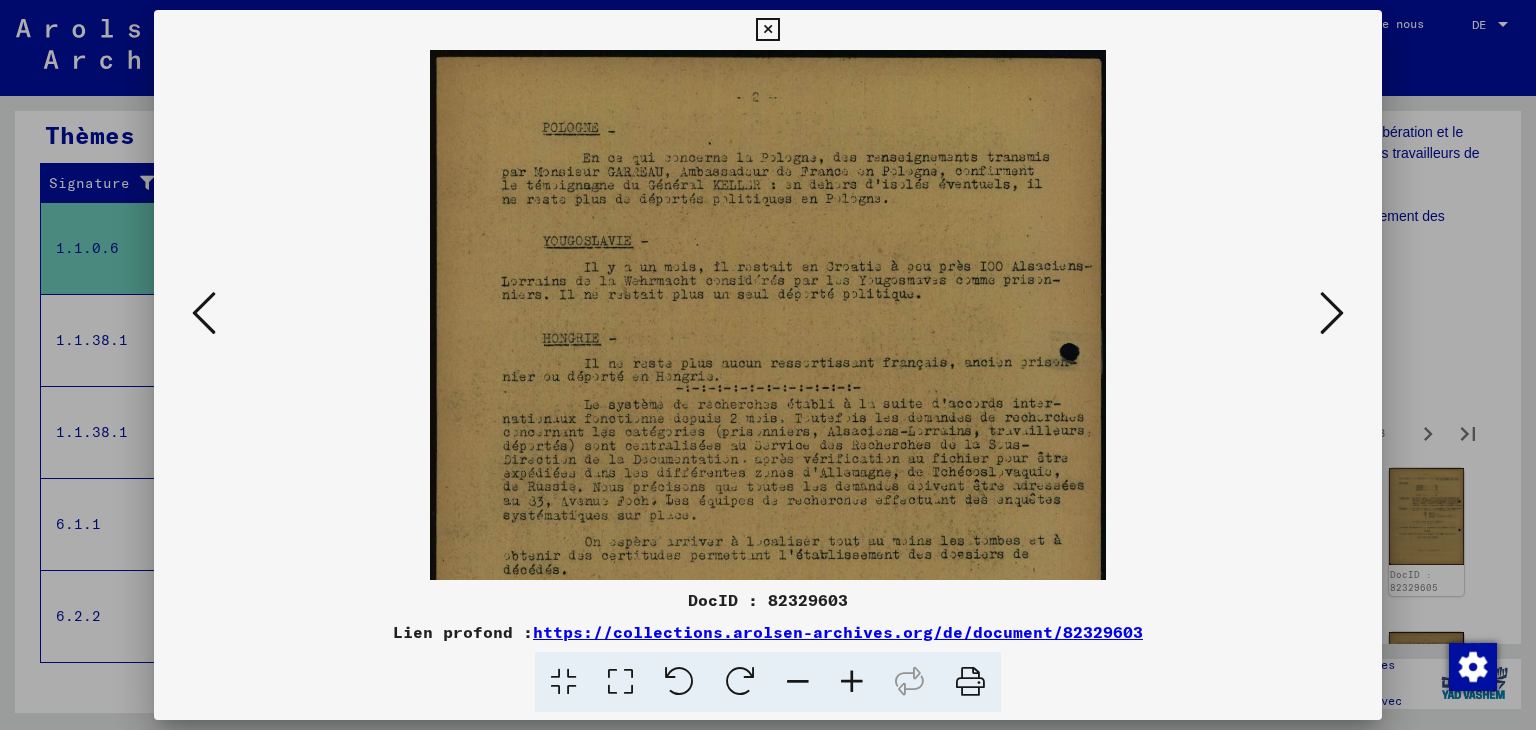click at bounding box center [852, 682] 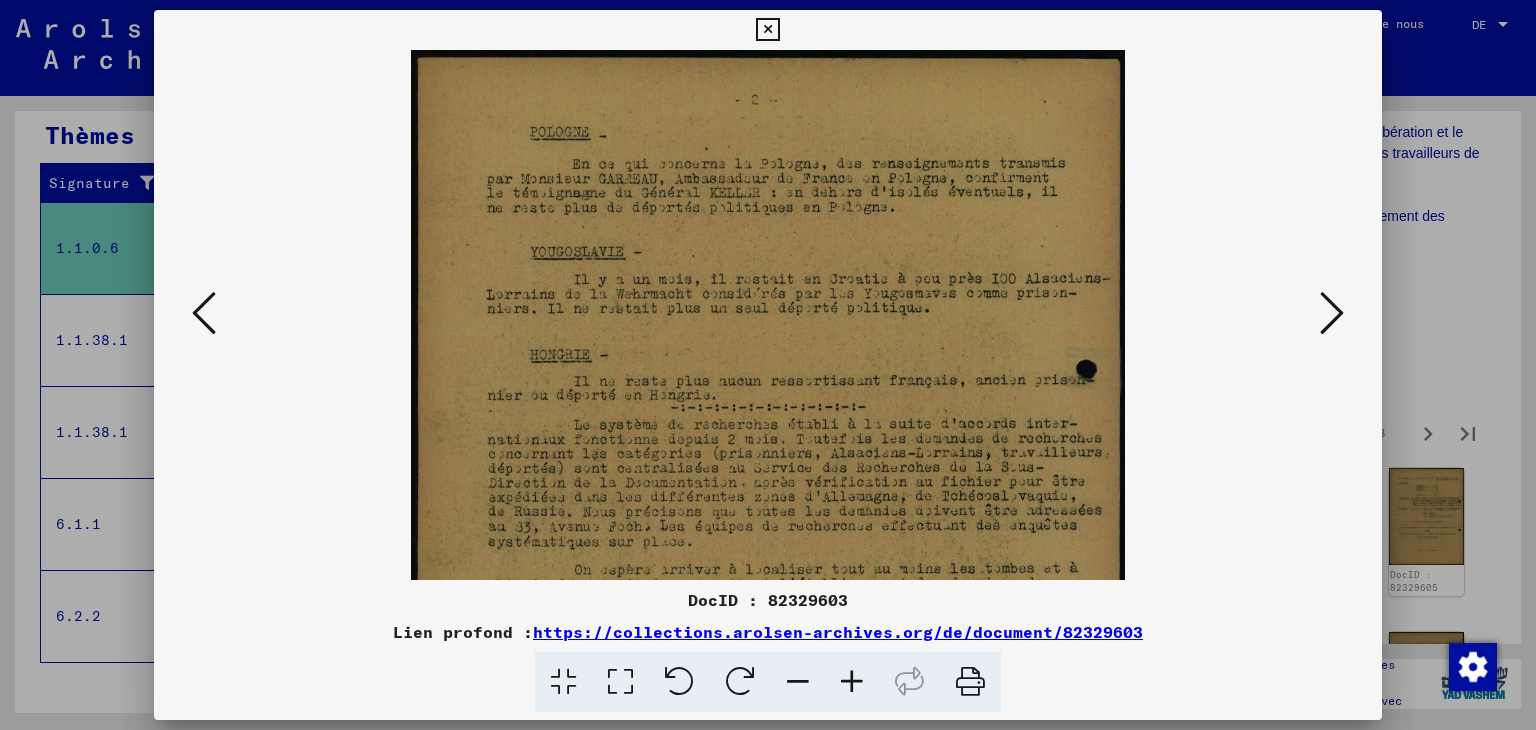 click at bounding box center (852, 682) 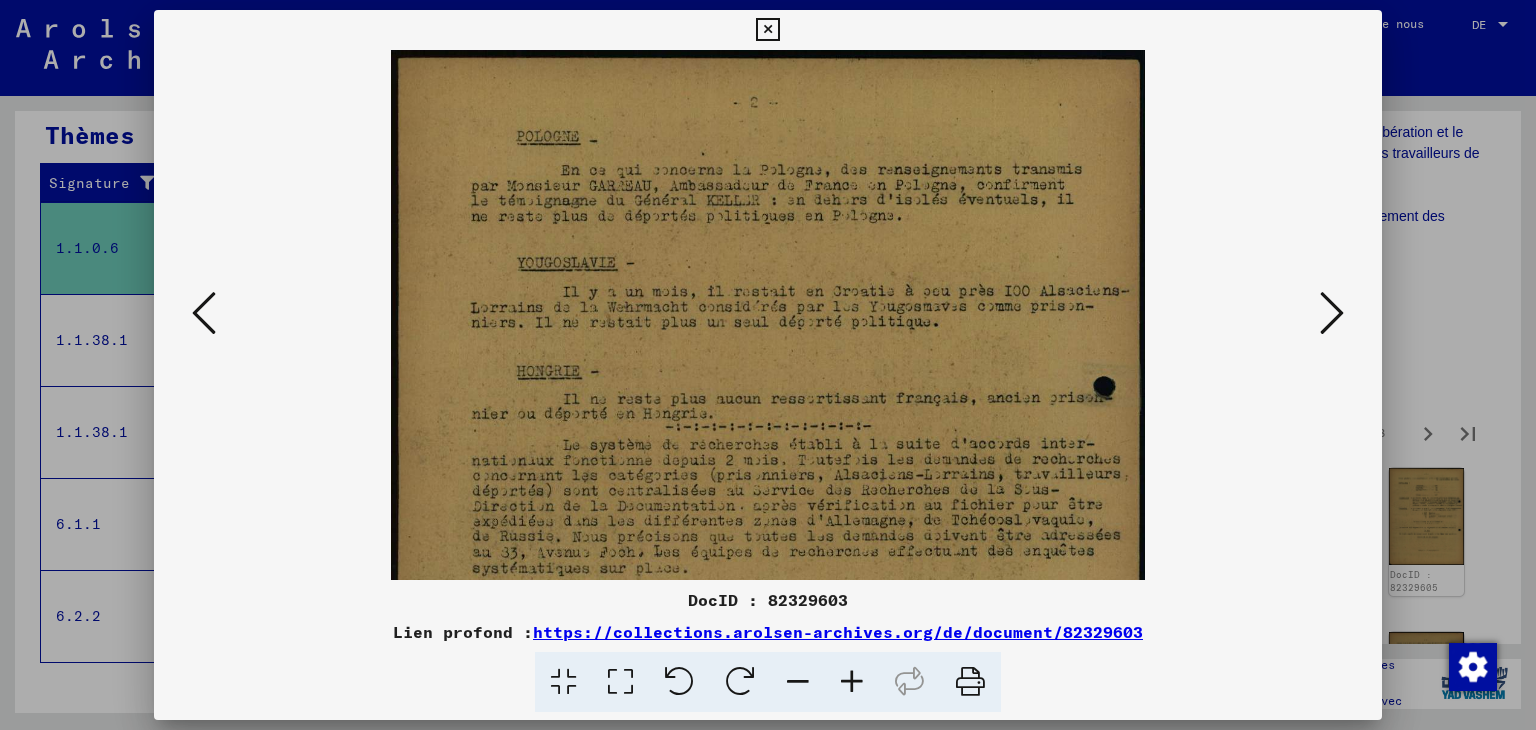 click at bounding box center (852, 682) 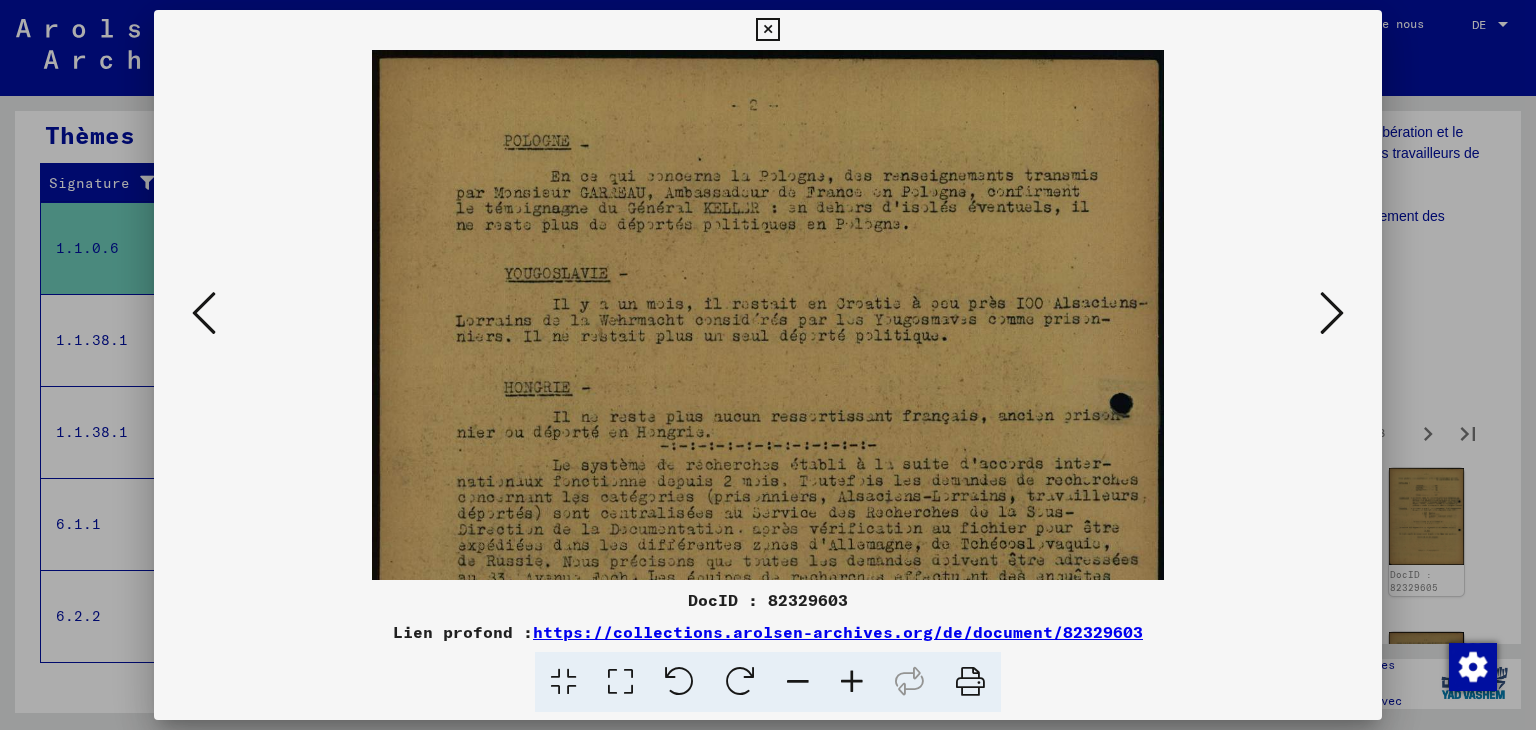 click at bounding box center [852, 682] 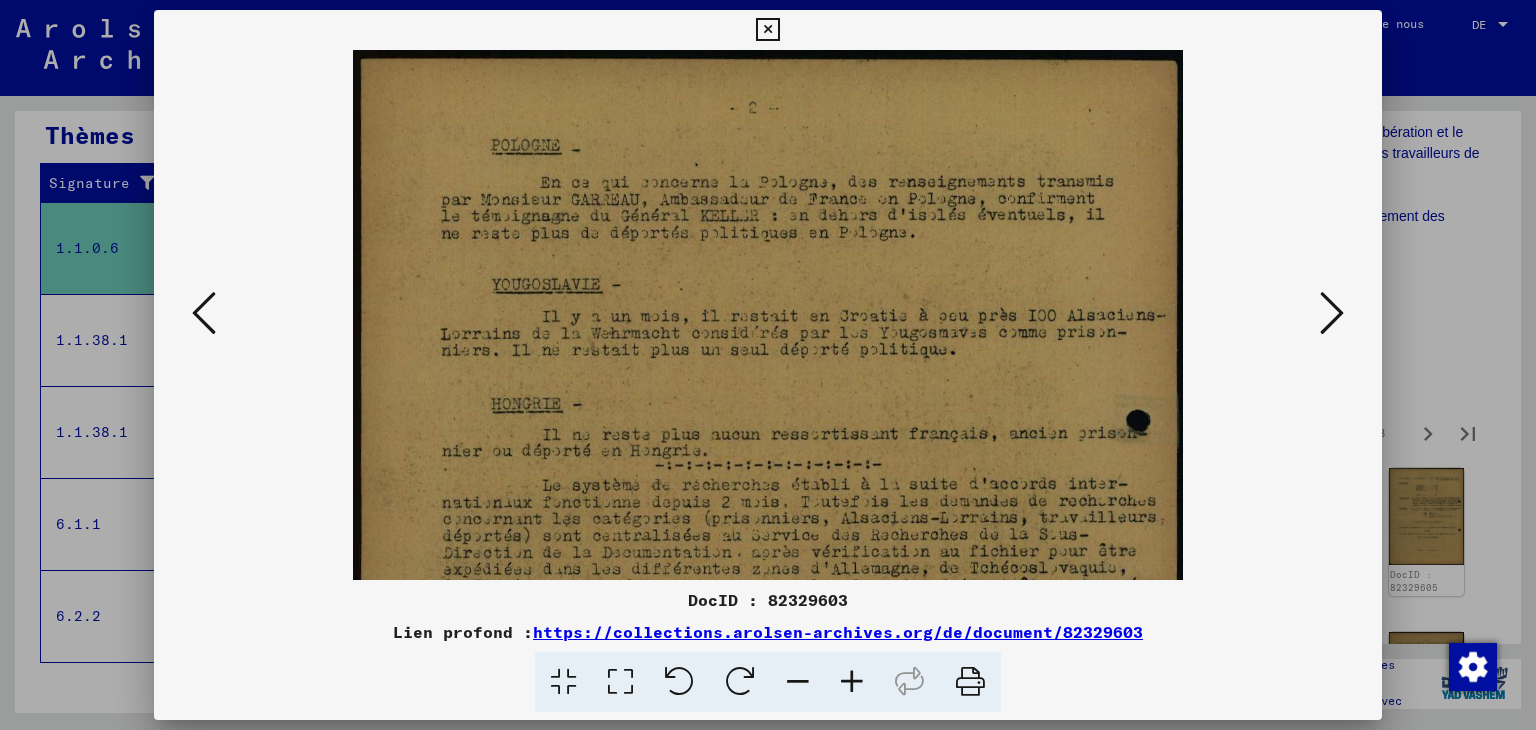 click at bounding box center [852, 682] 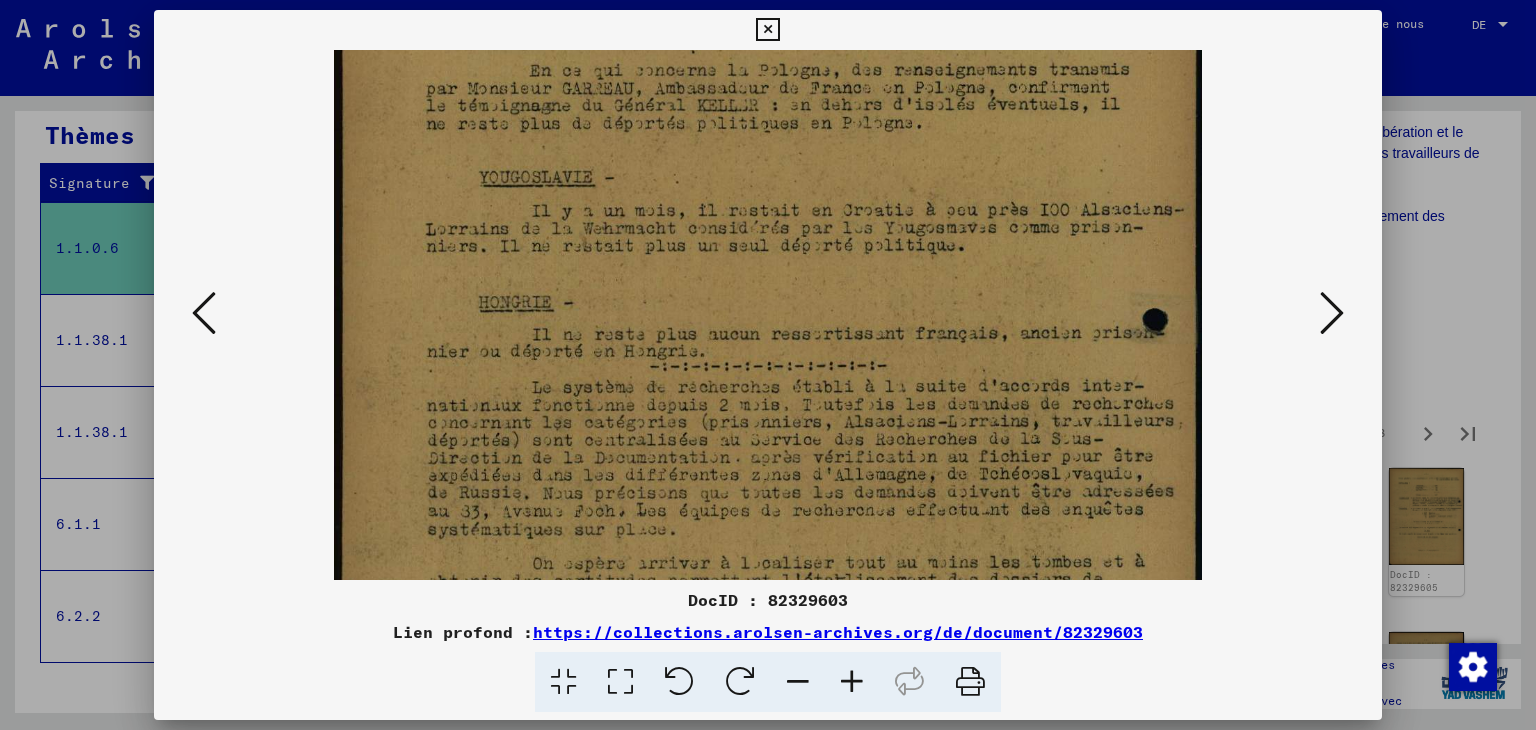 drag, startPoint x: 835, startPoint y: 548, endPoint x: 806, endPoint y: 432, distance: 119.57006 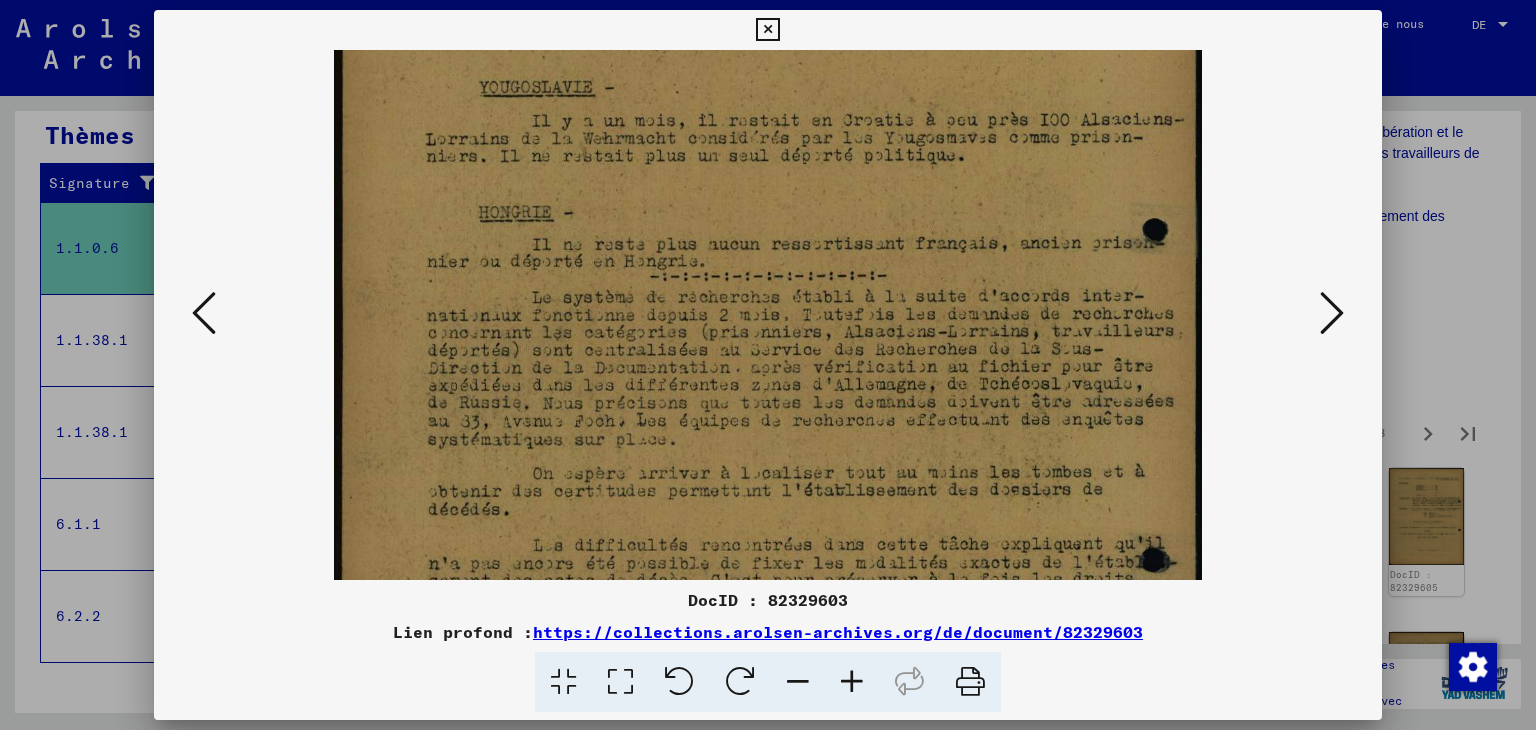 drag, startPoint x: 800, startPoint y: 489, endPoint x: 782, endPoint y: 421, distance: 70.34202 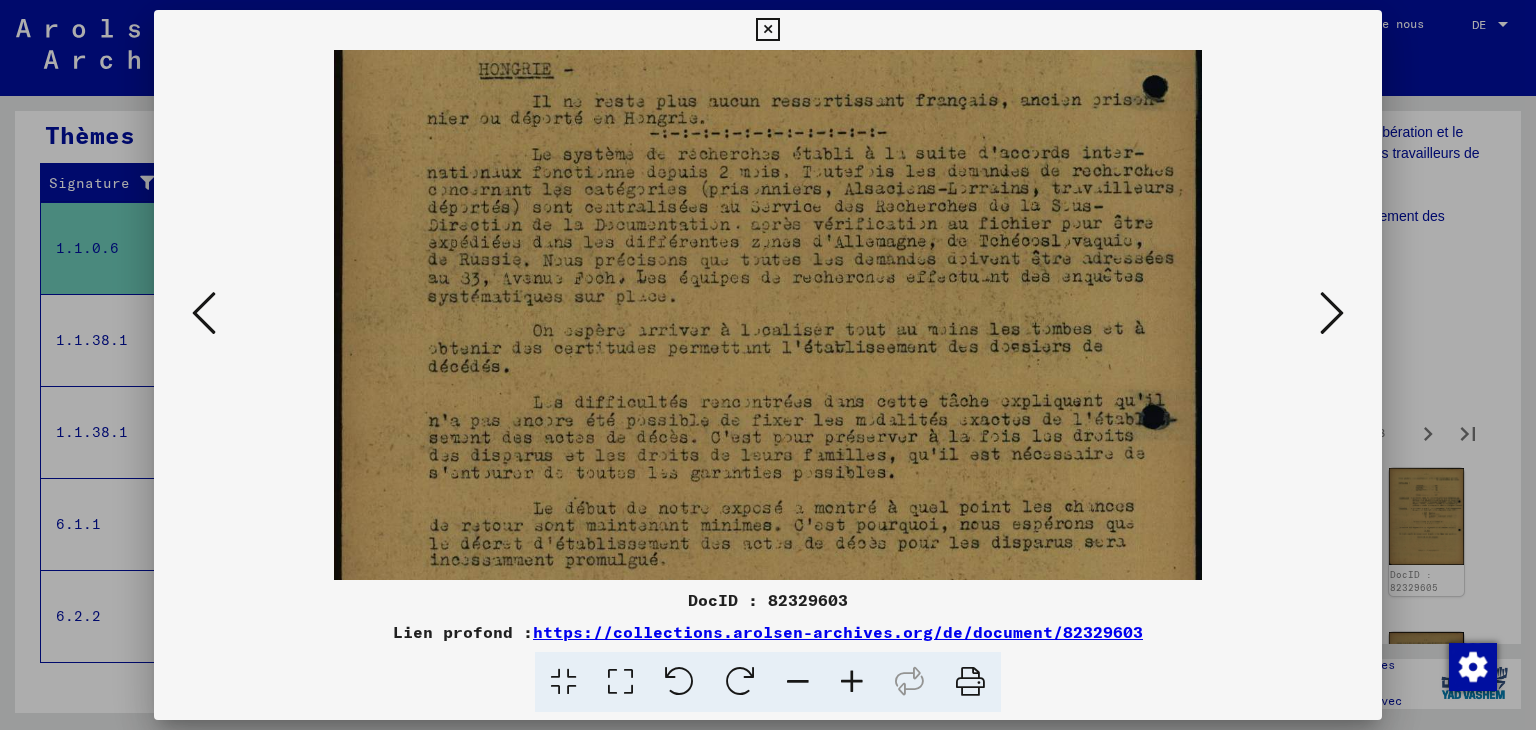 drag, startPoint x: 812, startPoint y: 498, endPoint x: 778, endPoint y: 357, distance: 145.04137 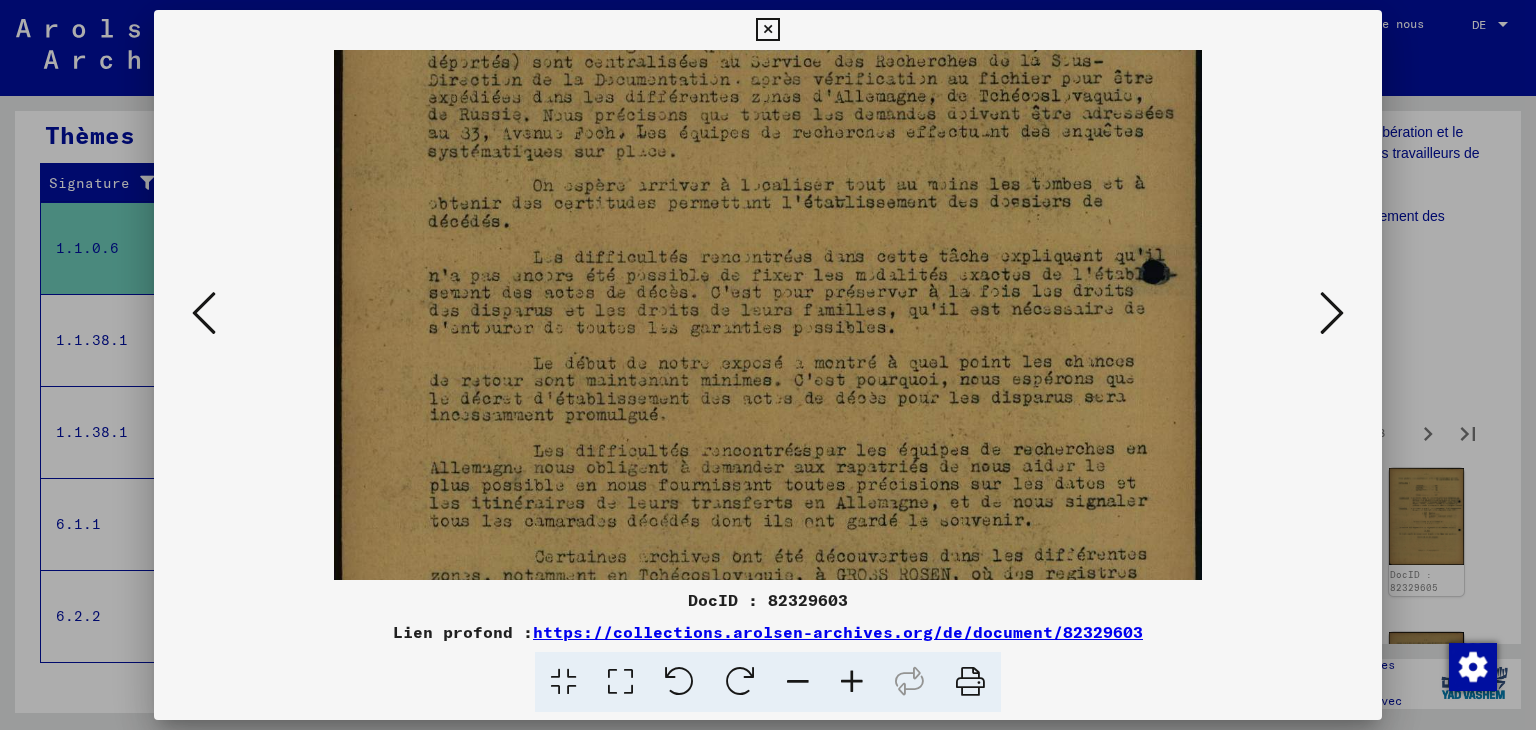 drag, startPoint x: 807, startPoint y: 441, endPoint x: 786, endPoint y: 325, distance: 117.88554 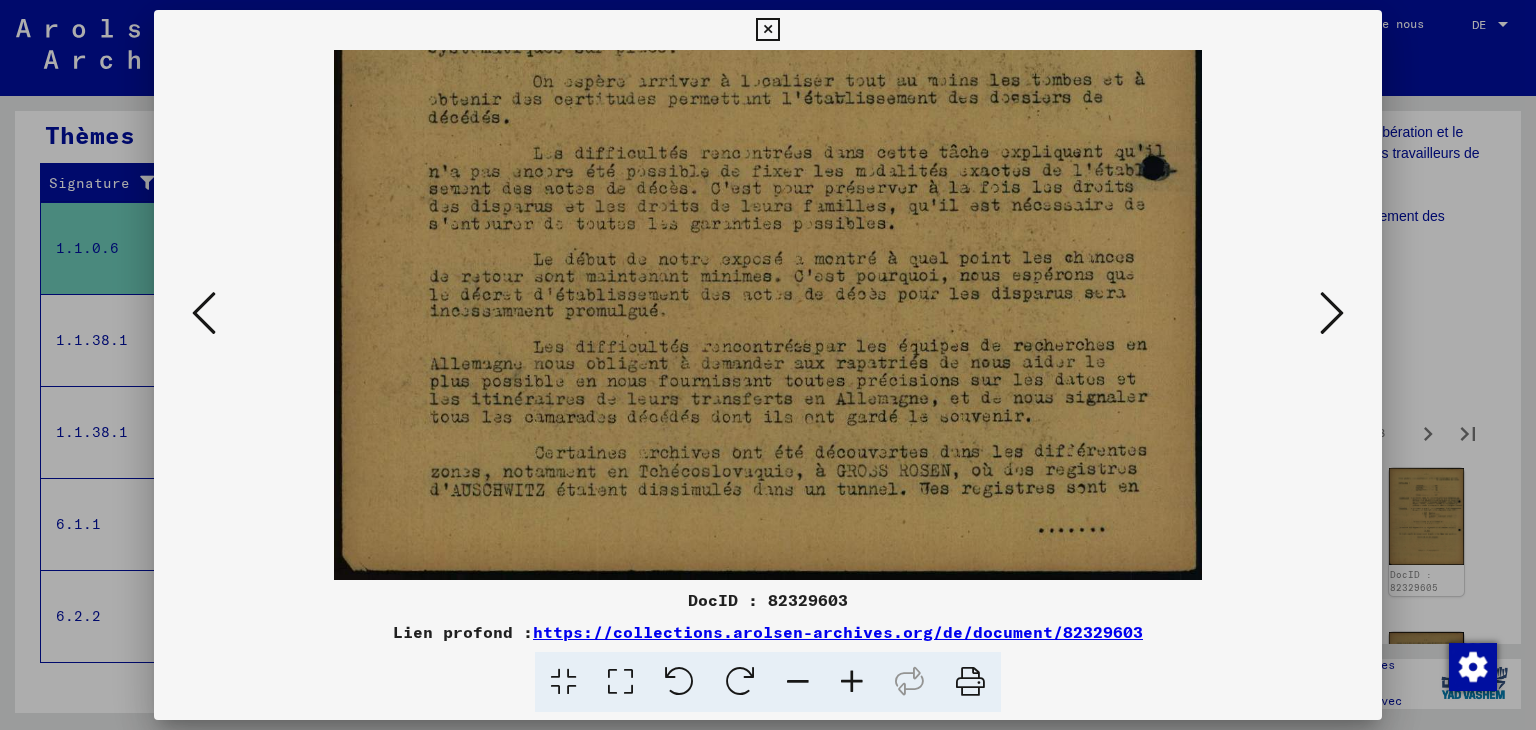 drag, startPoint x: 810, startPoint y: 475, endPoint x: 789, endPoint y: 329, distance: 147.50255 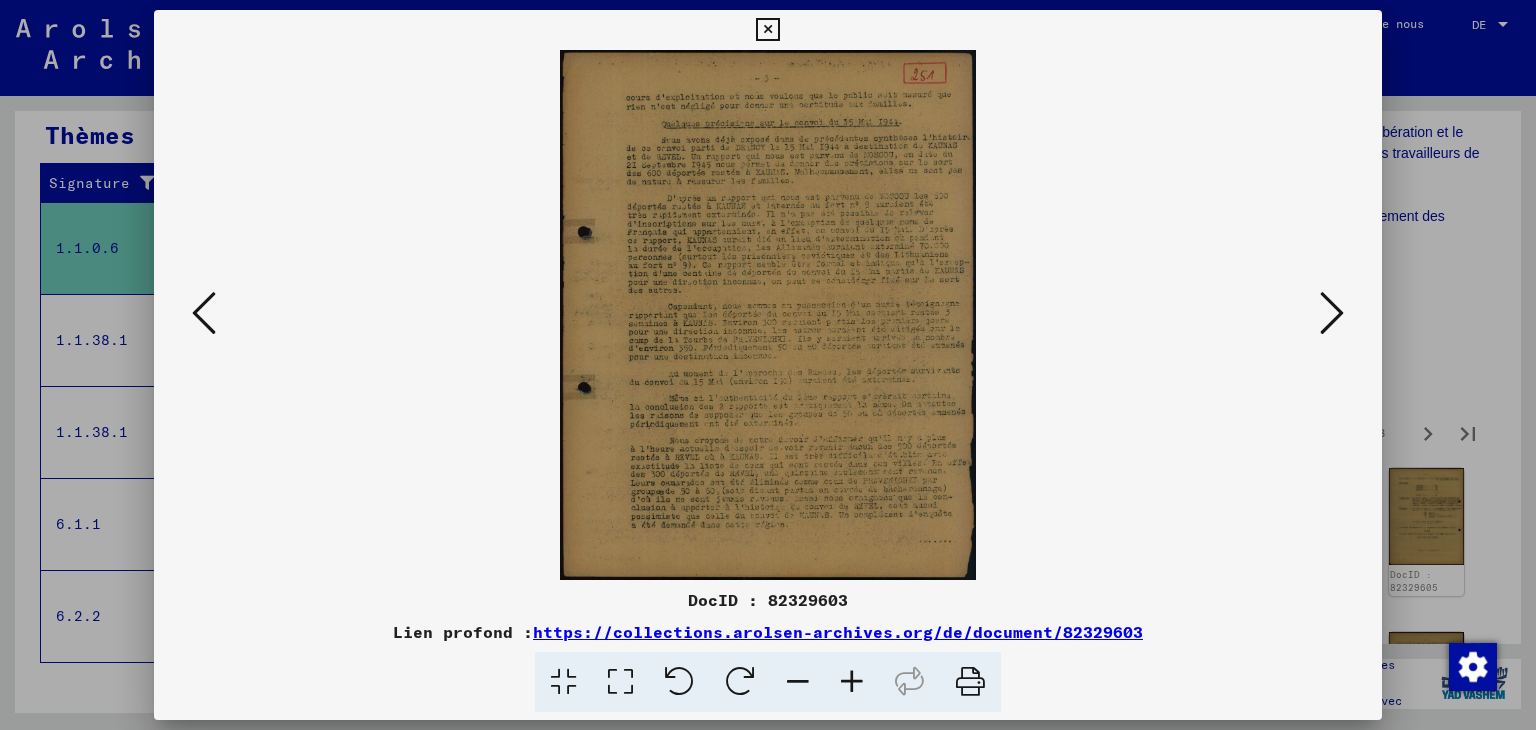 click at bounding box center [852, 682] 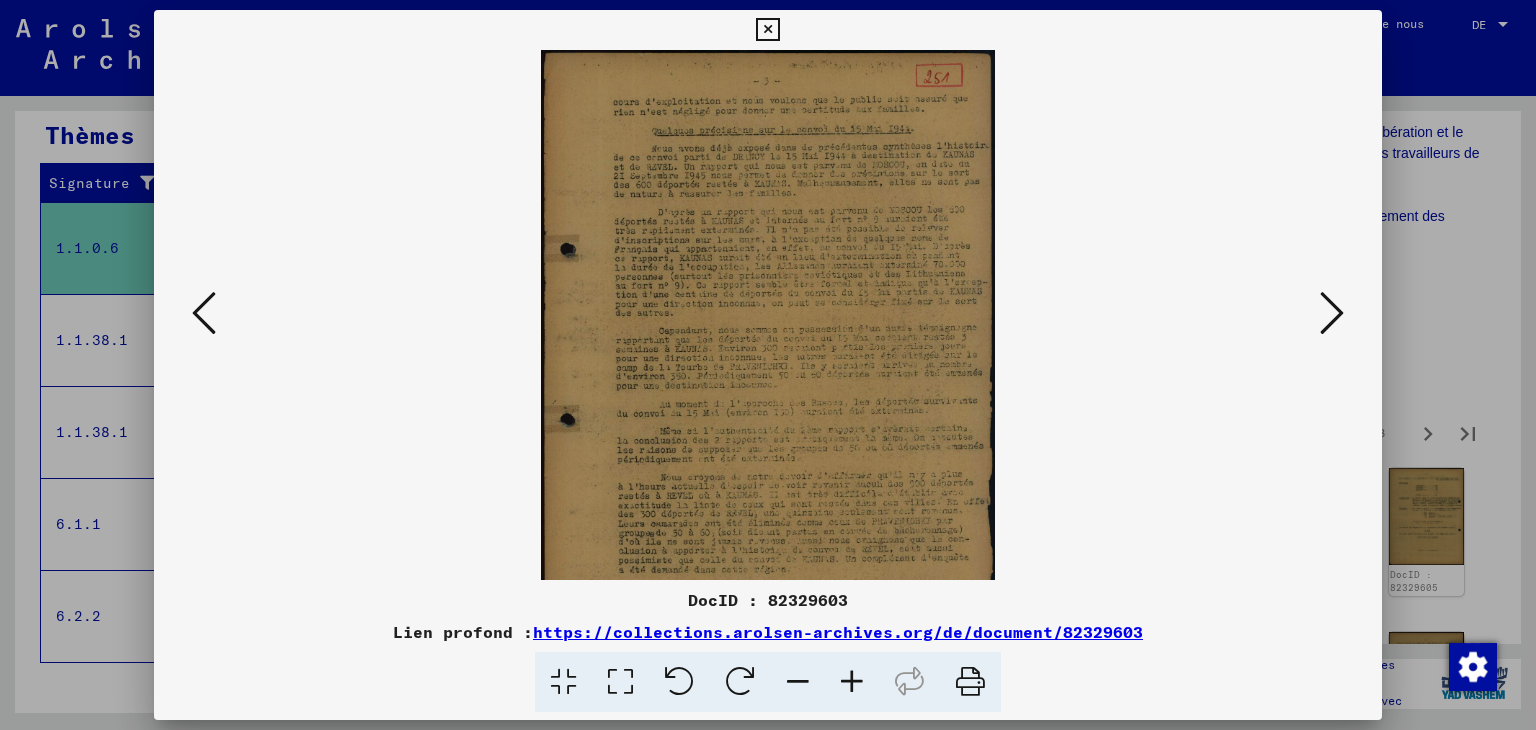 click at bounding box center (852, 682) 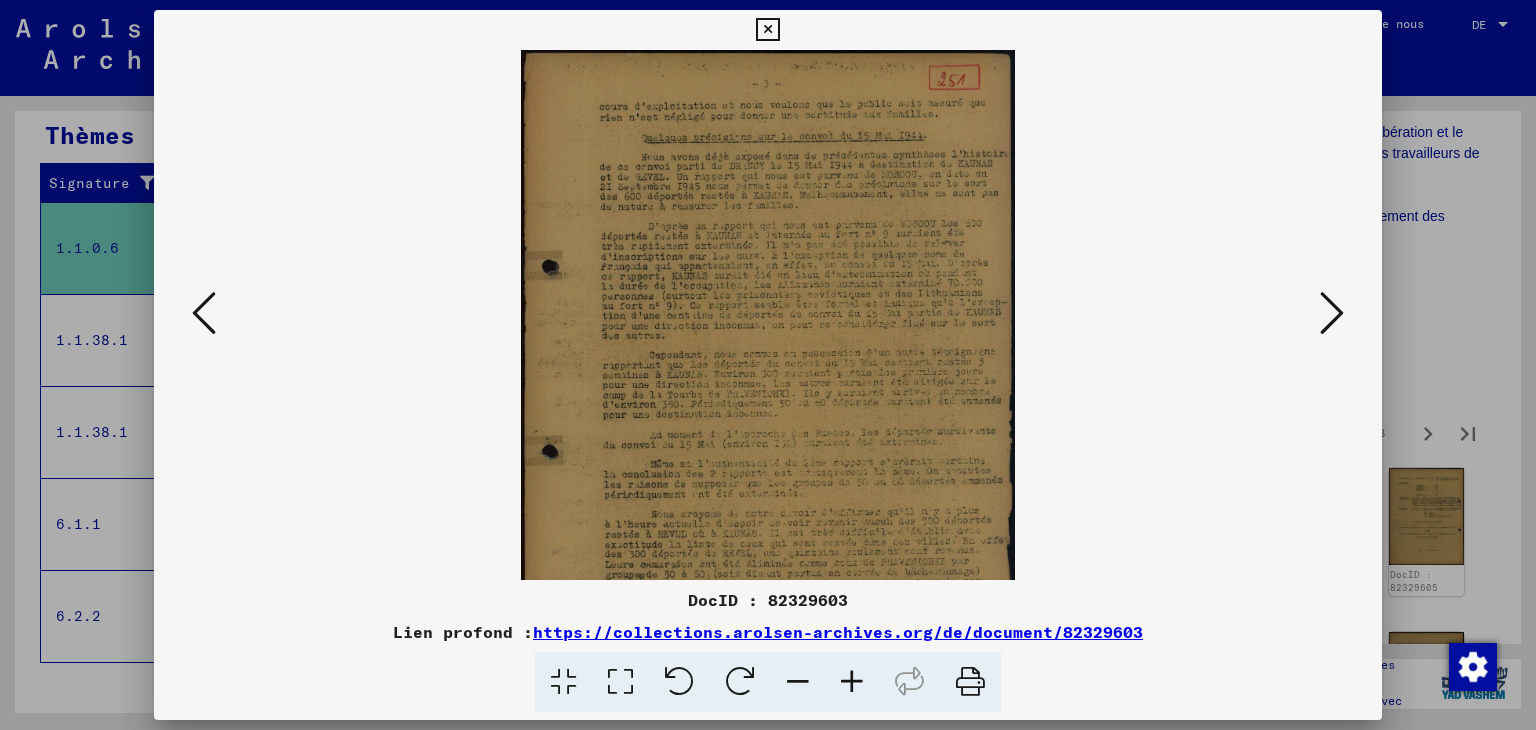 click at bounding box center (852, 682) 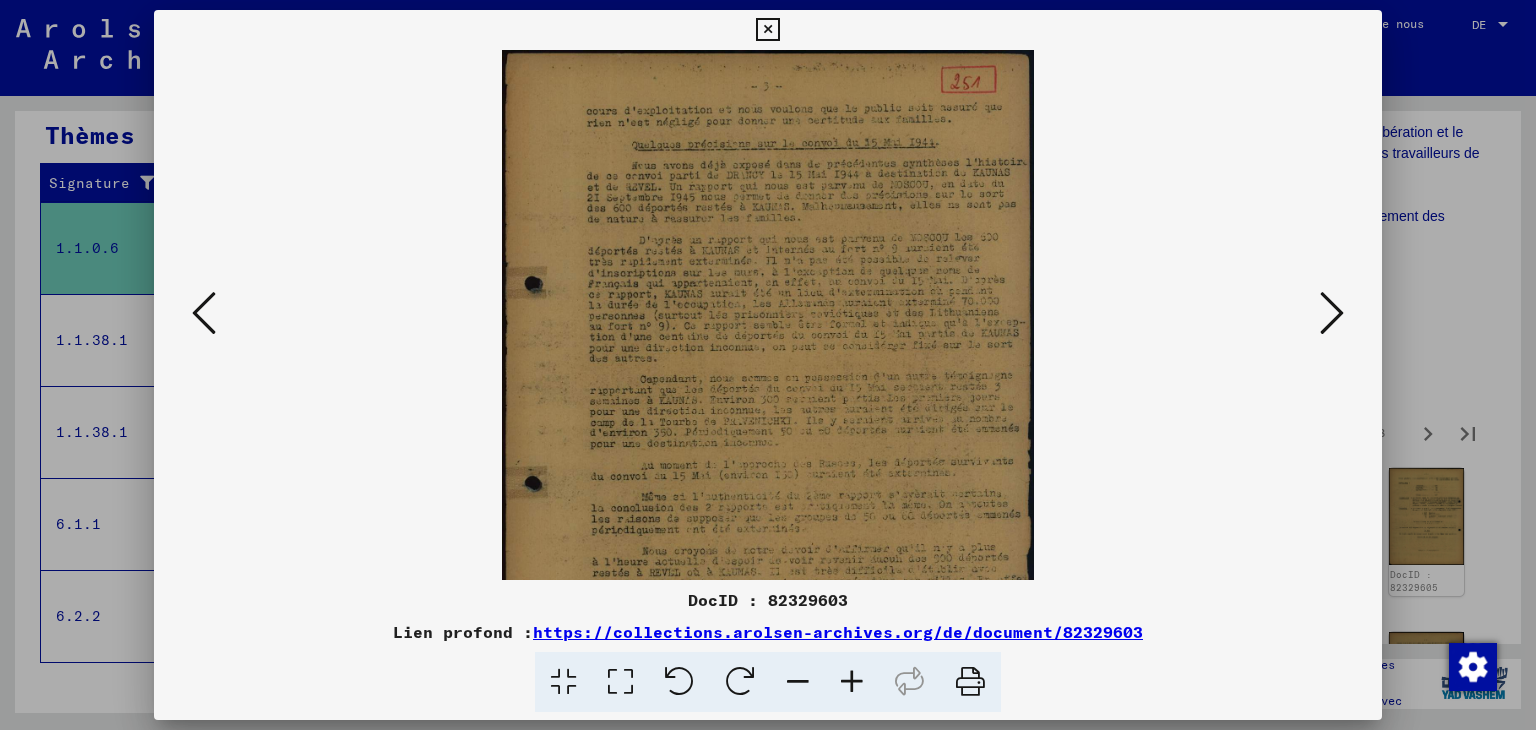 click at bounding box center [852, 682] 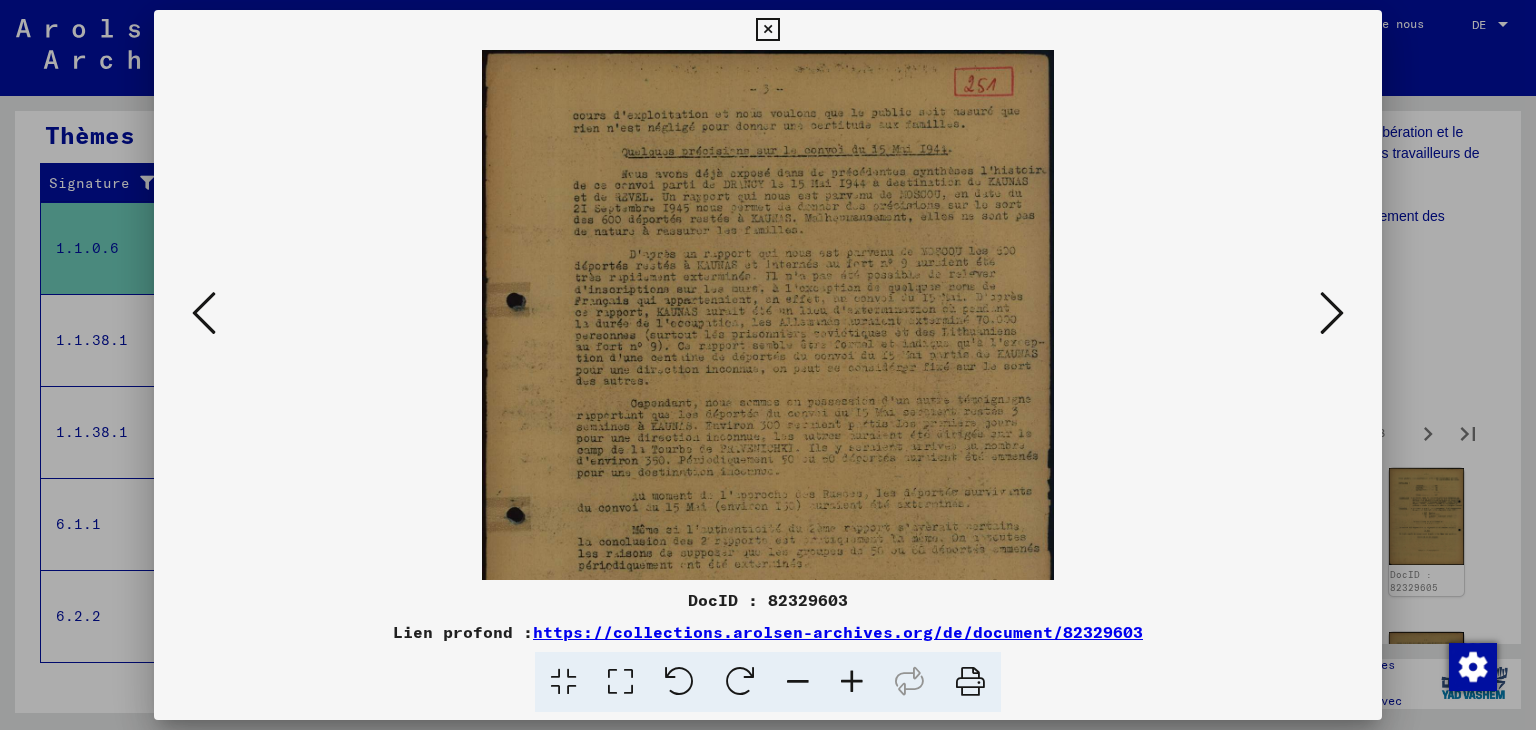 click at bounding box center (852, 682) 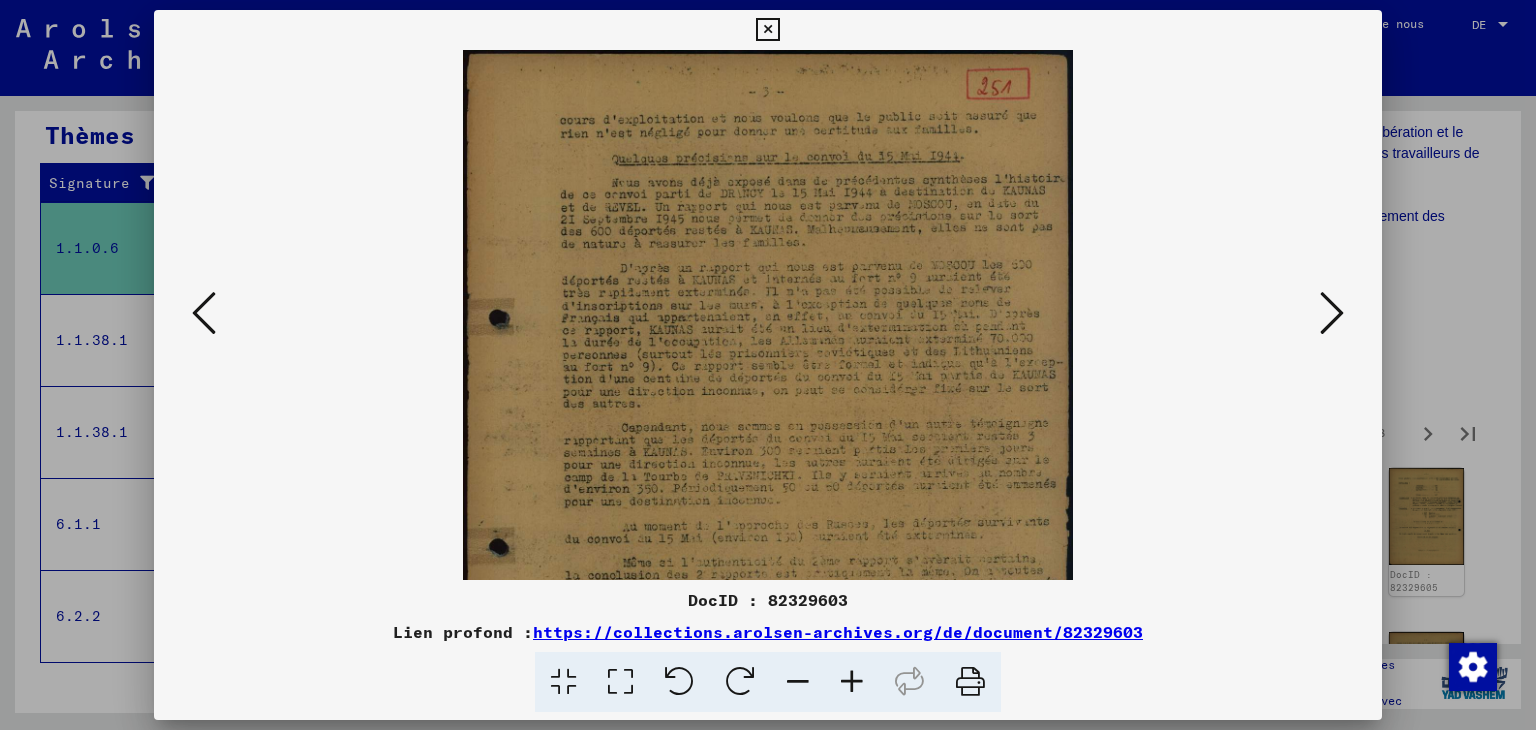 click at bounding box center [852, 682] 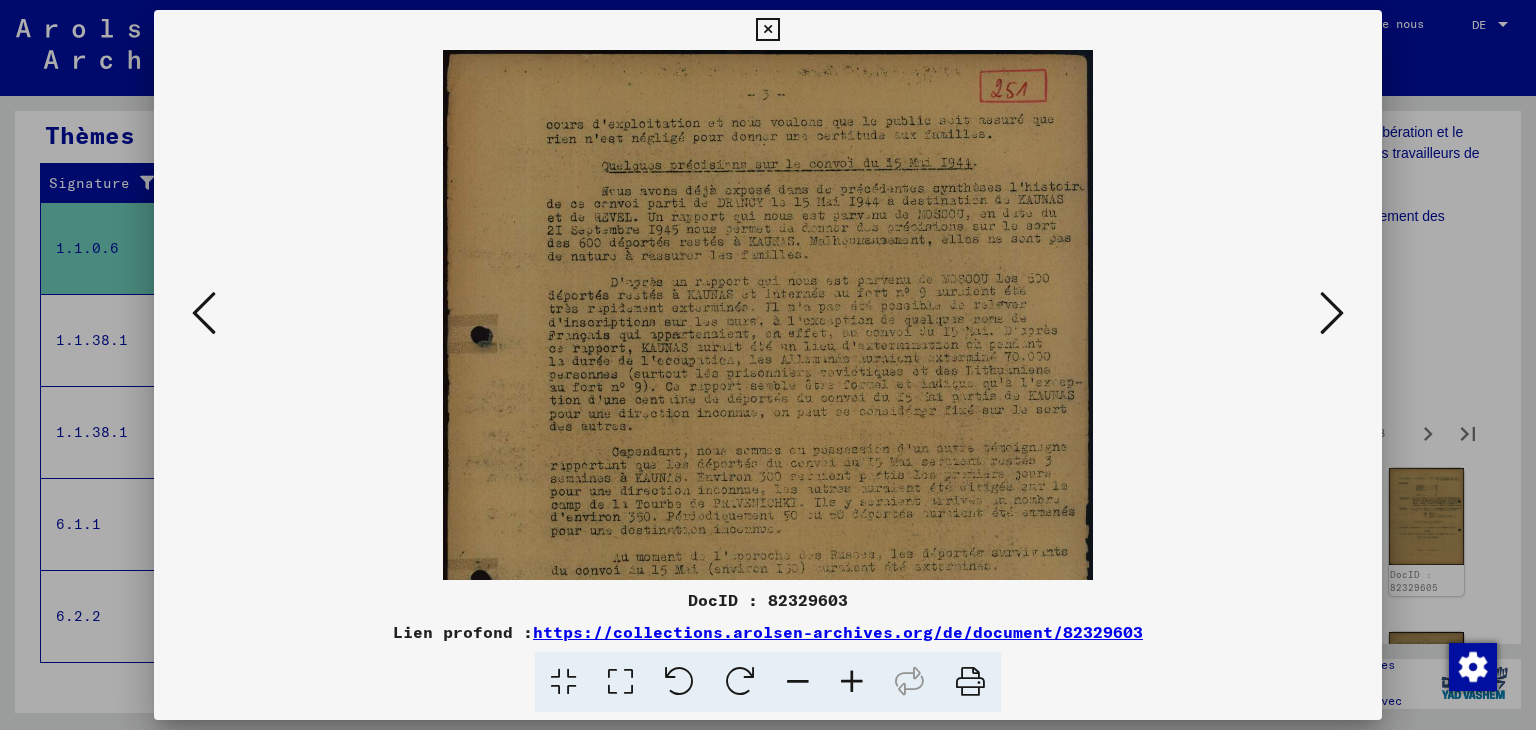 click at bounding box center (852, 682) 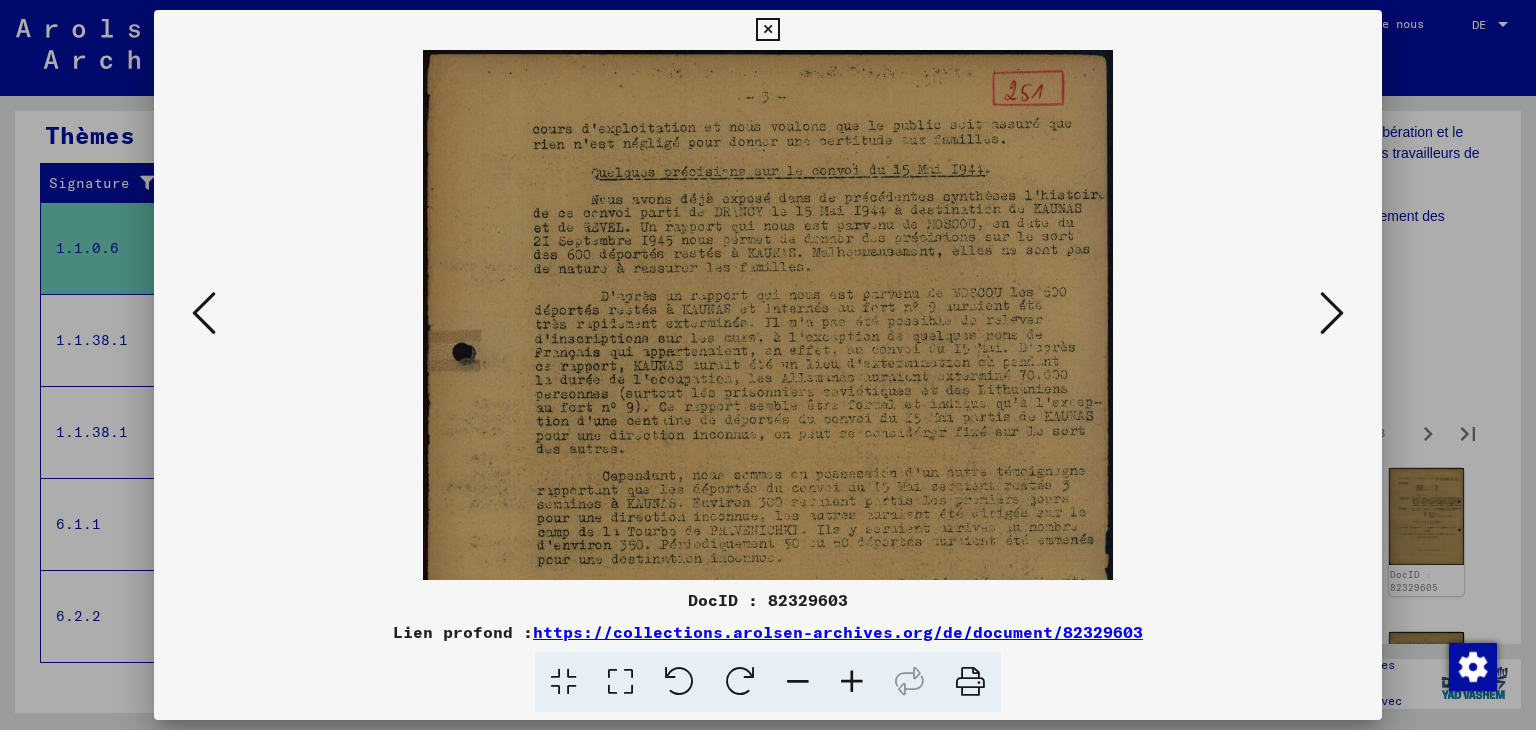 click at bounding box center (852, 682) 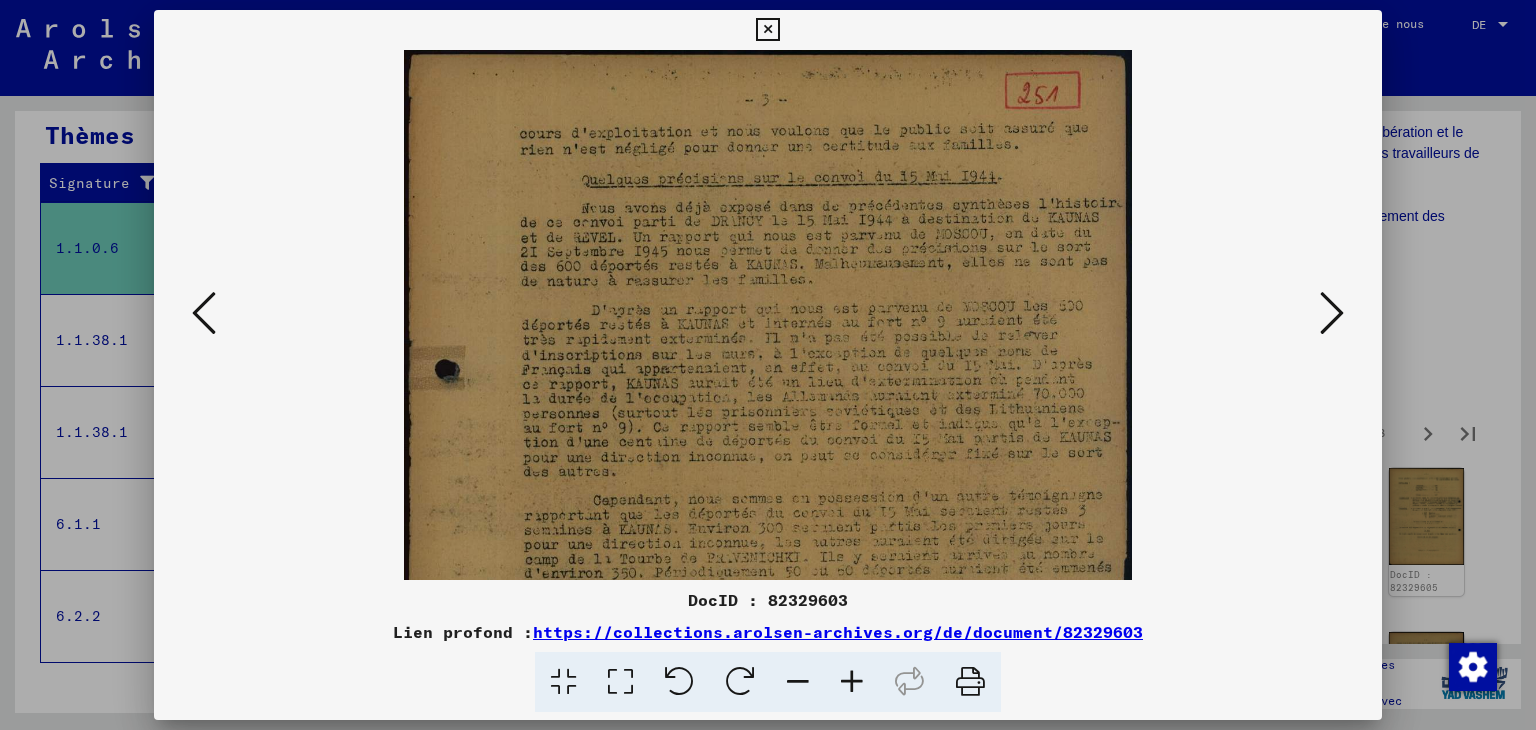 click at bounding box center [852, 682] 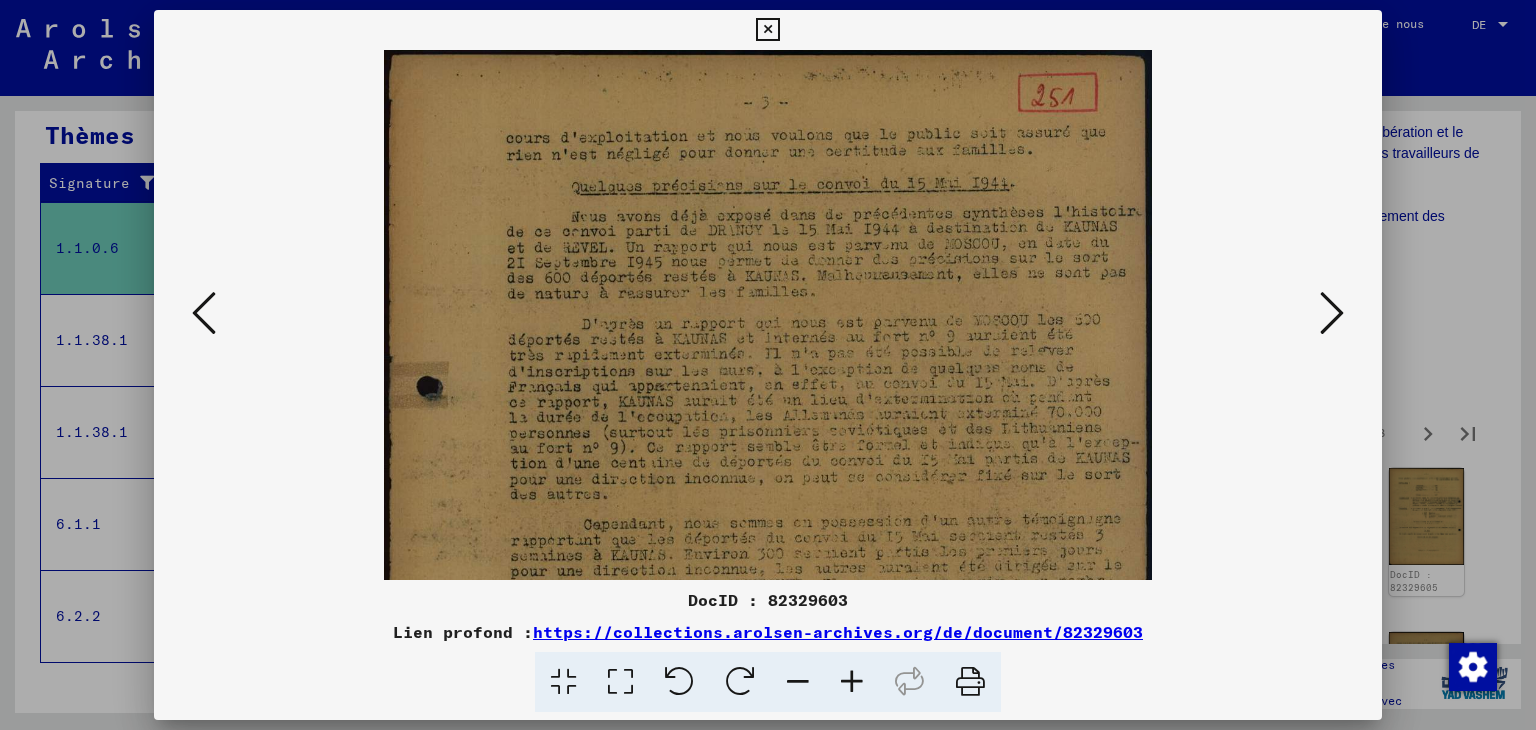 click at bounding box center [852, 682] 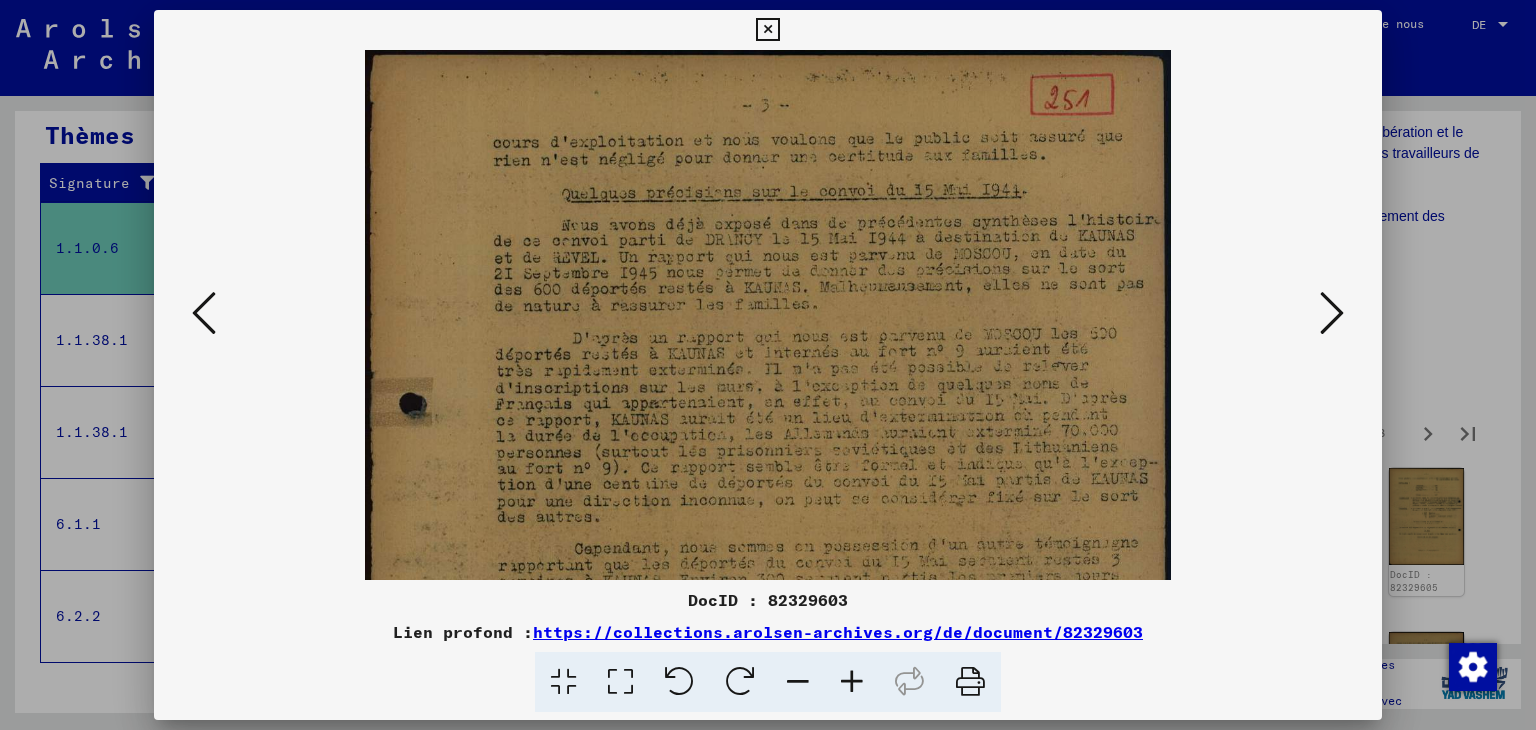 click at bounding box center [852, 682] 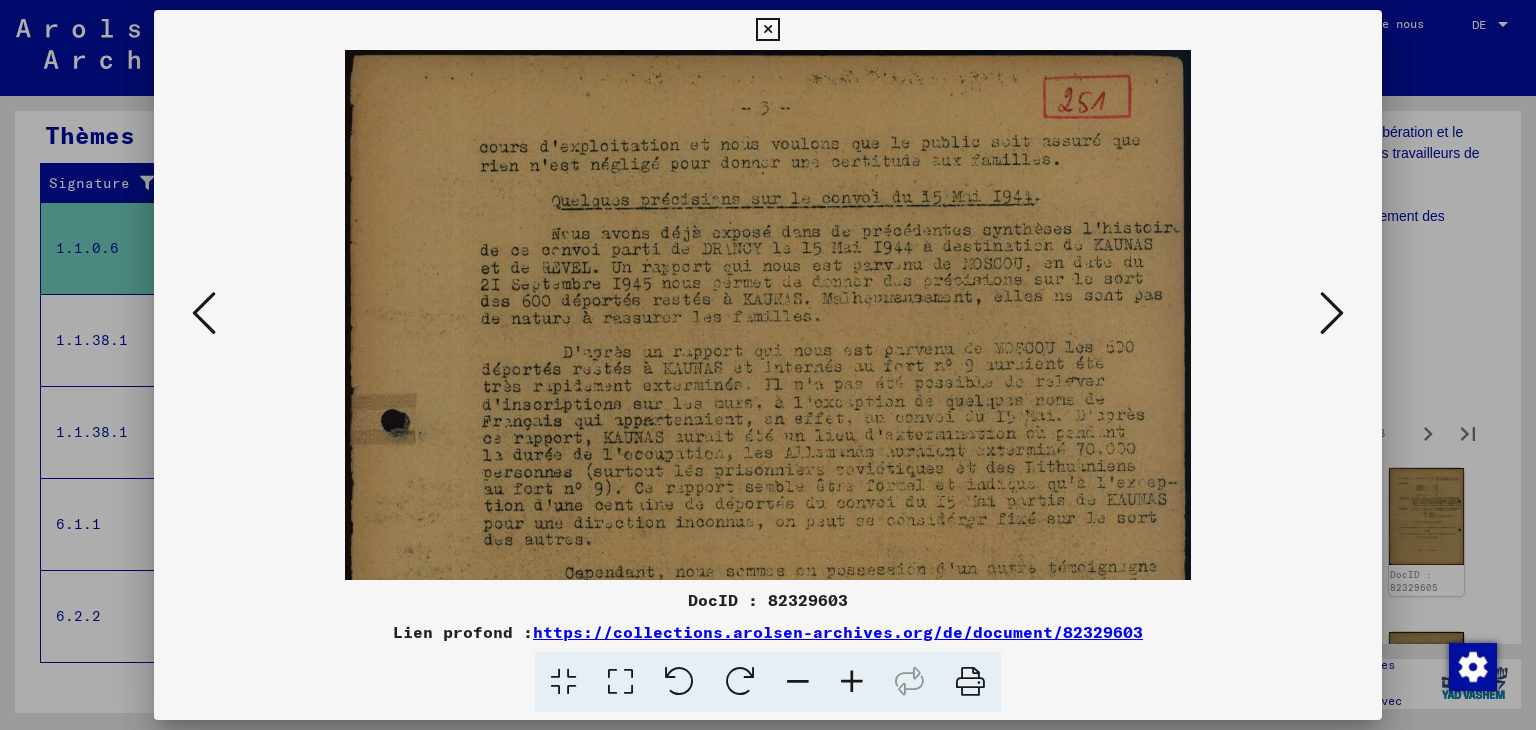 click at bounding box center [852, 682] 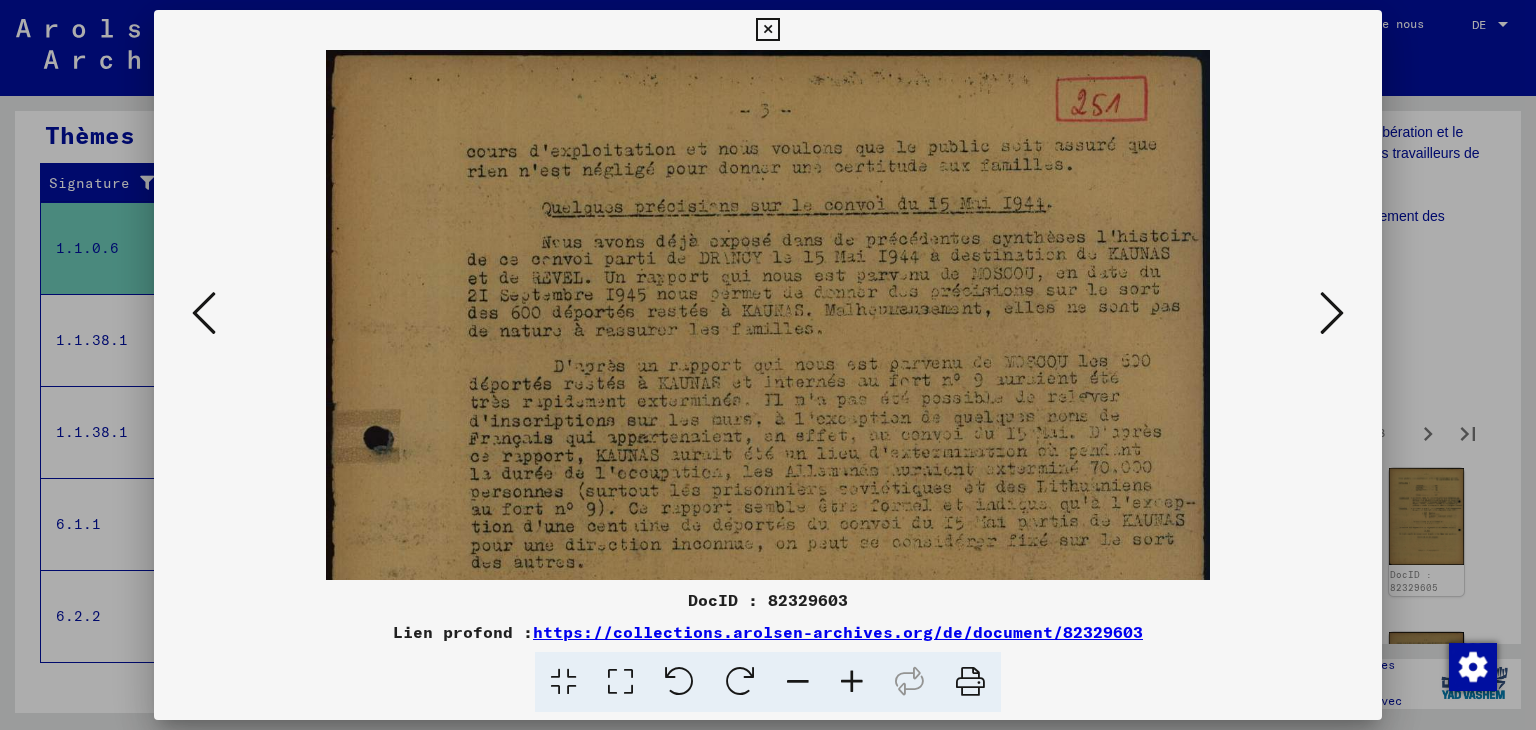 click at bounding box center [852, 682] 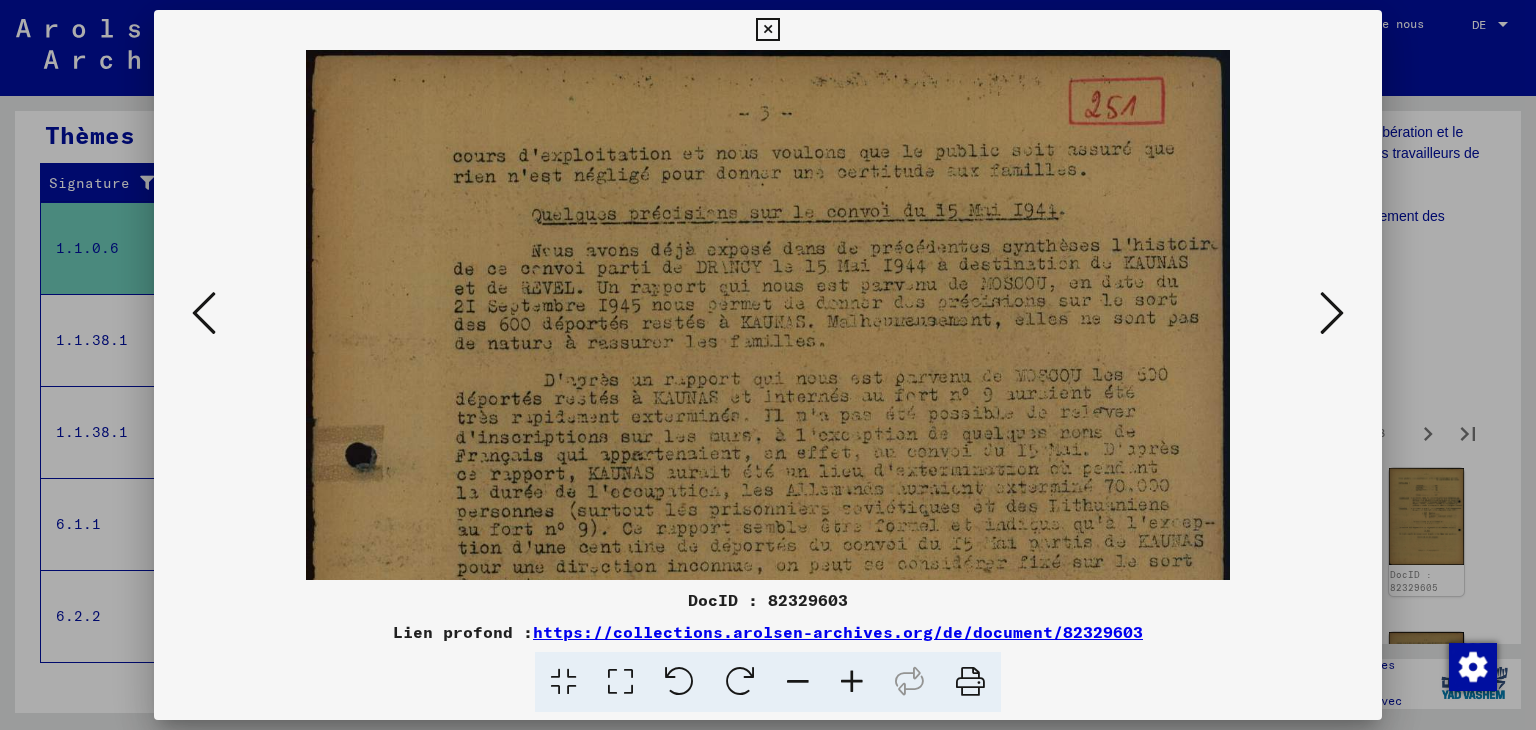 click at bounding box center (852, 682) 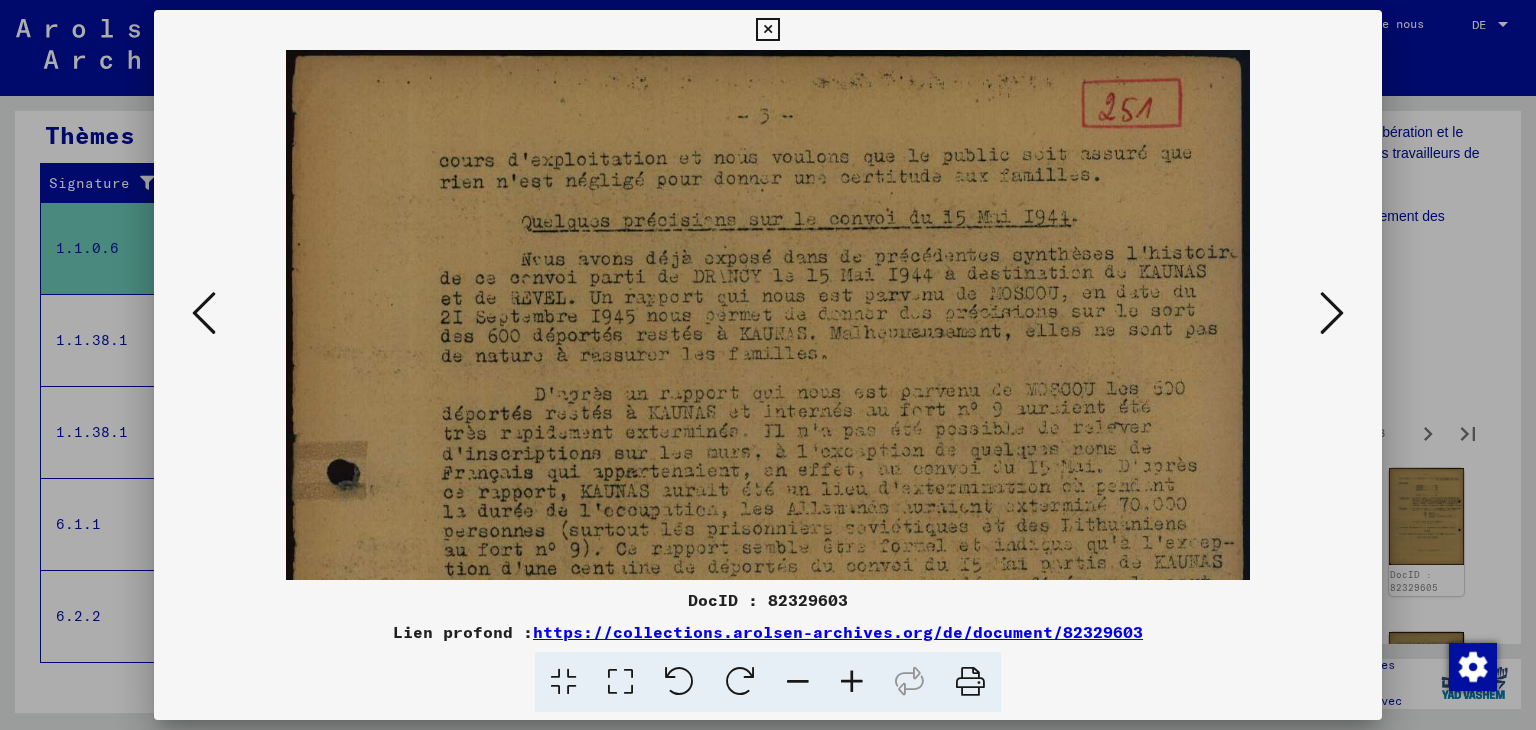 click at bounding box center (852, 682) 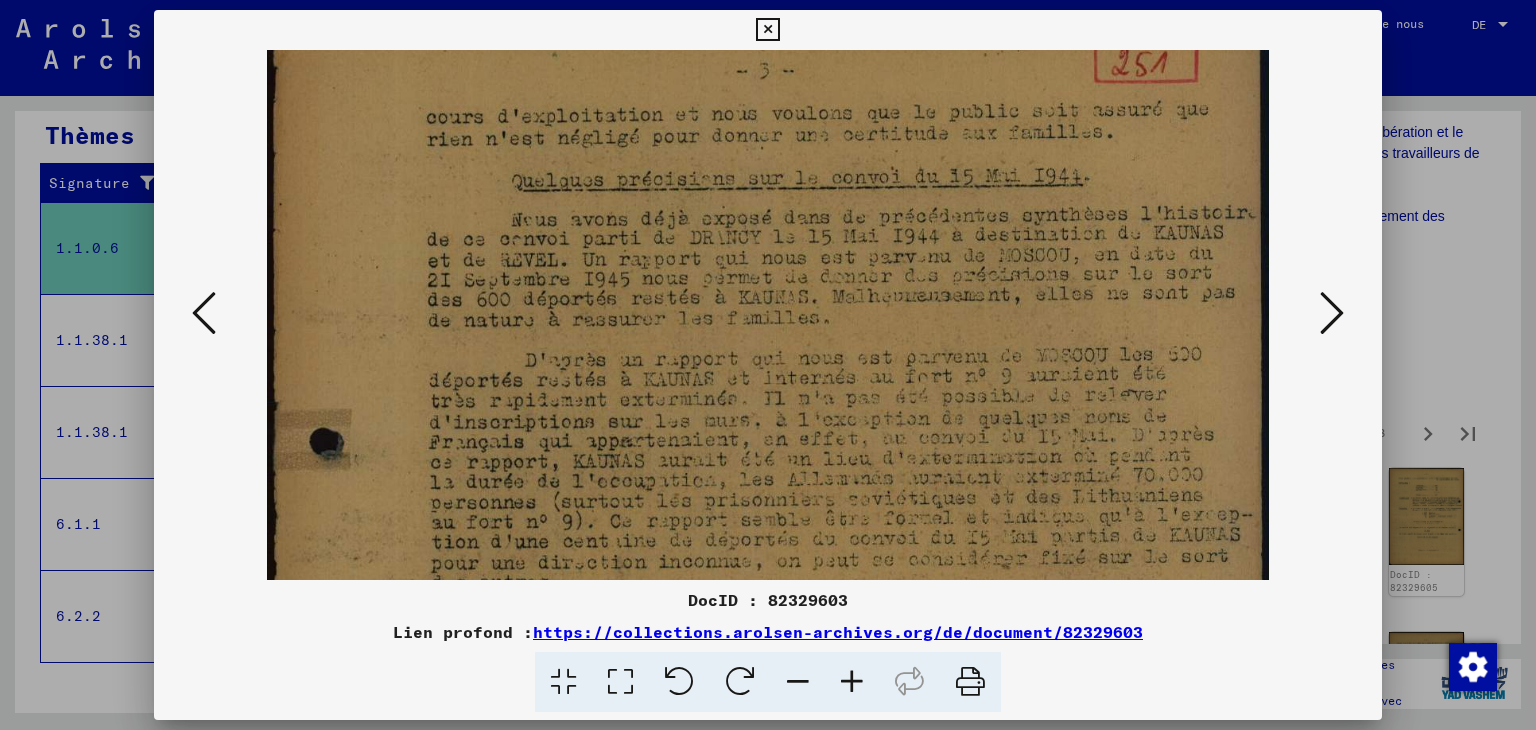 scroll, scrollTop: 60, scrollLeft: 0, axis: vertical 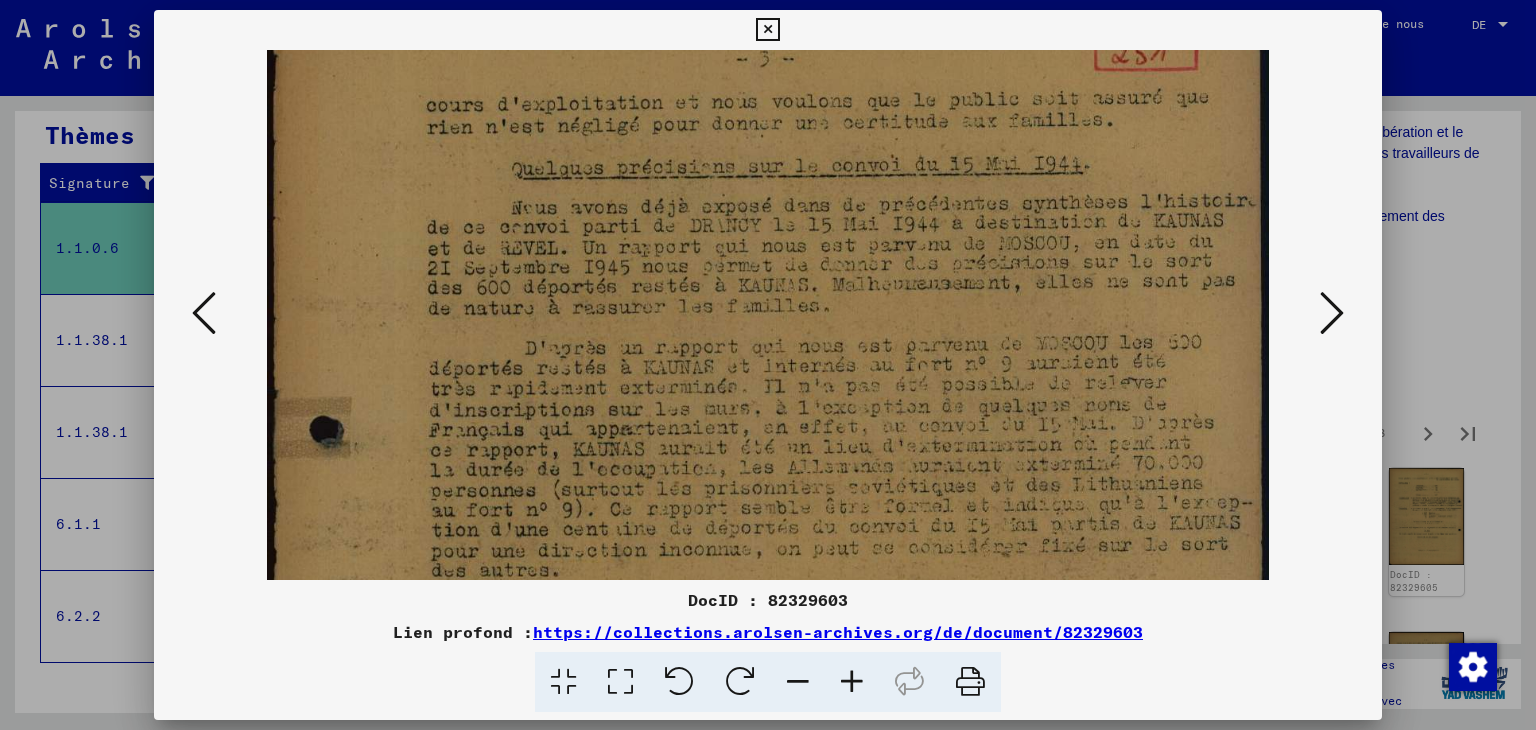 drag, startPoint x: 909, startPoint y: 497, endPoint x: 820, endPoint y: 439, distance: 106.23088 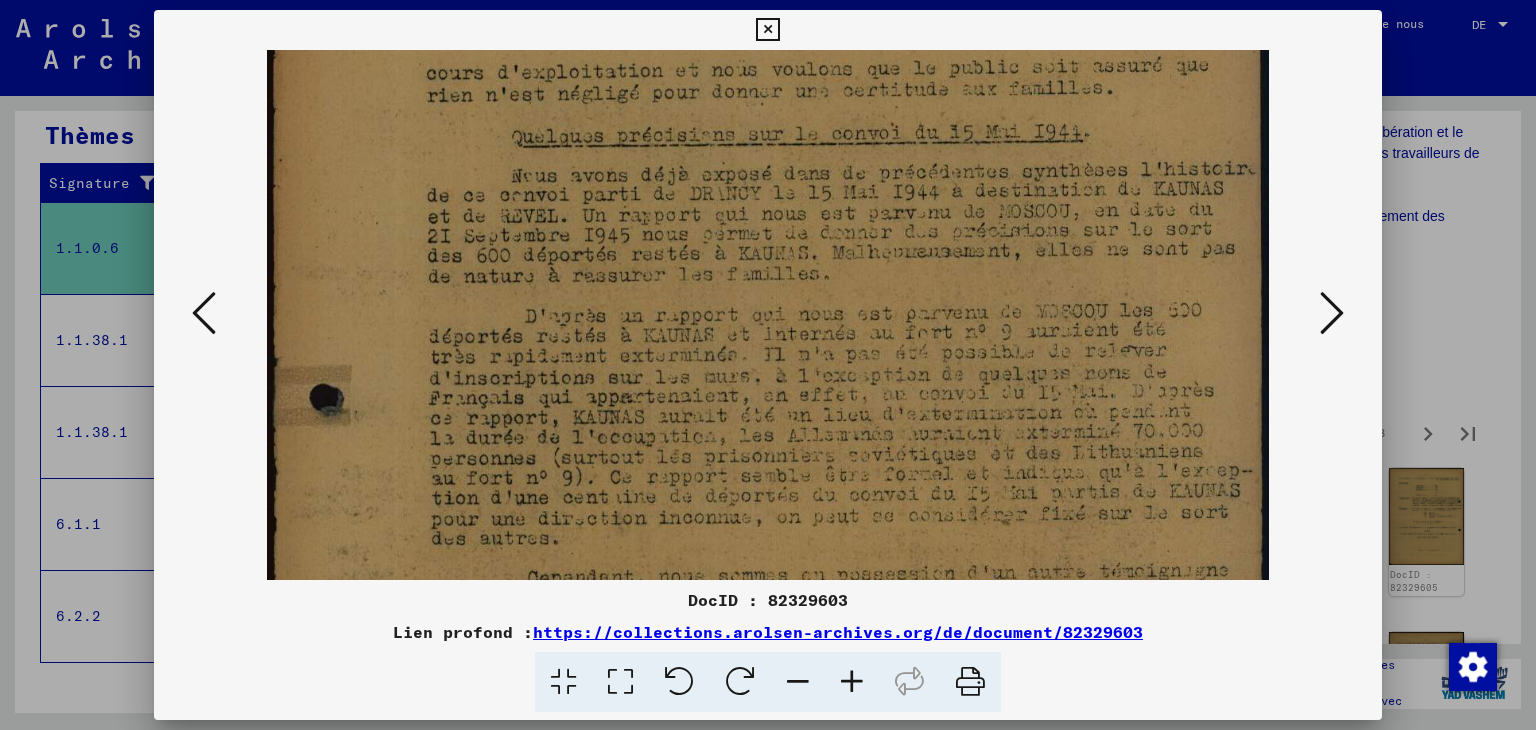scroll, scrollTop: 100, scrollLeft: 0, axis: vertical 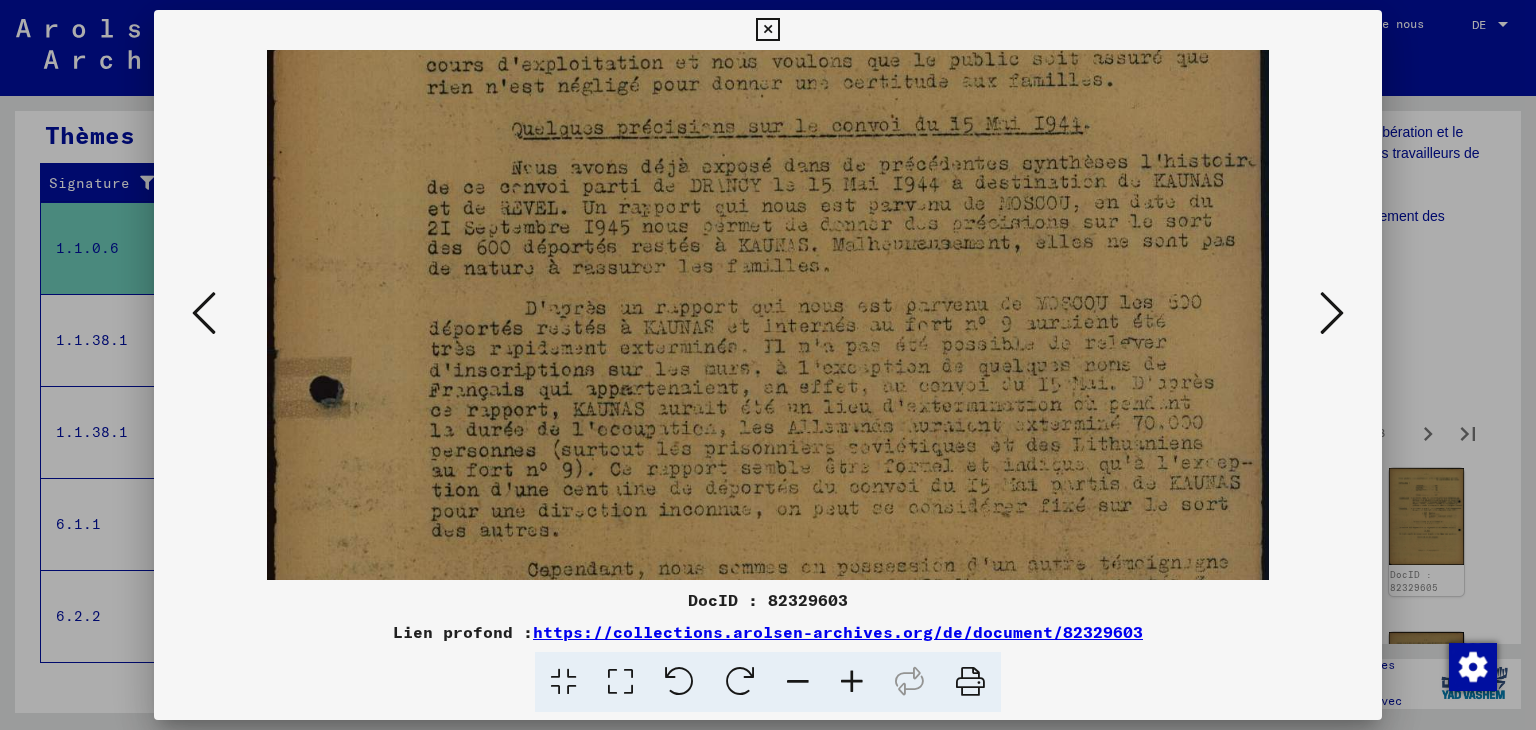 drag, startPoint x: 848, startPoint y: 499, endPoint x: 833, endPoint y: 461, distance: 40.853397 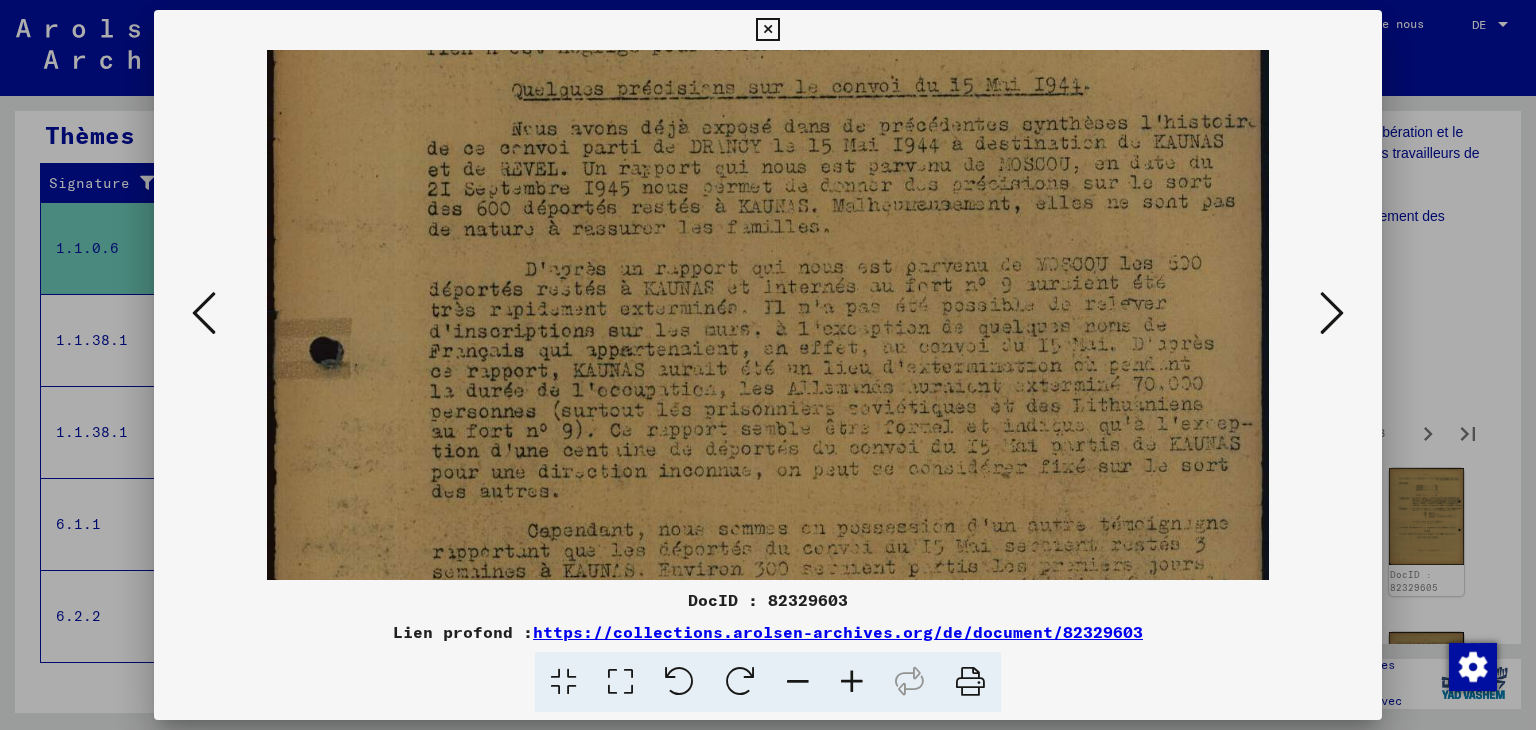 drag, startPoint x: 852, startPoint y: 497, endPoint x: 848, endPoint y: 461, distance: 36.221542 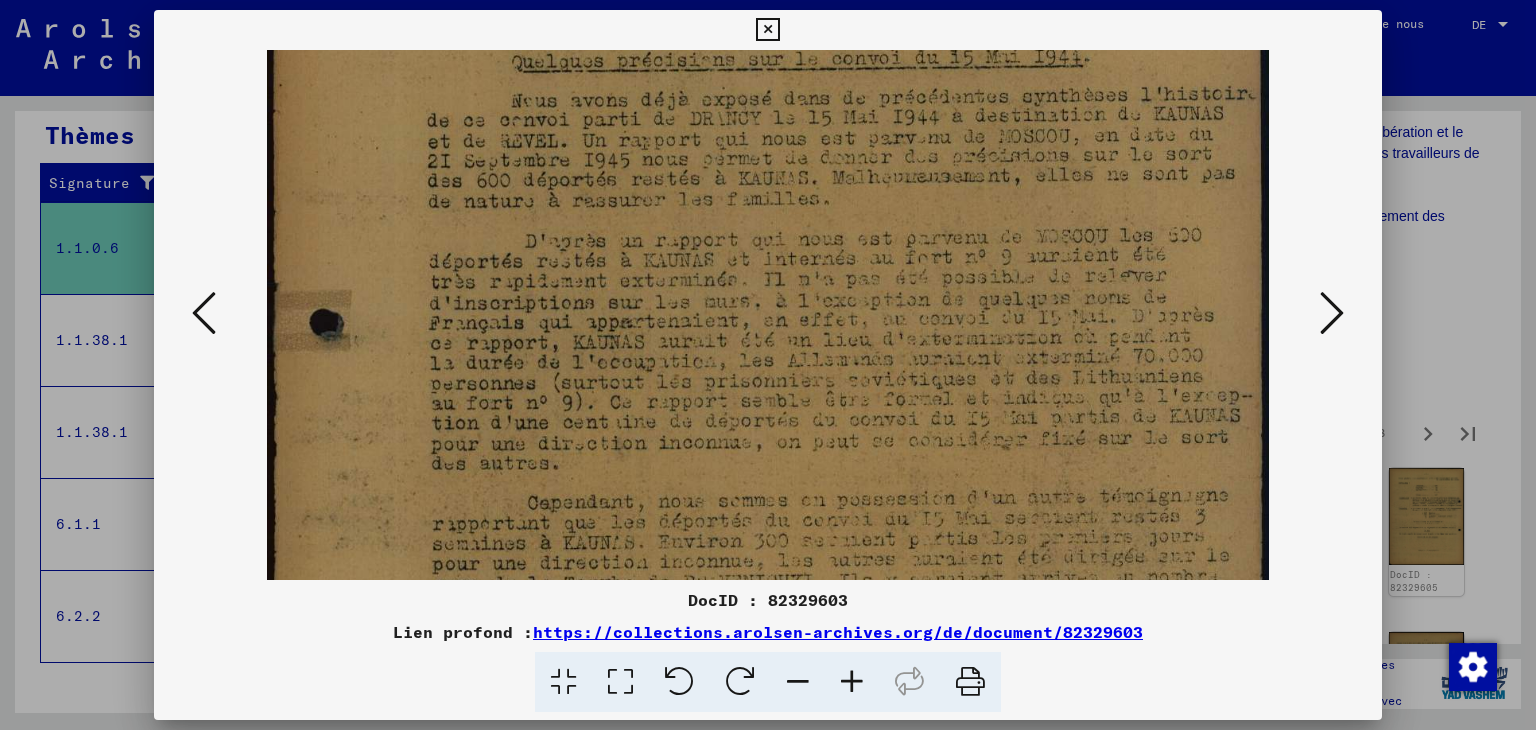 drag, startPoint x: 858, startPoint y: 502, endPoint x: 856, endPoint y: 475, distance: 27.073973 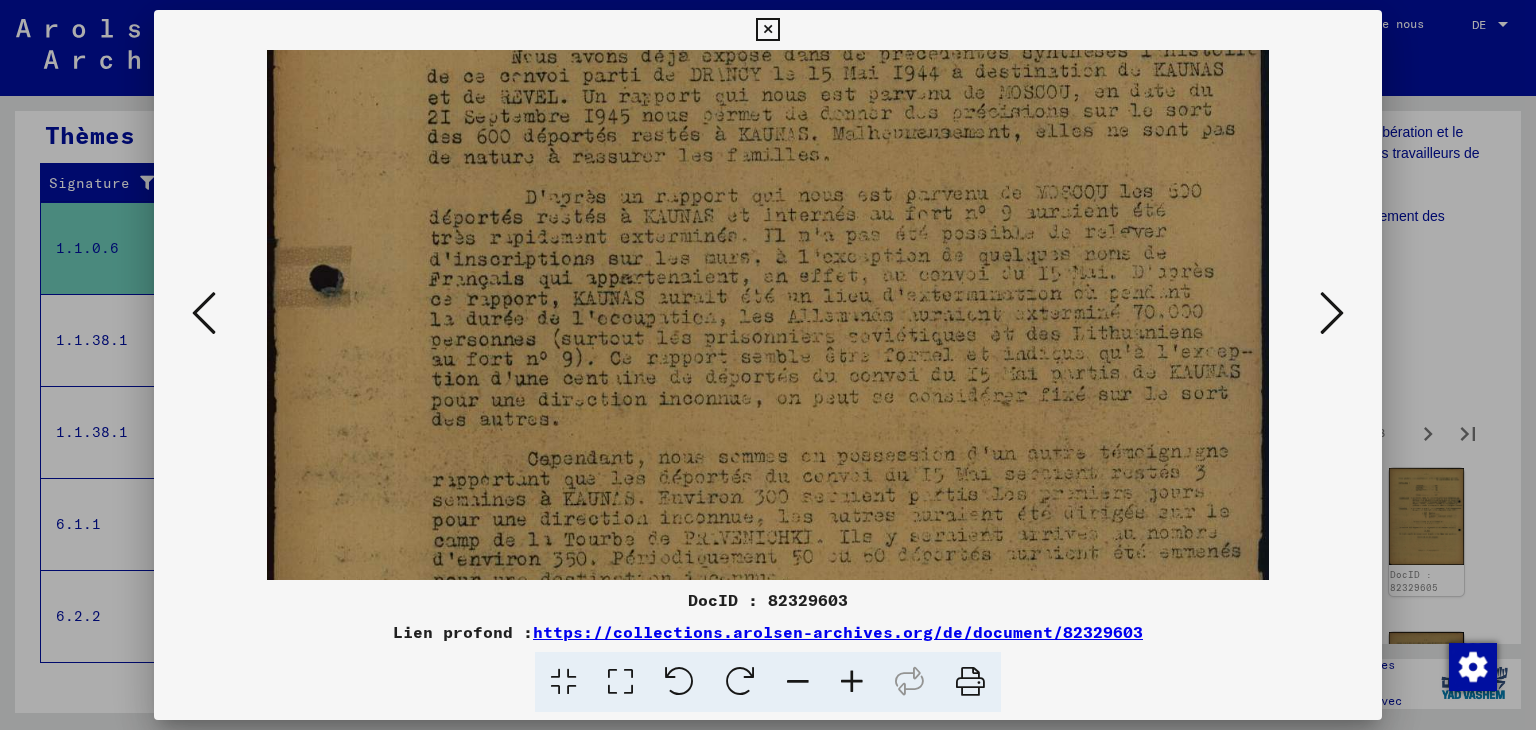 drag, startPoint x: 858, startPoint y: 497, endPoint x: 852, endPoint y: 454, distance: 43.416588 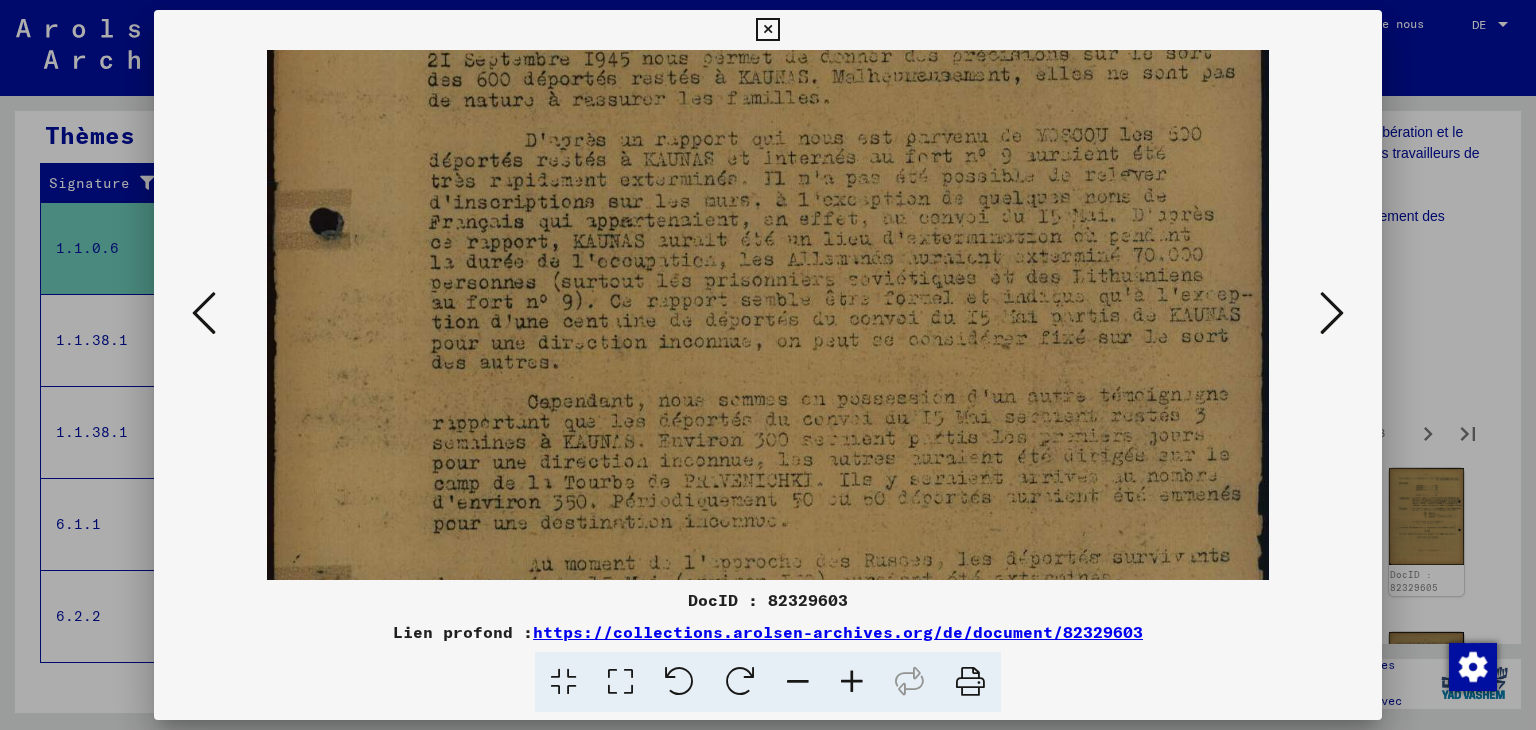 drag, startPoint x: 848, startPoint y: 439, endPoint x: 845, endPoint y: 428, distance: 11.401754 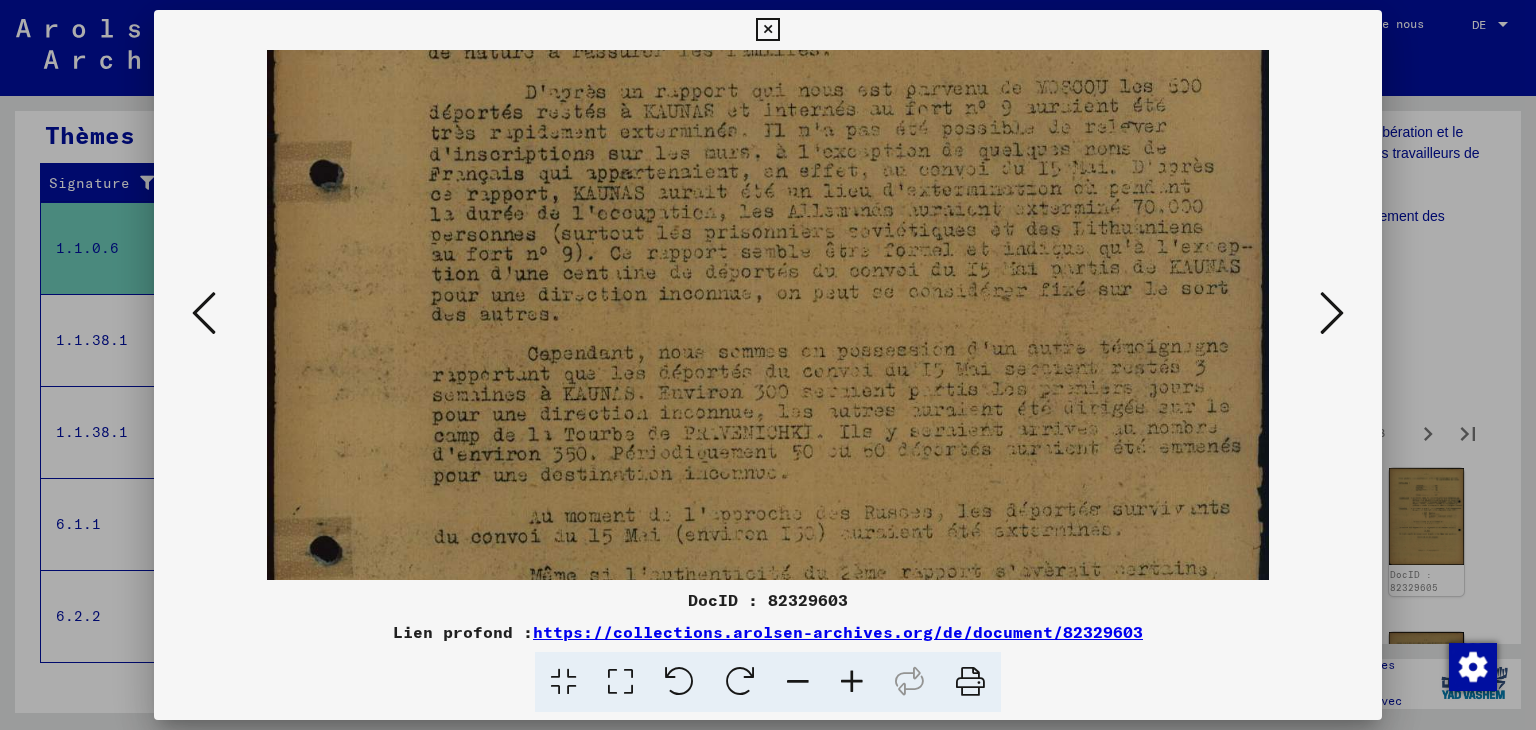 drag, startPoint x: 850, startPoint y: 465, endPoint x: 846, endPoint y: 417, distance: 48.166378 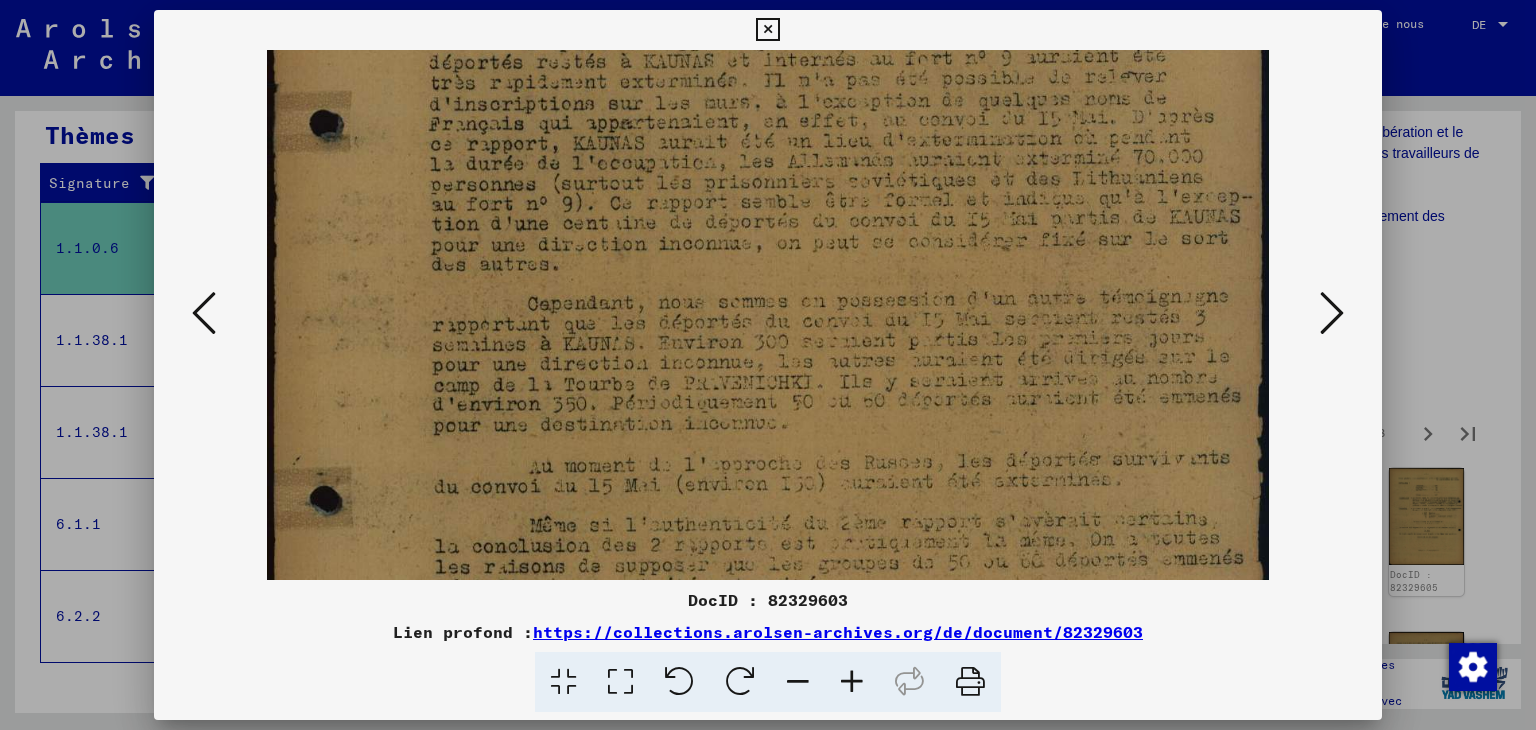 drag, startPoint x: 856, startPoint y: 454, endPoint x: 856, endPoint y: 405, distance: 49 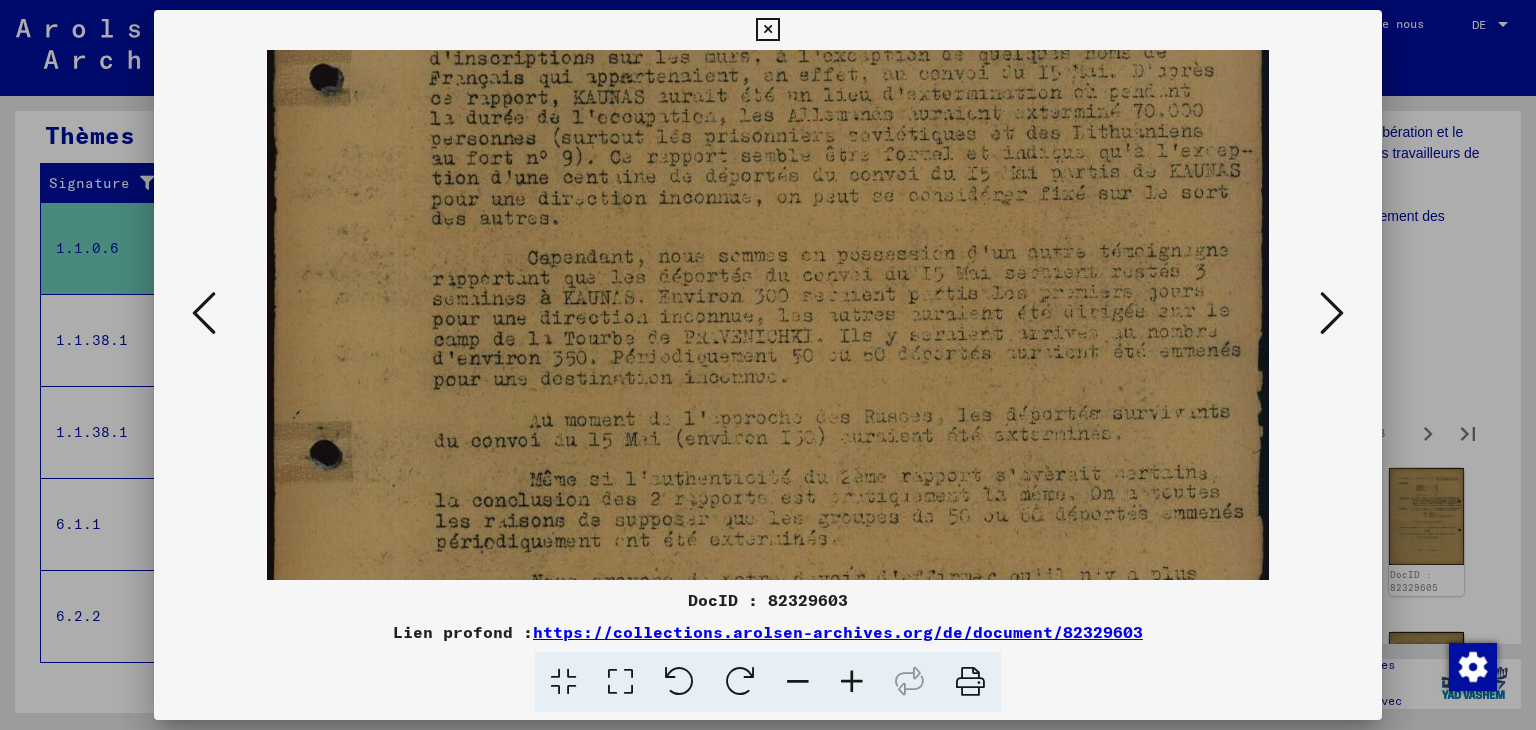 click at bounding box center [768, 278] 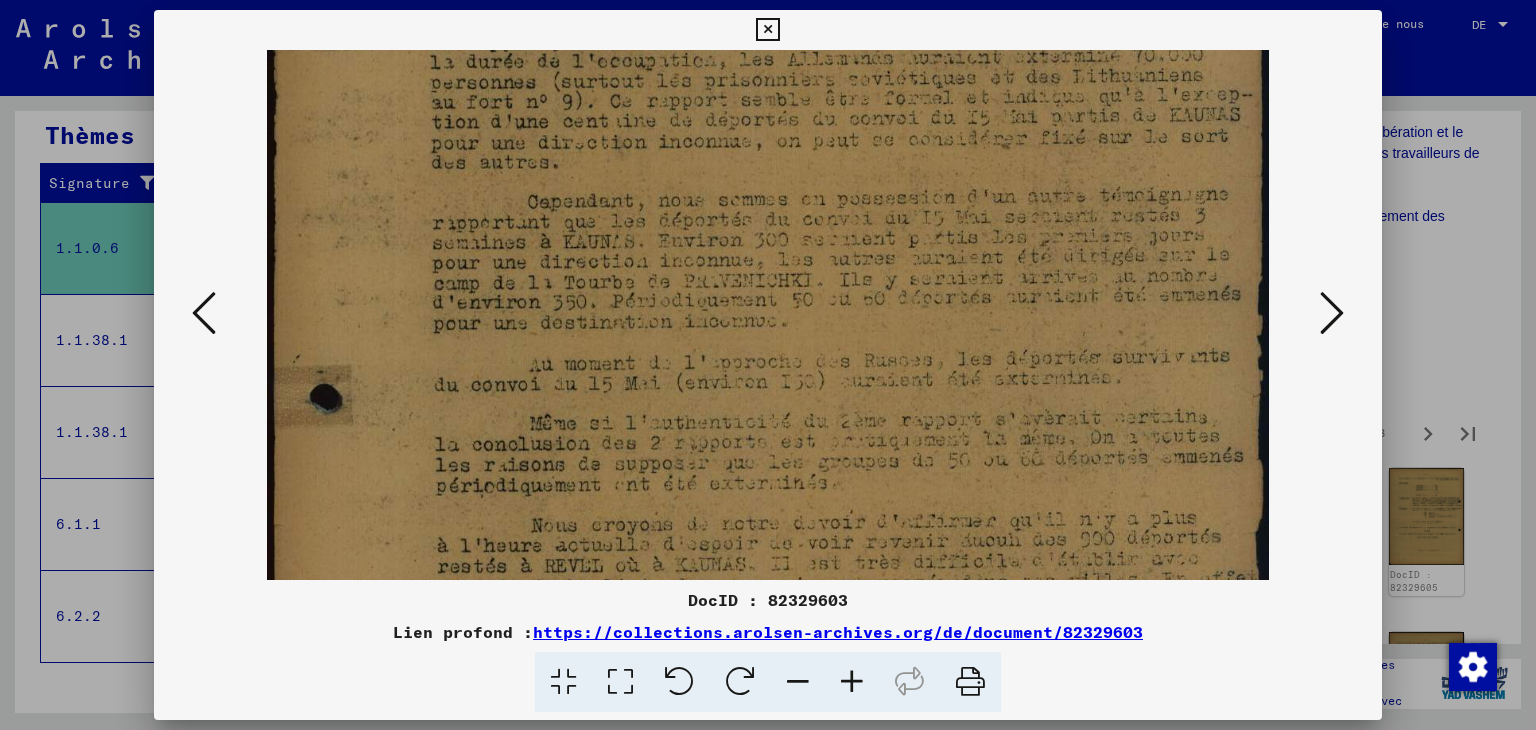 drag, startPoint x: 862, startPoint y: 470, endPoint x: 864, endPoint y: 416, distance: 54.037025 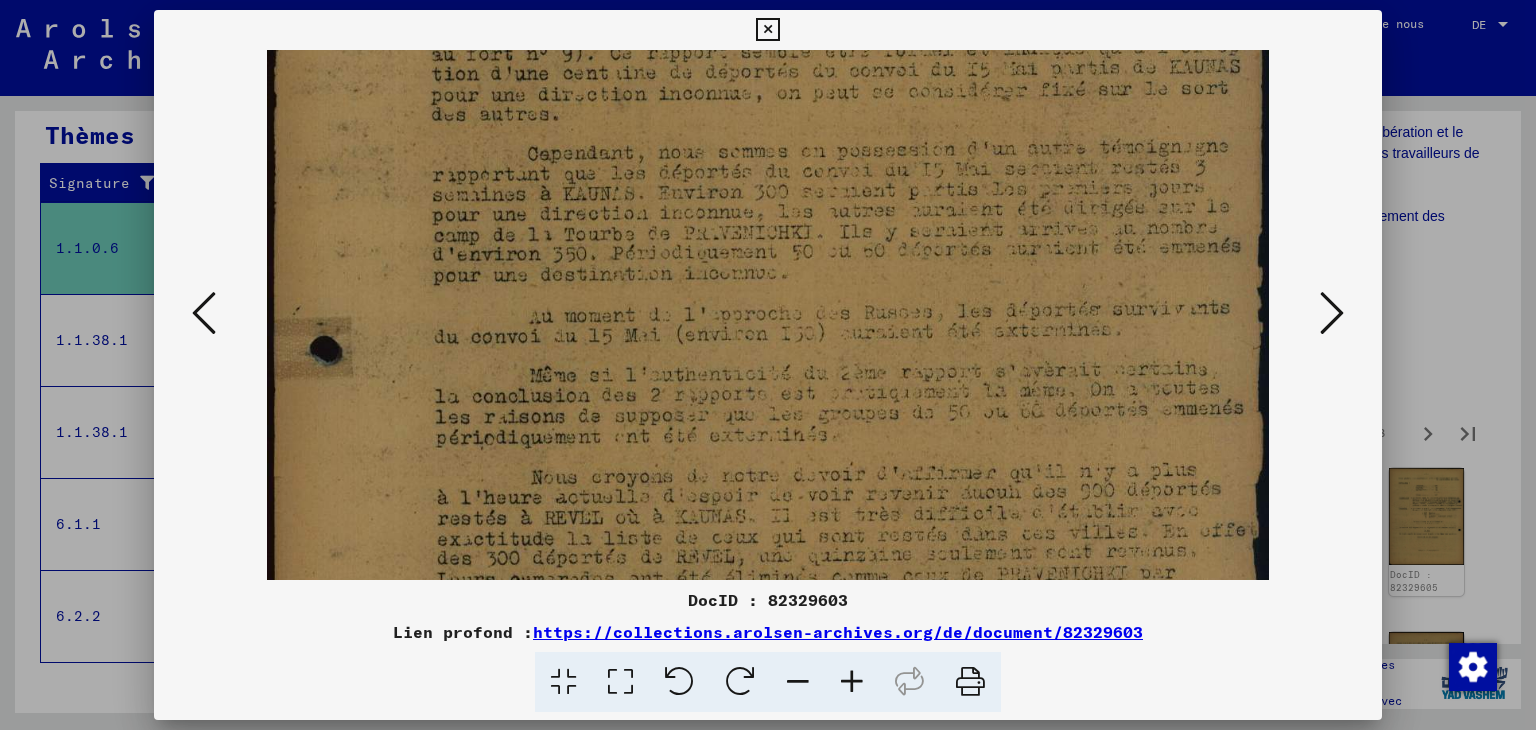 drag, startPoint x: 867, startPoint y: 457, endPoint x: 865, endPoint y: 411, distance: 46.043457 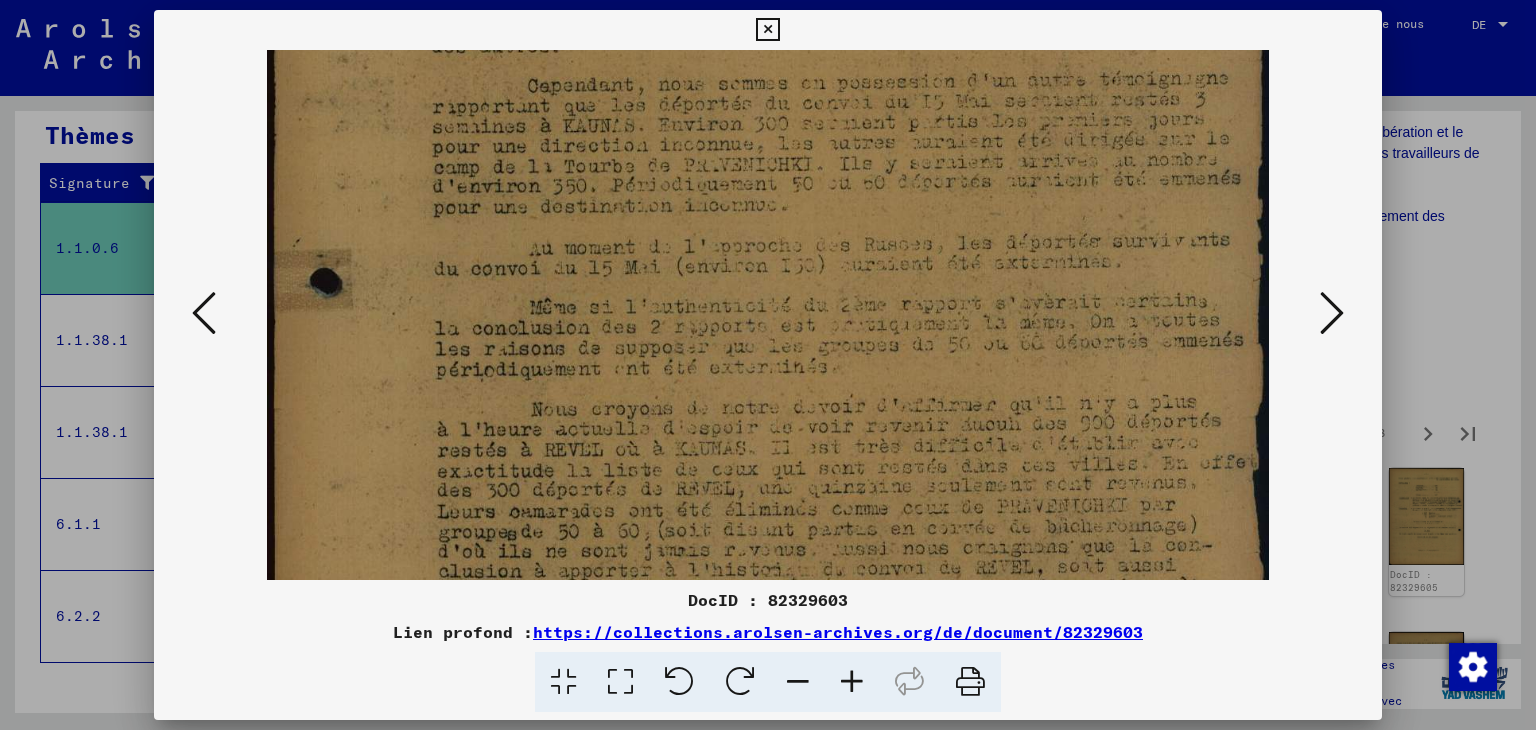 drag, startPoint x: 868, startPoint y: 473, endPoint x: 858, endPoint y: 489, distance: 18.867962 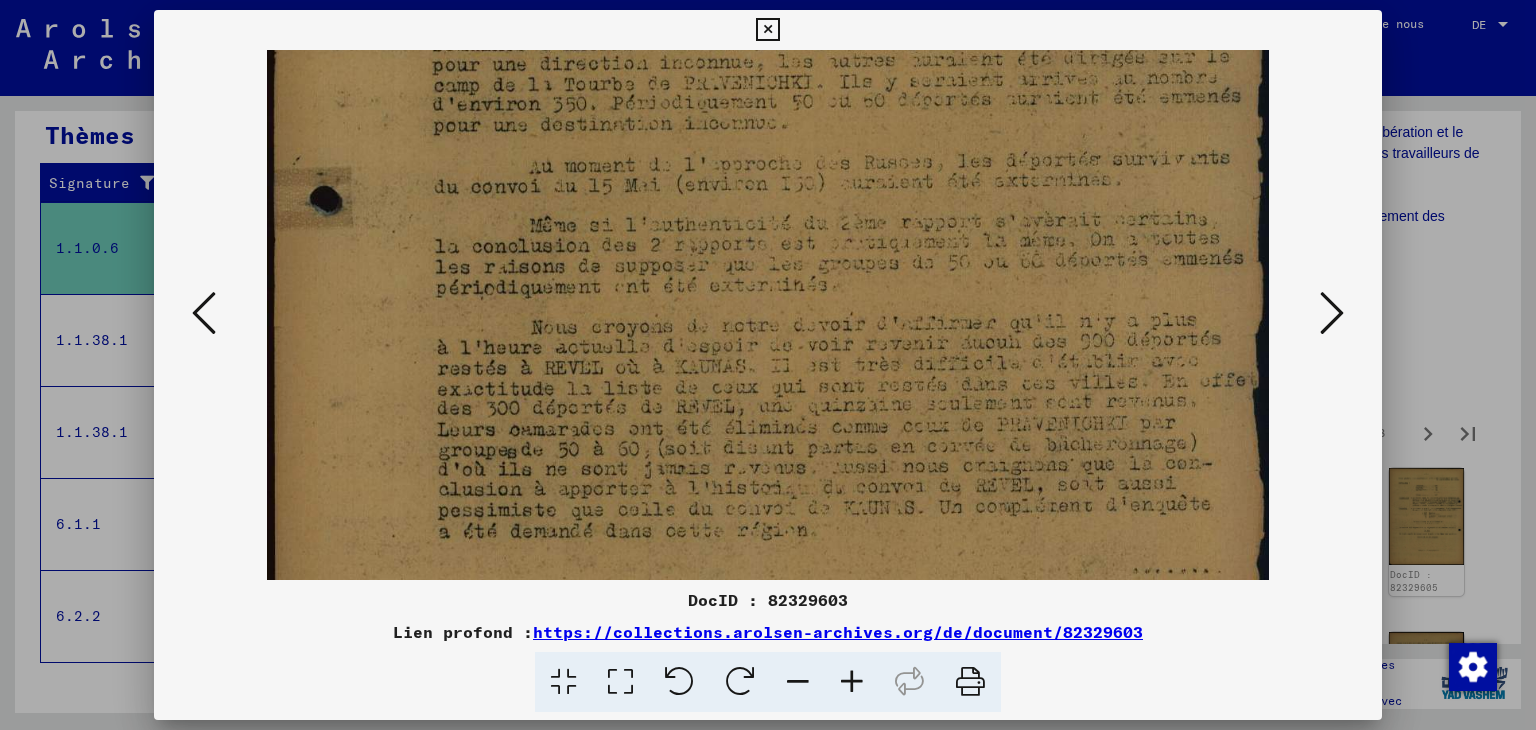 drag, startPoint x: 858, startPoint y: 442, endPoint x: 858, endPoint y: 409, distance: 33 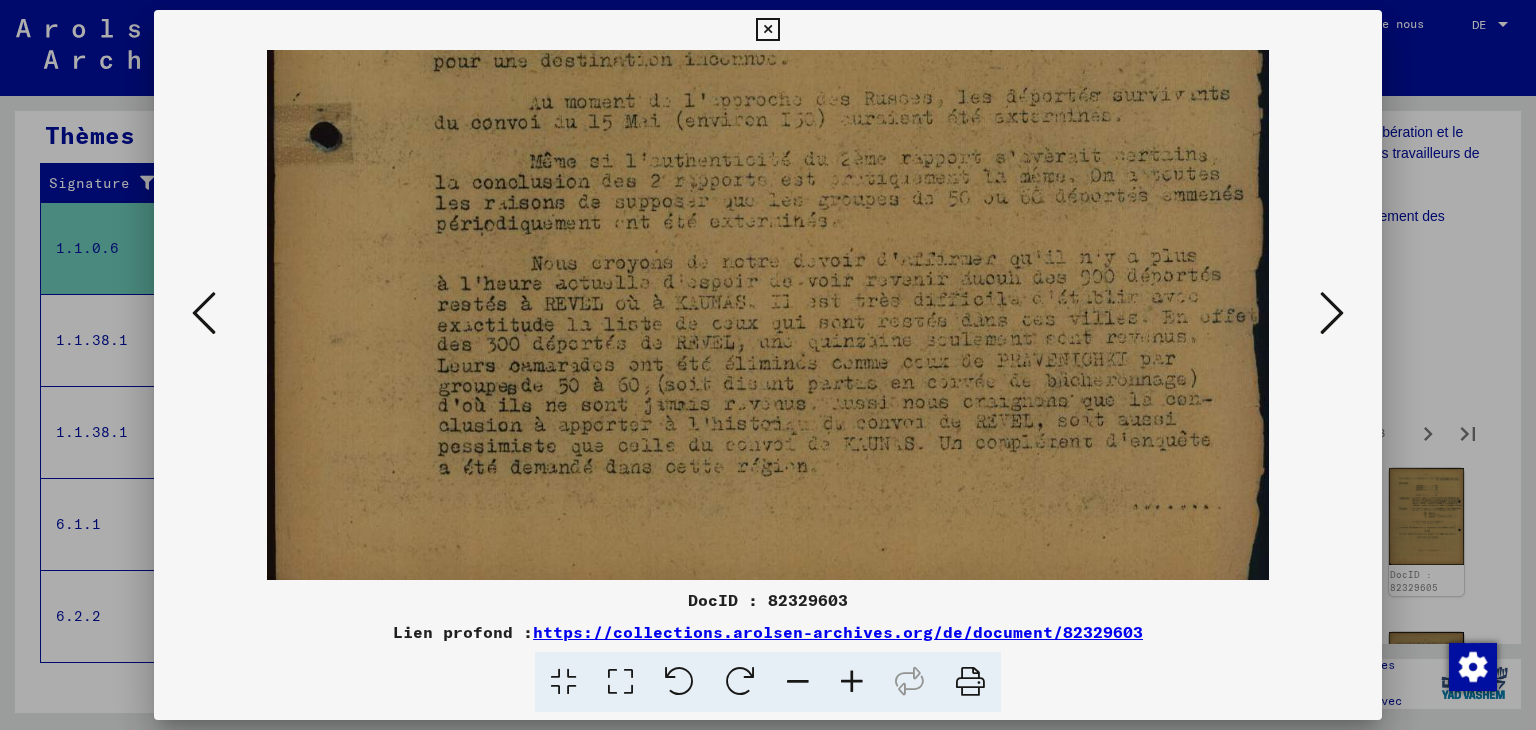 scroll, scrollTop: 749, scrollLeft: 0, axis: vertical 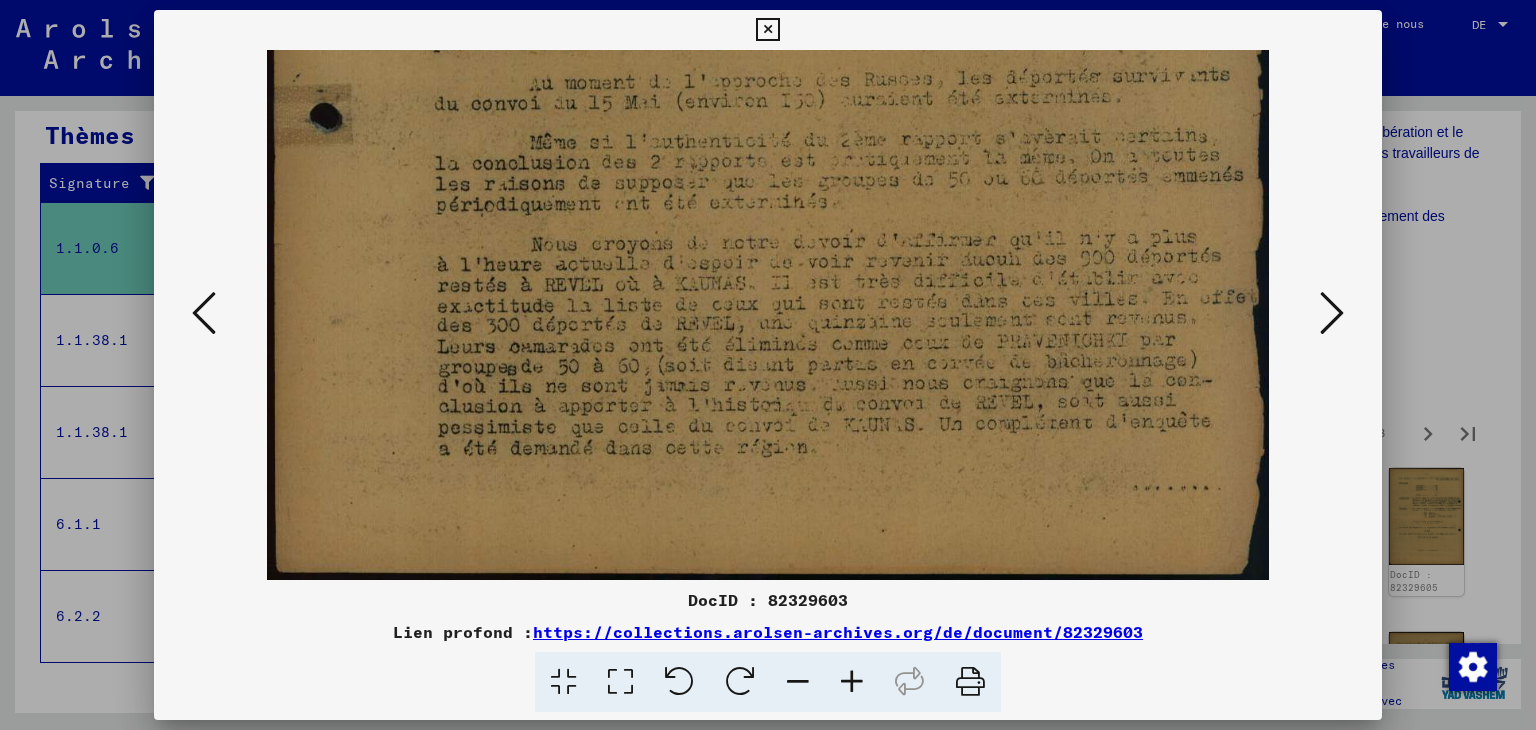 click at bounding box center (768, -59) 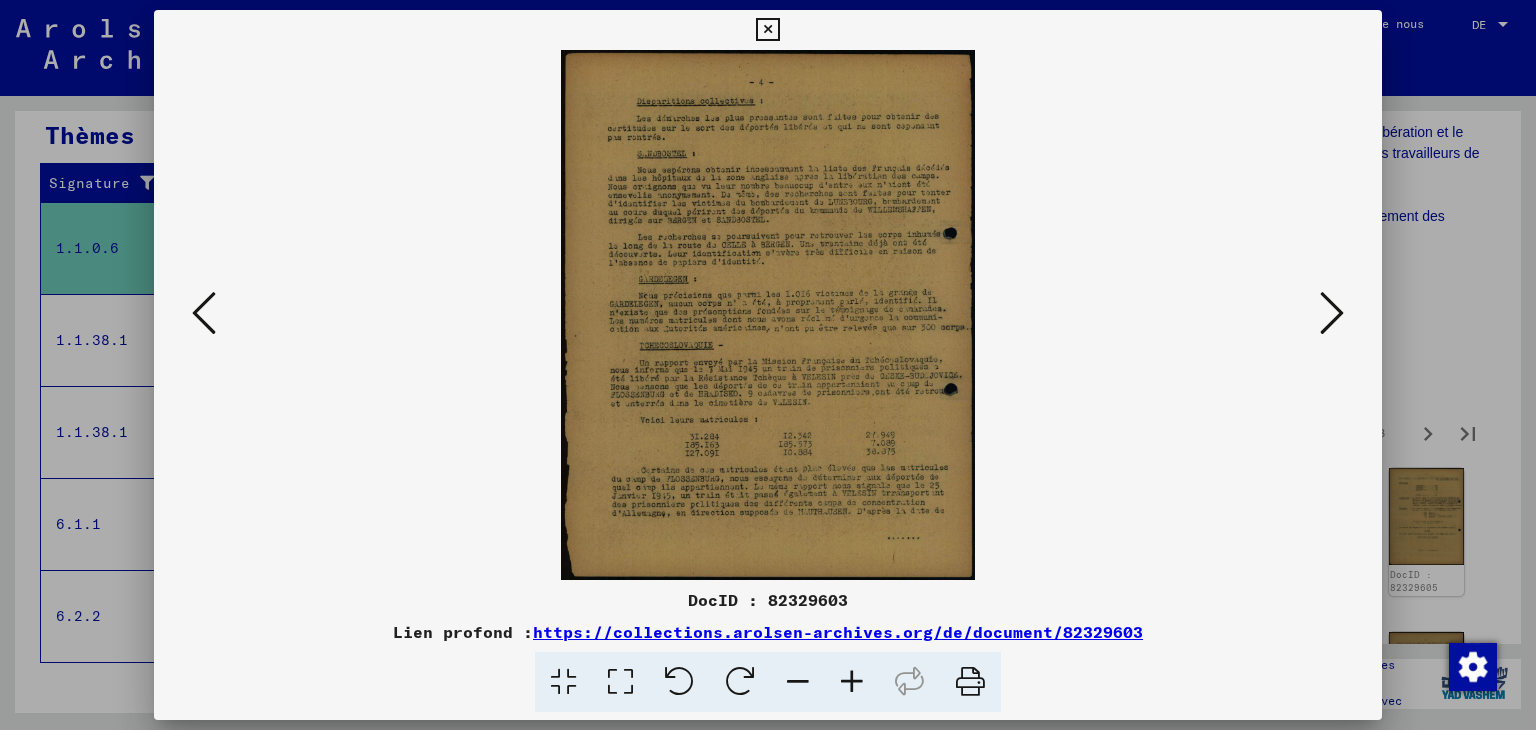 scroll, scrollTop: 0, scrollLeft: 0, axis: both 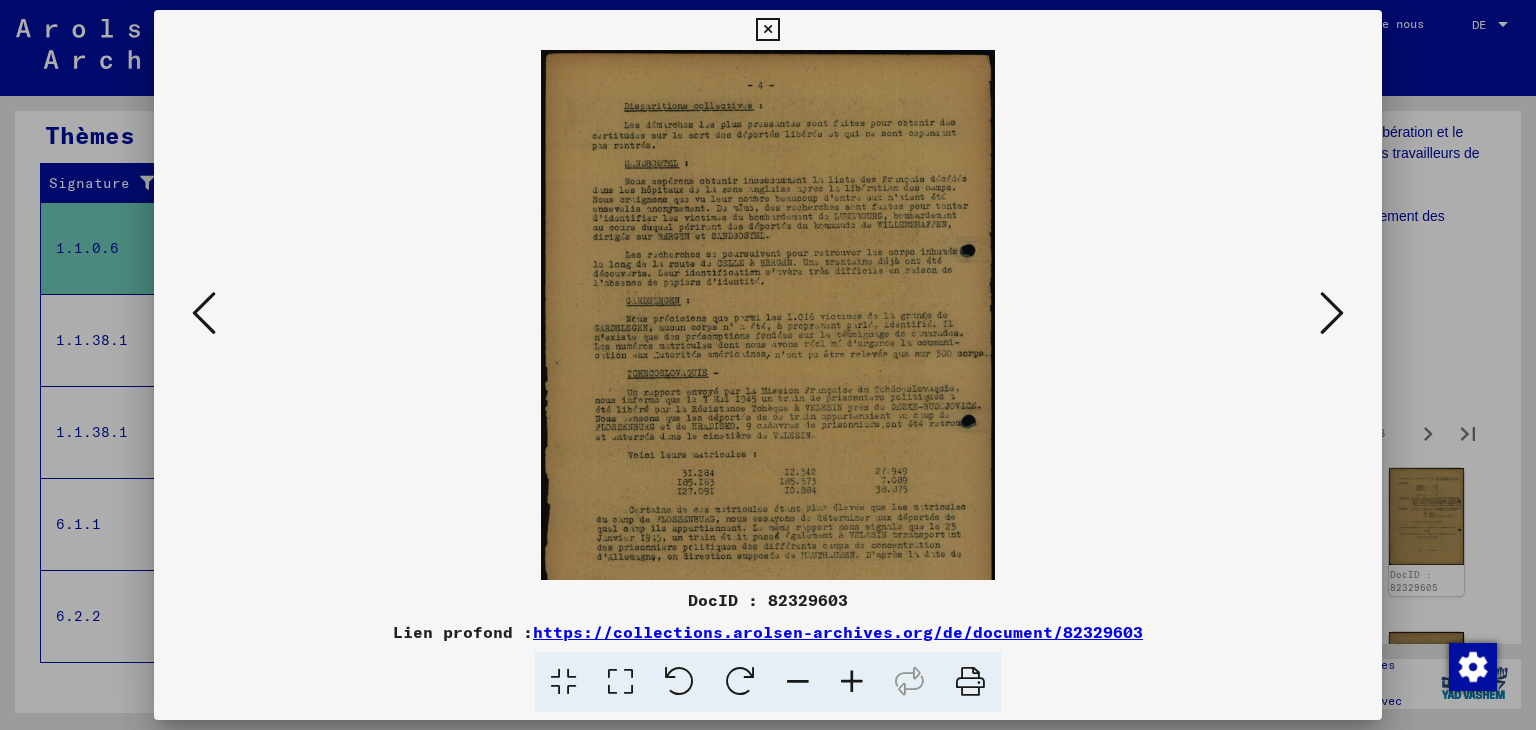click at bounding box center (852, 682) 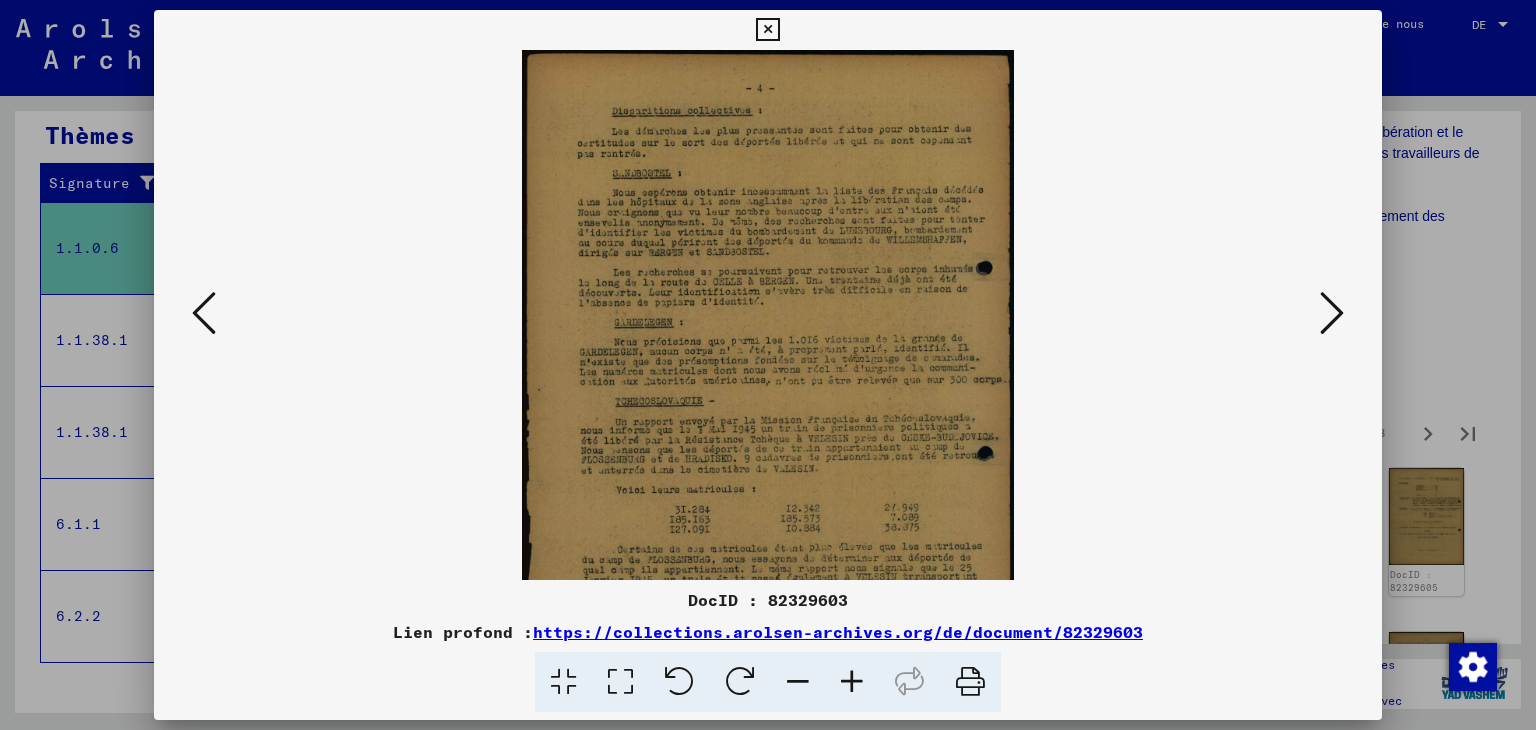 click at bounding box center [852, 682] 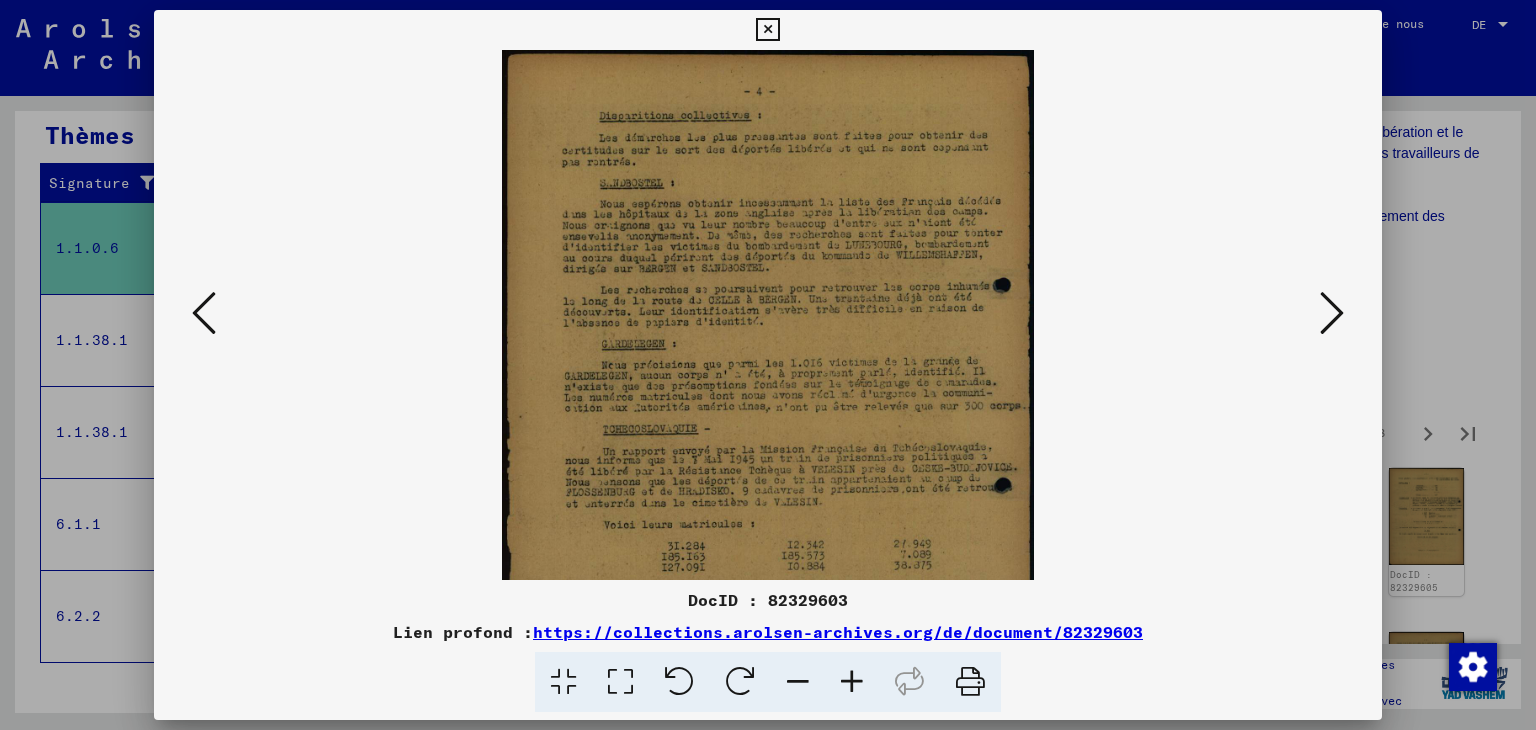 click at bounding box center [852, 682] 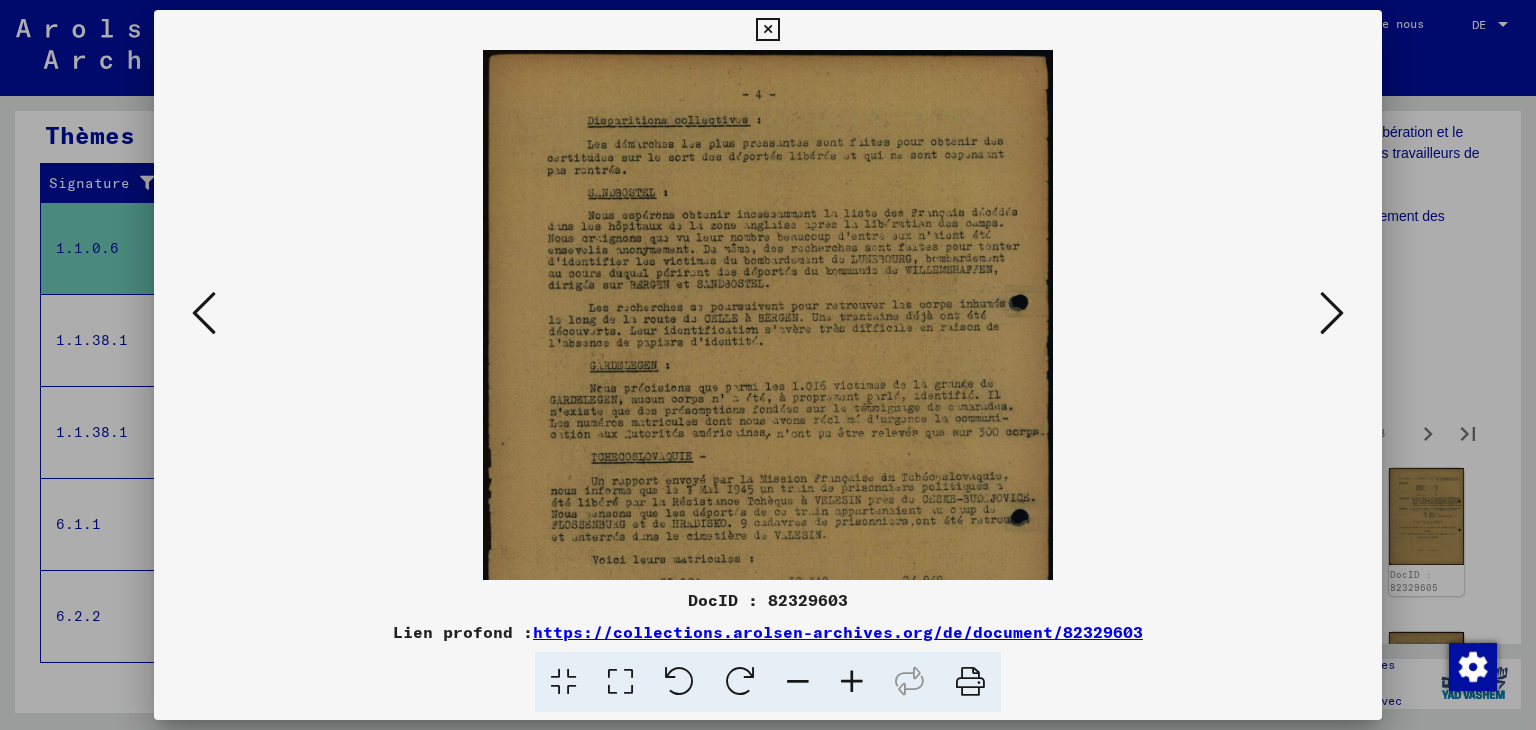 click at bounding box center (852, 682) 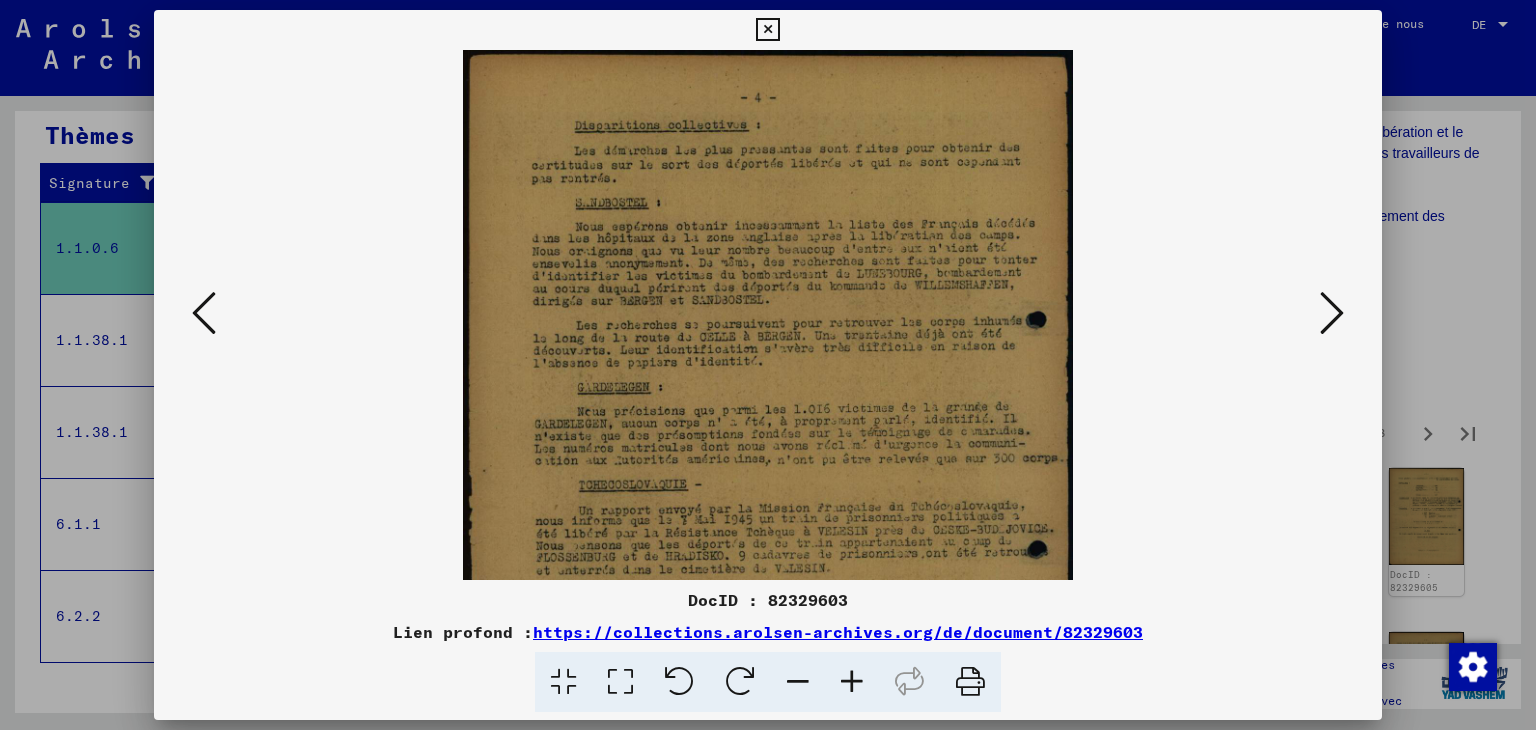click at bounding box center [852, 682] 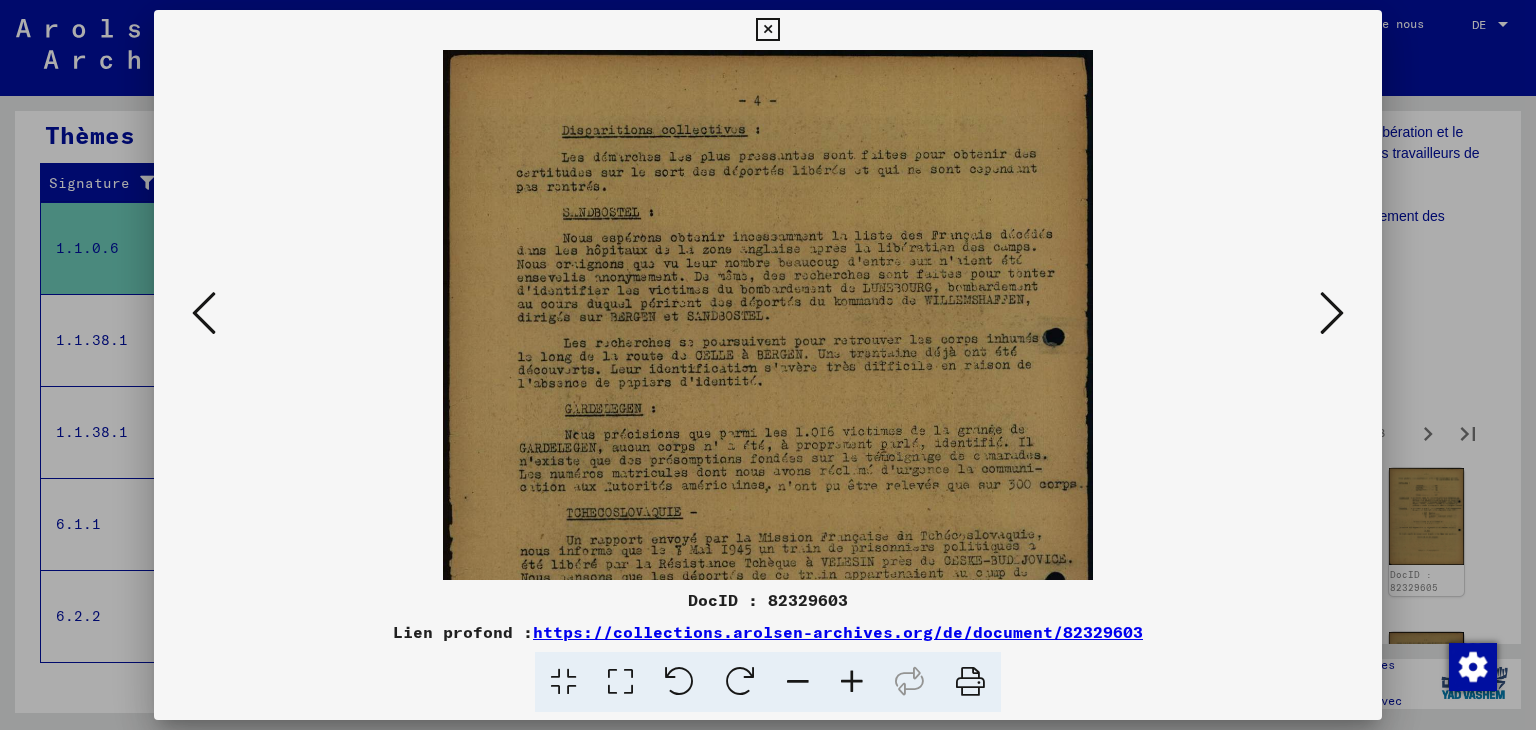 click at bounding box center (852, 682) 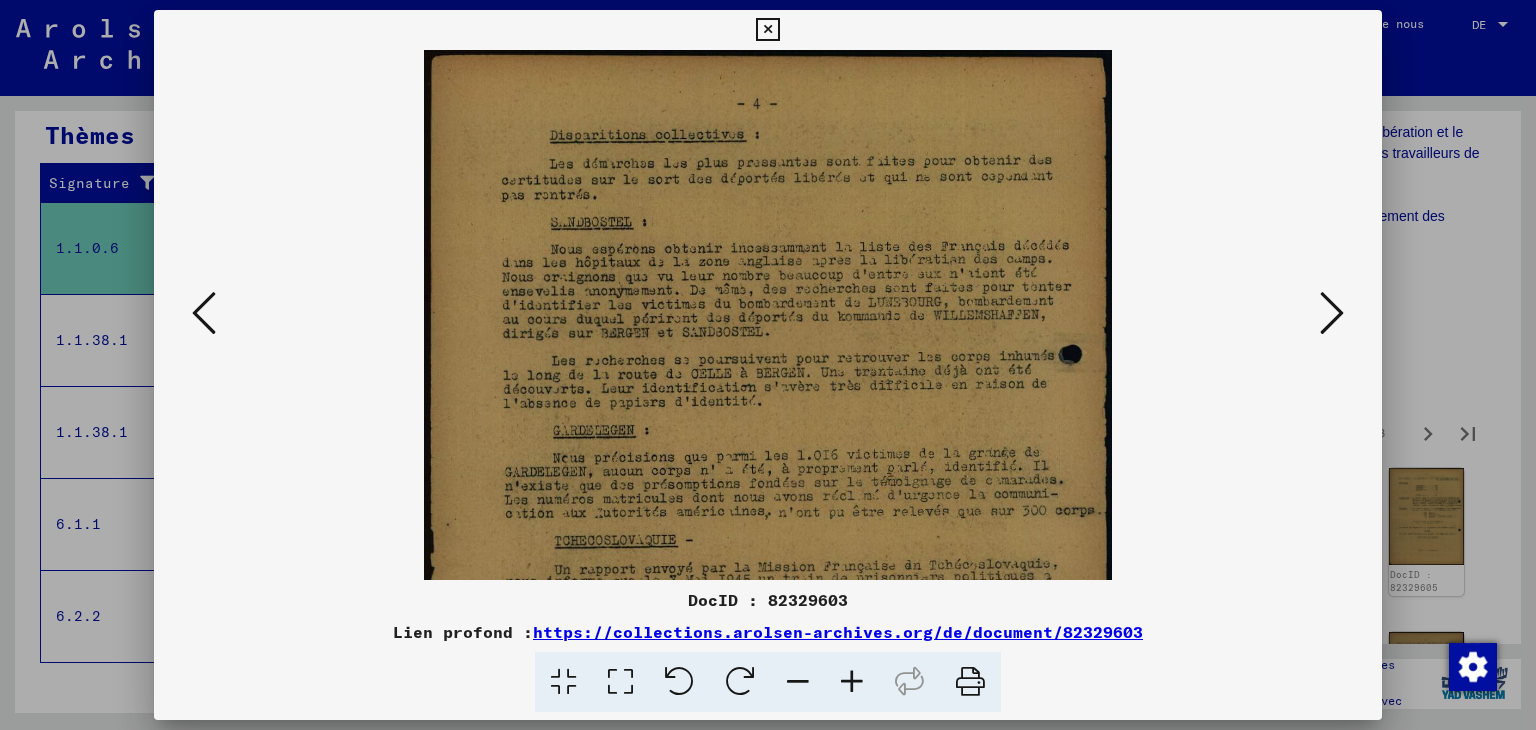 click at bounding box center (852, 682) 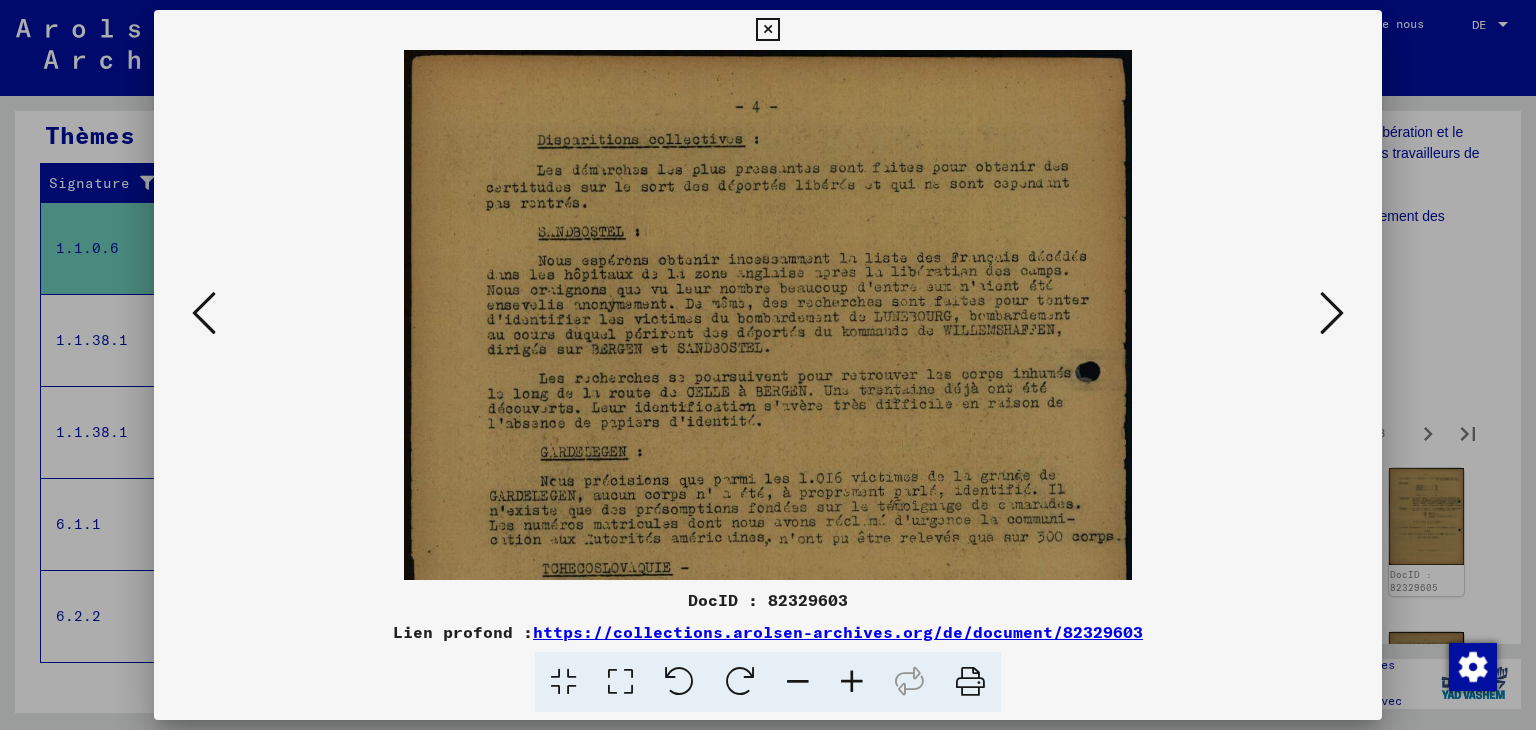 click at bounding box center (852, 682) 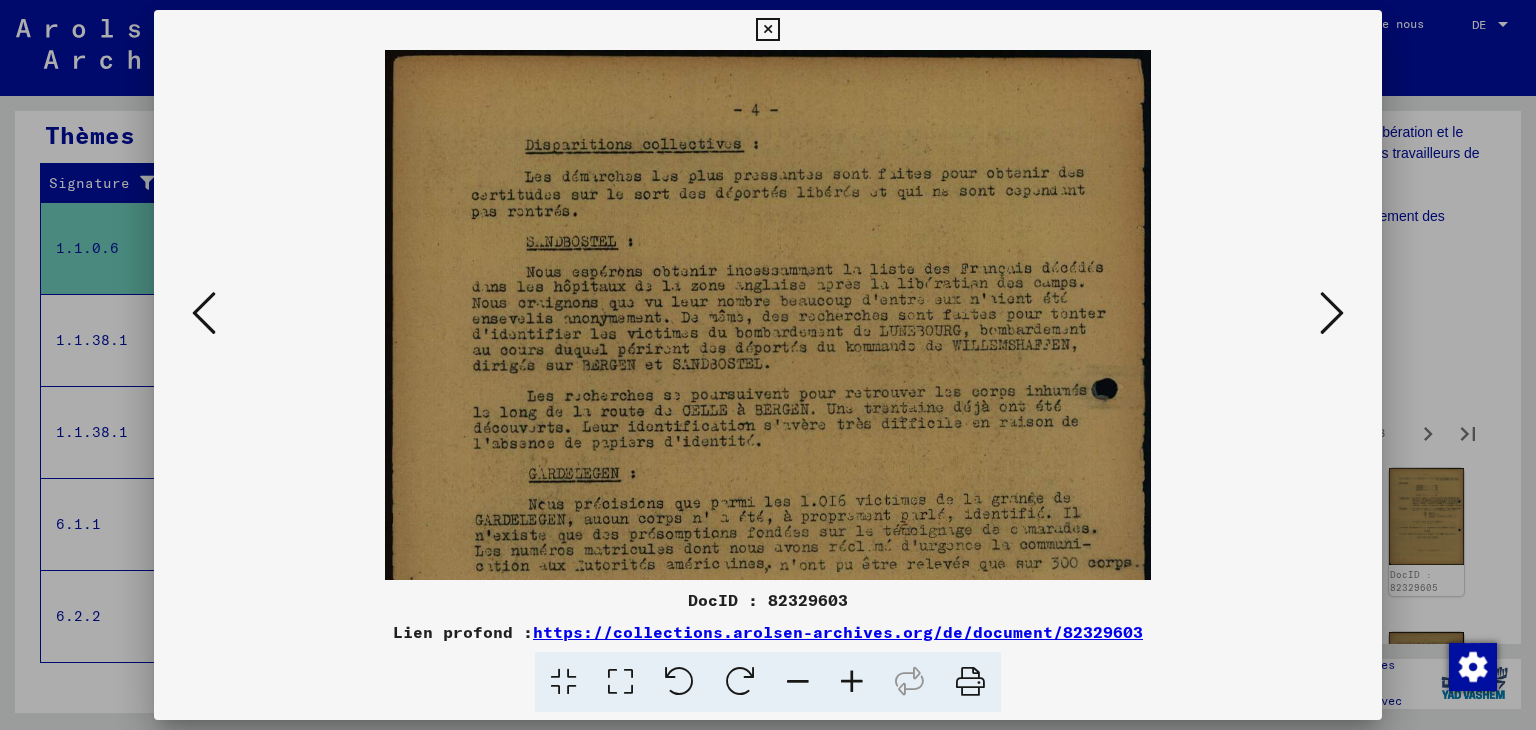 click at bounding box center (852, 682) 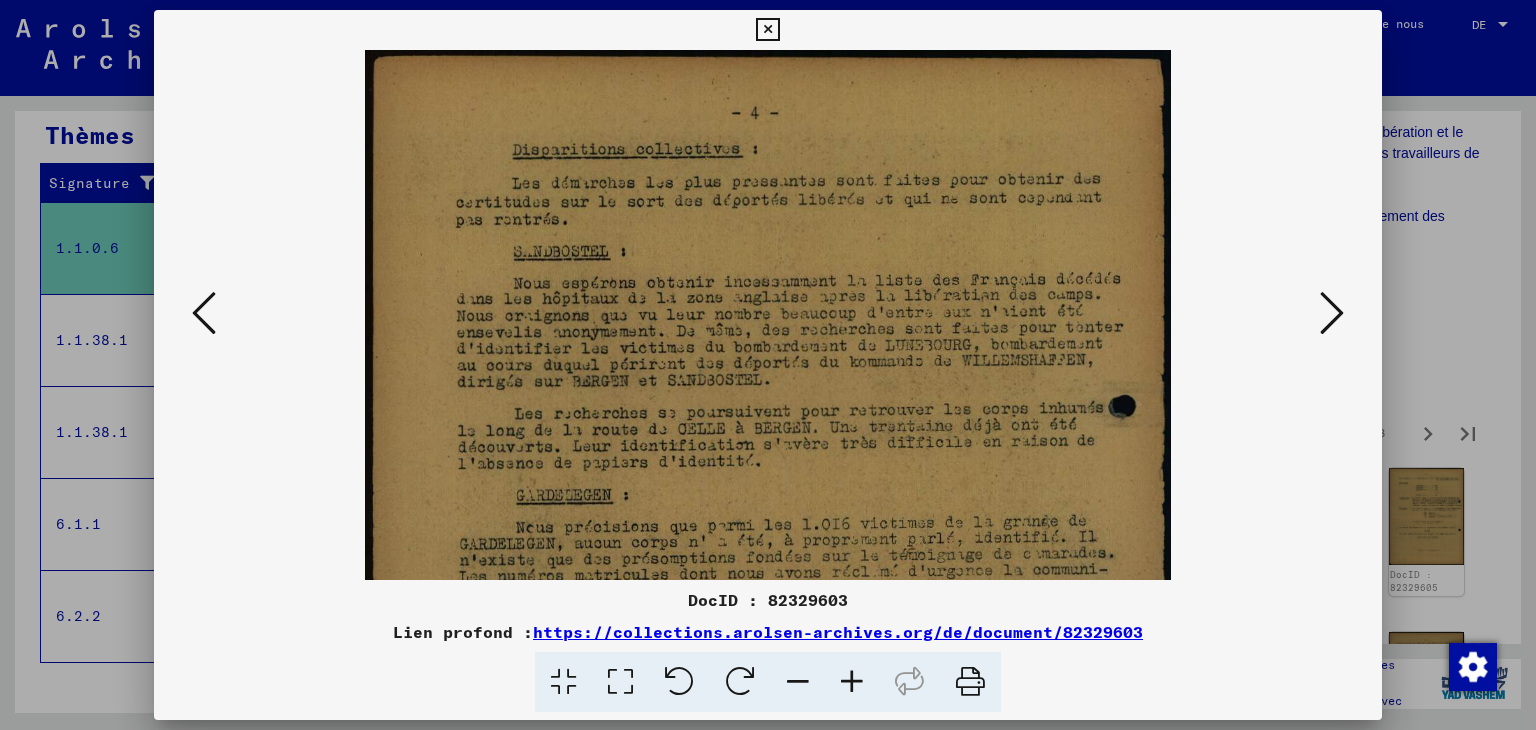 click at bounding box center [852, 682] 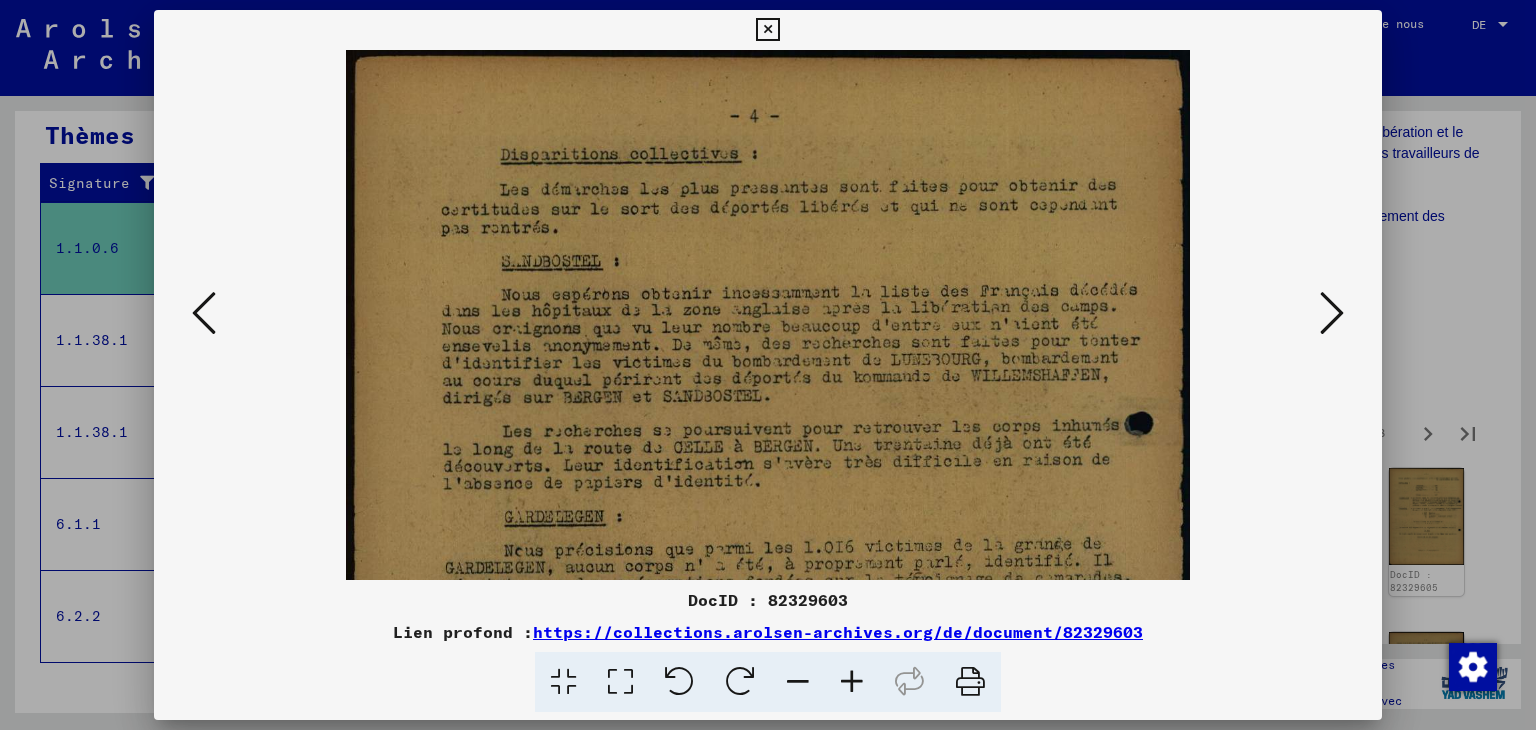 click at bounding box center (852, 682) 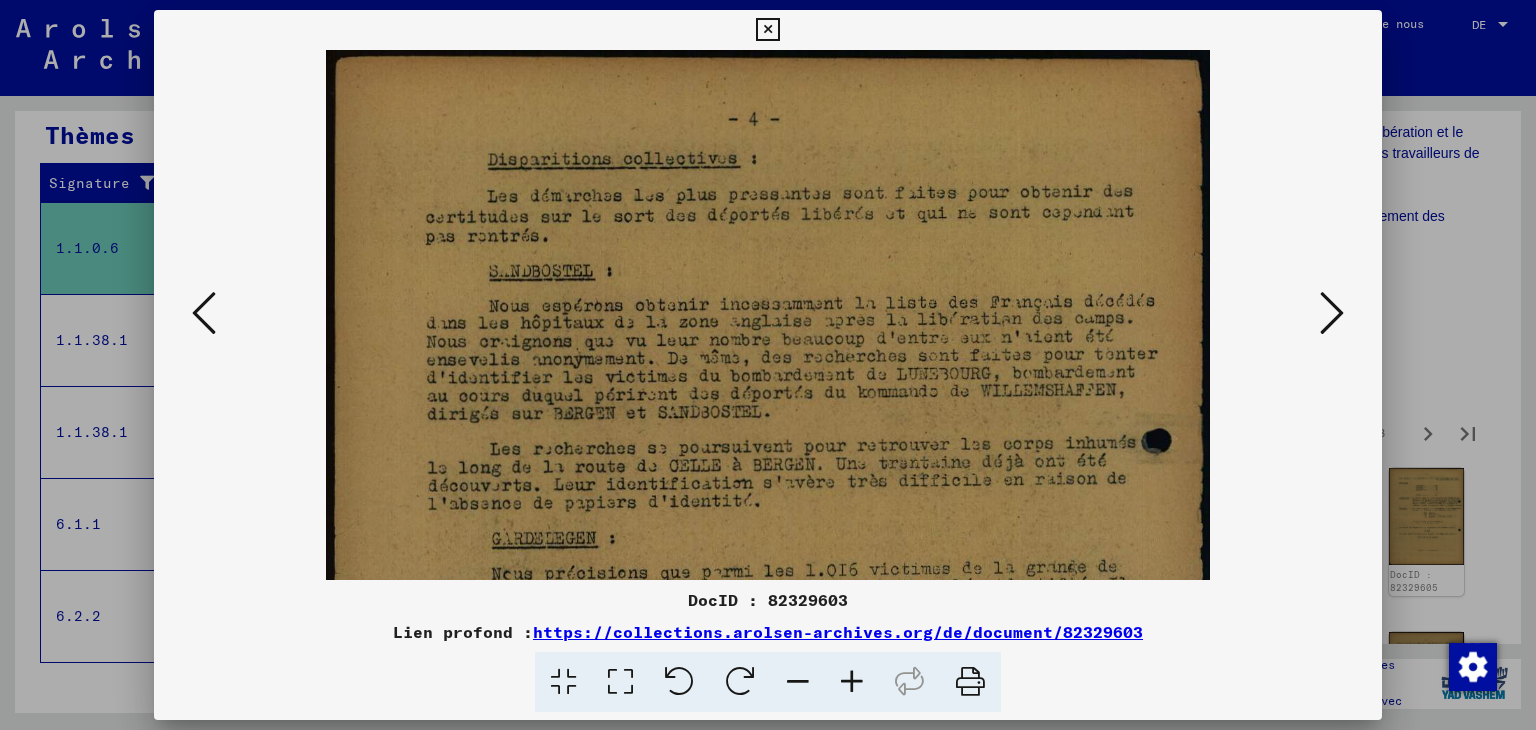 click at bounding box center (852, 682) 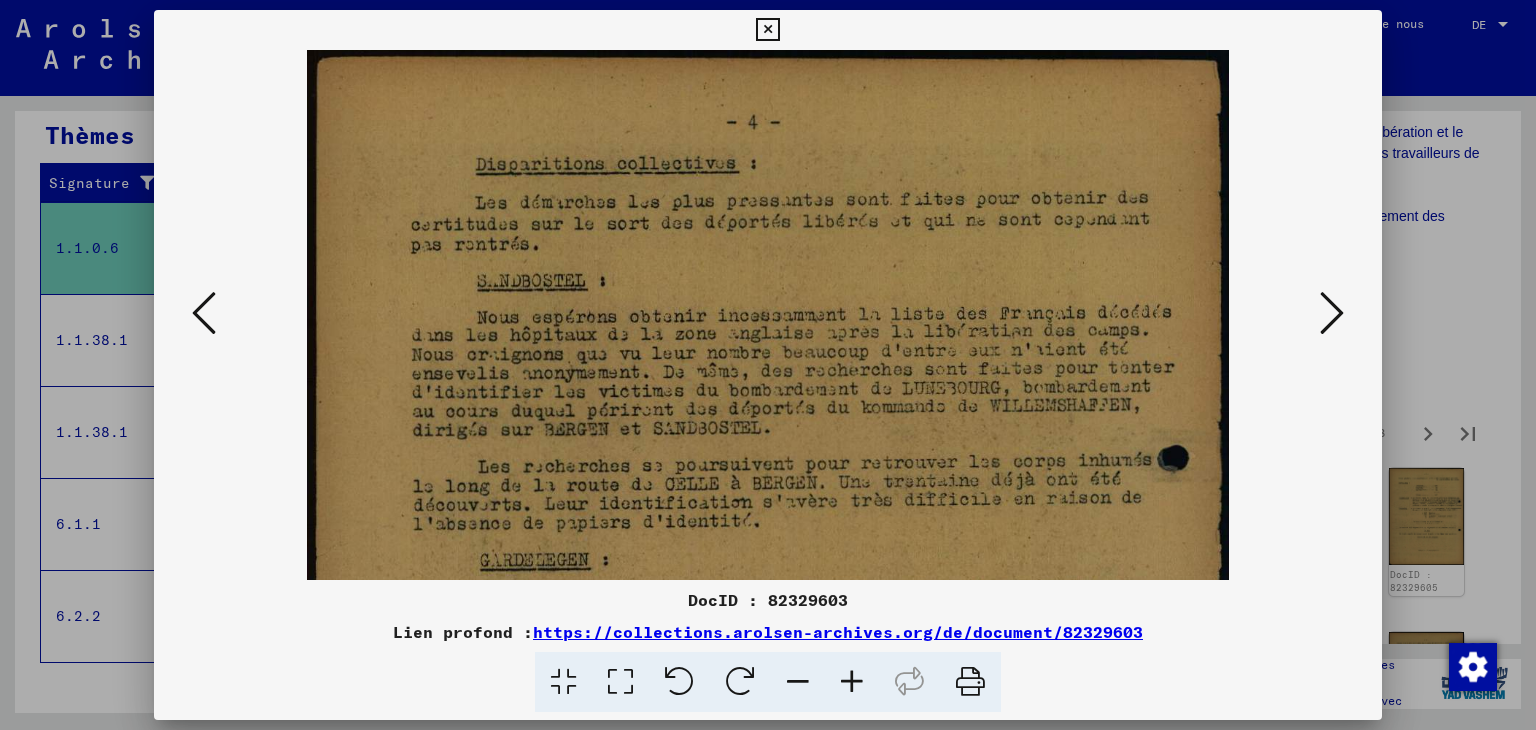 click at bounding box center [768, 640] 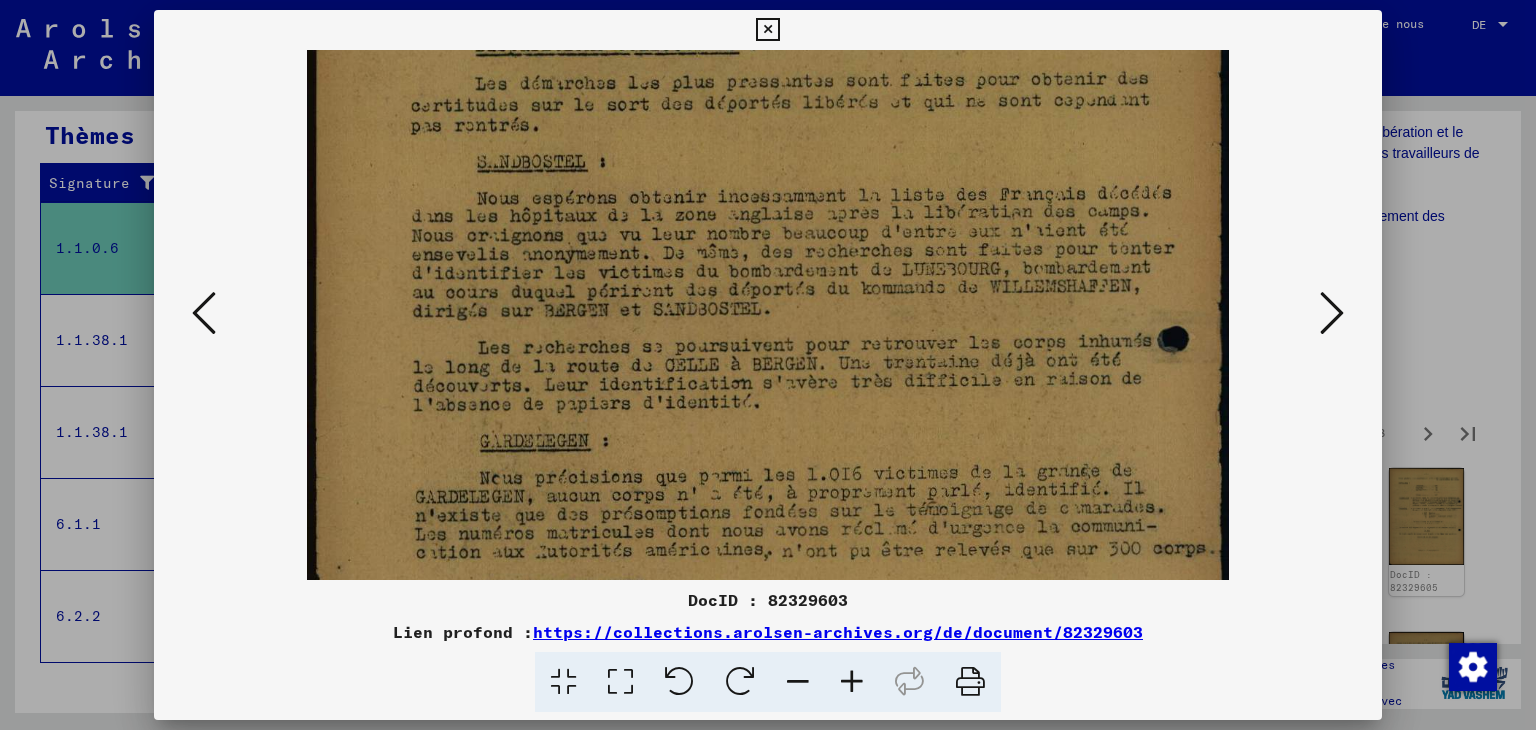 drag, startPoint x: 829, startPoint y: 532, endPoint x: 820, endPoint y: 417, distance: 115.35164 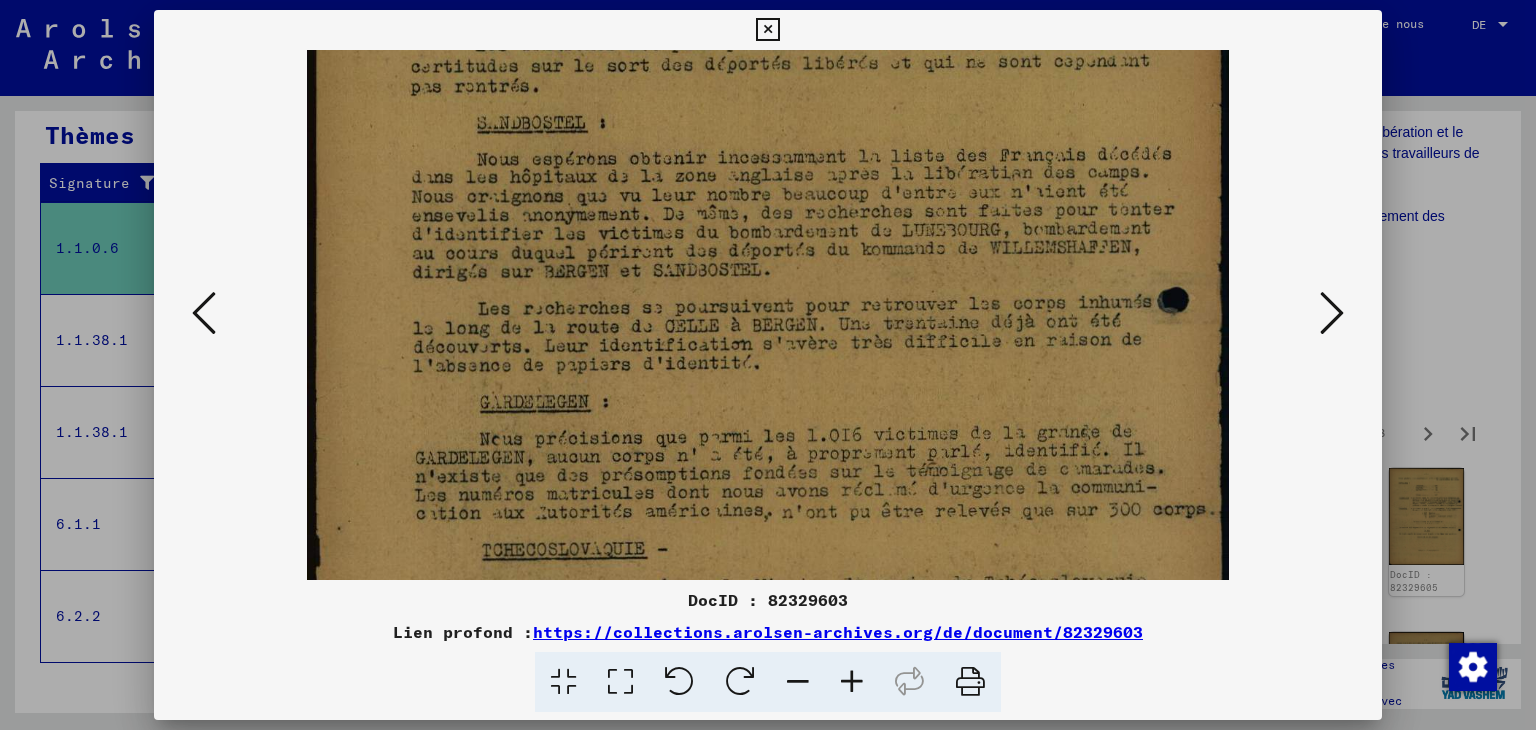 drag, startPoint x: 842, startPoint y: 498, endPoint x: 825, endPoint y: 459, distance: 42.544094 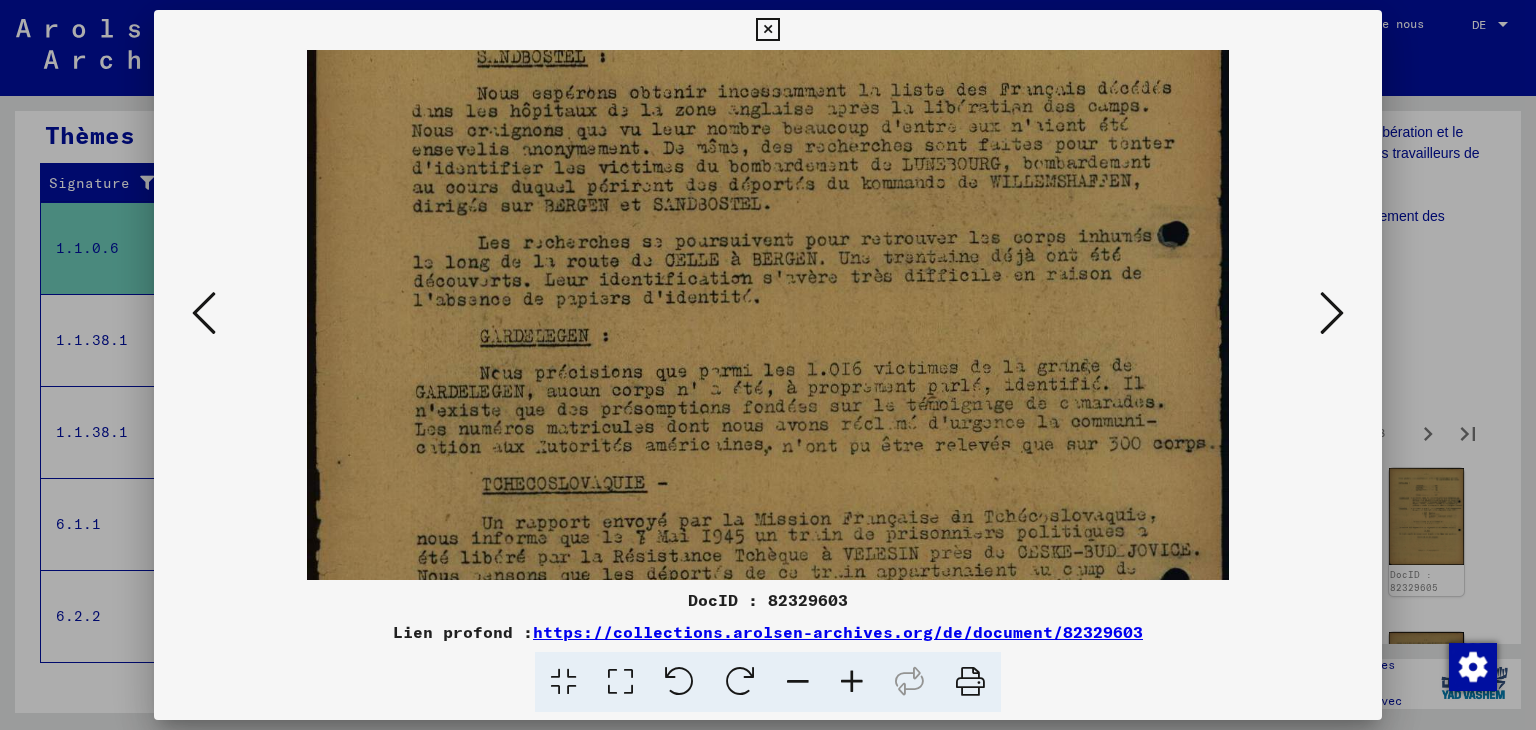 drag, startPoint x: 820, startPoint y: 469, endPoint x: 816, endPoint y: 445, distance: 24.33105 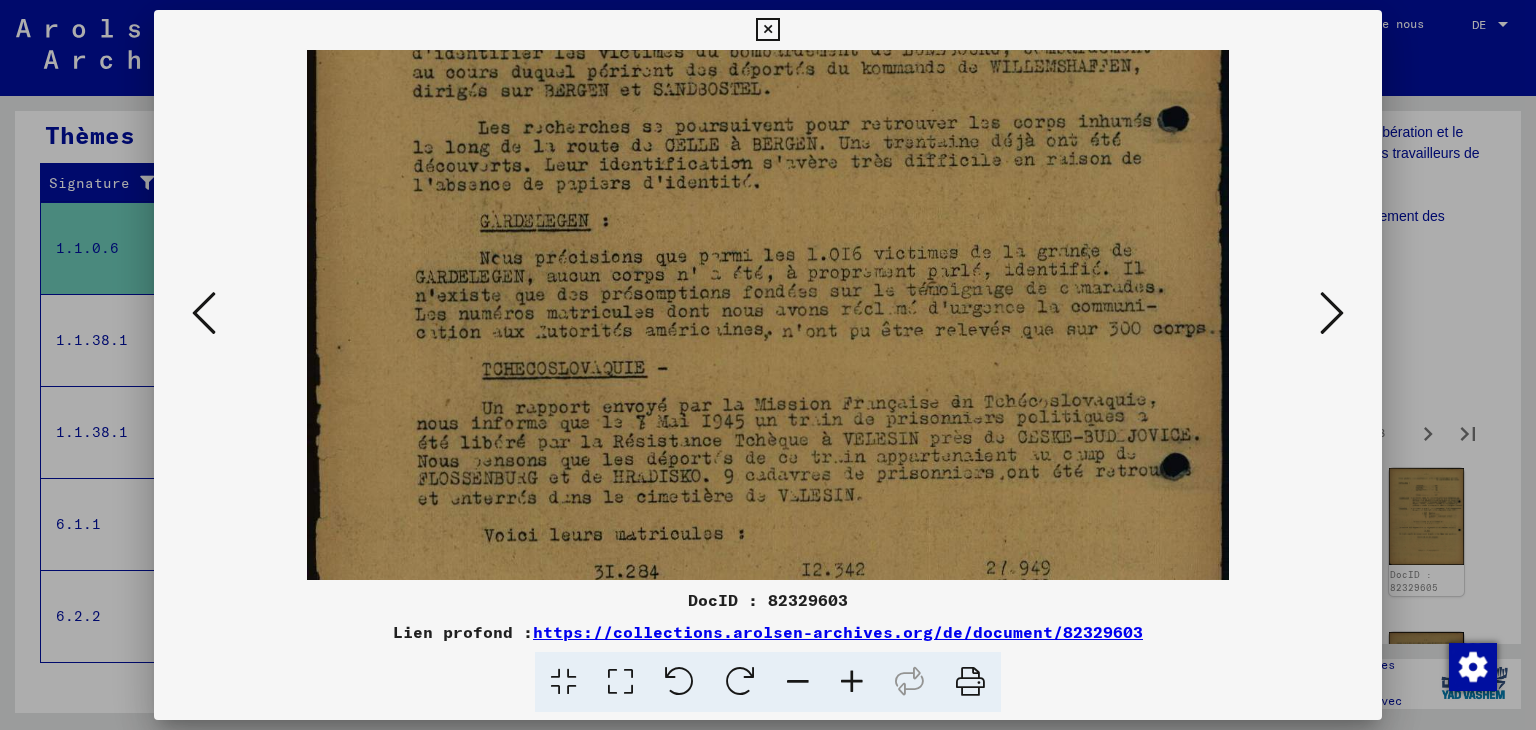 drag, startPoint x: 826, startPoint y: 509, endPoint x: 818, endPoint y: 397, distance: 112.28535 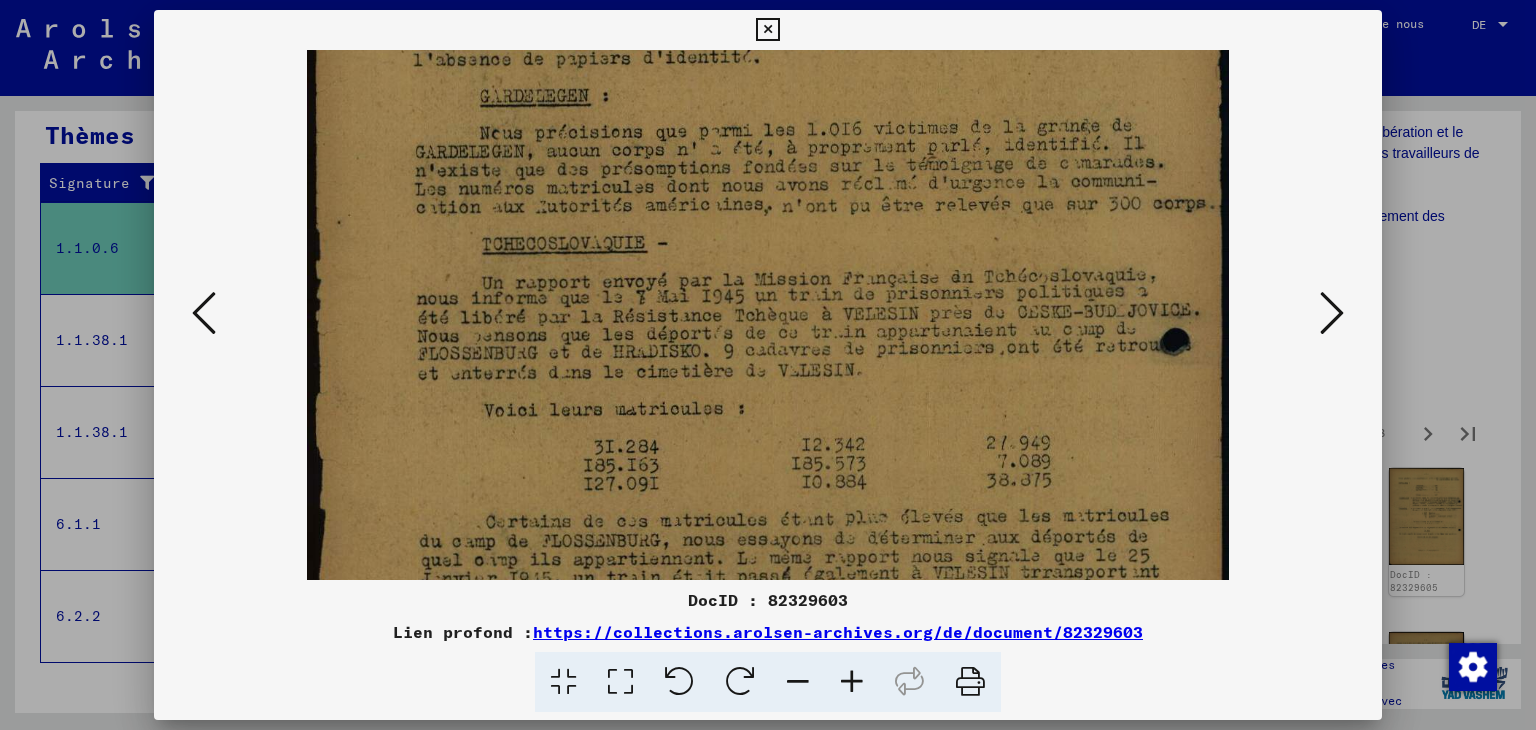drag, startPoint x: 828, startPoint y: 497, endPoint x: 824, endPoint y: 373, distance: 124.0645 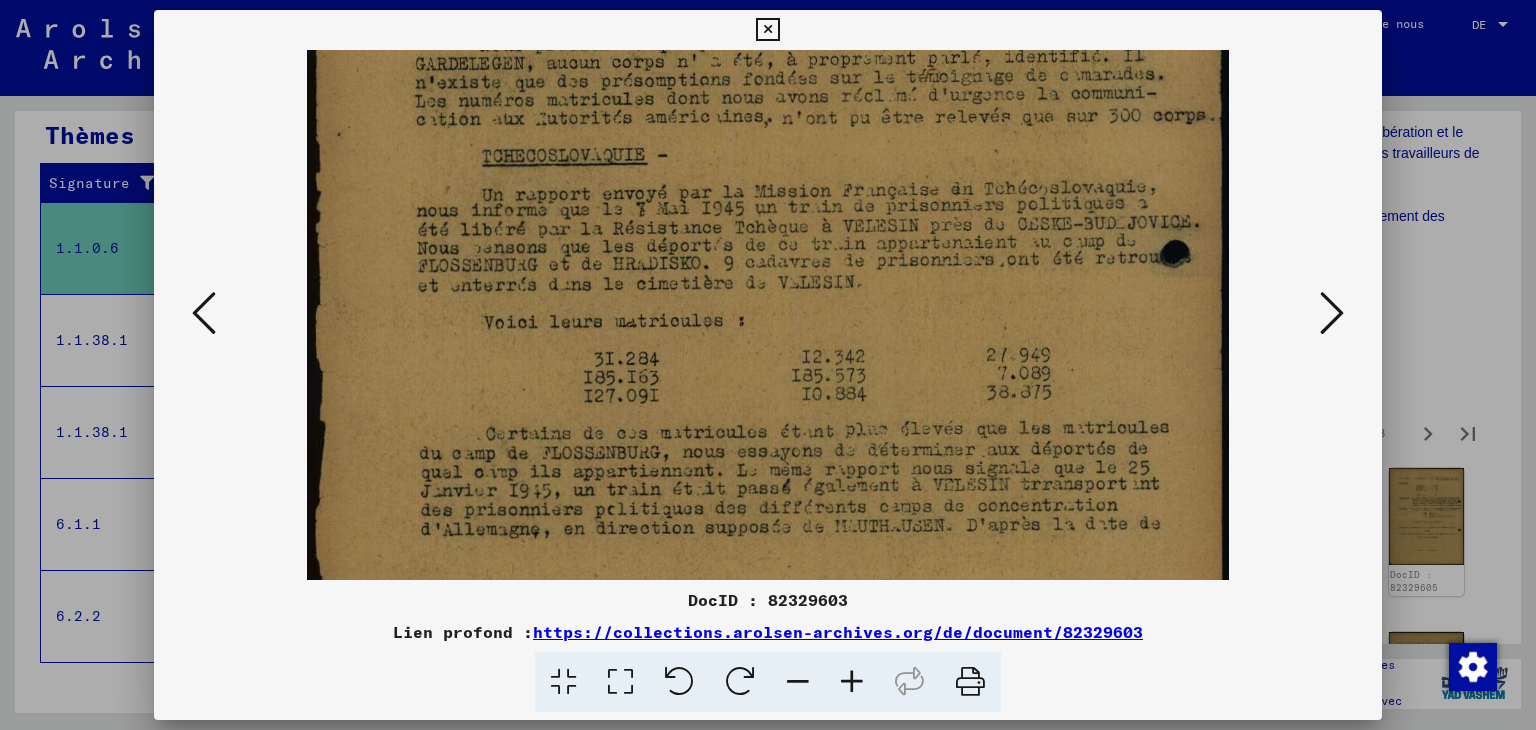 scroll, scrollTop: 608, scrollLeft: 0, axis: vertical 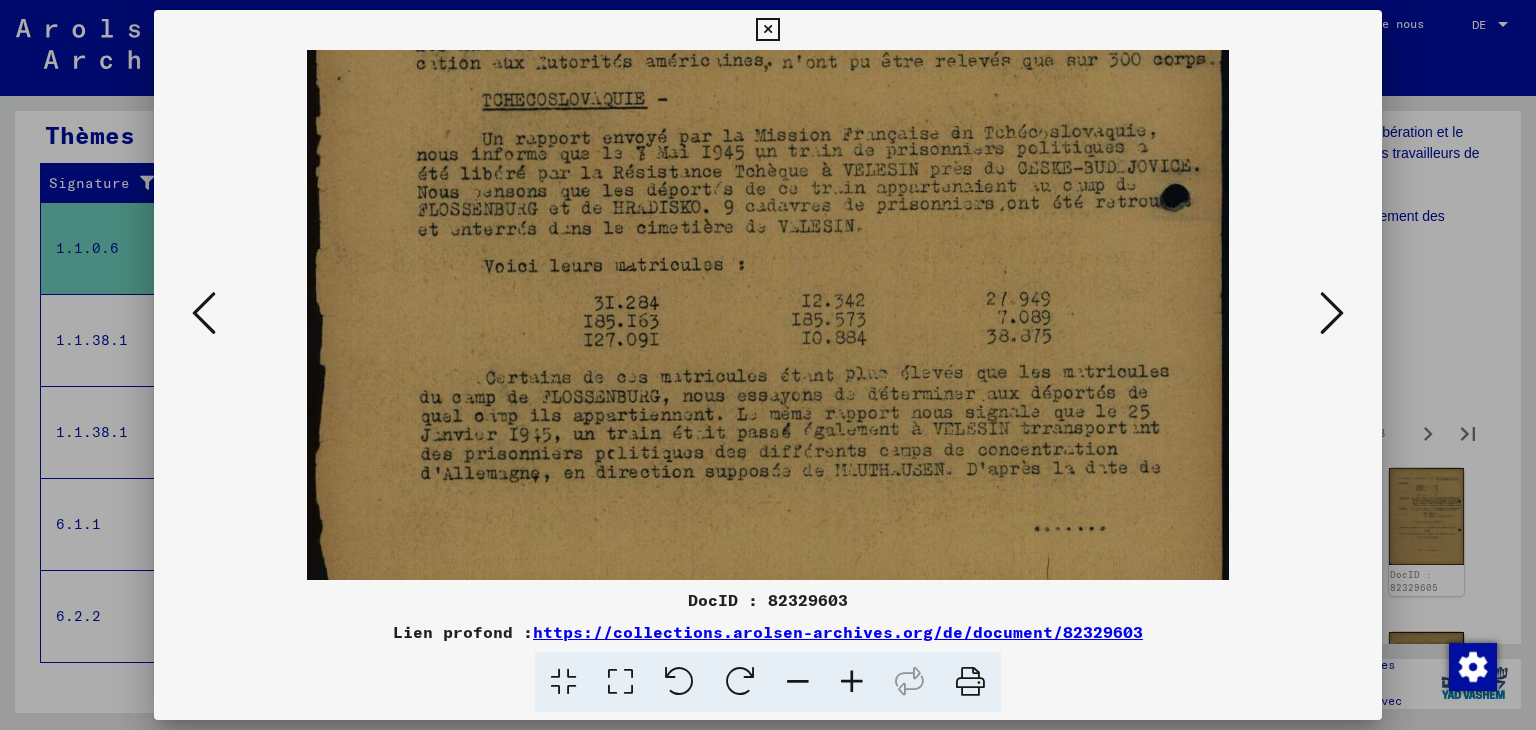 drag, startPoint x: 823, startPoint y: 521, endPoint x: 820, endPoint y: 378, distance: 143.03146 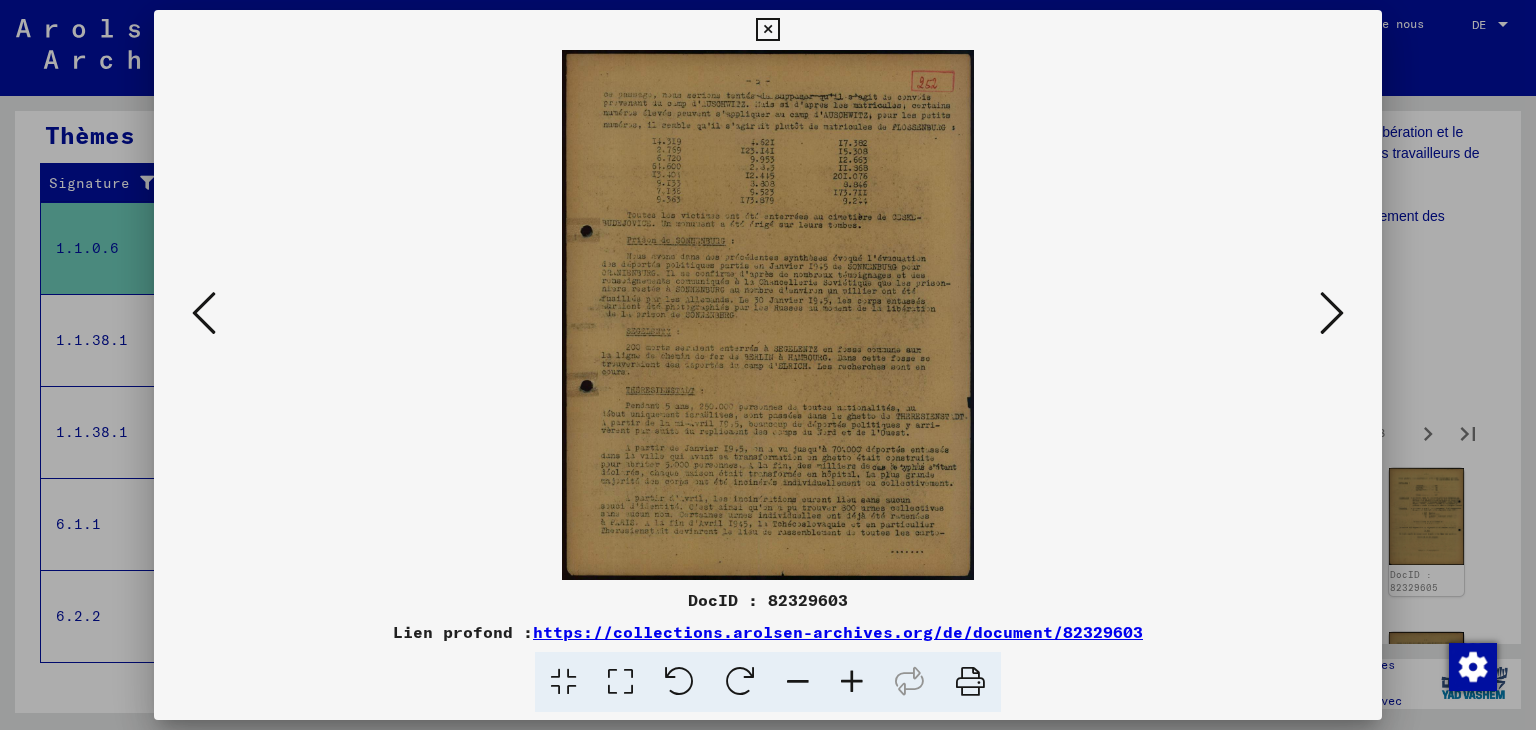 scroll, scrollTop: 0, scrollLeft: 0, axis: both 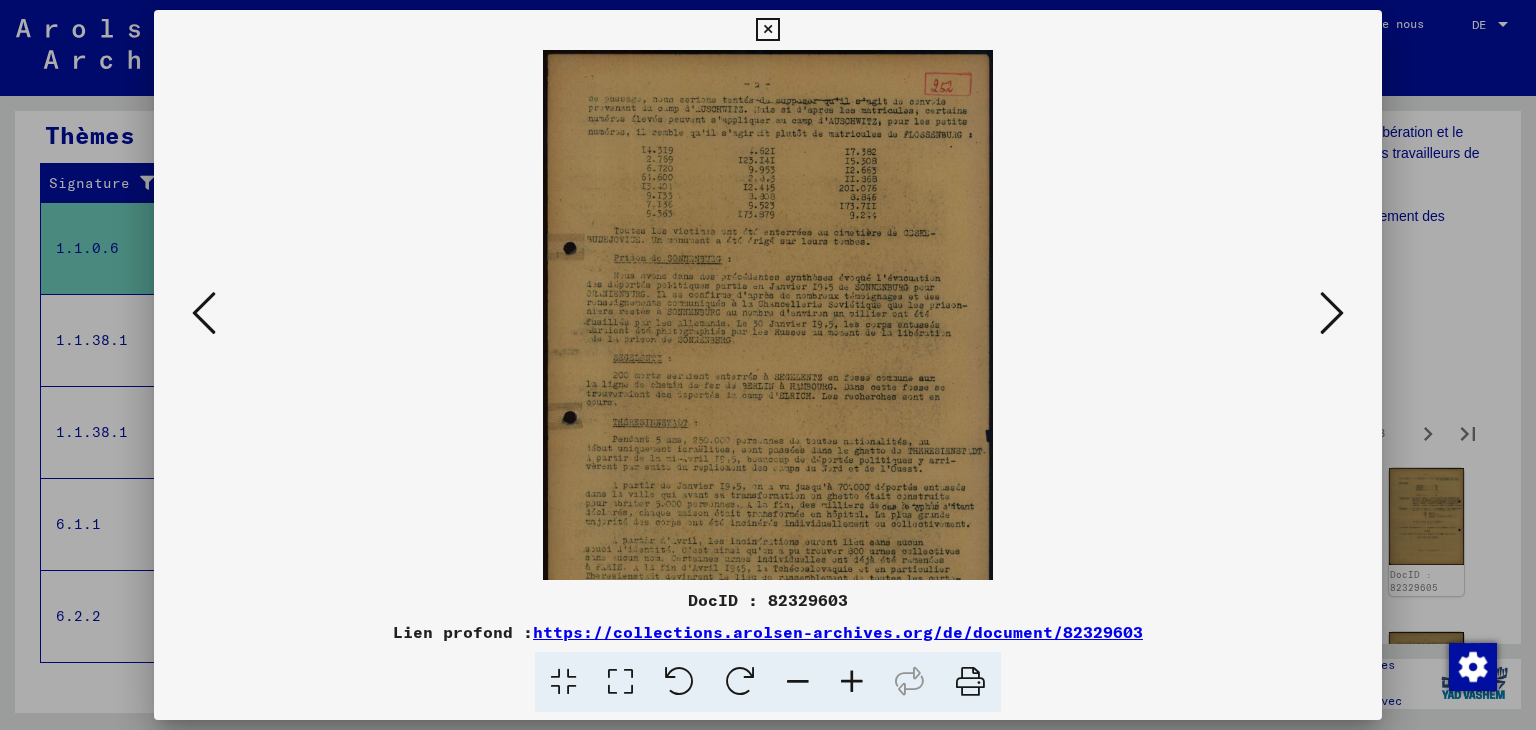 click at bounding box center [852, 682] 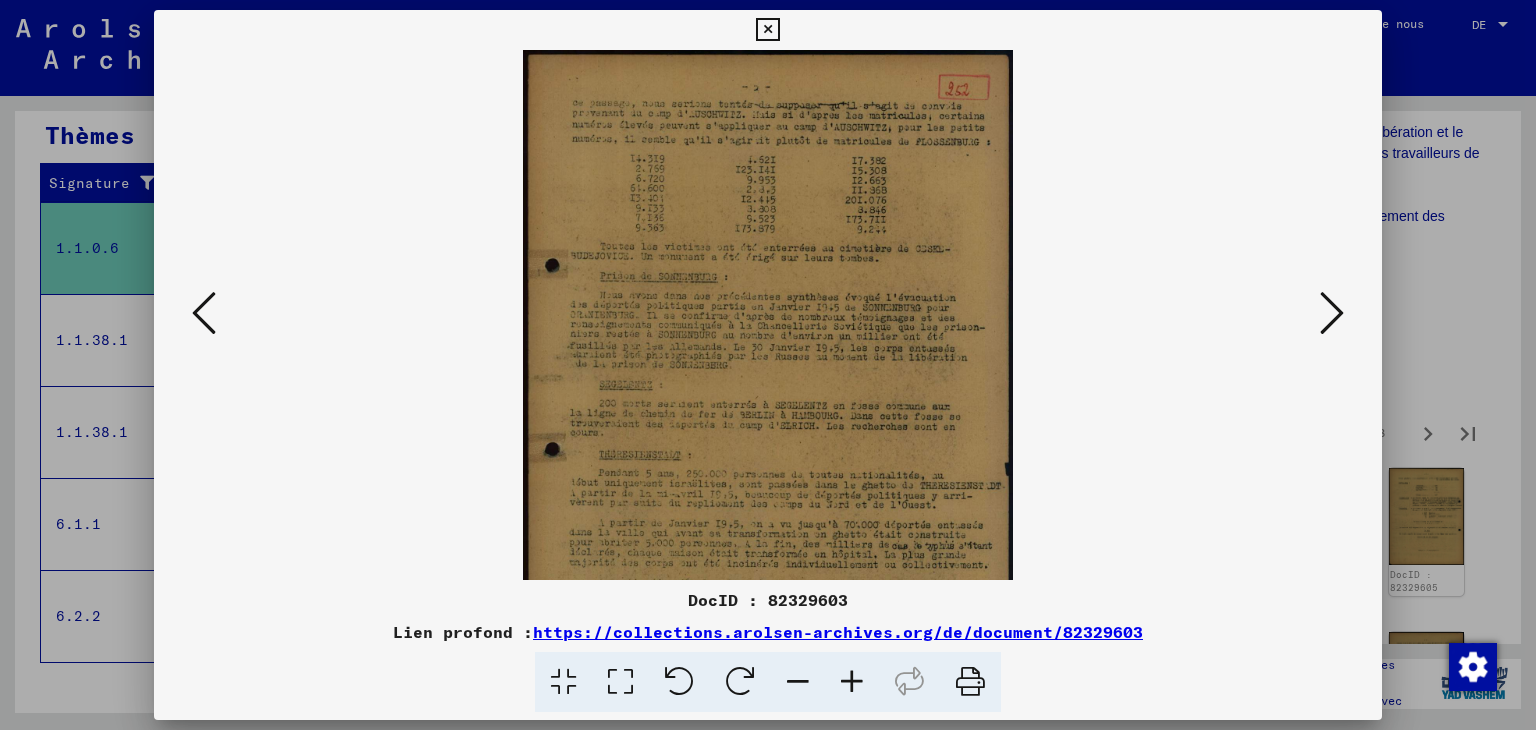 click at bounding box center [852, 682] 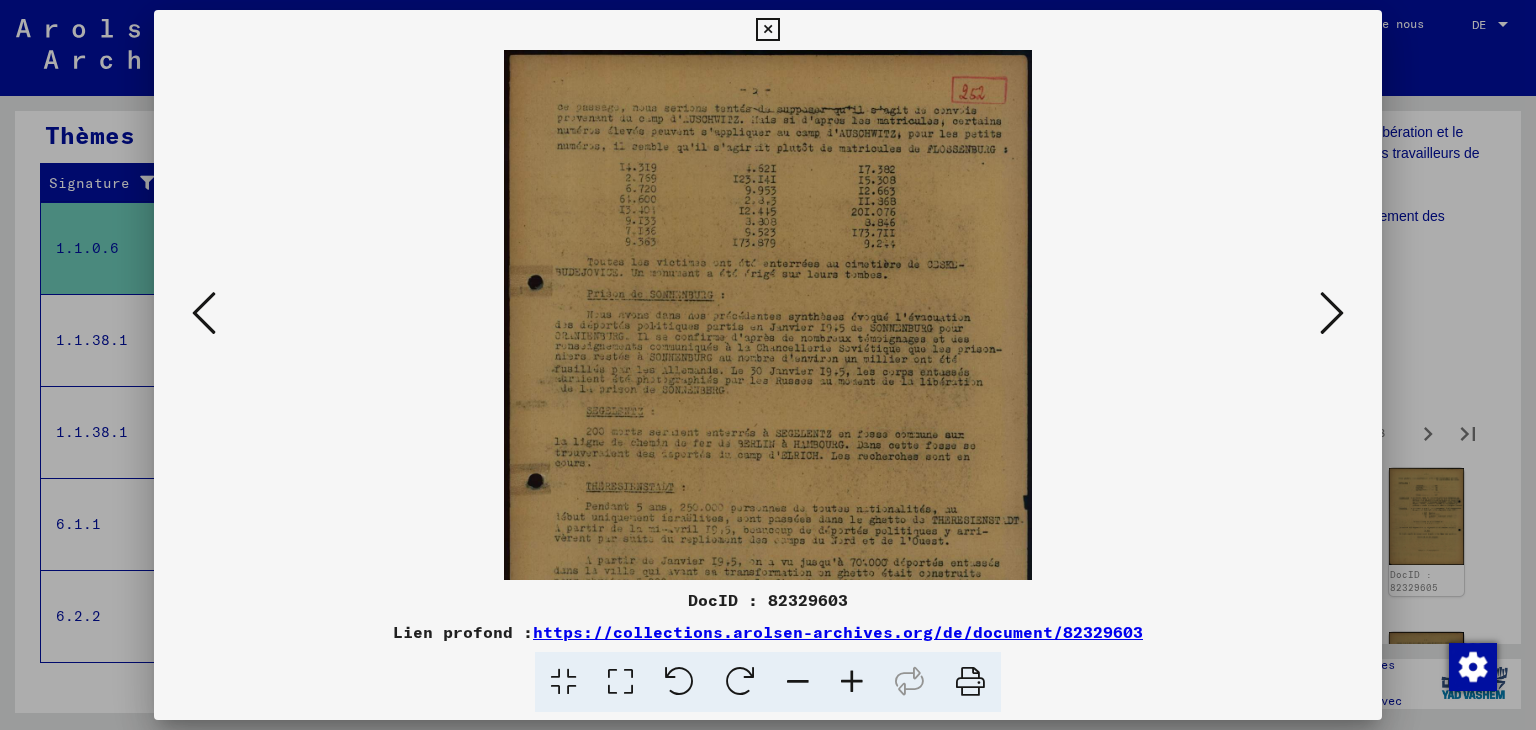 click at bounding box center [852, 682] 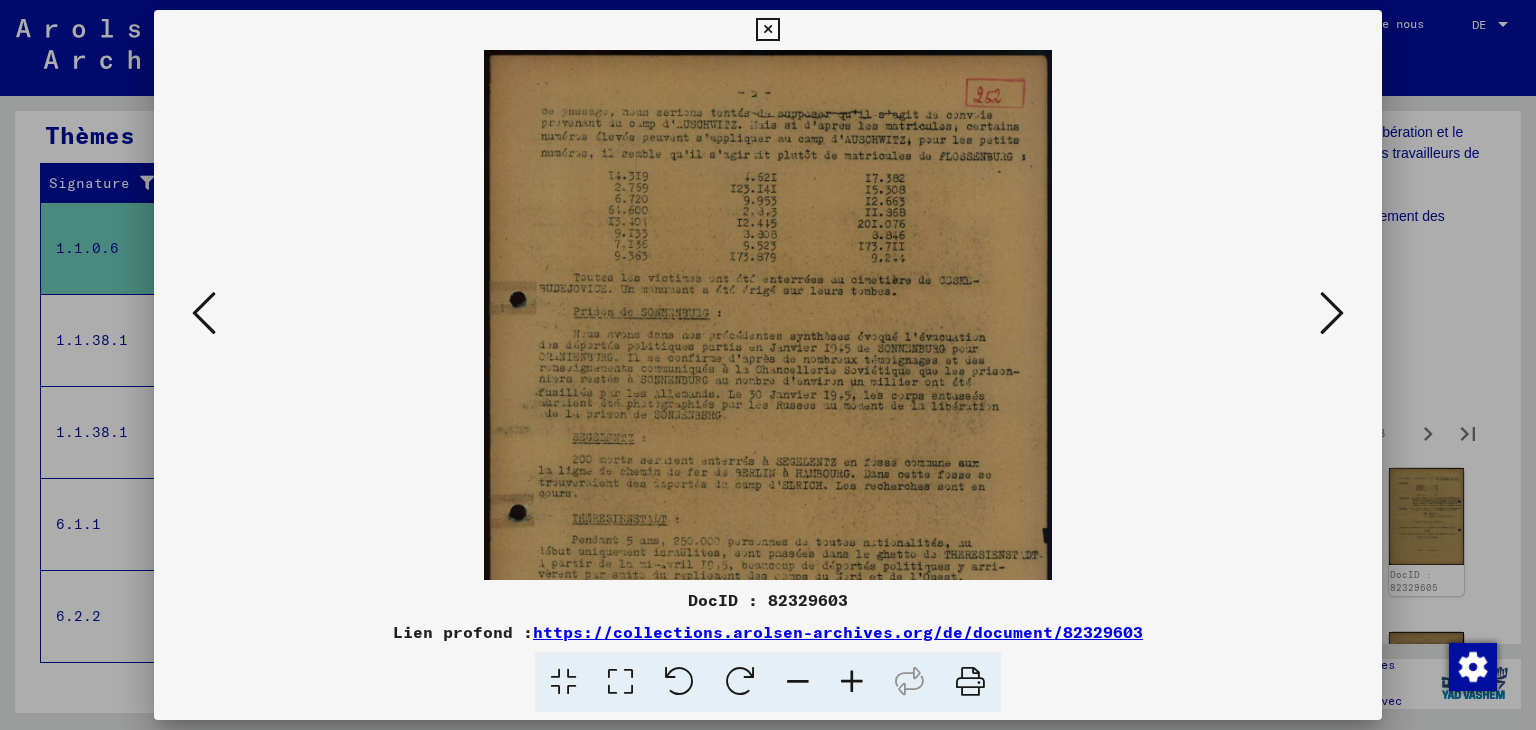 click at bounding box center [852, 682] 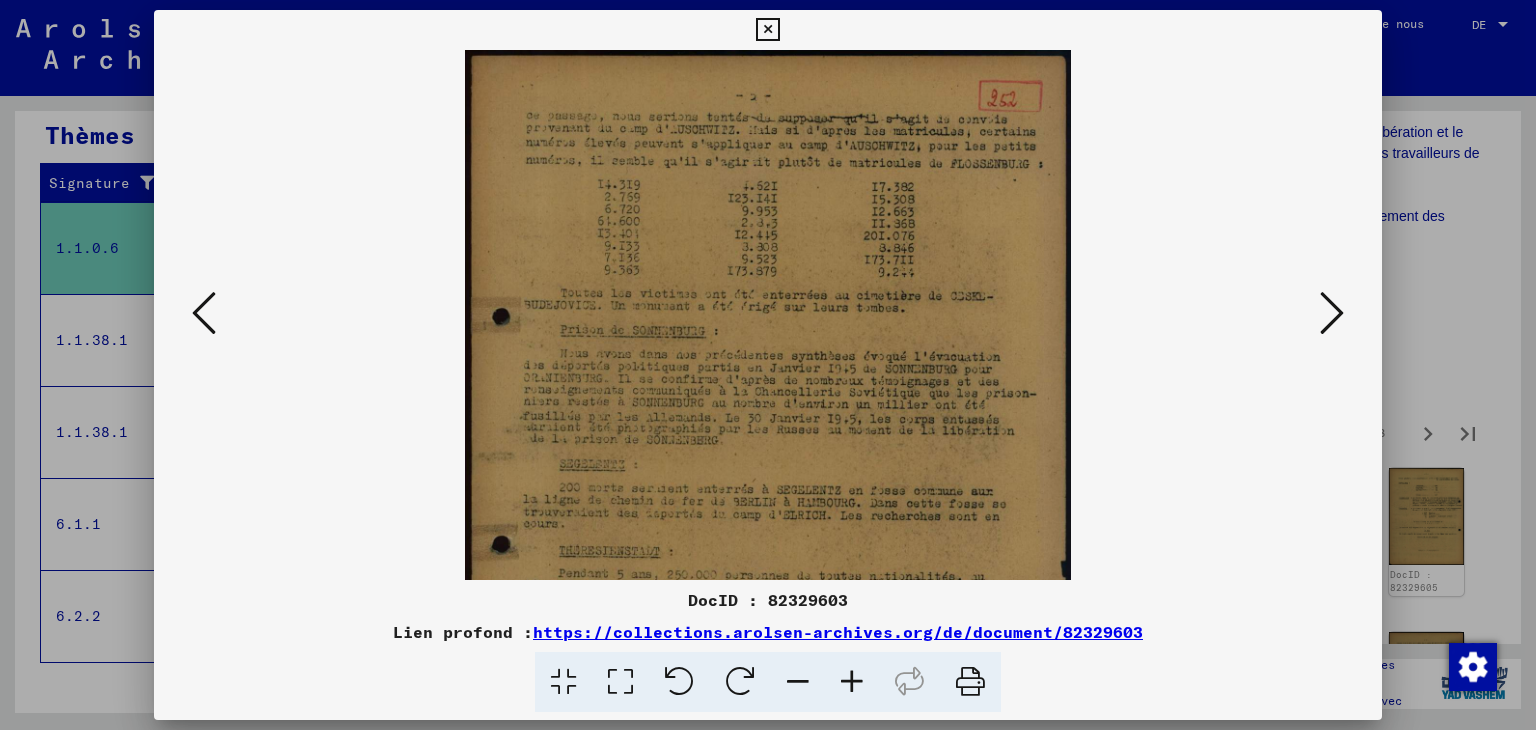 click at bounding box center [852, 682] 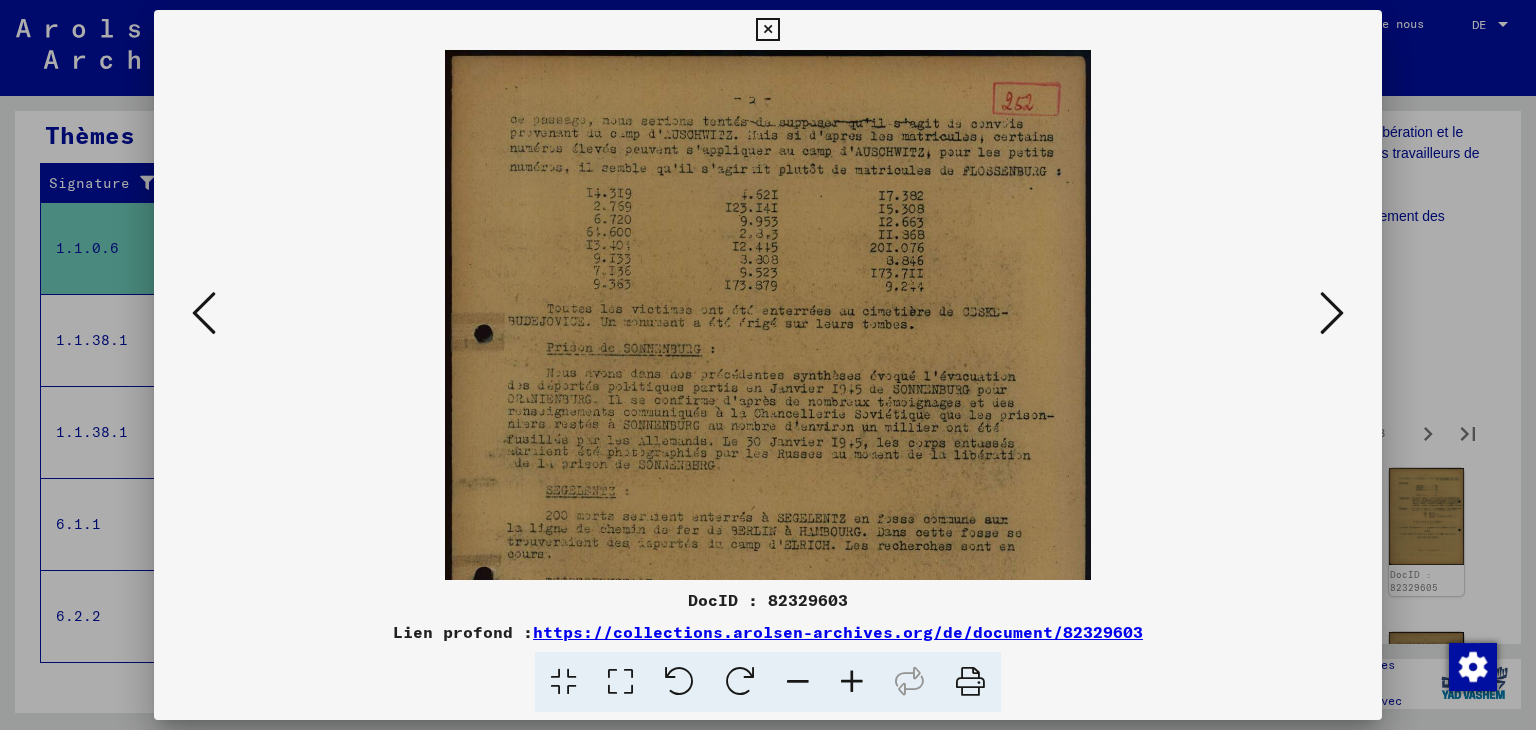 click at bounding box center [852, 682] 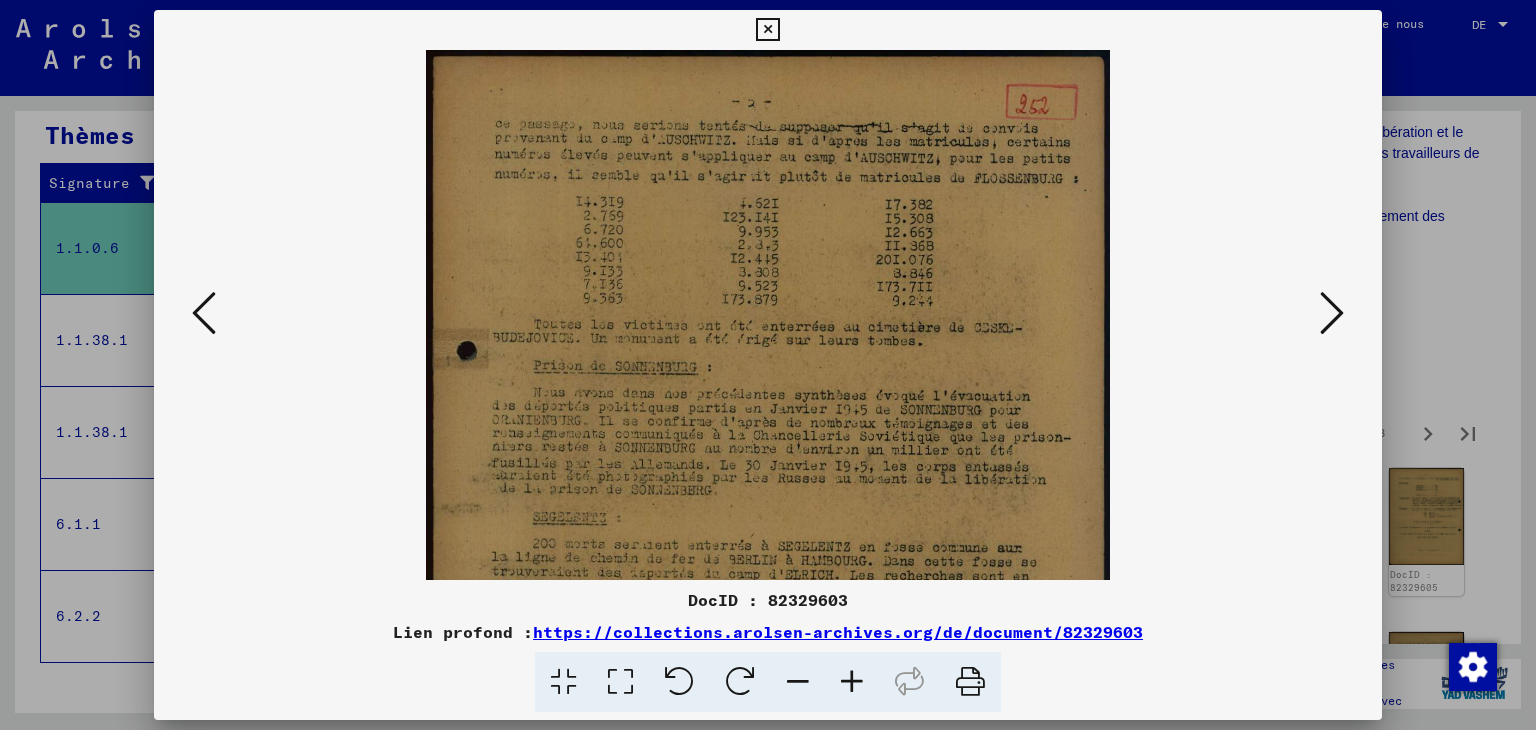 click at bounding box center [852, 682] 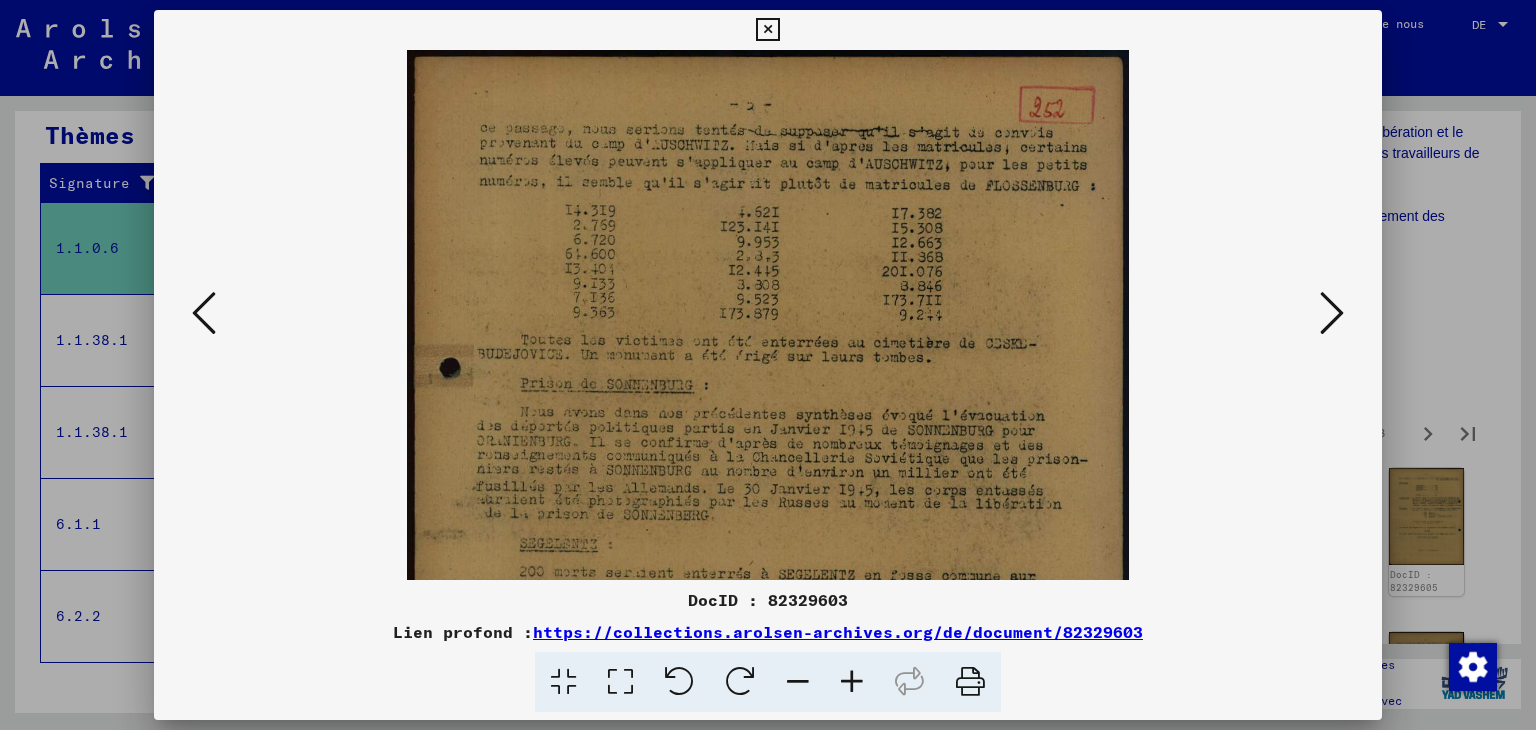 click at bounding box center (852, 682) 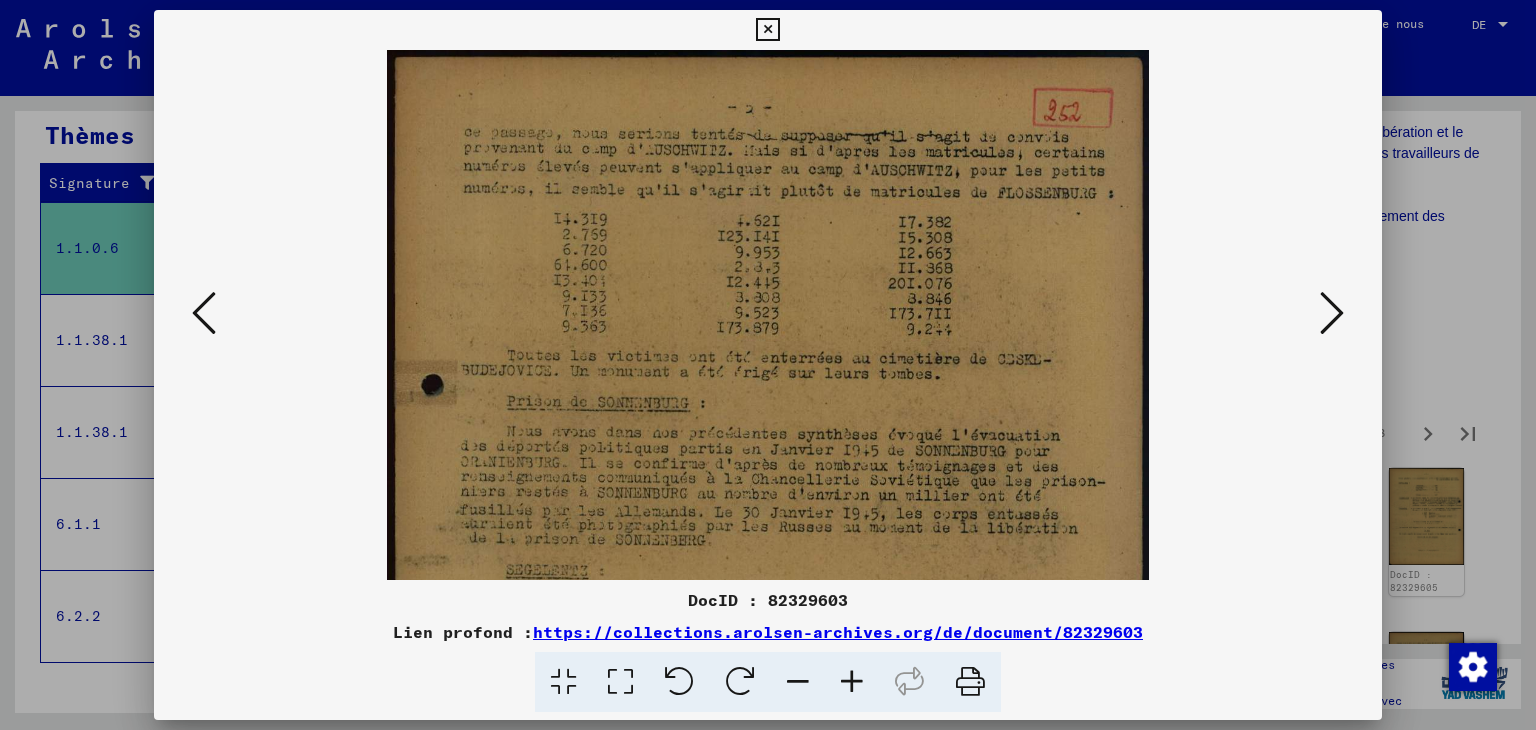 click at bounding box center (852, 682) 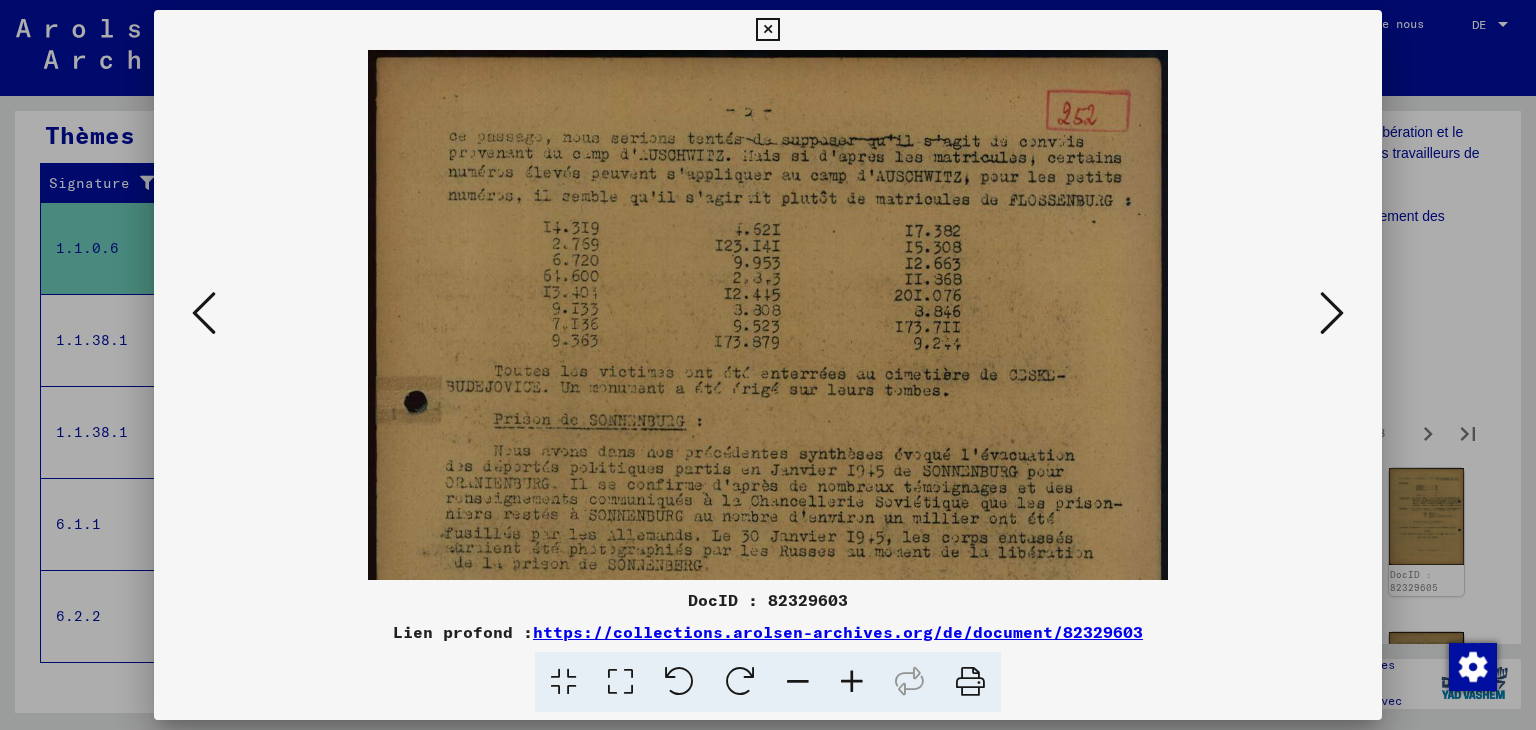click at bounding box center (852, 682) 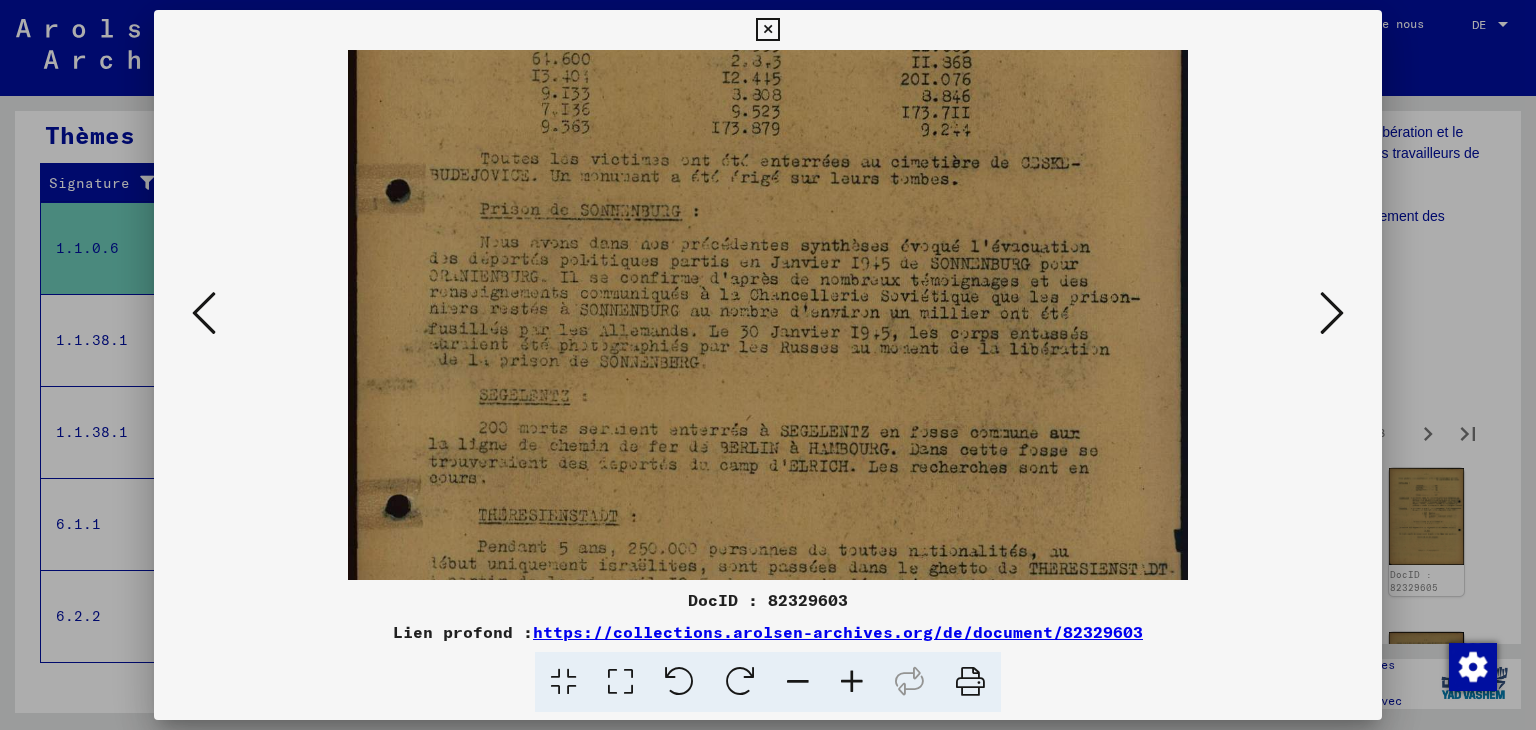 drag, startPoint x: 836, startPoint y: 361, endPoint x: 836, endPoint y: 282, distance: 79 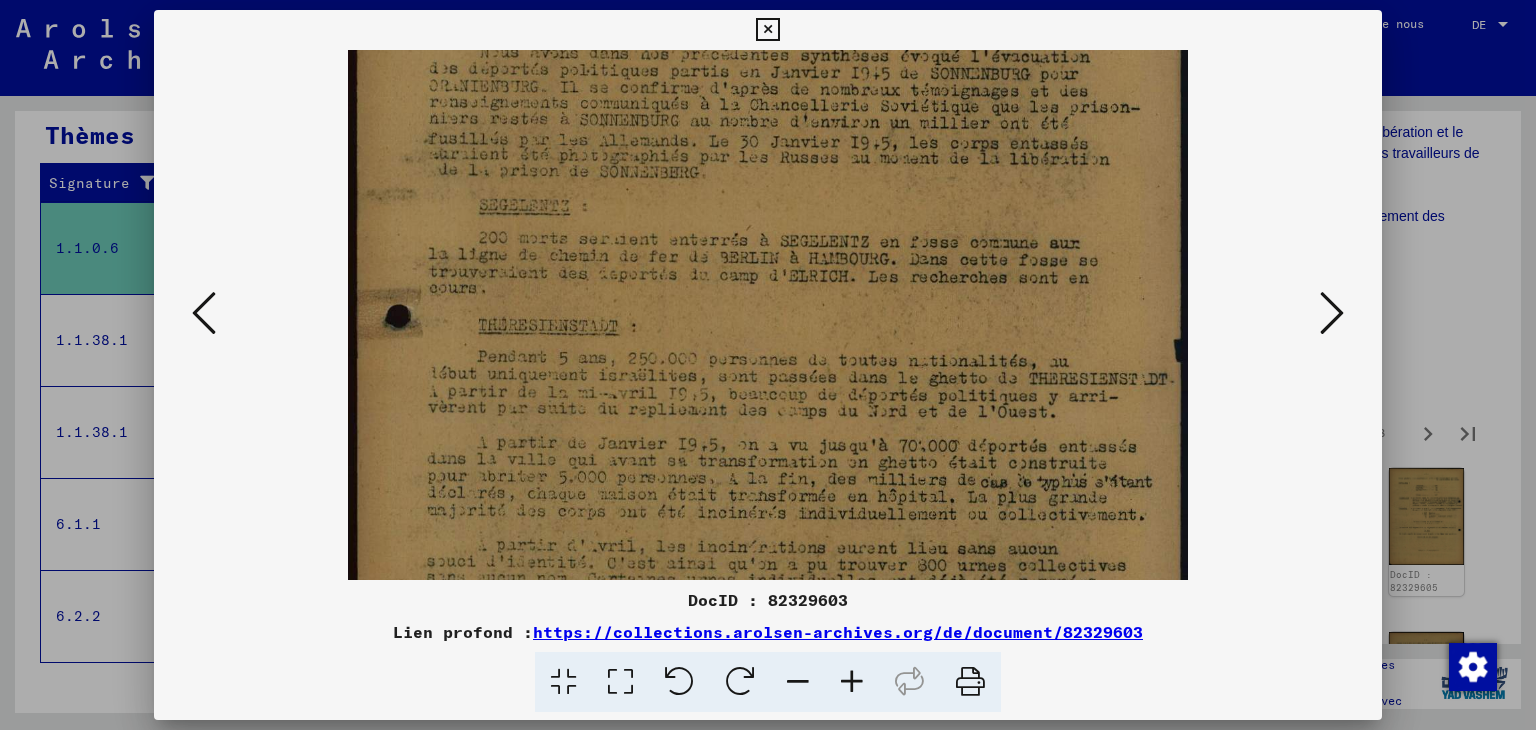 drag, startPoint x: 837, startPoint y: 449, endPoint x: 828, endPoint y: 261, distance: 188.2153 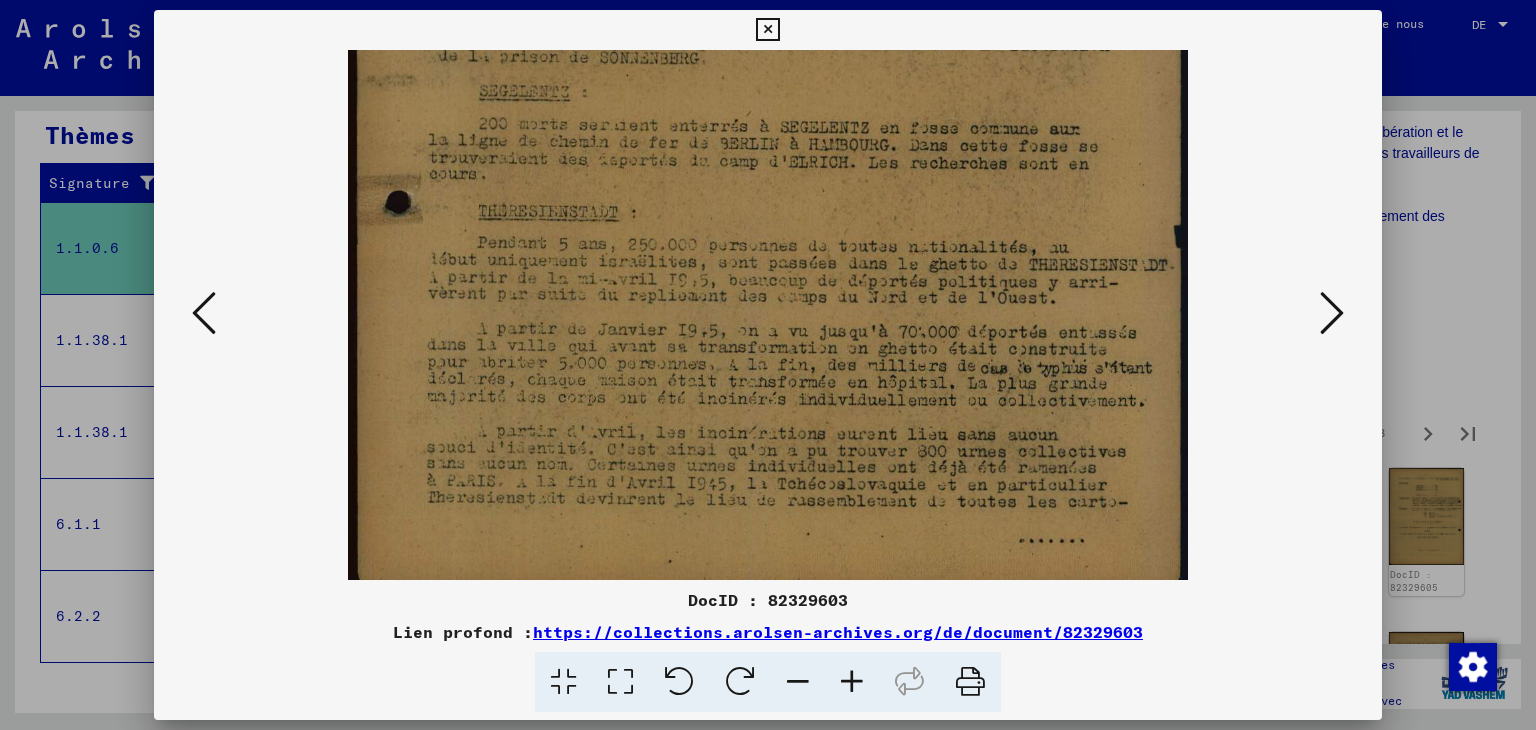 scroll, scrollTop: 549, scrollLeft: 0, axis: vertical 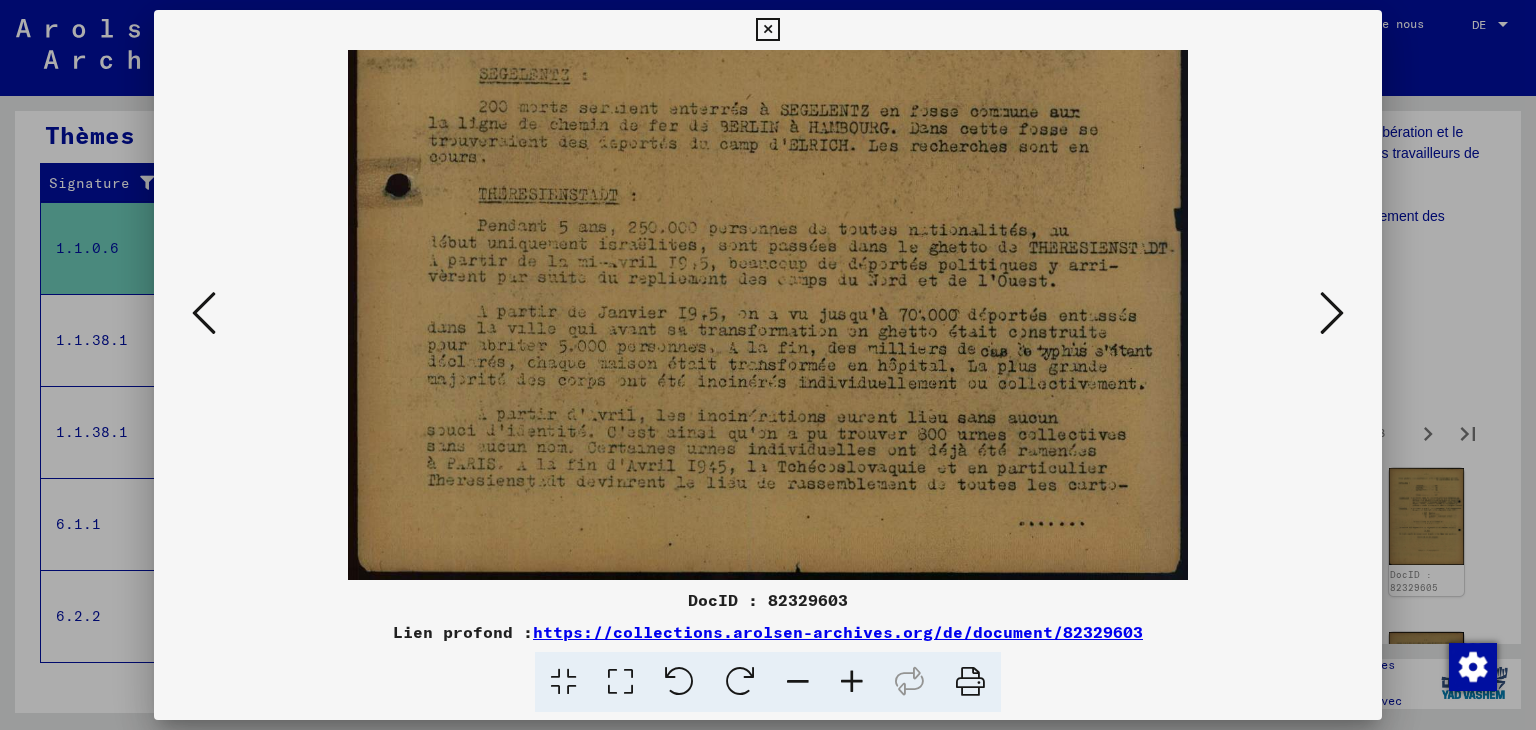 drag, startPoint x: 808, startPoint y: 474, endPoint x: 809, endPoint y: 283, distance: 191.00262 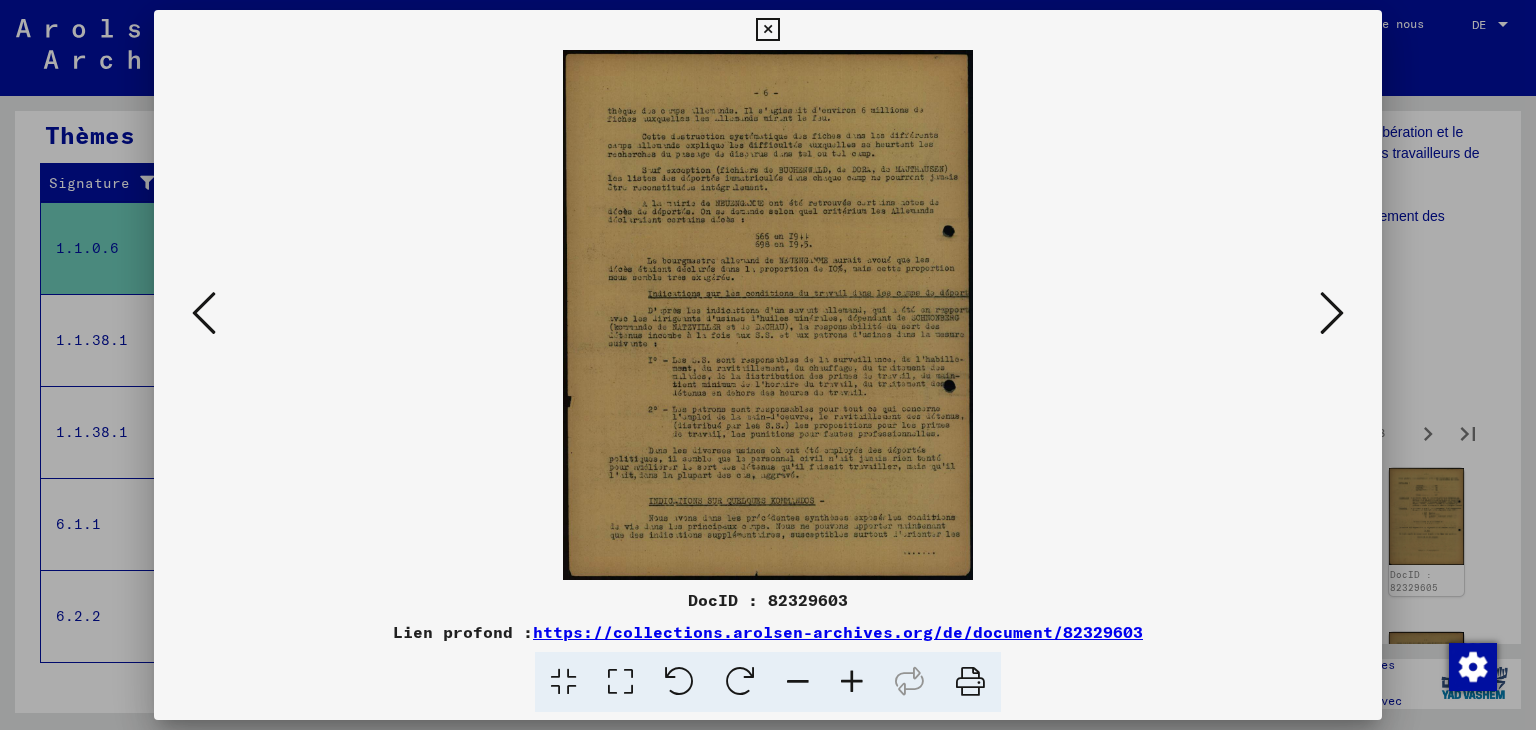 click at bounding box center [852, 682] 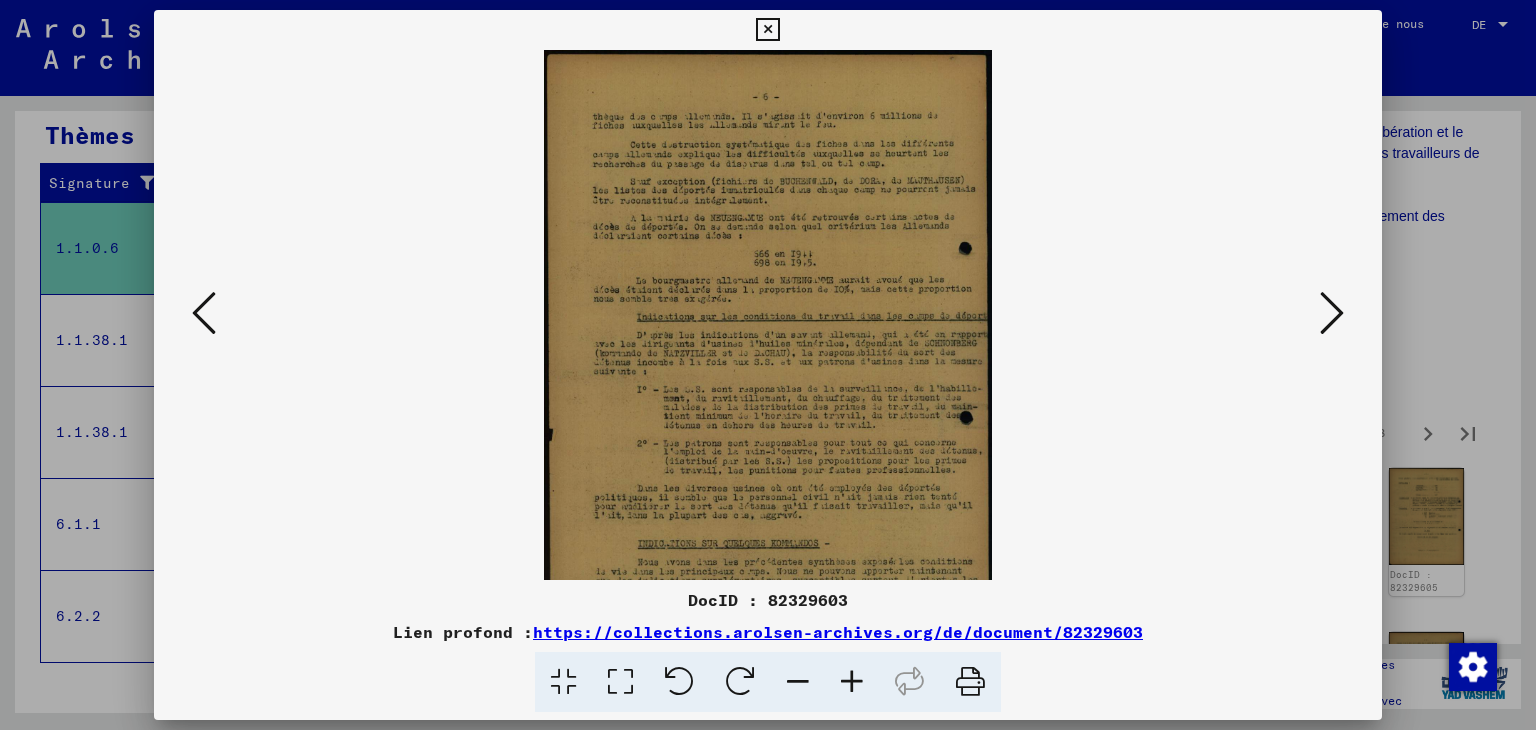 click at bounding box center (852, 682) 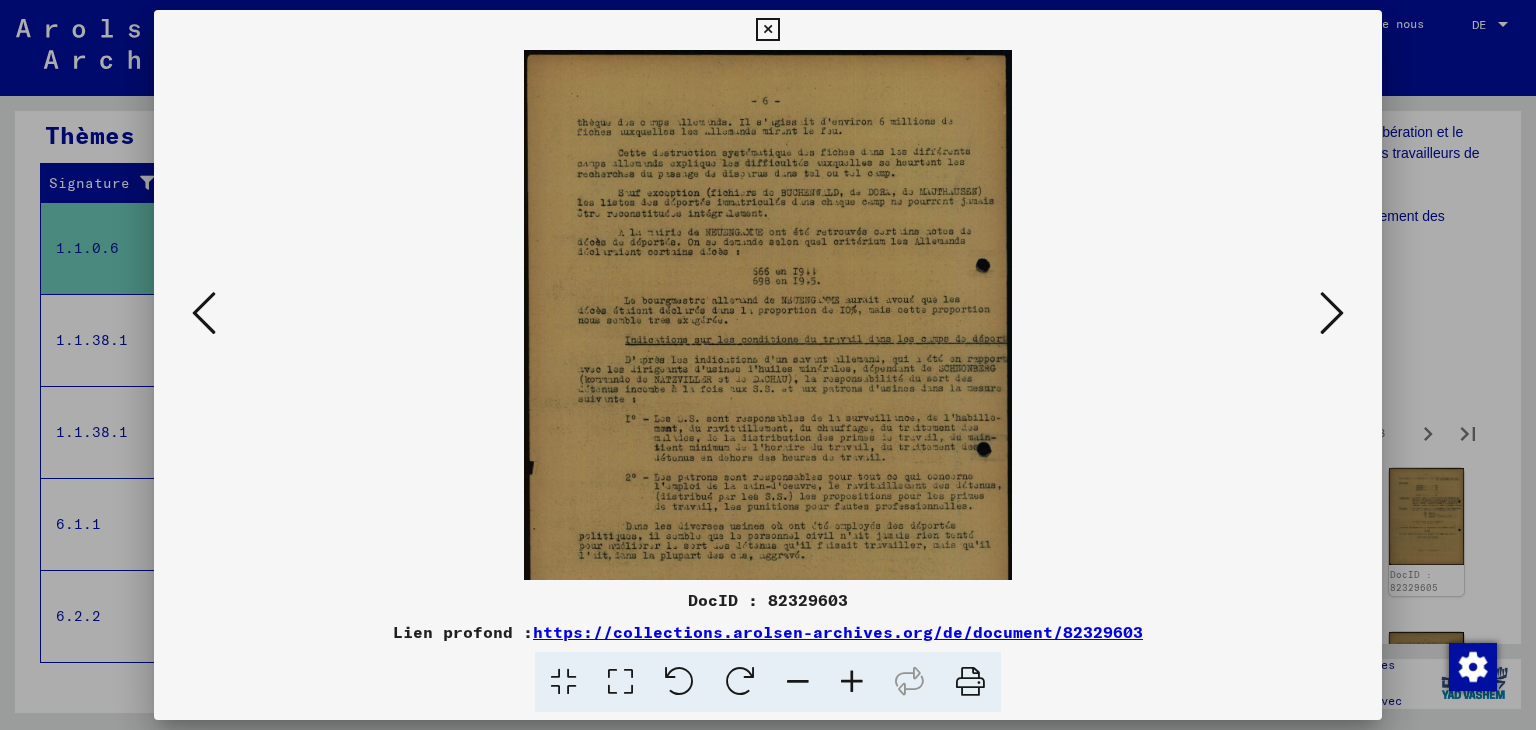 click at bounding box center (852, 682) 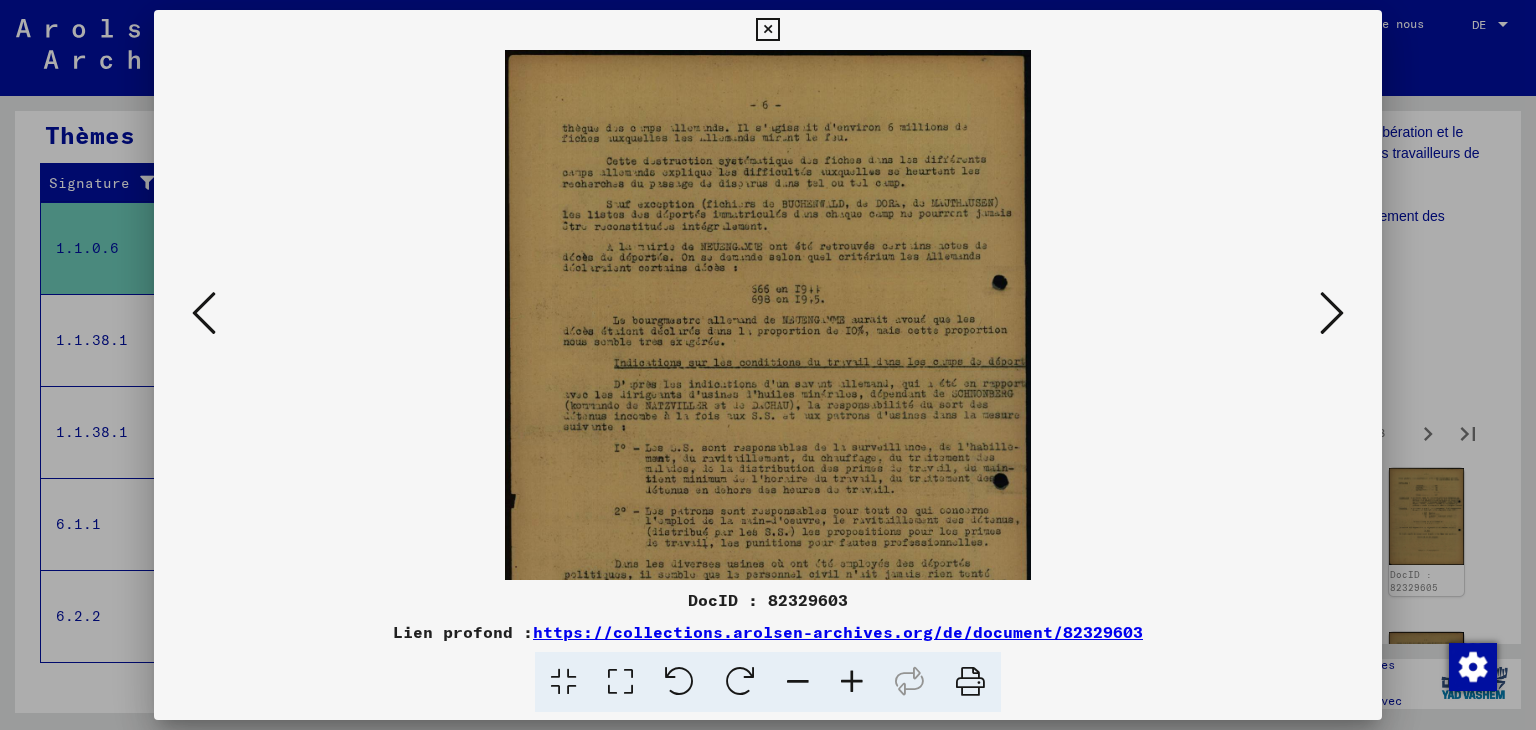 click at bounding box center [852, 682] 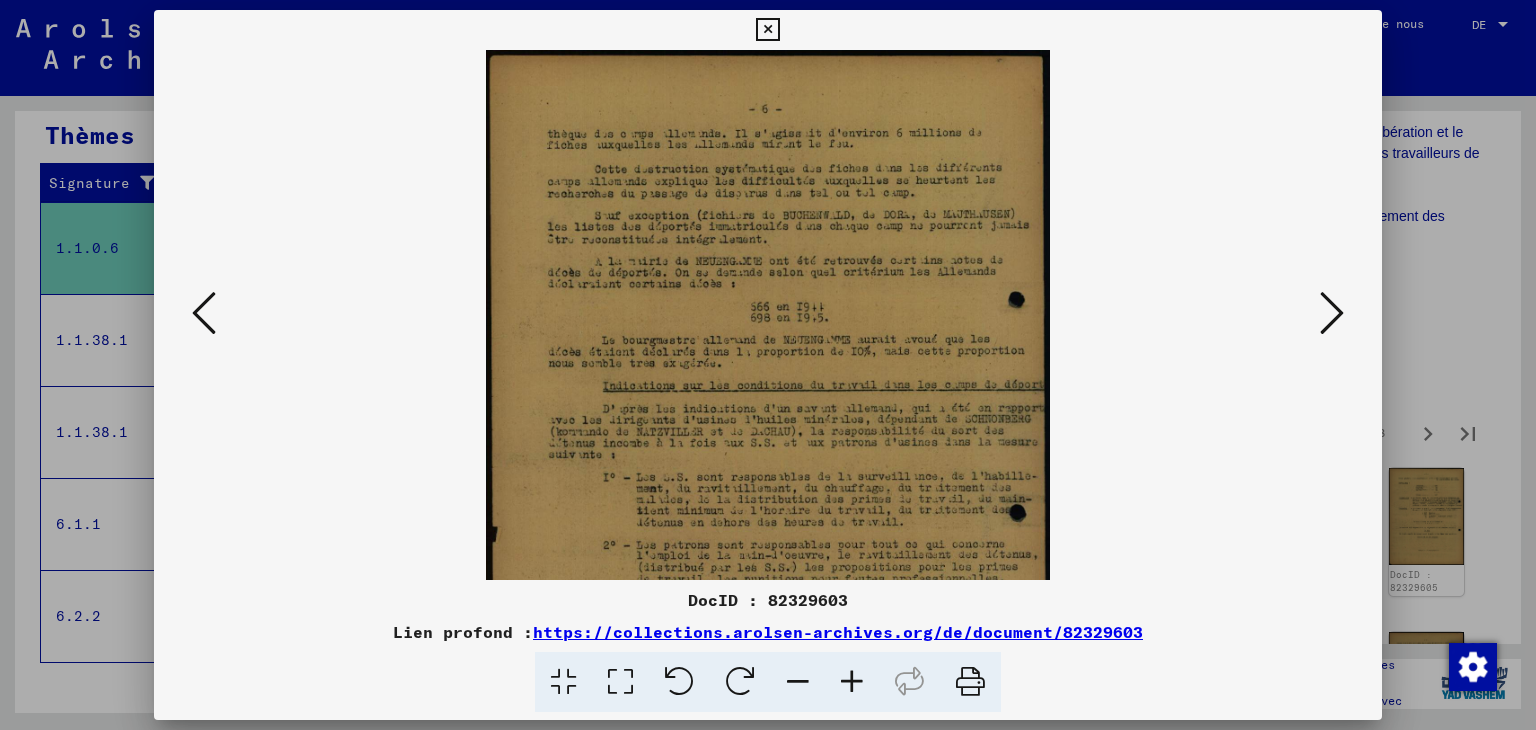 click at bounding box center [852, 682] 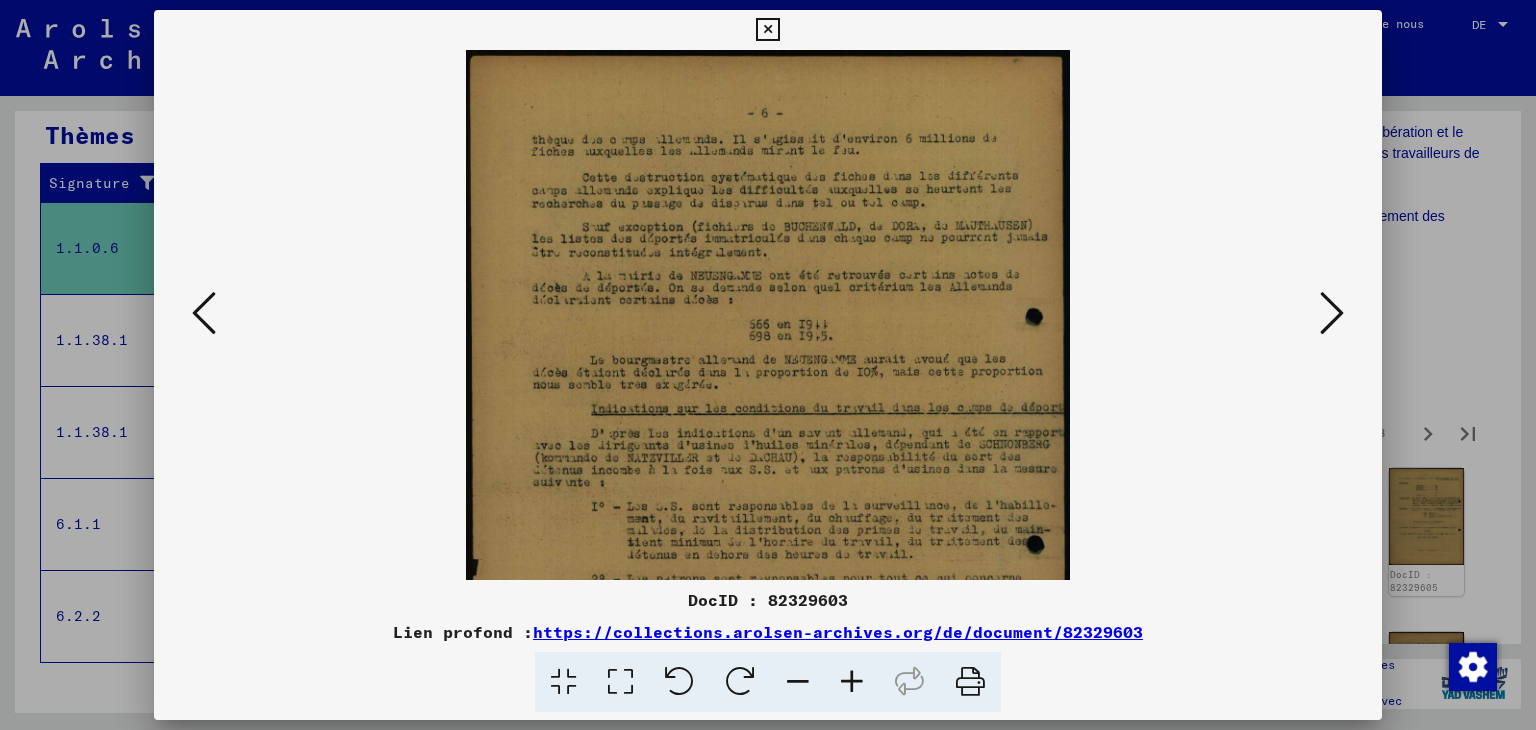 click at bounding box center (852, 682) 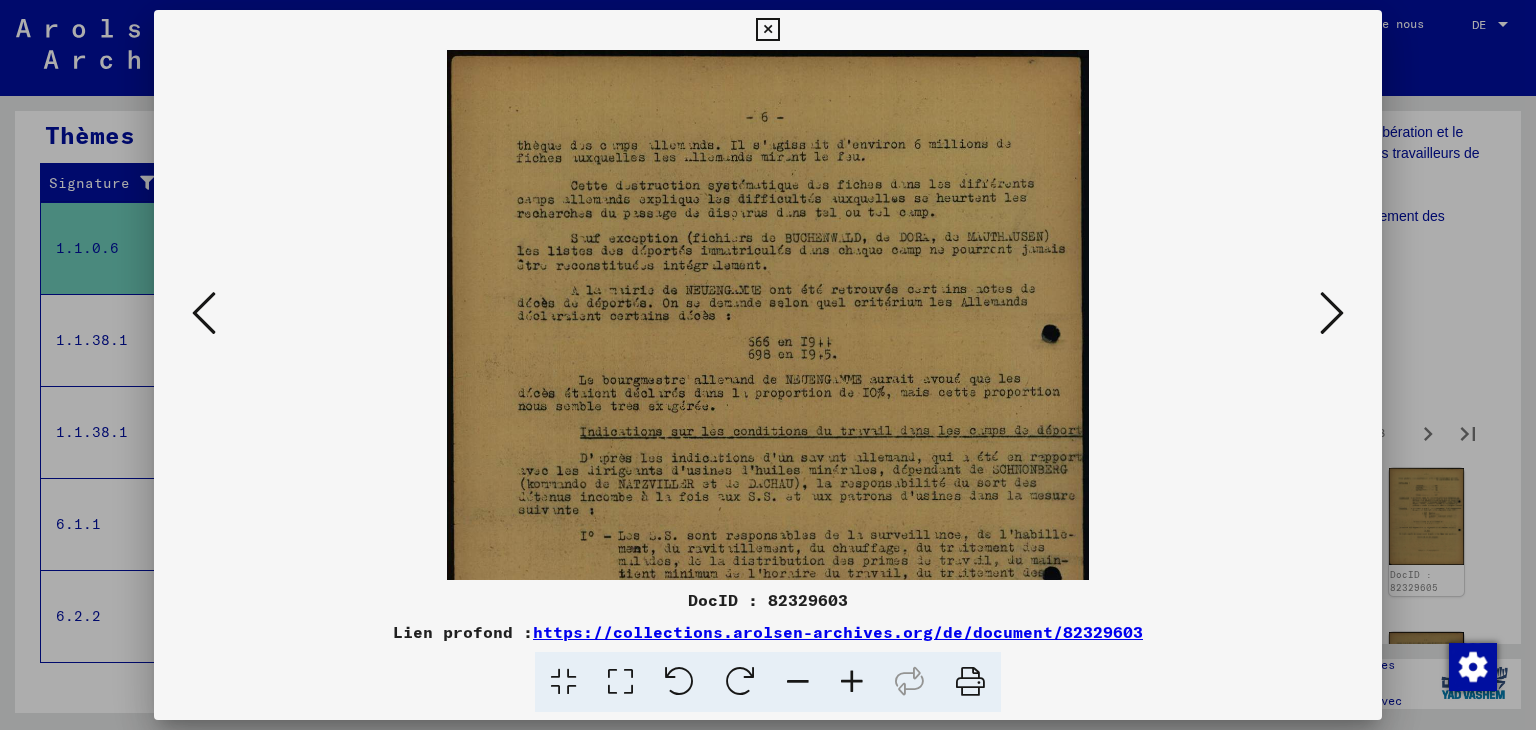 click at bounding box center [852, 682] 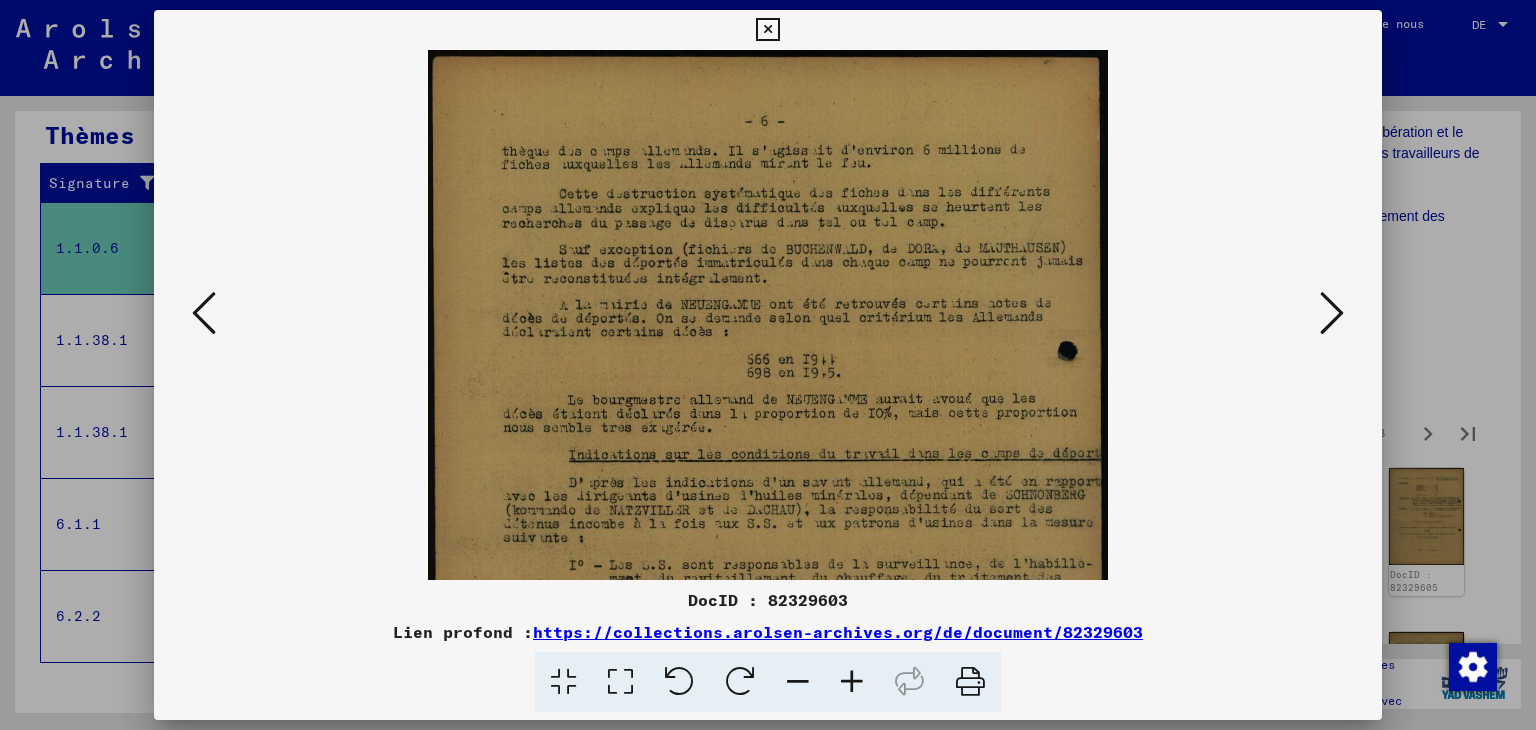 click at bounding box center (852, 682) 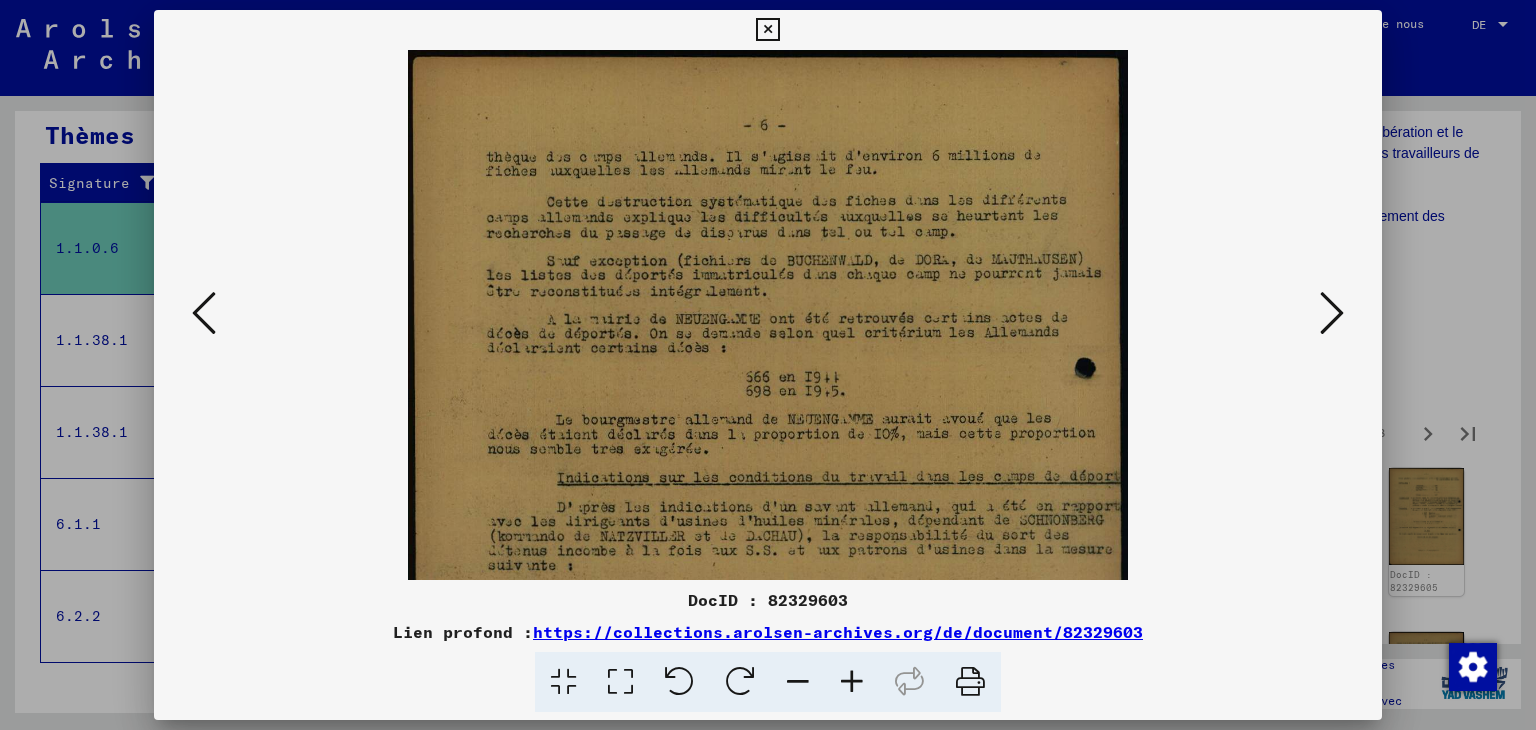 click at bounding box center (852, 682) 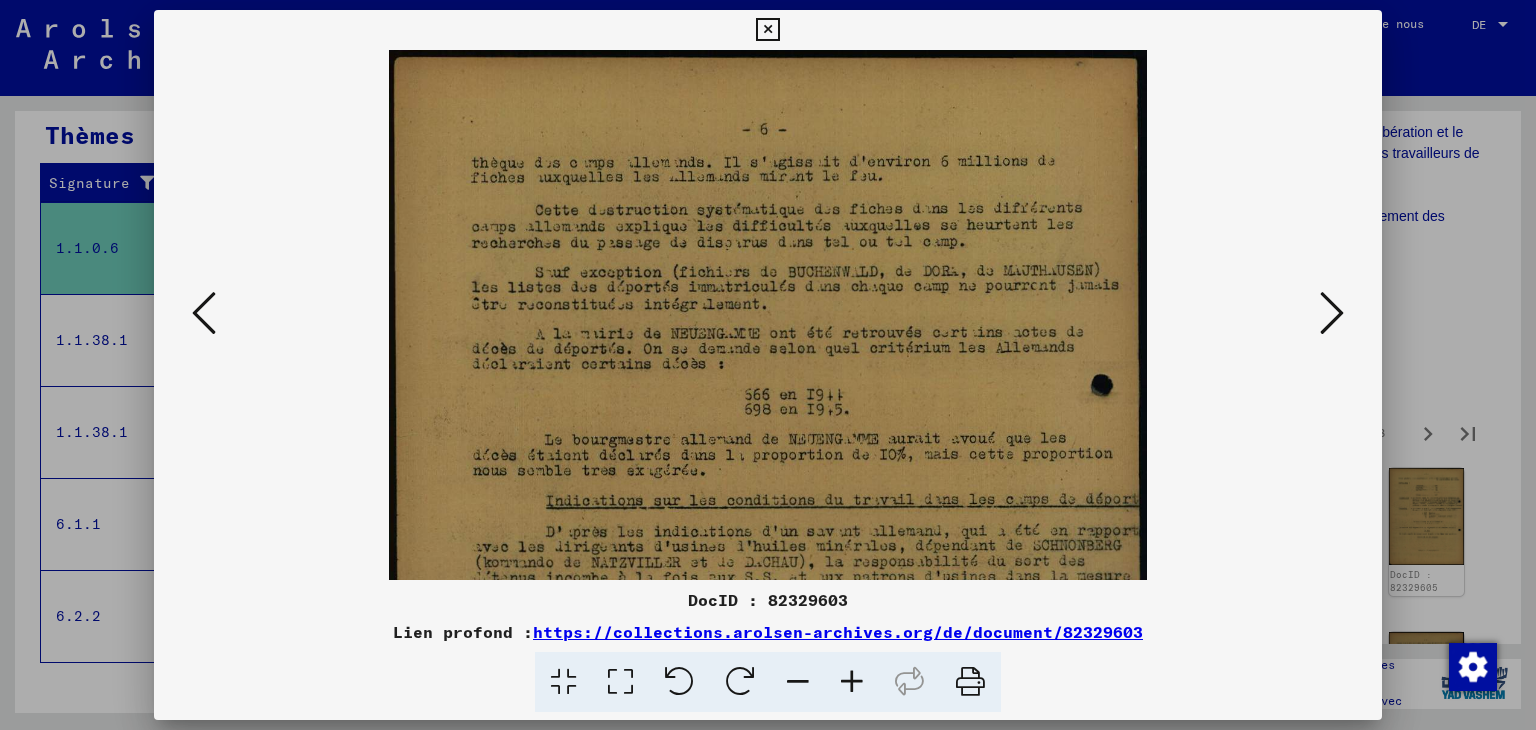 click at bounding box center (852, 682) 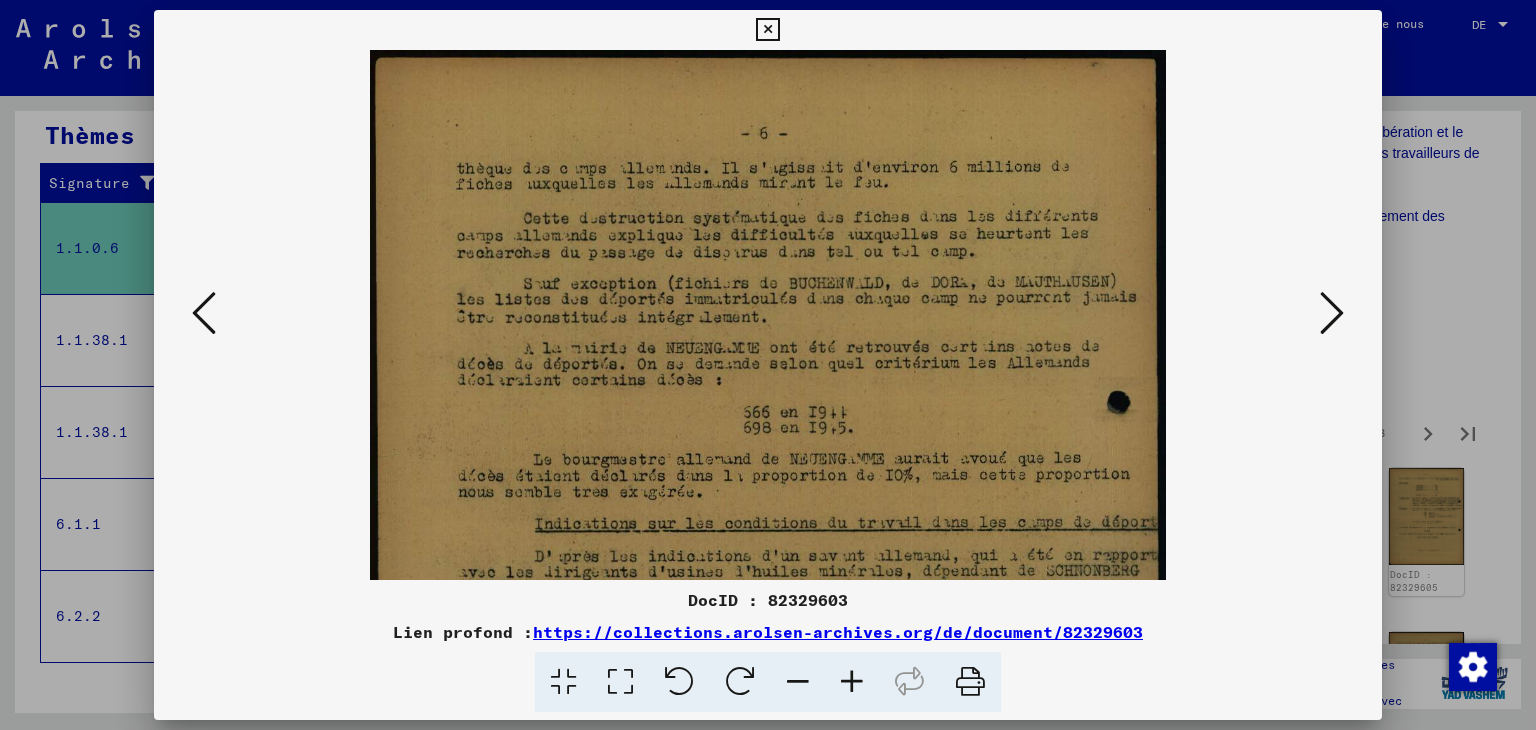 click at bounding box center (852, 682) 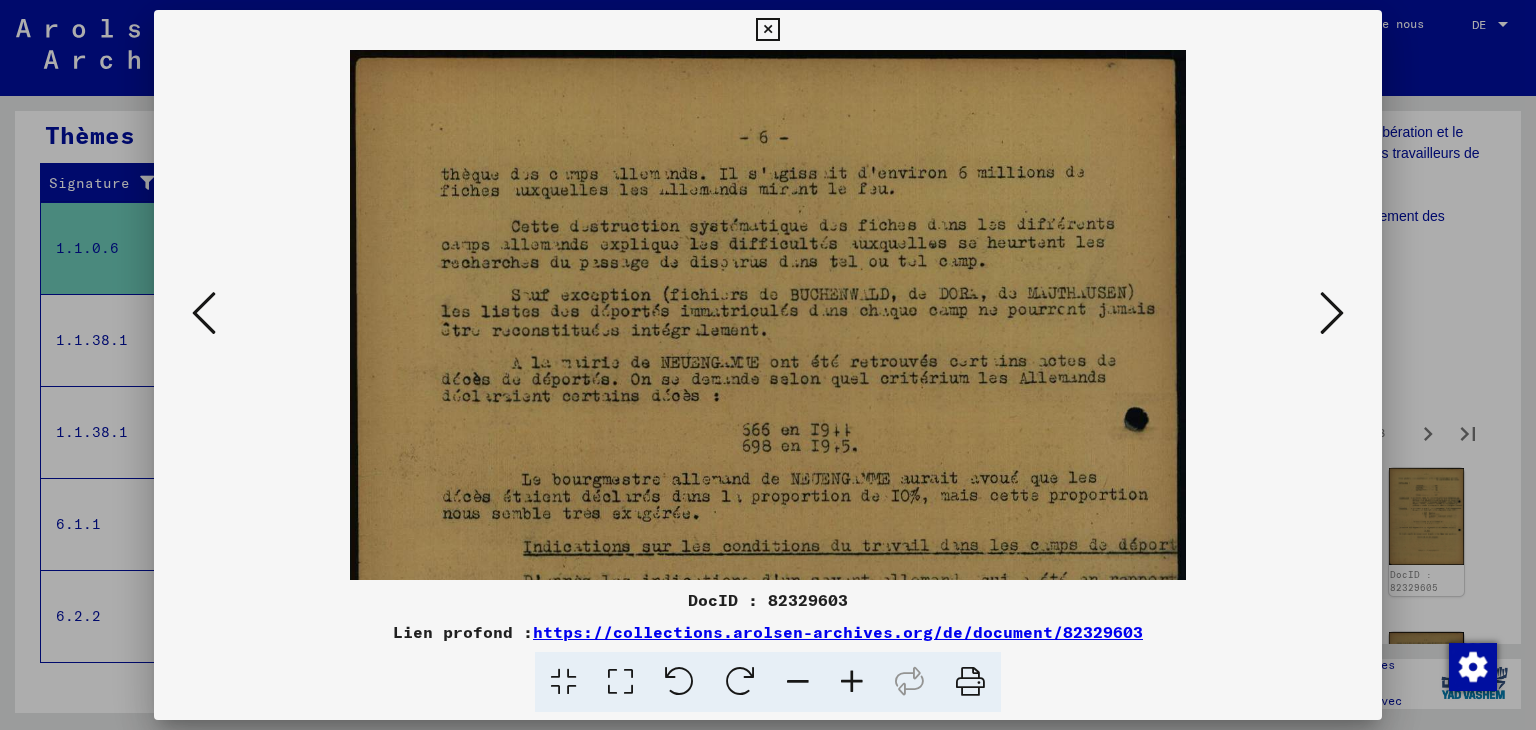 click at bounding box center (852, 682) 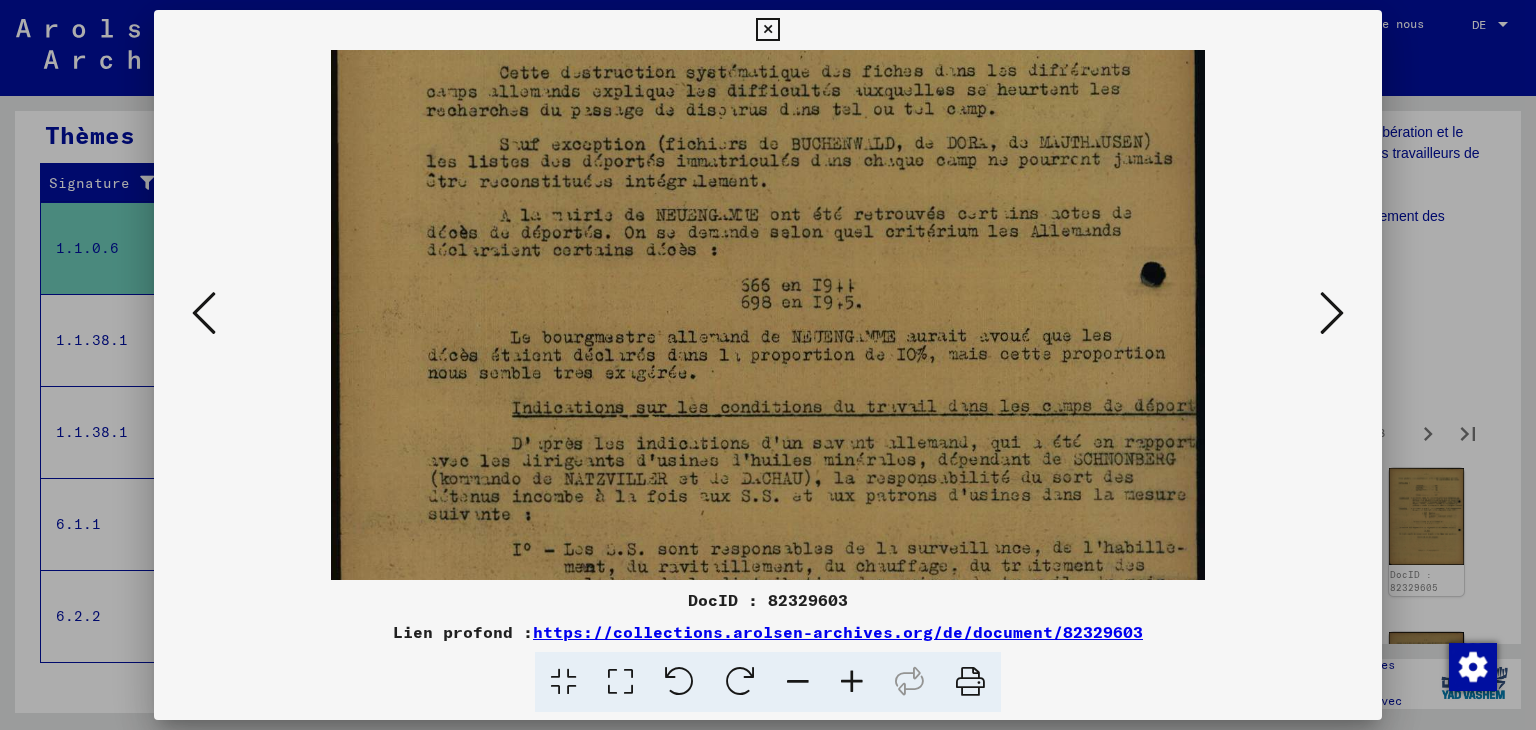 drag, startPoint x: 886, startPoint y: 475, endPoint x: 851, endPoint y: 322, distance: 156.95222 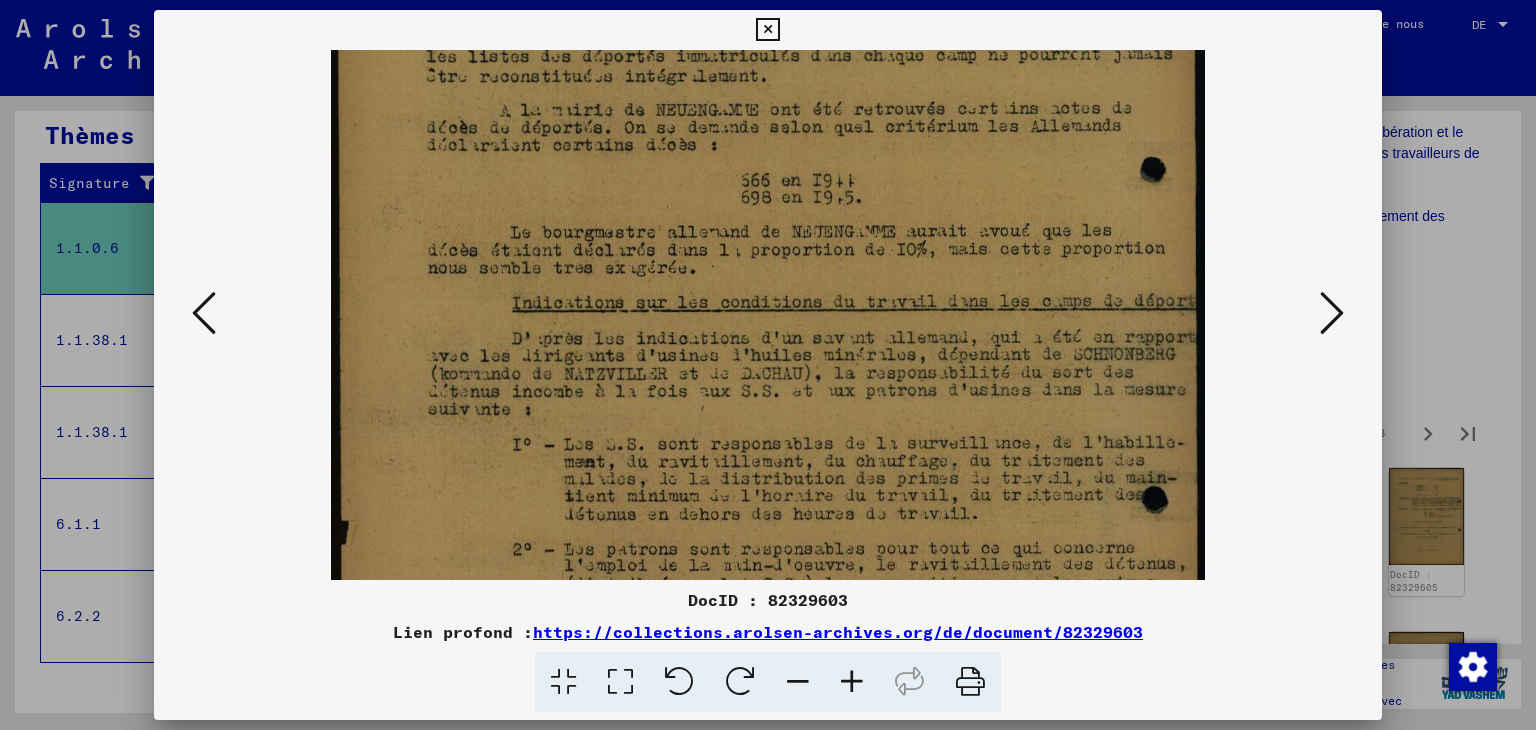 drag, startPoint x: 837, startPoint y: 385, endPoint x: 831, endPoint y: 358, distance: 27.658634 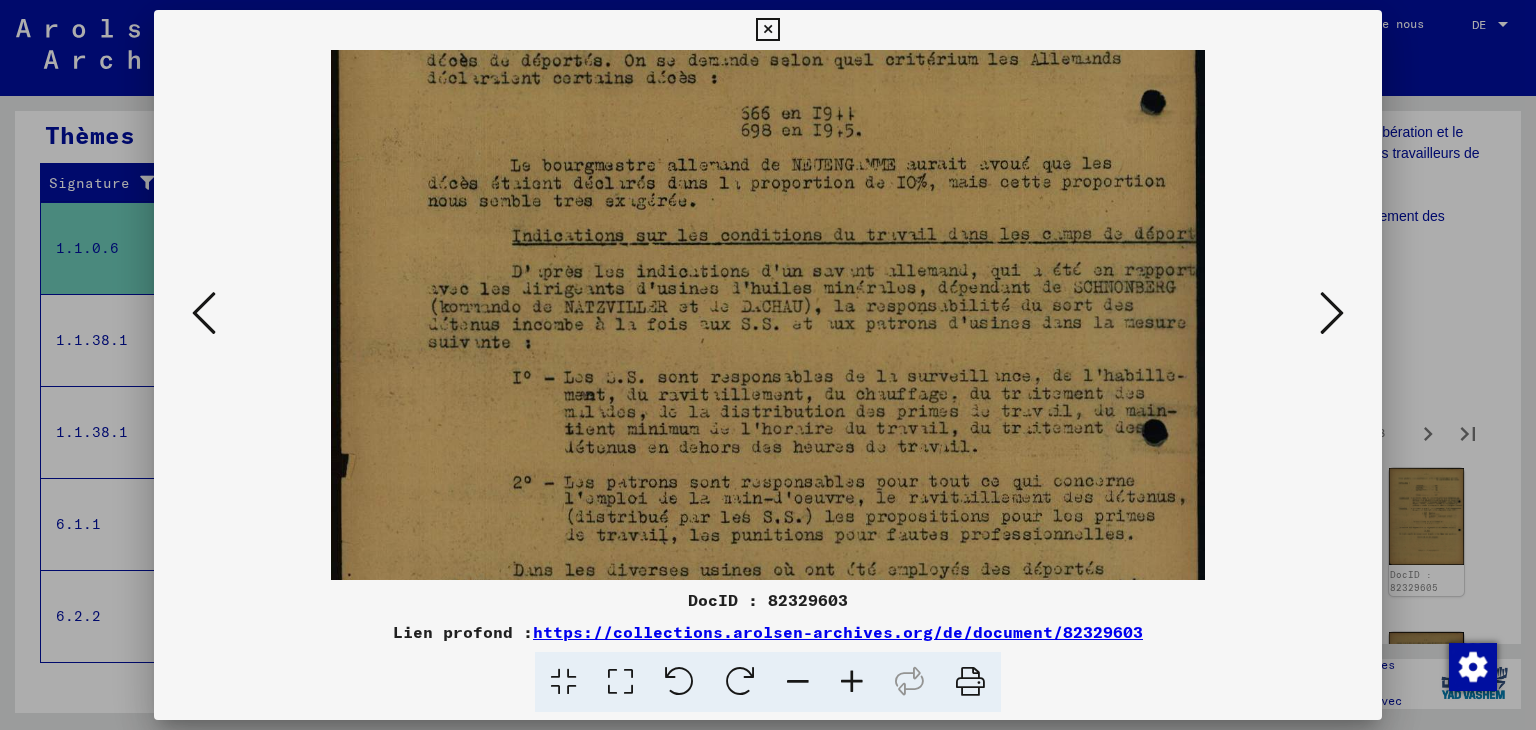 drag, startPoint x: 849, startPoint y: 480, endPoint x: 827, endPoint y: 415, distance: 68.622154 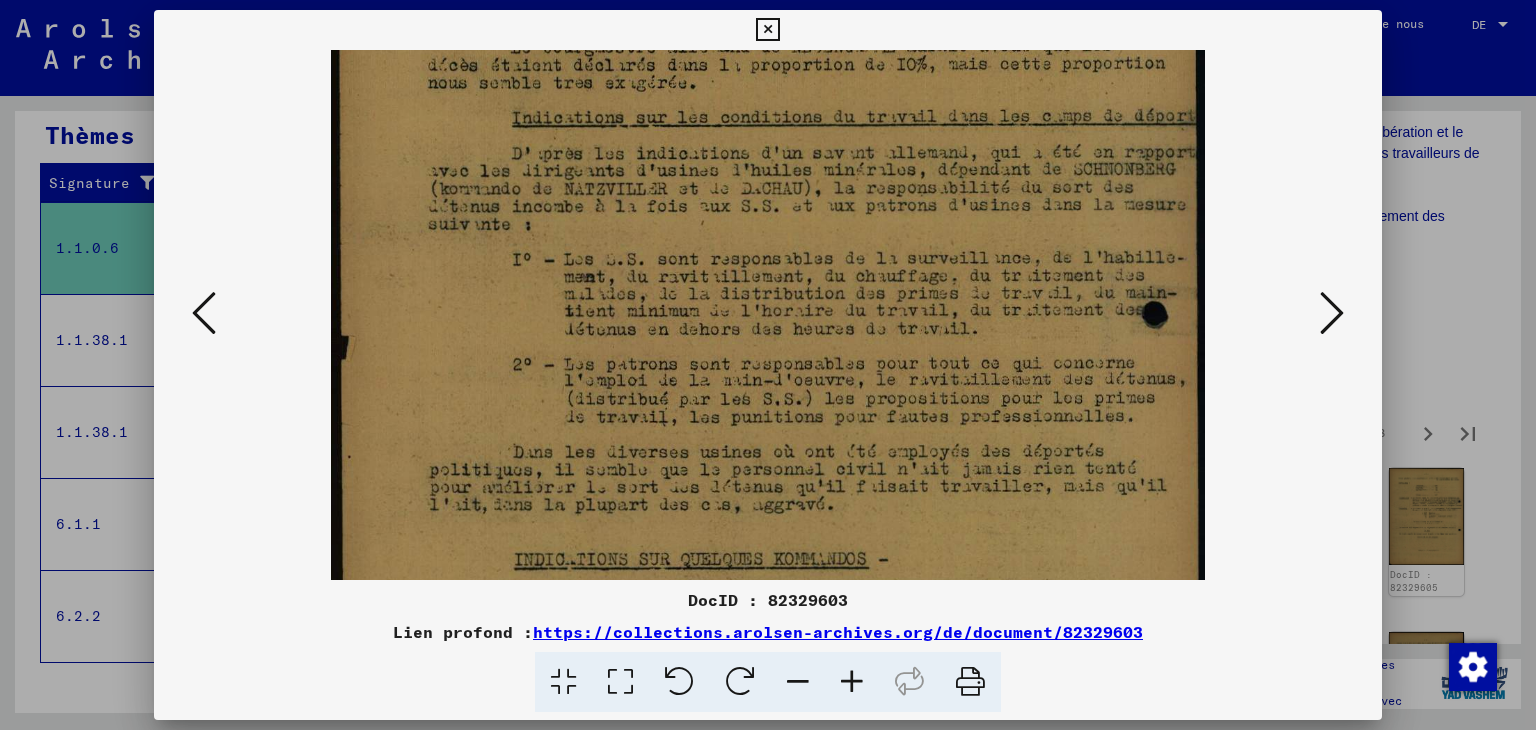 drag, startPoint x: 844, startPoint y: 481, endPoint x: 825, endPoint y: 365, distance: 117.54574 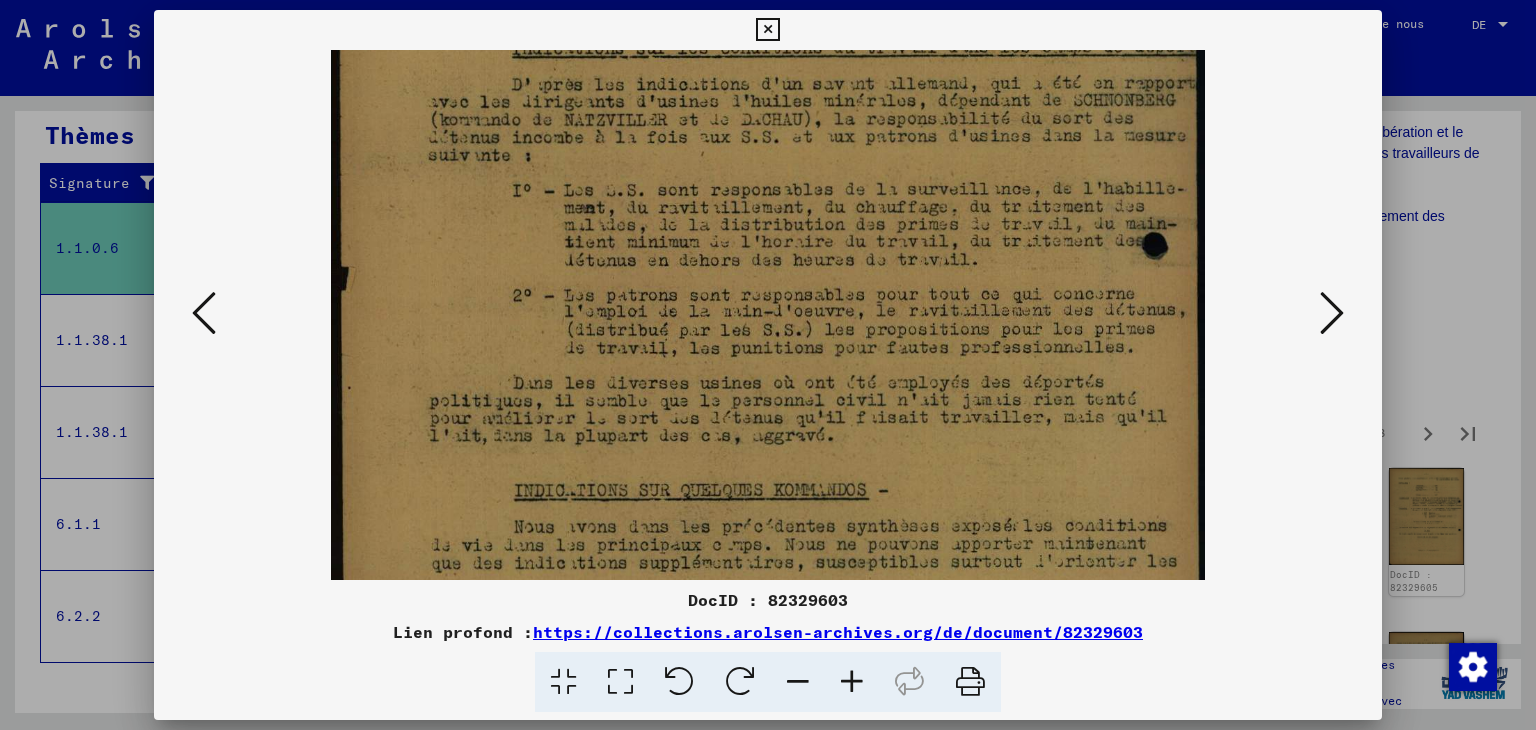 drag, startPoint x: 854, startPoint y: 452, endPoint x: 840, endPoint y: 383, distance: 70.40597 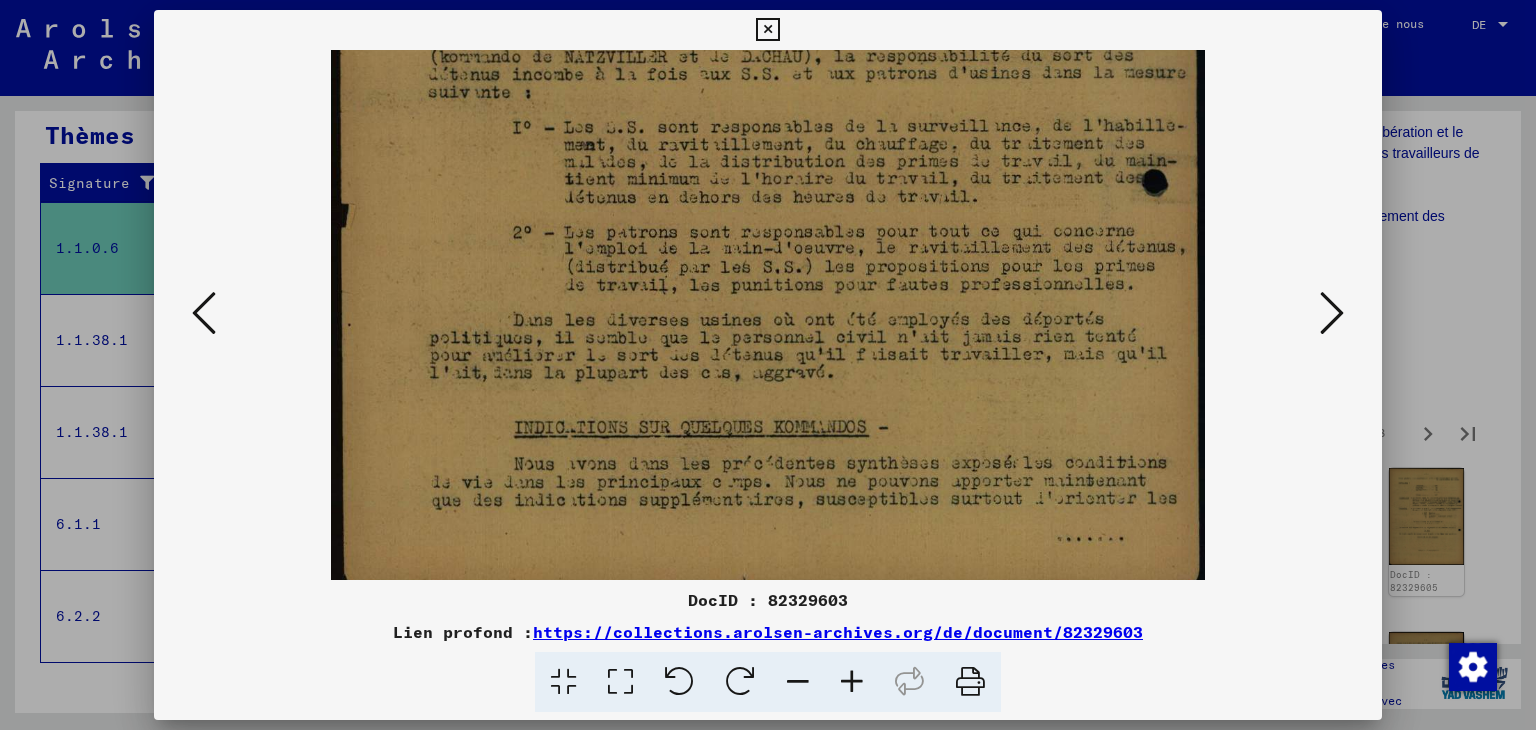 scroll, scrollTop: 600, scrollLeft: 0, axis: vertical 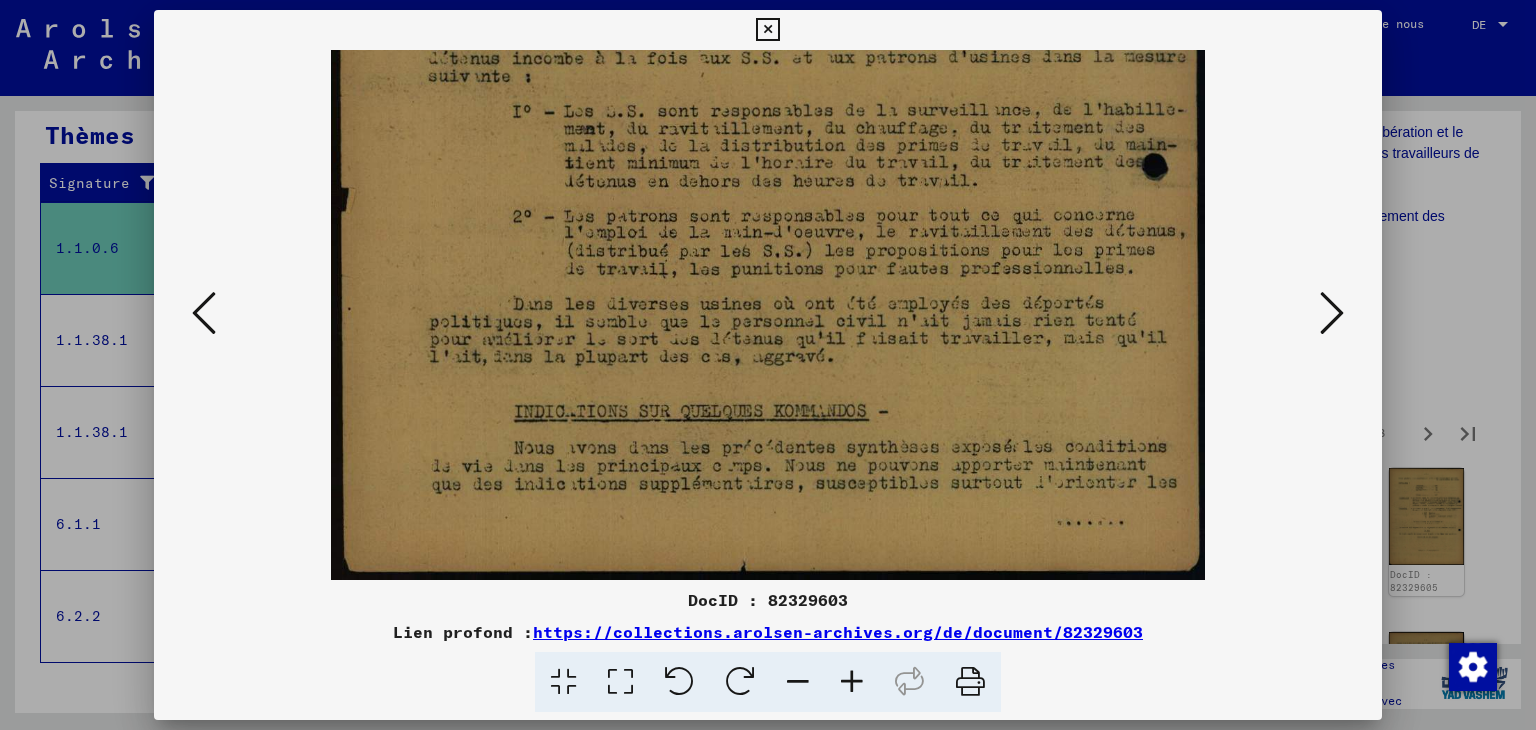 drag, startPoint x: 858, startPoint y: 482, endPoint x: 848, endPoint y: 342, distance: 140.35669 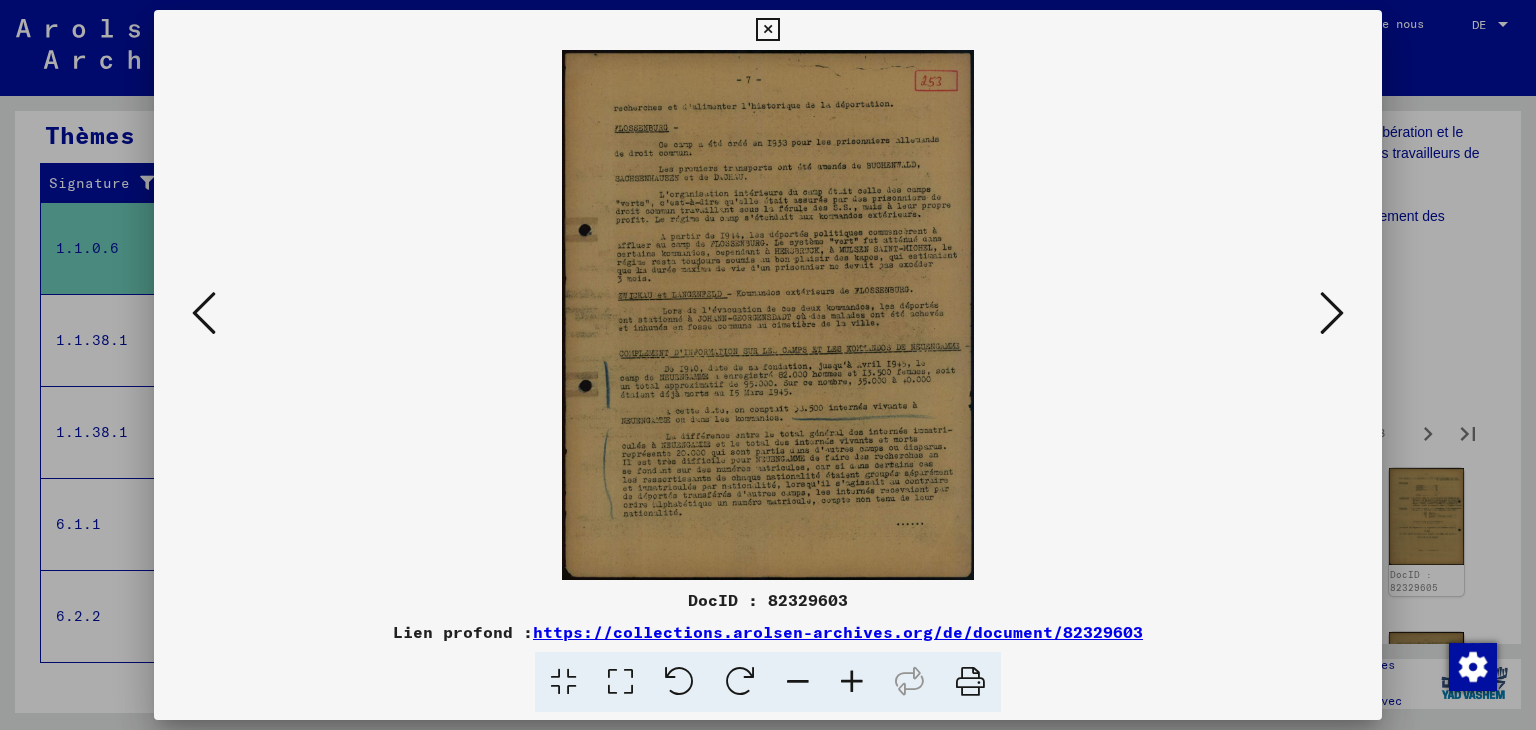 scroll, scrollTop: 0, scrollLeft: 0, axis: both 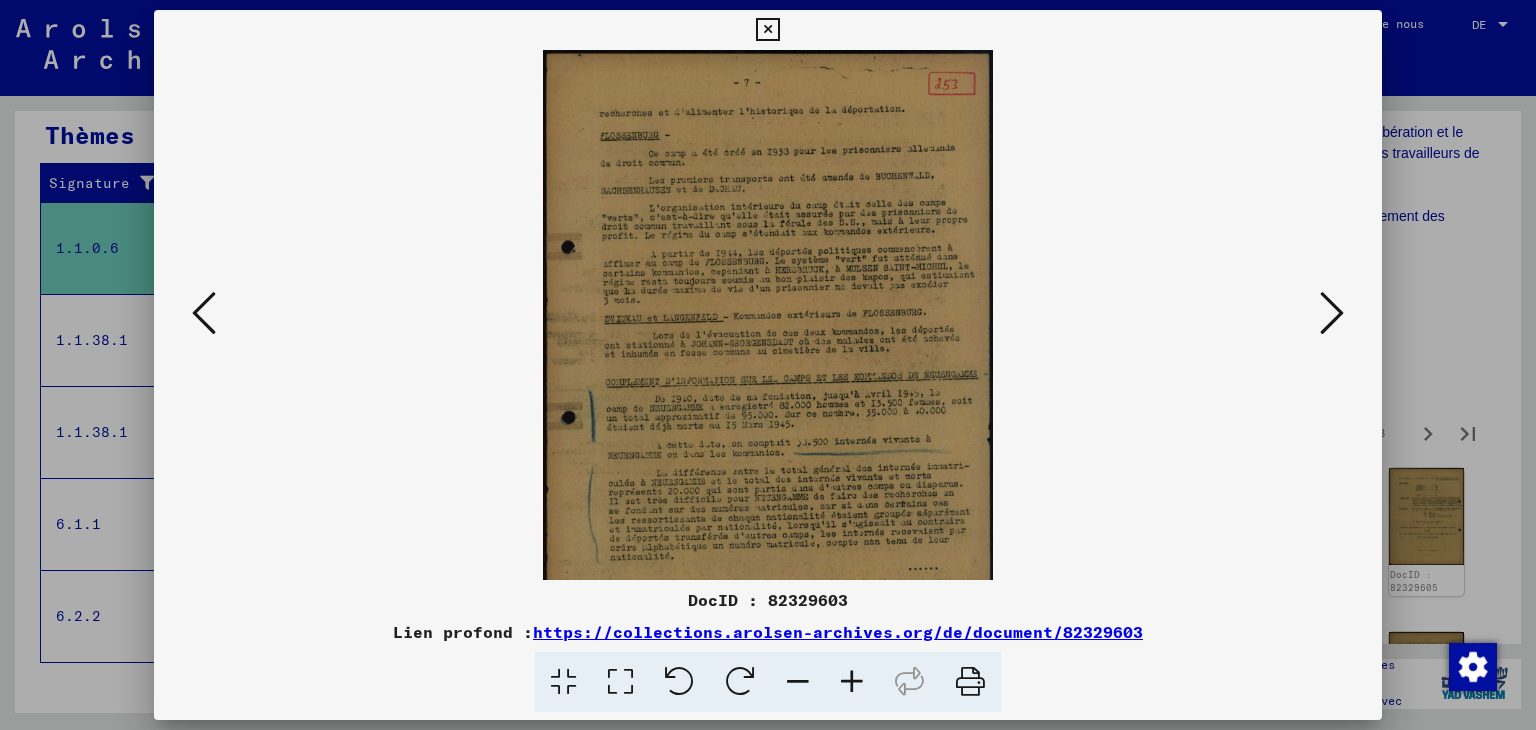 click at bounding box center (852, 682) 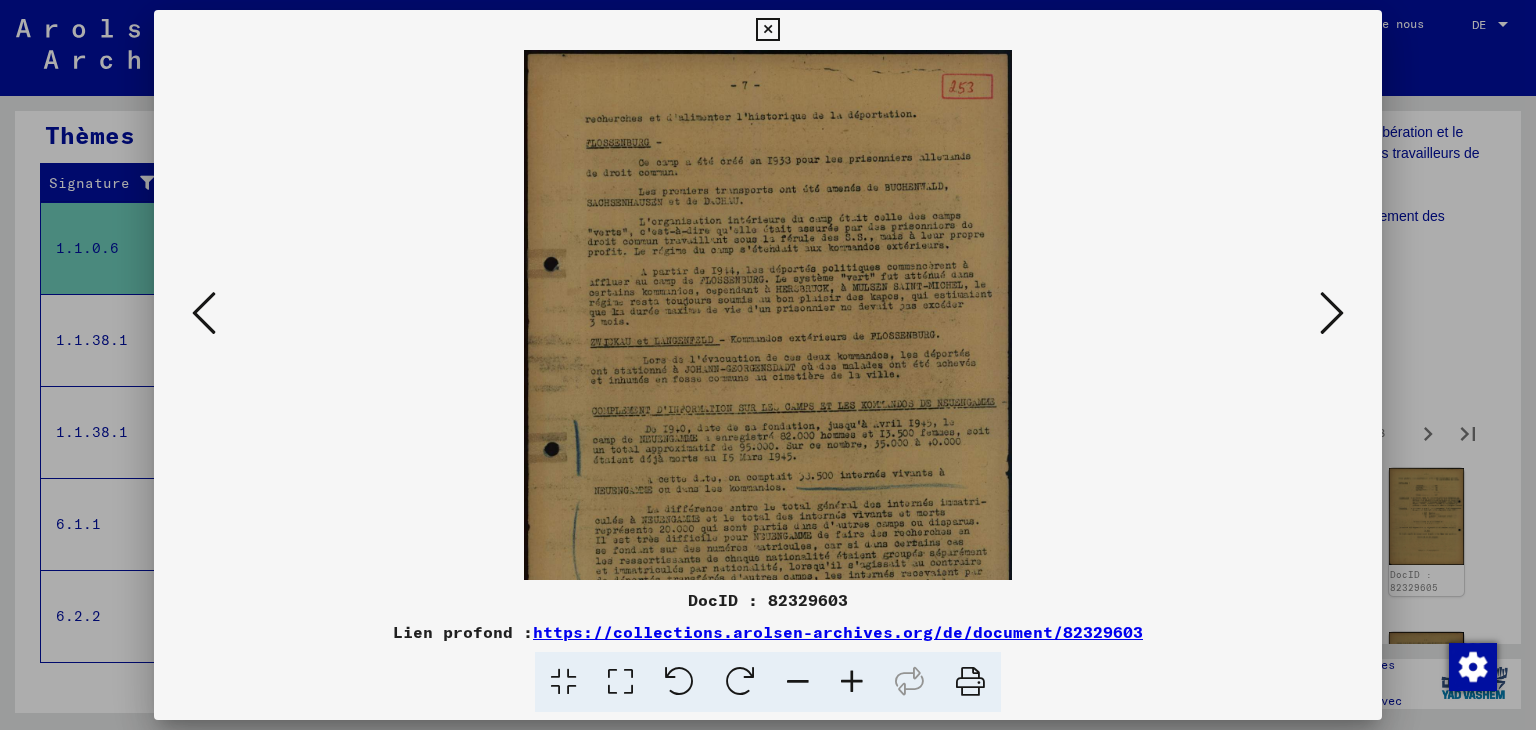 click at bounding box center (852, 682) 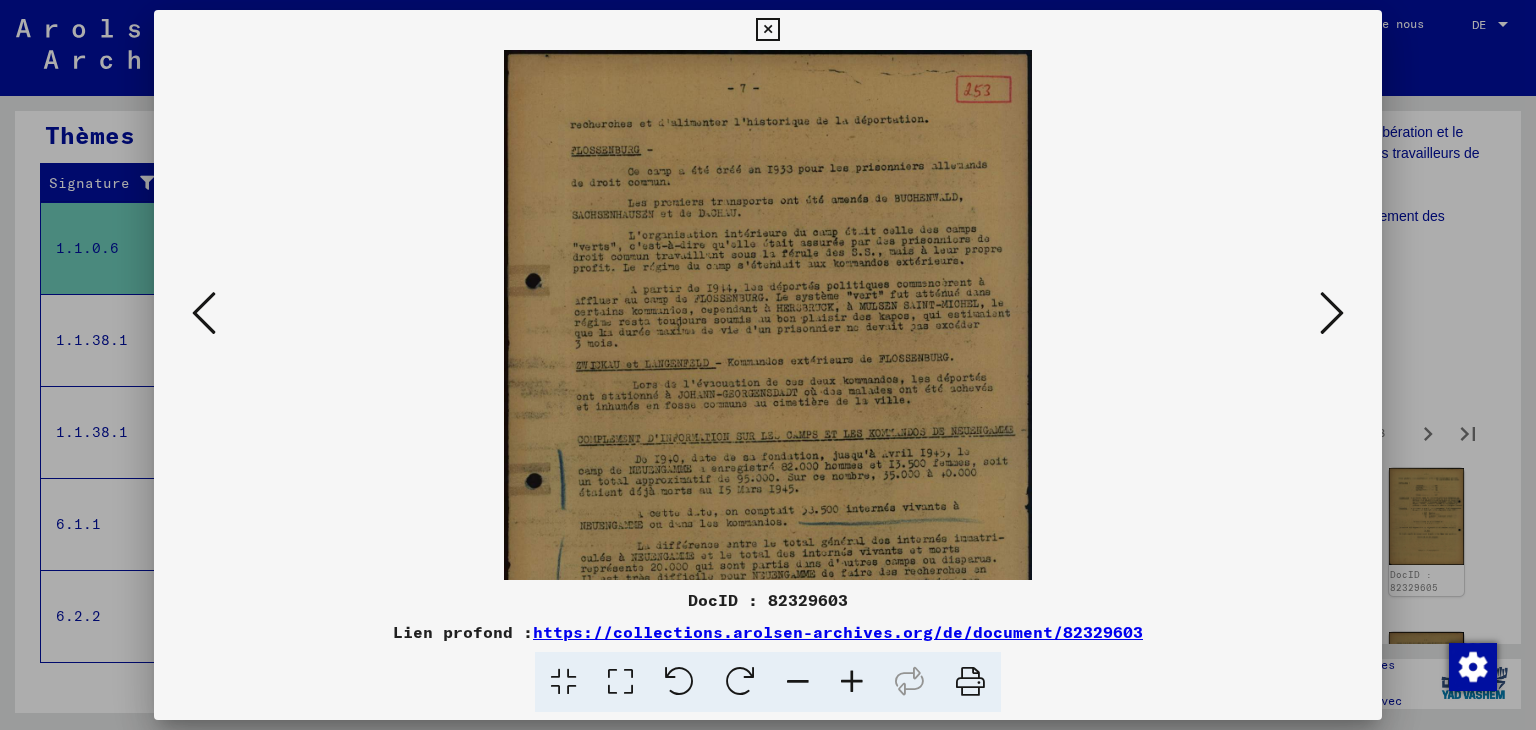 click at bounding box center [852, 682] 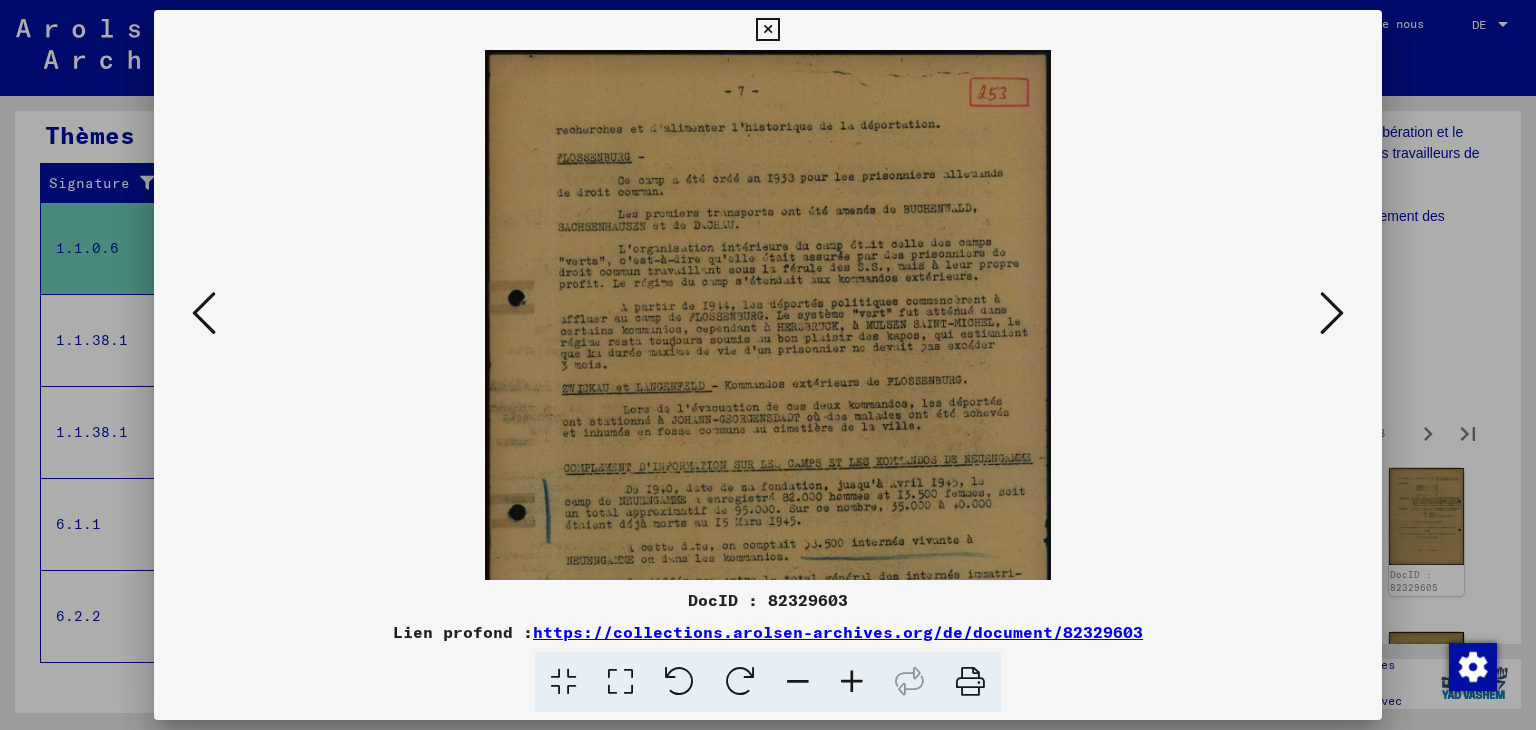 click at bounding box center (852, 682) 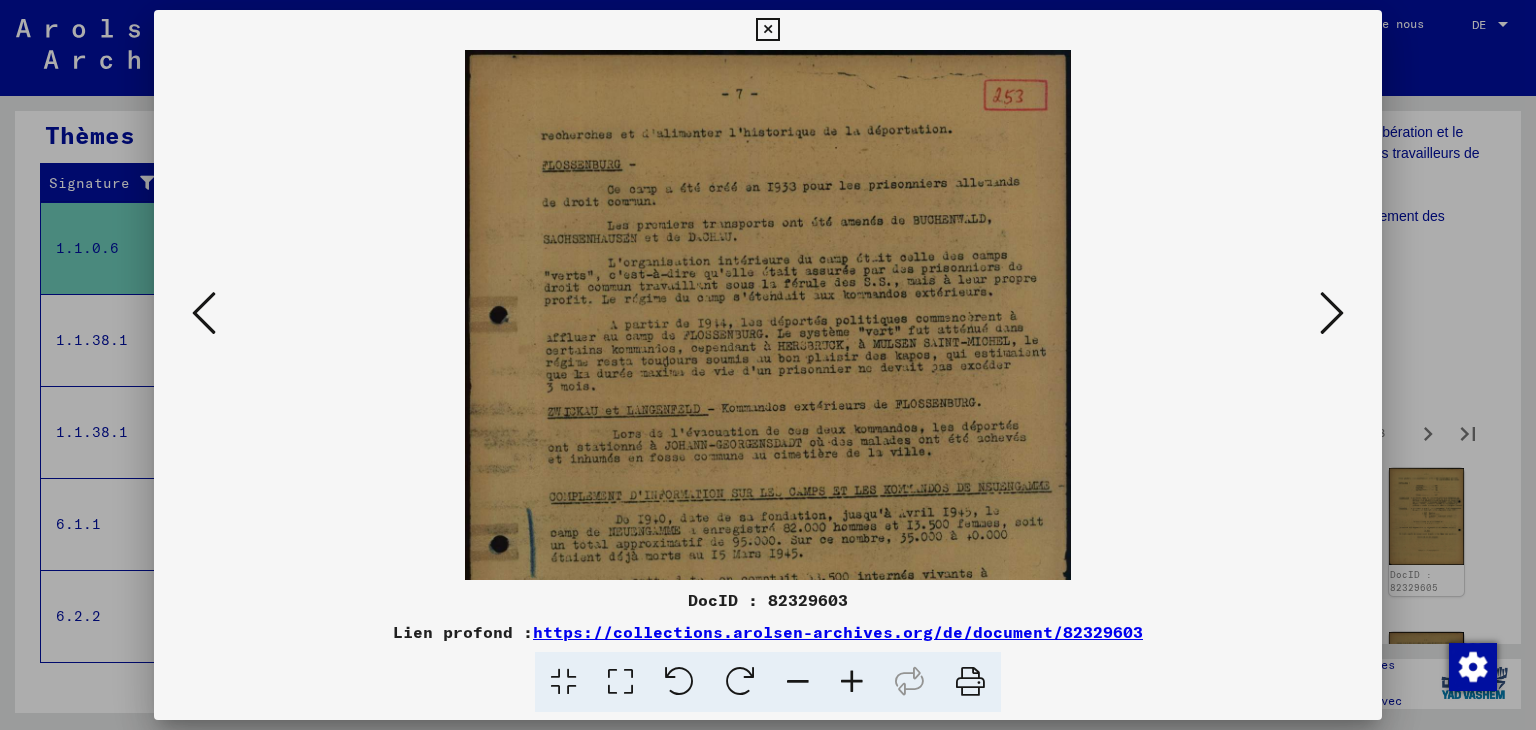 click at bounding box center [852, 682] 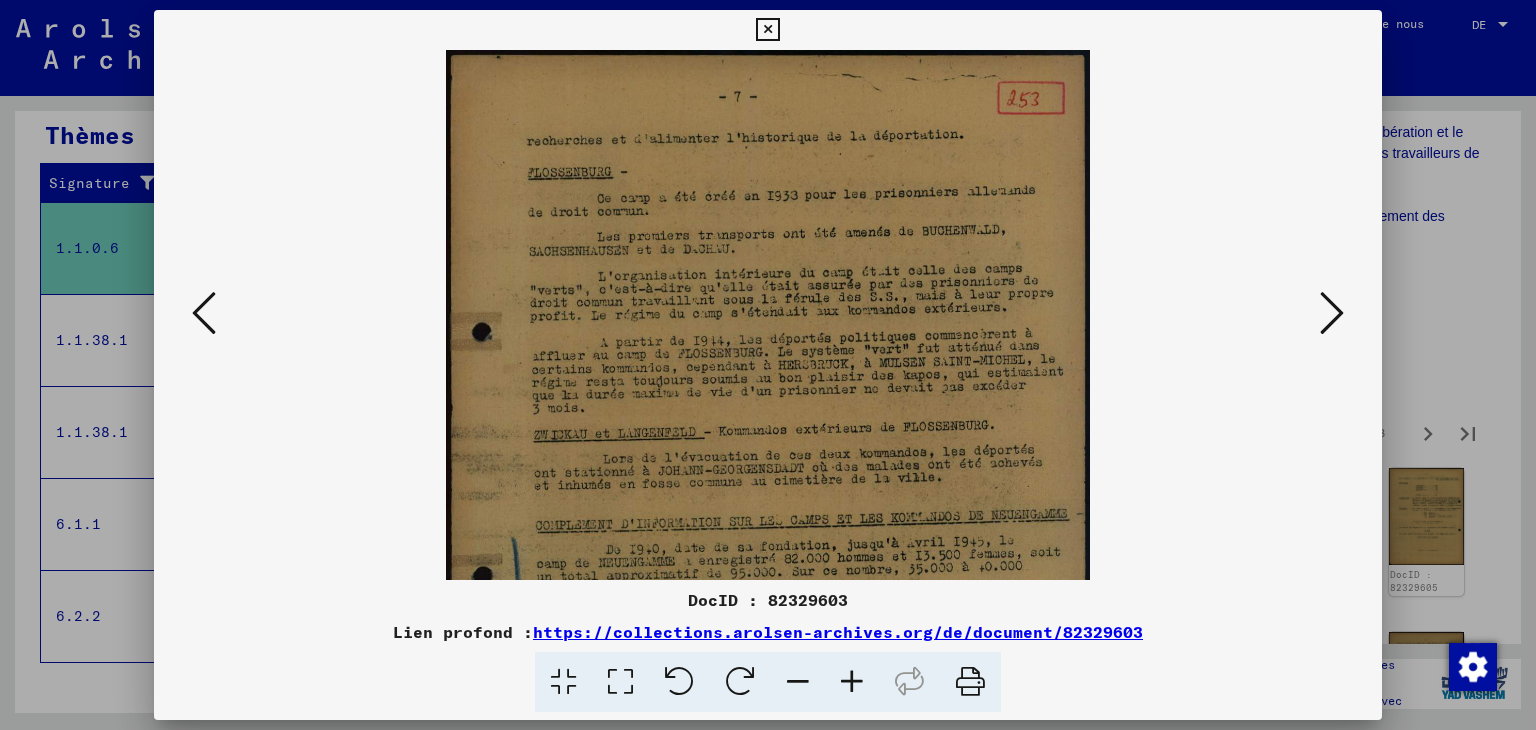 click at bounding box center [852, 682] 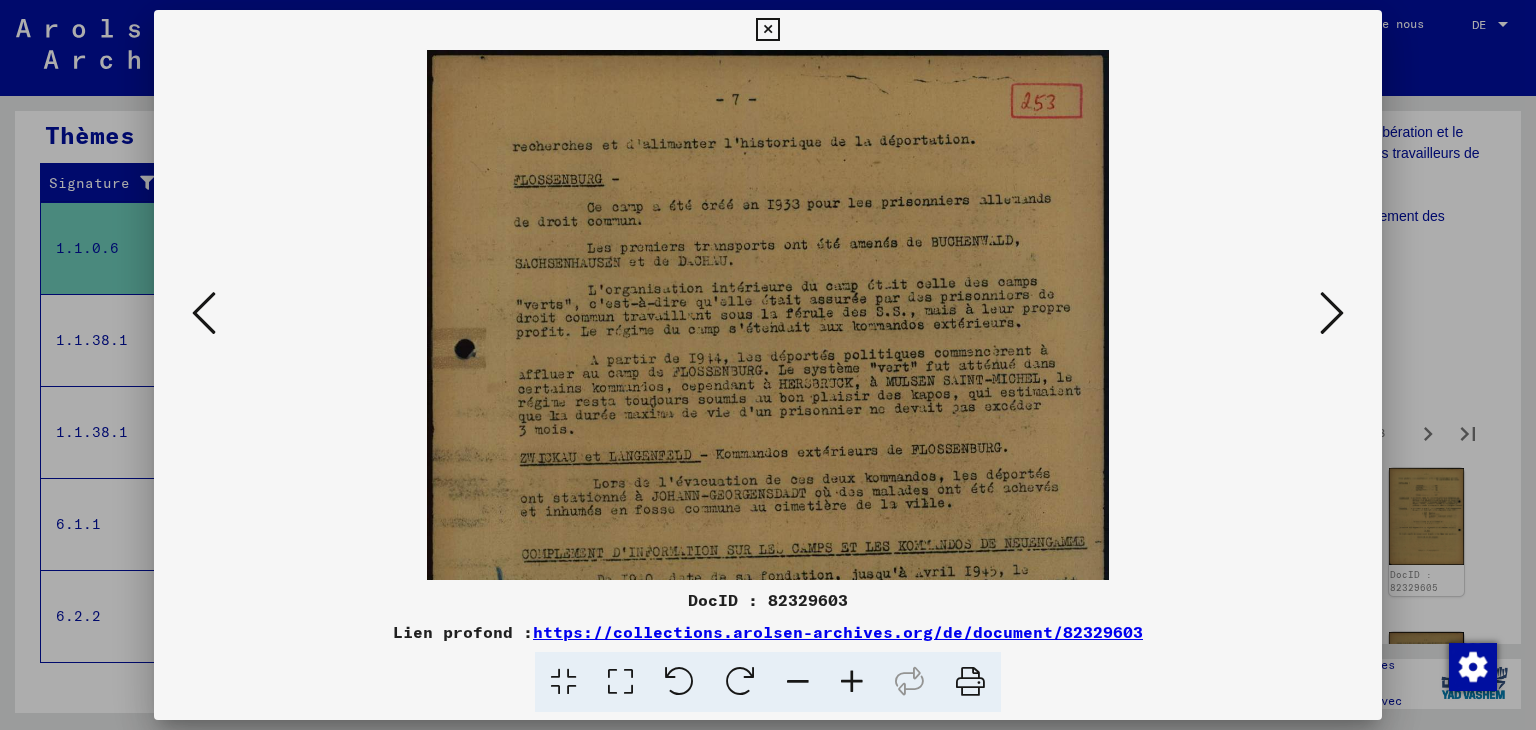 click at bounding box center (852, 682) 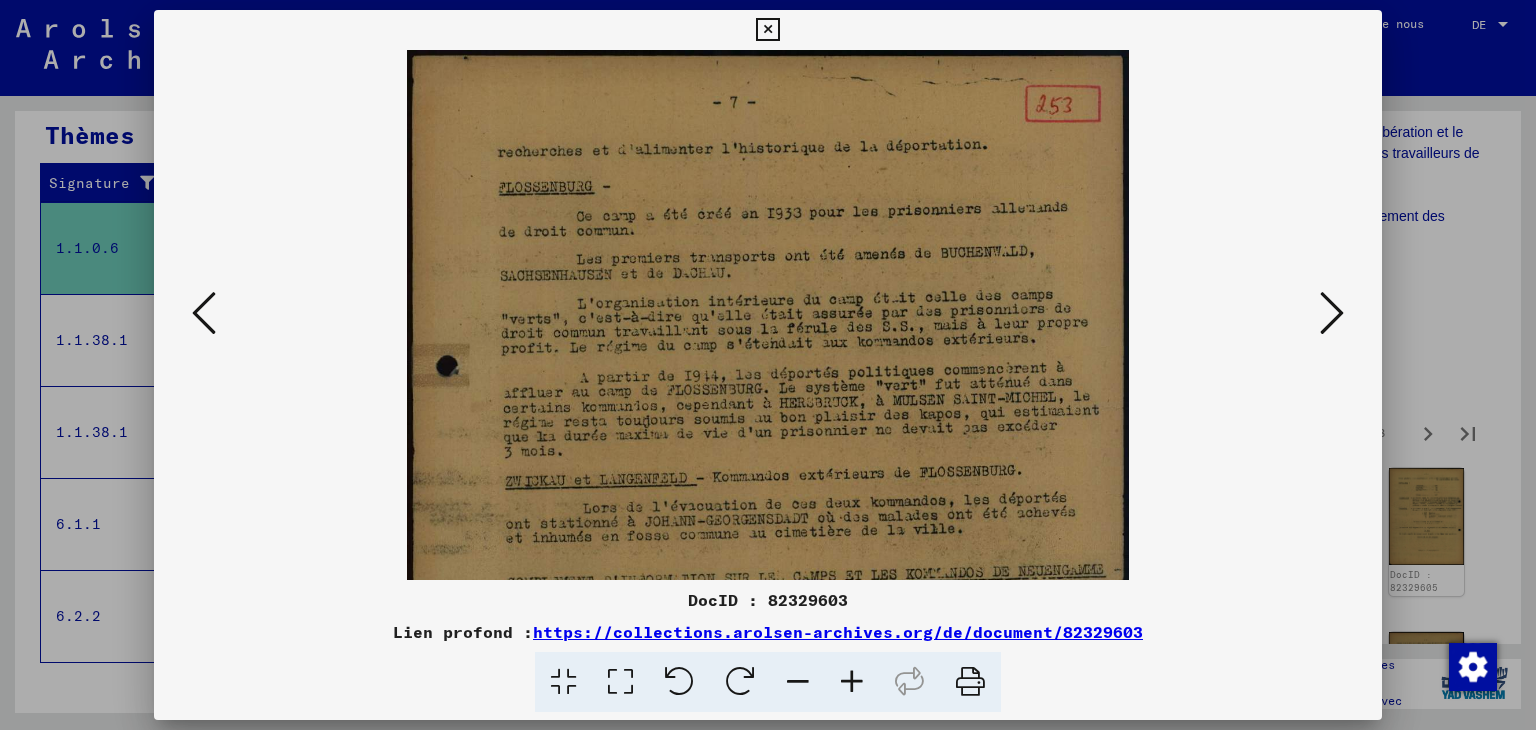 click at bounding box center (852, 682) 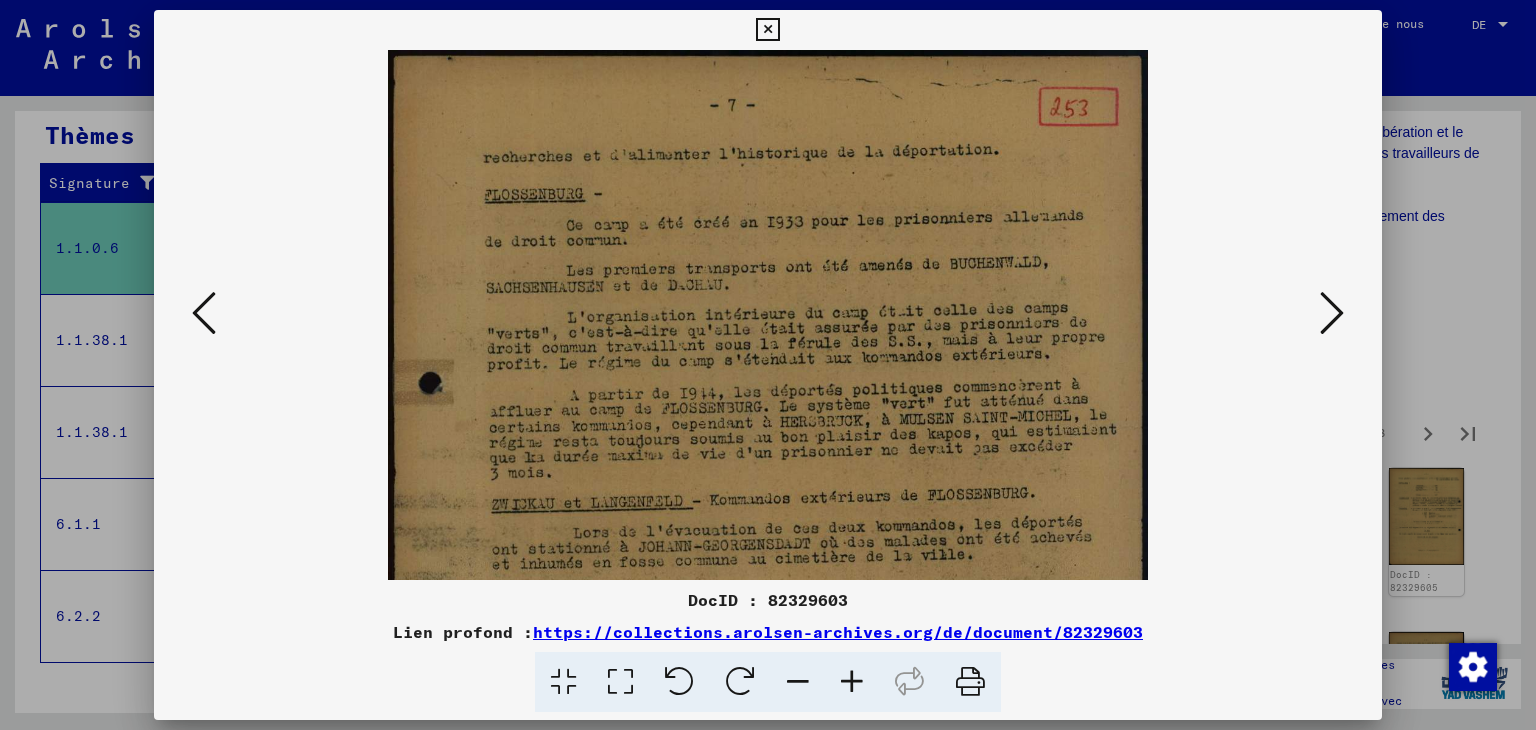 click at bounding box center (852, 682) 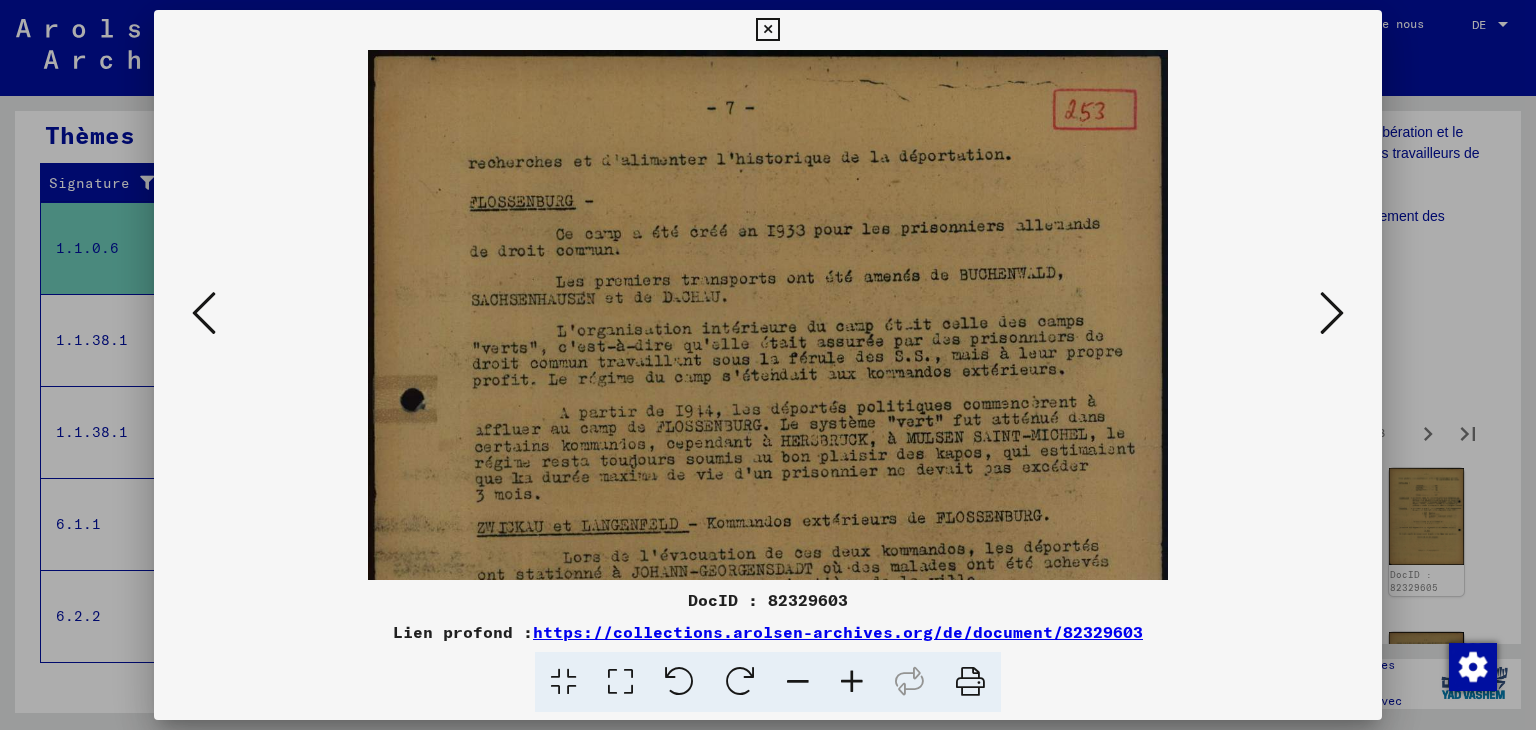 click at bounding box center (852, 682) 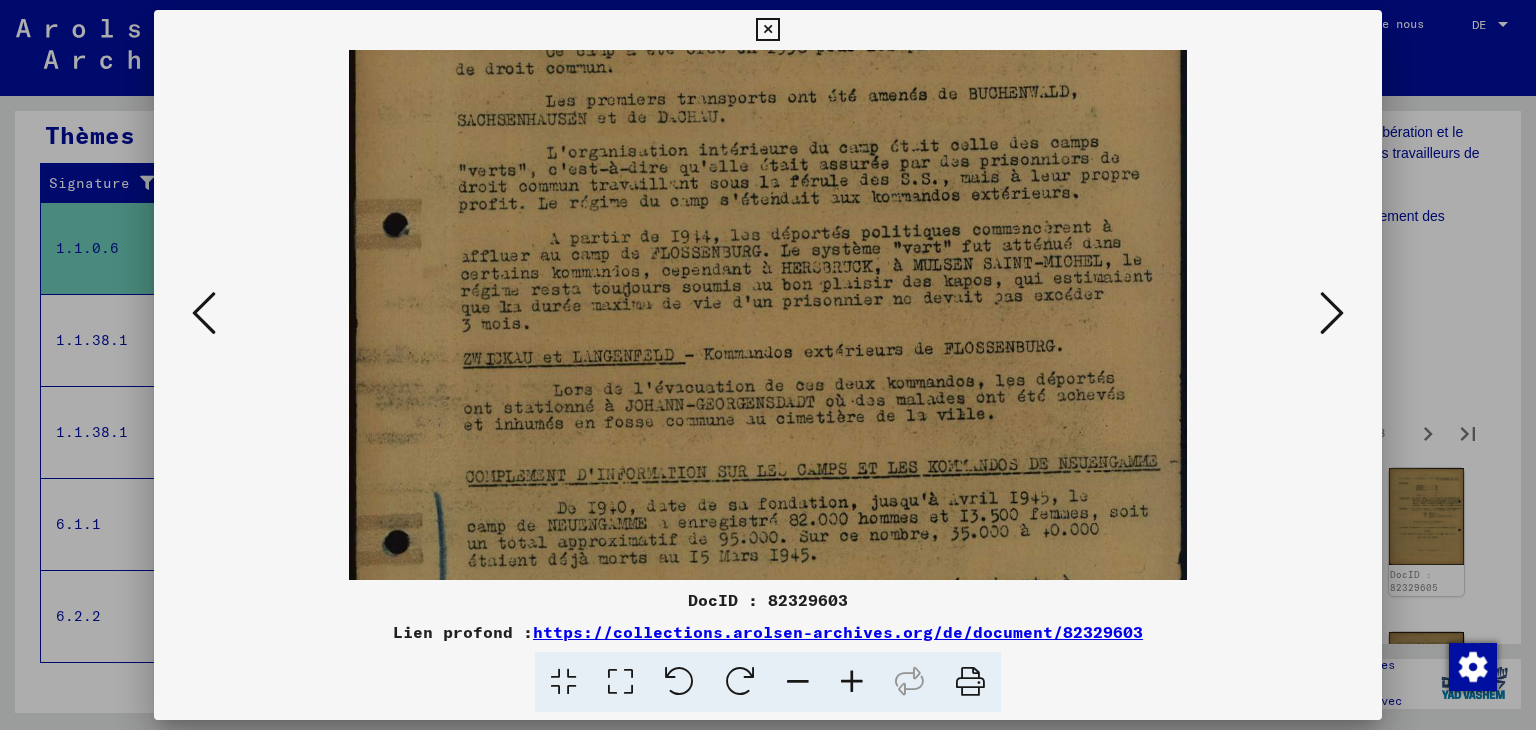 drag, startPoint x: 812, startPoint y: 492, endPoint x: 800, endPoint y: 299, distance: 193.3727 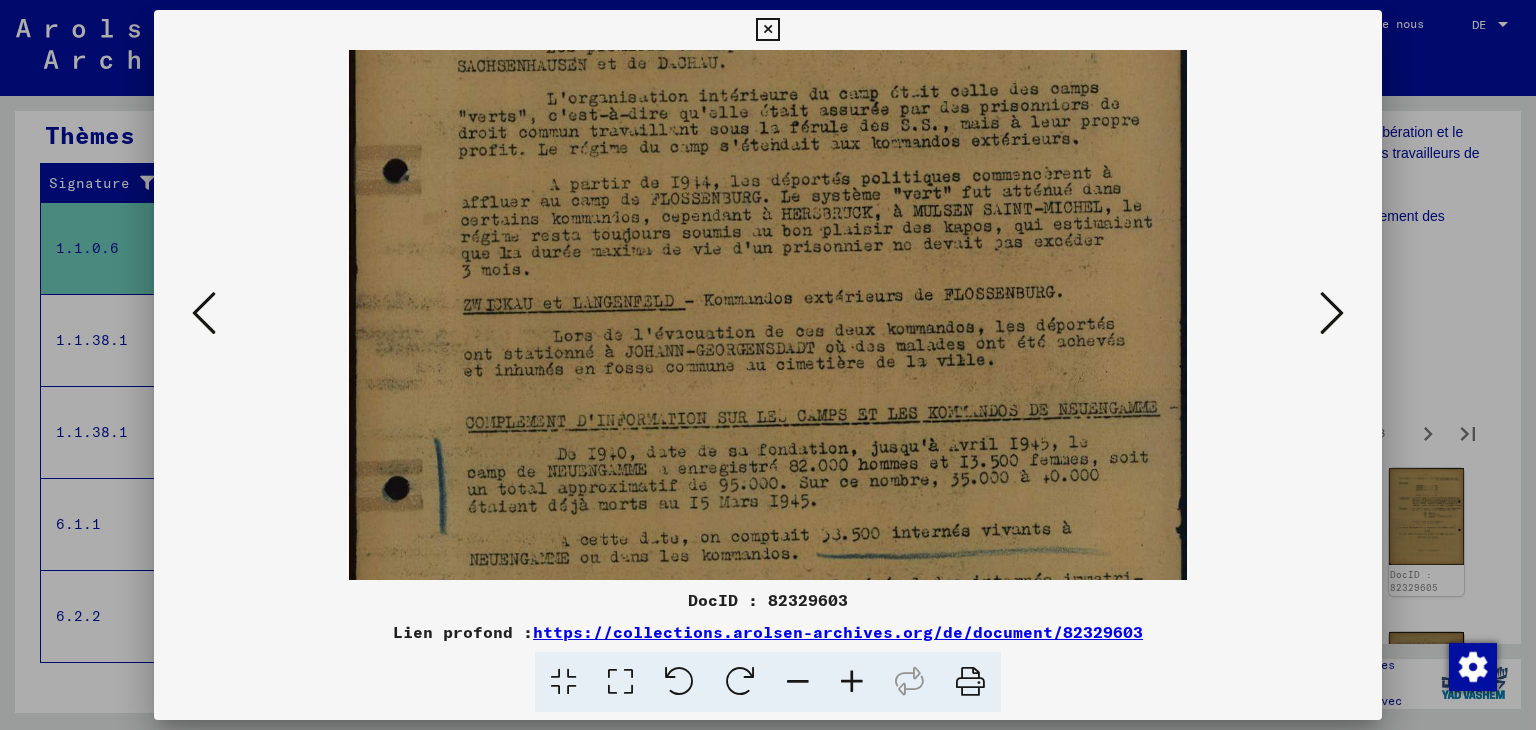 scroll, scrollTop: 312, scrollLeft: 0, axis: vertical 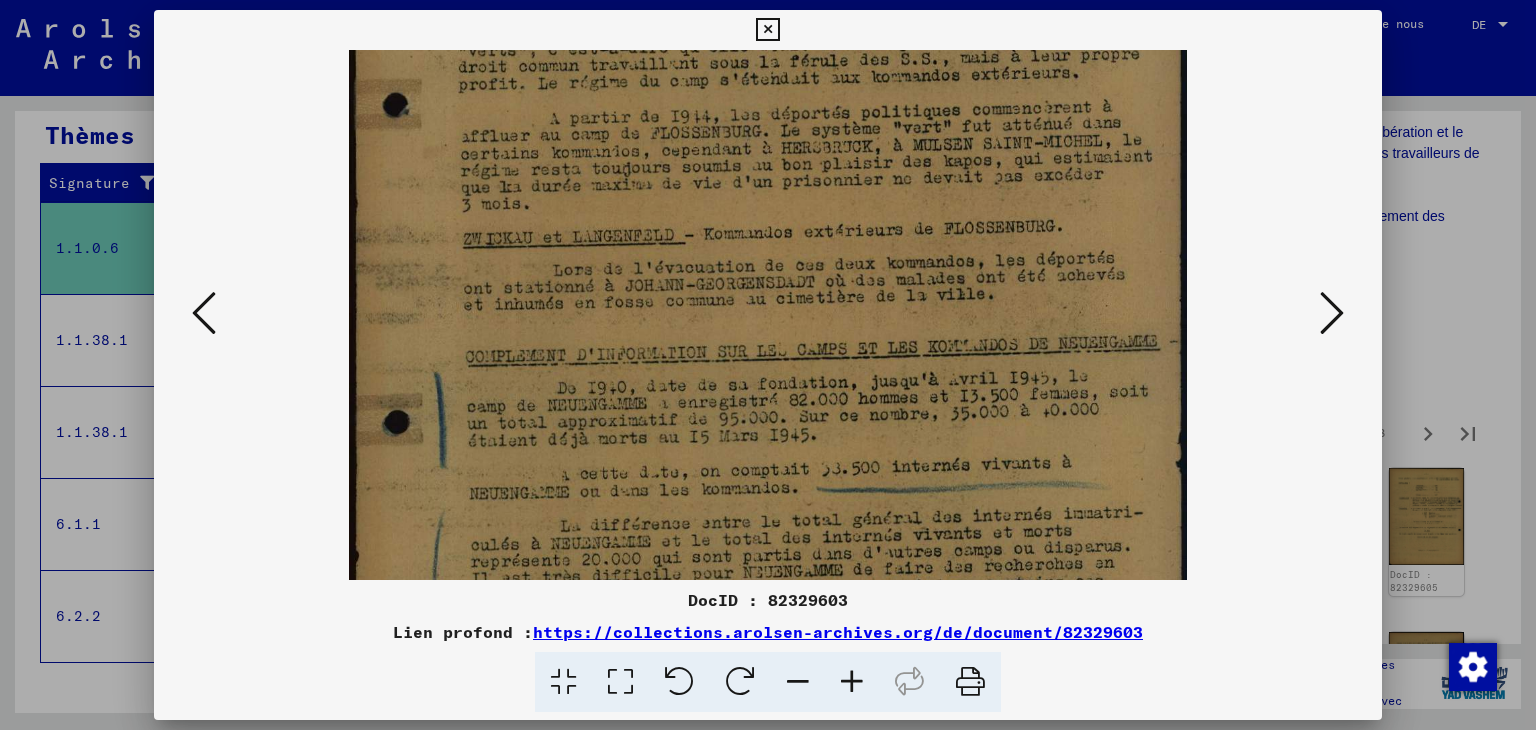 drag, startPoint x: 808, startPoint y: 385, endPoint x: 804, endPoint y: 335, distance: 50.159744 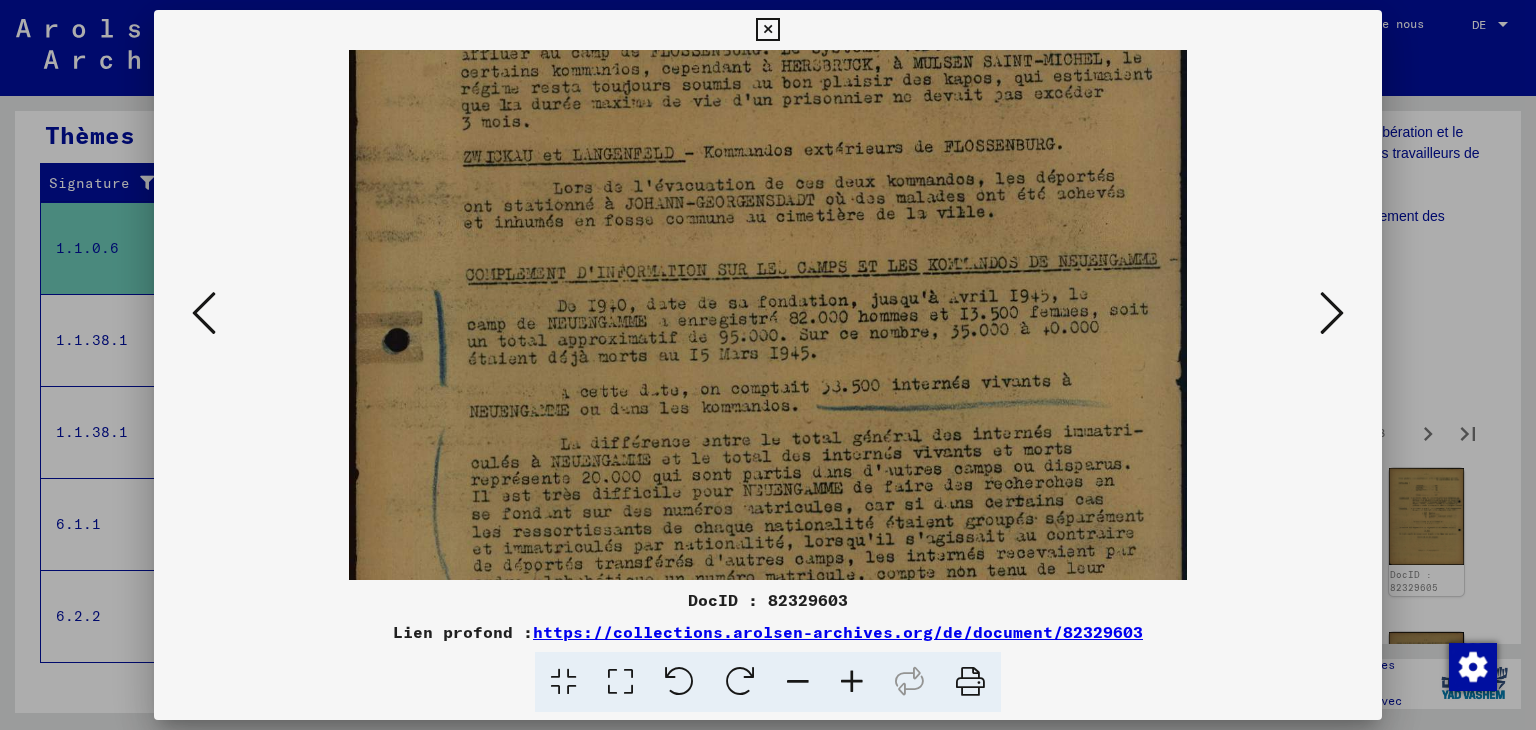 scroll, scrollTop: 401, scrollLeft: 0, axis: vertical 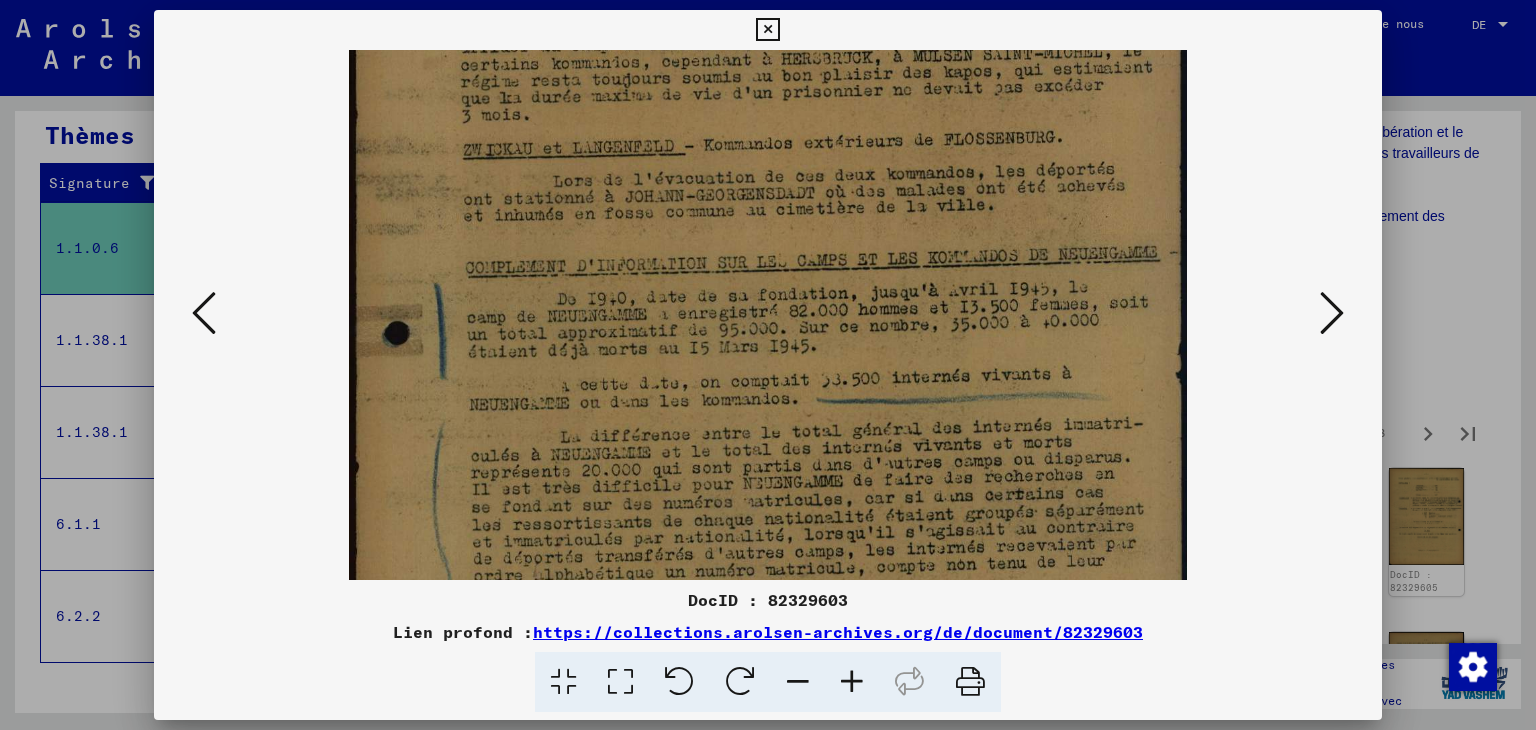 drag, startPoint x: 833, startPoint y: 451, endPoint x: 827, endPoint y: 362, distance: 89.20202 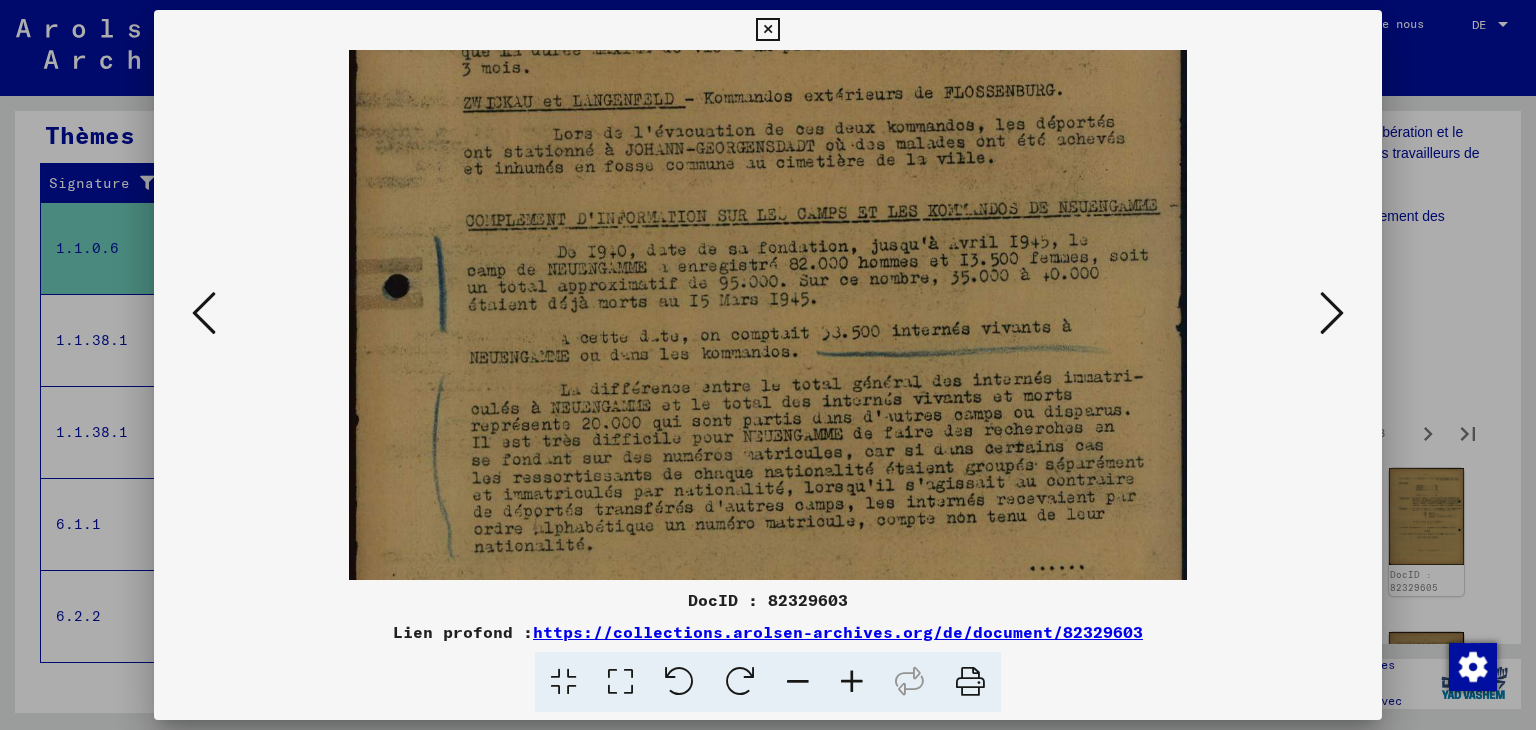scroll, scrollTop: 485, scrollLeft: 0, axis: vertical 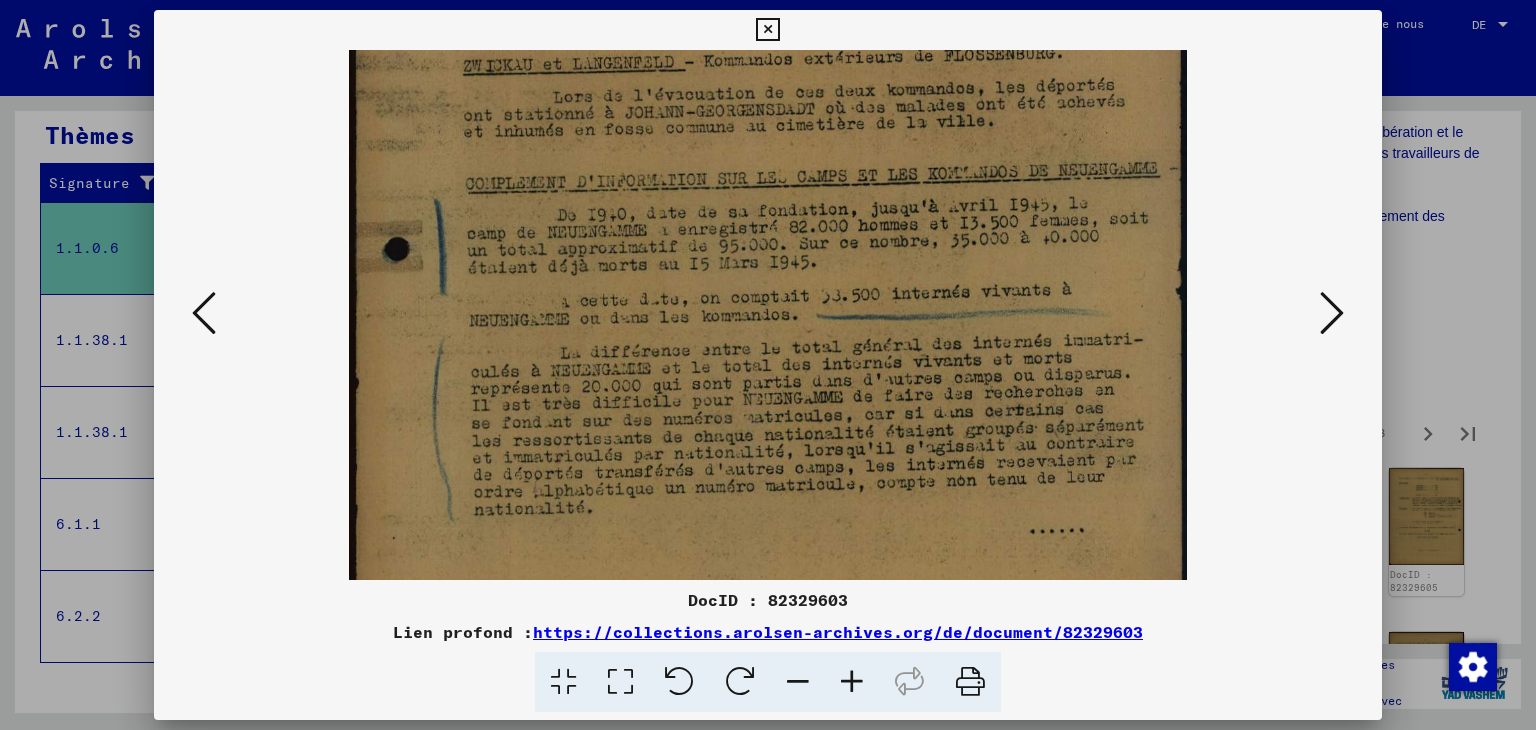 drag, startPoint x: 850, startPoint y: 442, endPoint x: 844, endPoint y: 359, distance: 83.21658 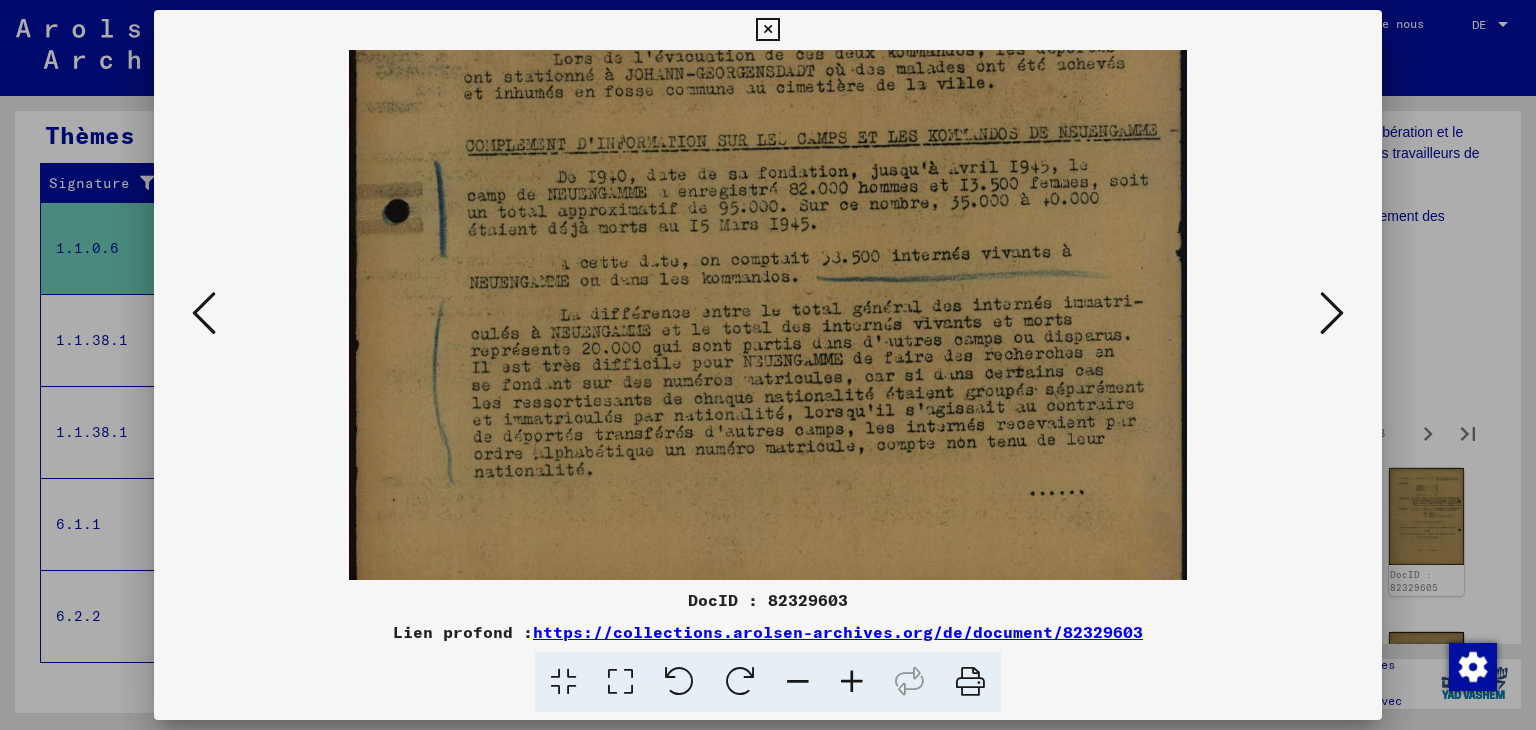 scroll, scrollTop: 524, scrollLeft: 0, axis: vertical 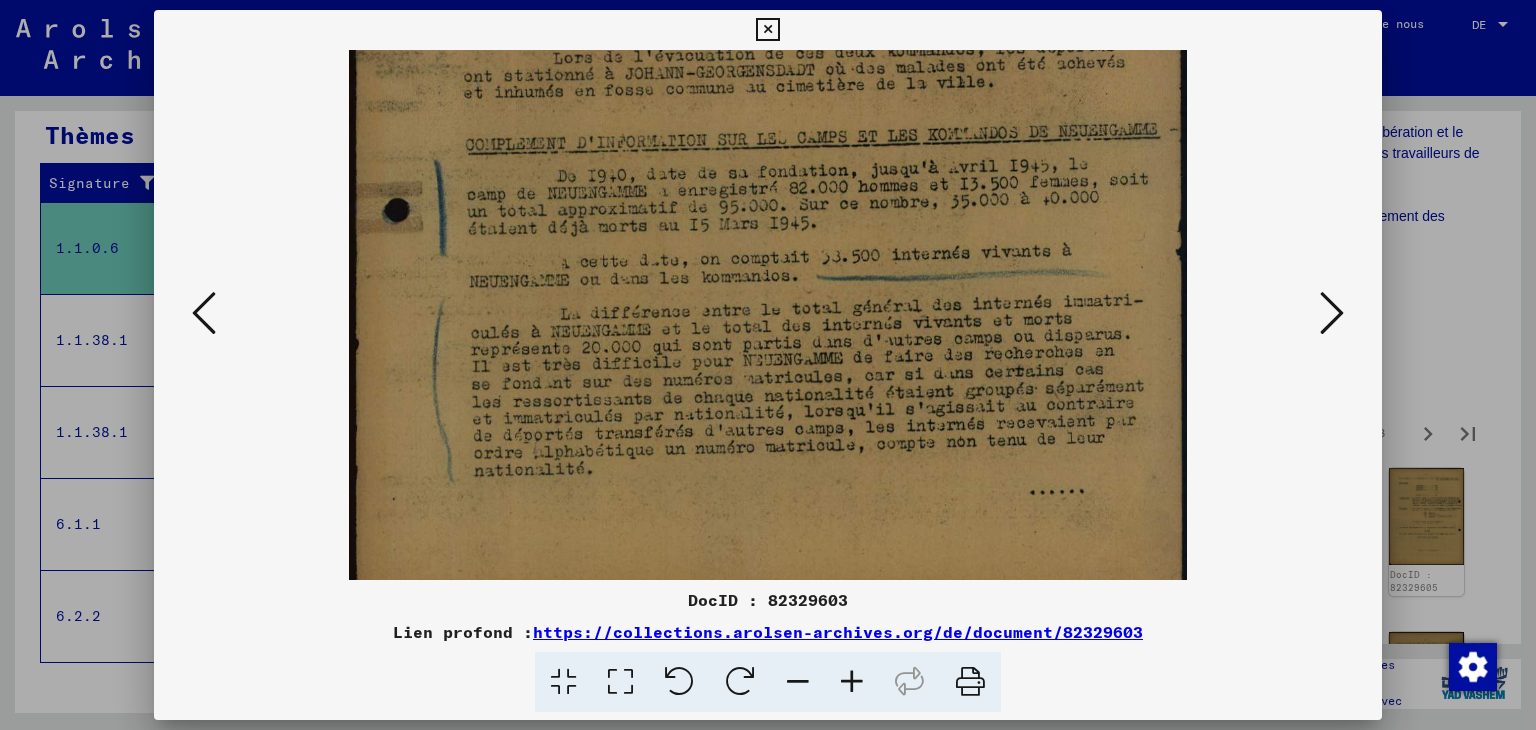 drag, startPoint x: 857, startPoint y: 445, endPoint x: 848, endPoint y: 407, distance: 39.051247 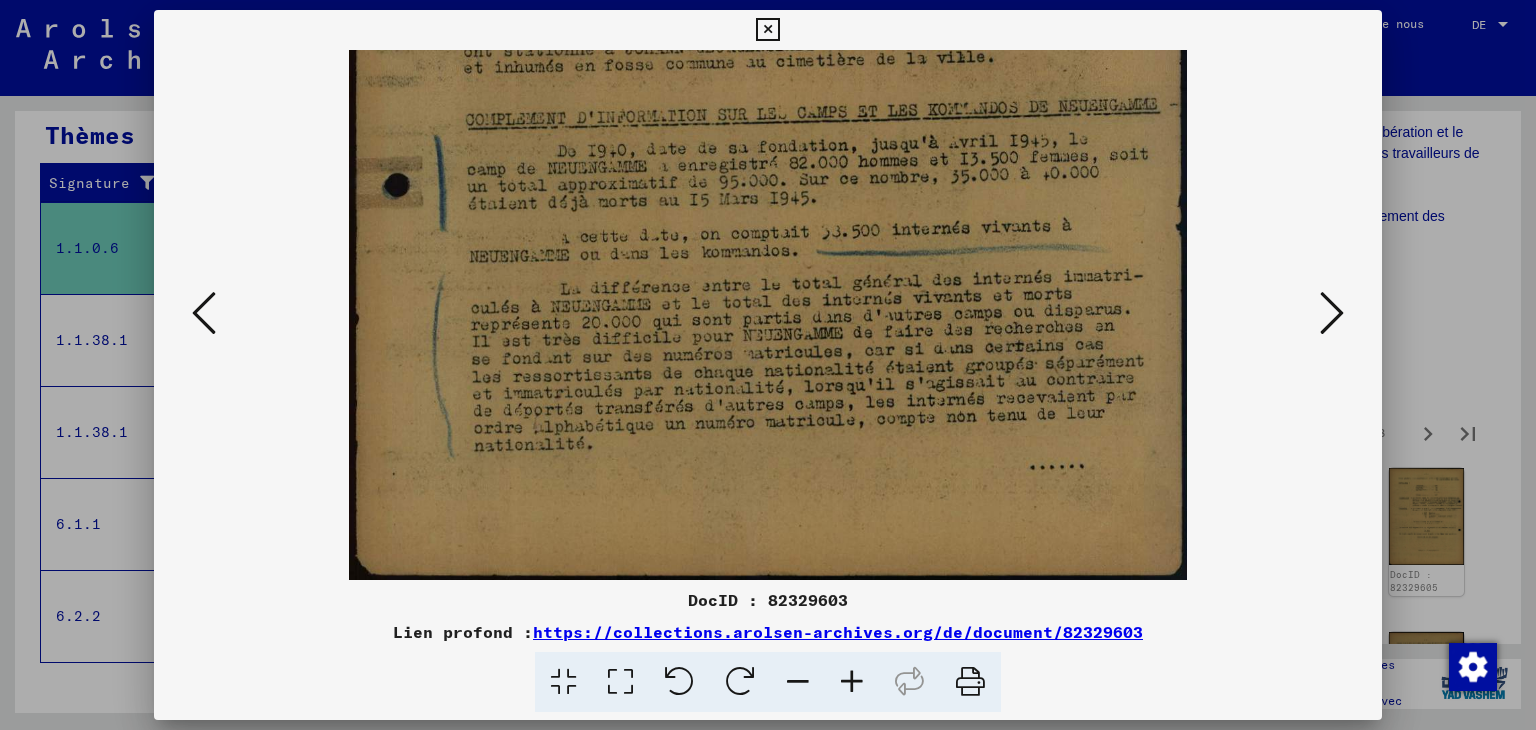 drag, startPoint x: 861, startPoint y: 466, endPoint x: 847, endPoint y: 414, distance: 53.851646 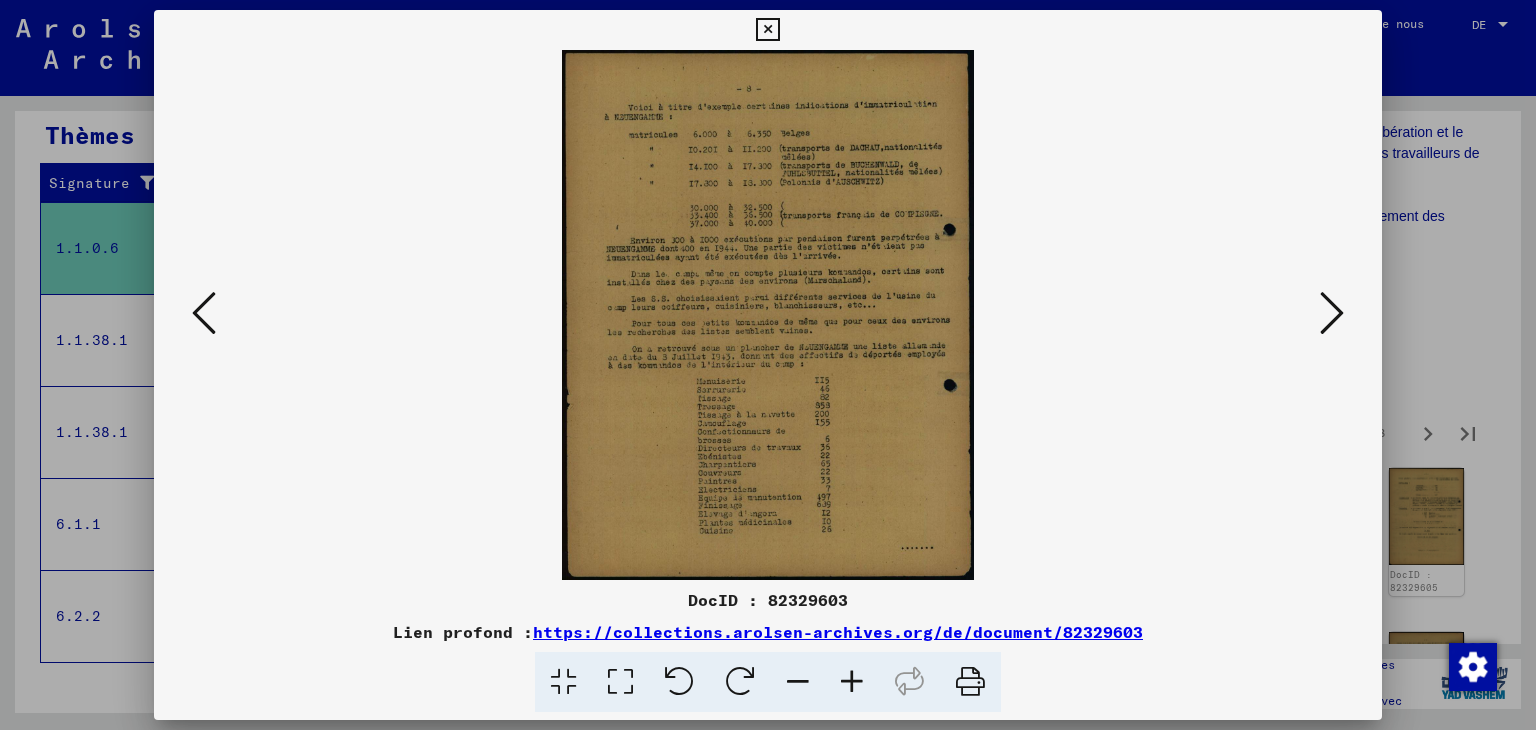 scroll, scrollTop: 0, scrollLeft: 0, axis: both 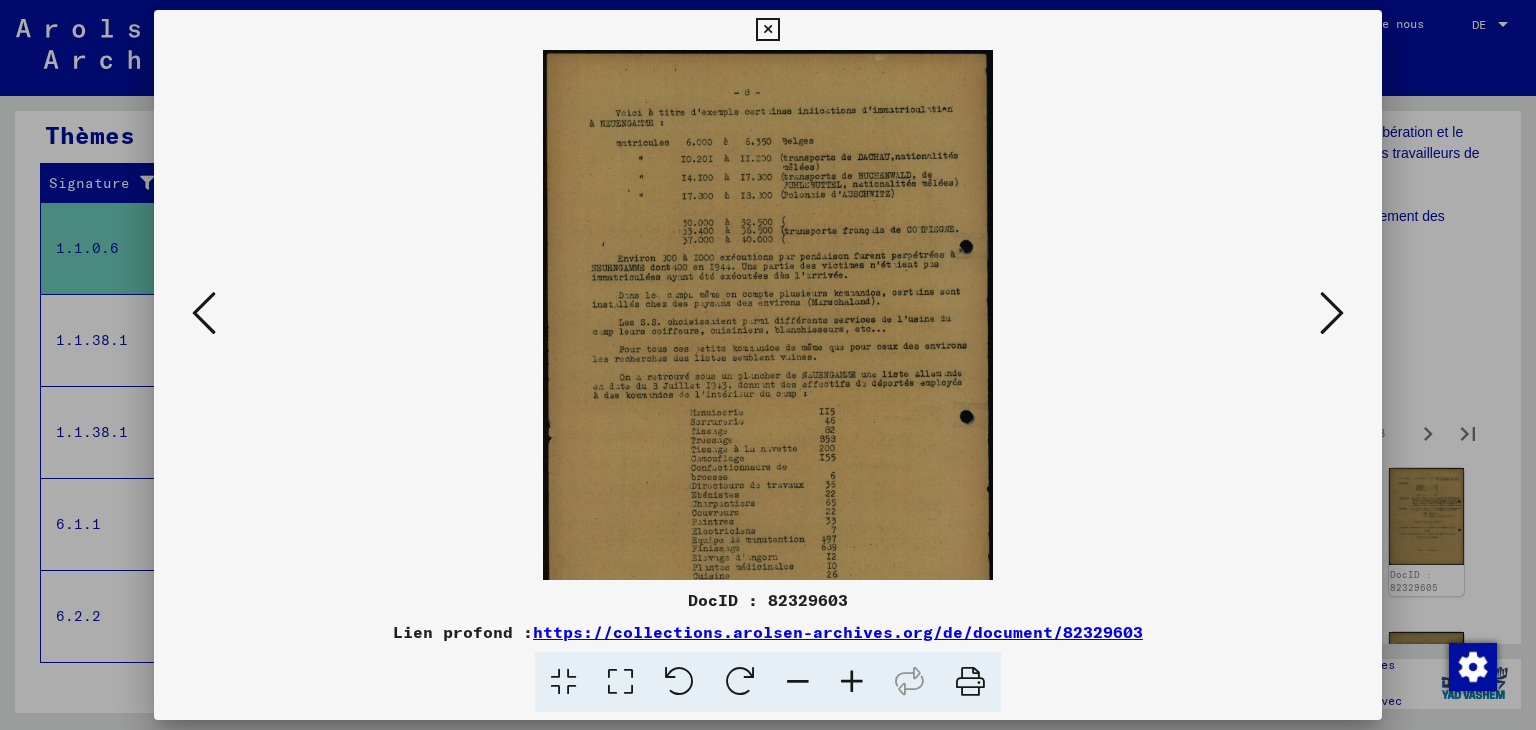 click at bounding box center (852, 682) 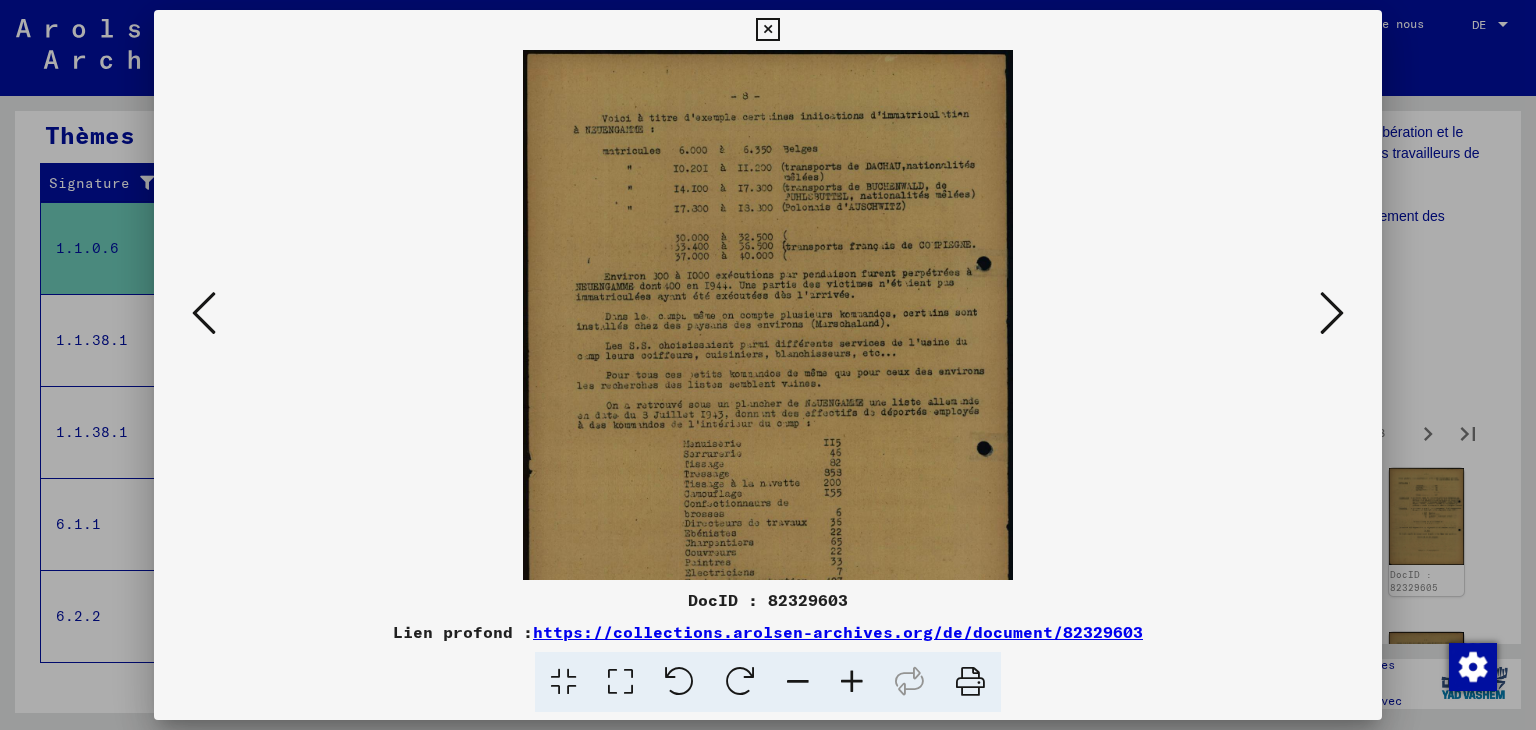 click at bounding box center (852, 682) 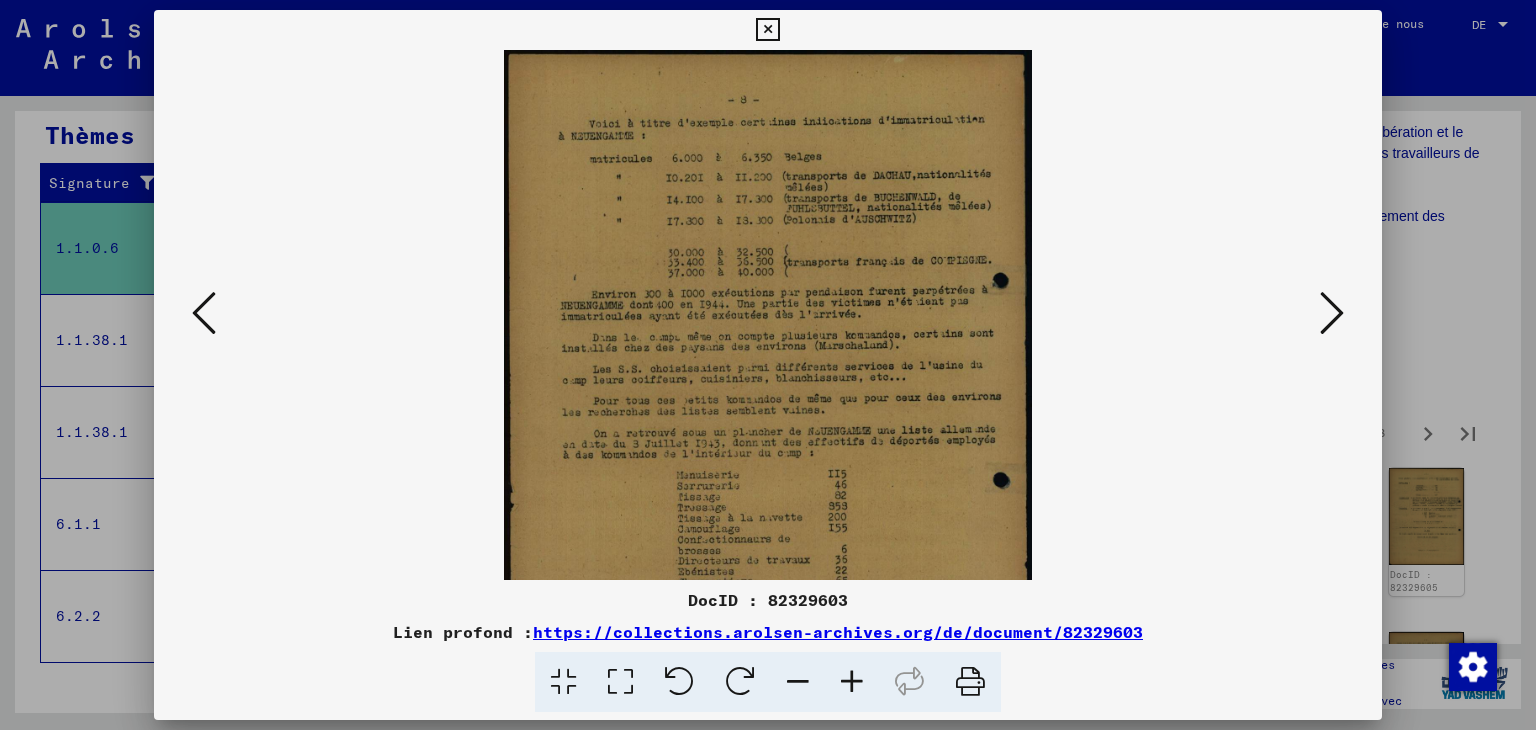 click at bounding box center [852, 682] 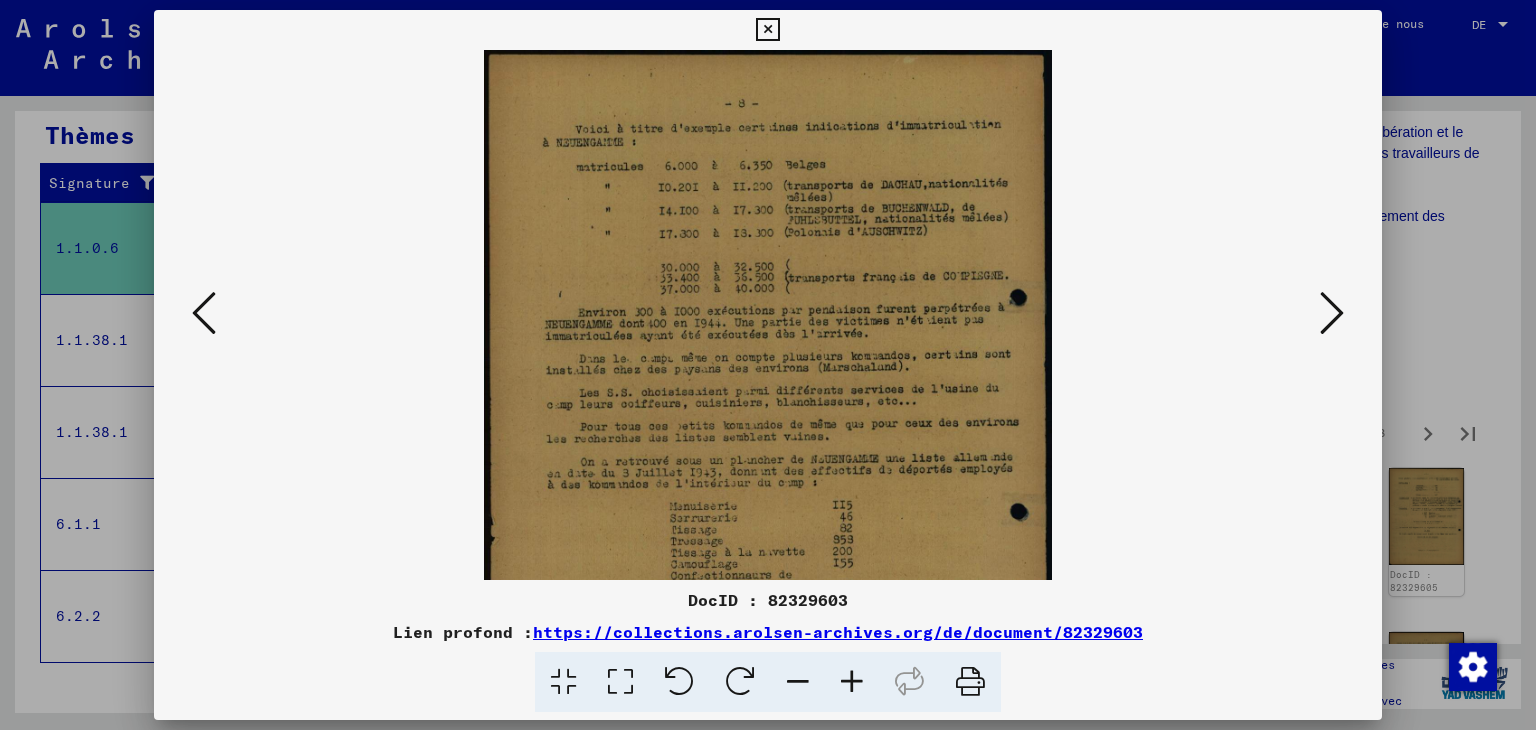 click at bounding box center (852, 682) 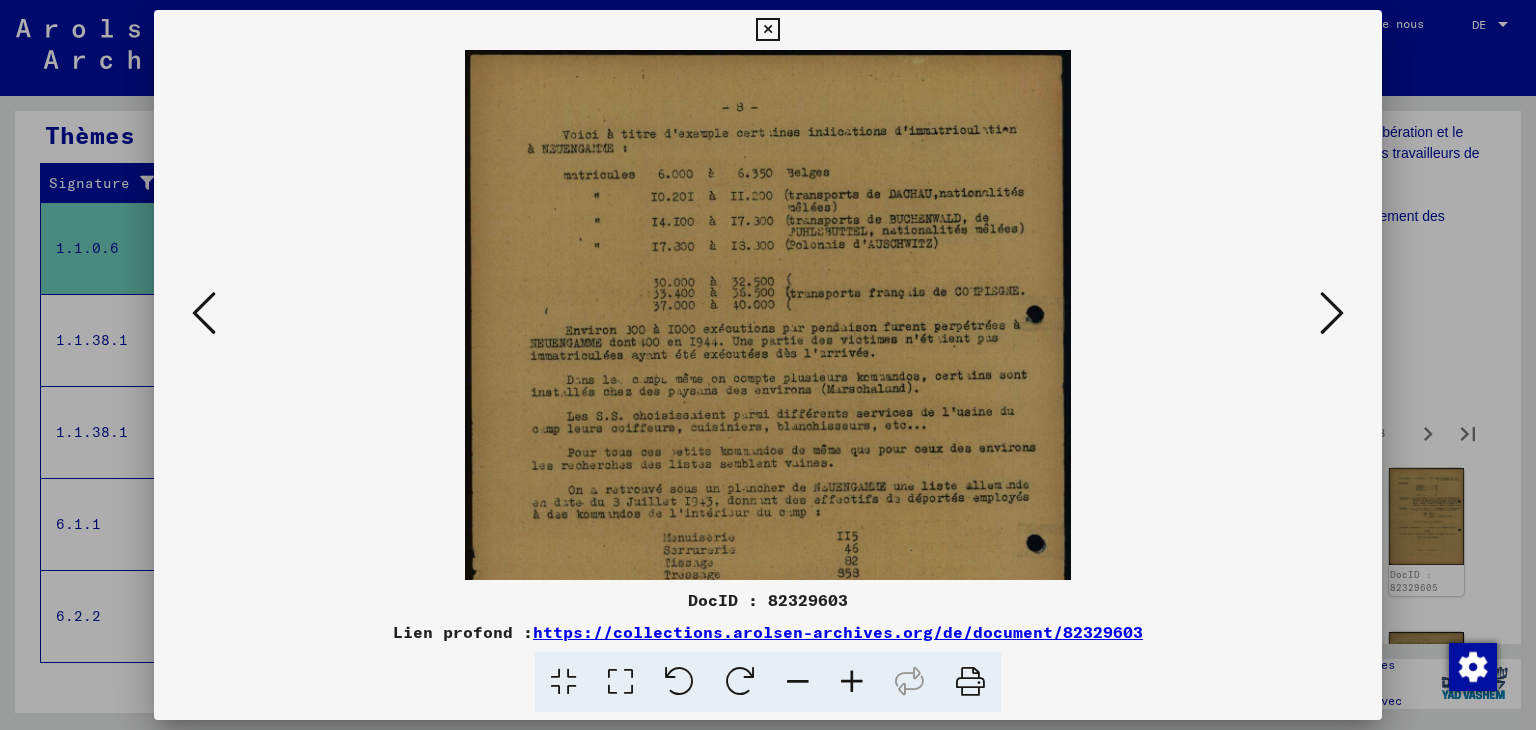 click at bounding box center (852, 682) 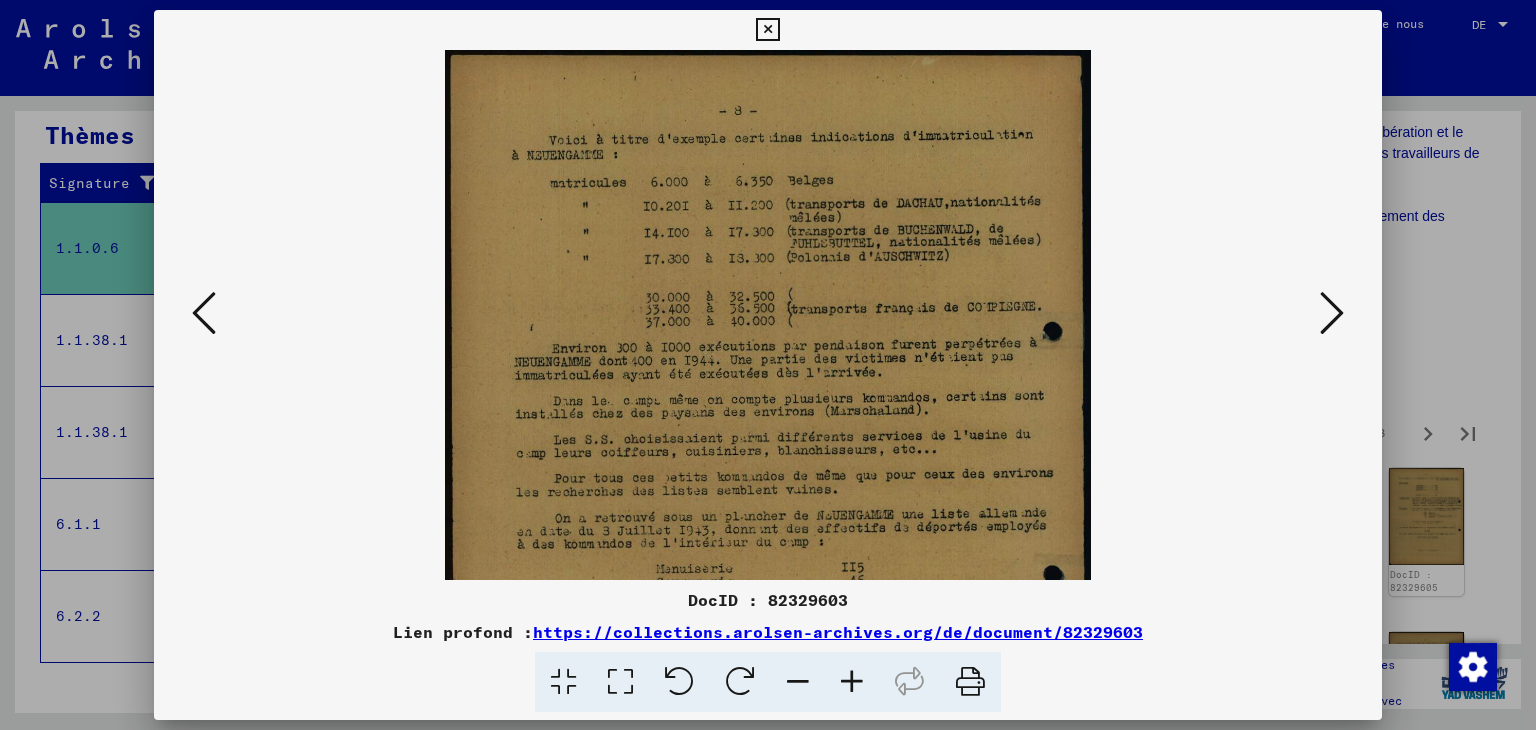 click at bounding box center [852, 682] 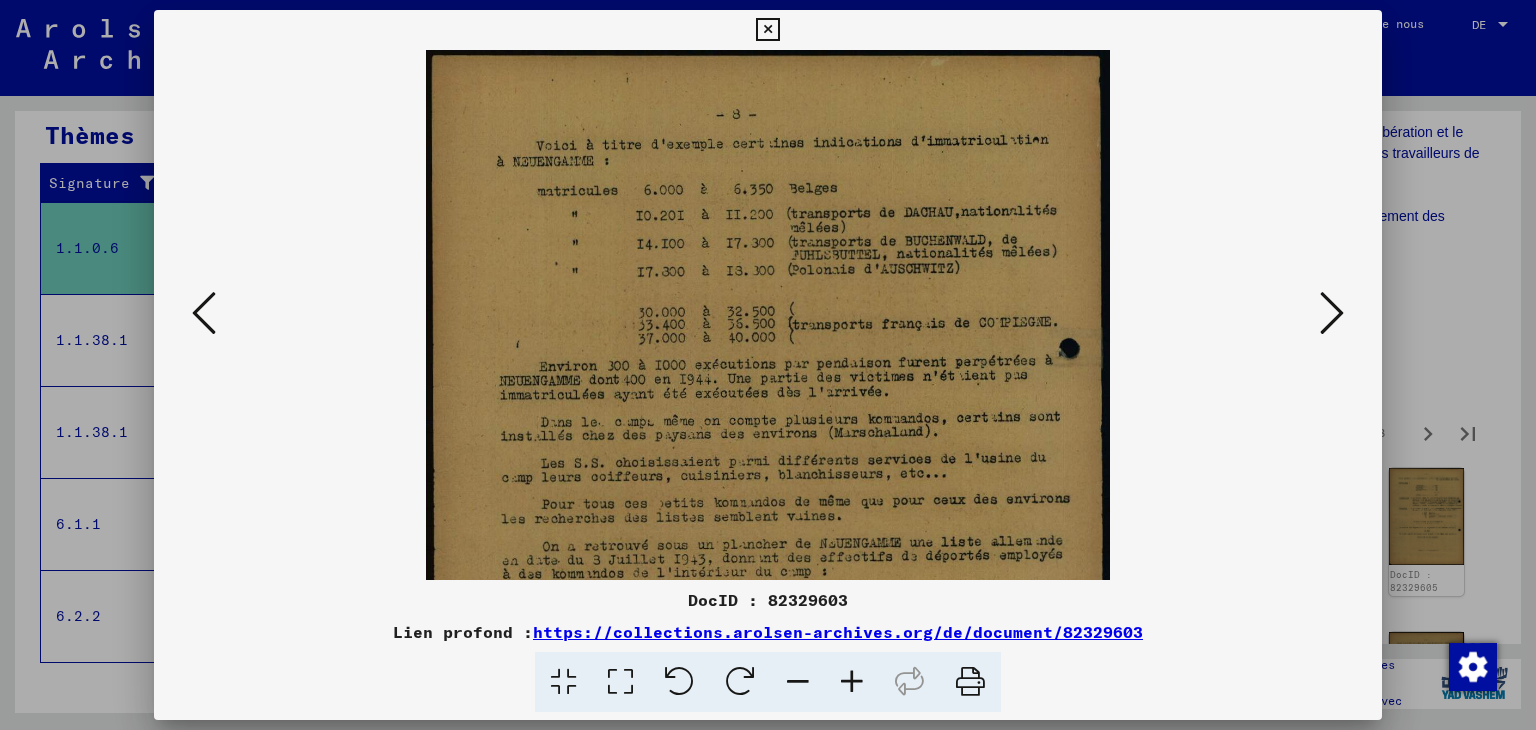 click at bounding box center (852, 682) 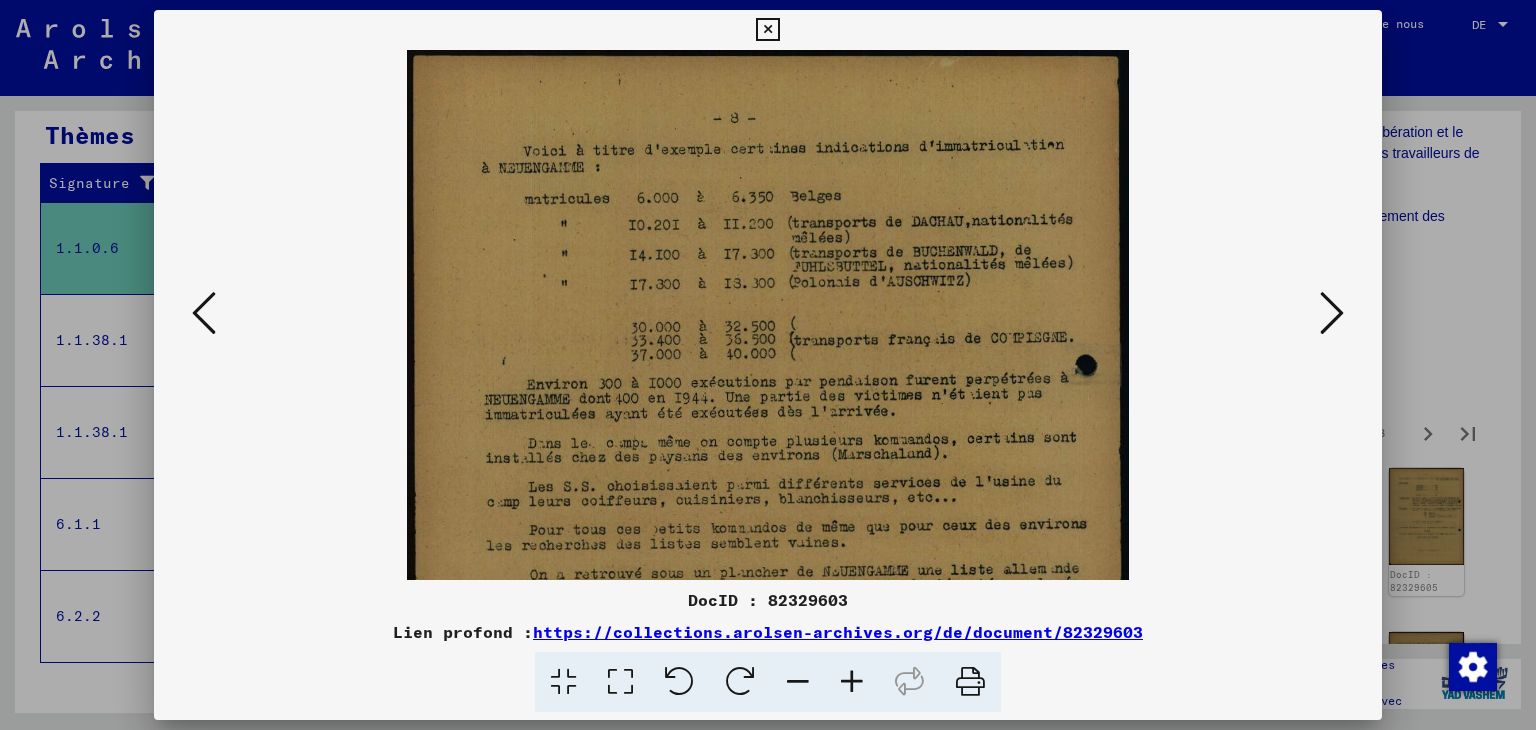 click at bounding box center (852, 682) 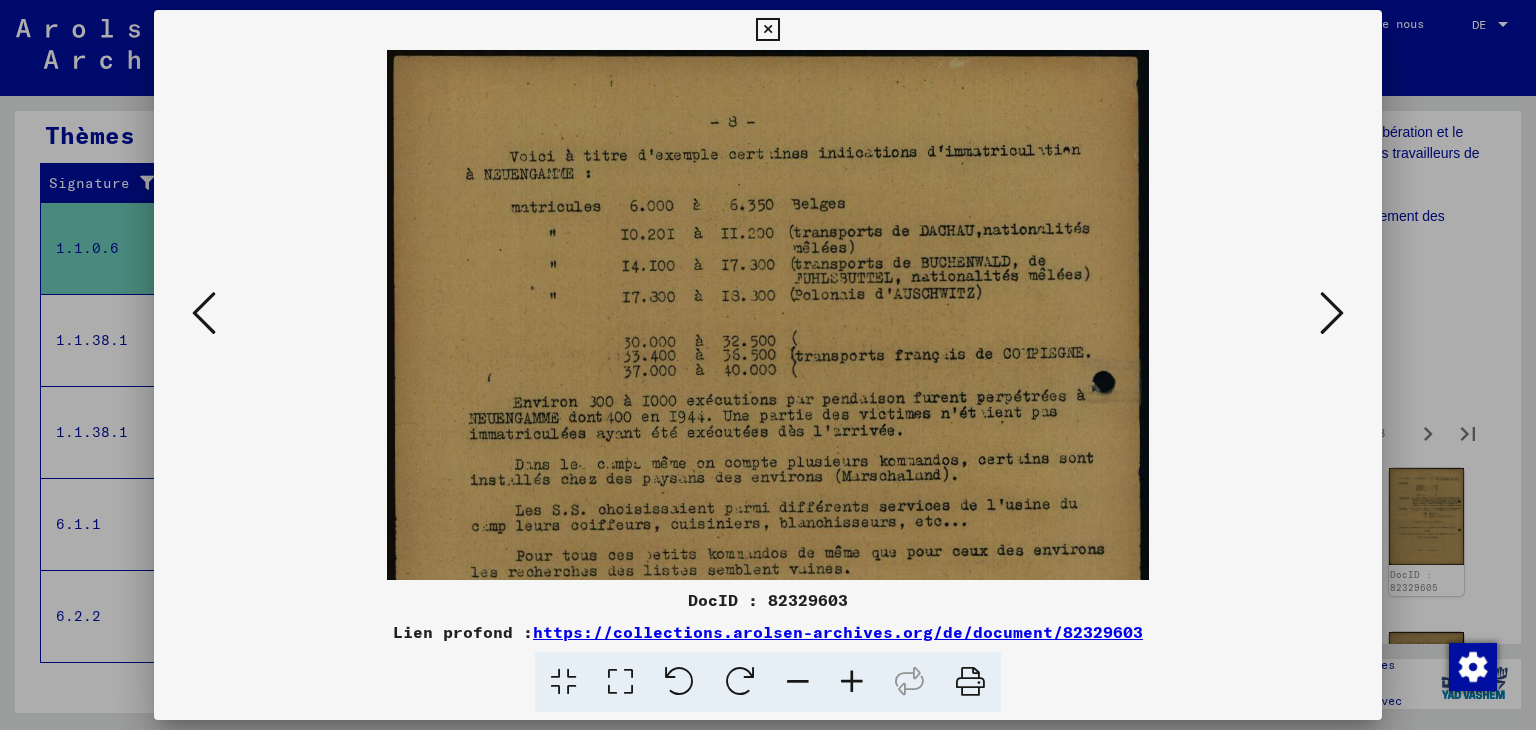 click at bounding box center [852, 682] 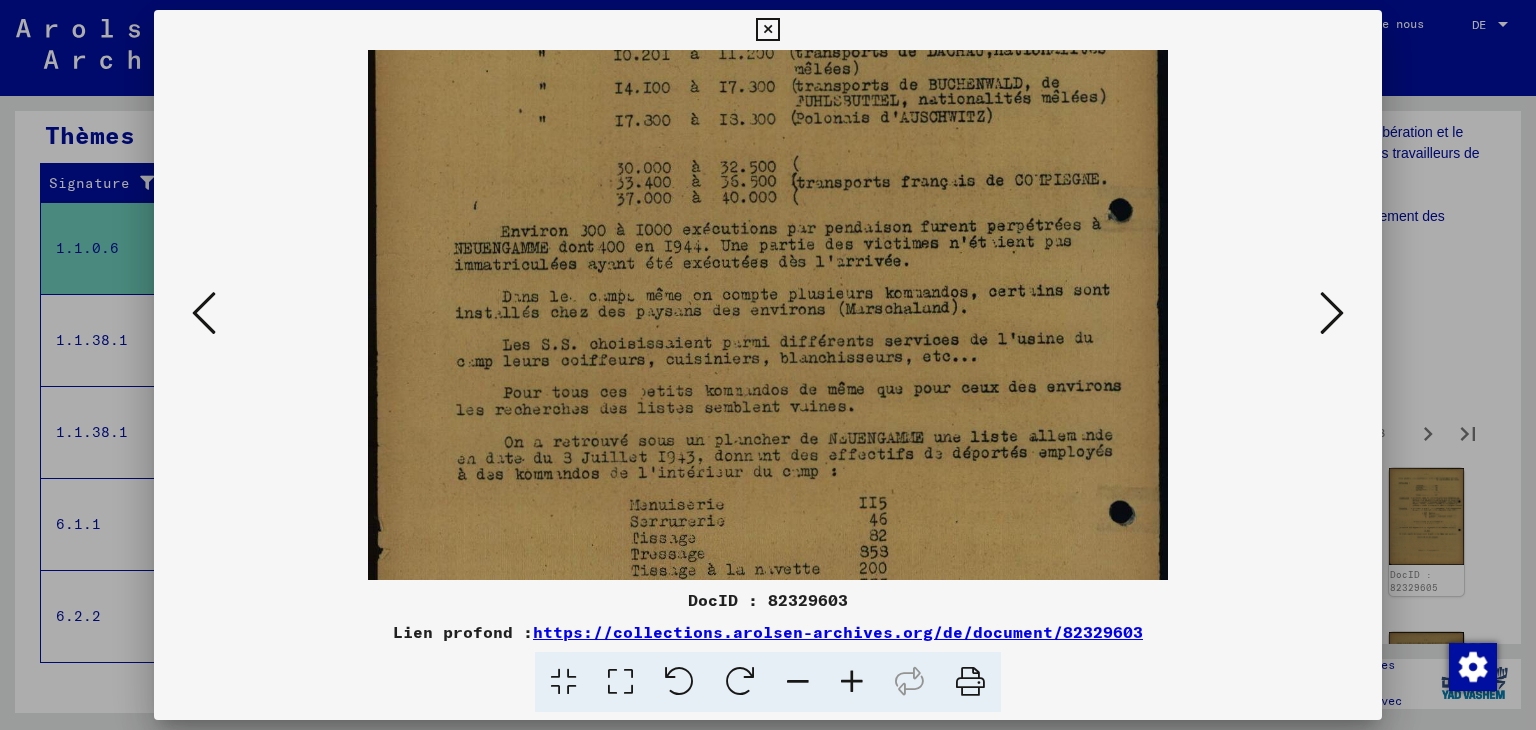 scroll, scrollTop: 191, scrollLeft: 0, axis: vertical 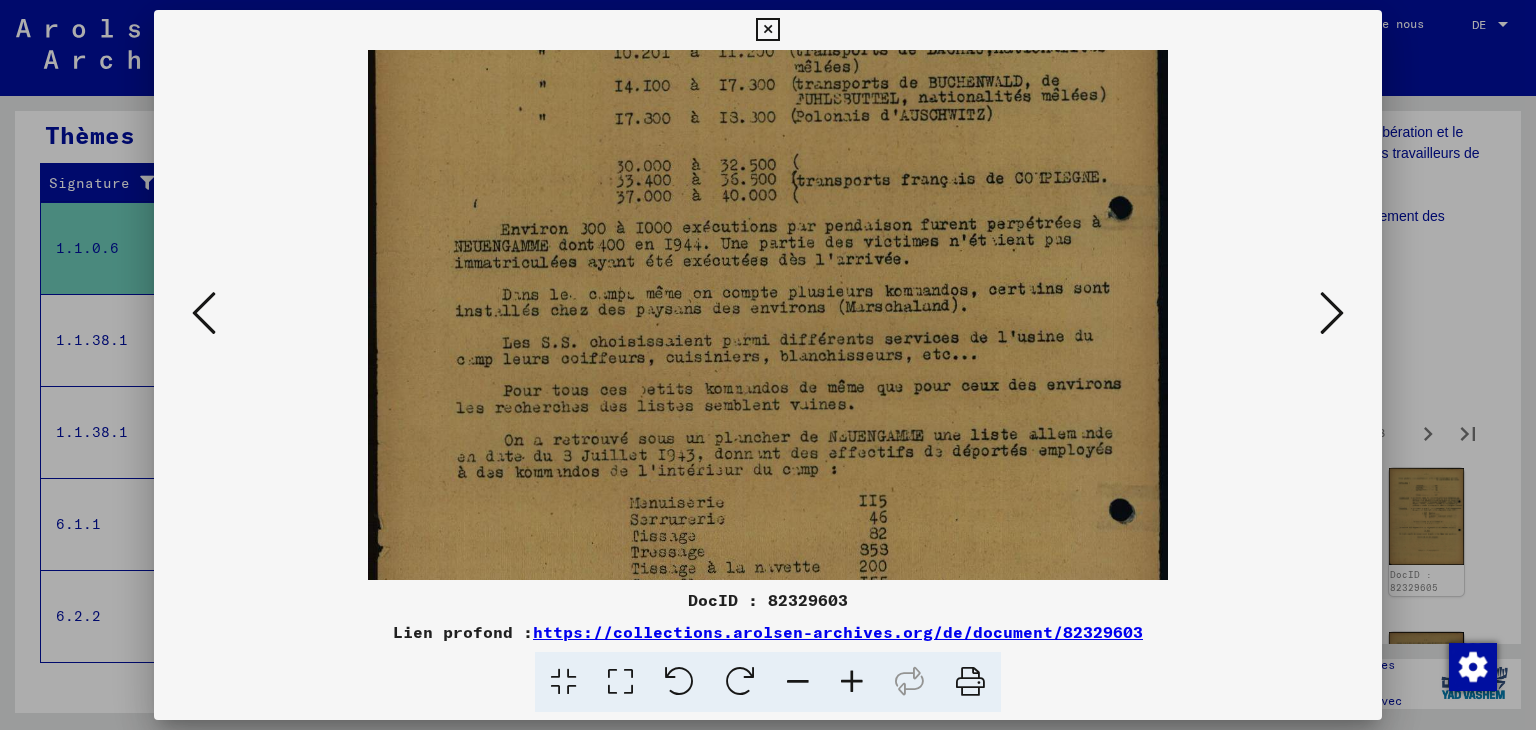 drag, startPoint x: 843, startPoint y: 510, endPoint x: 808, endPoint y: 319, distance: 194.18033 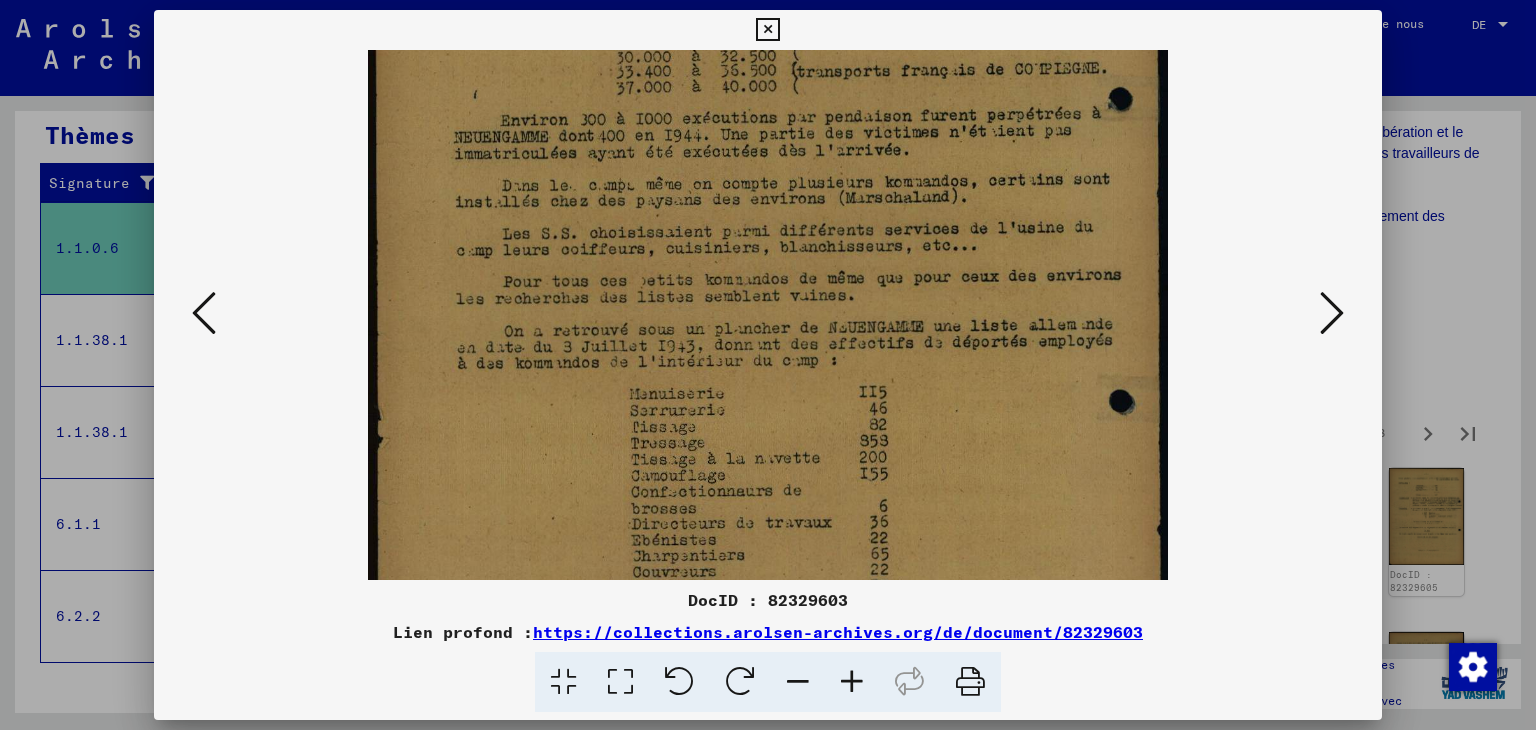 scroll, scrollTop: 304, scrollLeft: 0, axis: vertical 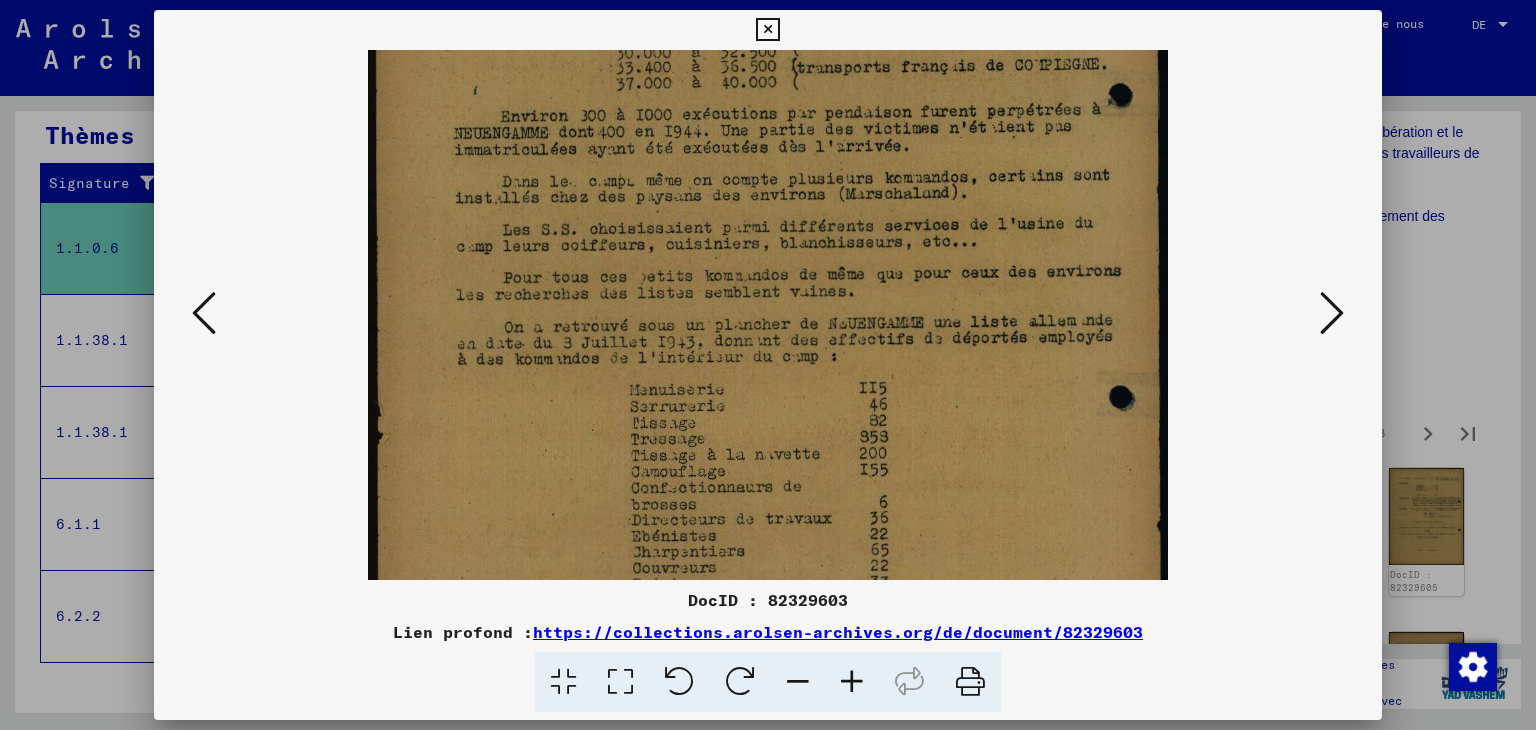 drag, startPoint x: 824, startPoint y: 425, endPoint x: 803, endPoint y: 317, distance: 110.02273 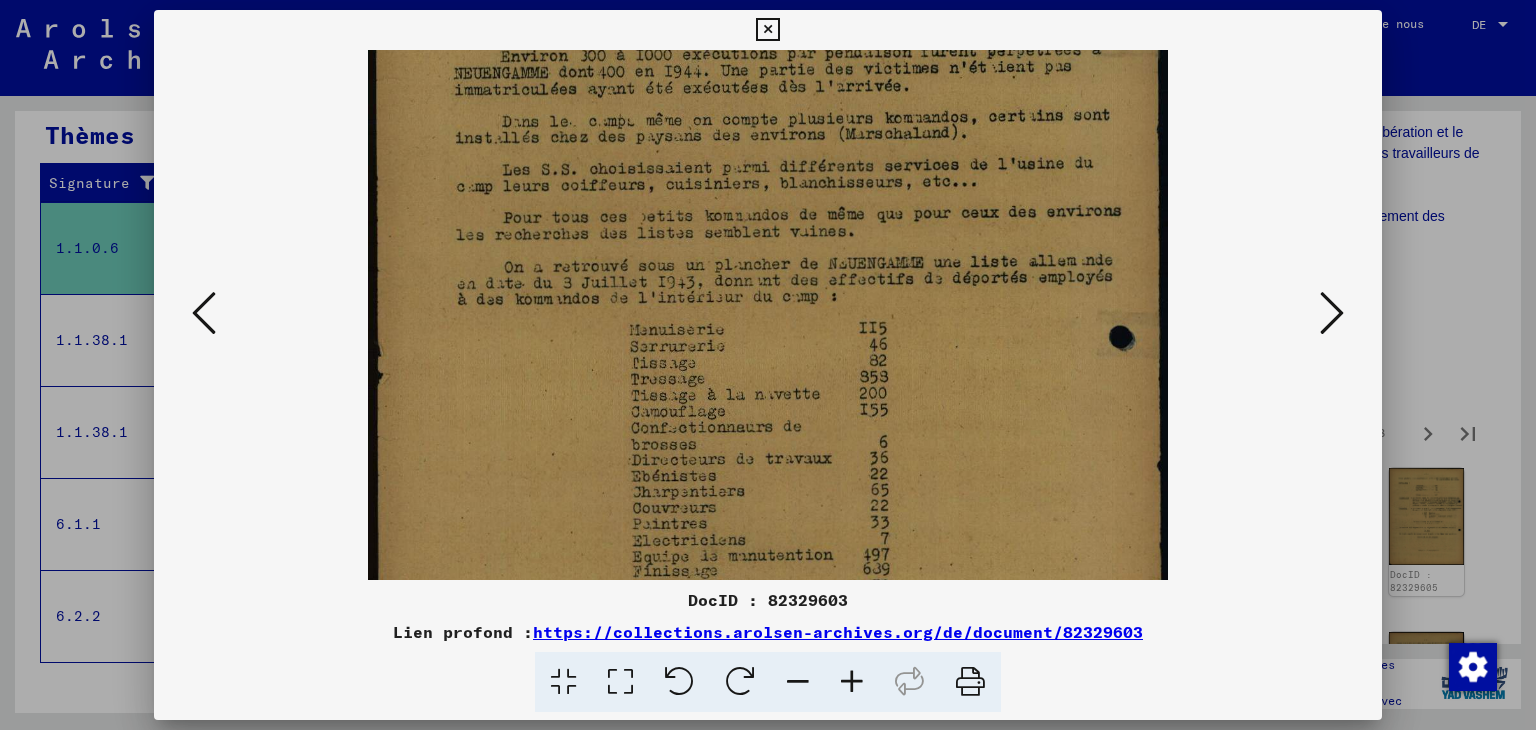 scroll, scrollTop: 367, scrollLeft: 0, axis: vertical 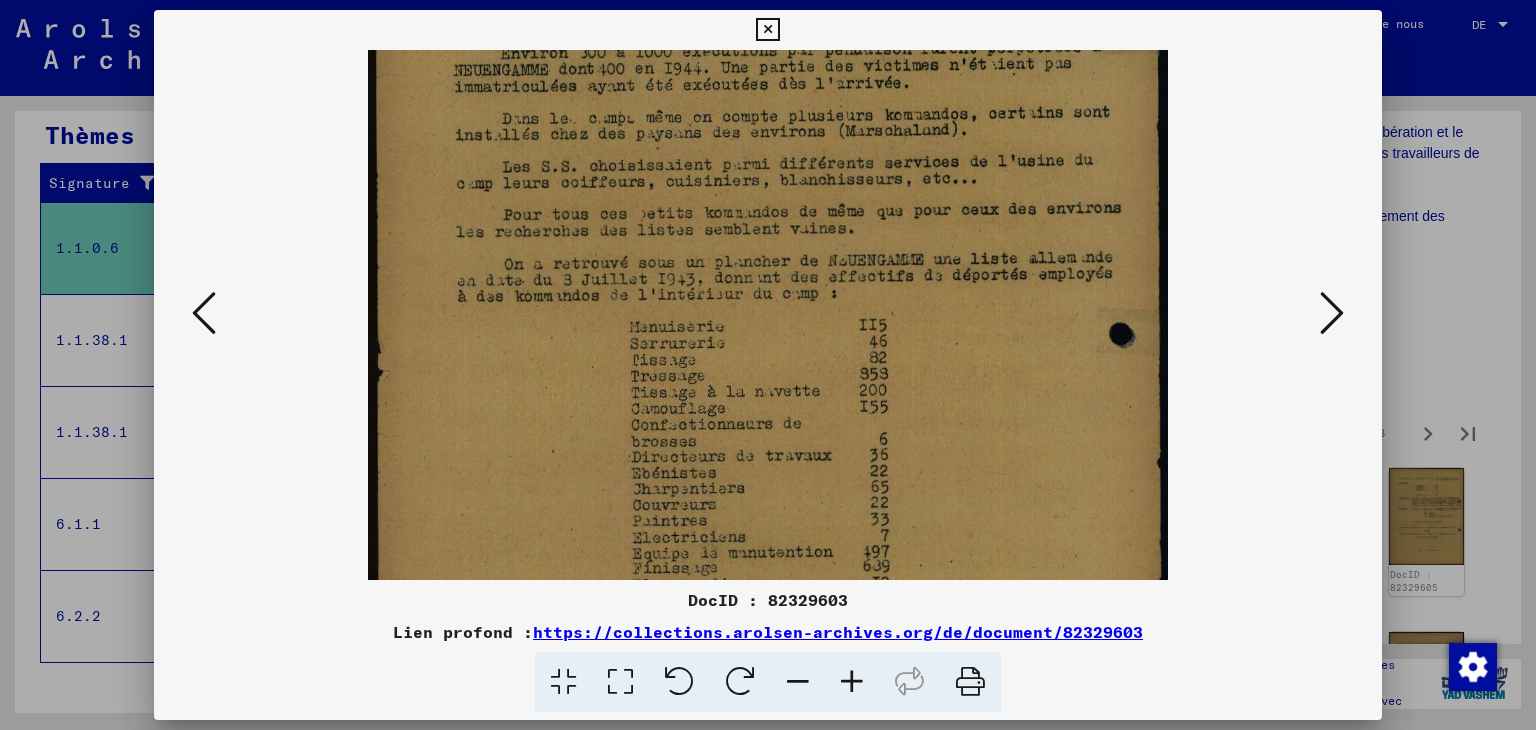 drag, startPoint x: 835, startPoint y: 490, endPoint x: 822, endPoint y: 430, distance: 61.39218 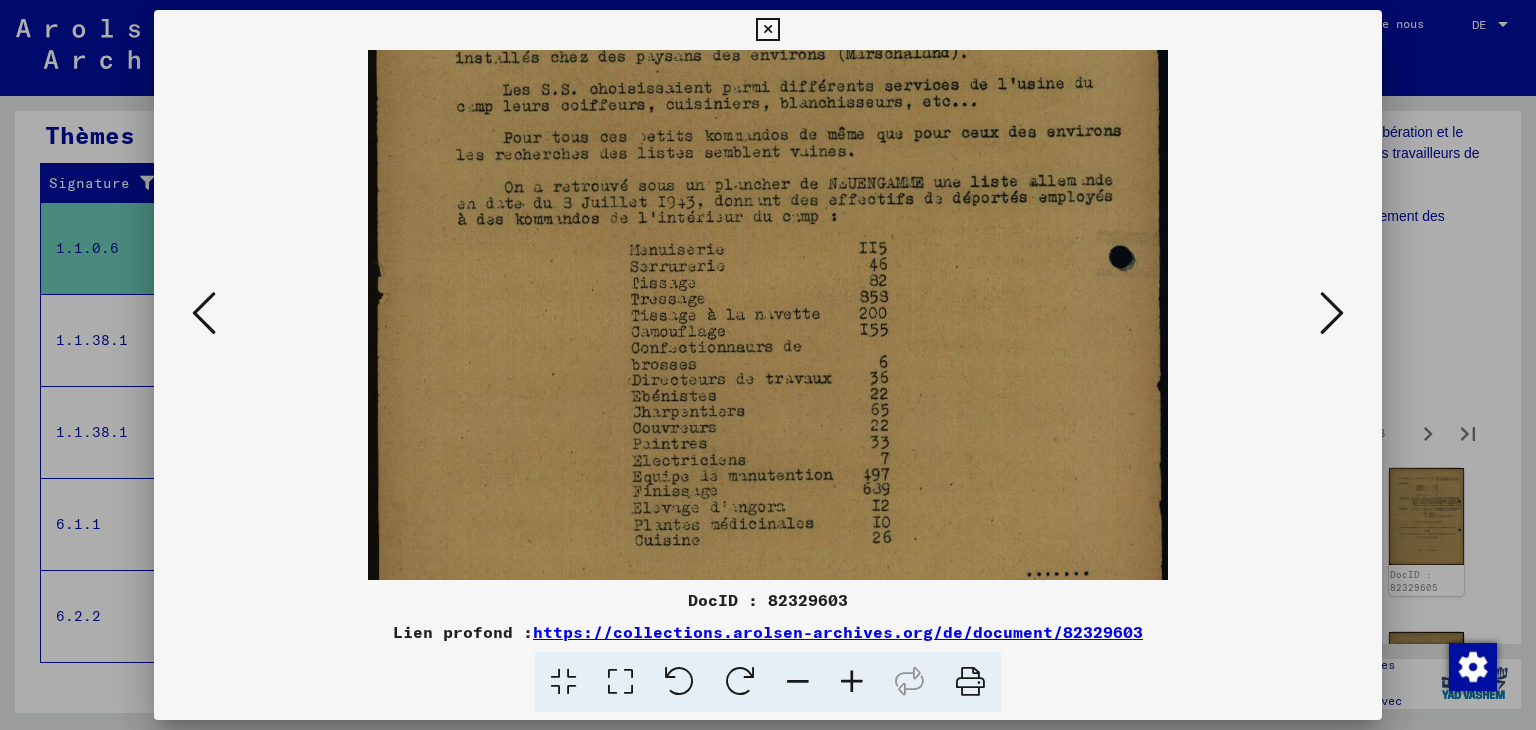 scroll, scrollTop: 444, scrollLeft: 0, axis: vertical 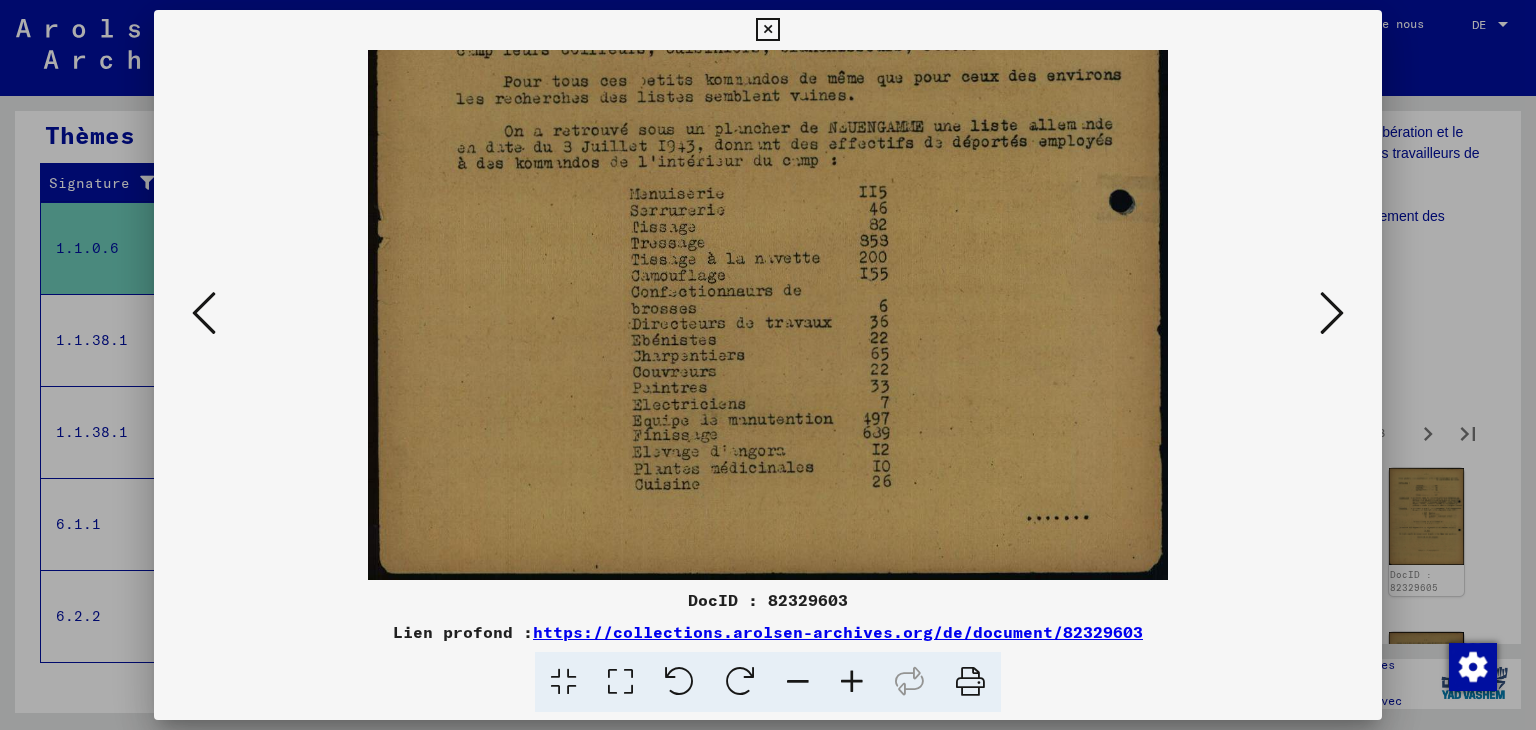 drag, startPoint x: 862, startPoint y: 497, endPoint x: 860, endPoint y: 431, distance: 66.0303 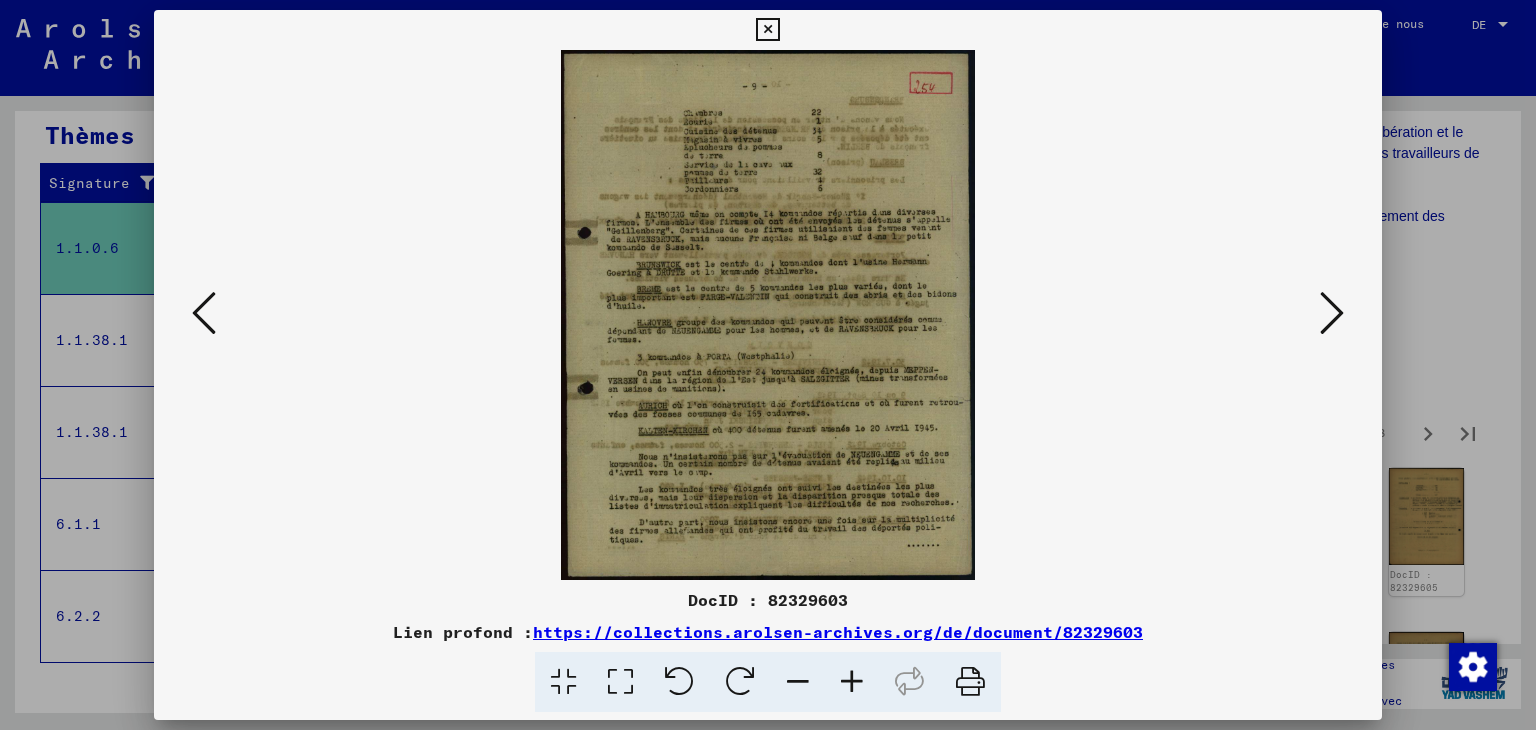 click at bounding box center [852, 682] 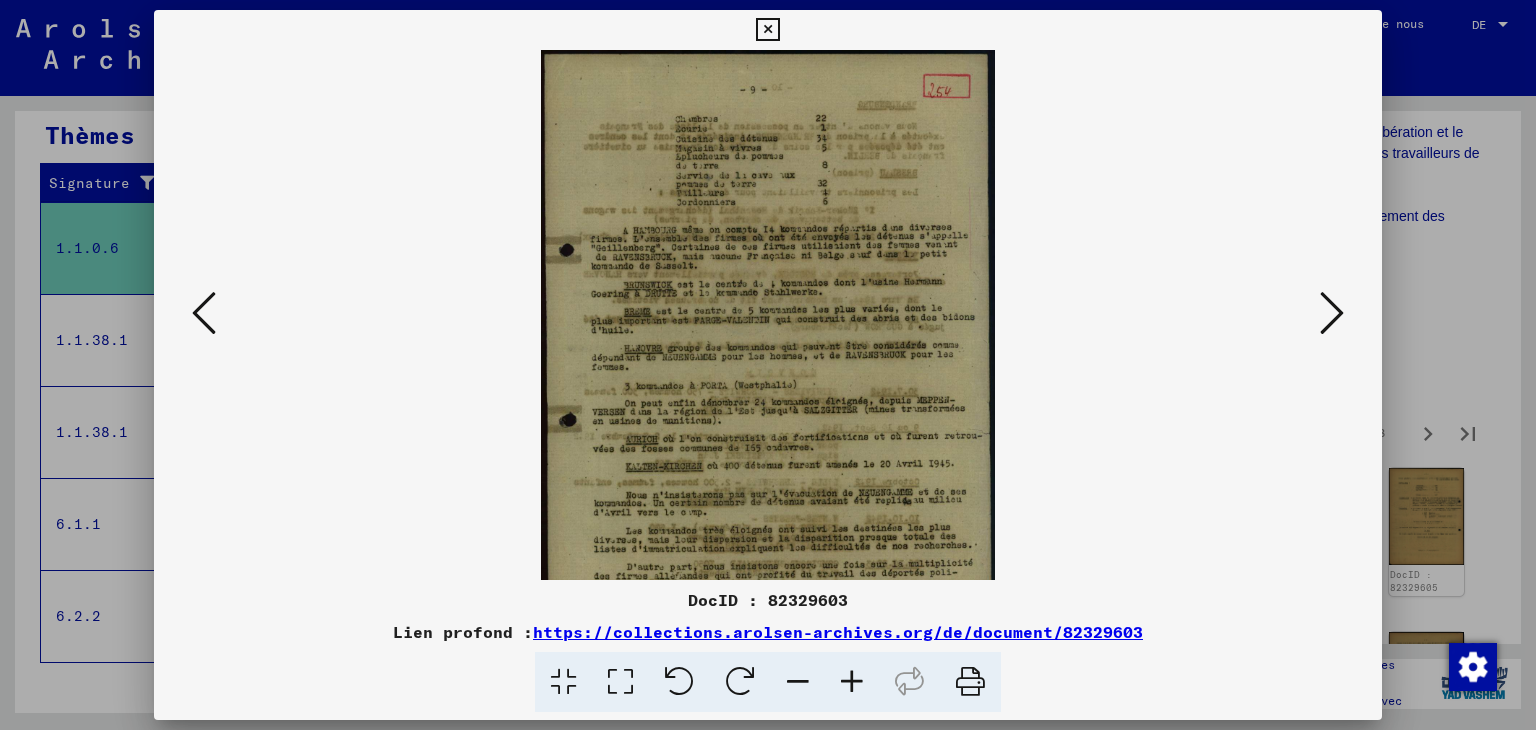click at bounding box center [852, 682] 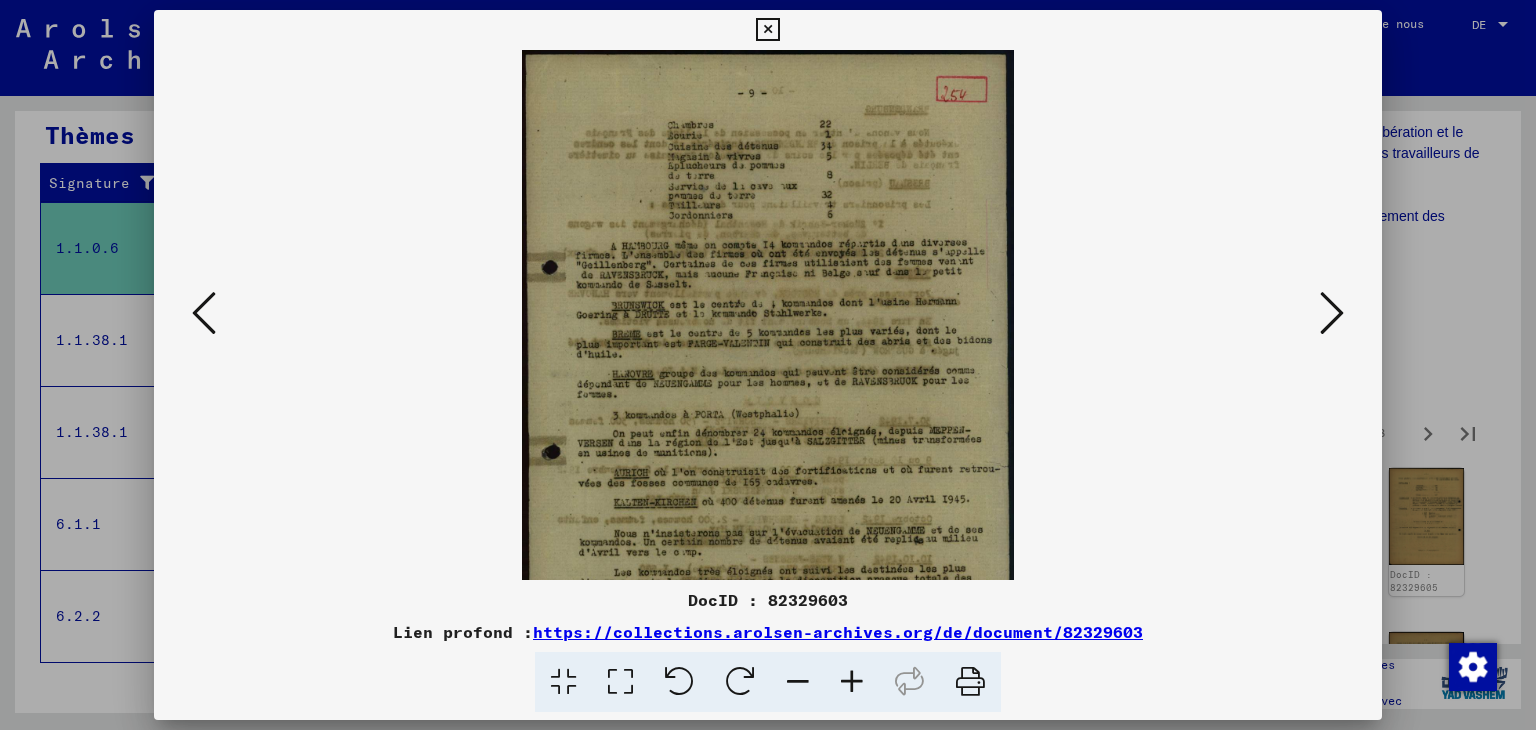 click at bounding box center [852, 682] 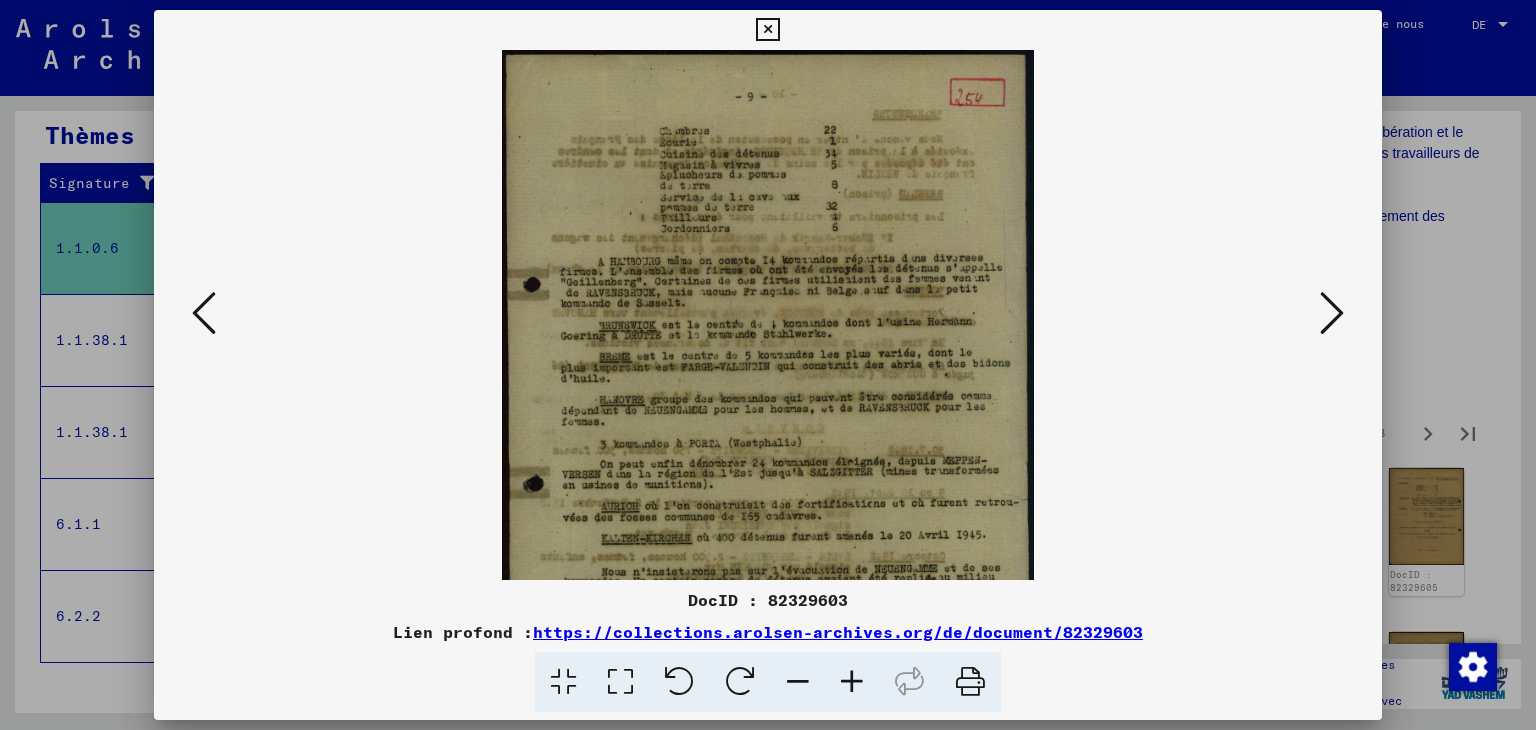 click at bounding box center (852, 682) 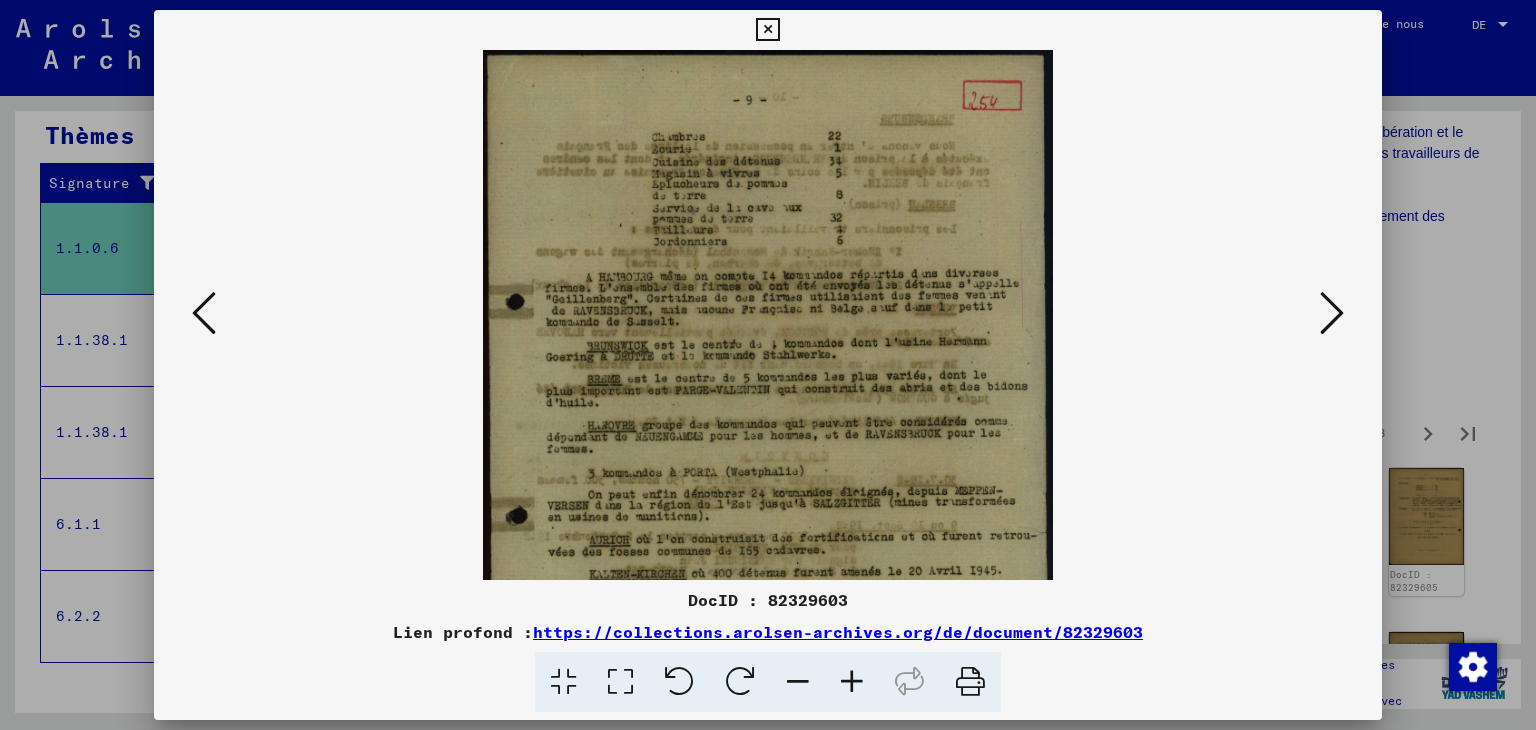 click at bounding box center (852, 682) 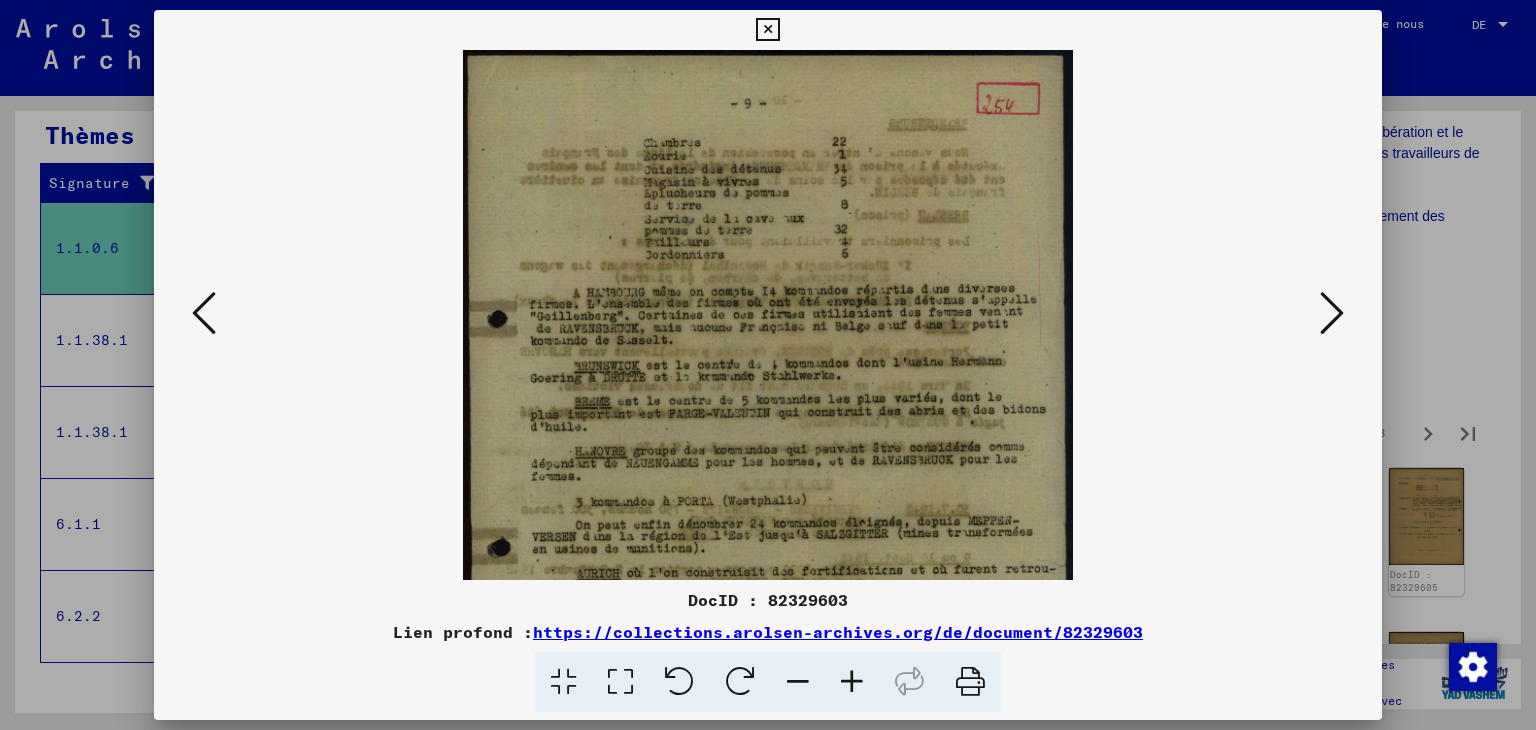 click at bounding box center (852, 682) 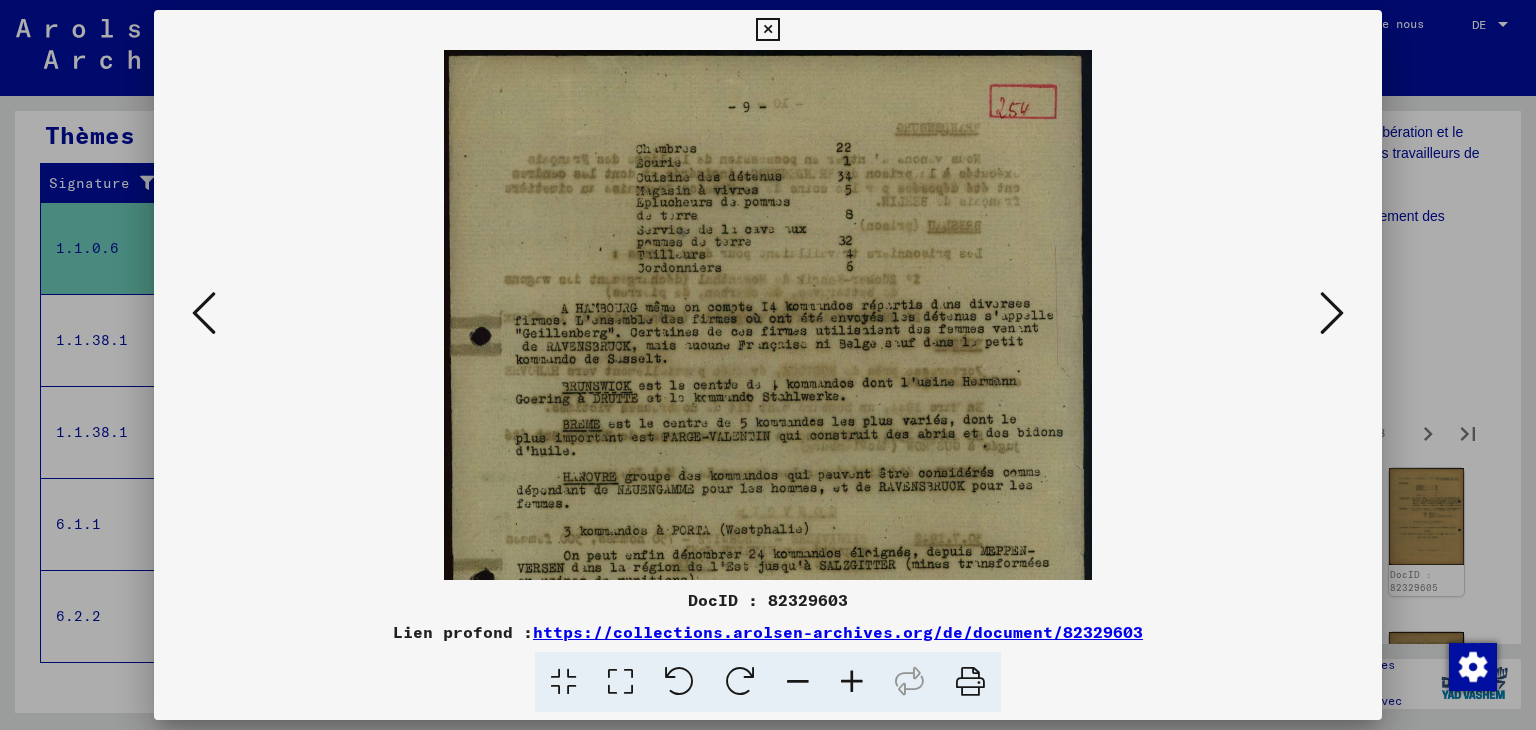 click at bounding box center [852, 682] 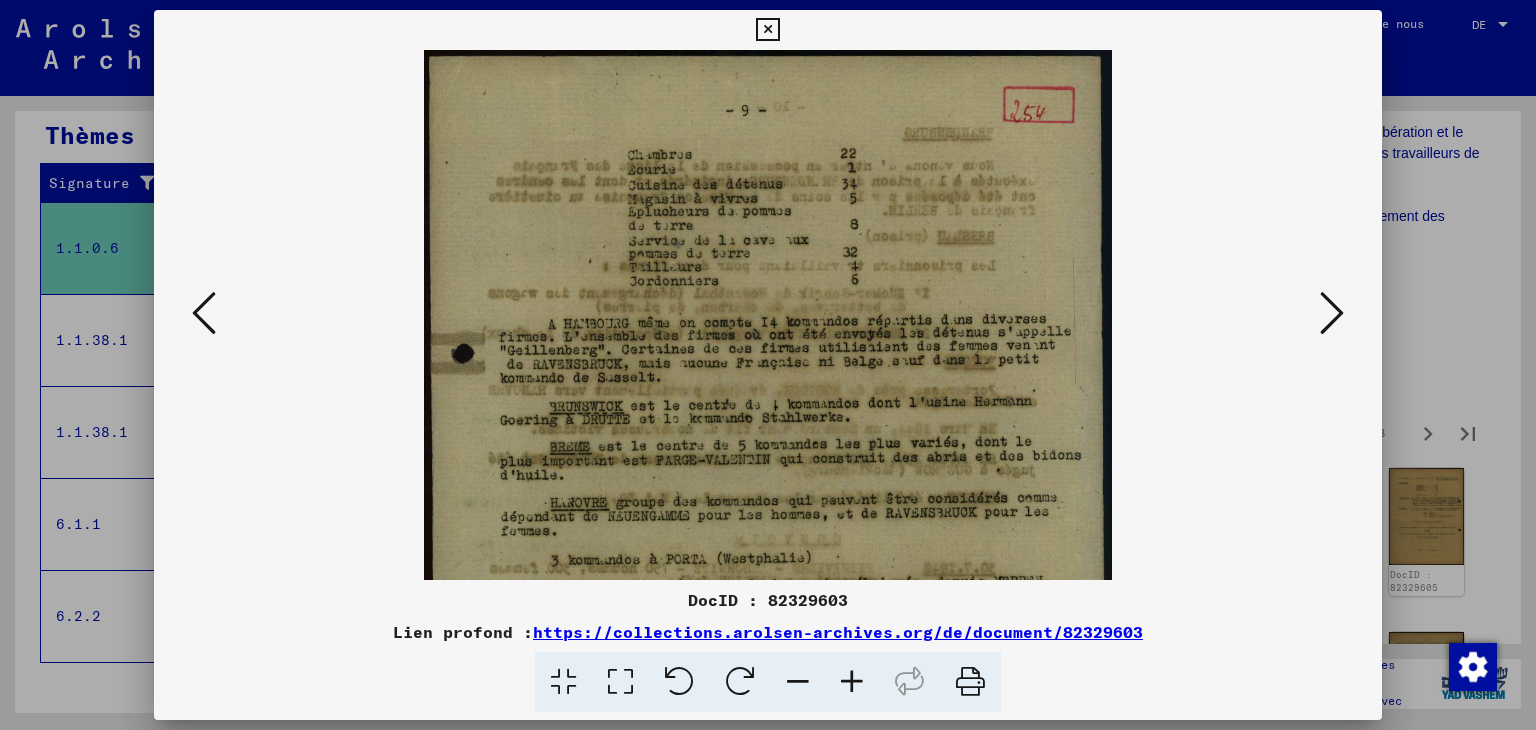 click at bounding box center [852, 682] 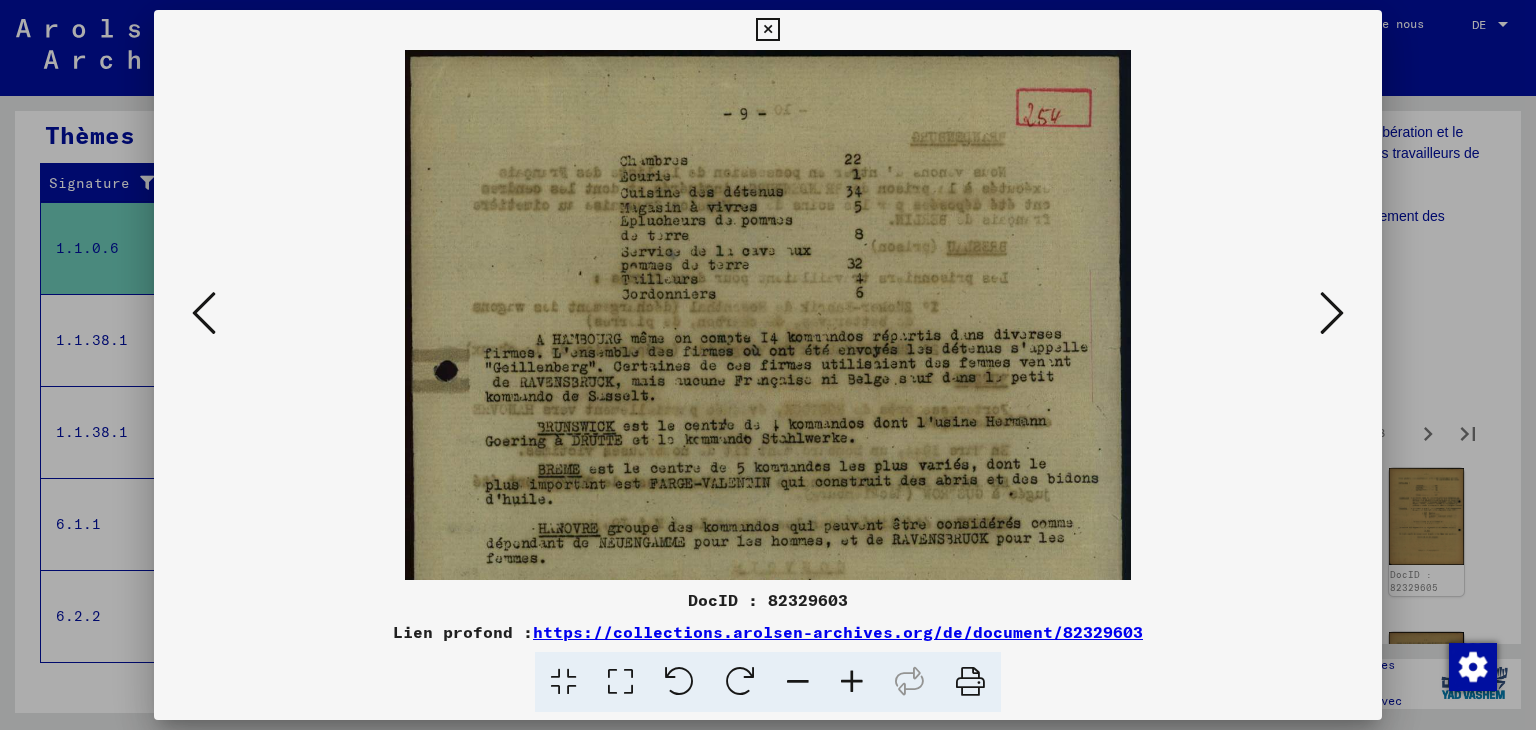 click at bounding box center [852, 682] 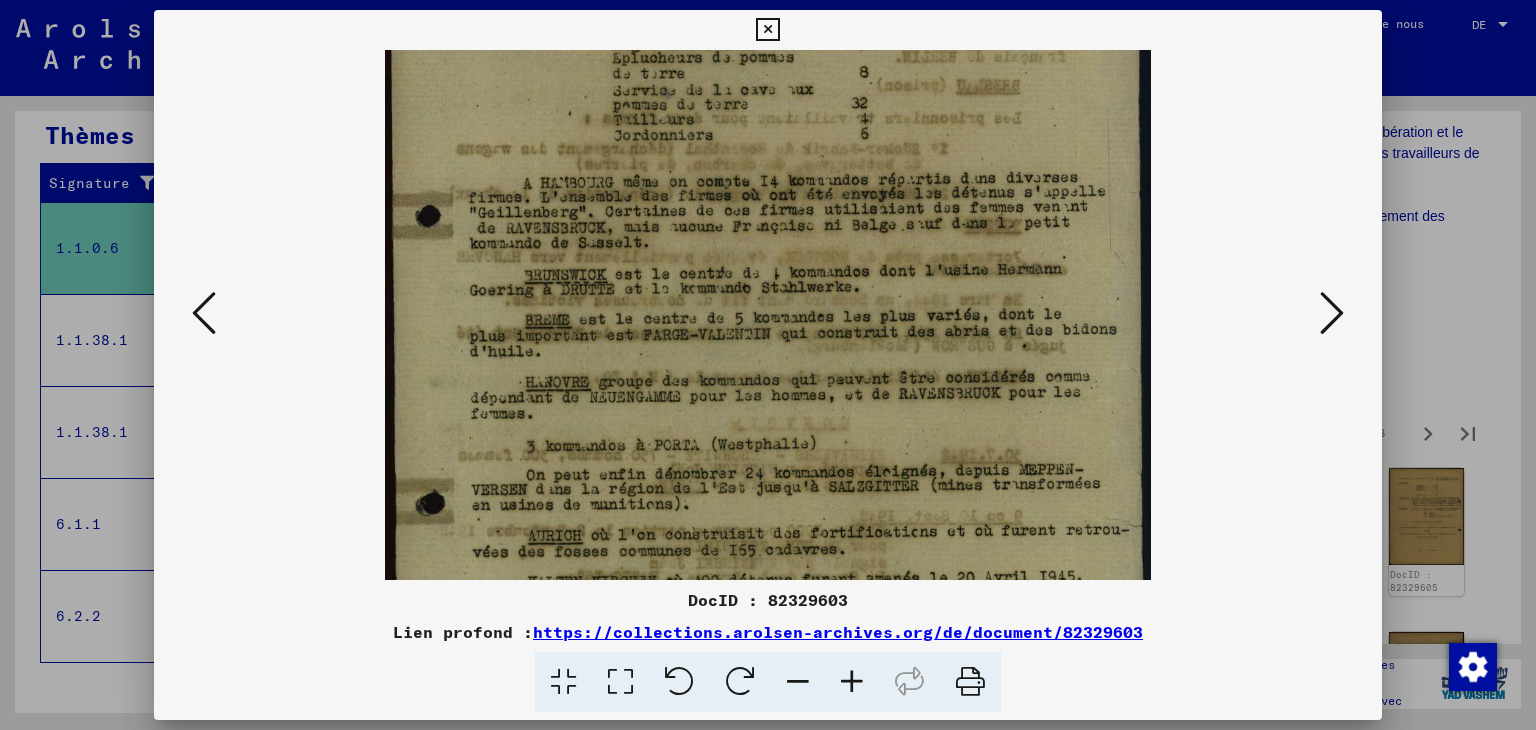 drag, startPoint x: 814, startPoint y: 465, endPoint x: 779, endPoint y: 299, distance: 169.64964 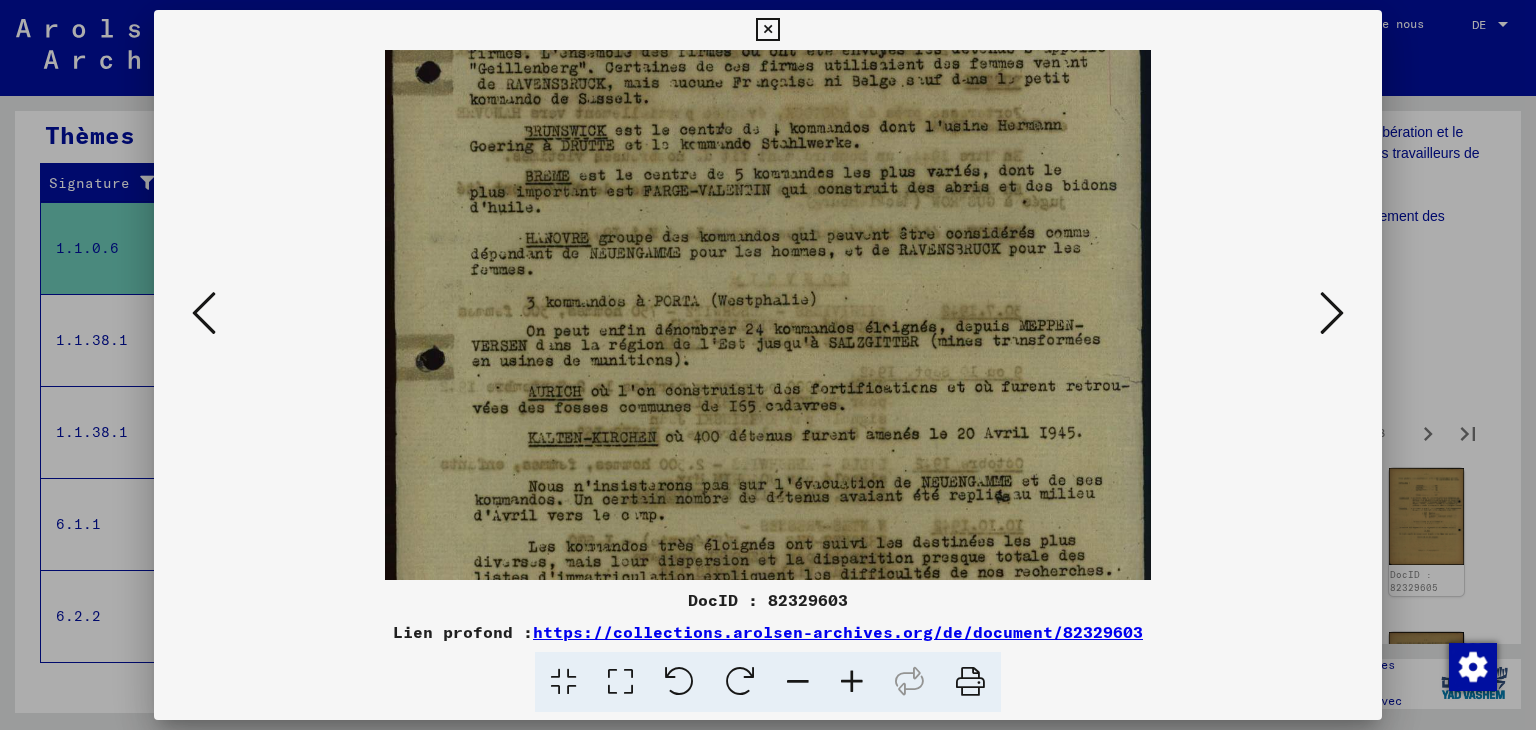 drag, startPoint x: 809, startPoint y: 385, endPoint x: 804, endPoint y: 293, distance: 92.13577 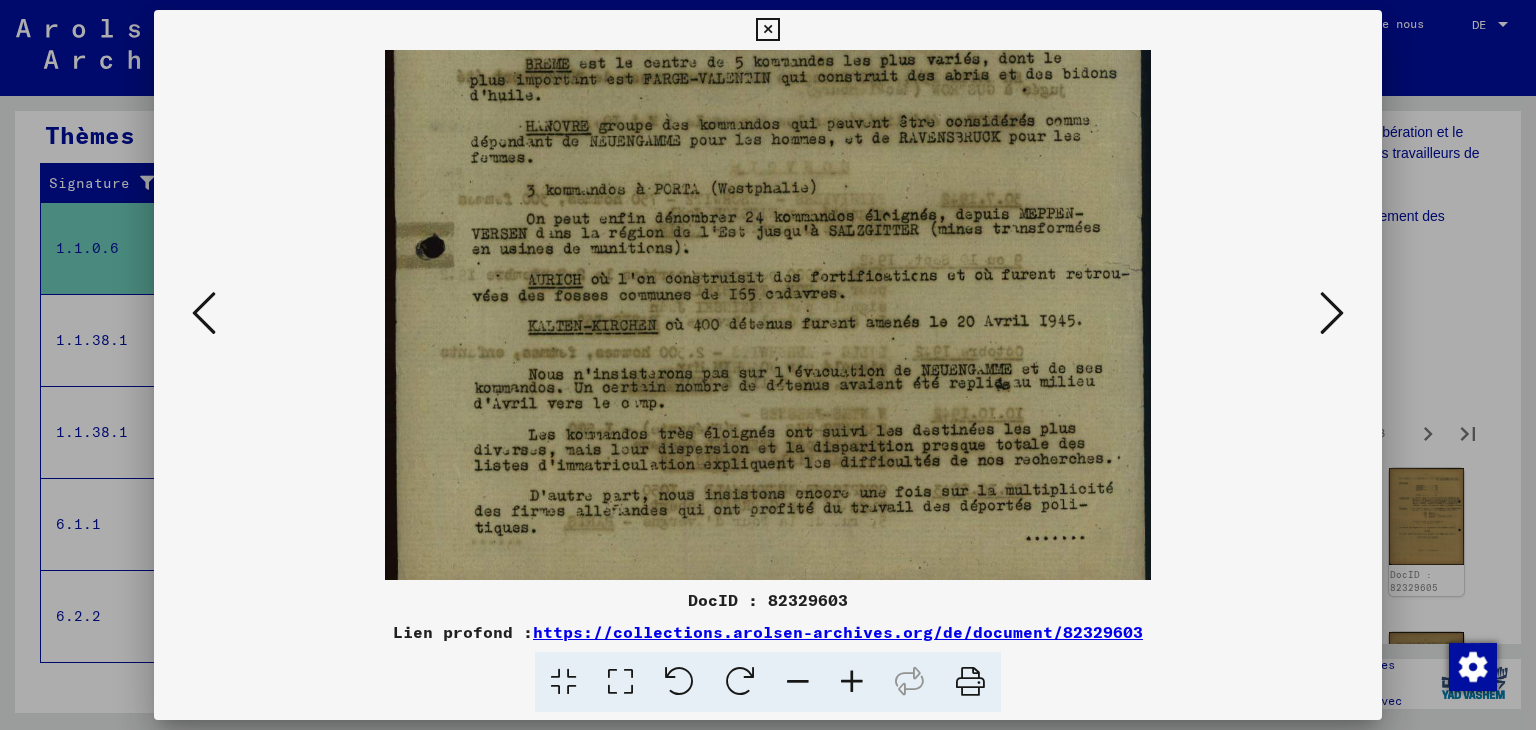 scroll, scrollTop: 443, scrollLeft: 0, axis: vertical 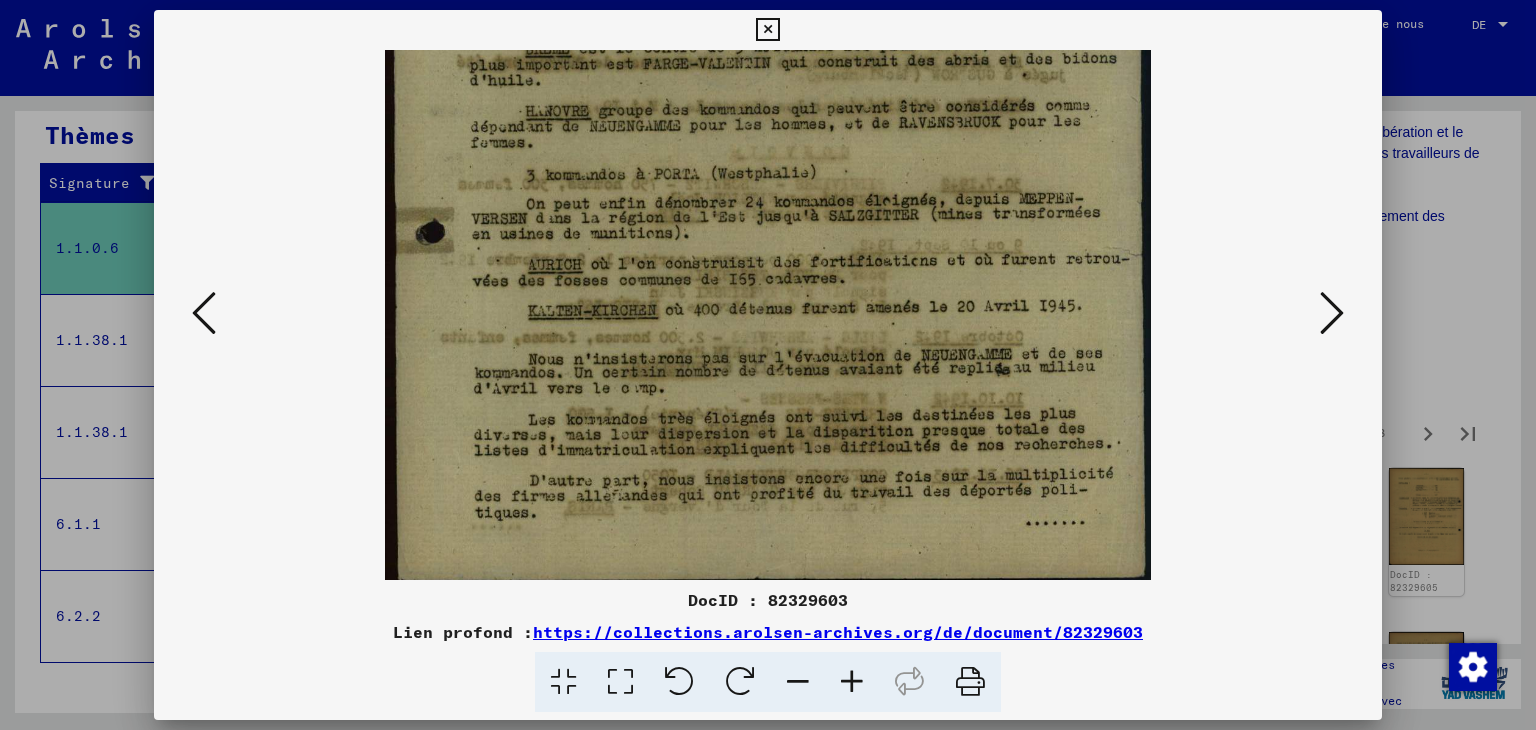 drag, startPoint x: 806, startPoint y: 426, endPoint x: 778, endPoint y: 299, distance: 130.04999 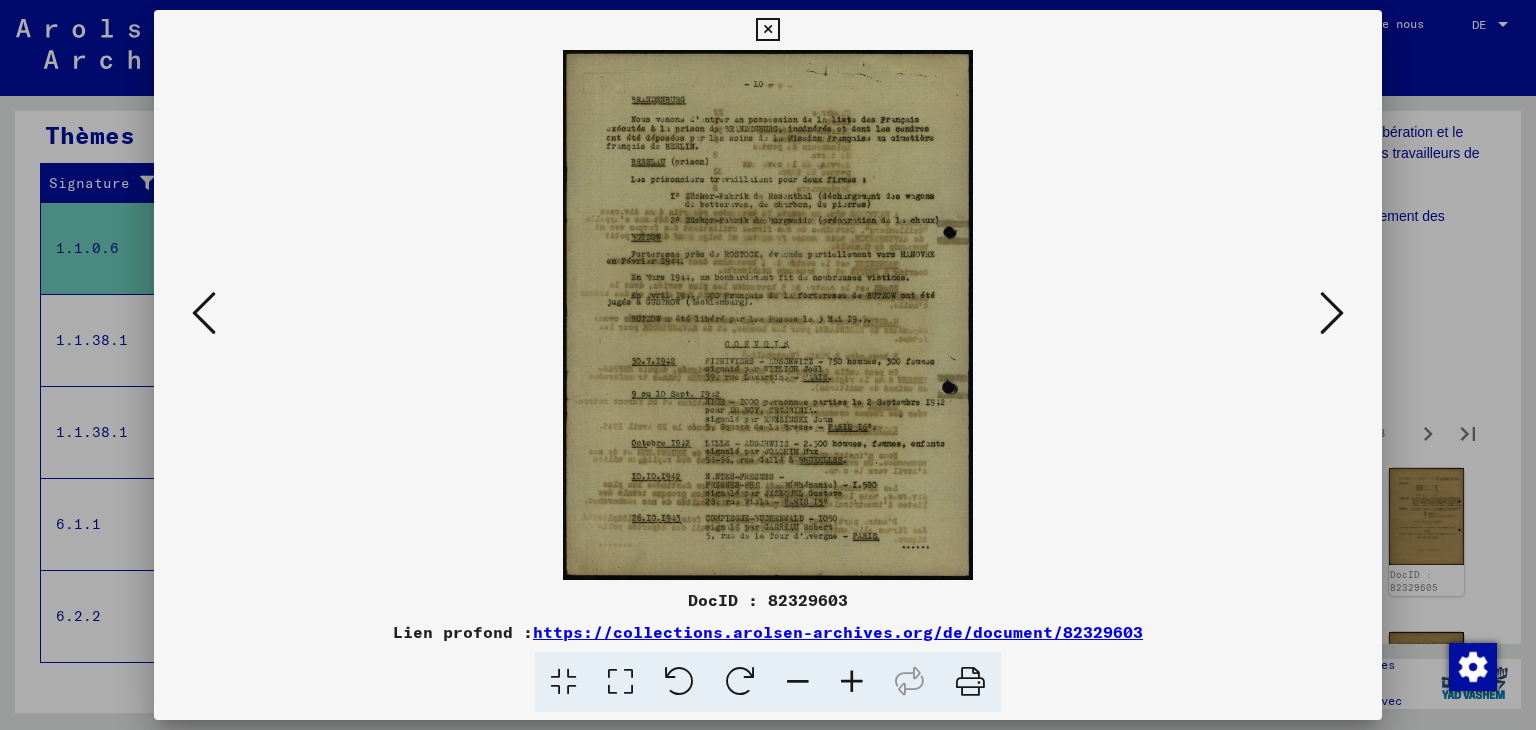 click at bounding box center [852, 682] 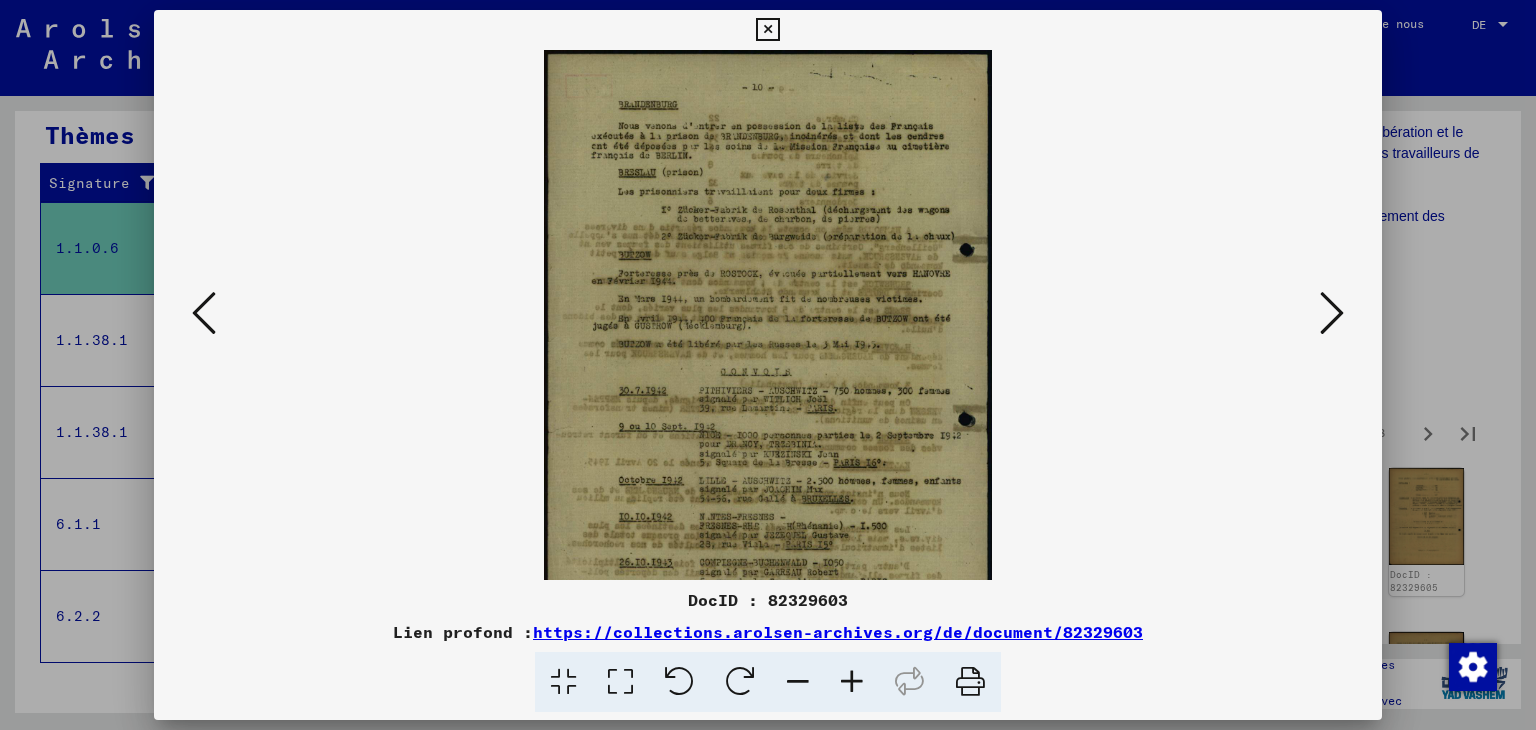 click at bounding box center [852, 682] 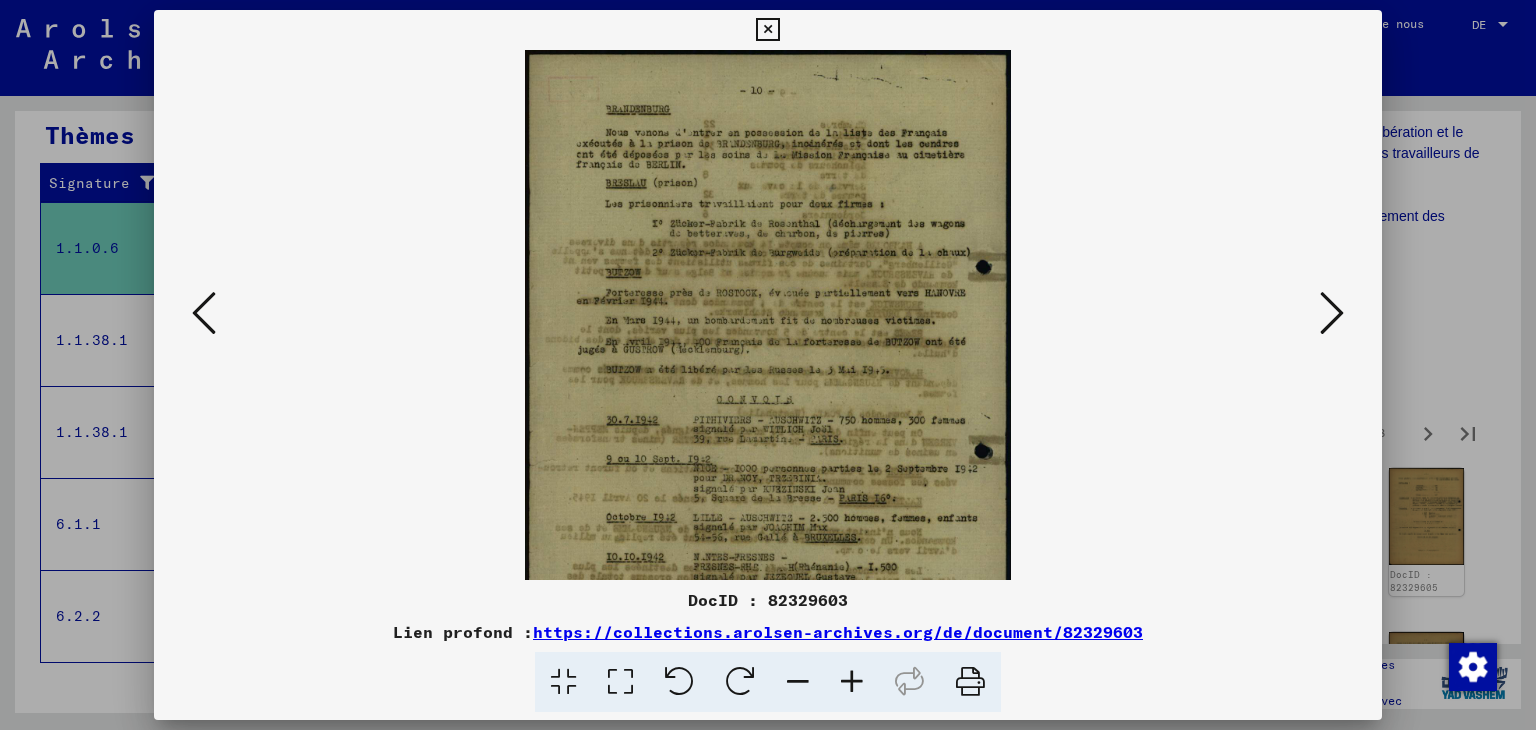 click at bounding box center [852, 682] 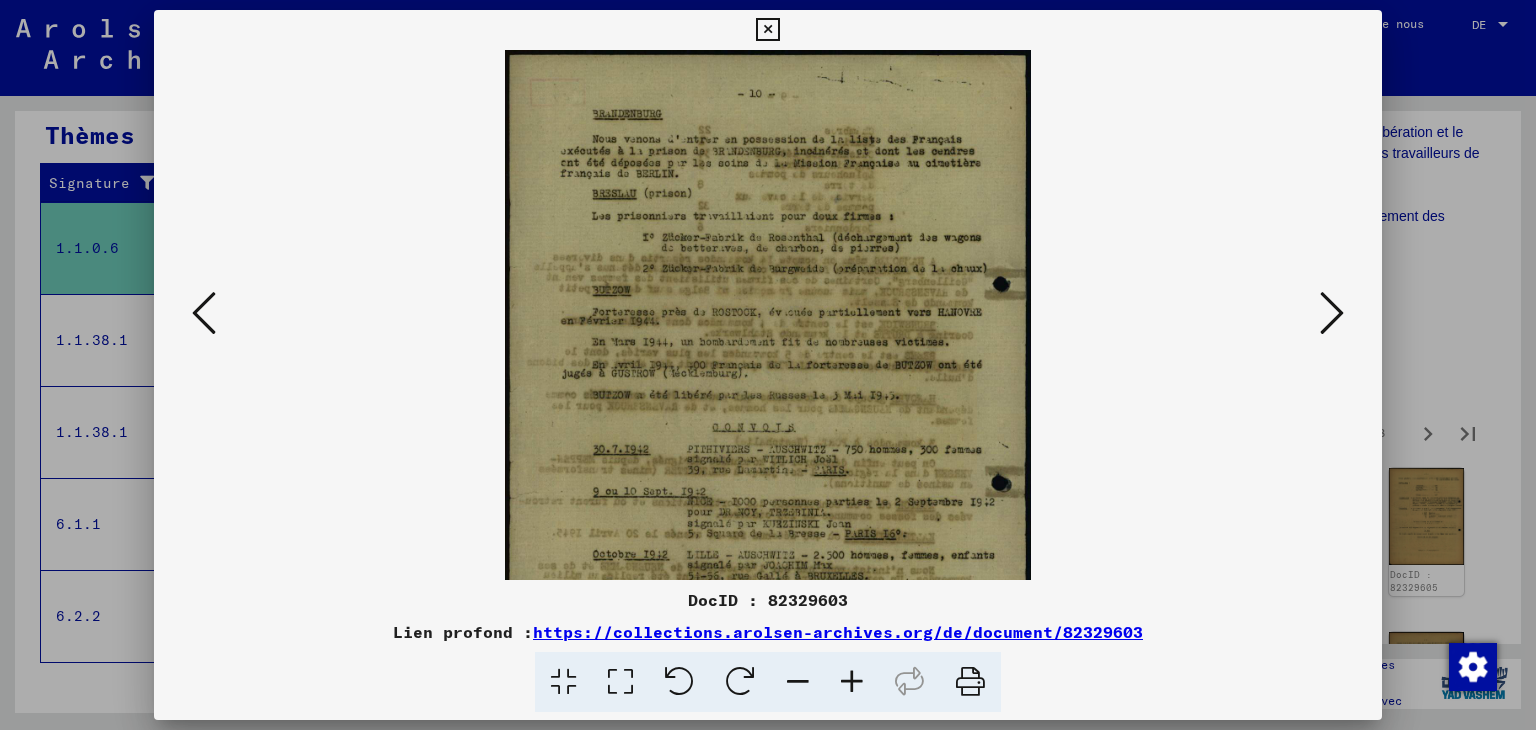 click at bounding box center [852, 682] 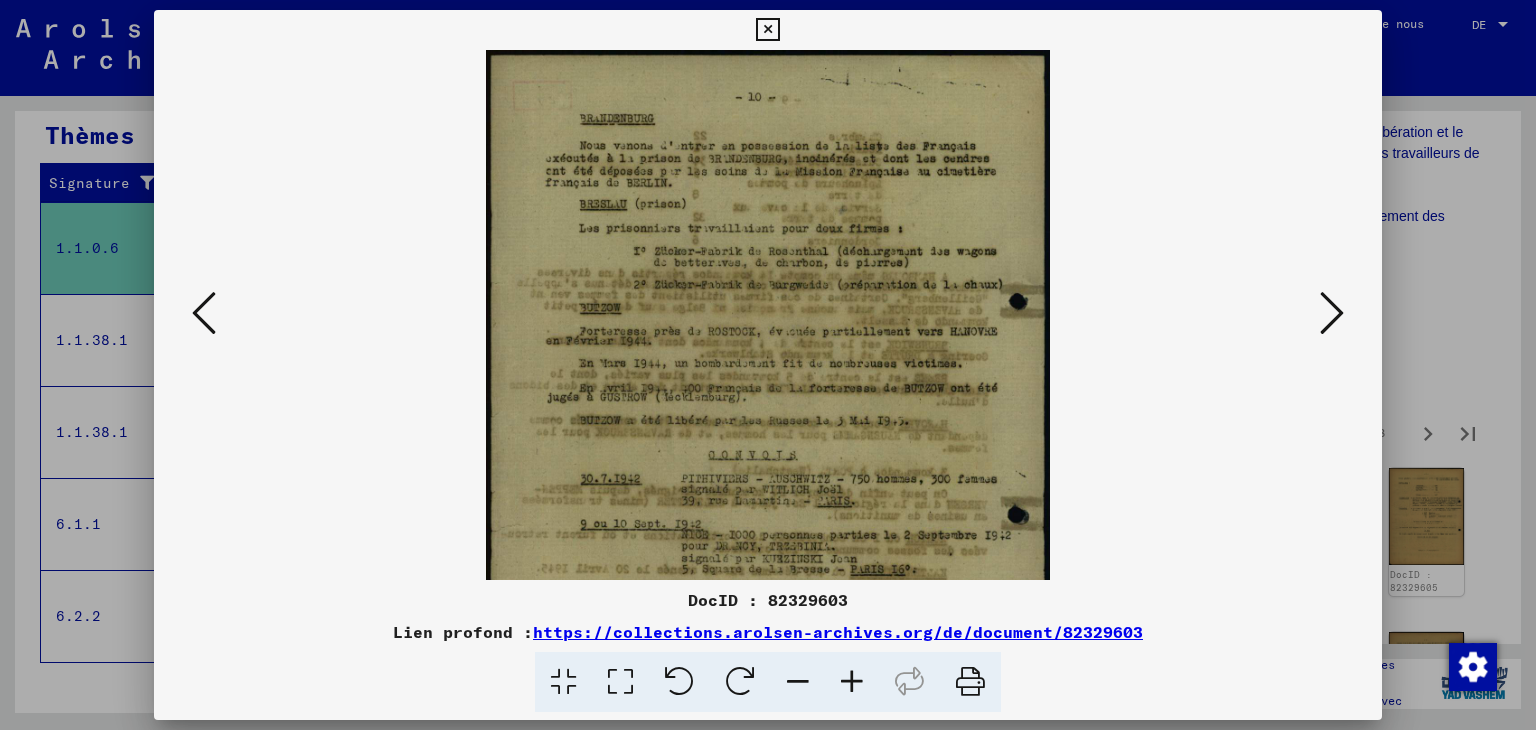 click at bounding box center [852, 682] 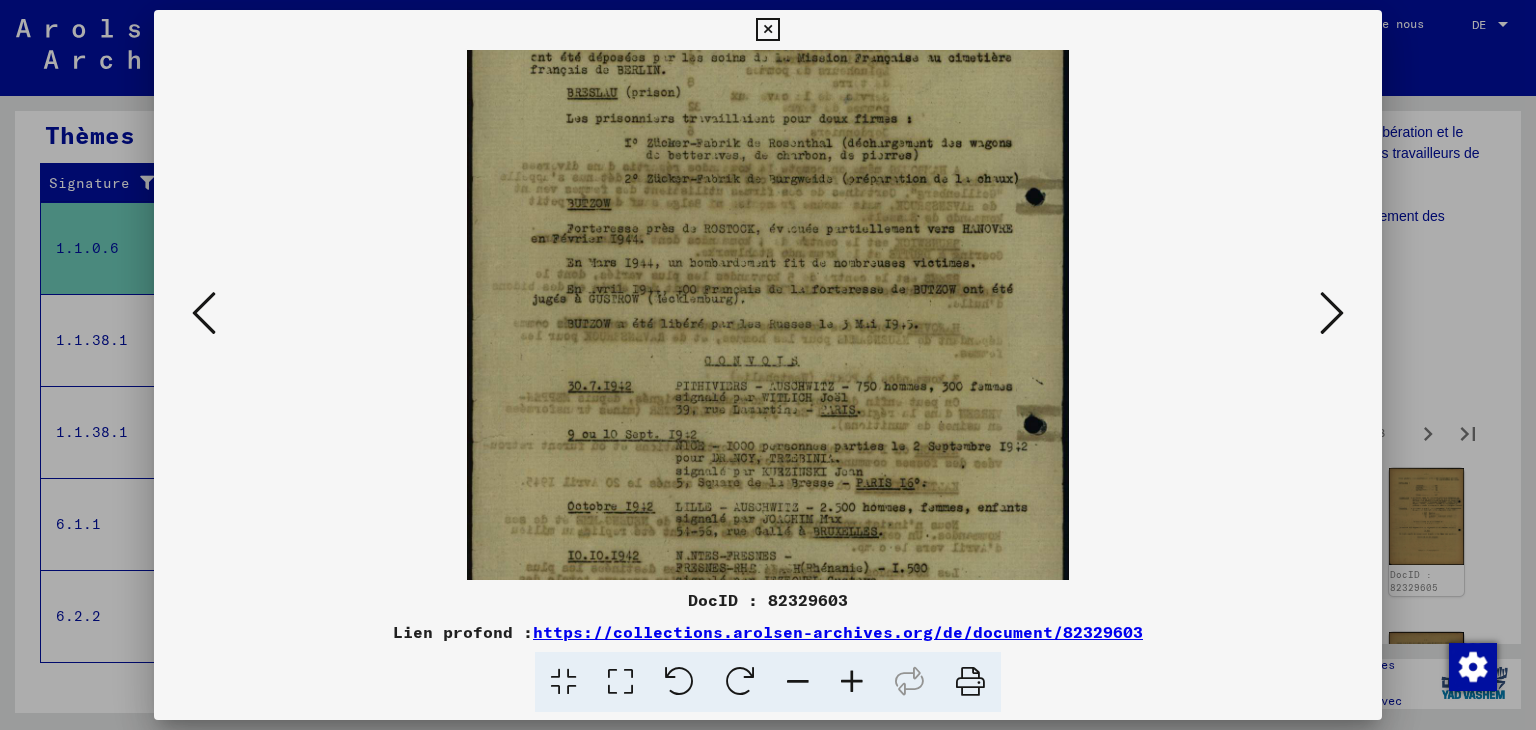 scroll, scrollTop: 149, scrollLeft: 0, axis: vertical 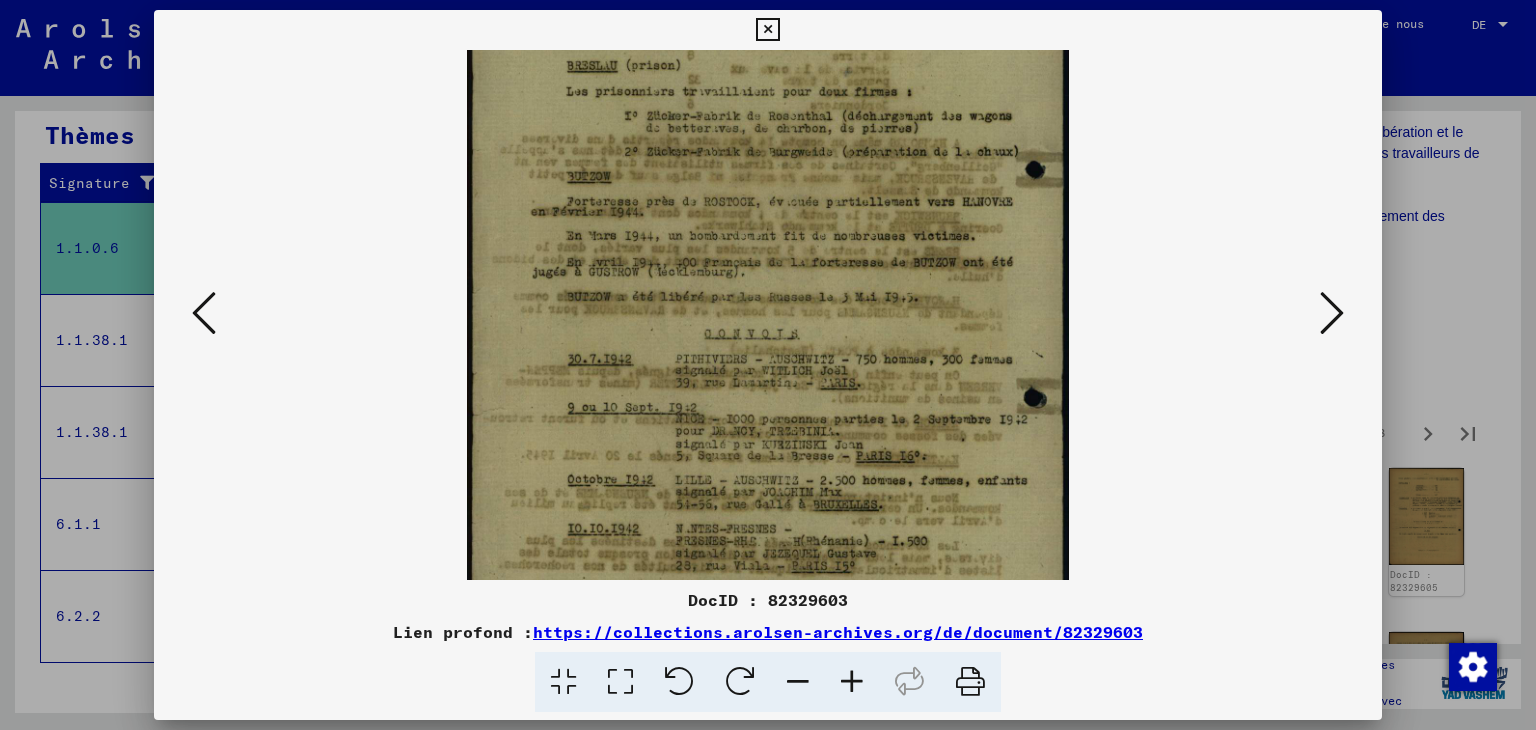 drag, startPoint x: 759, startPoint y: 488, endPoint x: 732, endPoint y: 339, distance: 151.42654 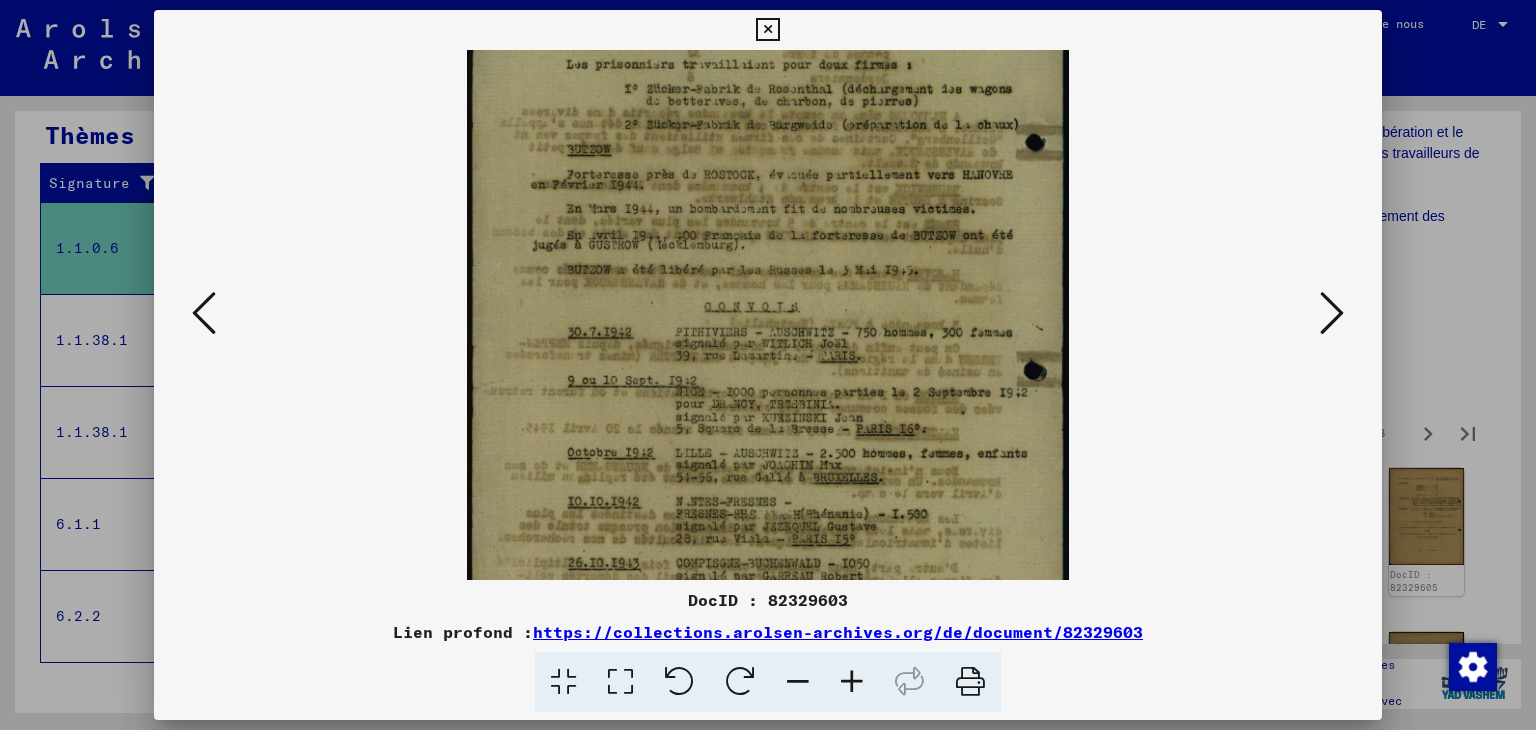 scroll, scrollTop: 249, scrollLeft: 0, axis: vertical 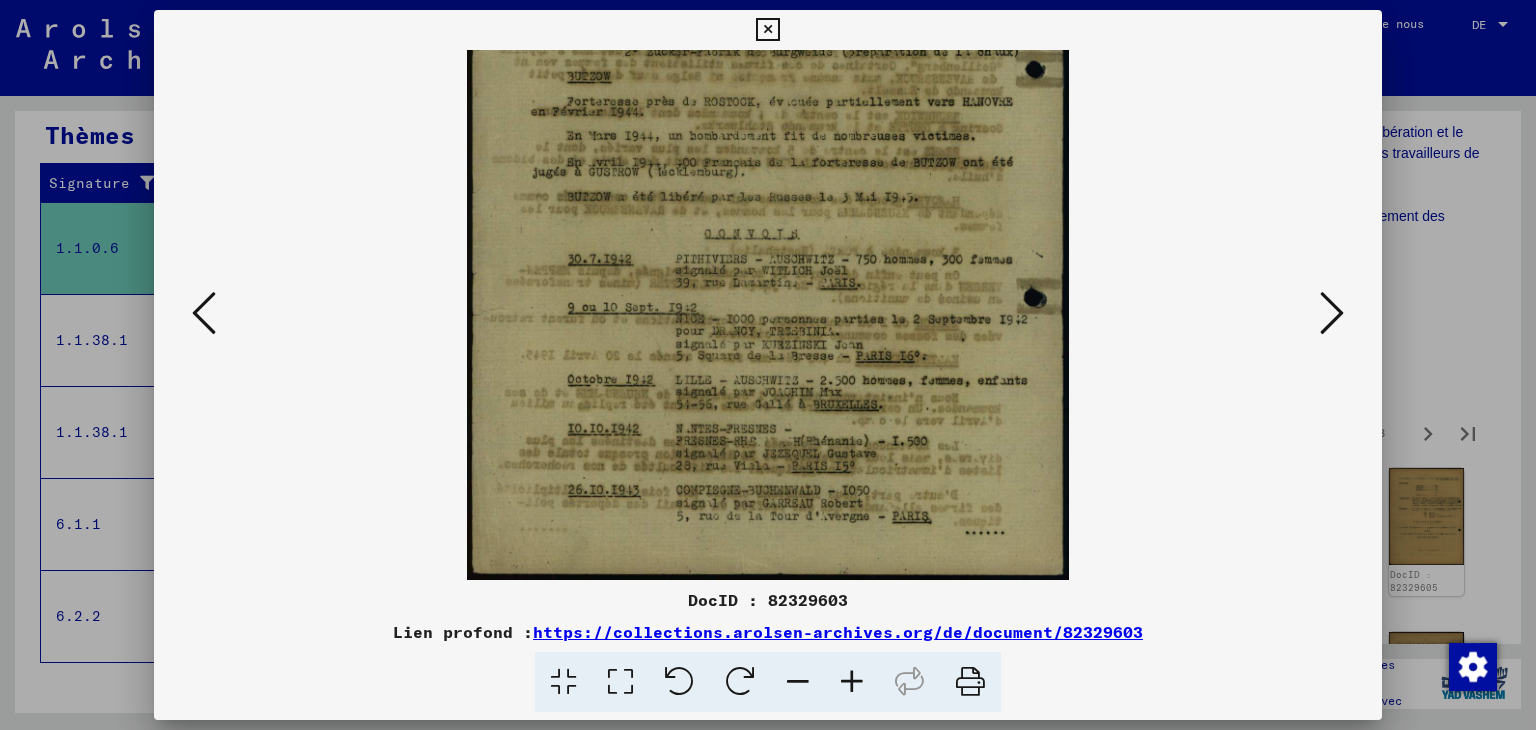 drag, startPoint x: 771, startPoint y: 491, endPoint x: 747, endPoint y: 341, distance: 151.90787 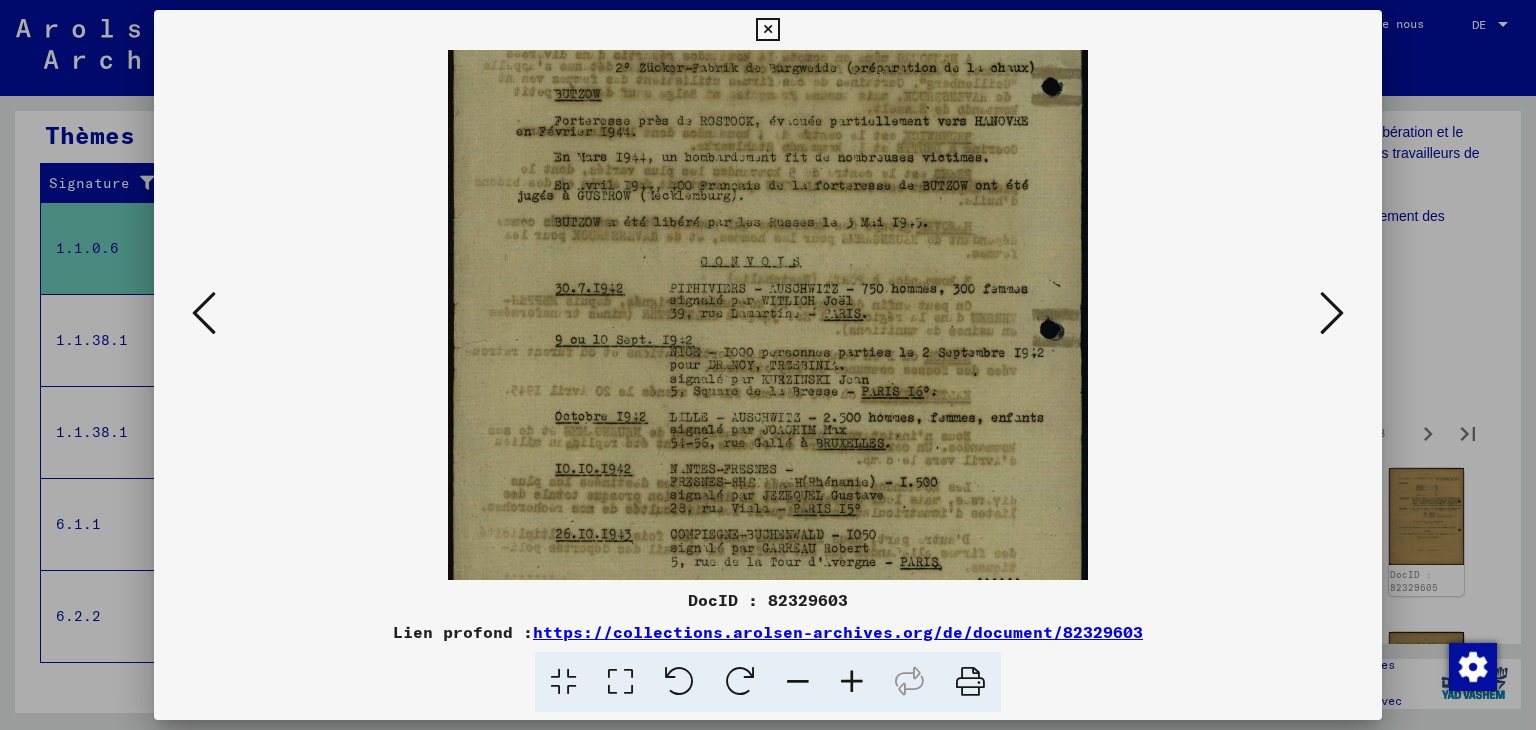 click at bounding box center (852, 682) 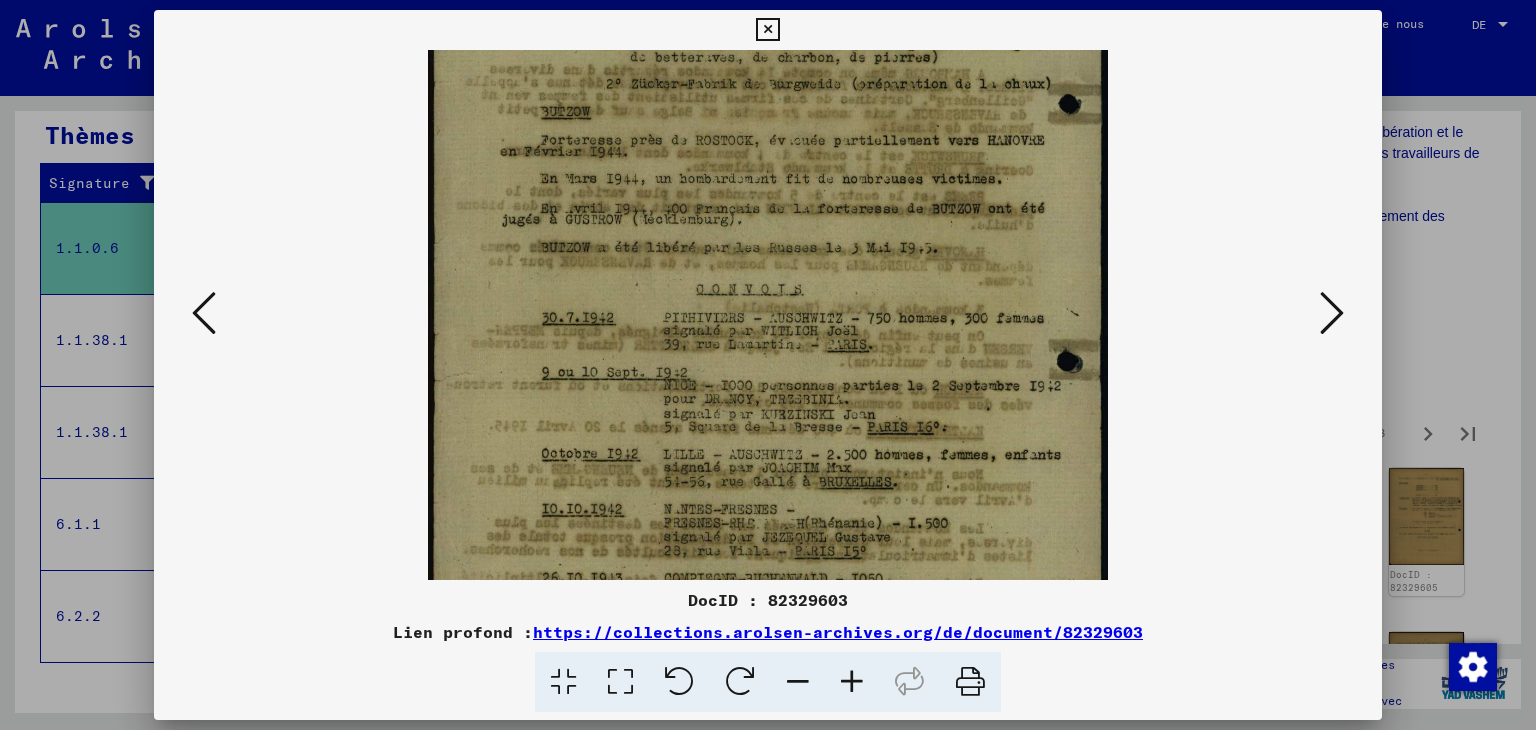 click at bounding box center [852, 682] 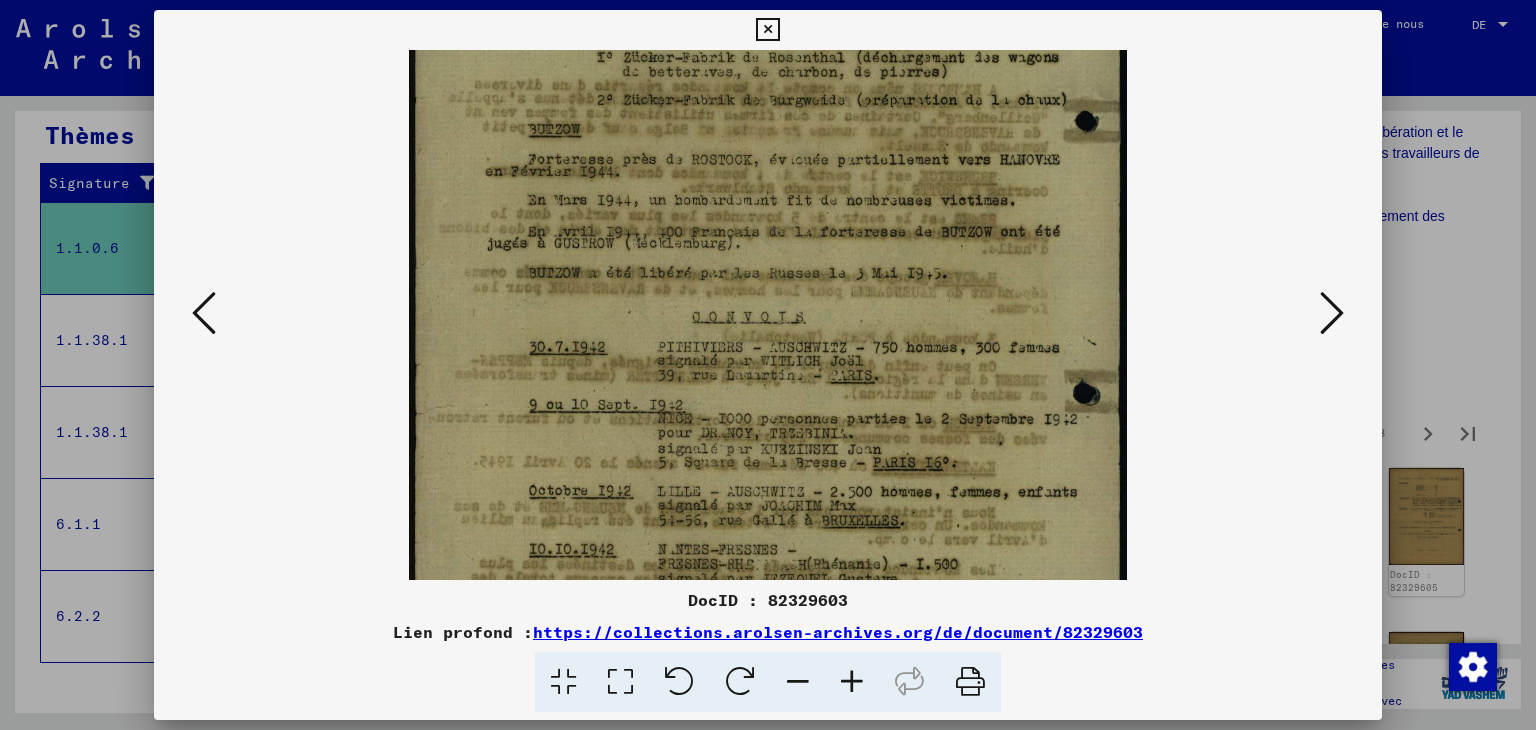 click at bounding box center [852, 682] 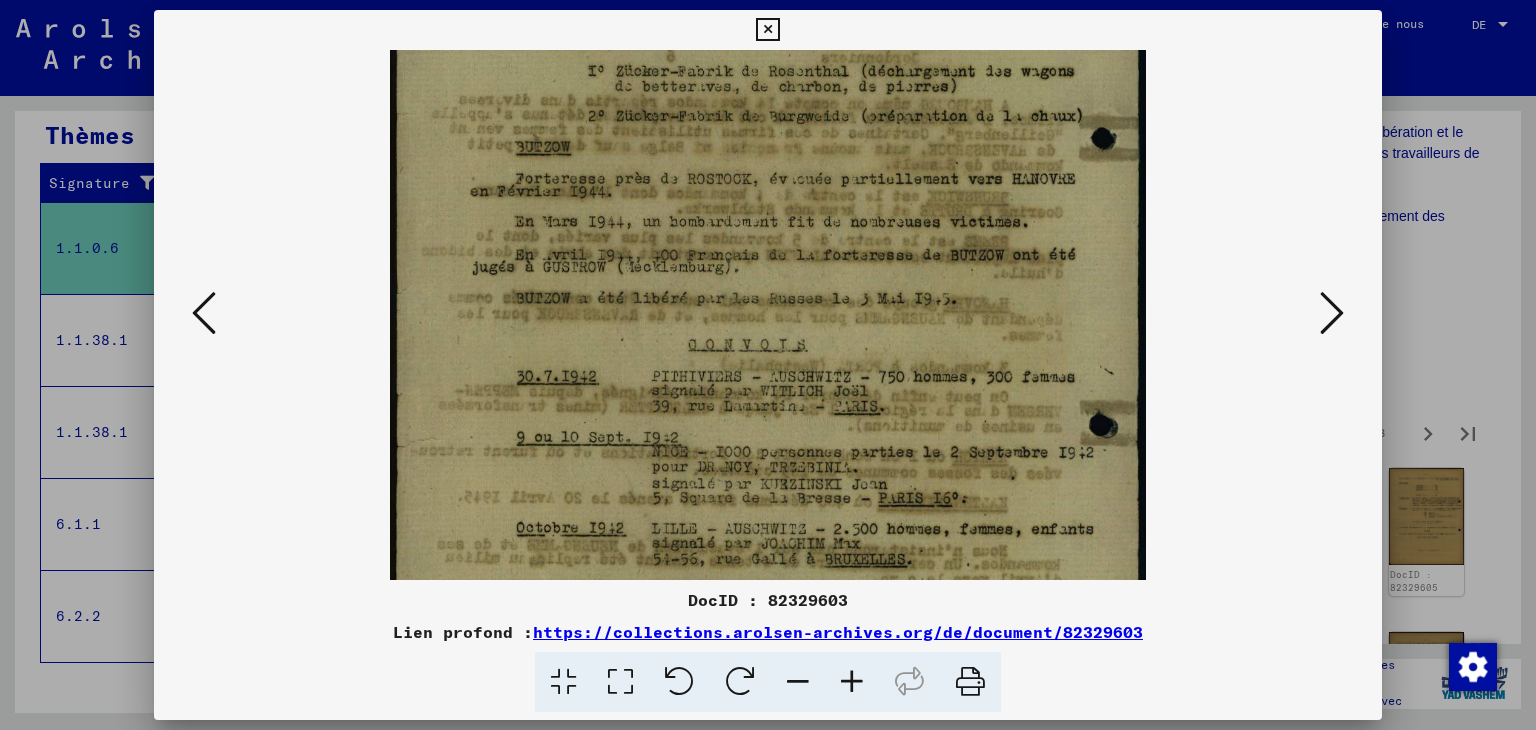 scroll, scrollTop: 449, scrollLeft: 0, axis: vertical 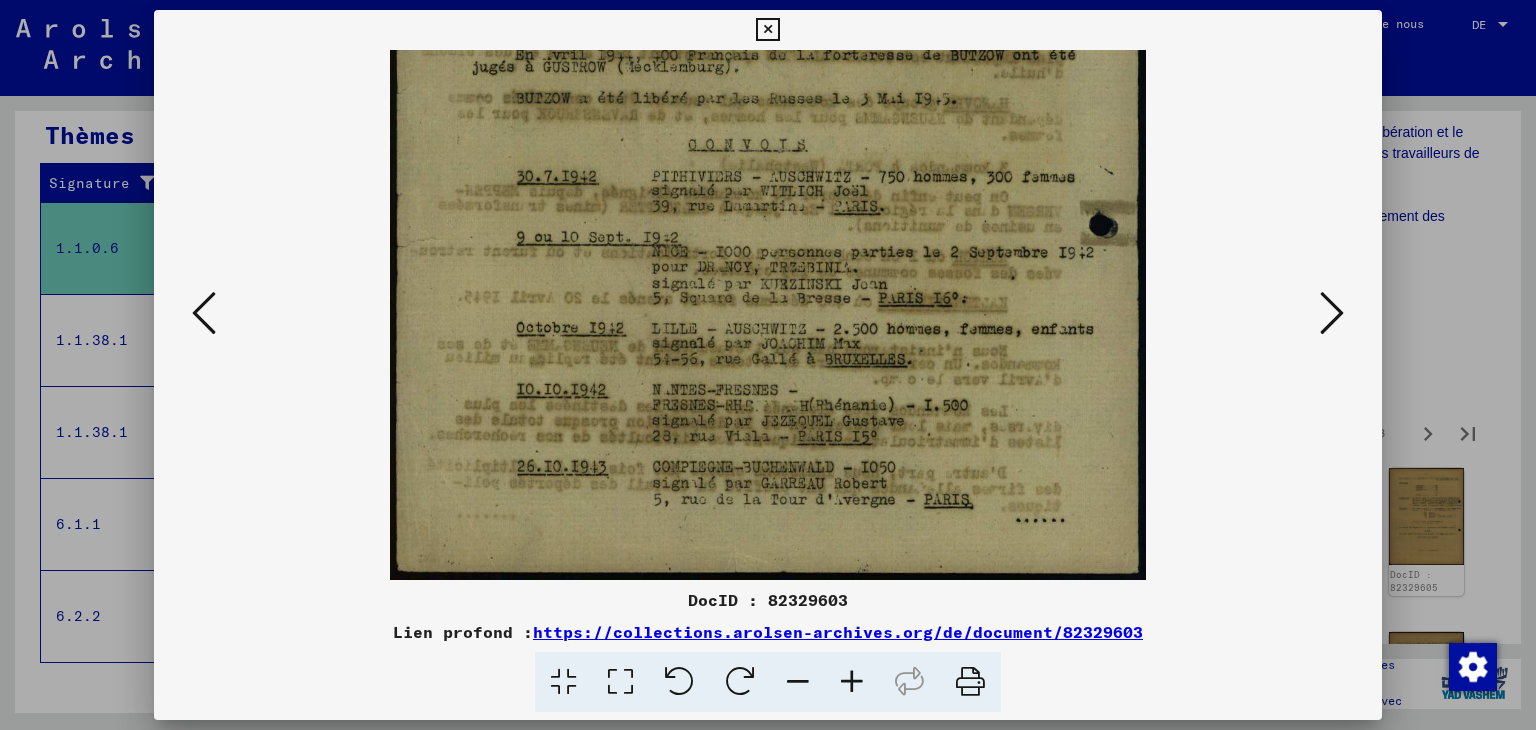 drag, startPoint x: 820, startPoint y: 501, endPoint x: 791, endPoint y: 284, distance: 218.92921 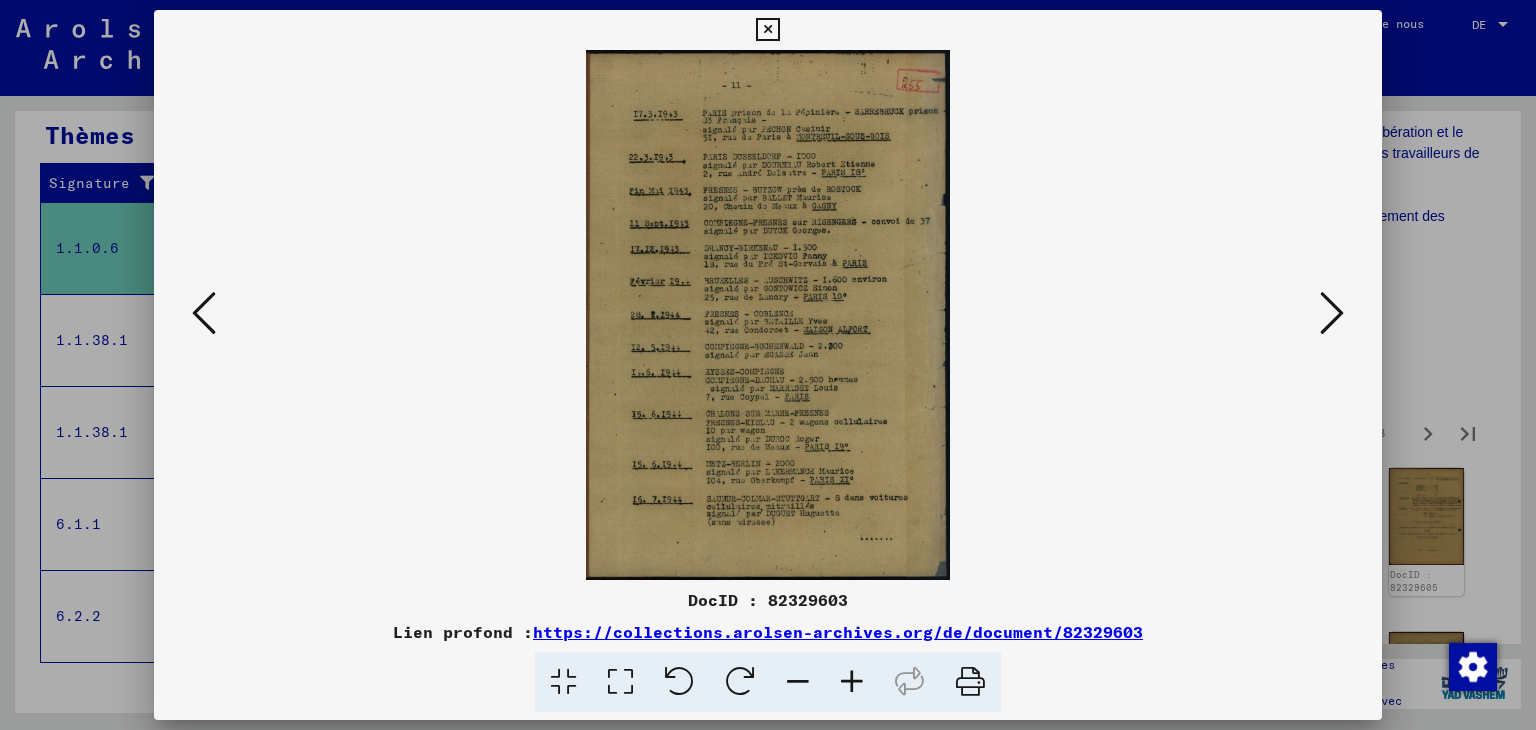click at bounding box center [852, 682] 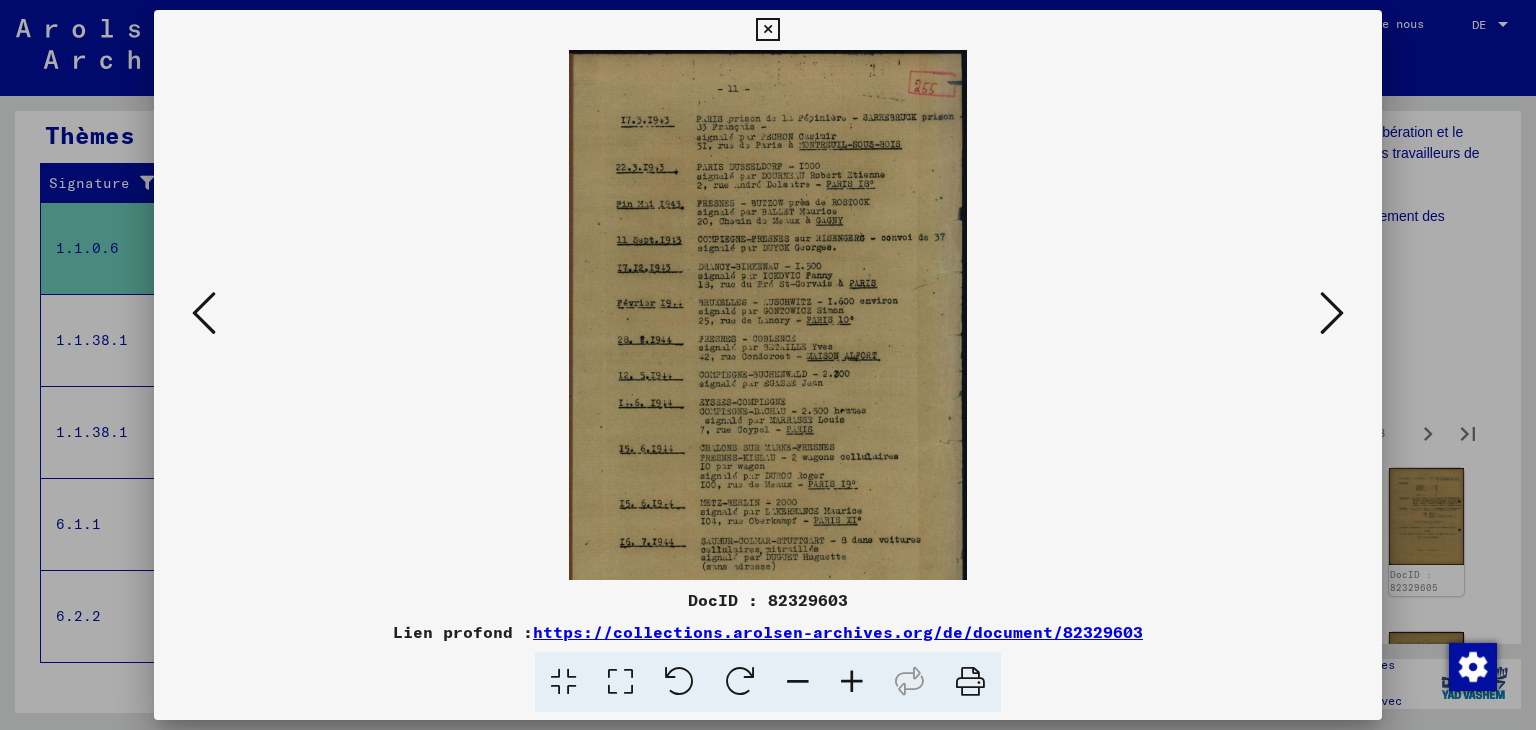 click at bounding box center [852, 682] 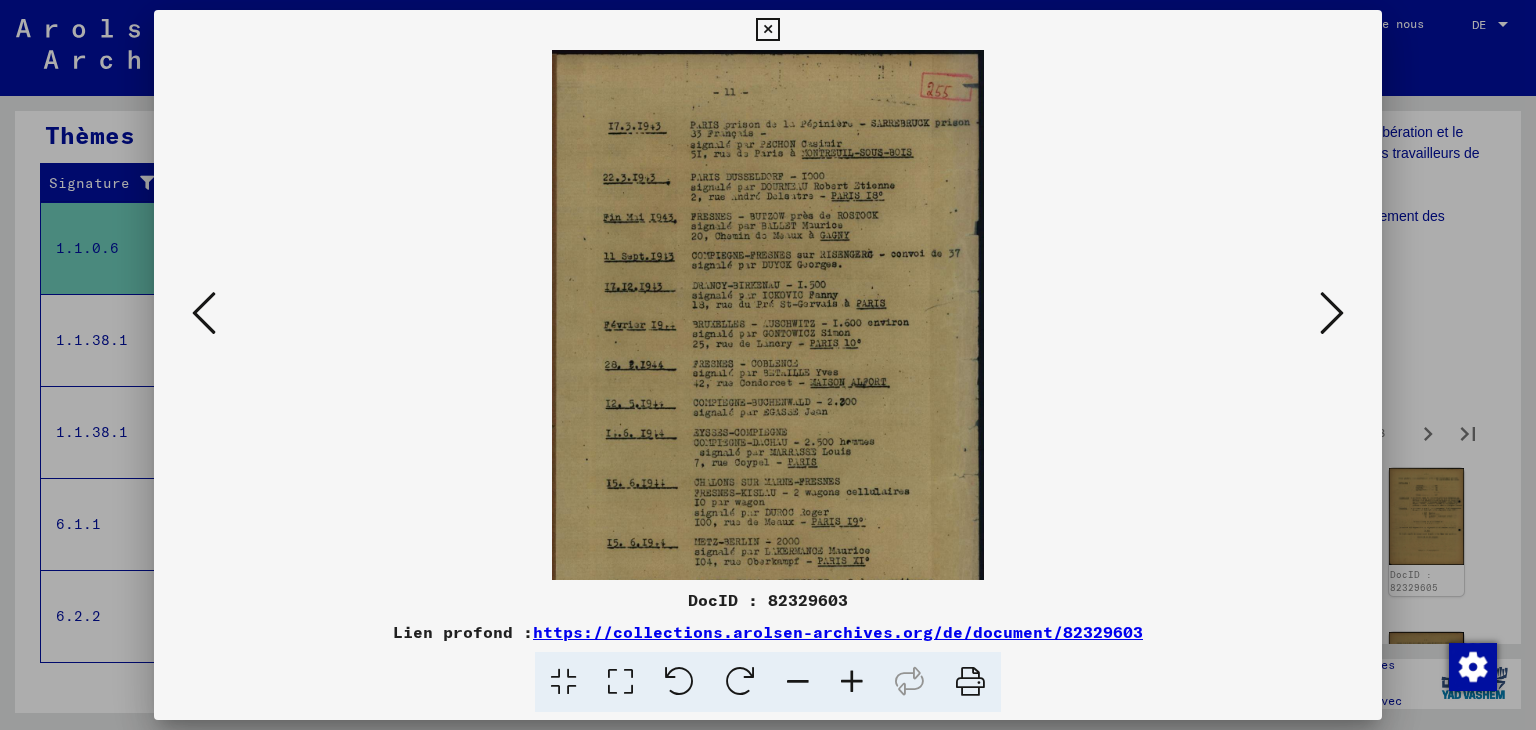 click at bounding box center [852, 682] 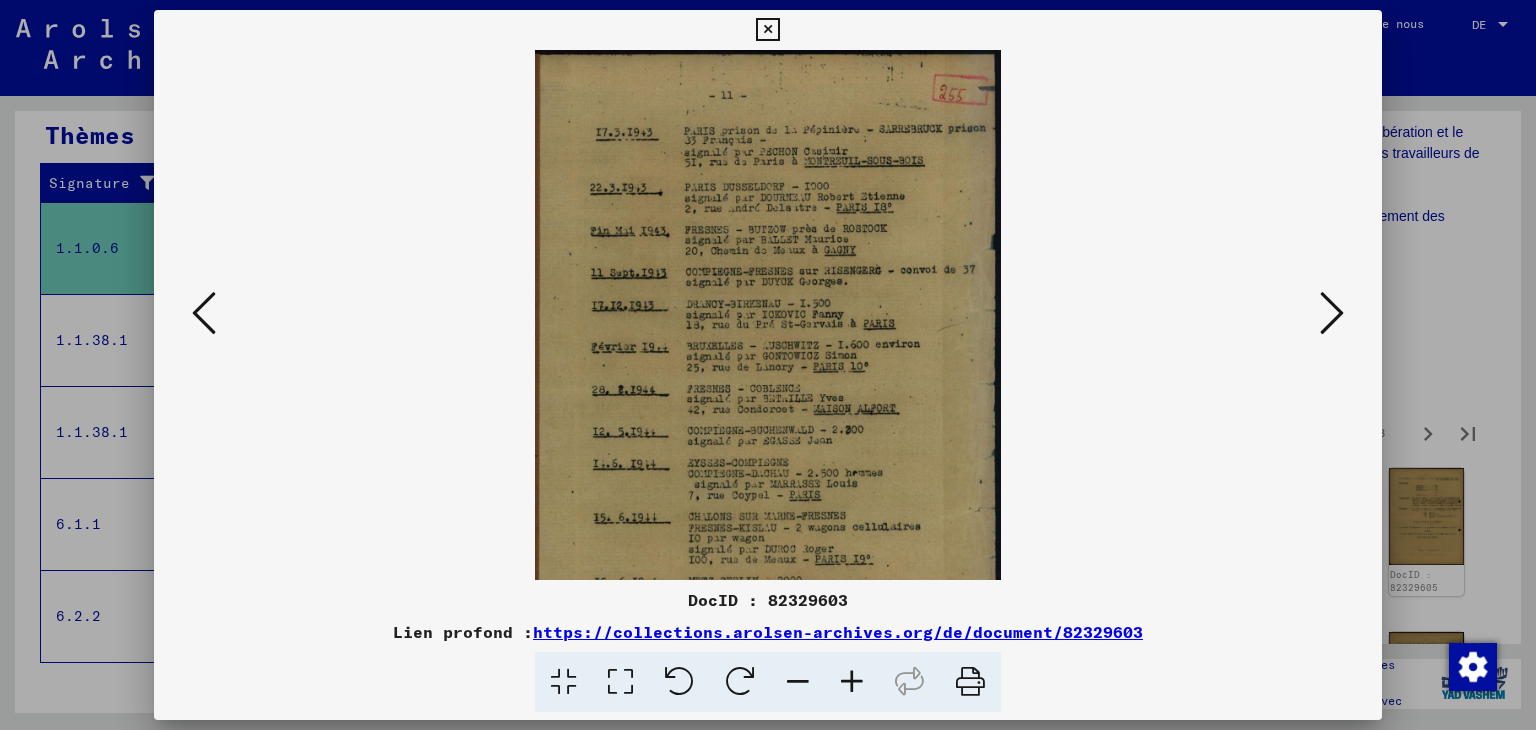 click at bounding box center (852, 682) 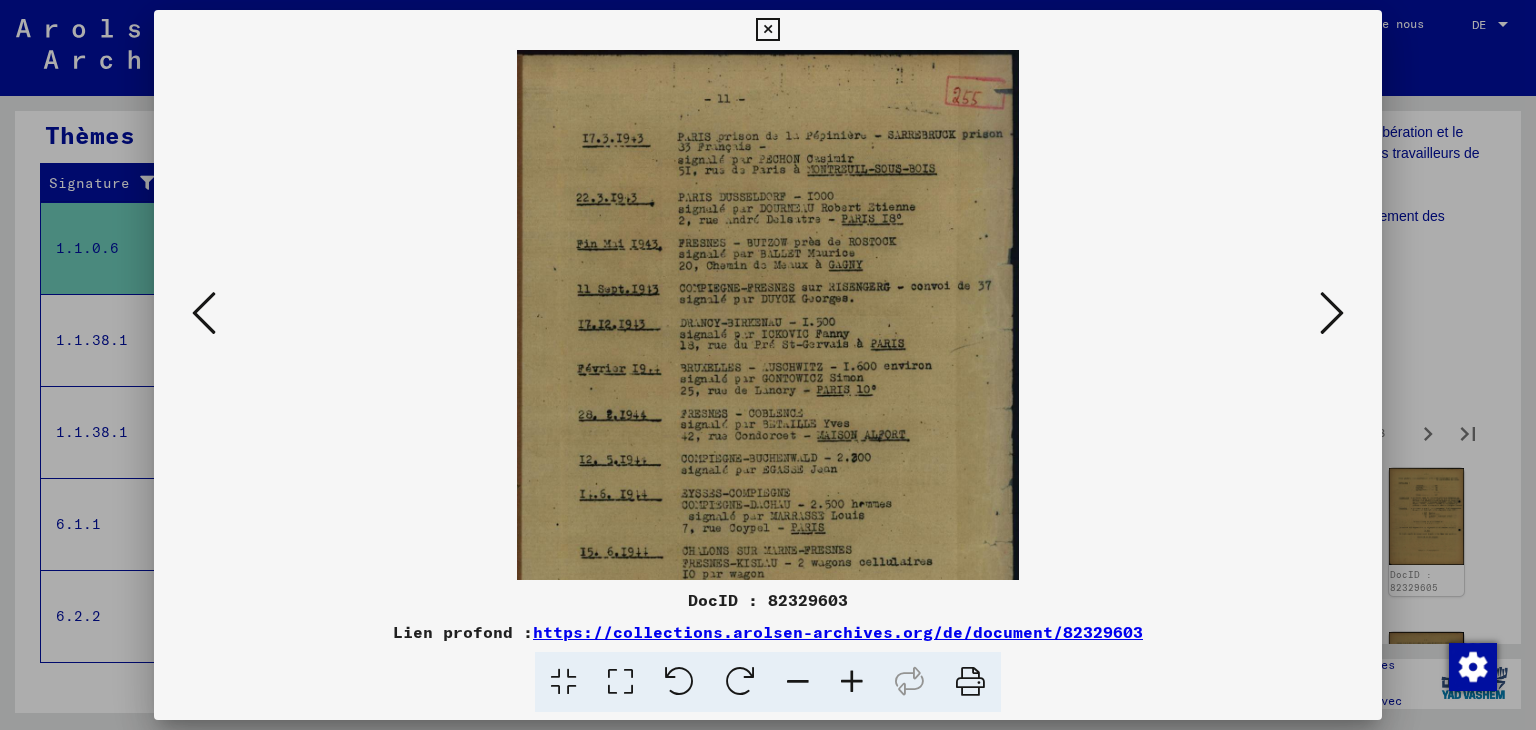 click at bounding box center (852, 682) 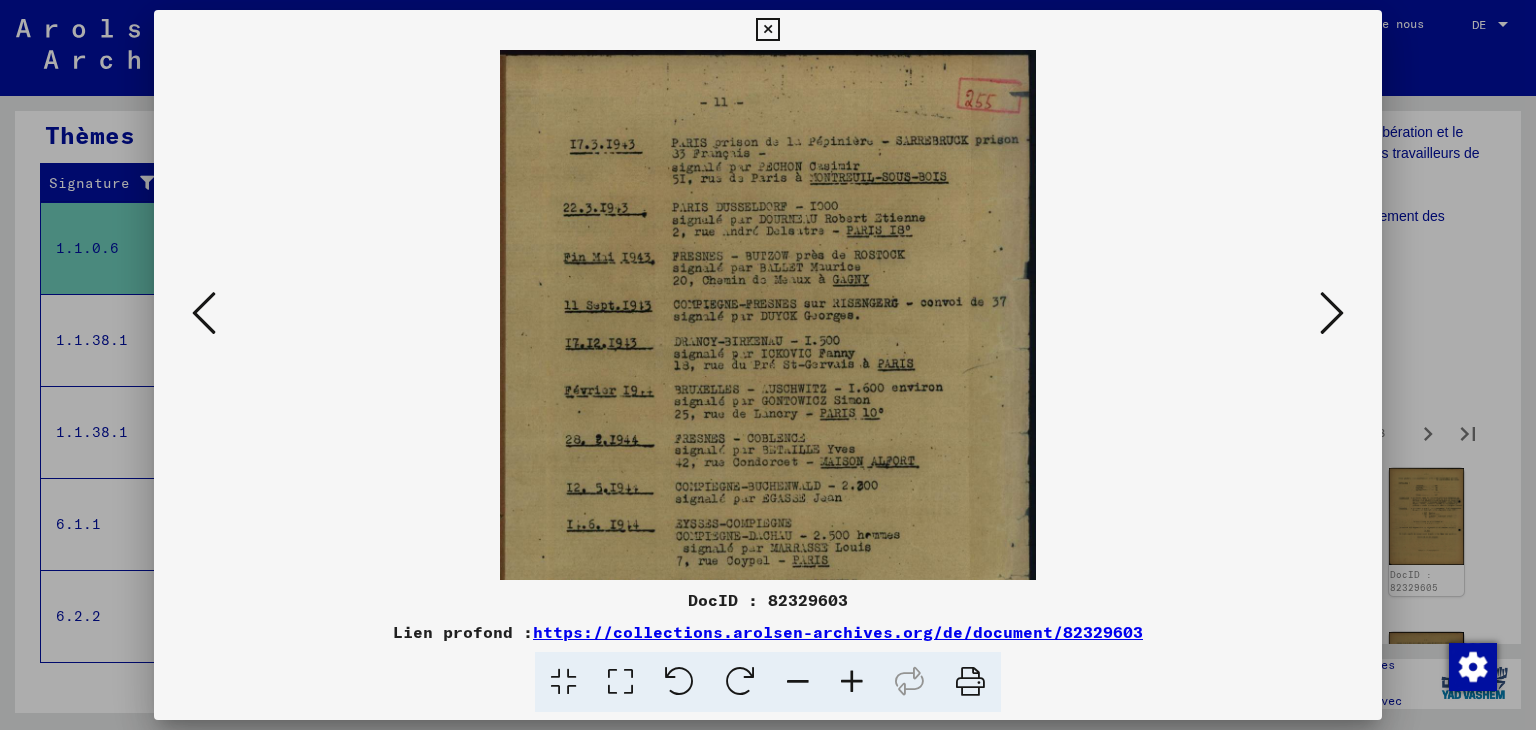 click at bounding box center (852, 682) 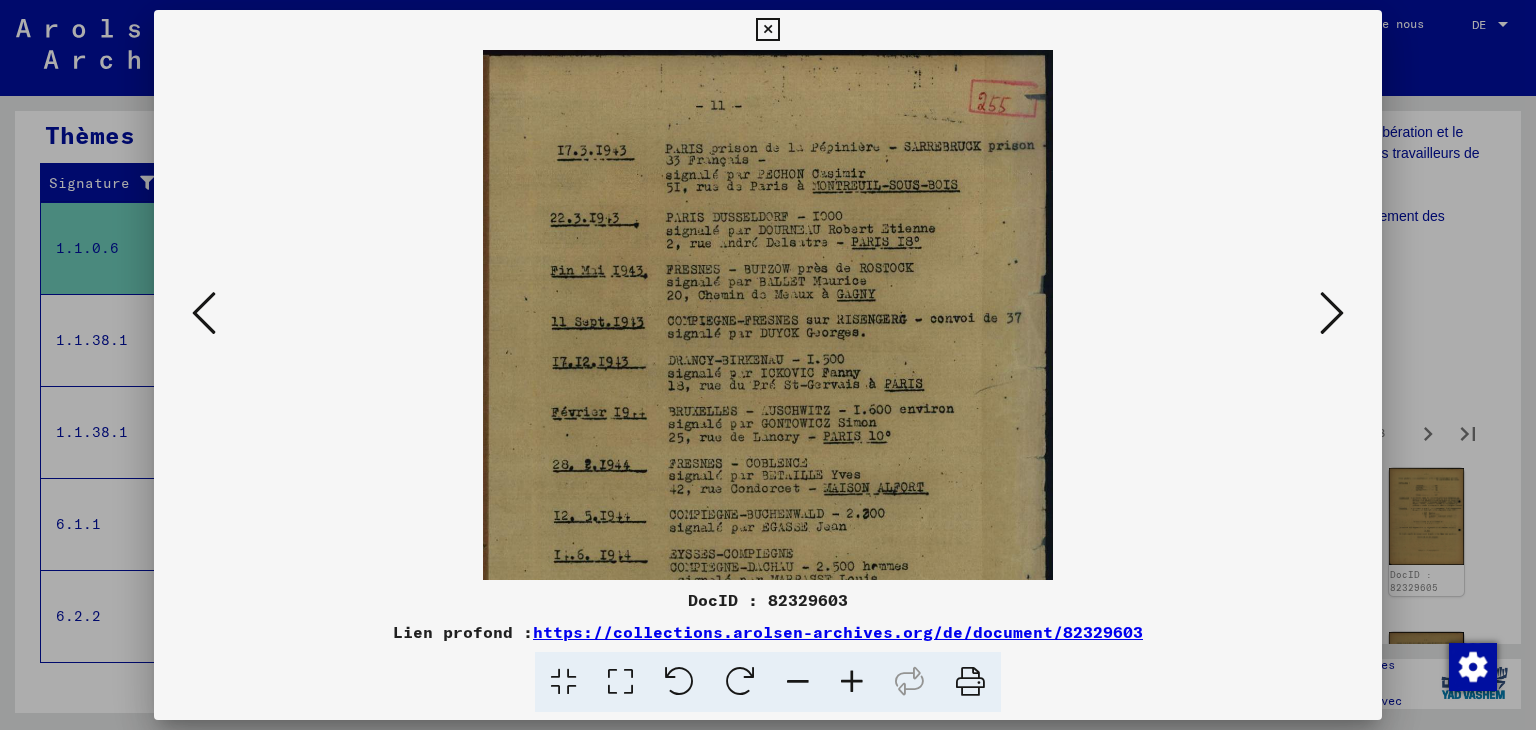 click at bounding box center (852, 682) 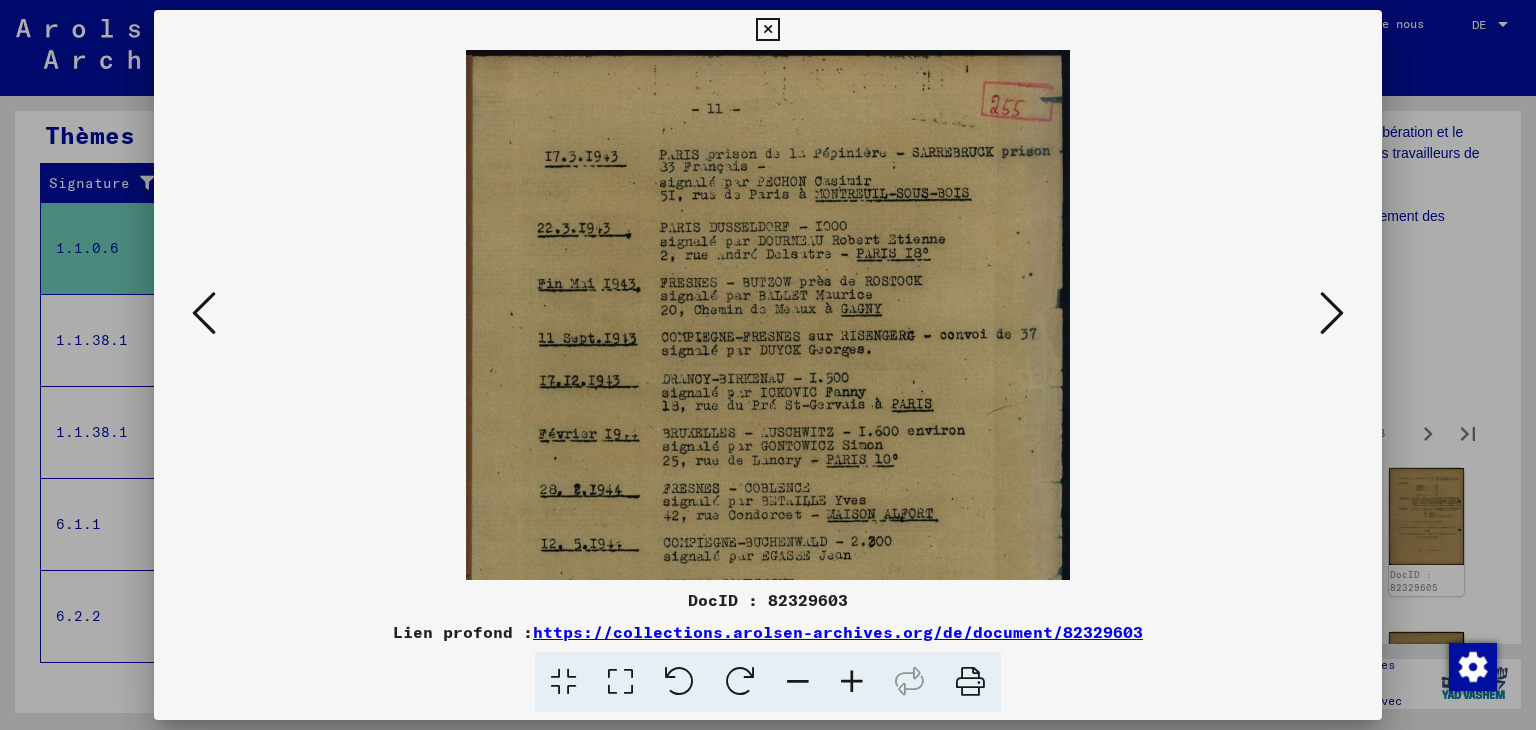 click at bounding box center (852, 682) 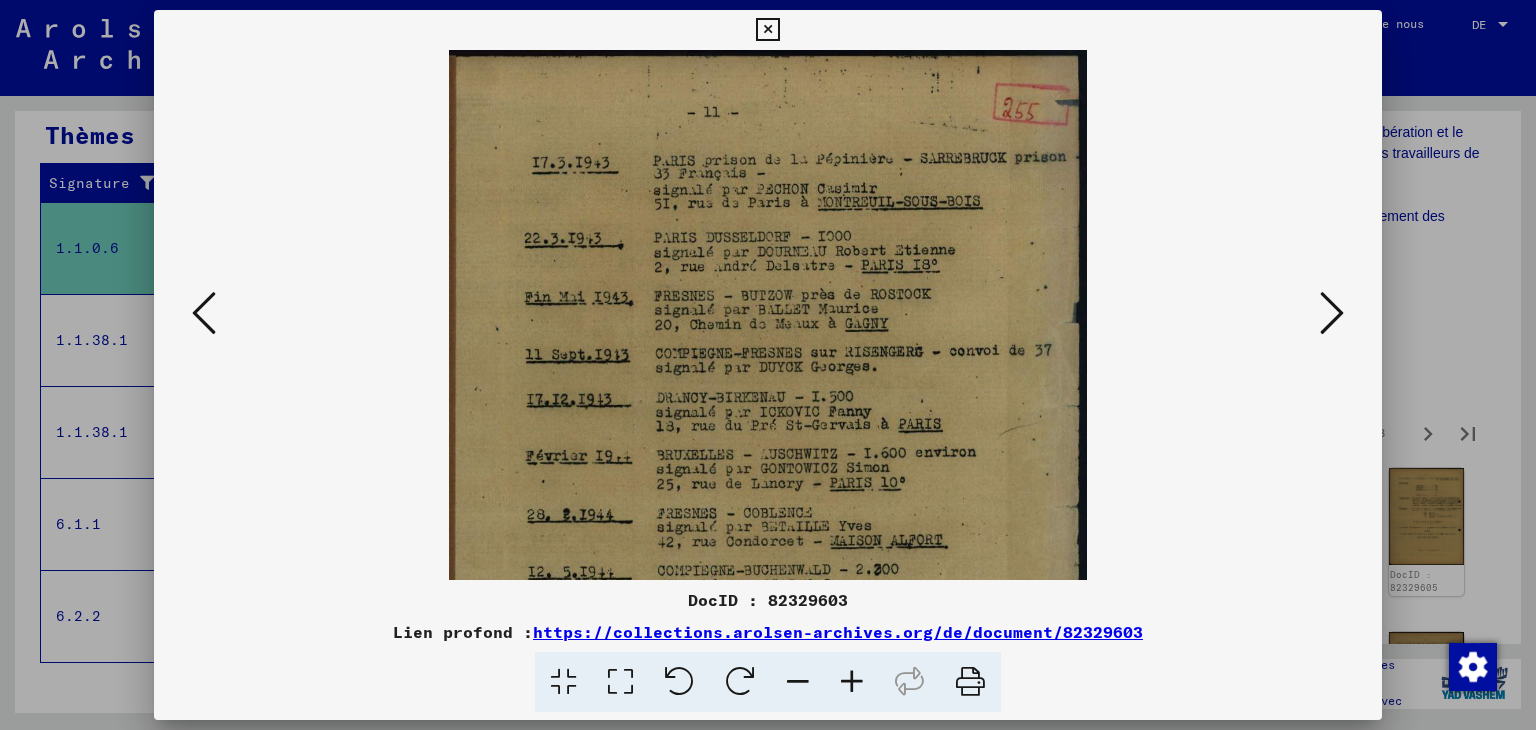 click at bounding box center (852, 682) 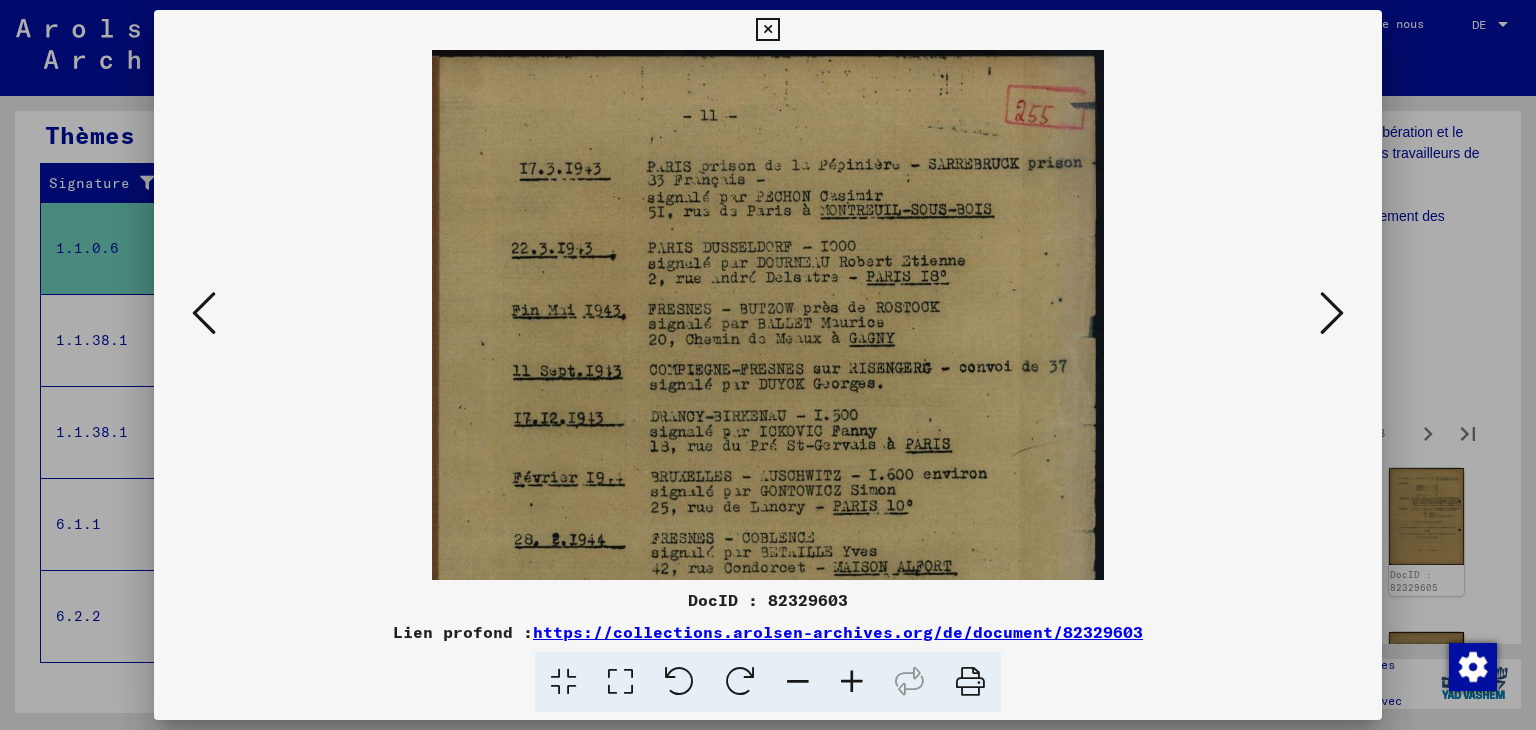 click at bounding box center (852, 682) 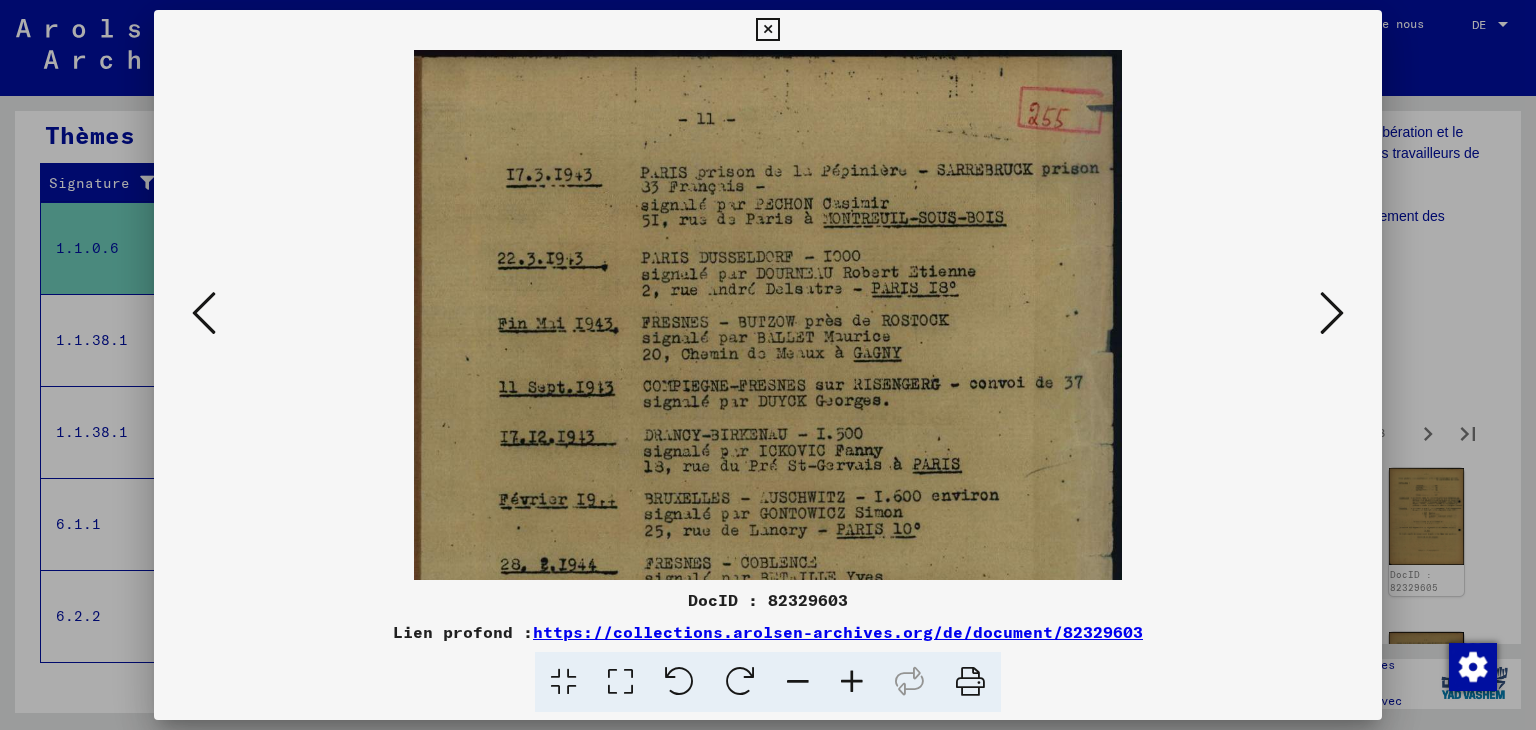 click at bounding box center (852, 682) 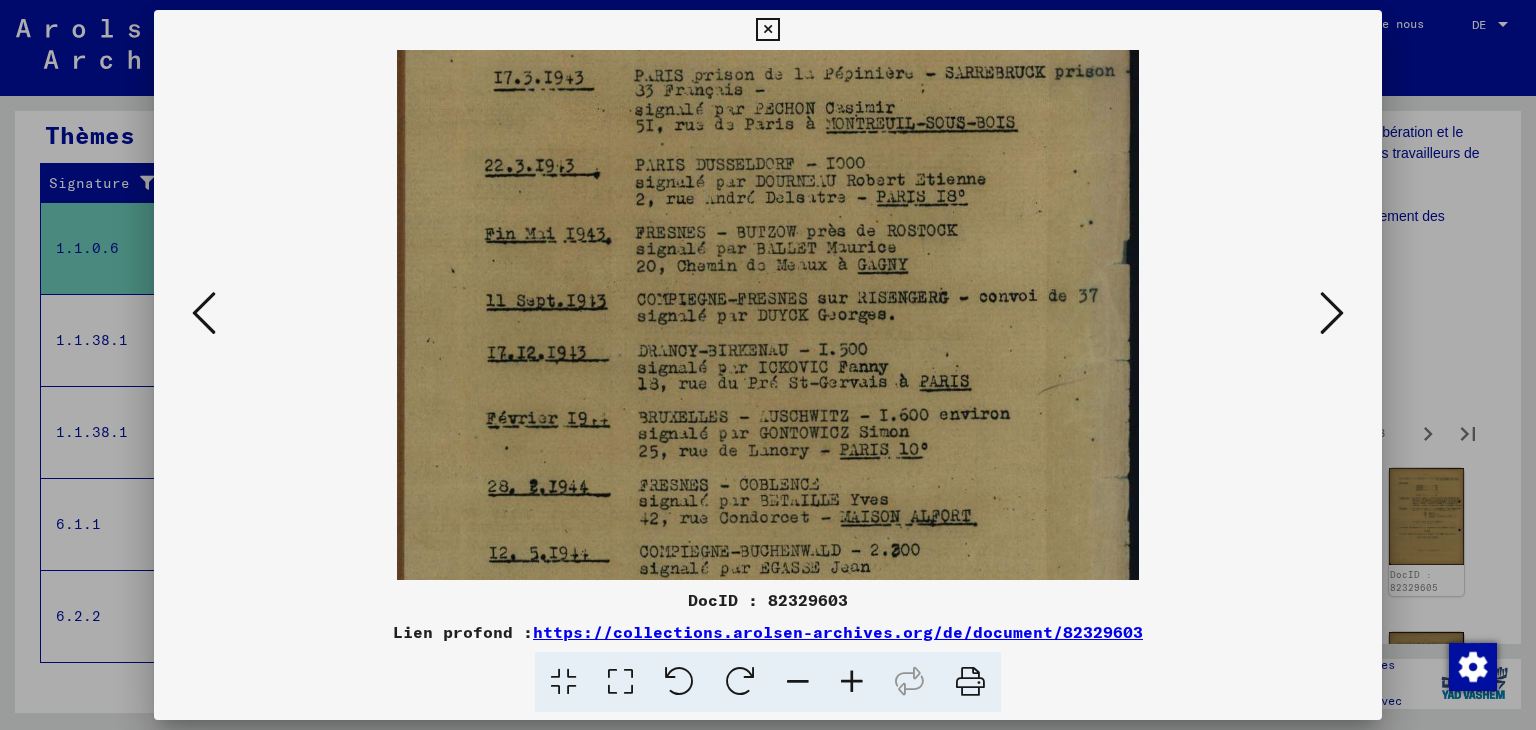 drag, startPoint x: 876, startPoint y: 510, endPoint x: 849, endPoint y: 413, distance: 100.68764 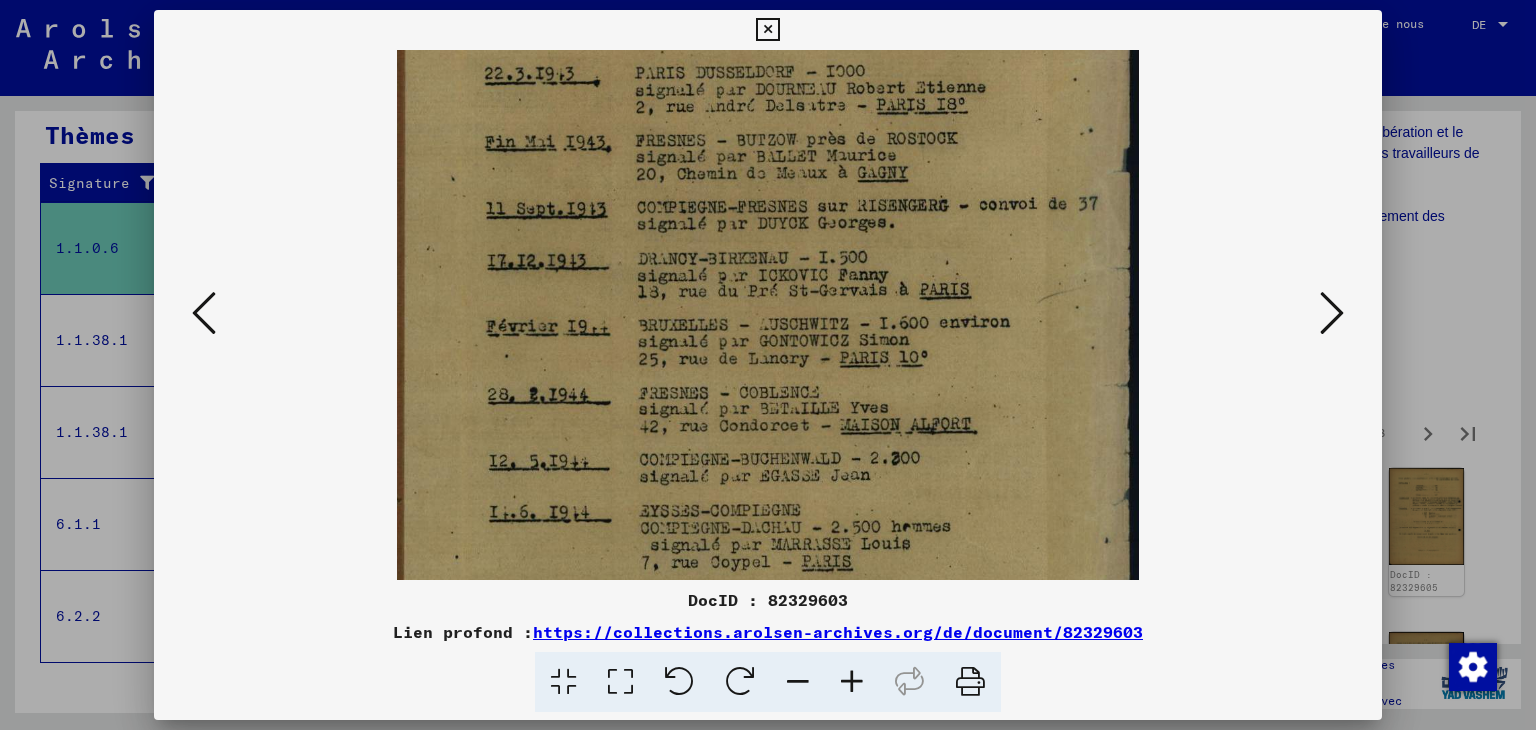 drag, startPoint x: 872, startPoint y: 511, endPoint x: 870, endPoint y: 421, distance: 90.02222 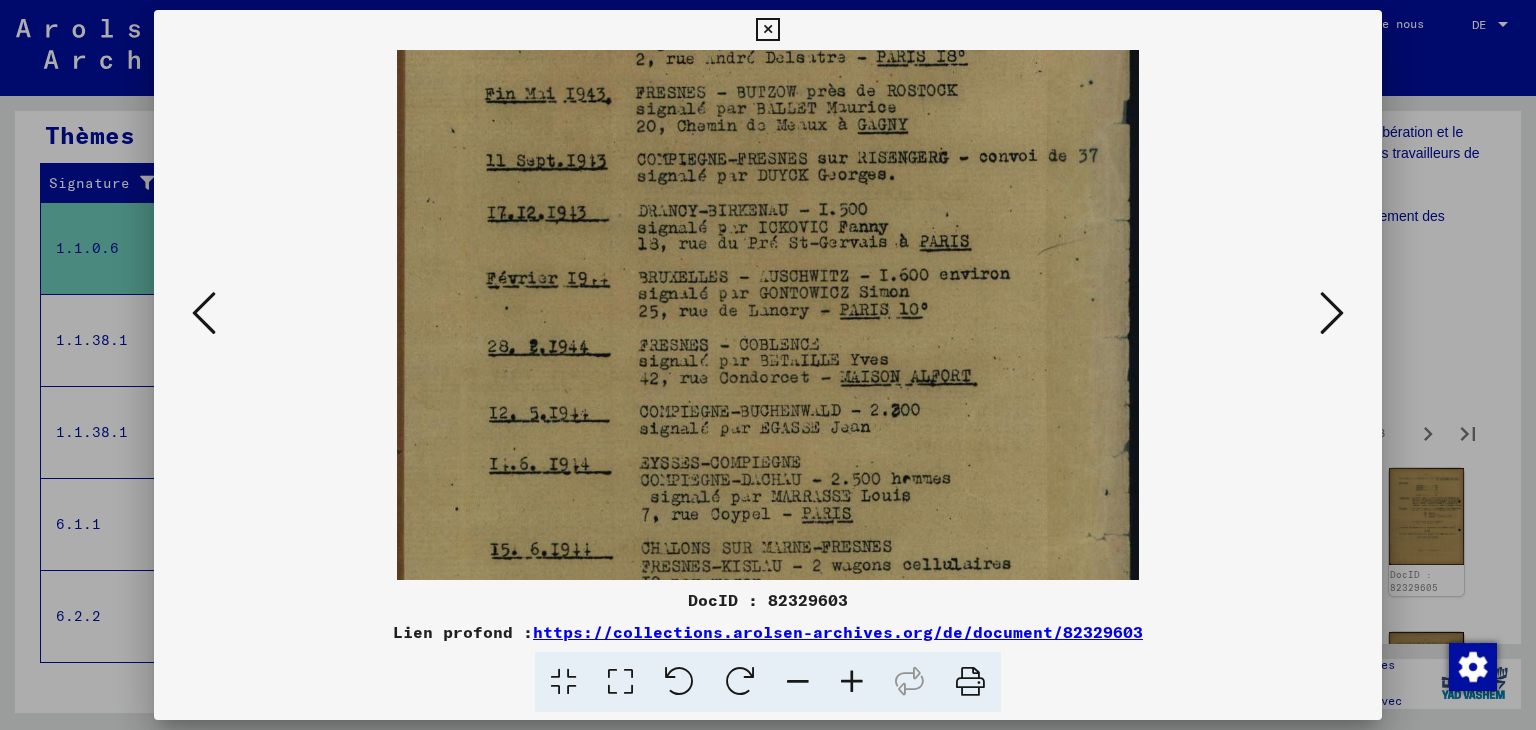 drag, startPoint x: 888, startPoint y: 504, endPoint x: 884, endPoint y: 457, distance: 47.169907 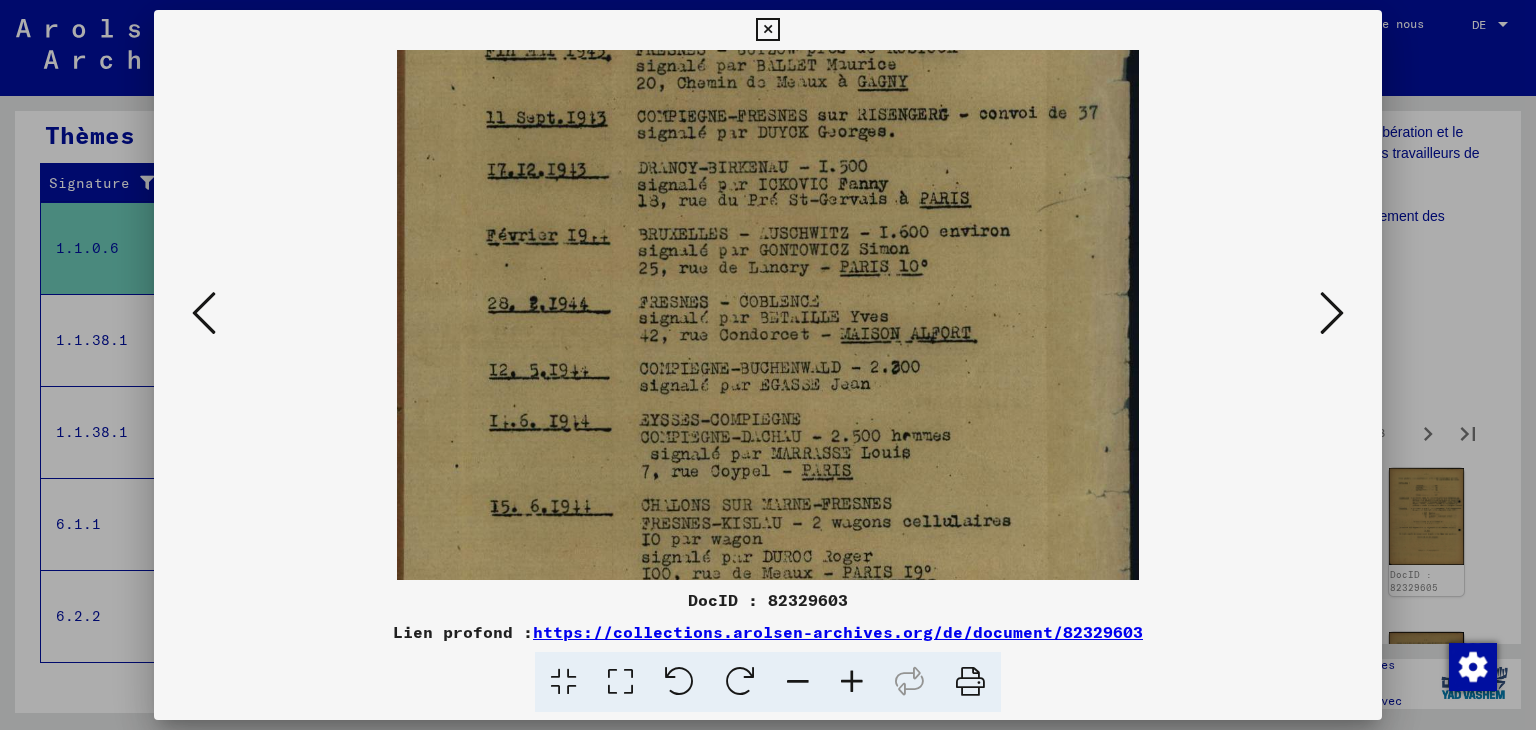 scroll, scrollTop: 322, scrollLeft: 0, axis: vertical 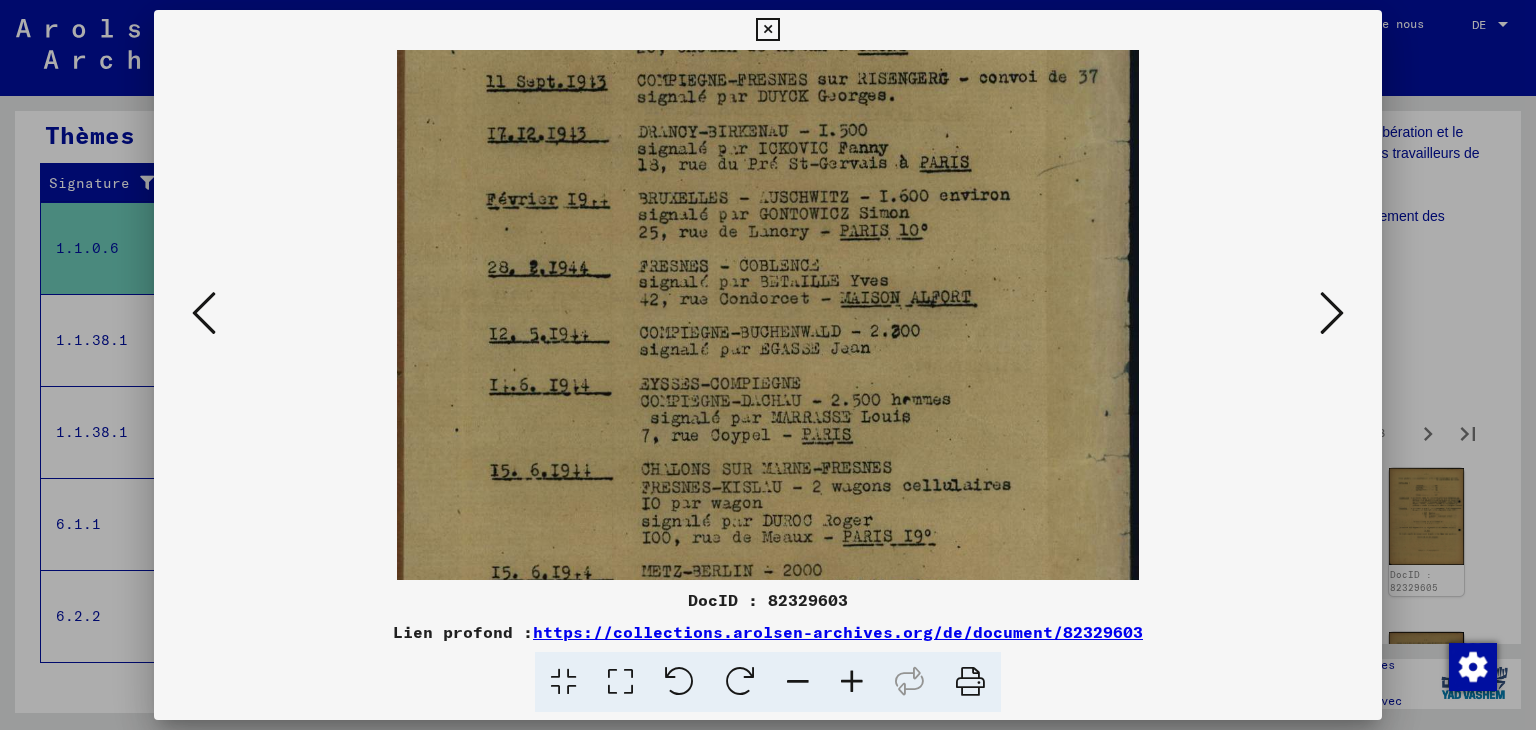 drag, startPoint x: 897, startPoint y: 508, endPoint x: 885, endPoint y: 437, distance: 72.00694 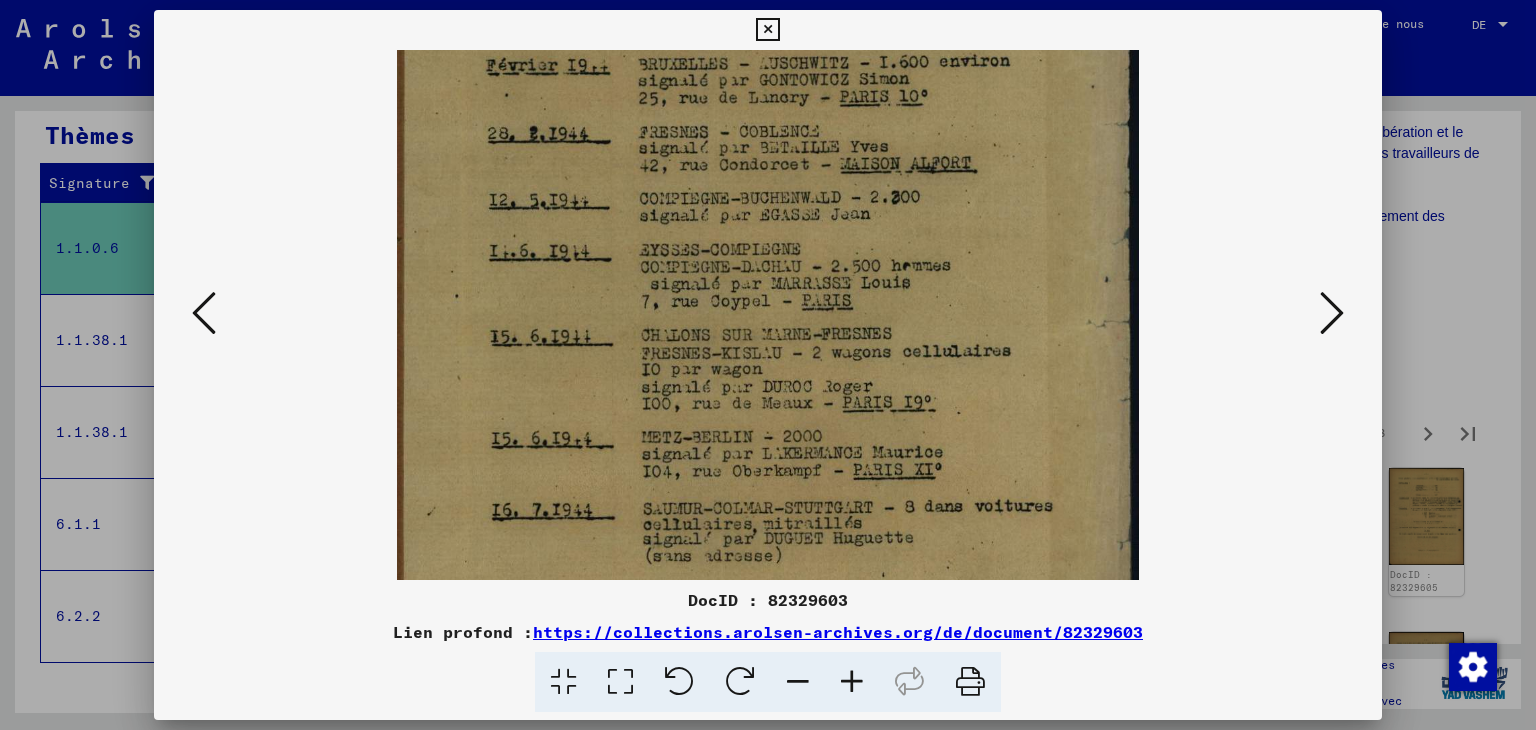 drag, startPoint x: 905, startPoint y: 513, endPoint x: 890, endPoint y: 381, distance: 132.84953 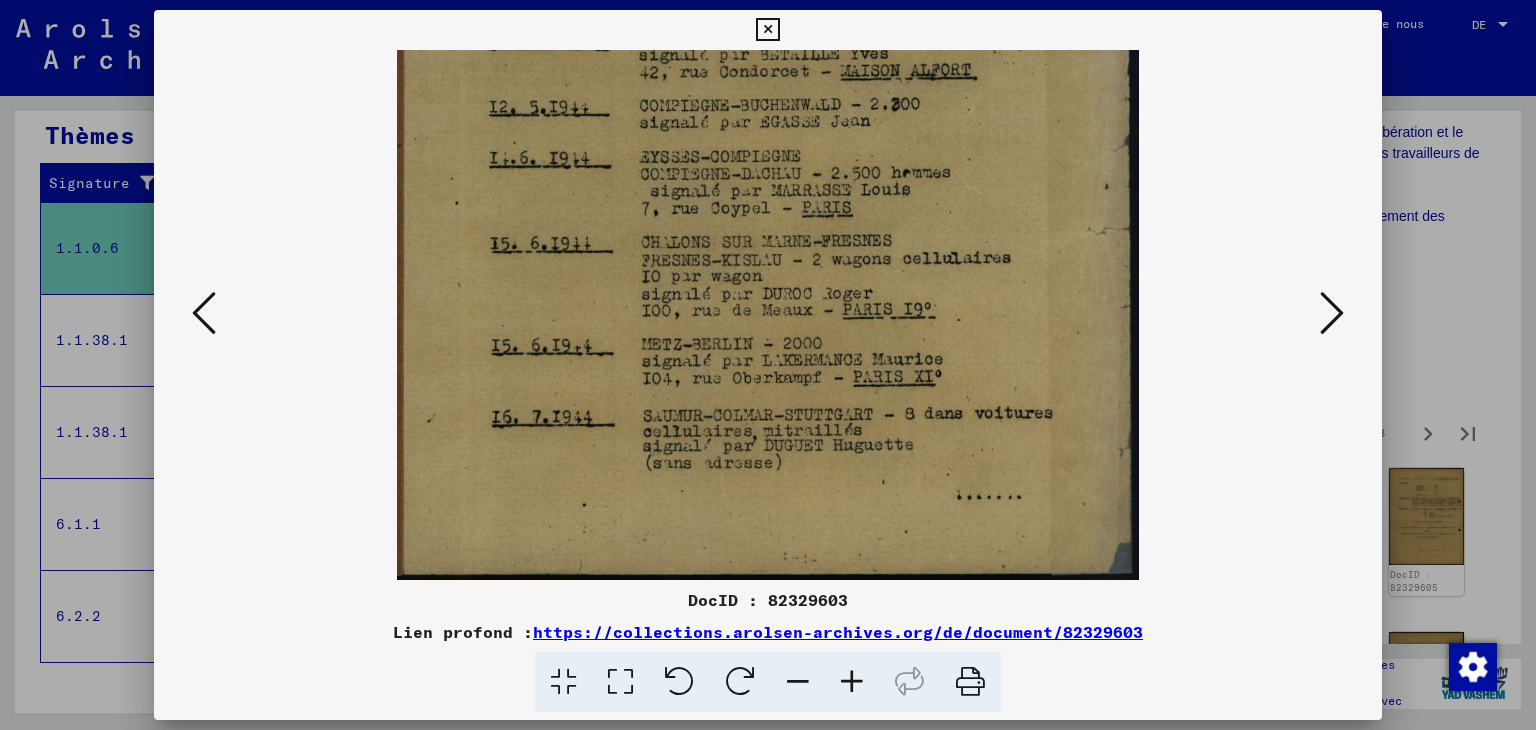 drag, startPoint x: 913, startPoint y: 502, endPoint x: 887, endPoint y: 383, distance: 121.80723 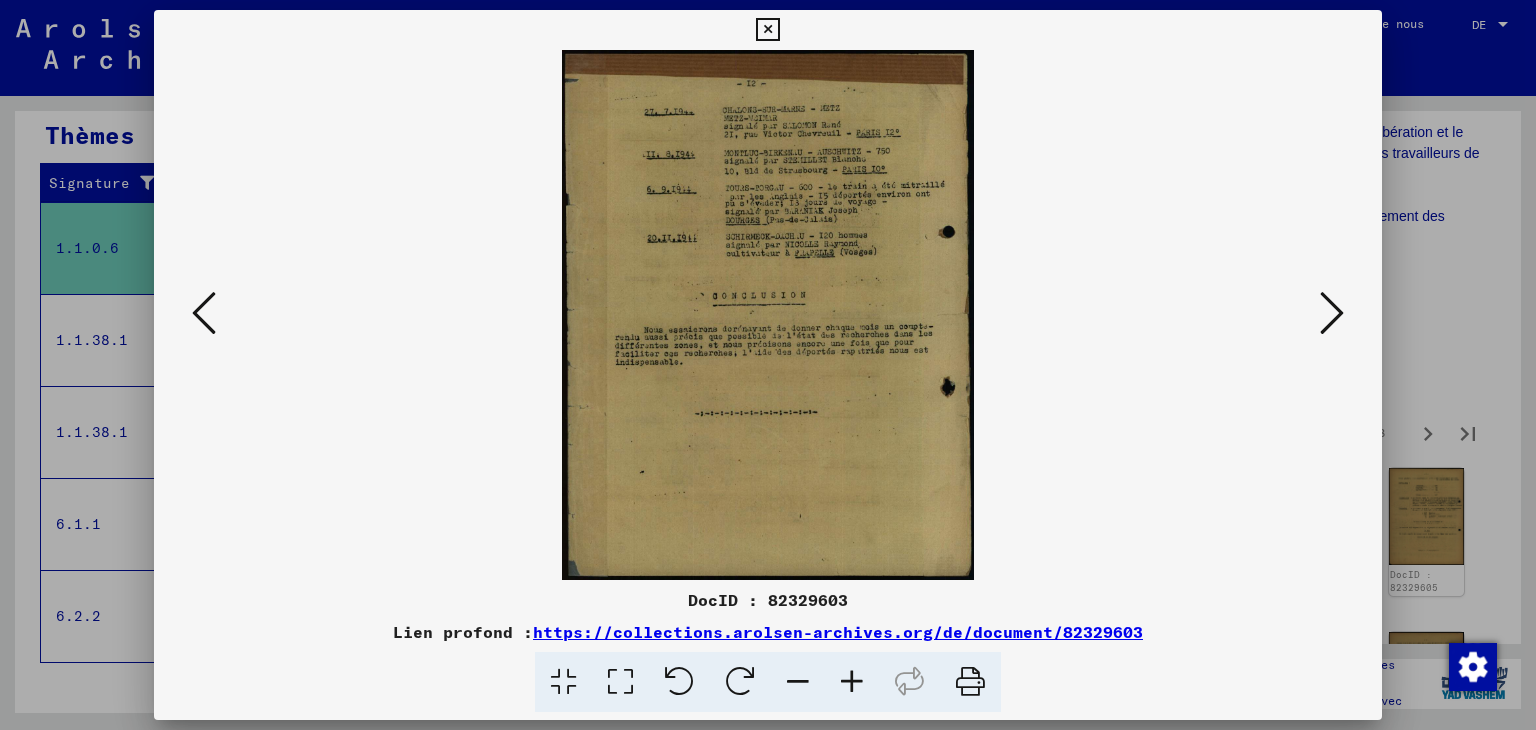 click at bounding box center (852, 682) 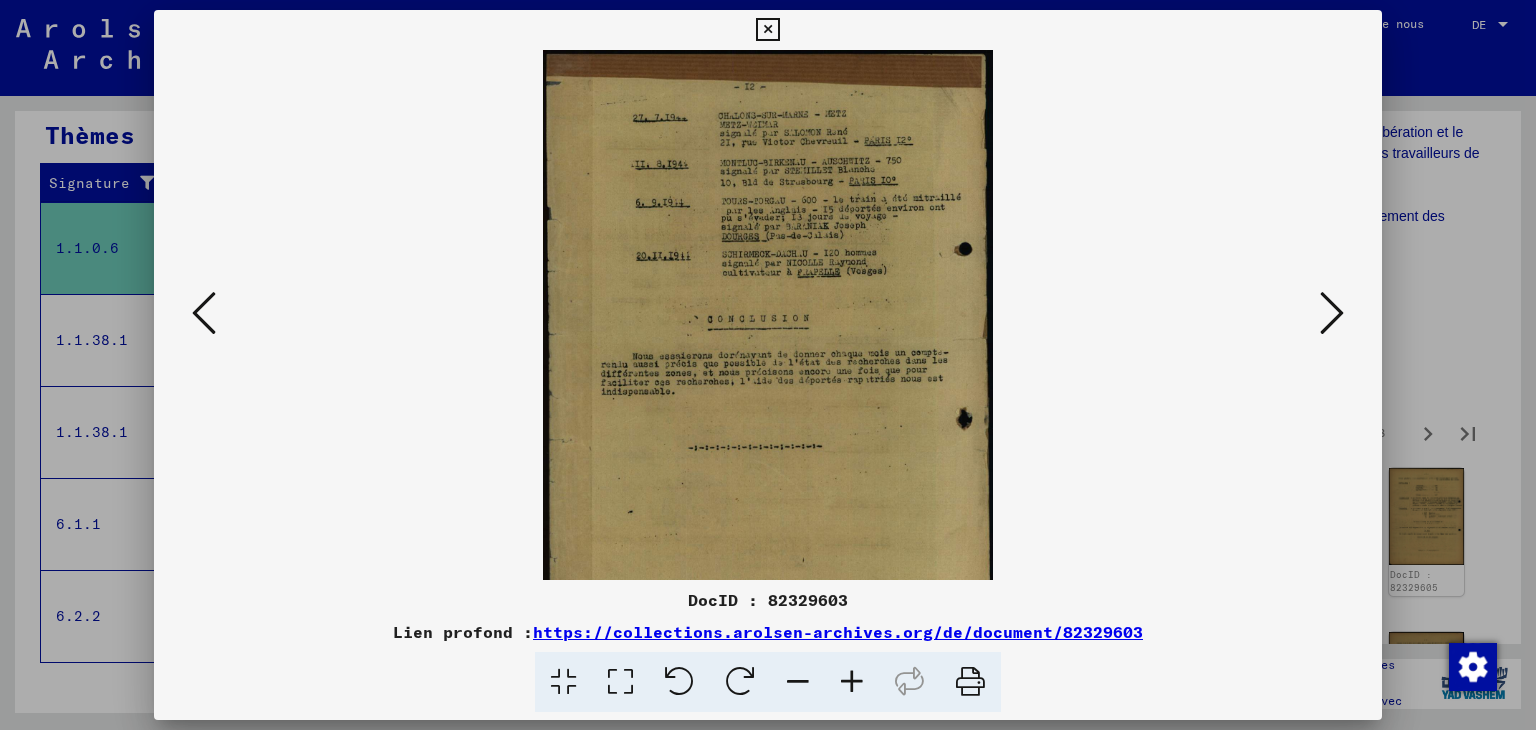 click at bounding box center [852, 682] 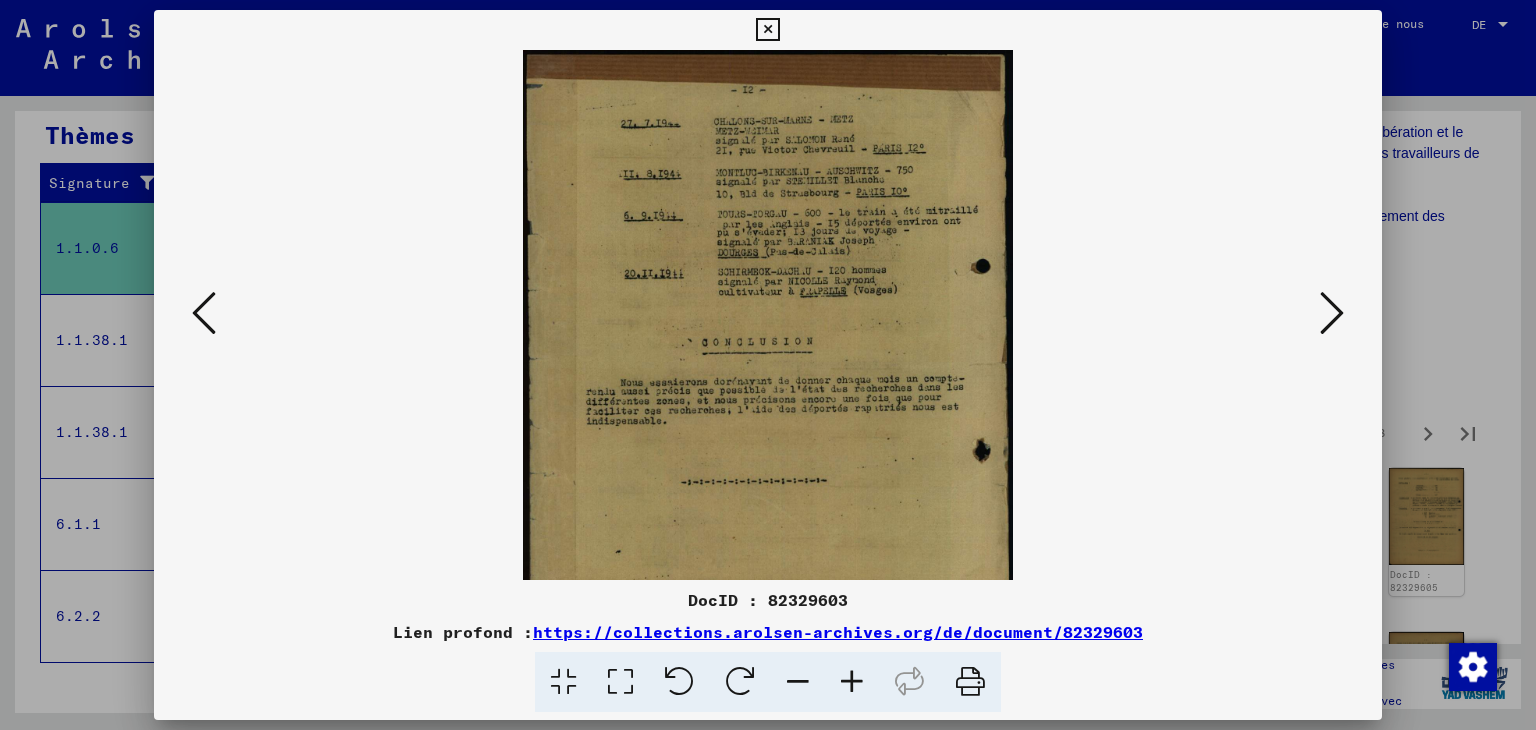 click at bounding box center (852, 682) 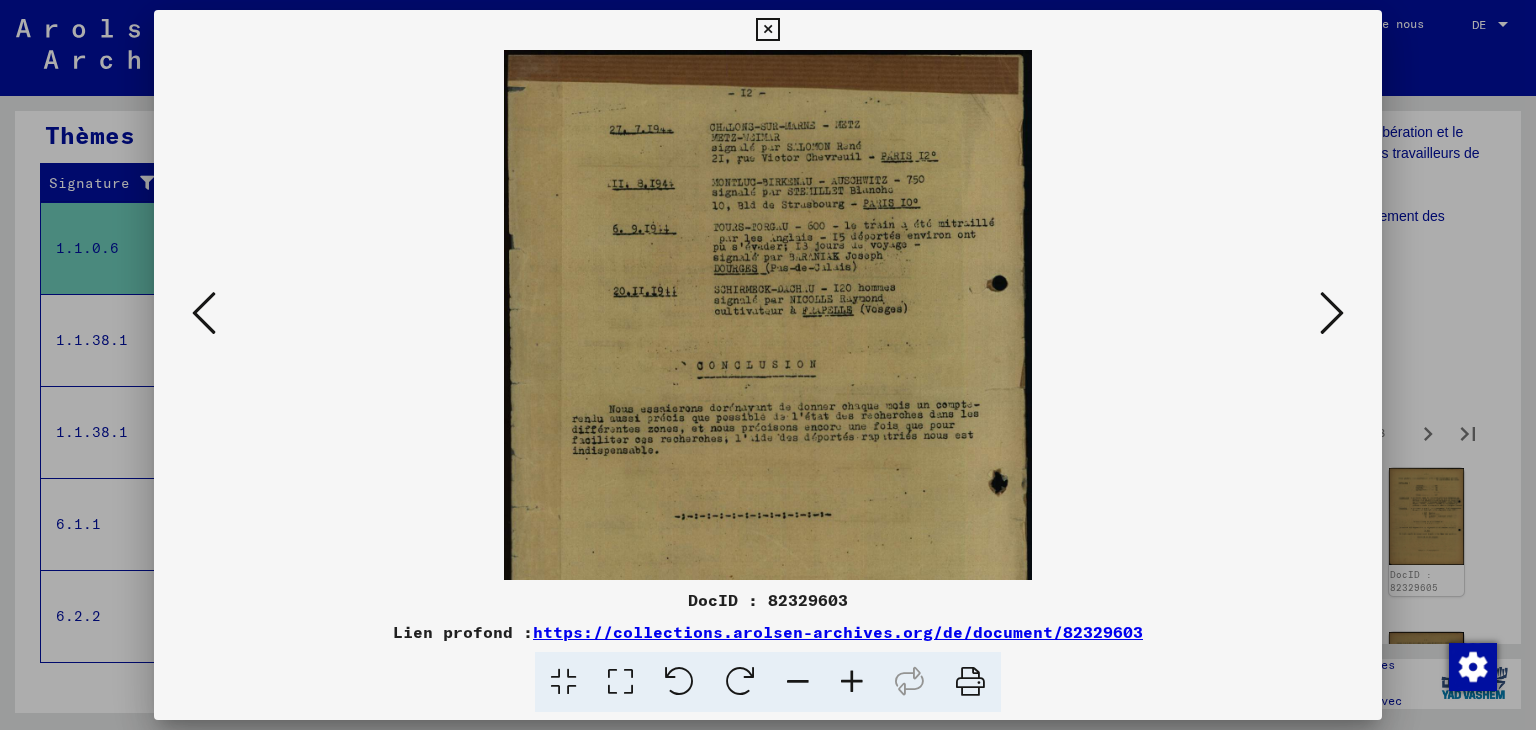 click at bounding box center (852, 682) 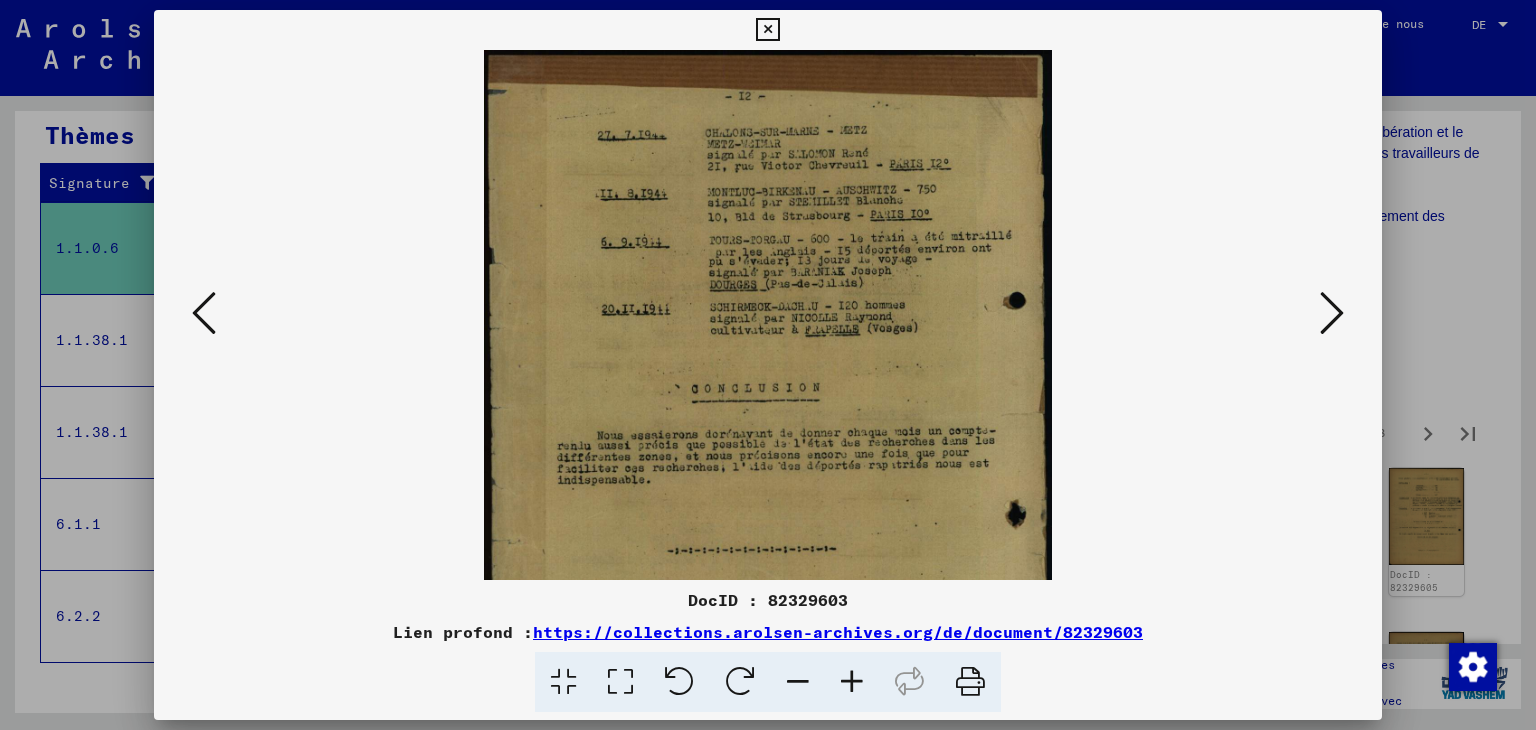 click at bounding box center [852, 682] 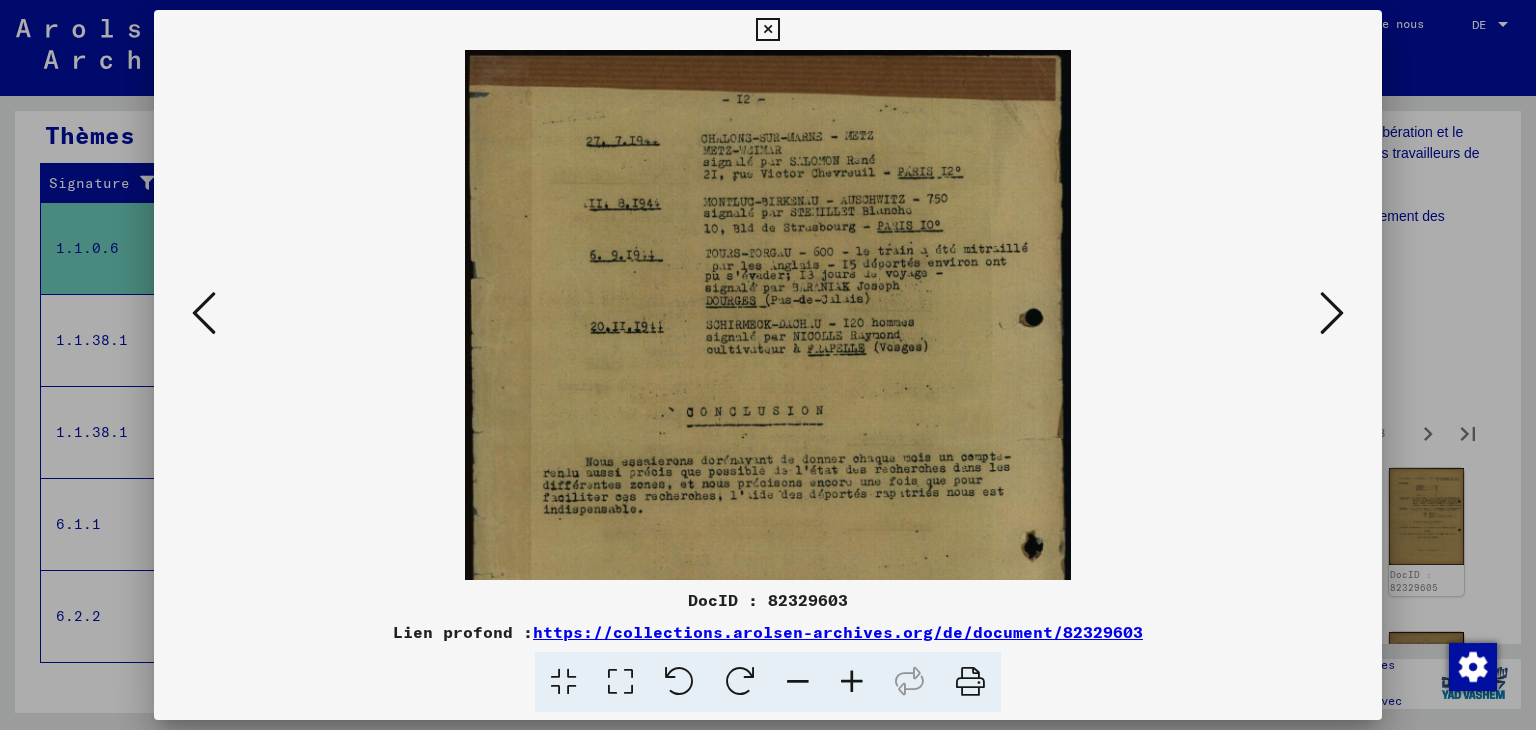 click at bounding box center [852, 682] 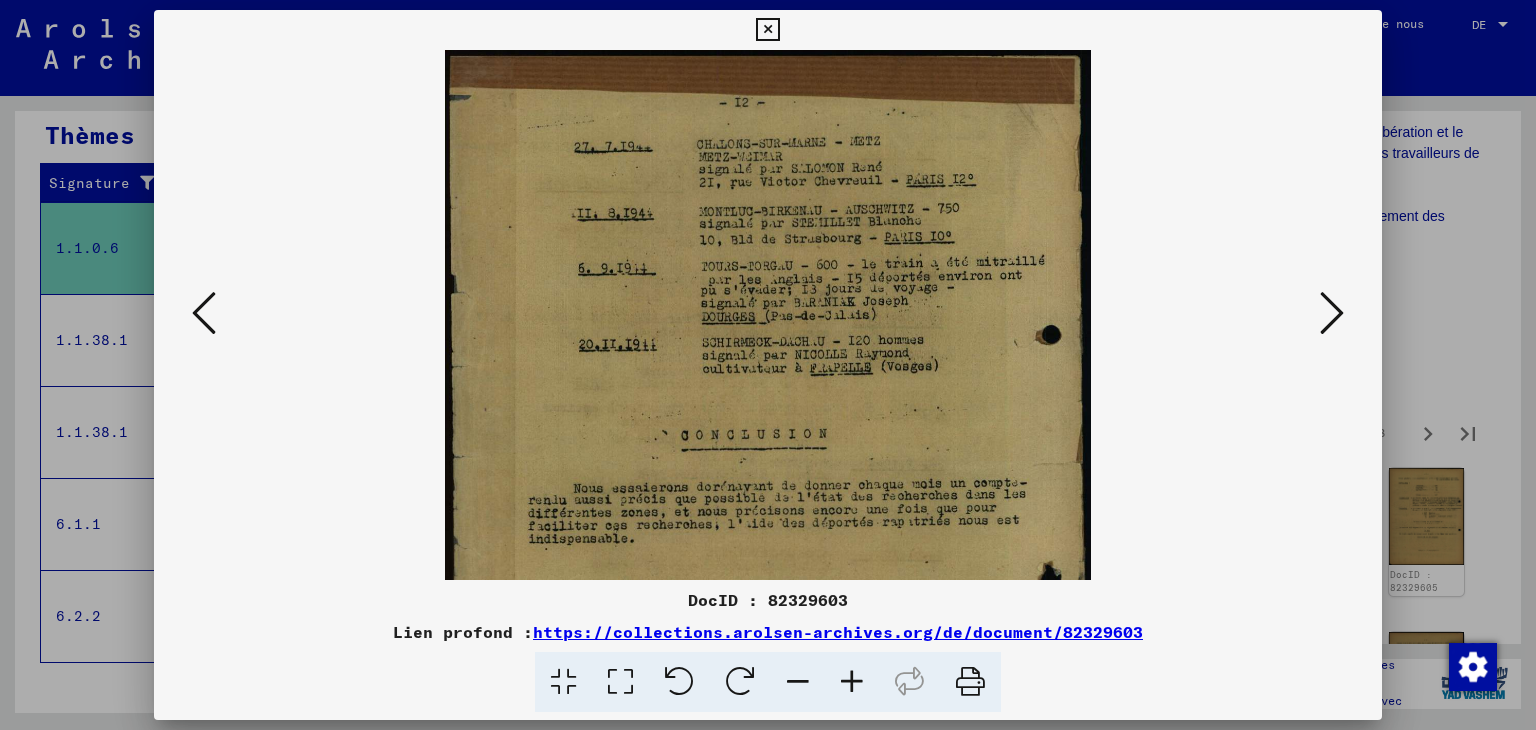 click at bounding box center [852, 682] 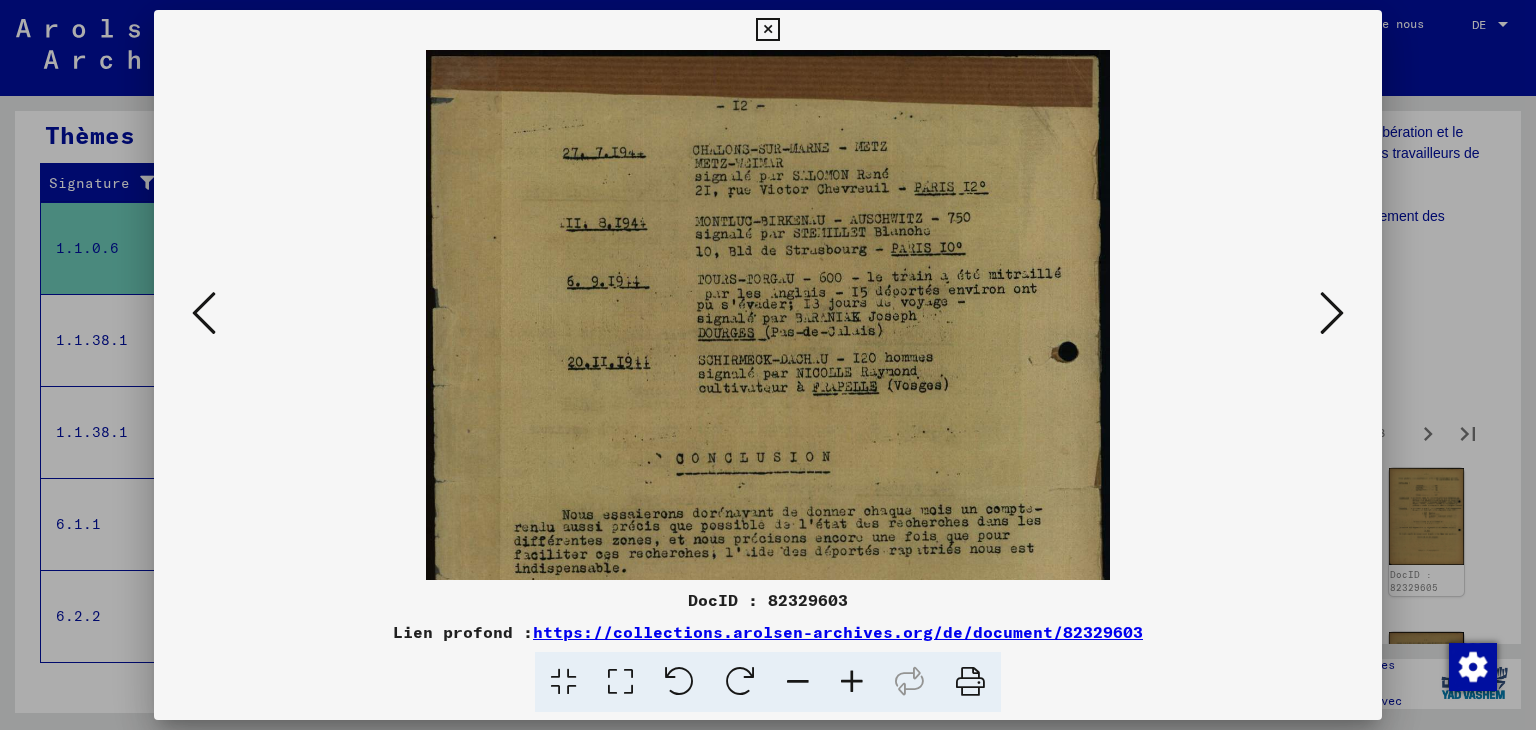 click at bounding box center (852, 682) 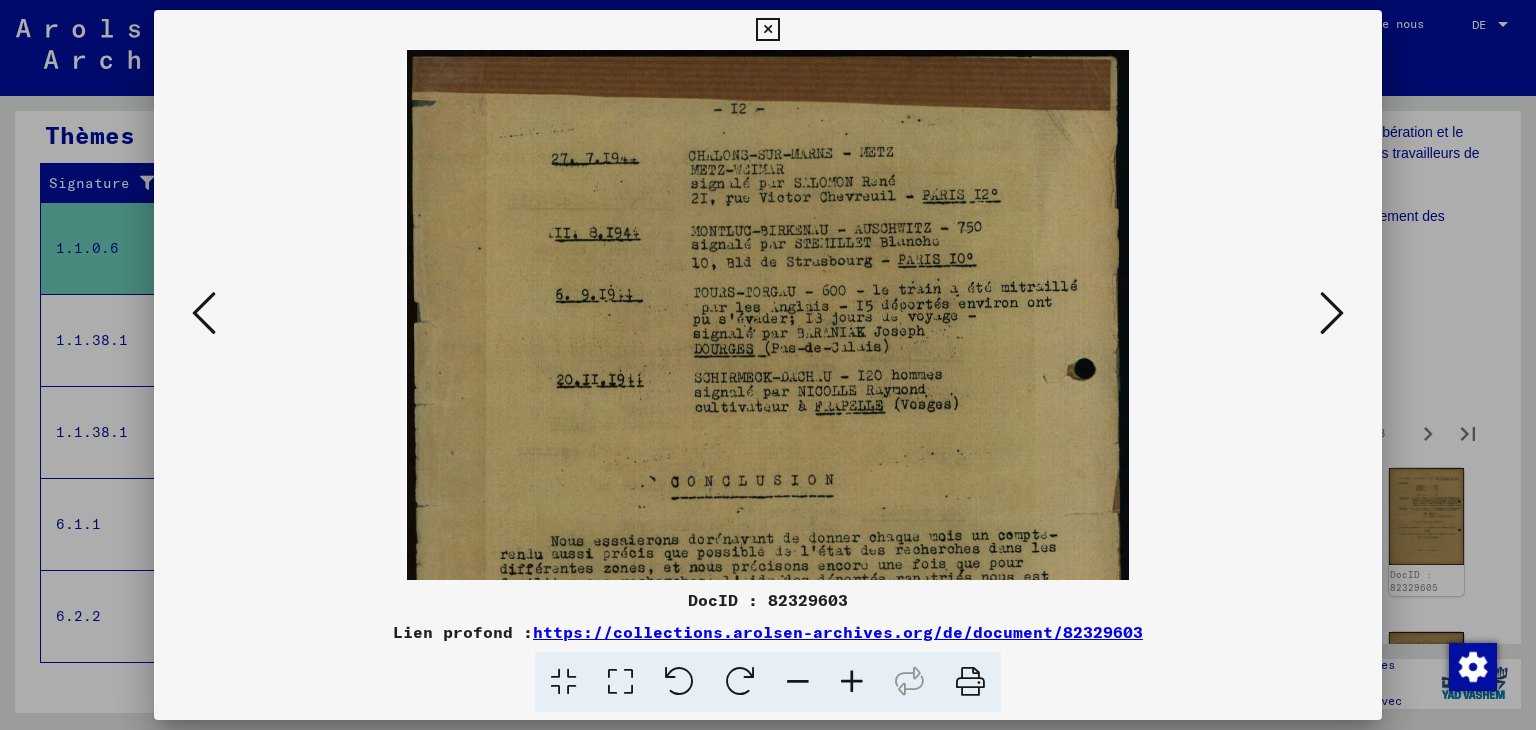 click at bounding box center (852, 682) 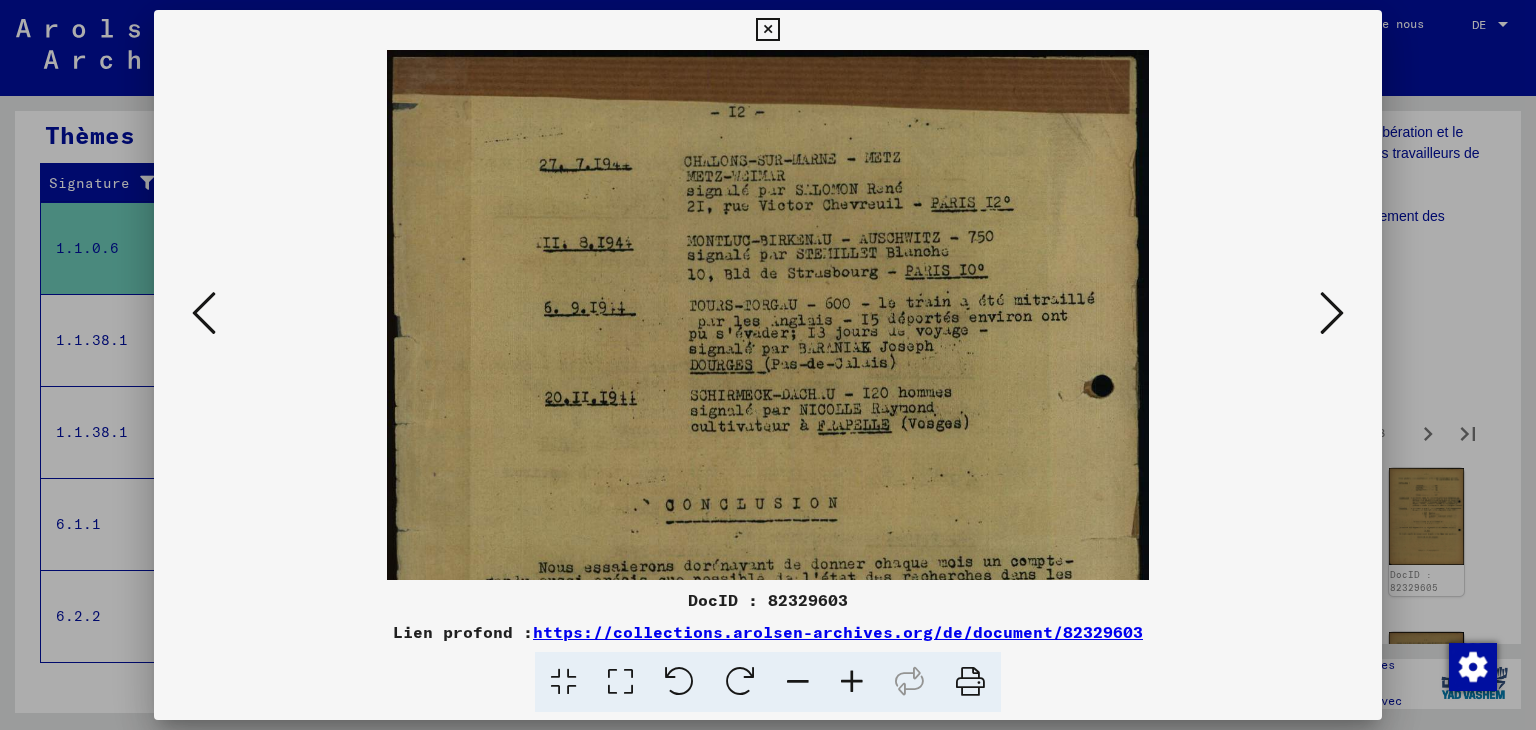 click at bounding box center [852, 682] 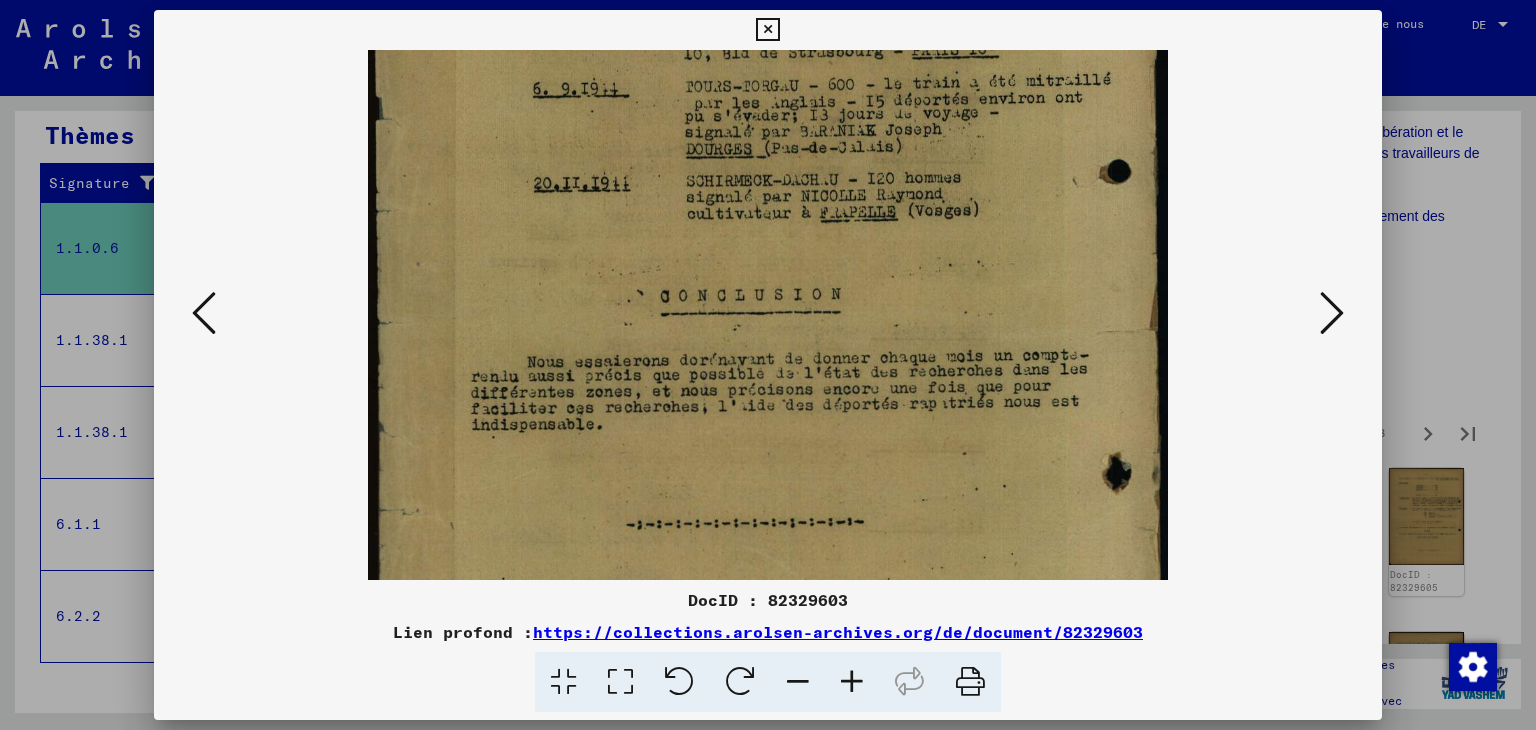 scroll, scrollTop: 242, scrollLeft: 0, axis: vertical 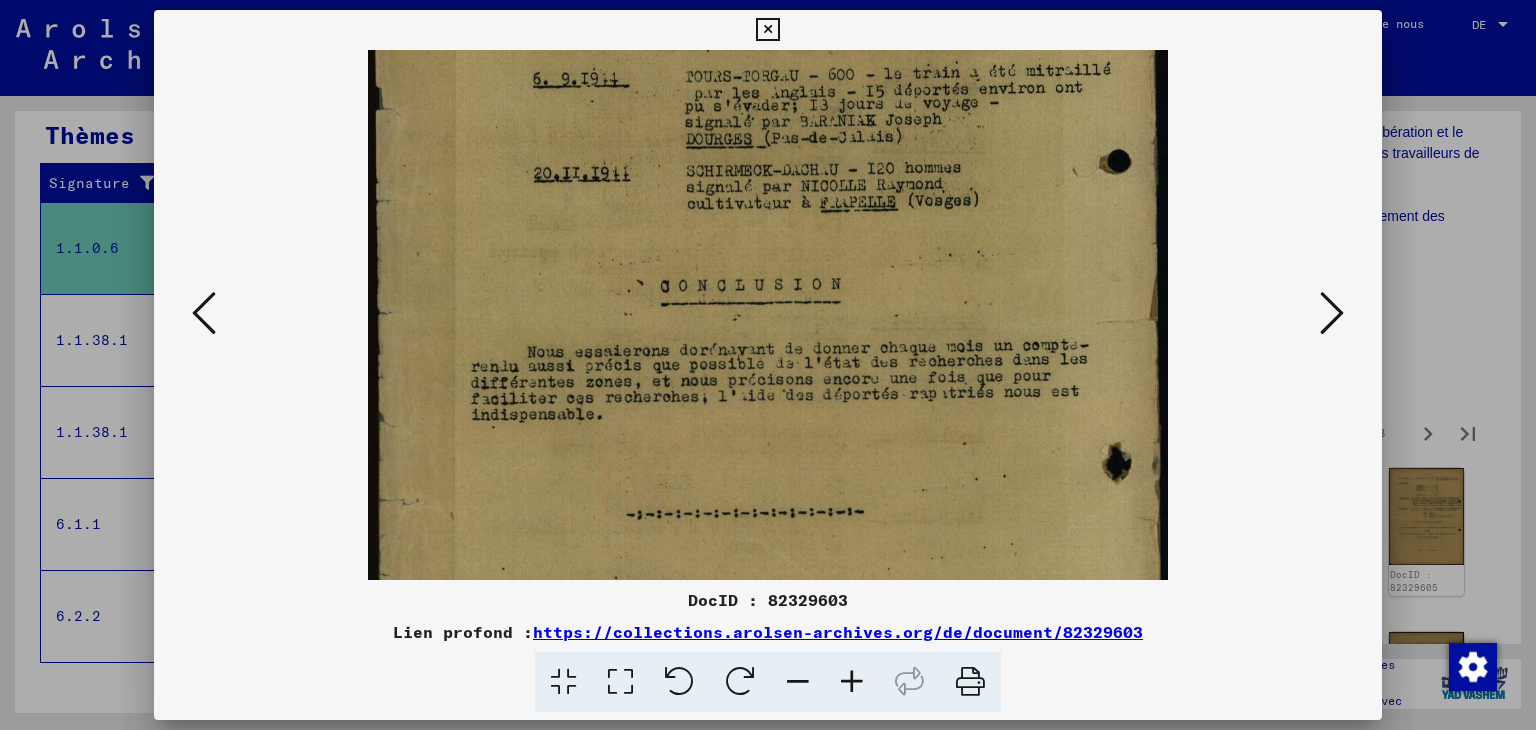 drag, startPoint x: 916, startPoint y: 509, endPoint x: 896, endPoint y: 269, distance: 240.8319 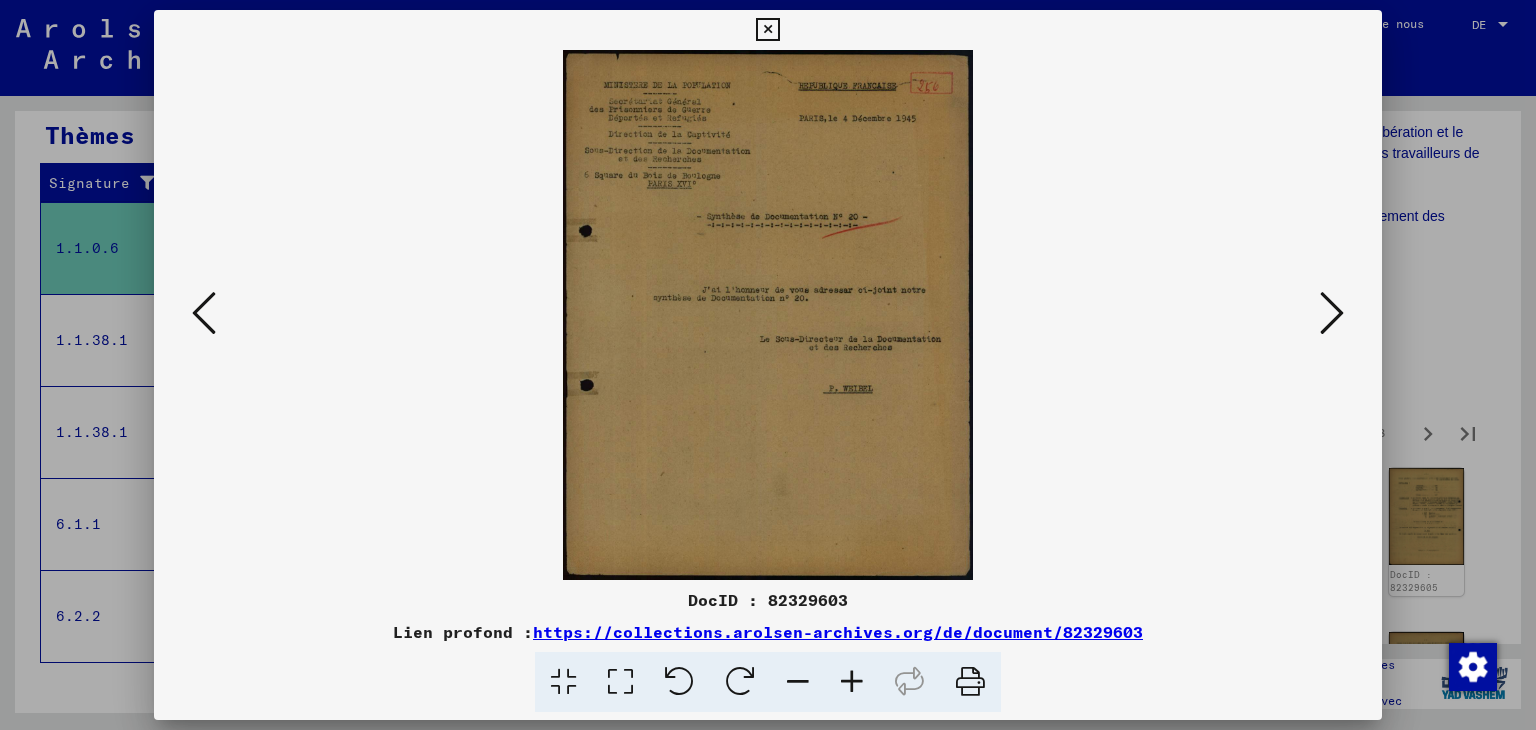 scroll, scrollTop: 0, scrollLeft: 0, axis: both 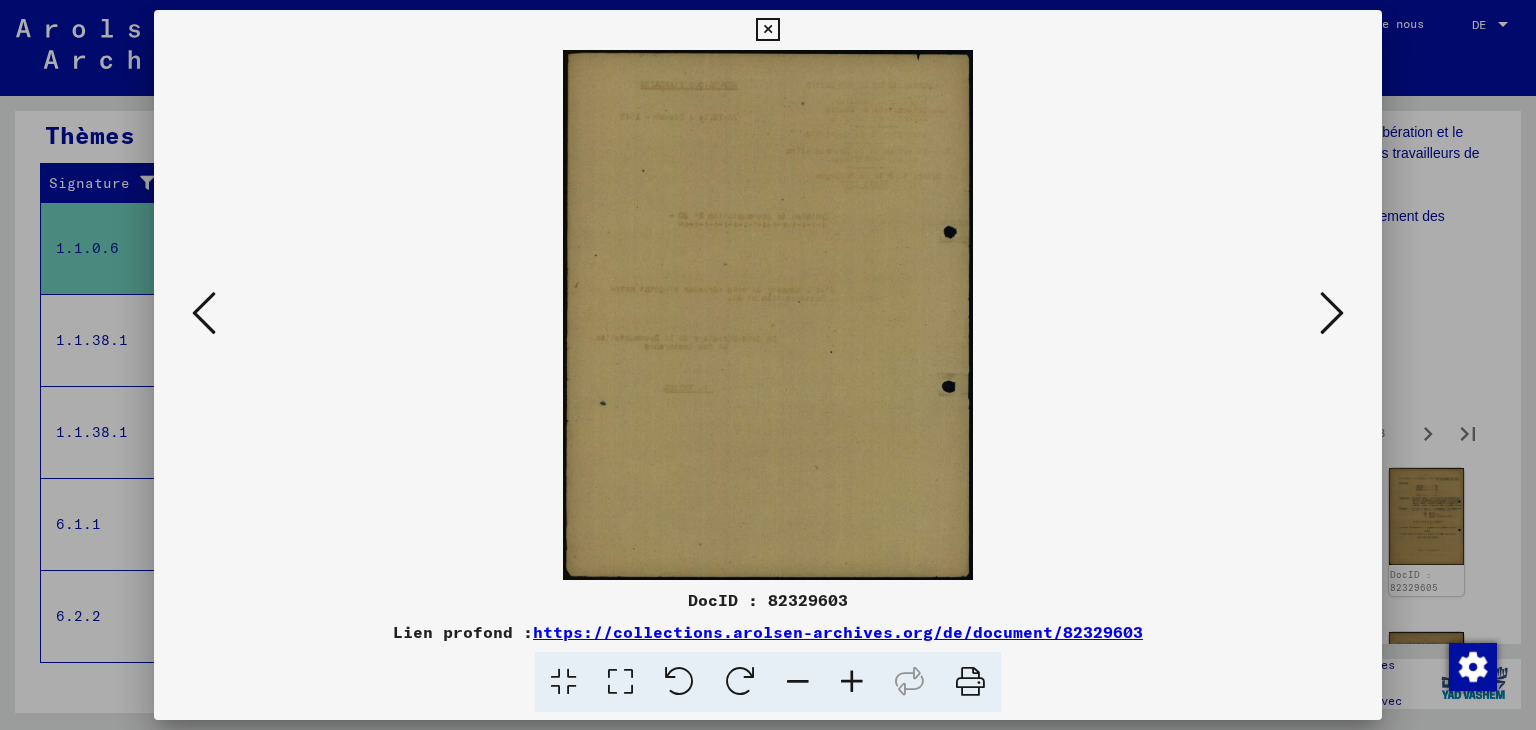 click at bounding box center [1332, 313] 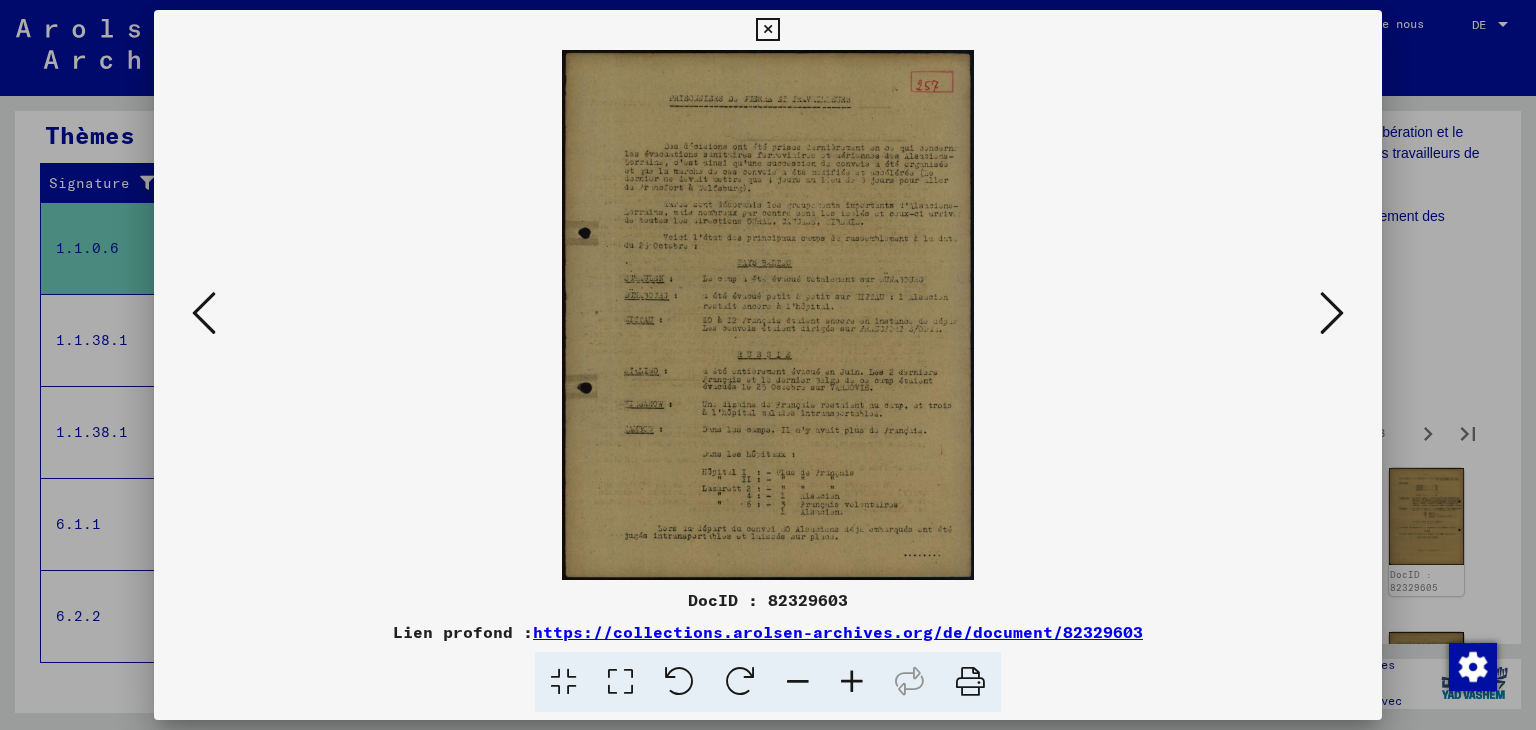 click at bounding box center (852, 682) 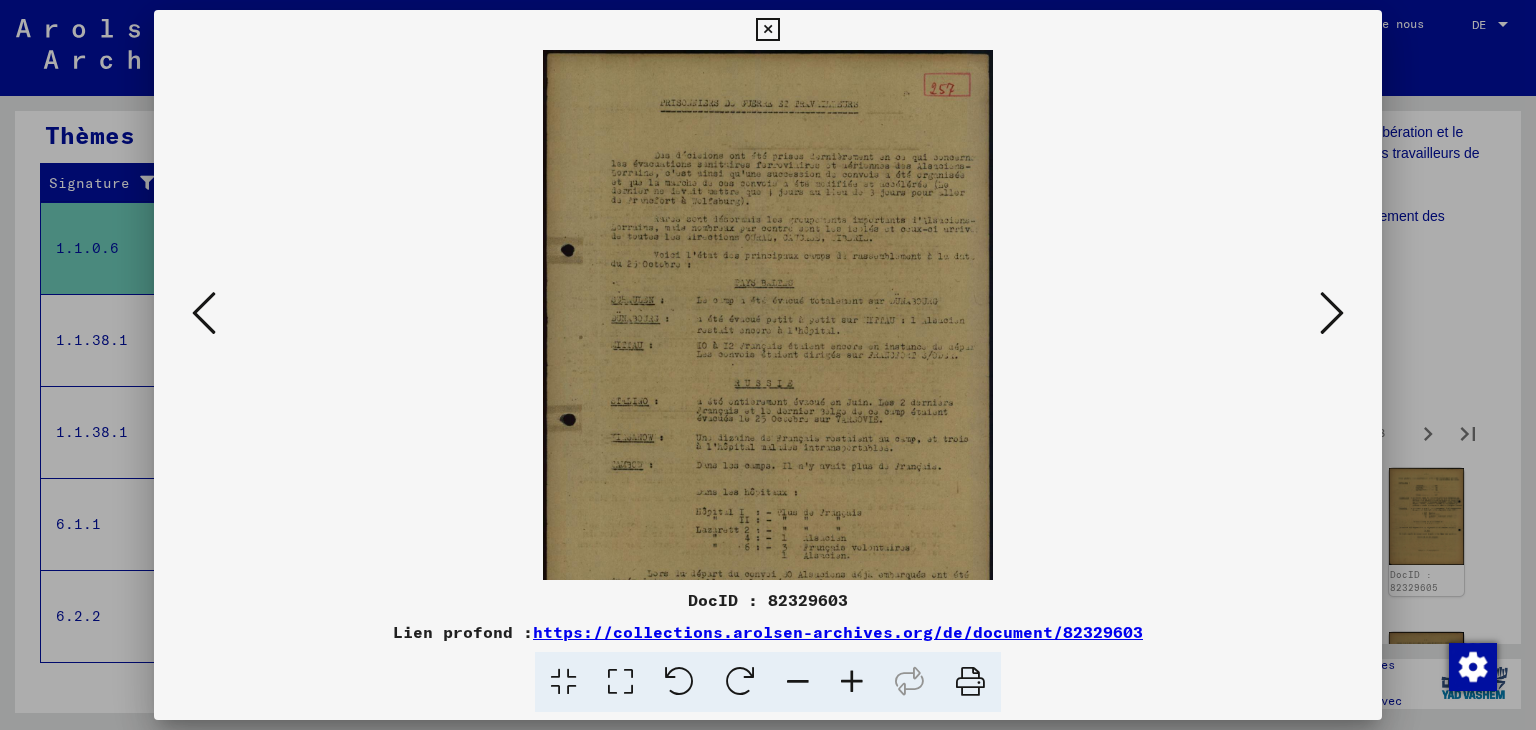 click at bounding box center (852, 682) 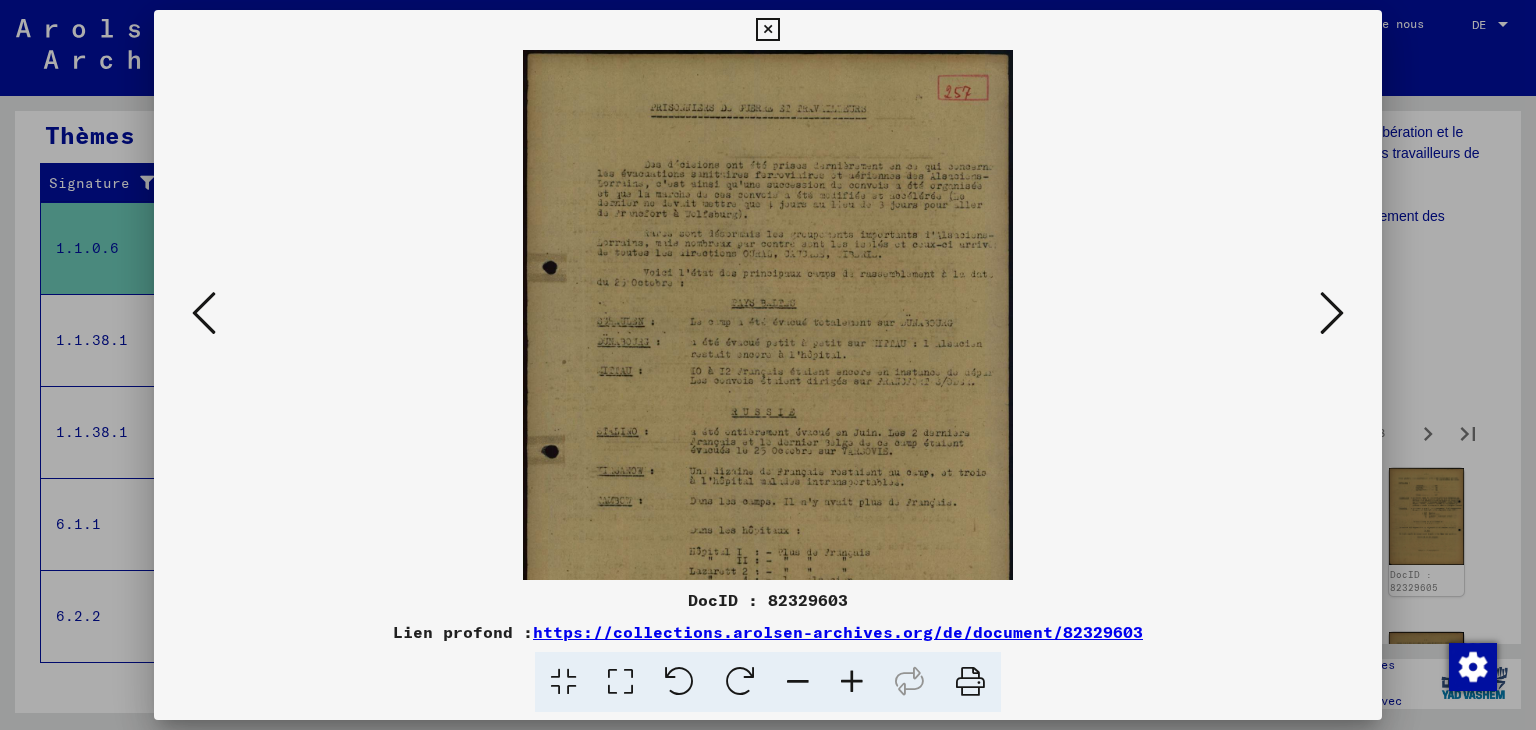 click at bounding box center [852, 682] 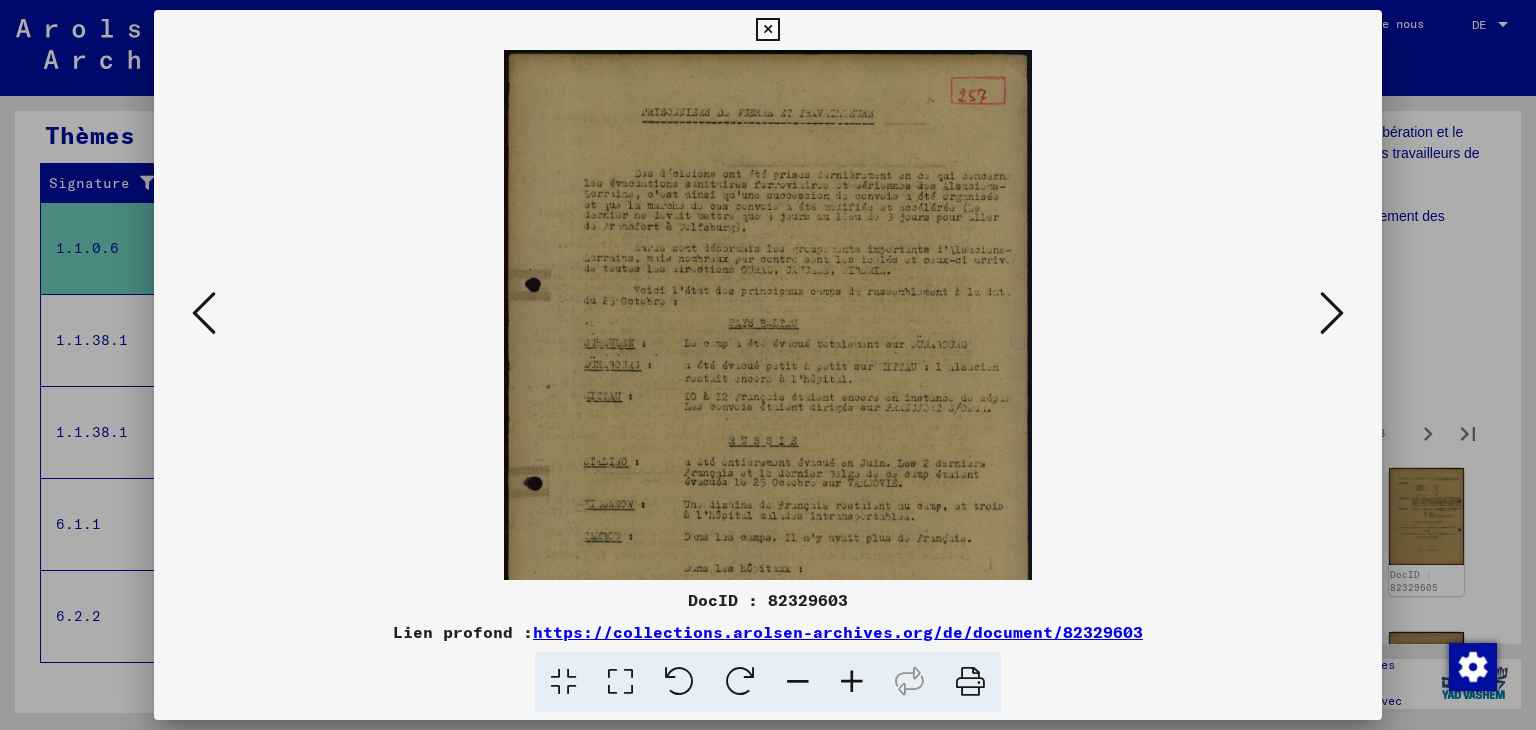 click at bounding box center (852, 682) 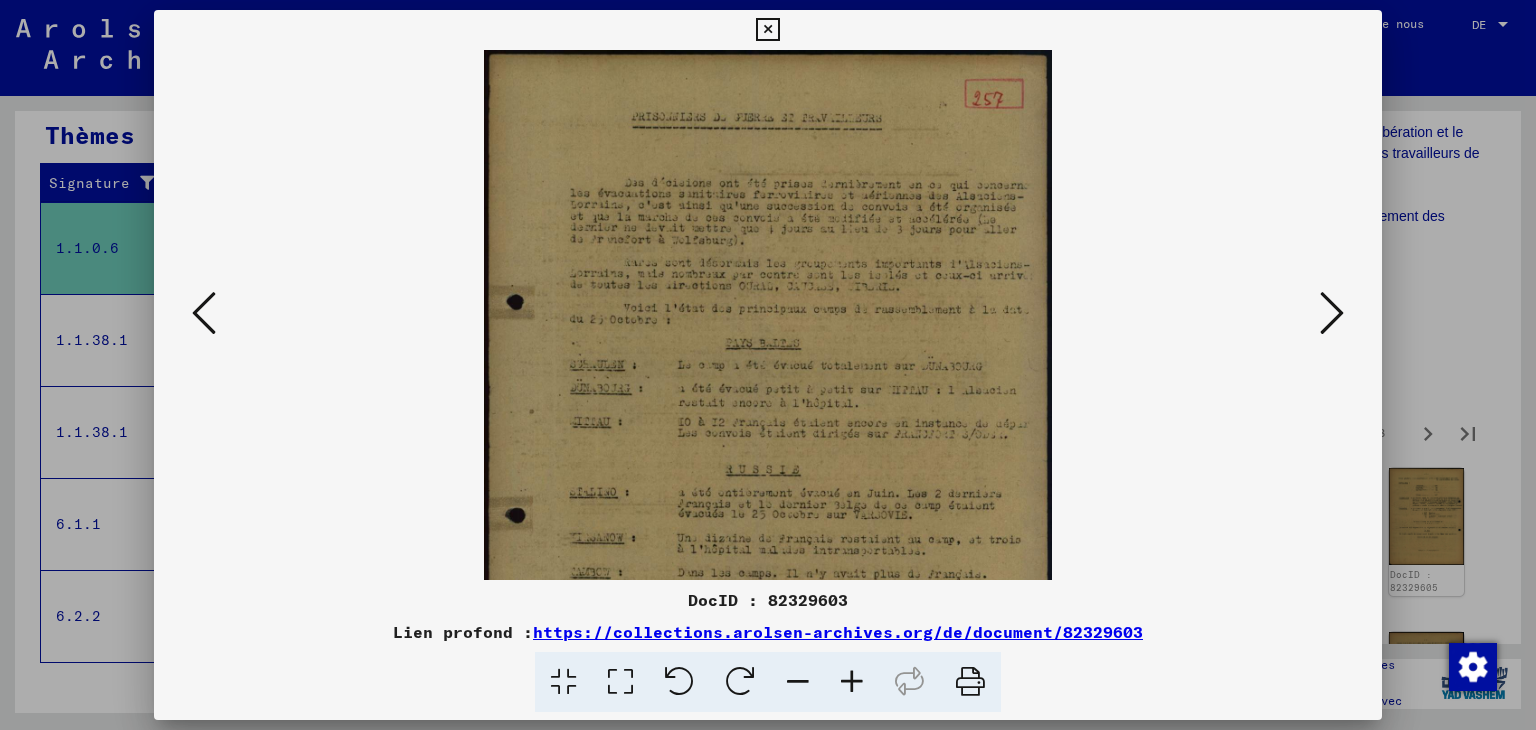click at bounding box center [852, 682] 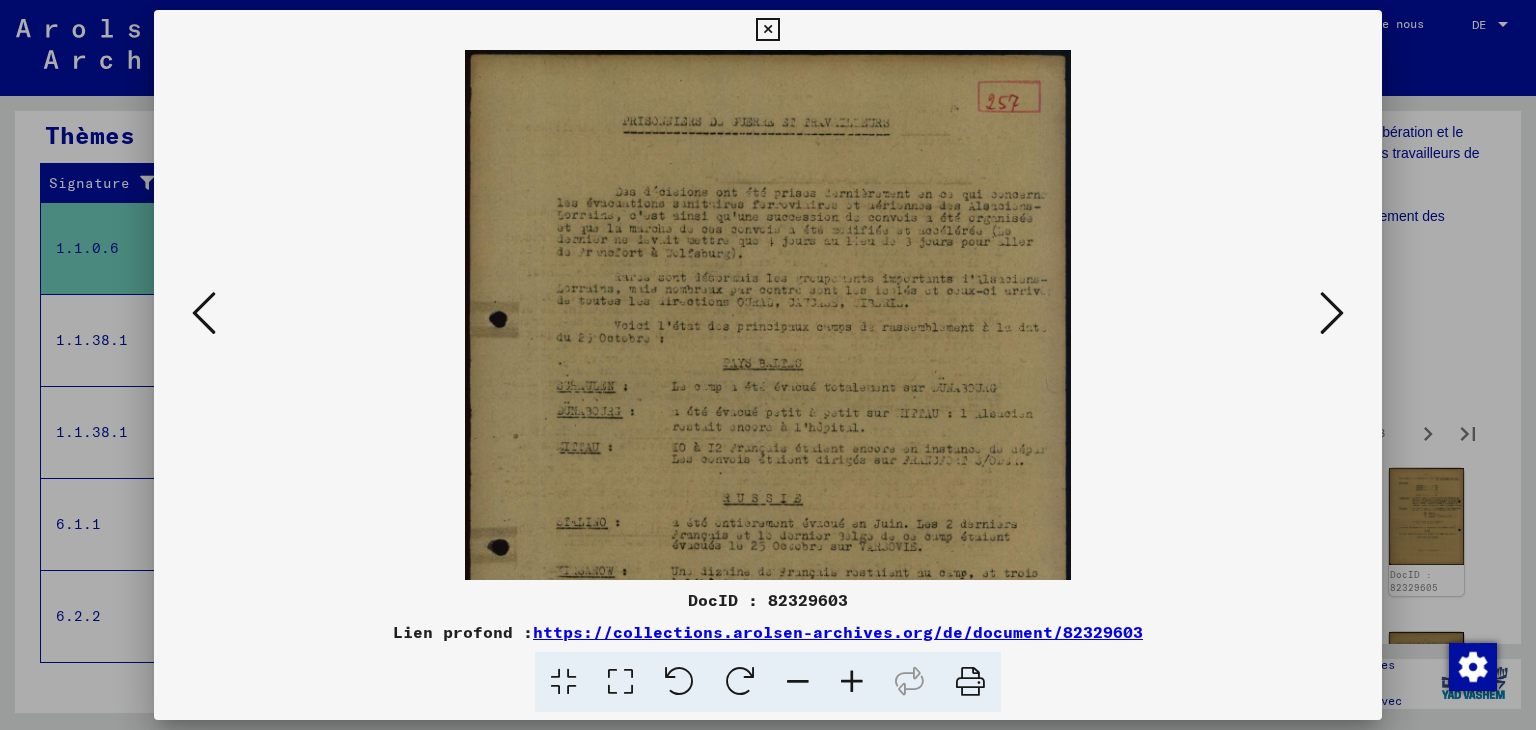 click at bounding box center [852, 682] 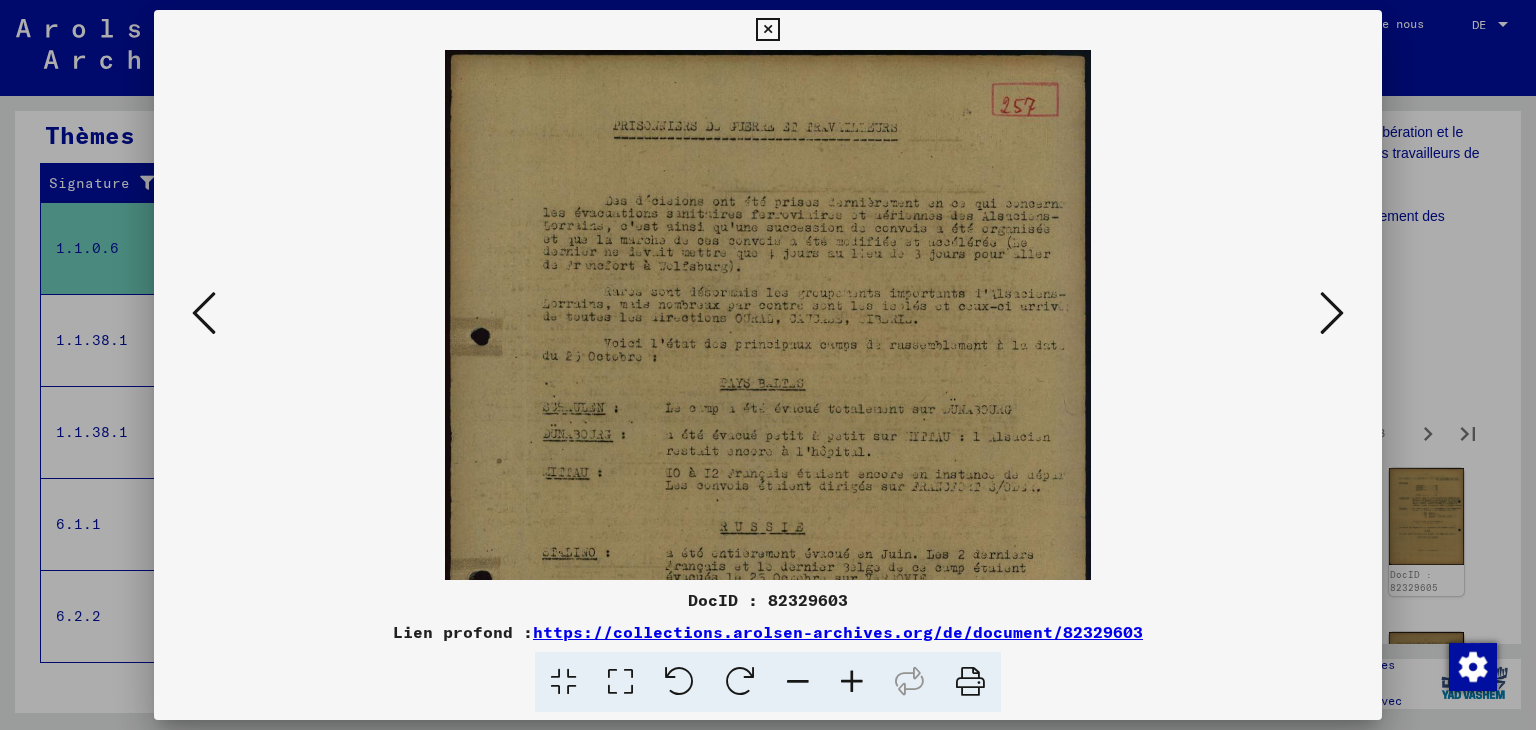 click at bounding box center (852, 682) 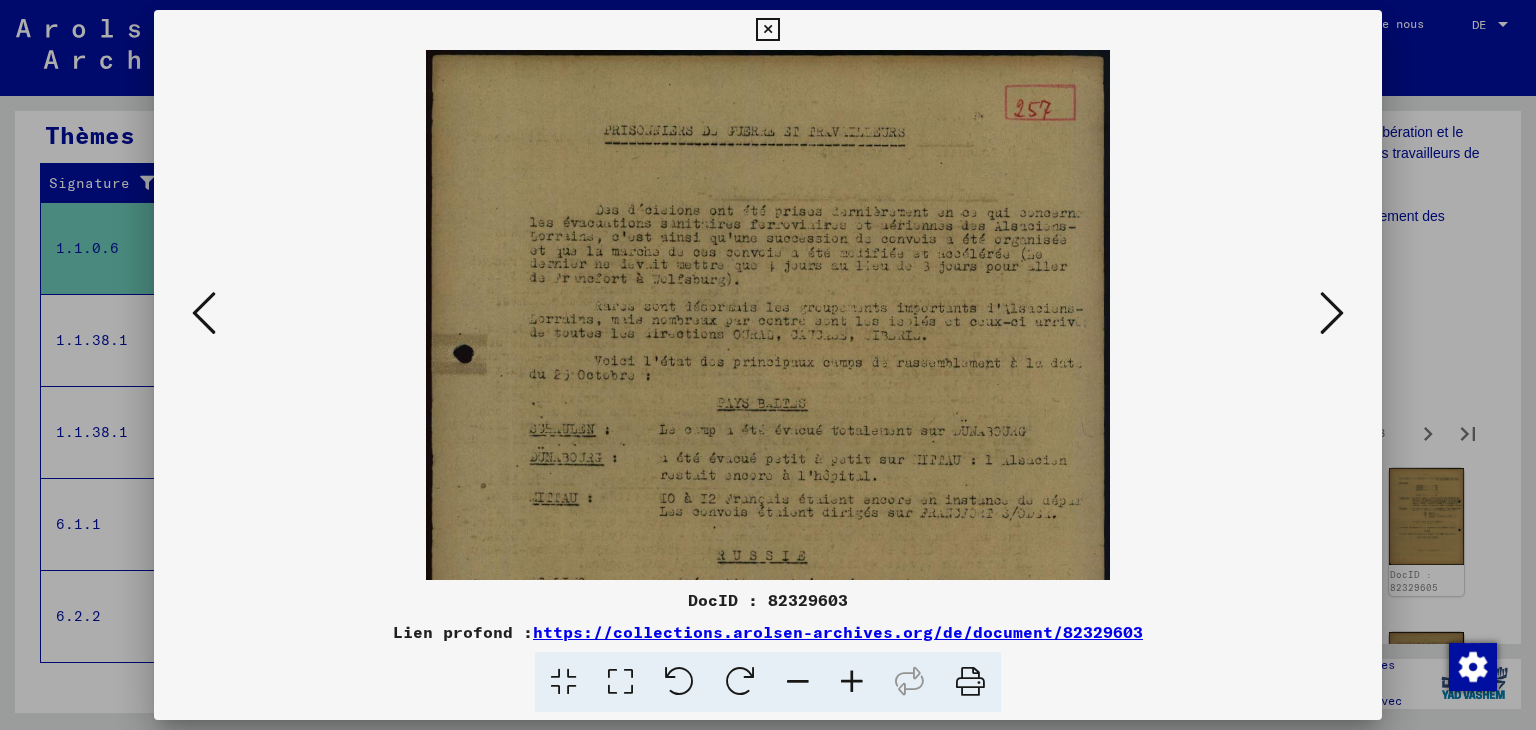 click at bounding box center [852, 682] 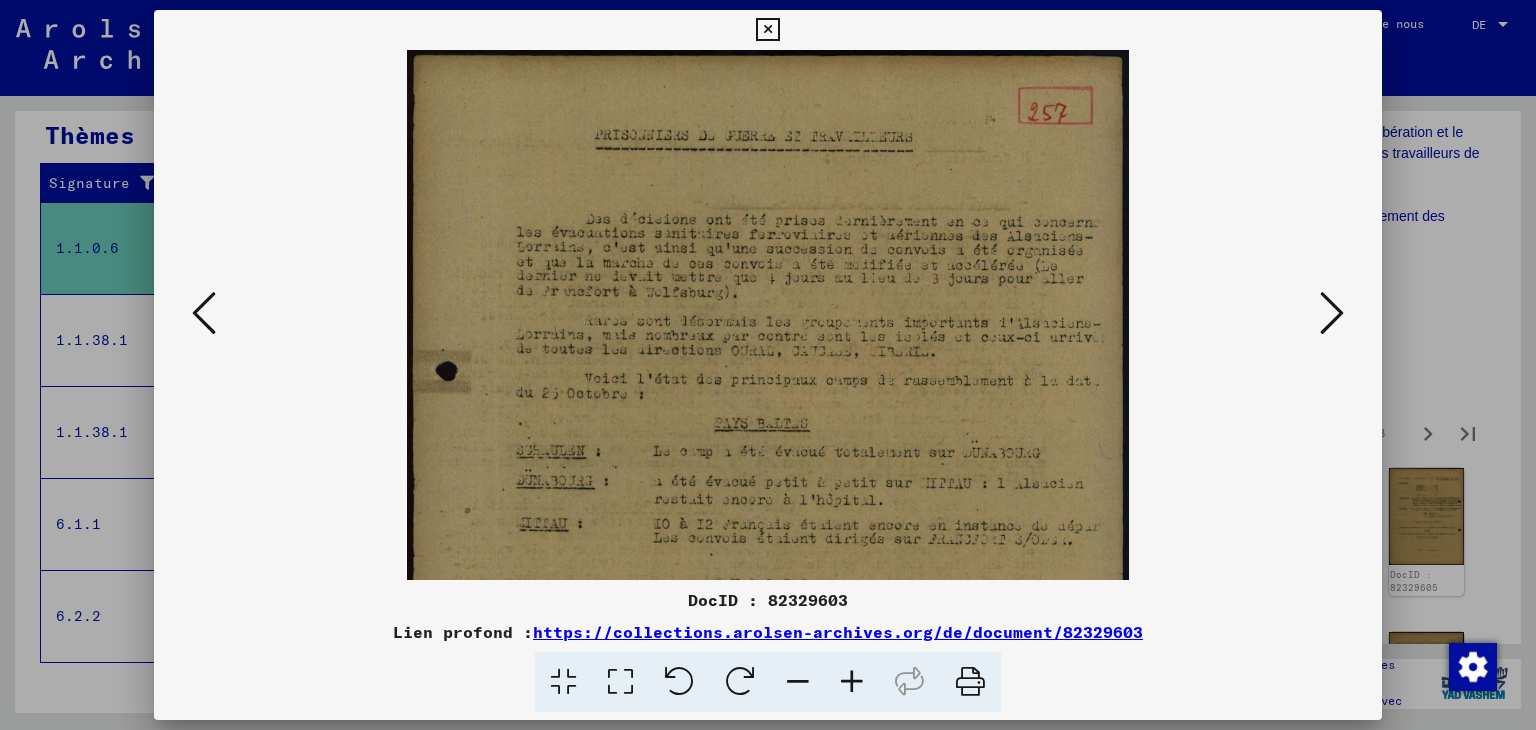 click at bounding box center [852, 682] 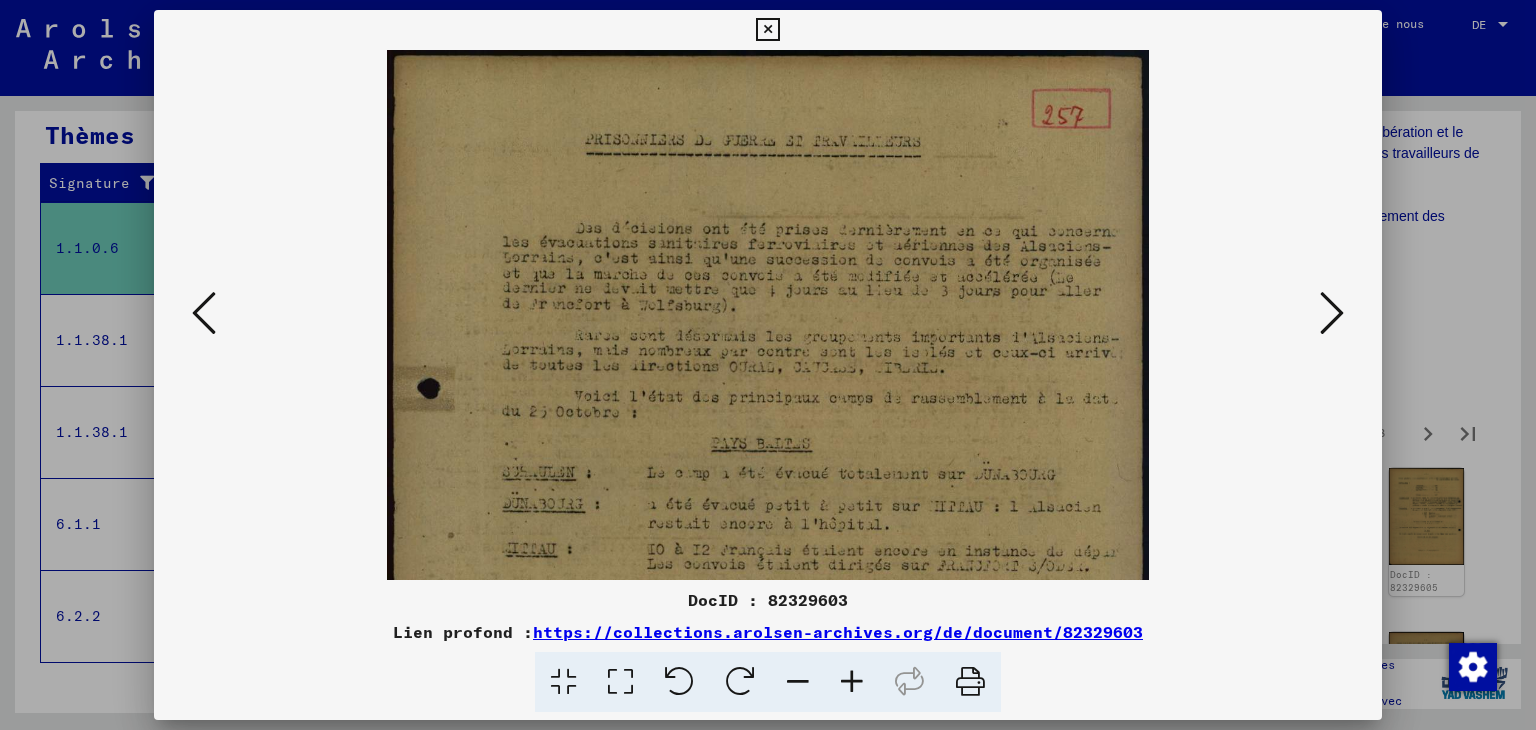 click at bounding box center (852, 682) 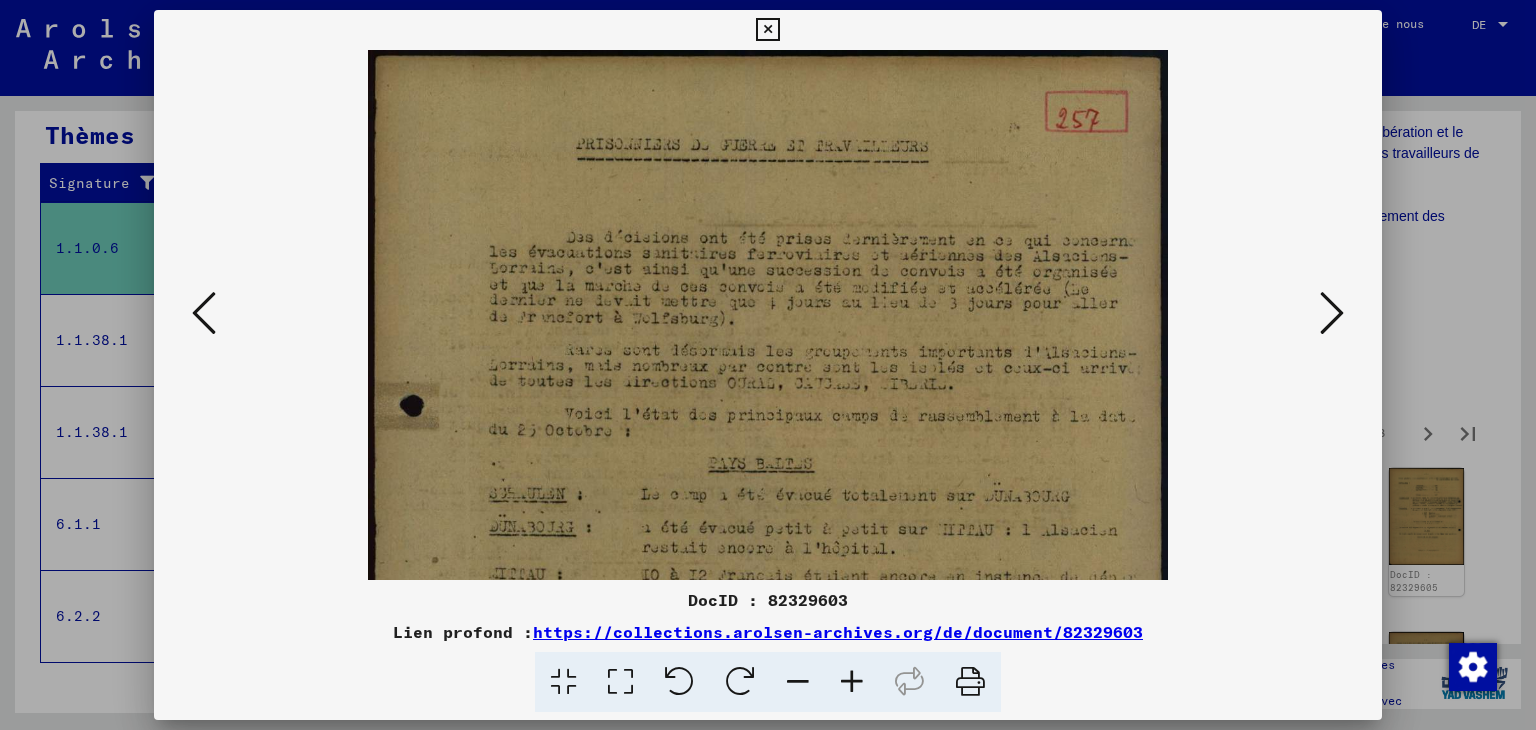 click at bounding box center (852, 682) 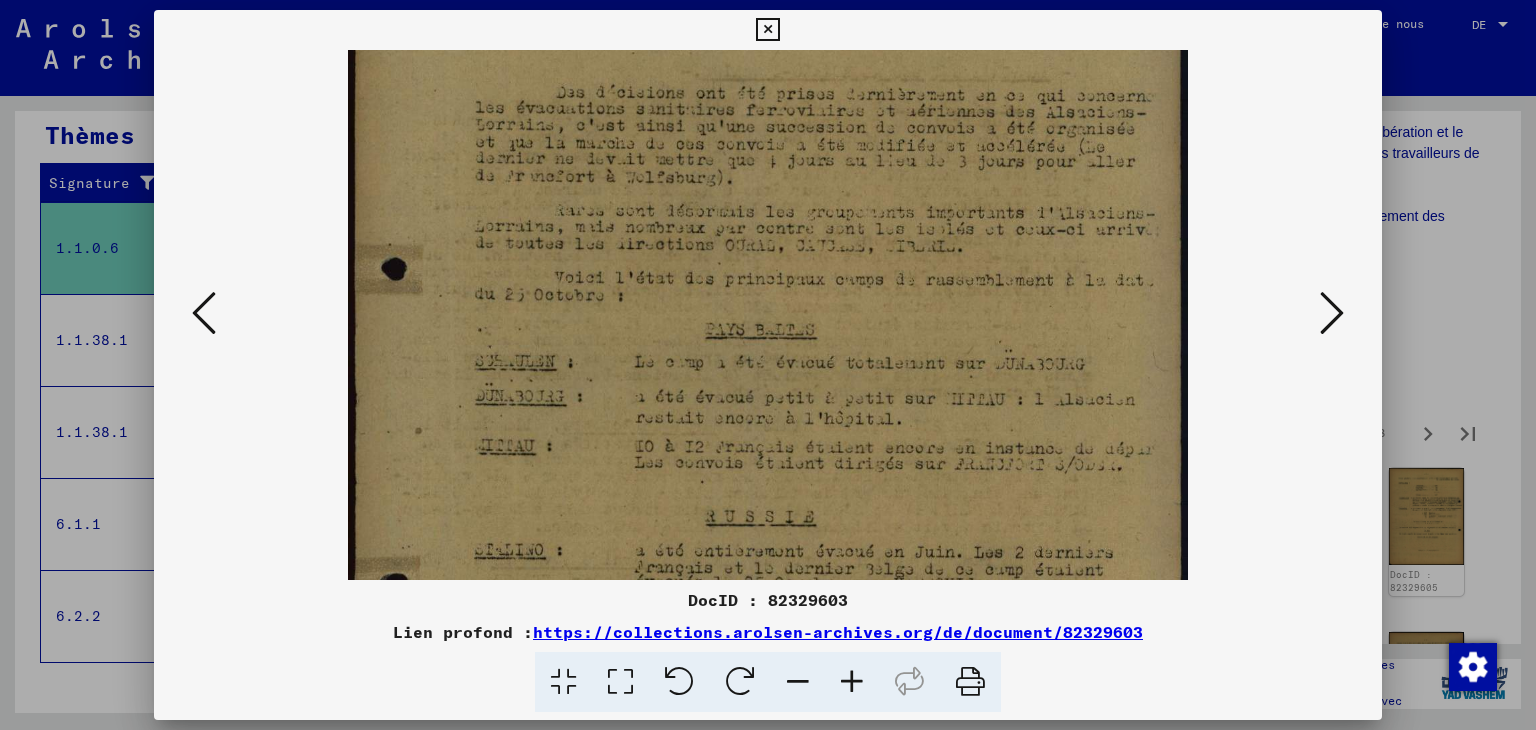 scroll, scrollTop: 222, scrollLeft: 0, axis: vertical 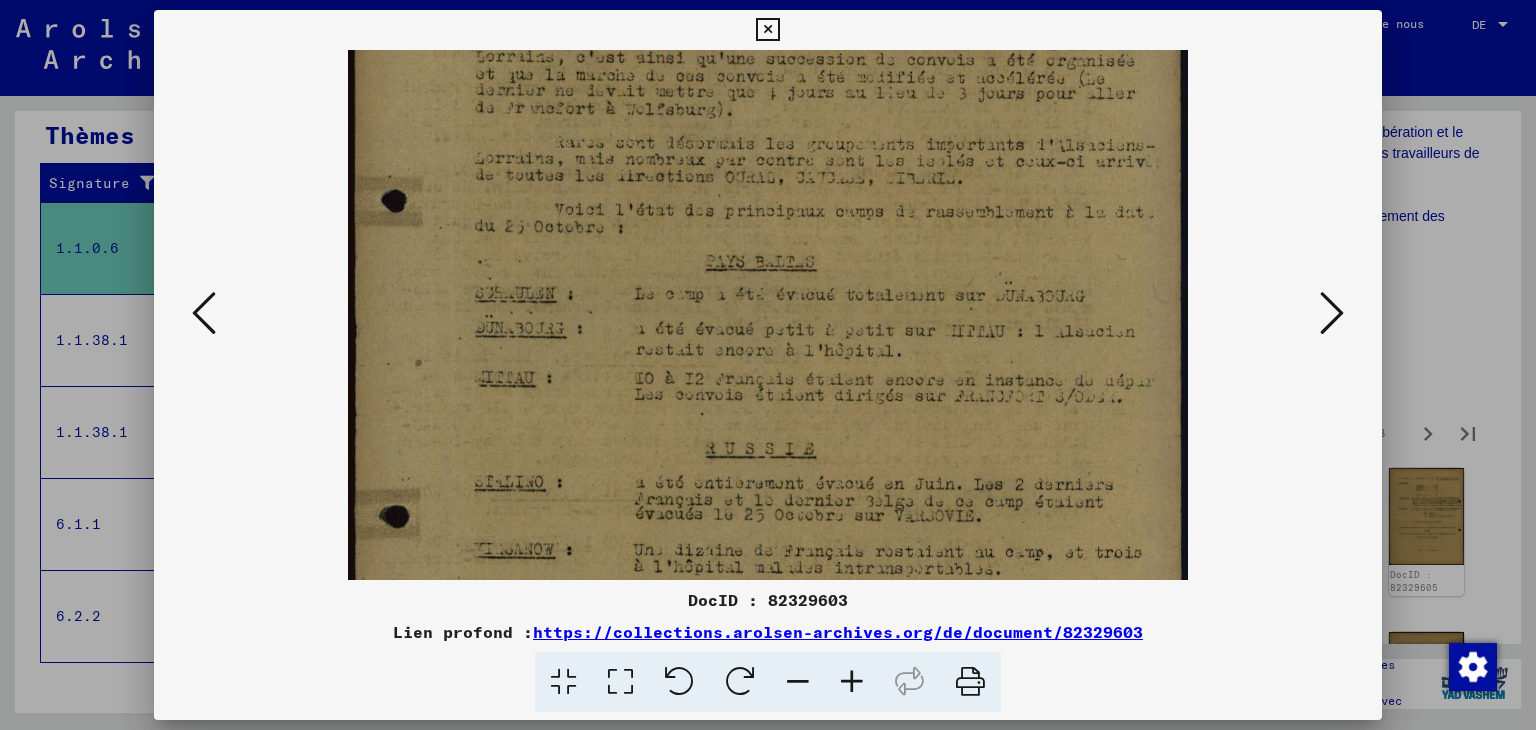 drag, startPoint x: 838, startPoint y: 509, endPoint x: 808, endPoint y: 294, distance: 217.08293 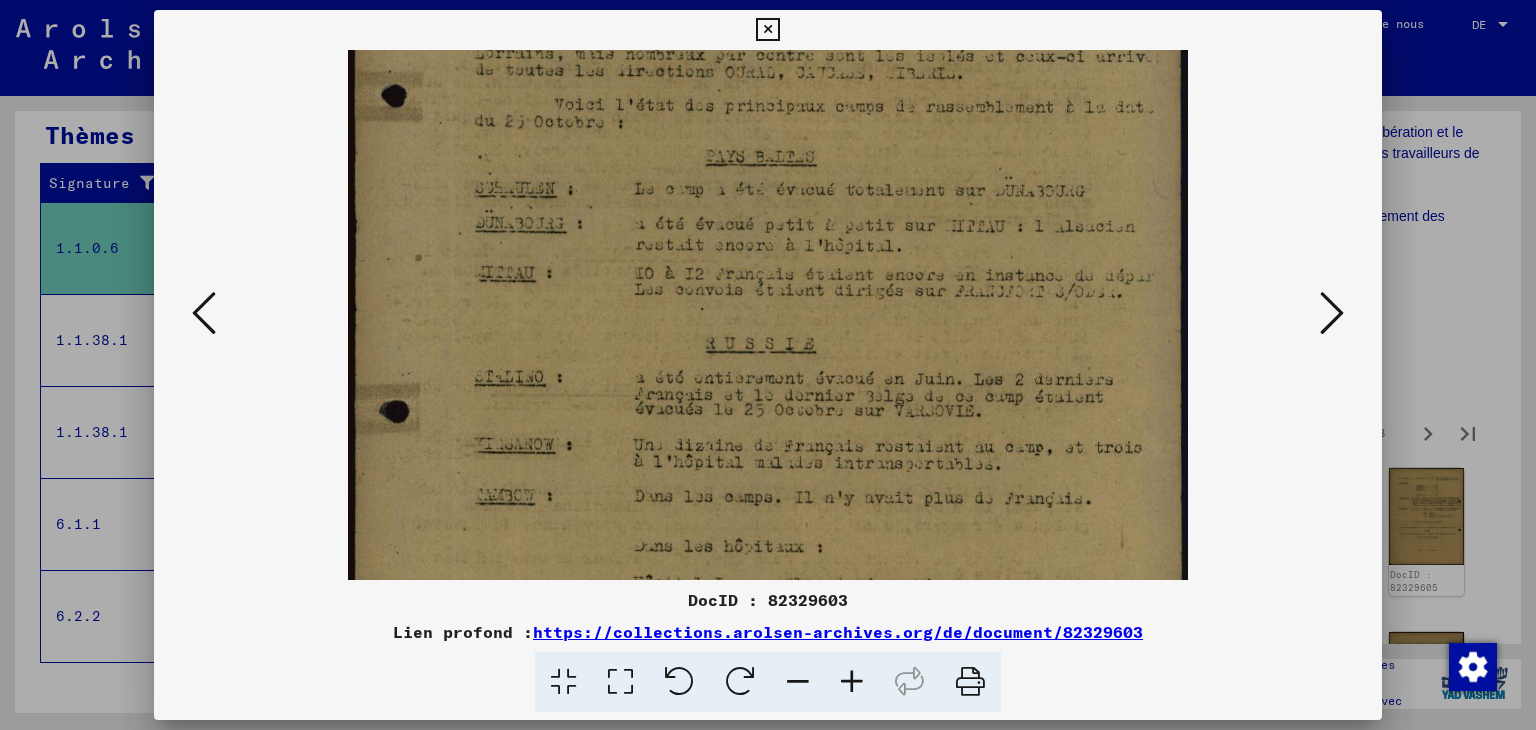 scroll, scrollTop: 422, scrollLeft: 0, axis: vertical 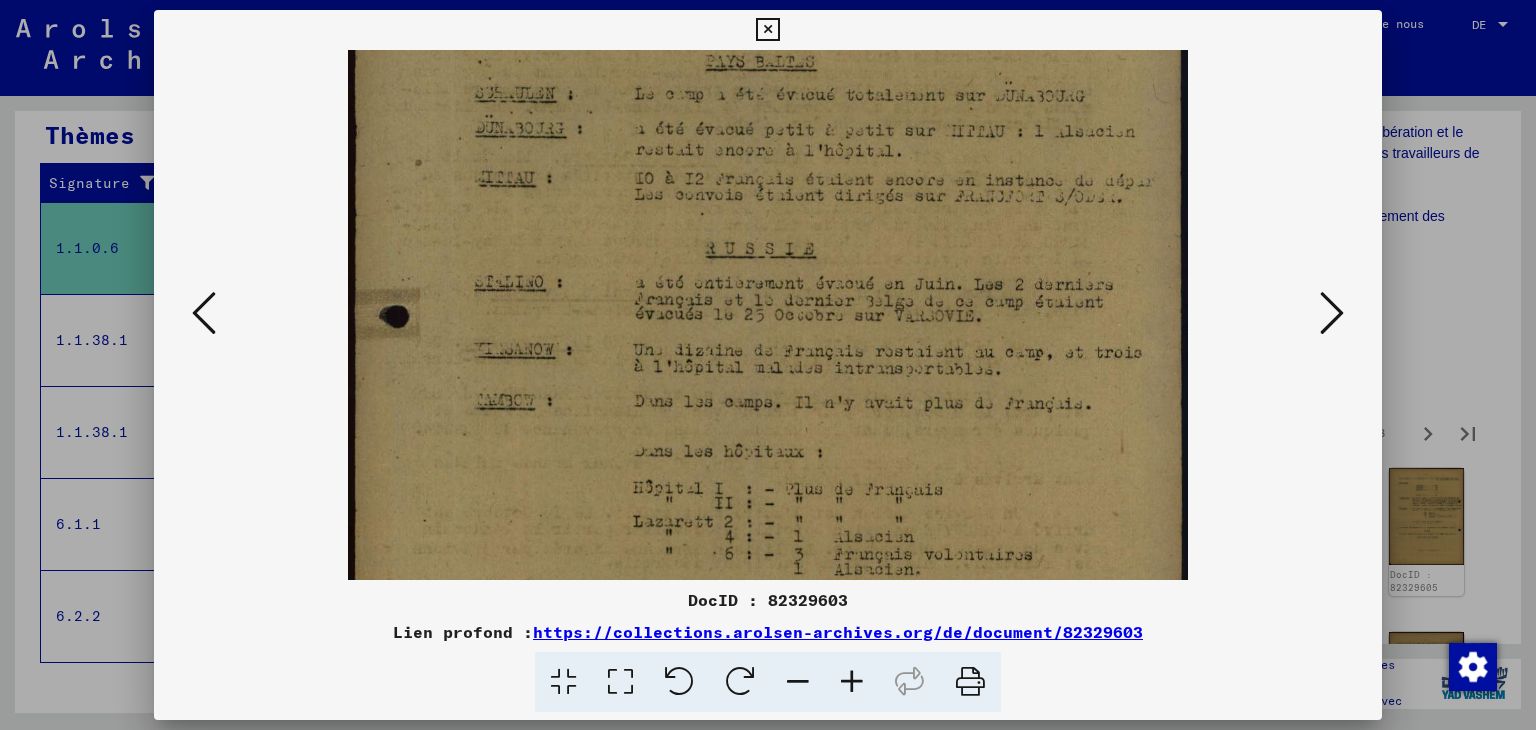 drag, startPoint x: 870, startPoint y: 477, endPoint x: 840, endPoint y: 277, distance: 202.23749 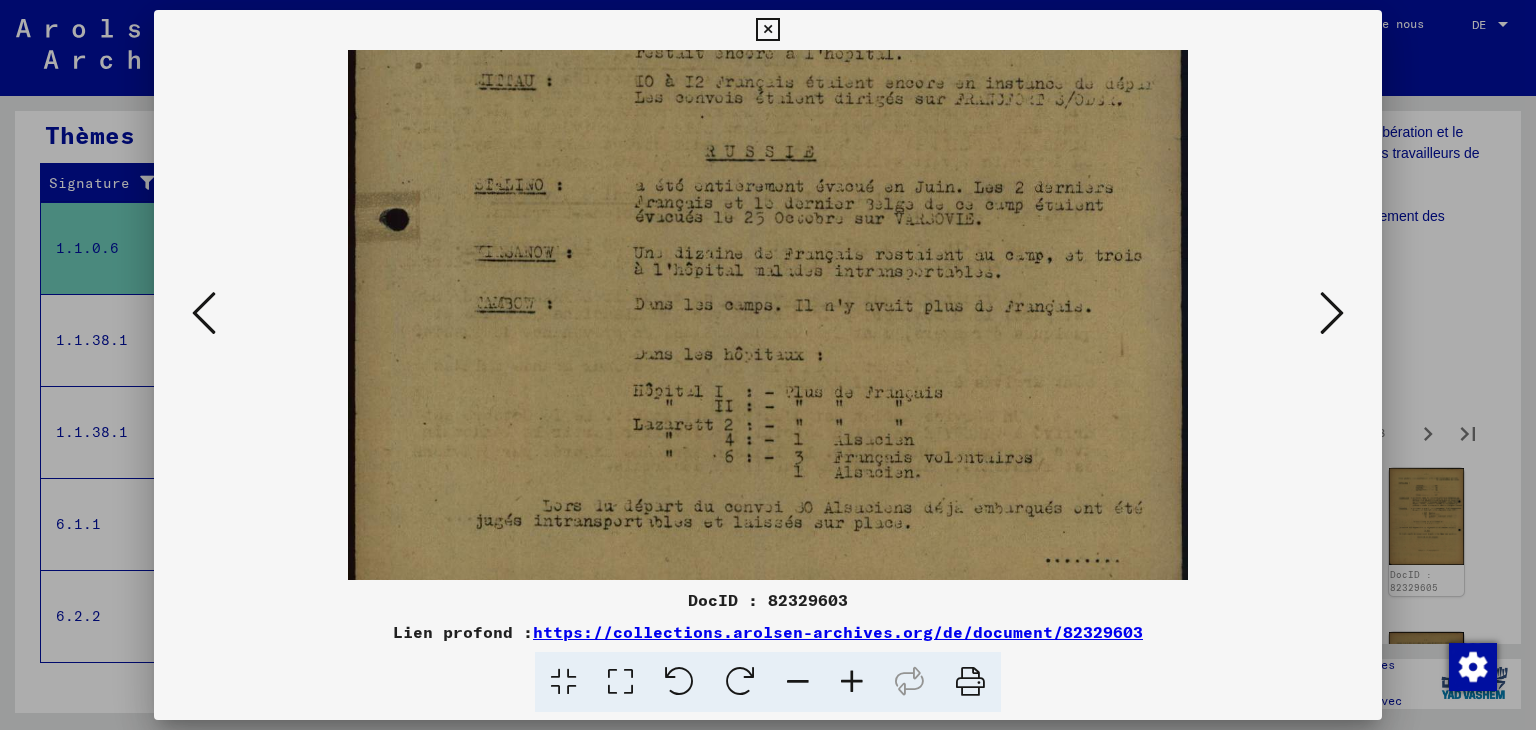scroll, scrollTop: 549, scrollLeft: 0, axis: vertical 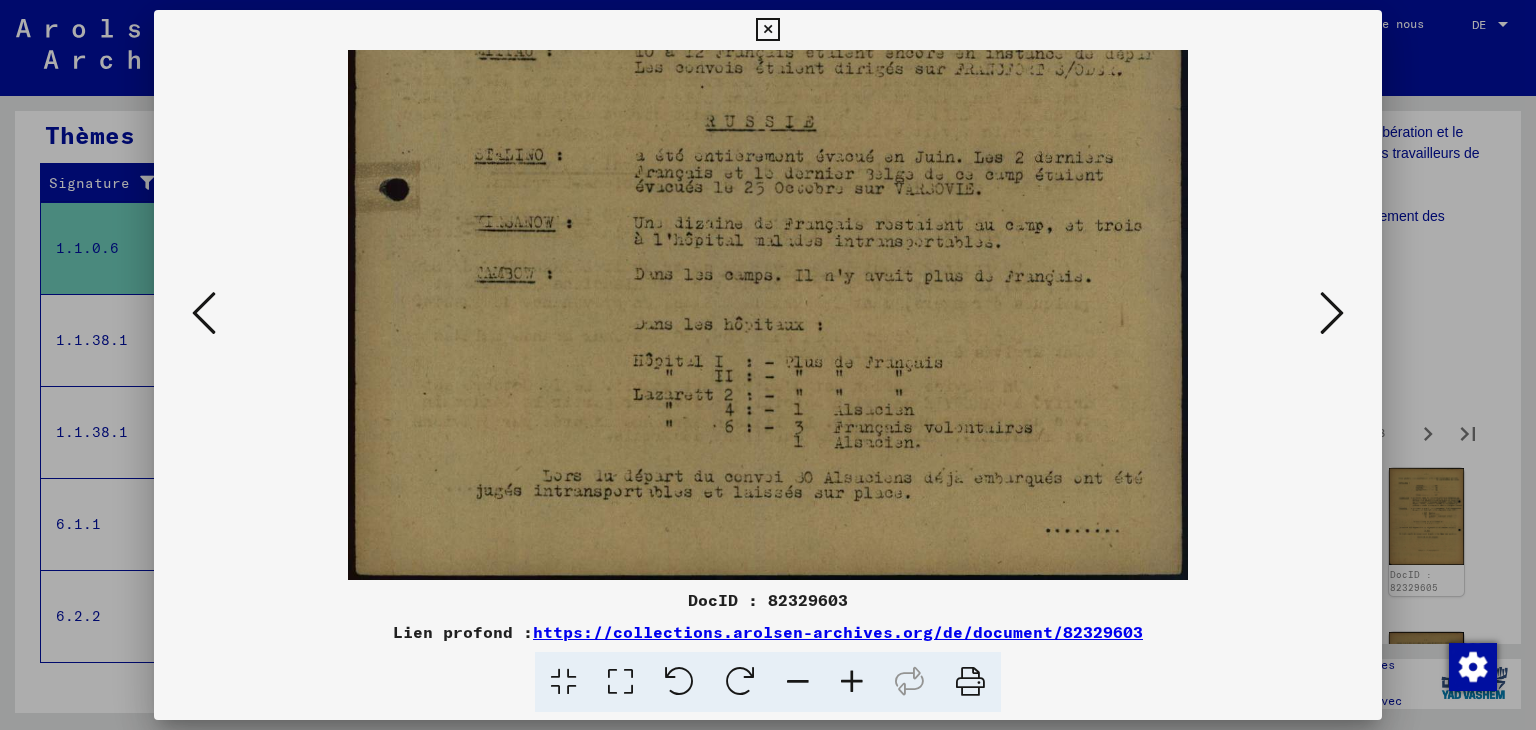drag, startPoint x: 942, startPoint y: 497, endPoint x: 912, endPoint y: 353, distance: 147.09181 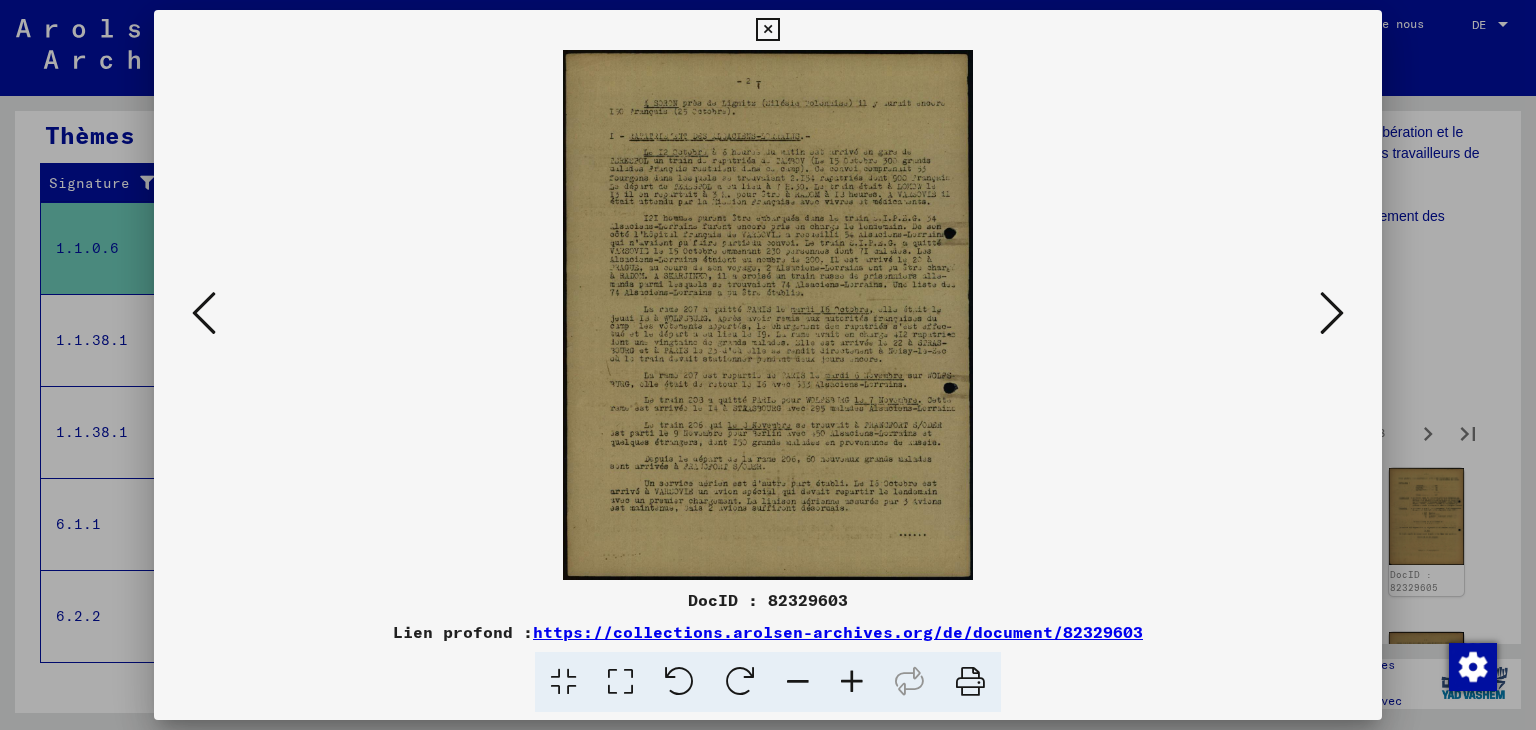 click at bounding box center (852, 682) 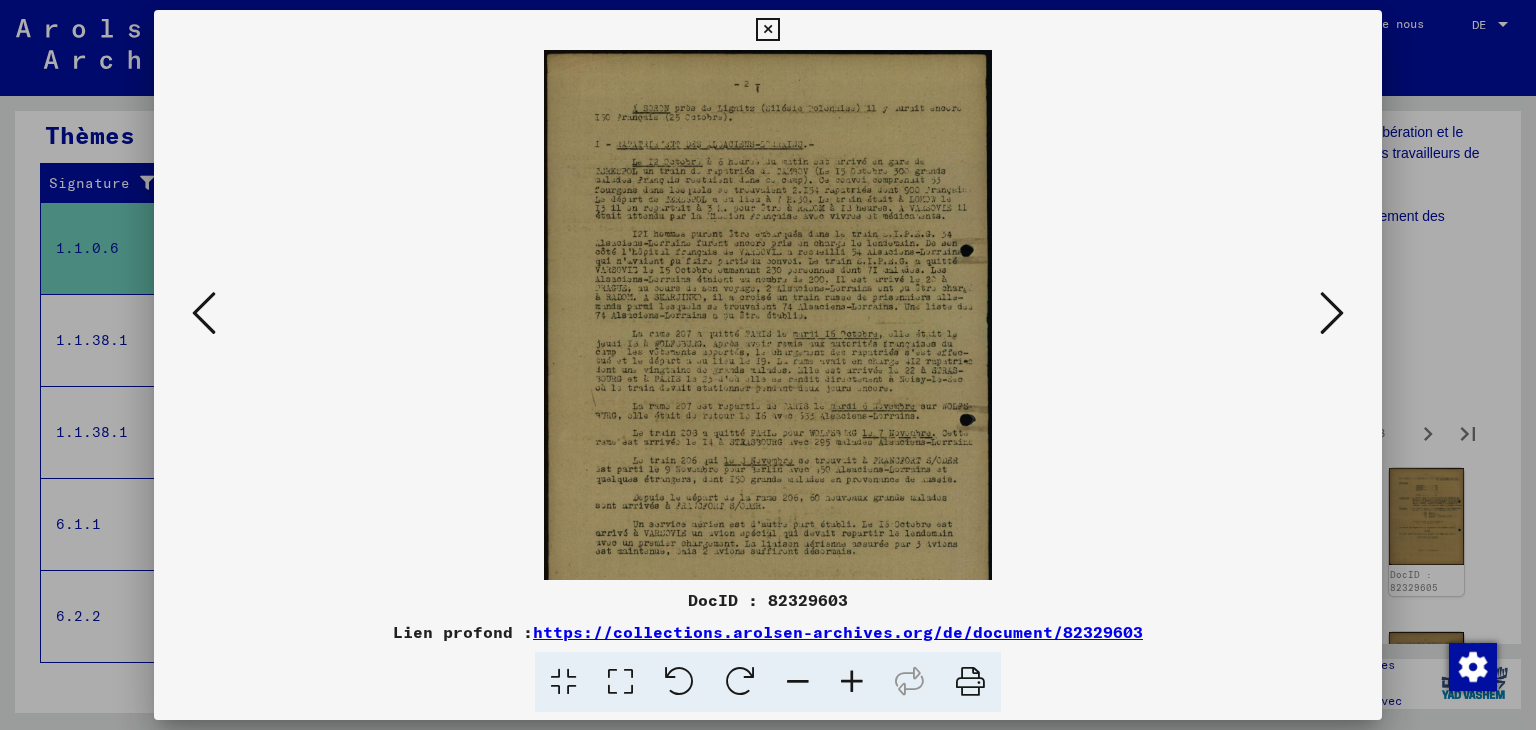 click at bounding box center (852, 682) 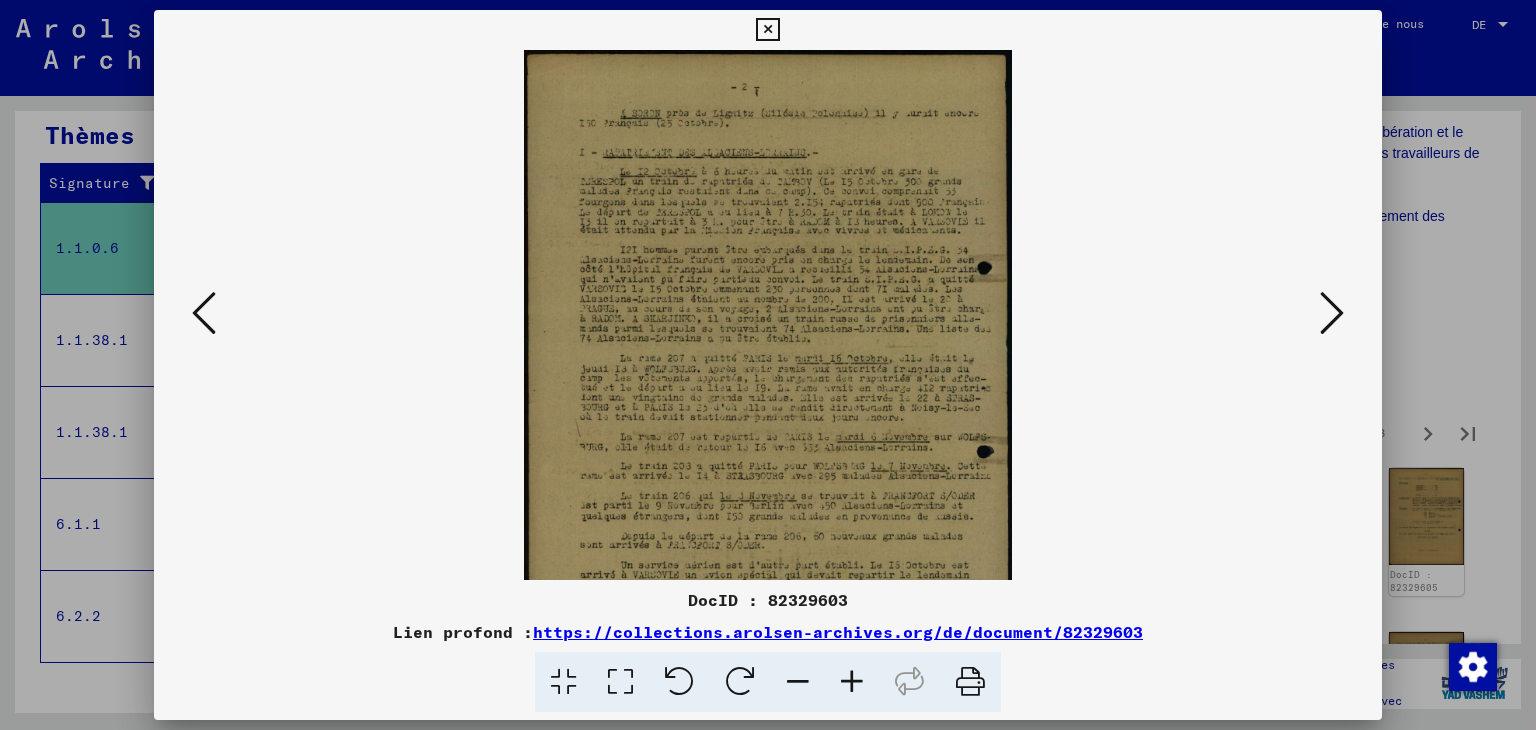 click at bounding box center [852, 682] 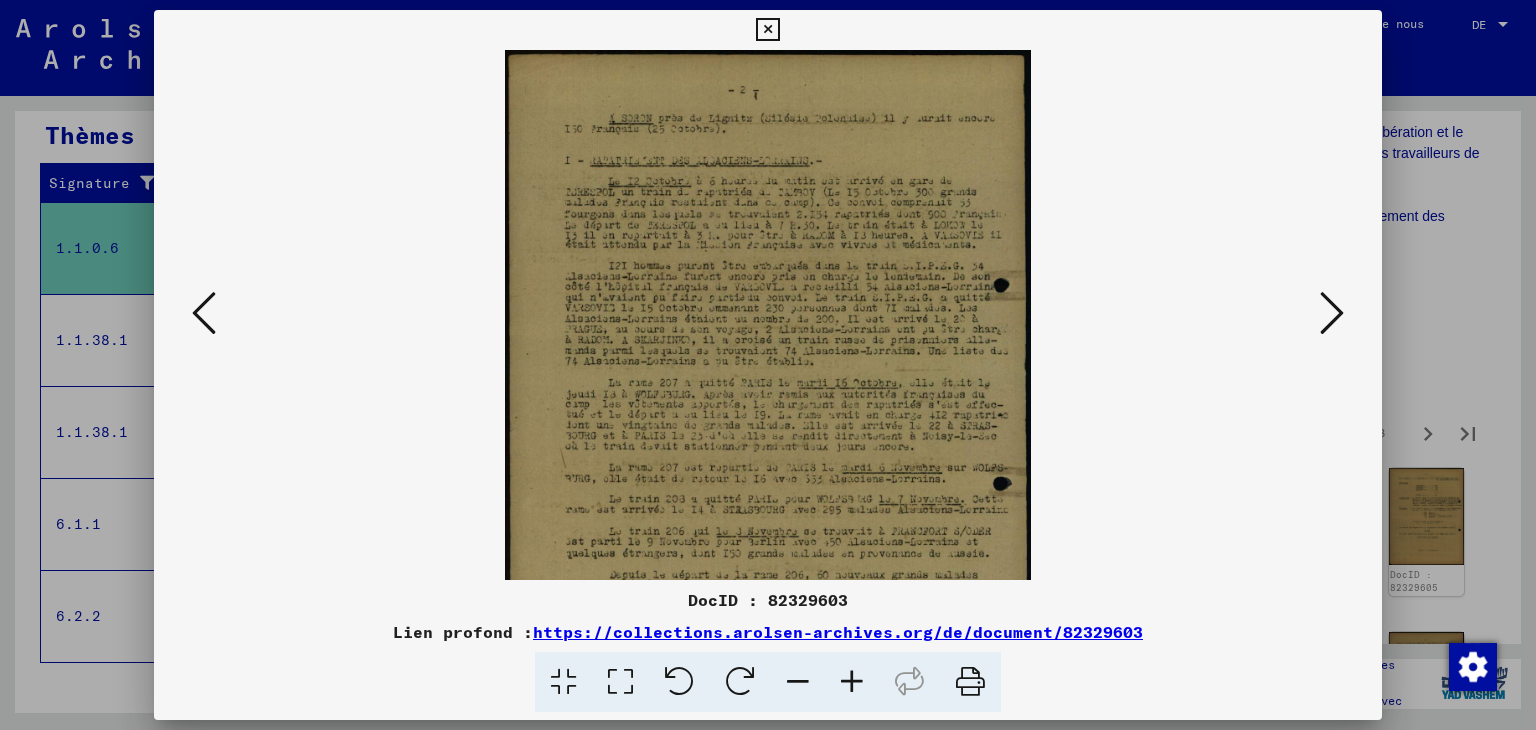 click at bounding box center [852, 682] 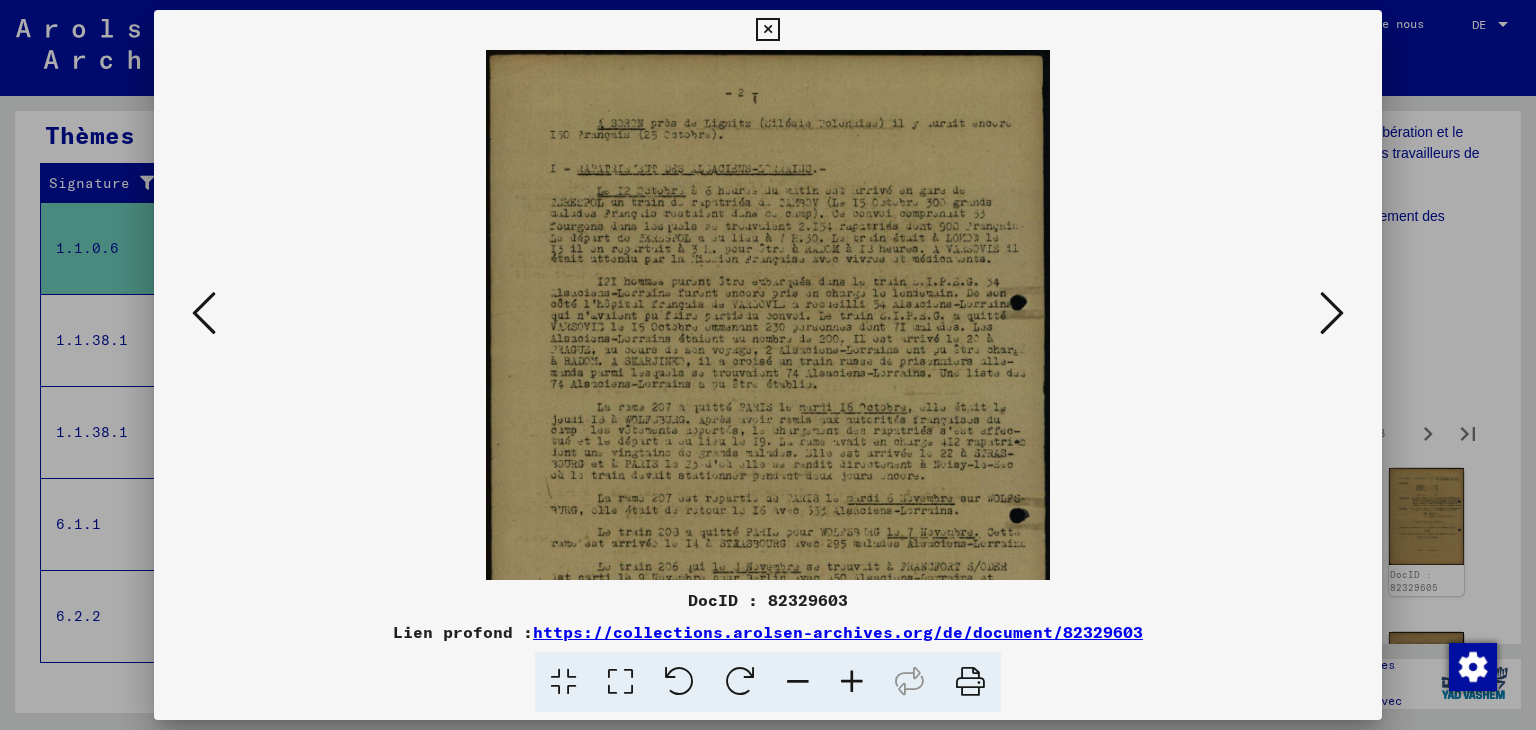 click at bounding box center [852, 682] 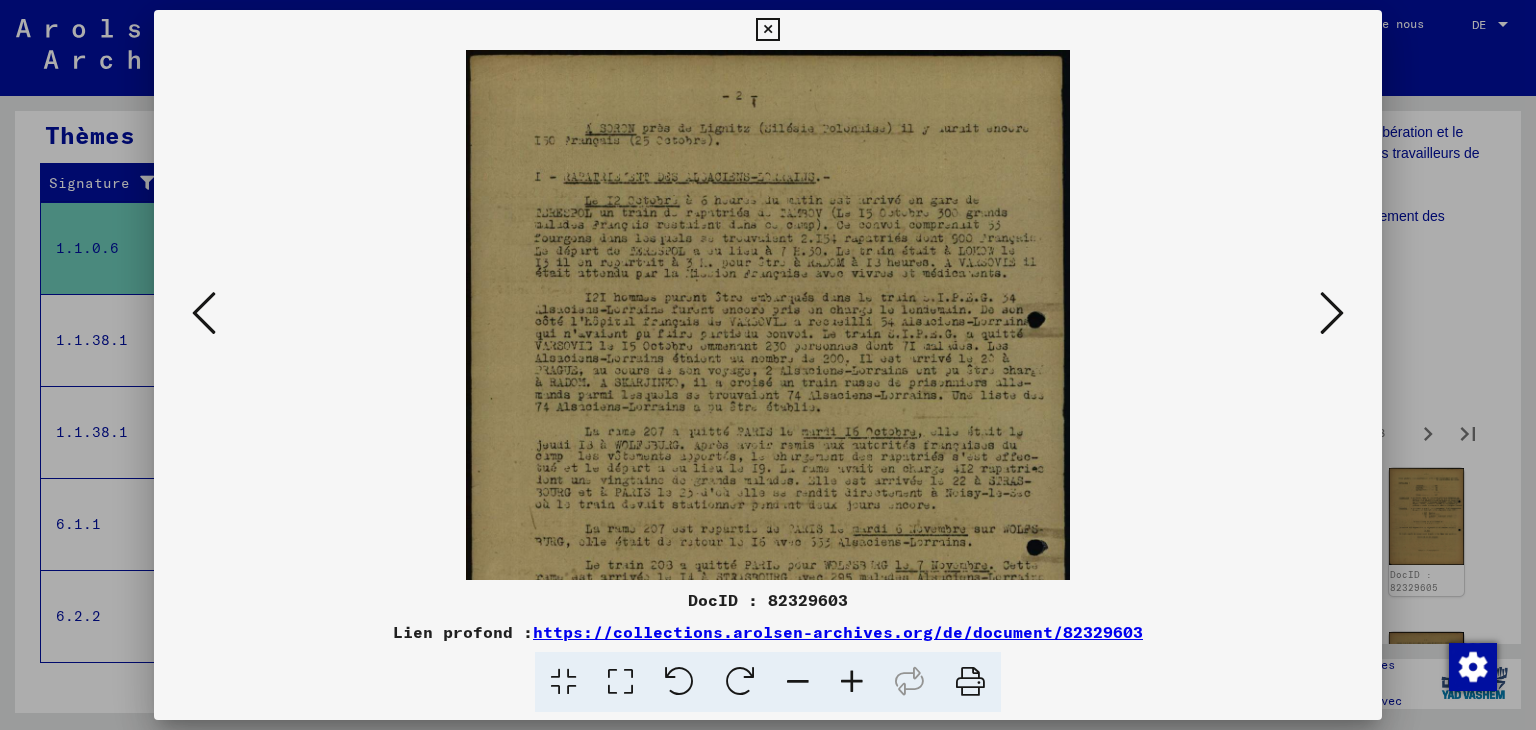 click at bounding box center [852, 682] 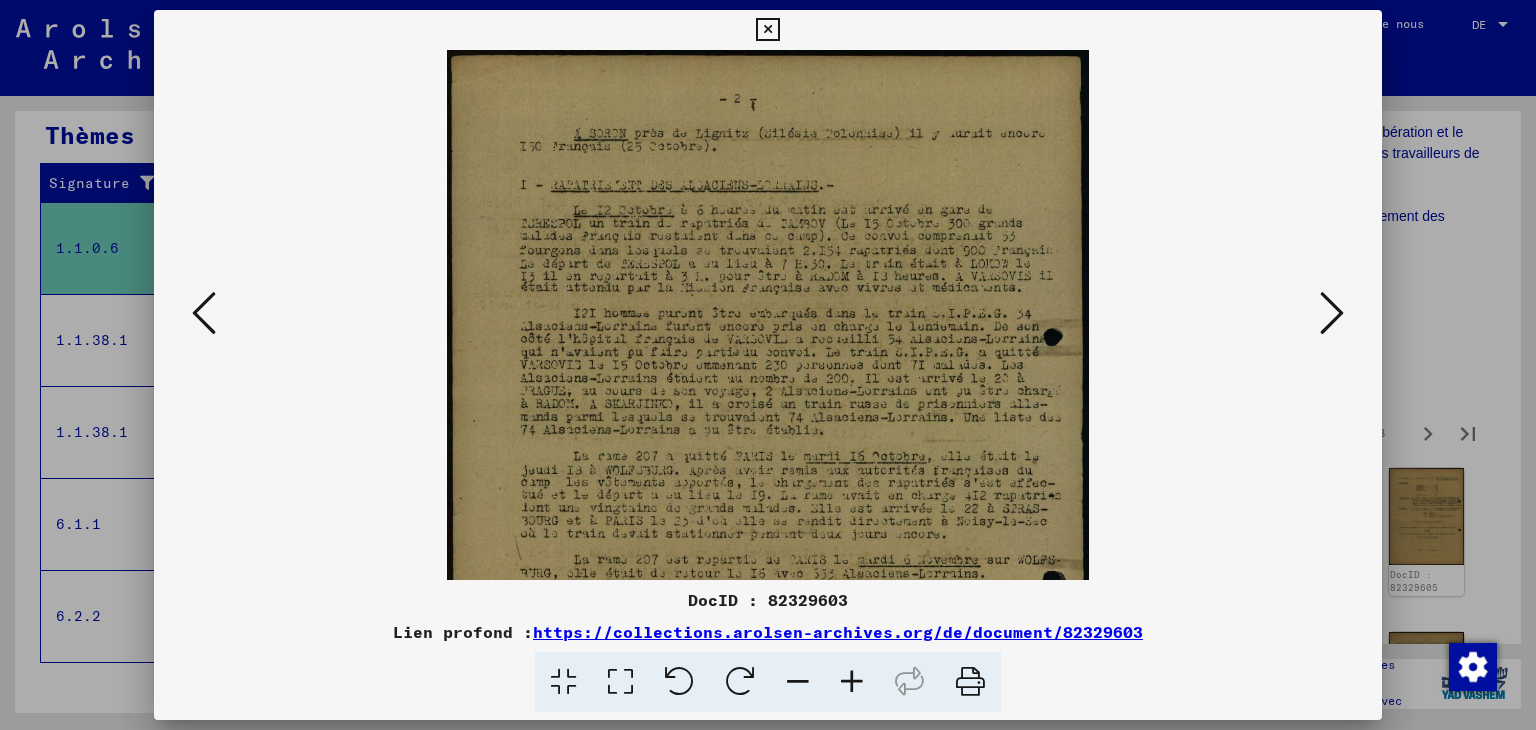 click at bounding box center (852, 682) 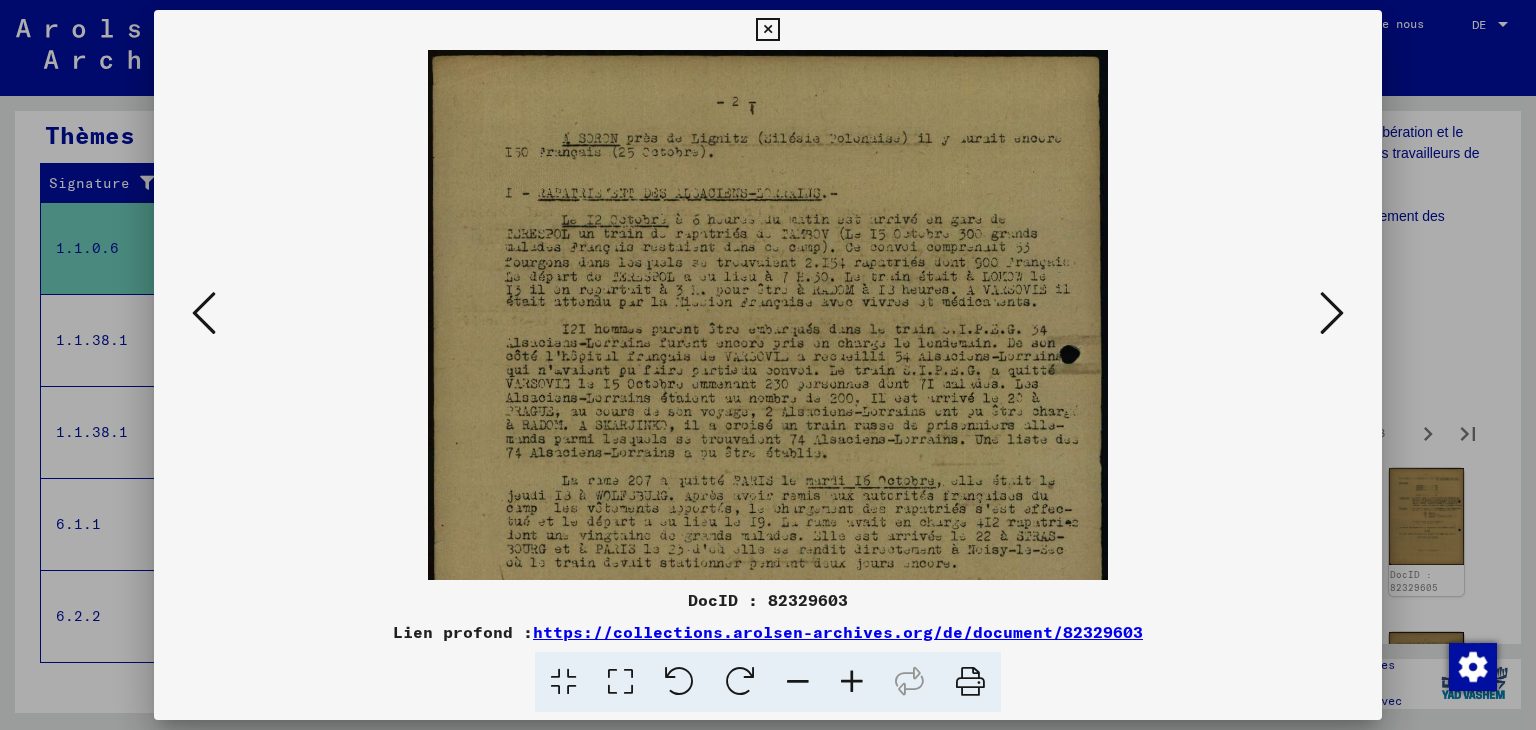 click at bounding box center [852, 682] 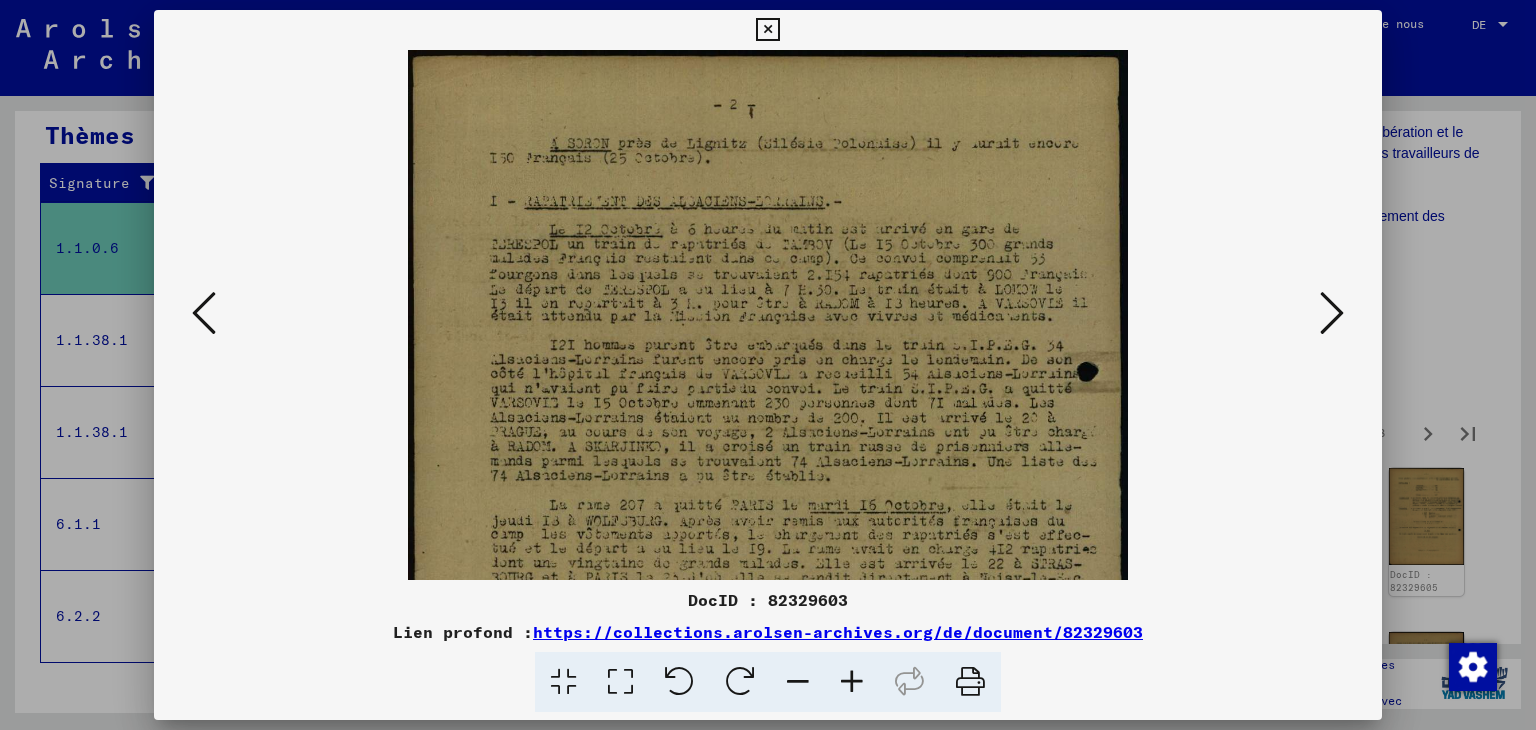 click at bounding box center (852, 682) 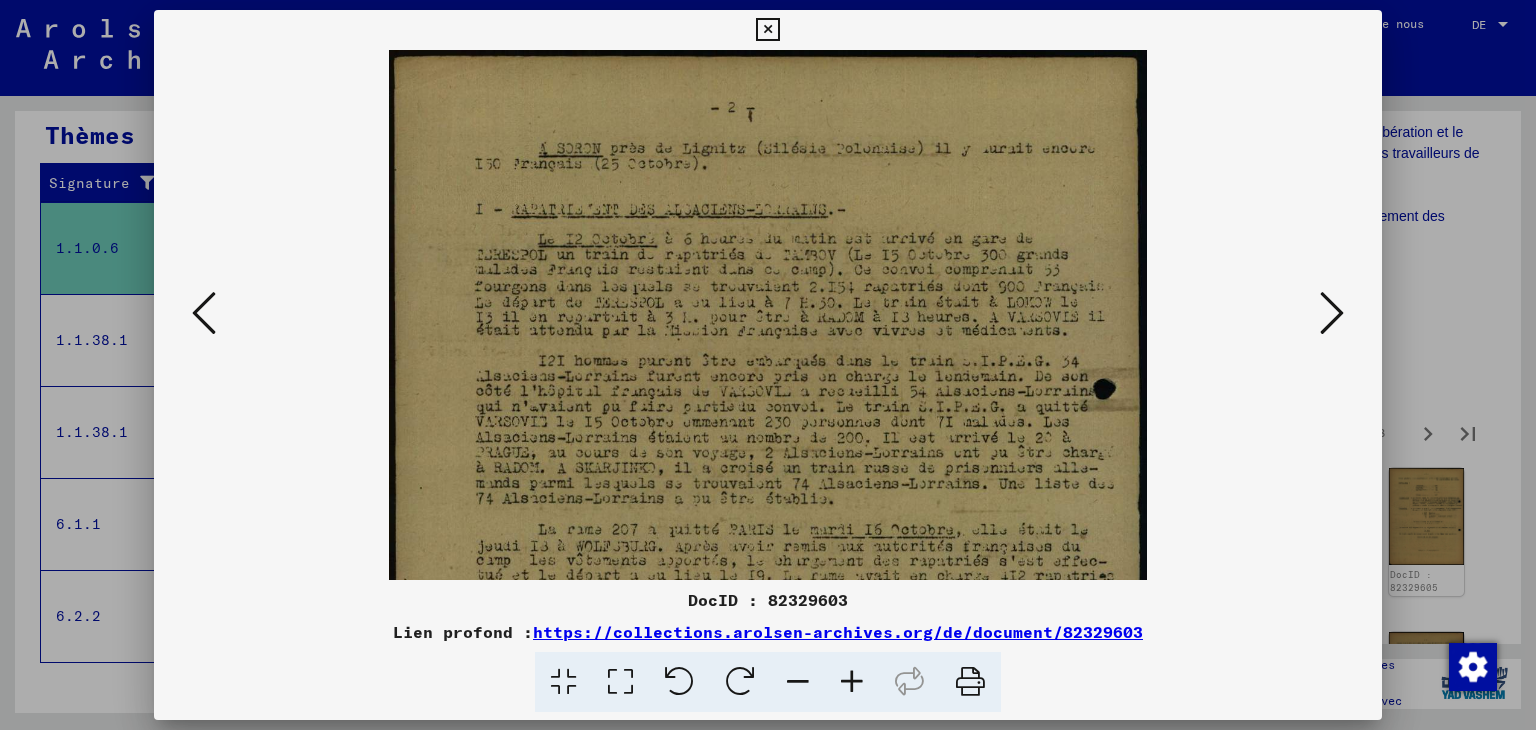 click at bounding box center [852, 682] 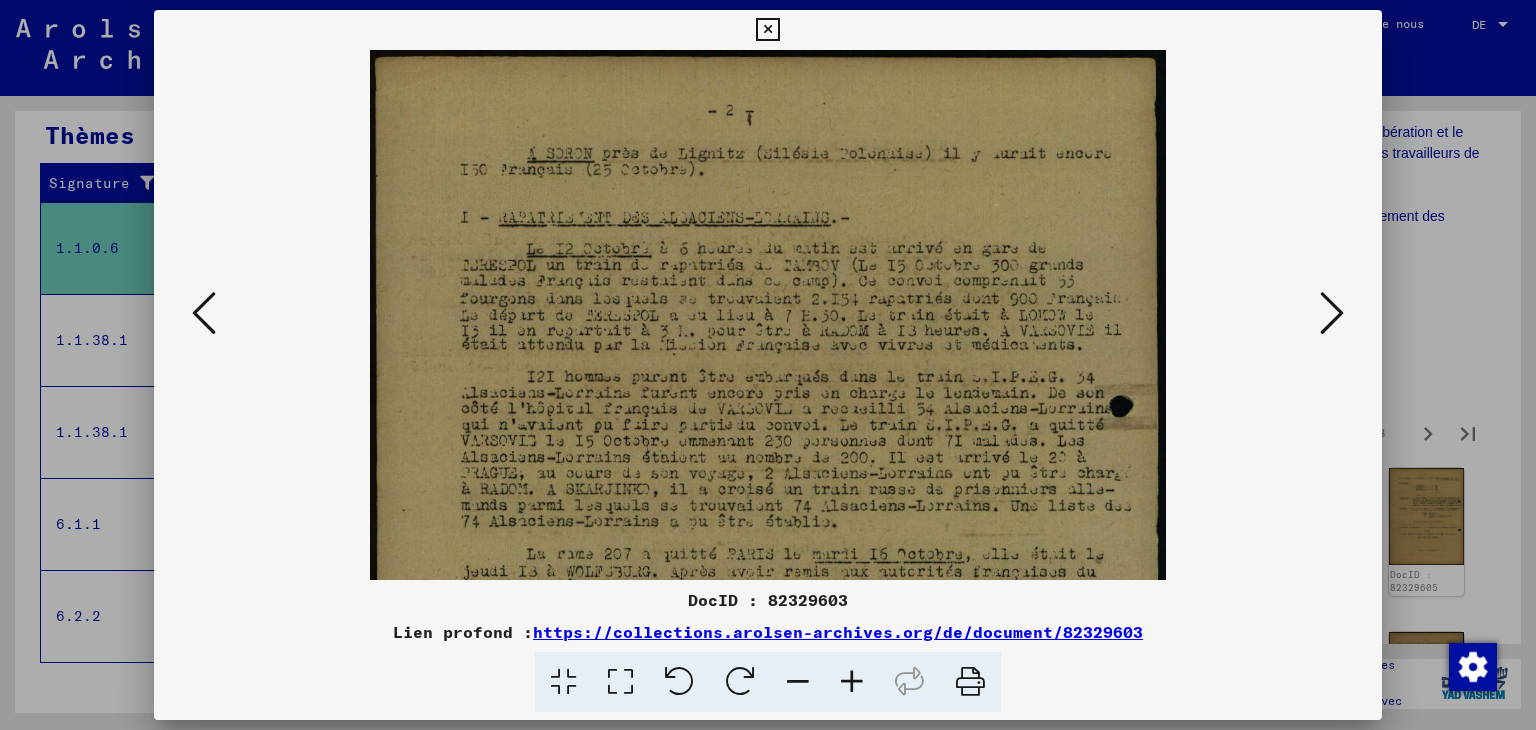 click at bounding box center [852, 682] 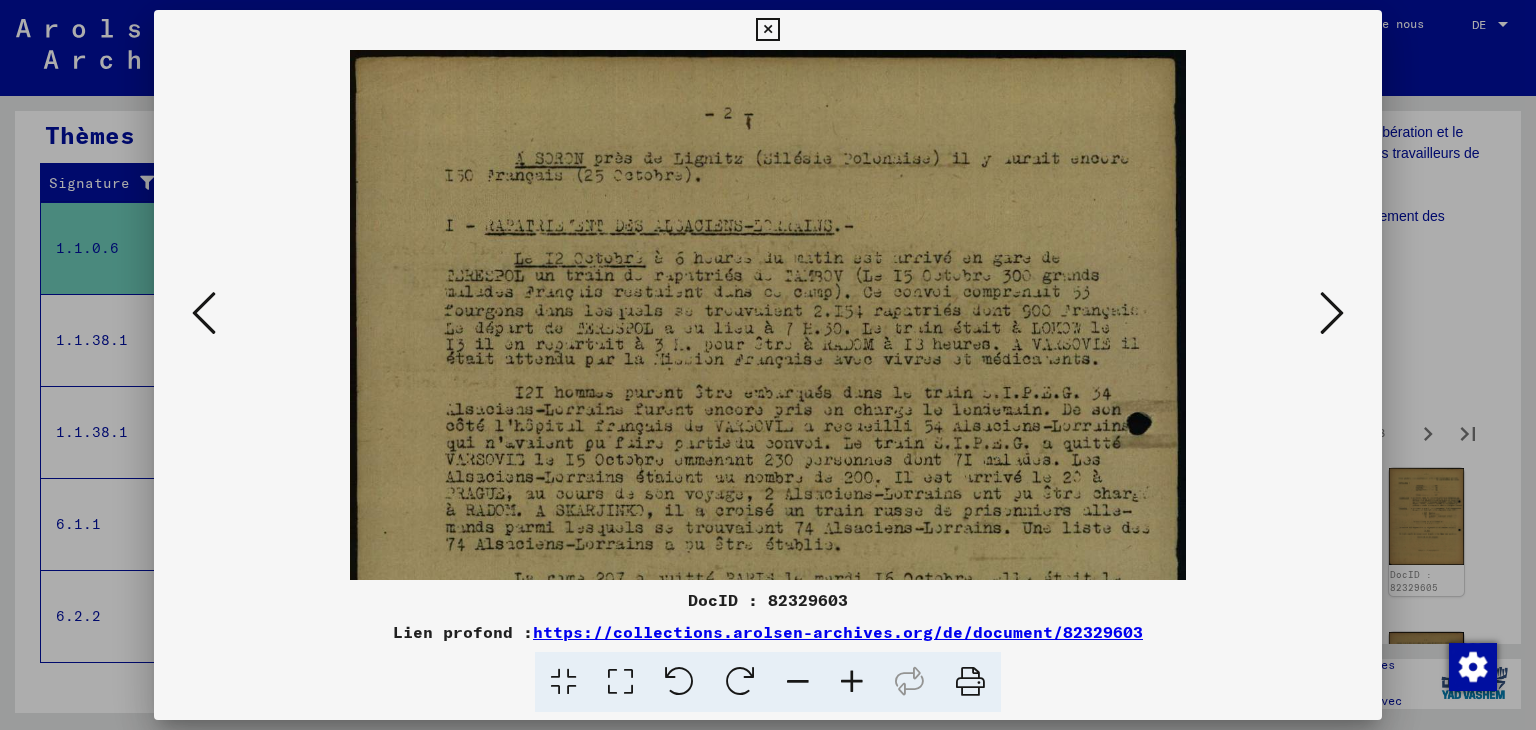 click at bounding box center [852, 682] 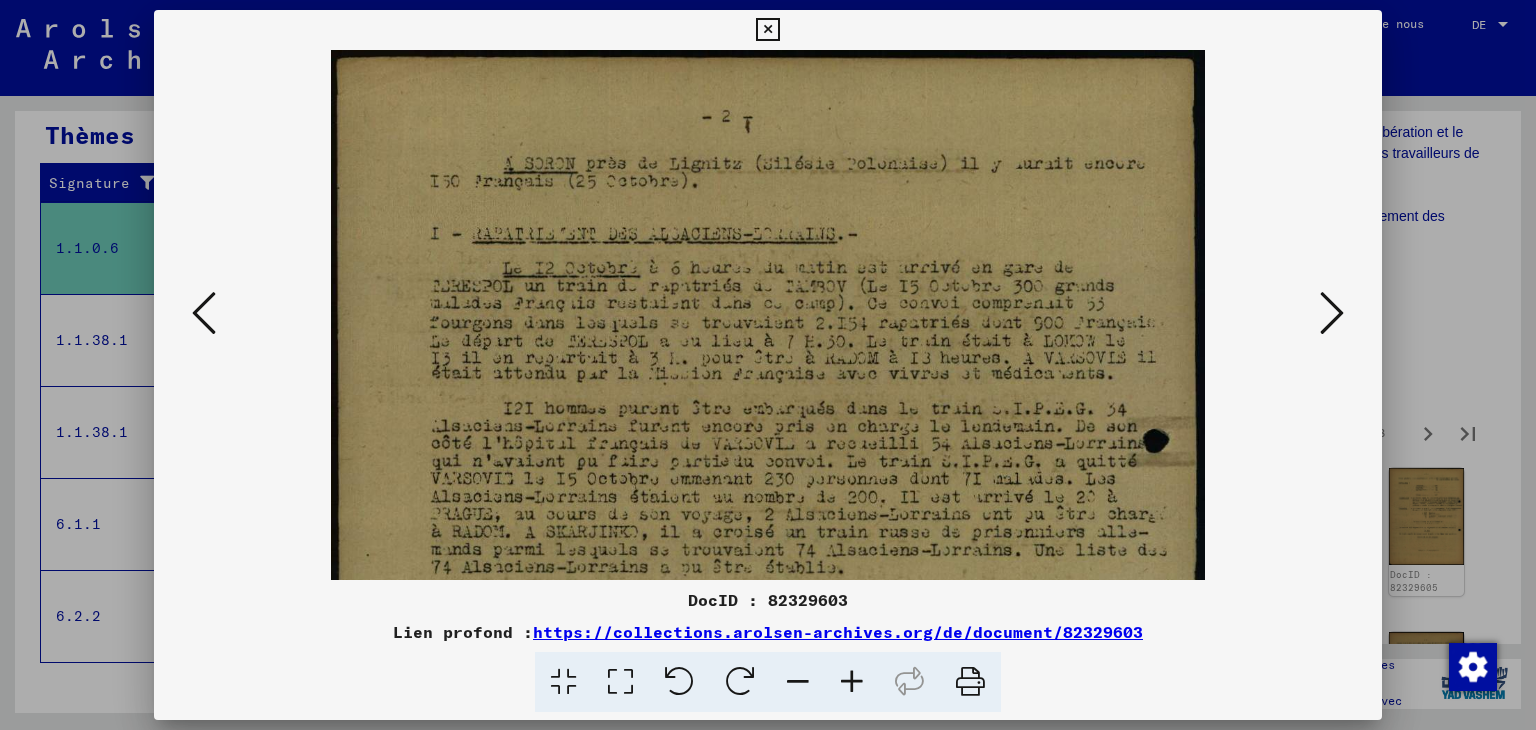 click at bounding box center (852, 682) 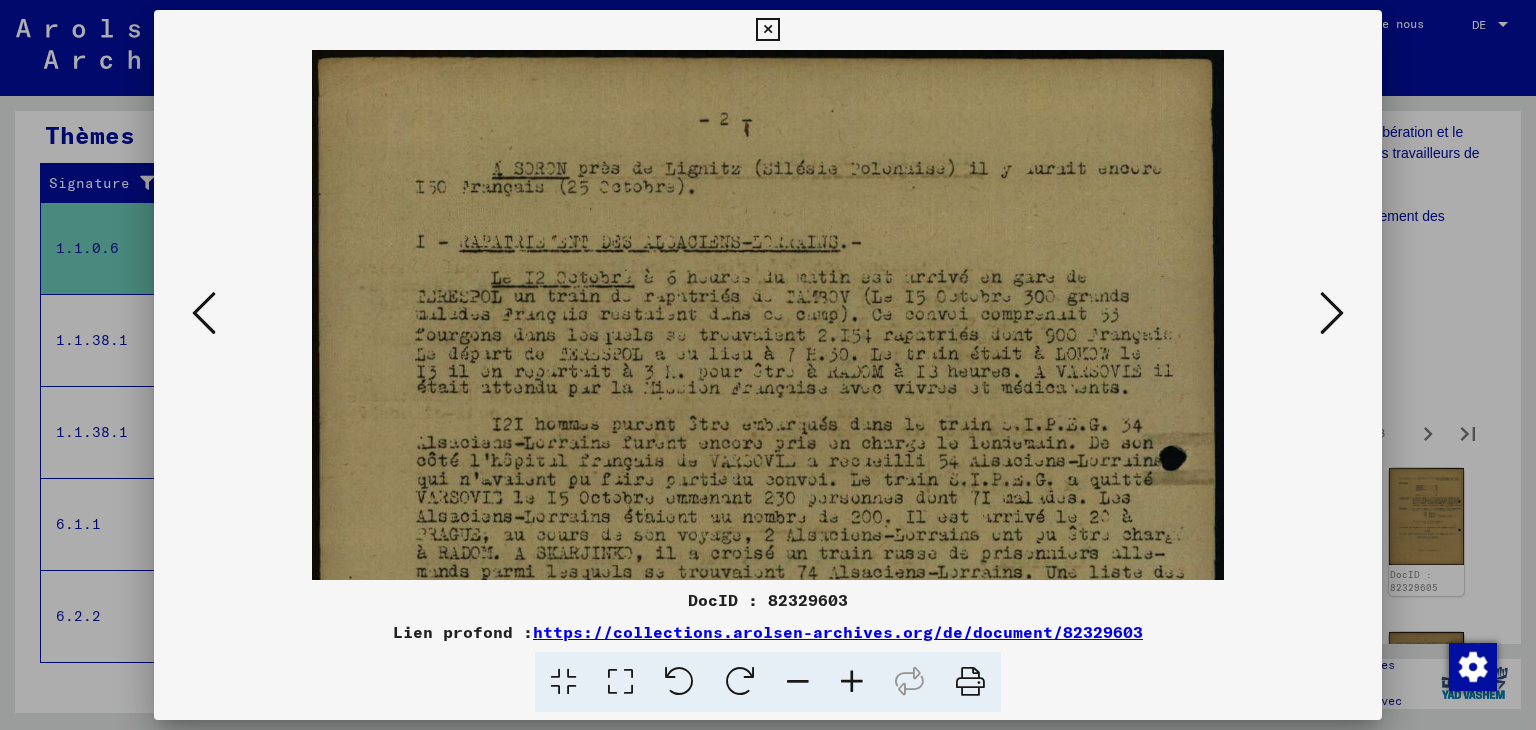 click at bounding box center (852, 682) 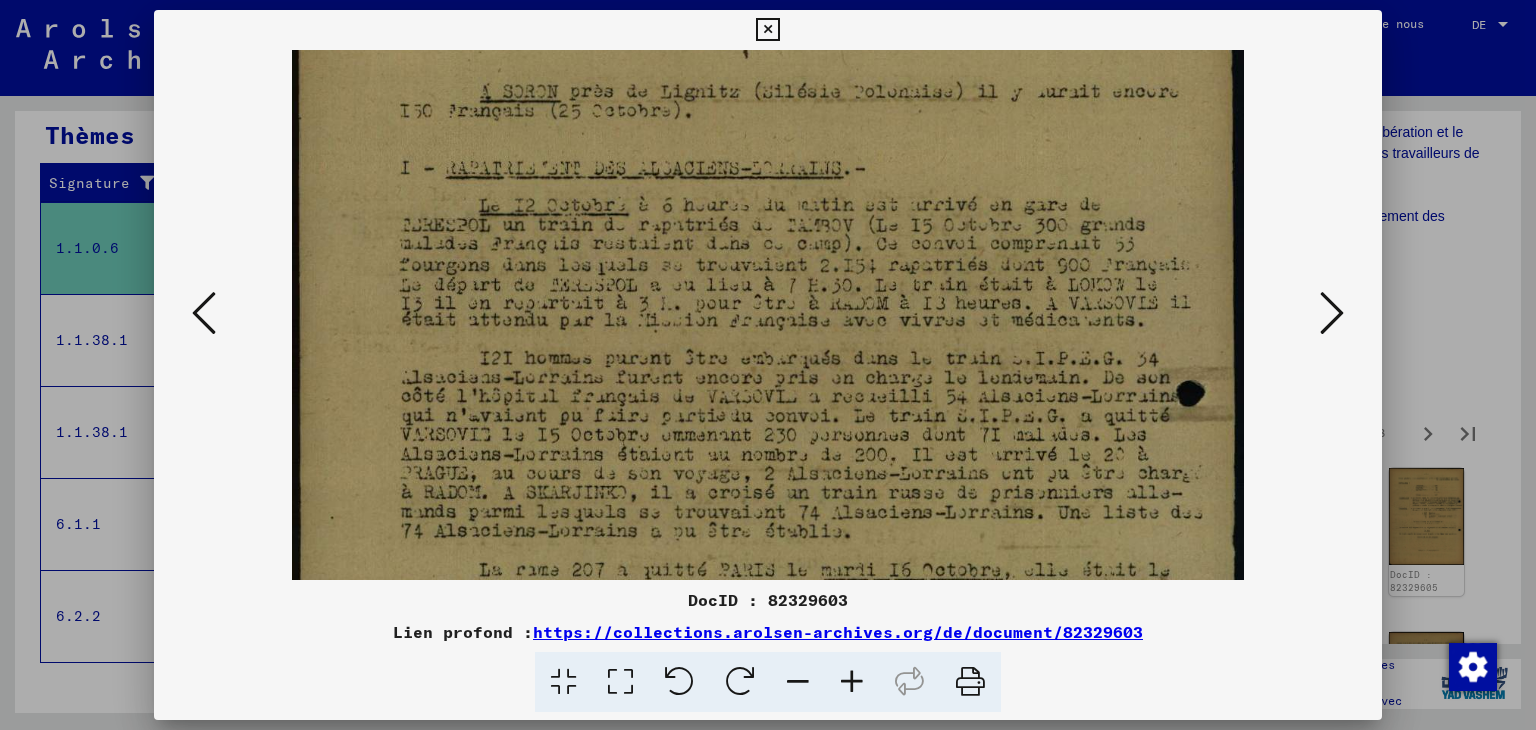 scroll, scrollTop: 86, scrollLeft: 0, axis: vertical 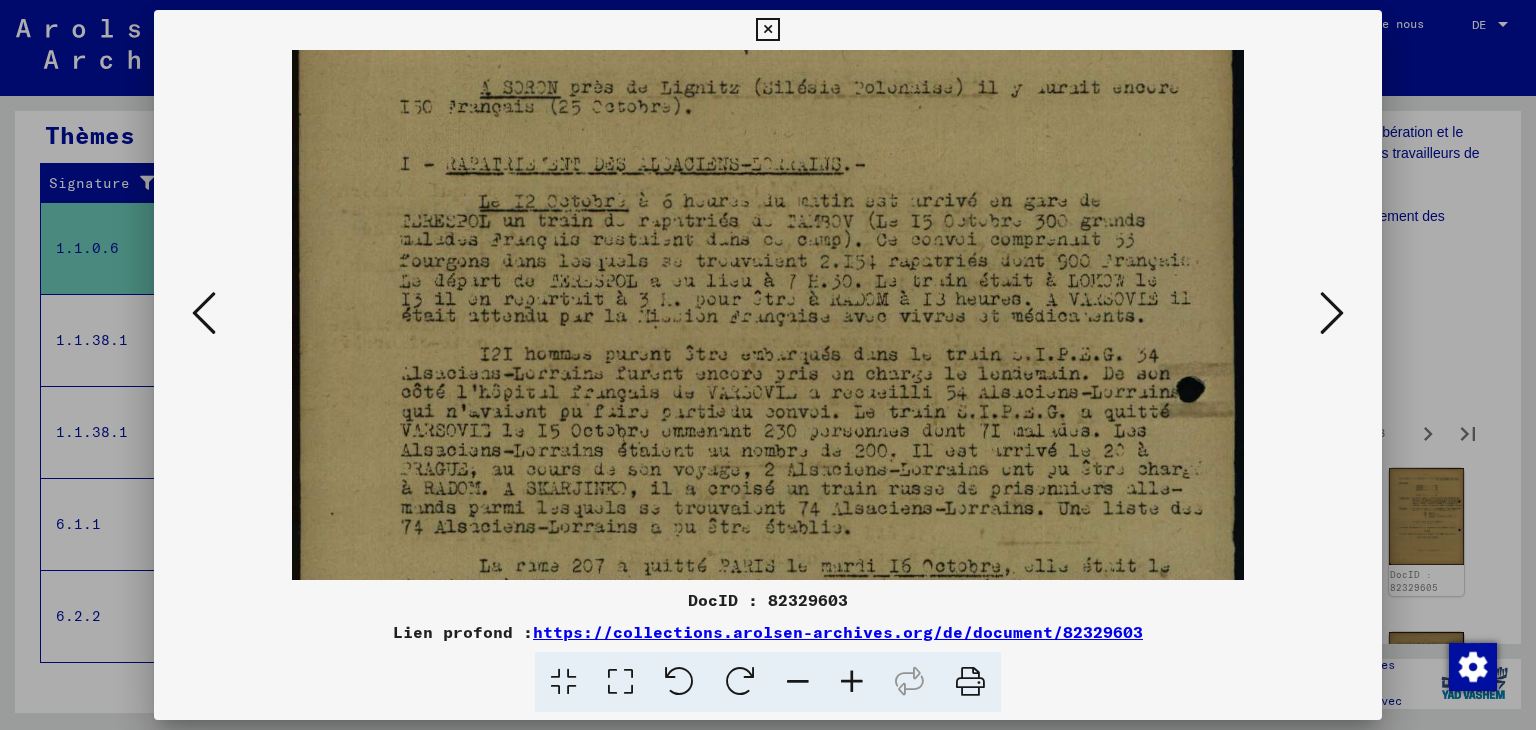 drag, startPoint x: 804, startPoint y: 480, endPoint x: 796, endPoint y: 400, distance: 80.399 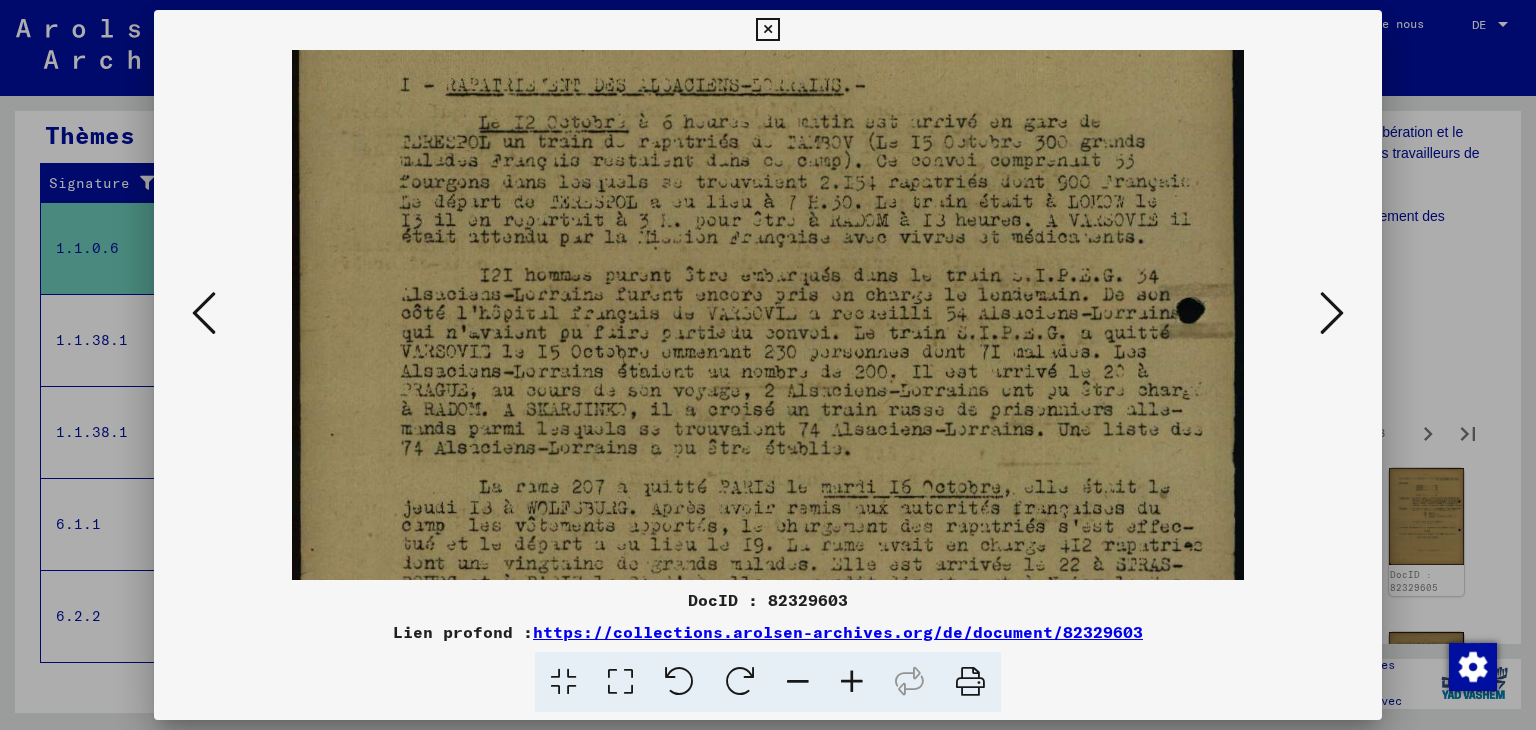 scroll, scrollTop: 166, scrollLeft: 0, axis: vertical 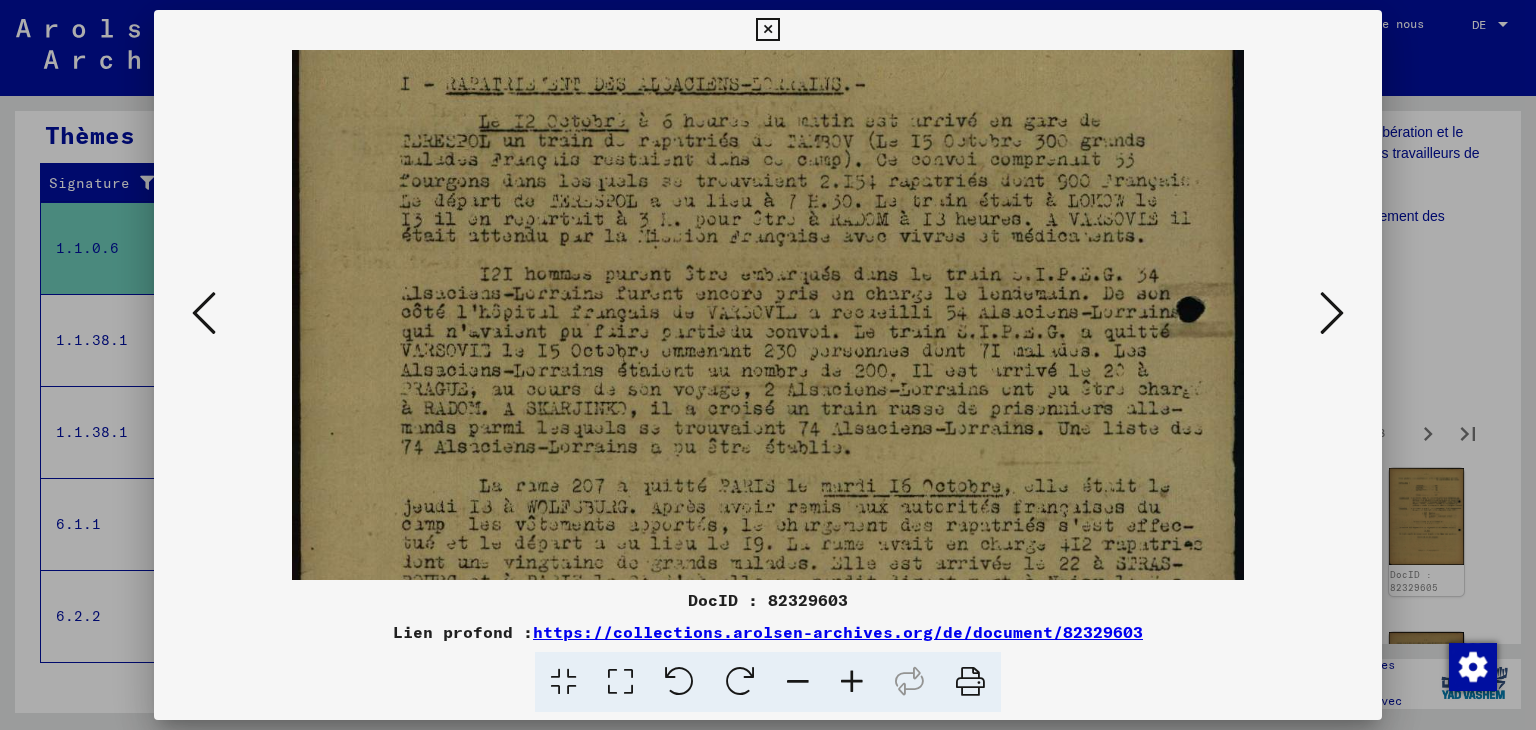 drag, startPoint x: 799, startPoint y: 511, endPoint x: 790, endPoint y: 433, distance: 78.51752 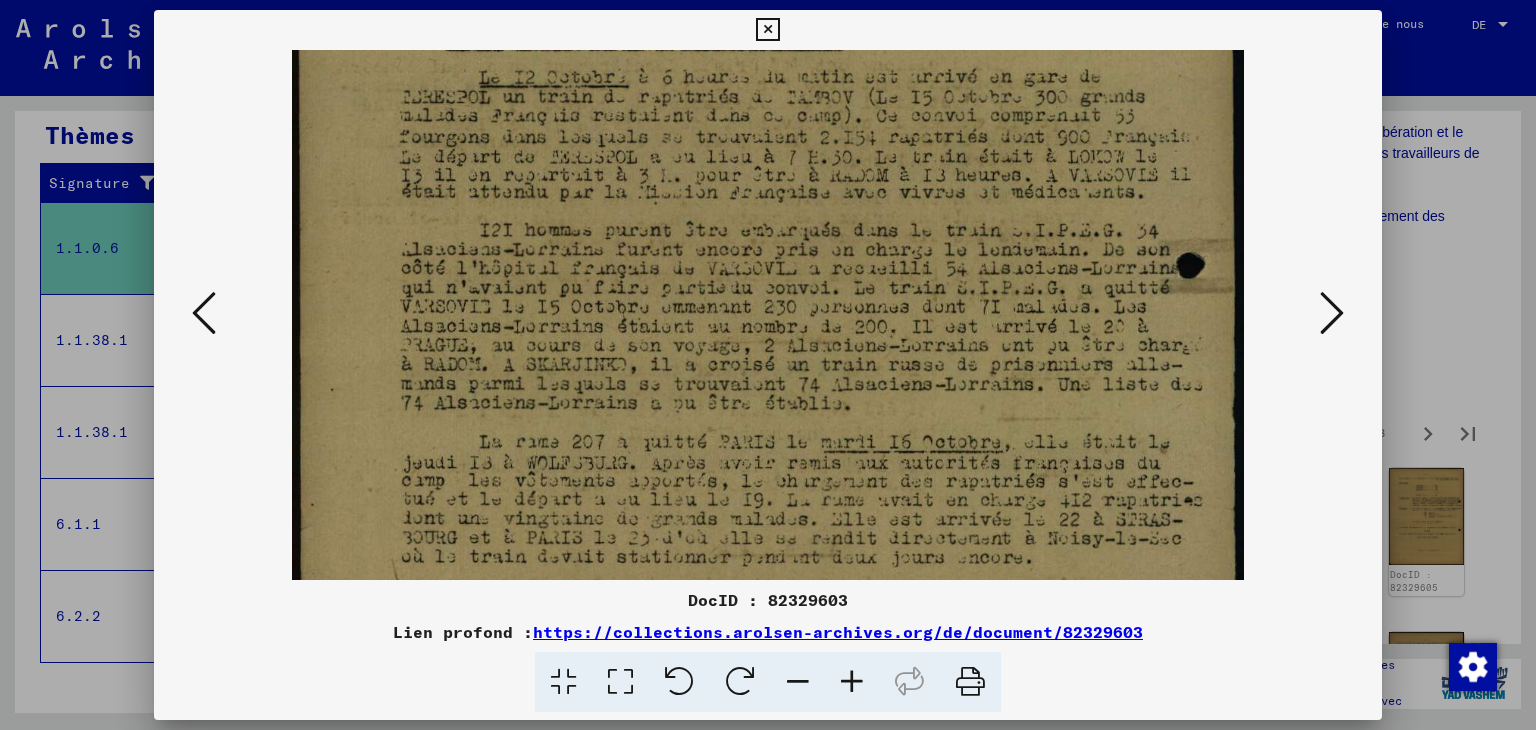 scroll, scrollTop: 212, scrollLeft: 0, axis: vertical 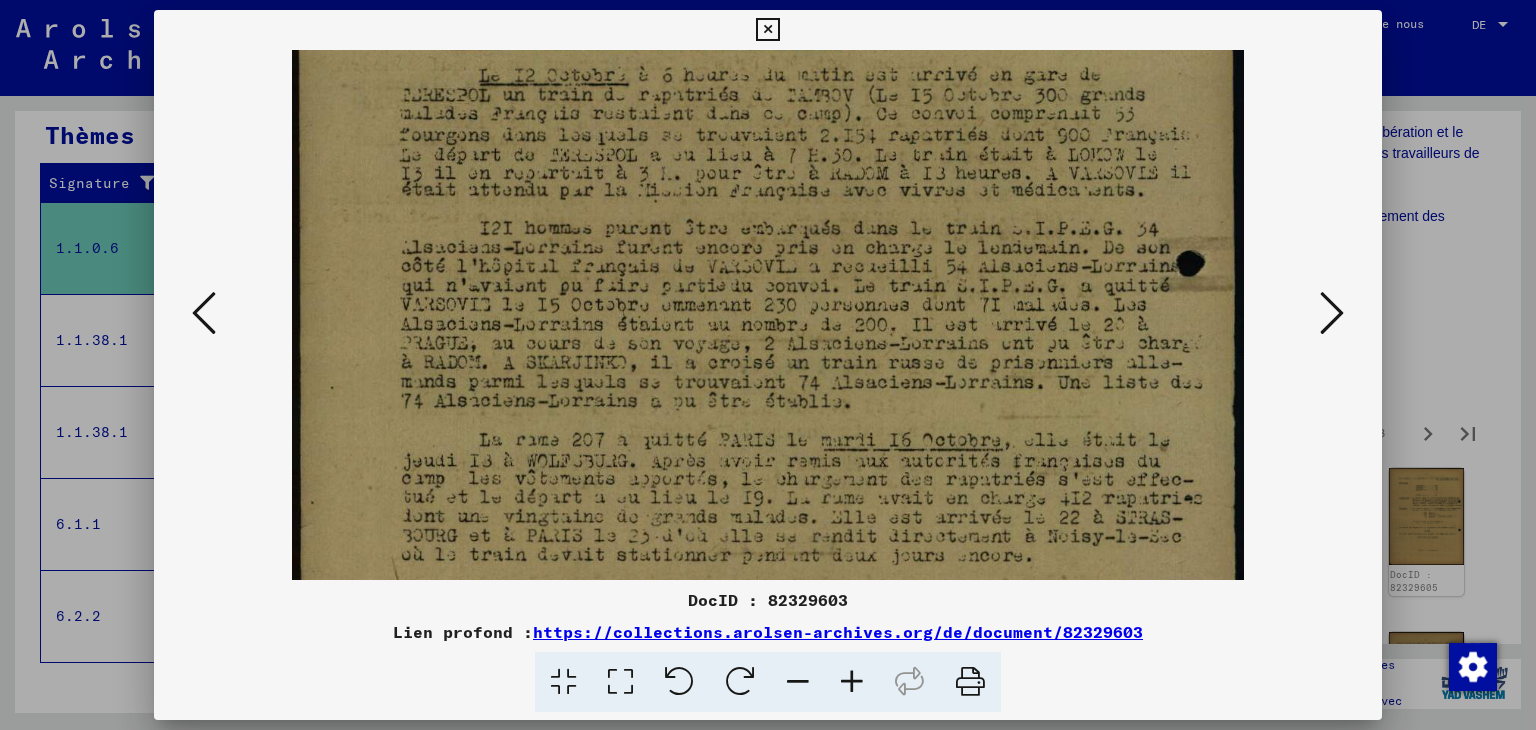 drag, startPoint x: 809, startPoint y: 505, endPoint x: 797, endPoint y: 459, distance: 47.539455 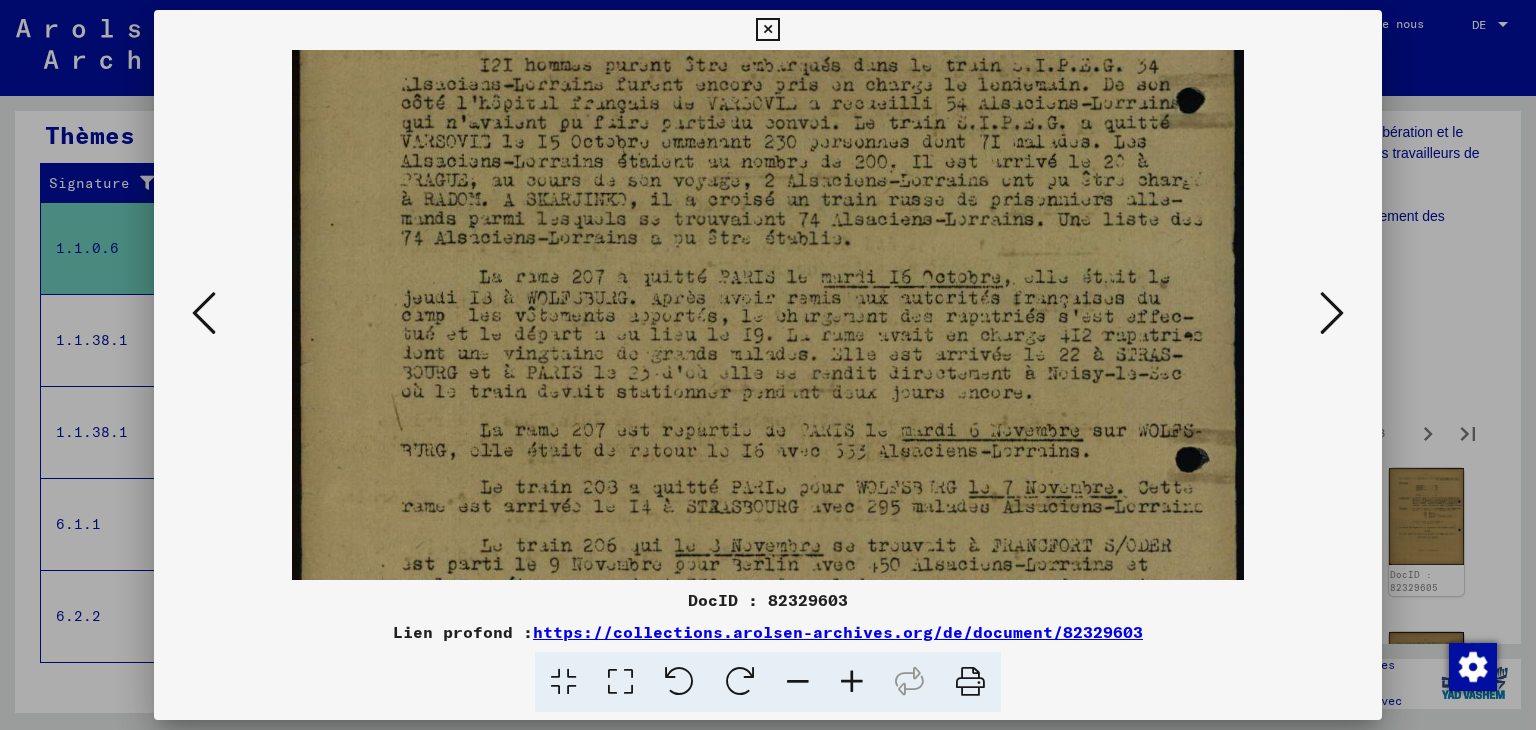 scroll, scrollTop: 378, scrollLeft: 0, axis: vertical 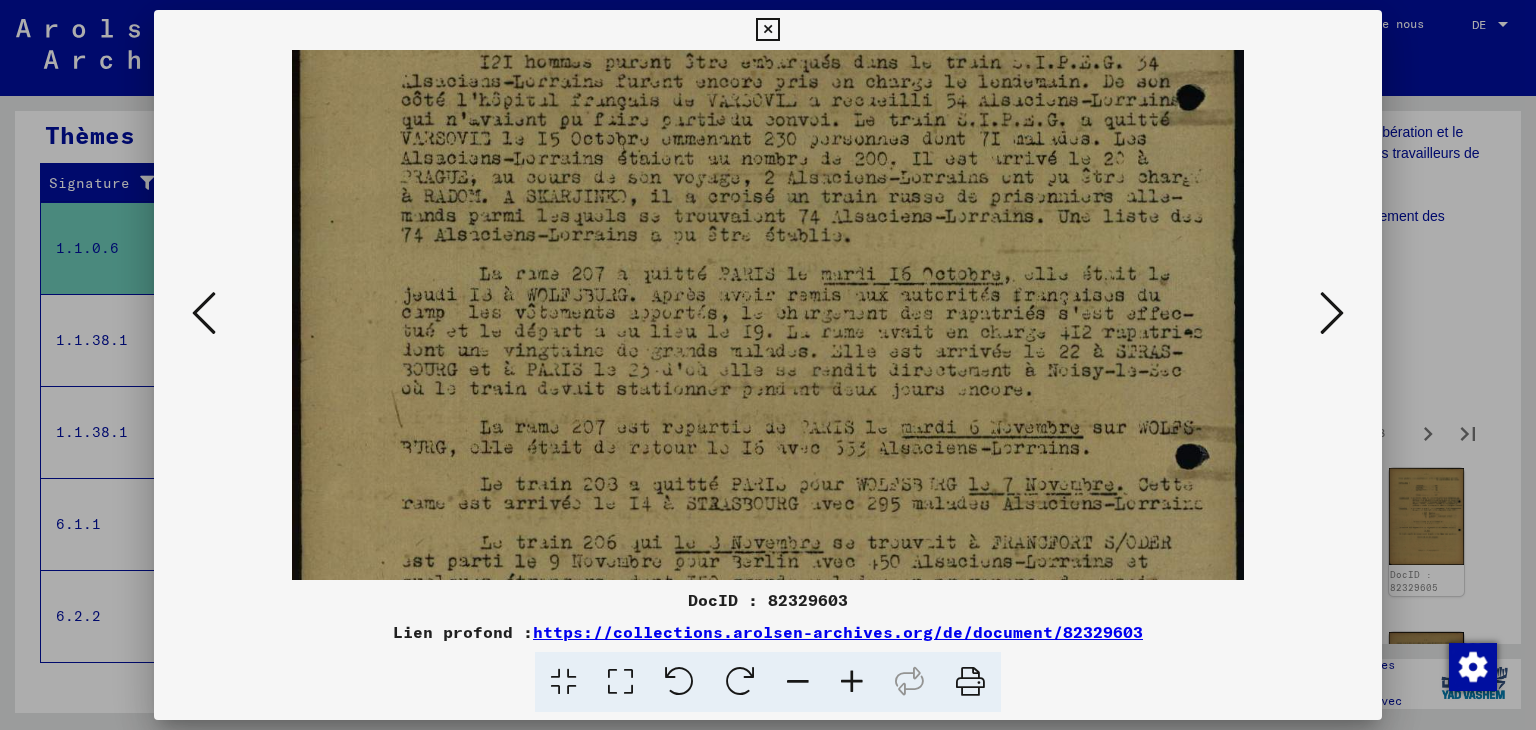 drag, startPoint x: 795, startPoint y: 485, endPoint x: 750, endPoint y: 325, distance: 166.2077 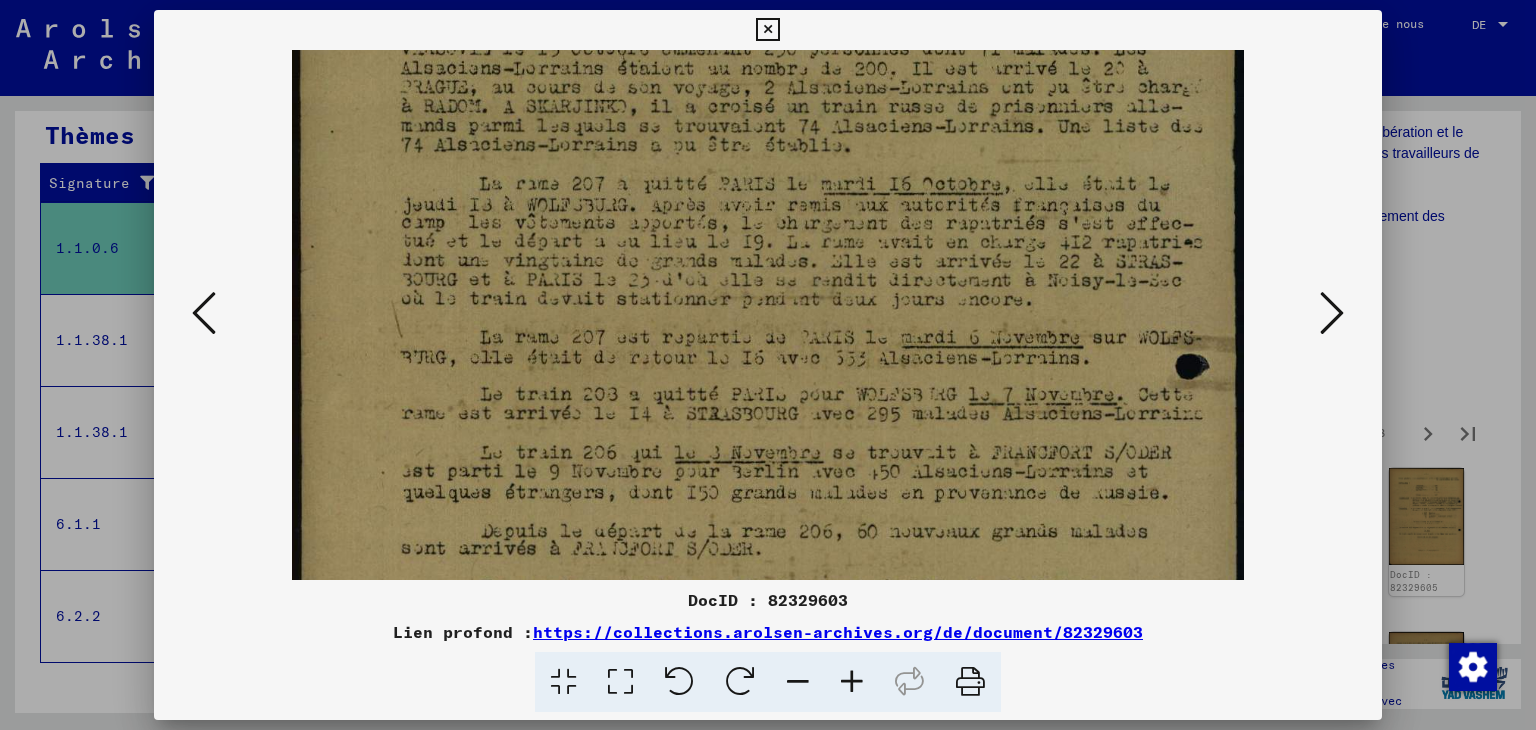 scroll, scrollTop: 472, scrollLeft: 0, axis: vertical 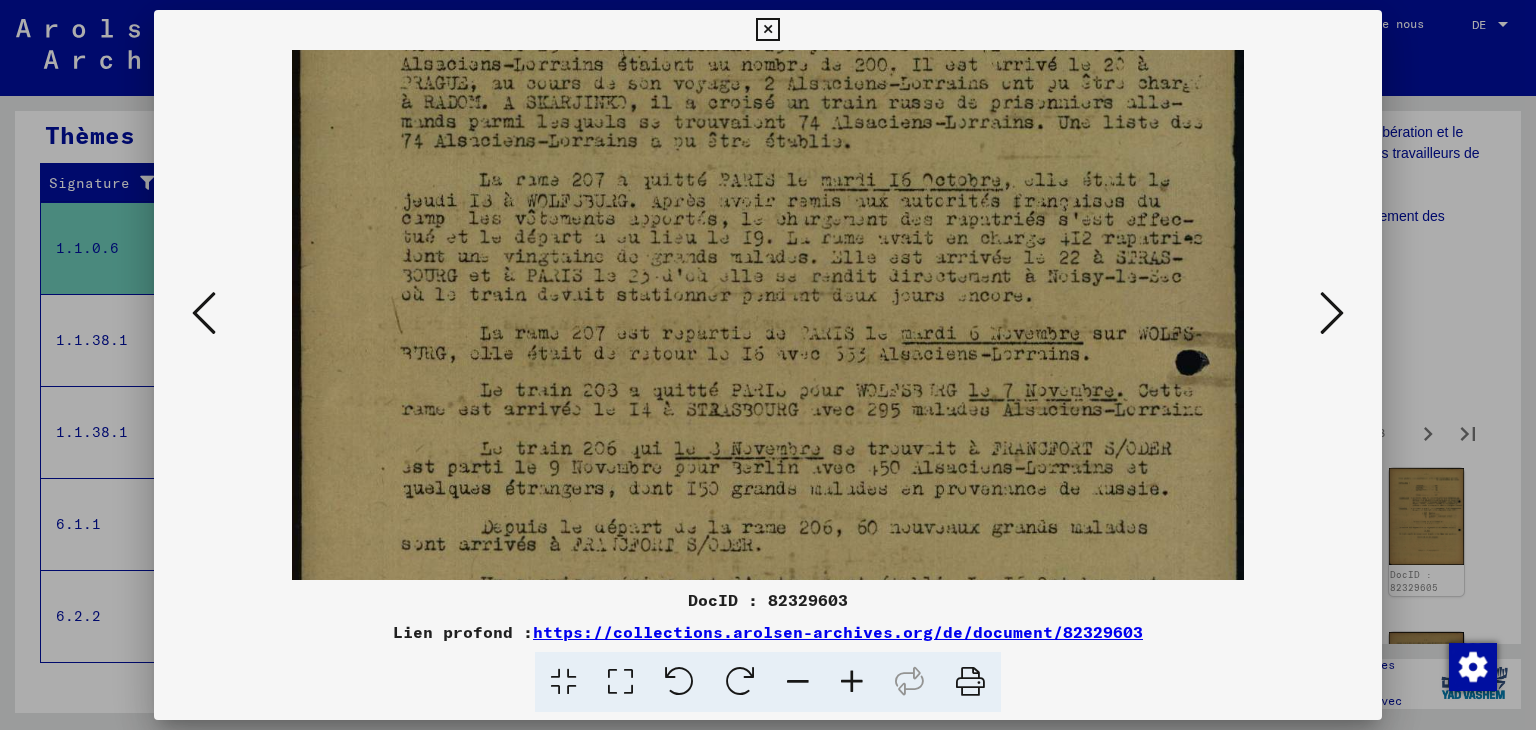 drag, startPoint x: 795, startPoint y: 481, endPoint x: 776, endPoint y: 393, distance: 90.02777 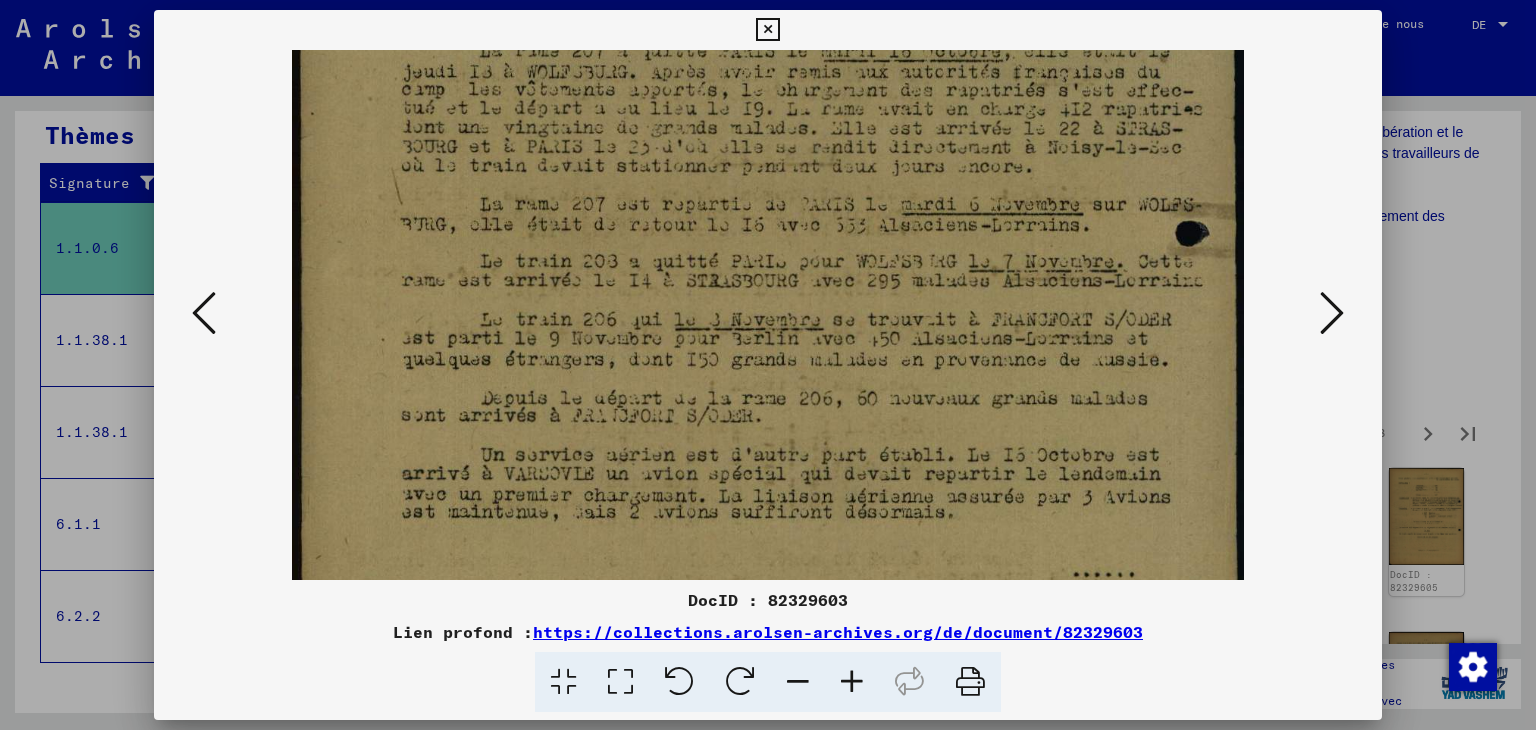 scroll, scrollTop: 604, scrollLeft: 0, axis: vertical 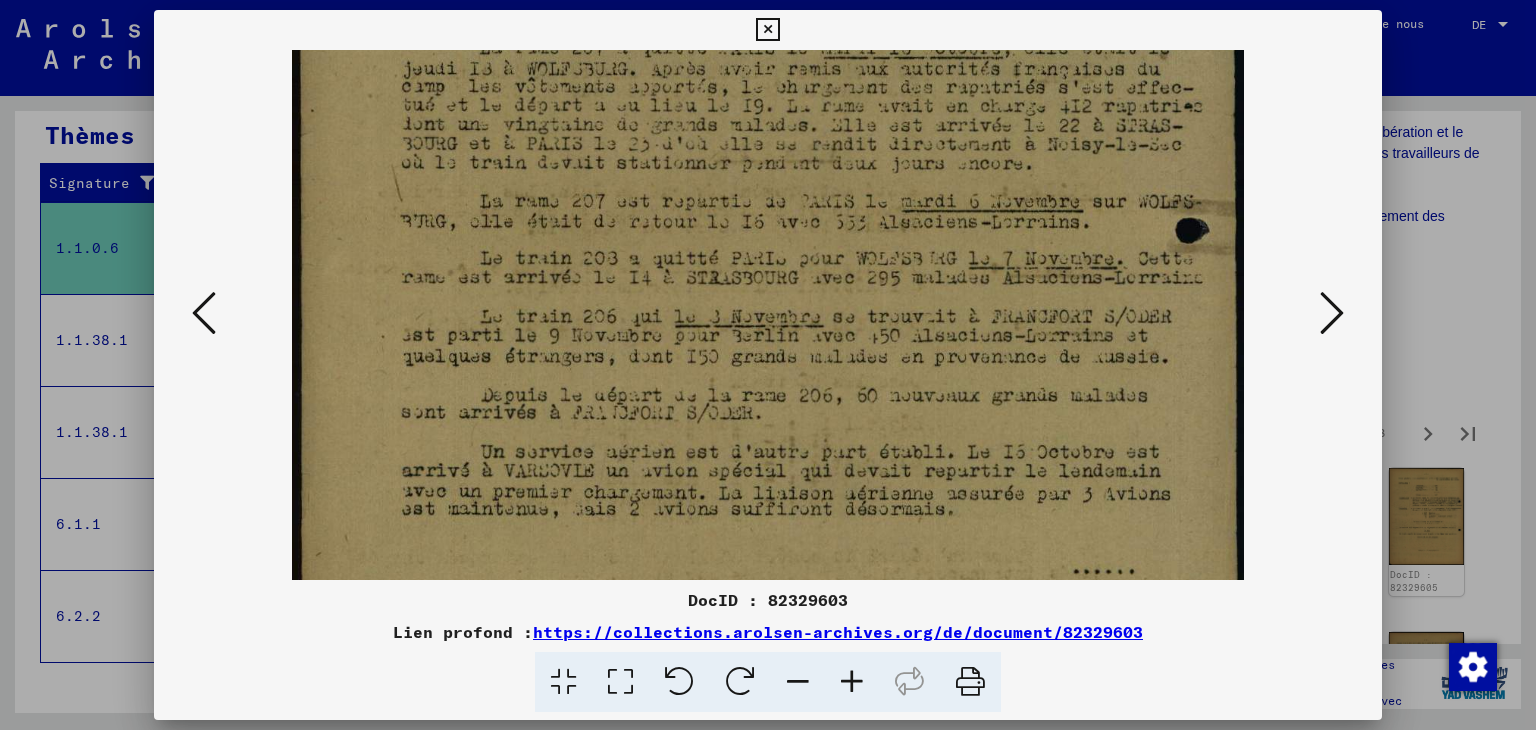 drag, startPoint x: 805, startPoint y: 508, endPoint x: 783, endPoint y: 383, distance: 126.921234 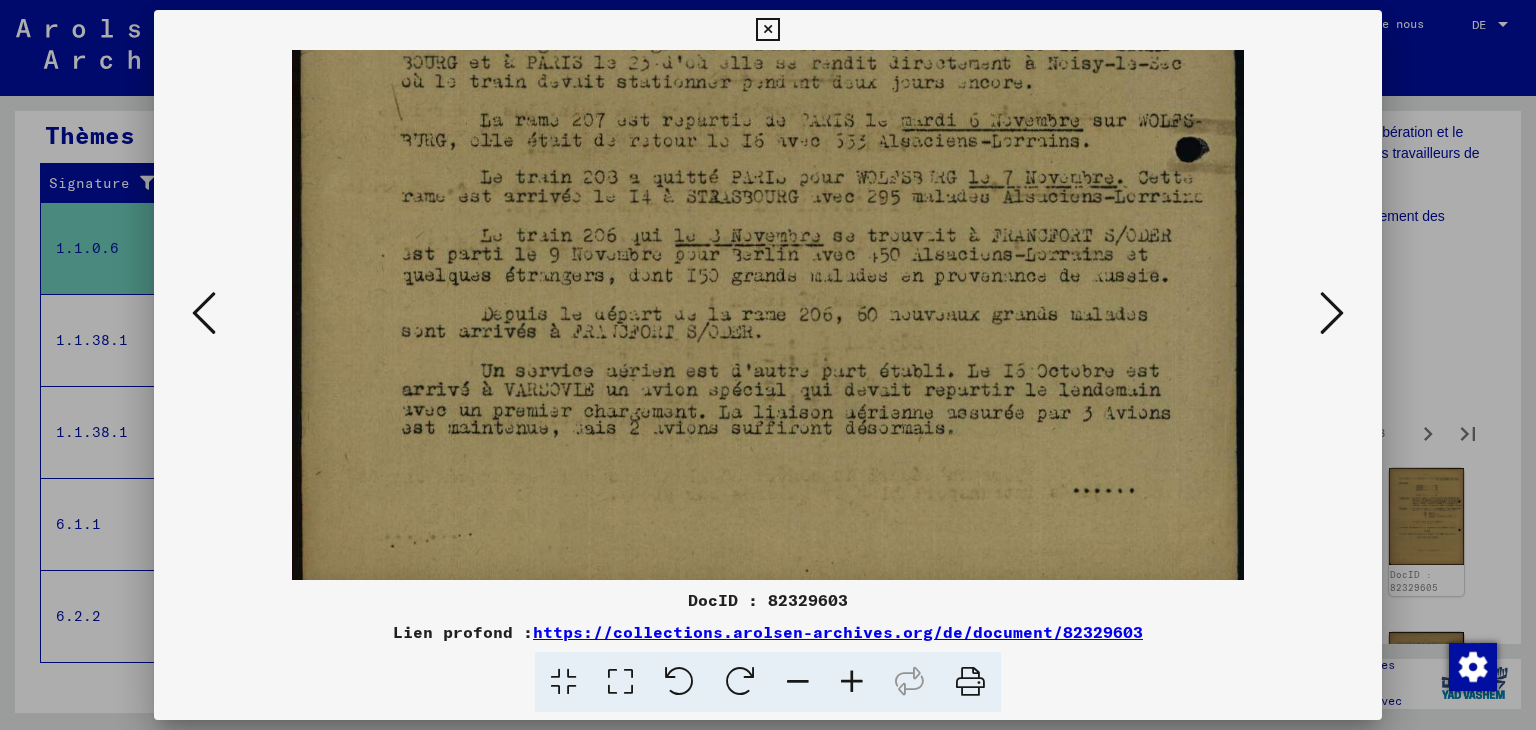 scroll, scrollTop: 700, scrollLeft: 0, axis: vertical 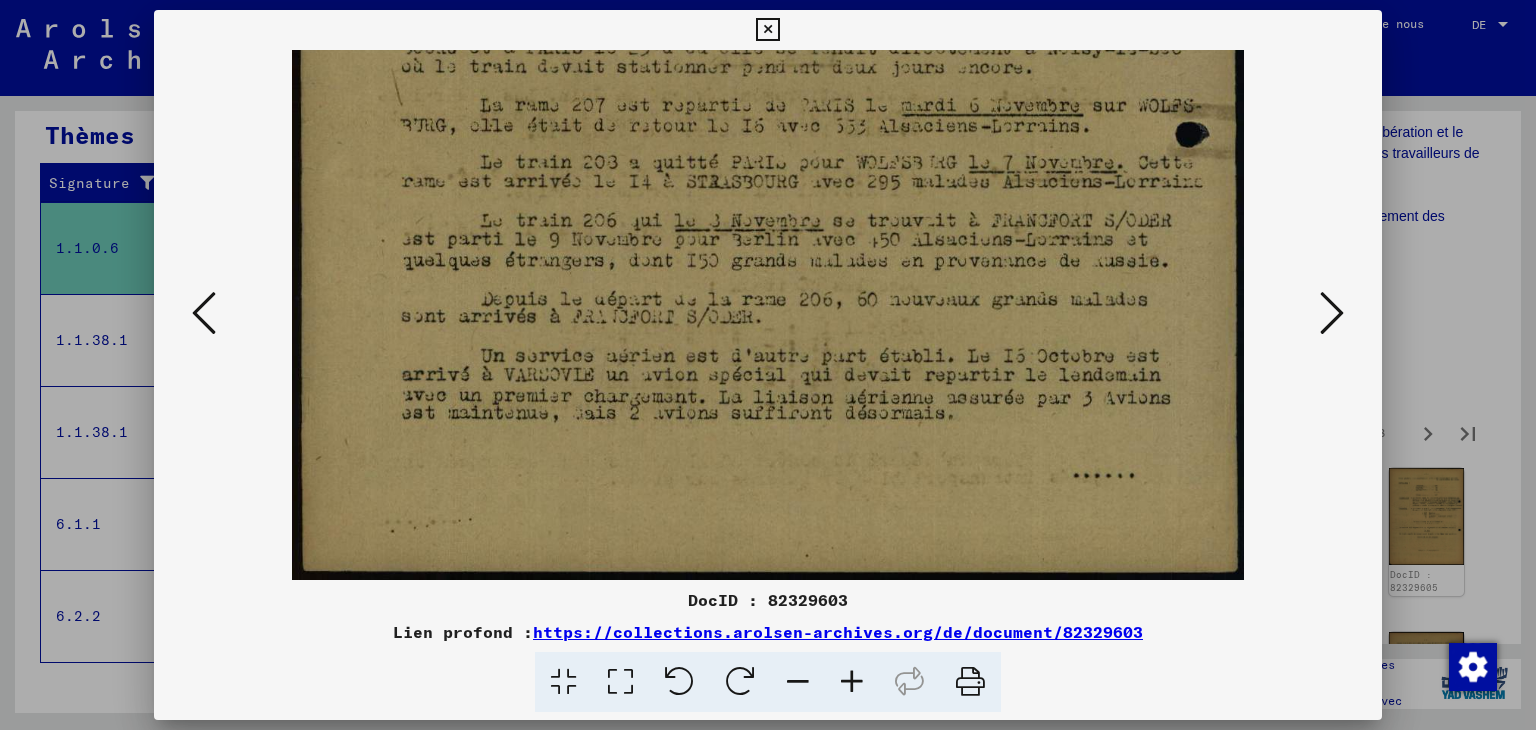 drag, startPoint x: 832, startPoint y: 520, endPoint x: 817, endPoint y: 376, distance: 144.77914 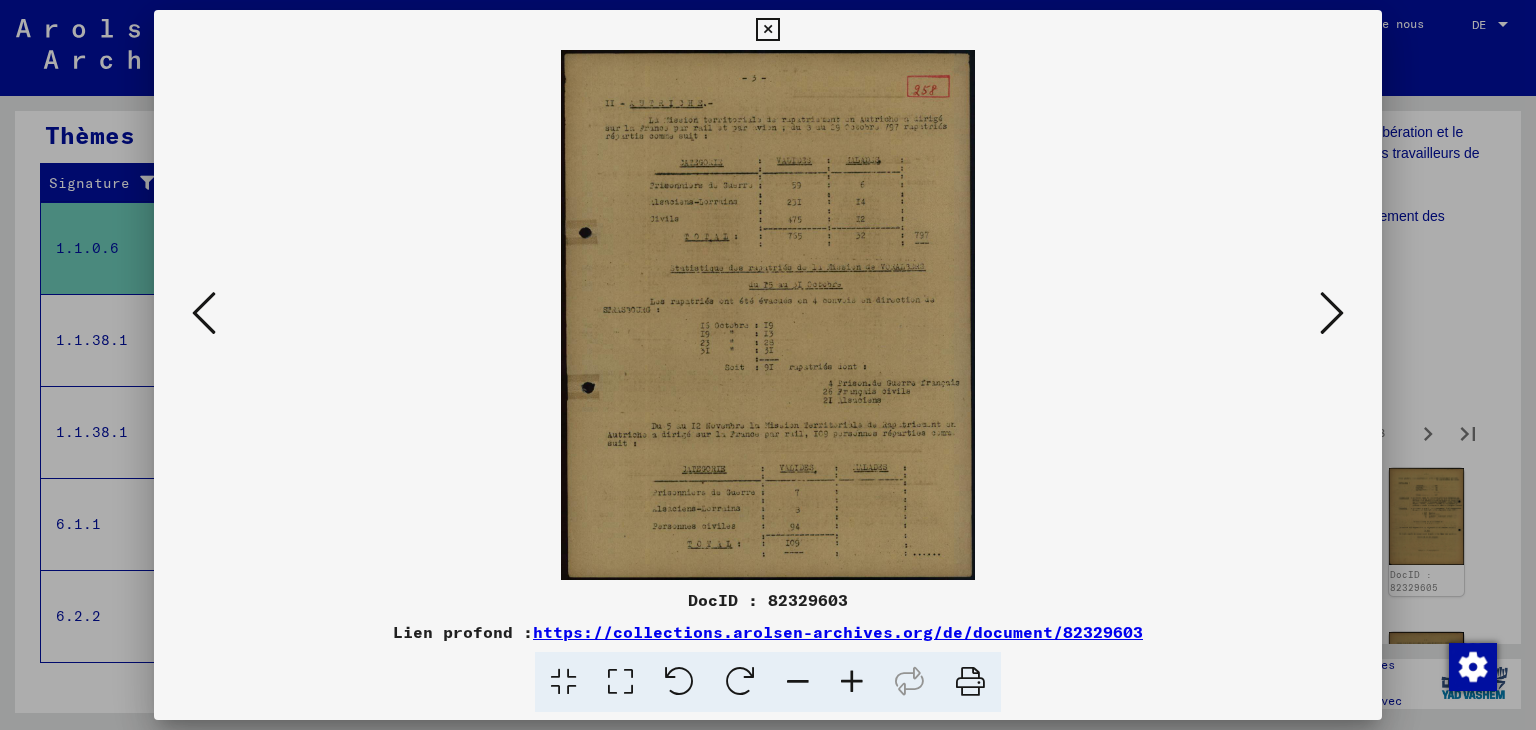 click at bounding box center [1332, 313] 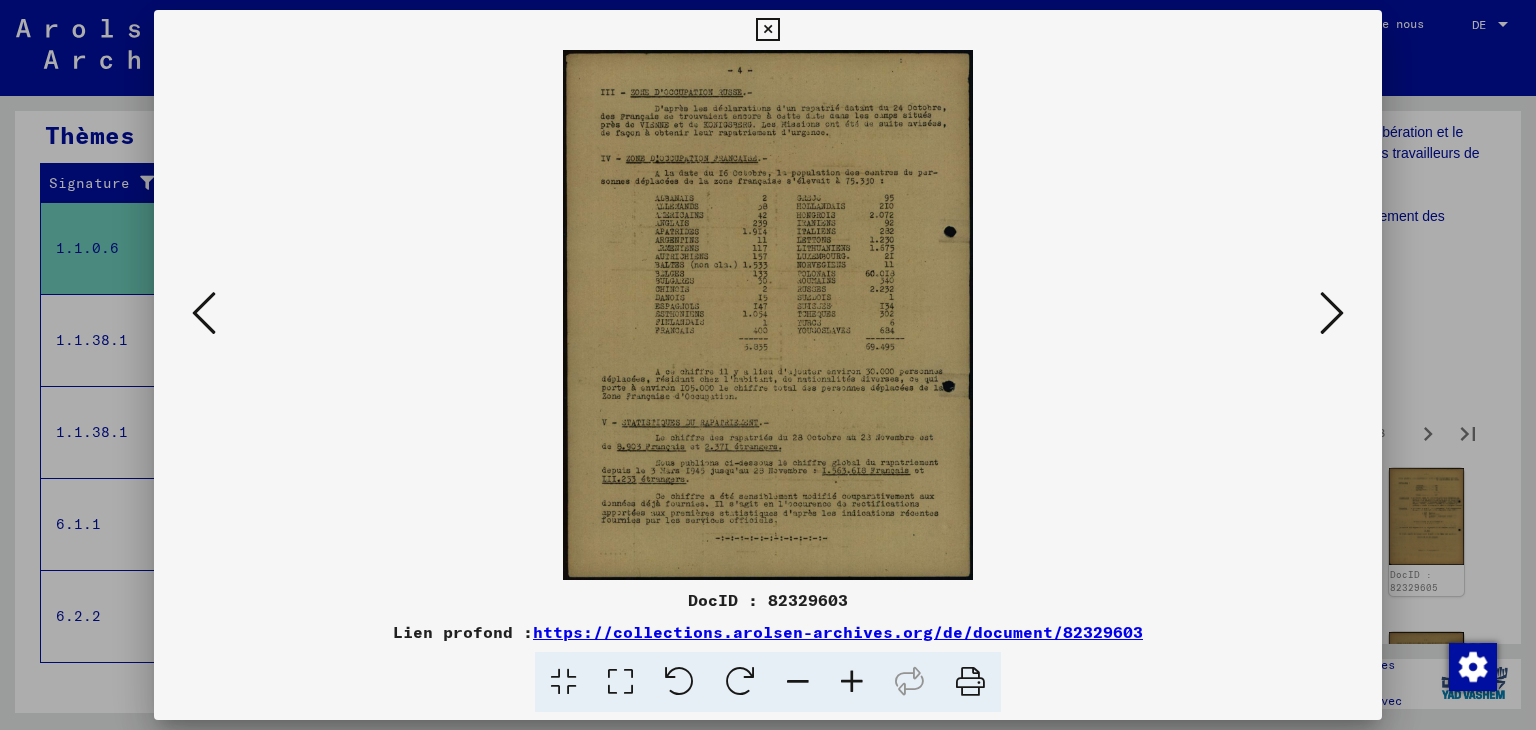 click at bounding box center [852, 682] 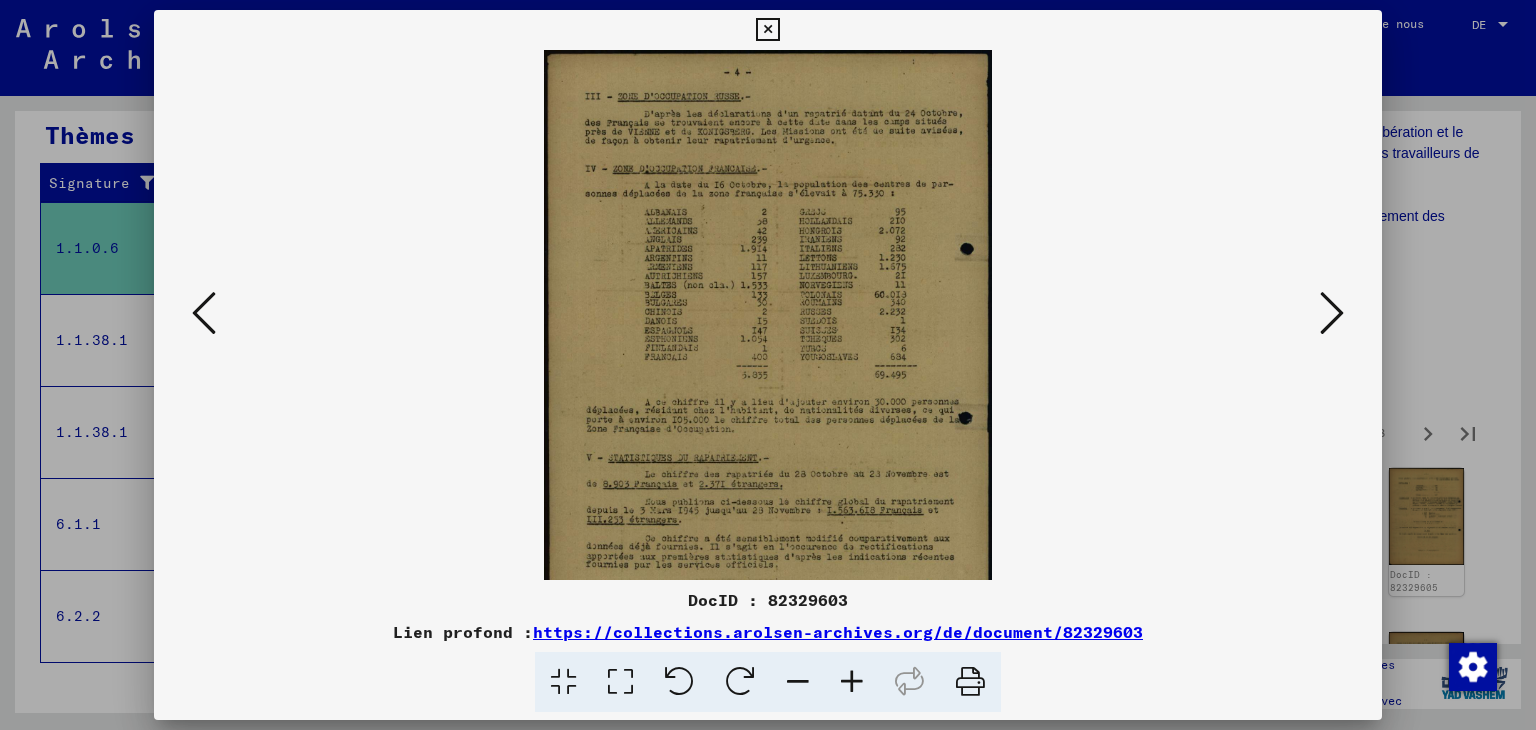 click at bounding box center (852, 682) 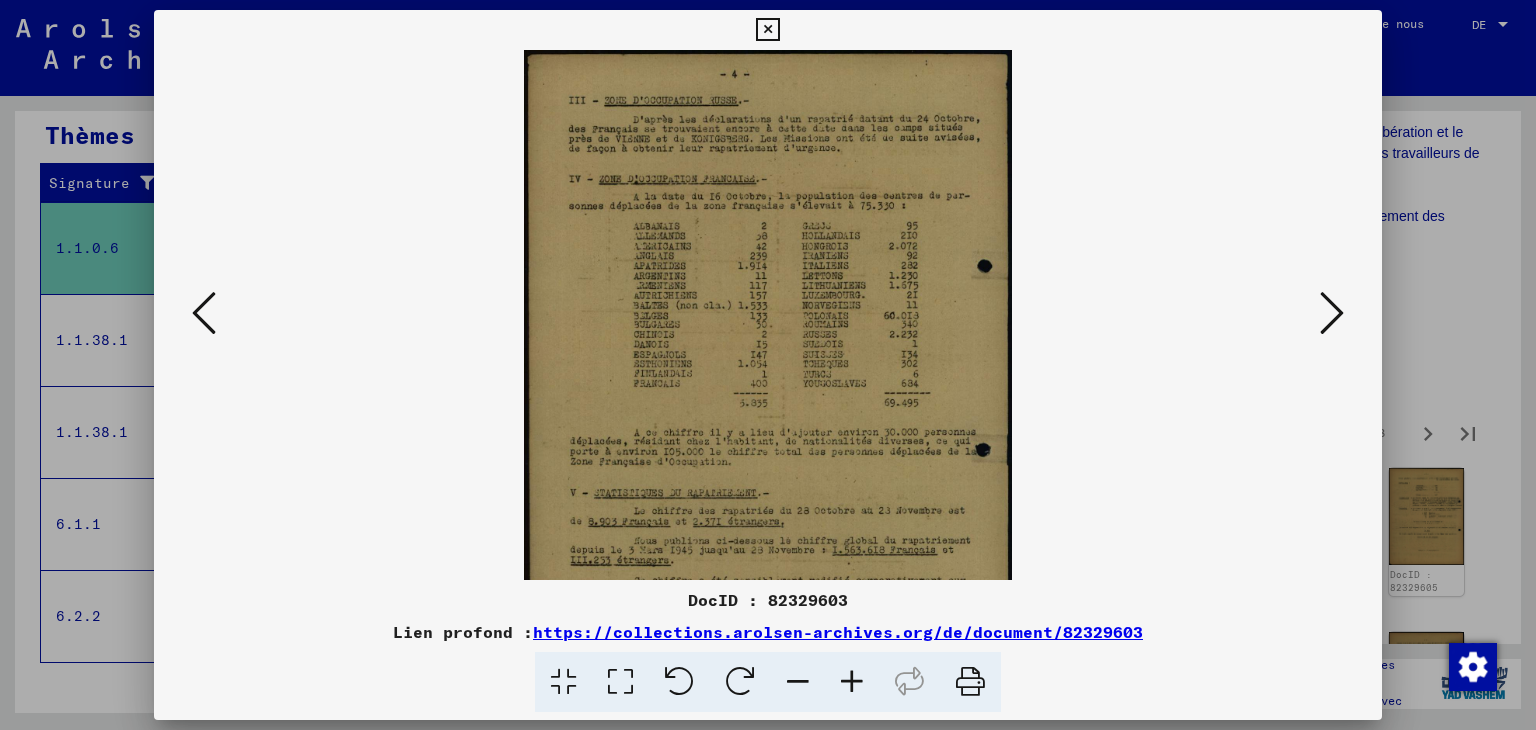 click at bounding box center (852, 682) 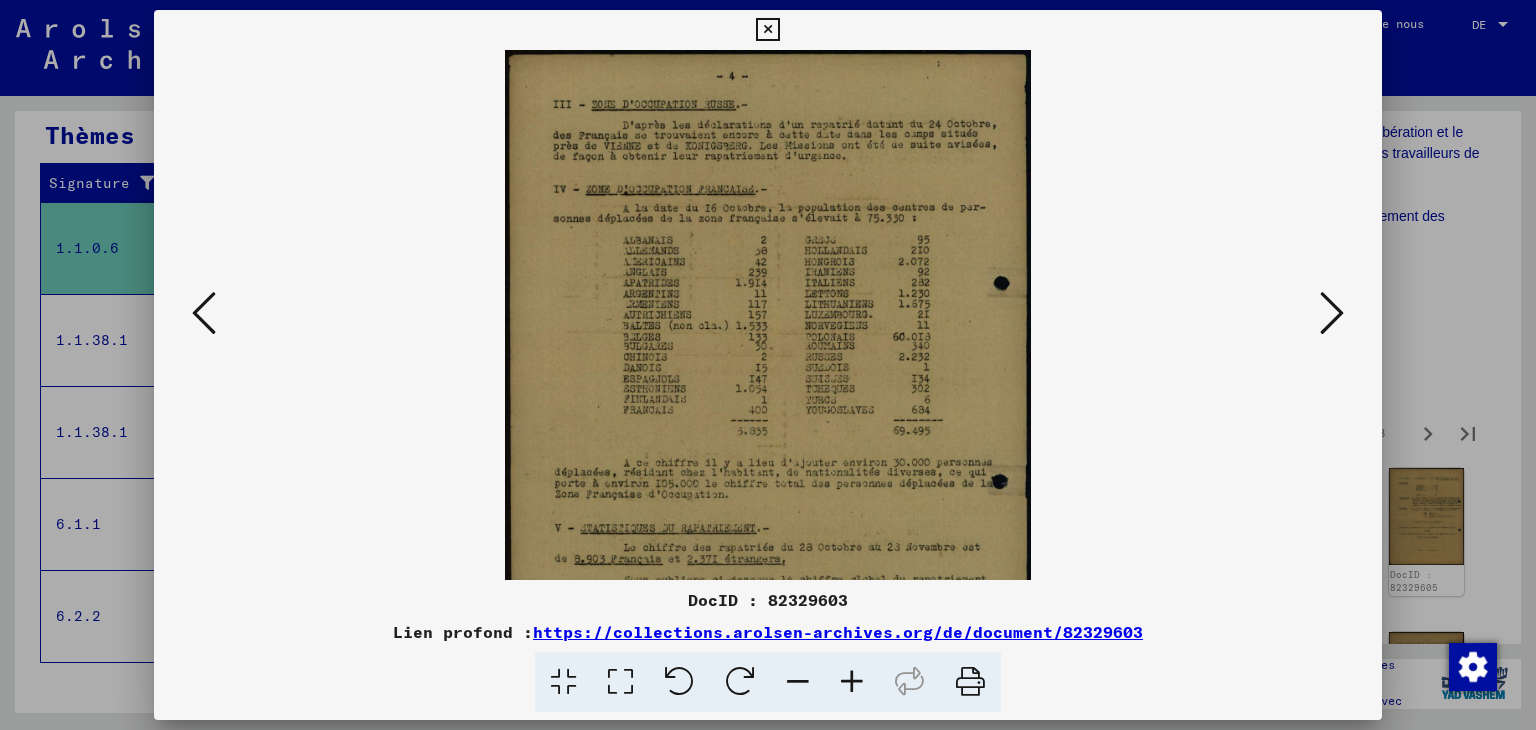 click at bounding box center (852, 682) 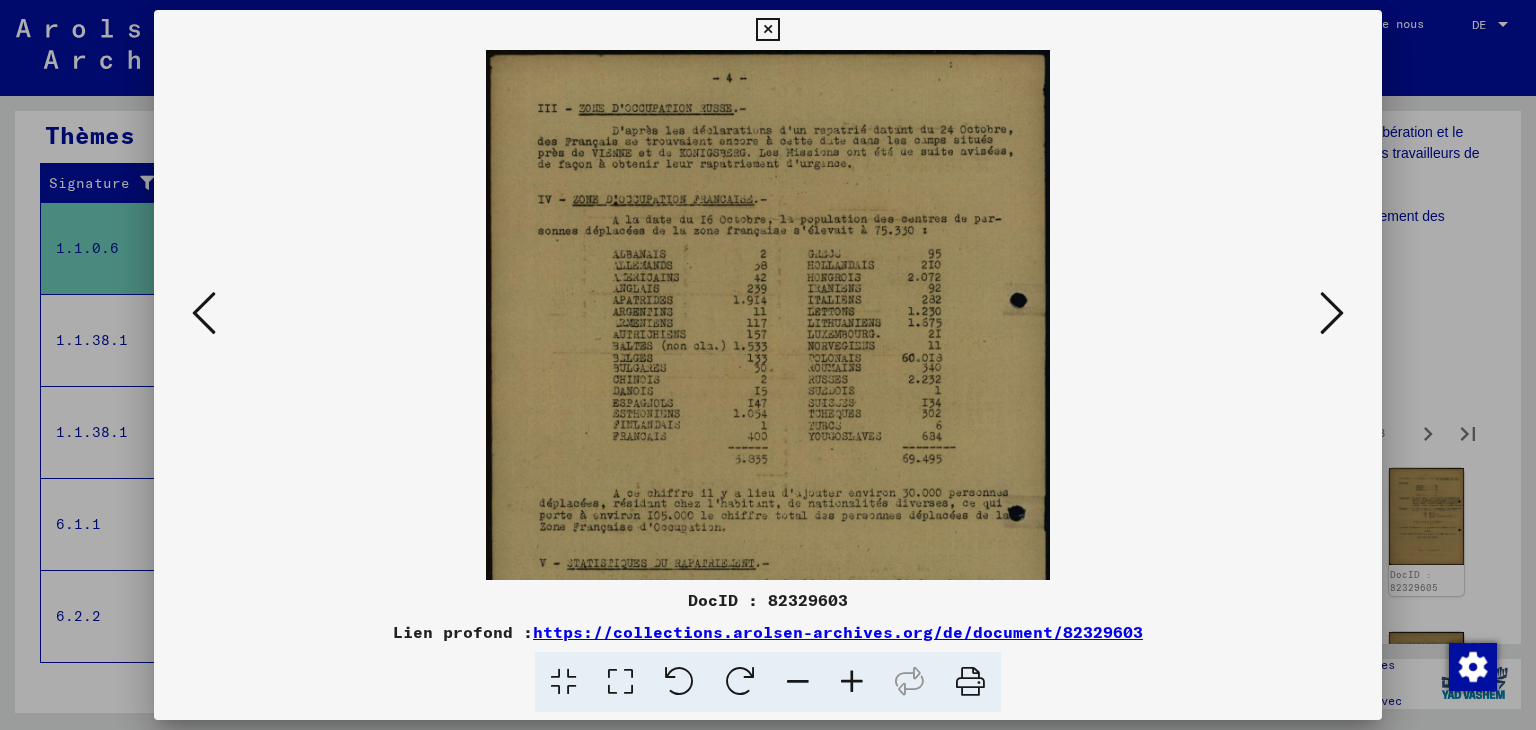 click at bounding box center (852, 682) 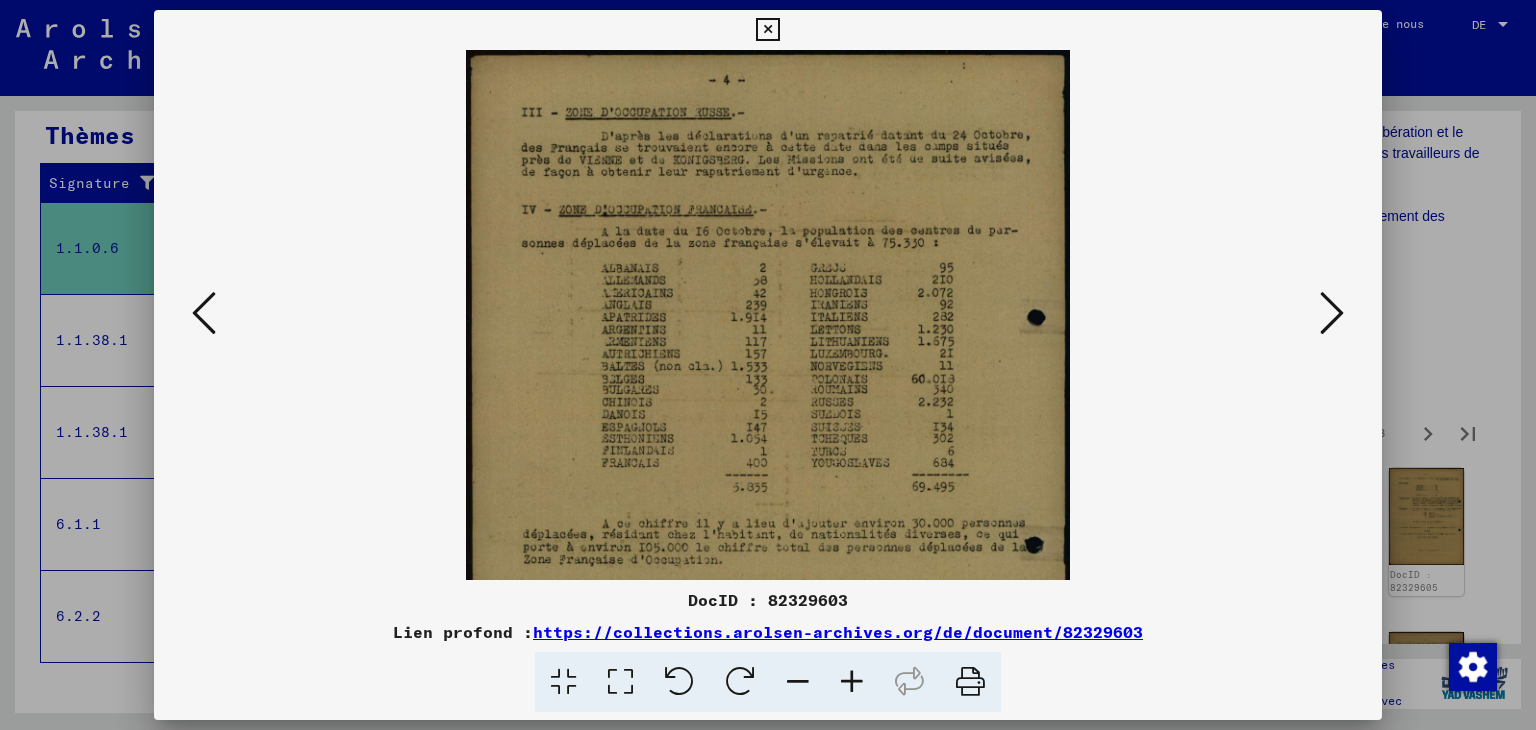 click at bounding box center [852, 682] 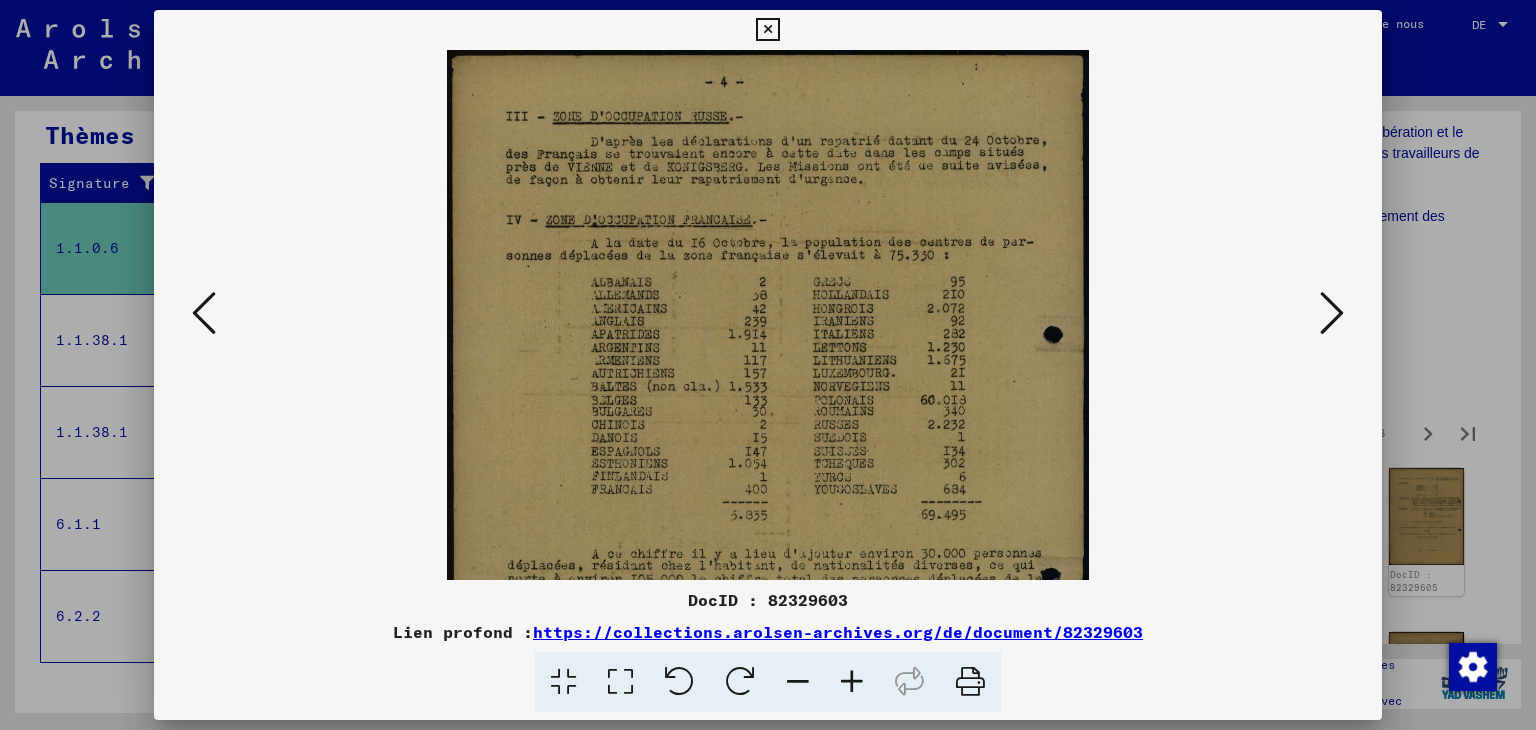 click at bounding box center [852, 682] 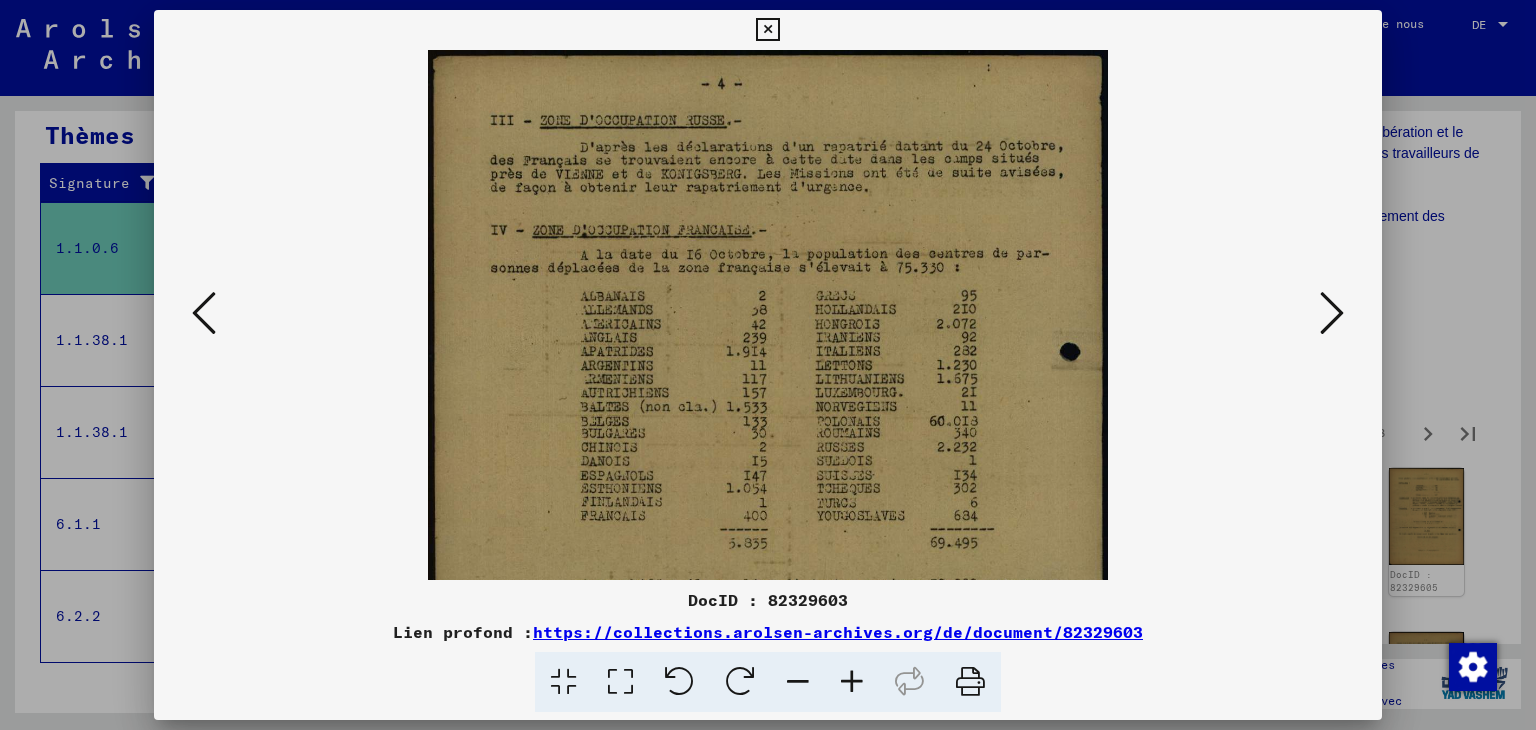 click at bounding box center [852, 682] 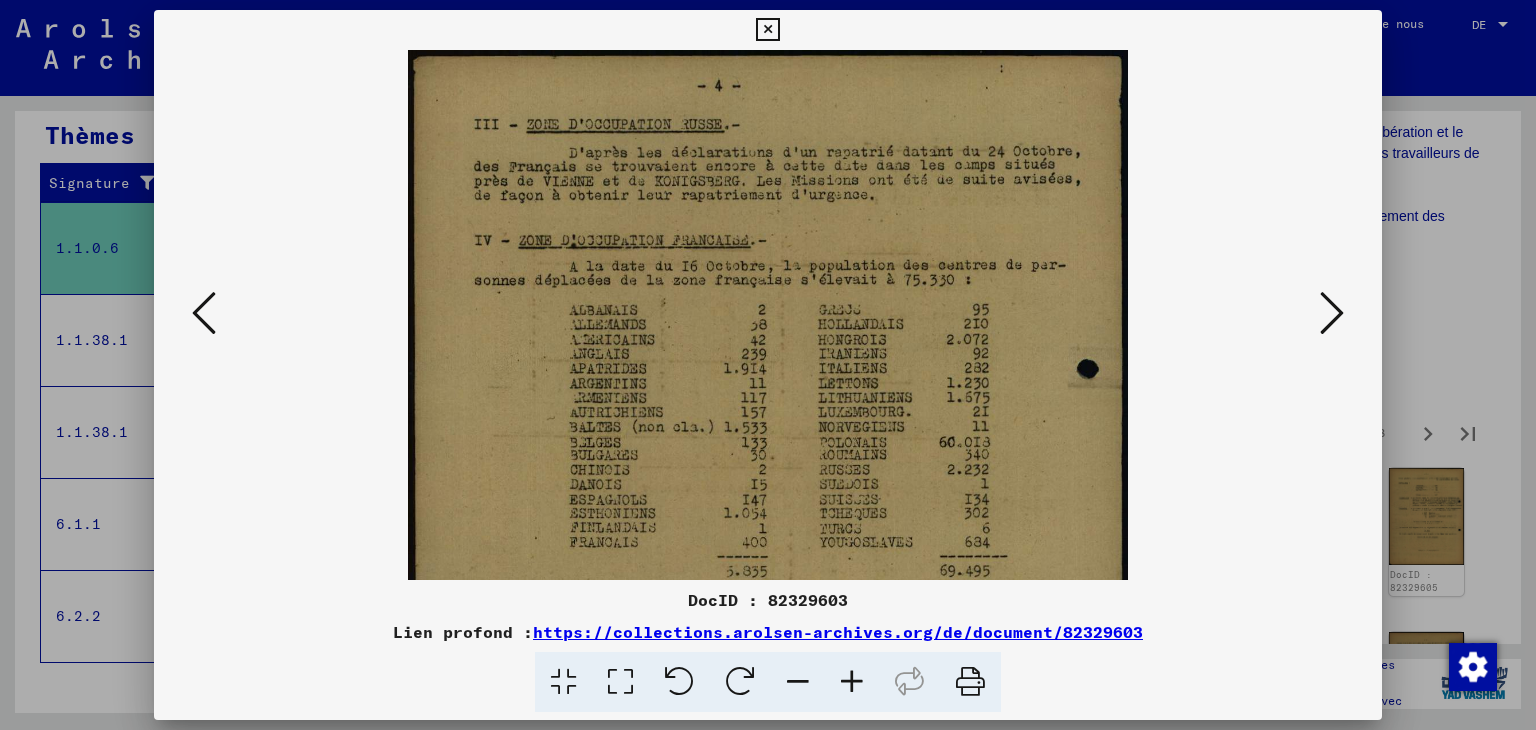 click at bounding box center (852, 682) 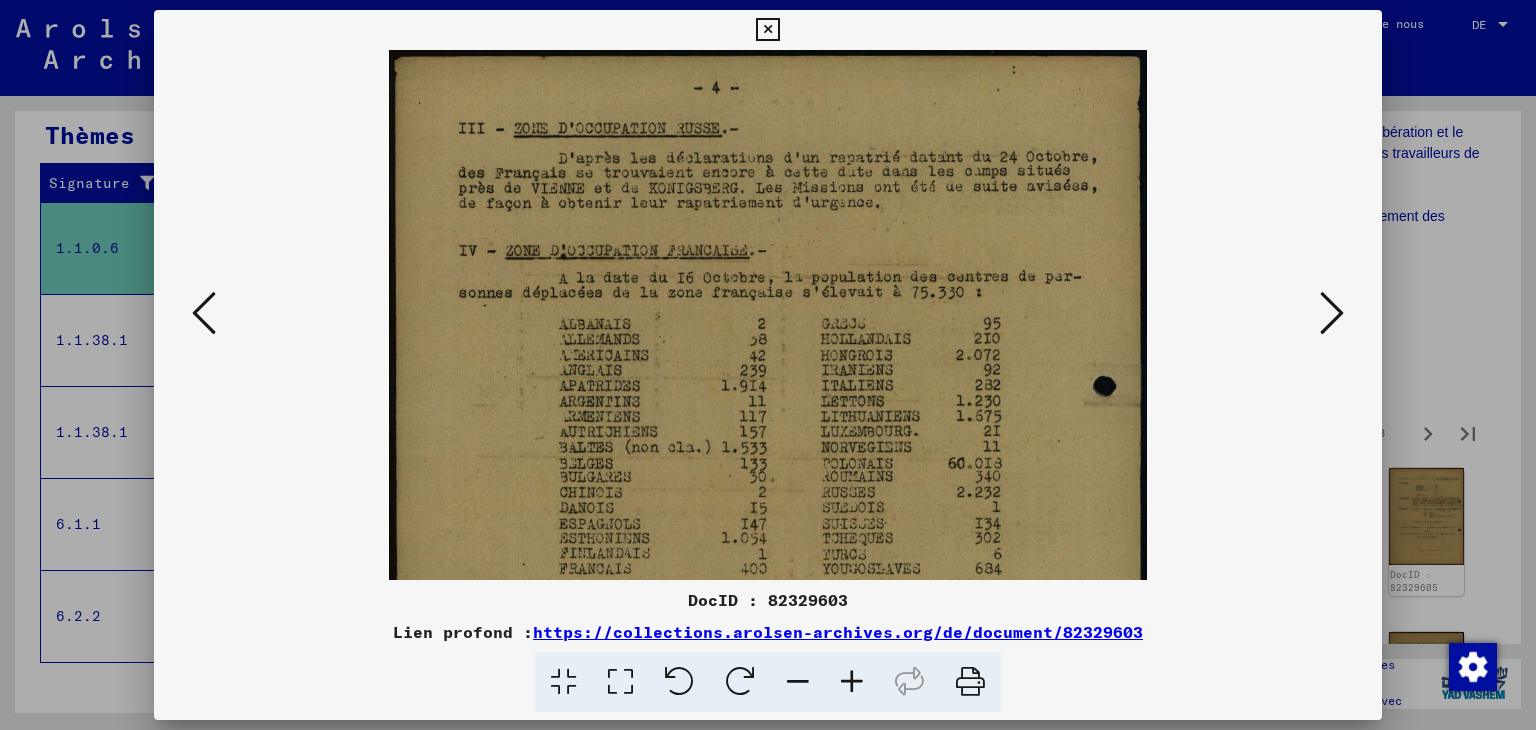 click at bounding box center (852, 682) 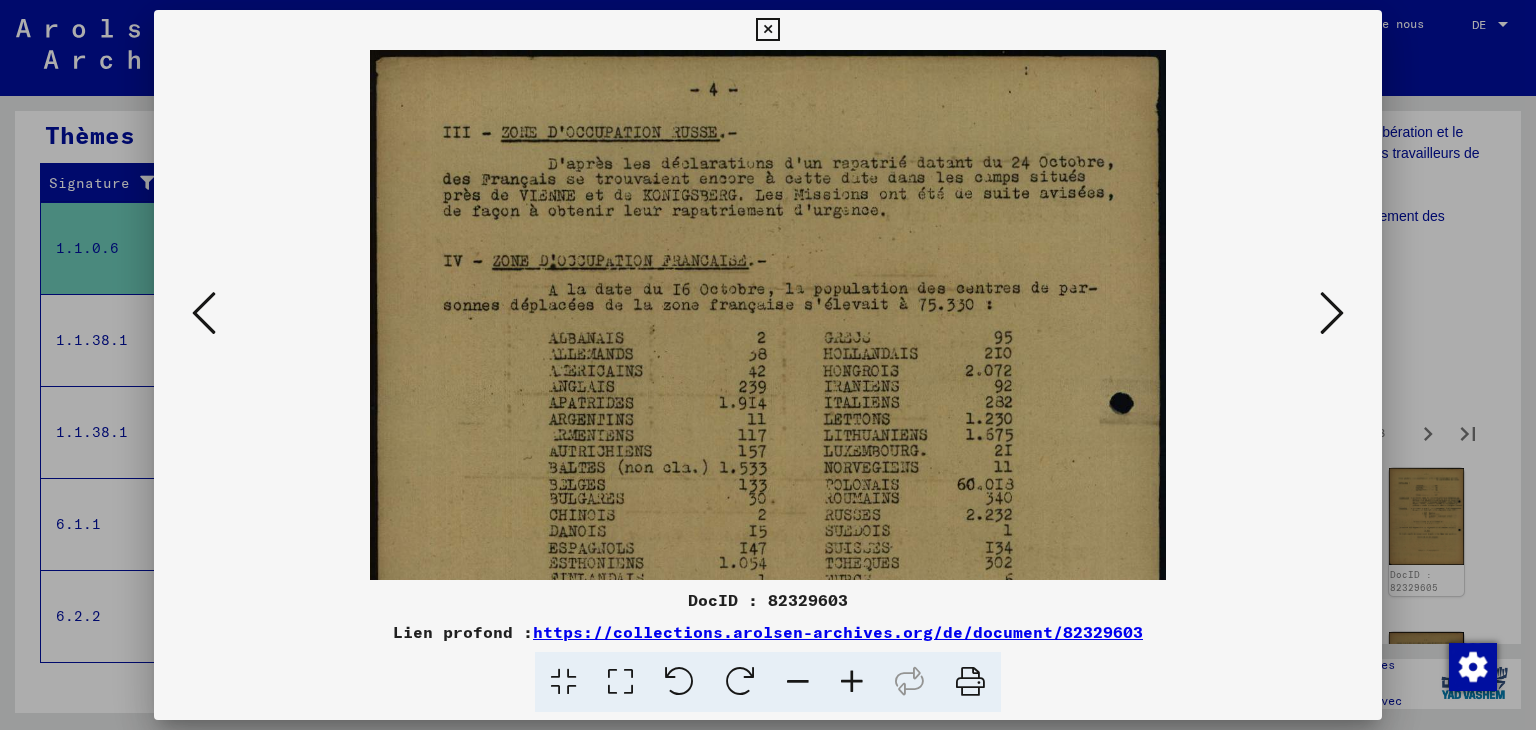 click at bounding box center (852, 682) 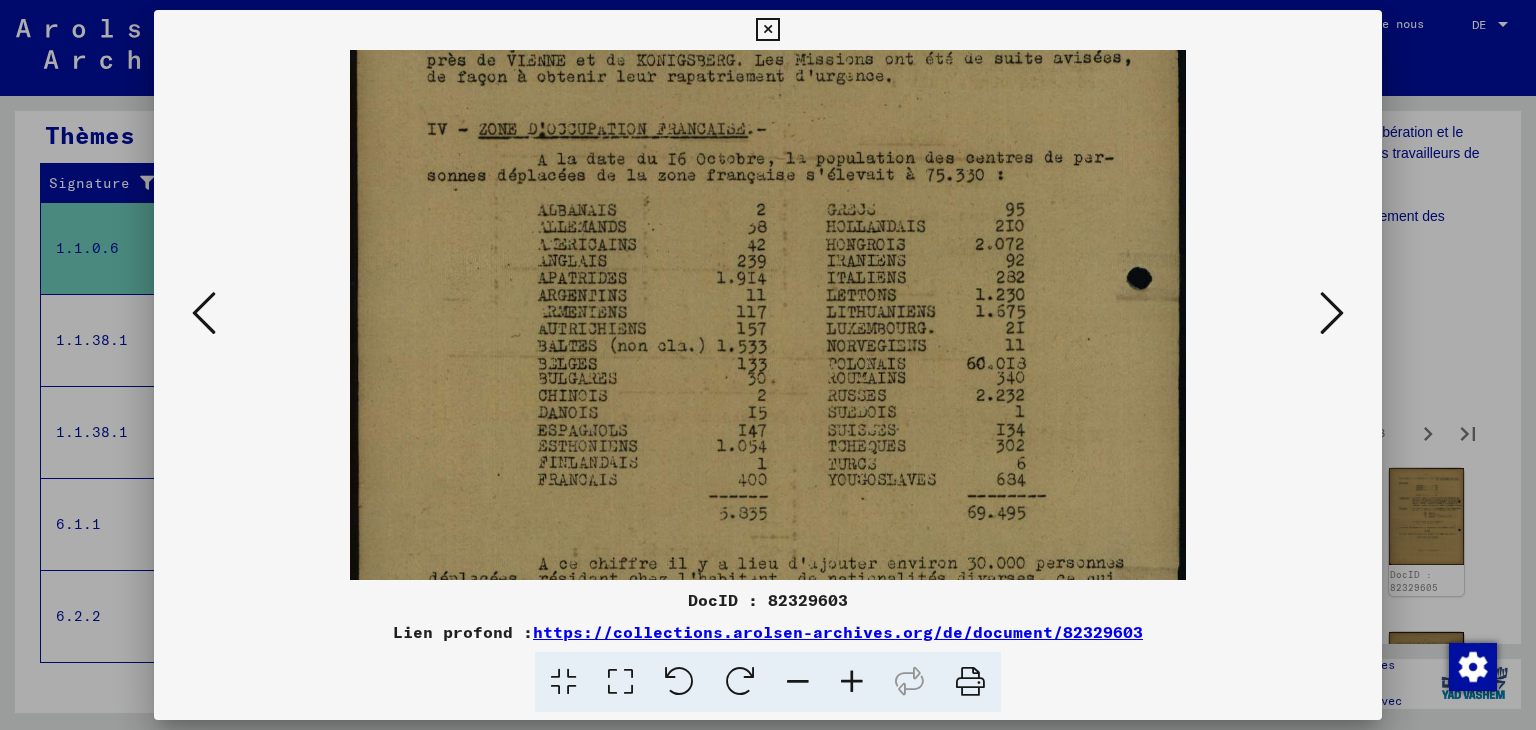 scroll, scrollTop: 151, scrollLeft: 0, axis: vertical 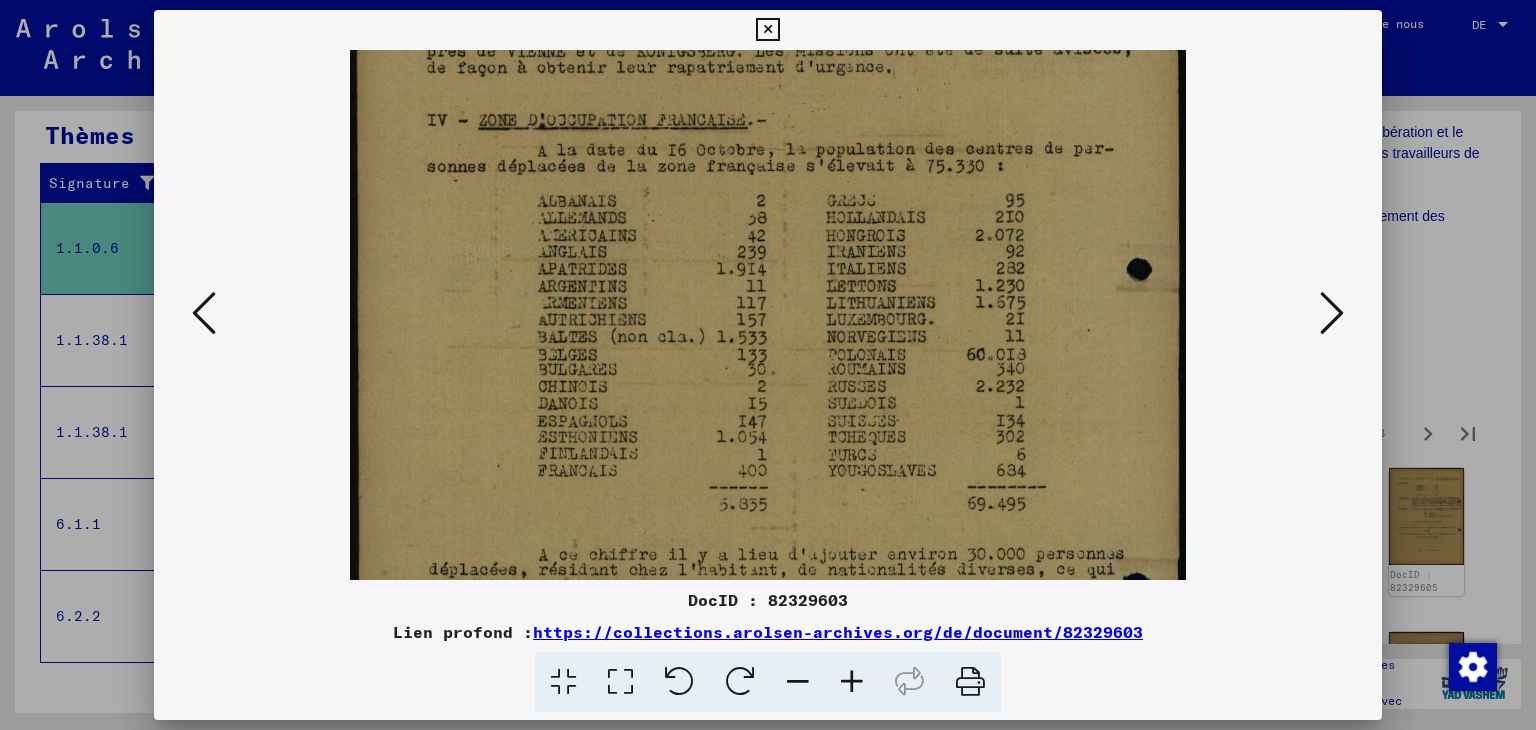 drag, startPoint x: 916, startPoint y: 490, endPoint x: 928, endPoint y: 355, distance: 135.53229 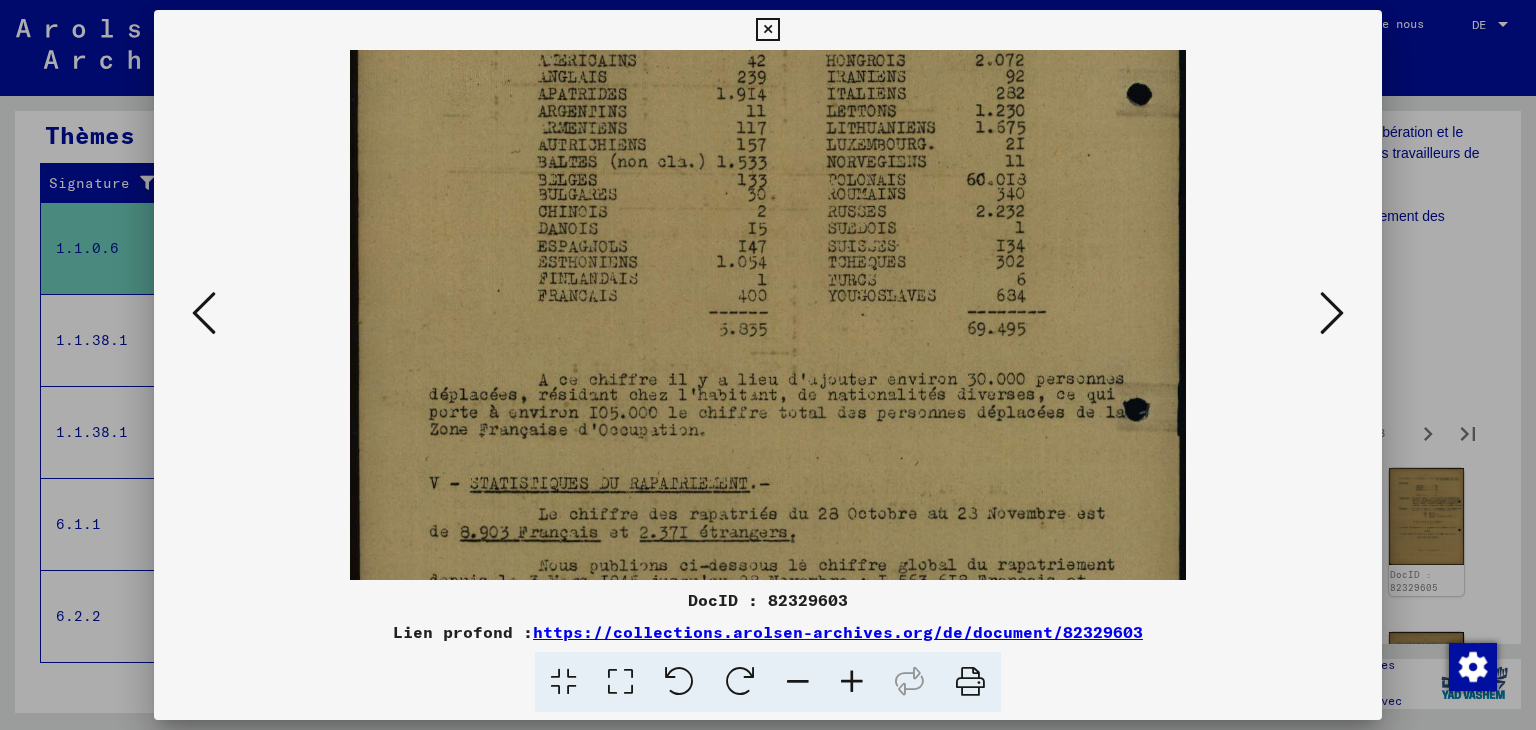 scroll, scrollTop: 382, scrollLeft: 0, axis: vertical 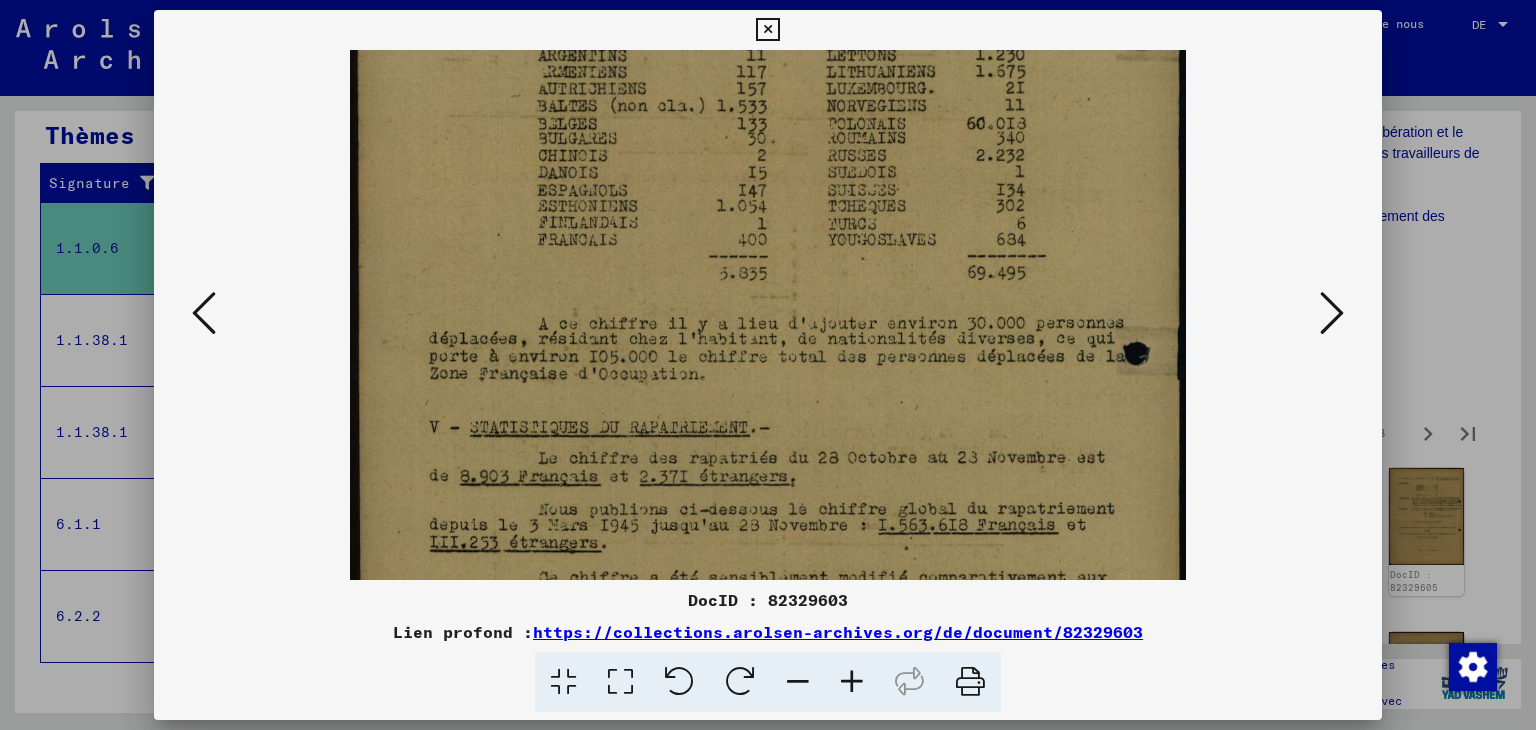 drag, startPoint x: 940, startPoint y: 493, endPoint x: 940, endPoint y: 264, distance: 229 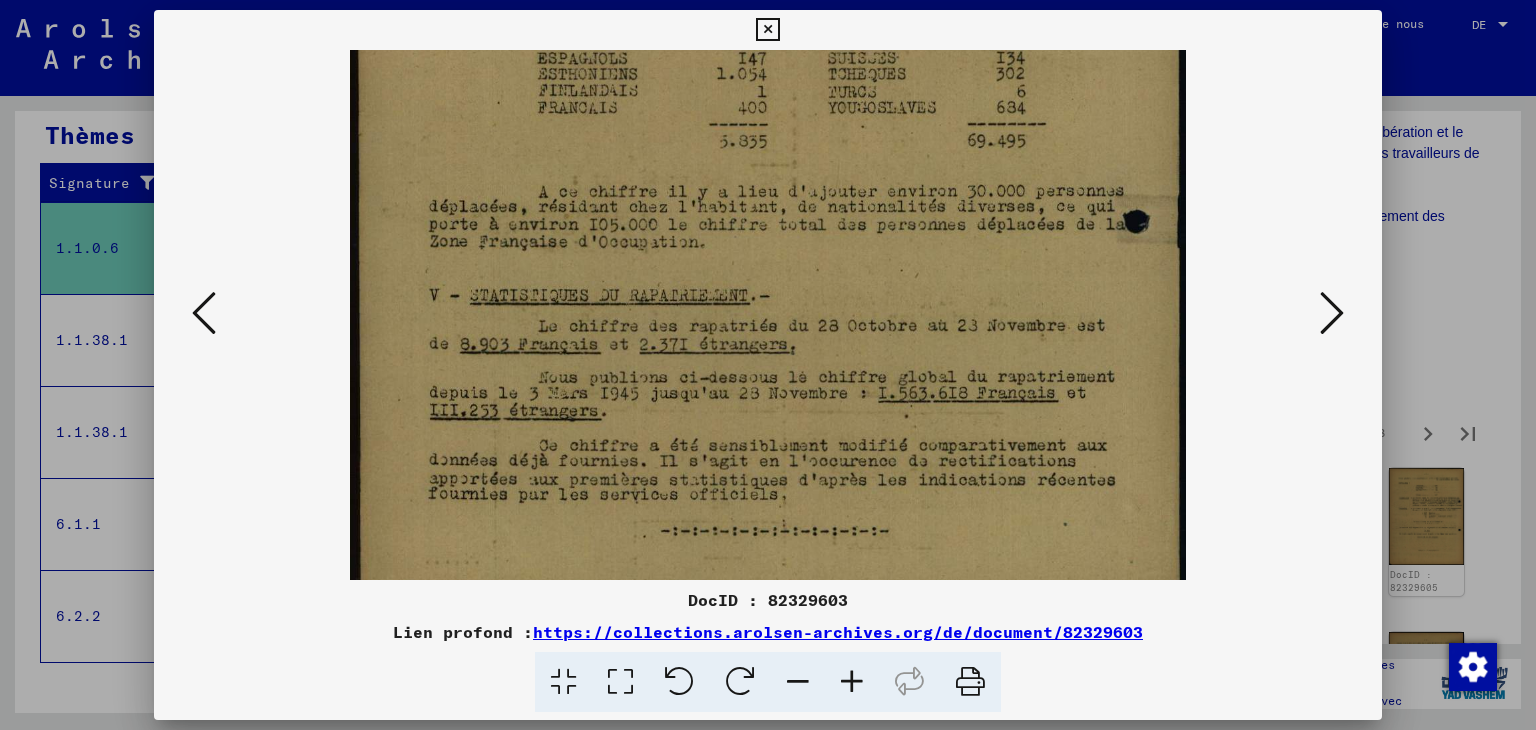 scroll, scrollTop: 549, scrollLeft: 0, axis: vertical 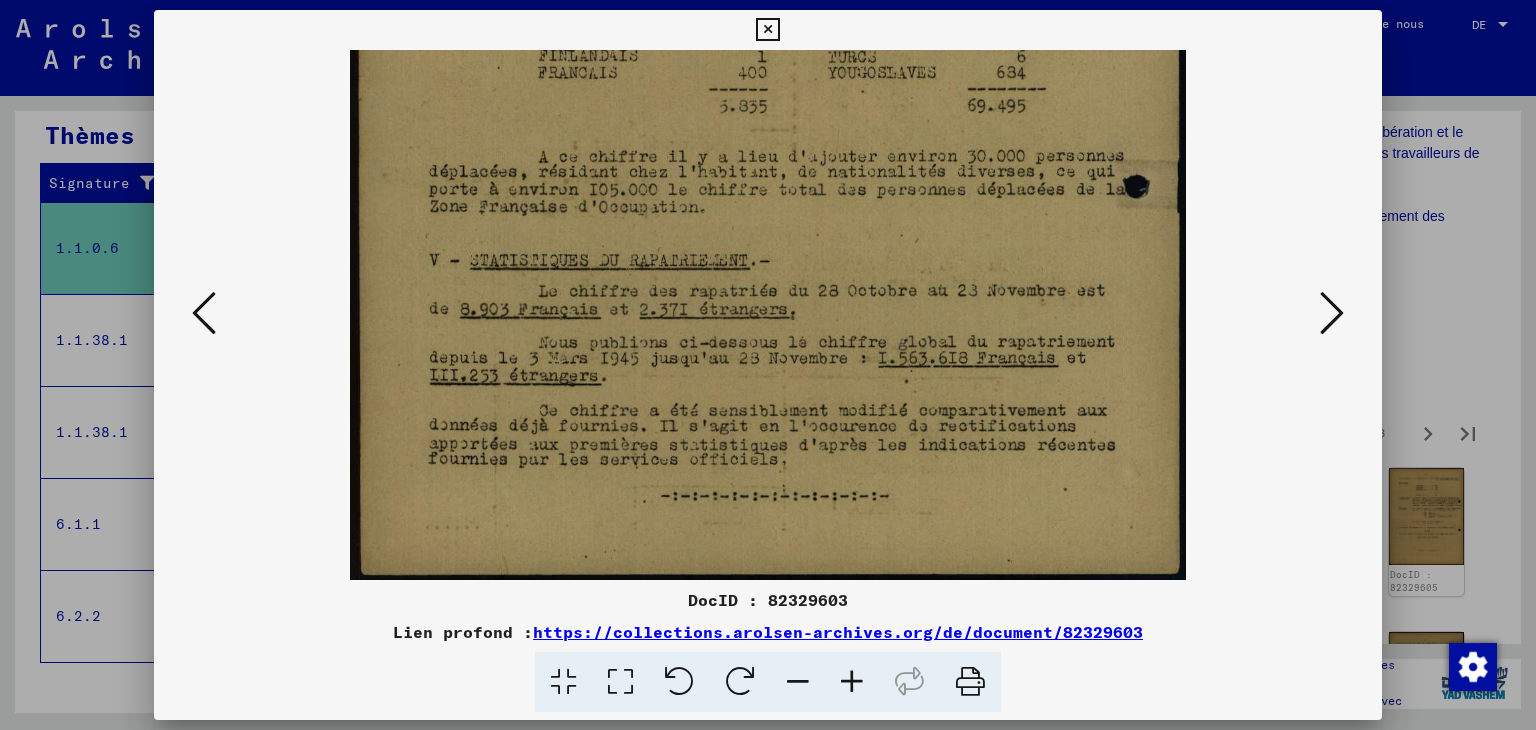 drag, startPoint x: 946, startPoint y: 506, endPoint x: 928, endPoint y: 300, distance: 206.78491 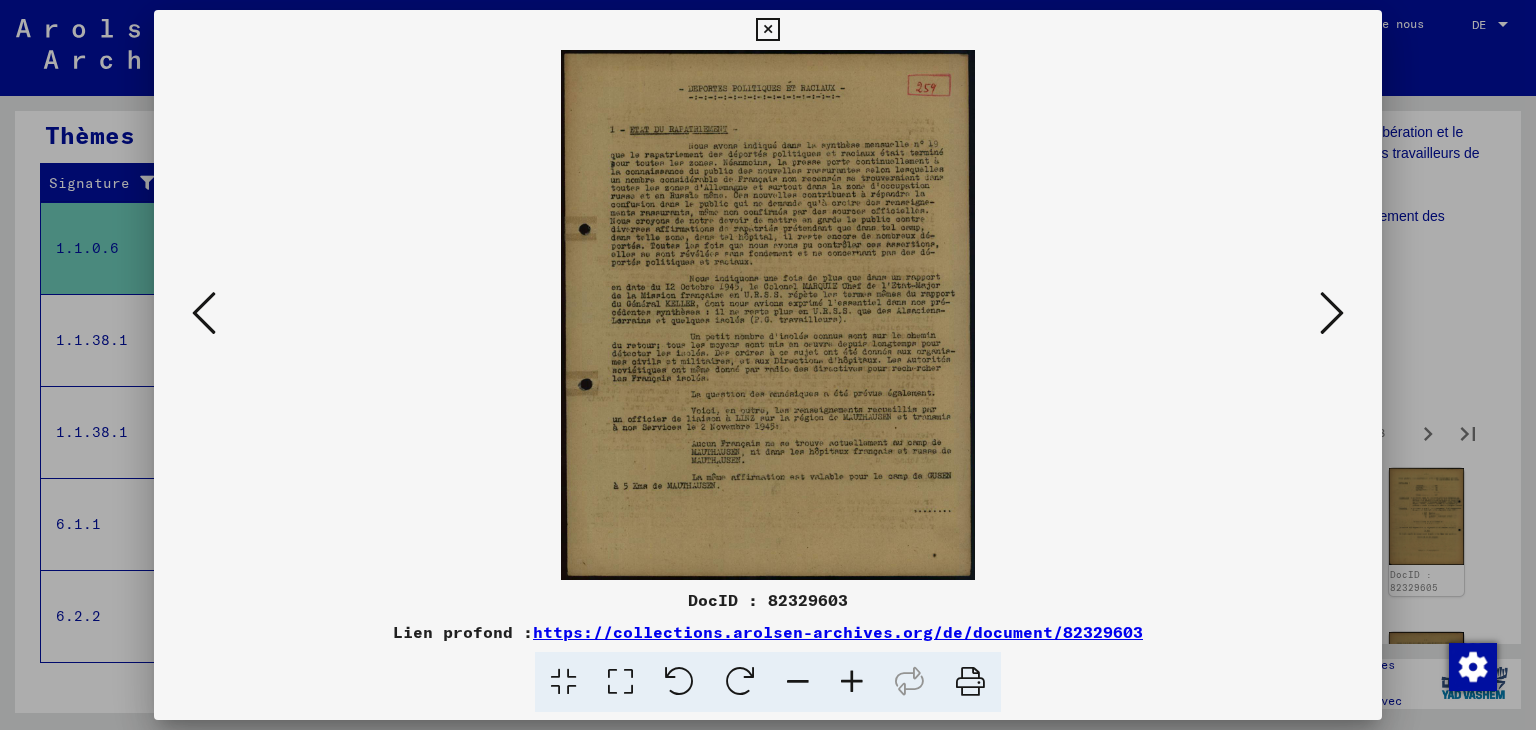 click at bounding box center (852, 682) 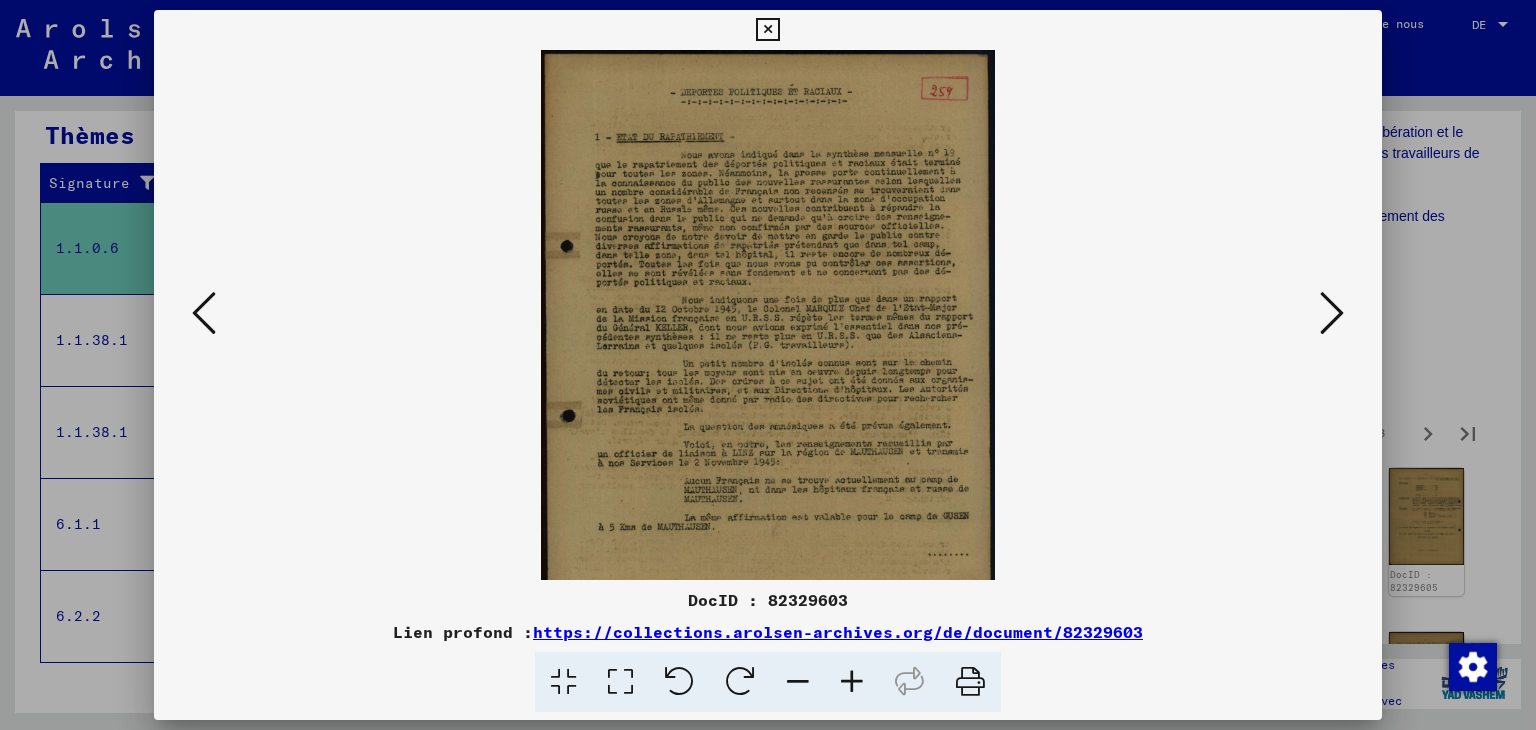 click at bounding box center [852, 682] 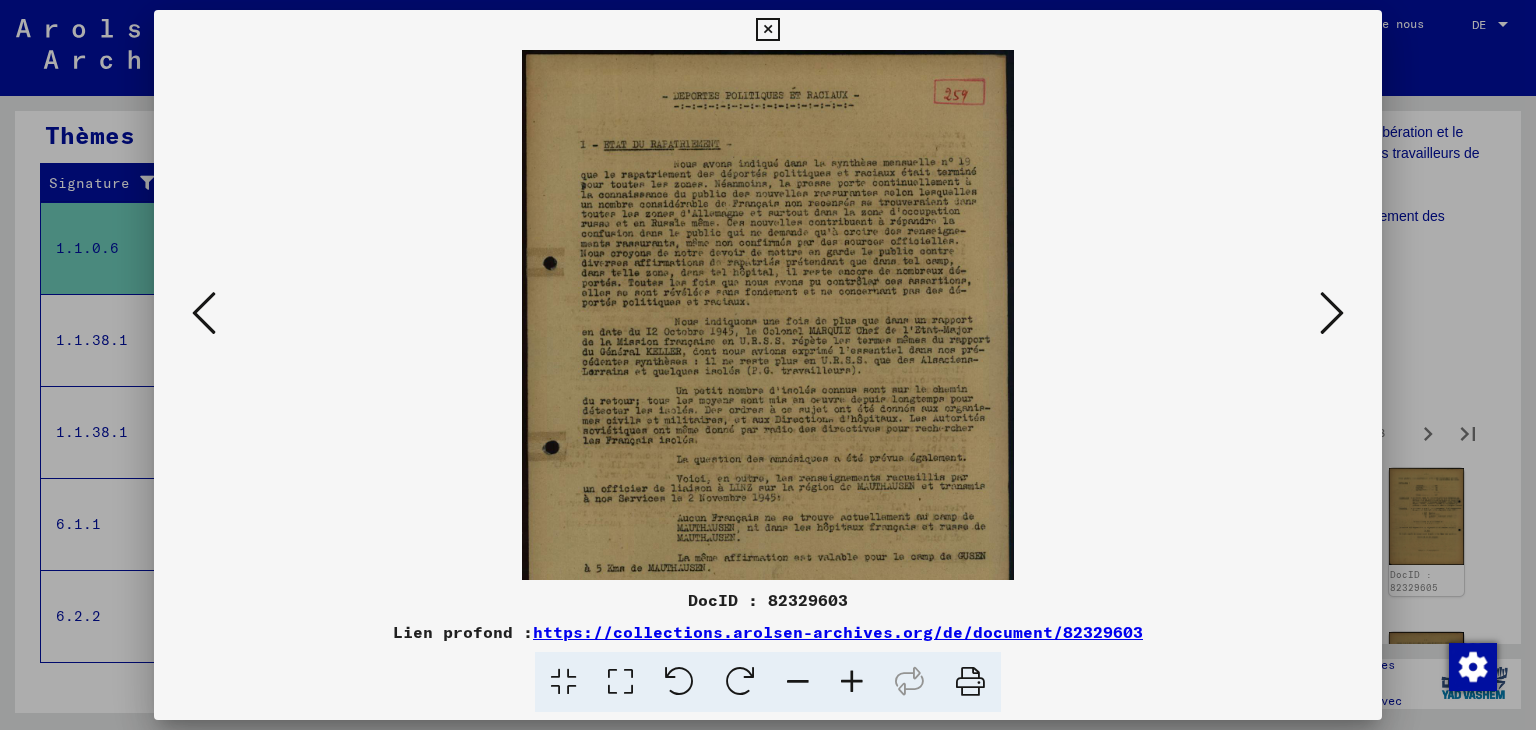 click at bounding box center [852, 682] 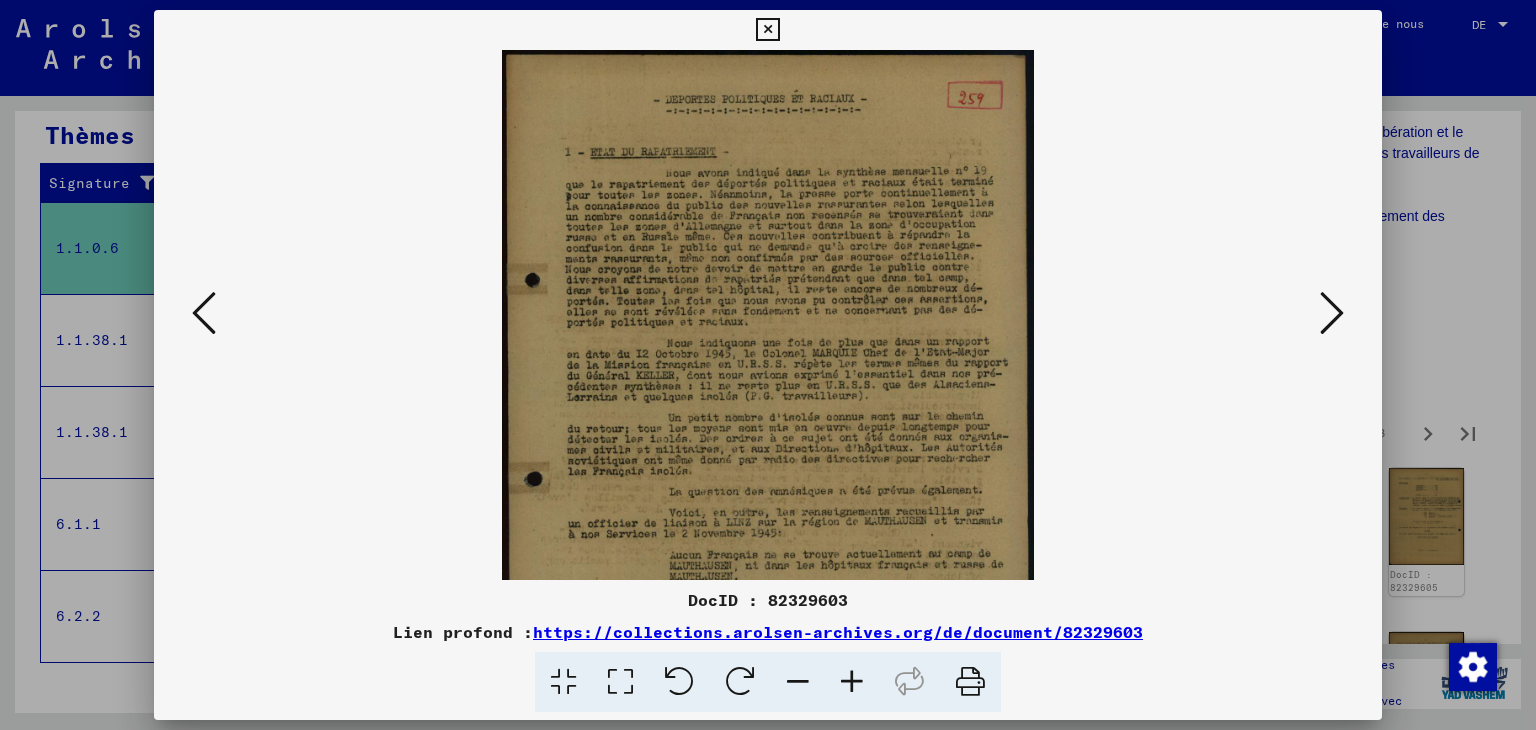 click at bounding box center (852, 682) 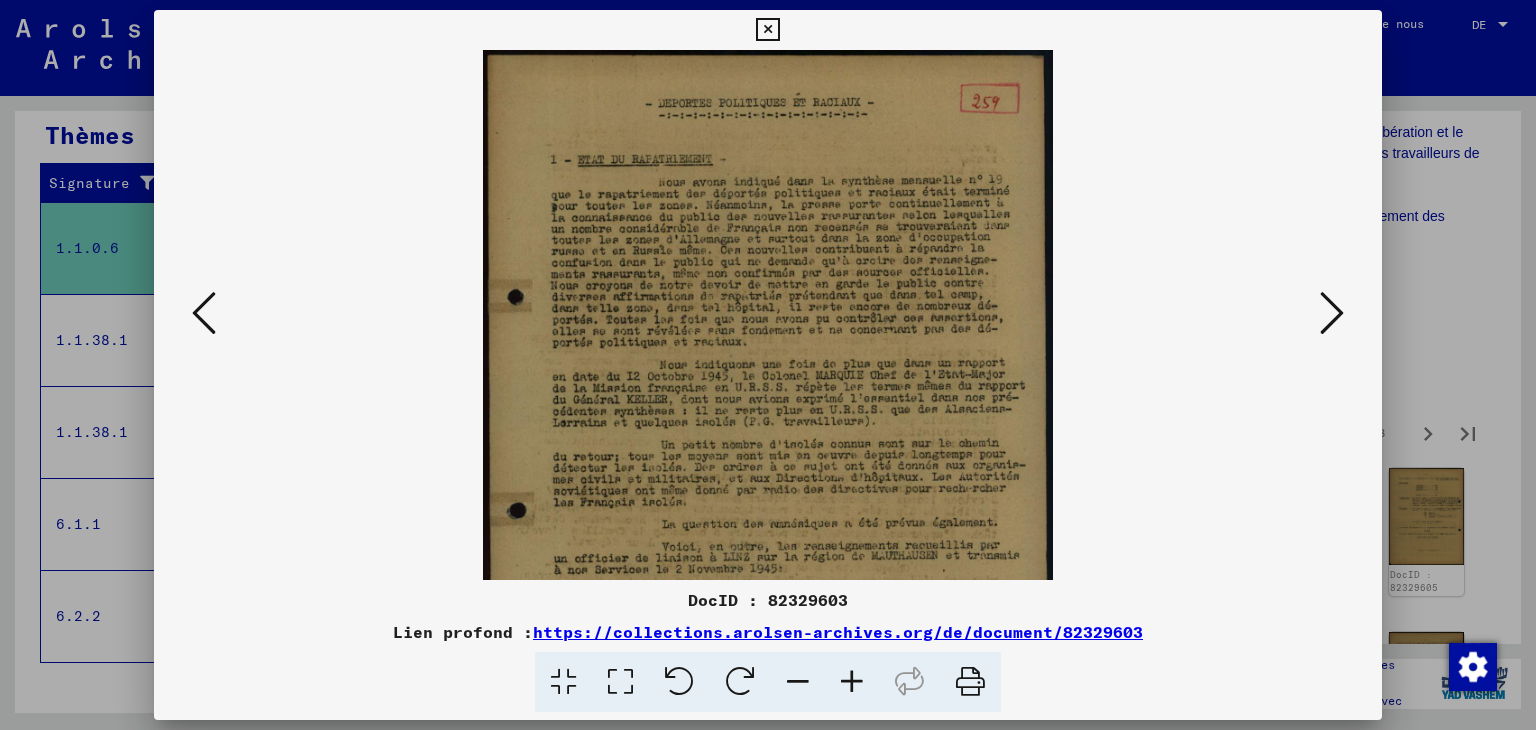 click at bounding box center [852, 682] 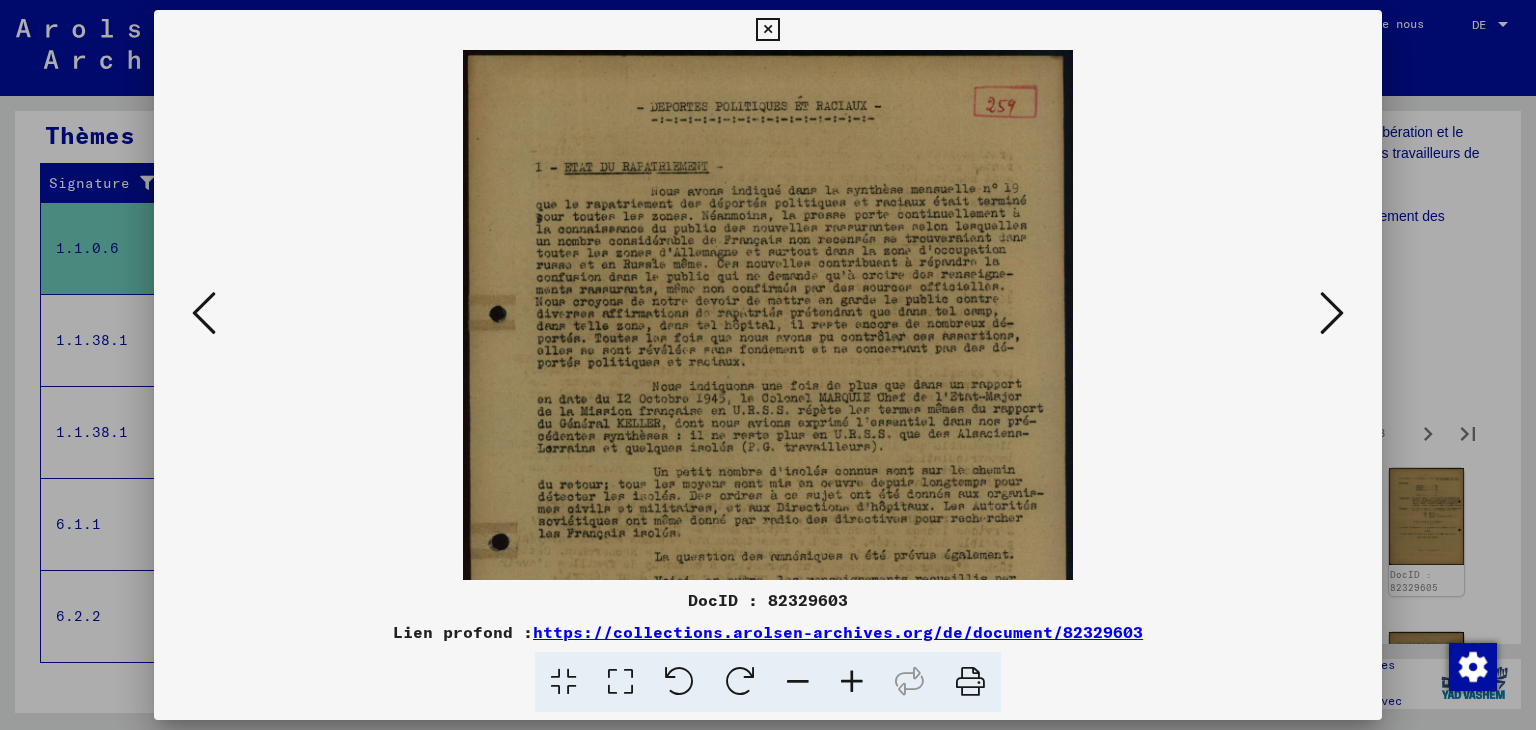 click at bounding box center (852, 682) 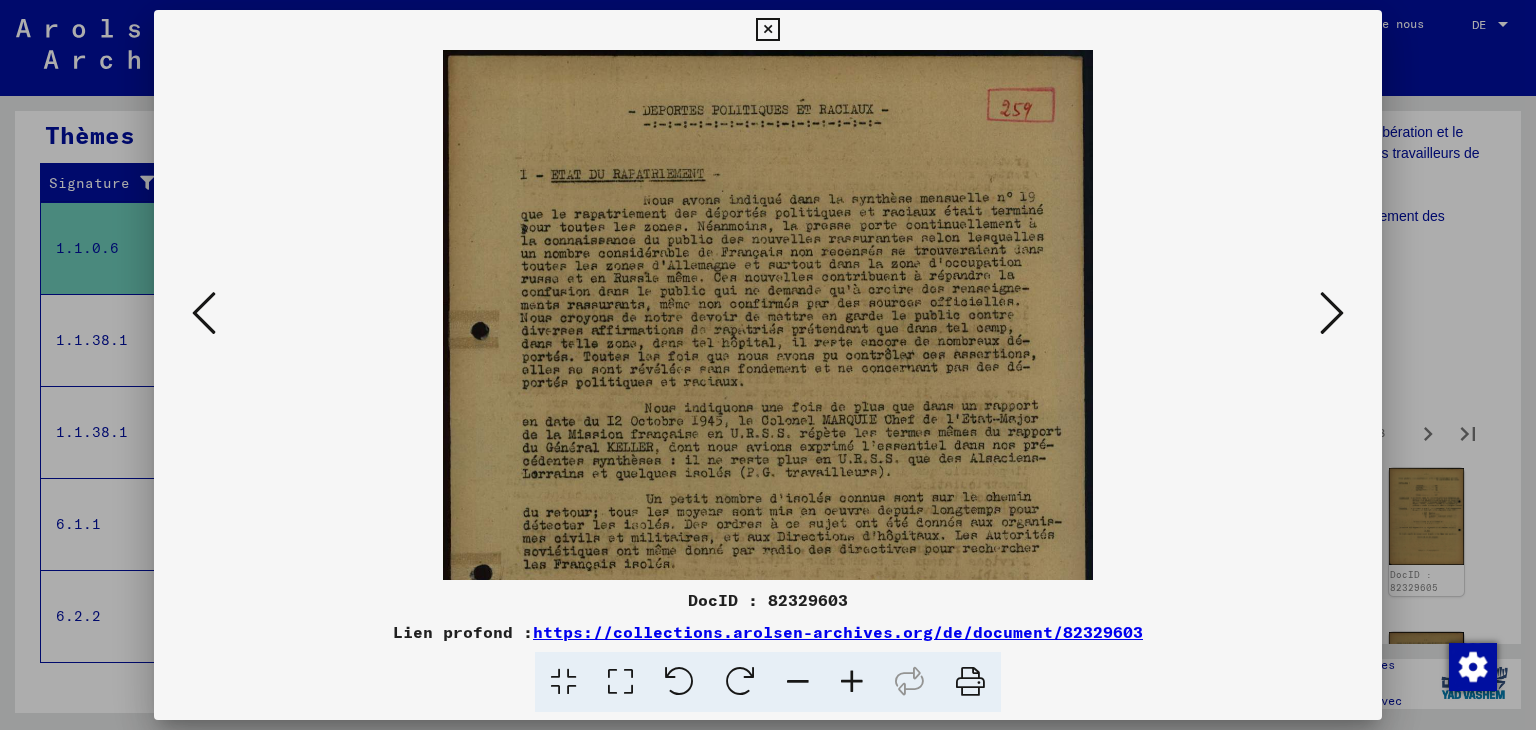 click at bounding box center [852, 682] 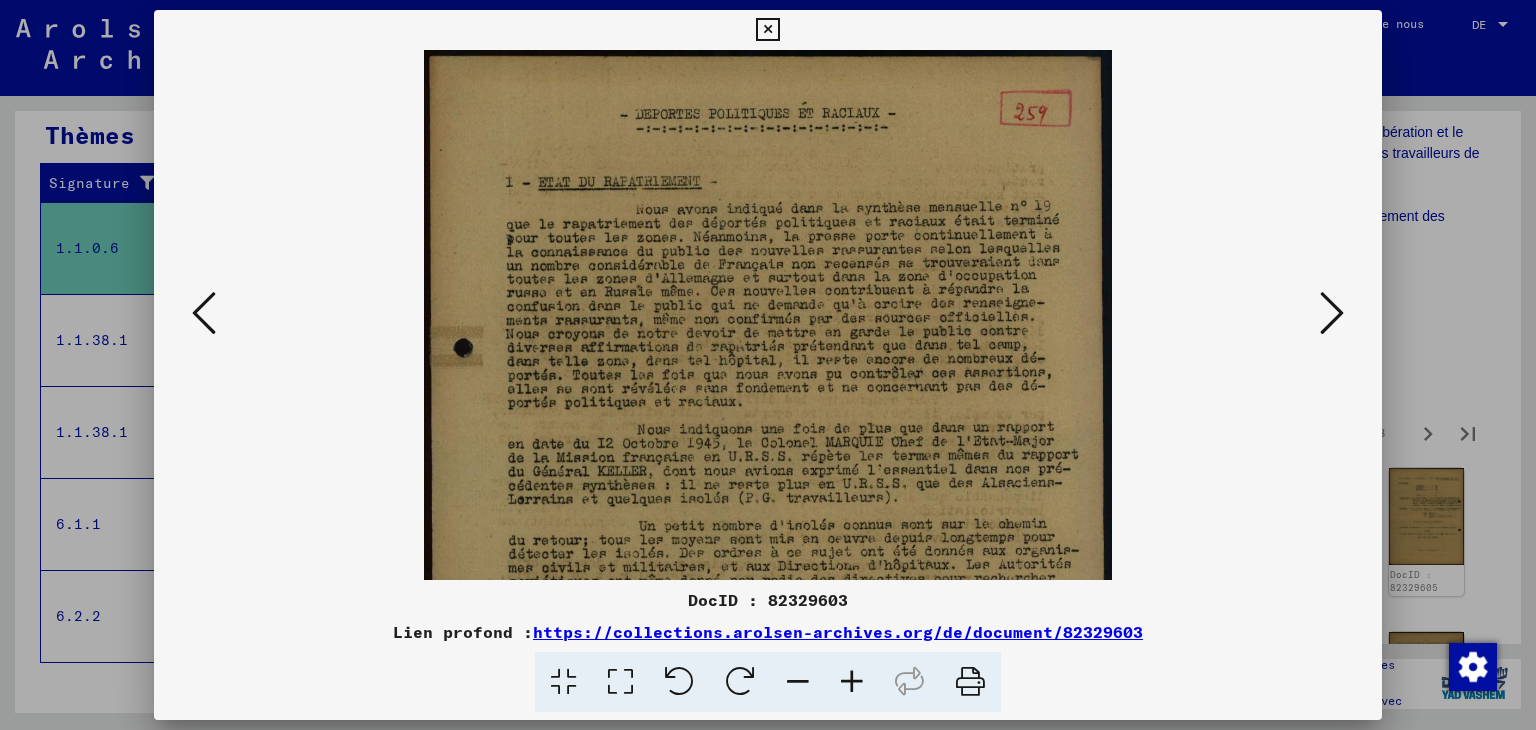 click at bounding box center [852, 682] 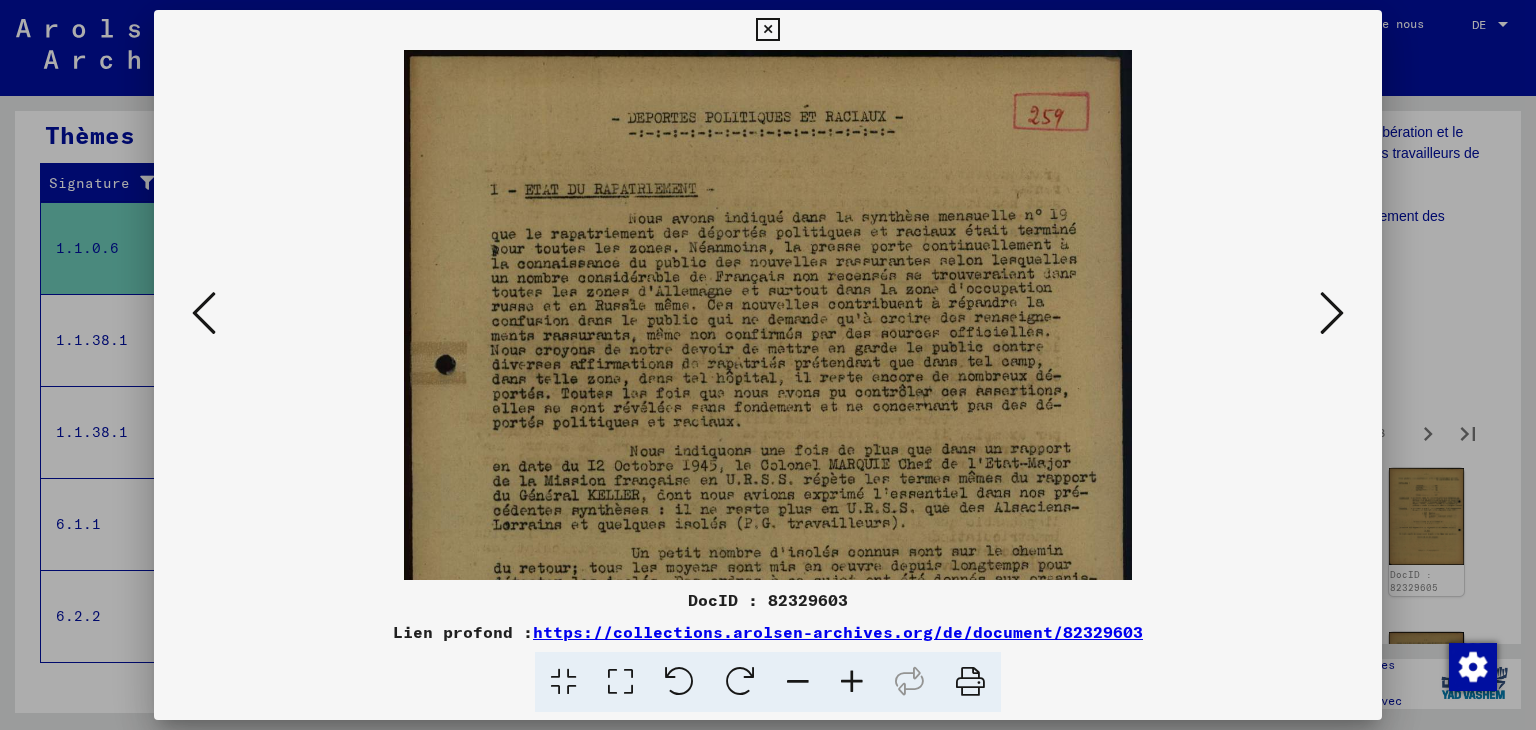 click at bounding box center (852, 682) 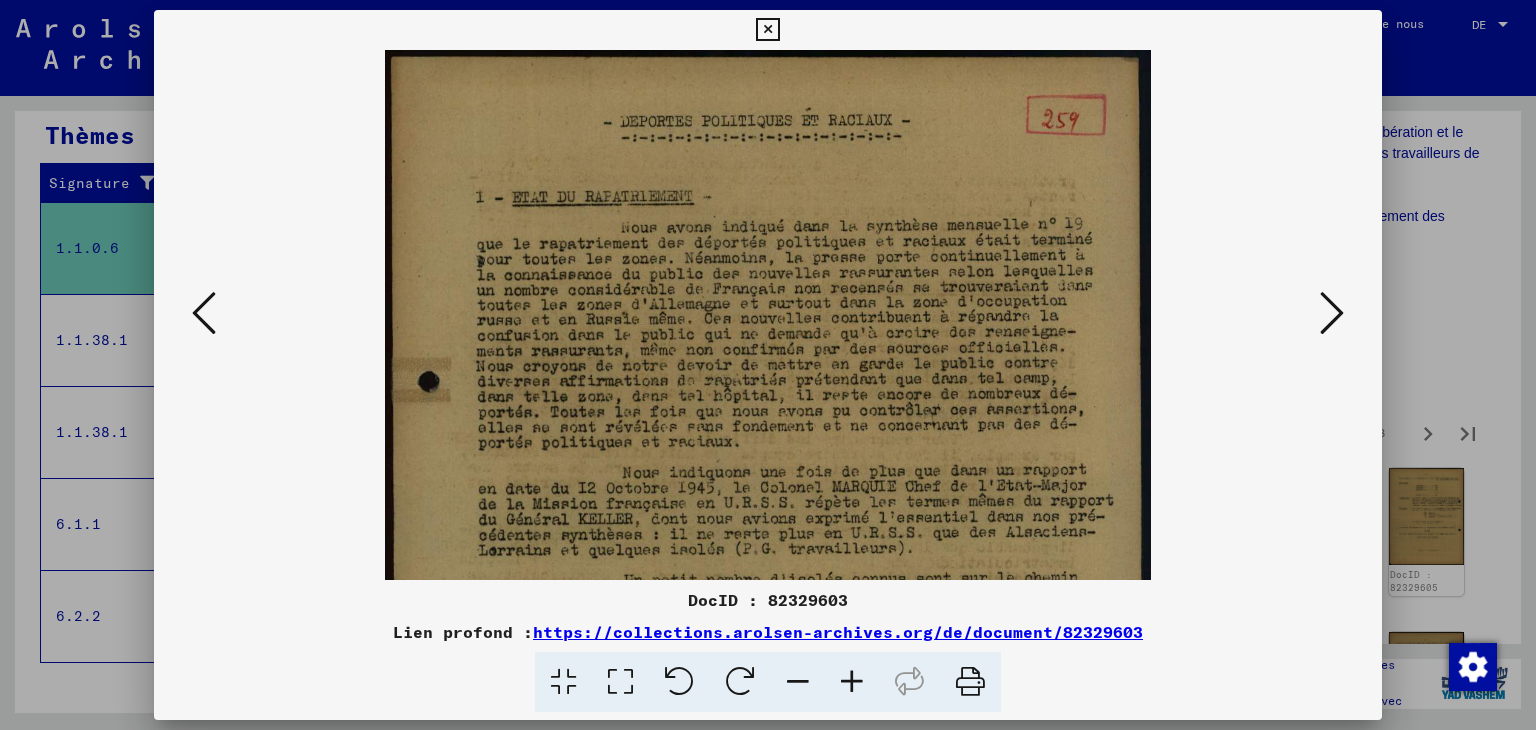 click at bounding box center [852, 682] 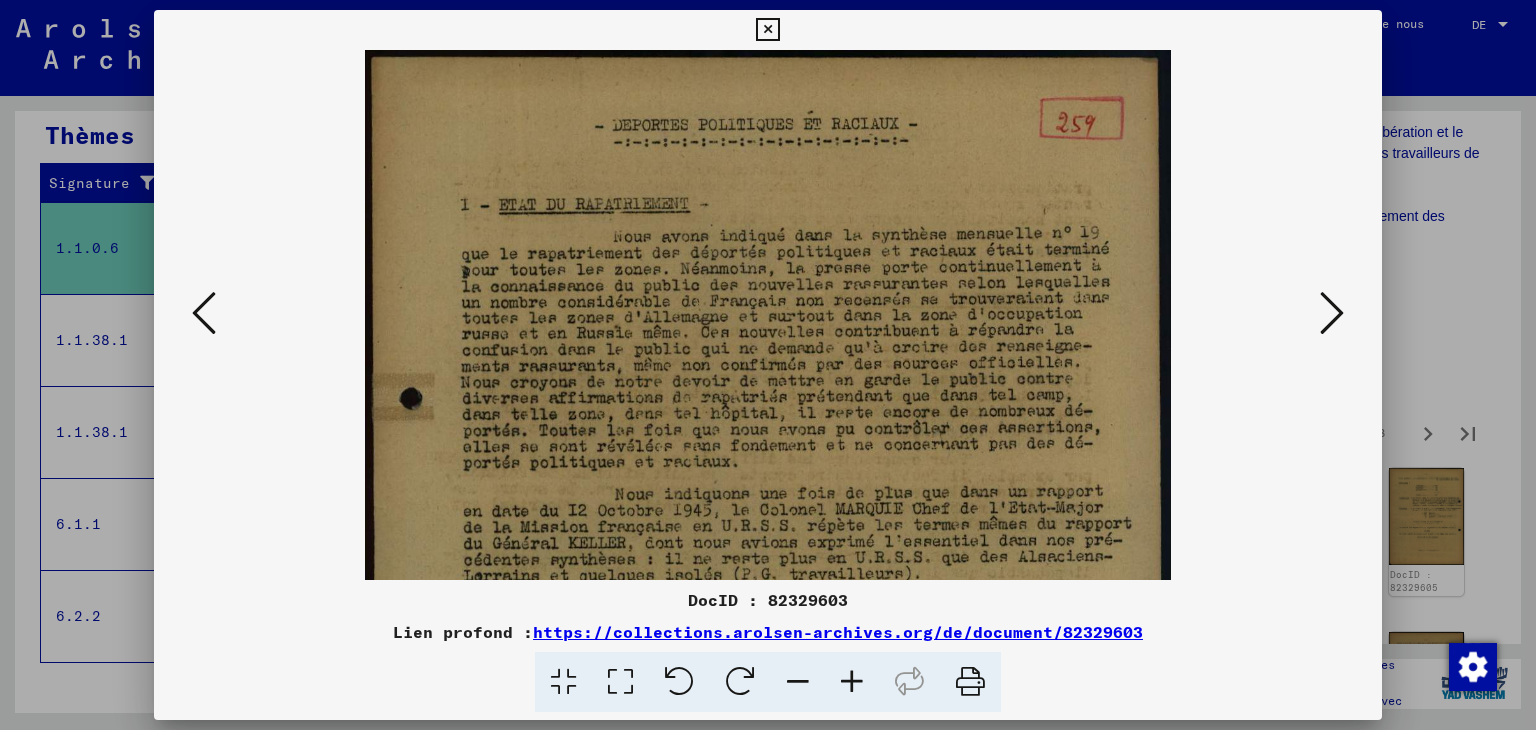 click at bounding box center (852, 682) 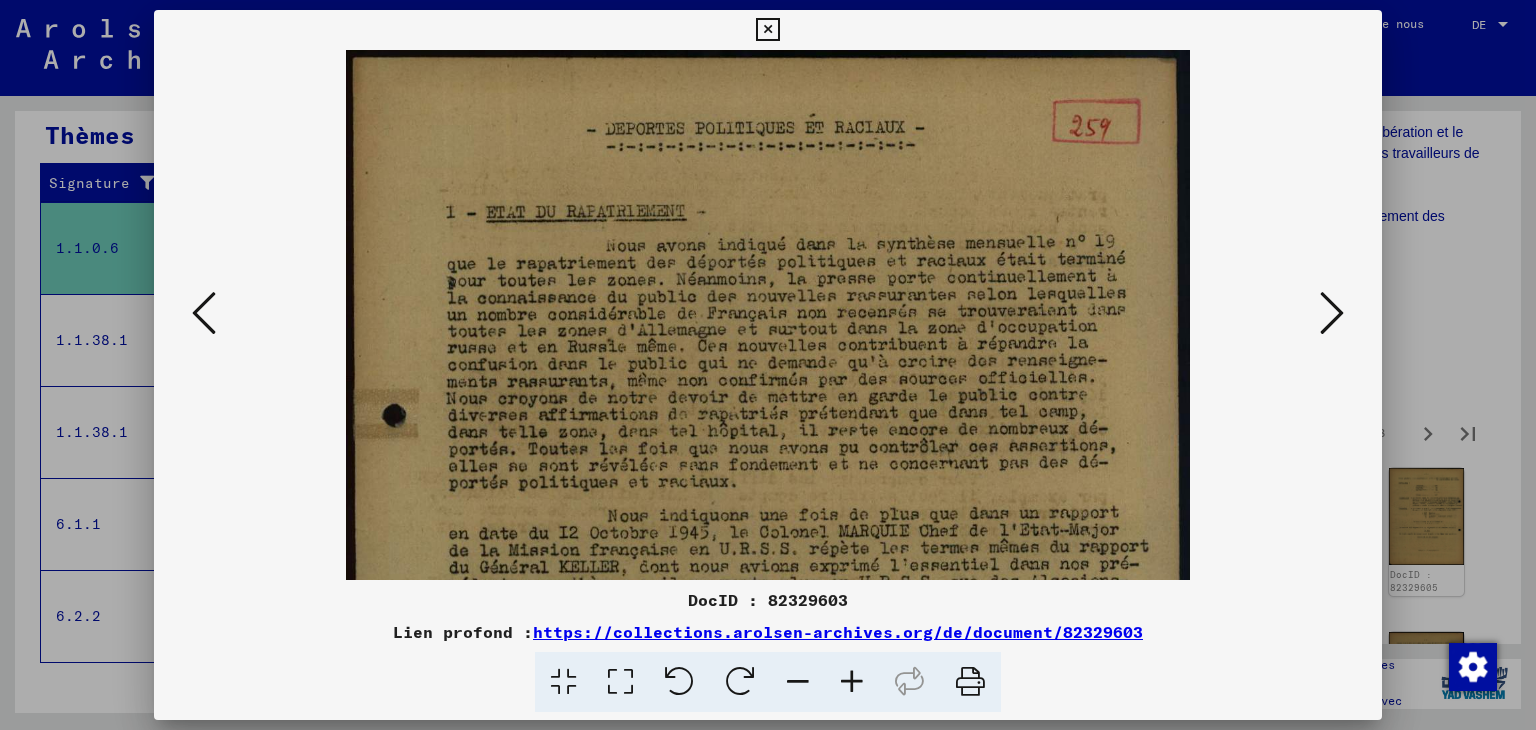 click at bounding box center (852, 682) 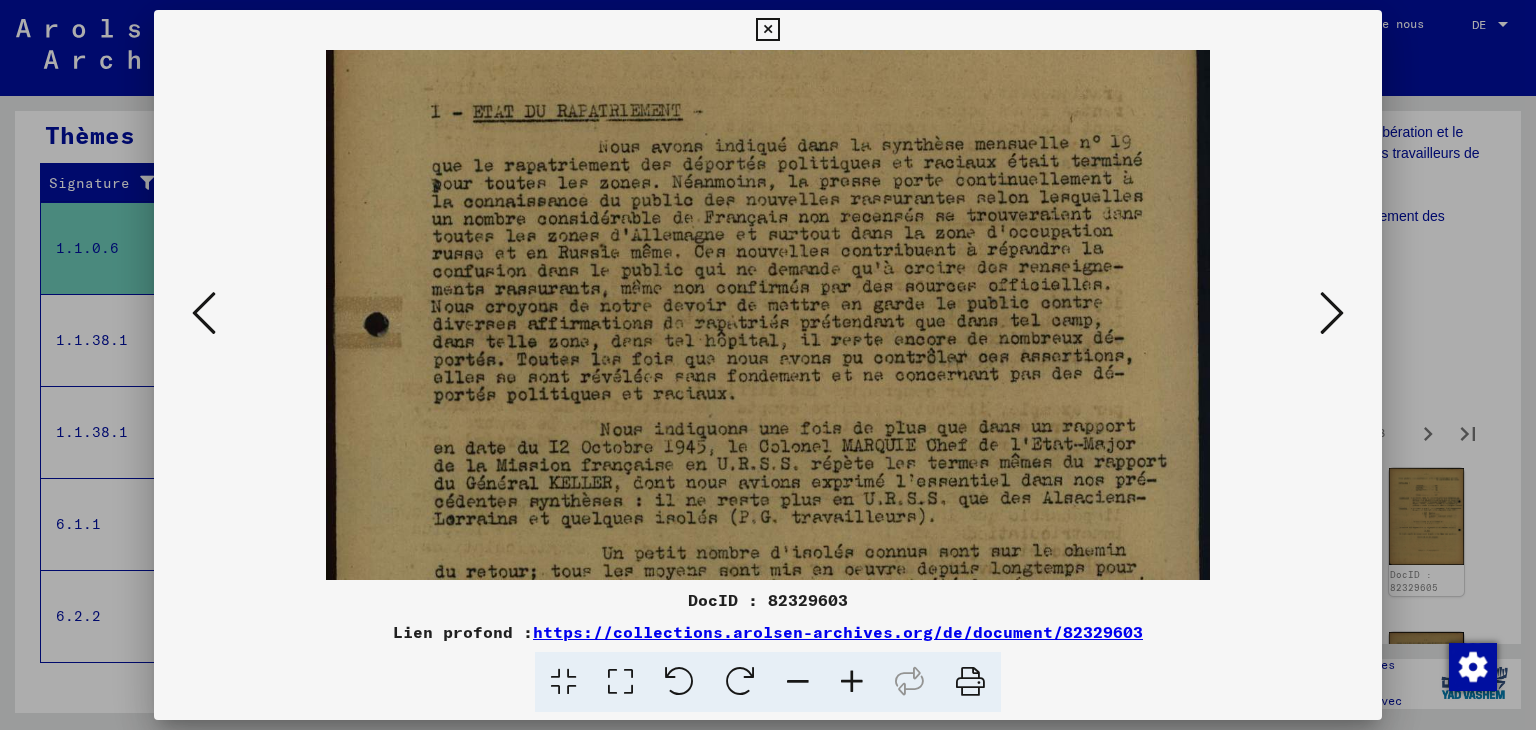 scroll, scrollTop: 133, scrollLeft: 0, axis: vertical 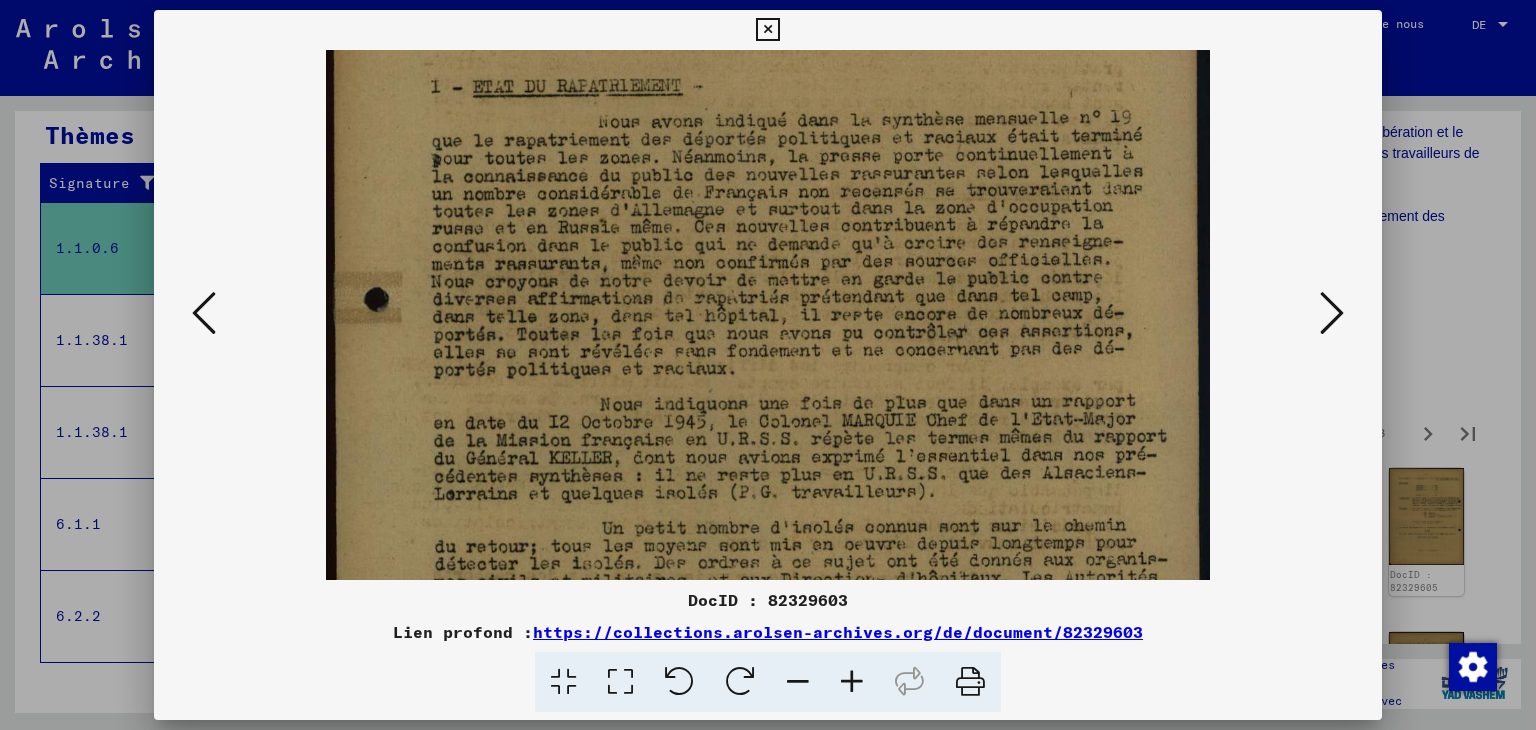 drag, startPoint x: 715, startPoint y: 535, endPoint x: 740, endPoint y: 409, distance: 128.45622 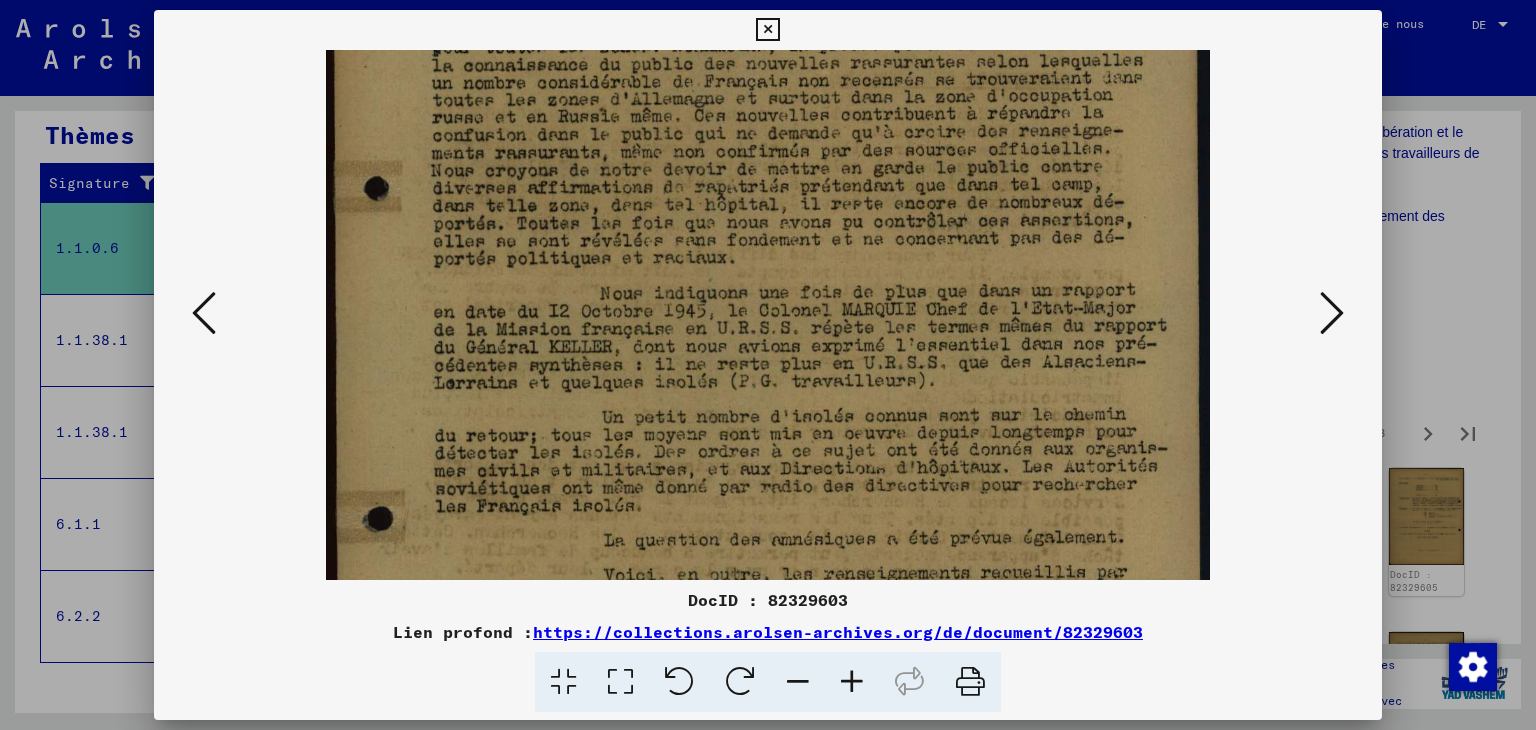 drag, startPoint x: 772, startPoint y: 481, endPoint x: 762, endPoint y: 372, distance: 109.457756 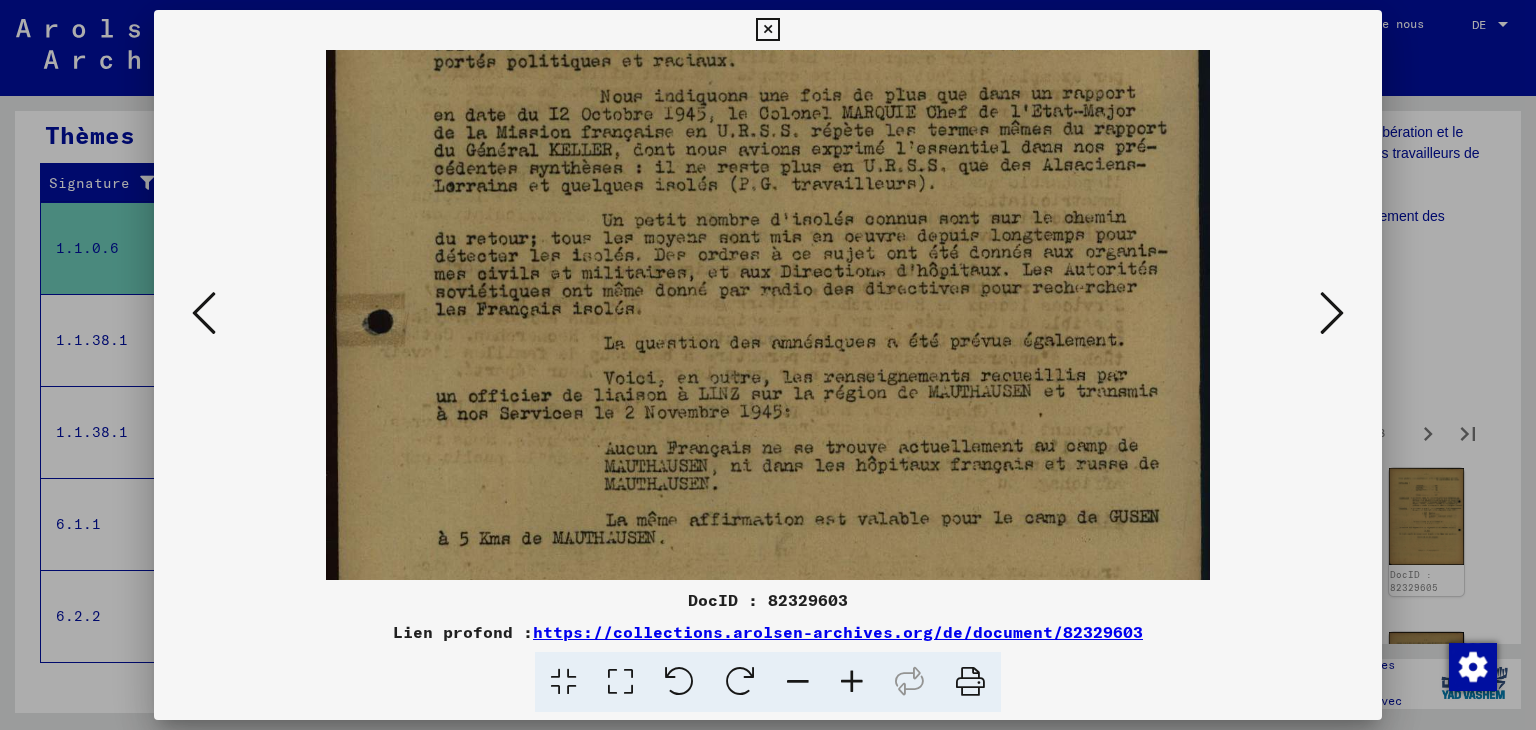 scroll, scrollTop: 452, scrollLeft: 0, axis: vertical 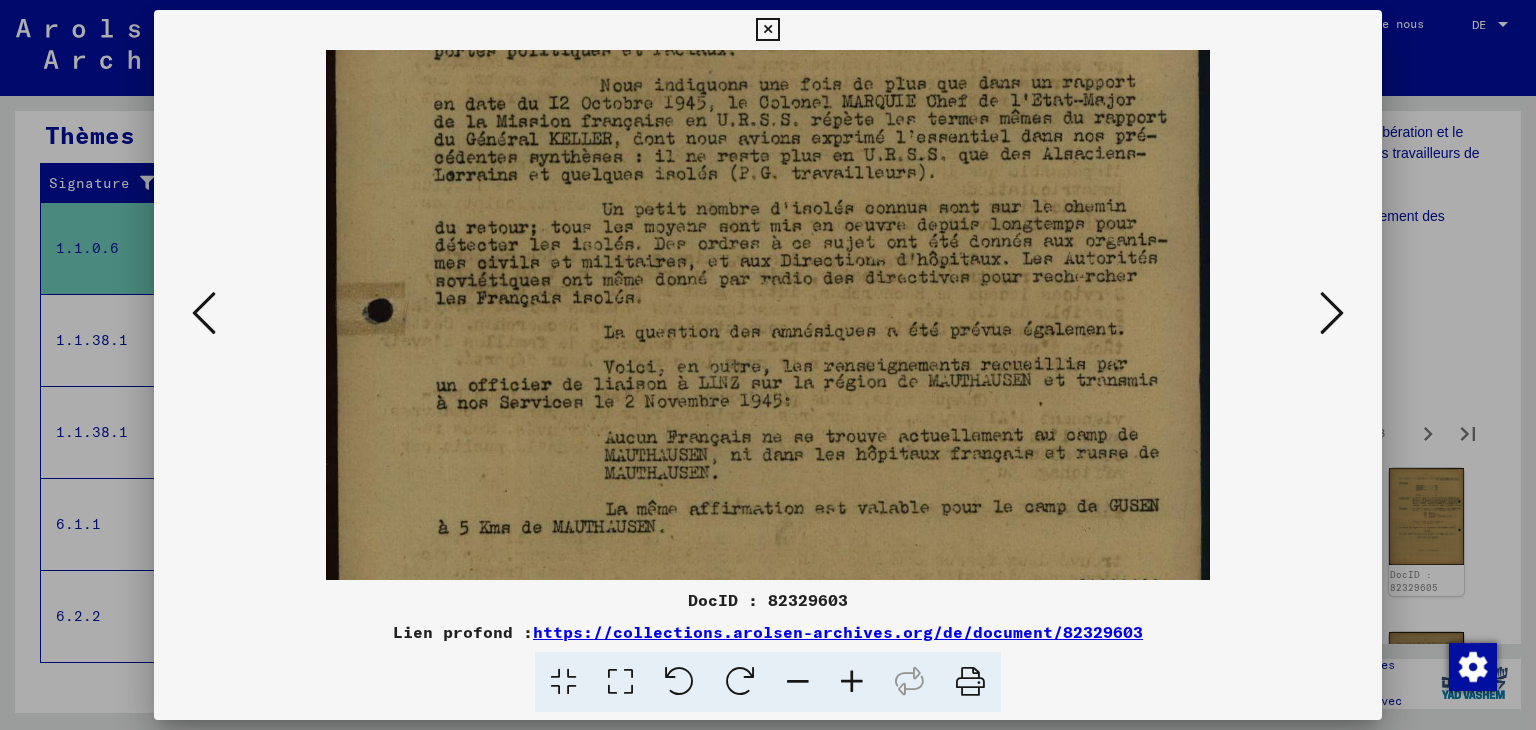 drag, startPoint x: 783, startPoint y: 482, endPoint x: 776, endPoint y: 291, distance: 191.12823 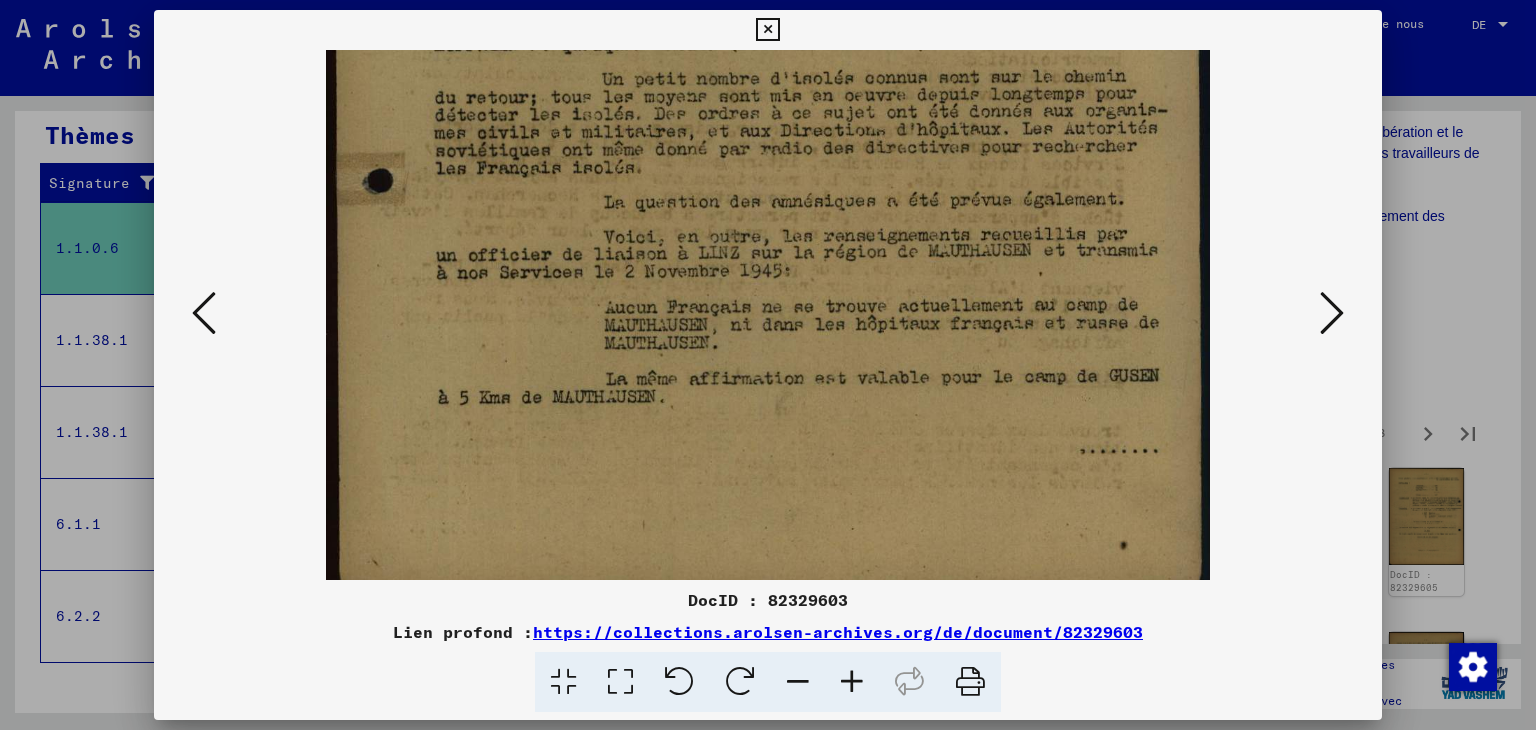 scroll, scrollTop: 594, scrollLeft: 0, axis: vertical 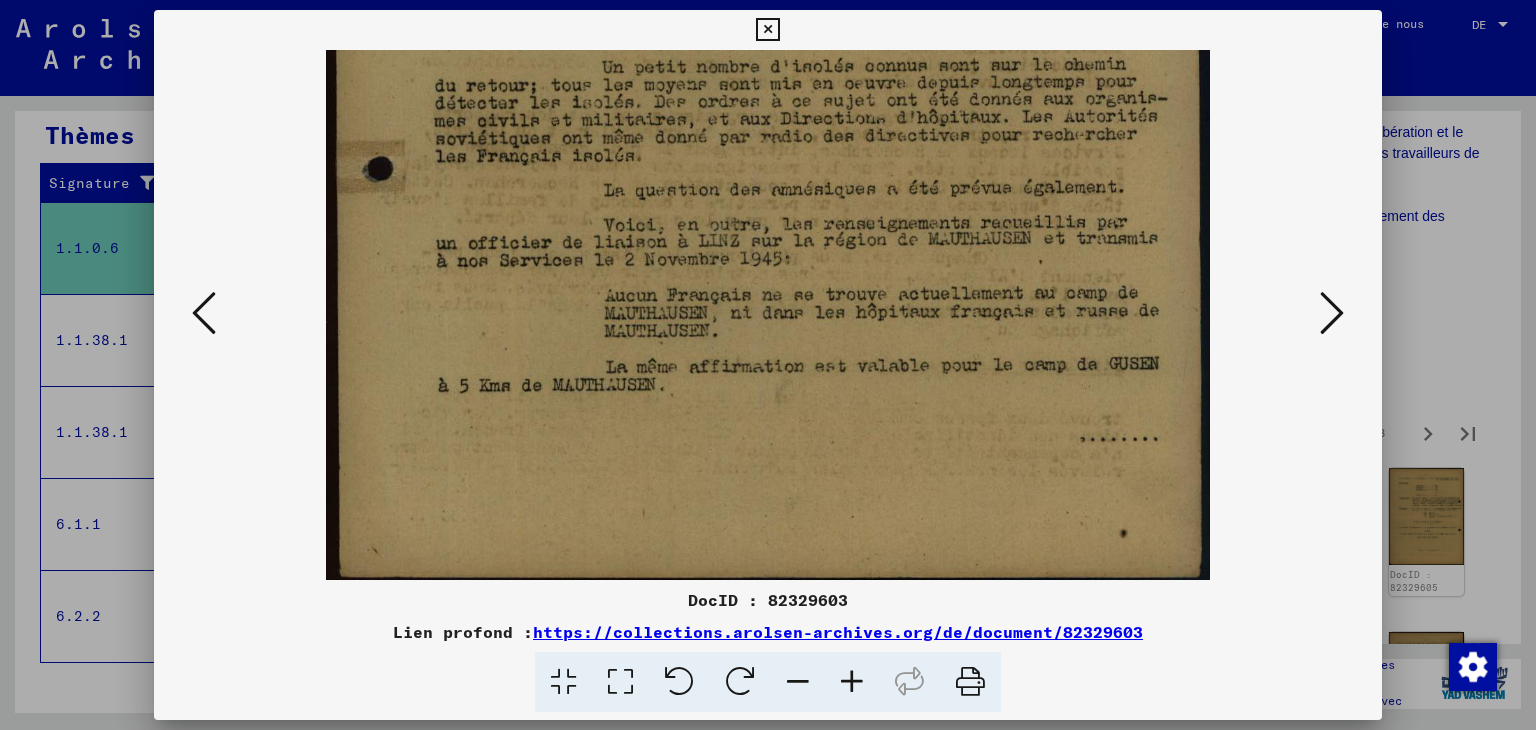 drag, startPoint x: 831, startPoint y: 475, endPoint x: 820, endPoint y: 342, distance: 133.45412 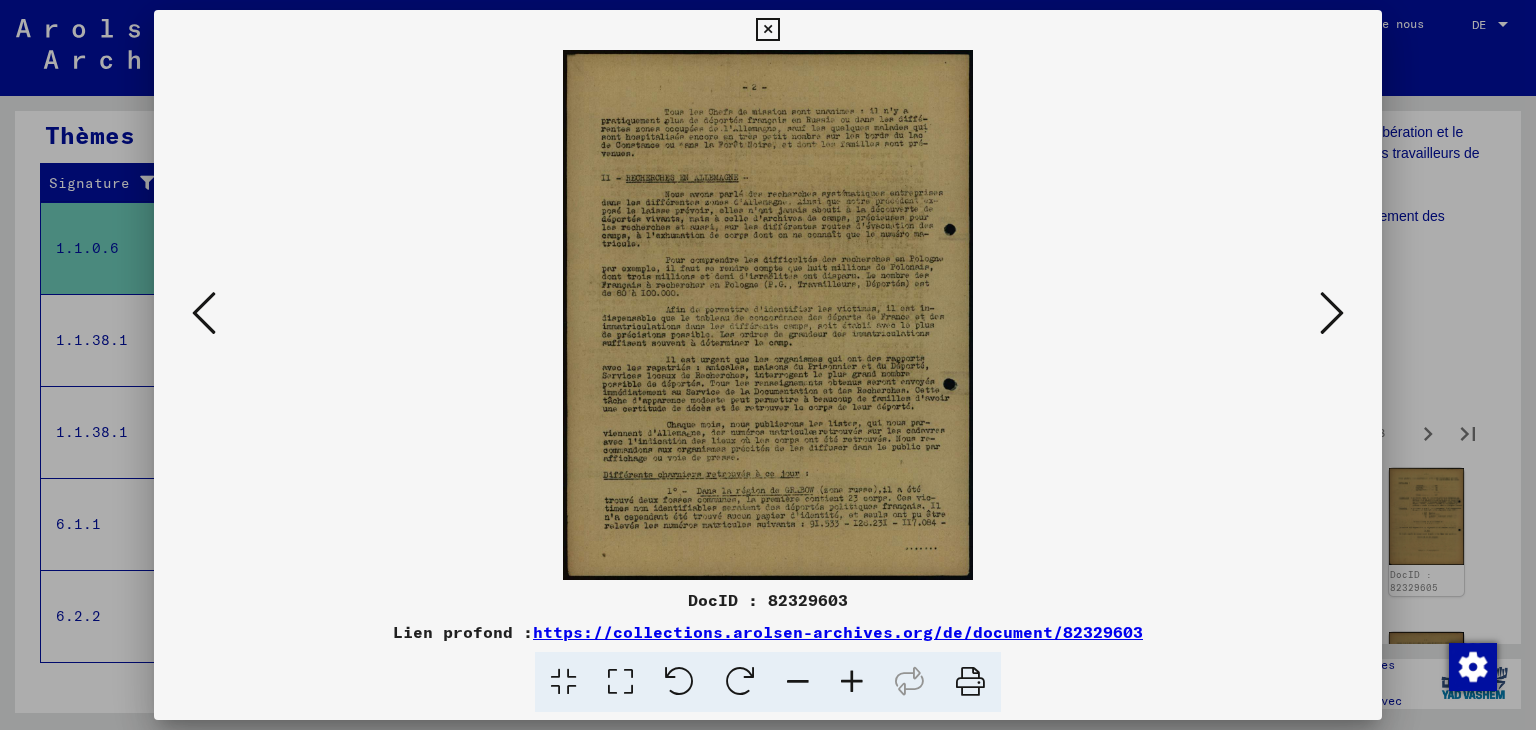 scroll, scrollTop: 0, scrollLeft: 0, axis: both 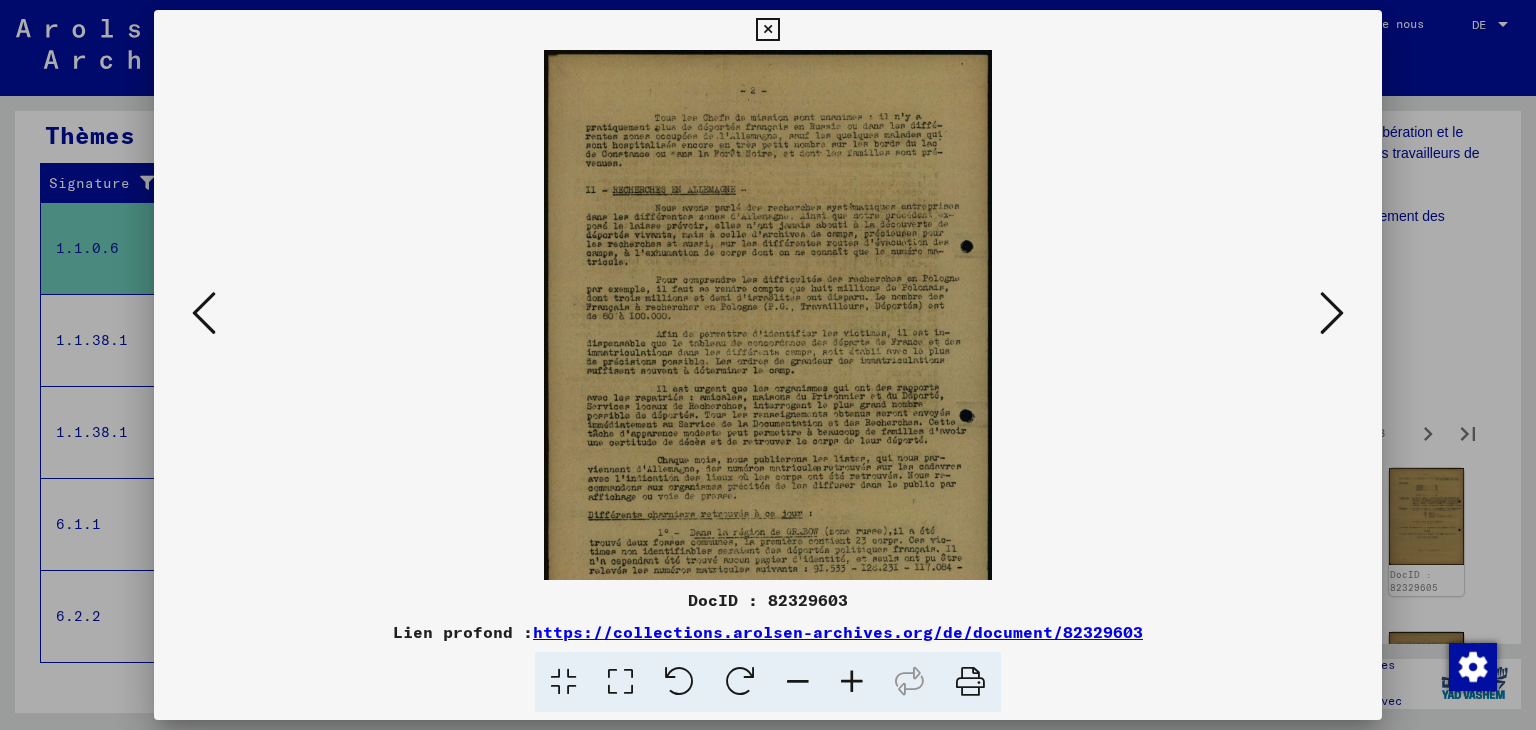 click at bounding box center [852, 682] 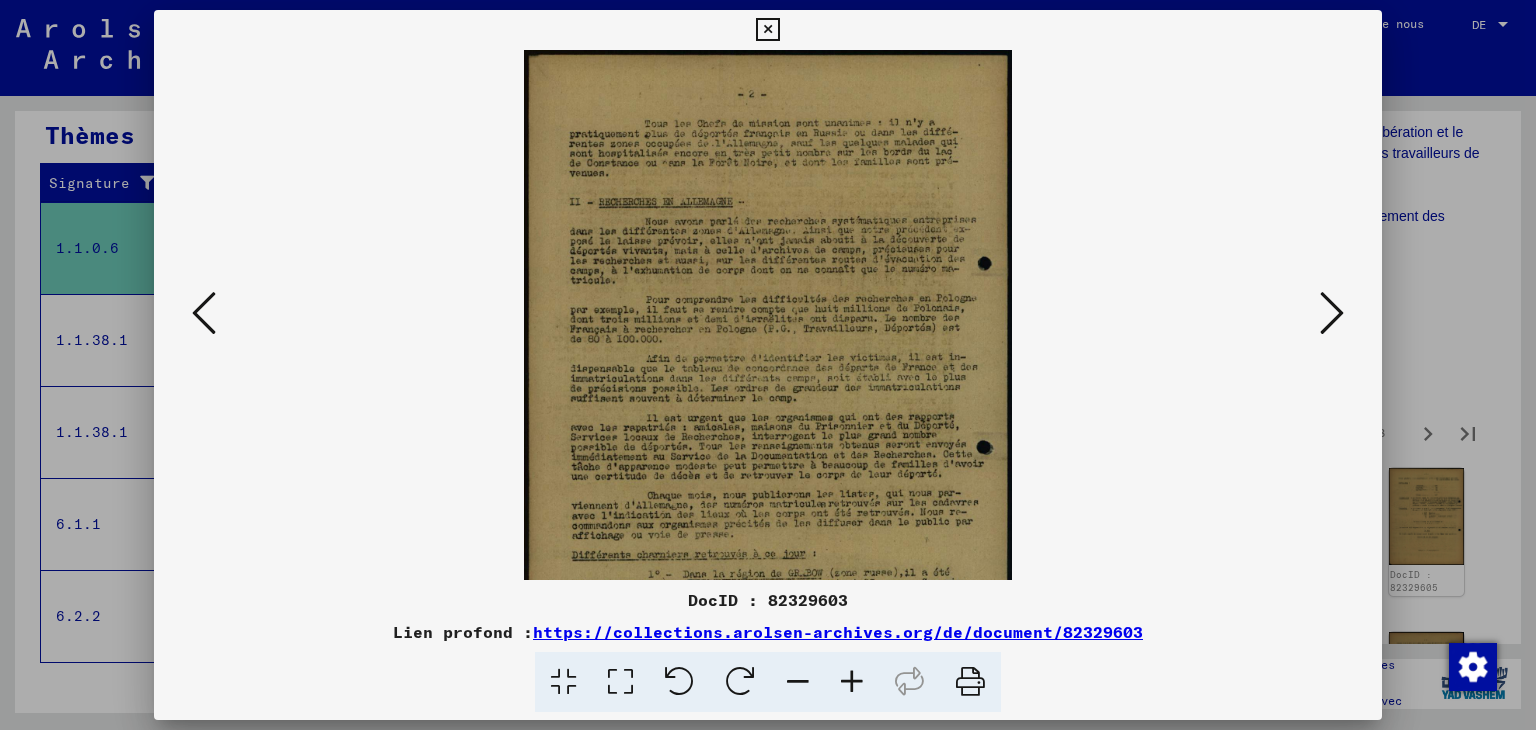 click at bounding box center [852, 682] 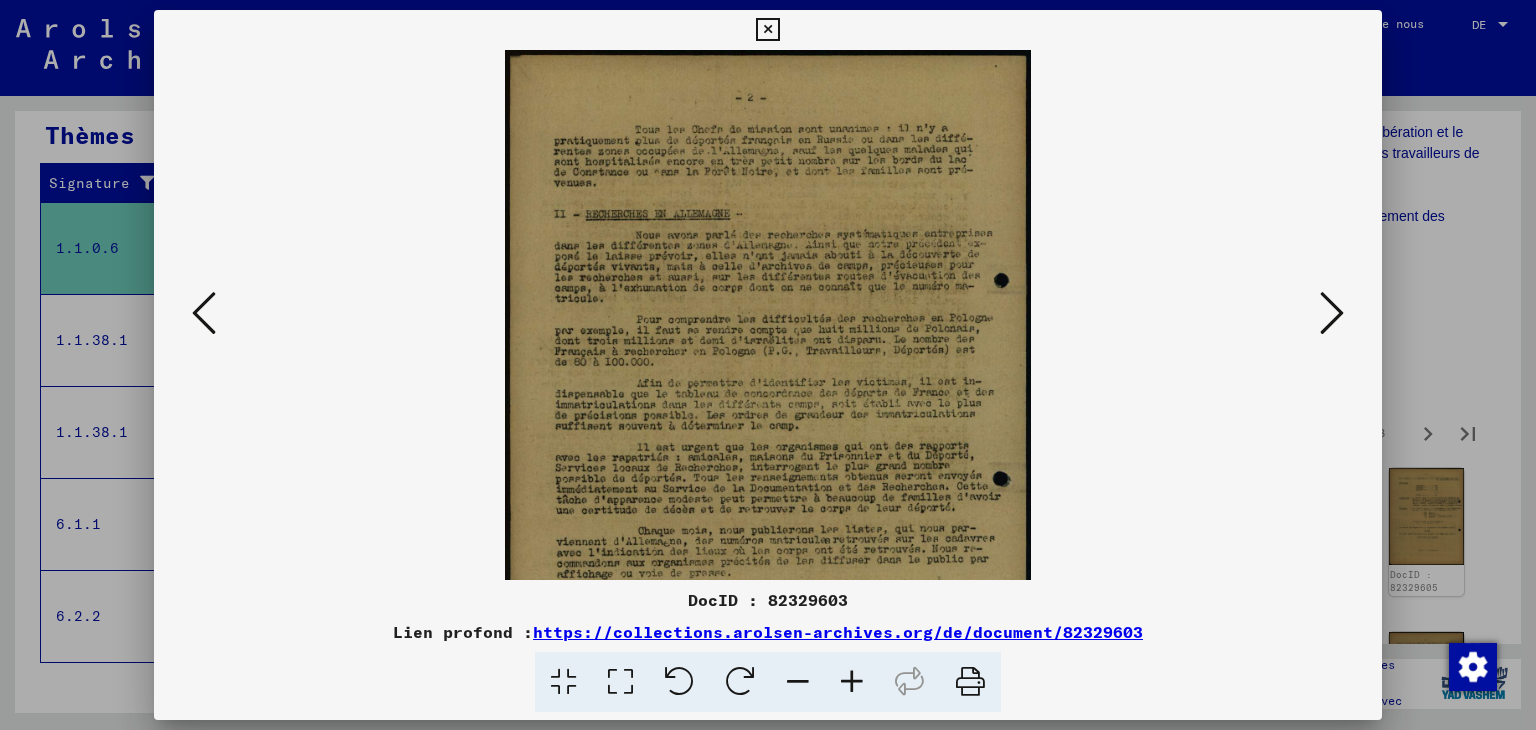 click at bounding box center (852, 682) 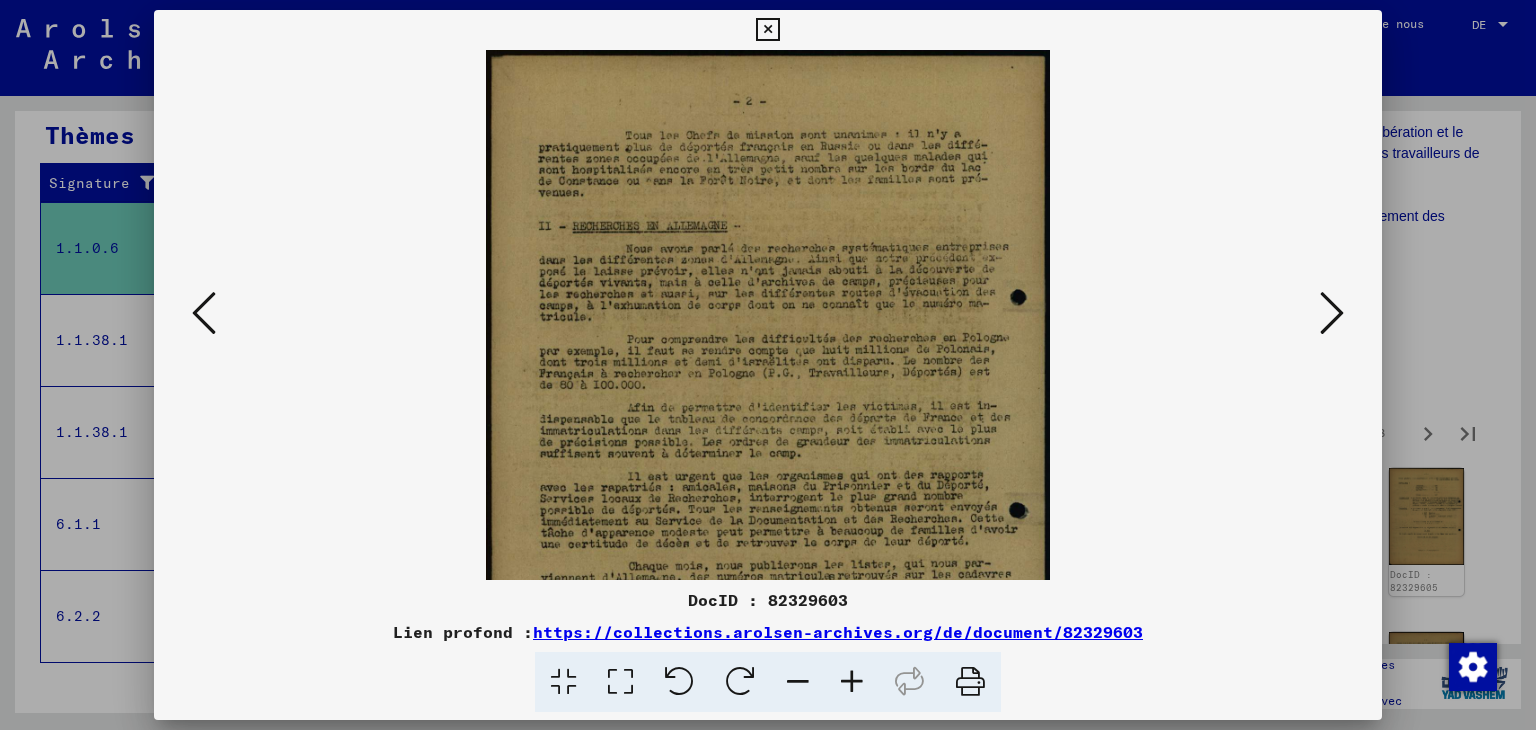 click at bounding box center [852, 682] 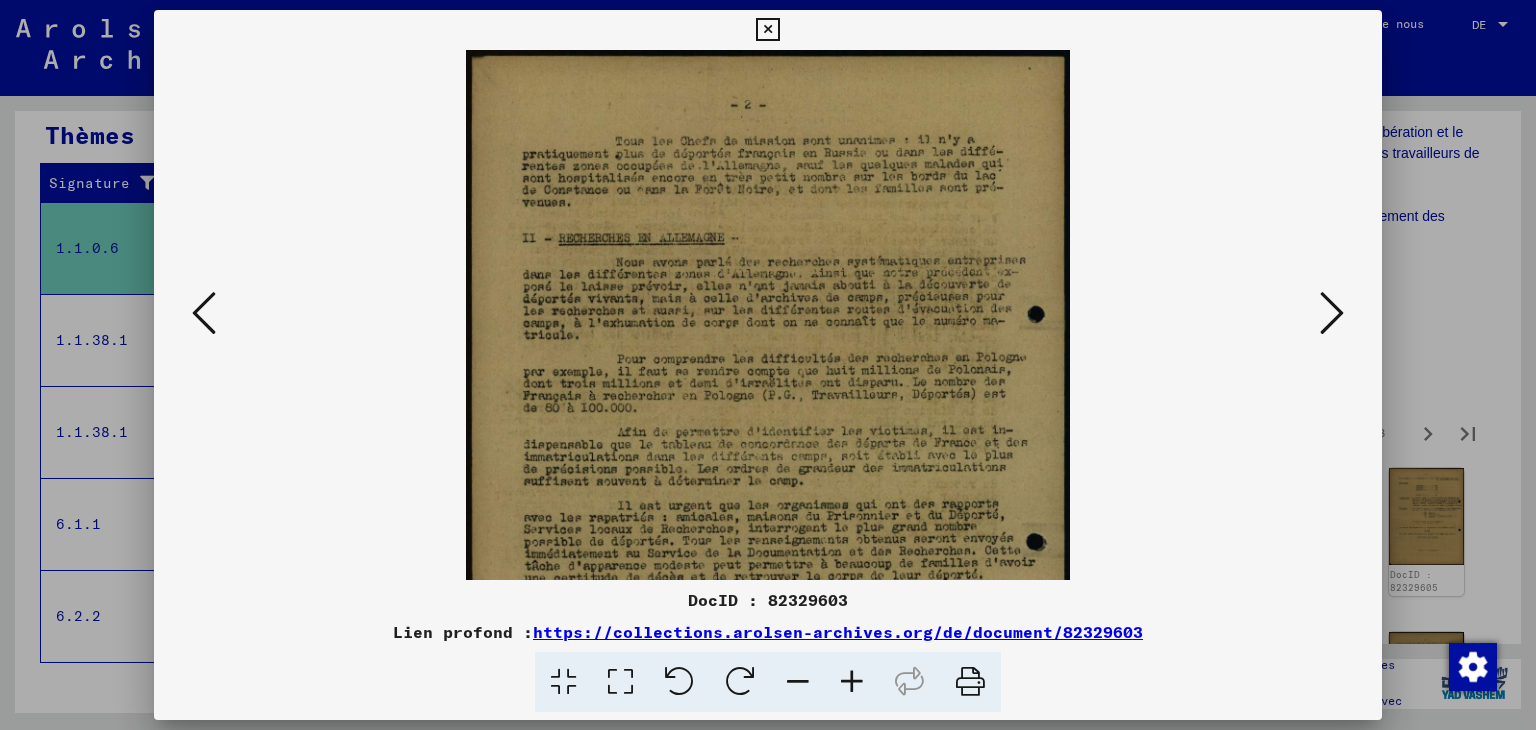 click at bounding box center (852, 682) 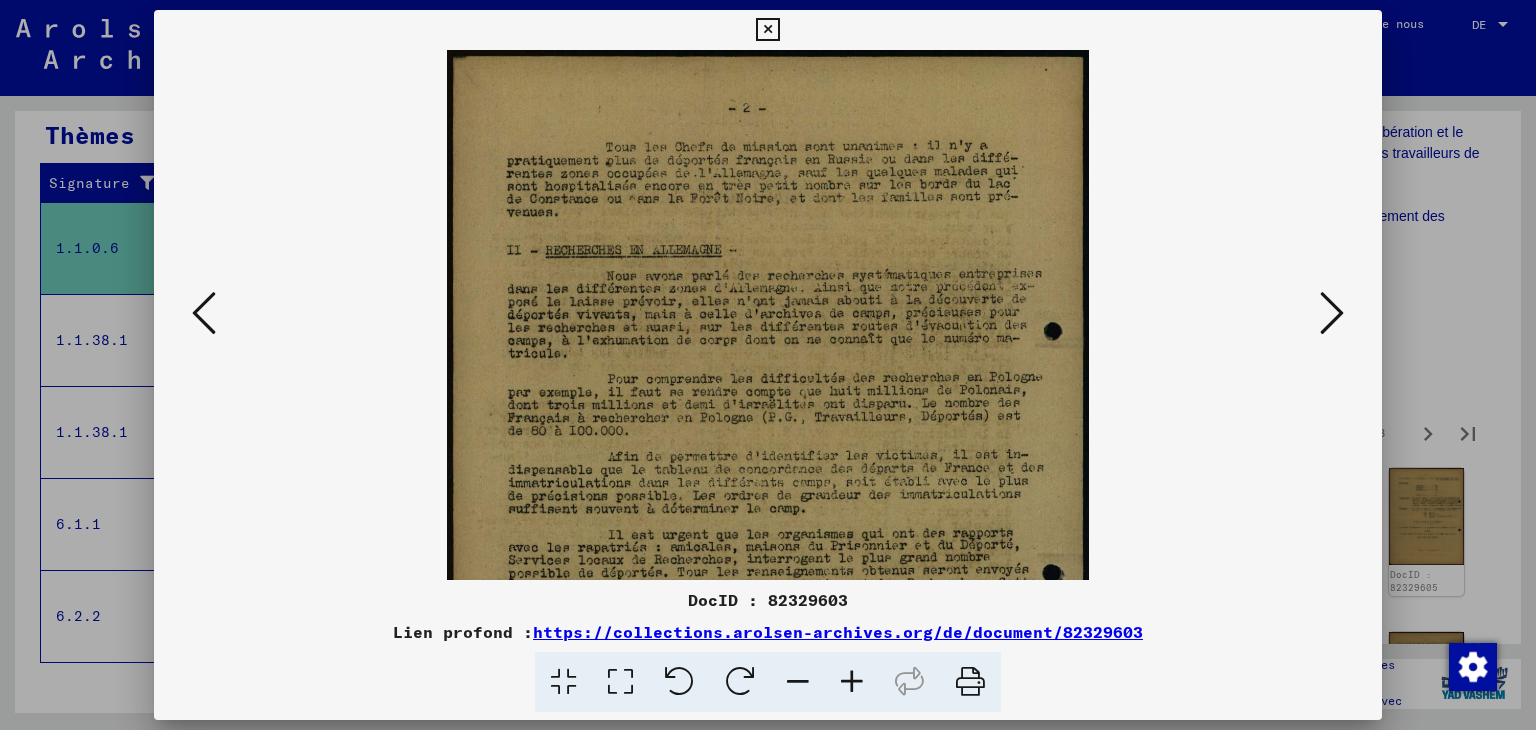 click at bounding box center (852, 682) 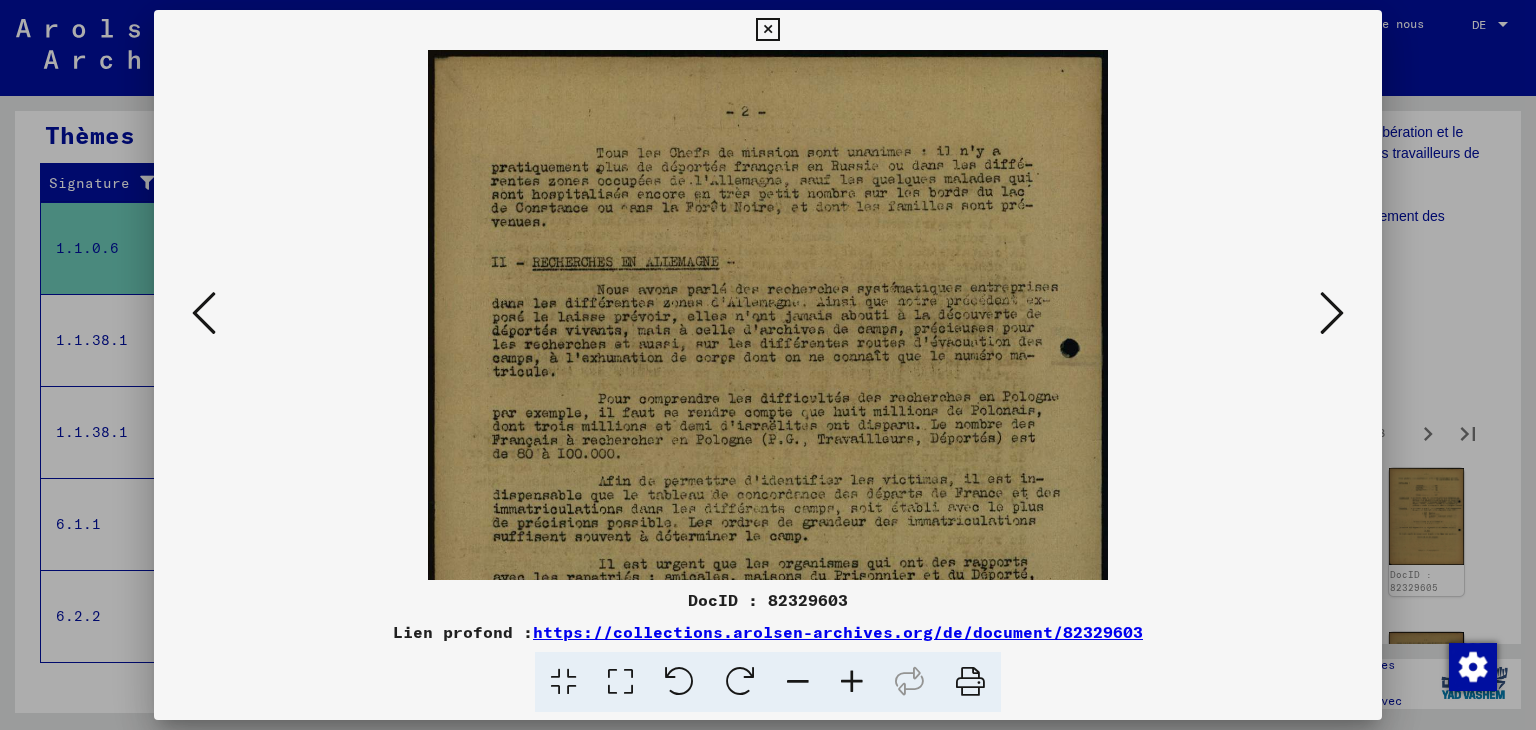 click at bounding box center [852, 682] 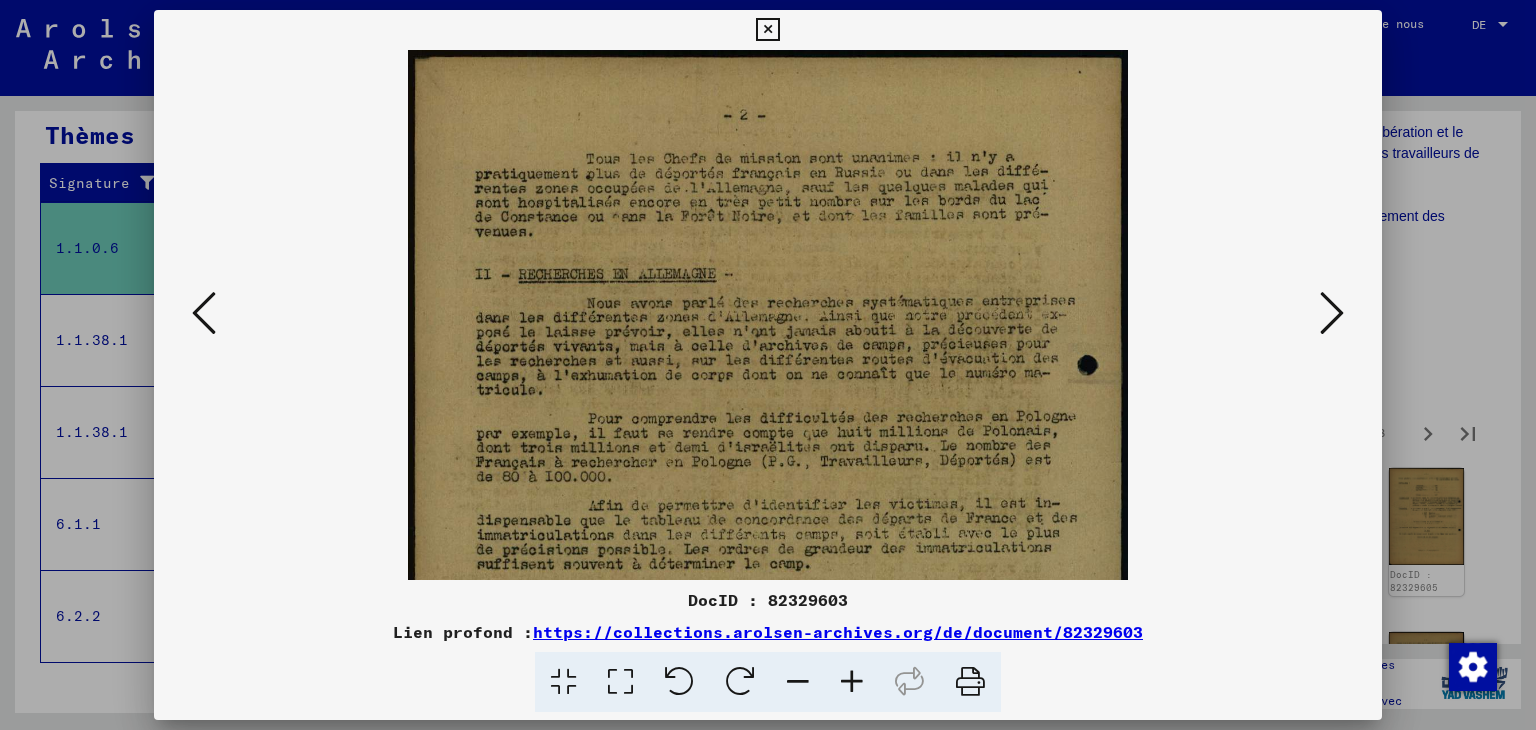 click at bounding box center [852, 682] 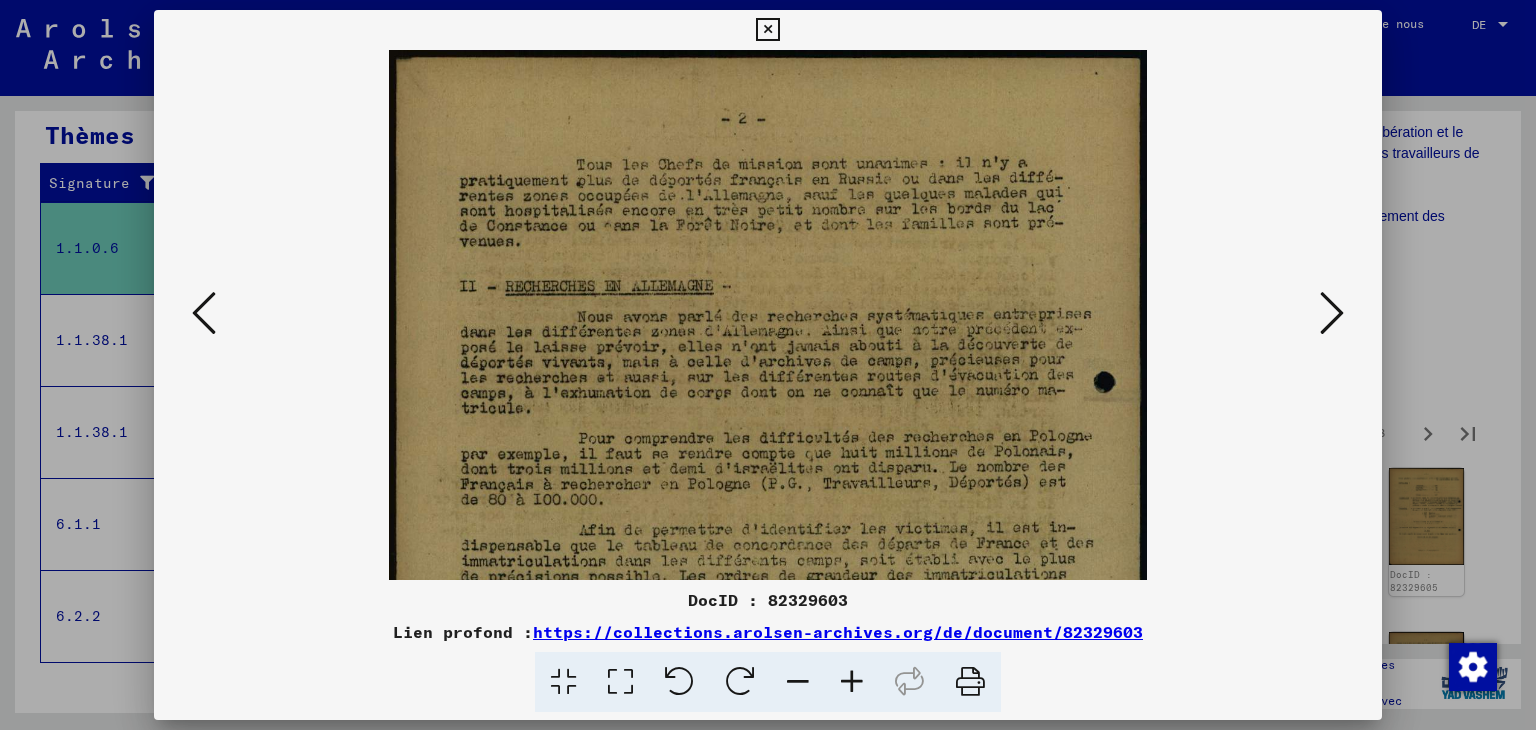 click at bounding box center (852, 682) 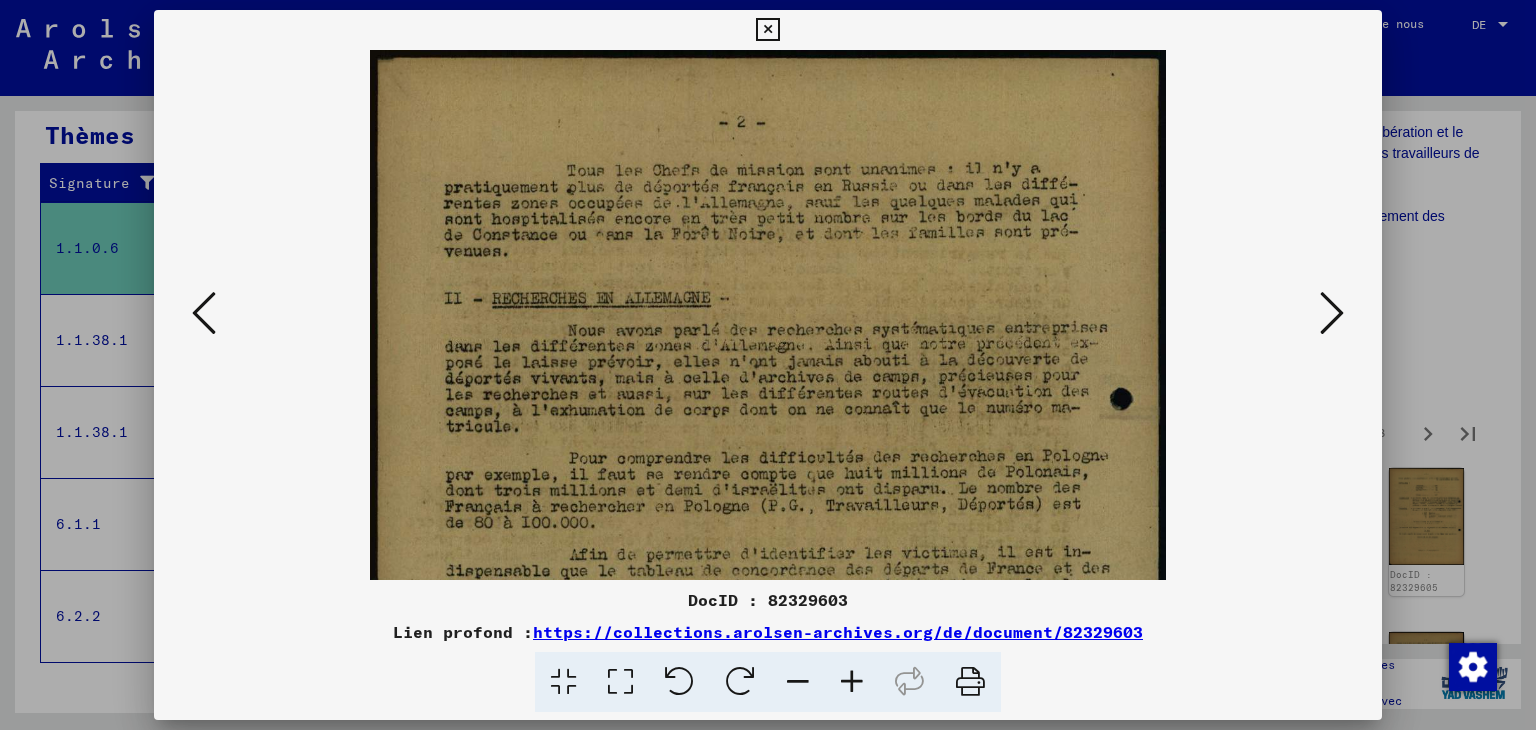 drag, startPoint x: 839, startPoint y: 605, endPoint x: 825, endPoint y: 515, distance: 91.08238 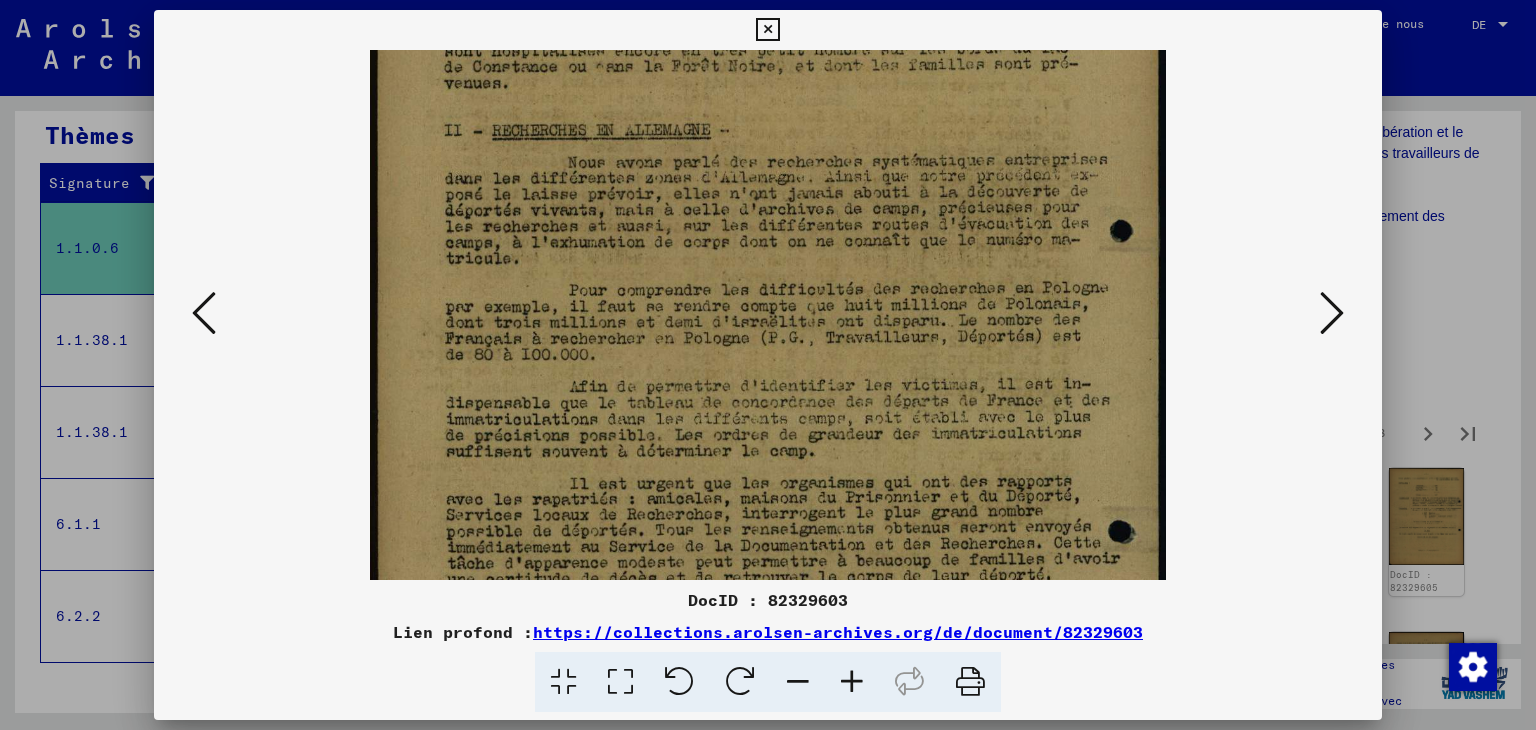 scroll, scrollTop: 176, scrollLeft: 0, axis: vertical 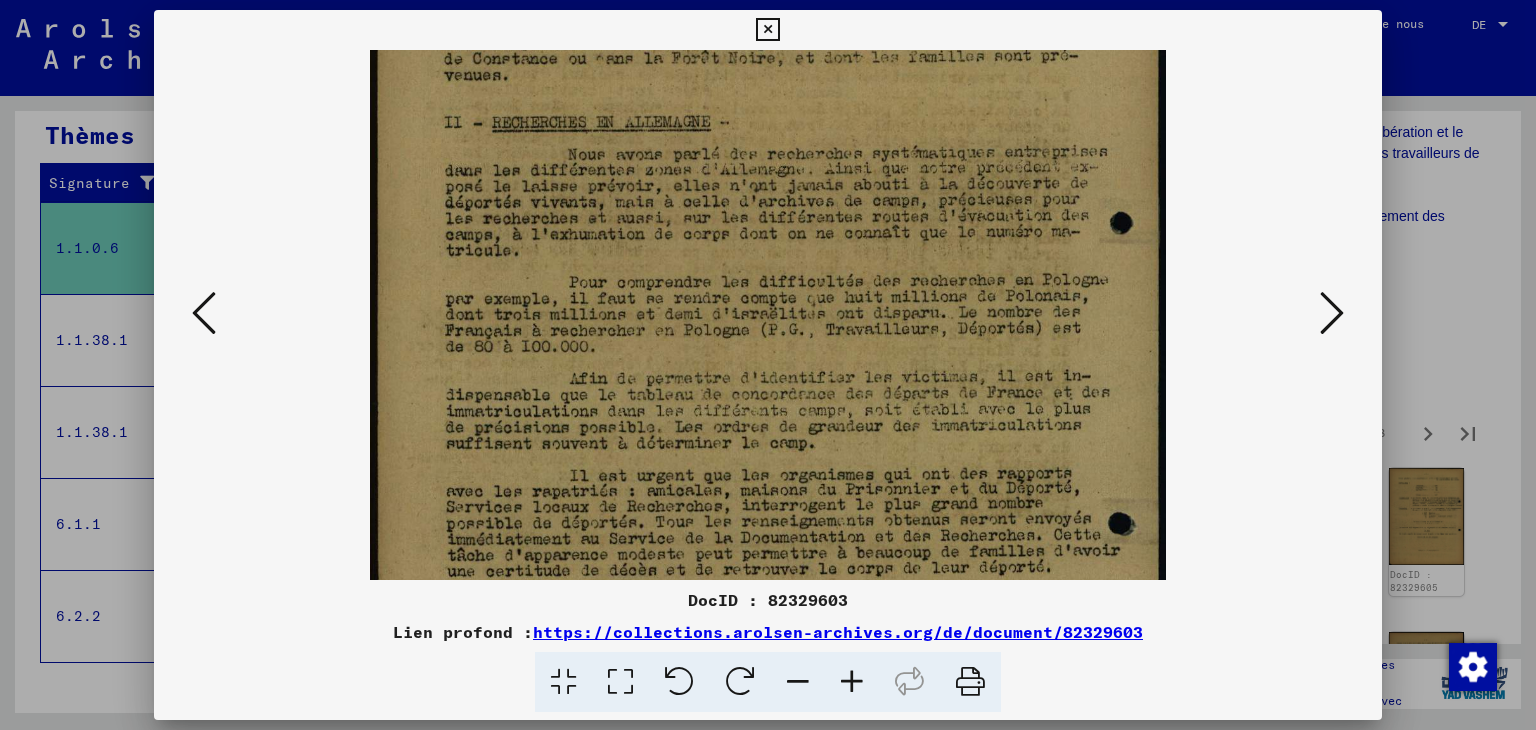 drag, startPoint x: 918, startPoint y: 535, endPoint x: 904, endPoint y: 366, distance: 169.57889 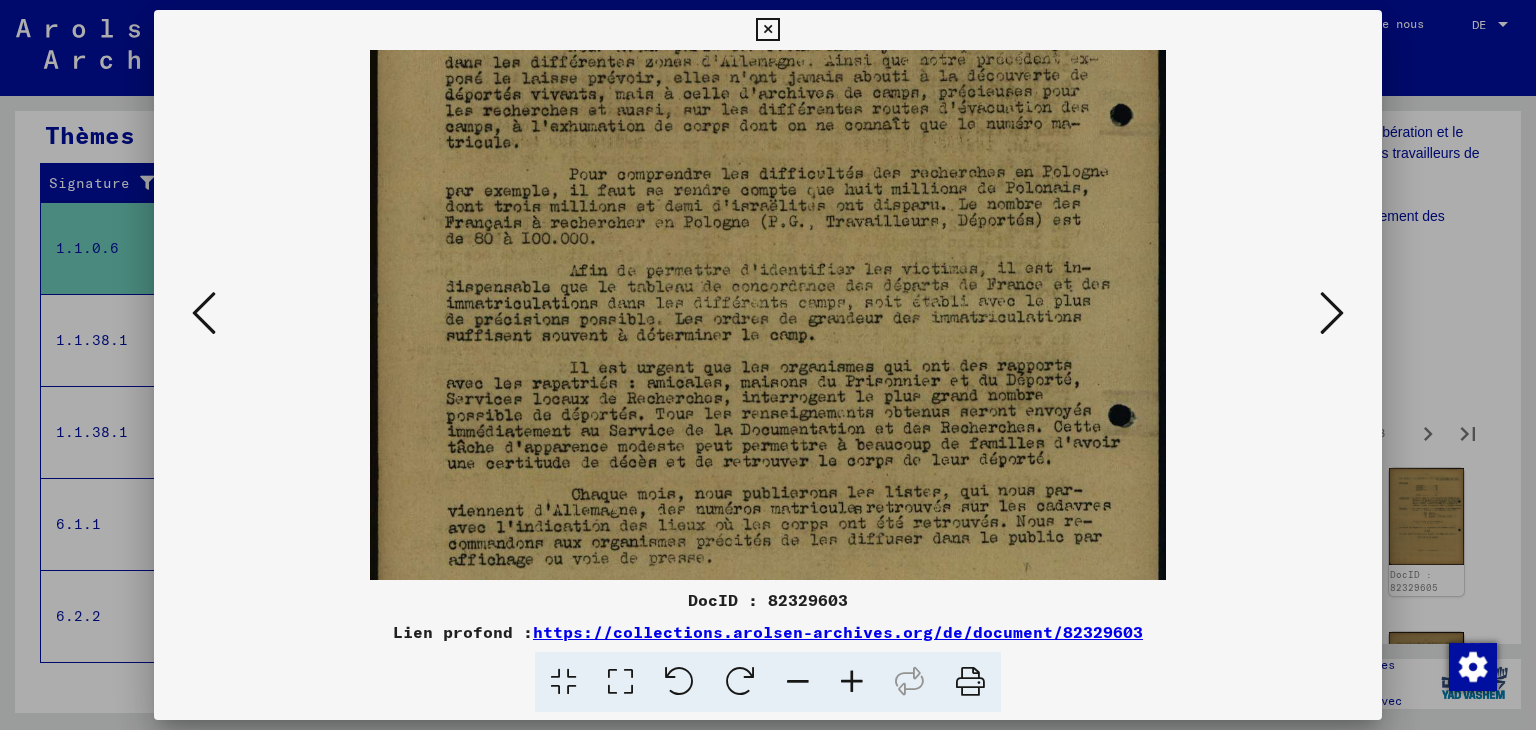 scroll, scrollTop: 288, scrollLeft: 0, axis: vertical 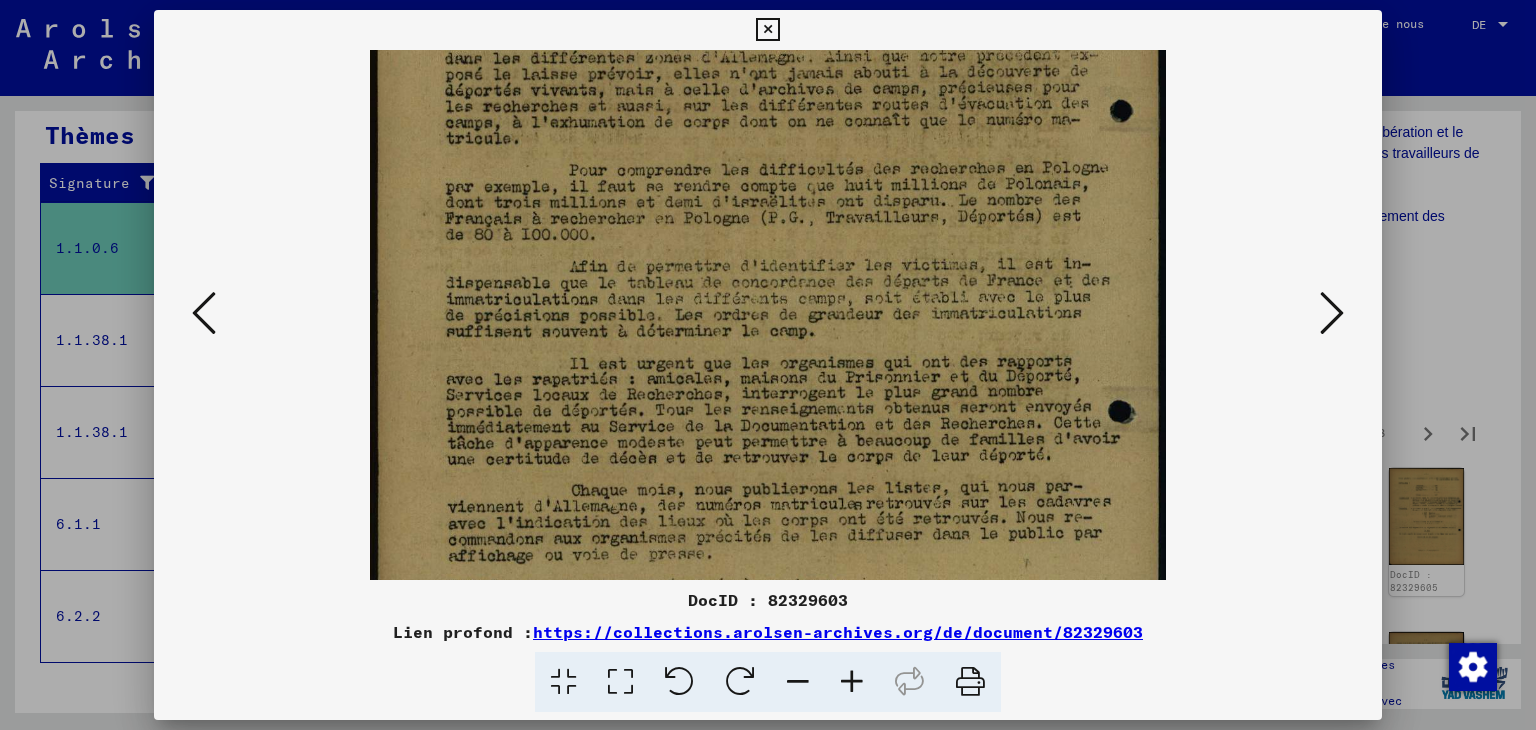 drag, startPoint x: 940, startPoint y: 481, endPoint x: 937, endPoint y: 374, distance: 107.042046 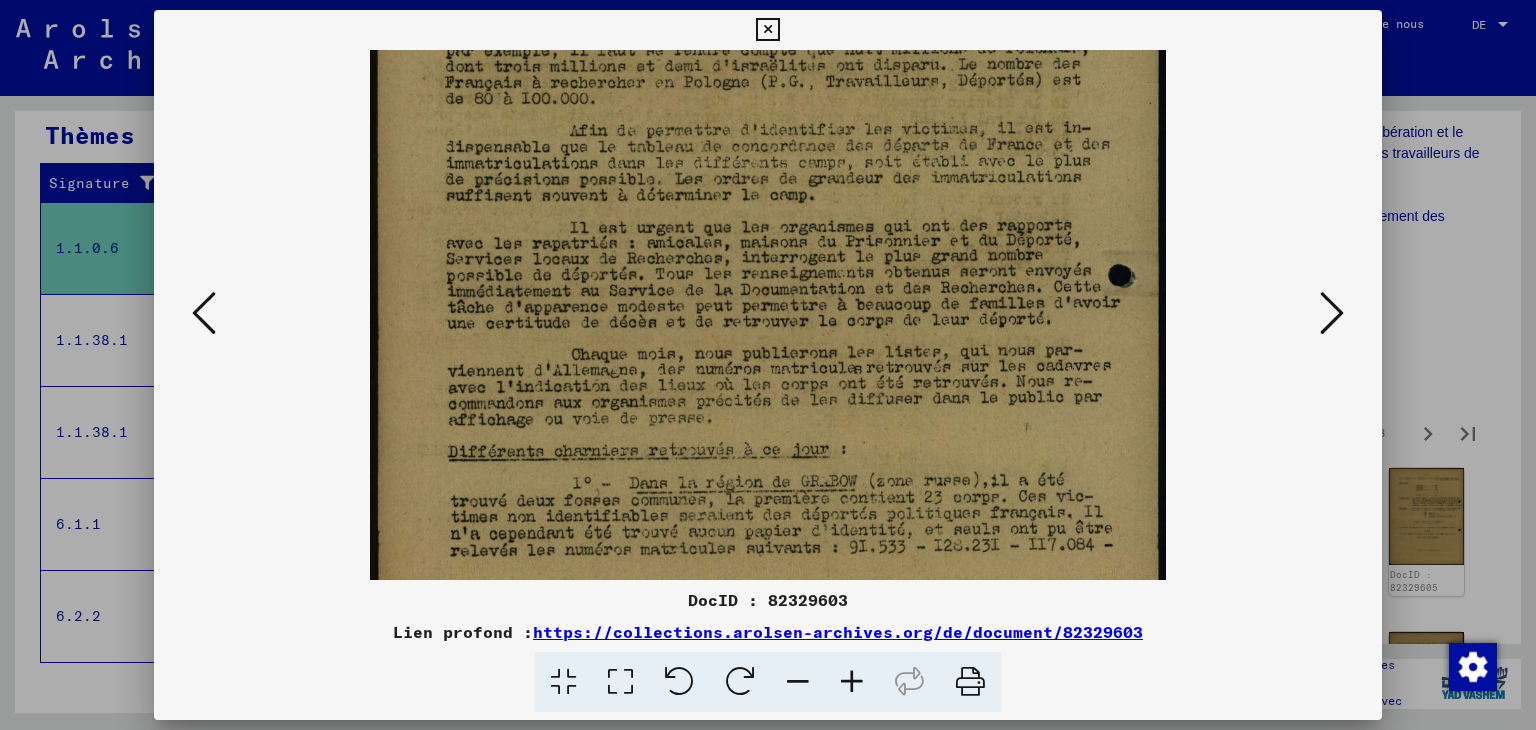 scroll, scrollTop: 456, scrollLeft: 0, axis: vertical 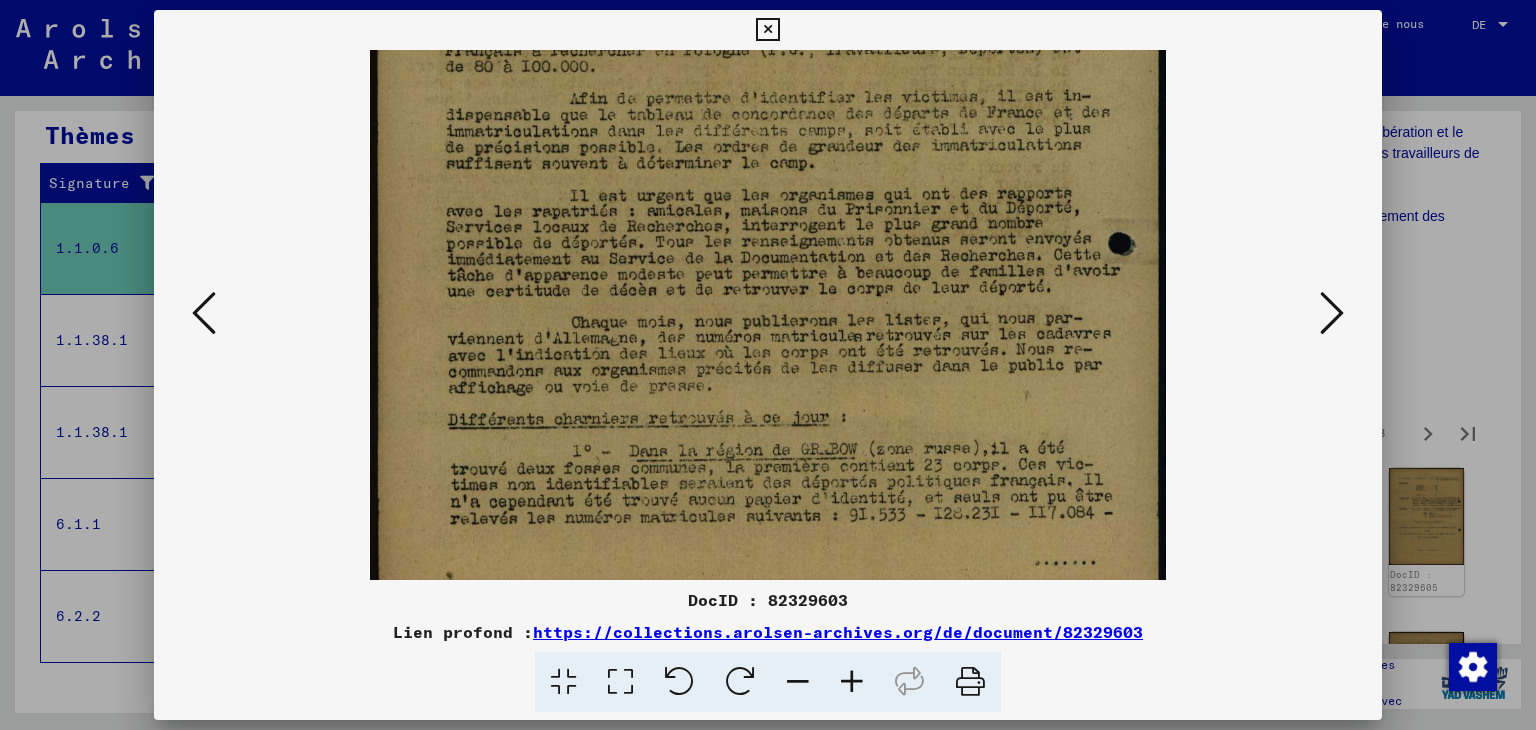 drag, startPoint x: 949, startPoint y: 488, endPoint x: 944, endPoint y: 346, distance: 142.088 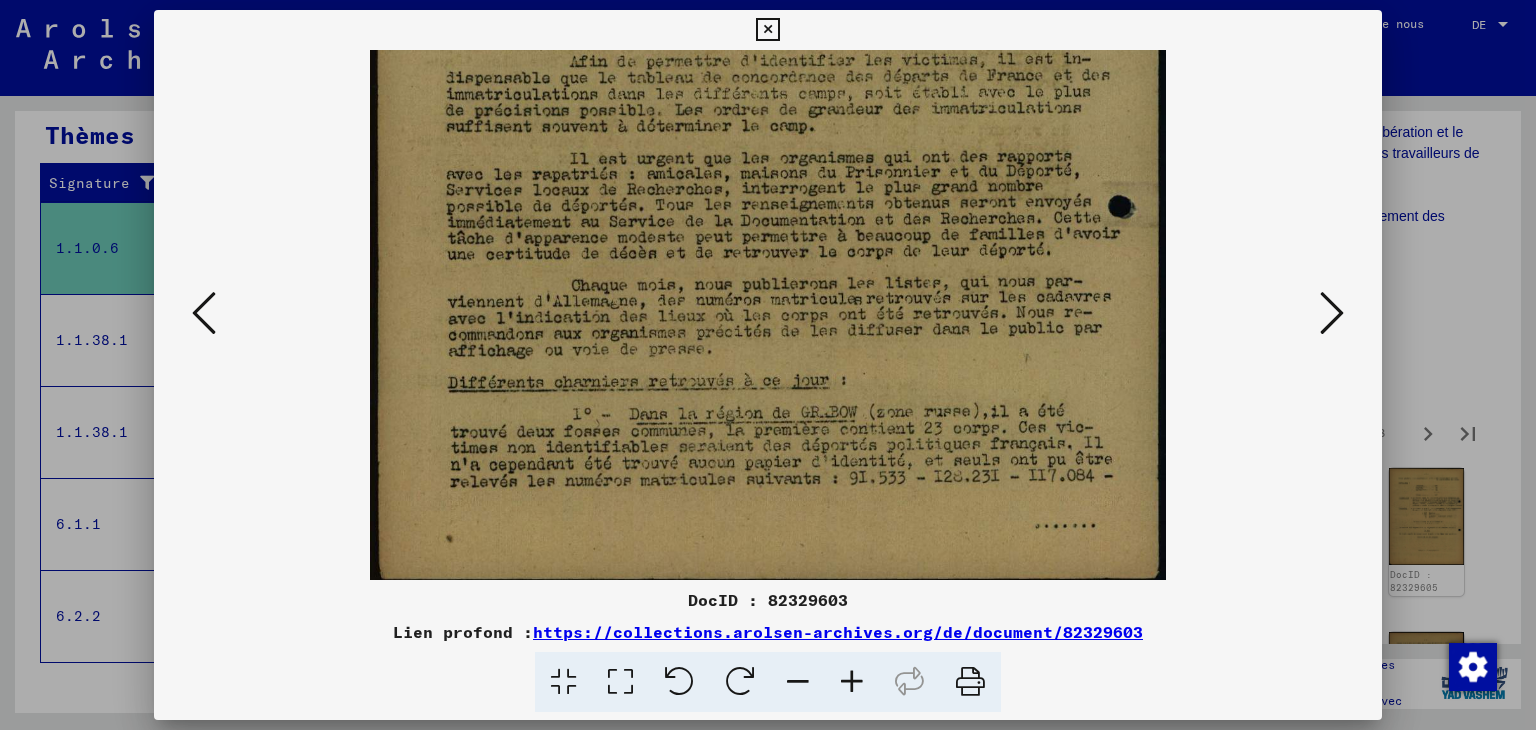 scroll, scrollTop: 500, scrollLeft: 0, axis: vertical 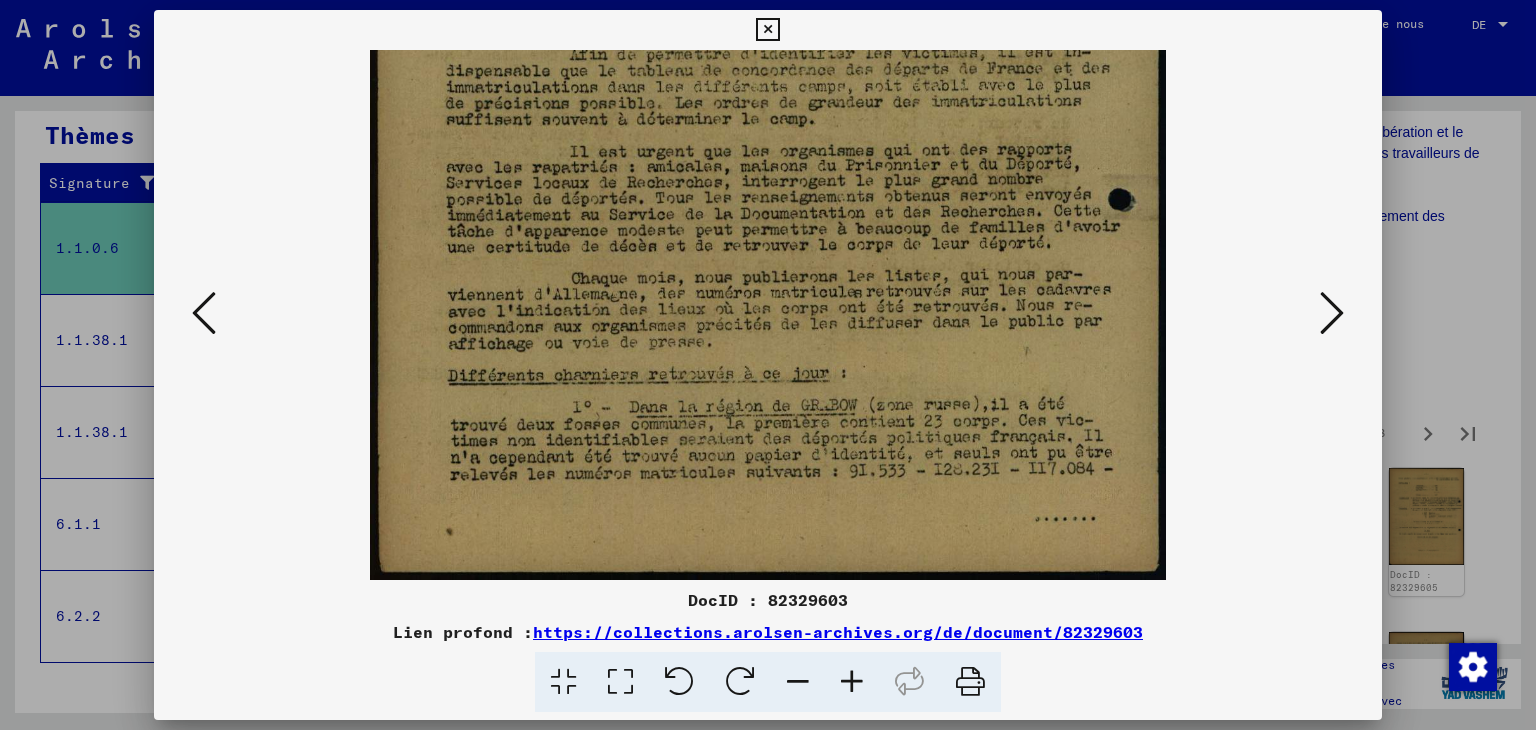 drag, startPoint x: 953, startPoint y: 495, endPoint x: 936, endPoint y: 398, distance: 98.478424 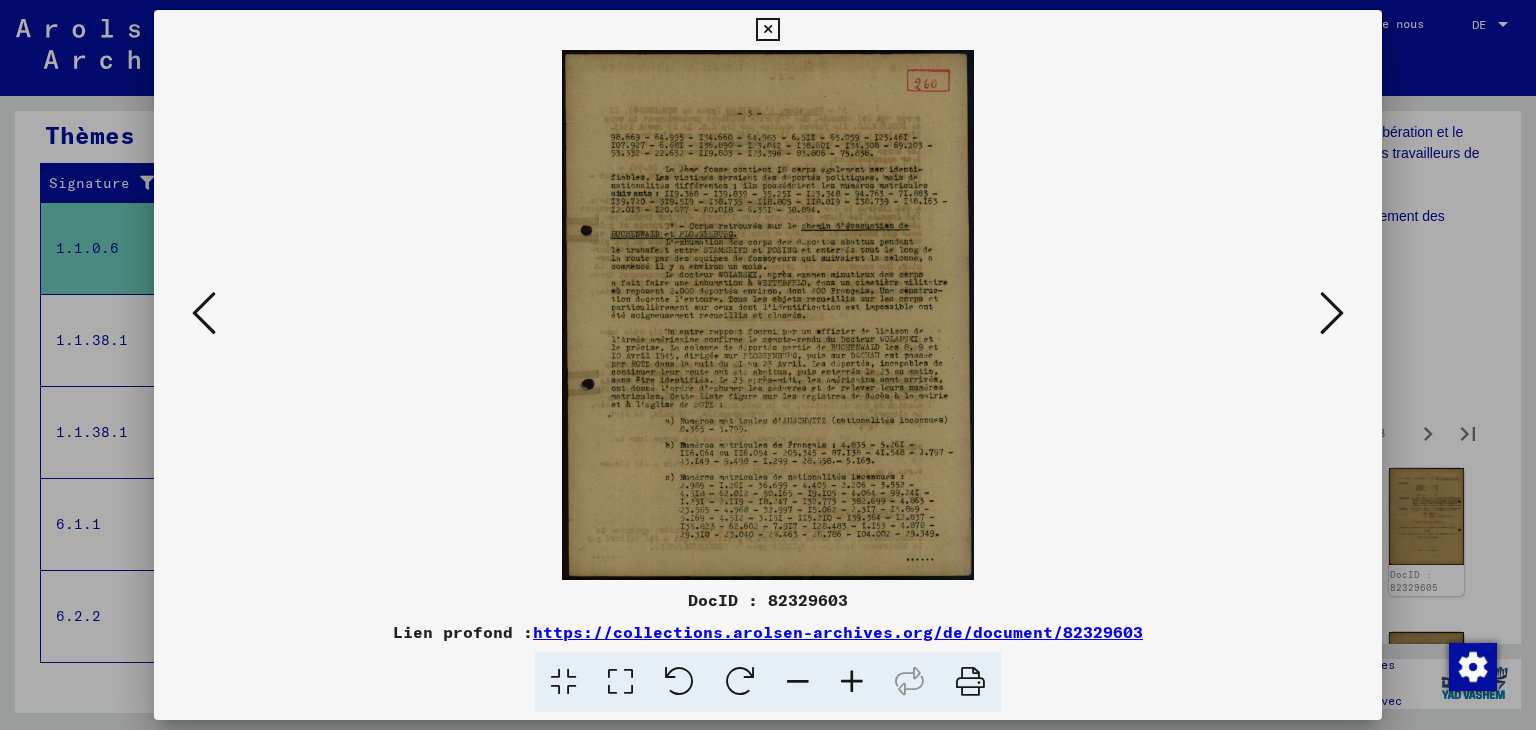 scroll, scrollTop: 0, scrollLeft: 0, axis: both 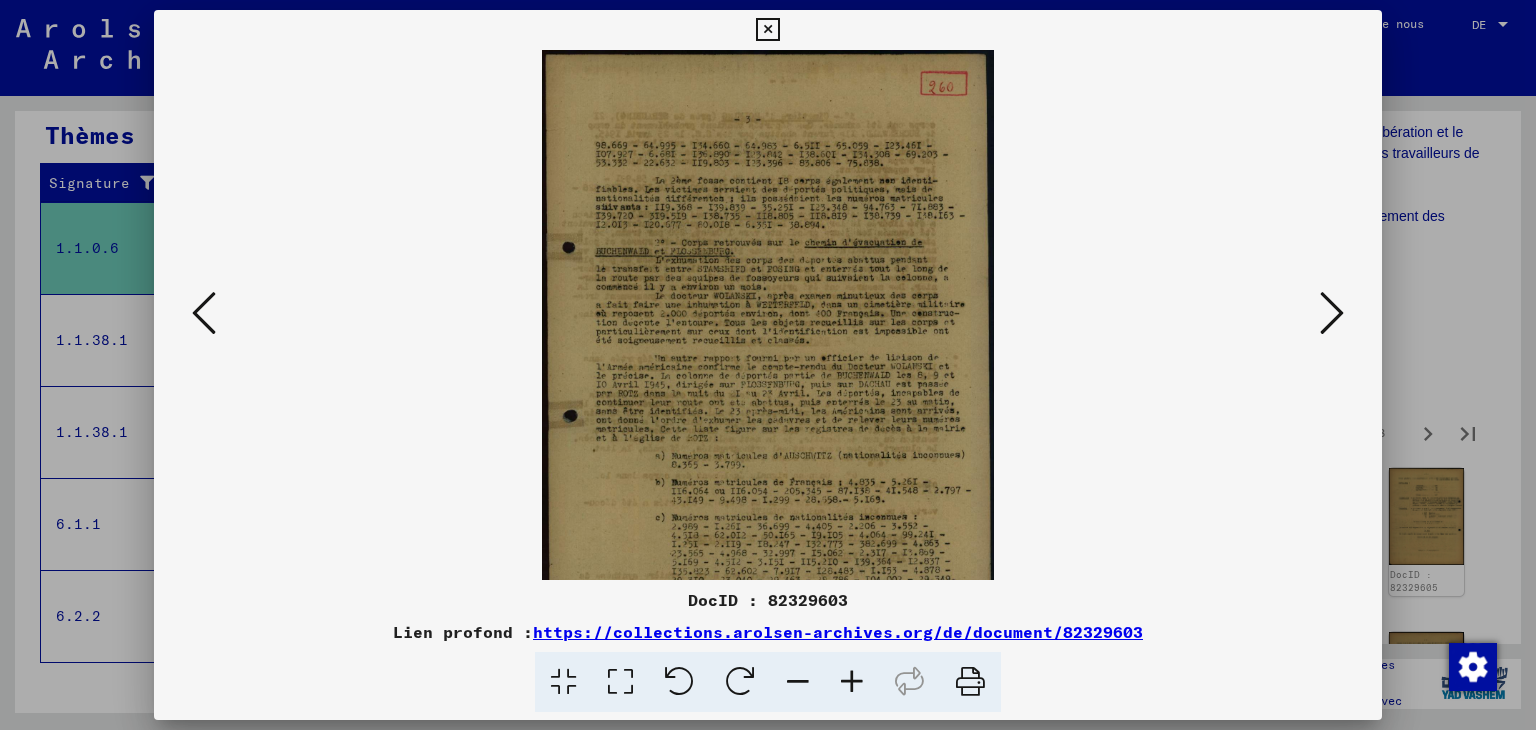 click at bounding box center [852, 682] 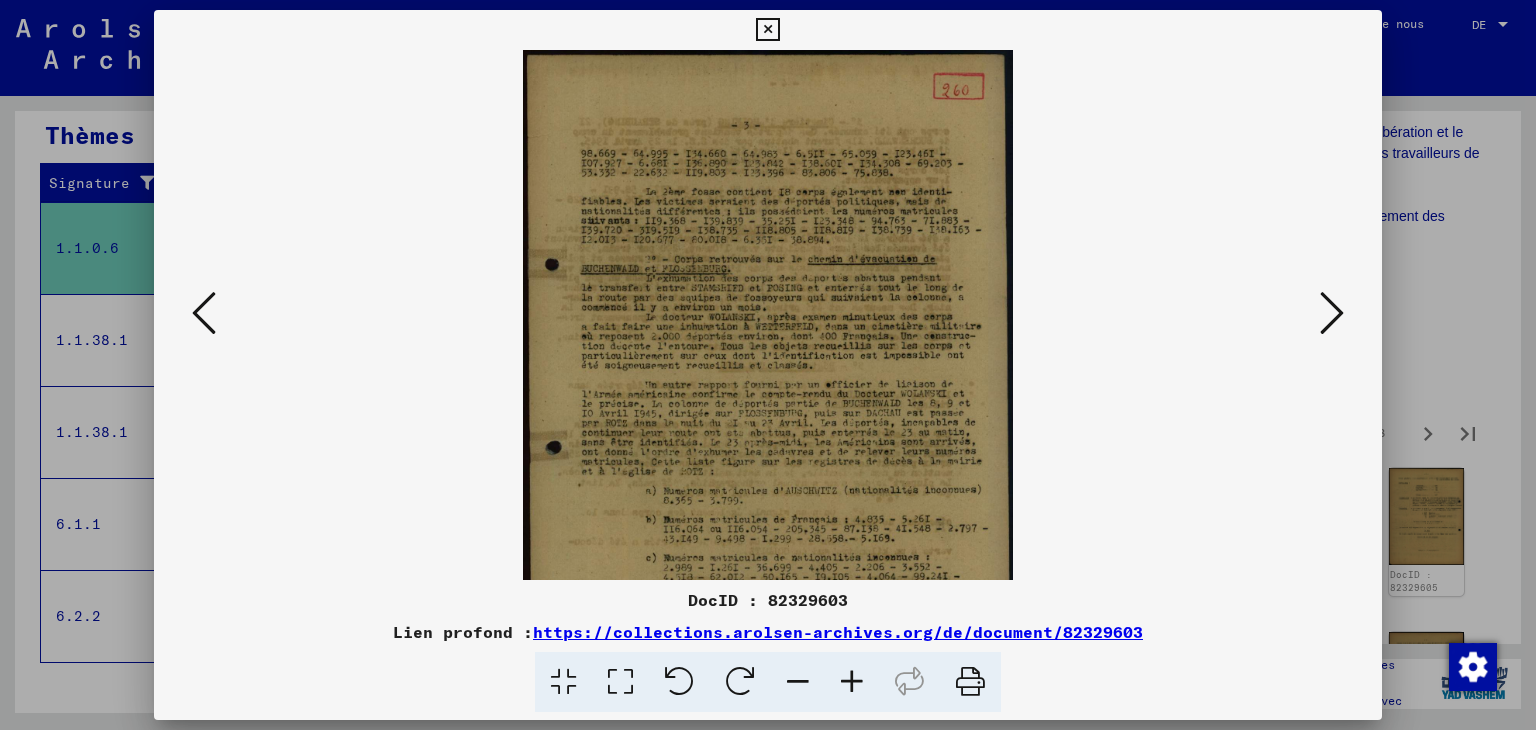 click at bounding box center (852, 682) 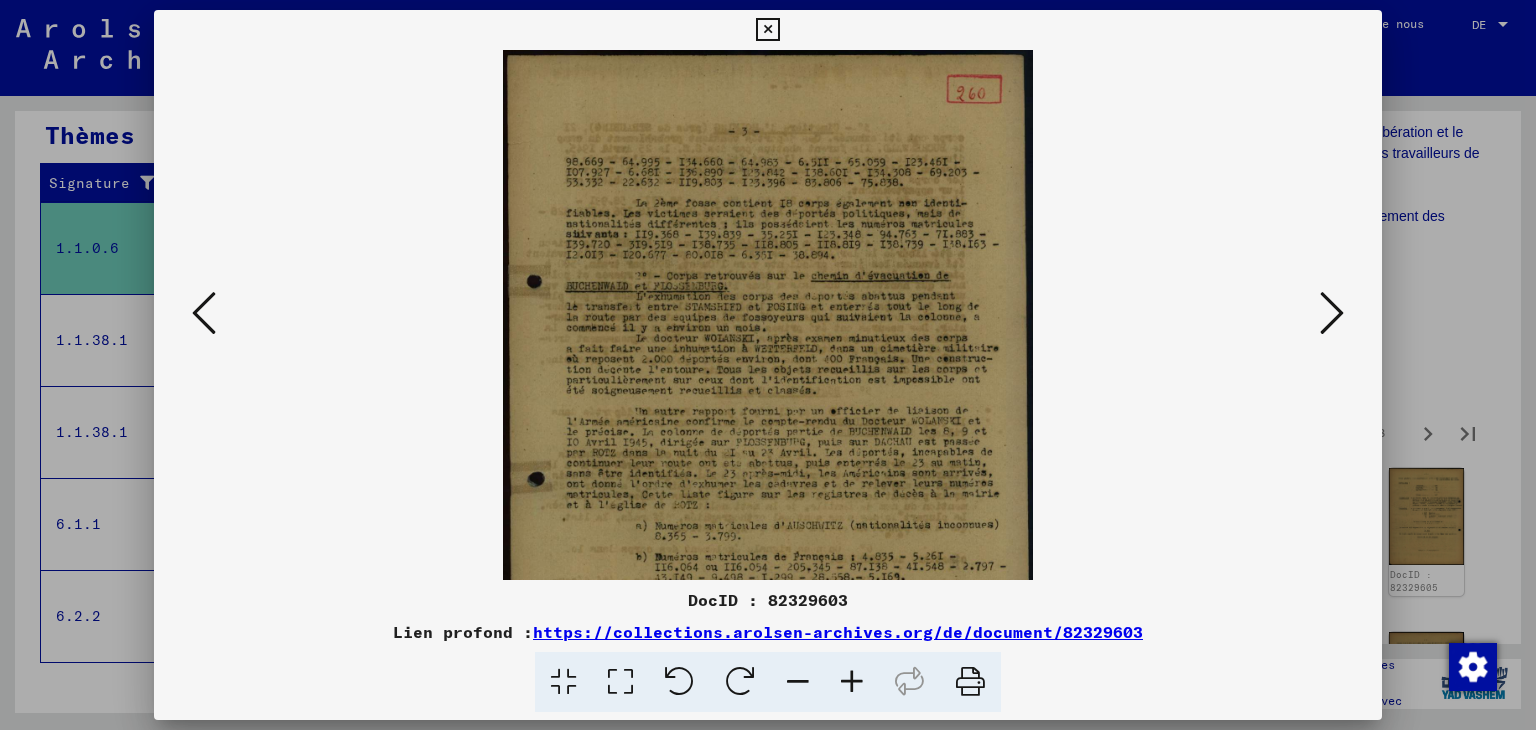 click at bounding box center [852, 682] 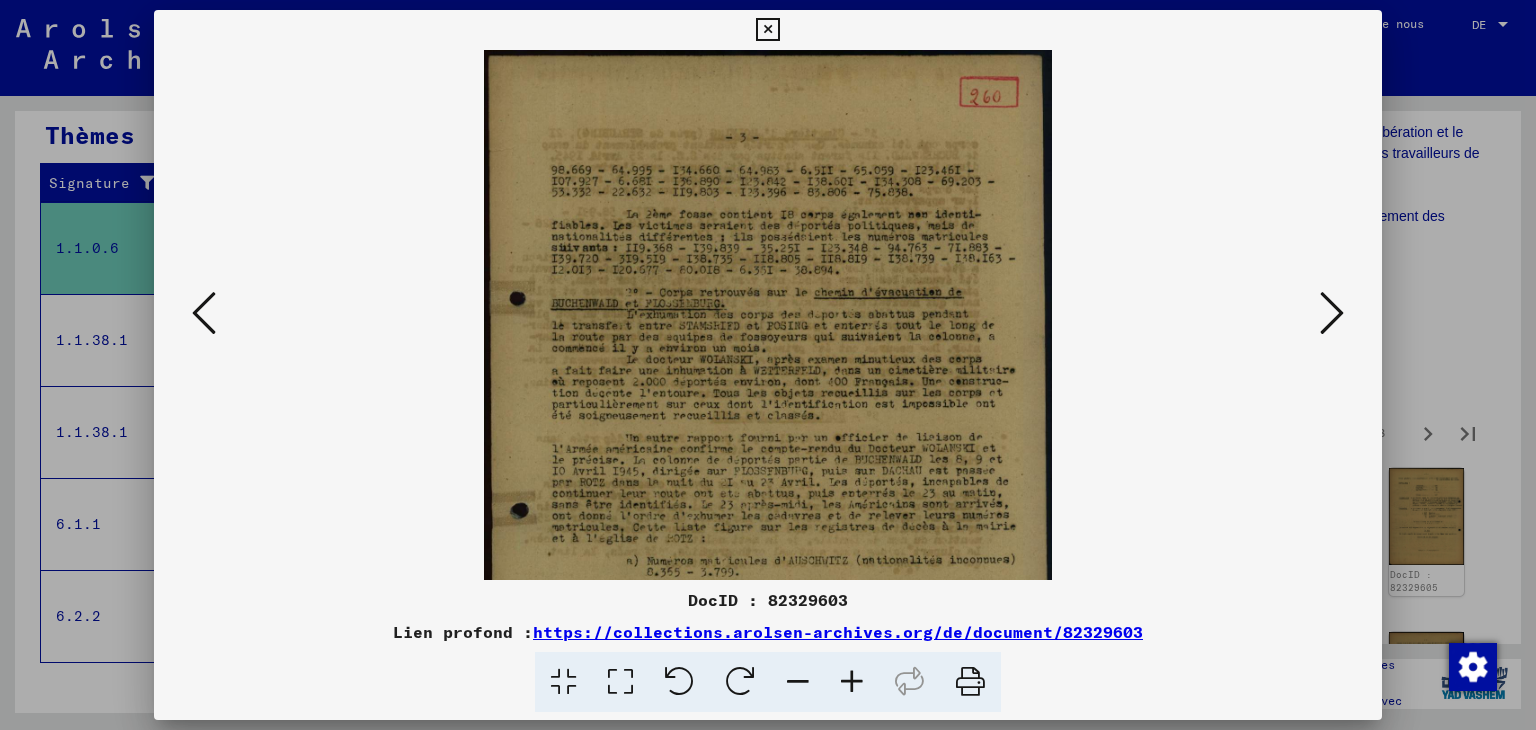 click at bounding box center [852, 682] 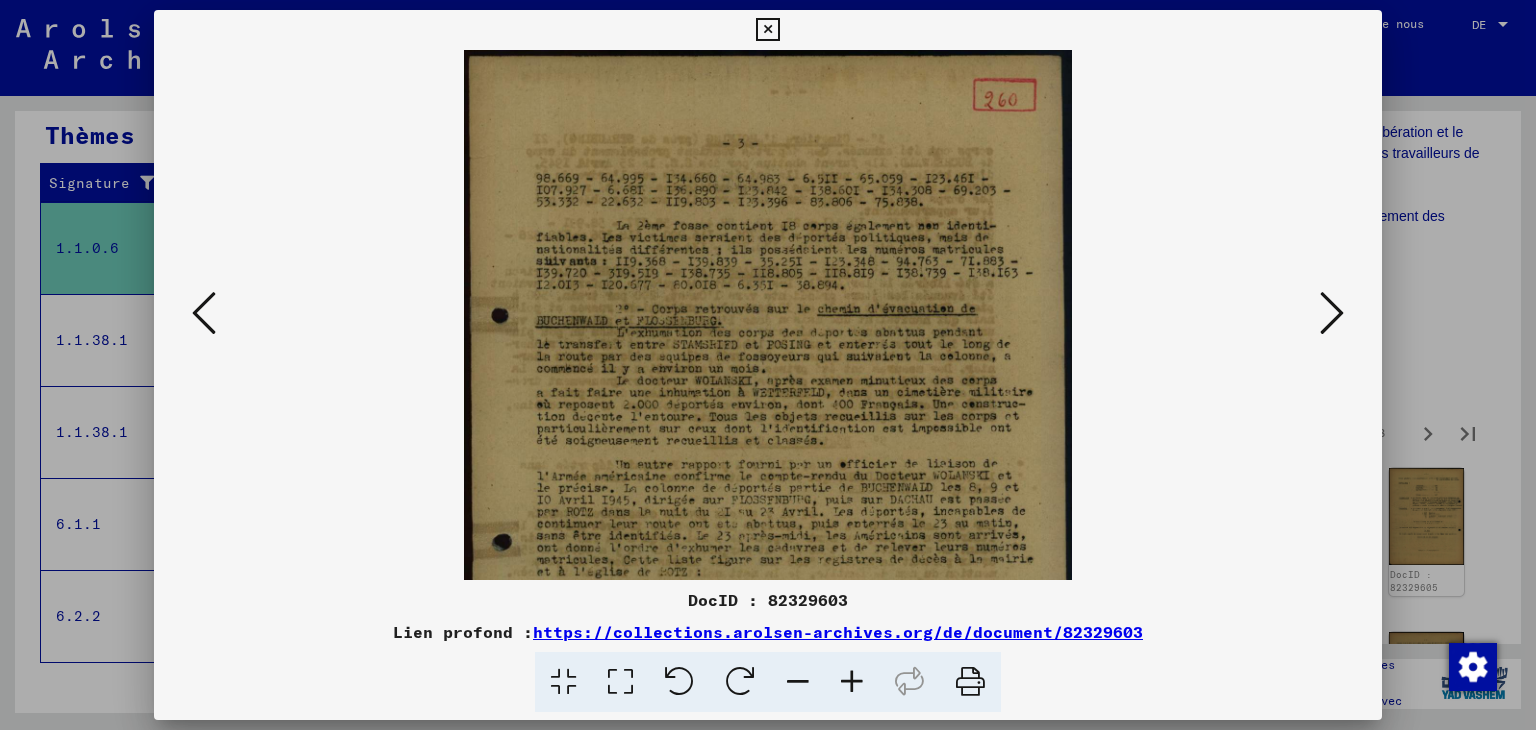 click at bounding box center (852, 682) 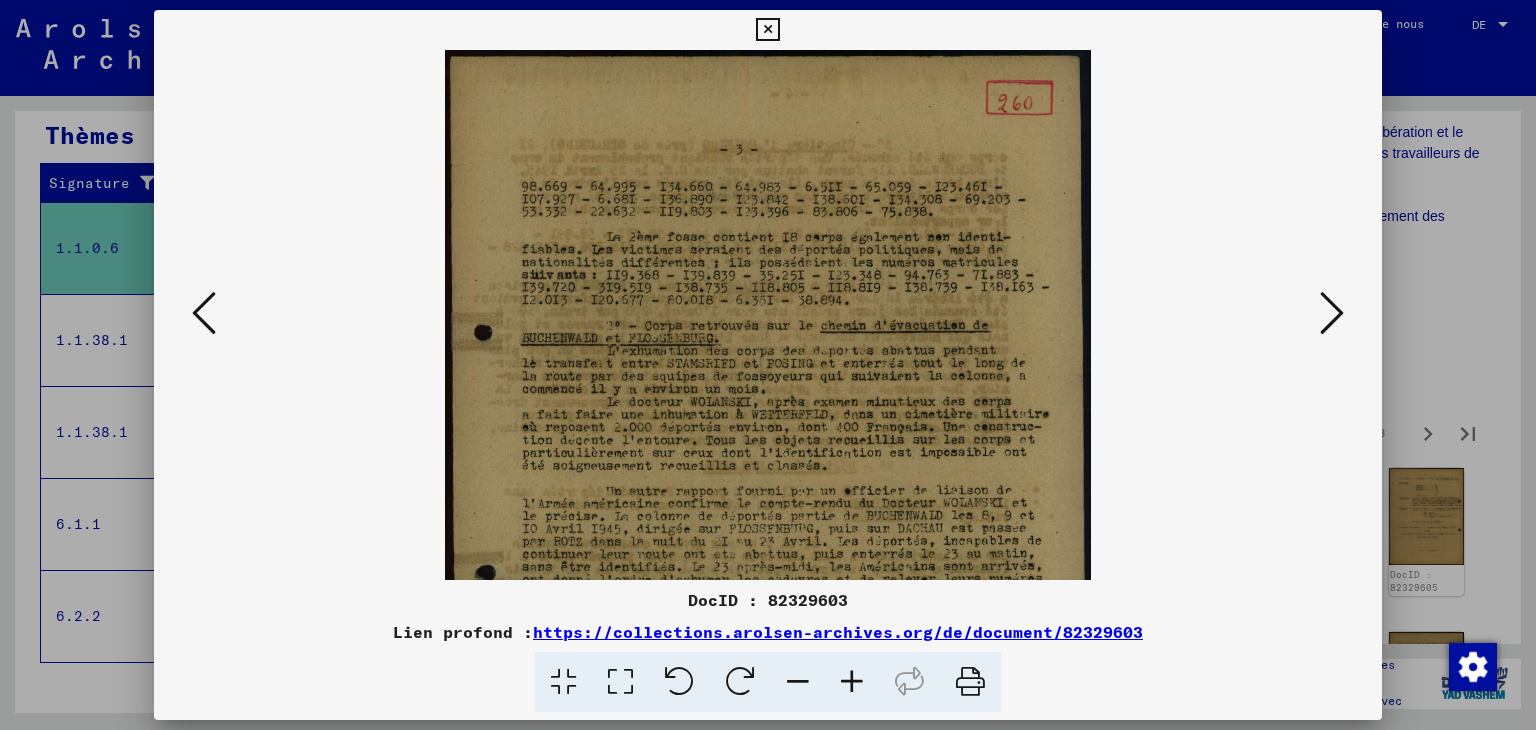 click at bounding box center (852, 682) 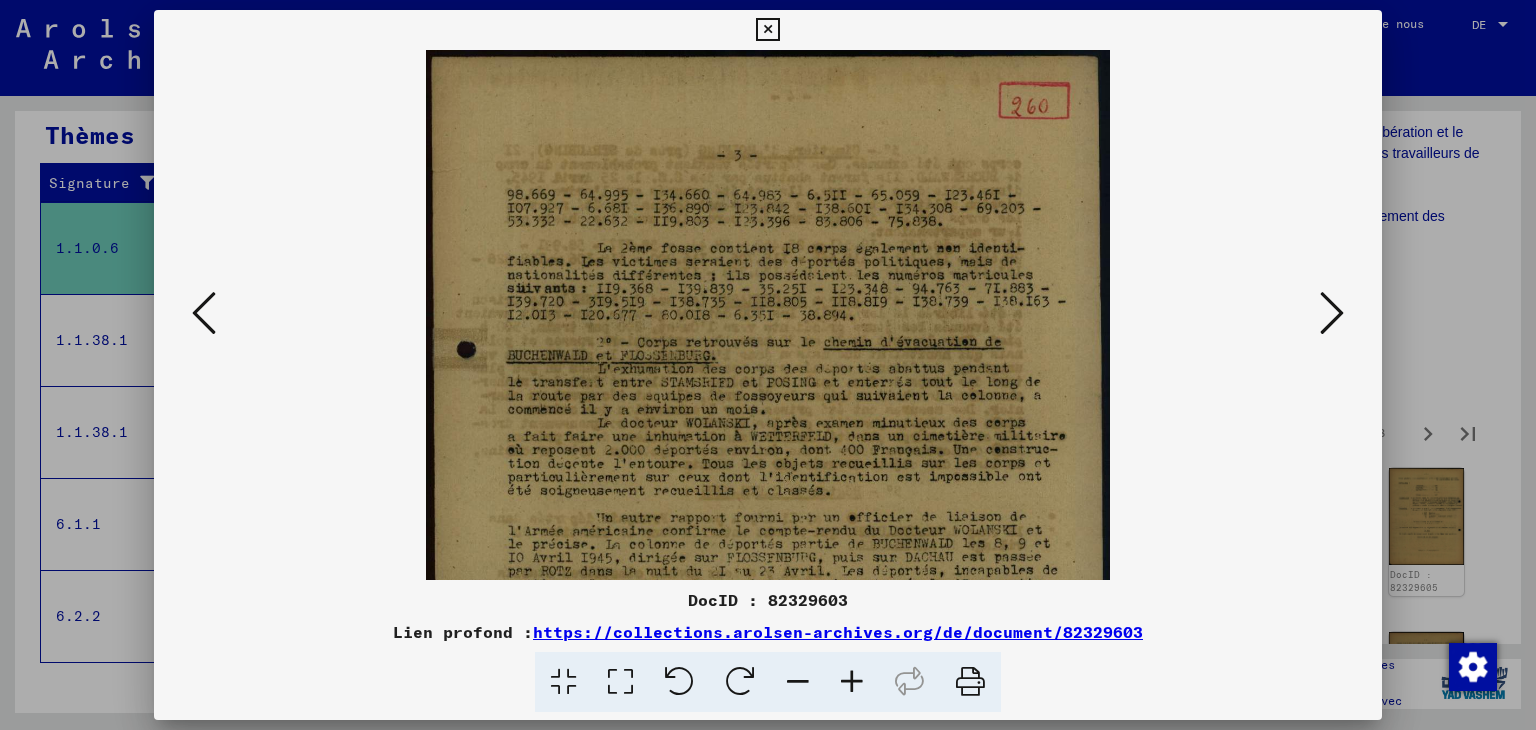 click at bounding box center (852, 682) 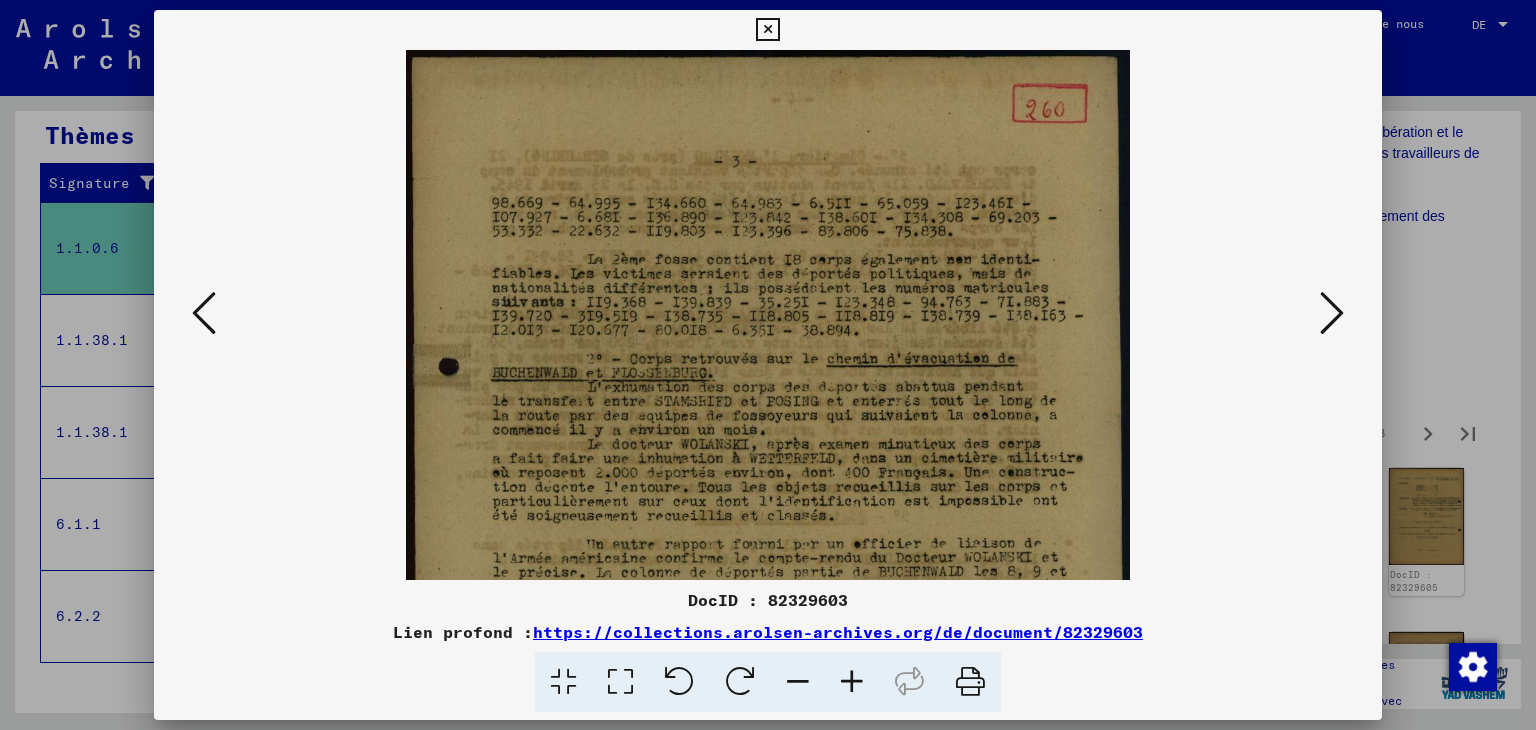 click at bounding box center (852, 682) 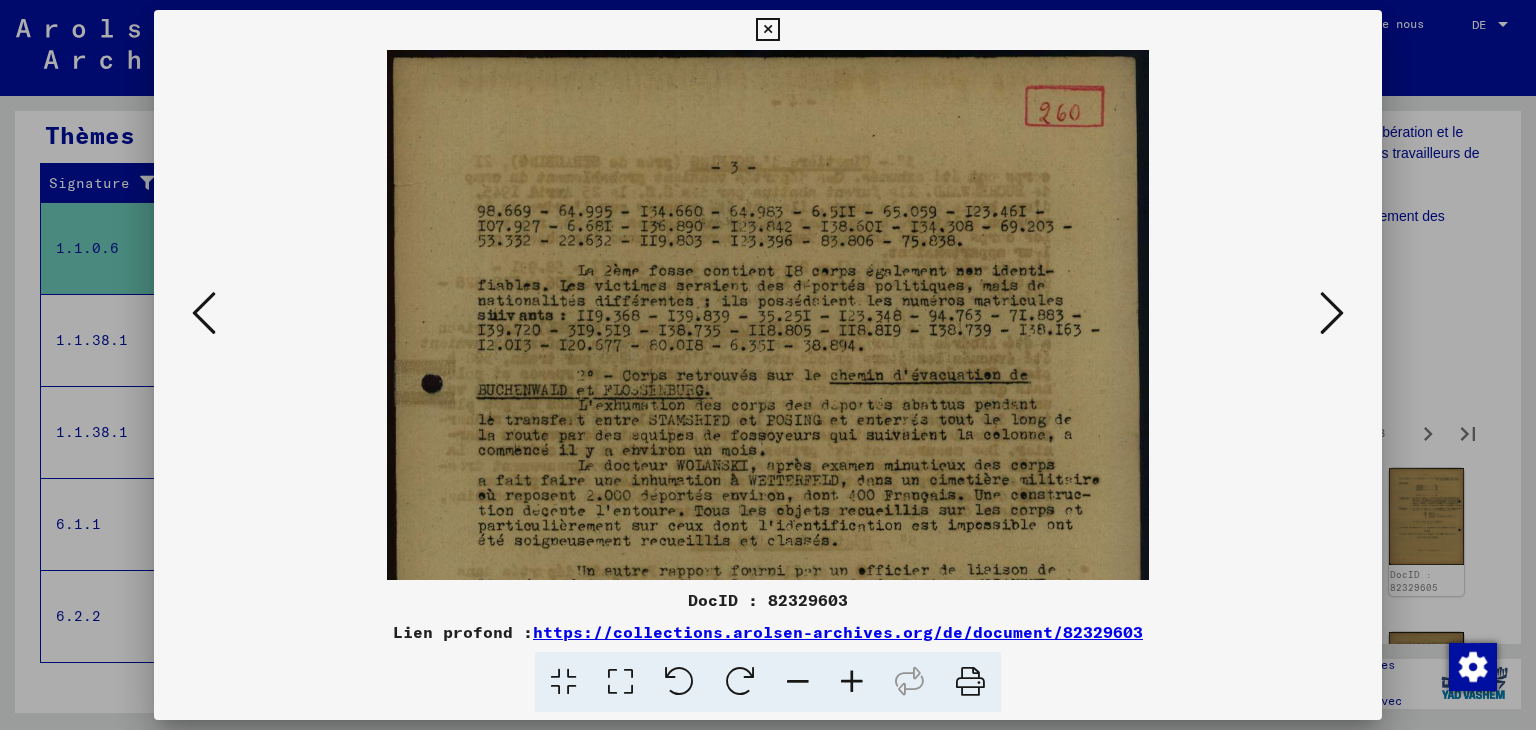 click at bounding box center (852, 682) 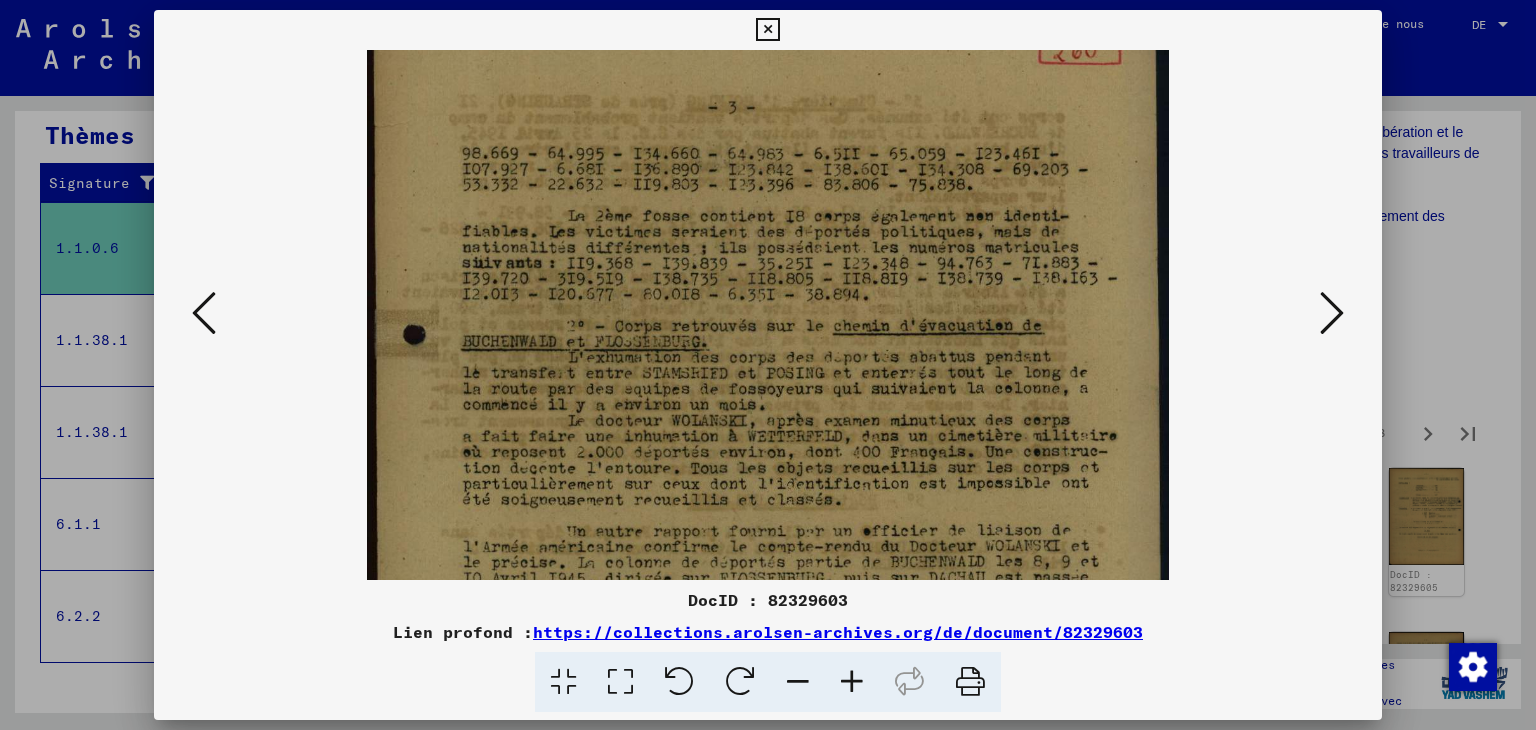 drag, startPoint x: 901, startPoint y: 492, endPoint x: 872, endPoint y: 311, distance: 183.30849 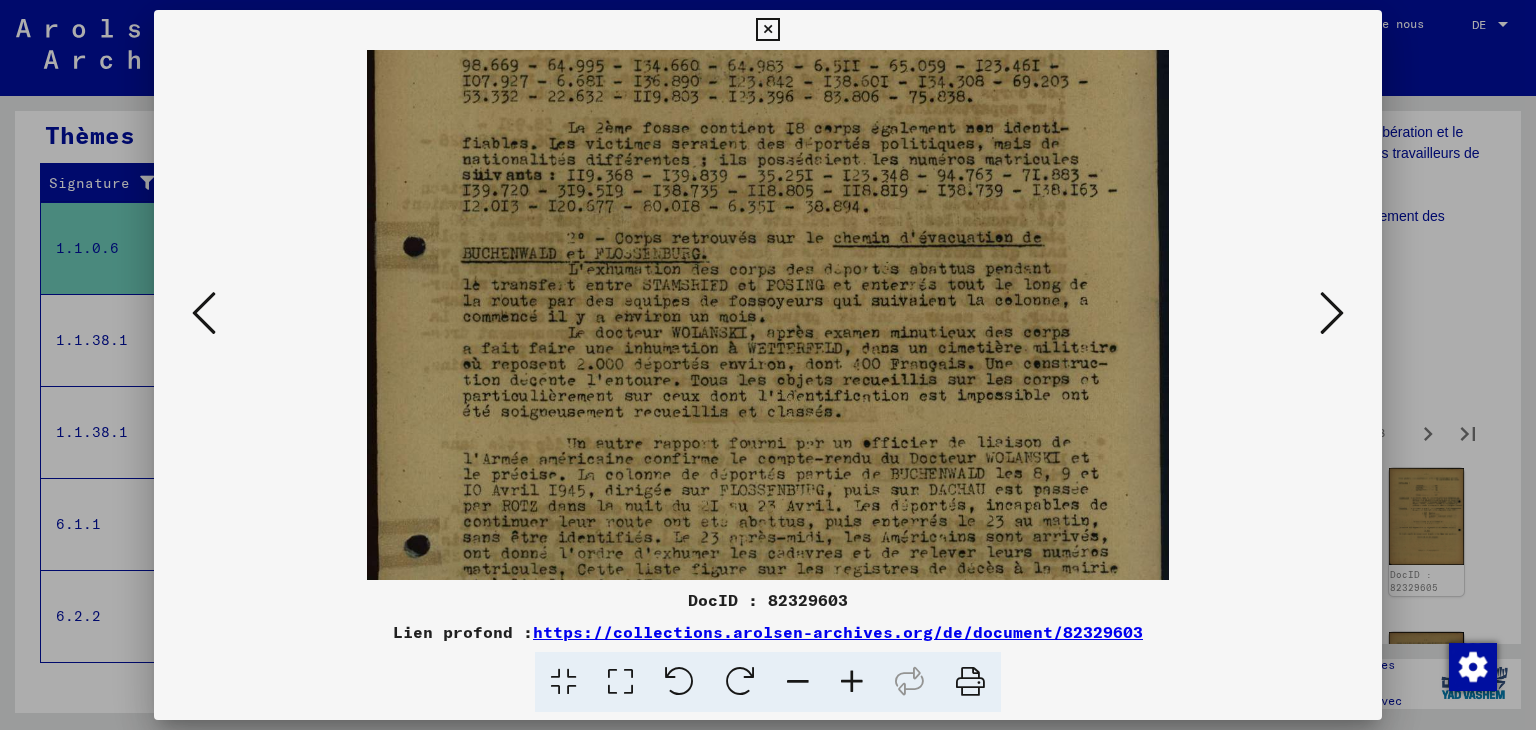 drag, startPoint x: 925, startPoint y: 443, endPoint x: 904, endPoint y: 303, distance: 141.56624 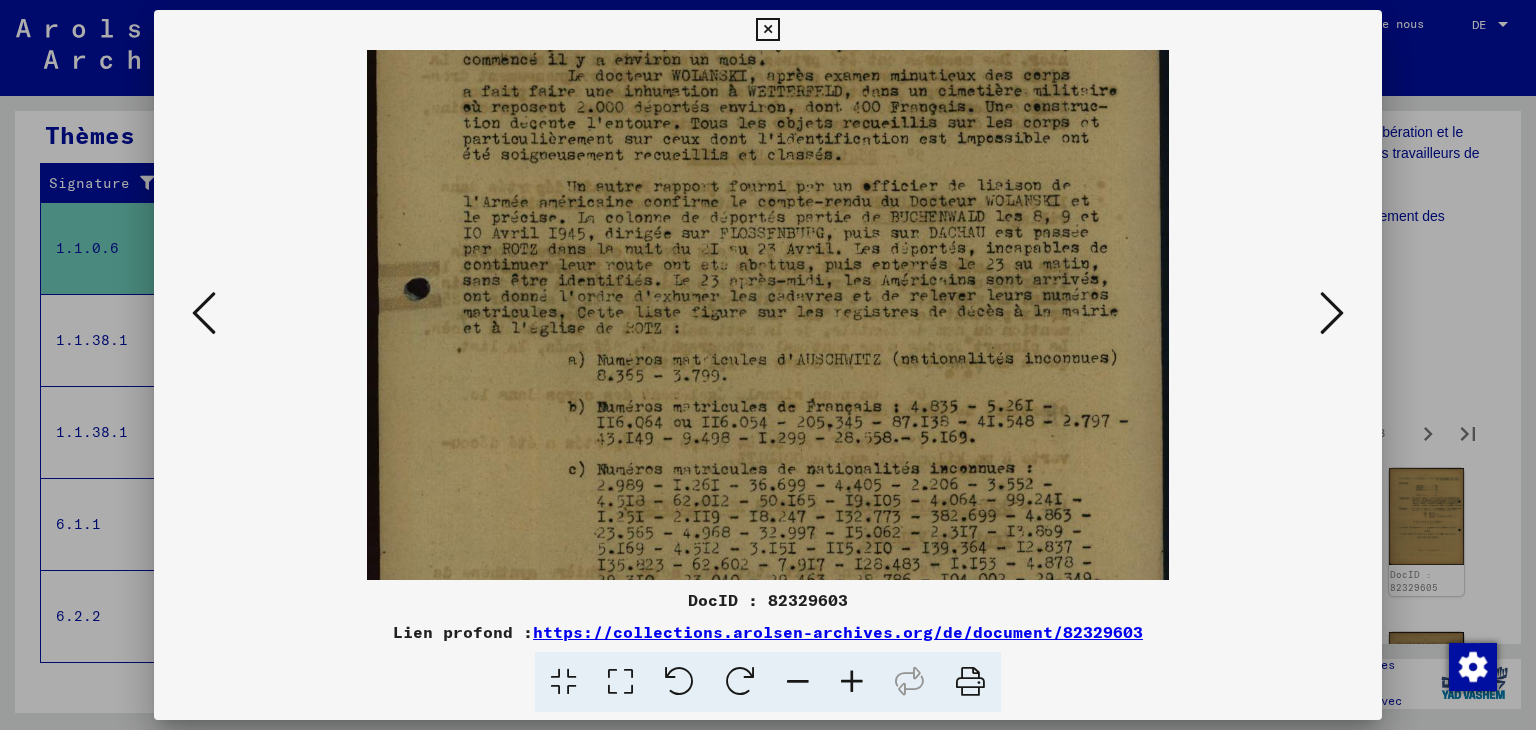 drag, startPoint x: 956, startPoint y: 510, endPoint x: 941, endPoint y: 357, distance: 153.73354 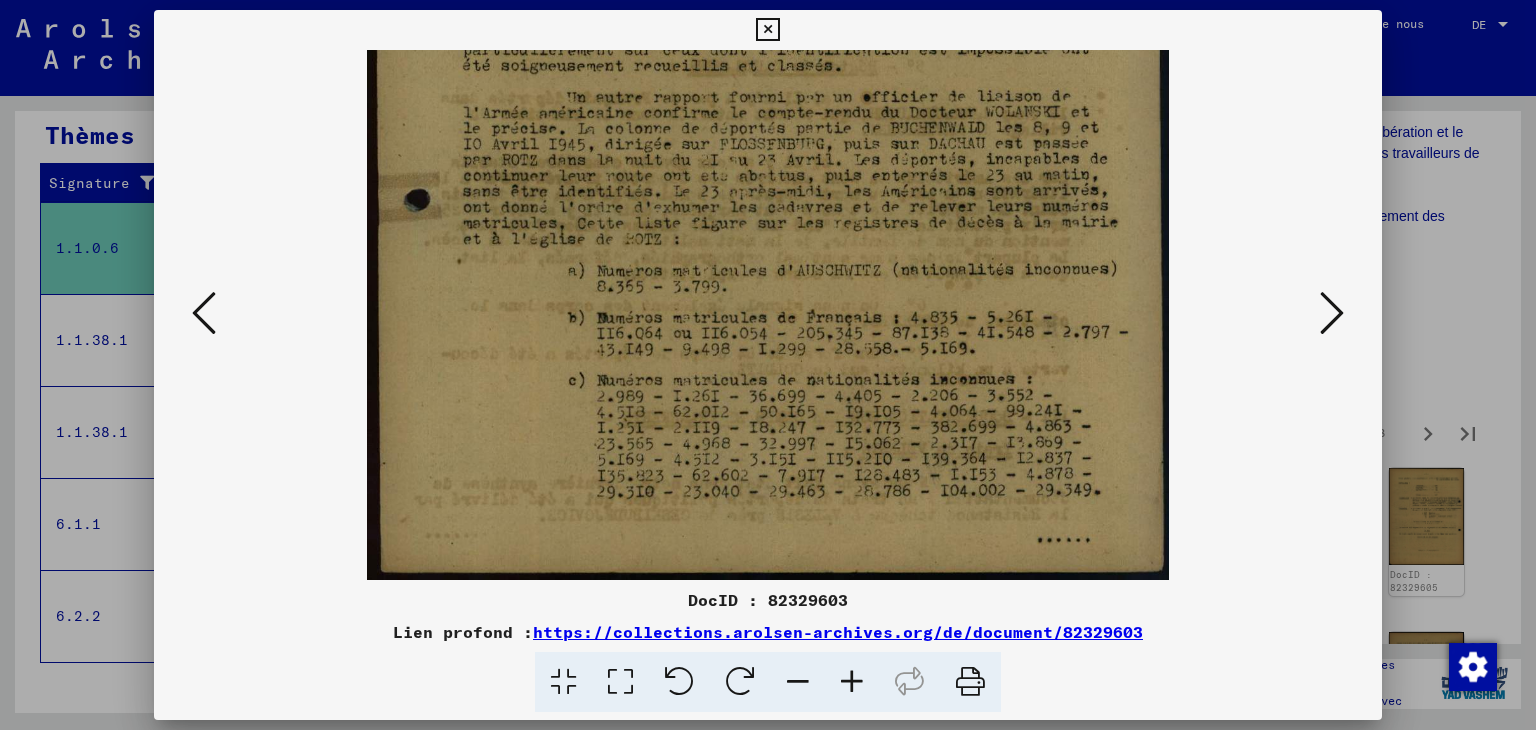 drag, startPoint x: 964, startPoint y: 489, endPoint x: 930, endPoint y: 315, distance: 177.29073 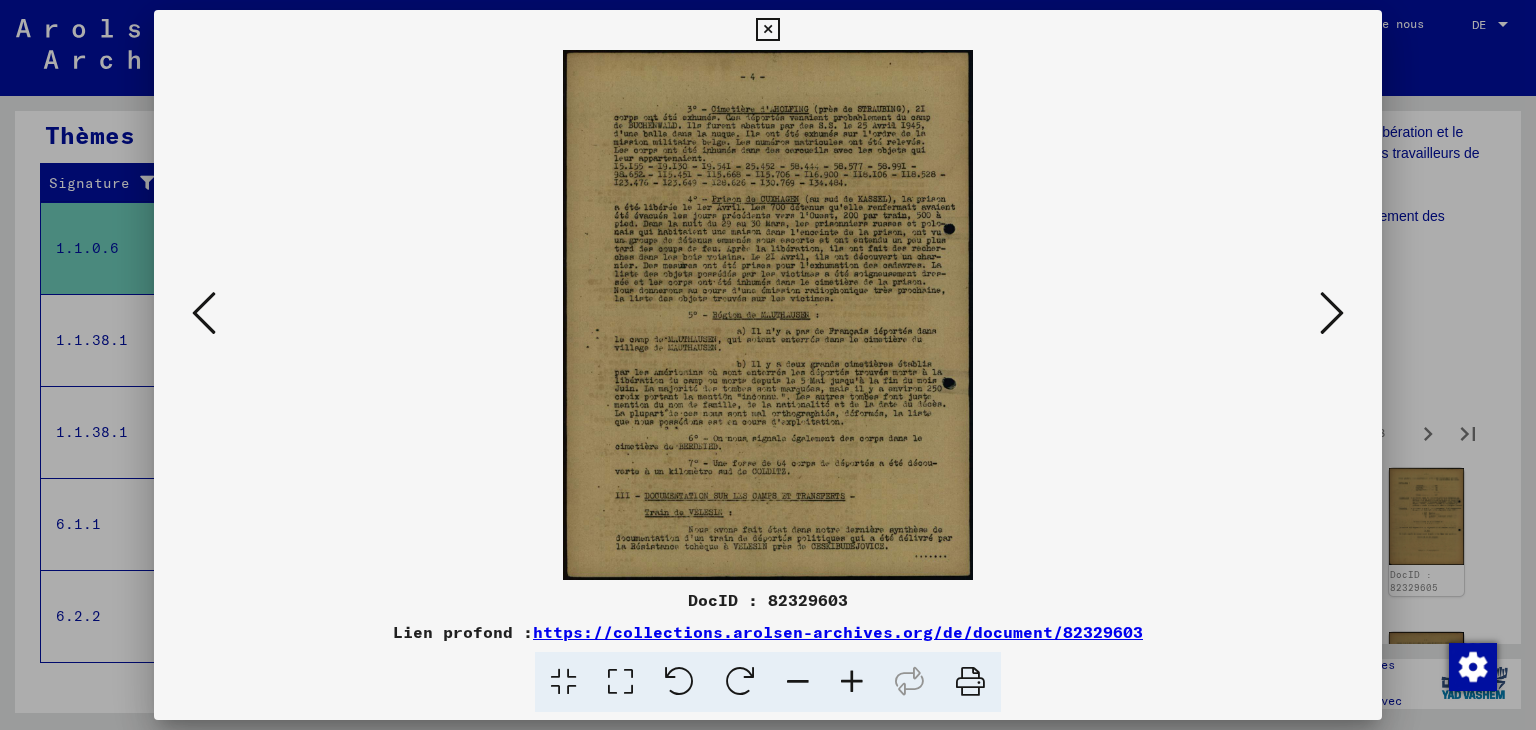 click at bounding box center (852, 682) 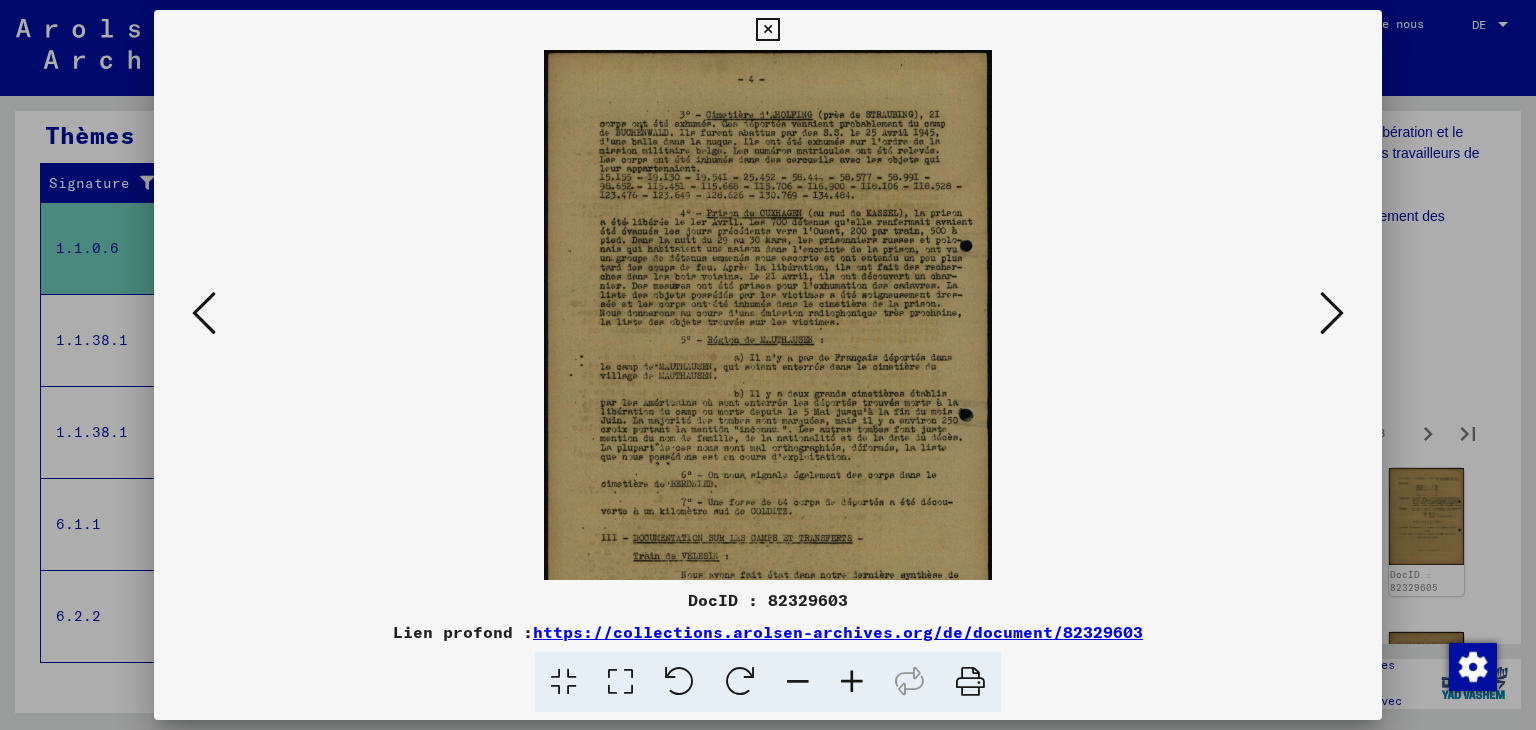 click at bounding box center [852, 682] 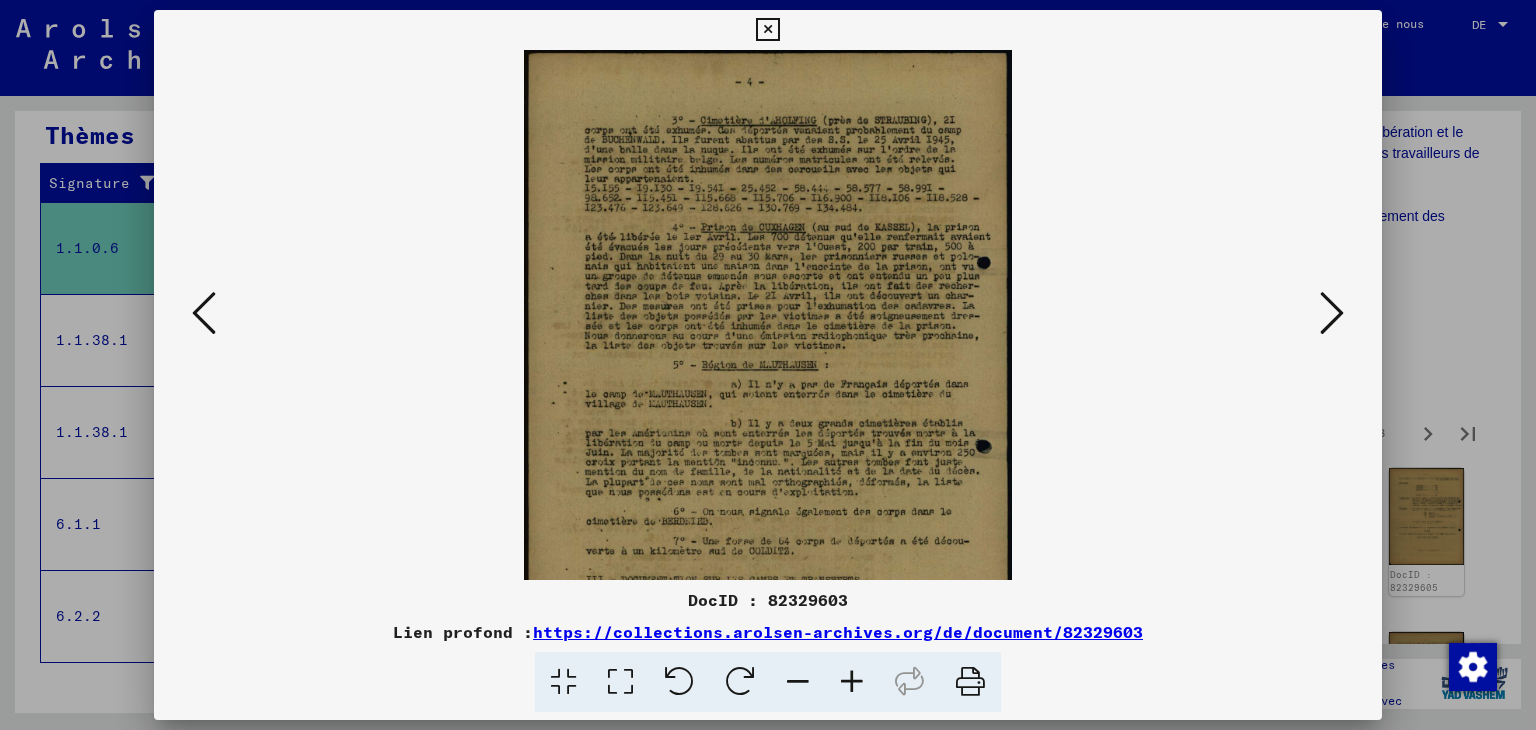click at bounding box center [852, 682] 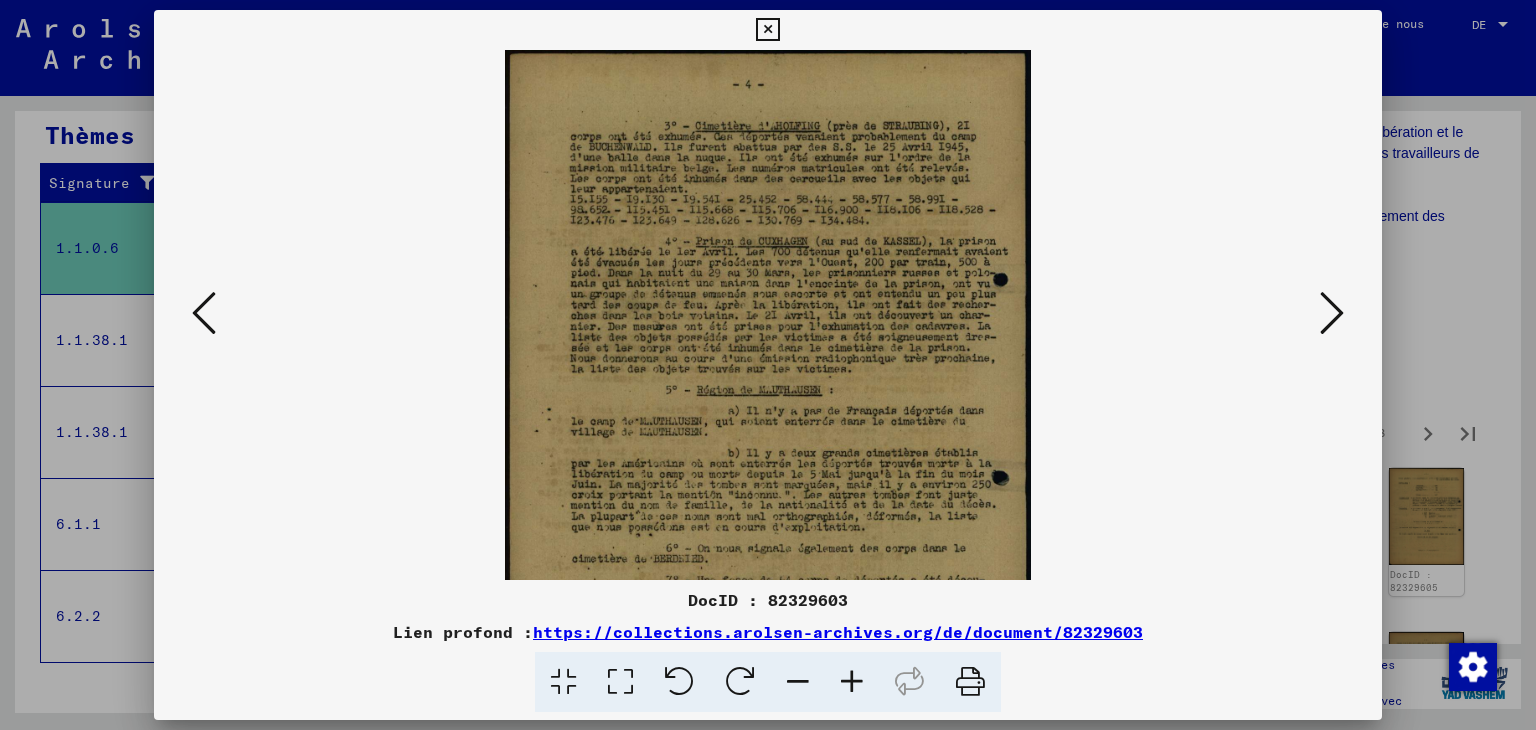 click at bounding box center [852, 682] 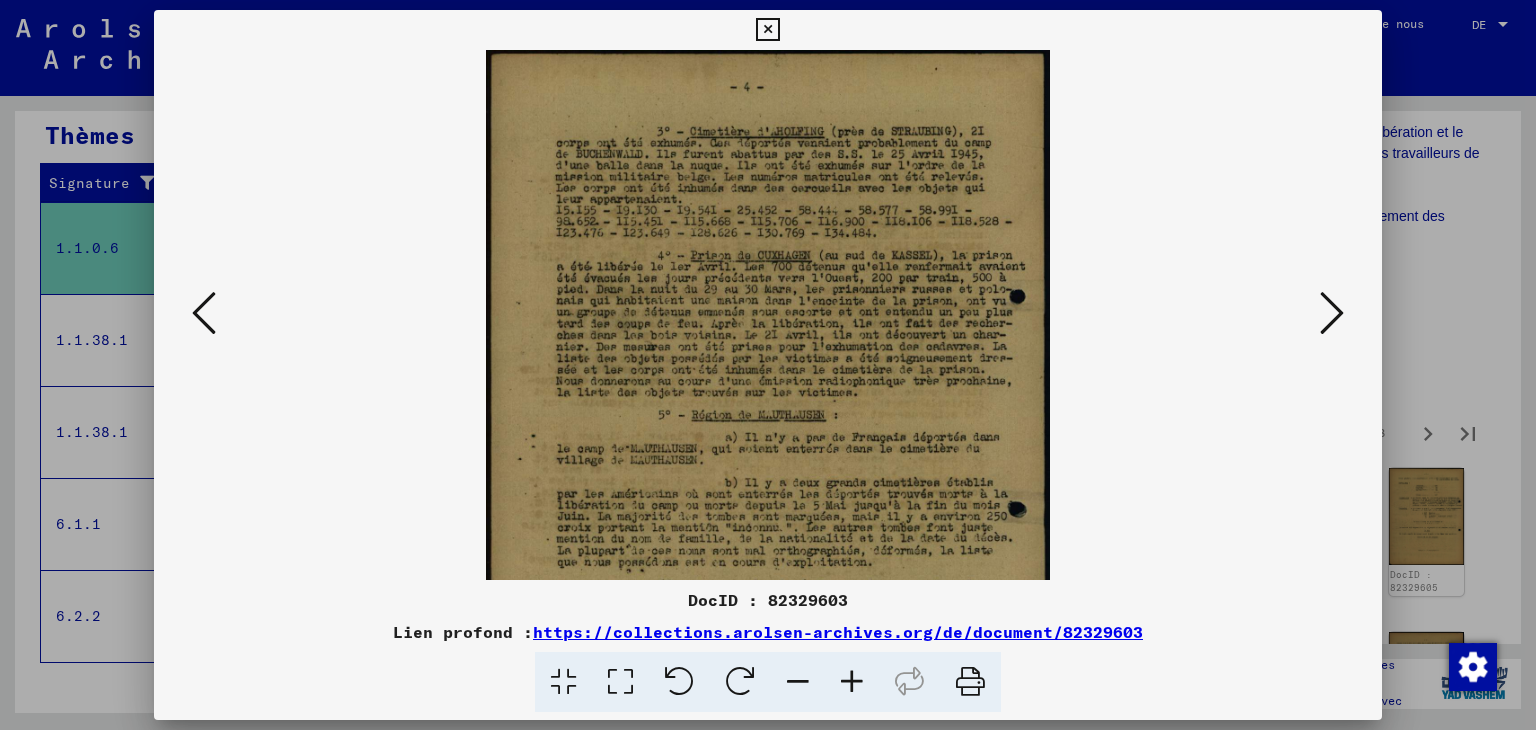 click at bounding box center [852, 682] 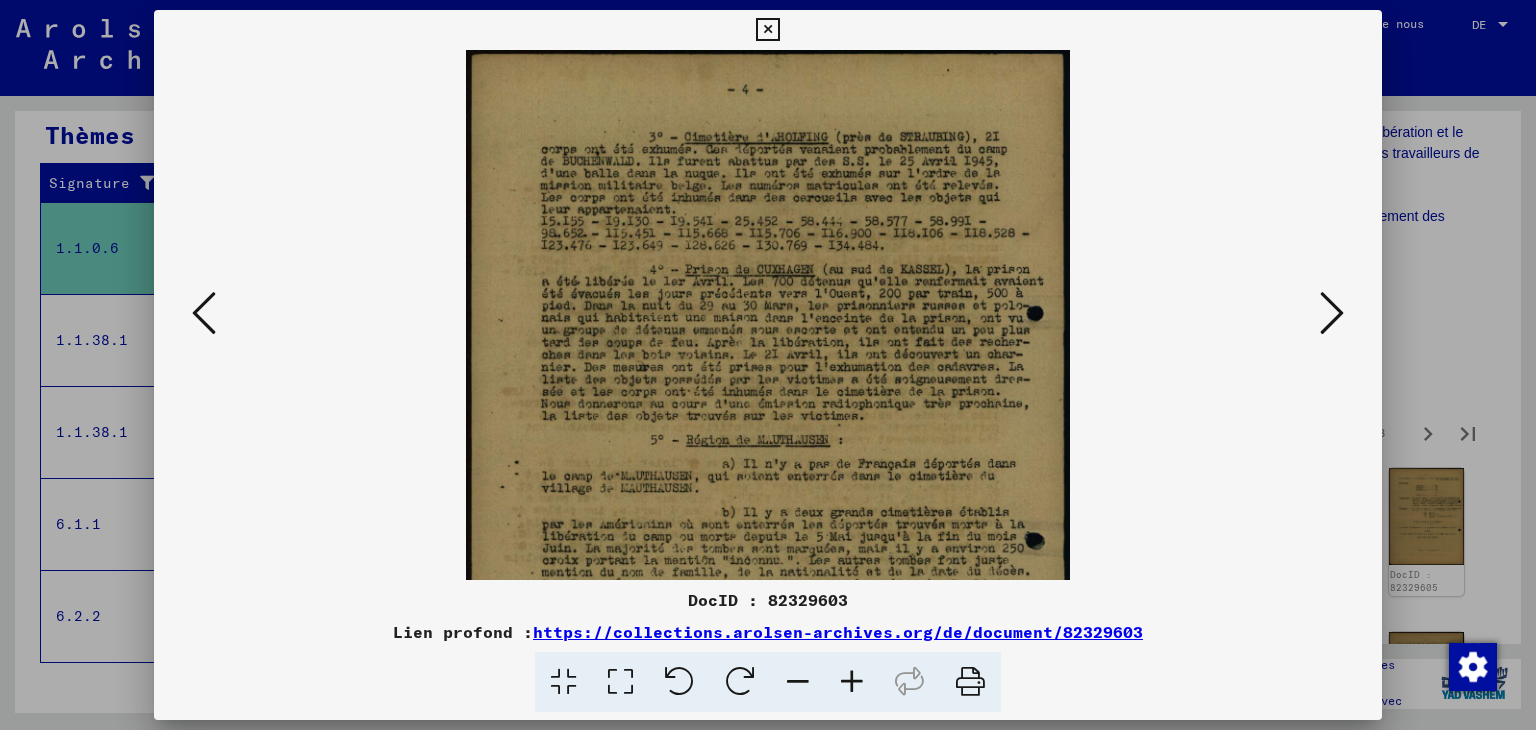 click at bounding box center (852, 682) 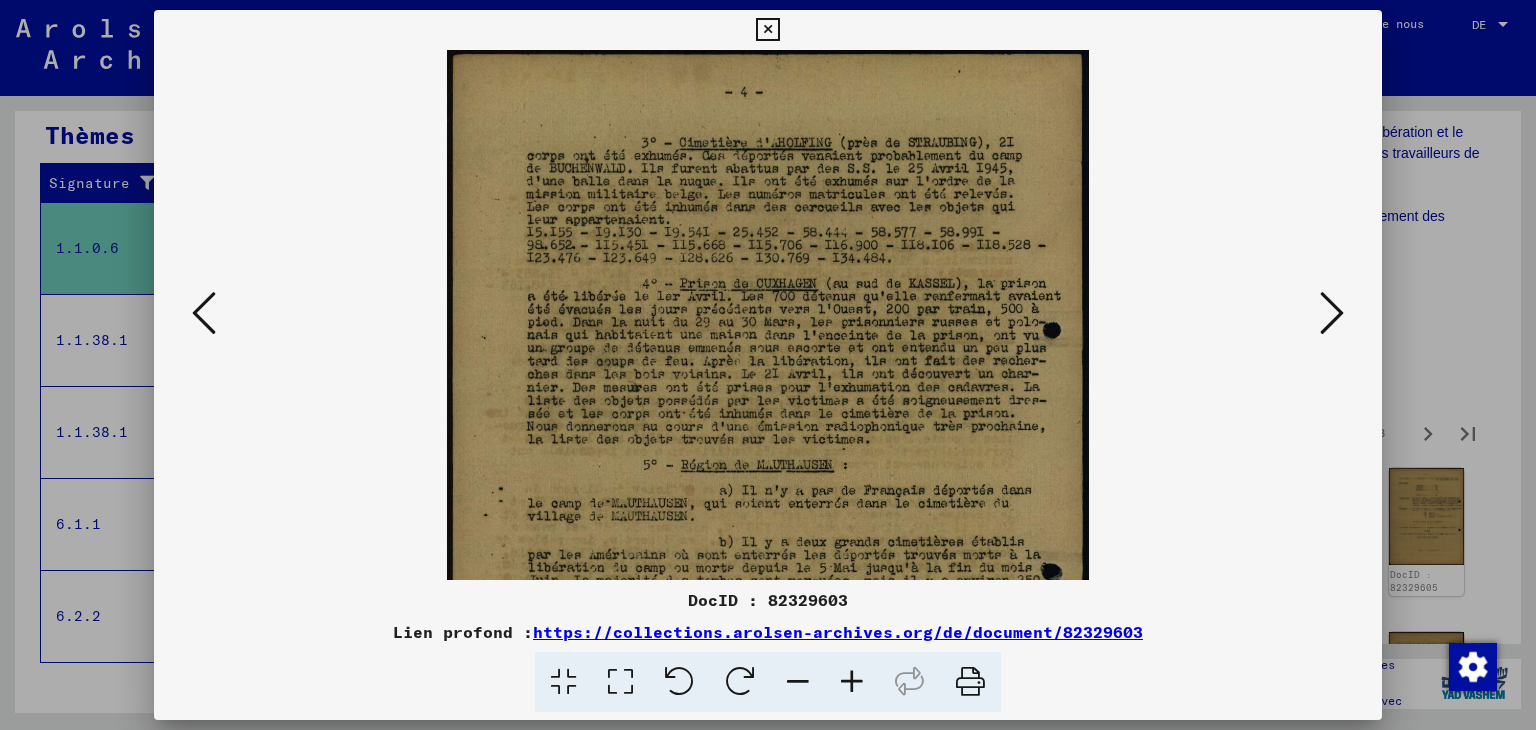 click at bounding box center [852, 682] 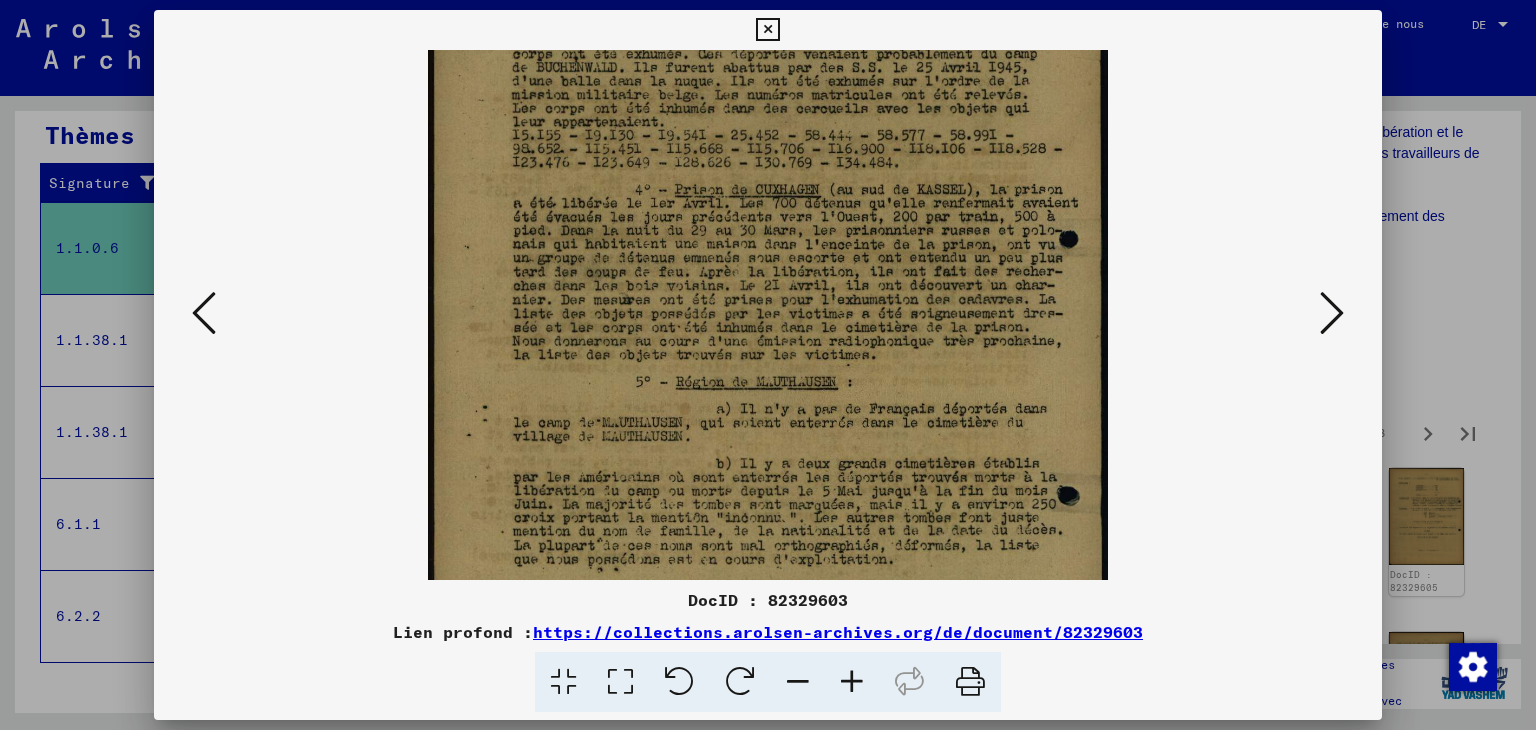 drag, startPoint x: 822, startPoint y: 494, endPoint x: 822, endPoint y: 277, distance: 217 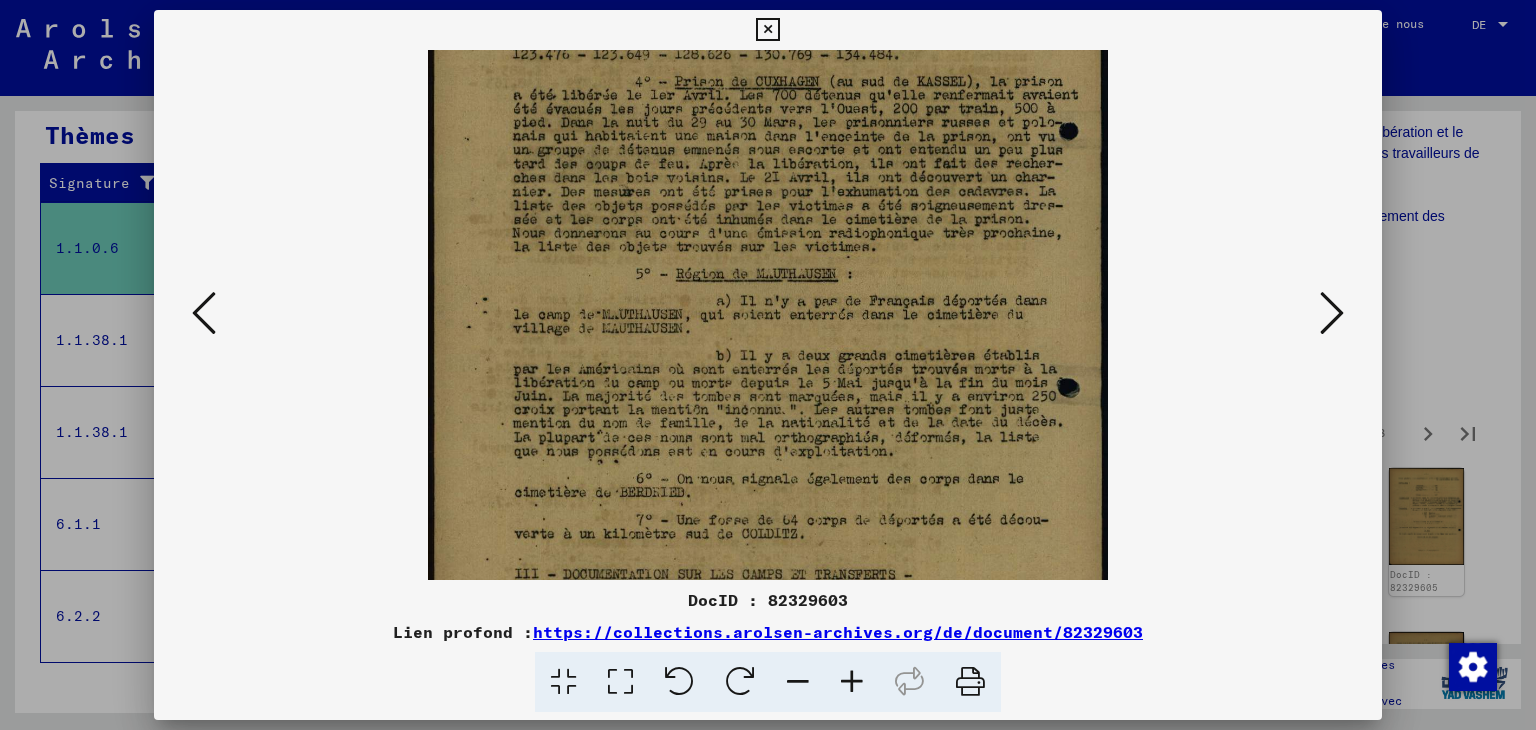 drag, startPoint x: 880, startPoint y: 248, endPoint x: 884, endPoint y: 273, distance: 25.317978 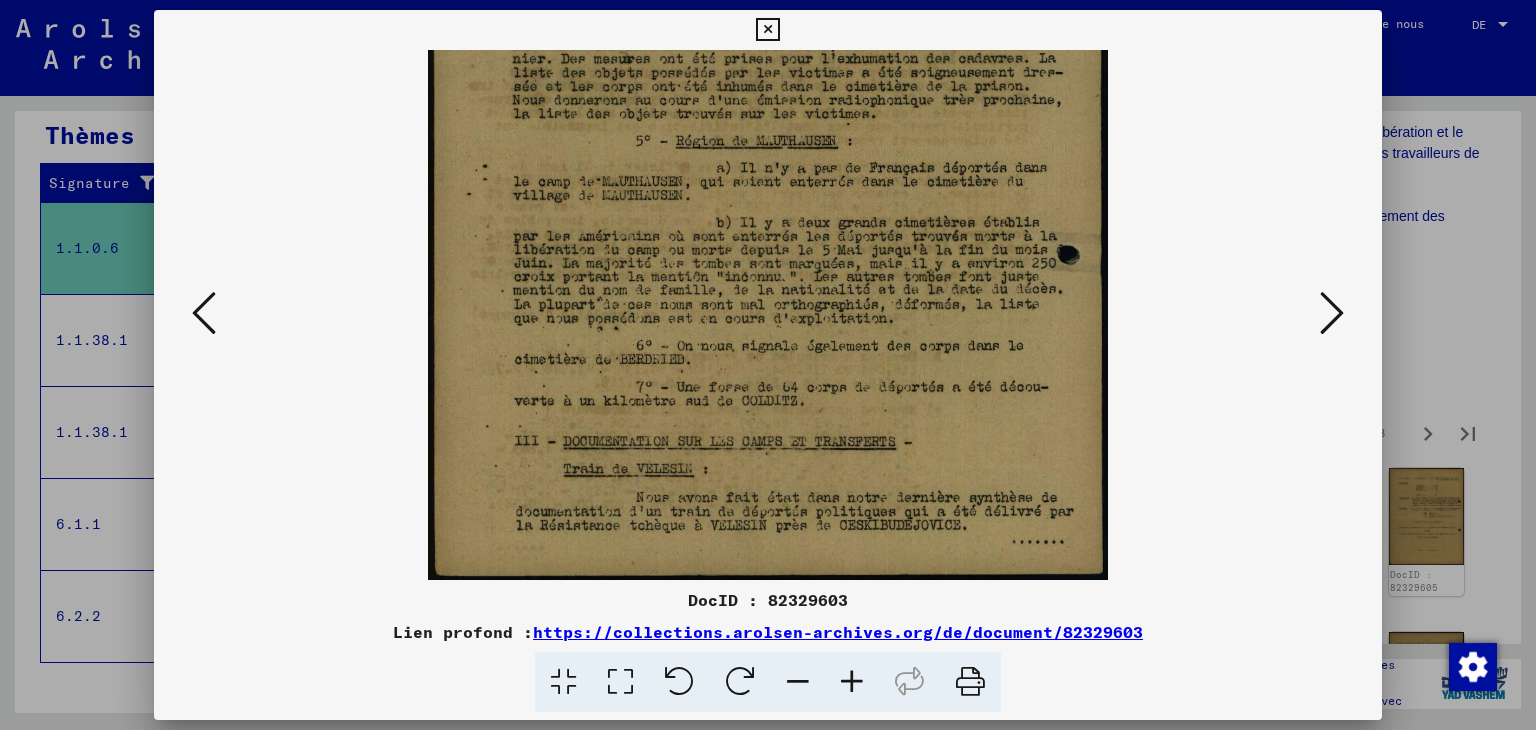 drag, startPoint x: 907, startPoint y: 470, endPoint x: 861, endPoint y: 250, distance: 224.75764 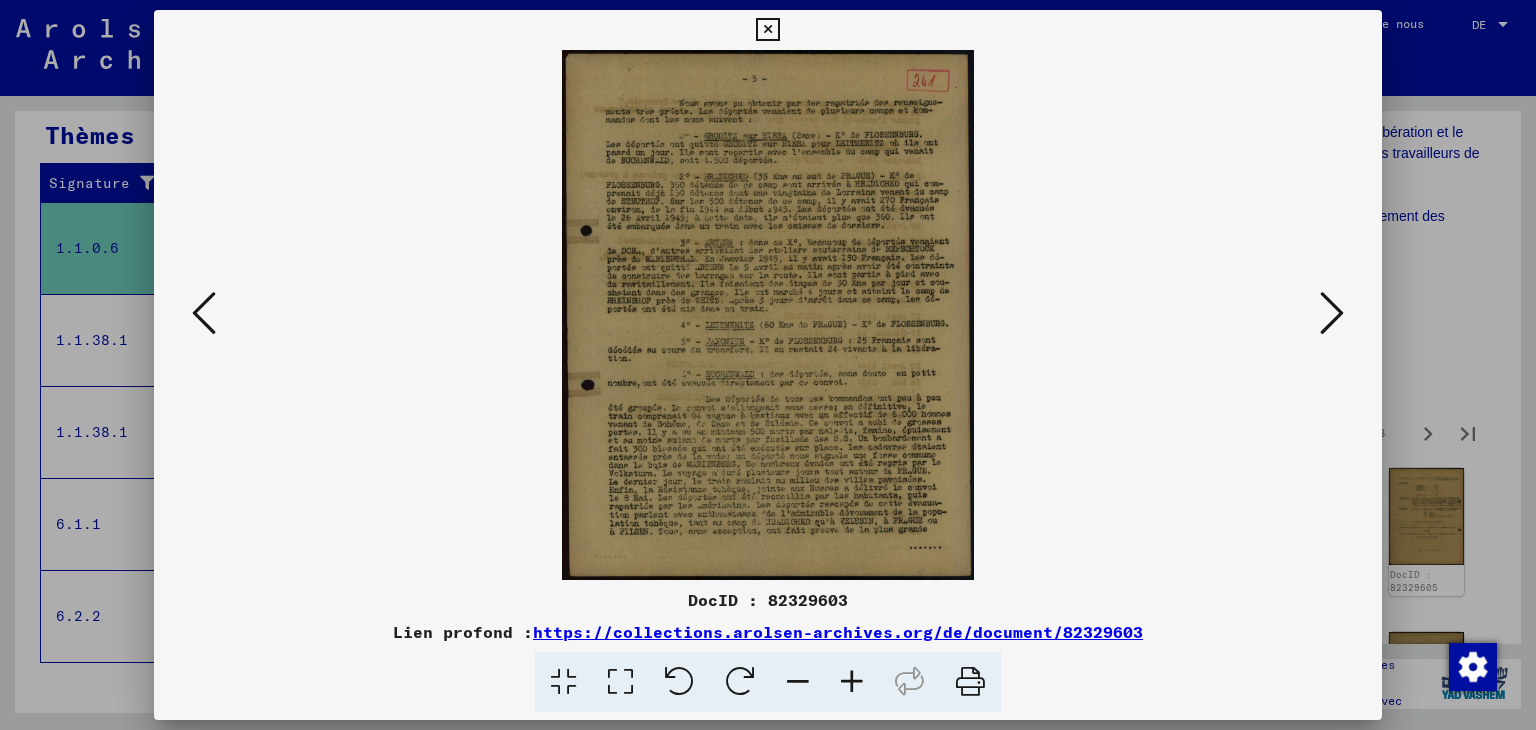 click at bounding box center (852, 682) 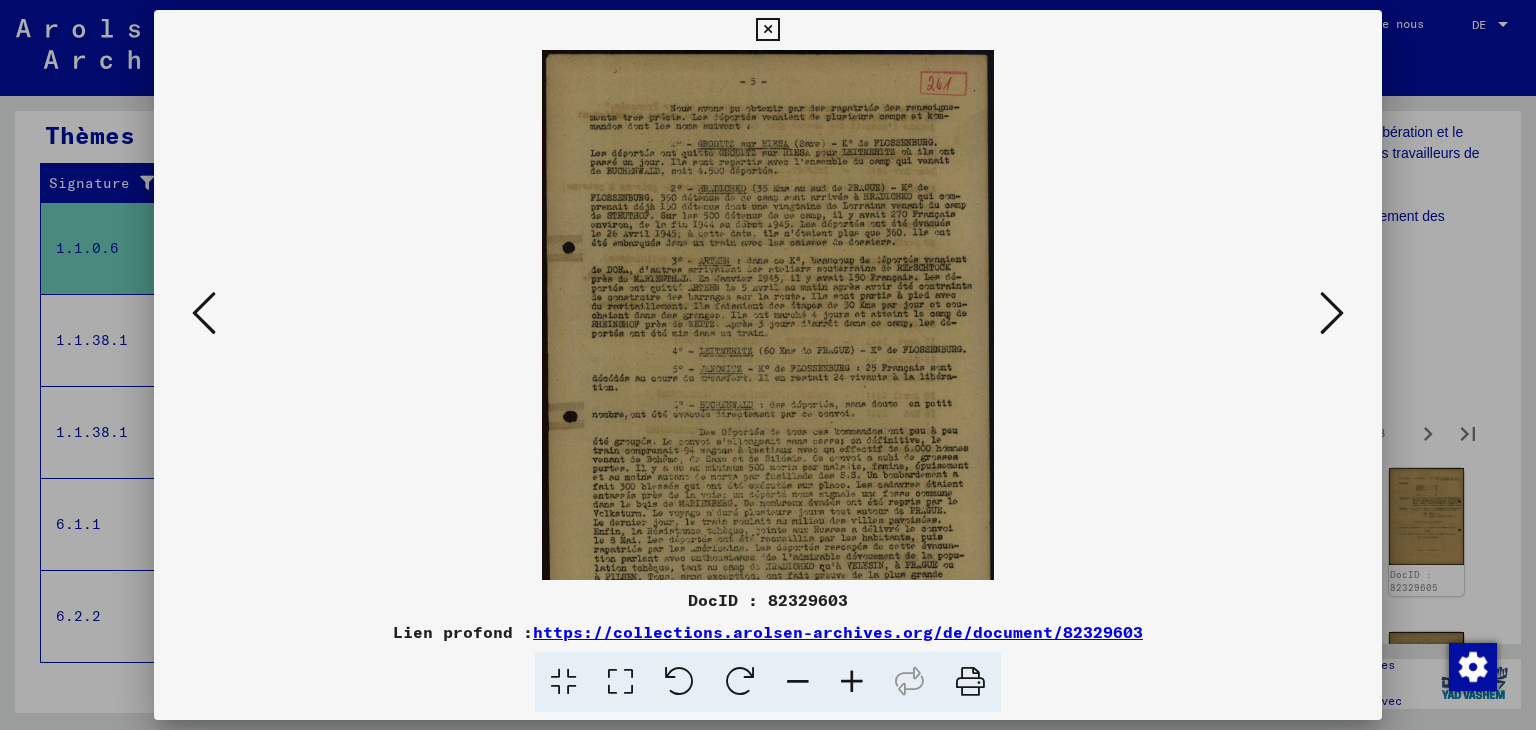 click at bounding box center (852, 682) 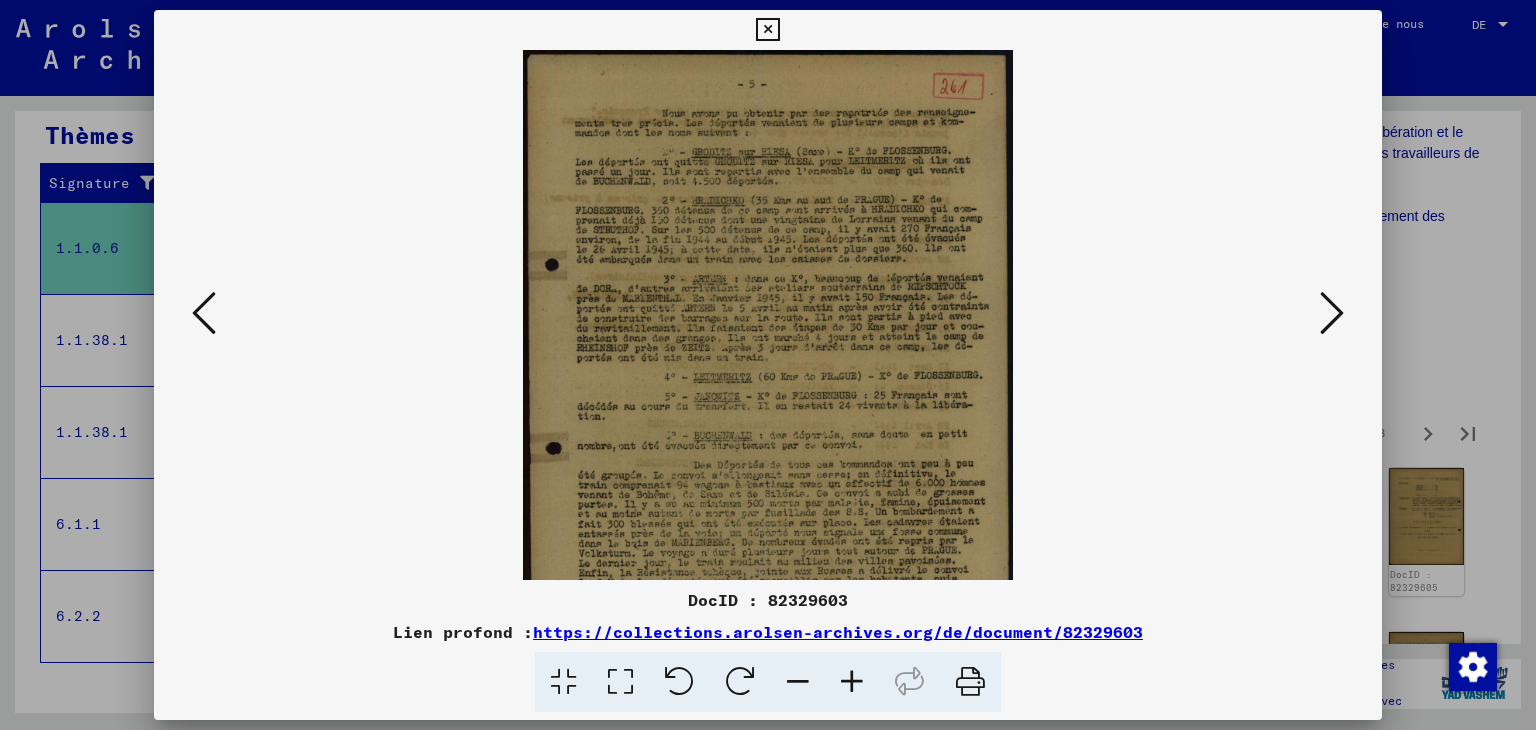 click at bounding box center (852, 682) 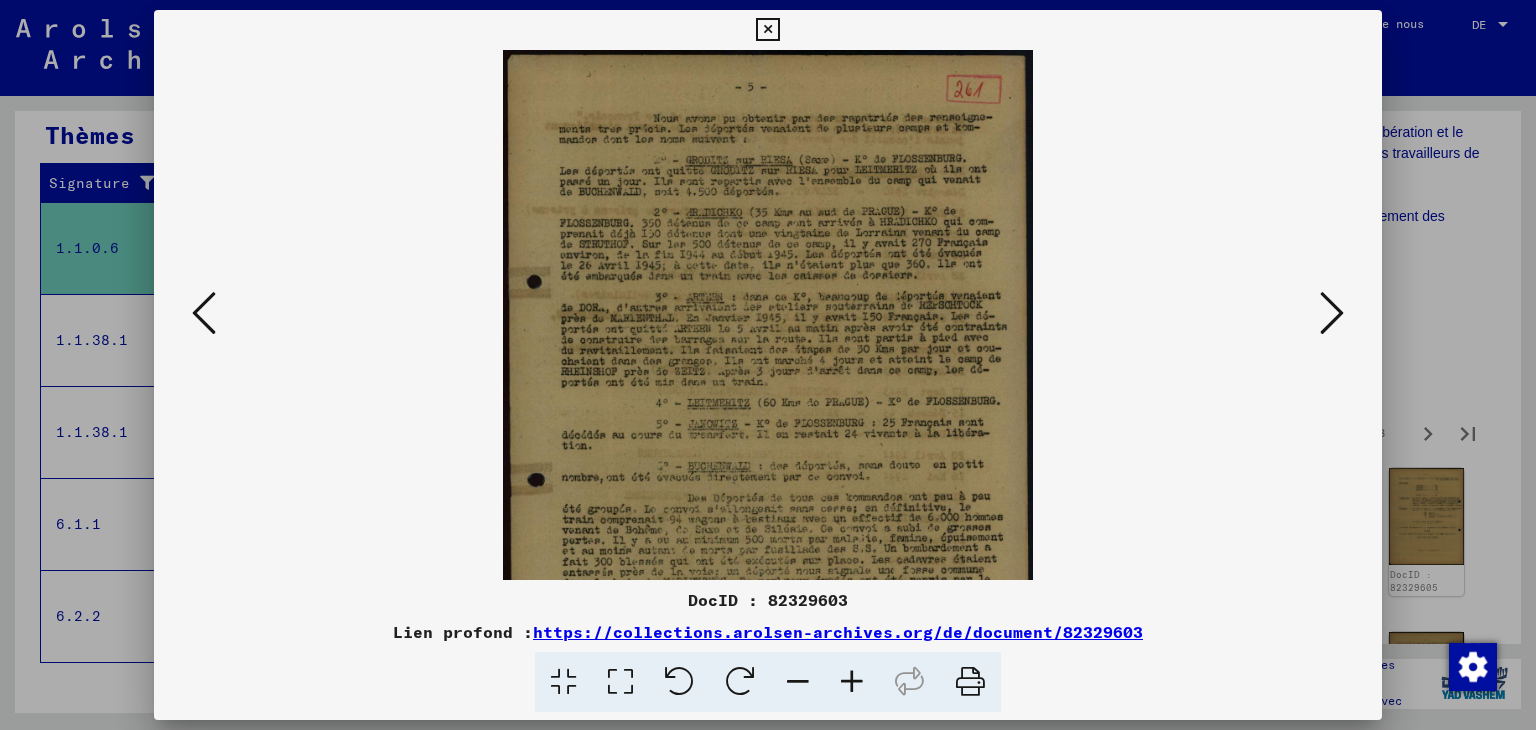click at bounding box center [852, 682] 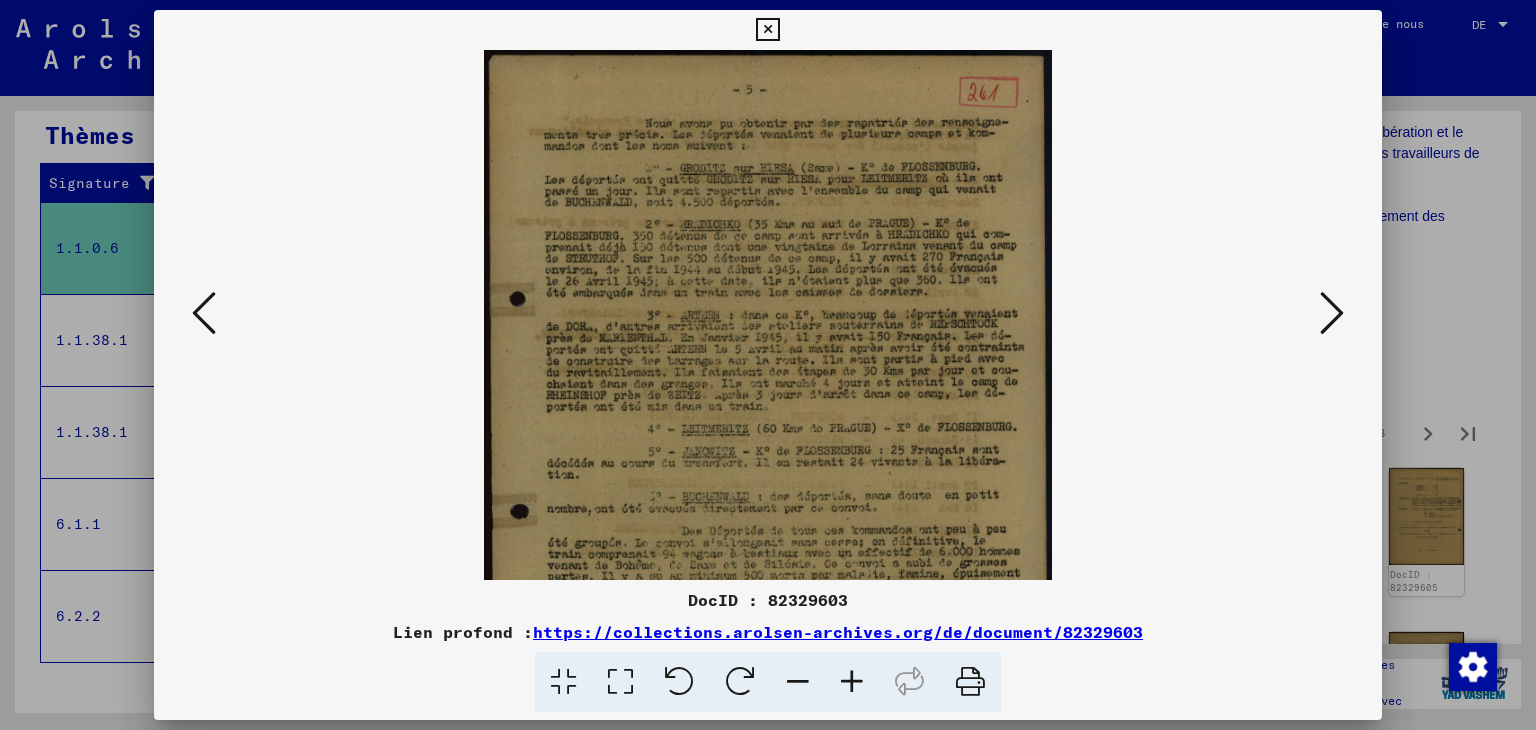 click at bounding box center [852, 682] 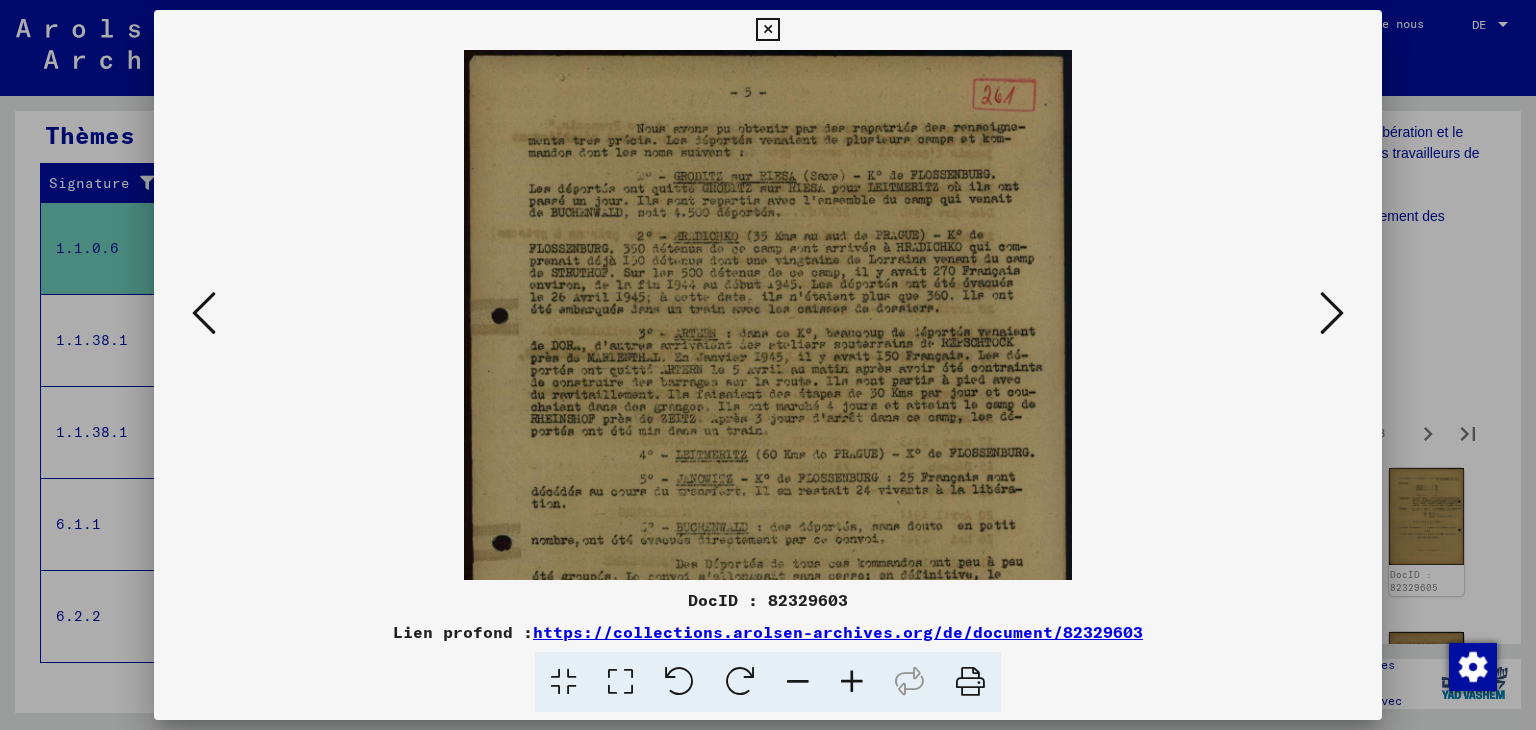 click at bounding box center [852, 682] 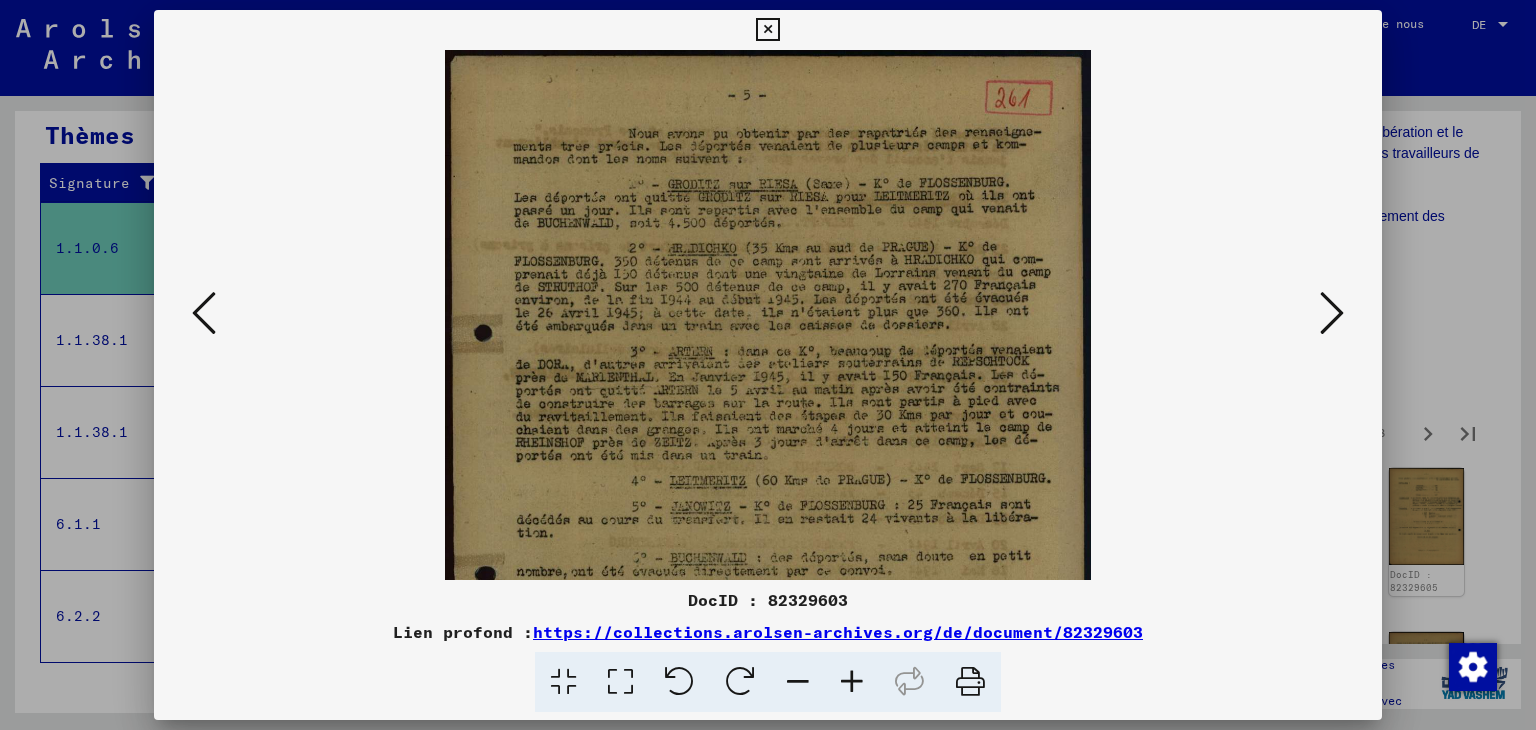 click at bounding box center [852, 682] 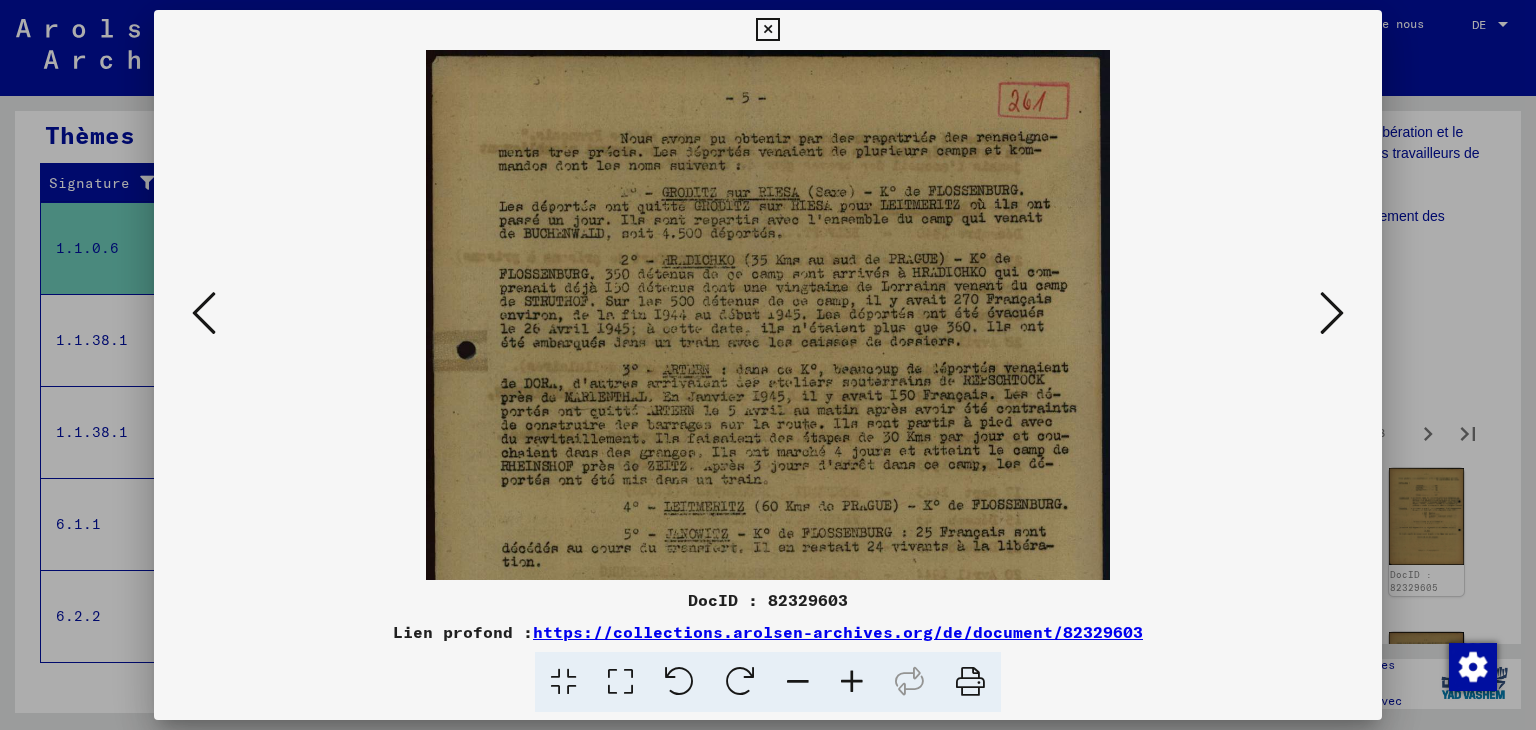 click at bounding box center (852, 682) 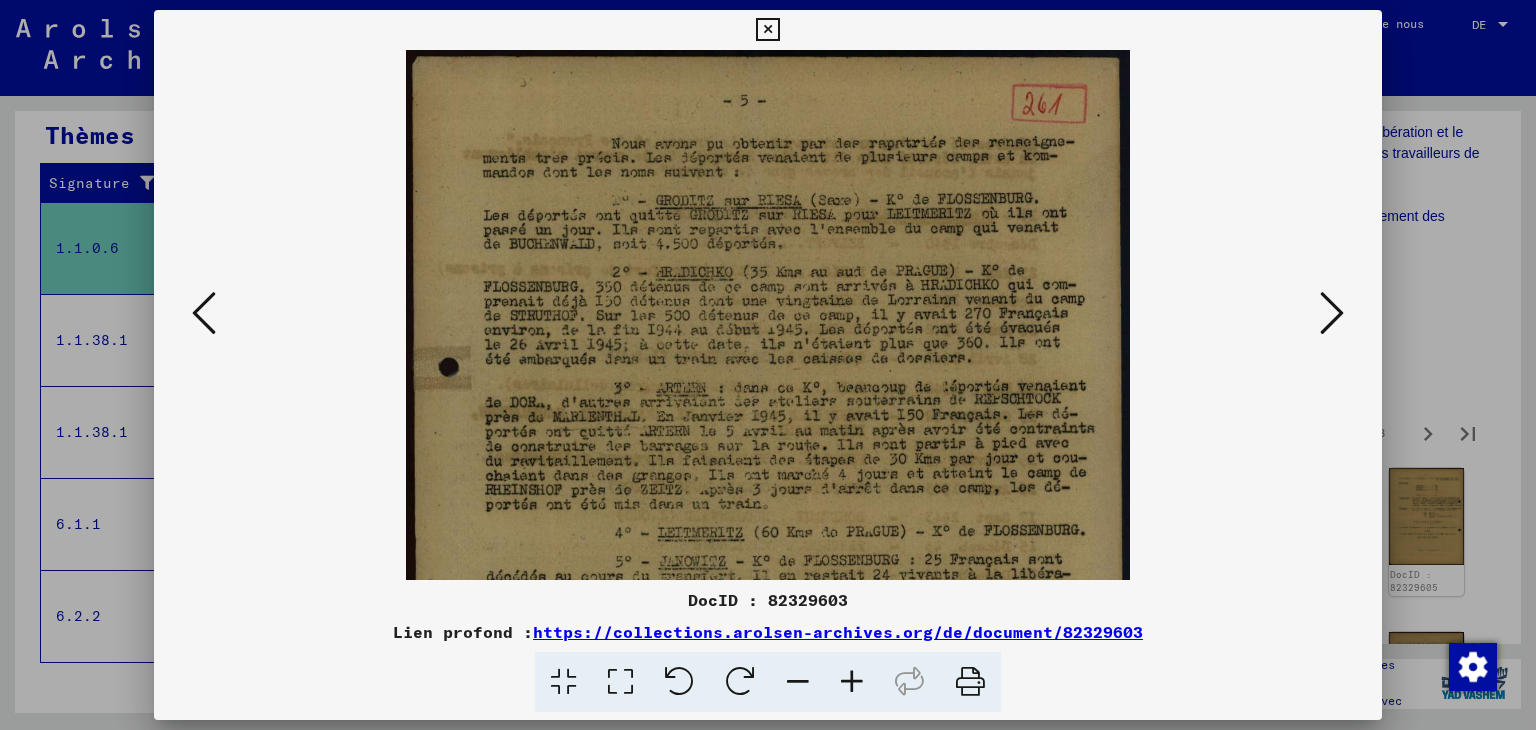 click at bounding box center (852, 682) 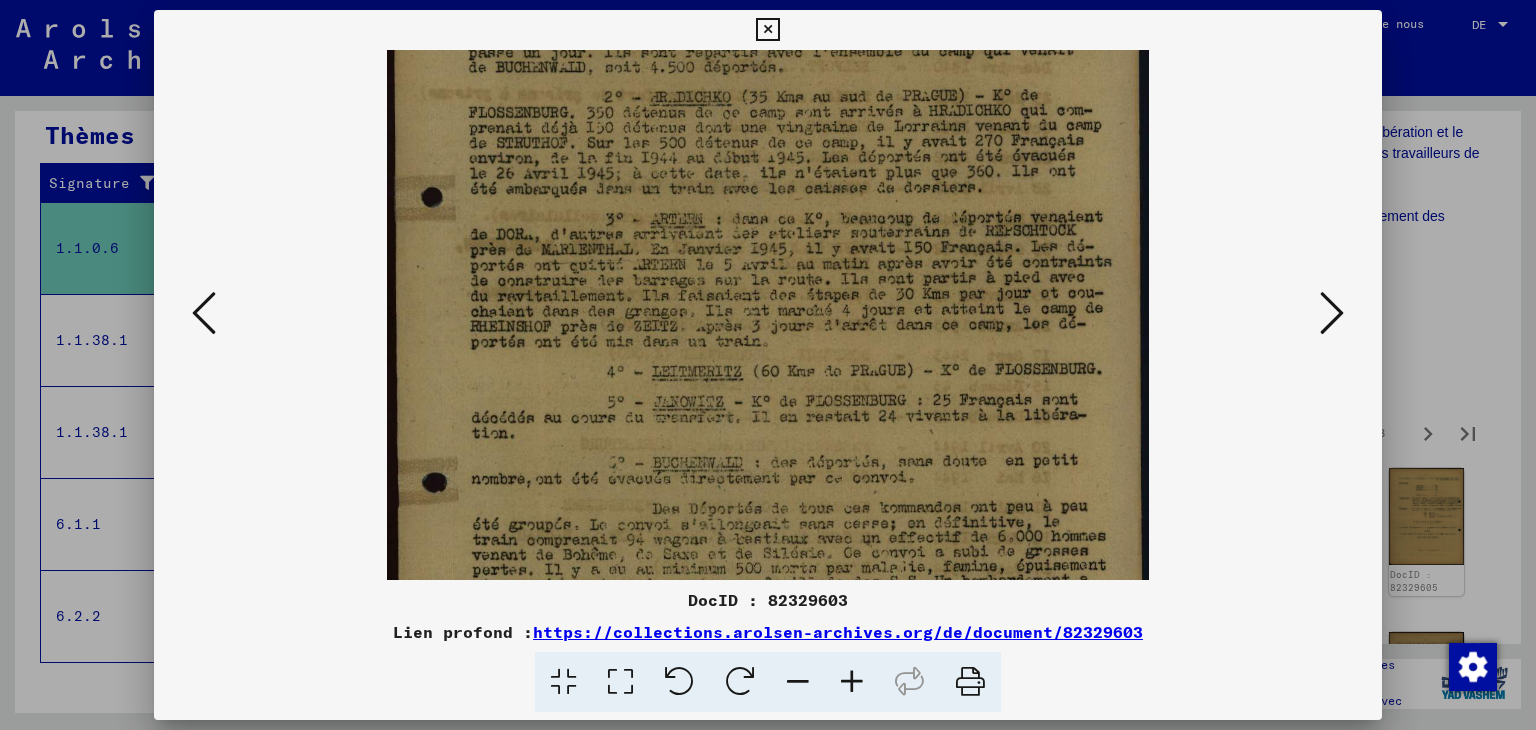 drag, startPoint x: 824, startPoint y: 342, endPoint x: 827, endPoint y: 252, distance: 90.04999 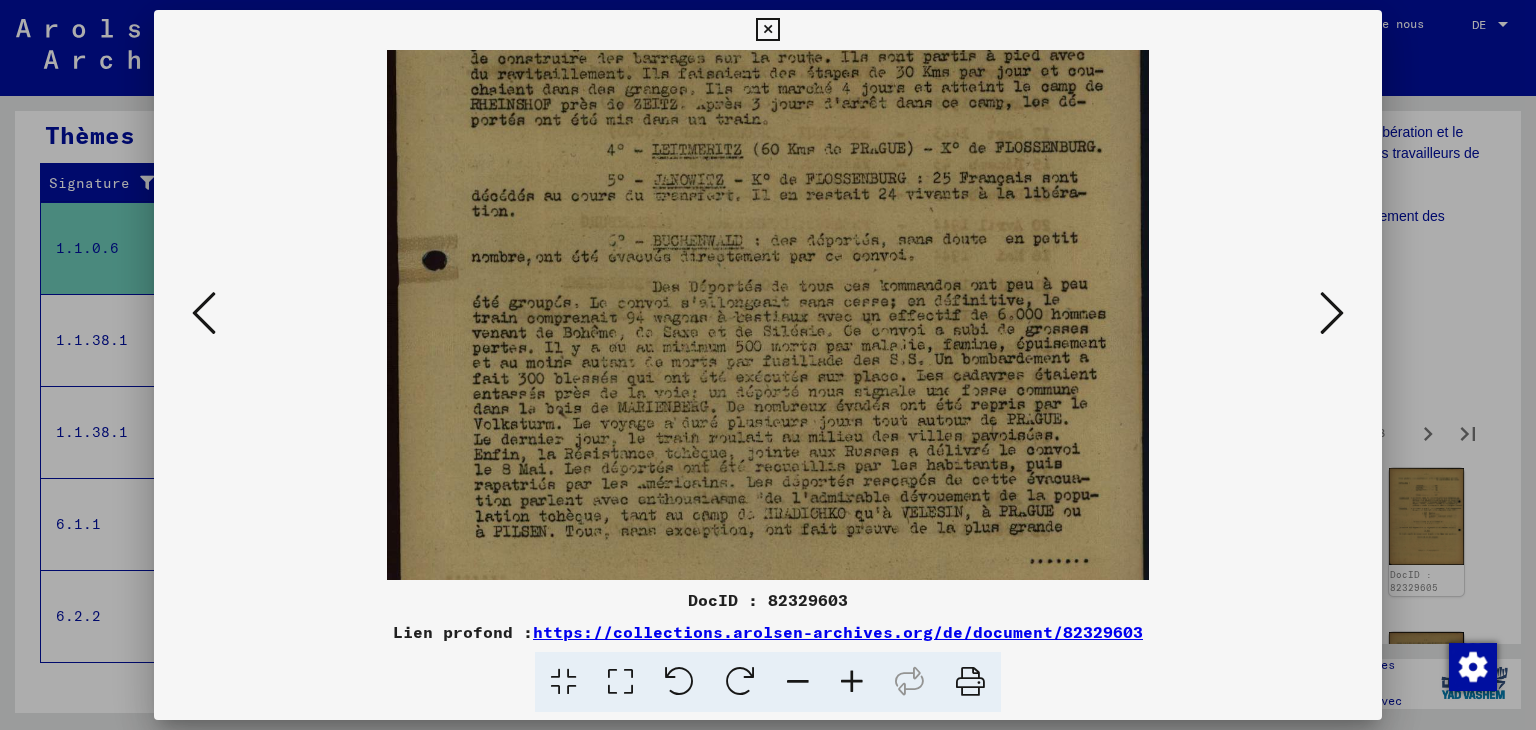 drag, startPoint x: 848, startPoint y: 323, endPoint x: 846, endPoint y: 269, distance: 54.037025 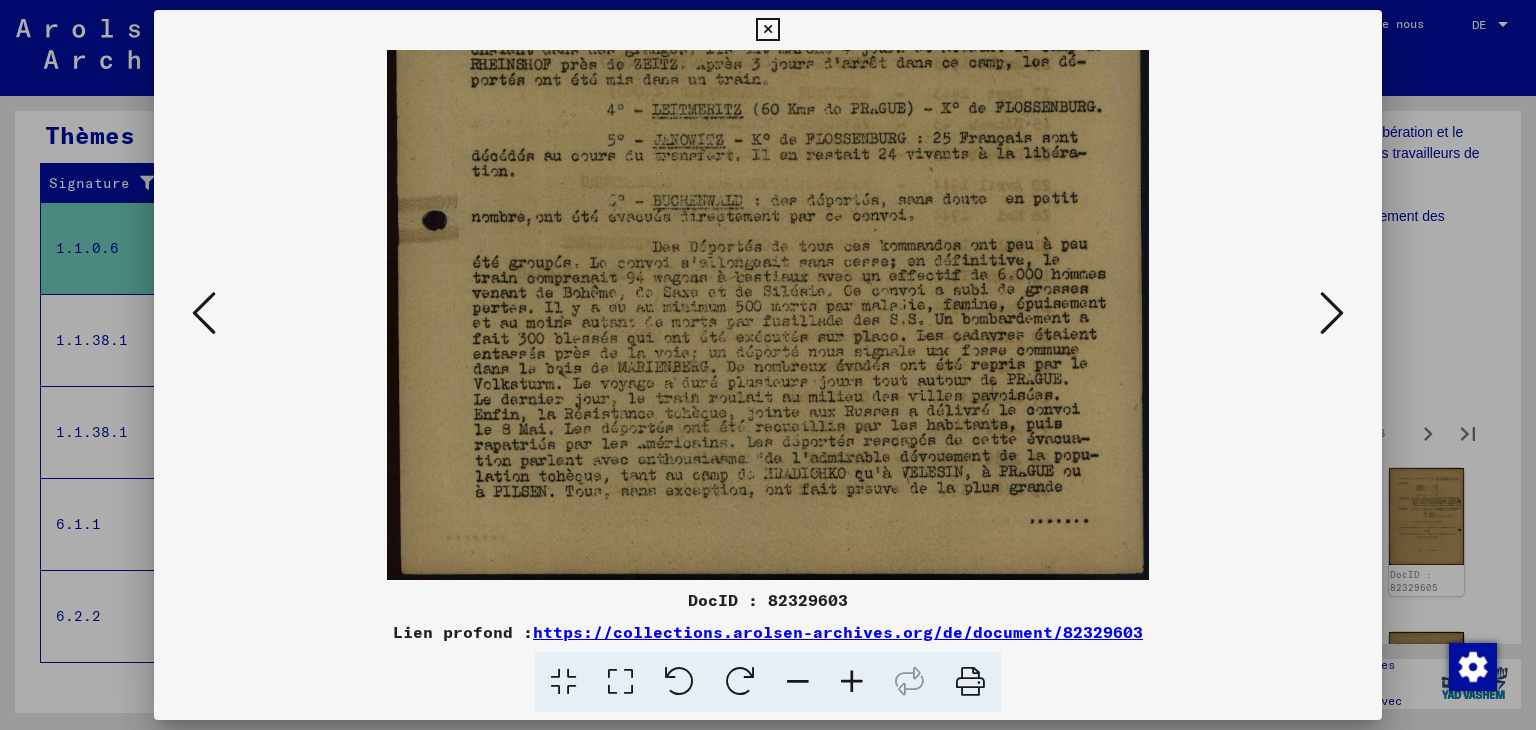 drag, startPoint x: 880, startPoint y: 469, endPoint x: 832, endPoint y: 257, distance: 217.36604 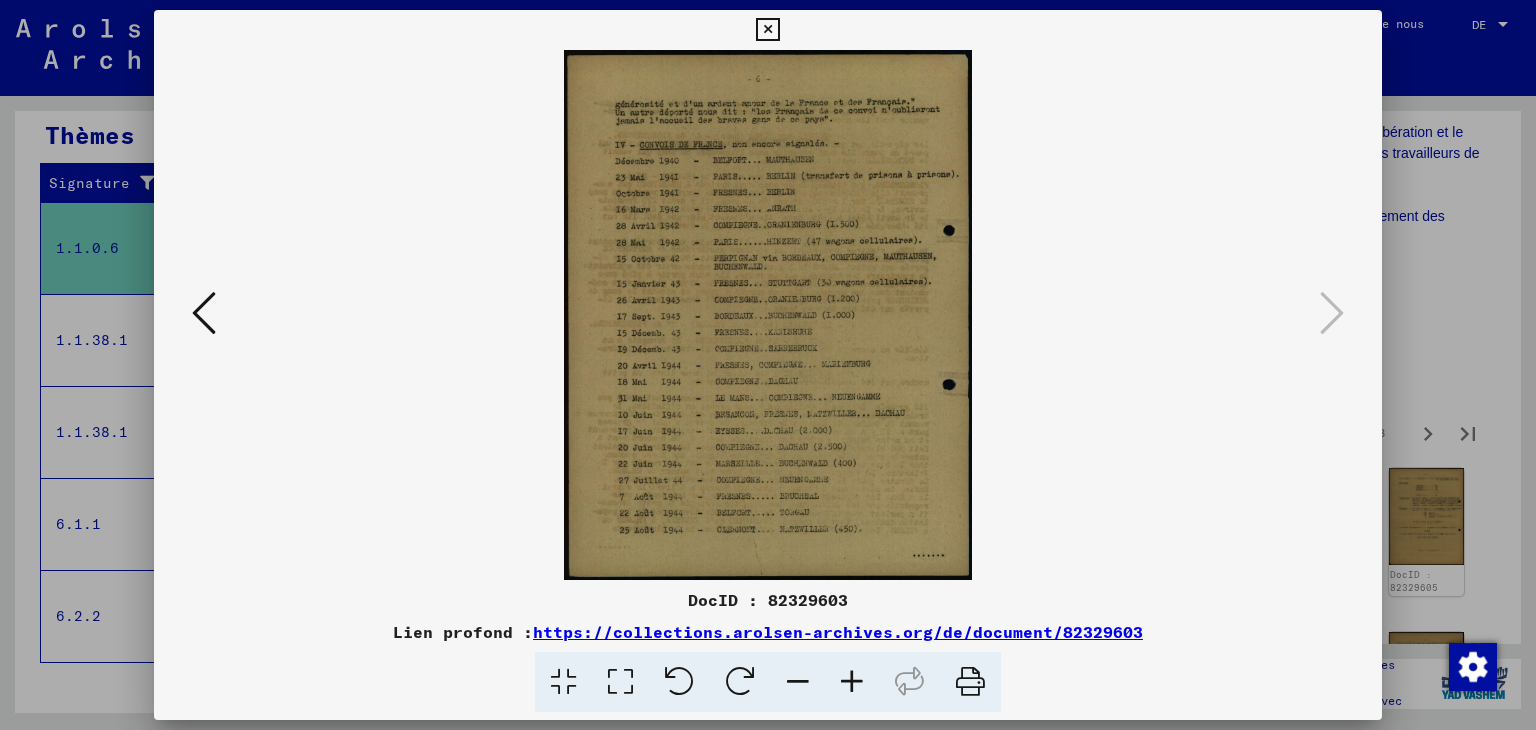 scroll, scrollTop: 0, scrollLeft: 0, axis: both 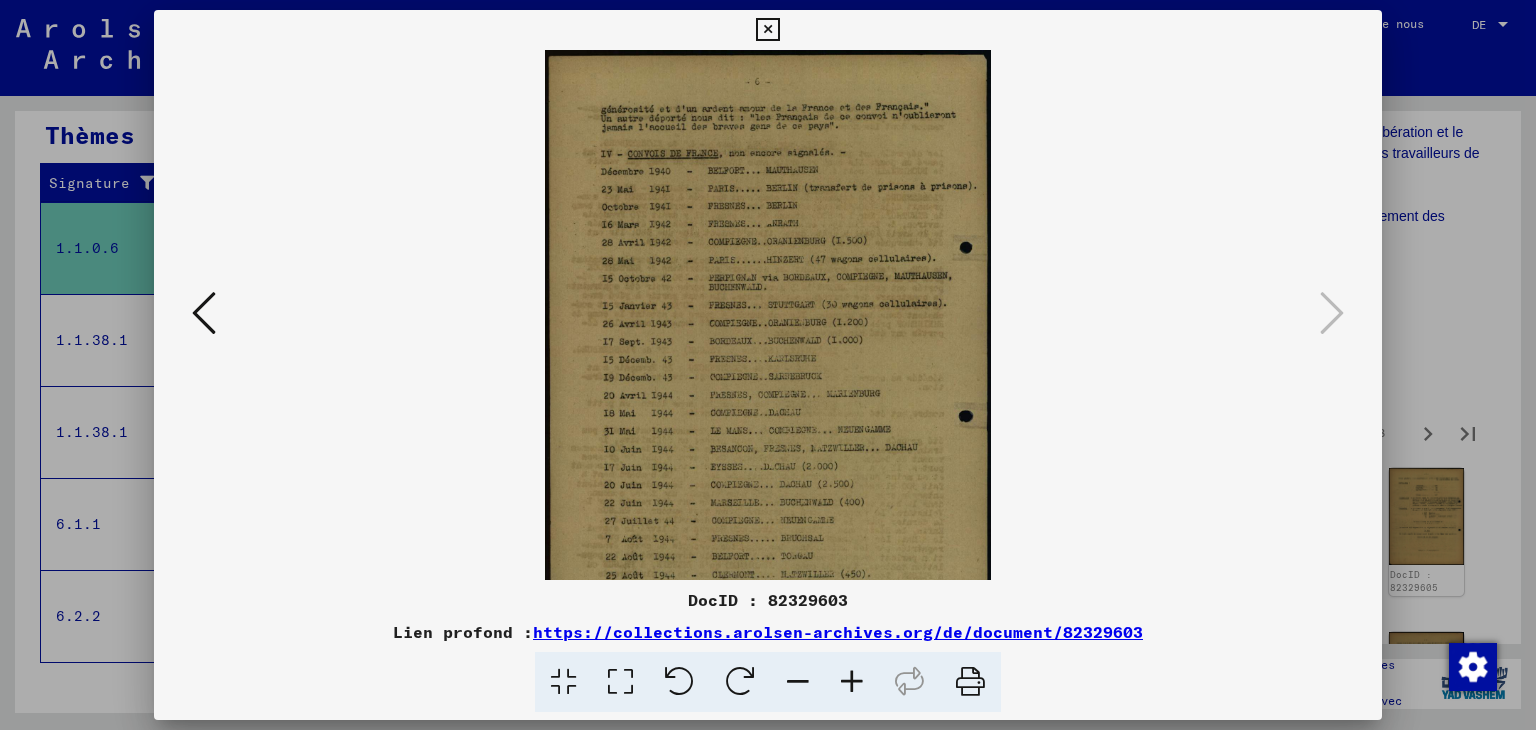 click at bounding box center [852, 682] 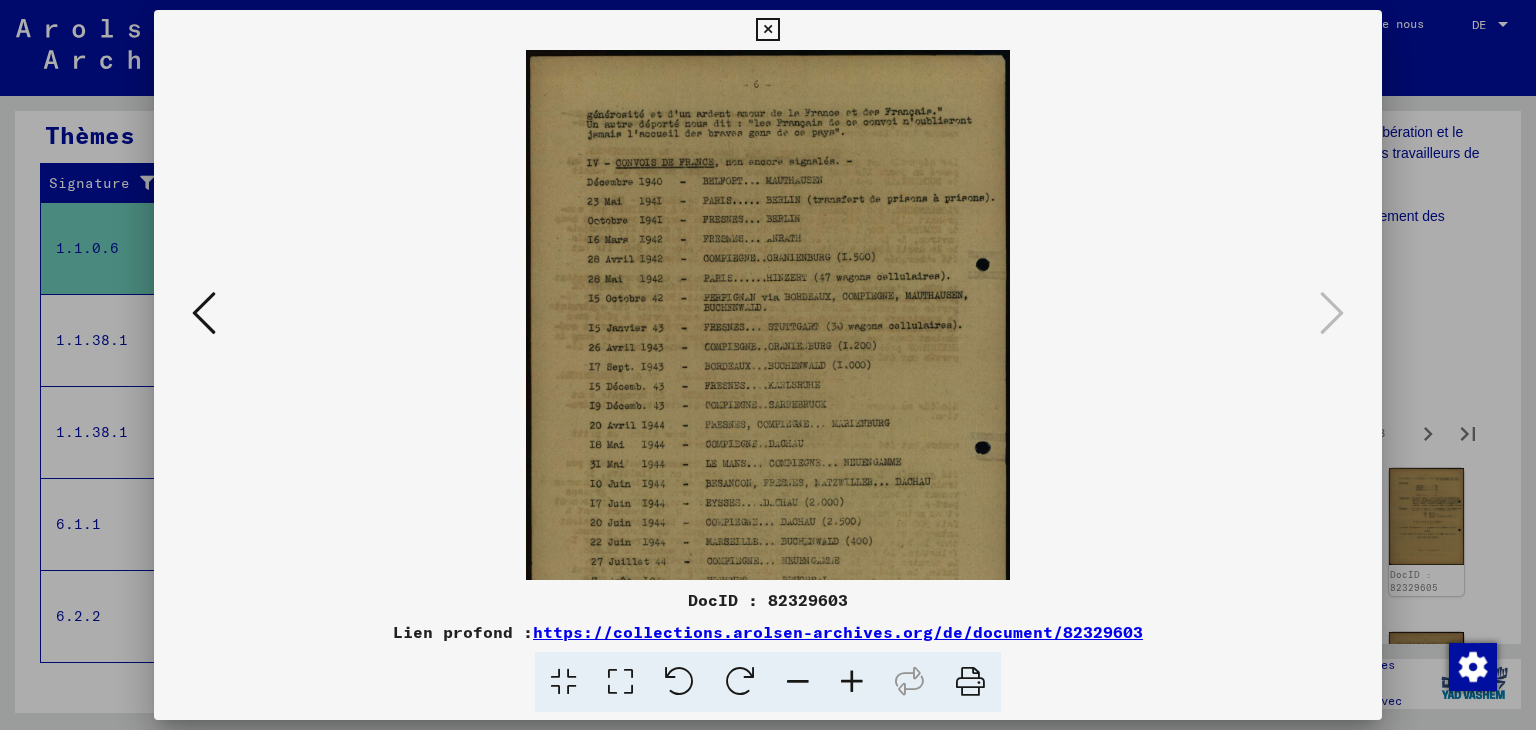 click at bounding box center [852, 682] 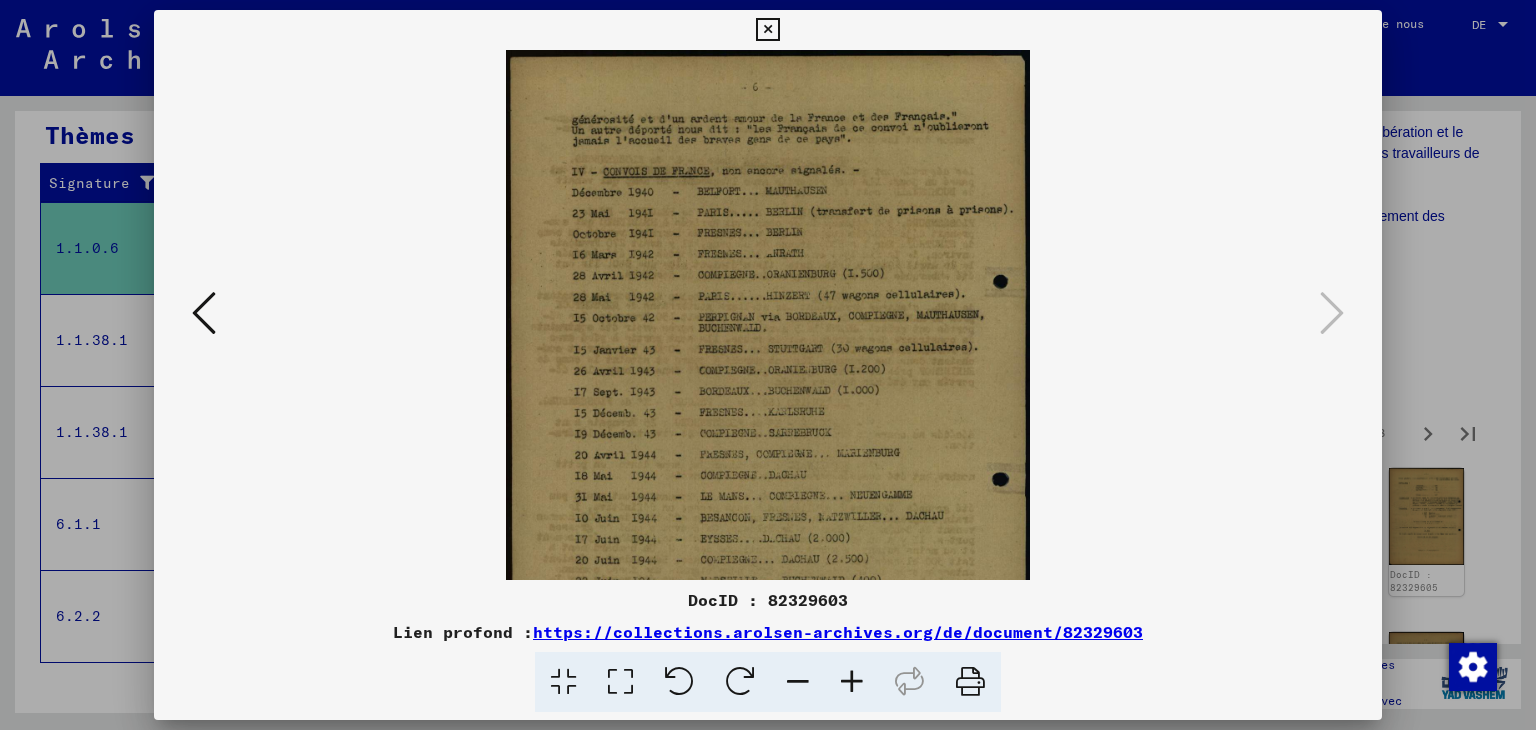 click at bounding box center [852, 682] 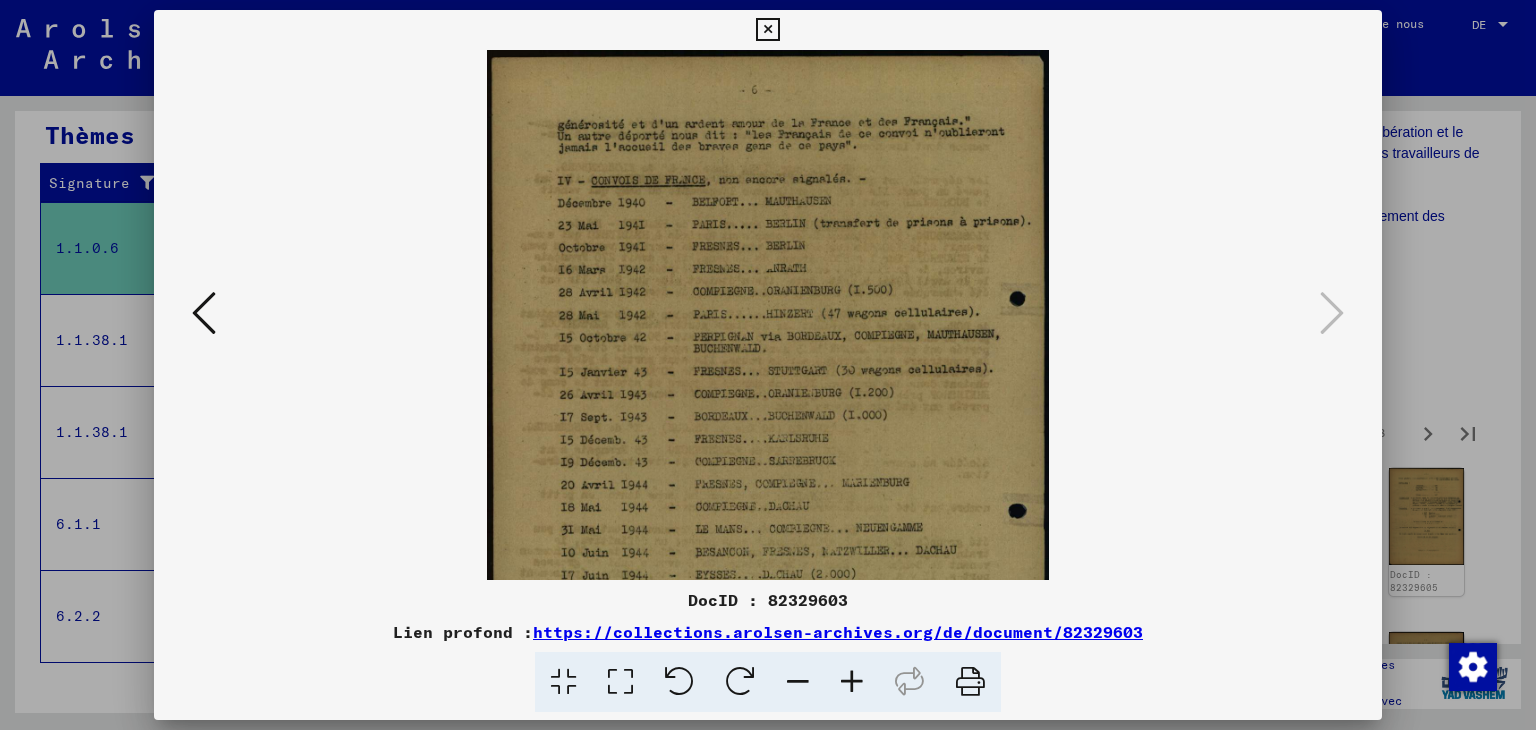 click at bounding box center [852, 682] 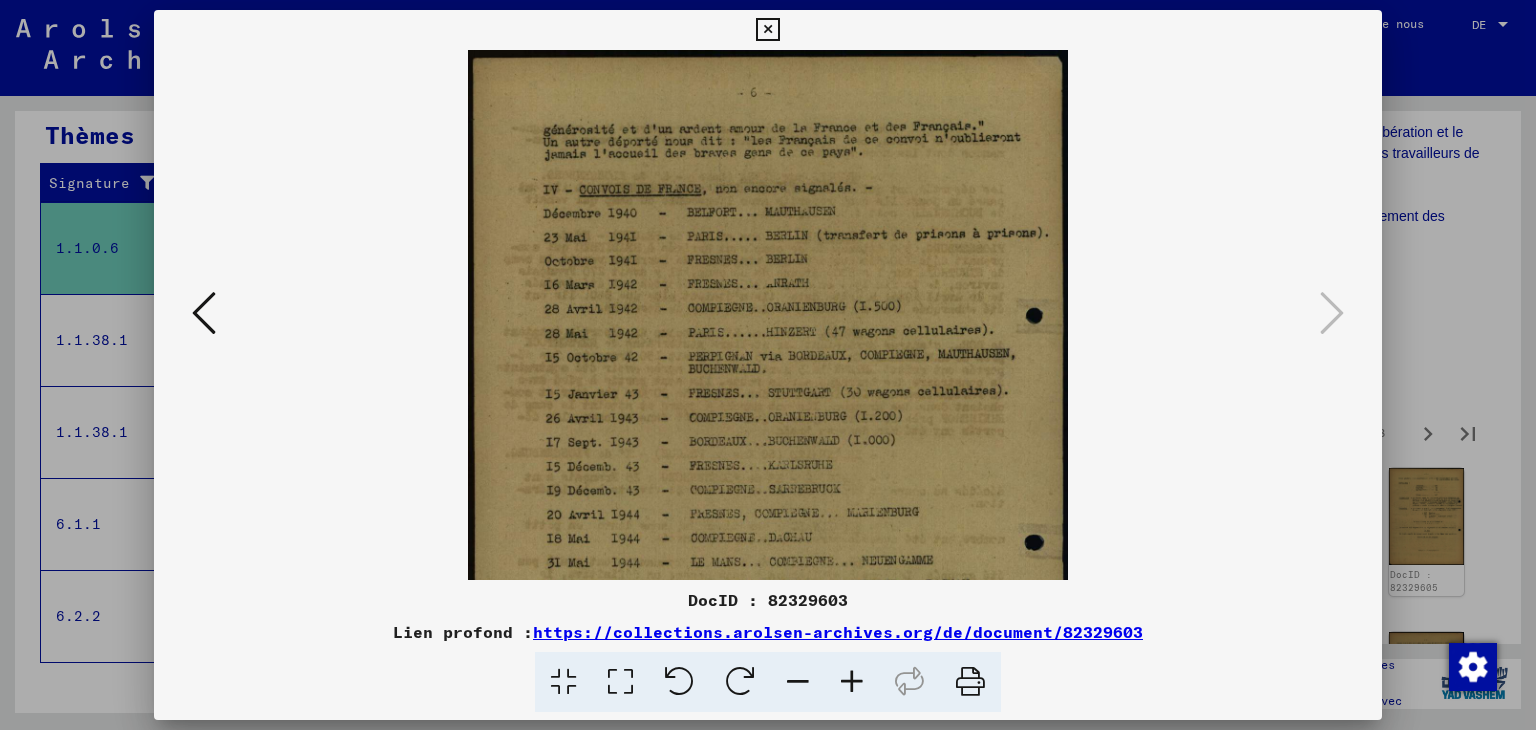 click at bounding box center (852, 682) 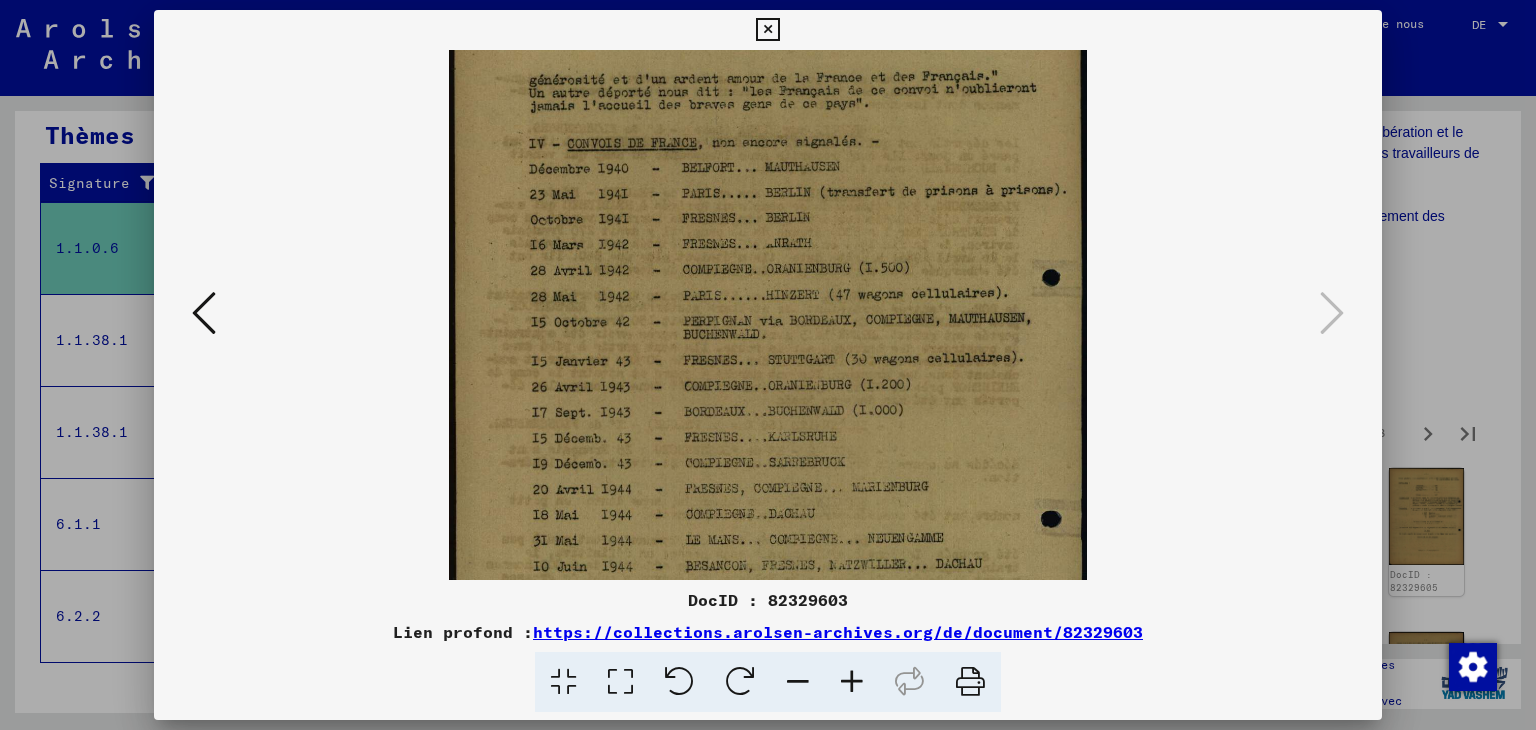 scroll, scrollTop: 59, scrollLeft: 0, axis: vertical 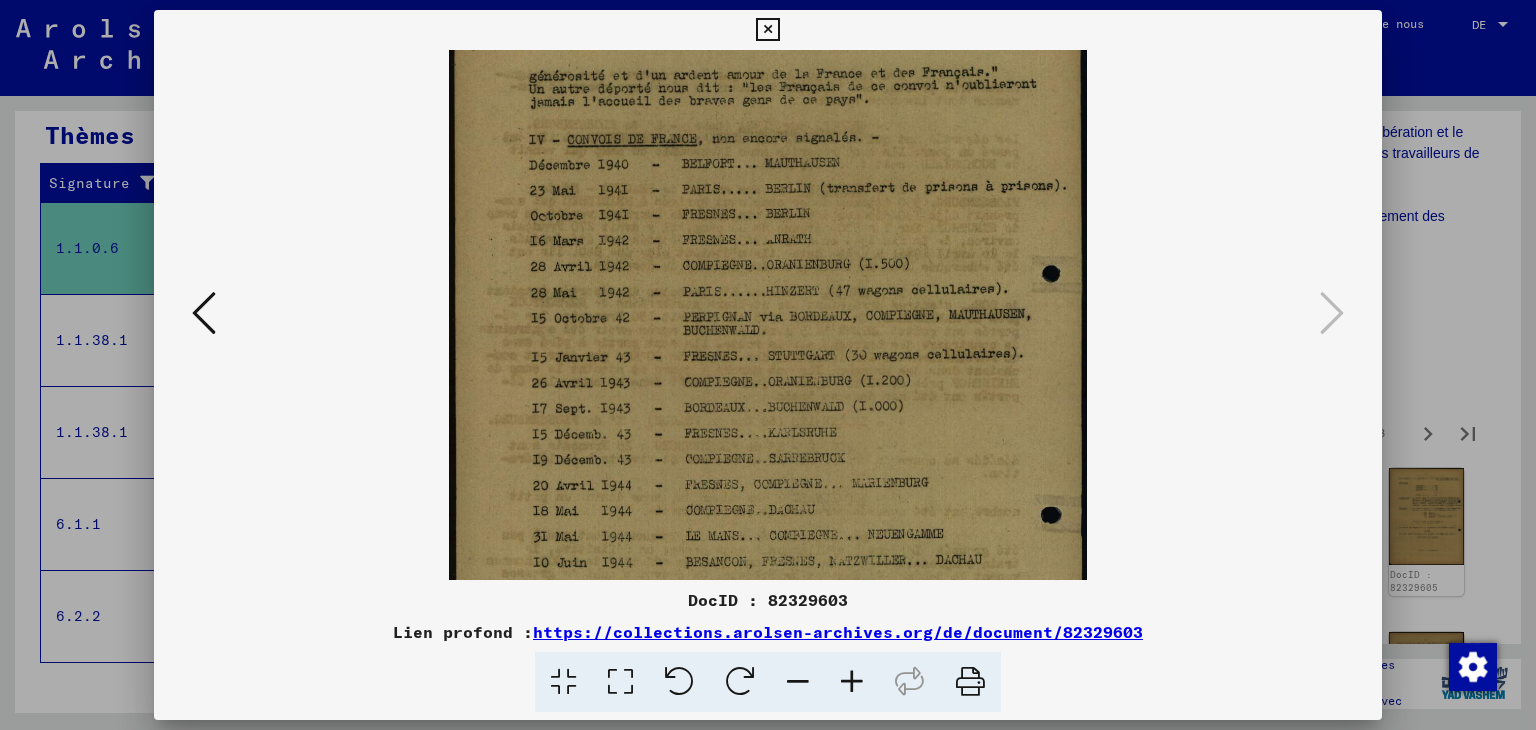 drag, startPoint x: 906, startPoint y: 412, endPoint x: 889, endPoint y: 353, distance: 61.400326 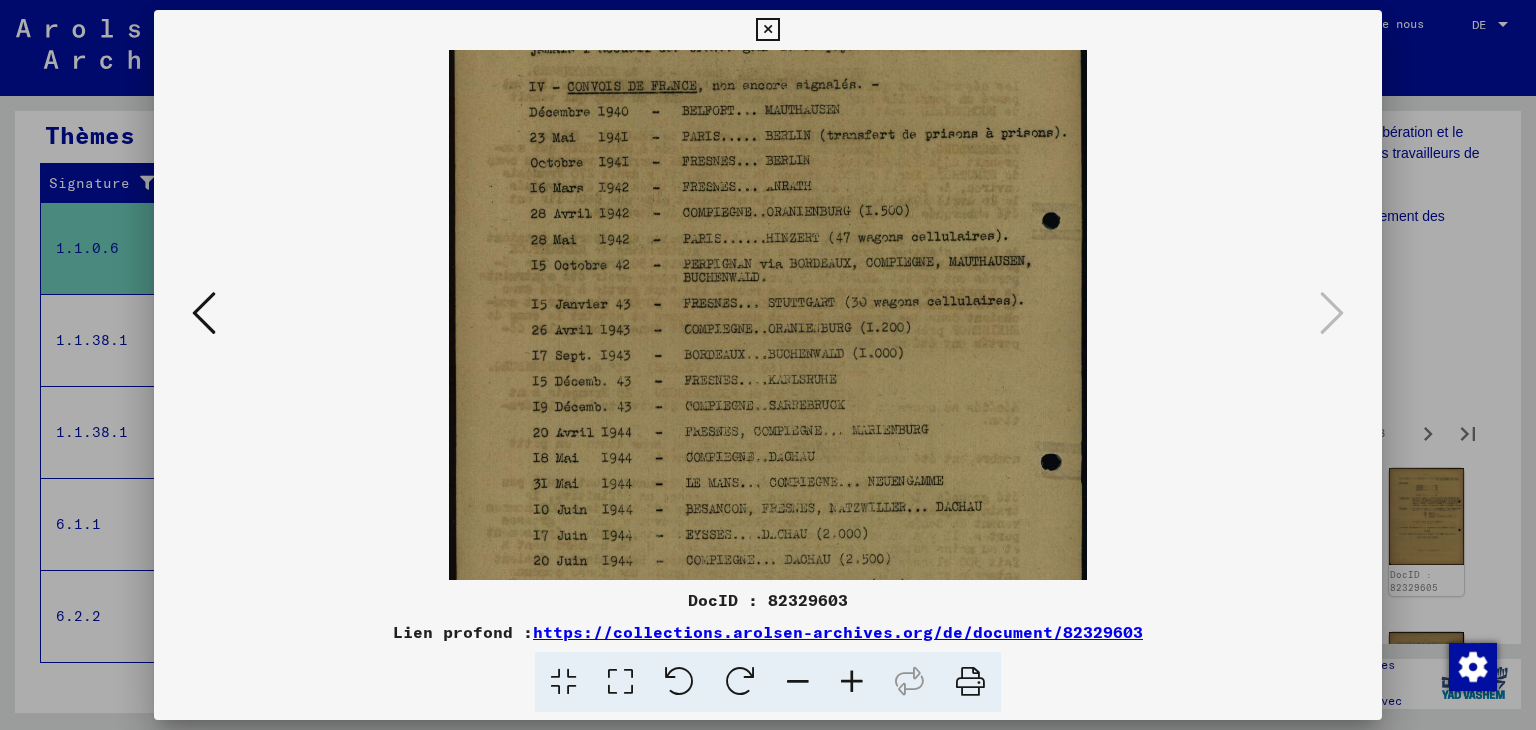 scroll, scrollTop: 114, scrollLeft: 0, axis: vertical 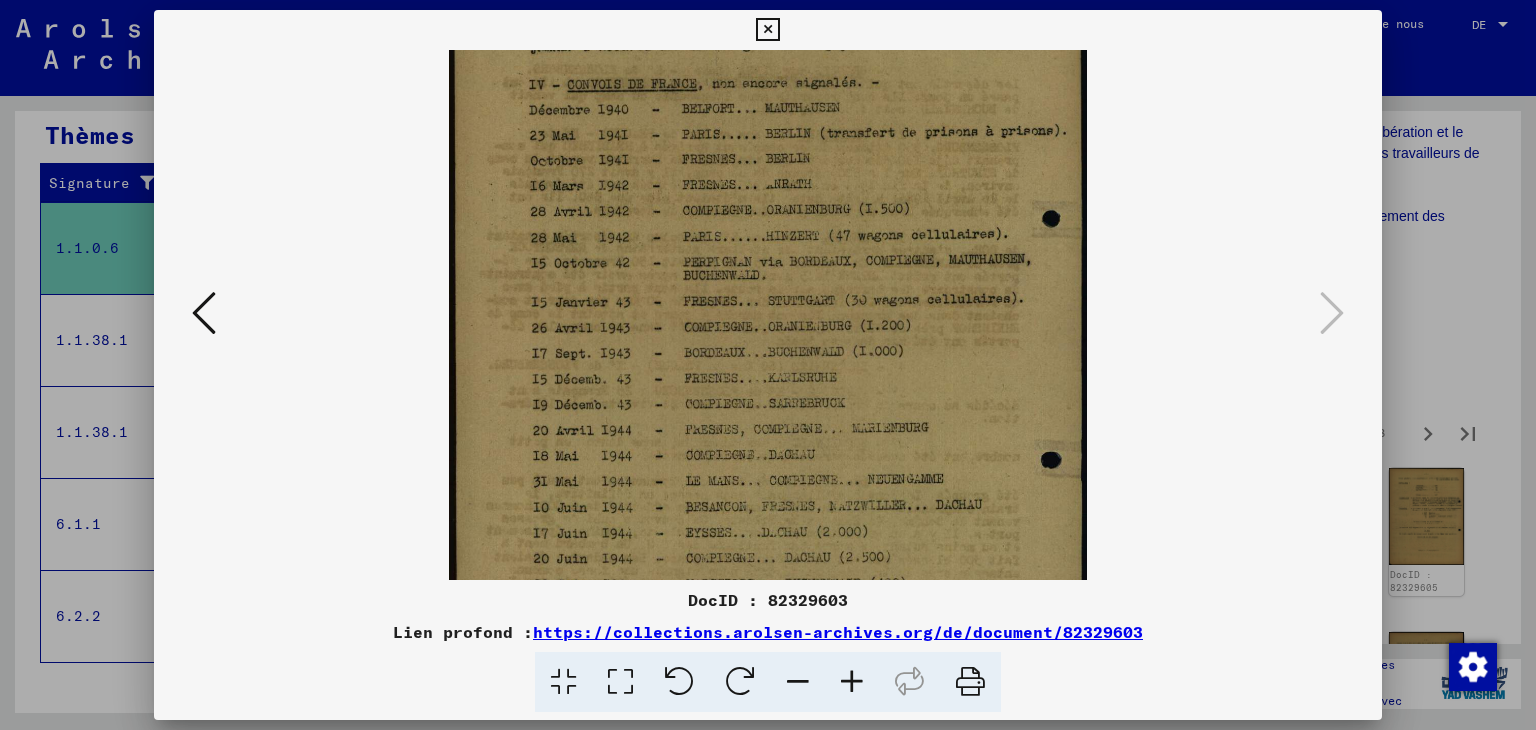drag, startPoint x: 886, startPoint y: 389, endPoint x: 876, endPoint y: 336, distance: 53.935146 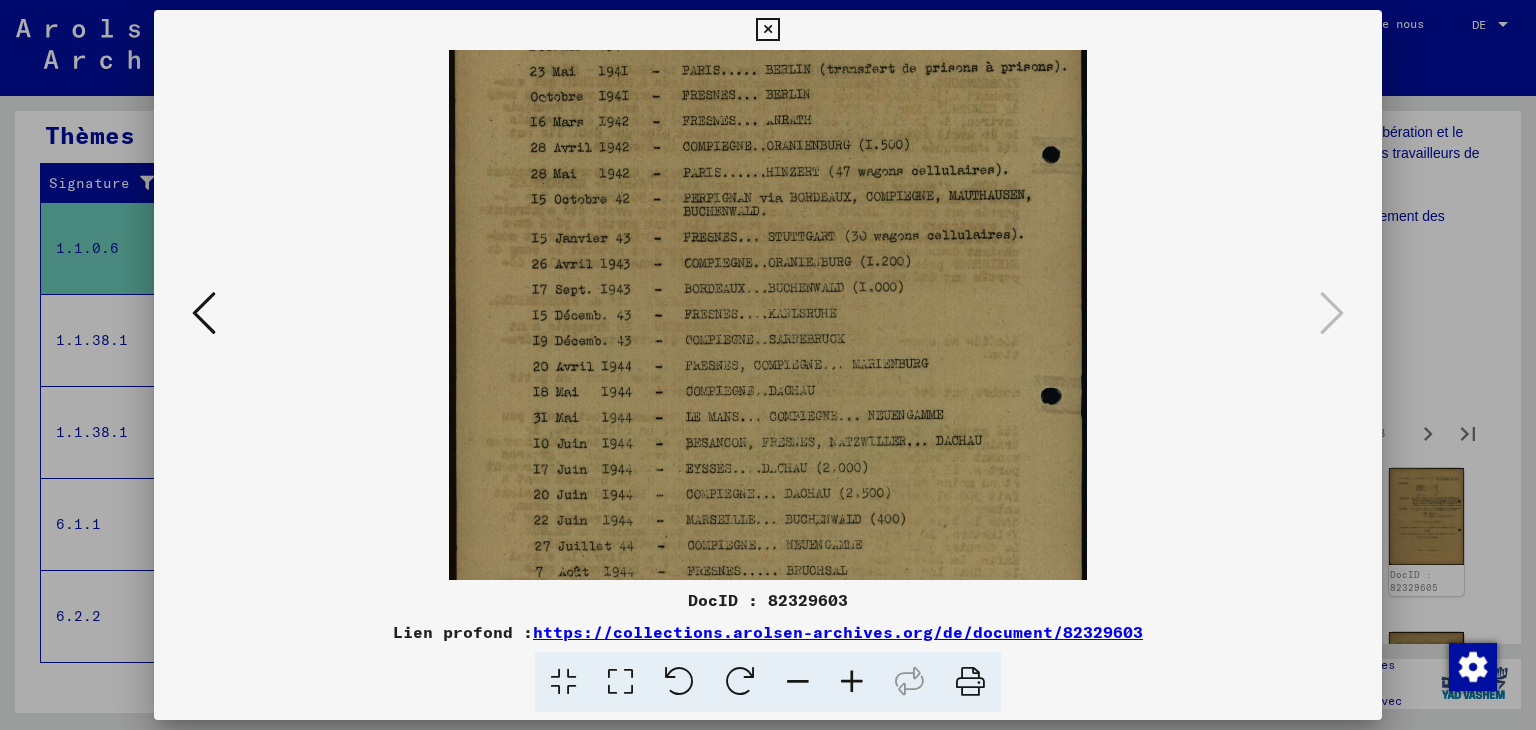 scroll, scrollTop: 187, scrollLeft: 0, axis: vertical 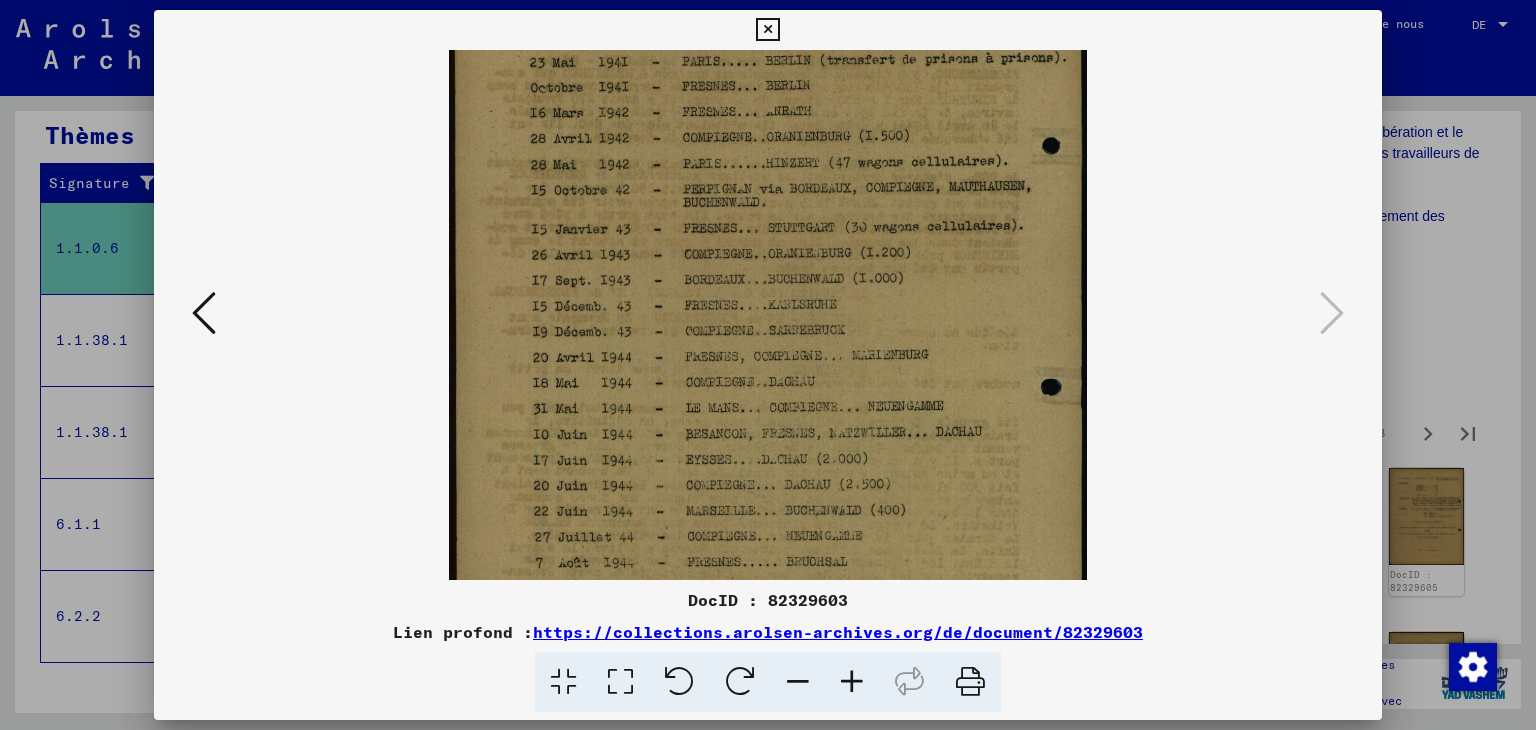 drag, startPoint x: 898, startPoint y: 388, endPoint x: 898, endPoint y: 321, distance: 67 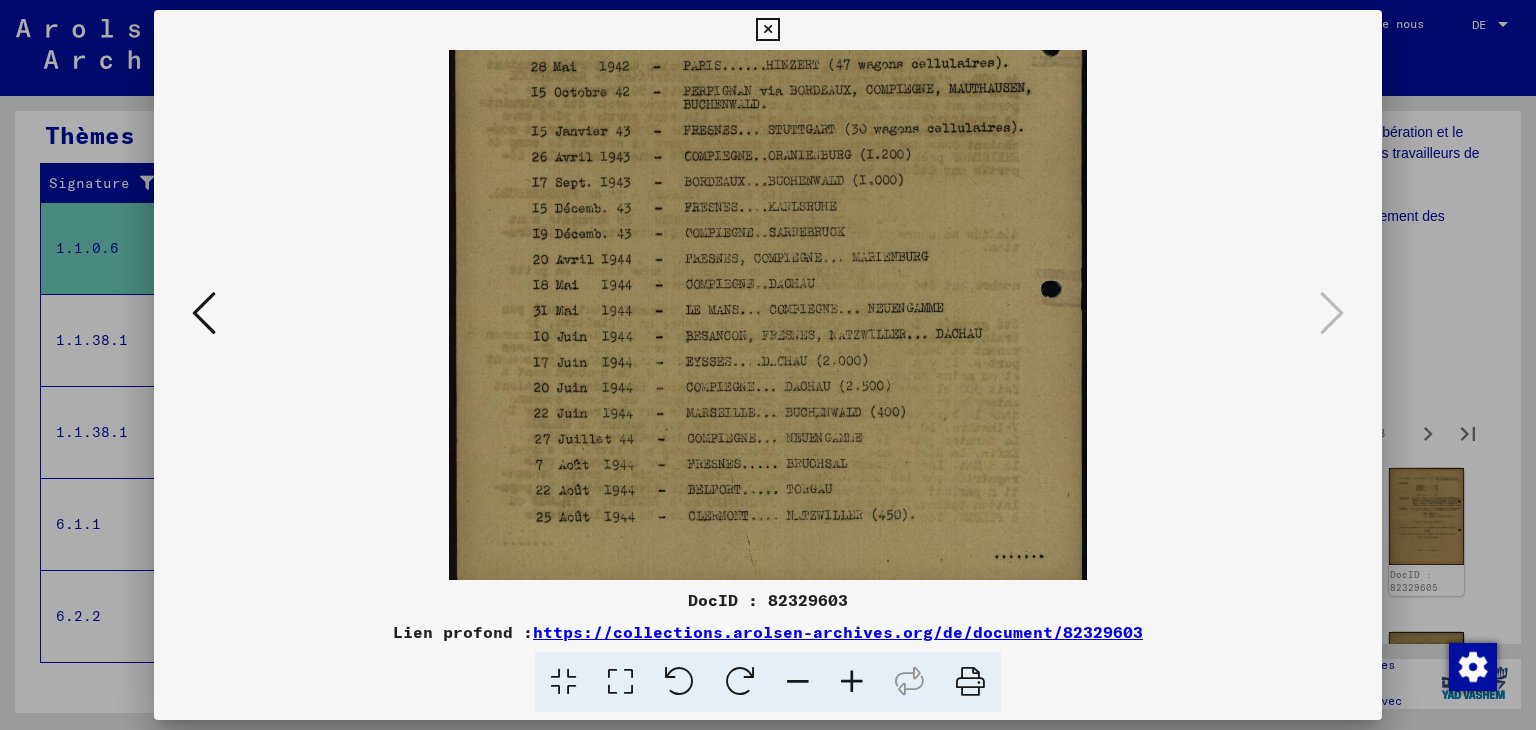 scroll, scrollTop: 300, scrollLeft: 0, axis: vertical 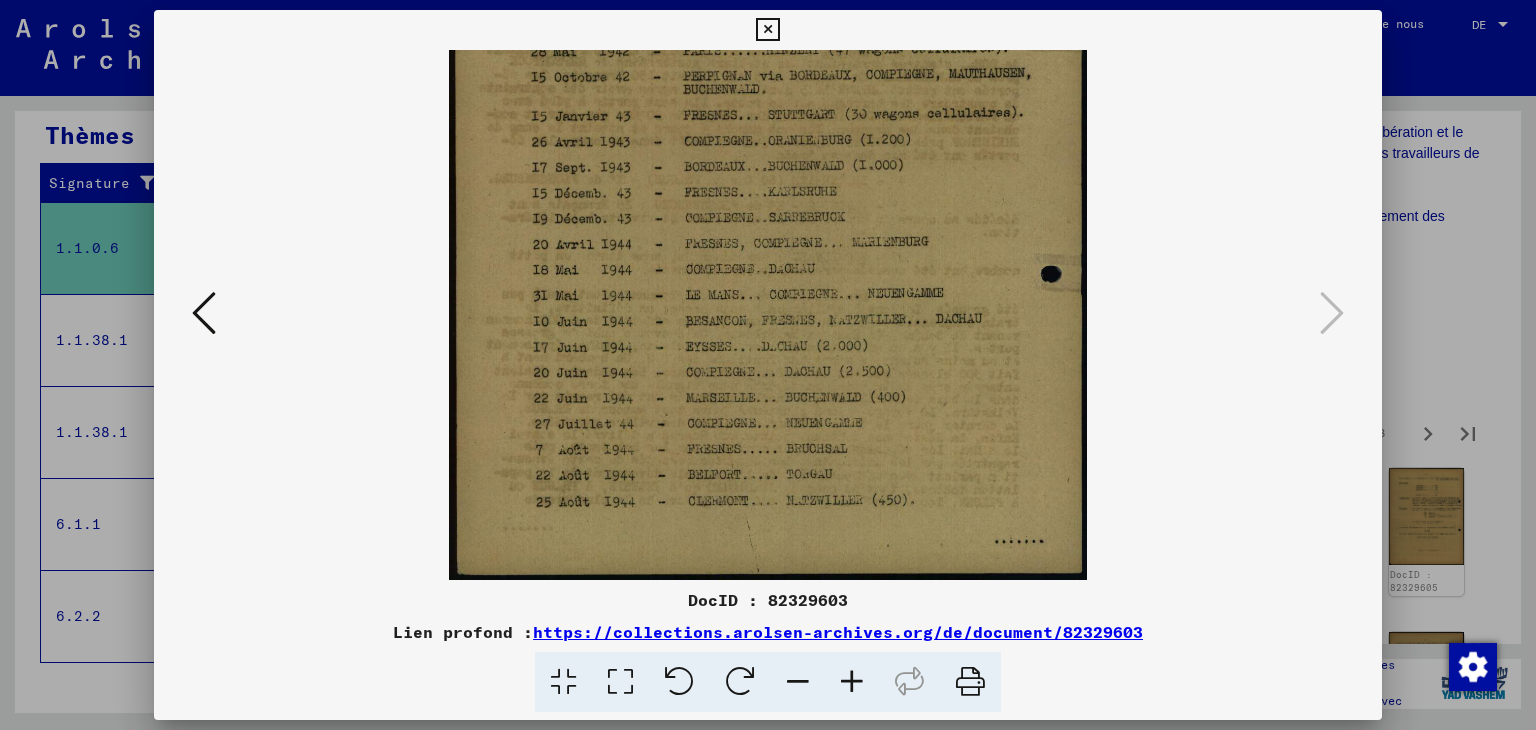 drag, startPoint x: 937, startPoint y: 397, endPoint x: 939, endPoint y: 280, distance: 117.01709 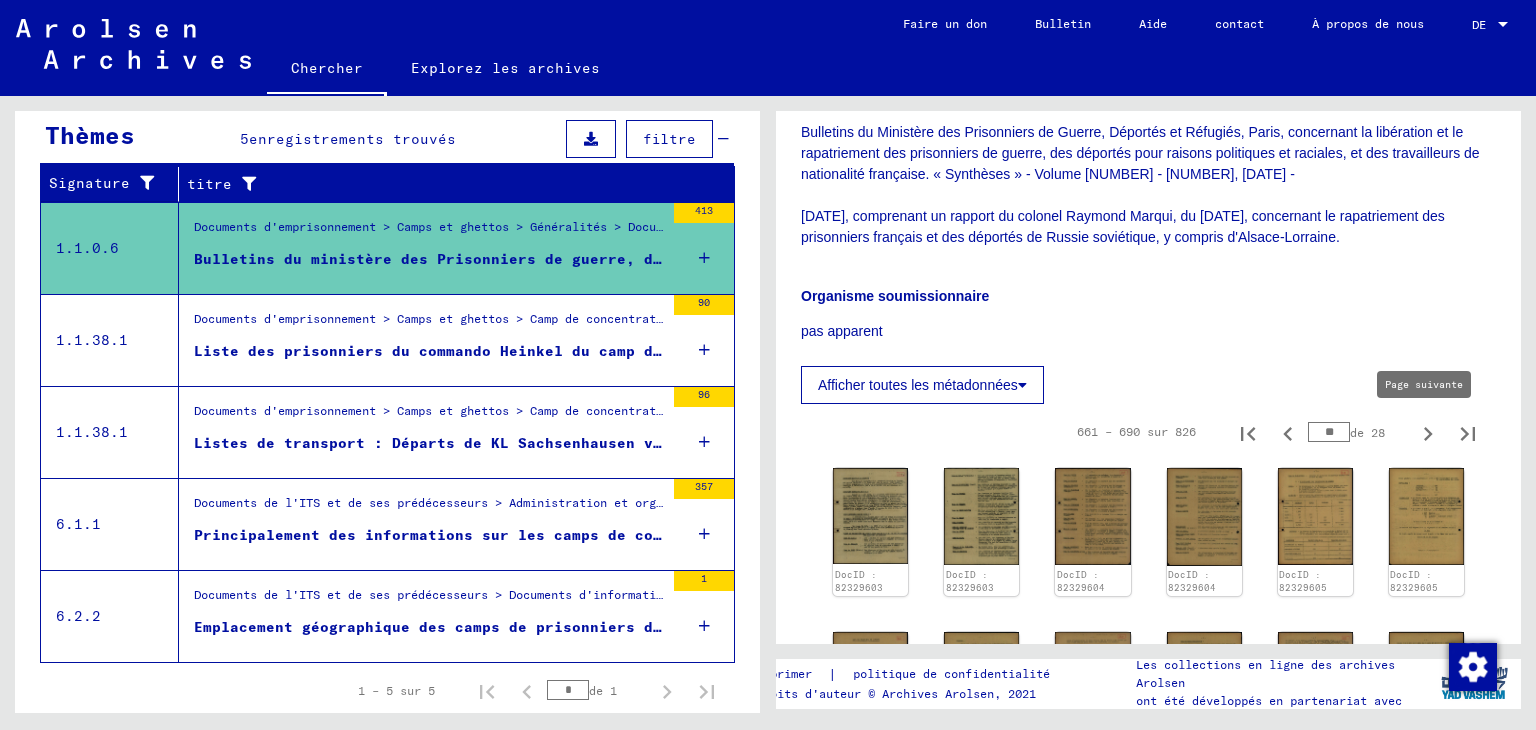 click 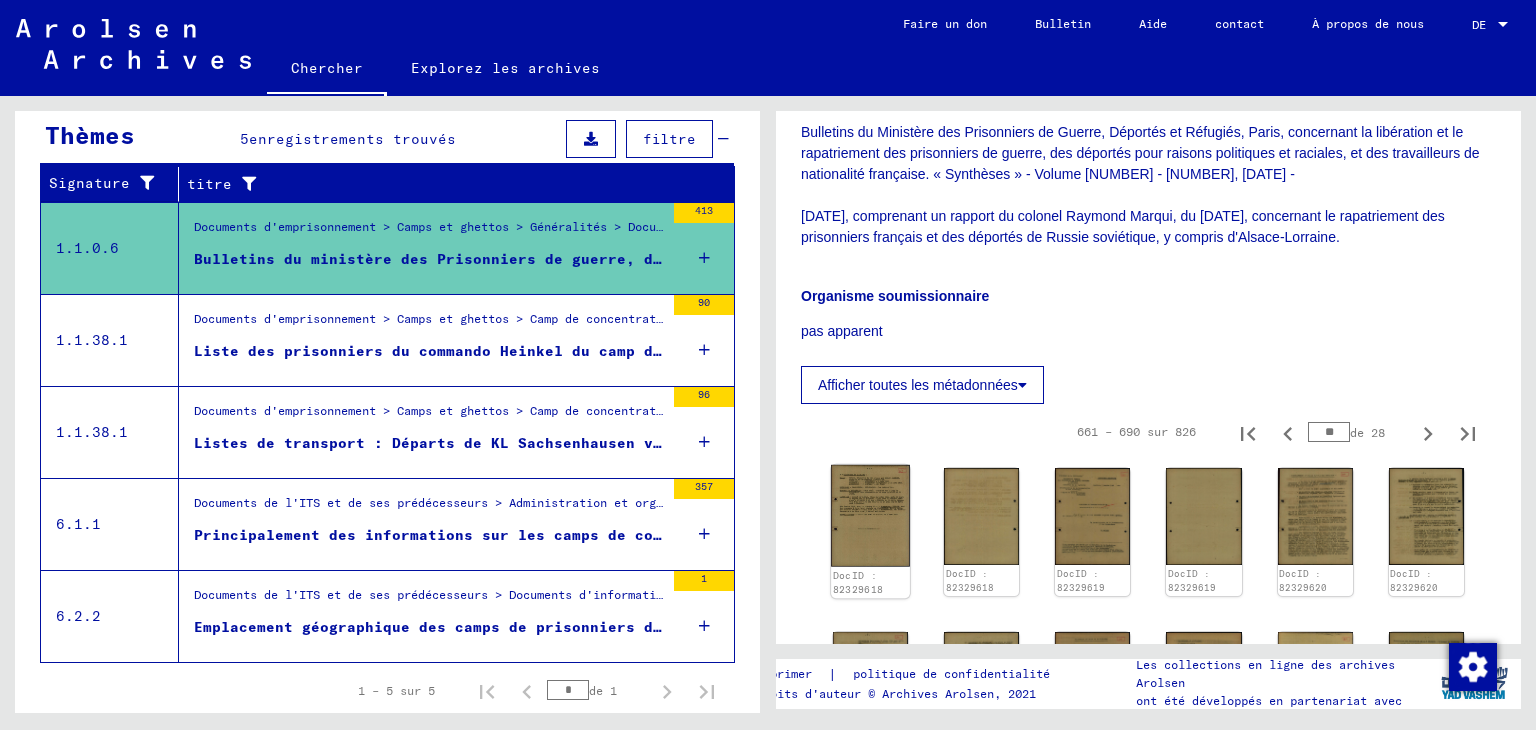 click 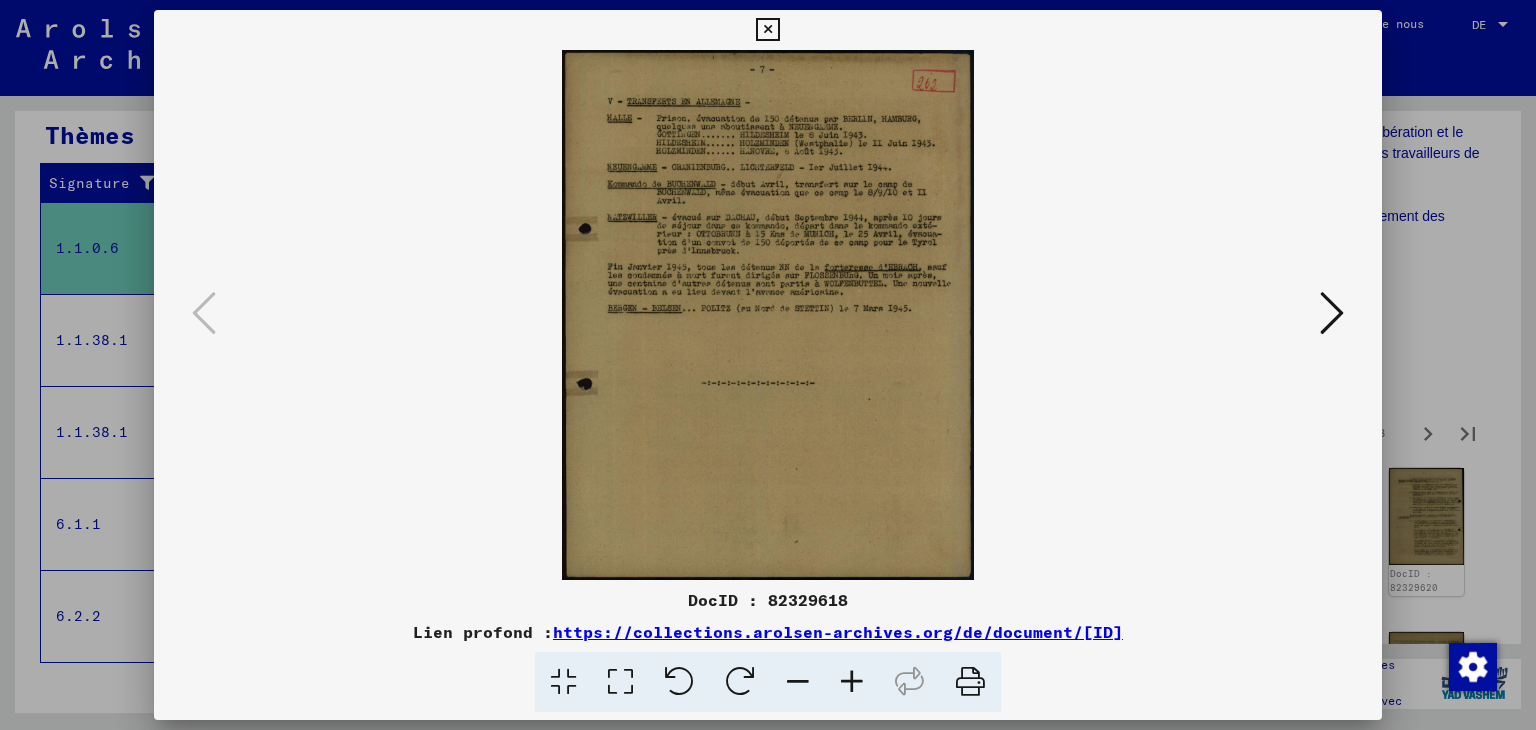 click at bounding box center (1332, 313) 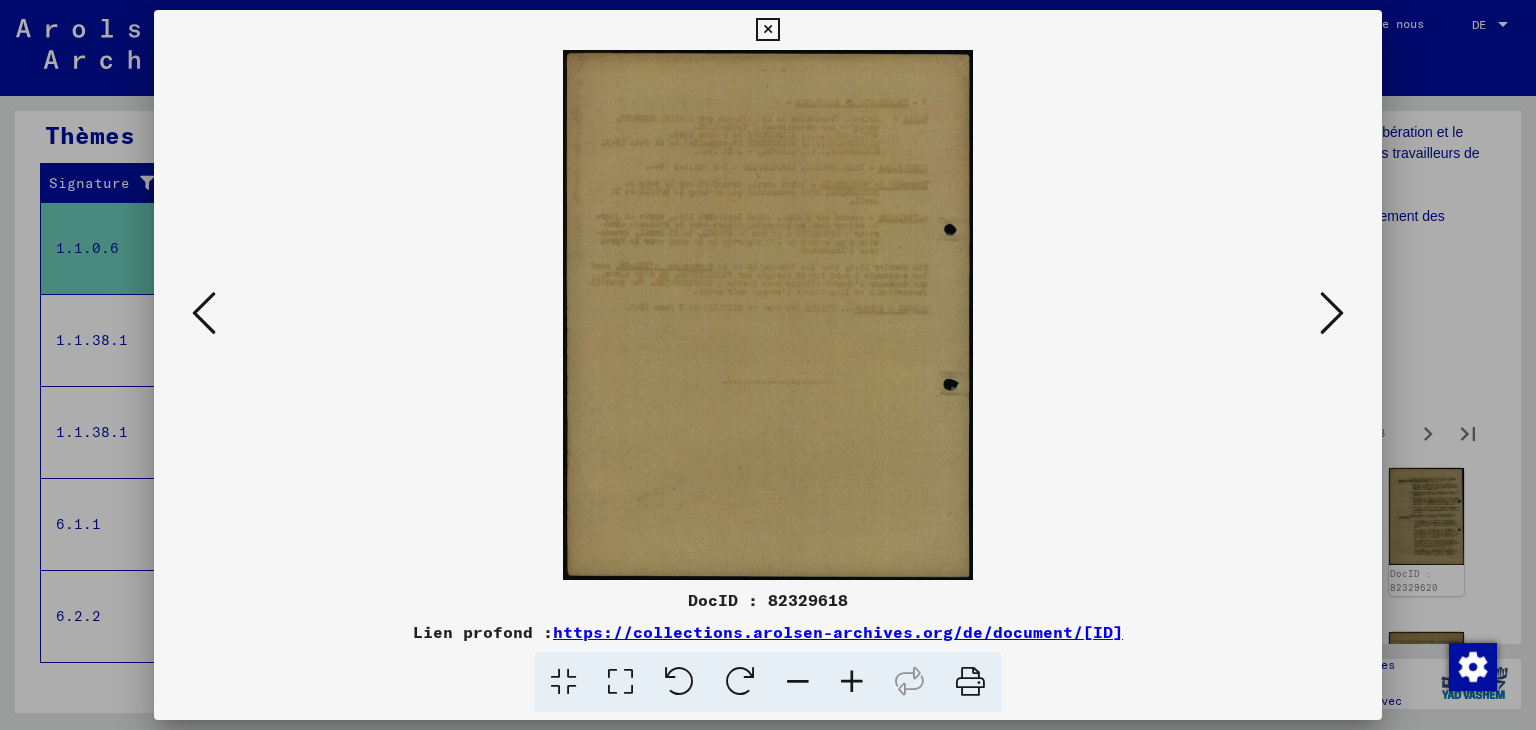 click at bounding box center [1332, 313] 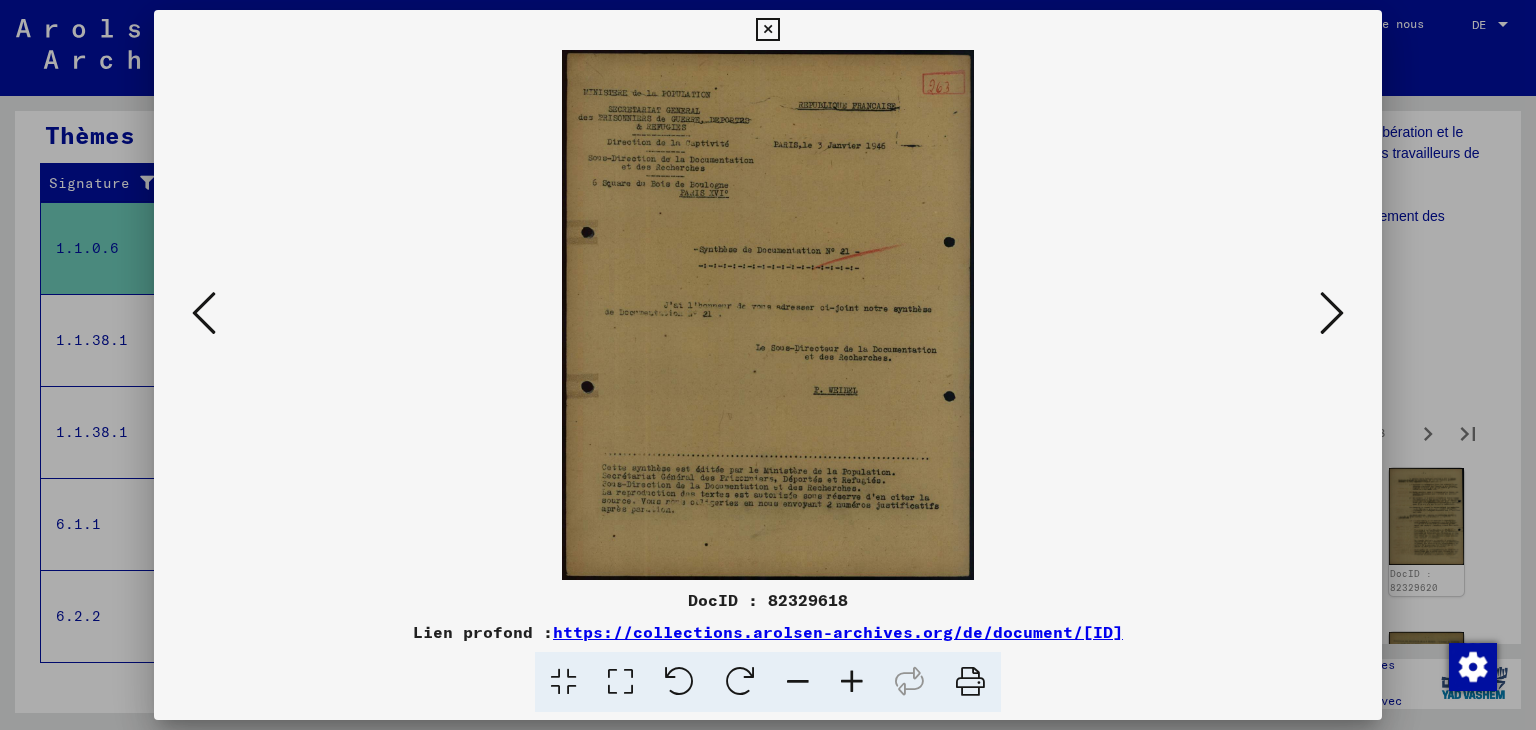 click at bounding box center [1332, 313] 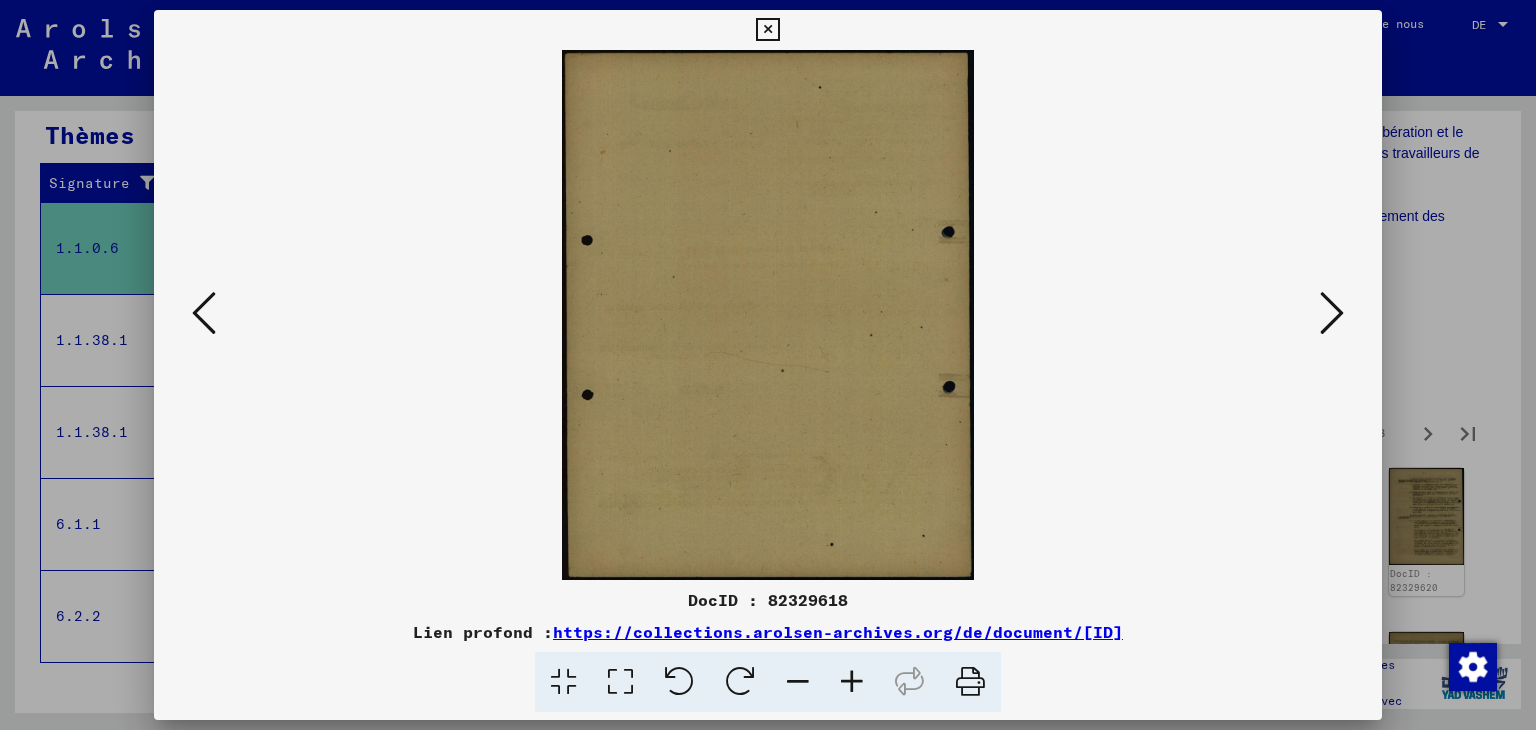 click at bounding box center [1332, 313] 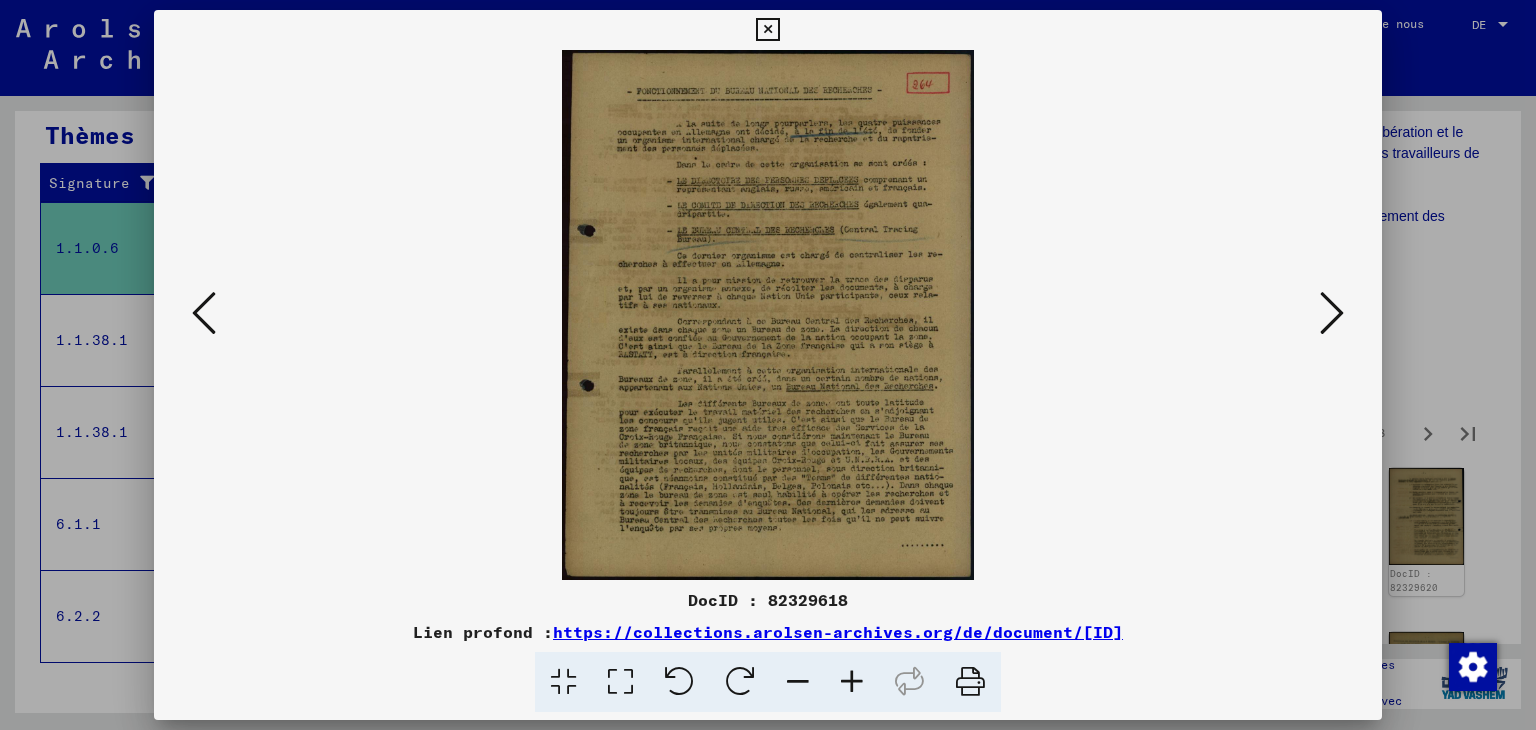 click at bounding box center [852, 682] 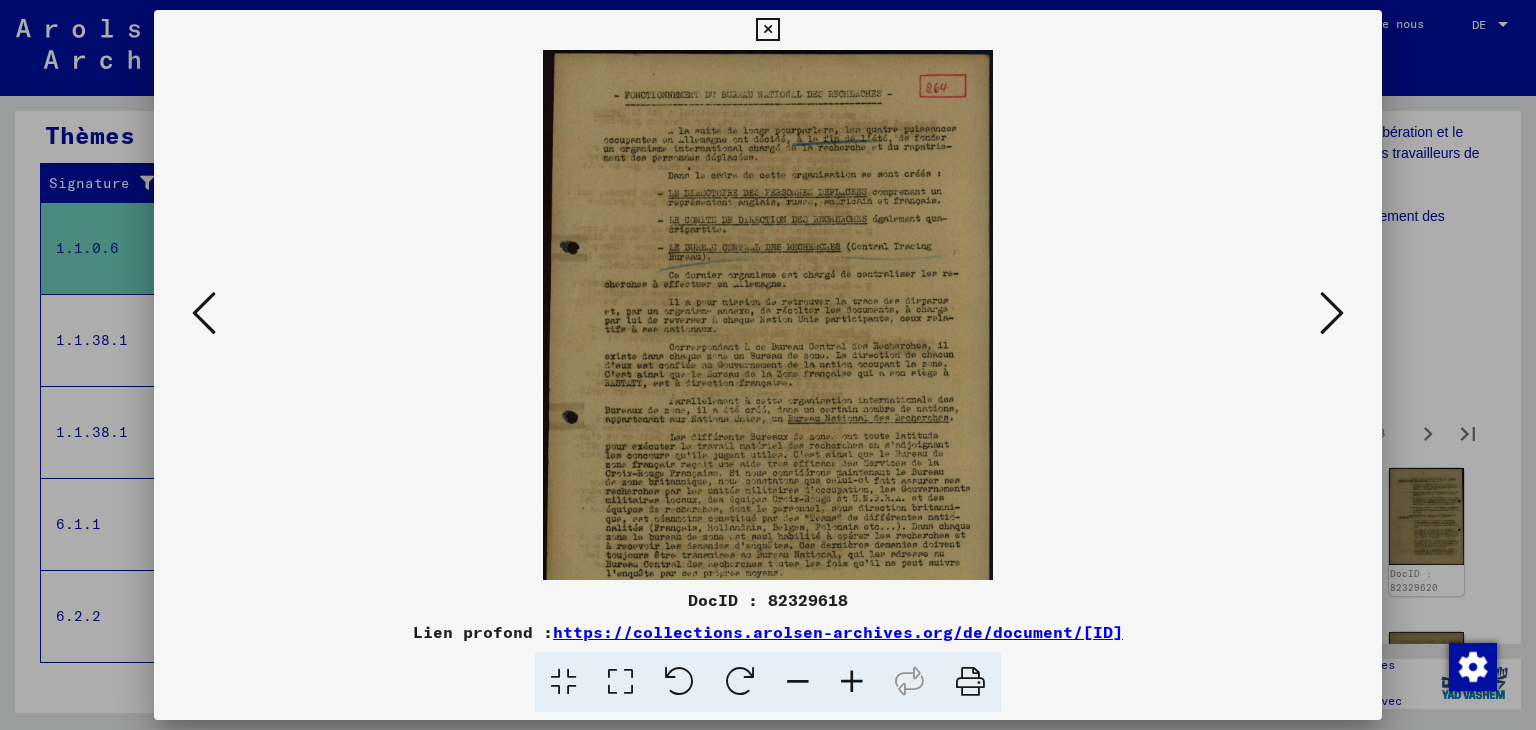click at bounding box center (852, 682) 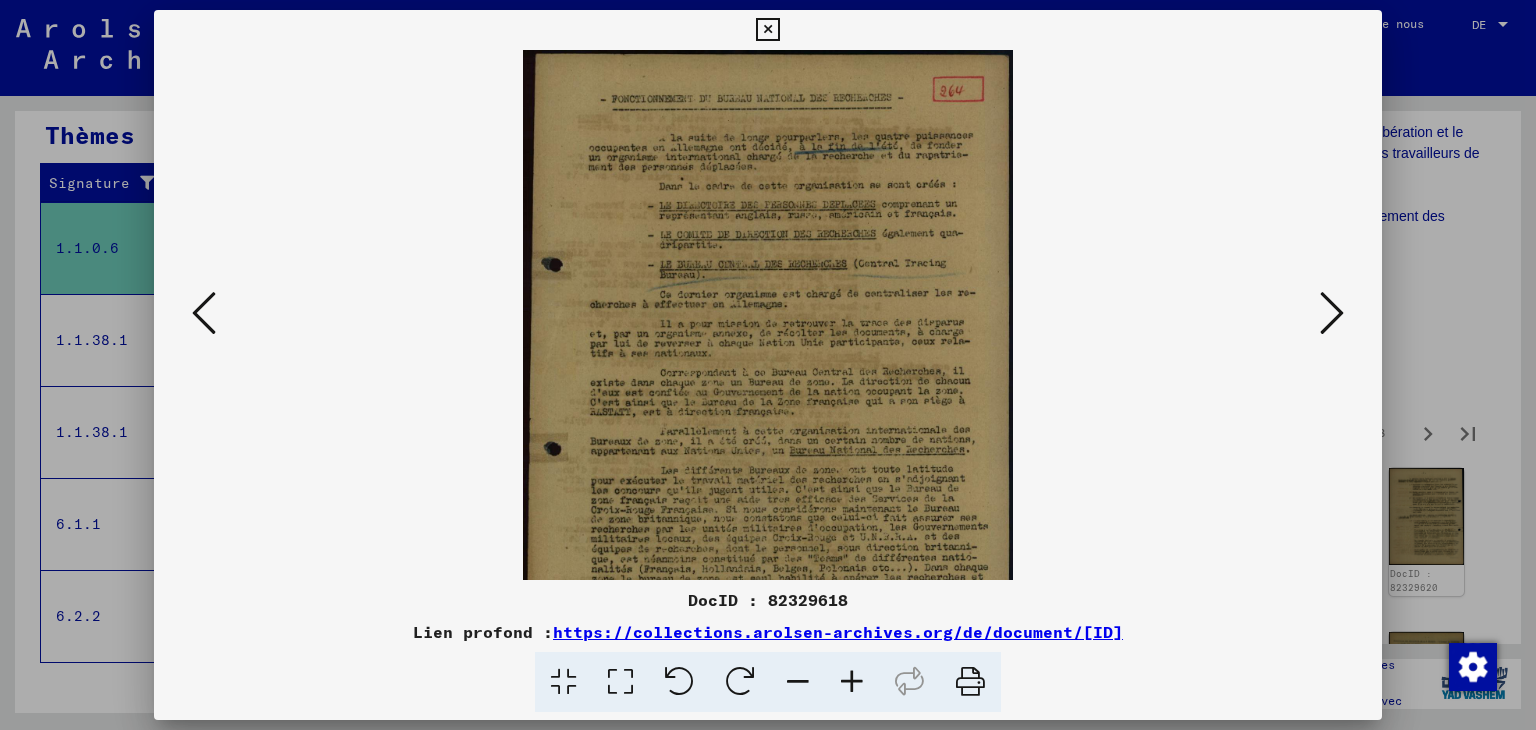 click at bounding box center (852, 682) 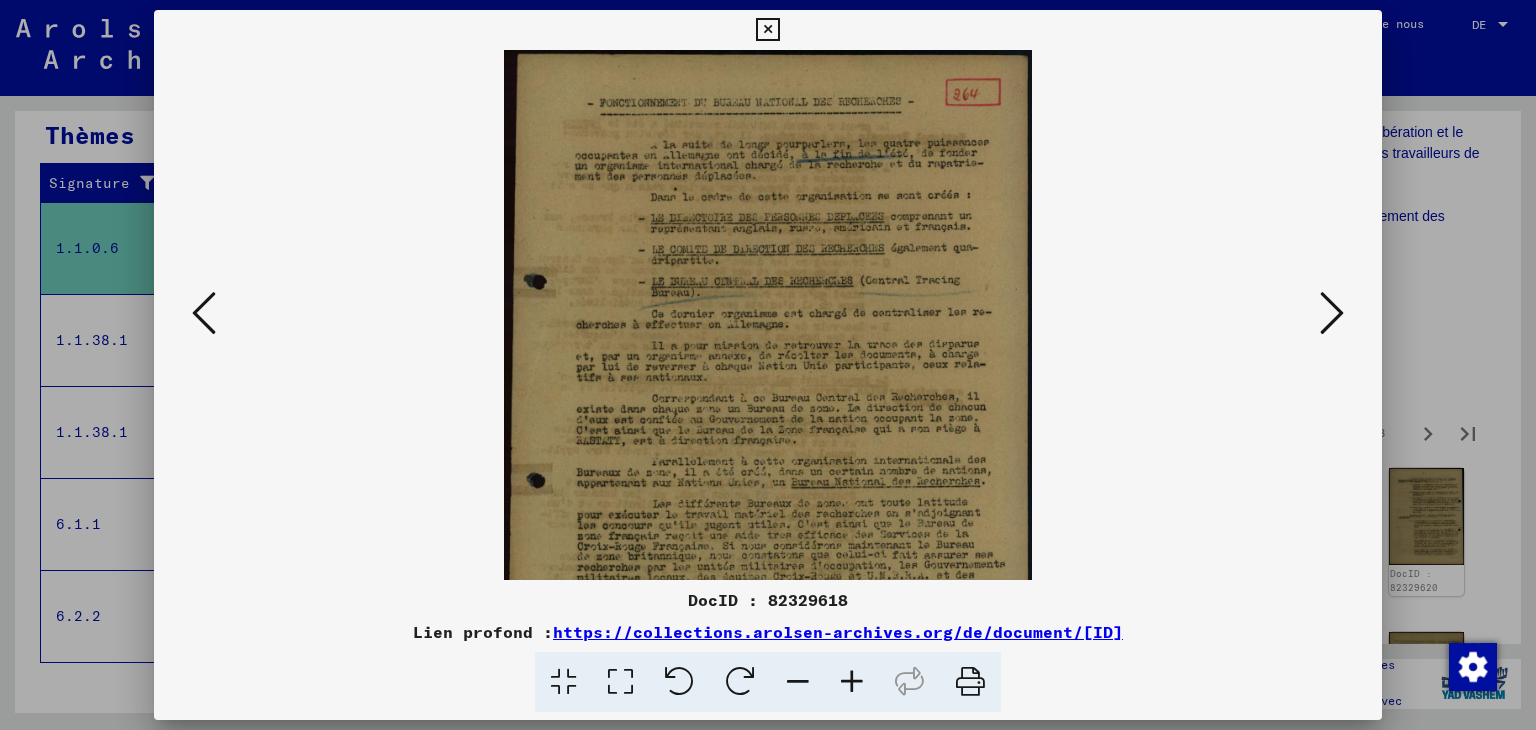 click at bounding box center [852, 682] 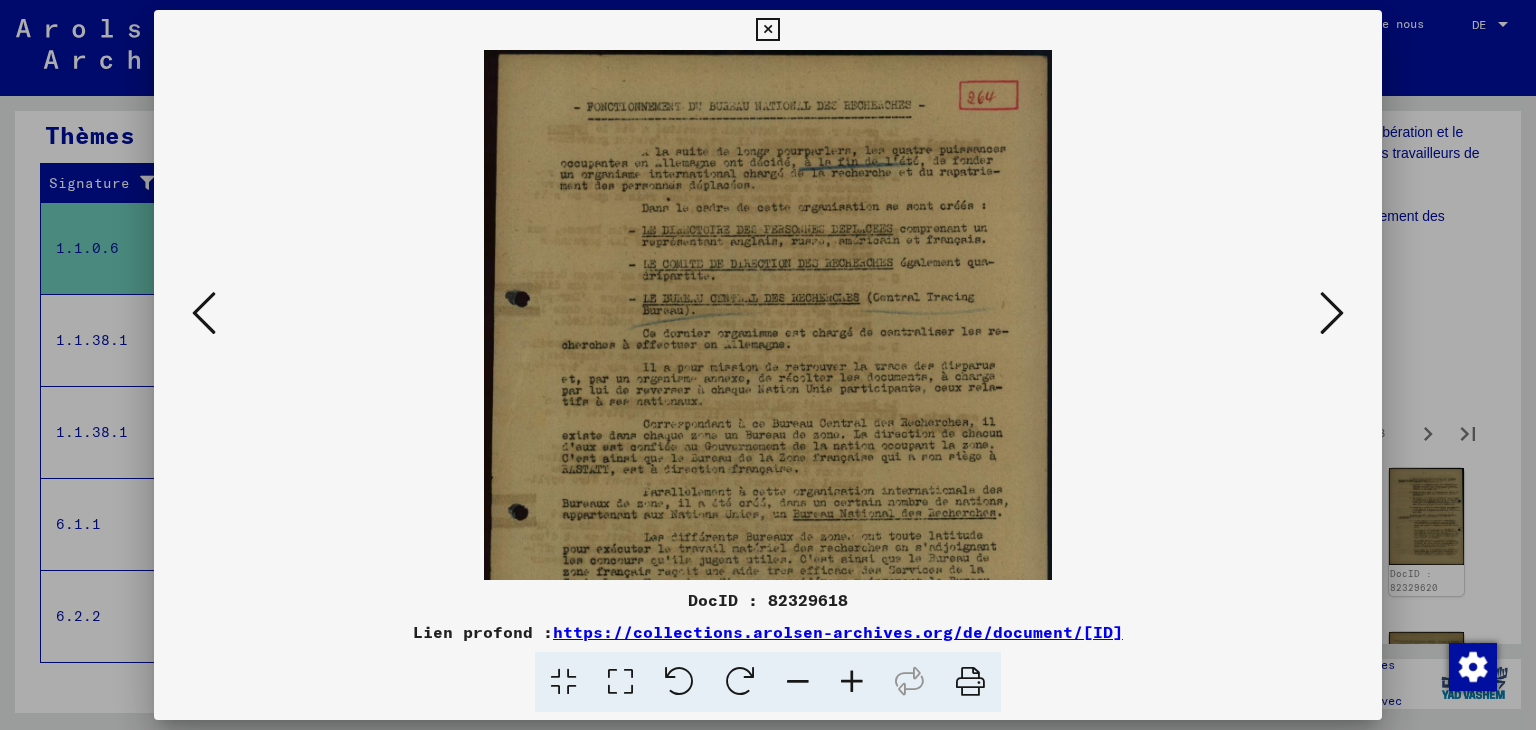 click at bounding box center (852, 682) 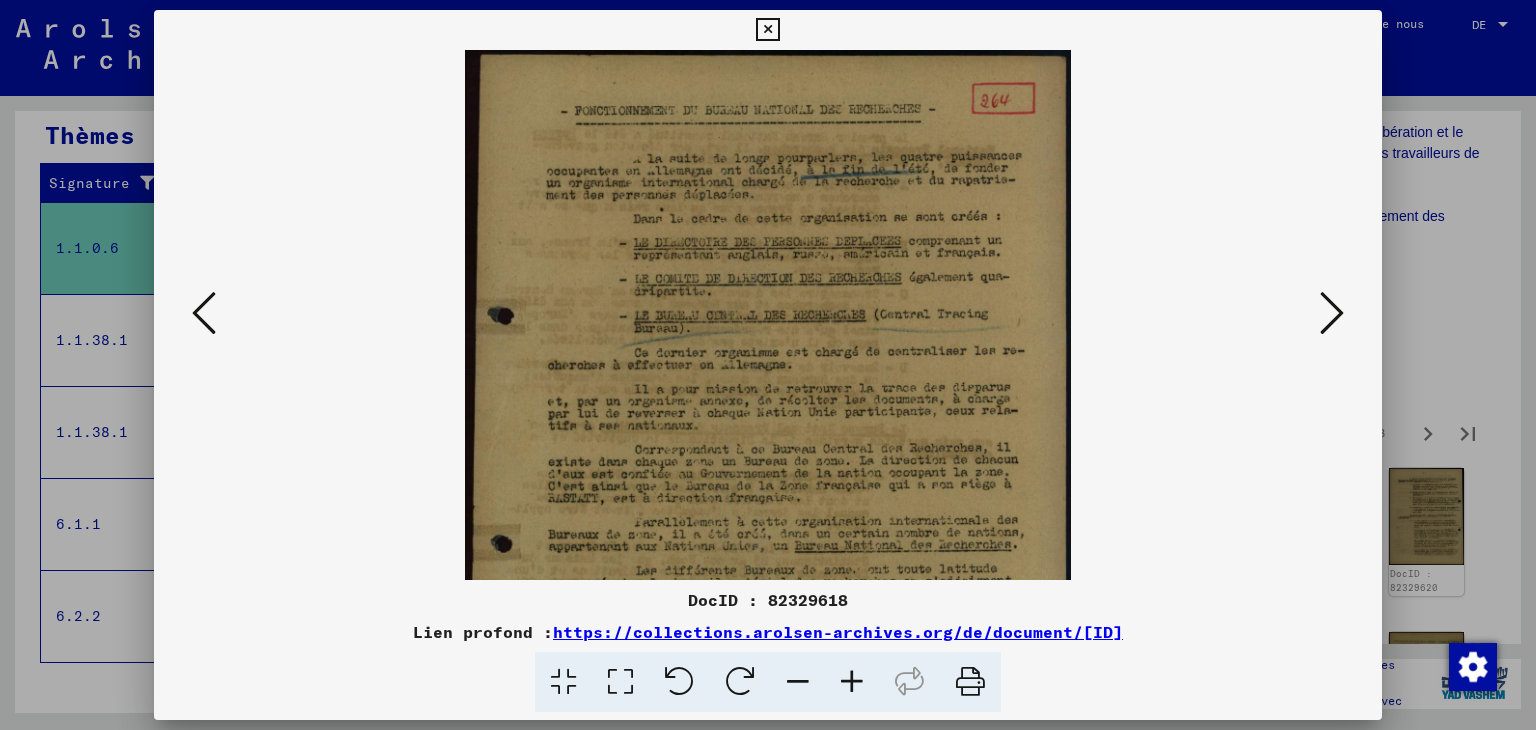 click at bounding box center (852, 682) 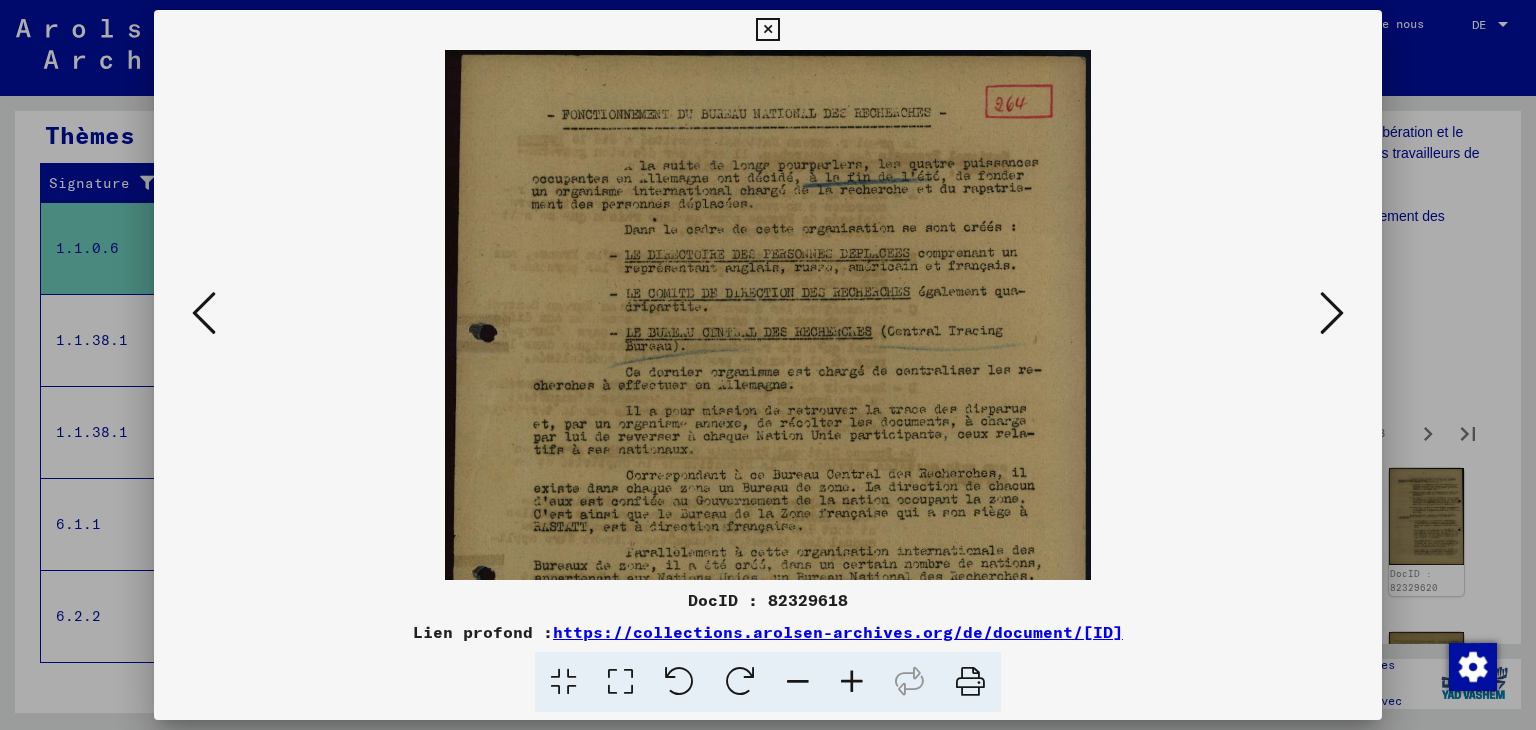 click at bounding box center (852, 682) 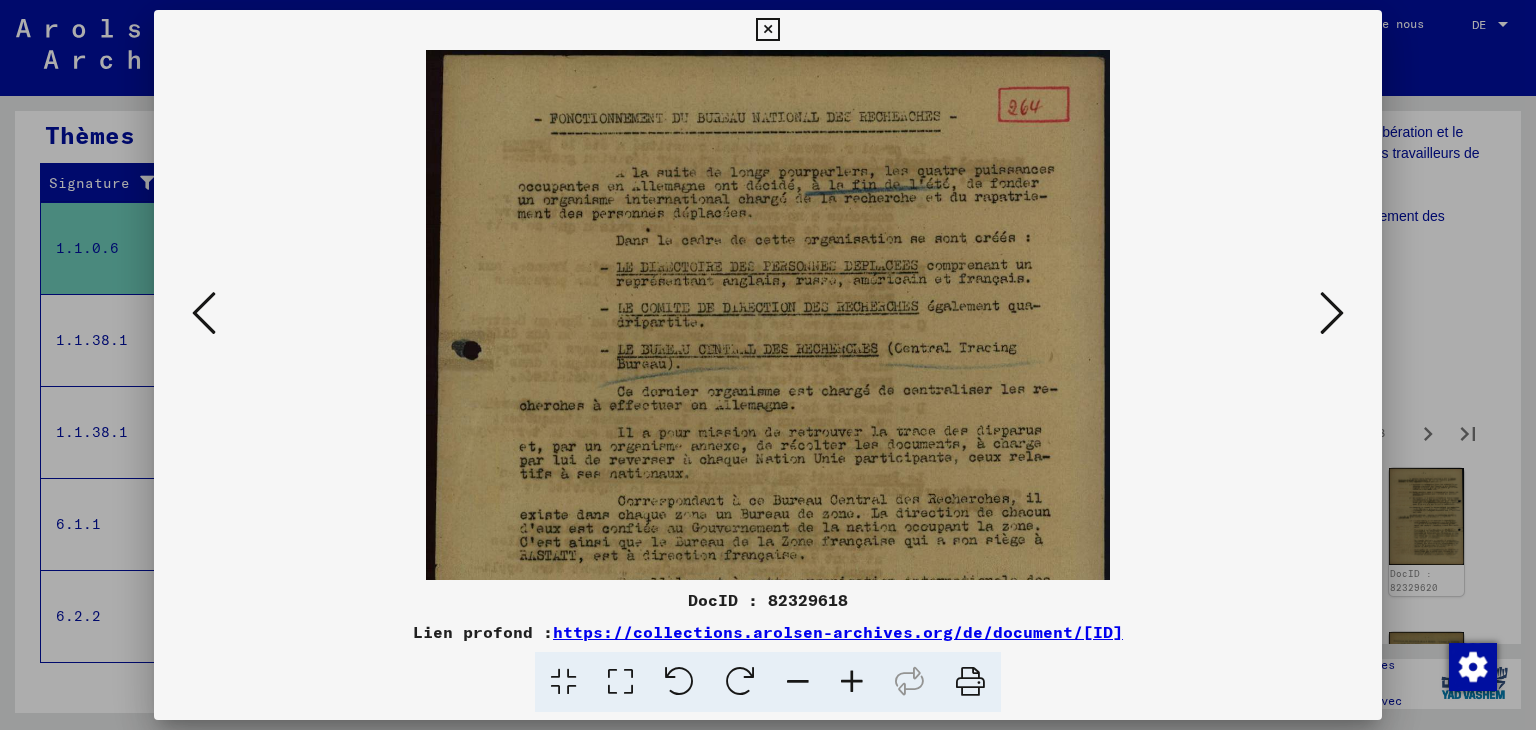 click at bounding box center (852, 682) 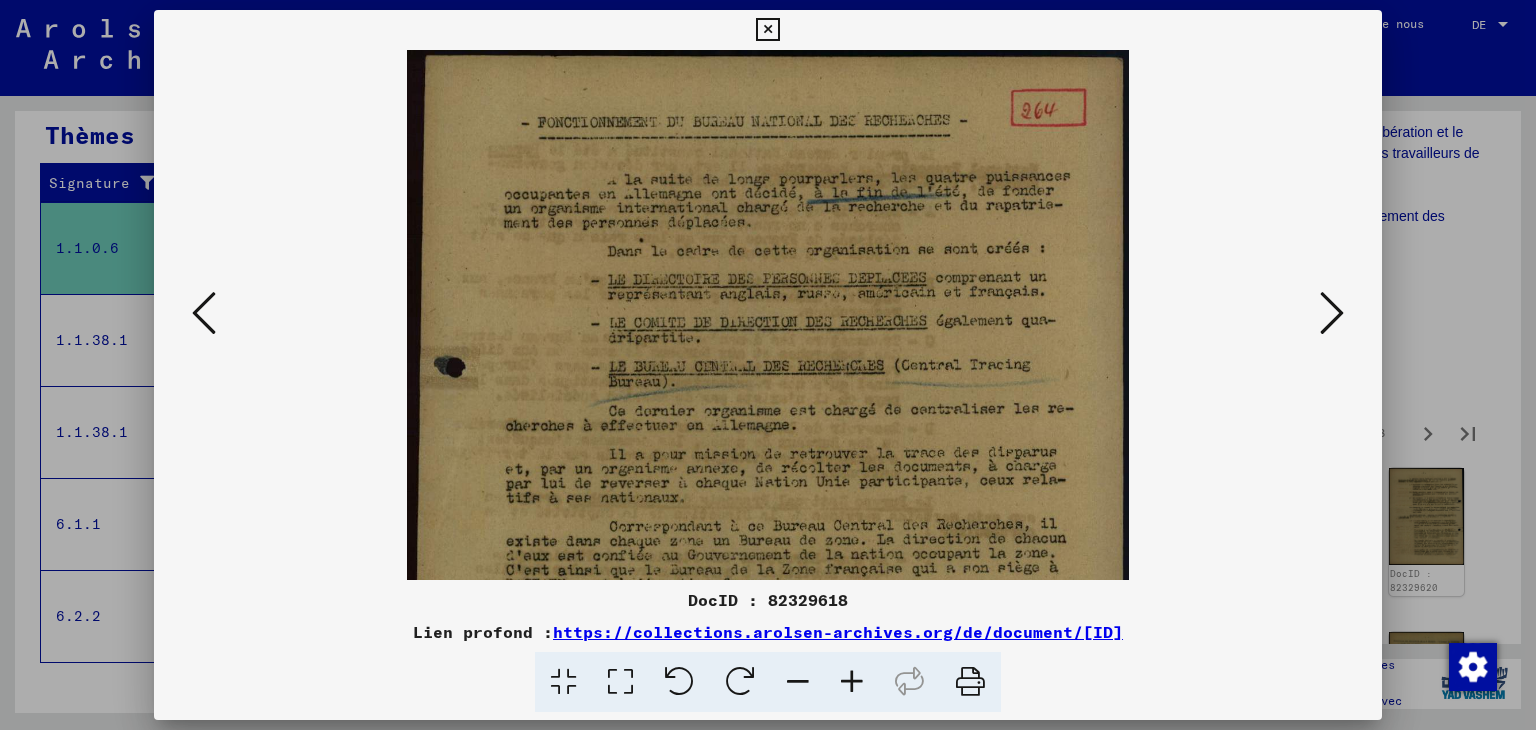 click at bounding box center [852, 682] 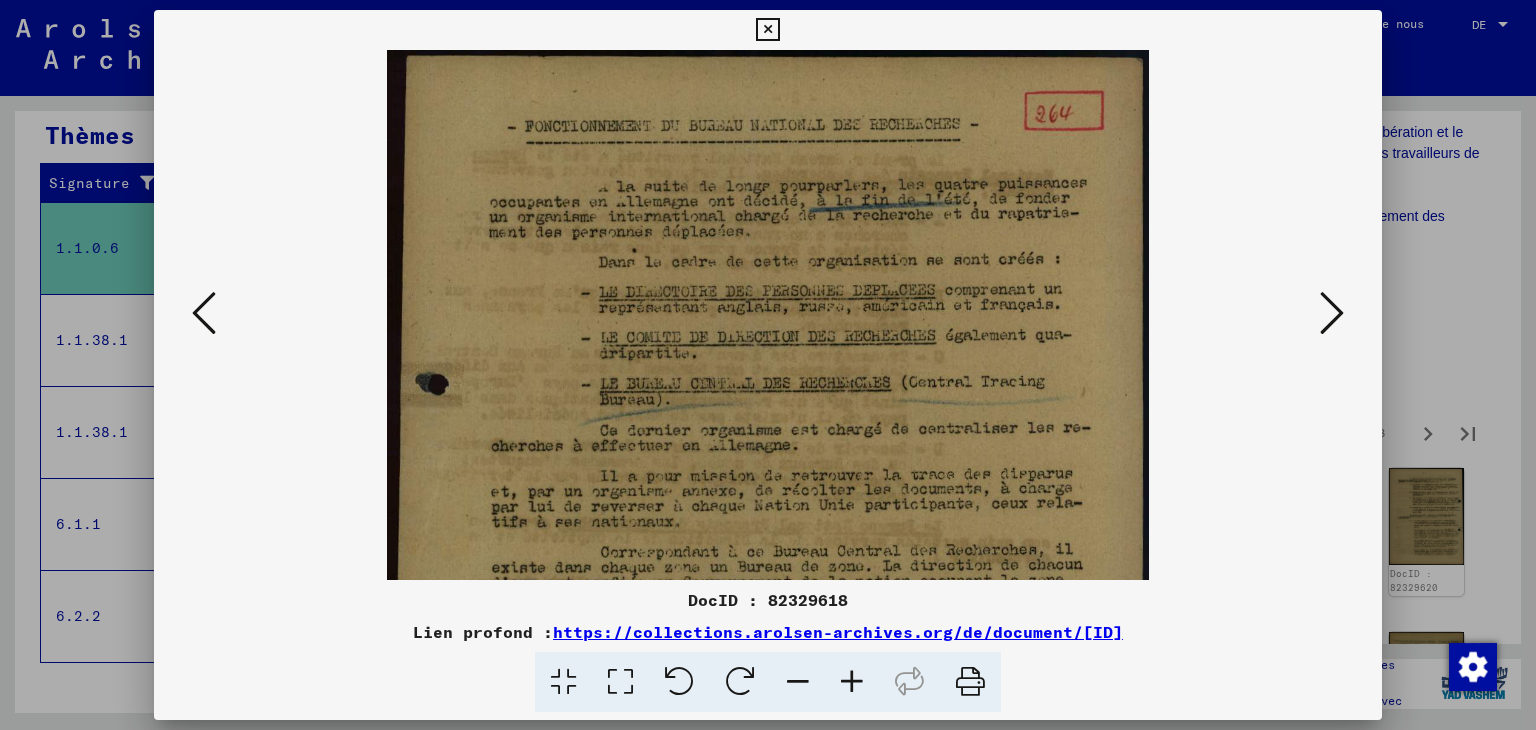 click at bounding box center (852, 682) 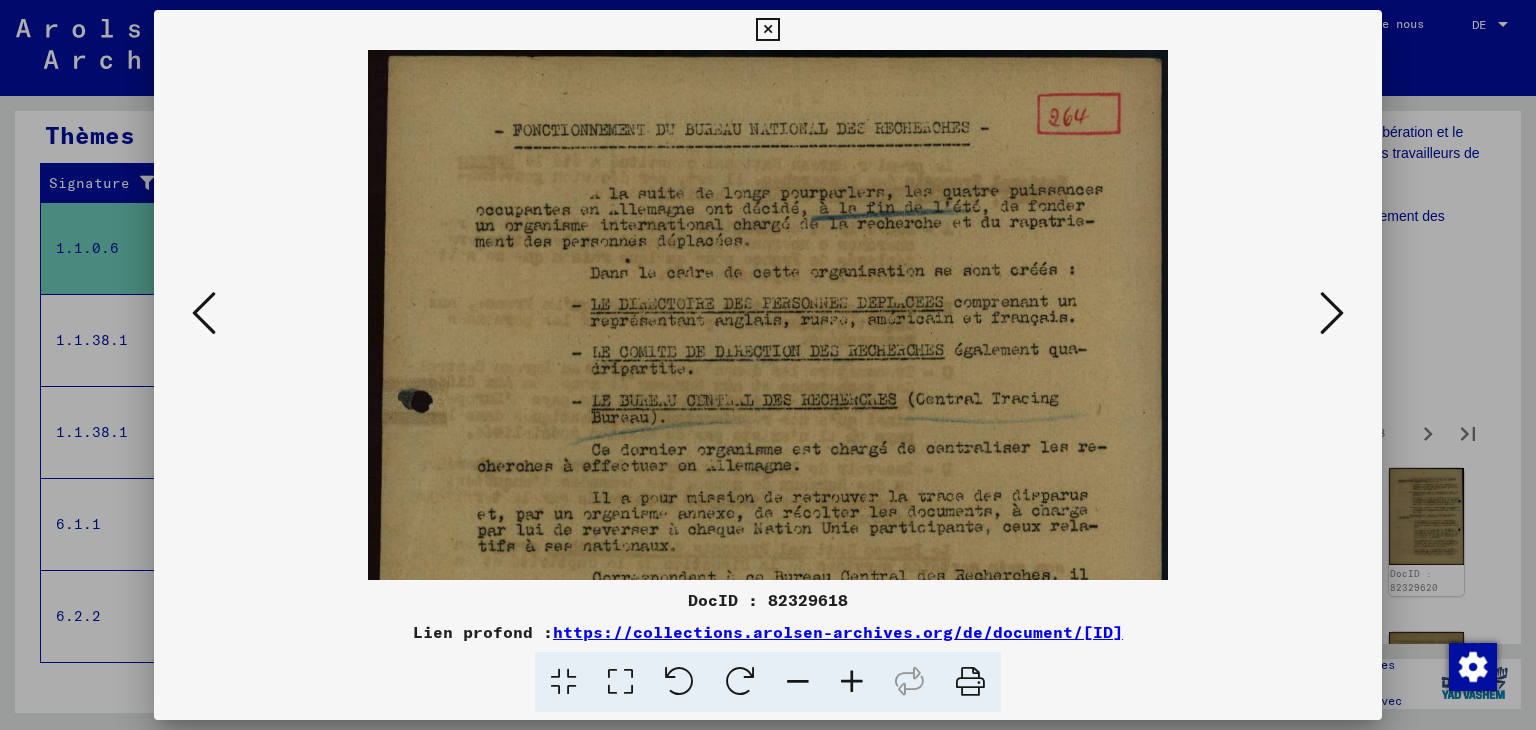 click at bounding box center [852, 682] 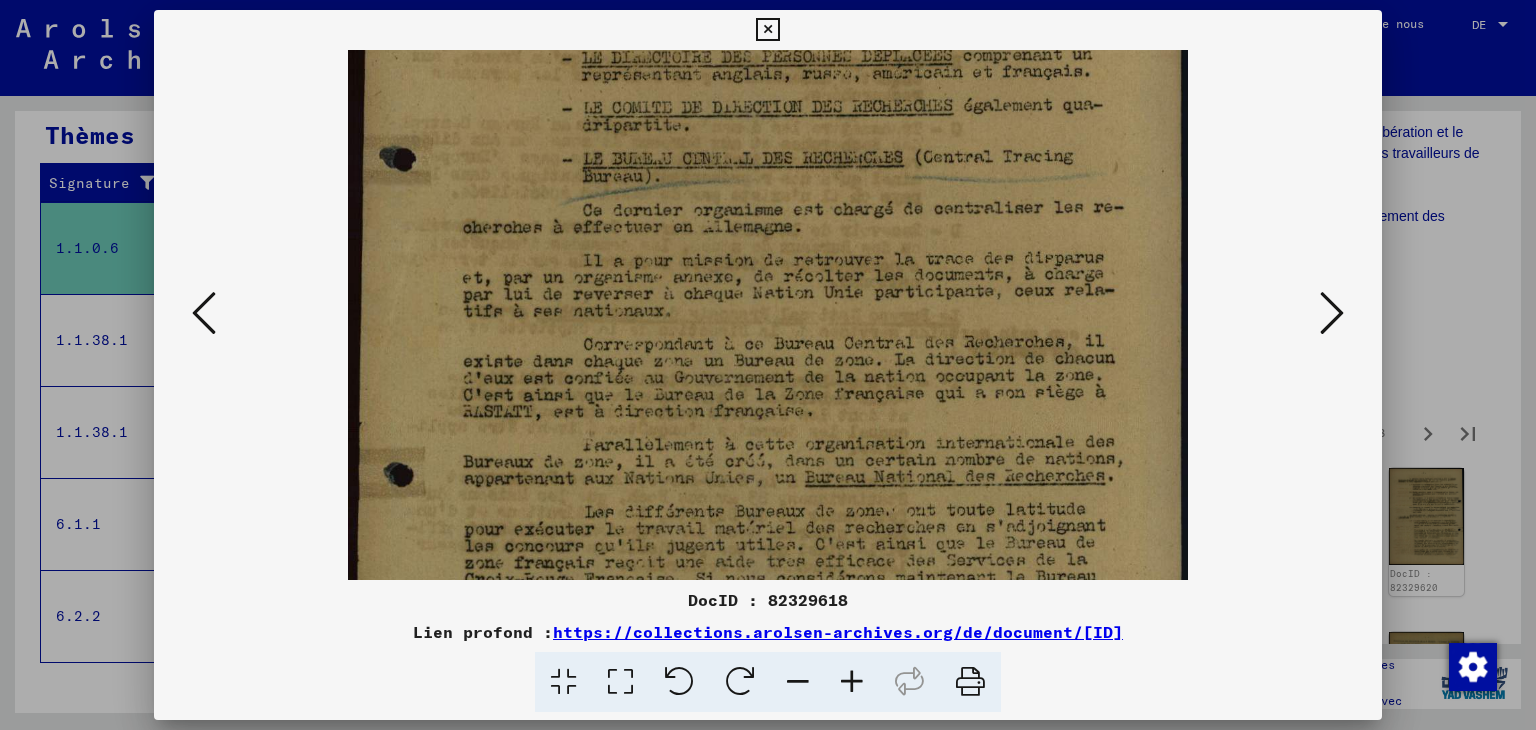scroll, scrollTop: 297, scrollLeft: 0, axis: vertical 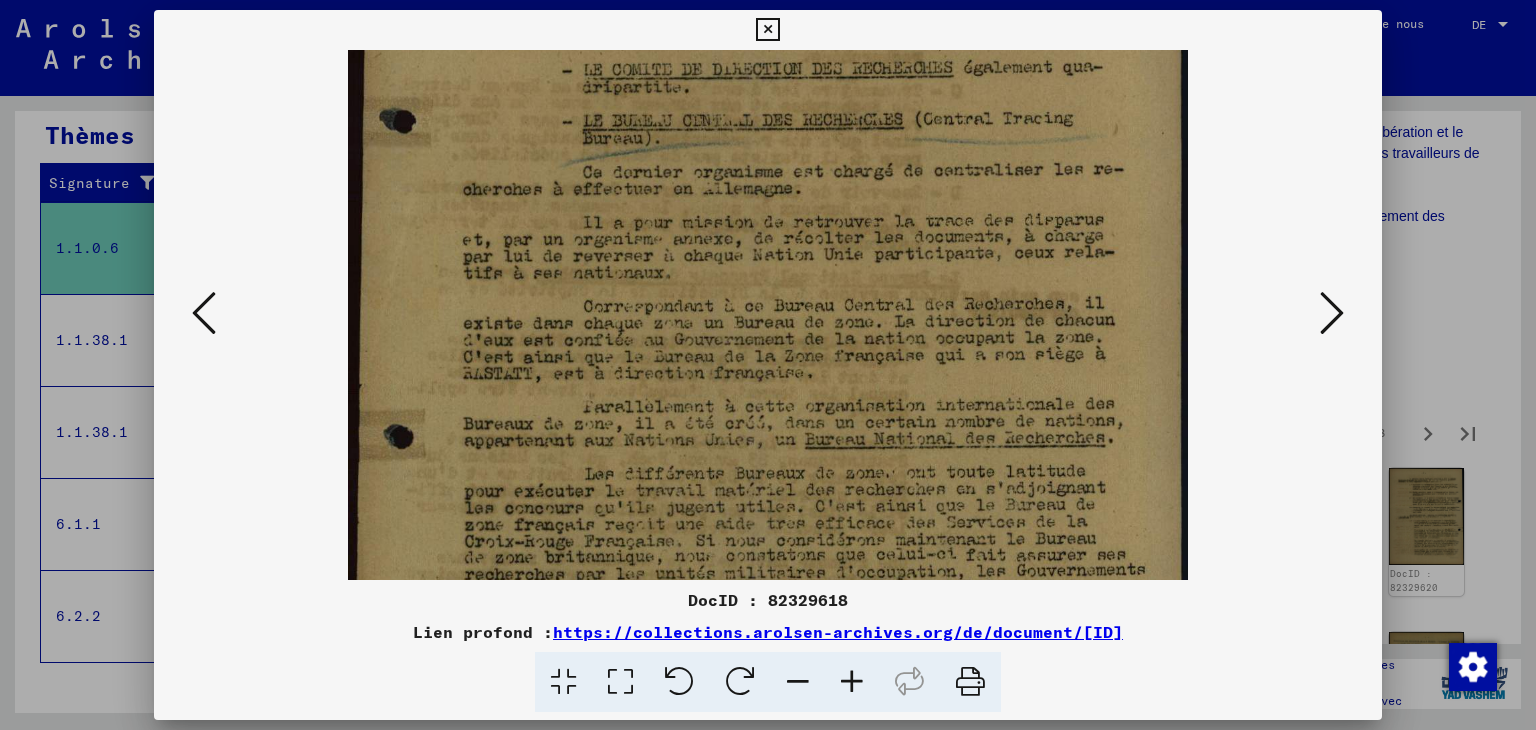 drag, startPoint x: 905, startPoint y: 531, endPoint x: 912, endPoint y: 237, distance: 294.0833 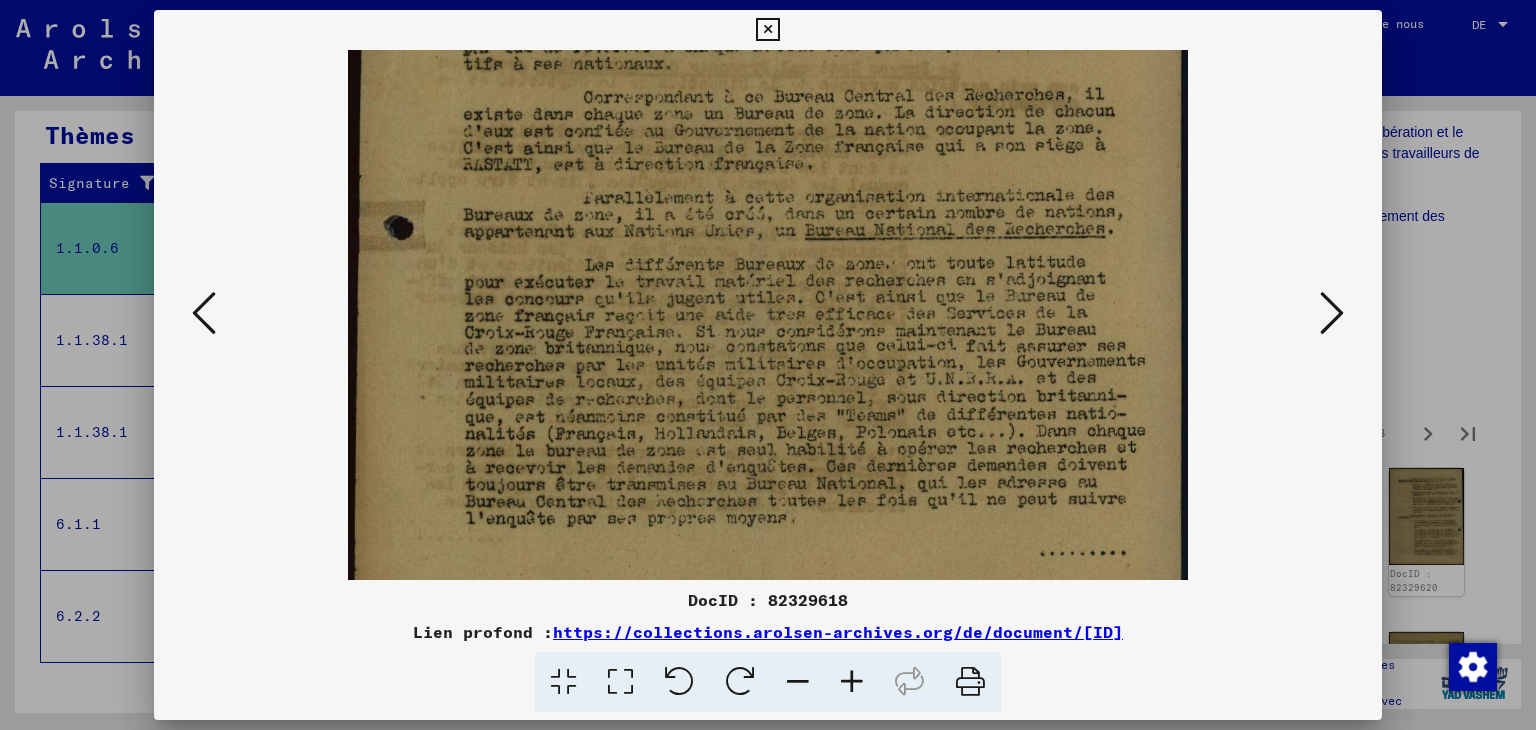 scroll, scrollTop: 517, scrollLeft: 0, axis: vertical 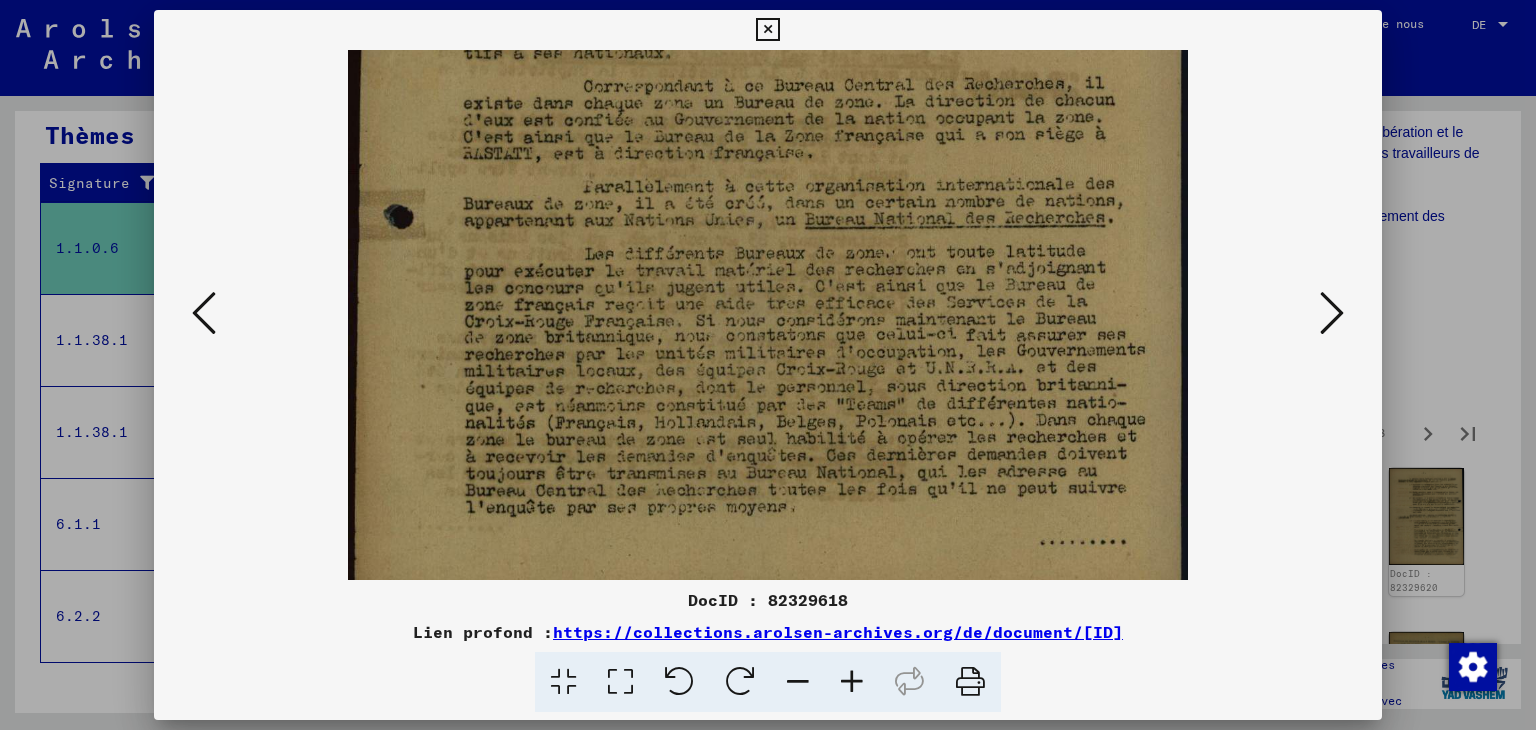 drag, startPoint x: 888, startPoint y: 485, endPoint x: 903, endPoint y: 272, distance: 213.52751 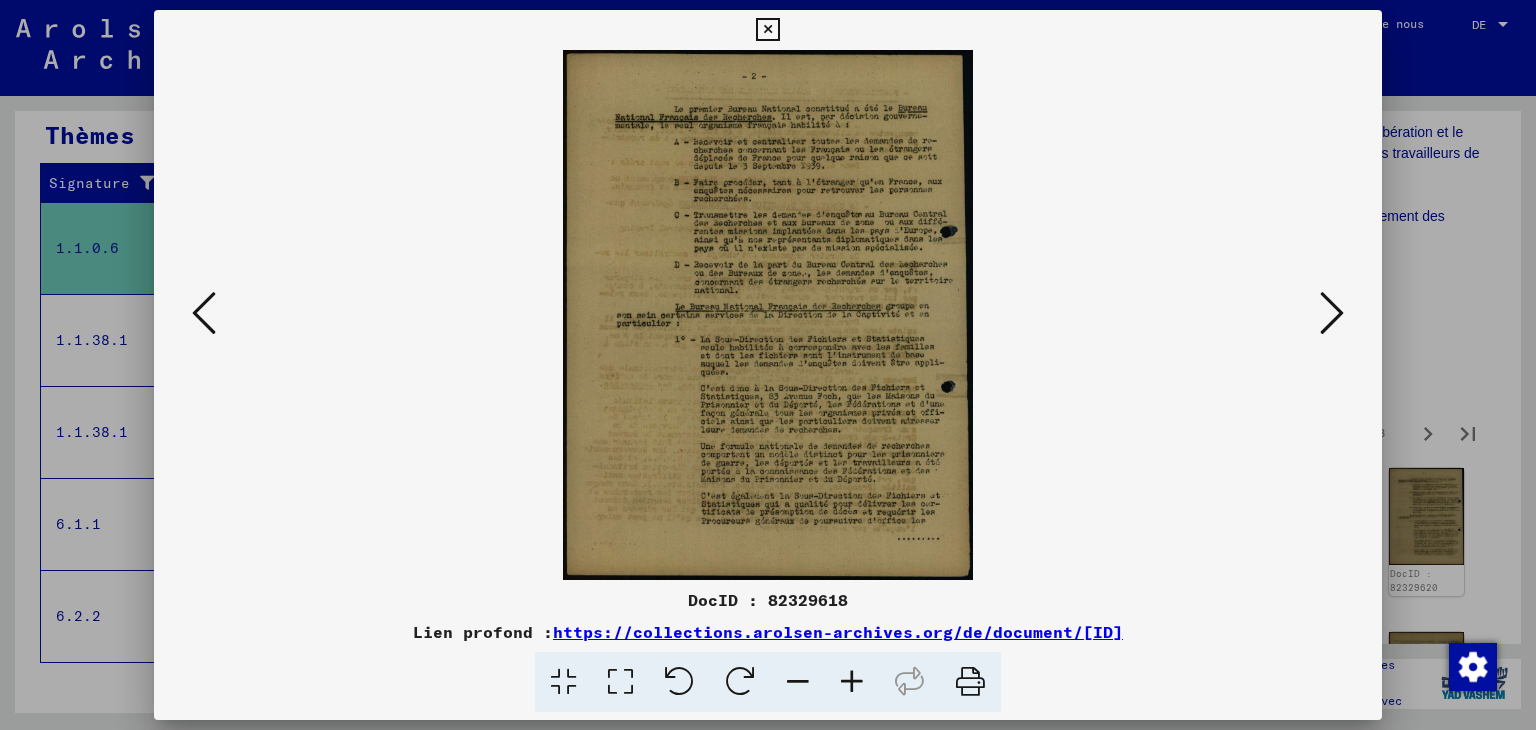 click at bounding box center [852, 682] 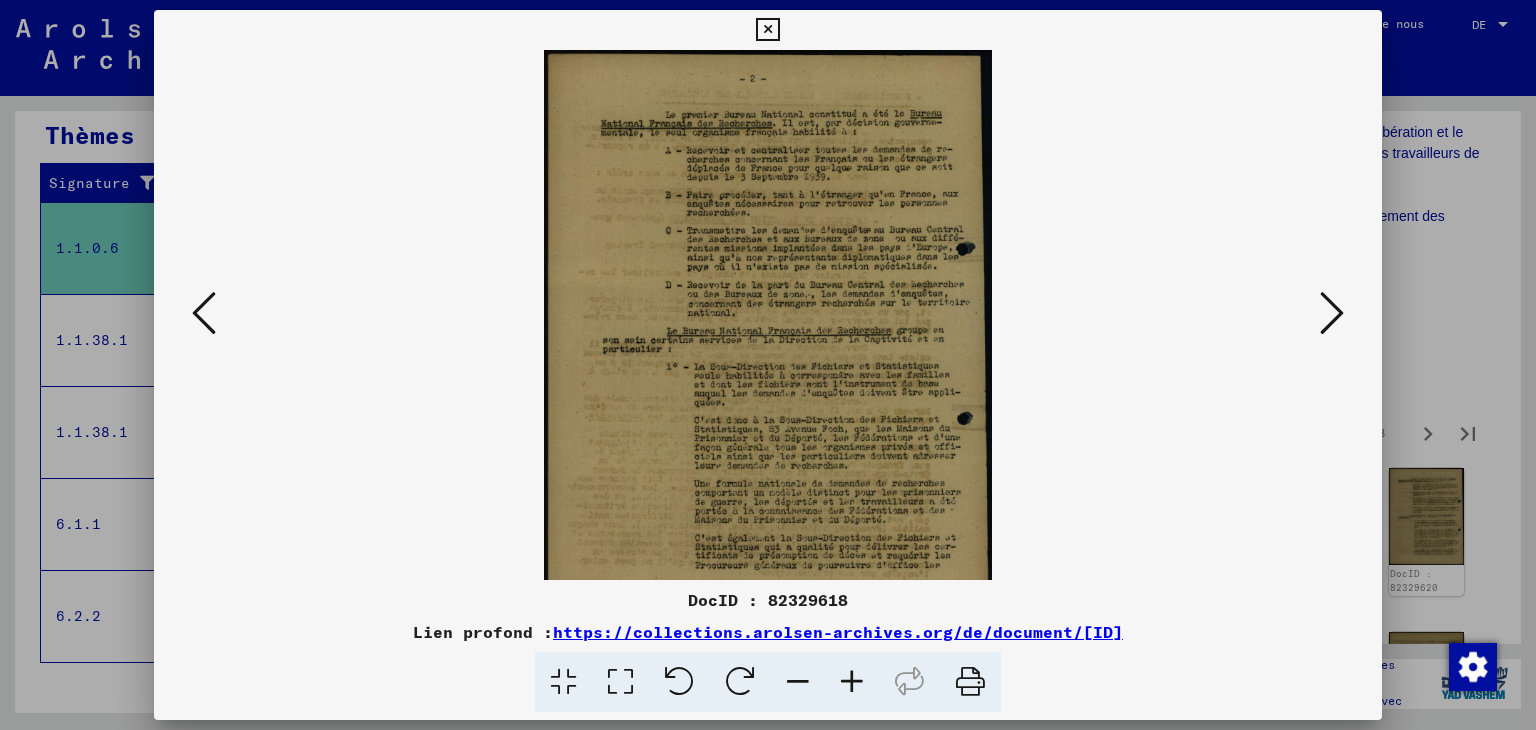 click at bounding box center [852, 682] 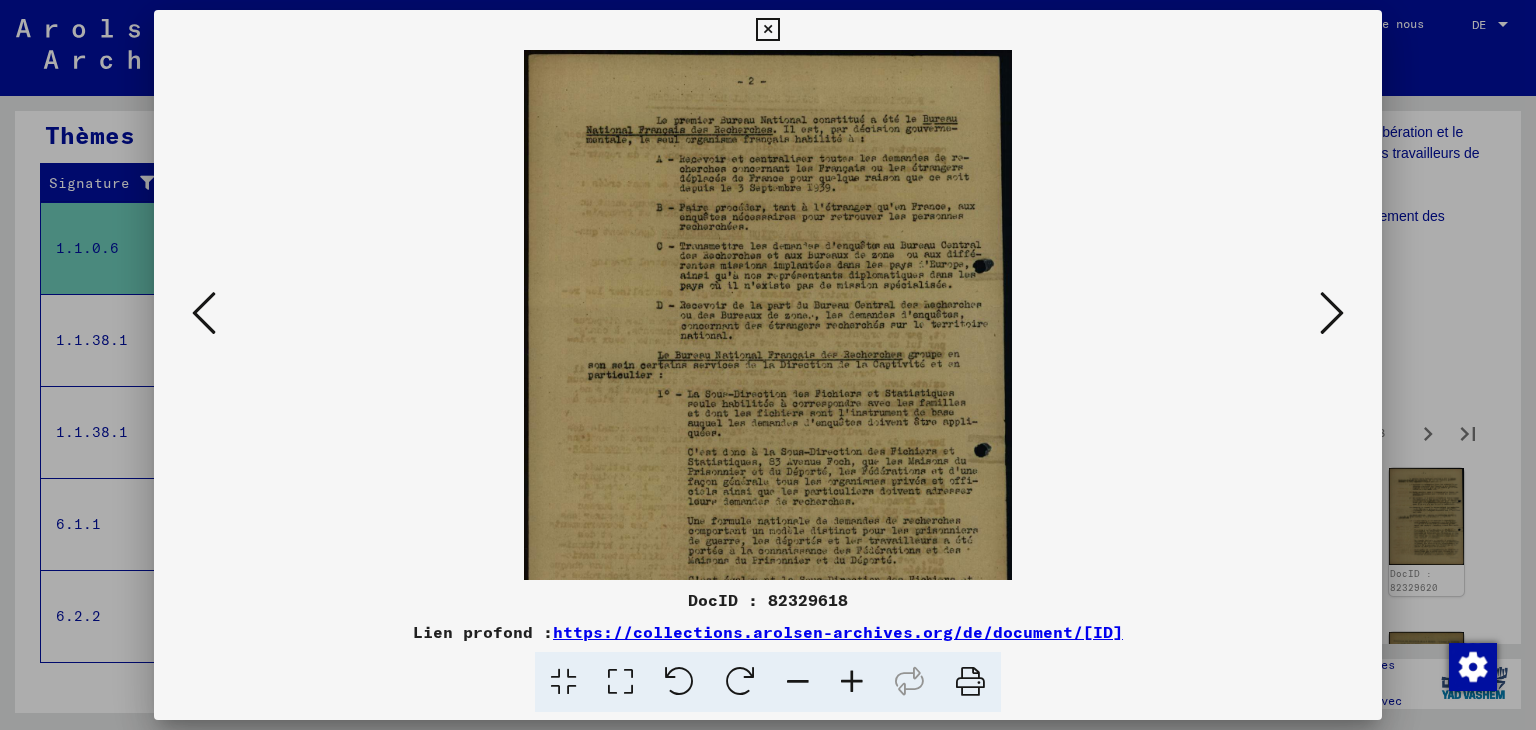 click at bounding box center [852, 682] 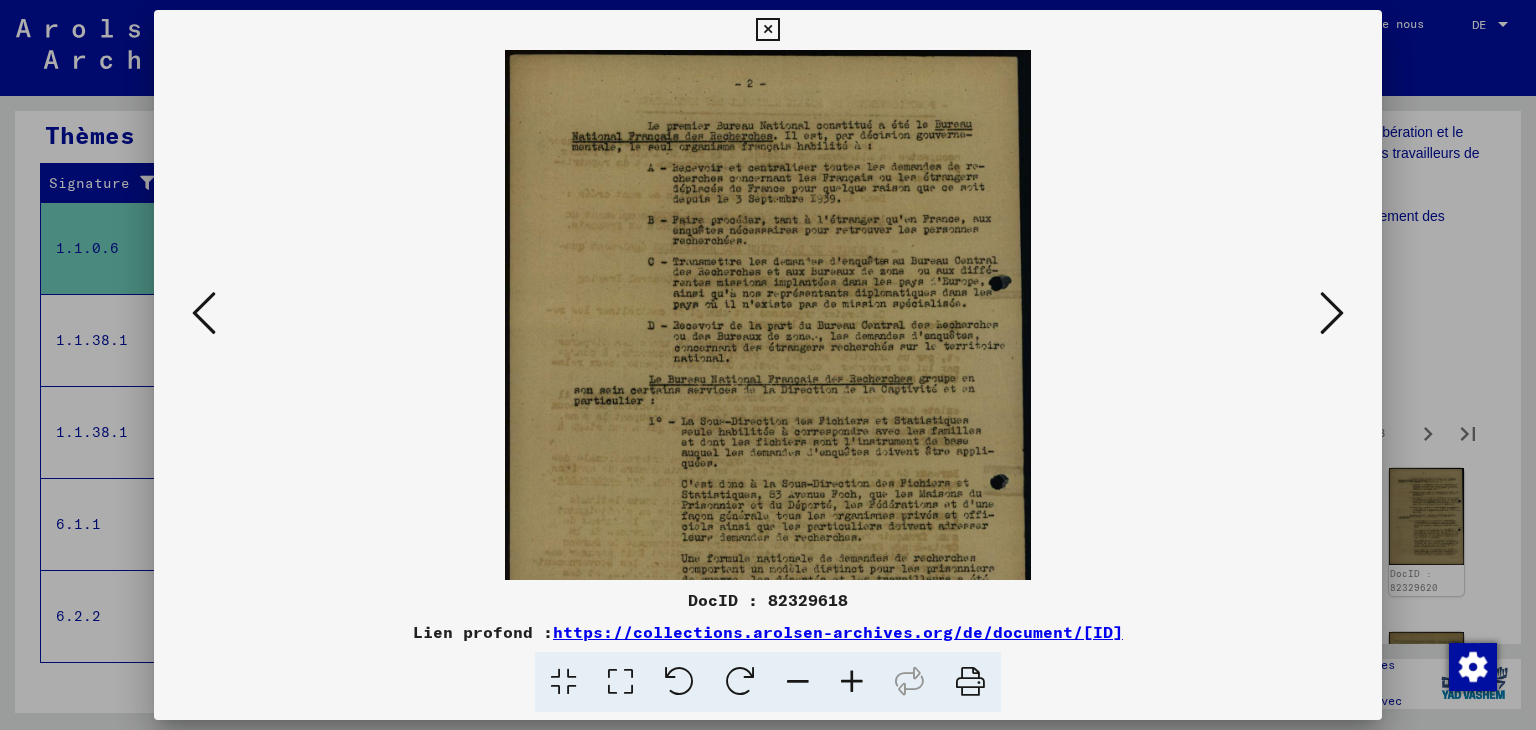click at bounding box center [852, 682] 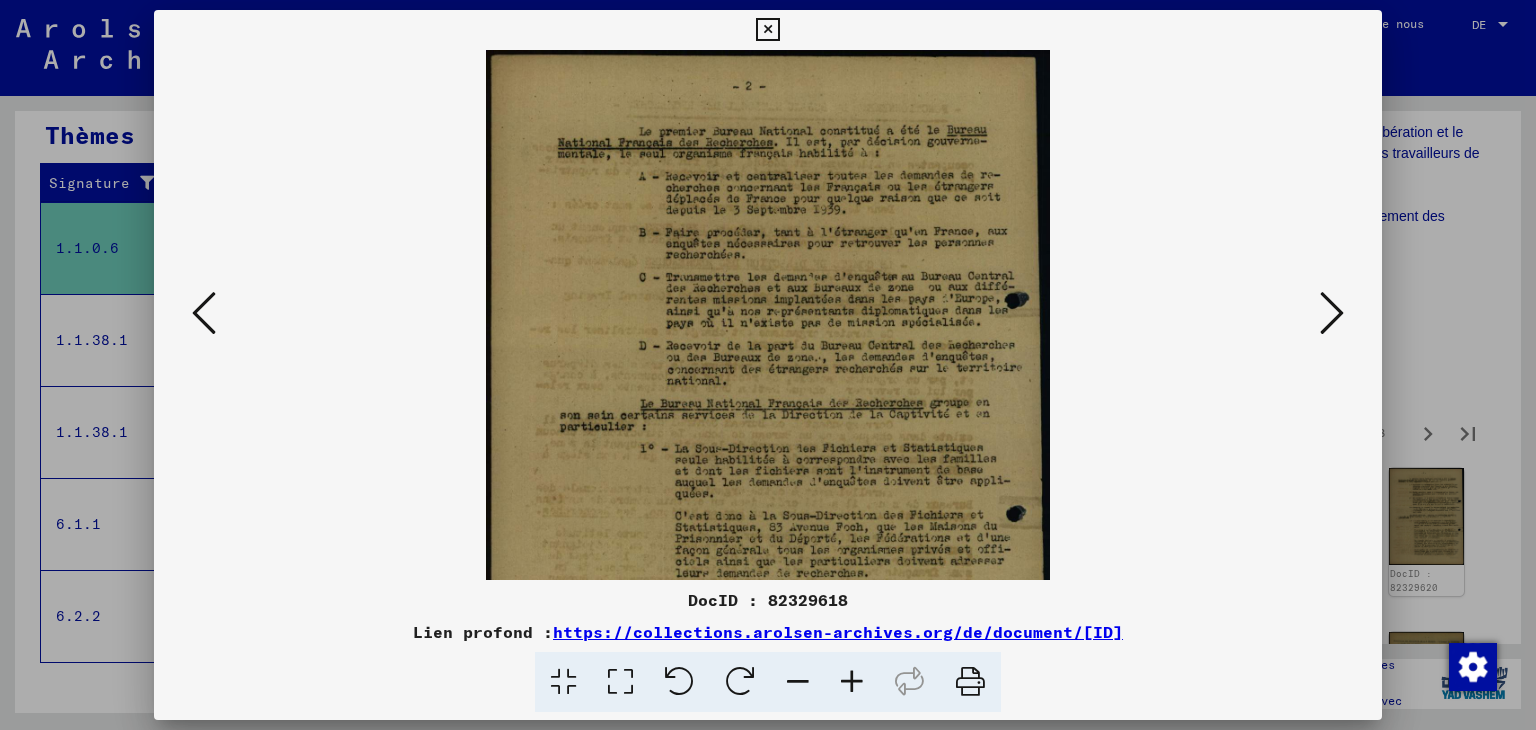 click at bounding box center [852, 682] 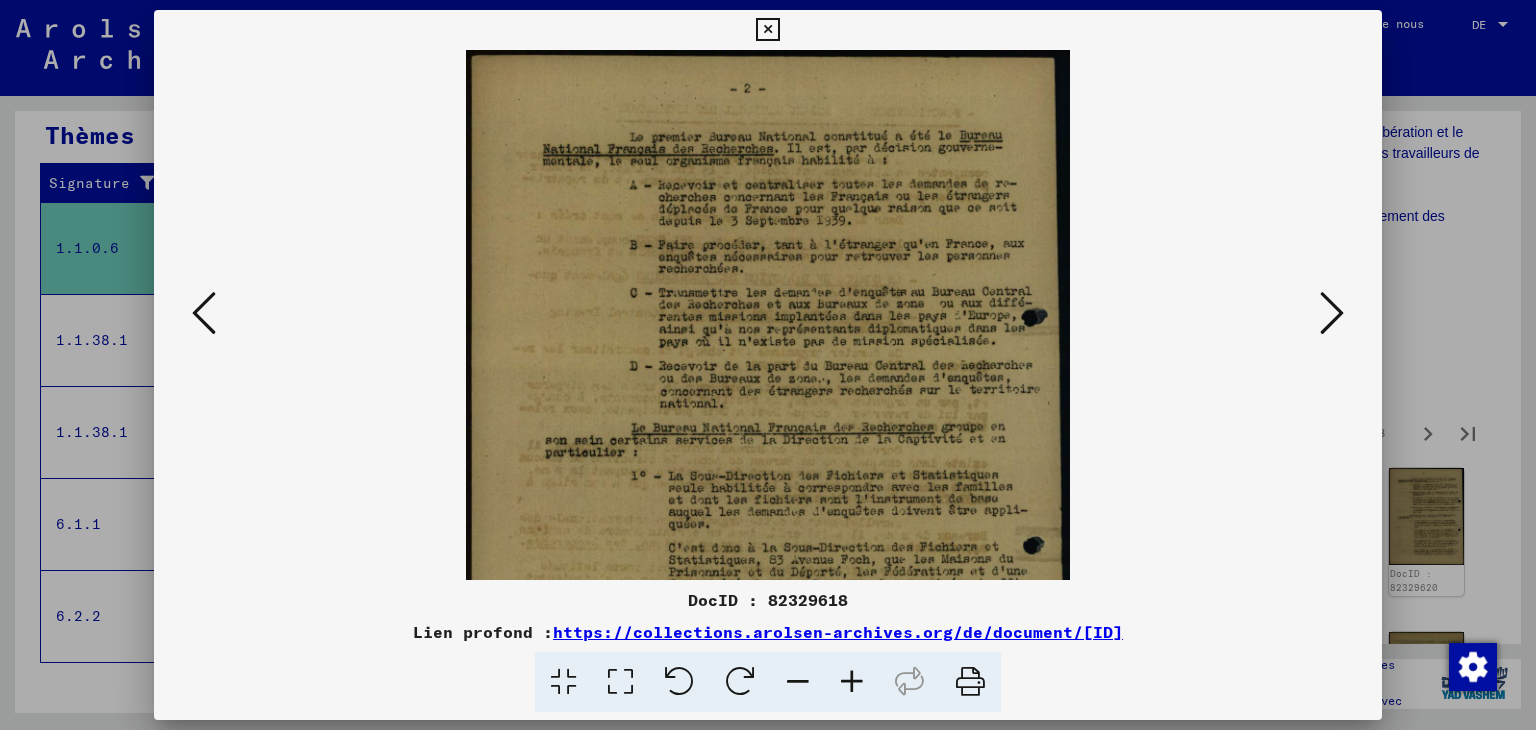 click at bounding box center [852, 682] 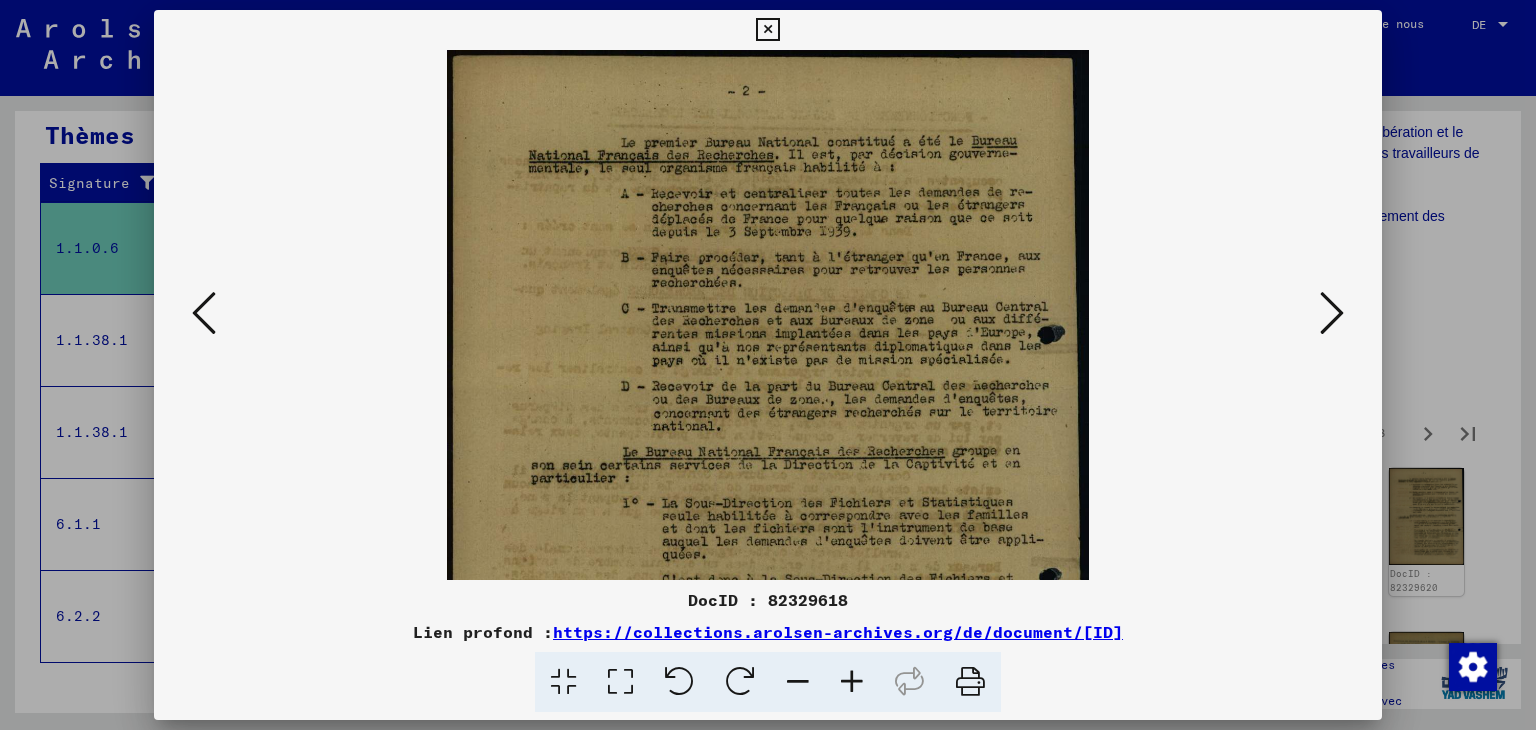 click at bounding box center [852, 682] 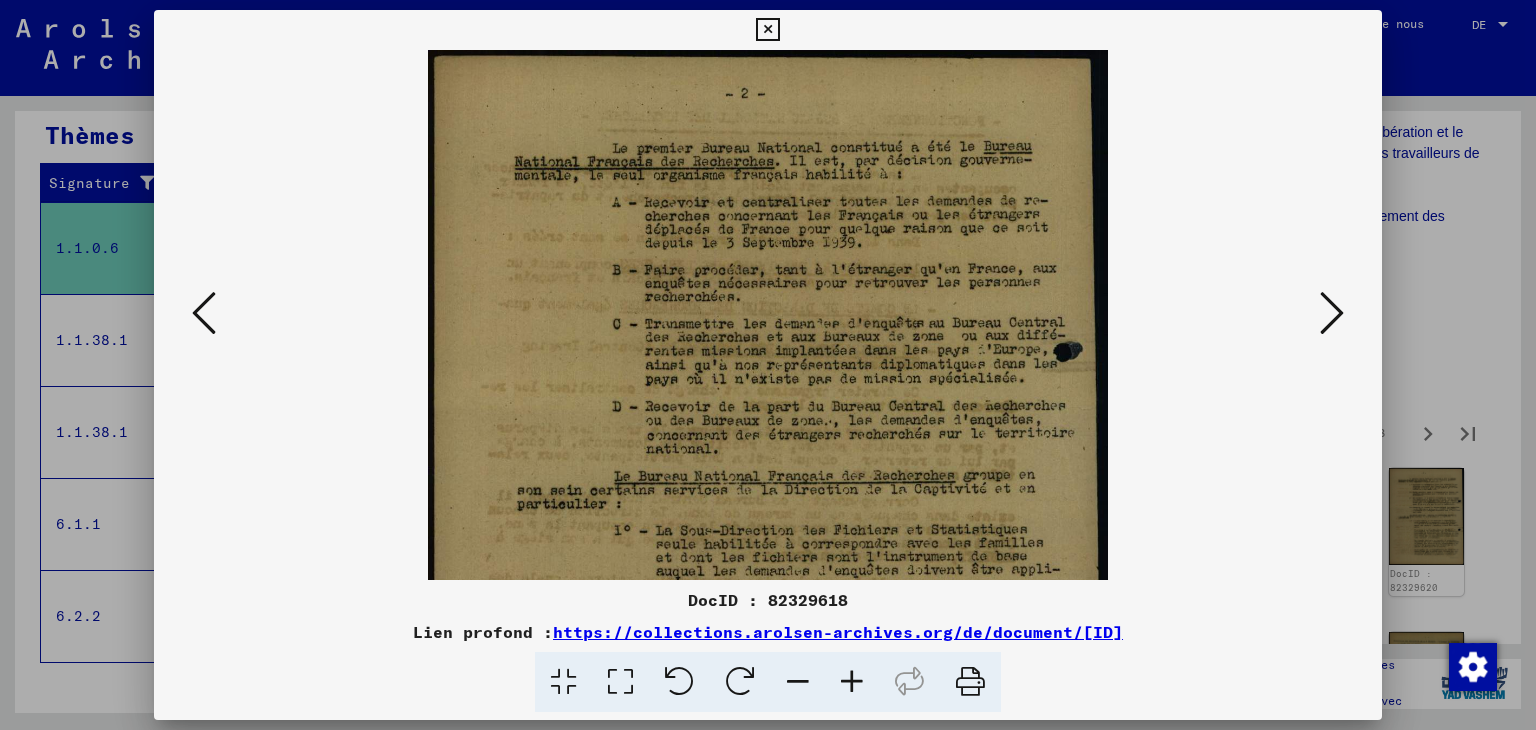 click at bounding box center [852, 682] 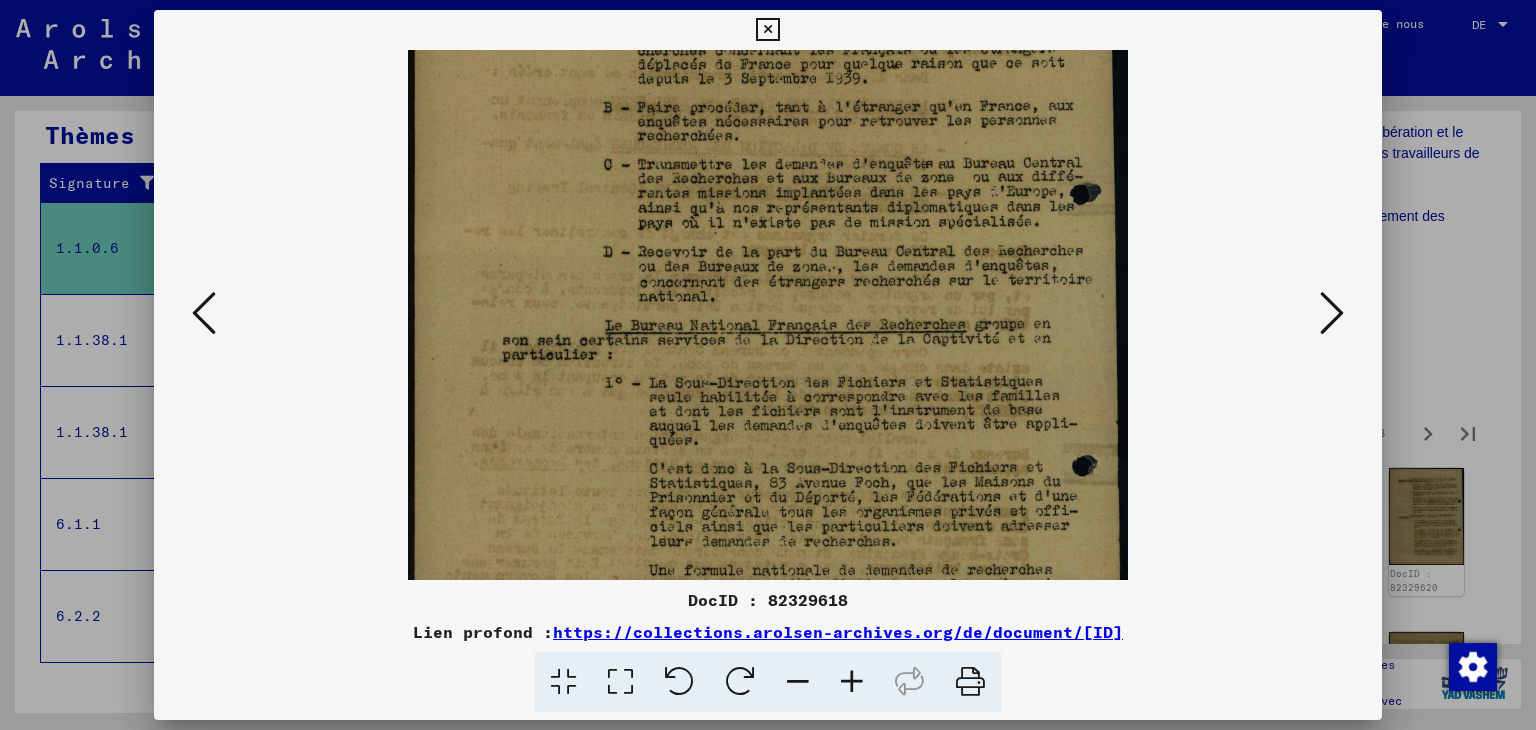 scroll, scrollTop: 298, scrollLeft: 0, axis: vertical 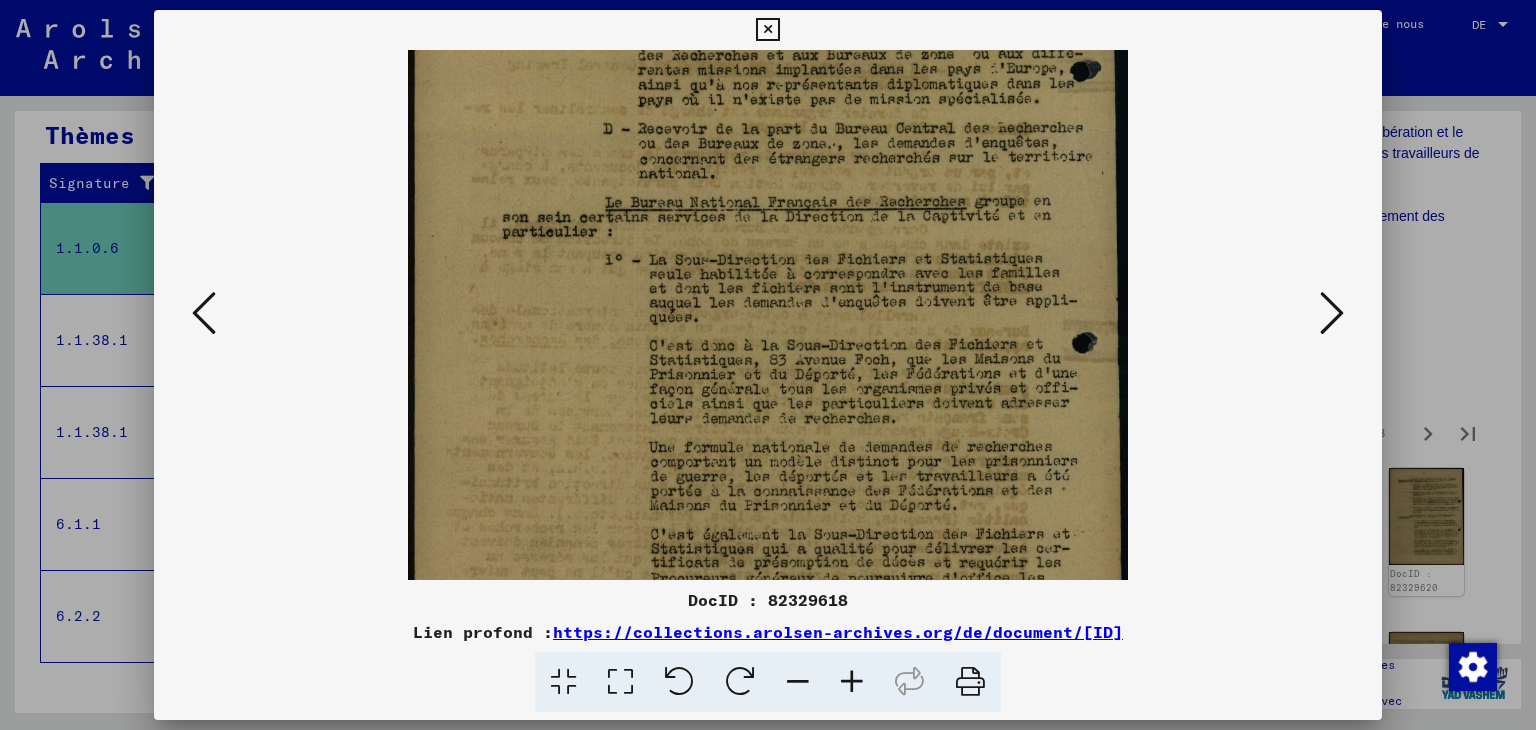 drag, startPoint x: 832, startPoint y: 473, endPoint x: 833, endPoint y: 195, distance: 278.0018 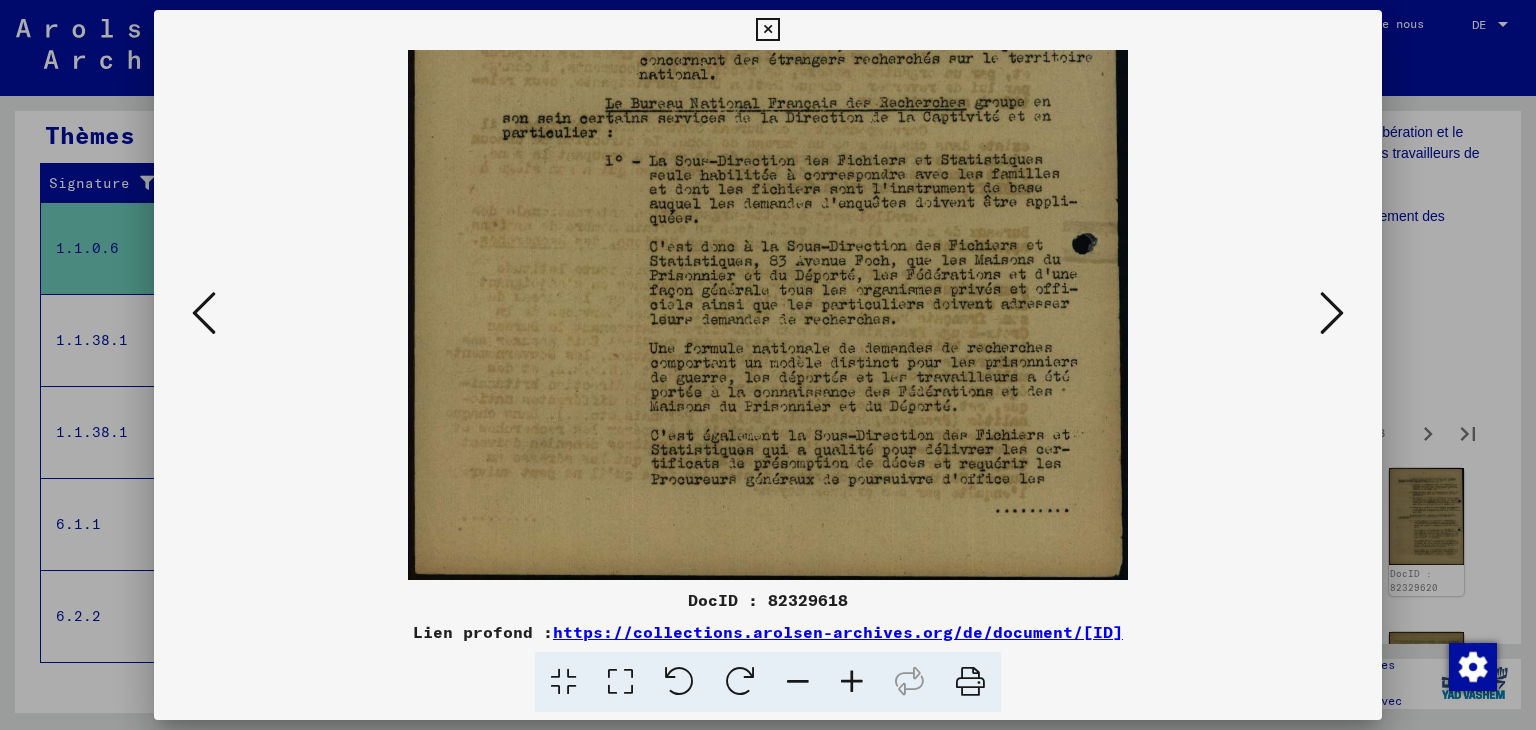 scroll, scrollTop: 400, scrollLeft: 0, axis: vertical 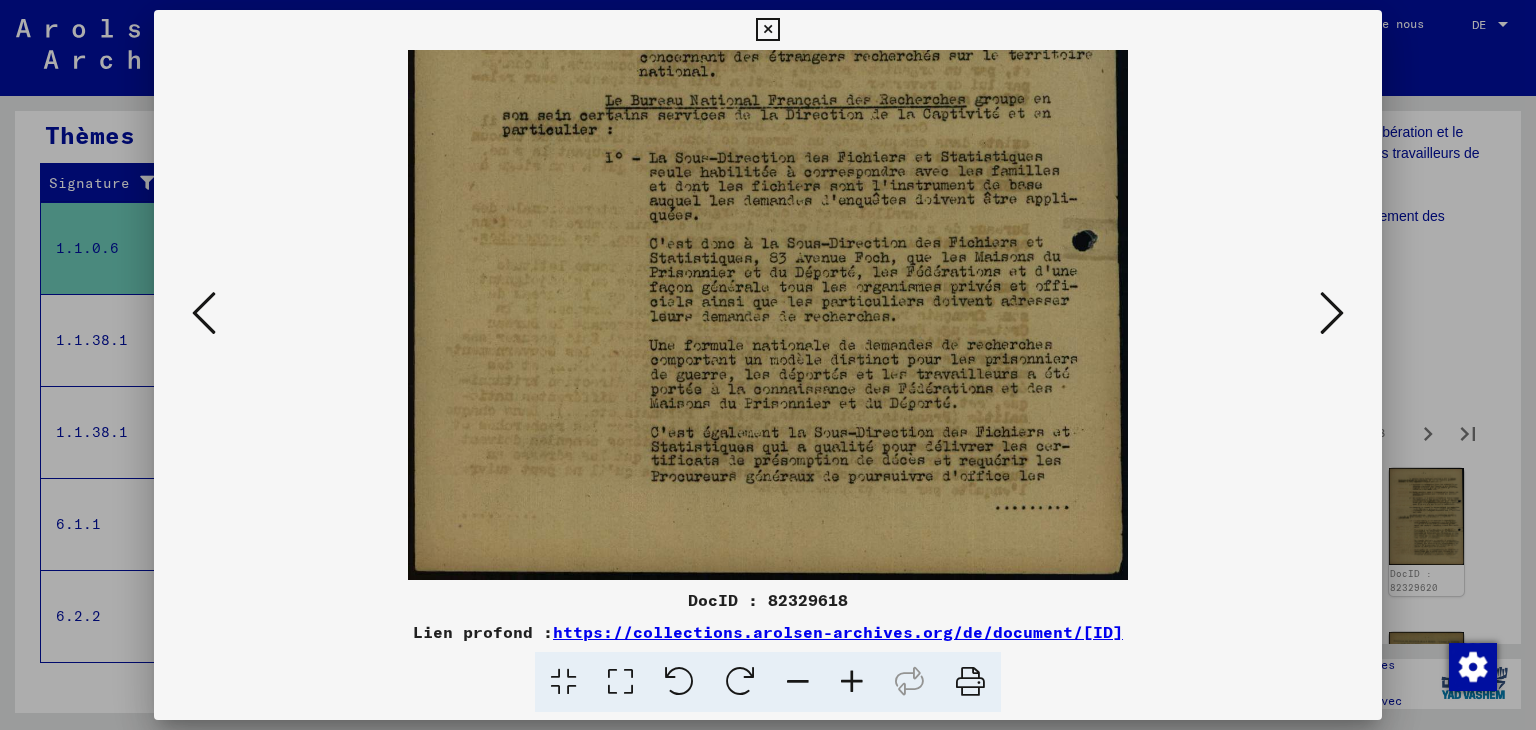 drag, startPoint x: 872, startPoint y: 467, endPoint x: 846, endPoint y: 275, distance: 193.75243 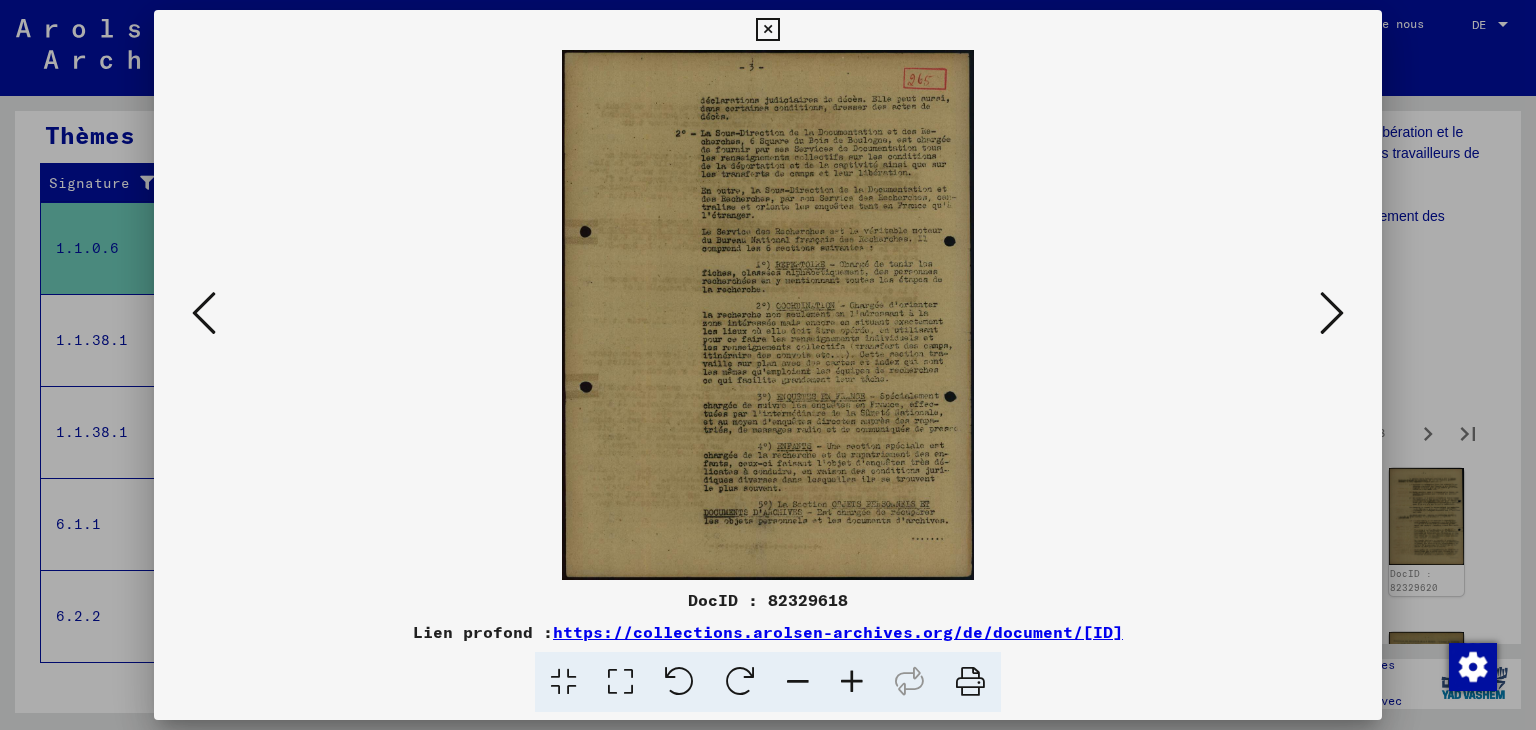 scroll, scrollTop: 0, scrollLeft: 0, axis: both 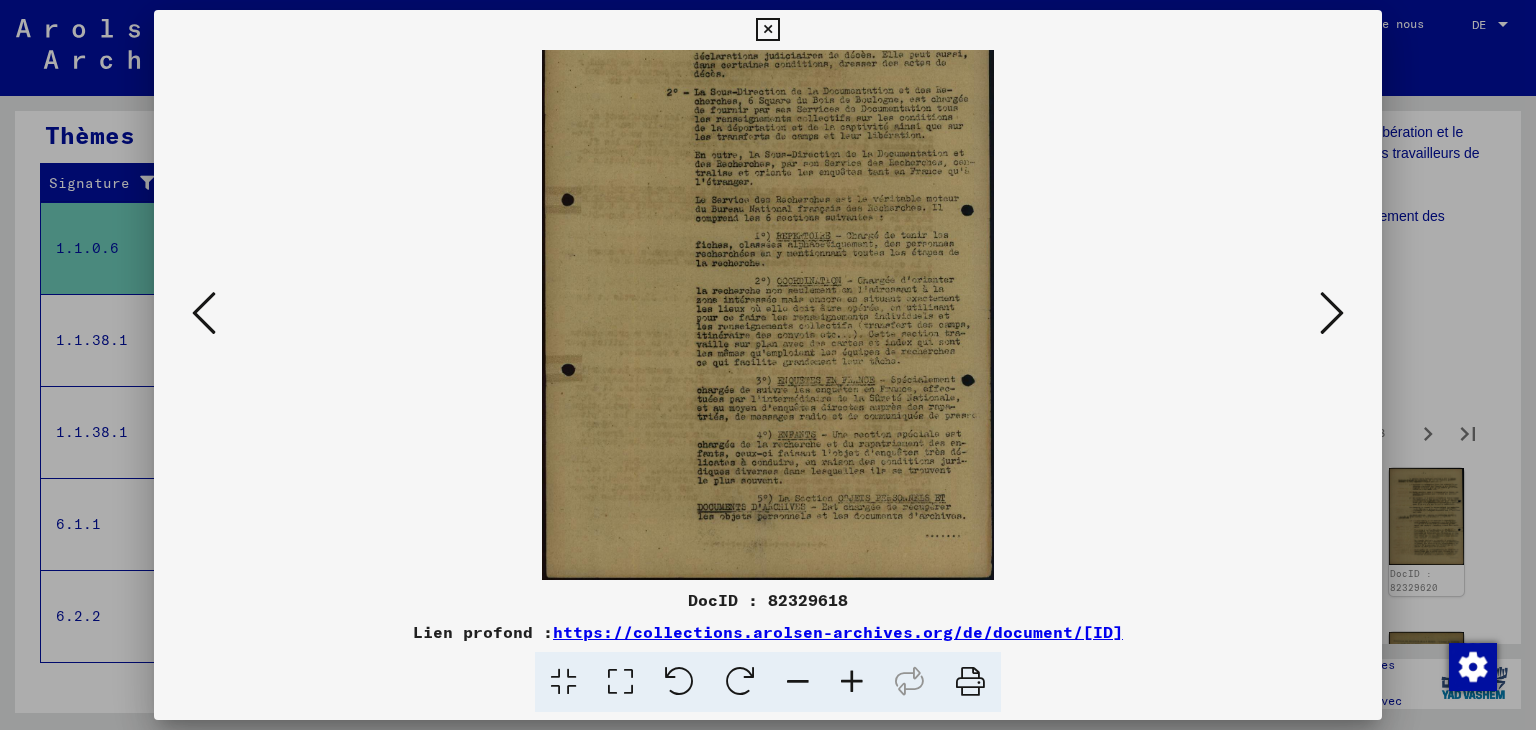 drag, startPoint x: 833, startPoint y: 487, endPoint x: 834, endPoint y: 419, distance: 68.007355 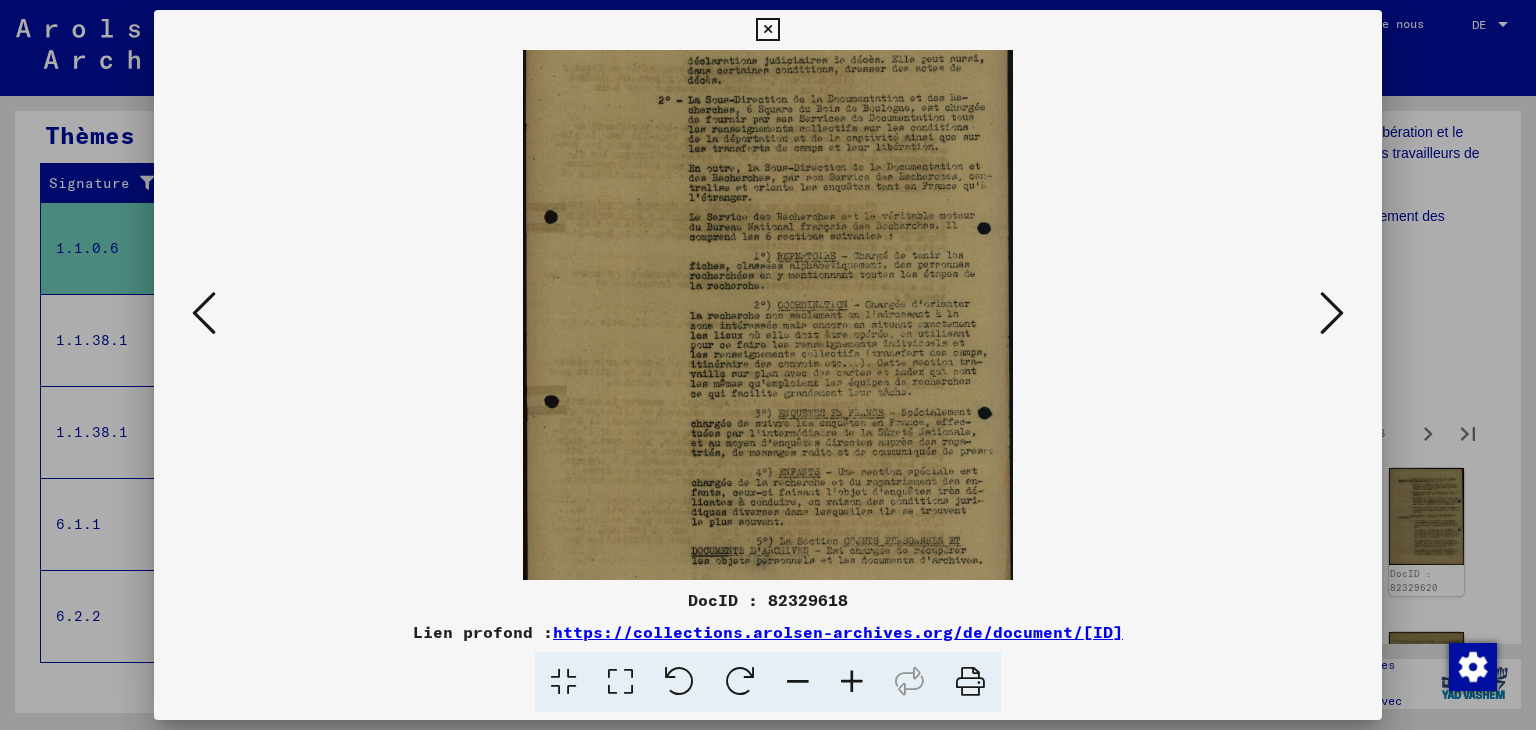 click at bounding box center [852, 682] 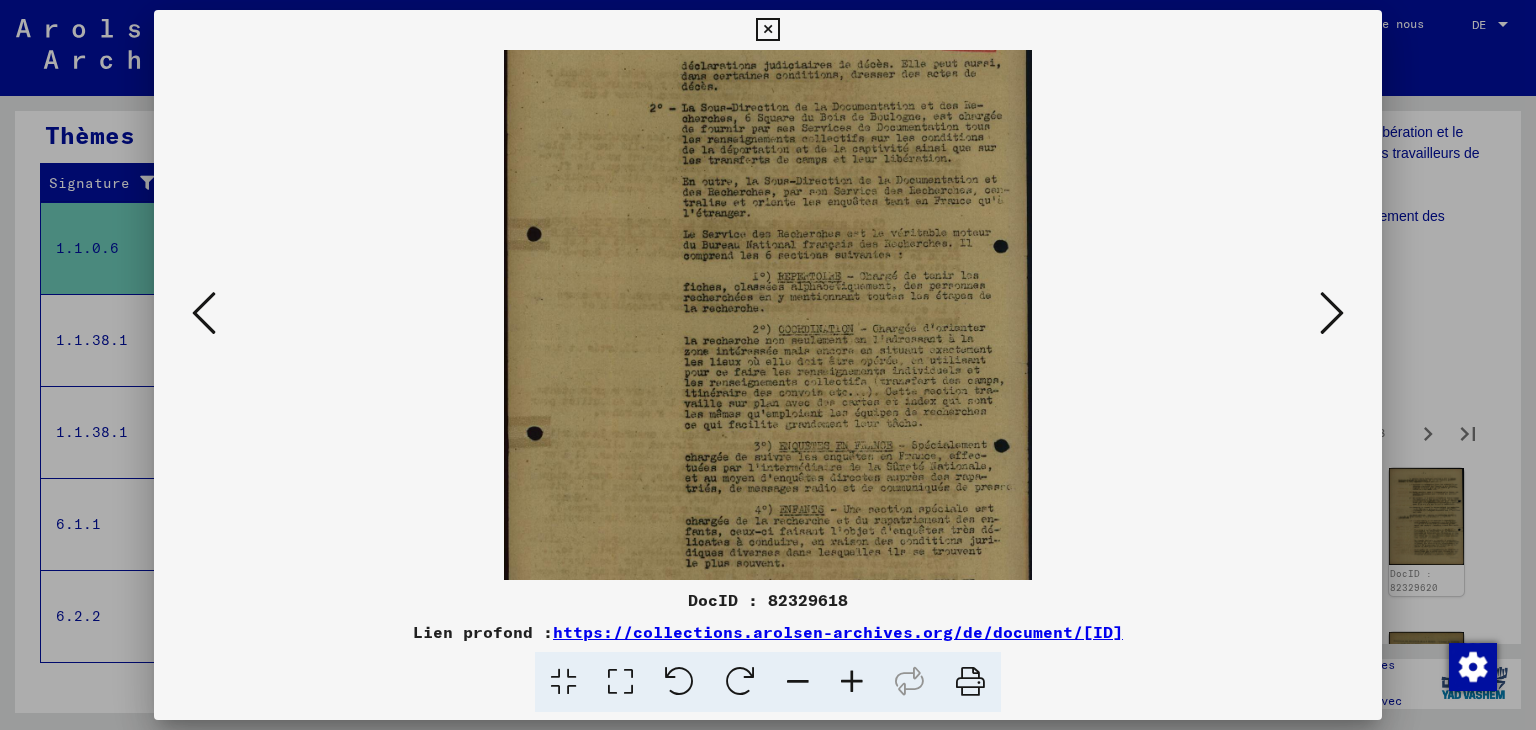 click at bounding box center (852, 682) 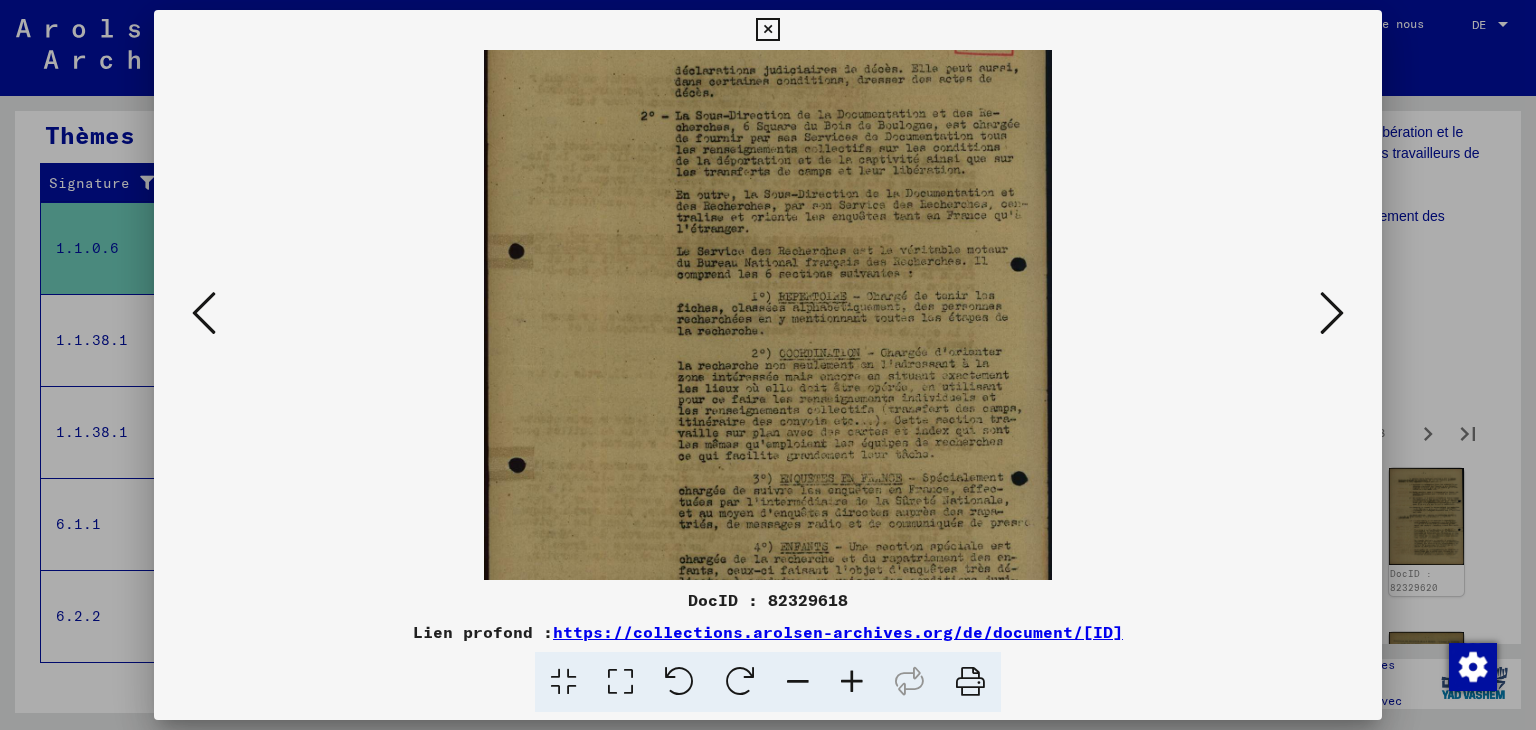 click at bounding box center [852, 682] 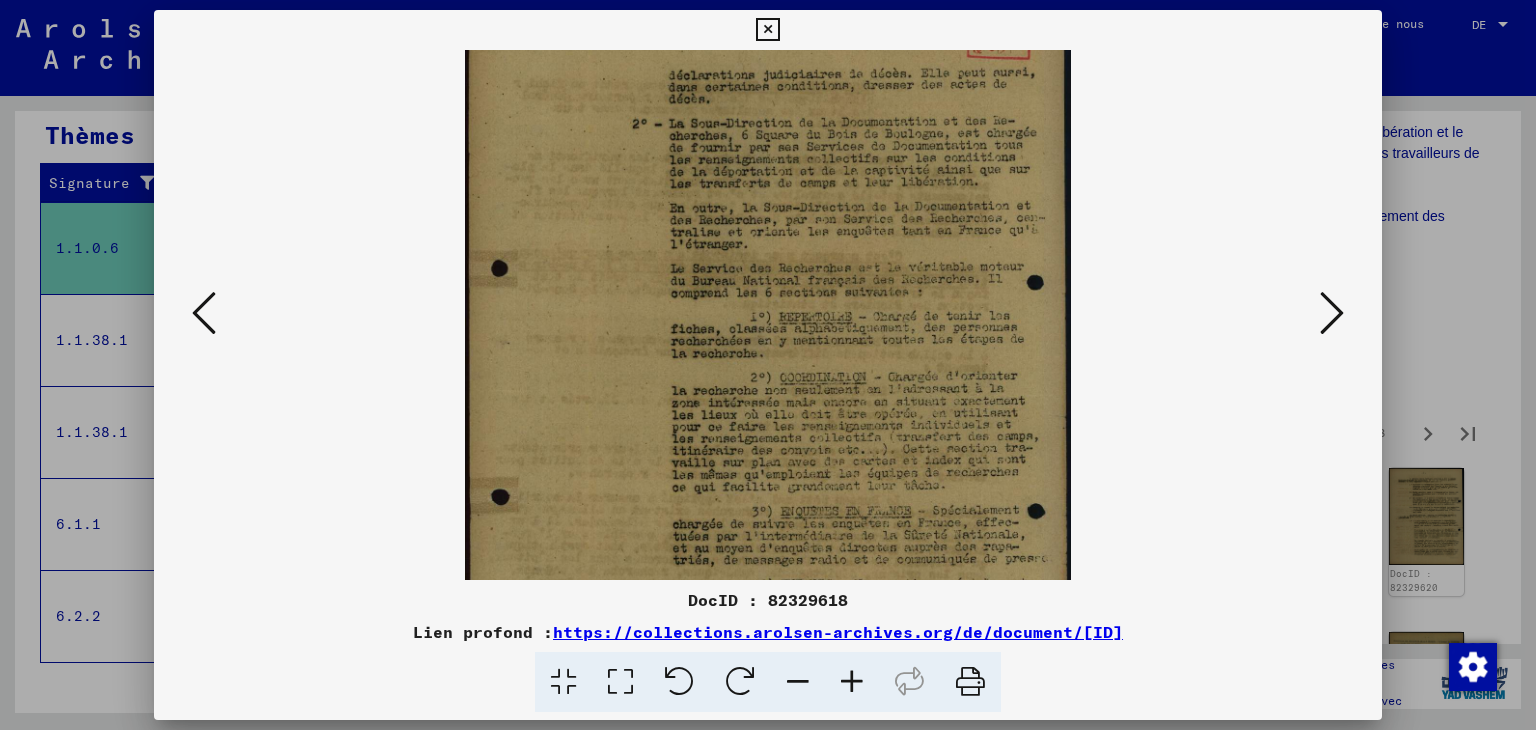 click at bounding box center (852, 682) 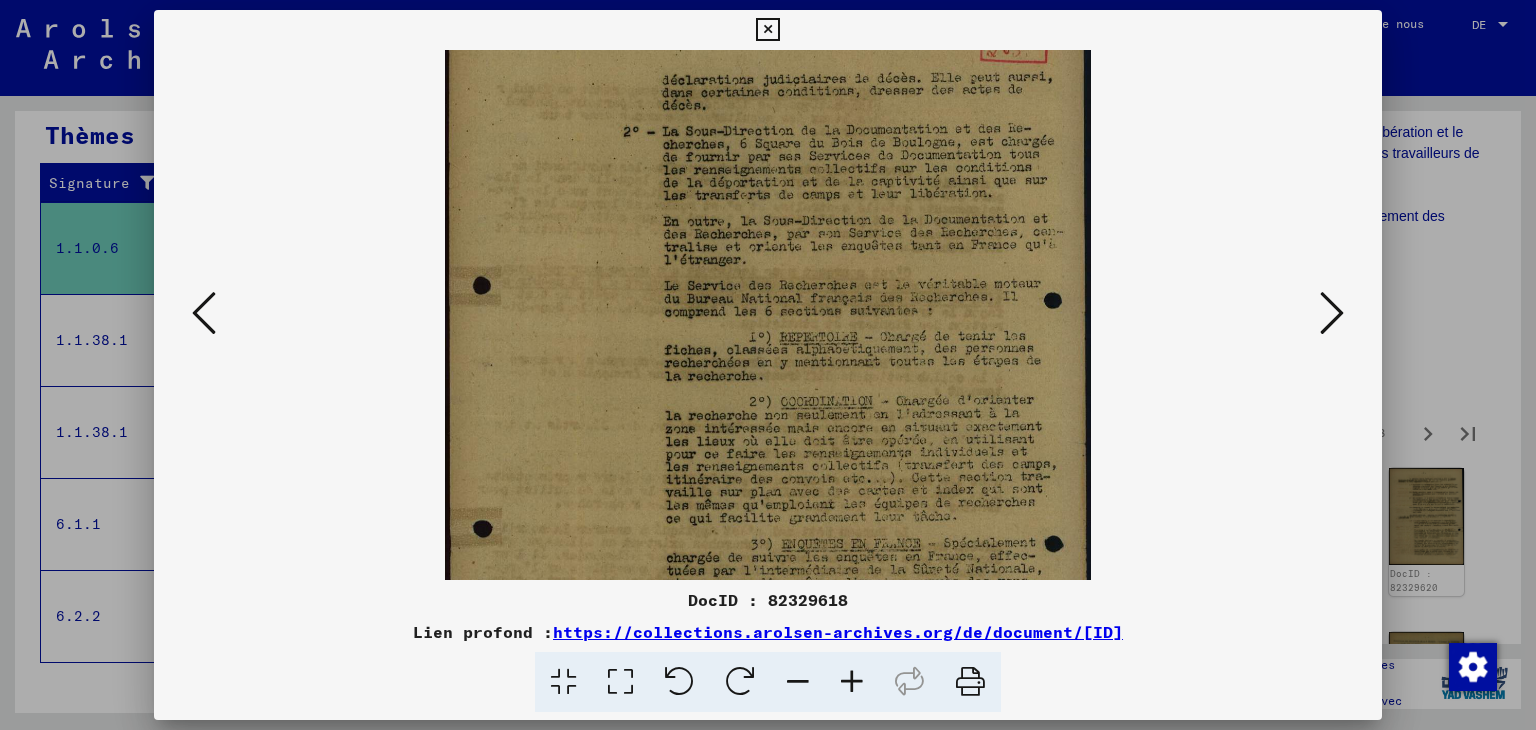 click at bounding box center (852, 682) 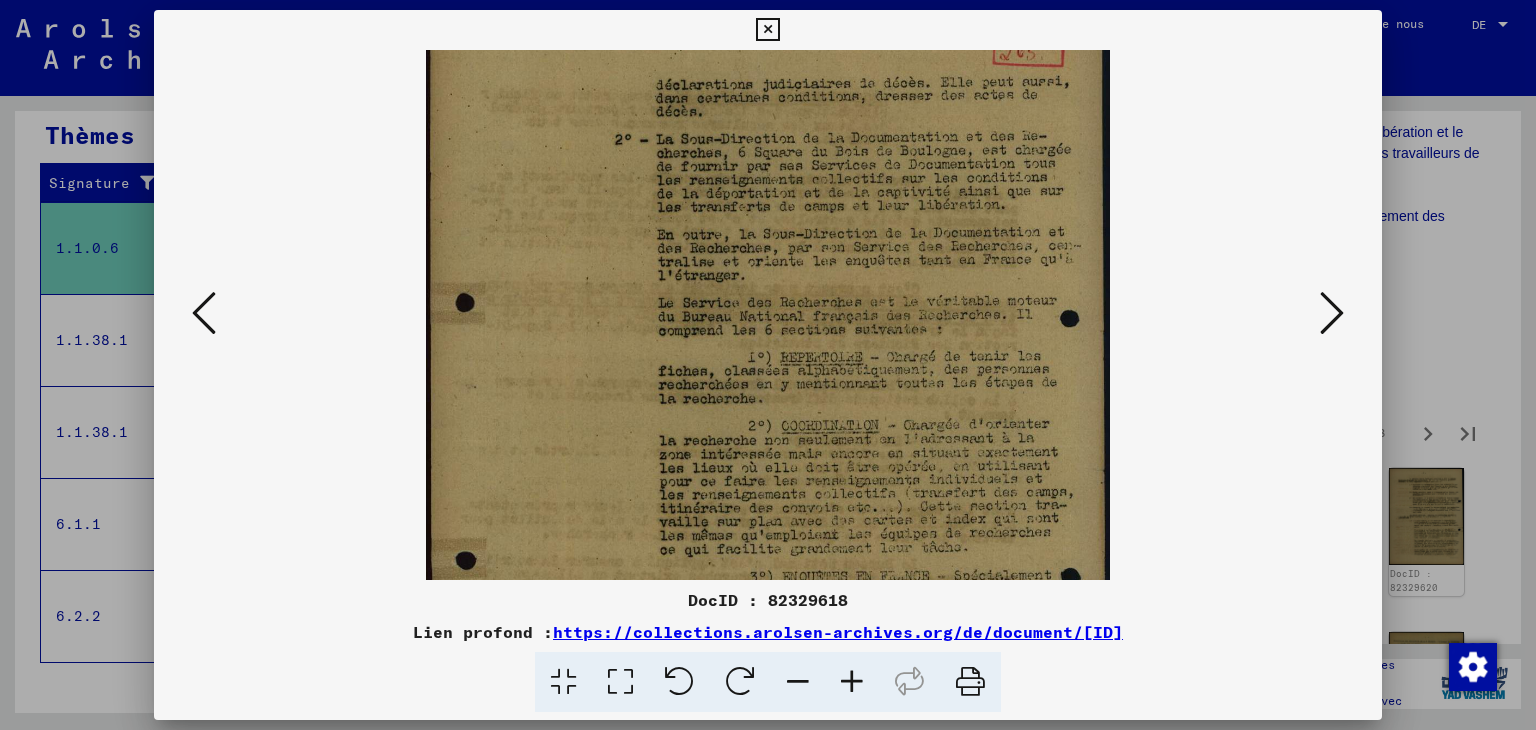 click at bounding box center (852, 682) 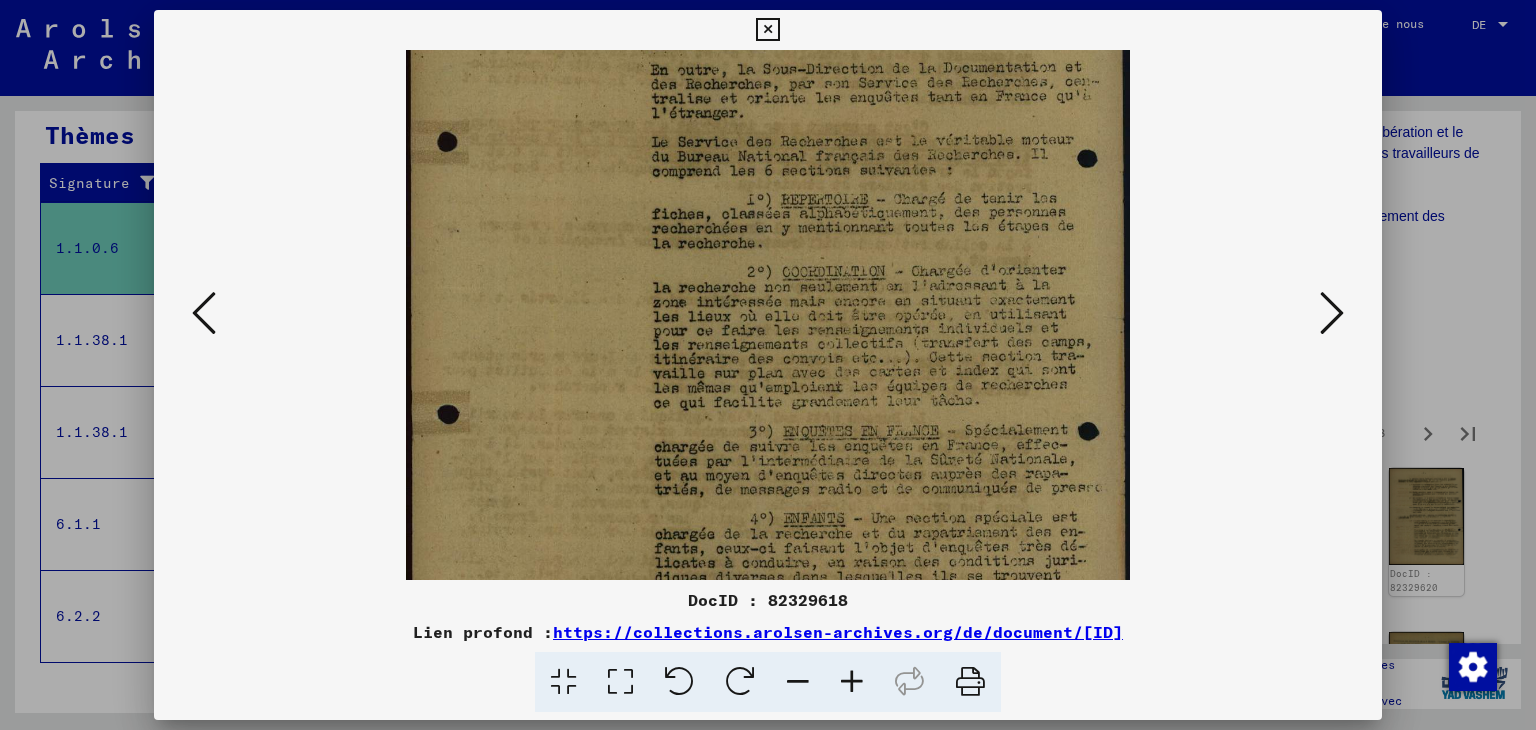 drag, startPoint x: 899, startPoint y: 451, endPoint x: 868, endPoint y: 237, distance: 216.23367 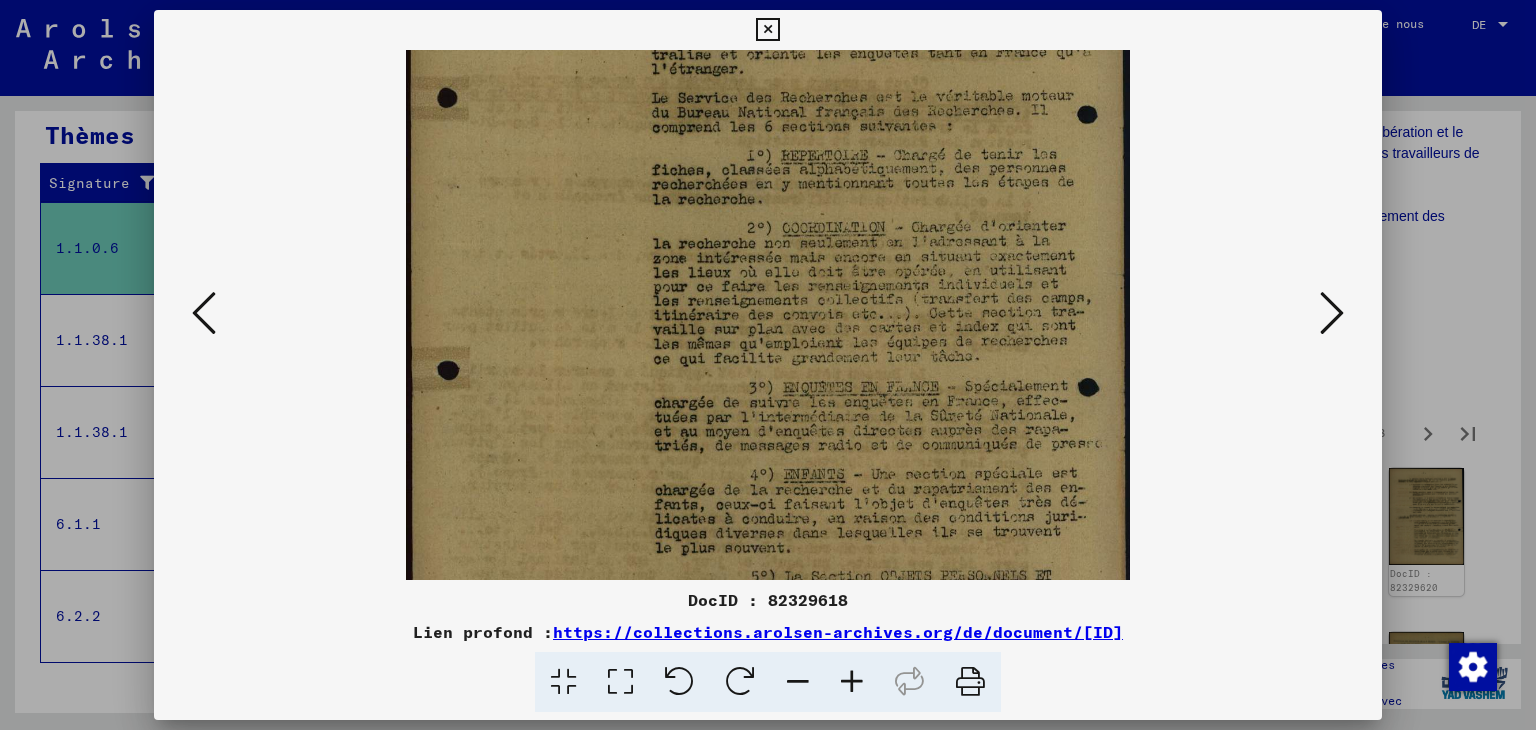 scroll, scrollTop: 400, scrollLeft: 0, axis: vertical 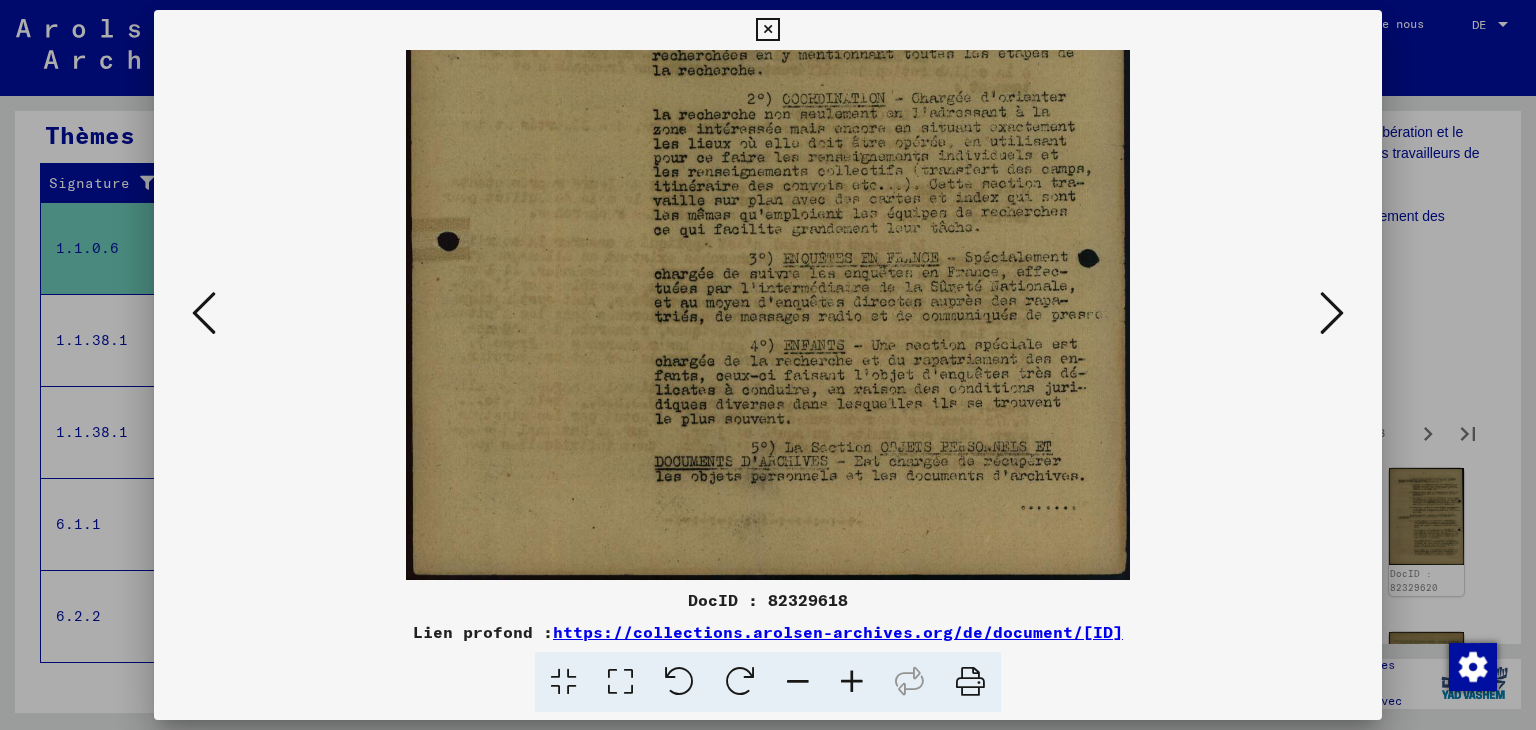 drag, startPoint x: 912, startPoint y: 467, endPoint x: 860, endPoint y: 256, distance: 217.31314 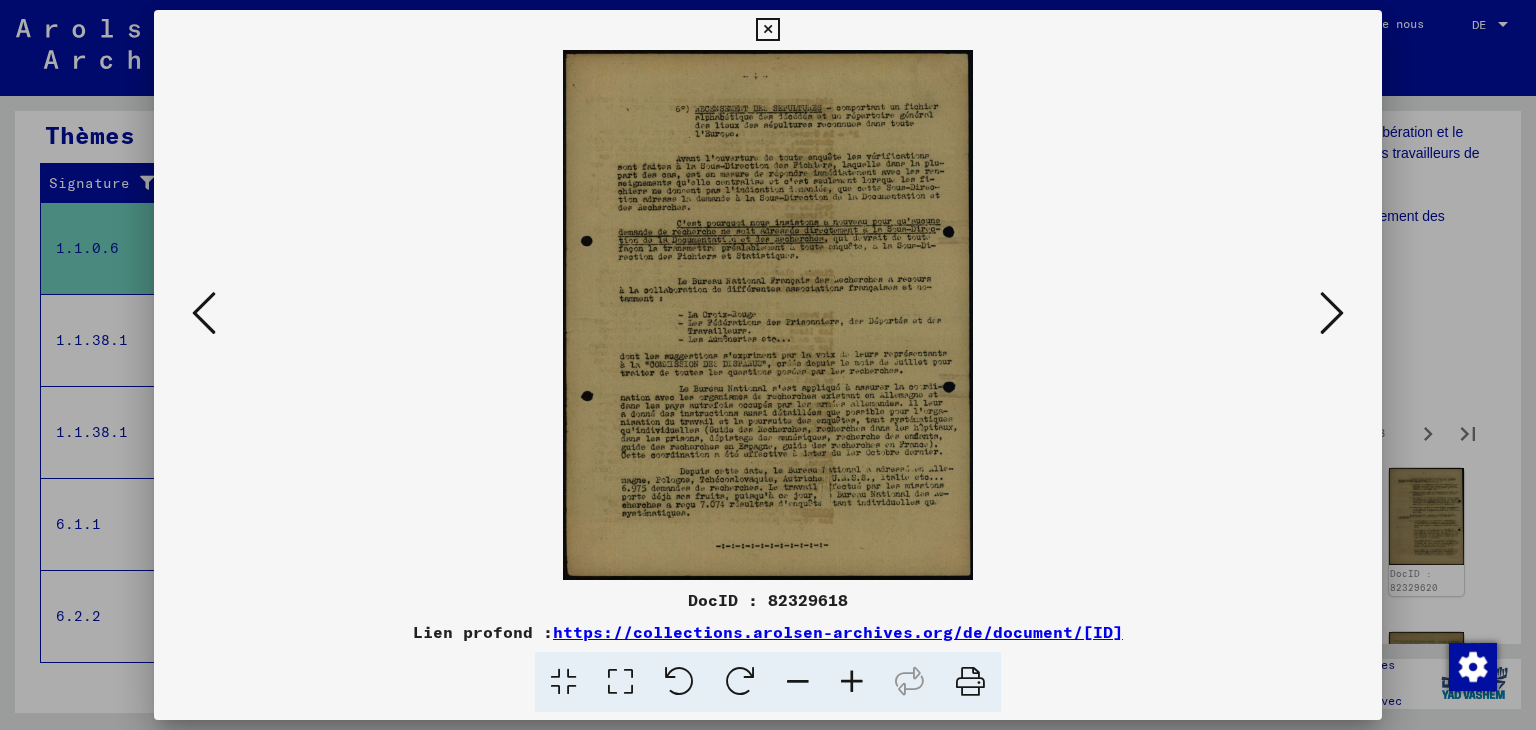 scroll, scrollTop: 0, scrollLeft: 0, axis: both 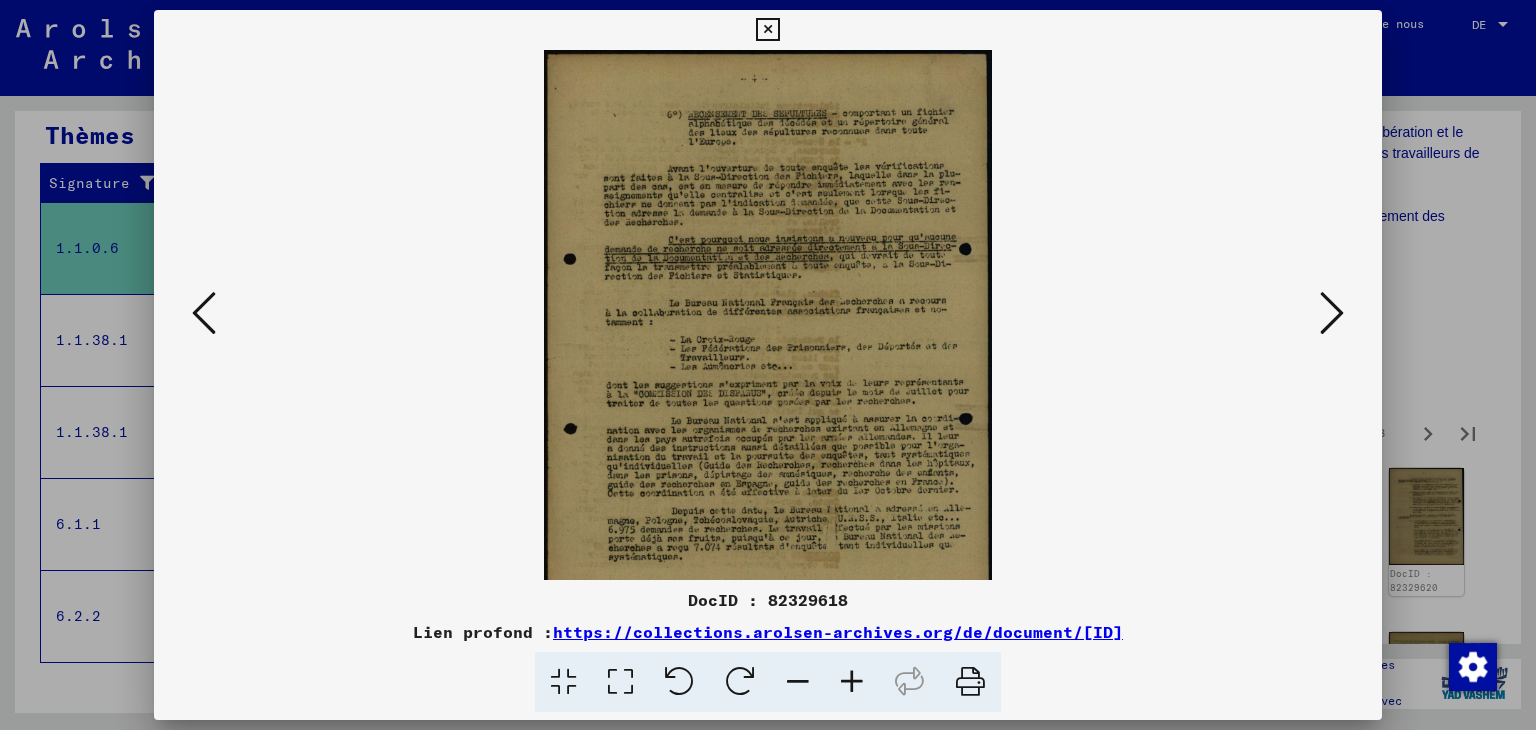 click at bounding box center (852, 682) 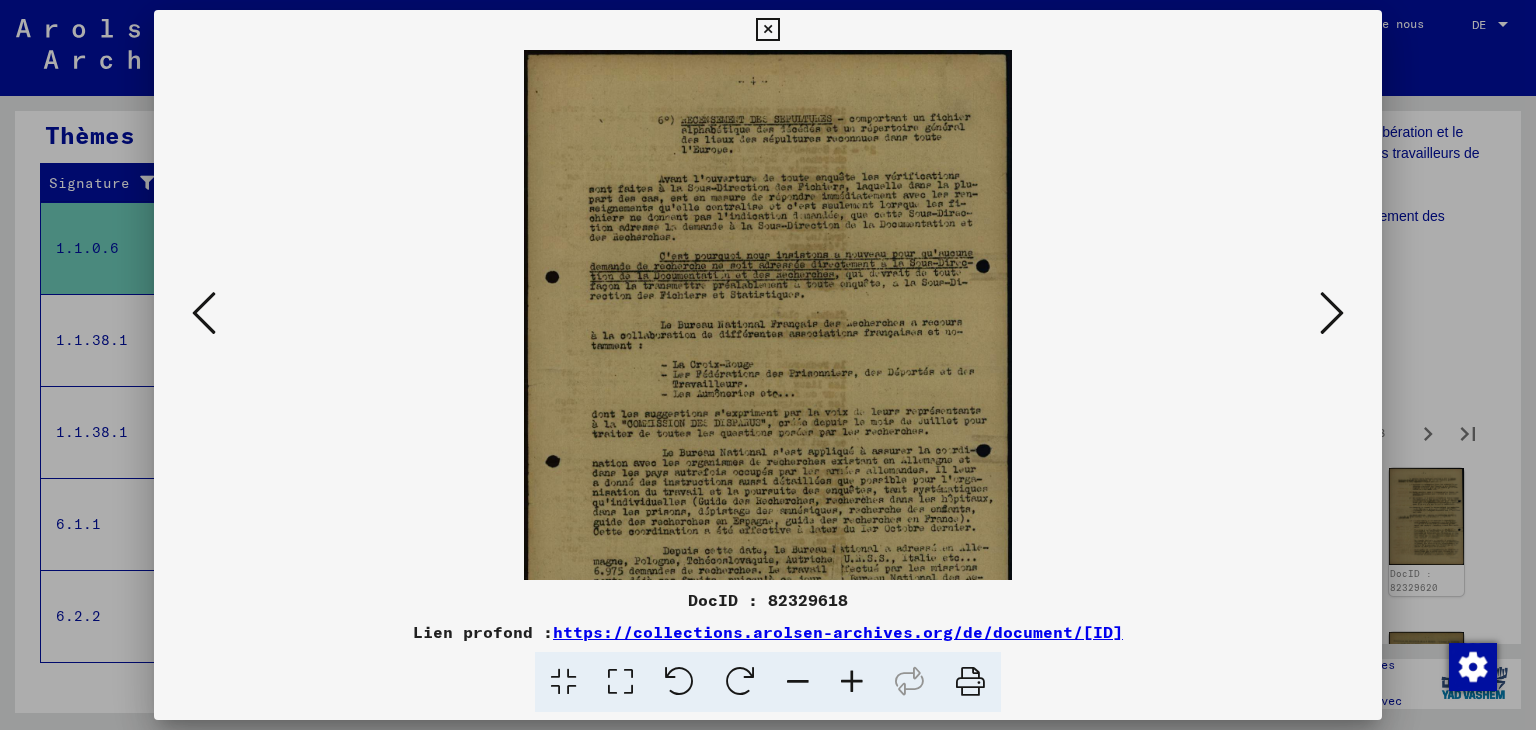click at bounding box center (852, 682) 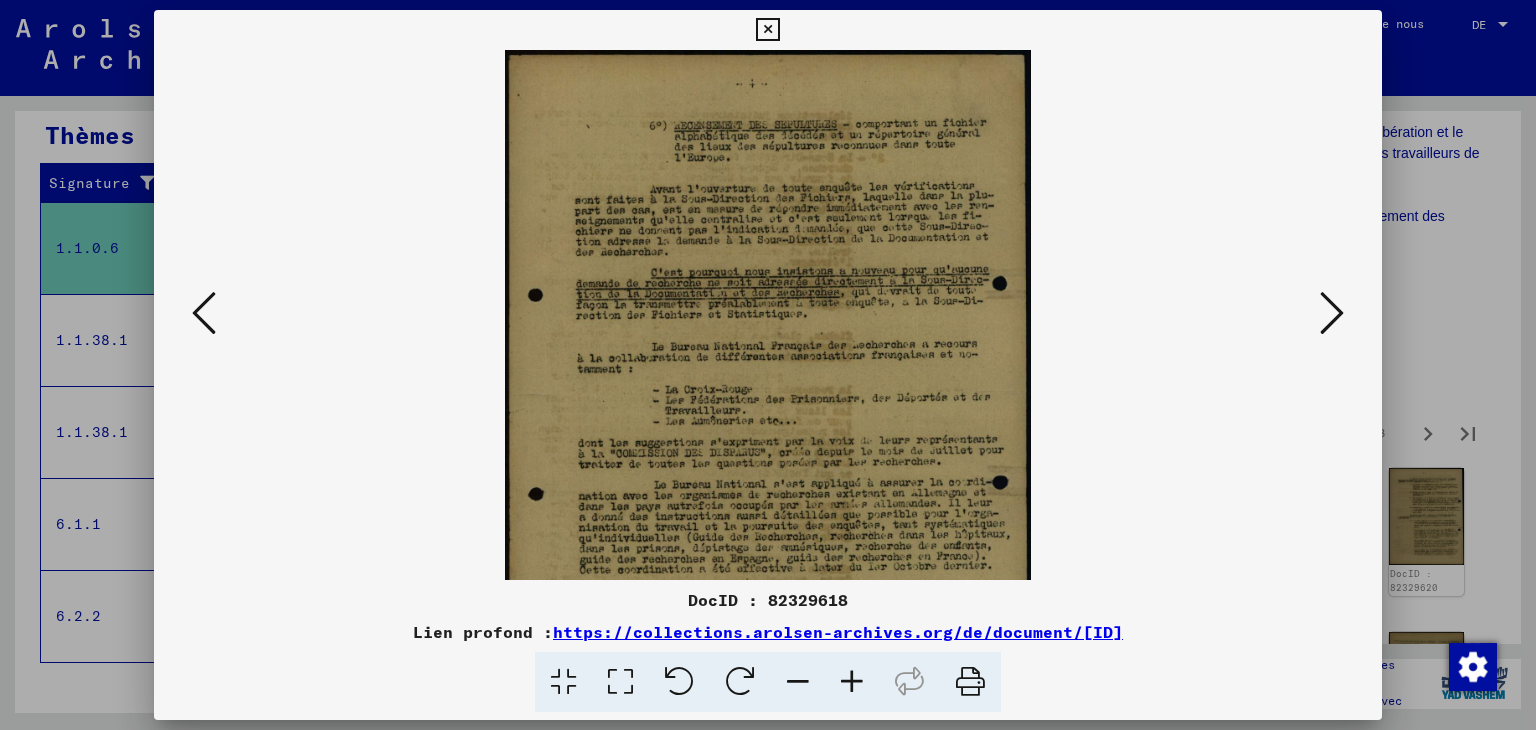 click at bounding box center [852, 682] 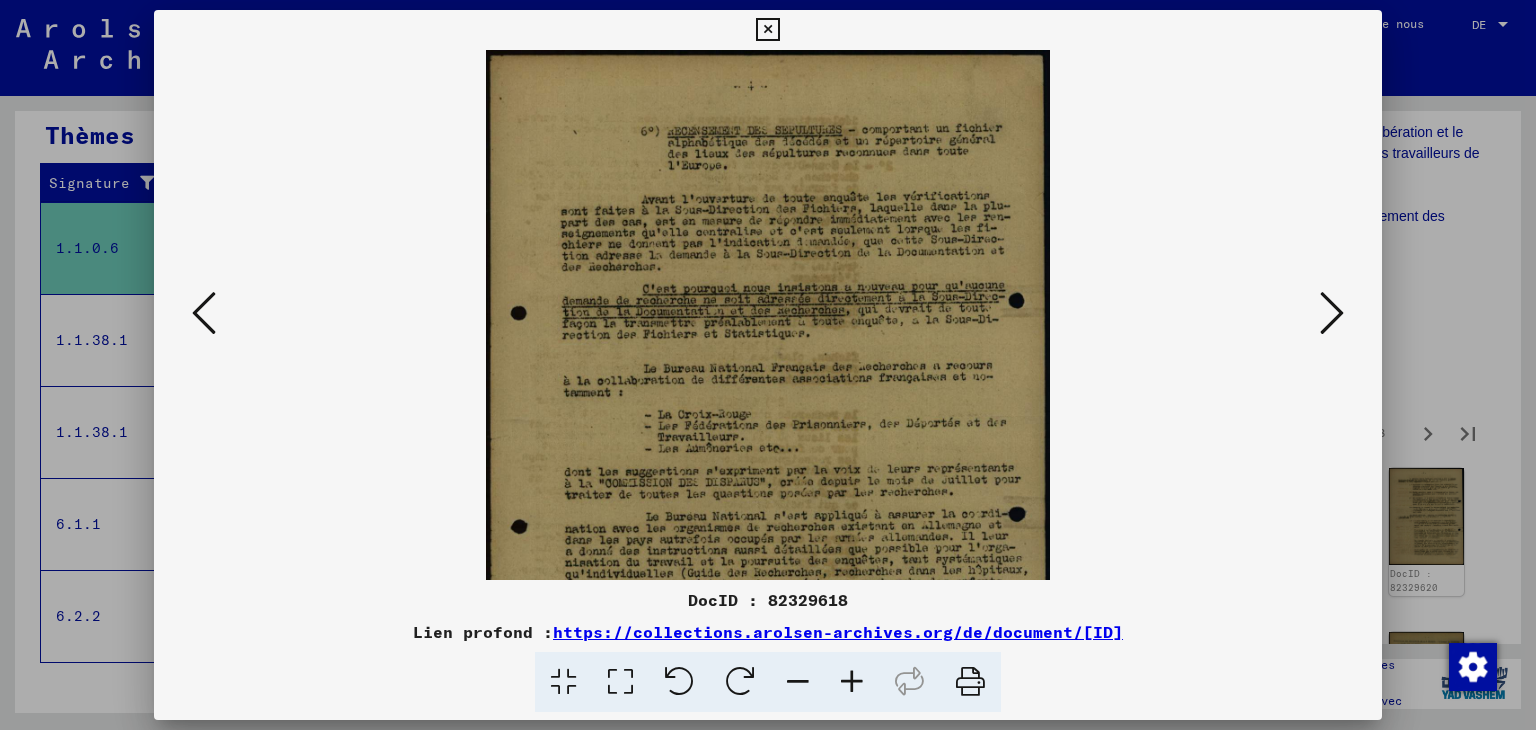 click at bounding box center [852, 682] 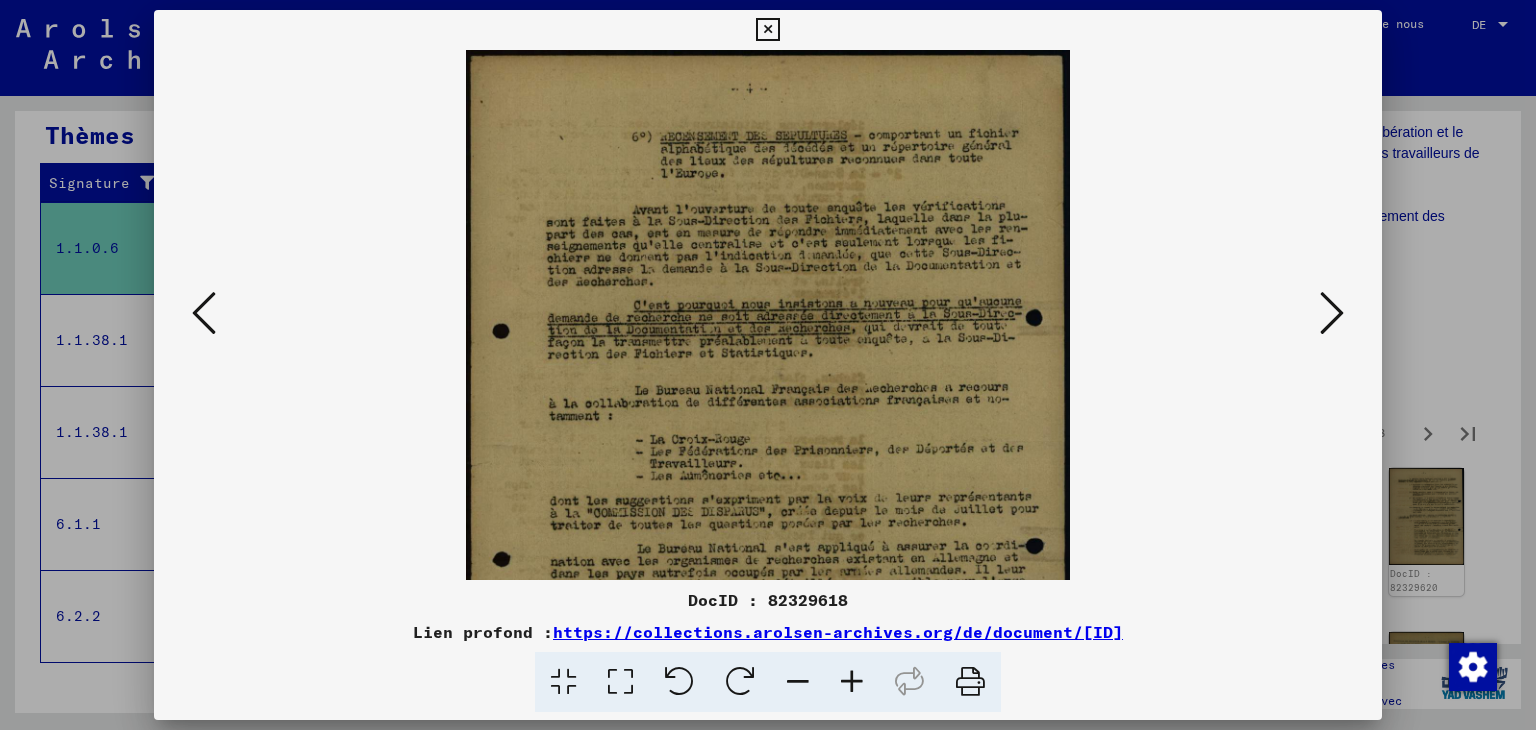 click at bounding box center (852, 682) 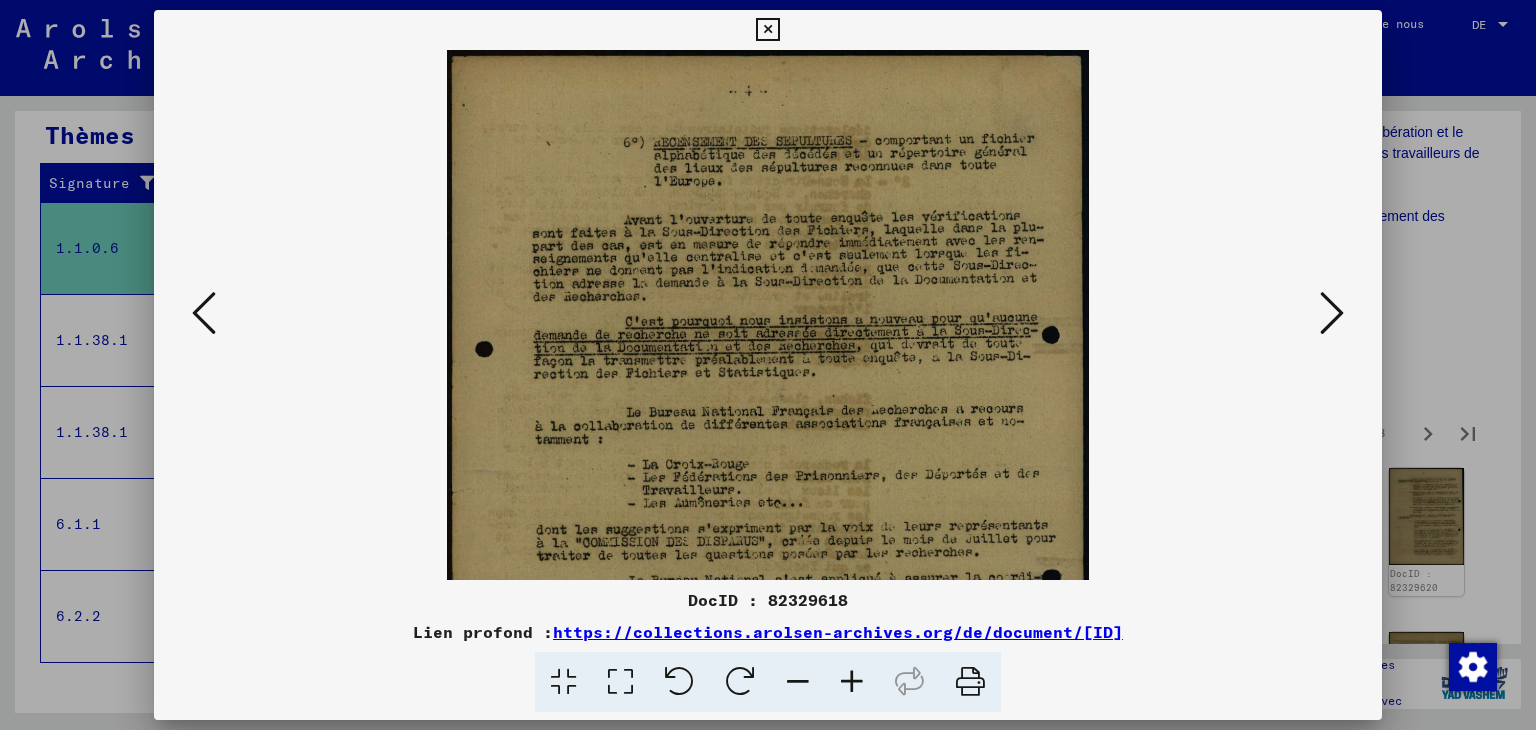 click at bounding box center [852, 682] 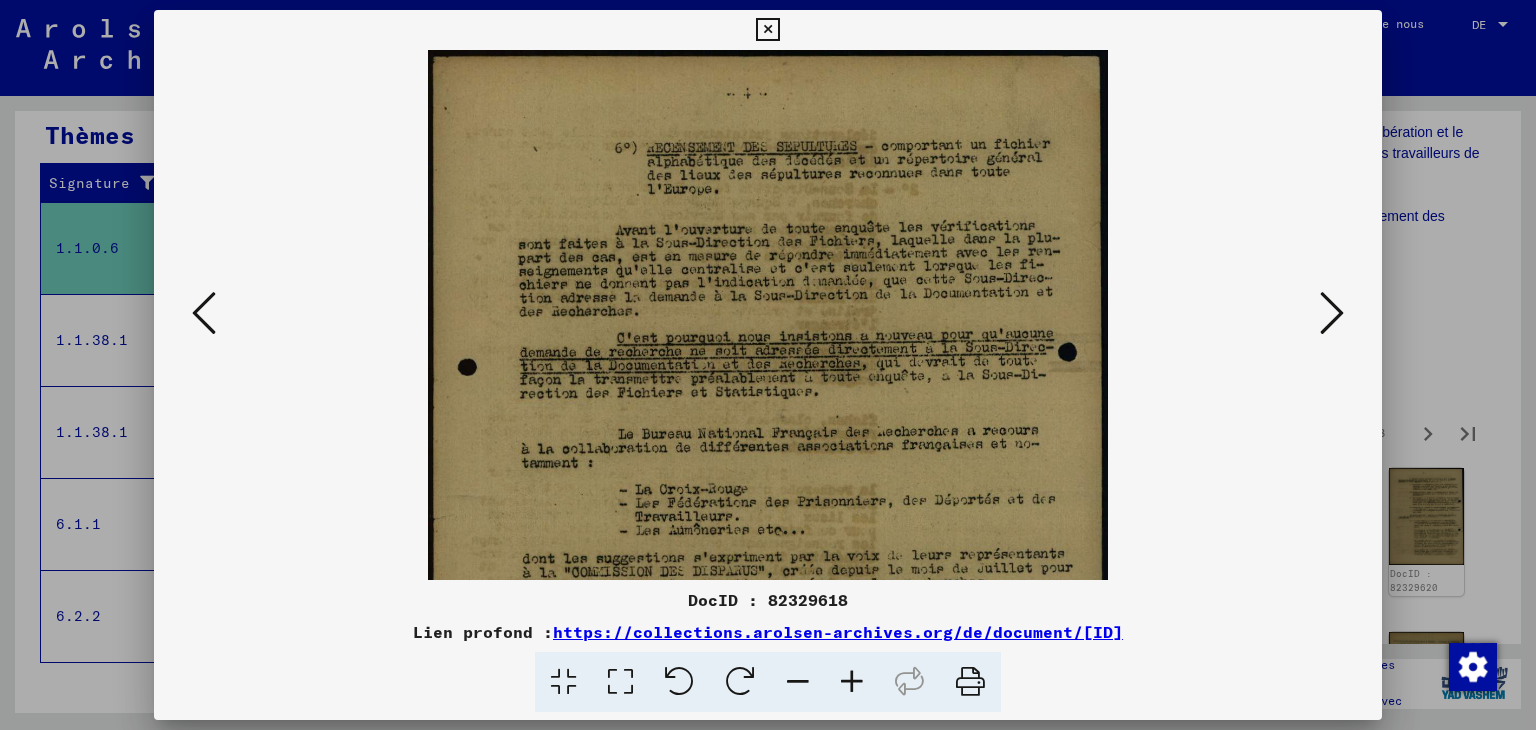 click at bounding box center [852, 682] 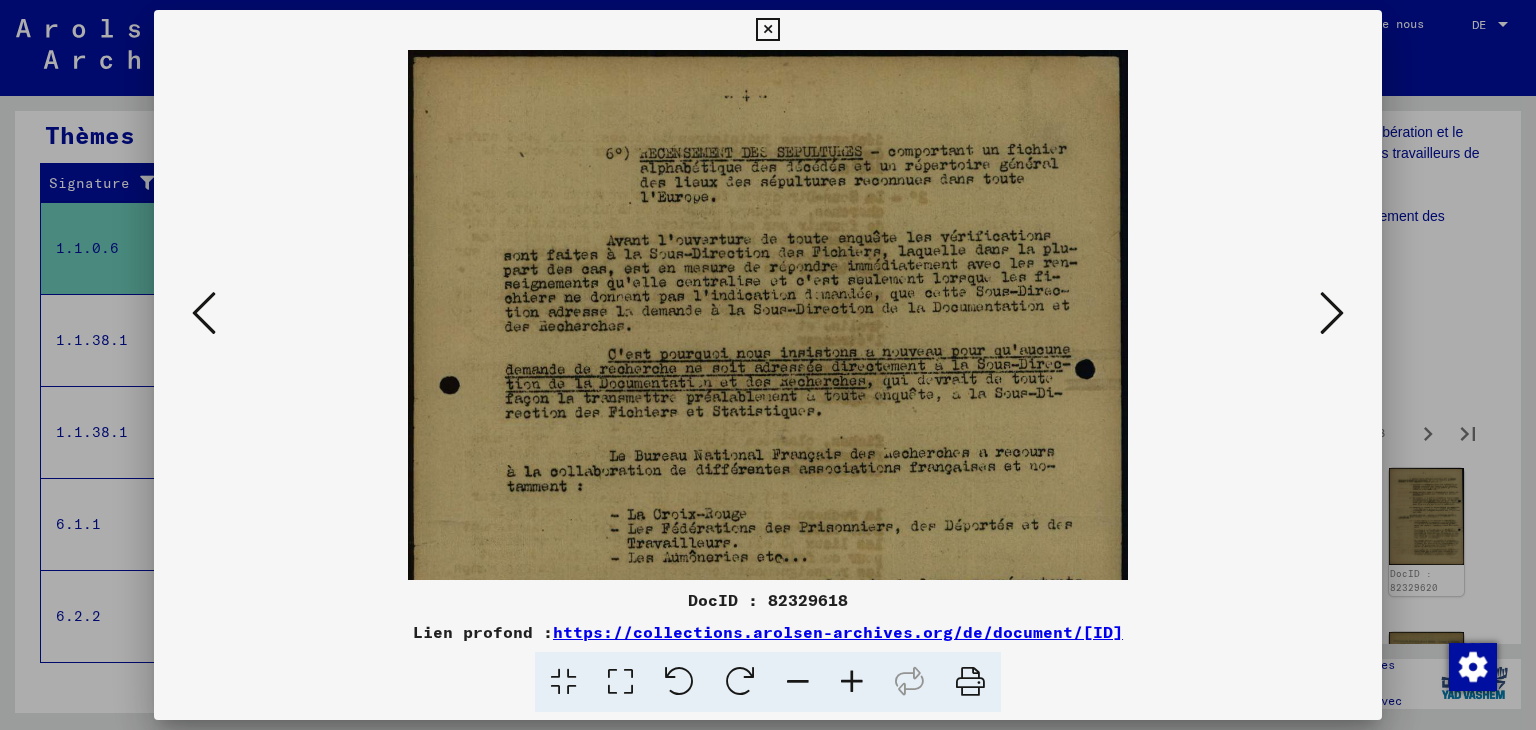 click at bounding box center [852, 682] 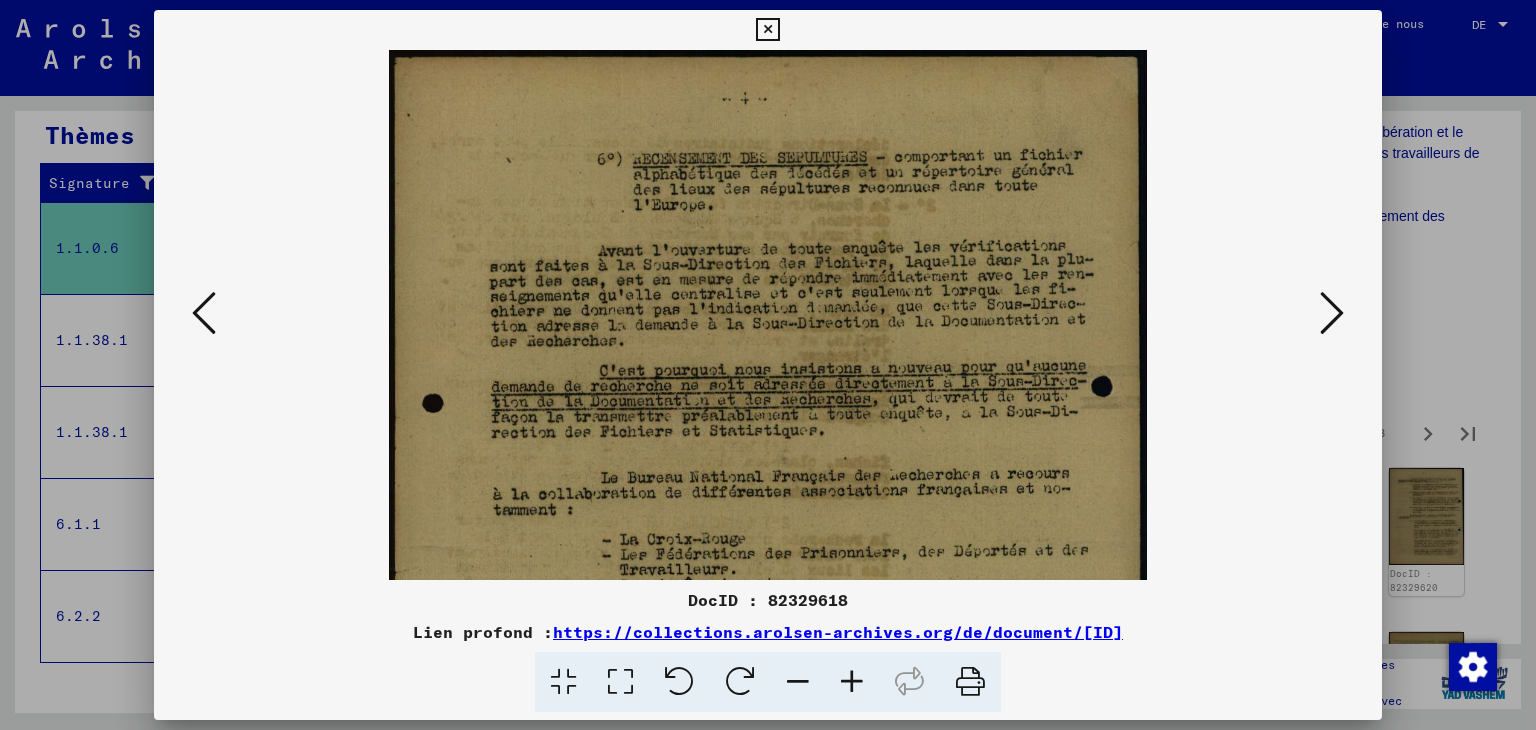click at bounding box center [852, 682] 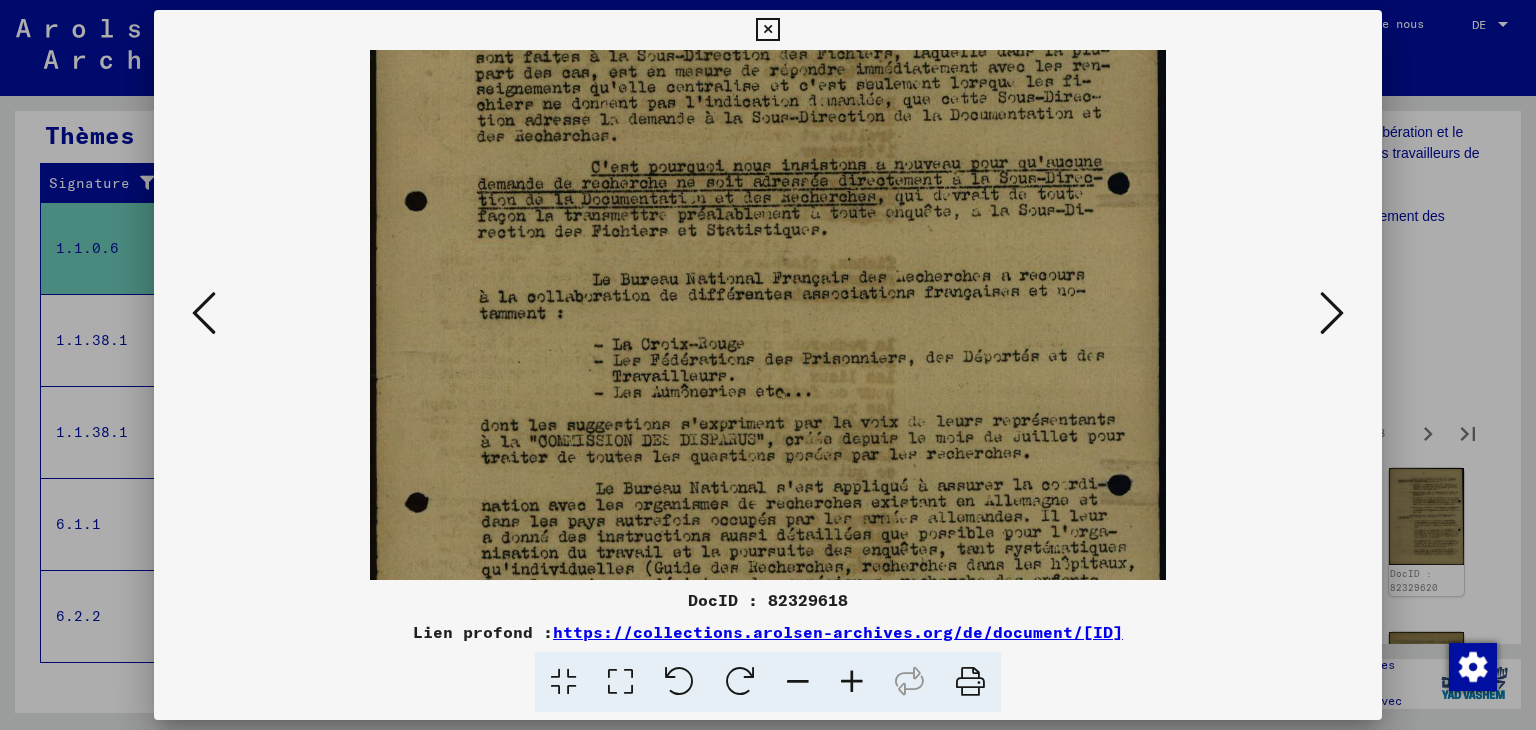 scroll, scrollTop: 298, scrollLeft: 0, axis: vertical 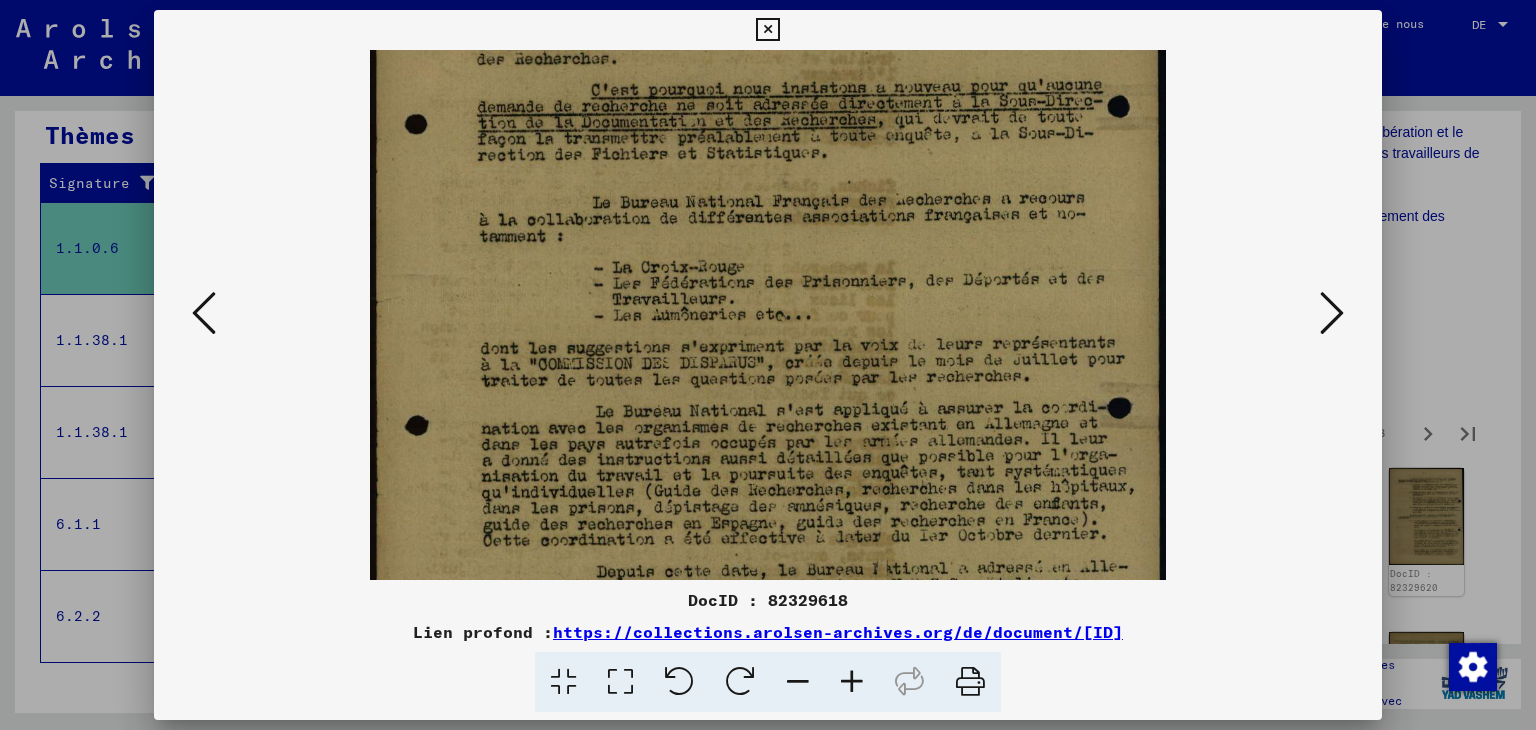 drag, startPoint x: 800, startPoint y: 471, endPoint x: 761, endPoint y: 219, distance: 255 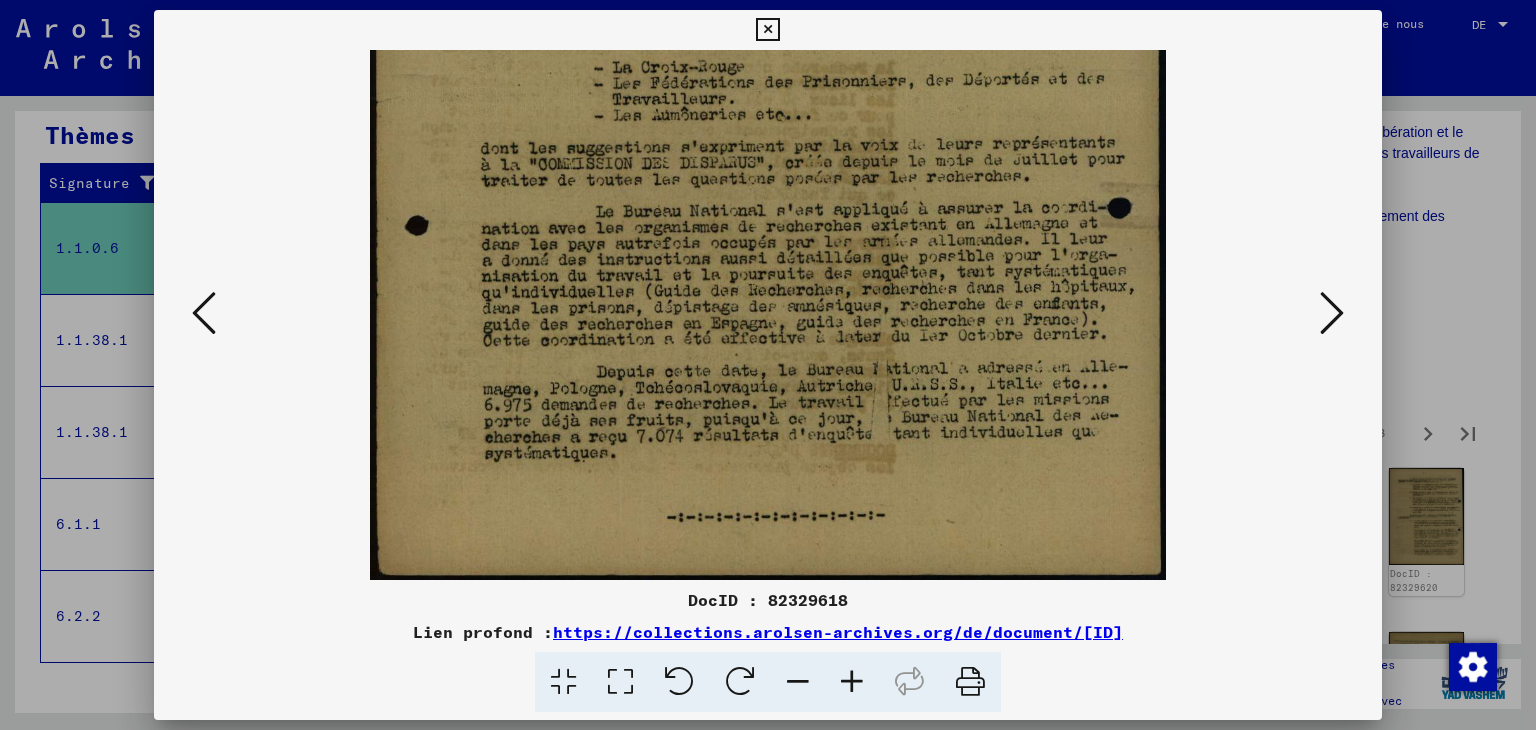 scroll, scrollTop: 500, scrollLeft: 0, axis: vertical 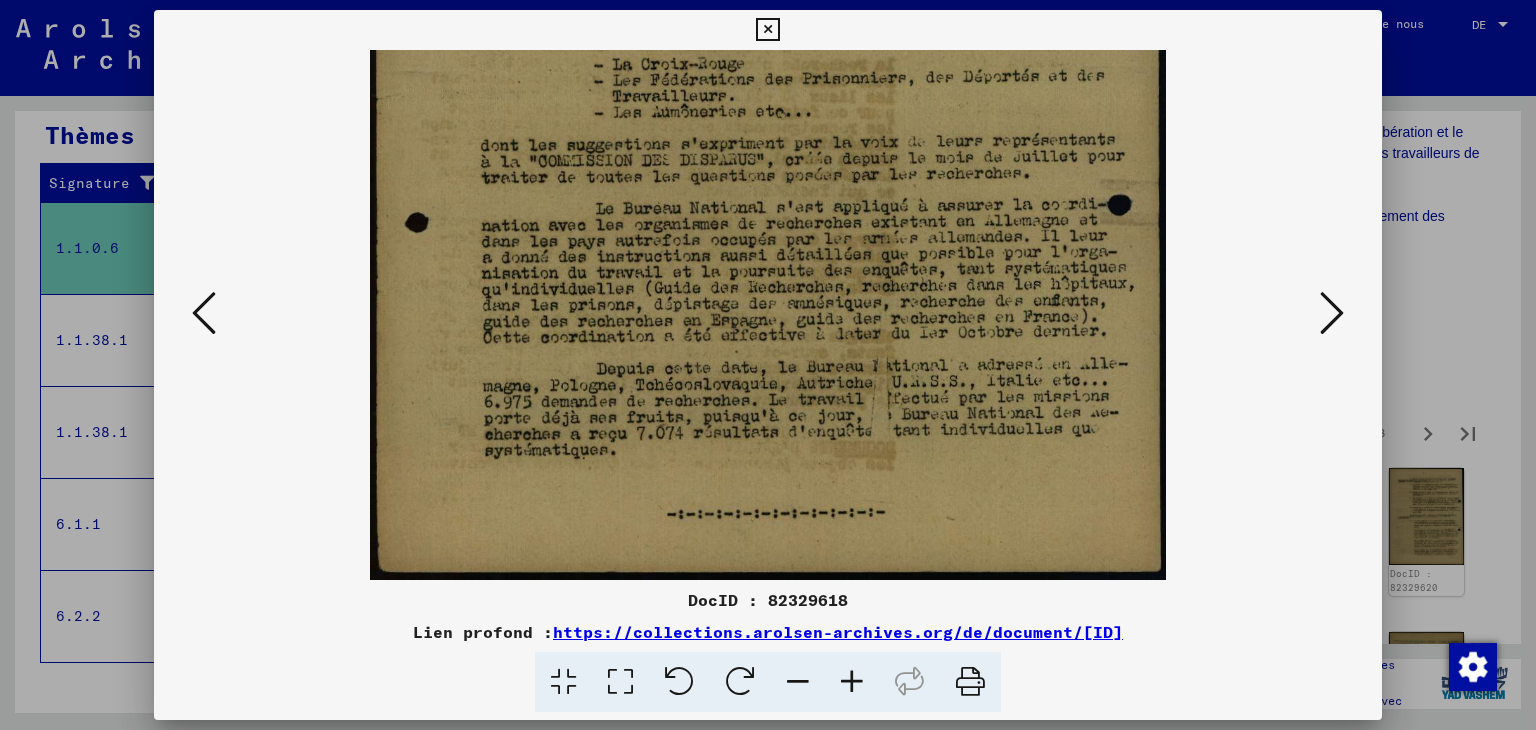 drag, startPoint x: 780, startPoint y: 255, endPoint x: 773, endPoint y: 232, distance: 24.04163 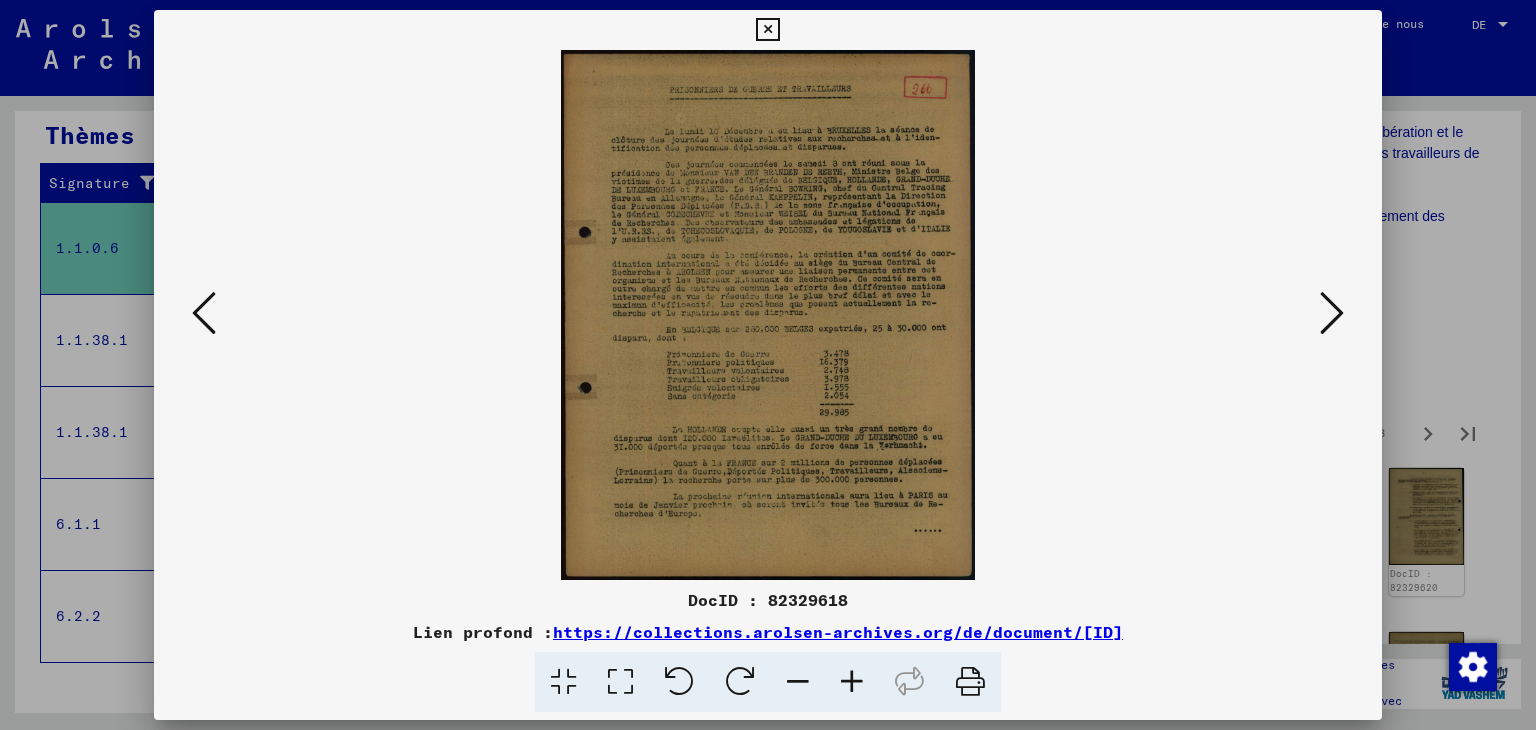 click at bounding box center (852, 682) 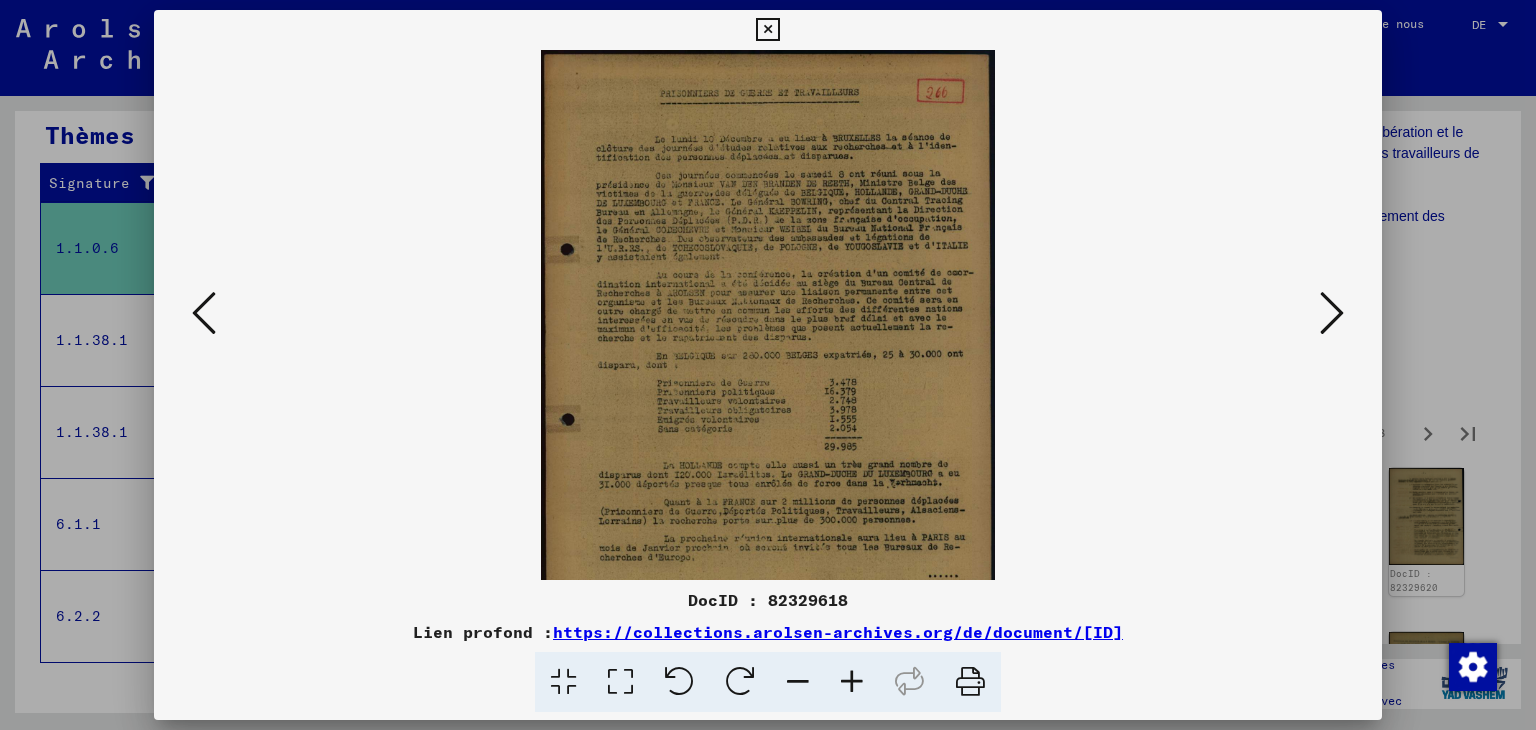 click at bounding box center [852, 682] 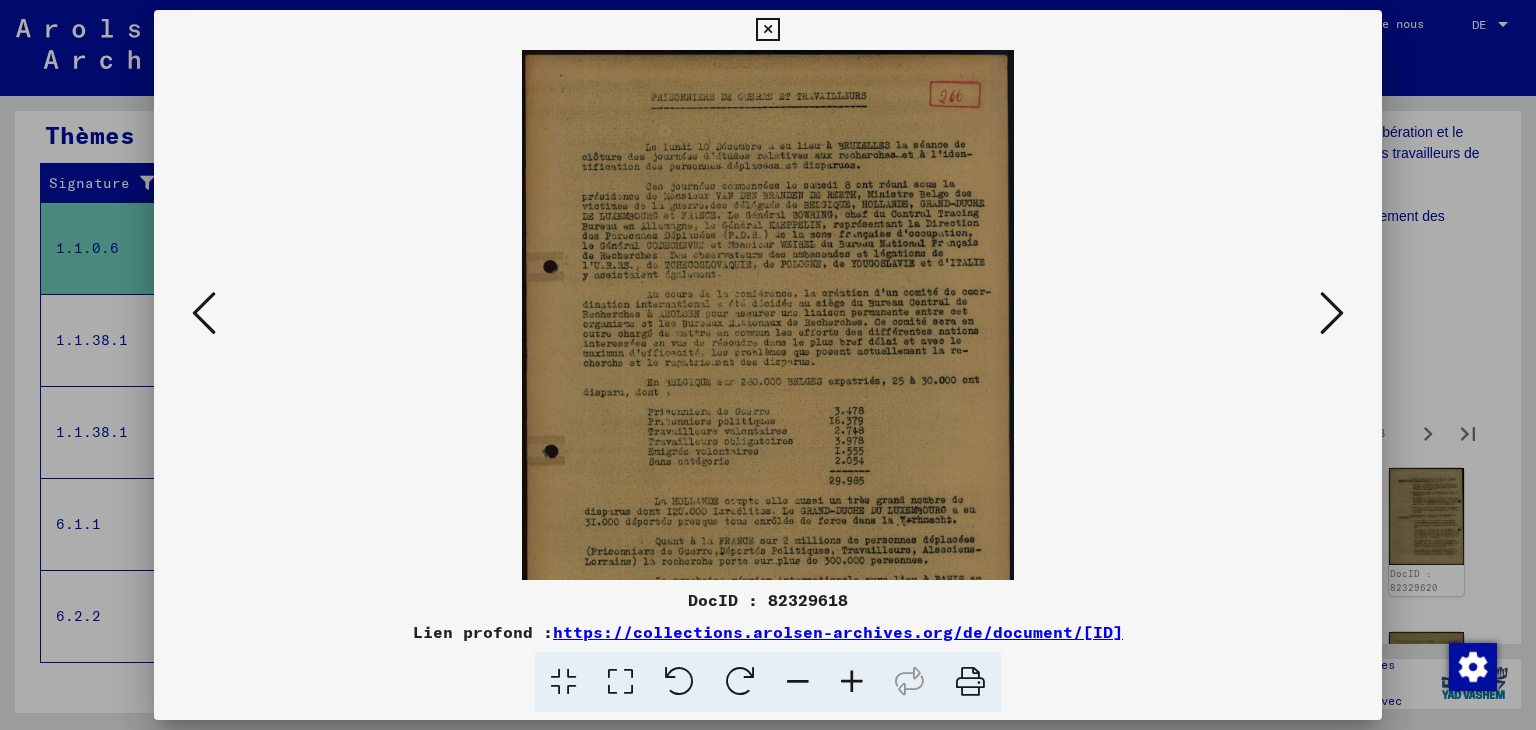 click at bounding box center [852, 682] 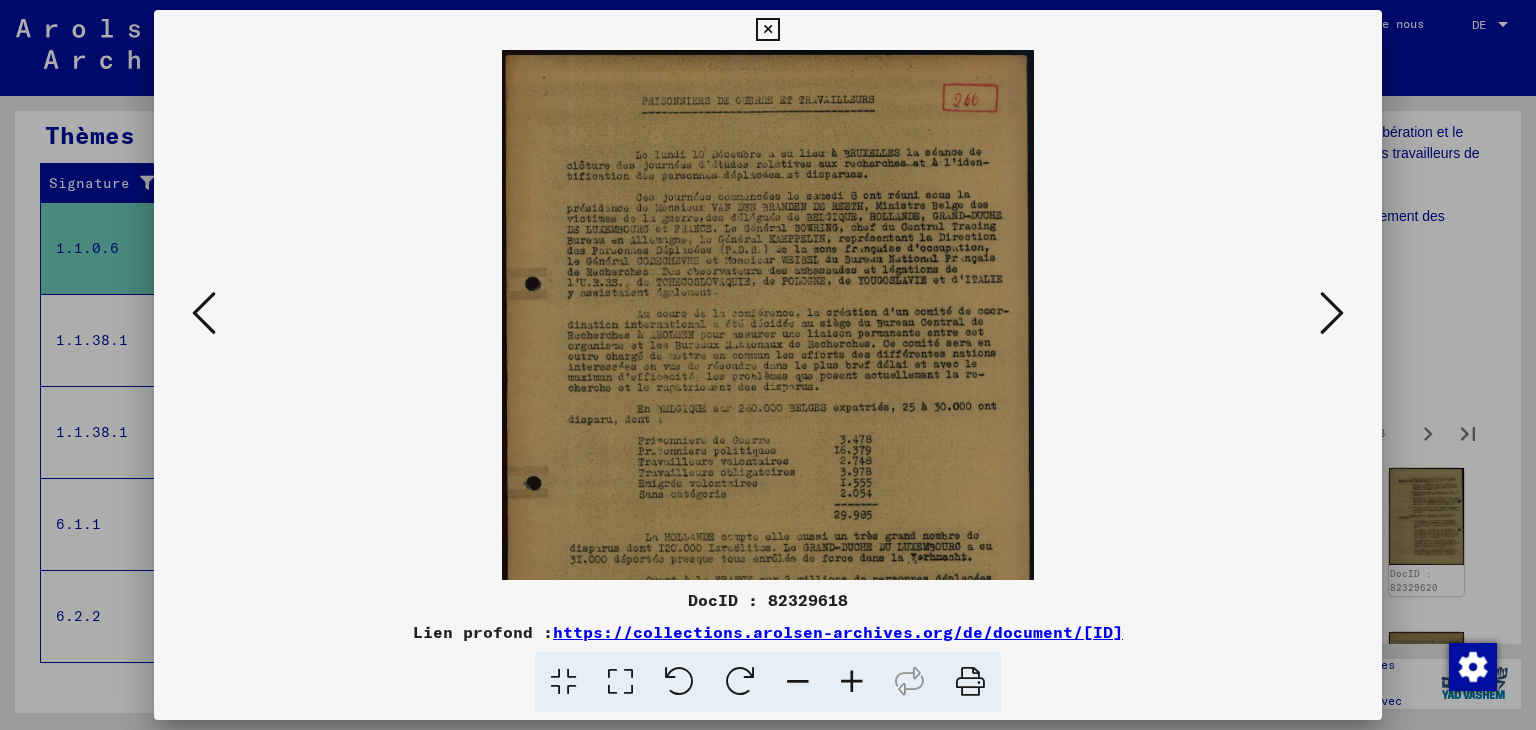 click at bounding box center [852, 682] 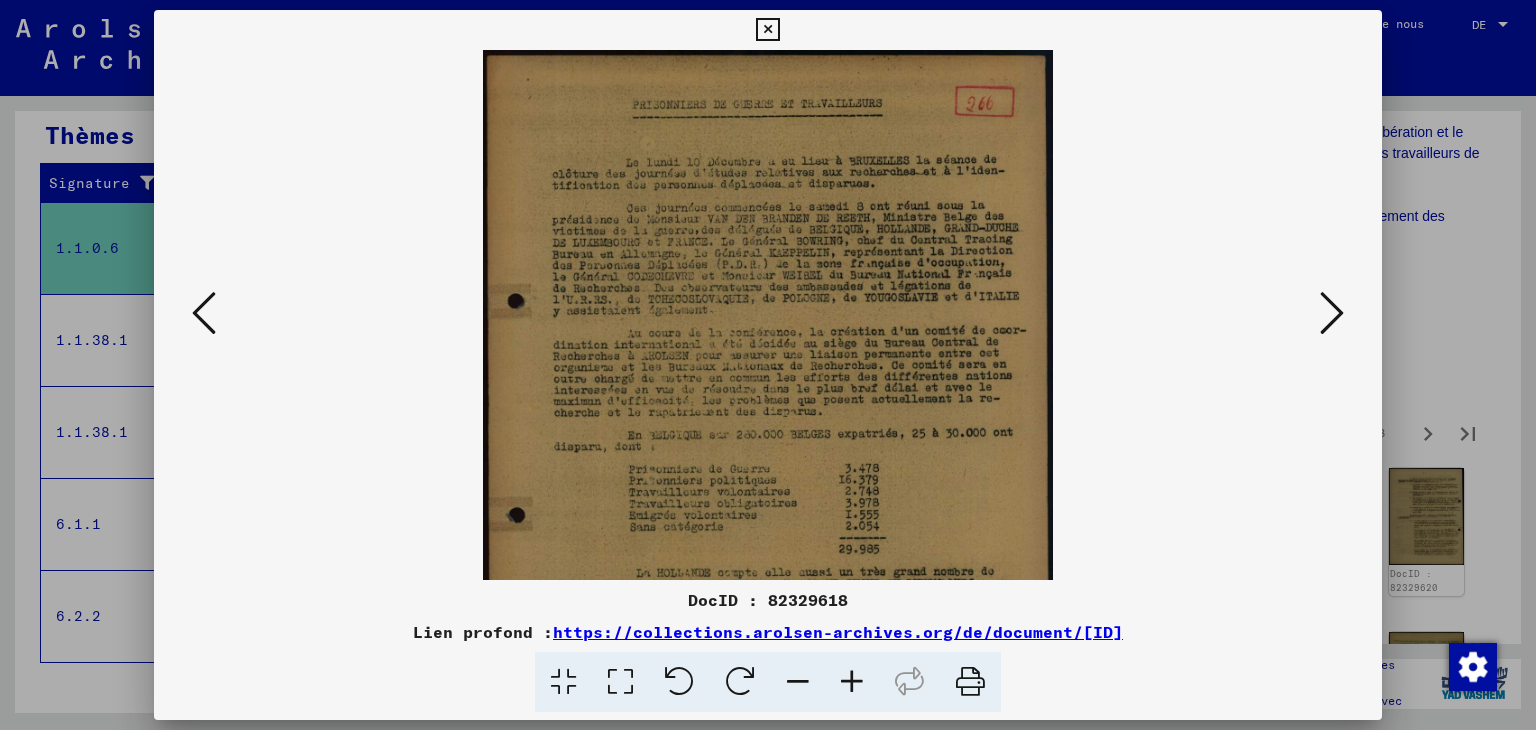 click at bounding box center (852, 682) 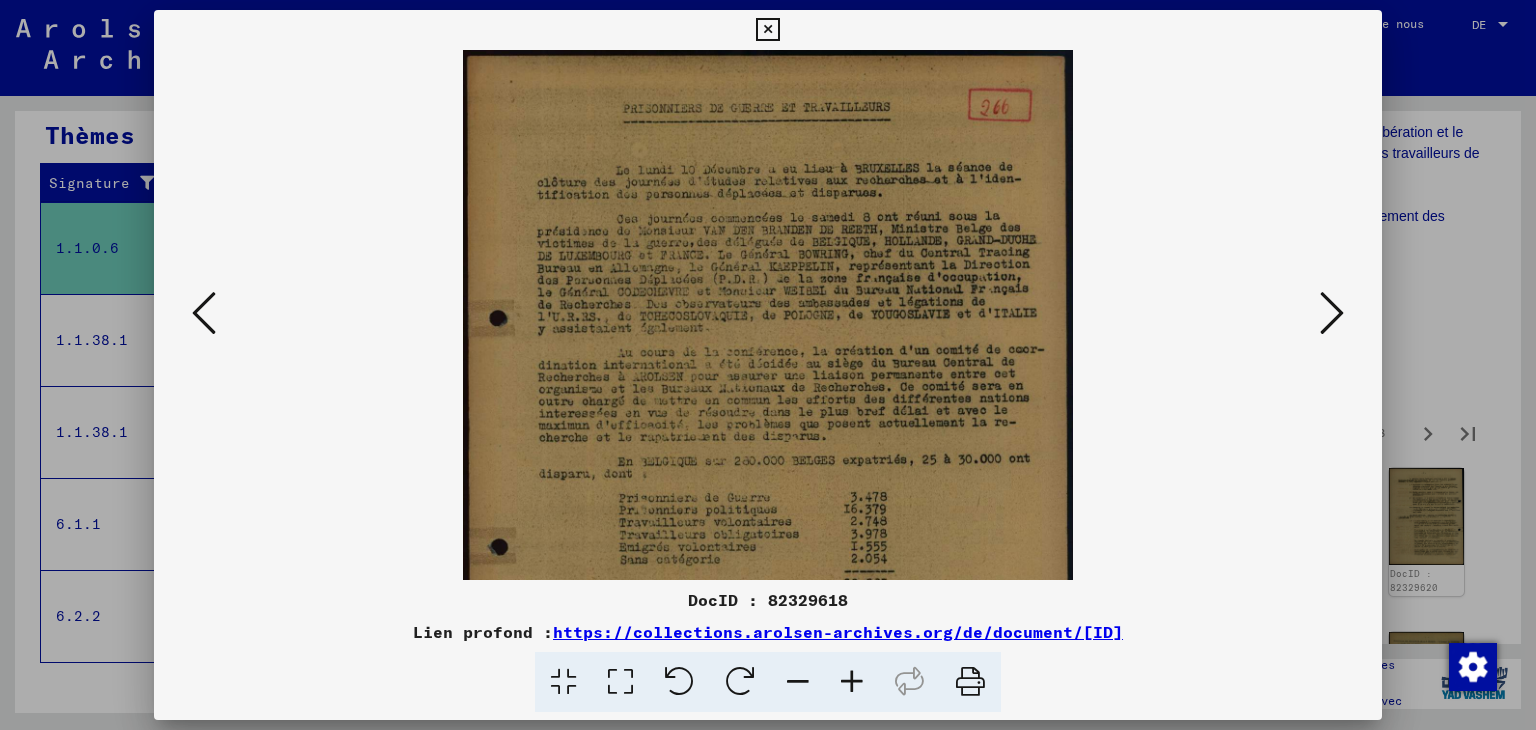 click at bounding box center (852, 682) 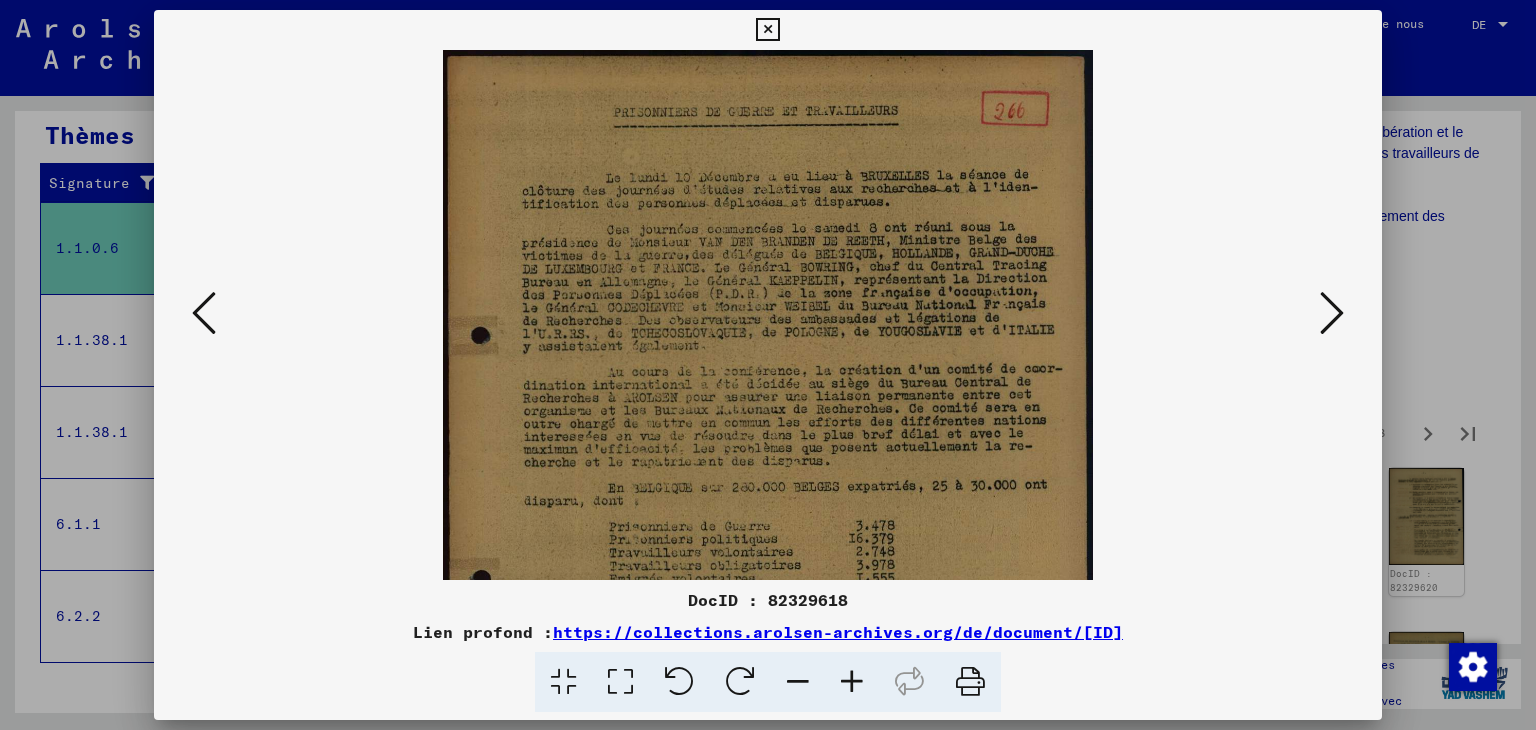 click at bounding box center [852, 682] 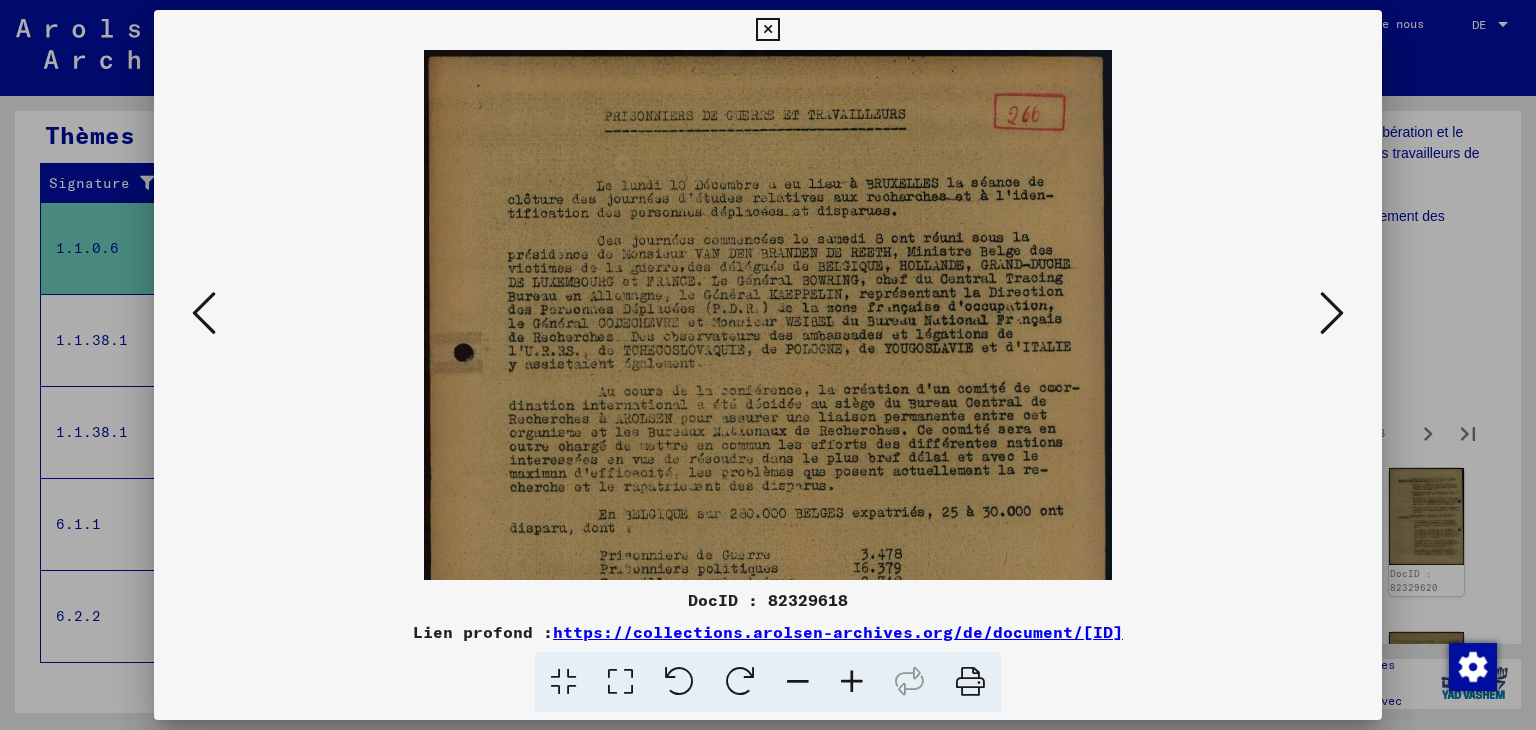 click at bounding box center (852, 682) 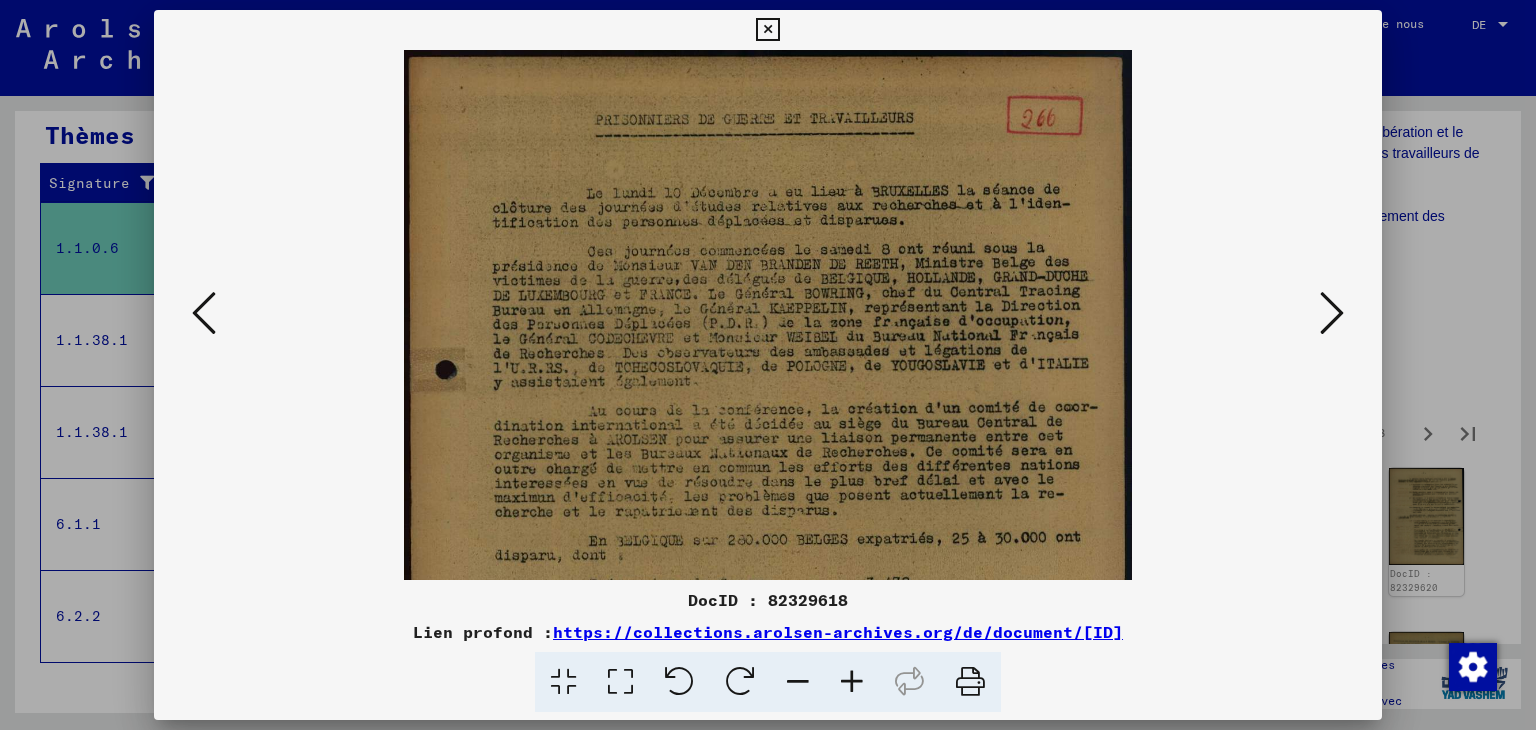 click at bounding box center [852, 682] 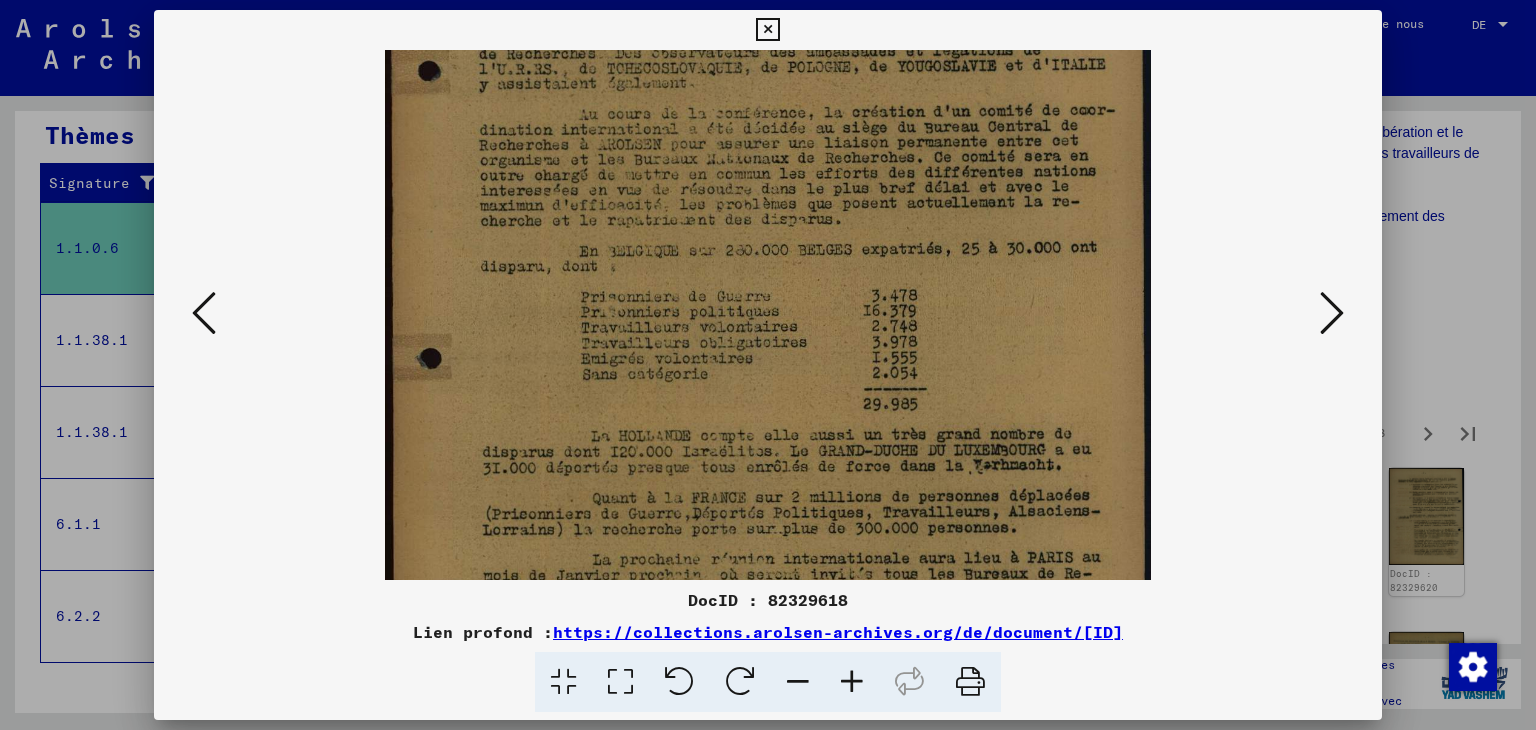 scroll, scrollTop: 329, scrollLeft: 0, axis: vertical 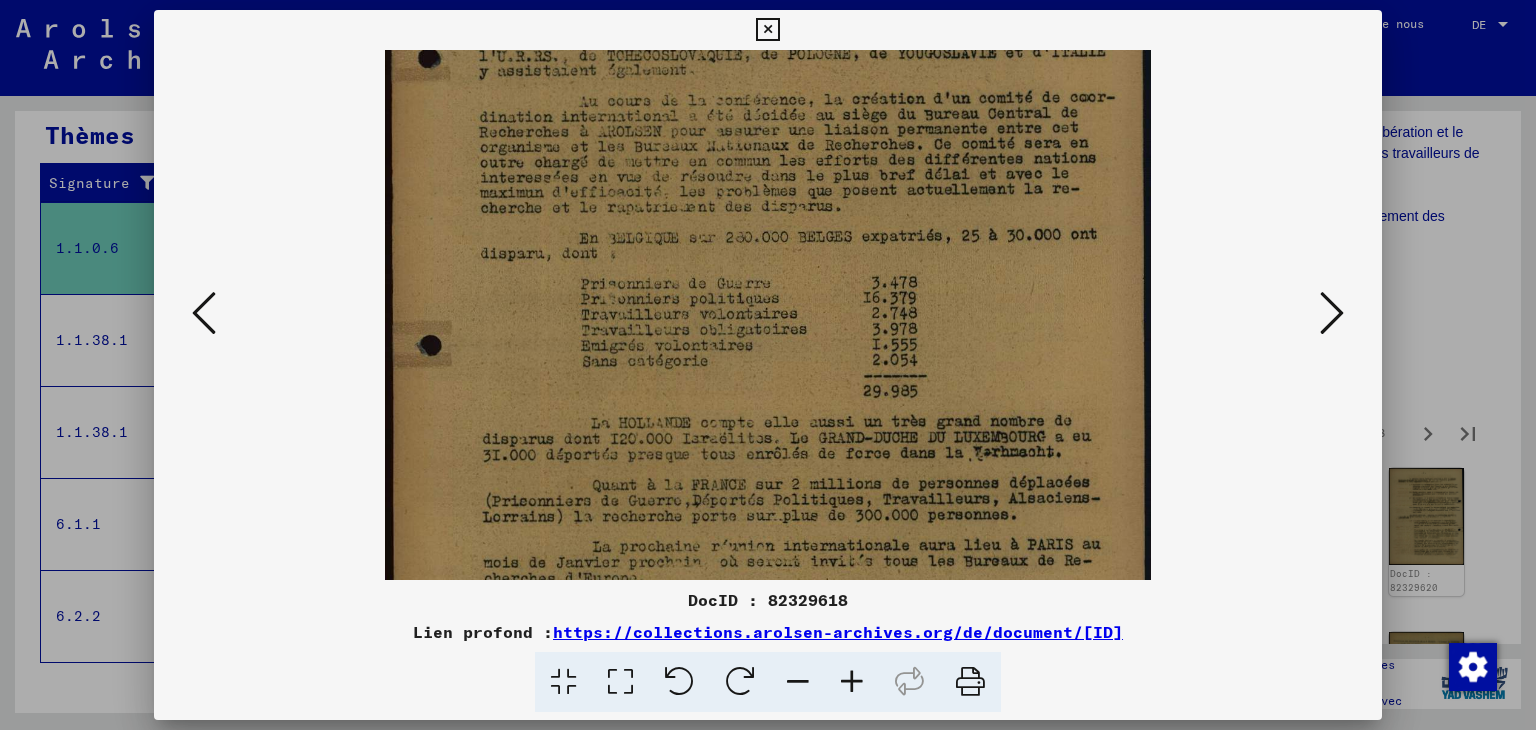 drag, startPoint x: 831, startPoint y: 501, endPoint x: 845, endPoint y: 181, distance: 320.3061 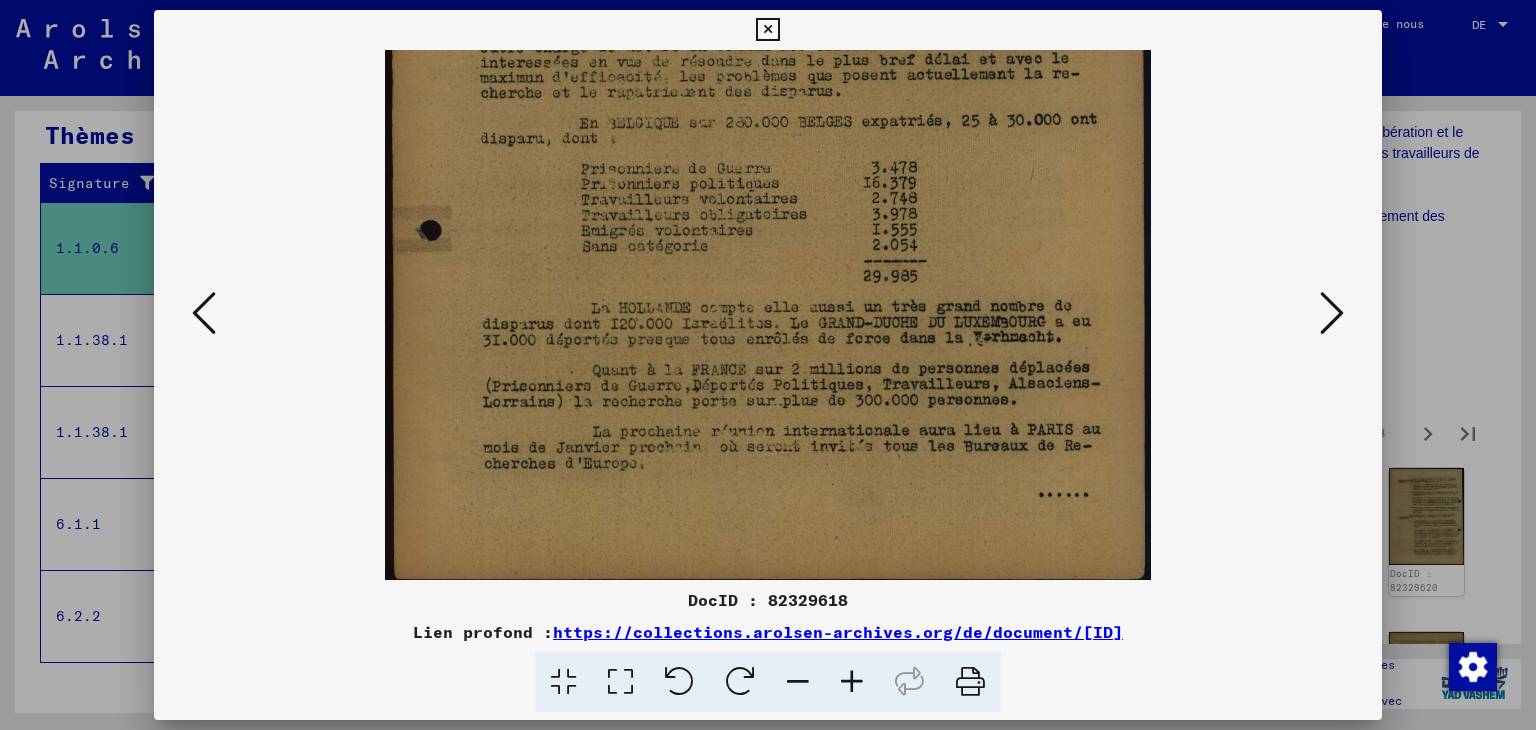 scroll, scrollTop: 448, scrollLeft: 0, axis: vertical 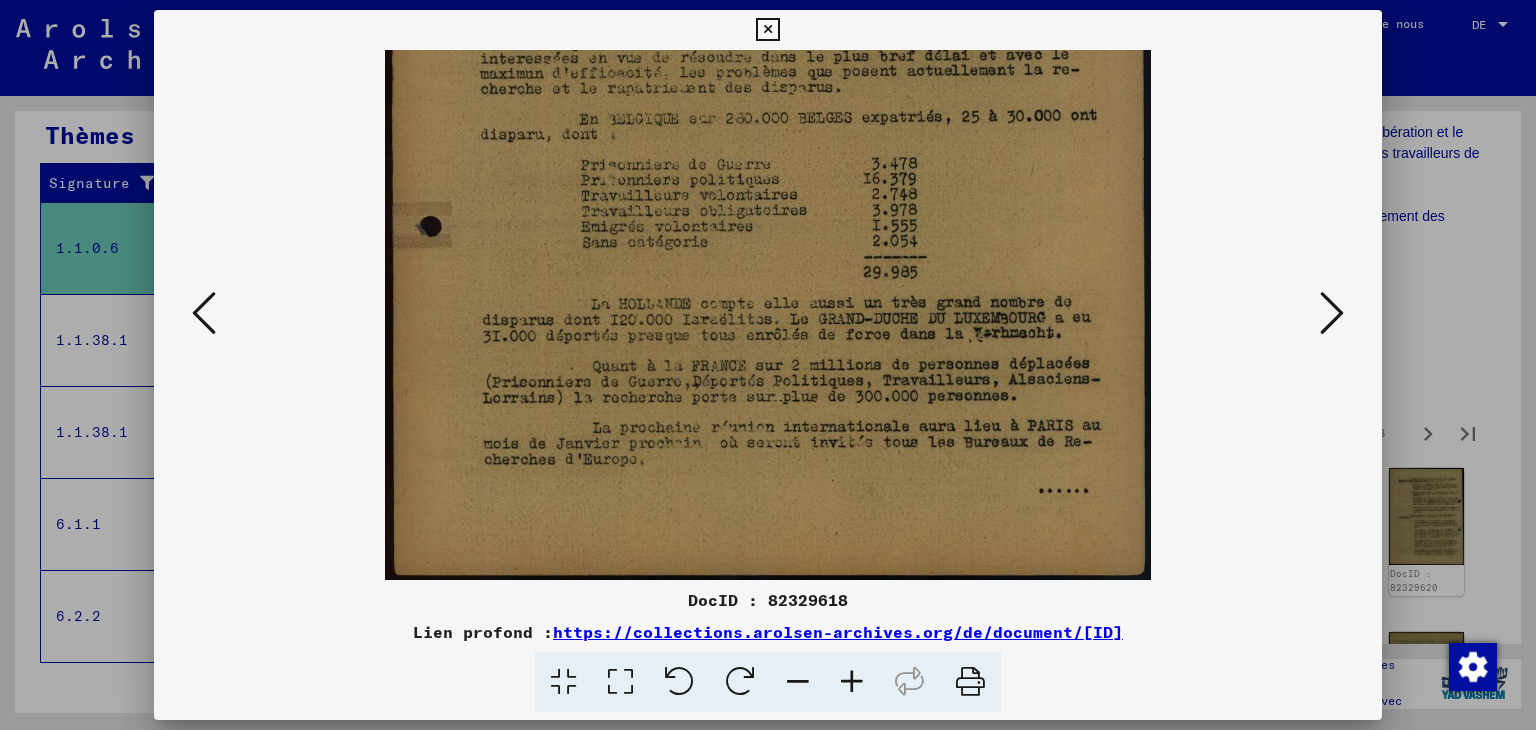 drag, startPoint x: 932, startPoint y: 517, endPoint x: 924, endPoint y: 401, distance: 116.275536 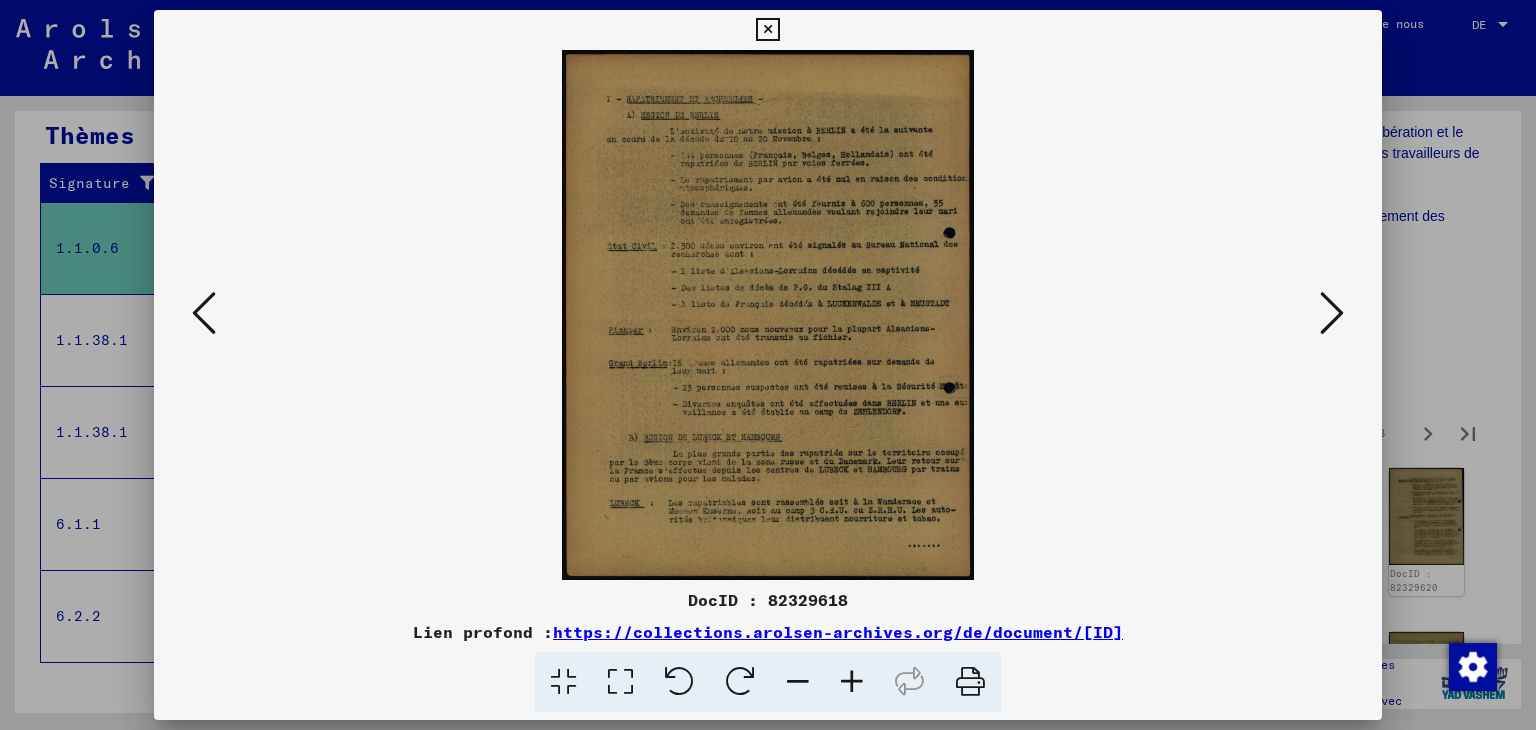 click at bounding box center [852, 682] 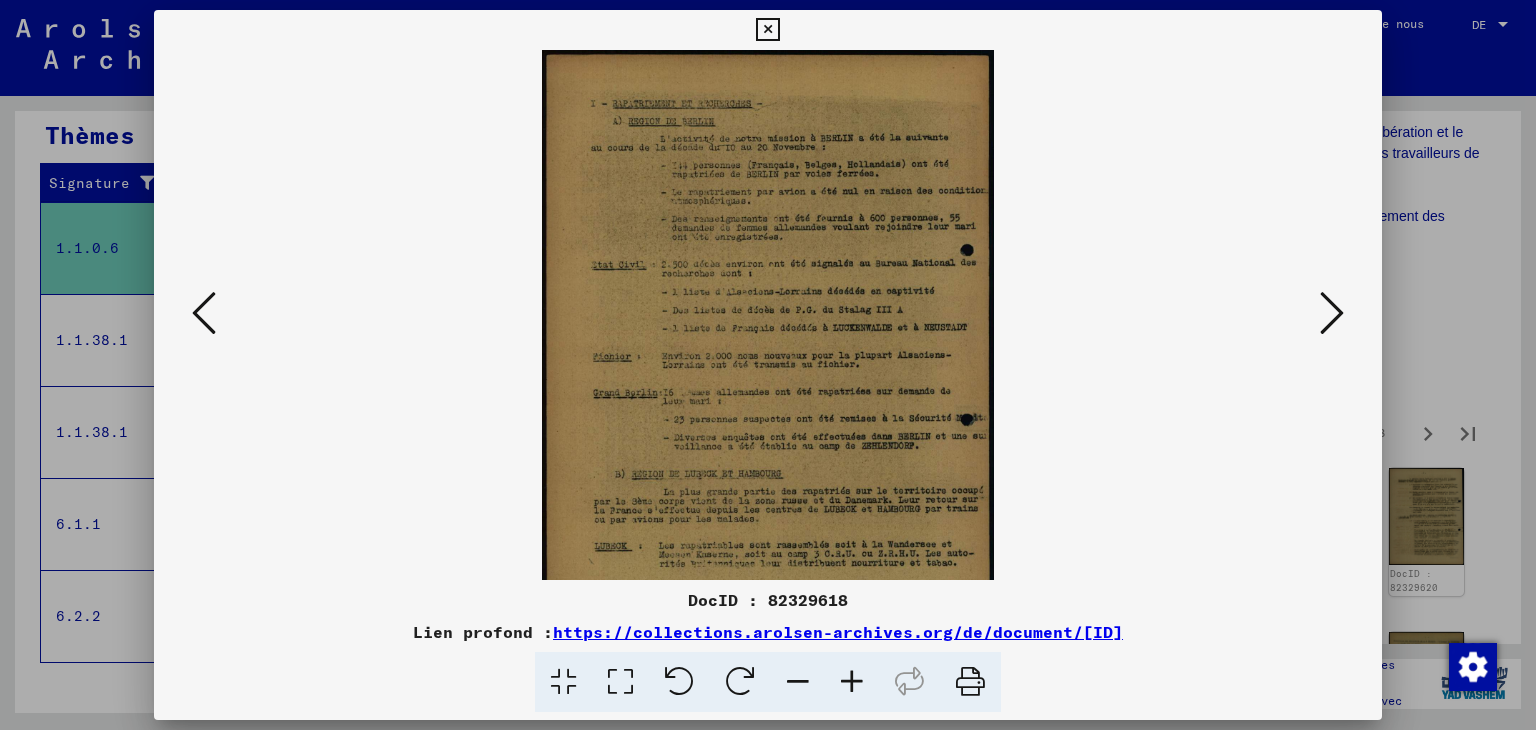 click at bounding box center (852, 682) 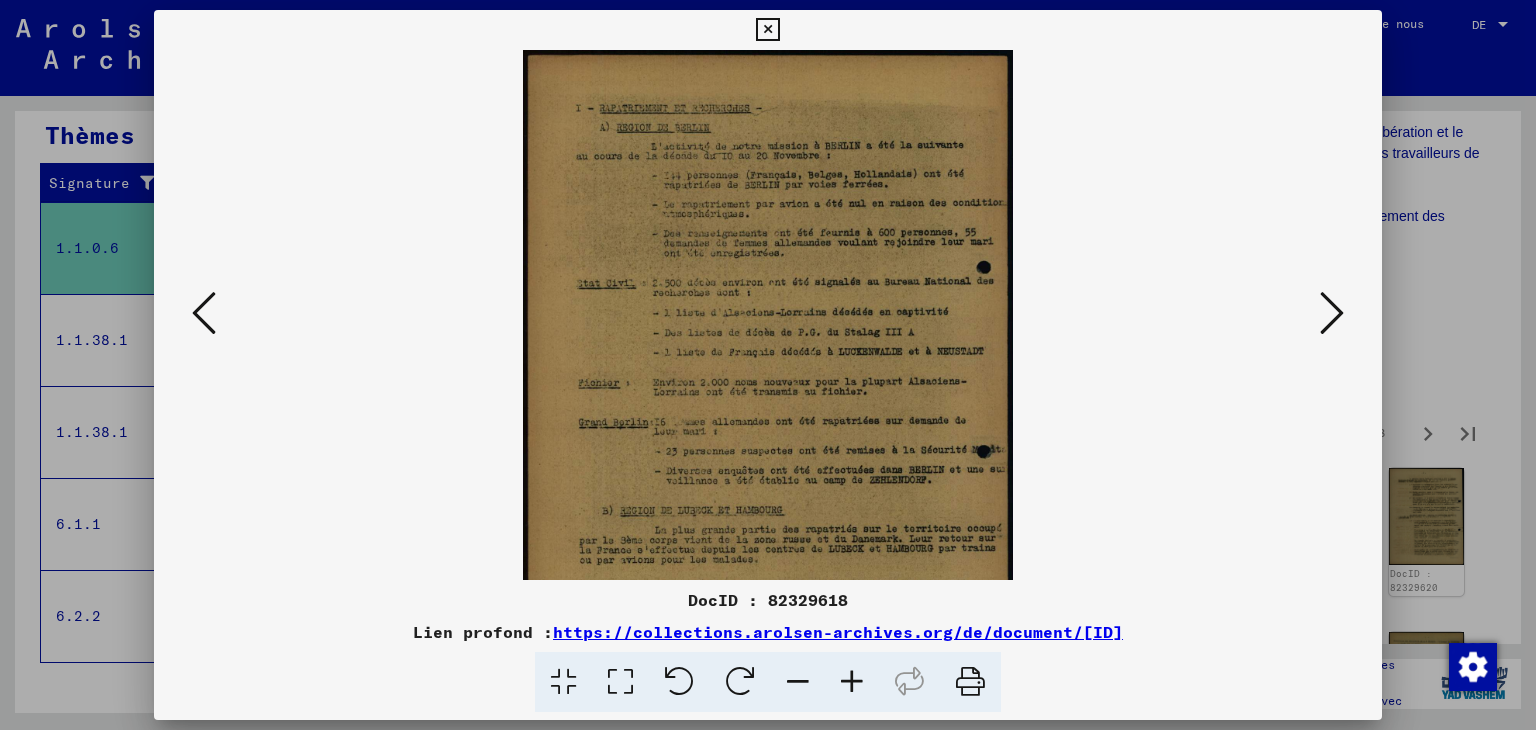 click at bounding box center [852, 682] 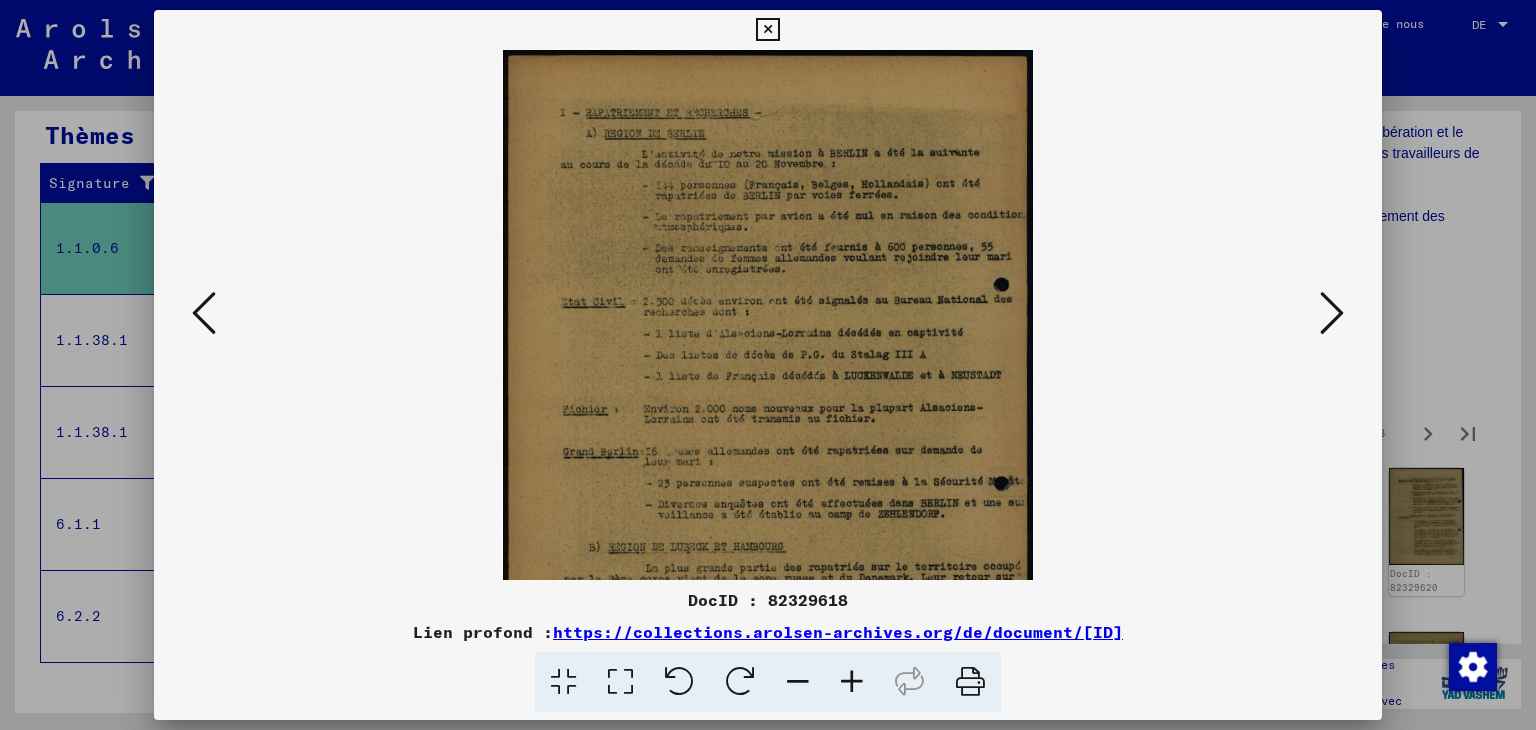 click at bounding box center (852, 682) 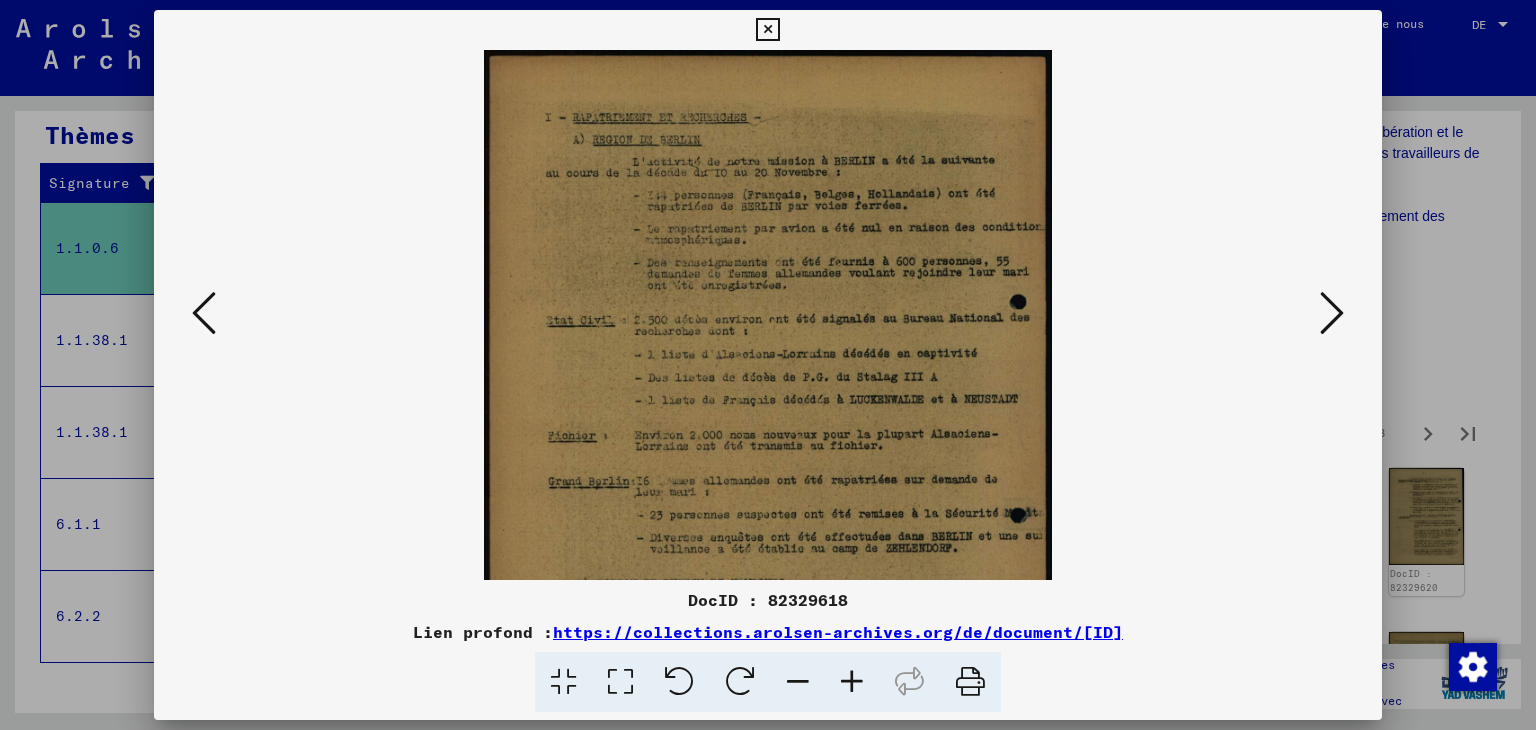 click at bounding box center (852, 682) 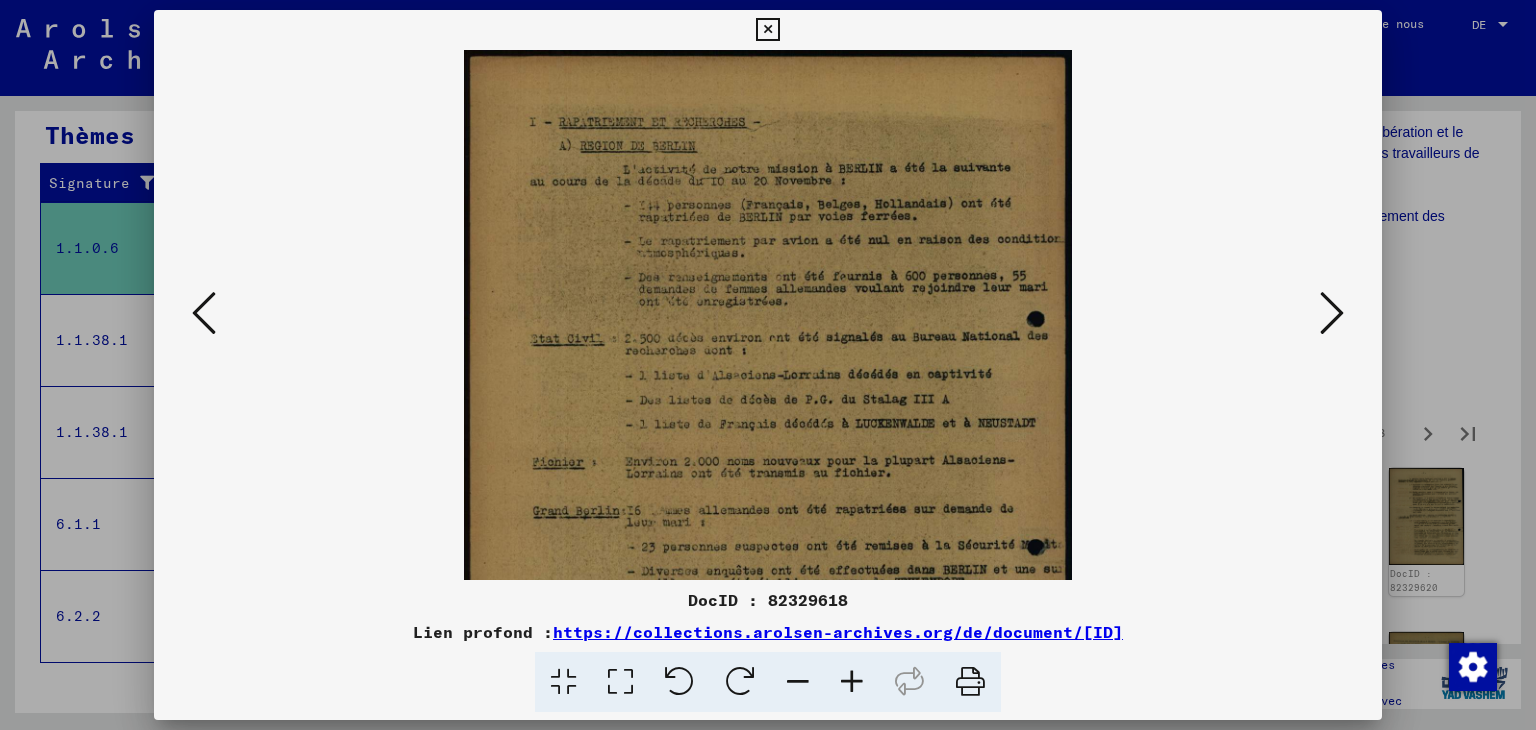 click at bounding box center (852, 682) 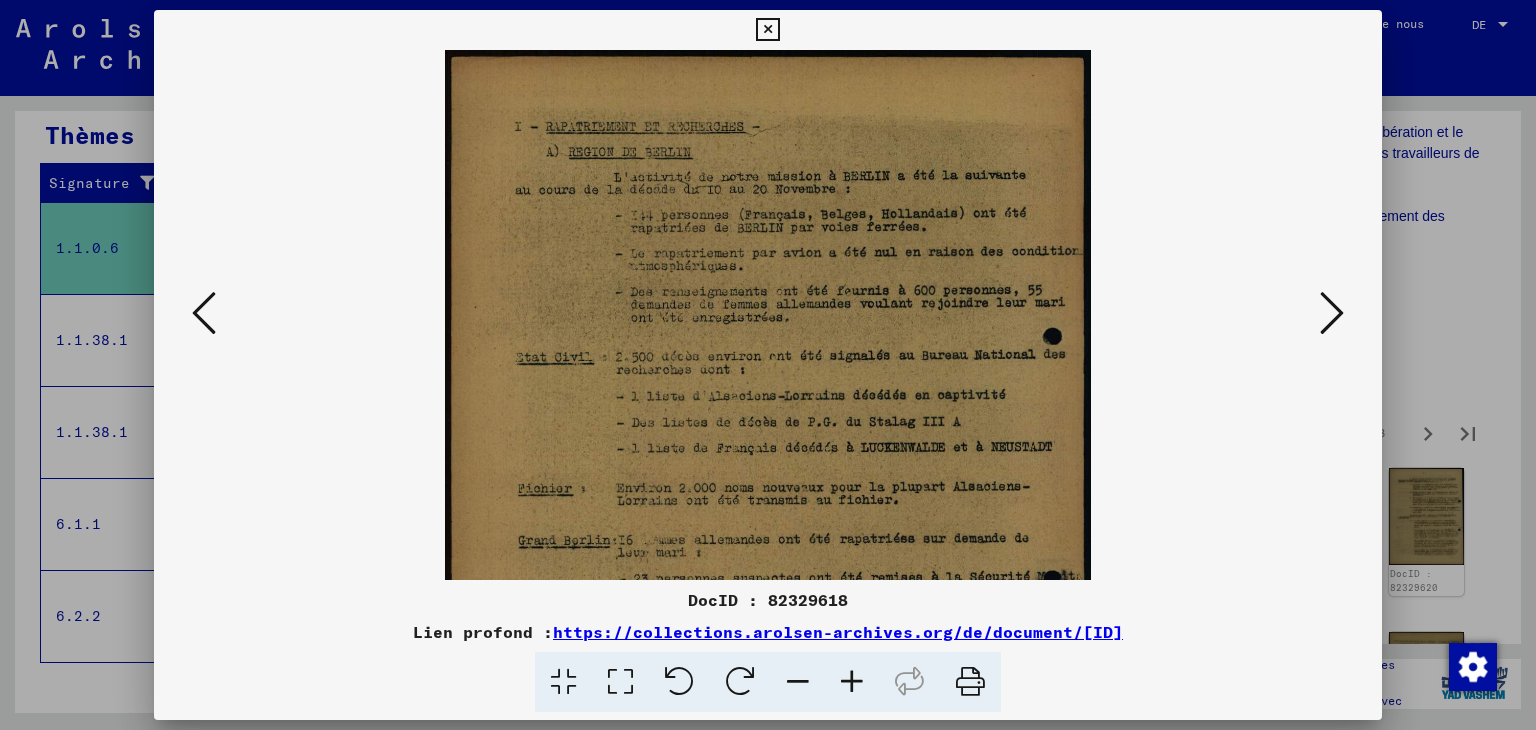 click at bounding box center (852, 682) 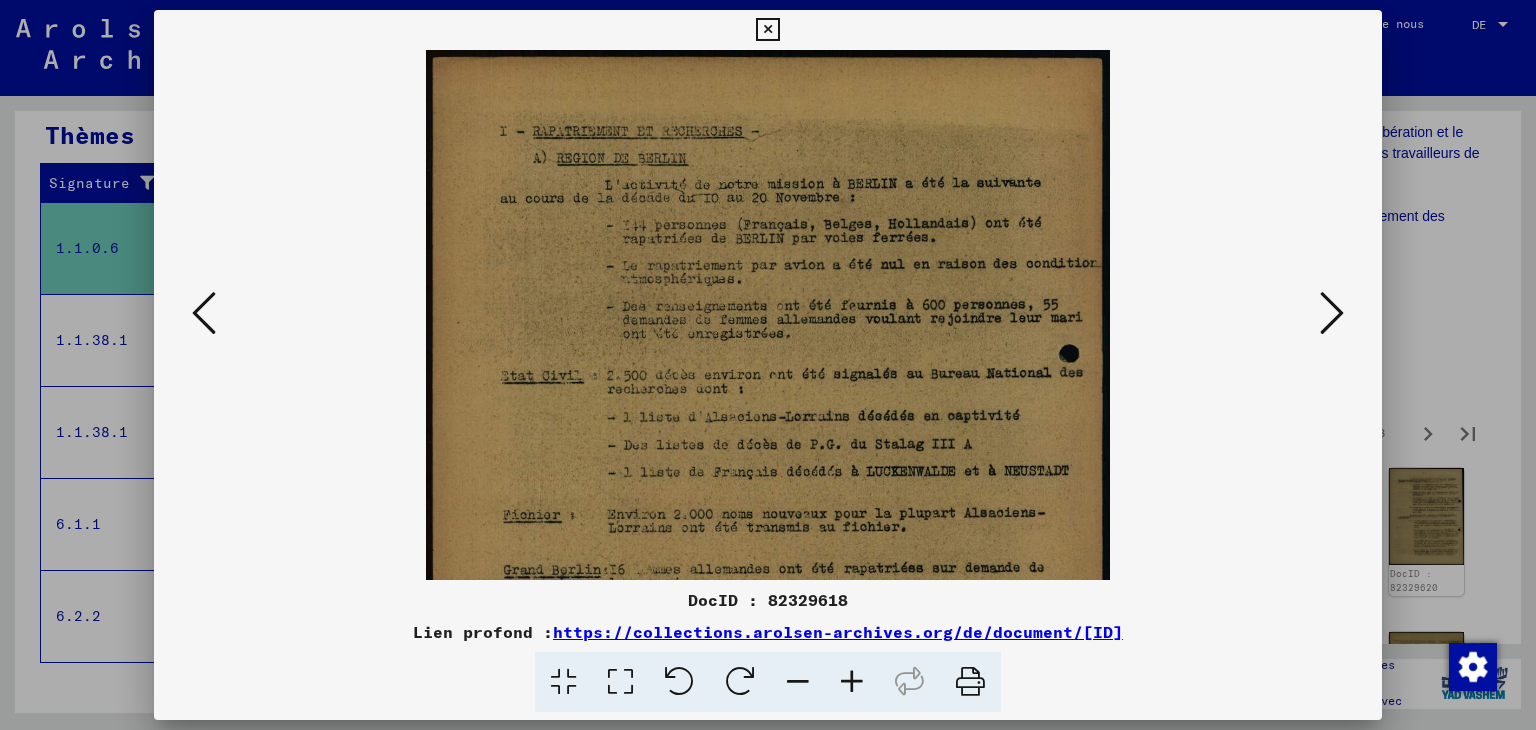 click at bounding box center (852, 682) 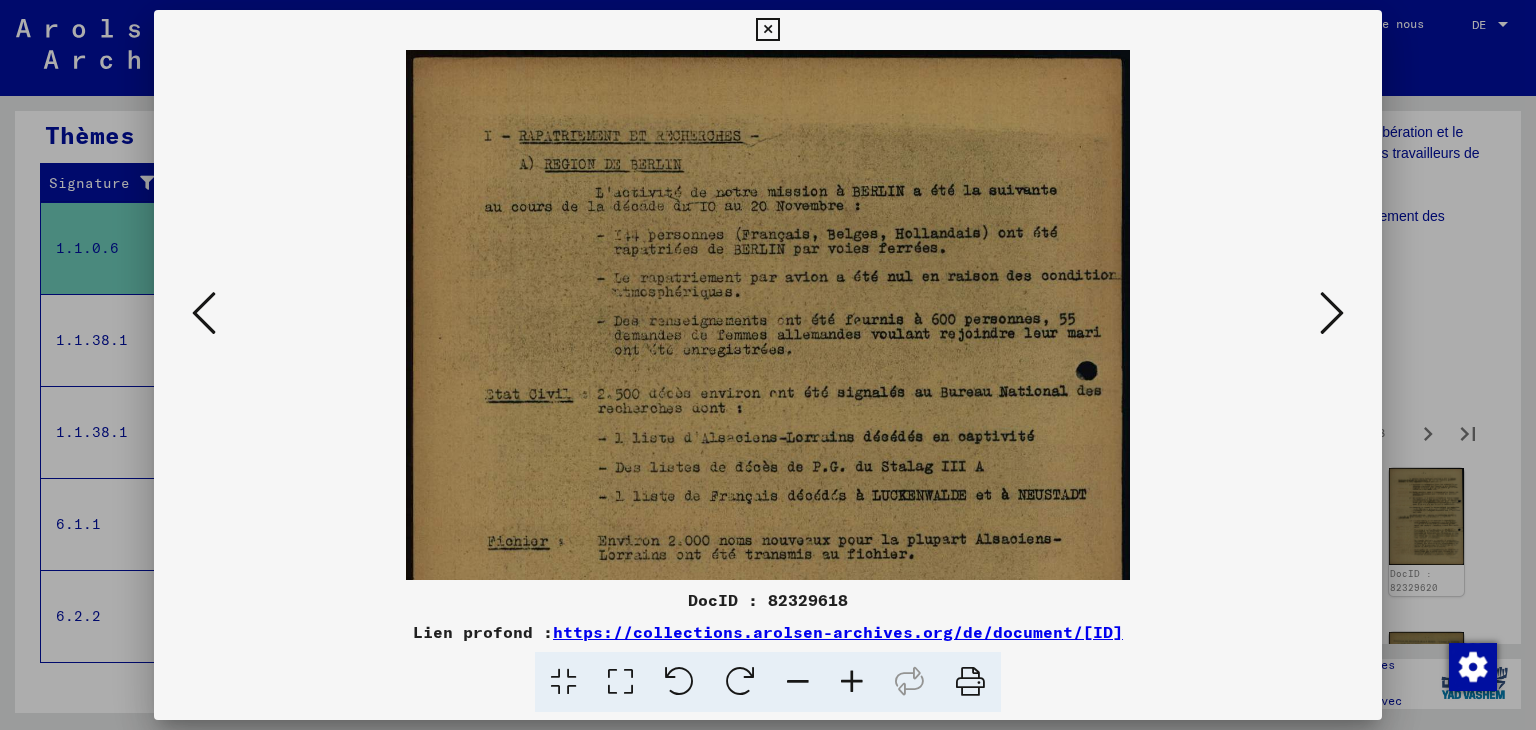 click at bounding box center (852, 682) 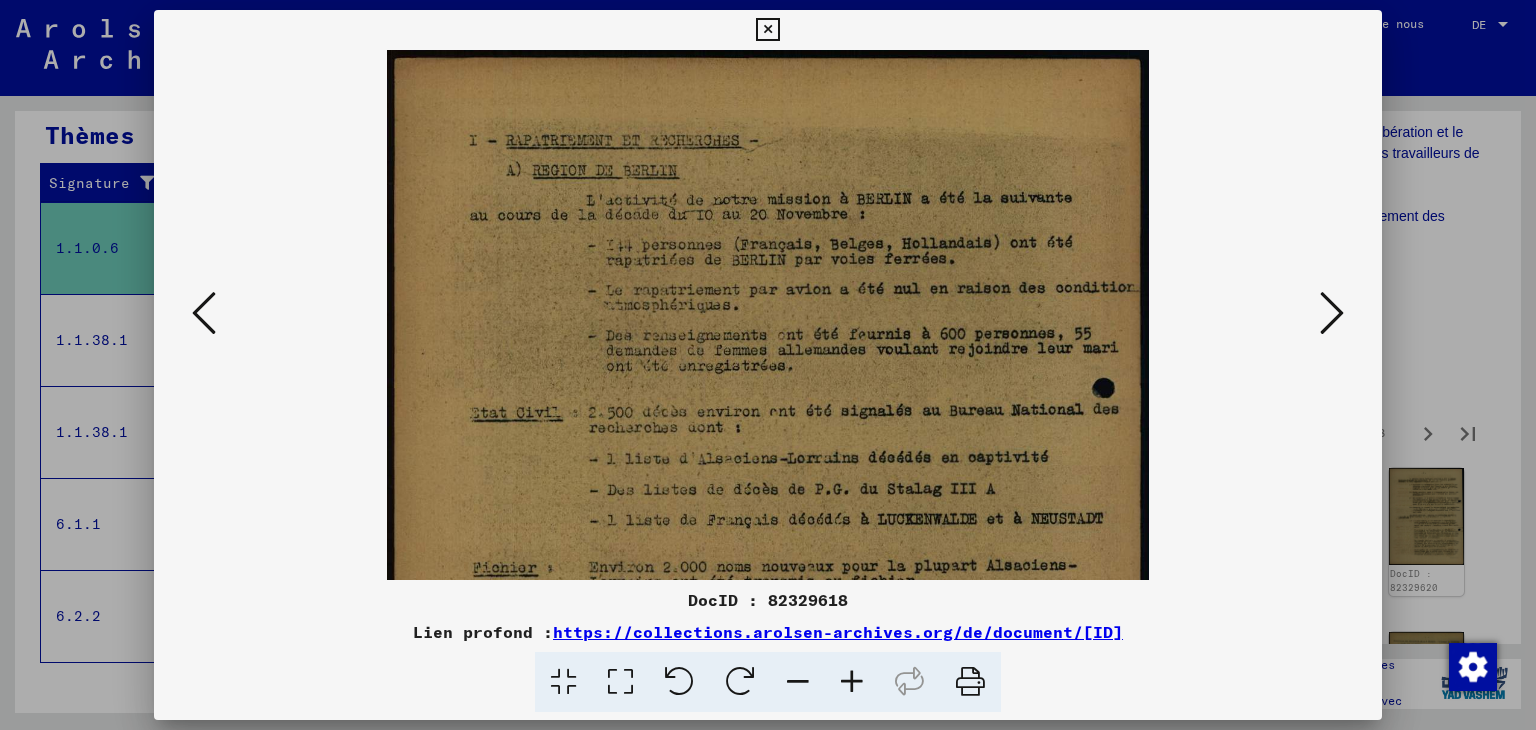 click at bounding box center (852, 682) 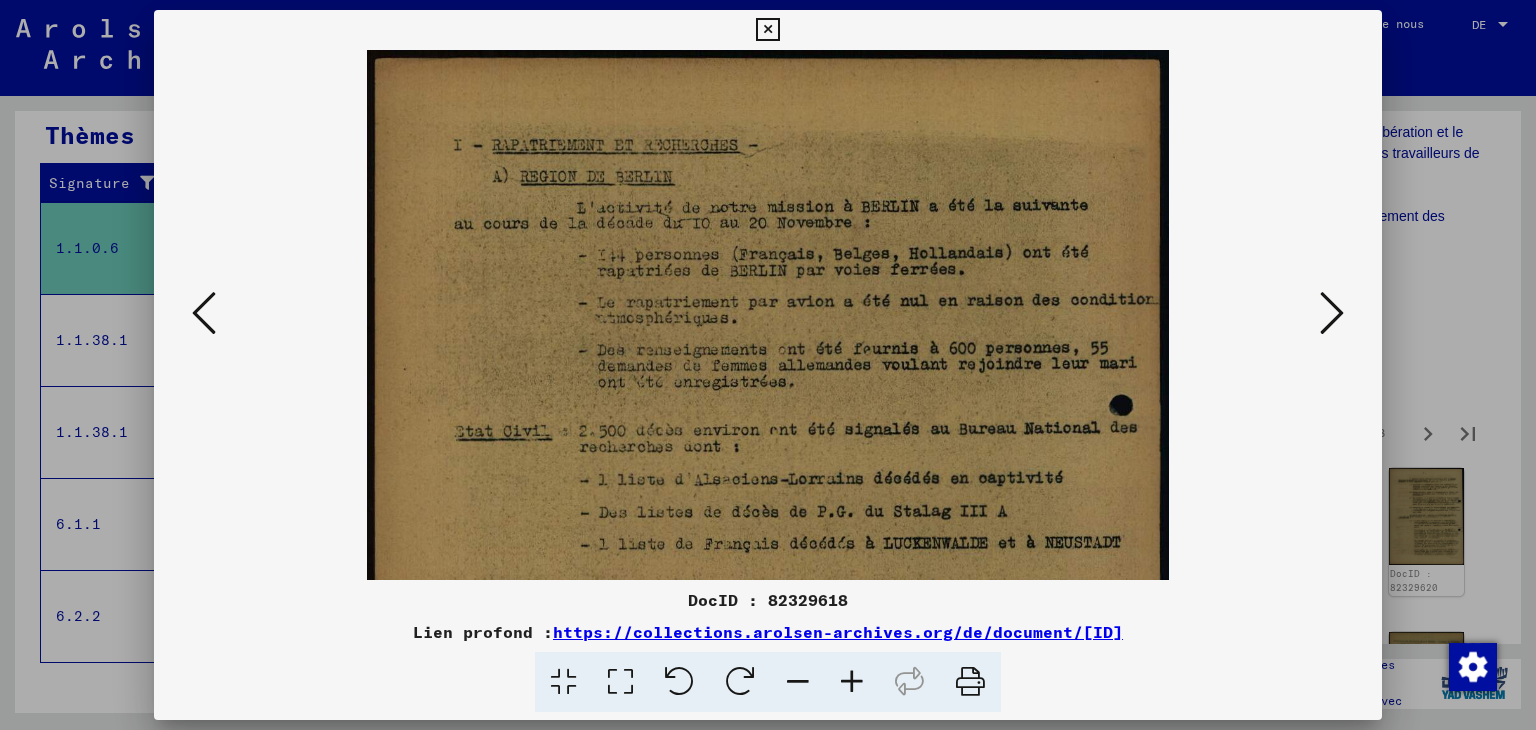 click at bounding box center (852, 682) 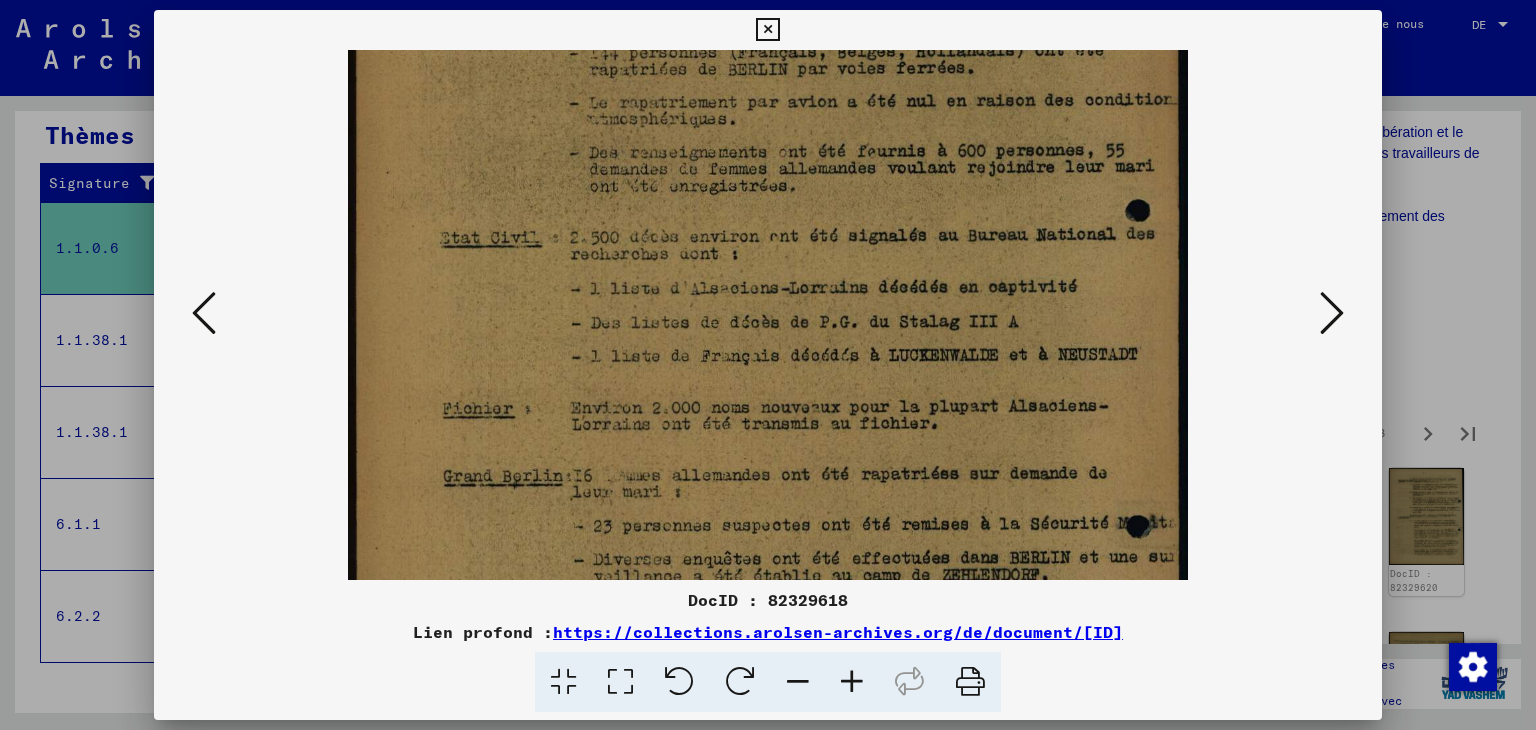 scroll, scrollTop: 236, scrollLeft: 0, axis: vertical 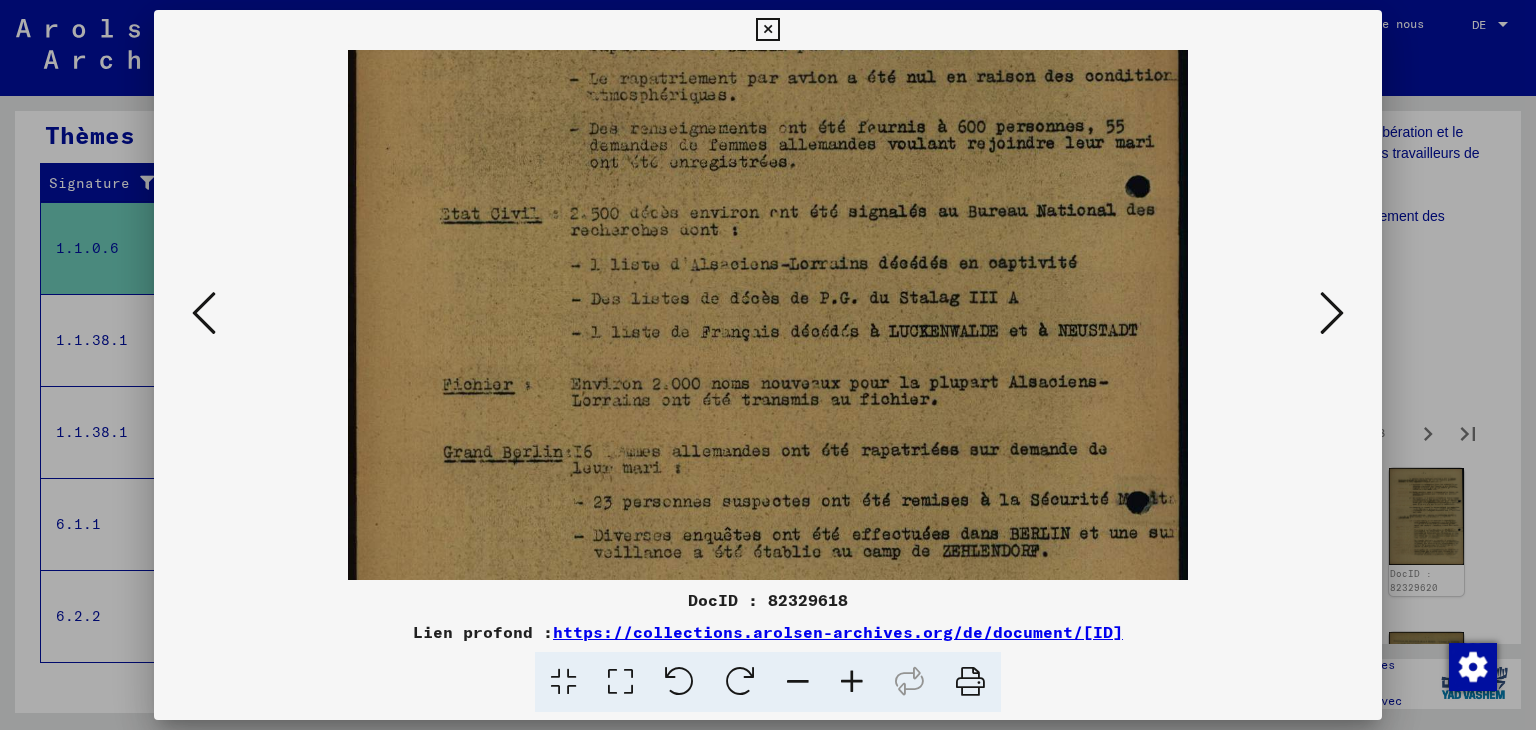 drag, startPoint x: 903, startPoint y: 497, endPoint x: 924, endPoint y: 265, distance: 232.94849 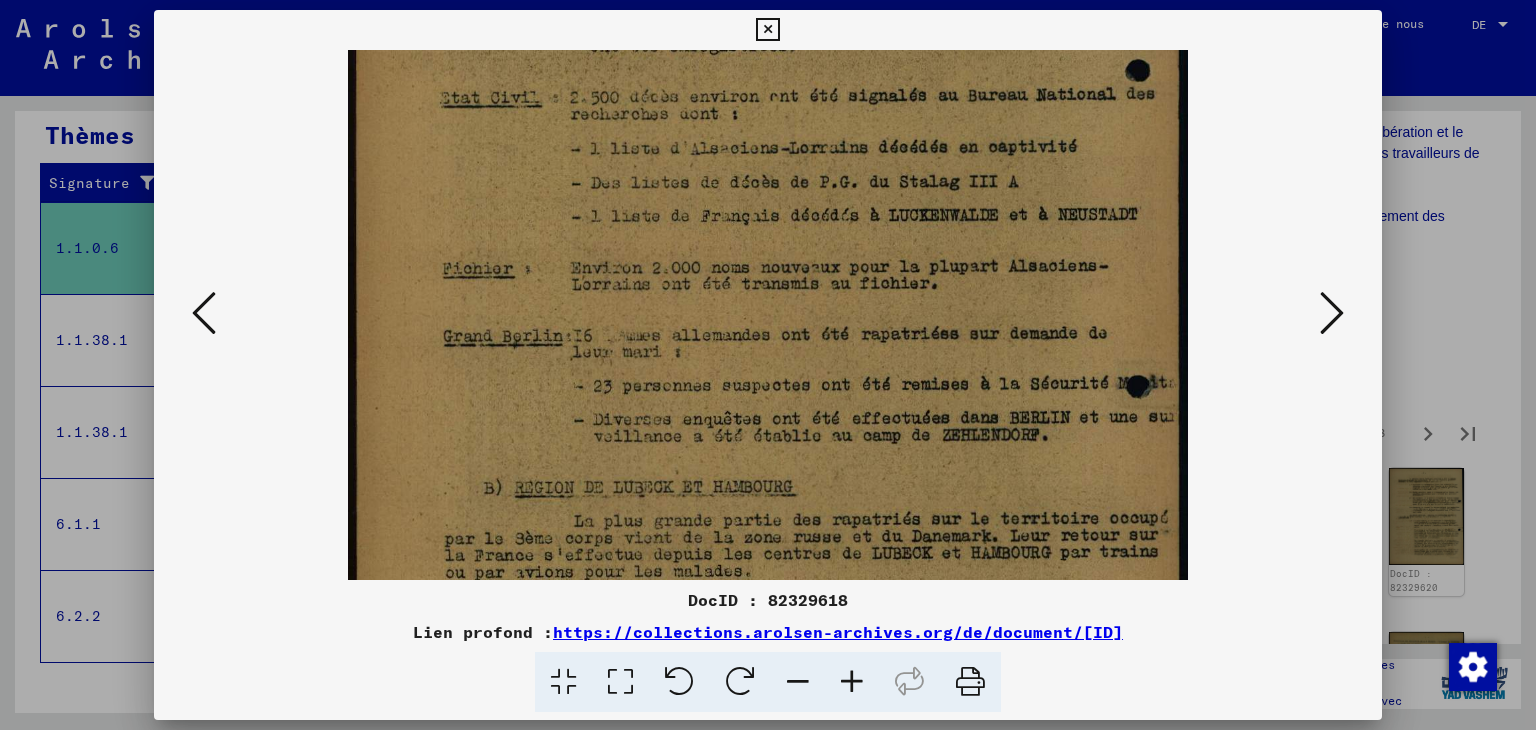 scroll, scrollTop: 352, scrollLeft: 0, axis: vertical 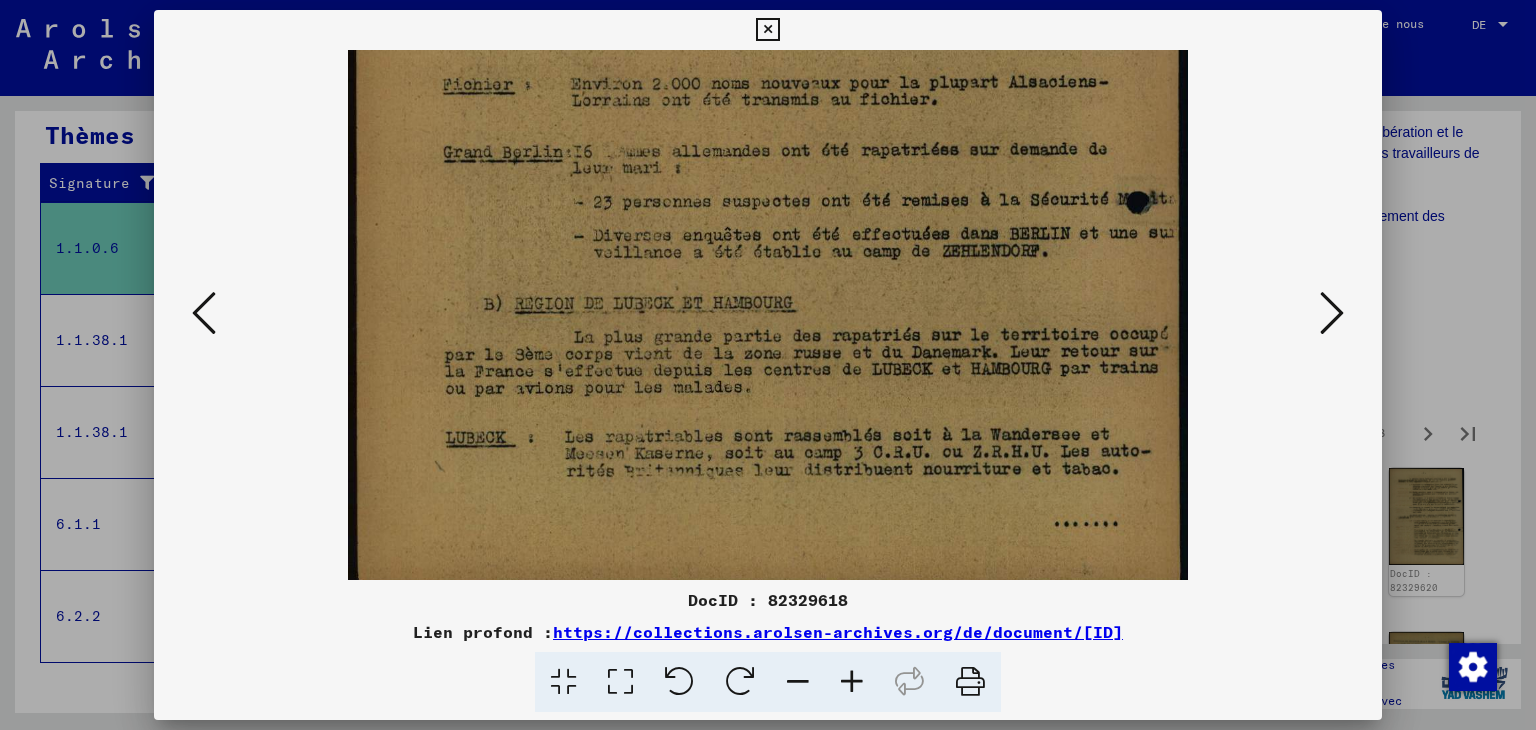drag, startPoint x: 960, startPoint y: 469, endPoint x: 963, endPoint y: 289, distance: 180.025 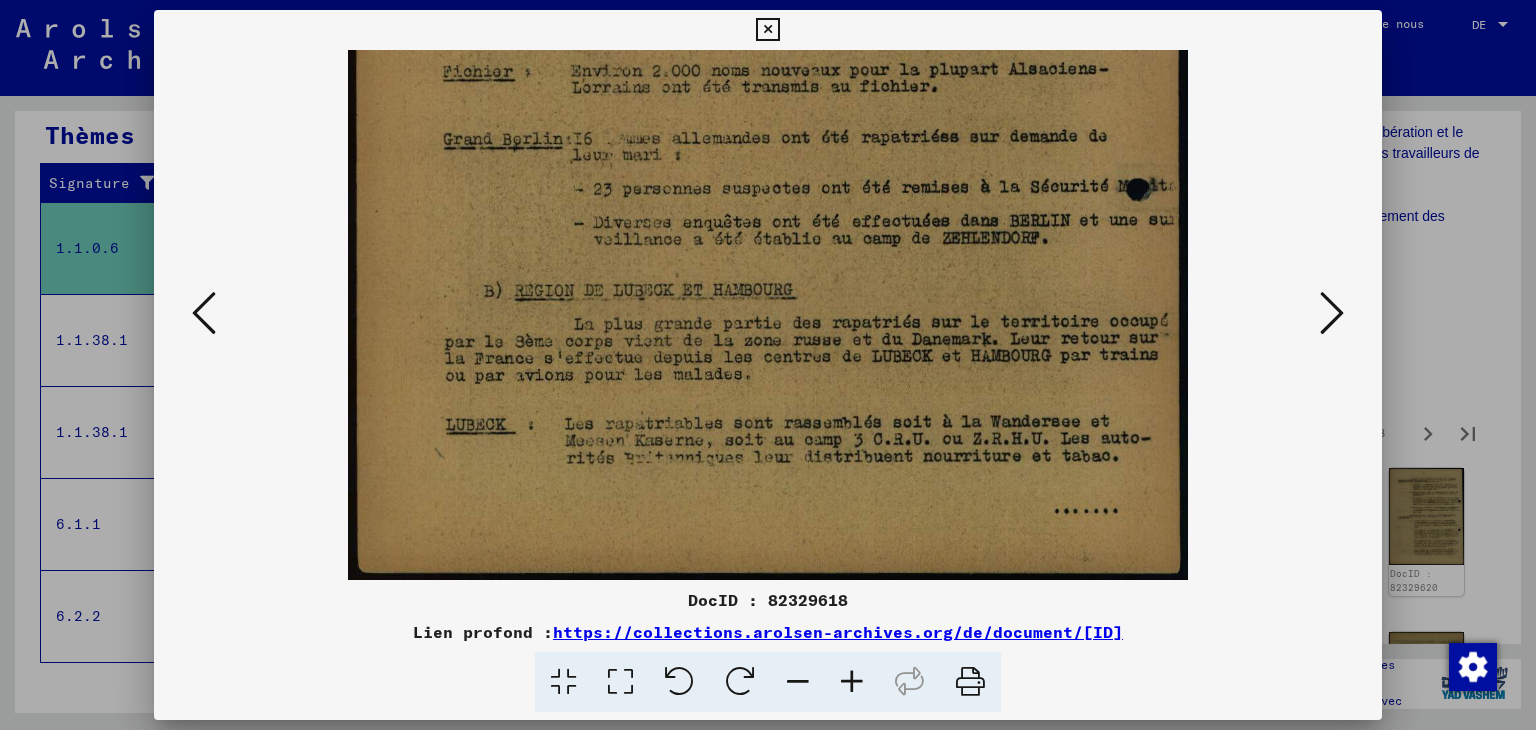 drag, startPoint x: 974, startPoint y: 489, endPoint x: 973, endPoint y: 443, distance: 46.010868 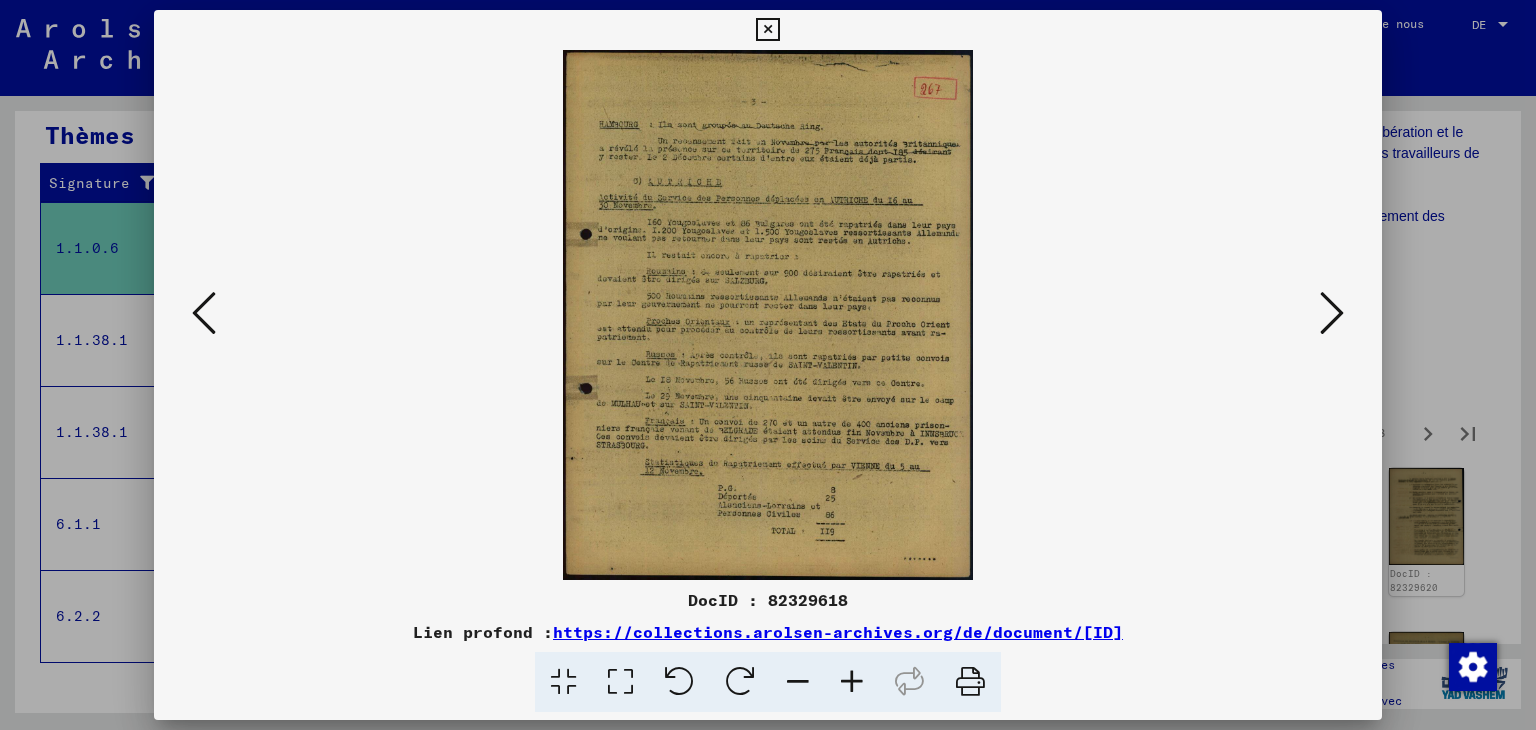 click at bounding box center [852, 682] 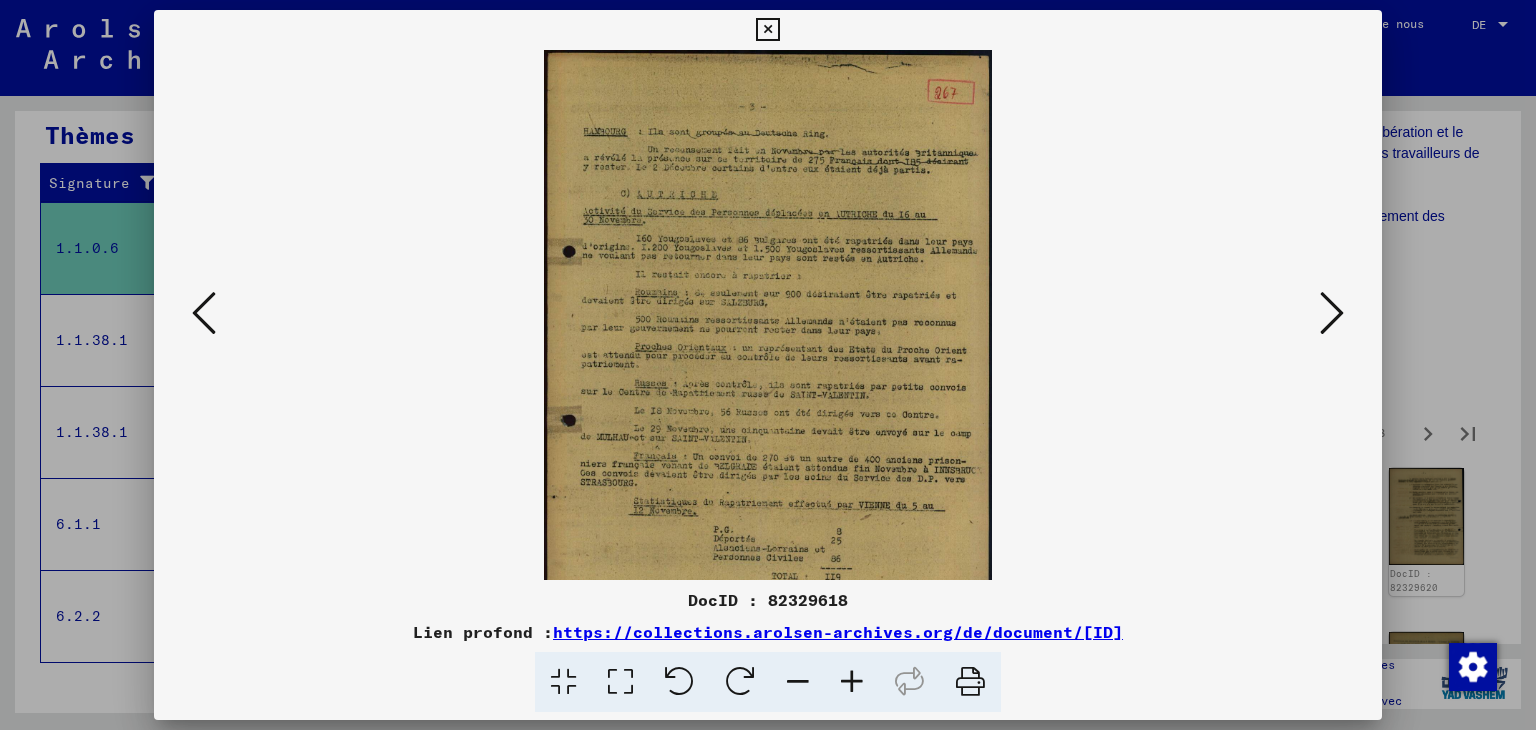 click at bounding box center (852, 682) 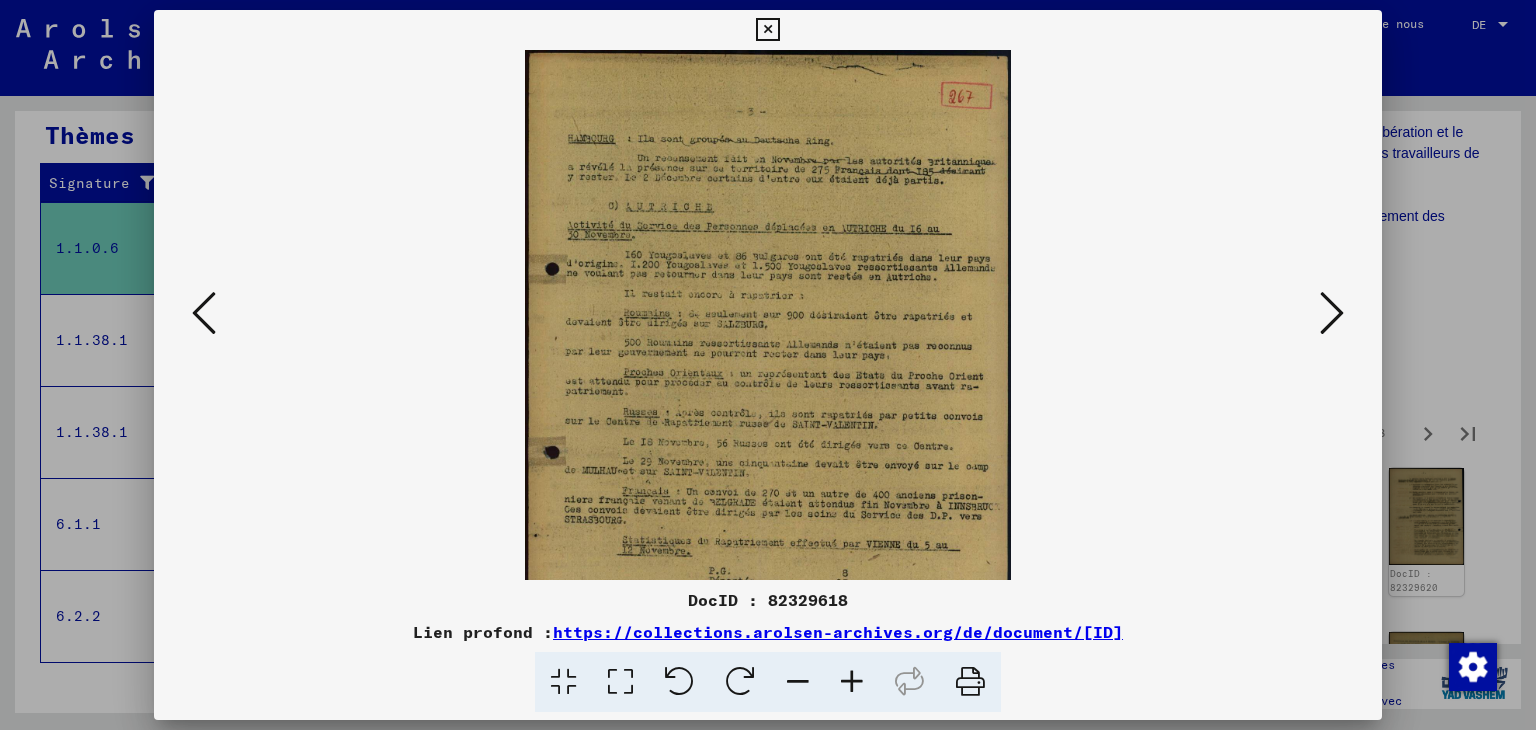 click at bounding box center (852, 682) 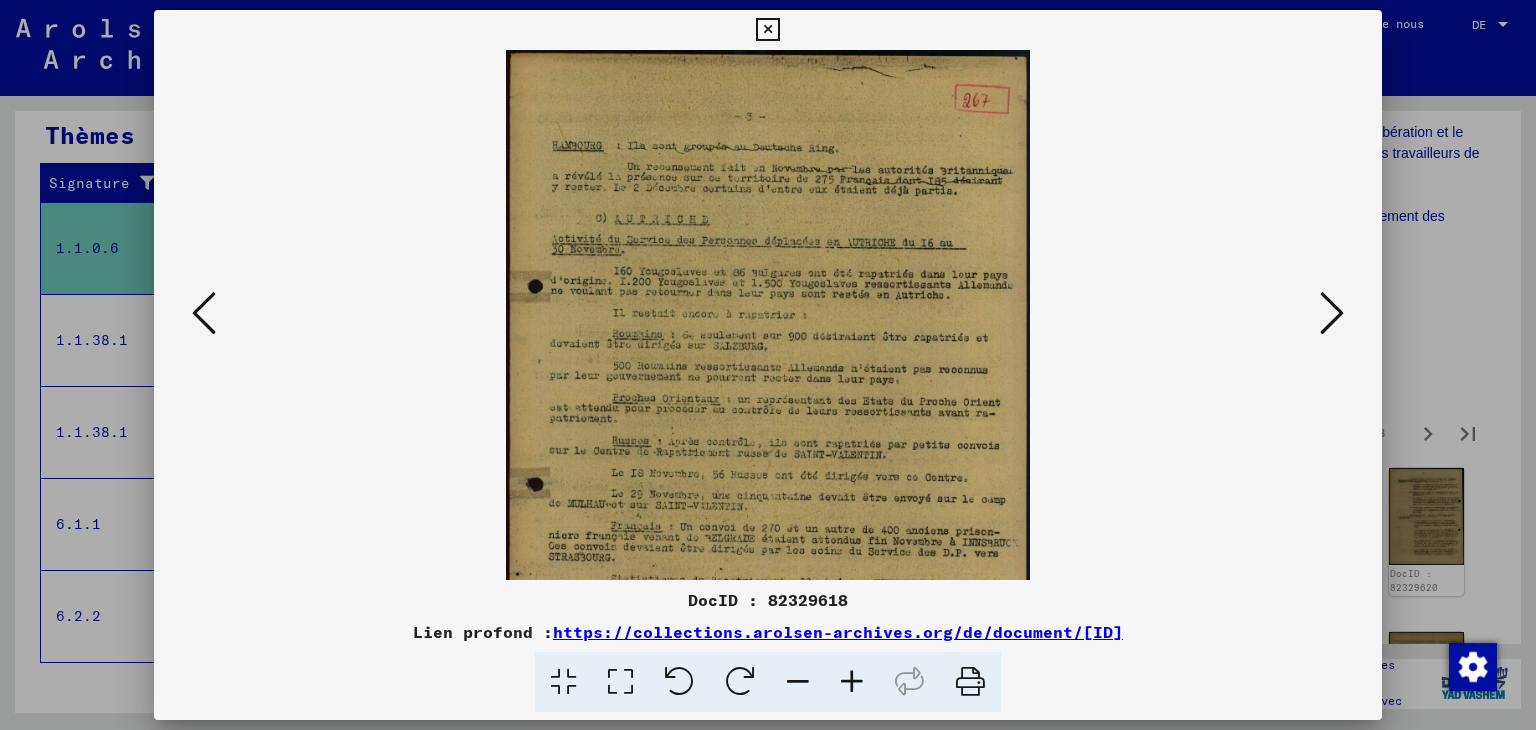 click at bounding box center [852, 682] 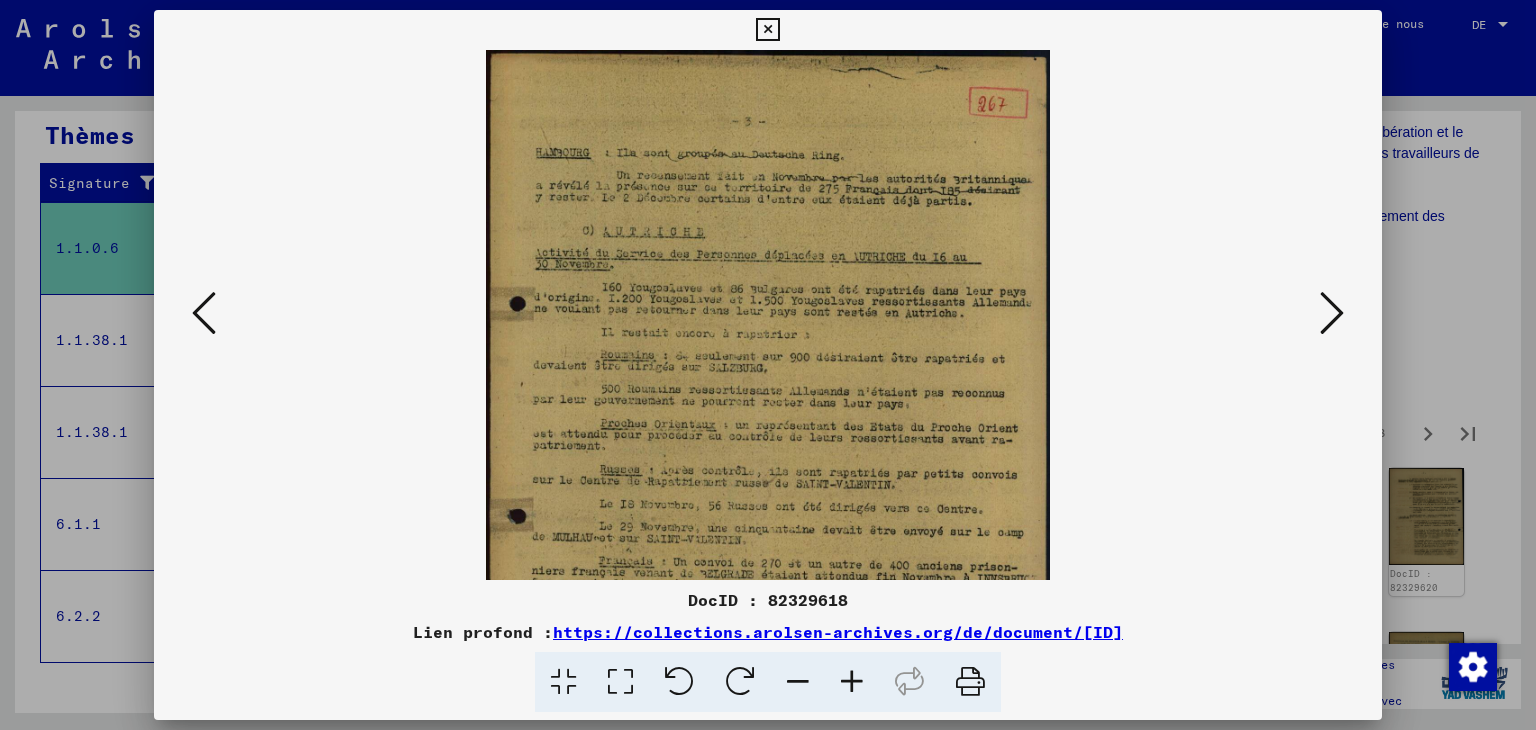 click at bounding box center (852, 682) 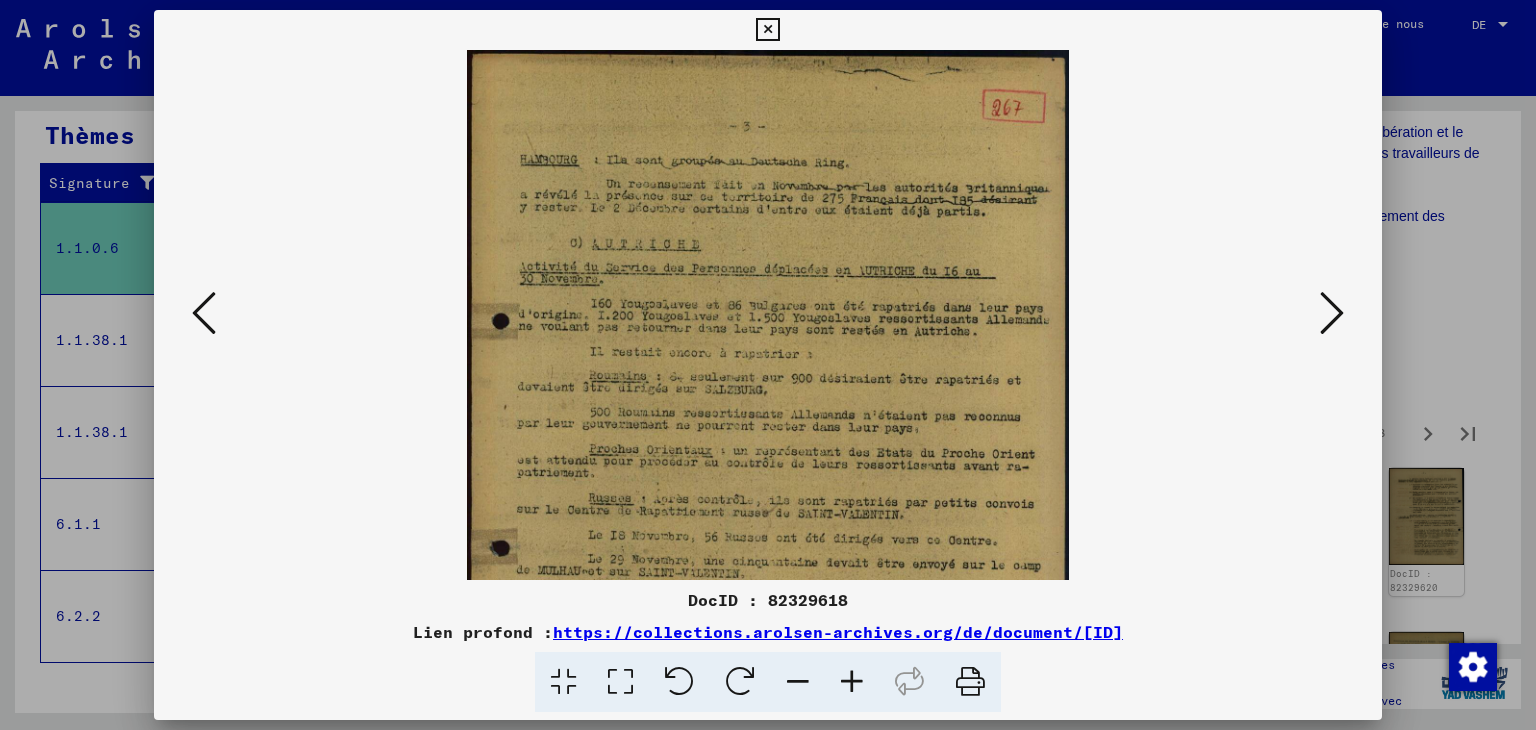 click at bounding box center [852, 682] 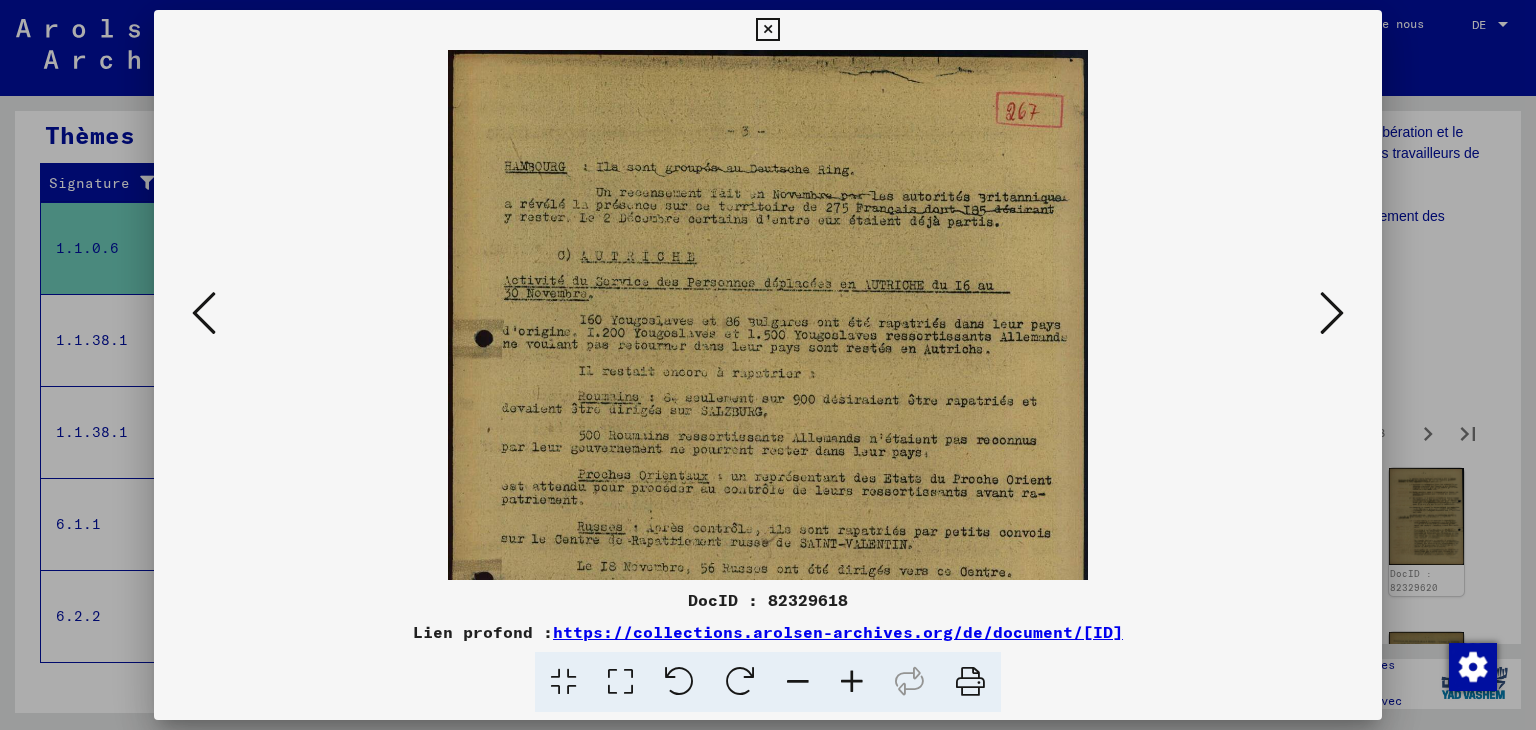 click at bounding box center (852, 682) 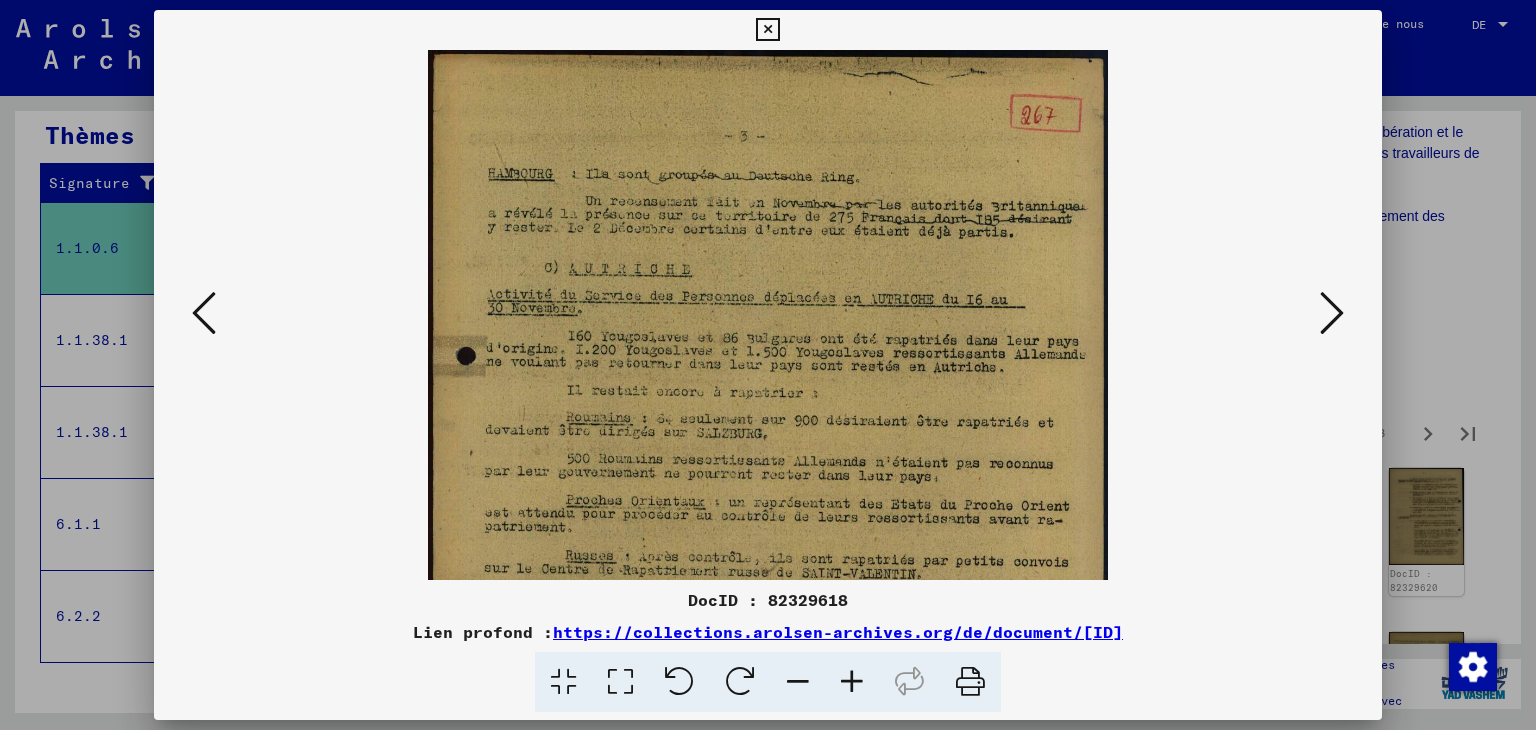 click at bounding box center (852, 682) 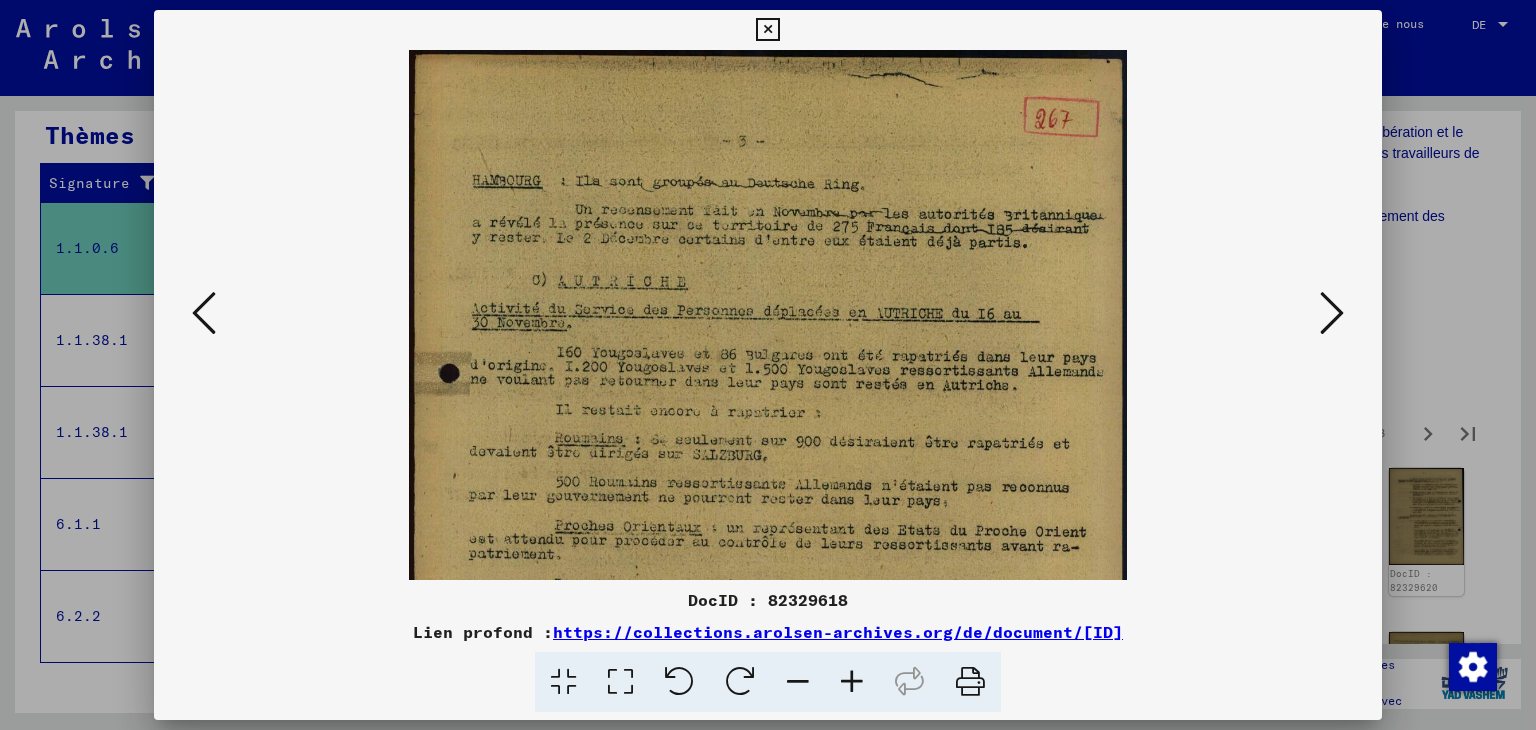 click at bounding box center (852, 682) 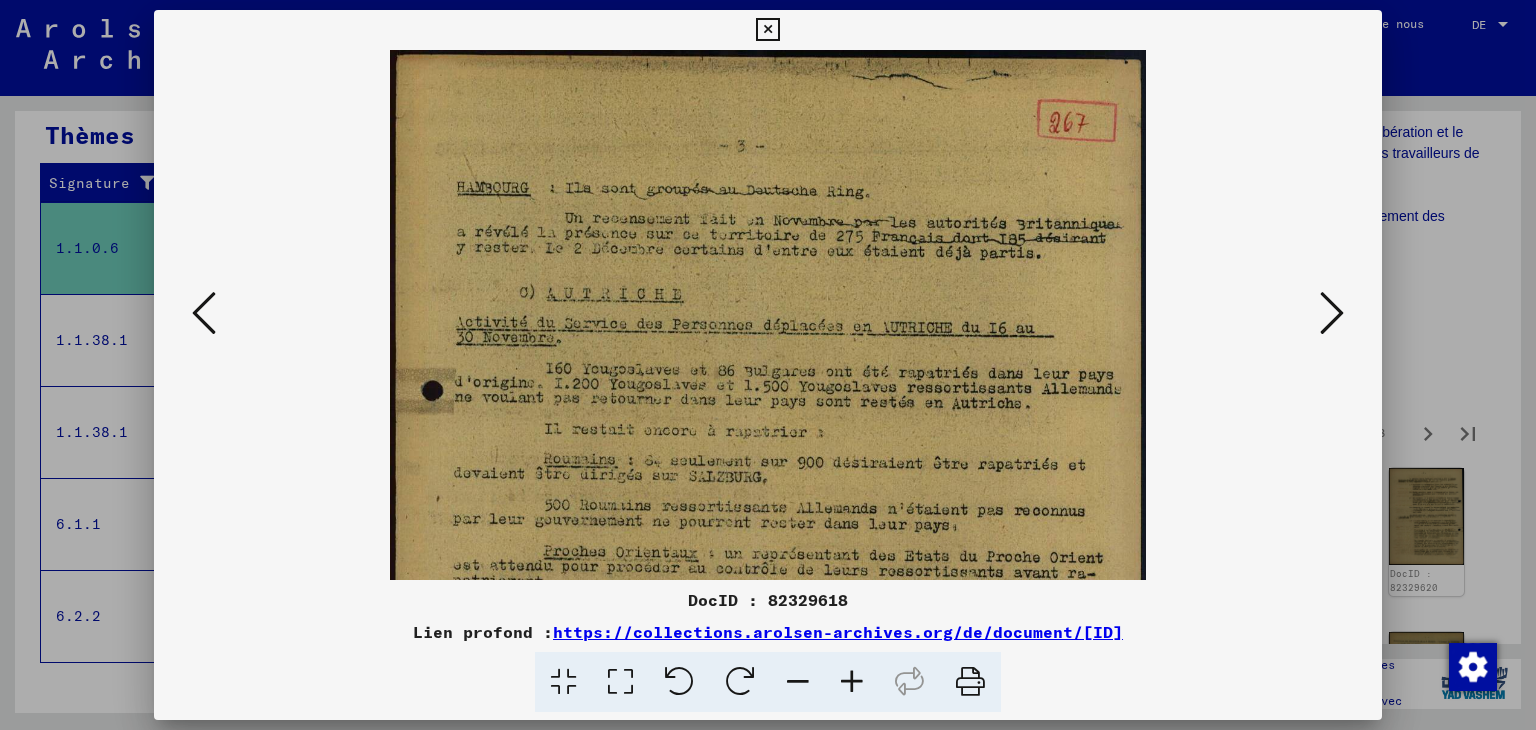 click at bounding box center [852, 682] 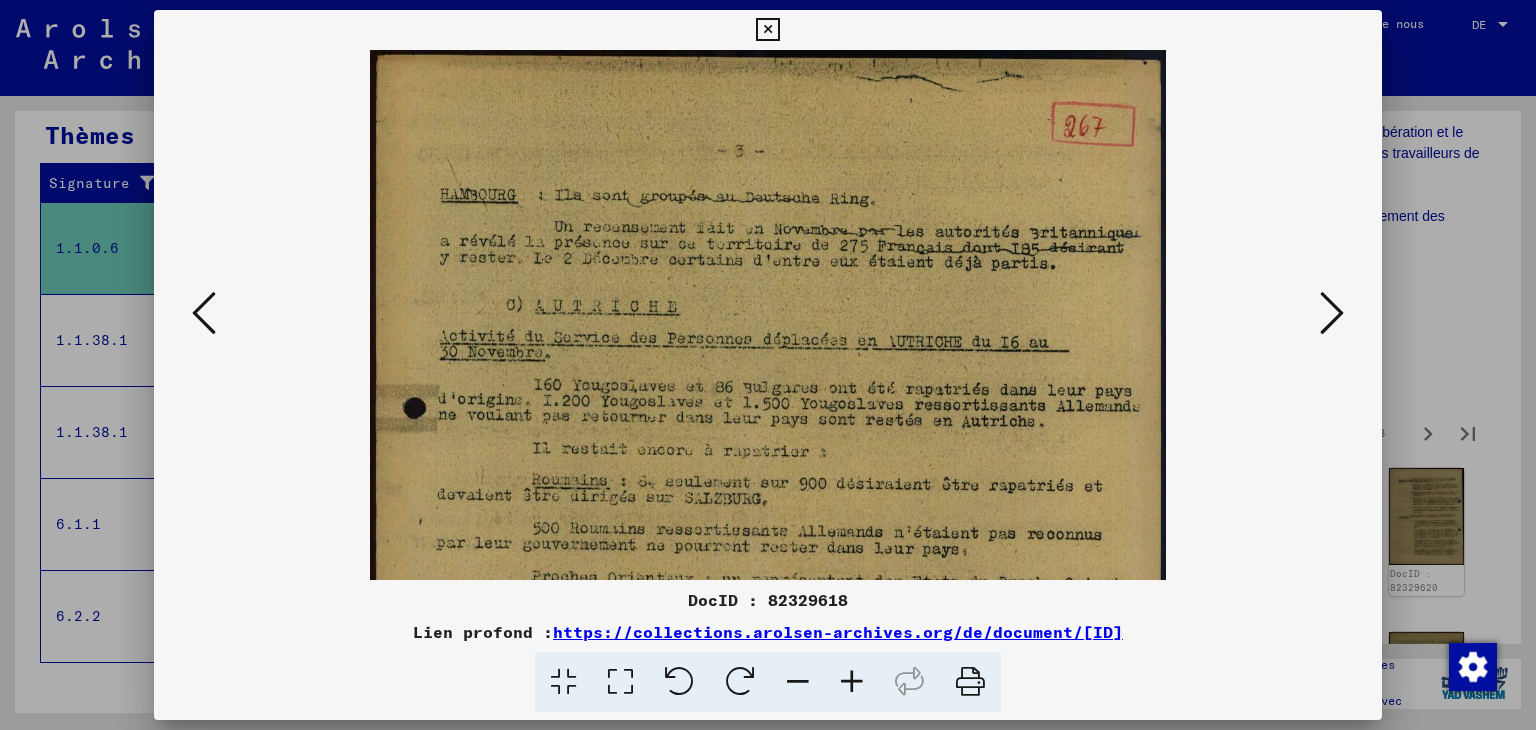 click at bounding box center [852, 682] 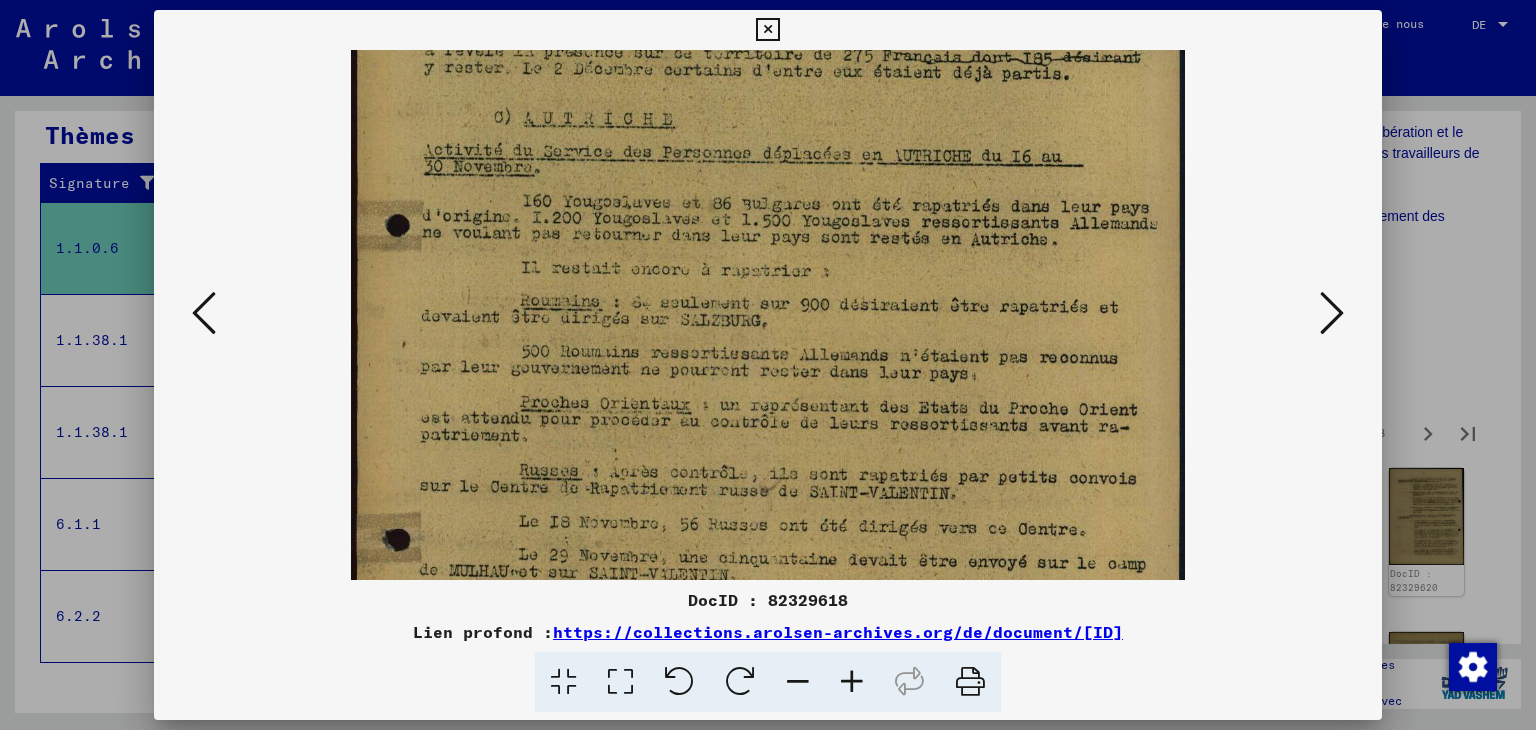 scroll, scrollTop: 276, scrollLeft: 0, axis: vertical 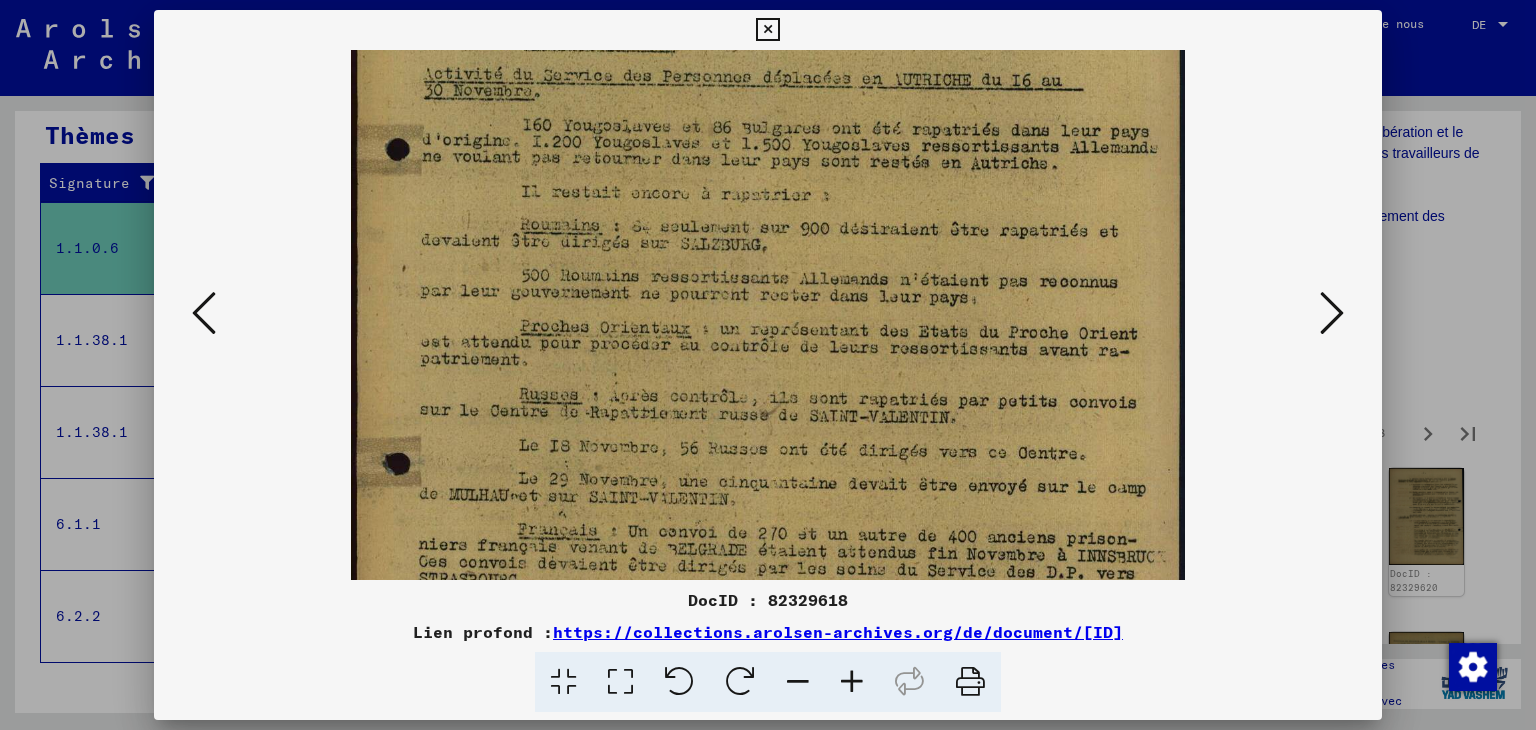 drag, startPoint x: 875, startPoint y: 488, endPoint x: 908, endPoint y: 213, distance: 276.97293 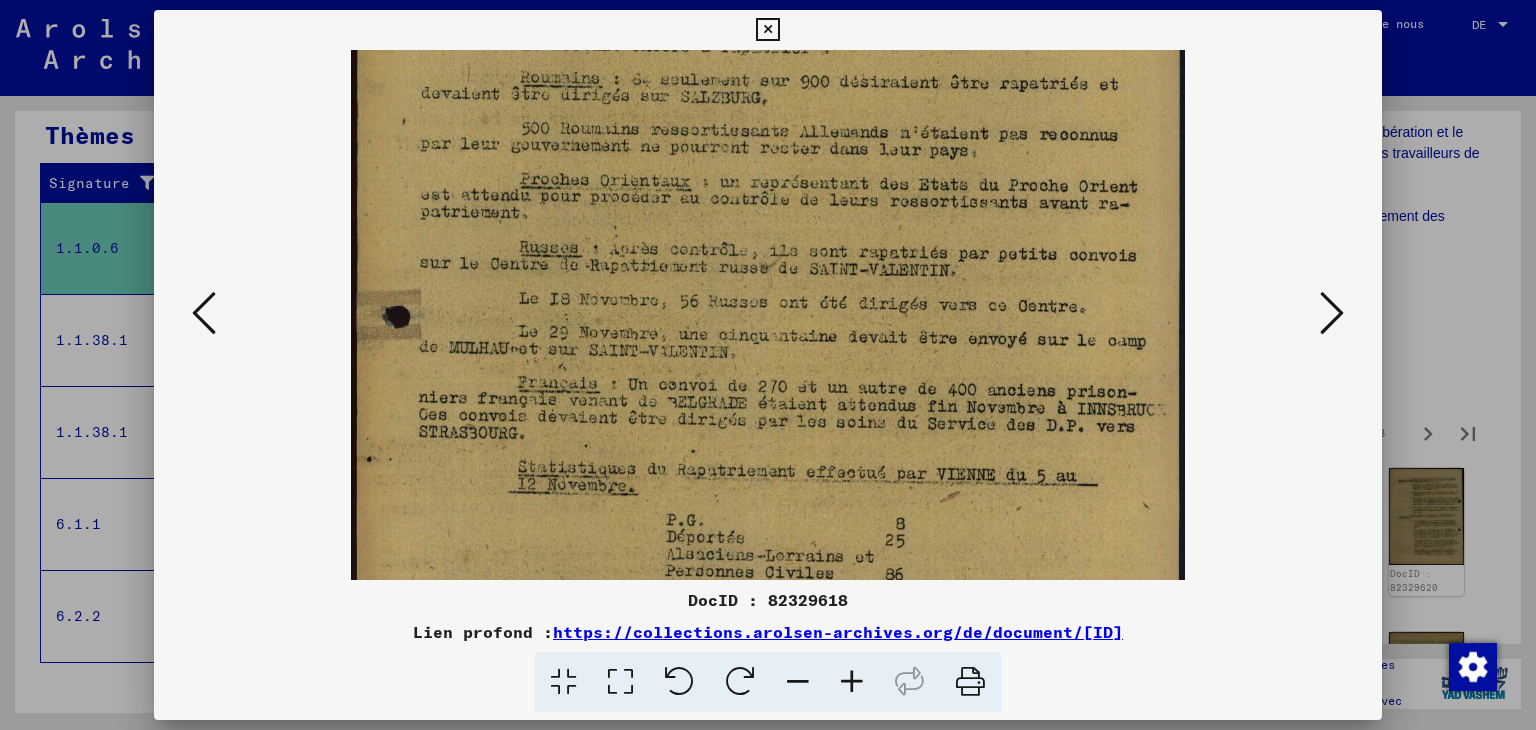 scroll, scrollTop: 440, scrollLeft: 0, axis: vertical 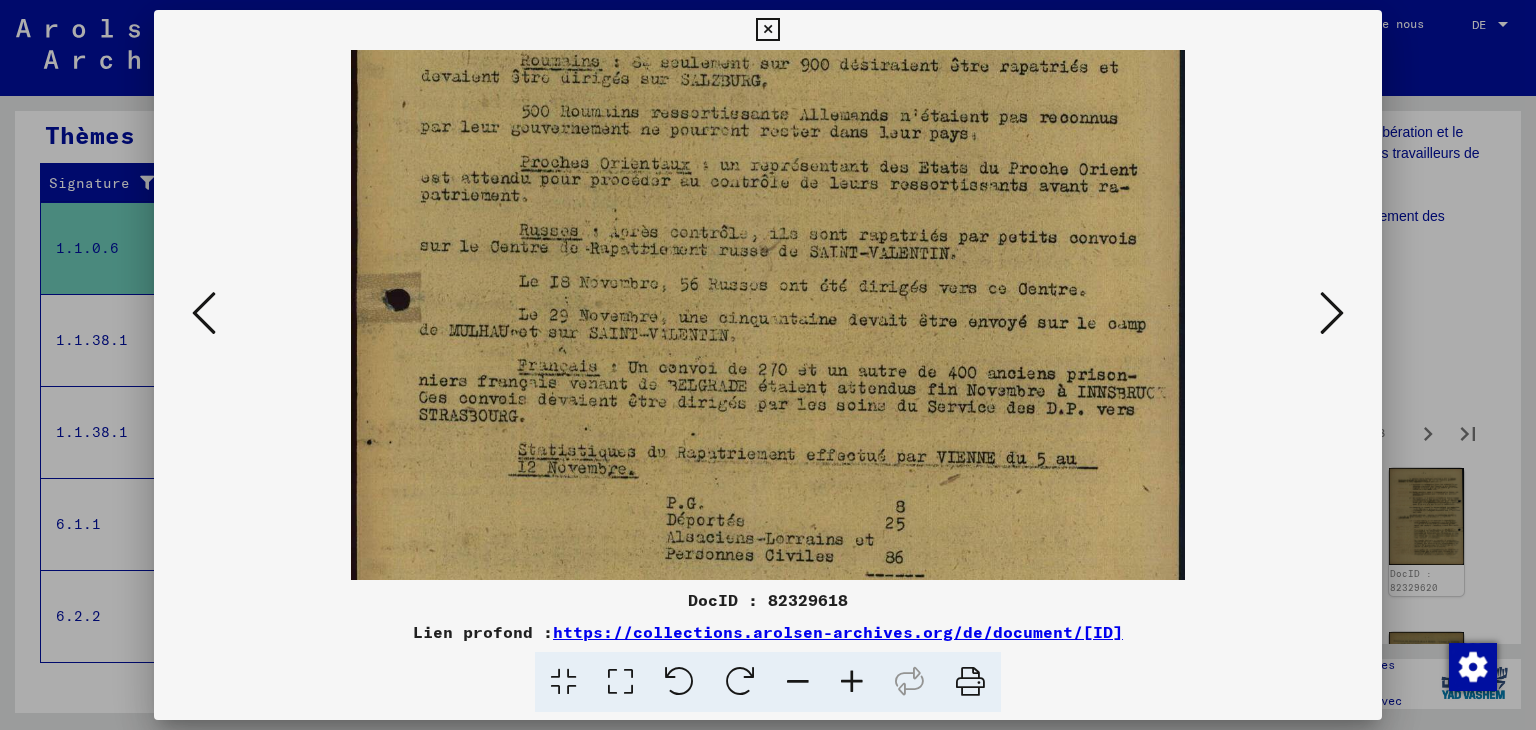 drag, startPoint x: 940, startPoint y: 469, endPoint x: 928, endPoint y: 325, distance: 144.49913 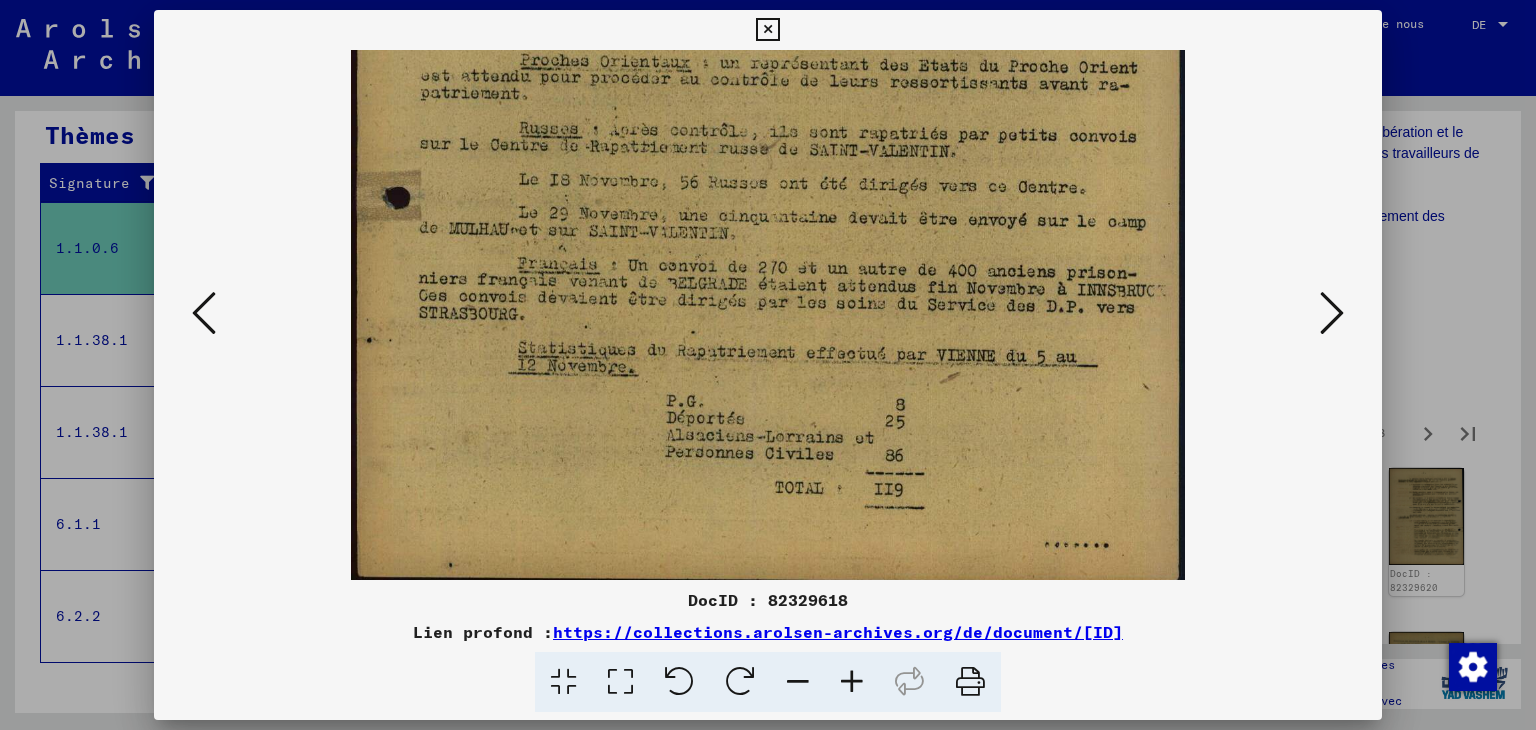 scroll, scrollTop: 549, scrollLeft: 0, axis: vertical 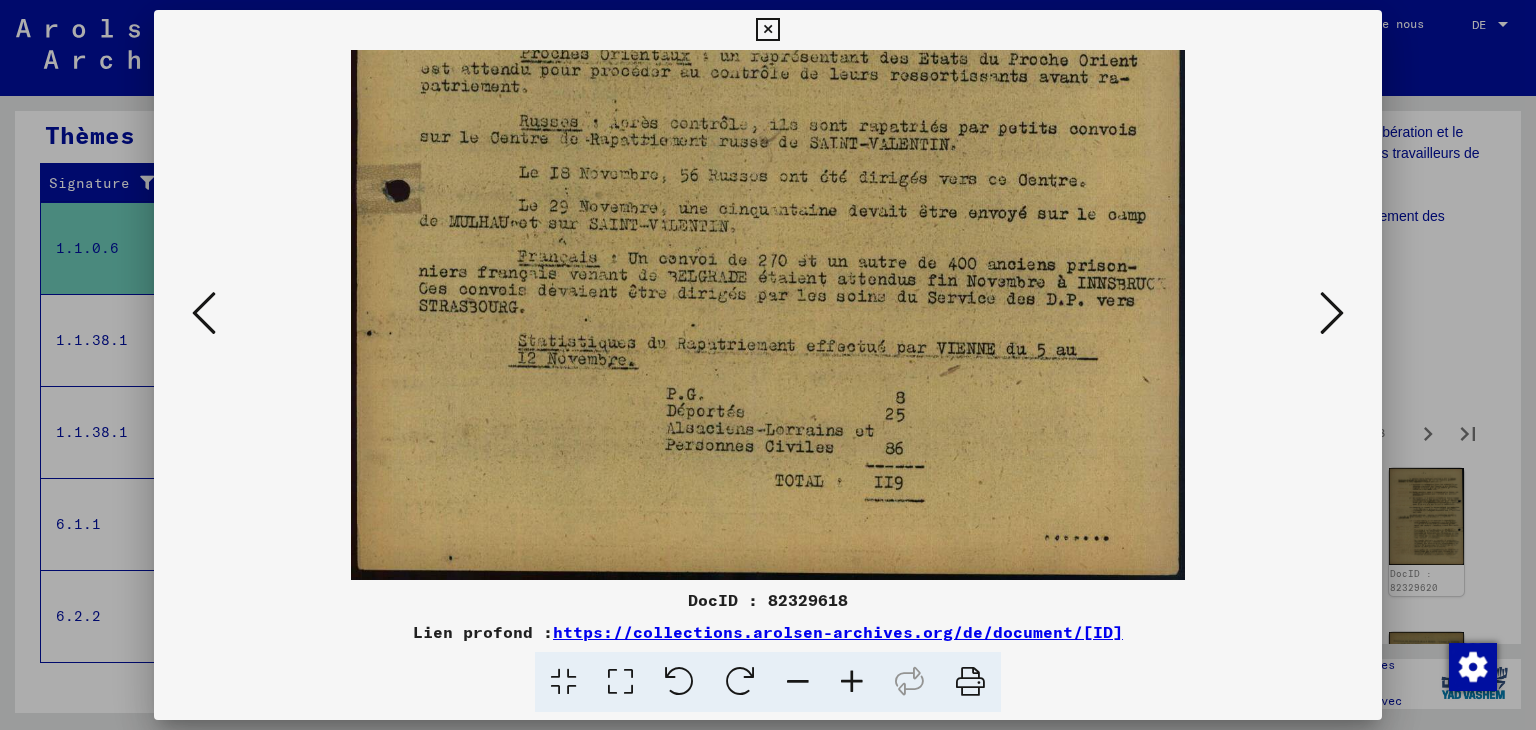 drag, startPoint x: 1001, startPoint y: 510, endPoint x: 984, endPoint y: 369, distance: 142.02112 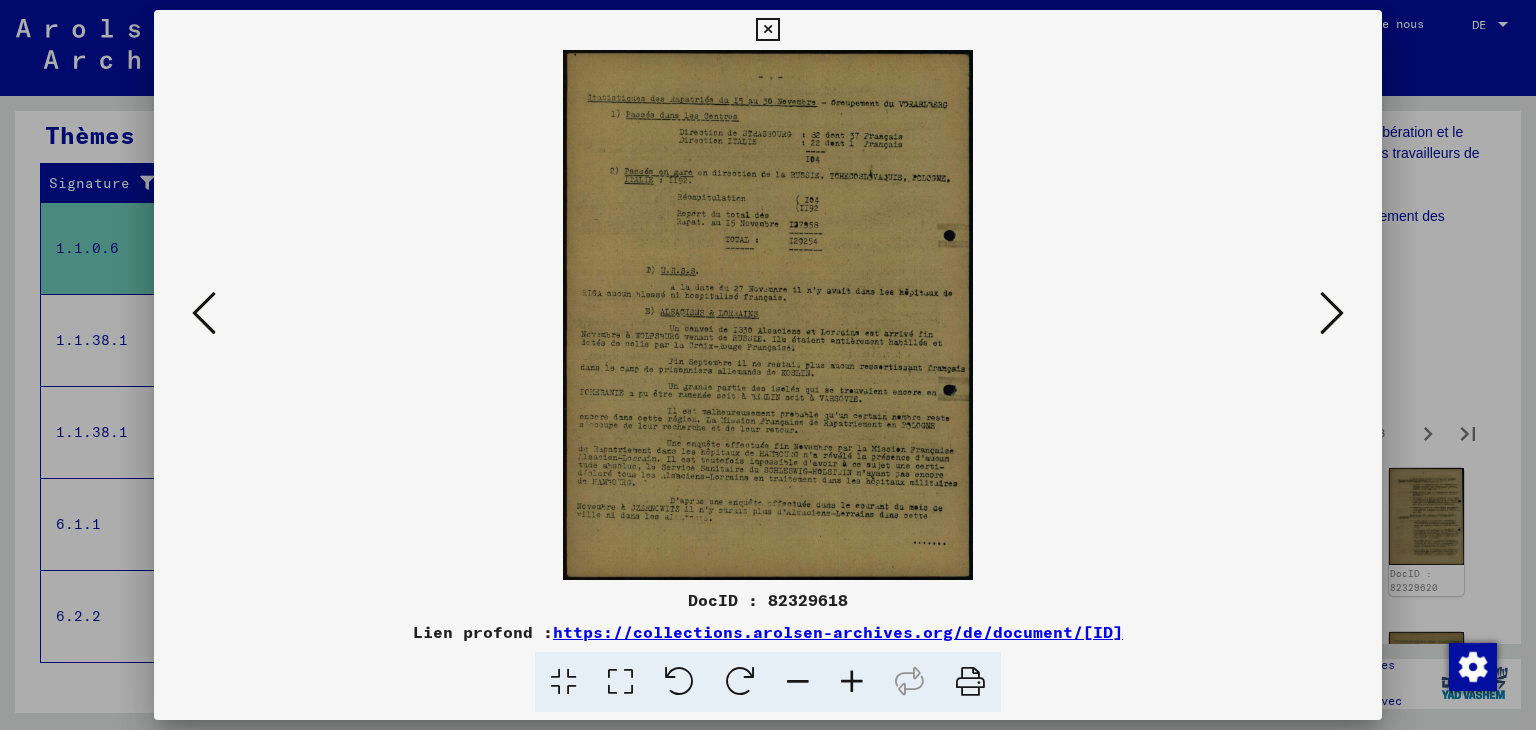 scroll, scrollTop: 0, scrollLeft: 0, axis: both 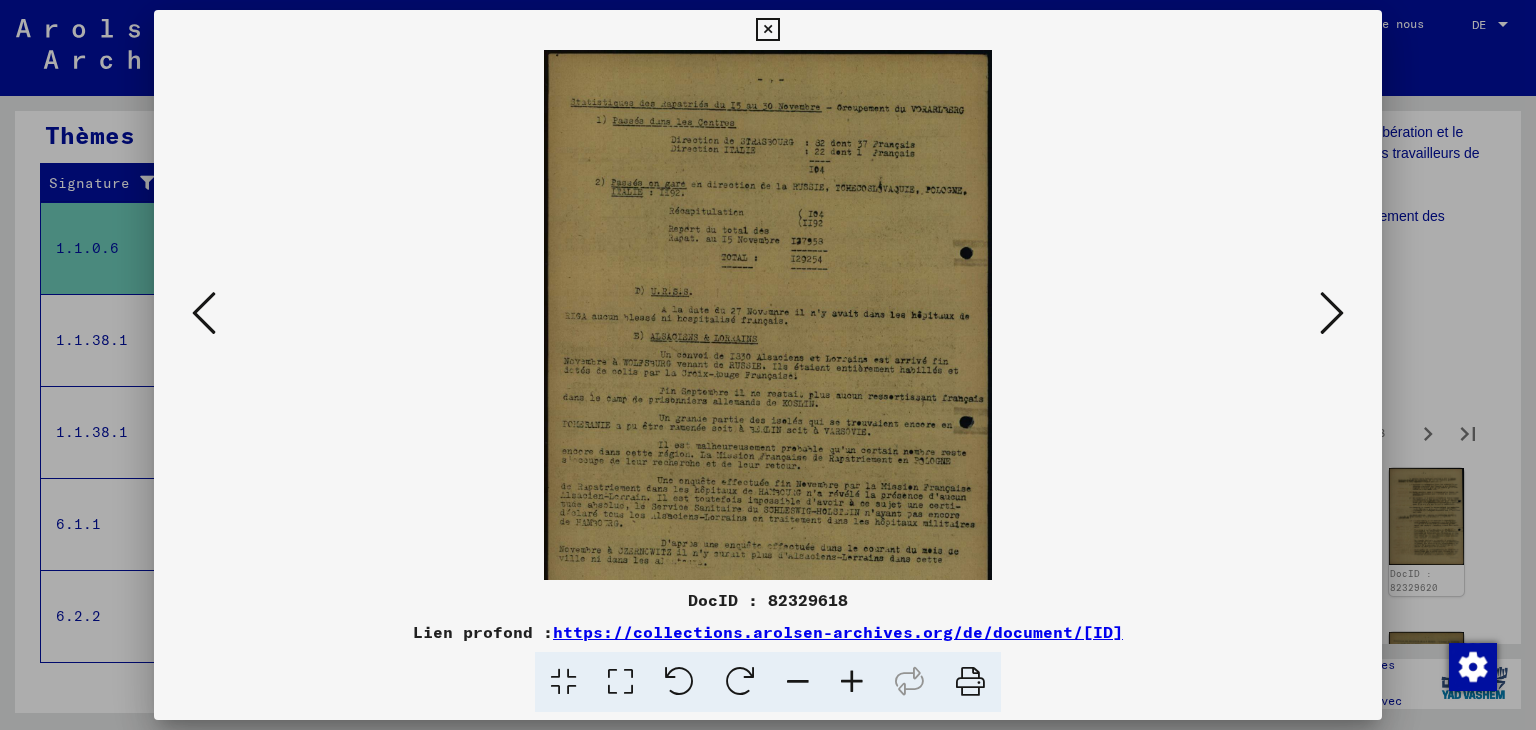 click at bounding box center (852, 682) 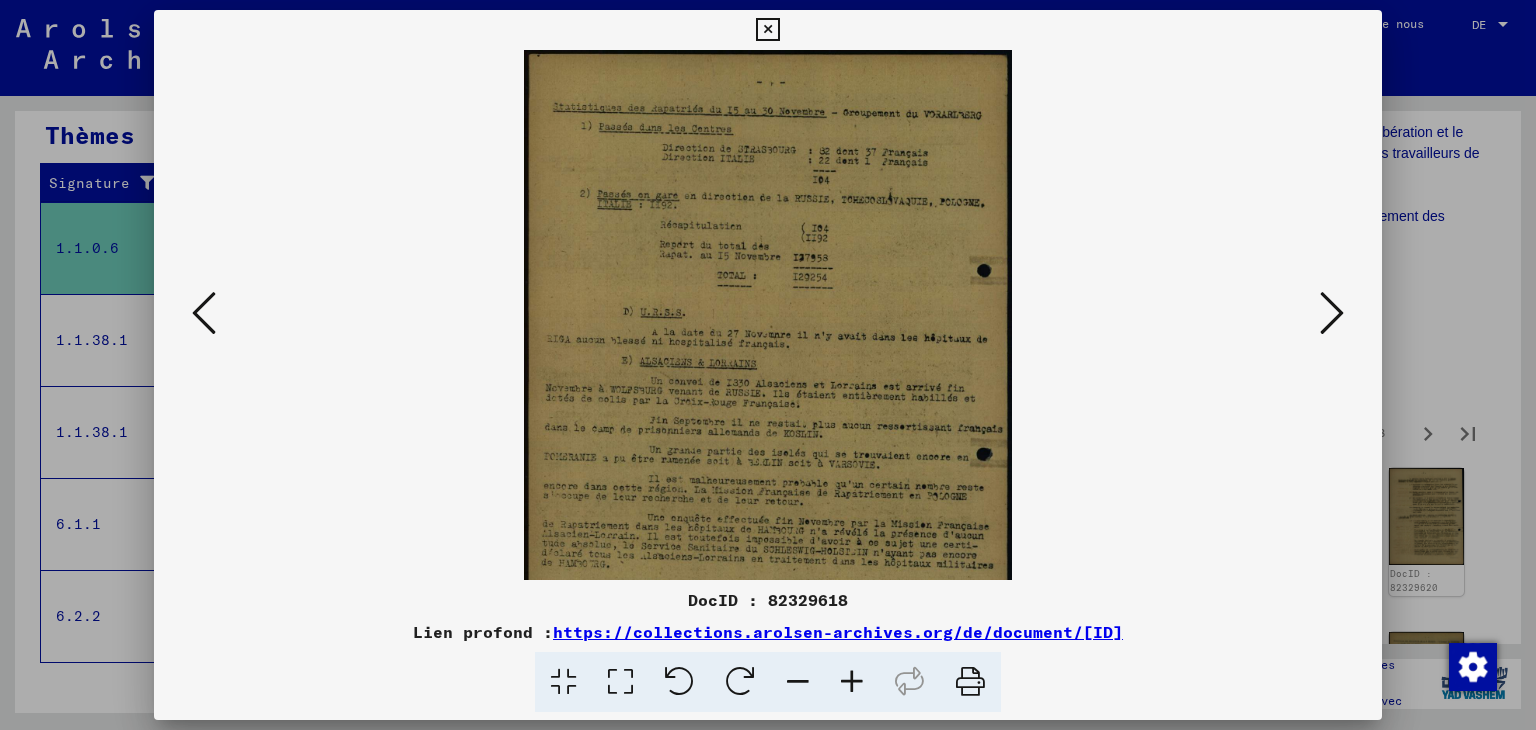 click at bounding box center (852, 682) 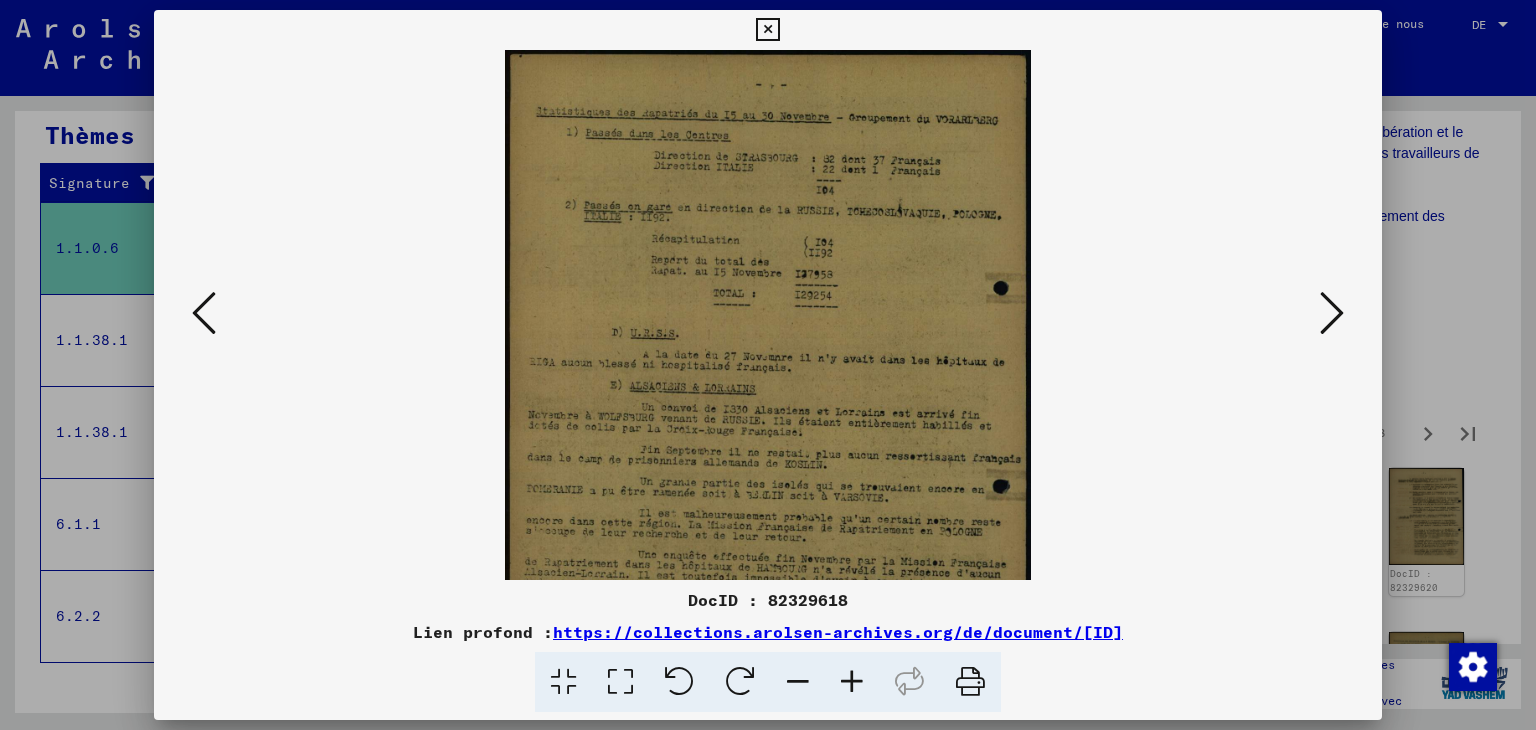 click at bounding box center [852, 682] 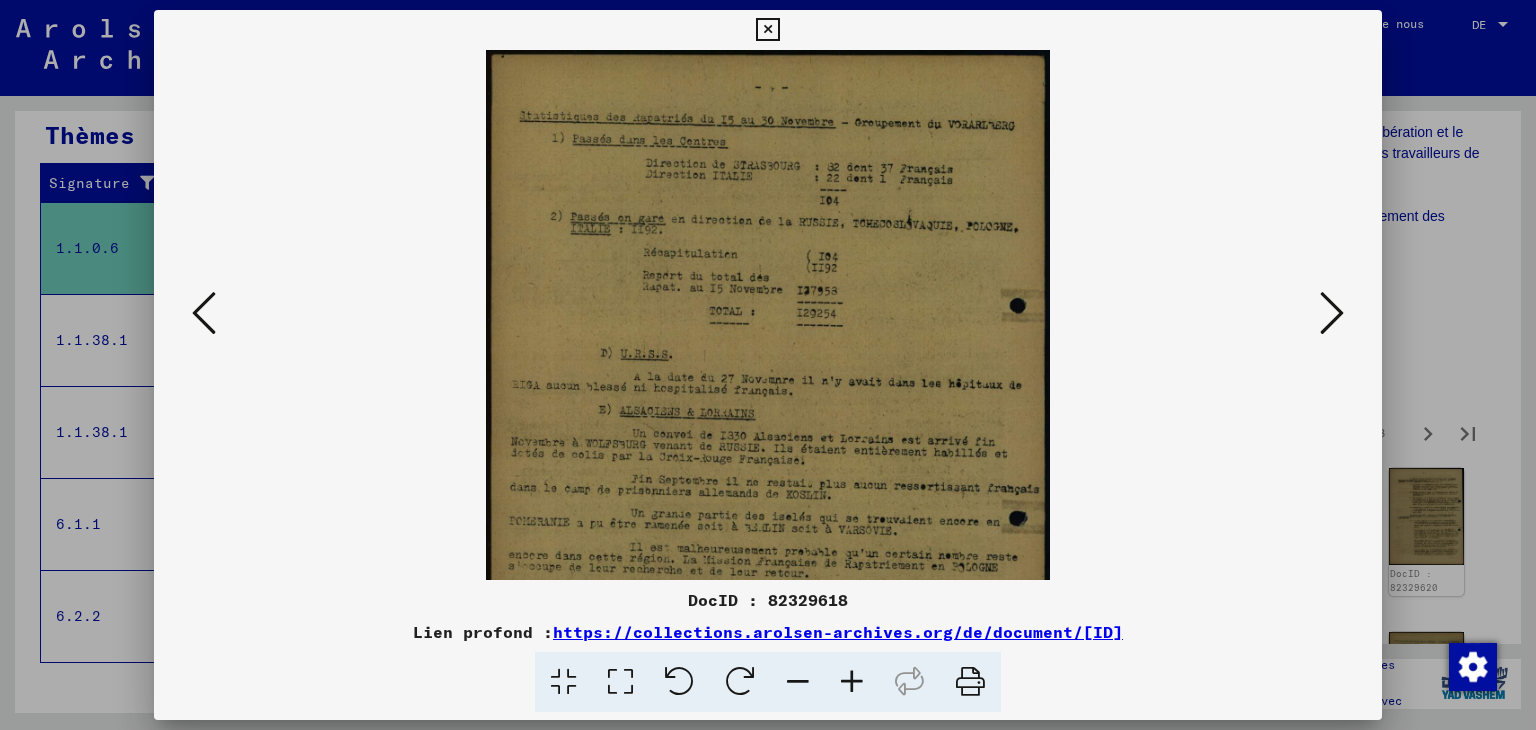 click at bounding box center (852, 682) 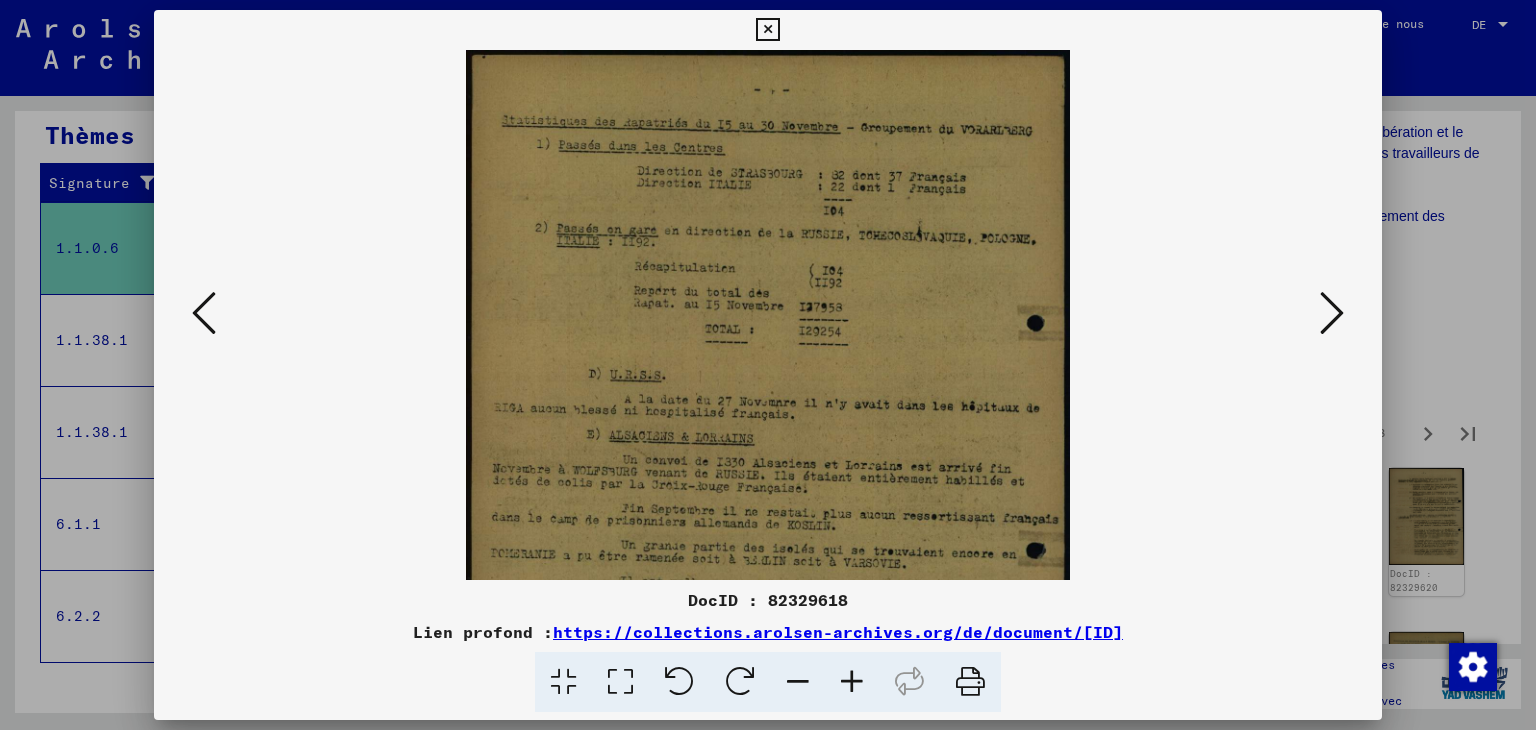 click at bounding box center [852, 682] 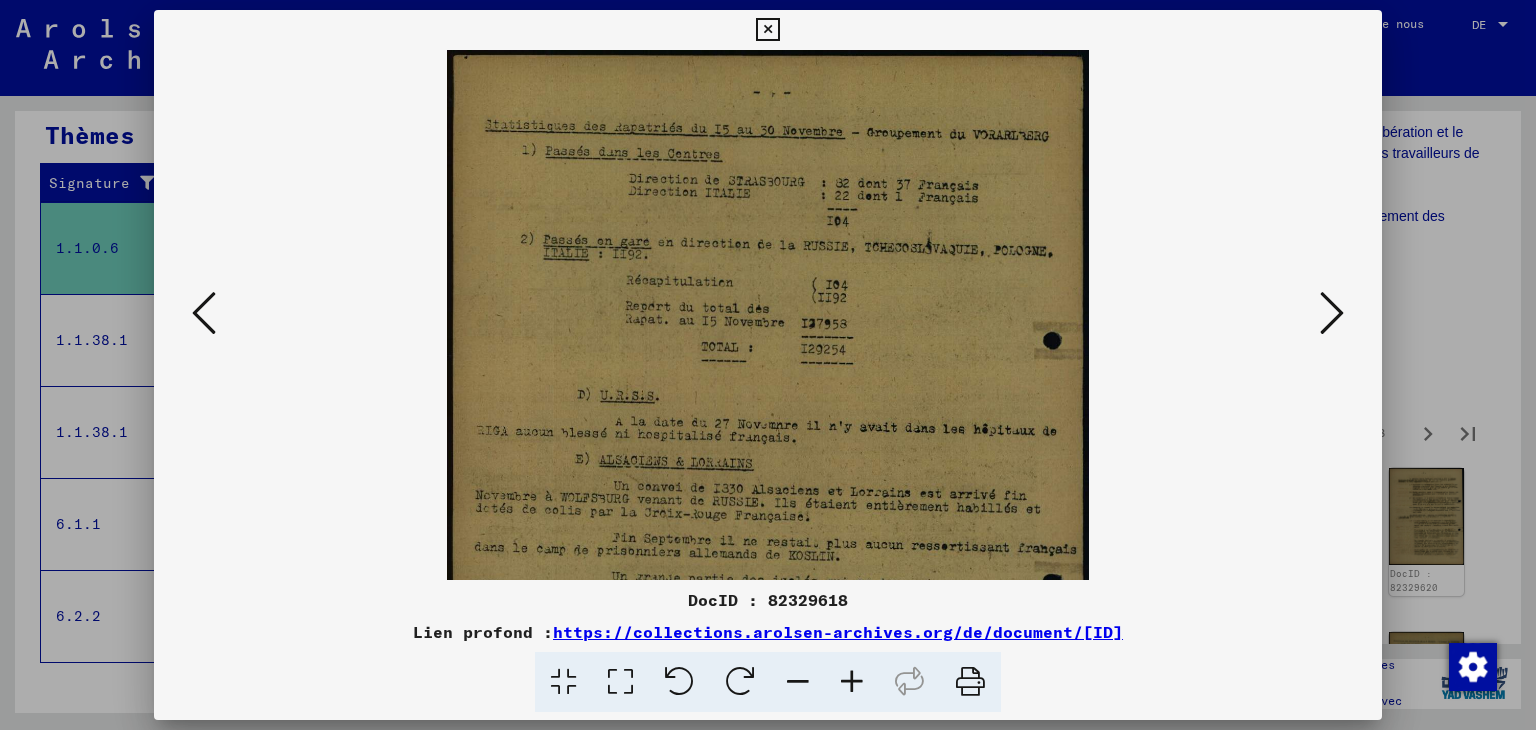 click at bounding box center (852, 682) 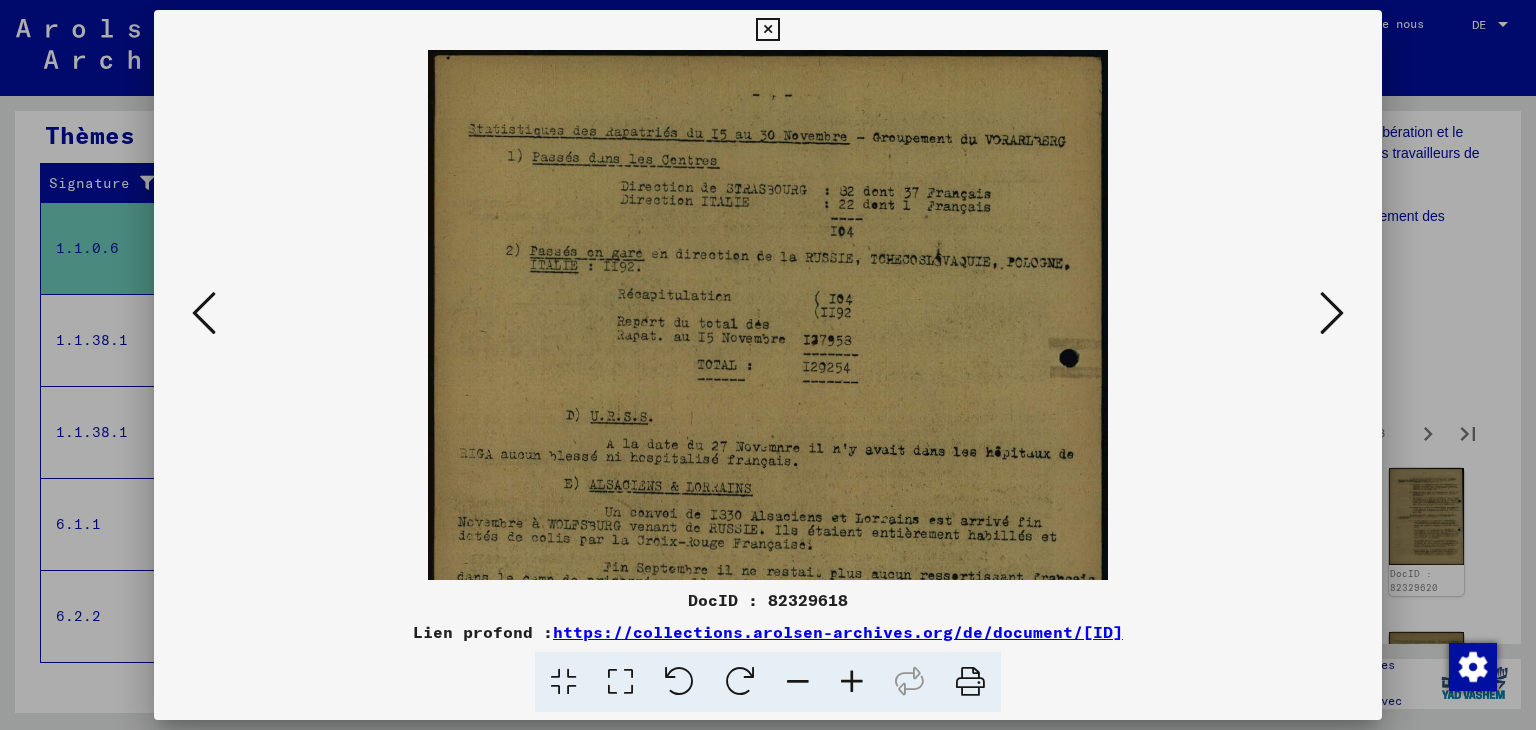 click at bounding box center (852, 682) 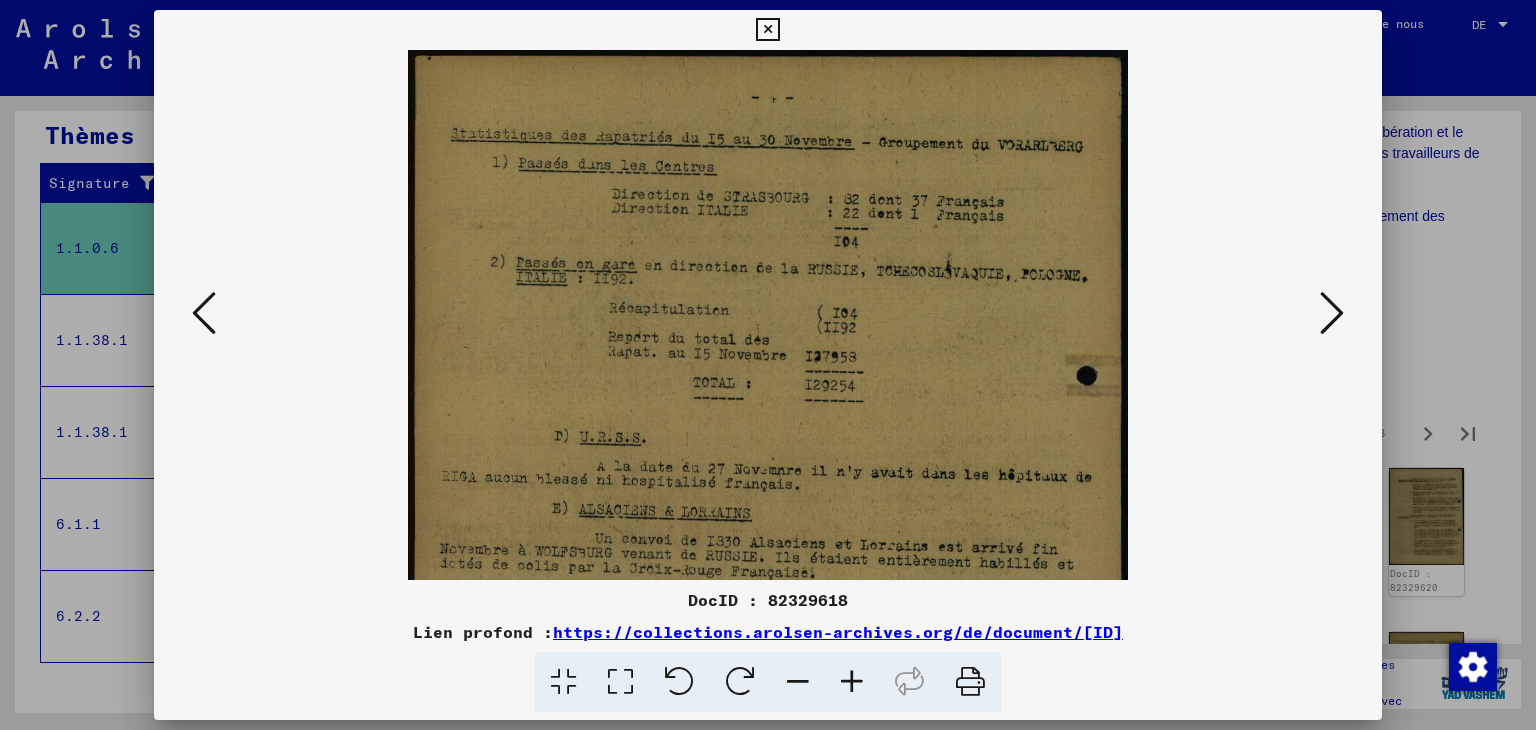 click at bounding box center [852, 682] 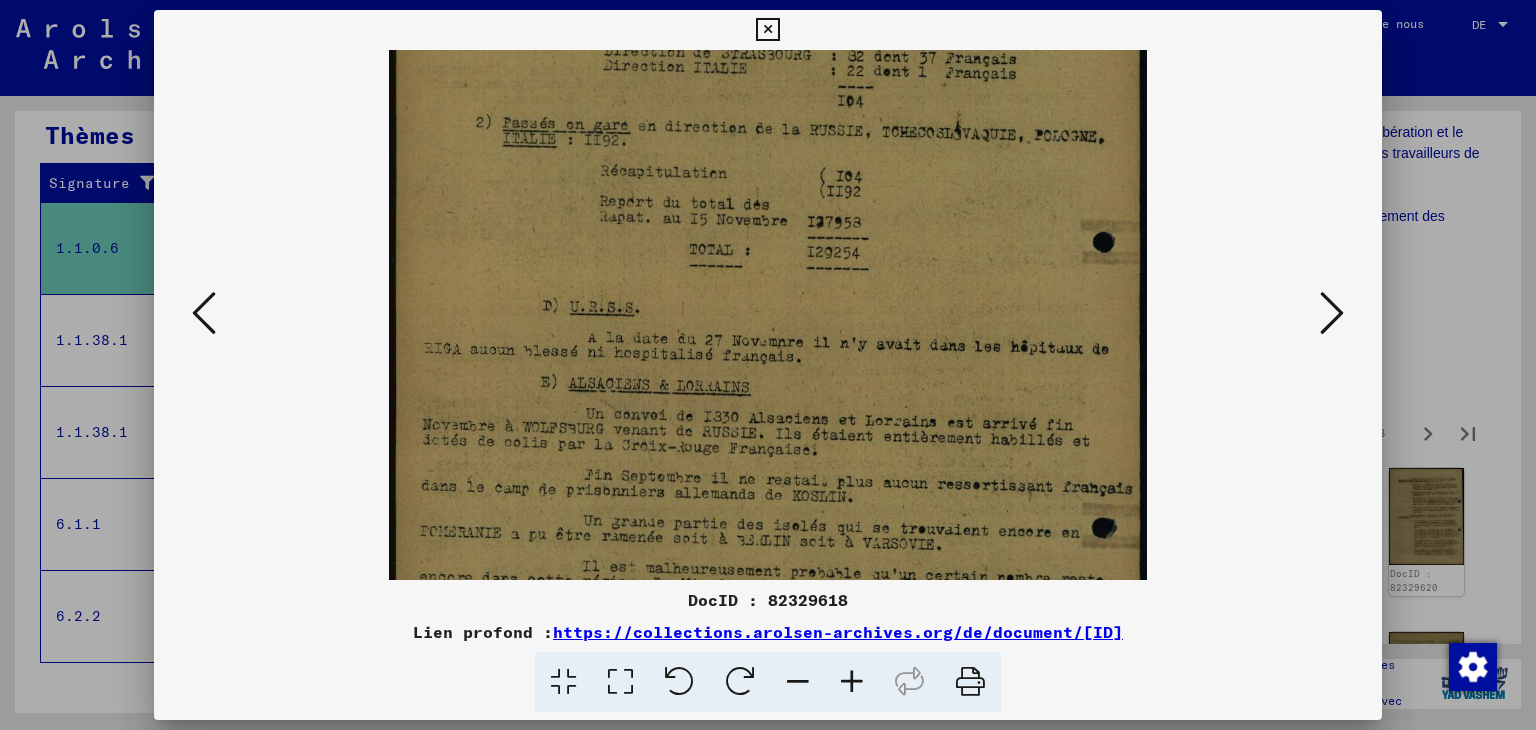 scroll, scrollTop: 196, scrollLeft: 0, axis: vertical 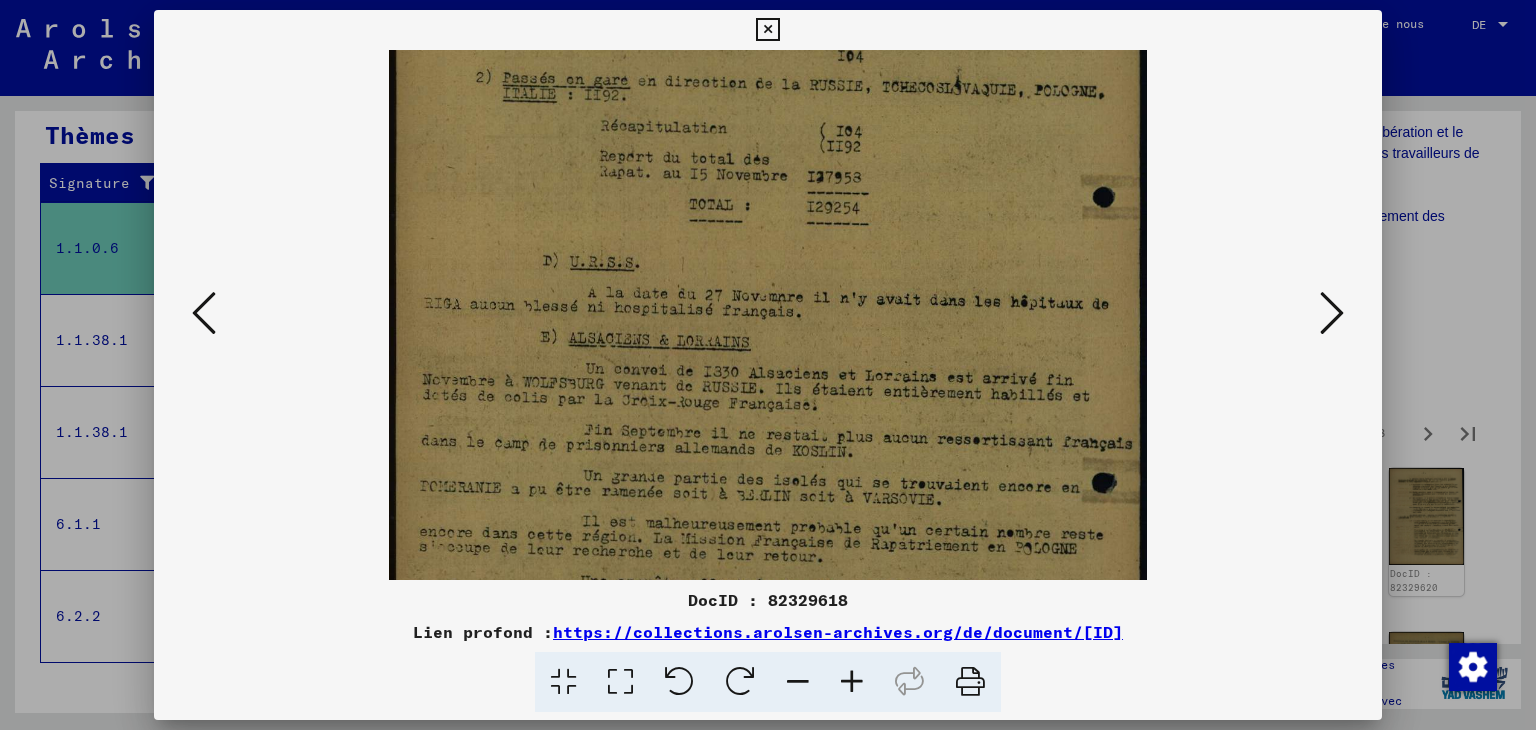 drag, startPoint x: 860, startPoint y: 385, endPoint x: 832, endPoint y: 286, distance: 102.88343 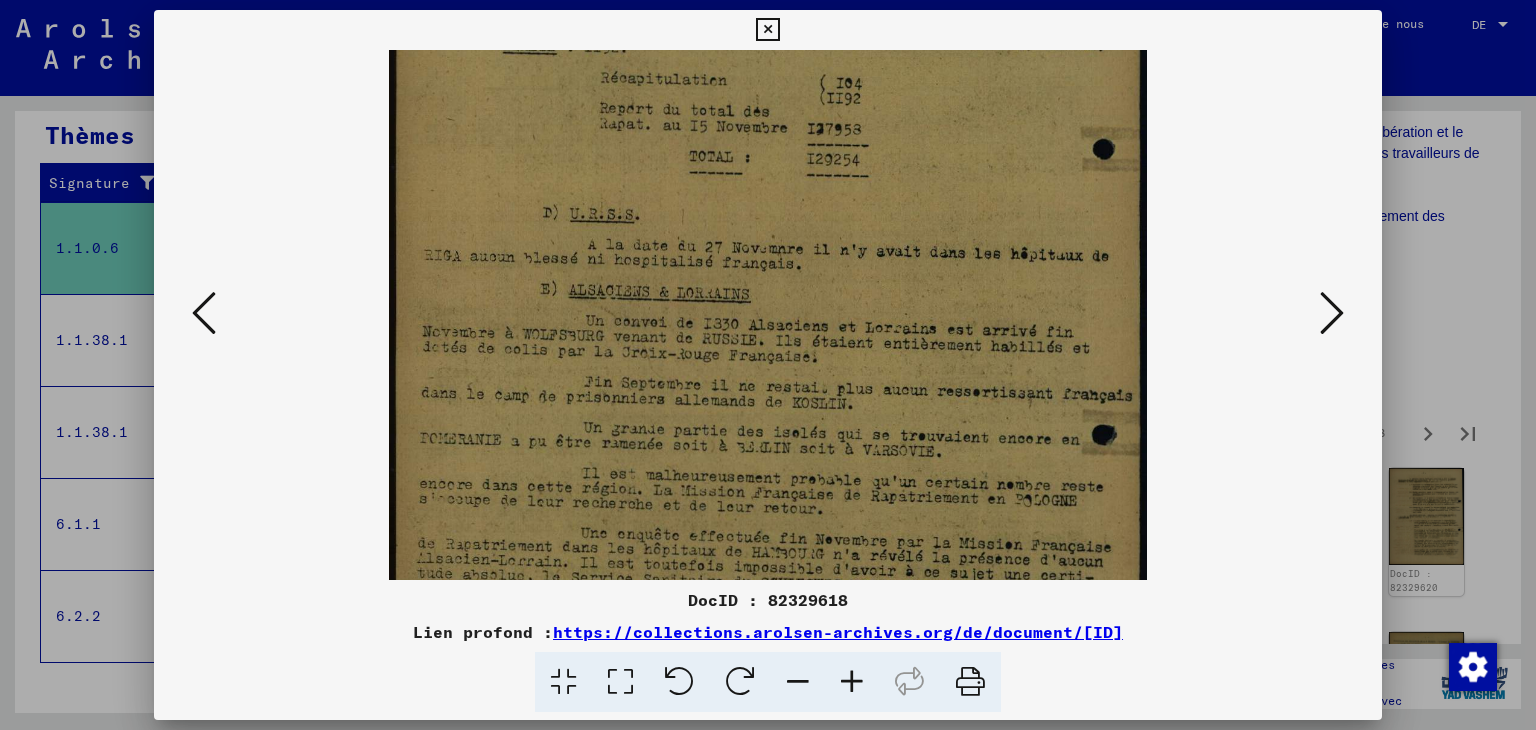 scroll, scrollTop: 449, scrollLeft: 0, axis: vertical 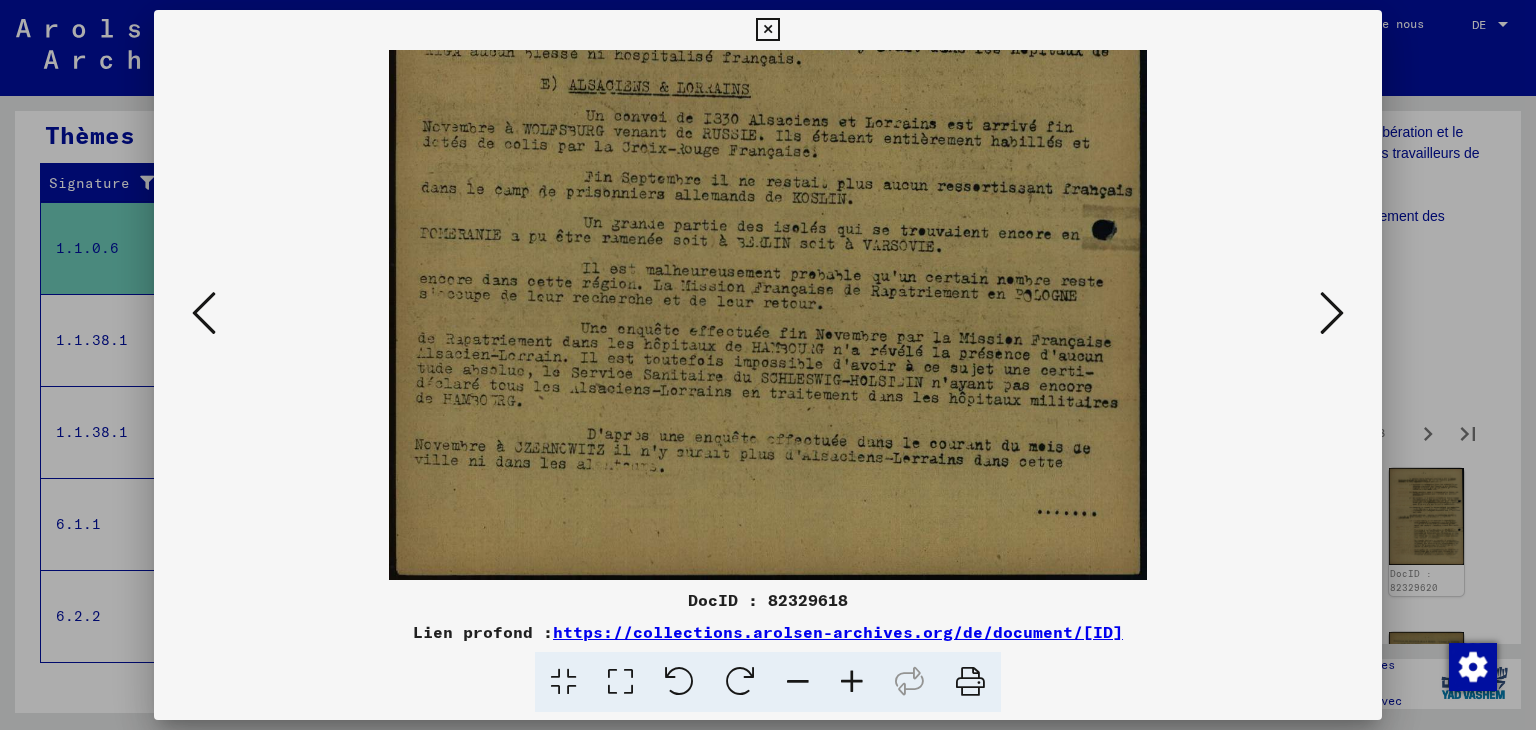 drag, startPoint x: 887, startPoint y: 493, endPoint x: 834, endPoint y: 191, distance: 306.6154 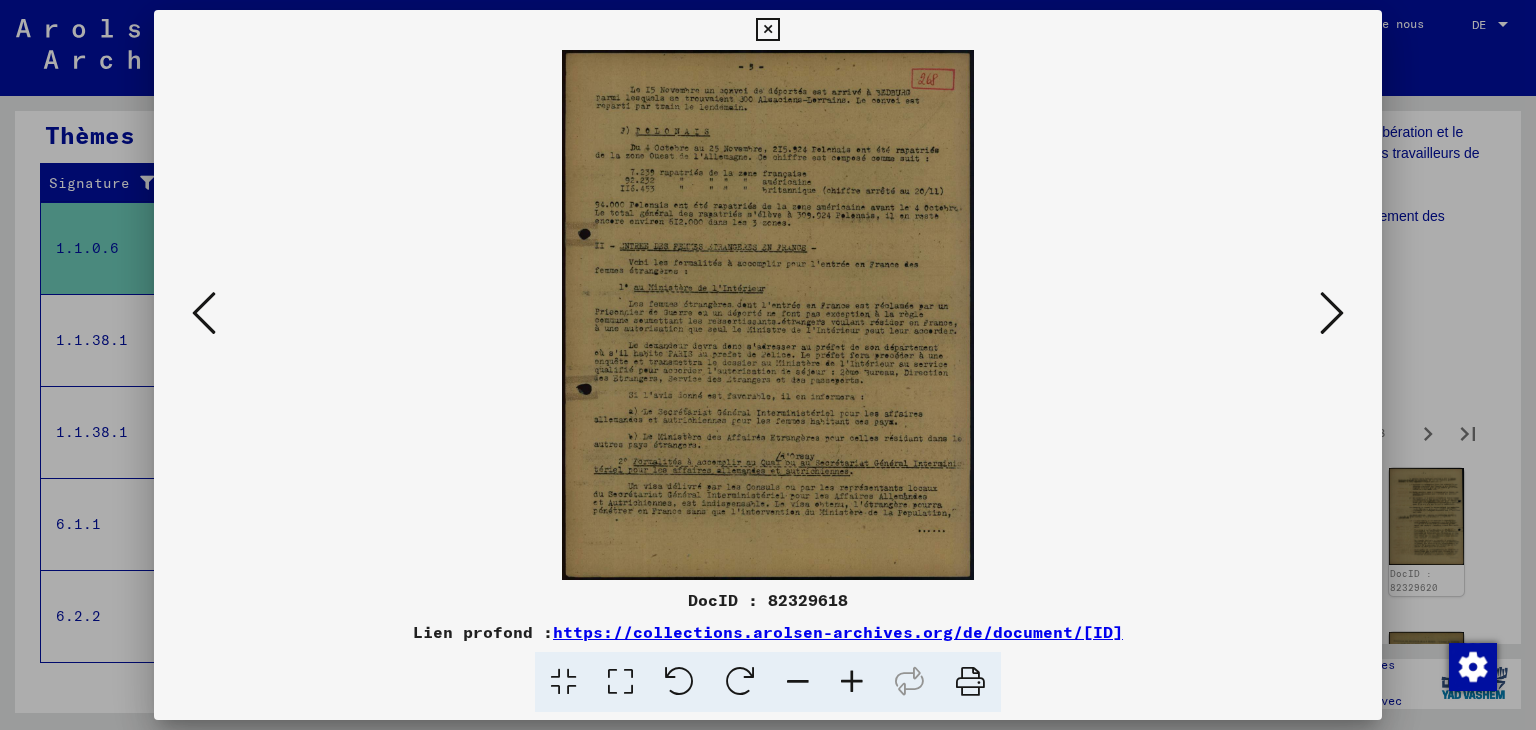scroll, scrollTop: 0, scrollLeft: 0, axis: both 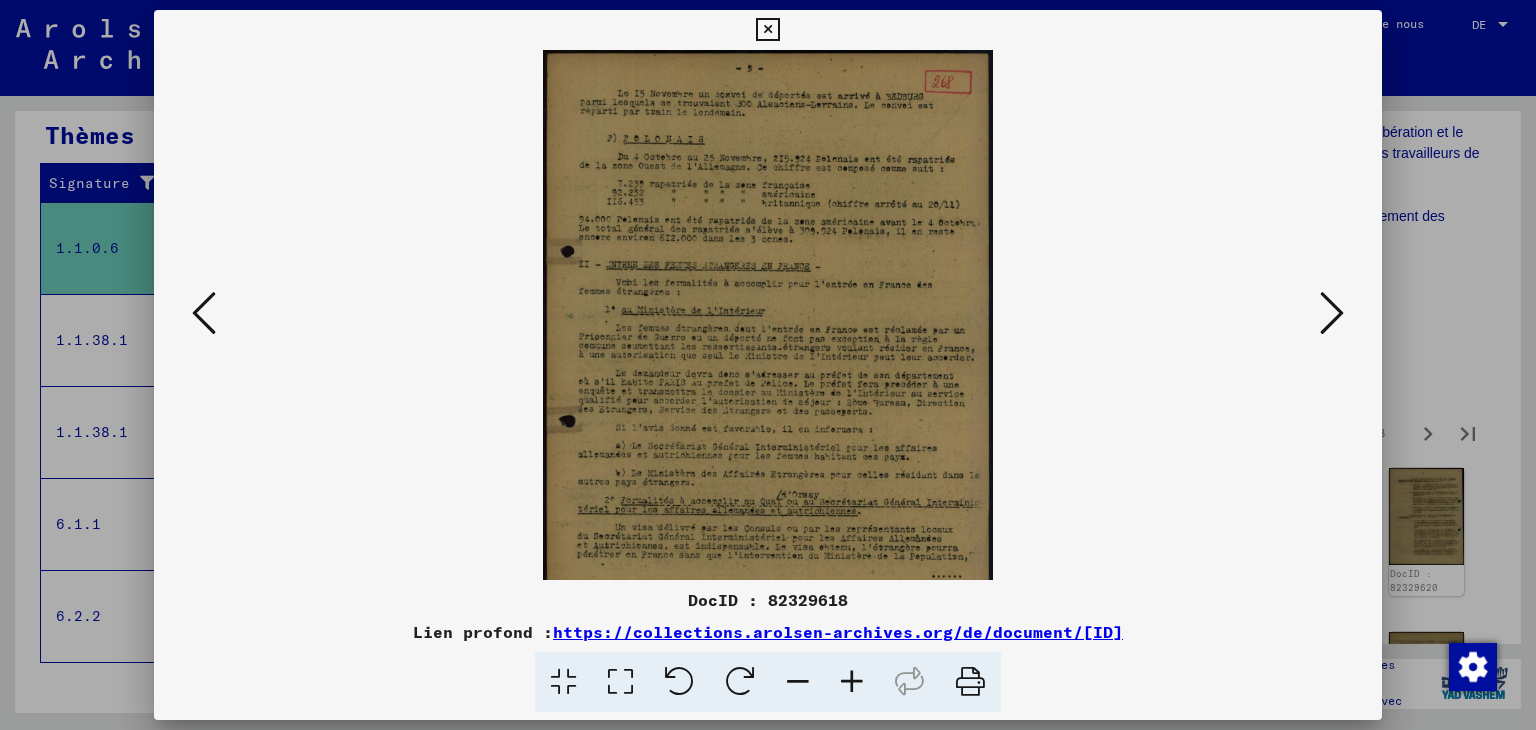 click at bounding box center (852, 682) 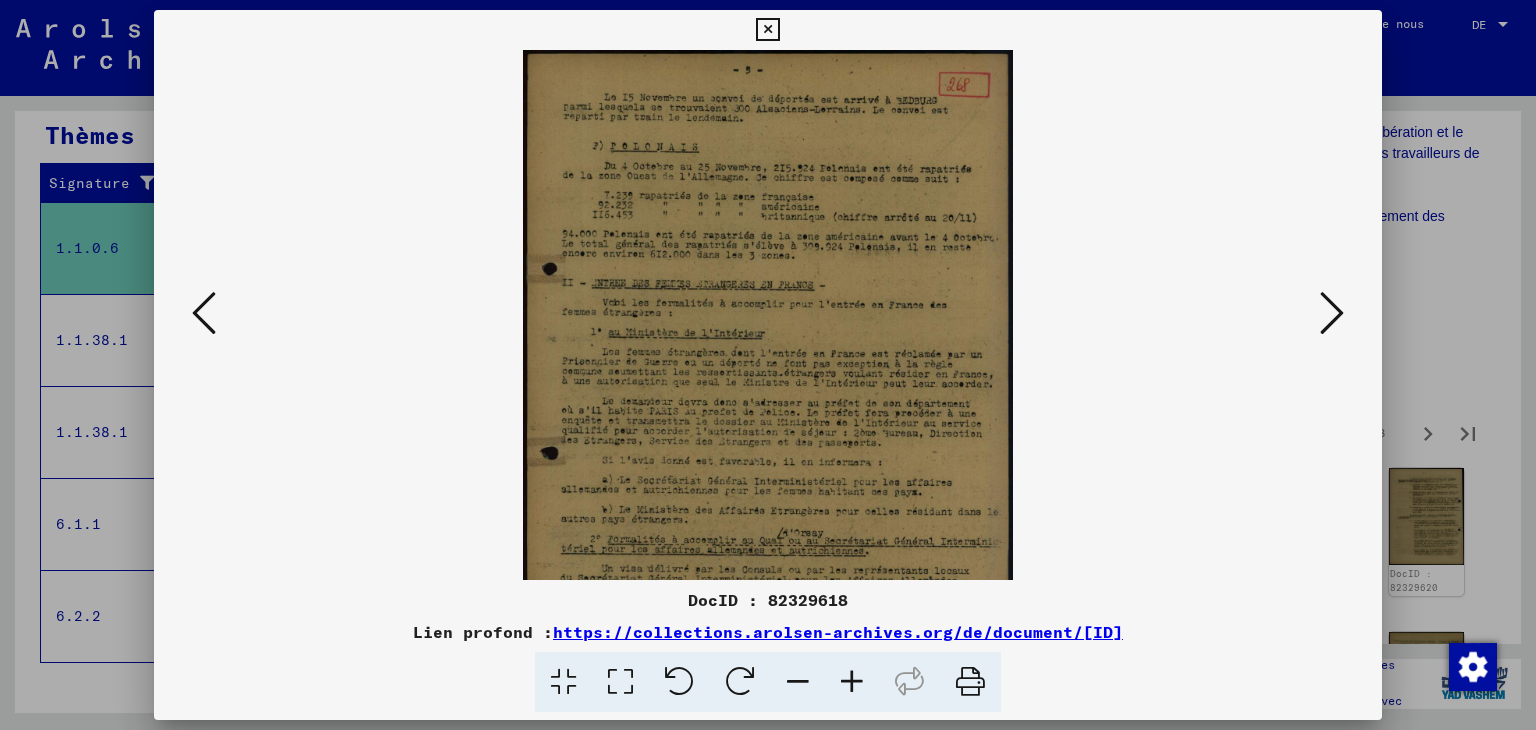 click at bounding box center [852, 682] 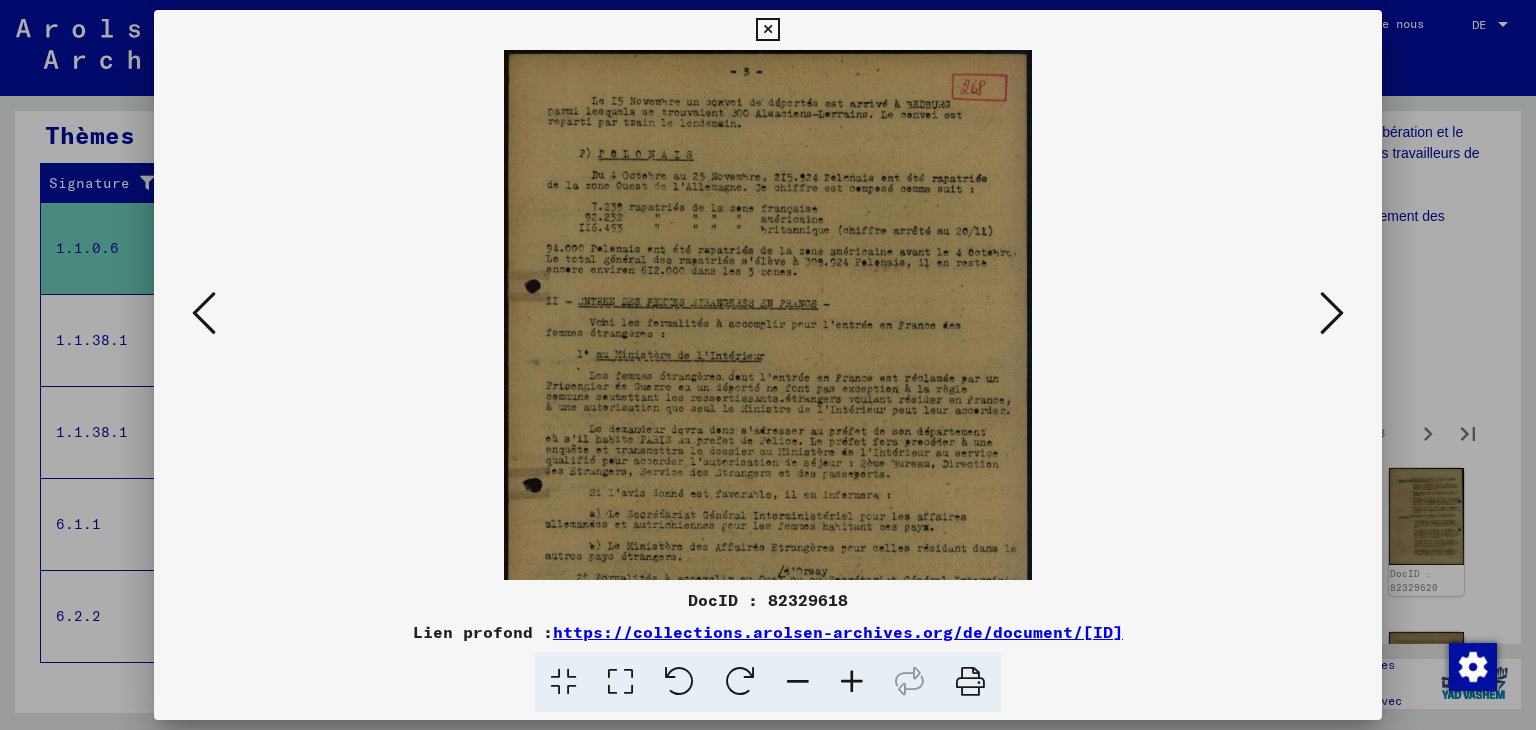 click at bounding box center [852, 682] 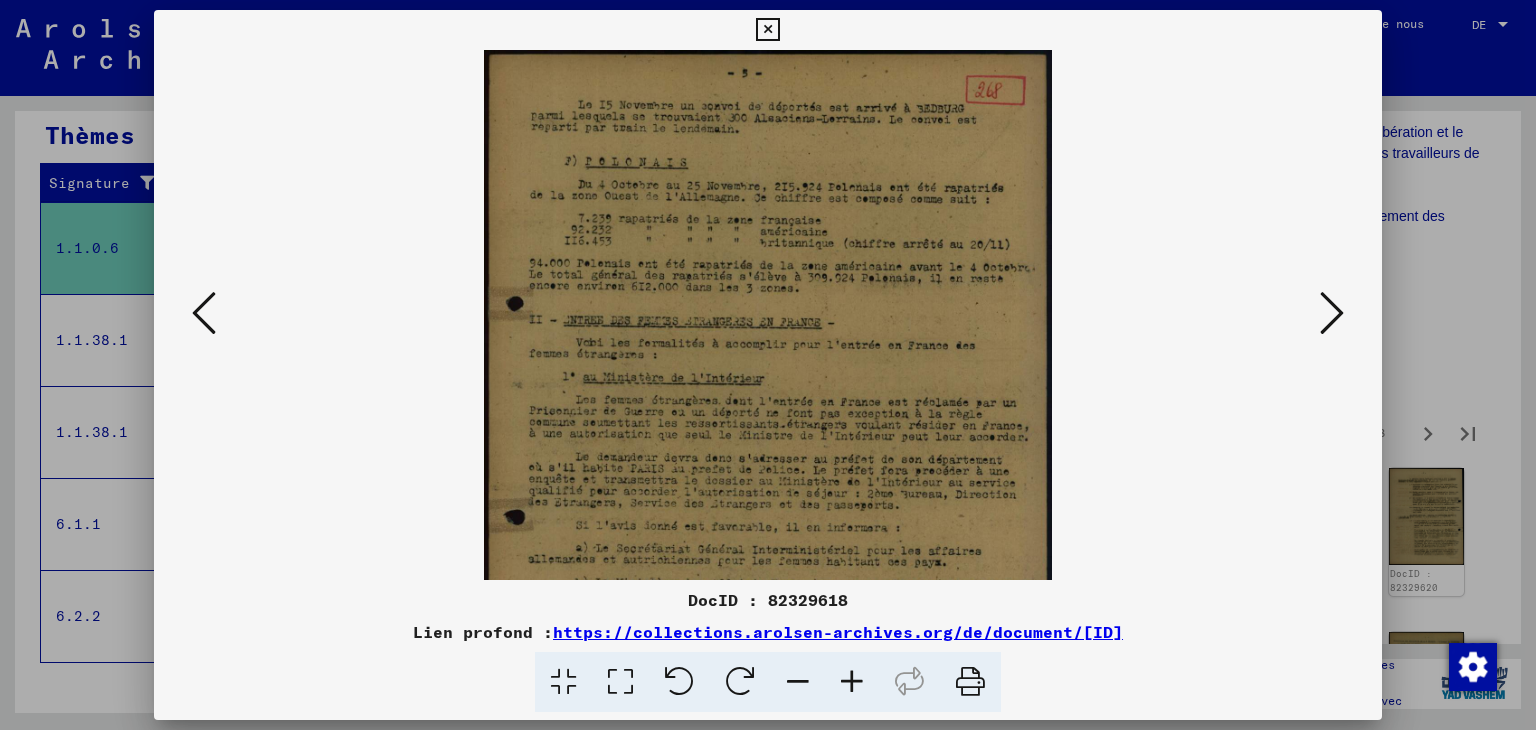 click at bounding box center [852, 682] 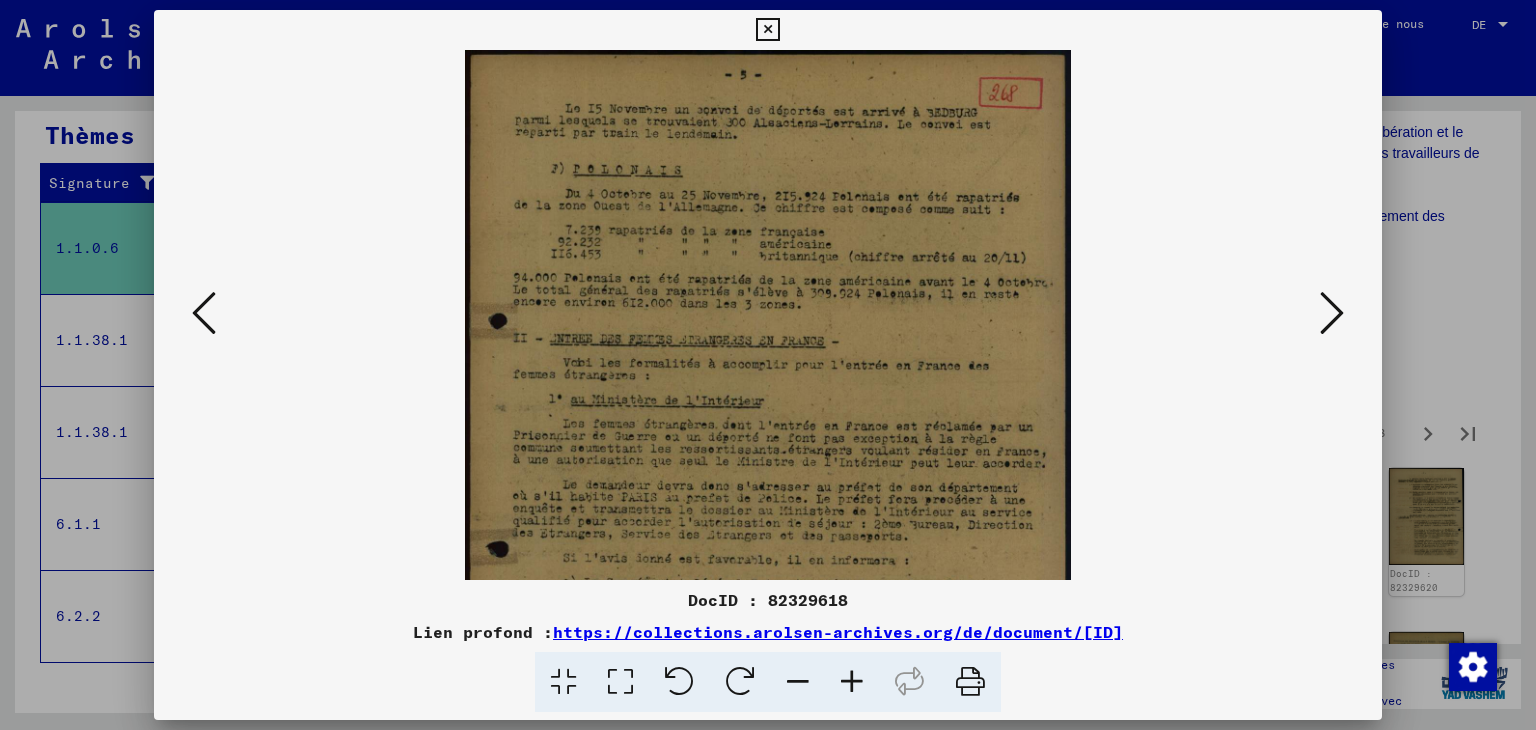click at bounding box center (852, 682) 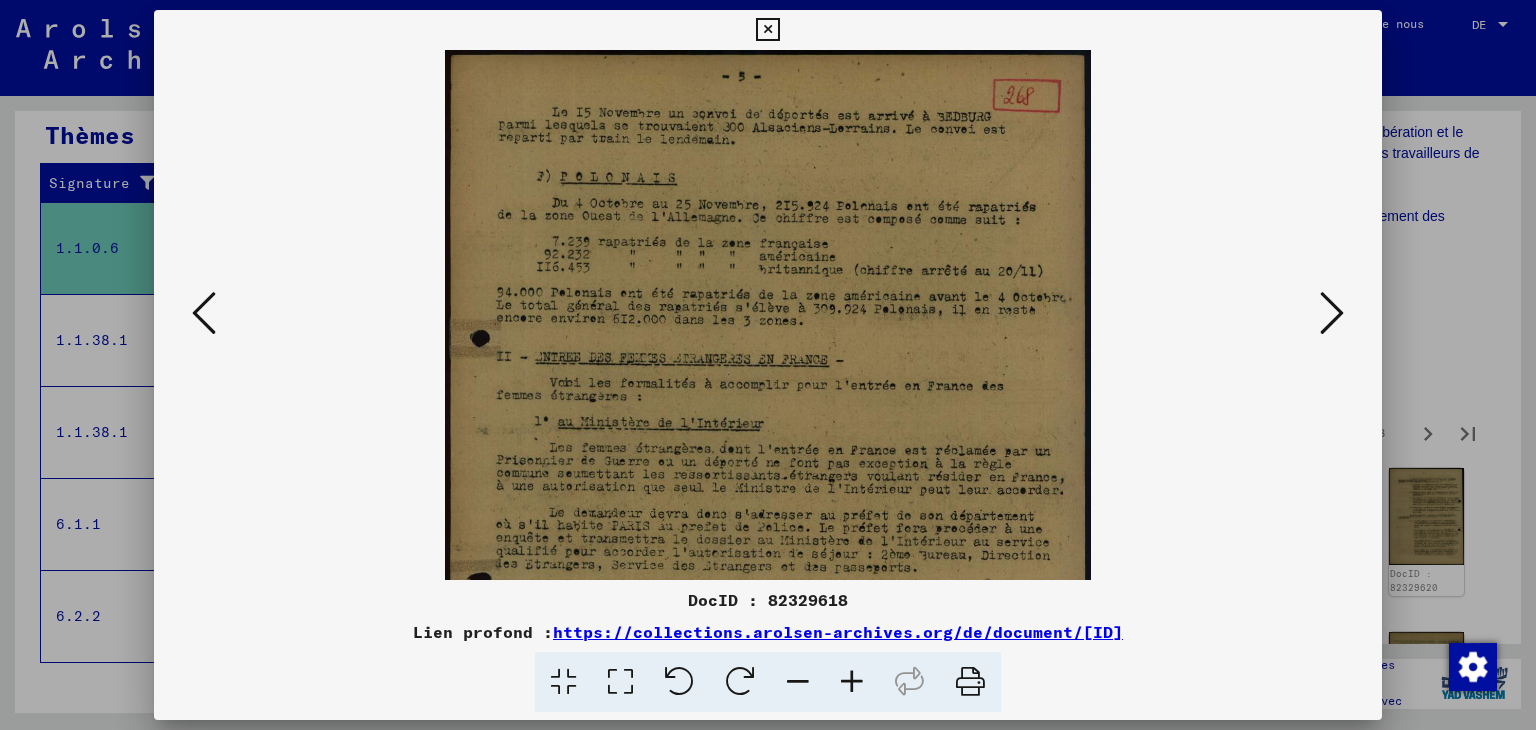 click at bounding box center (852, 682) 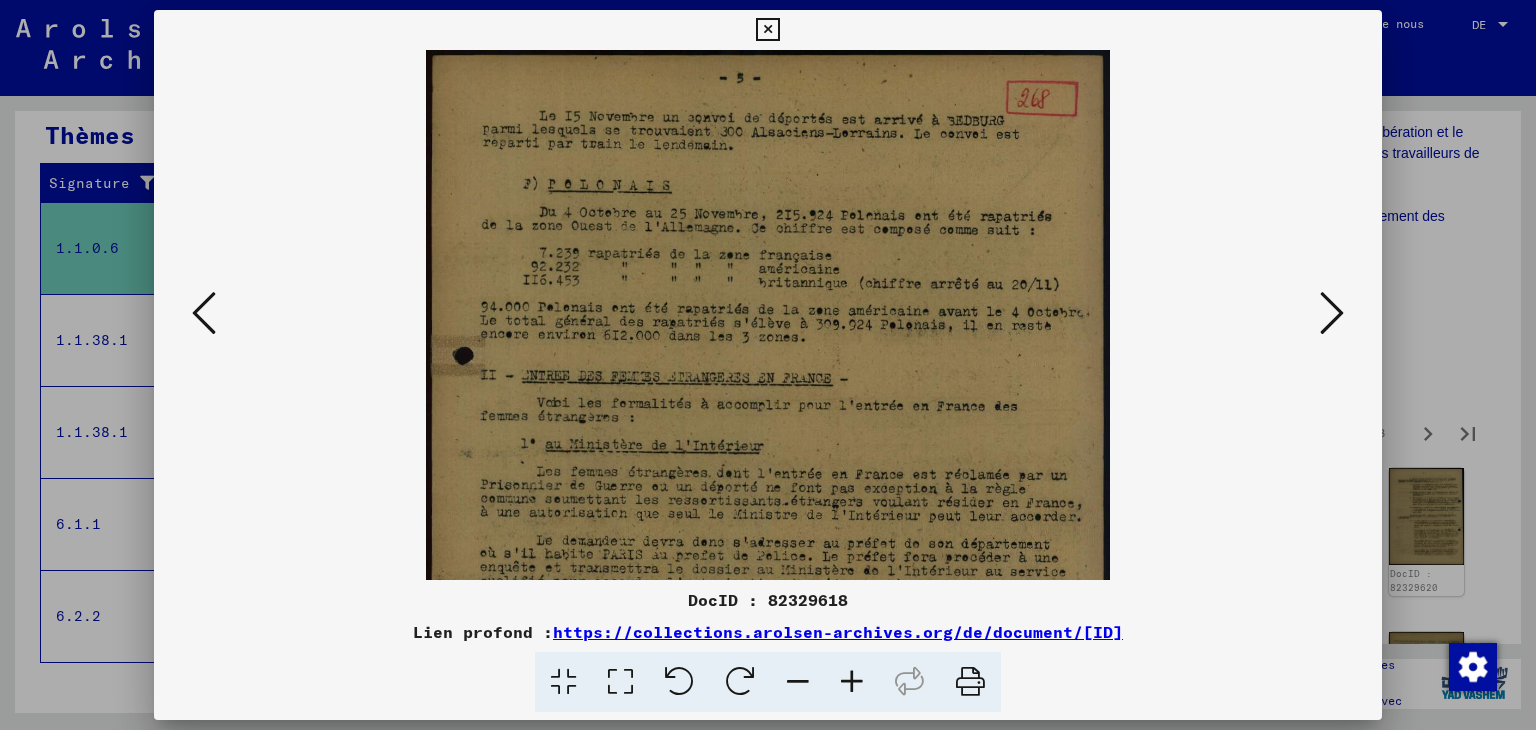 click at bounding box center [852, 682] 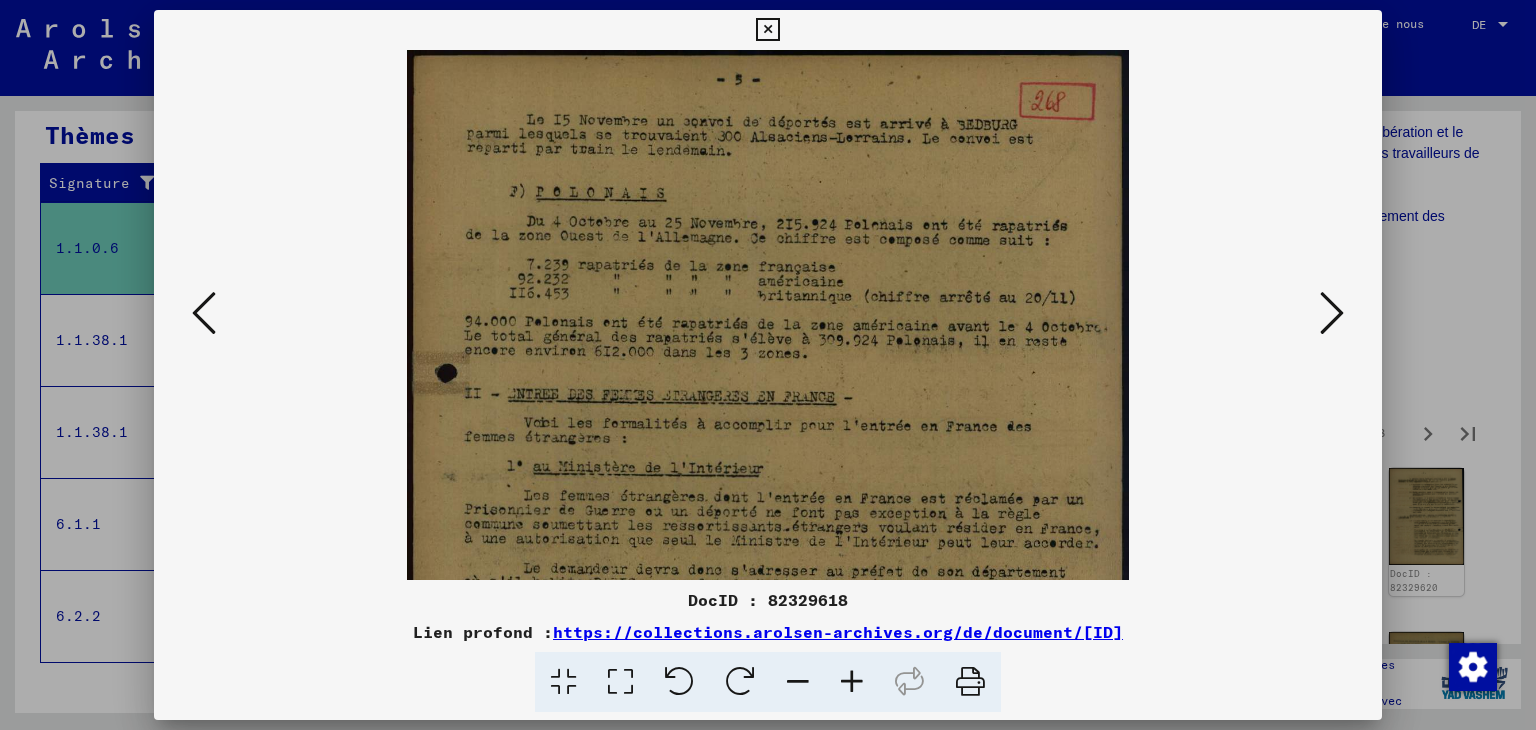 click at bounding box center [852, 682] 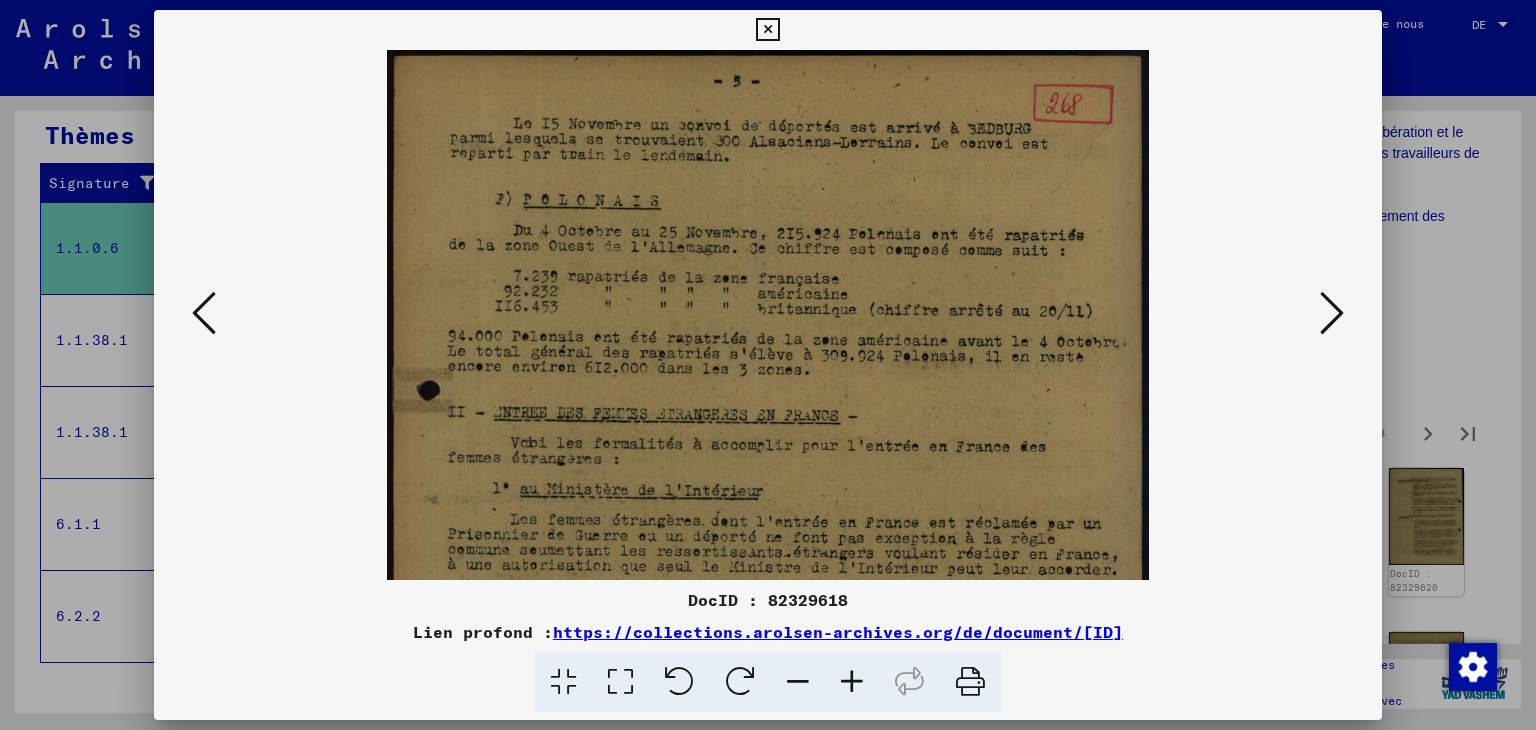 click at bounding box center (852, 682) 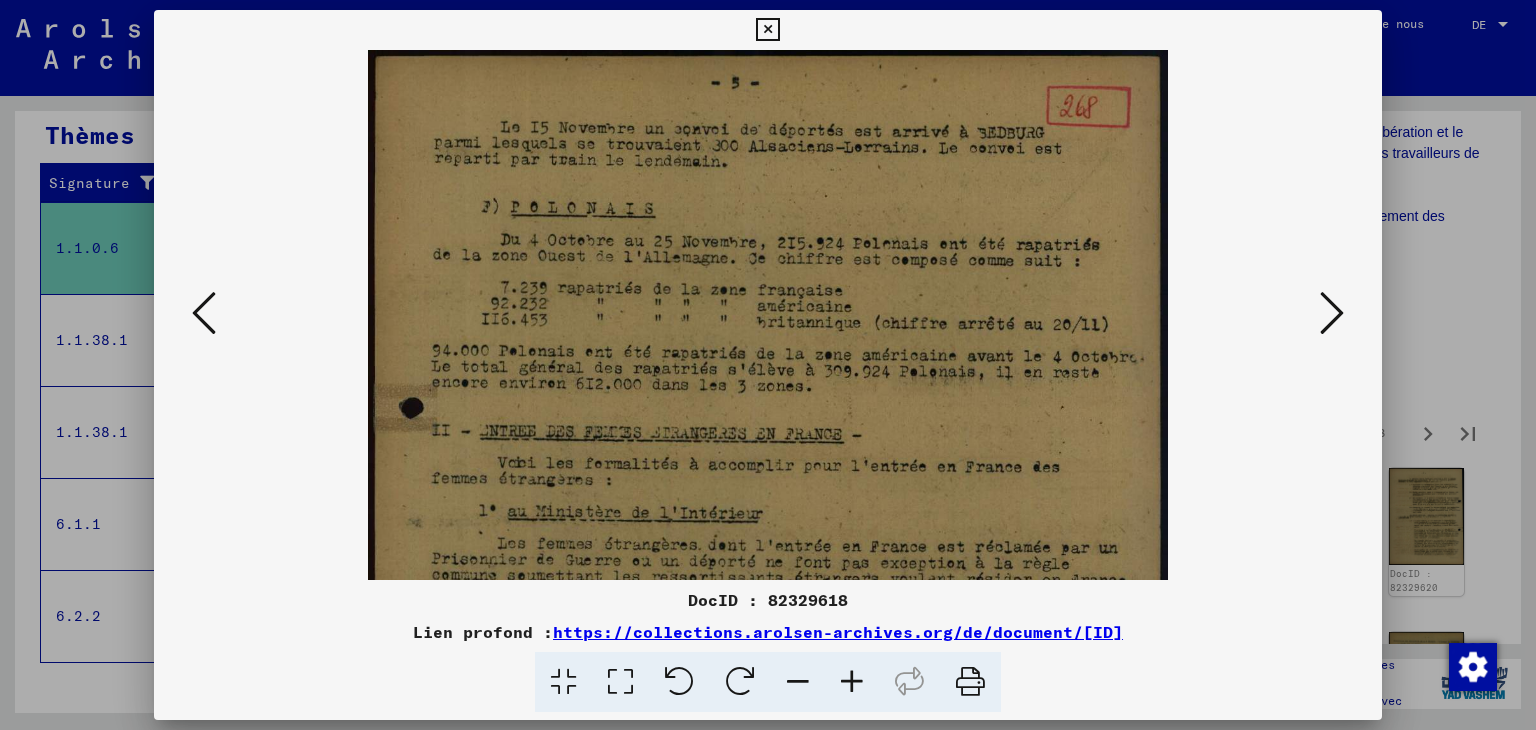 click at bounding box center (852, 682) 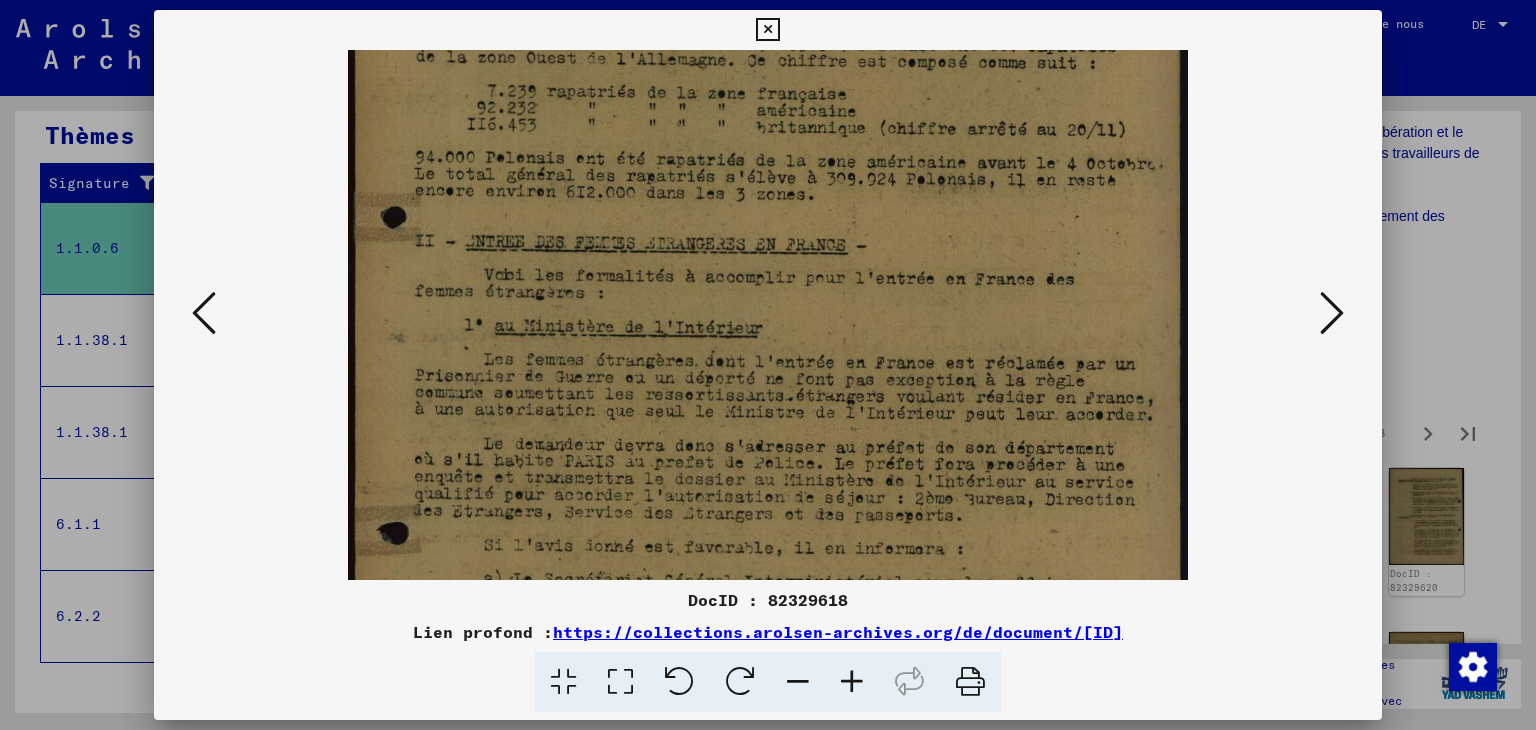 scroll, scrollTop: 260, scrollLeft: 0, axis: vertical 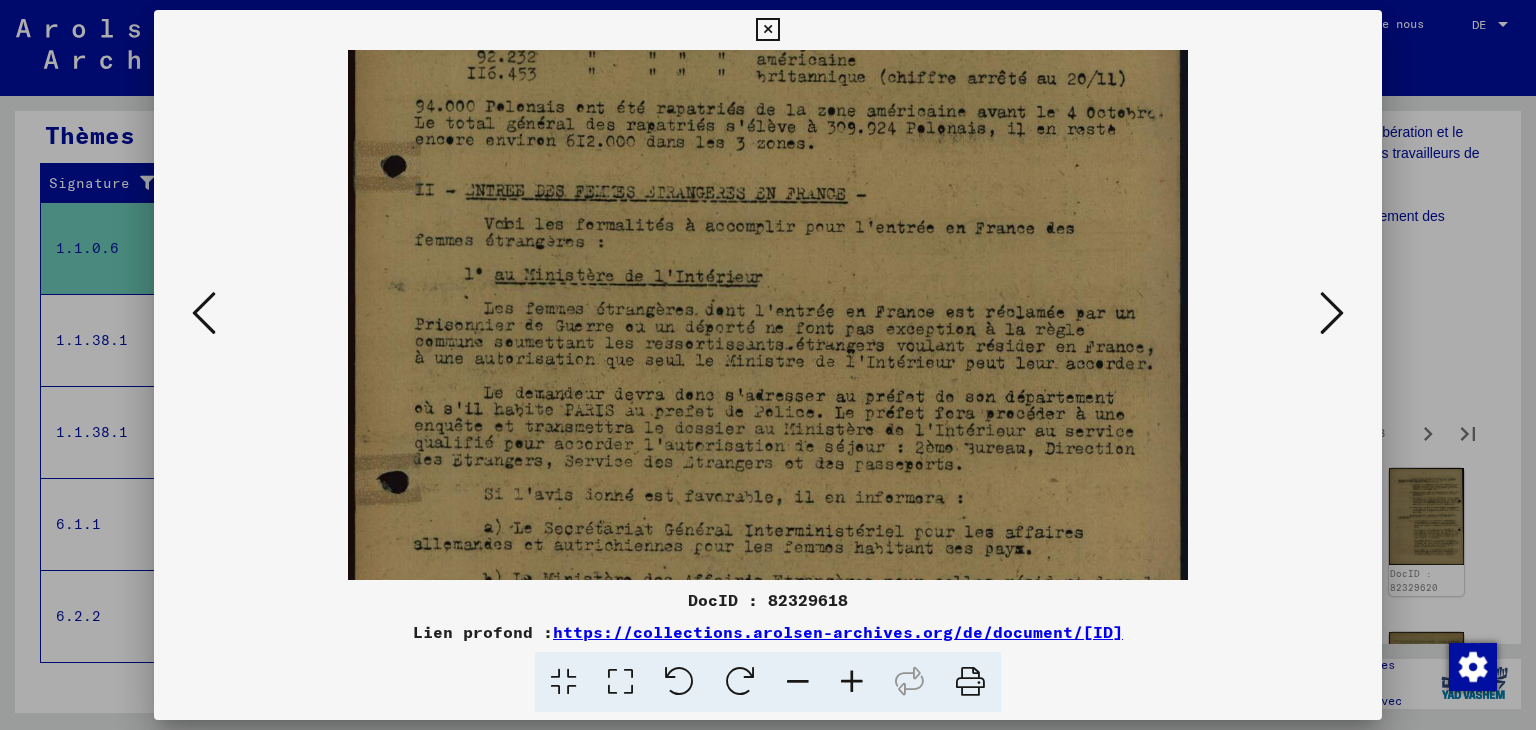 drag, startPoint x: 903, startPoint y: 481, endPoint x: 902, endPoint y: 220, distance: 261.00192 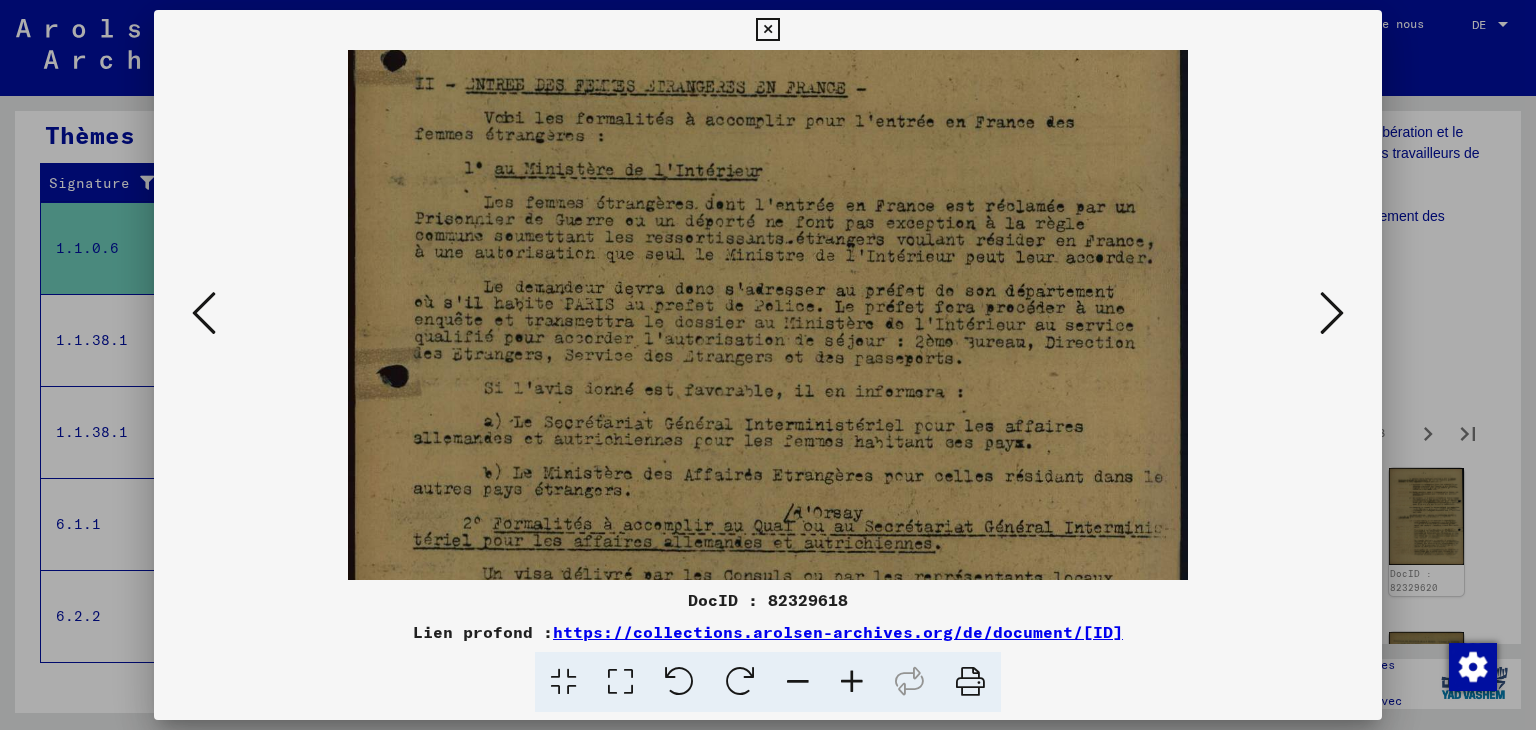 scroll, scrollTop: 464, scrollLeft: 0, axis: vertical 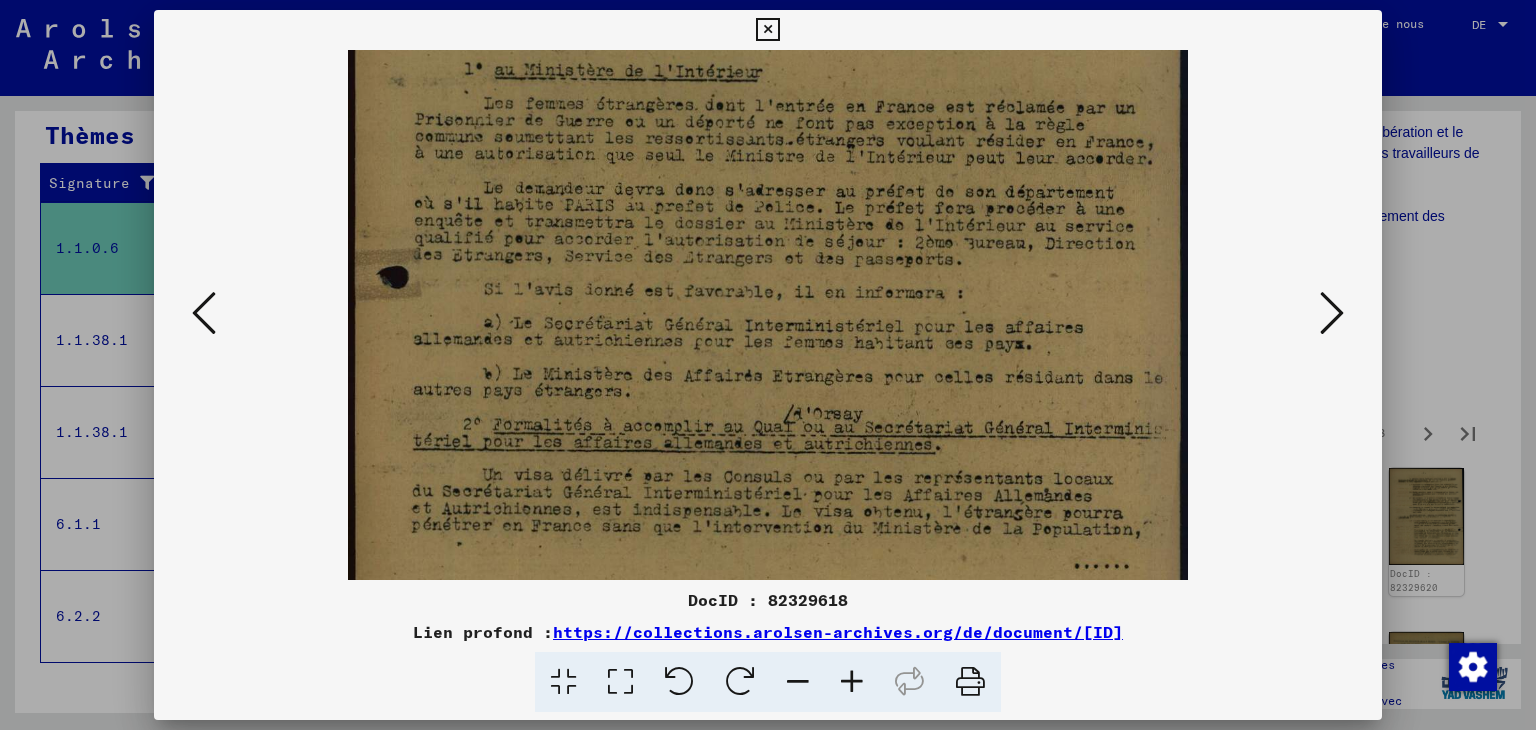 drag, startPoint x: 952, startPoint y: 448, endPoint x: 941, endPoint y: 245, distance: 203.2978 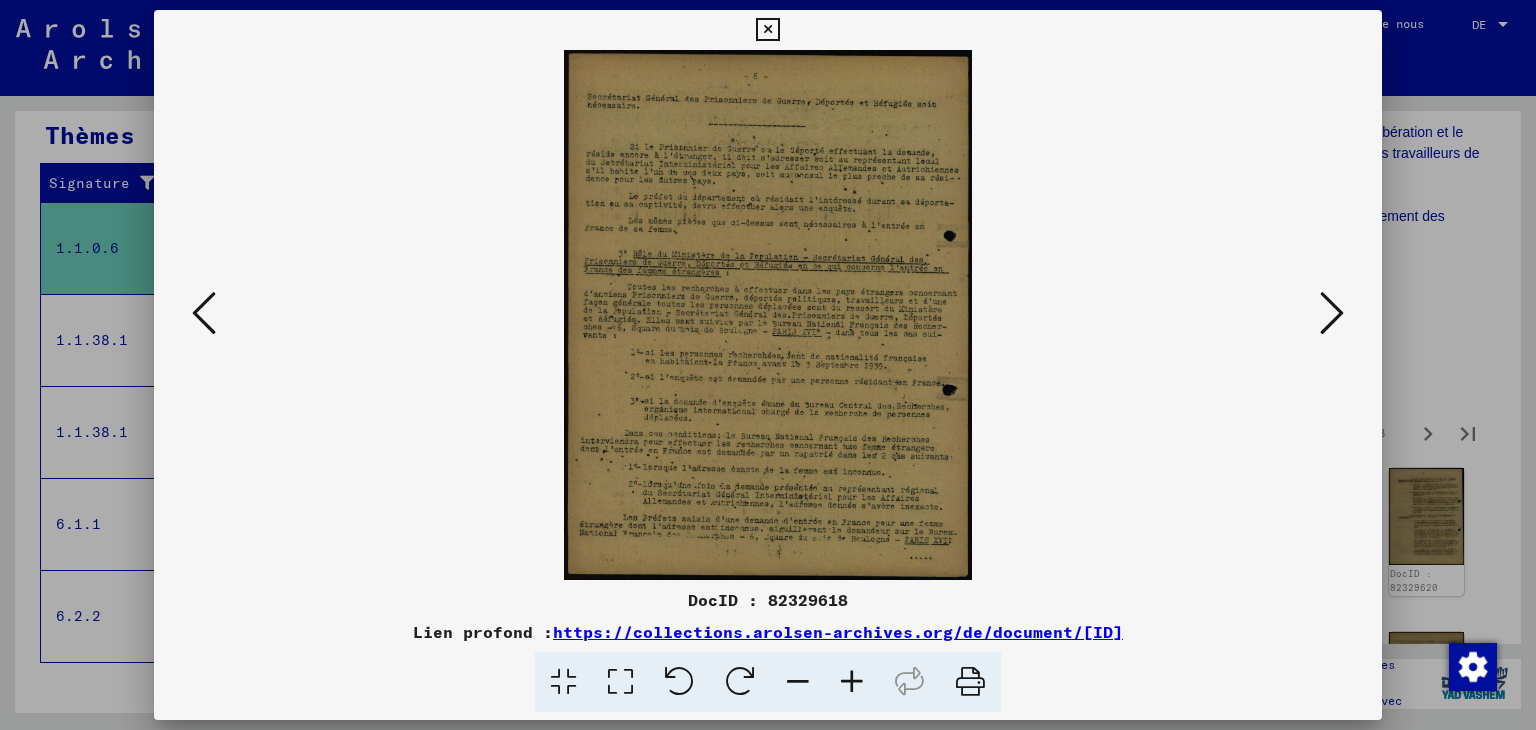 scroll, scrollTop: 0, scrollLeft: 0, axis: both 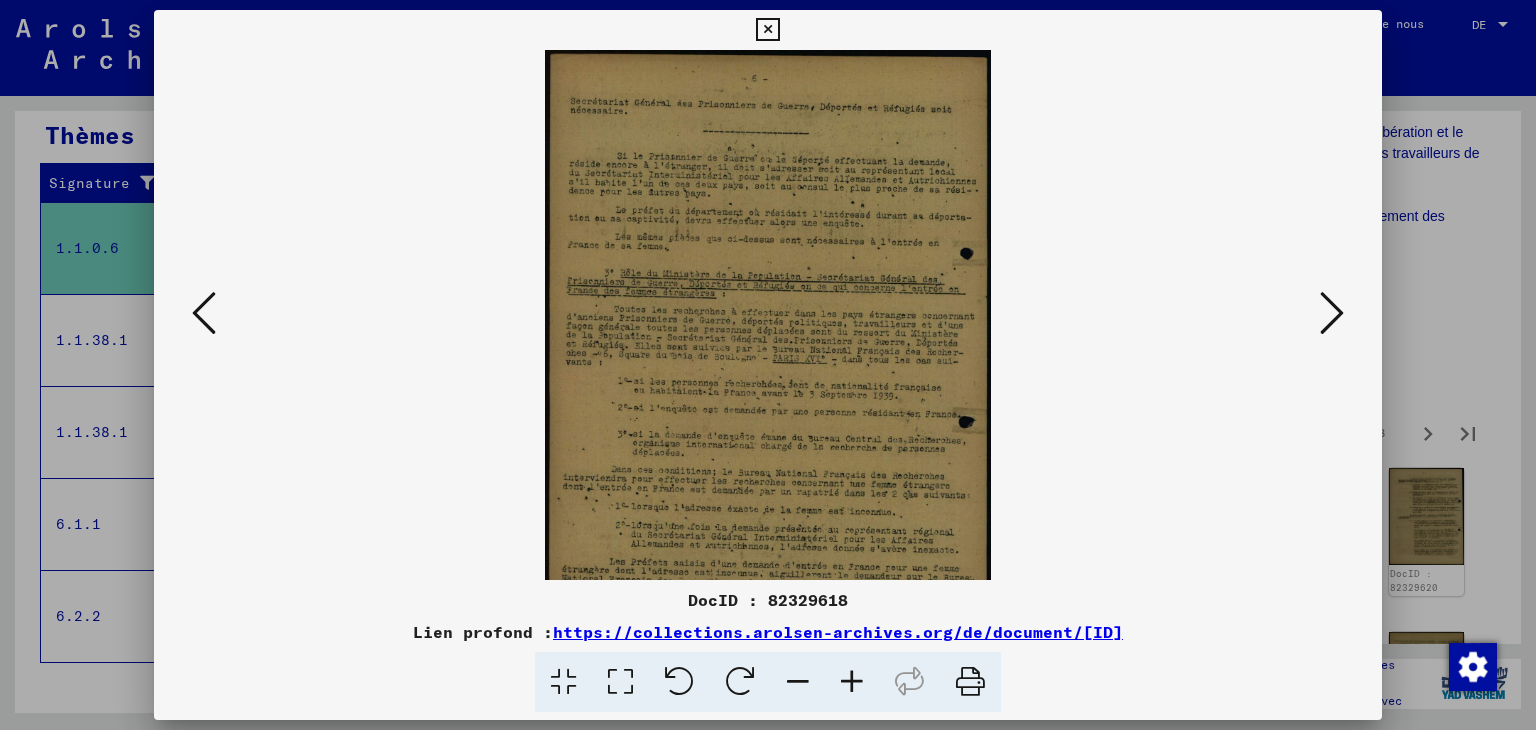 click at bounding box center [852, 682] 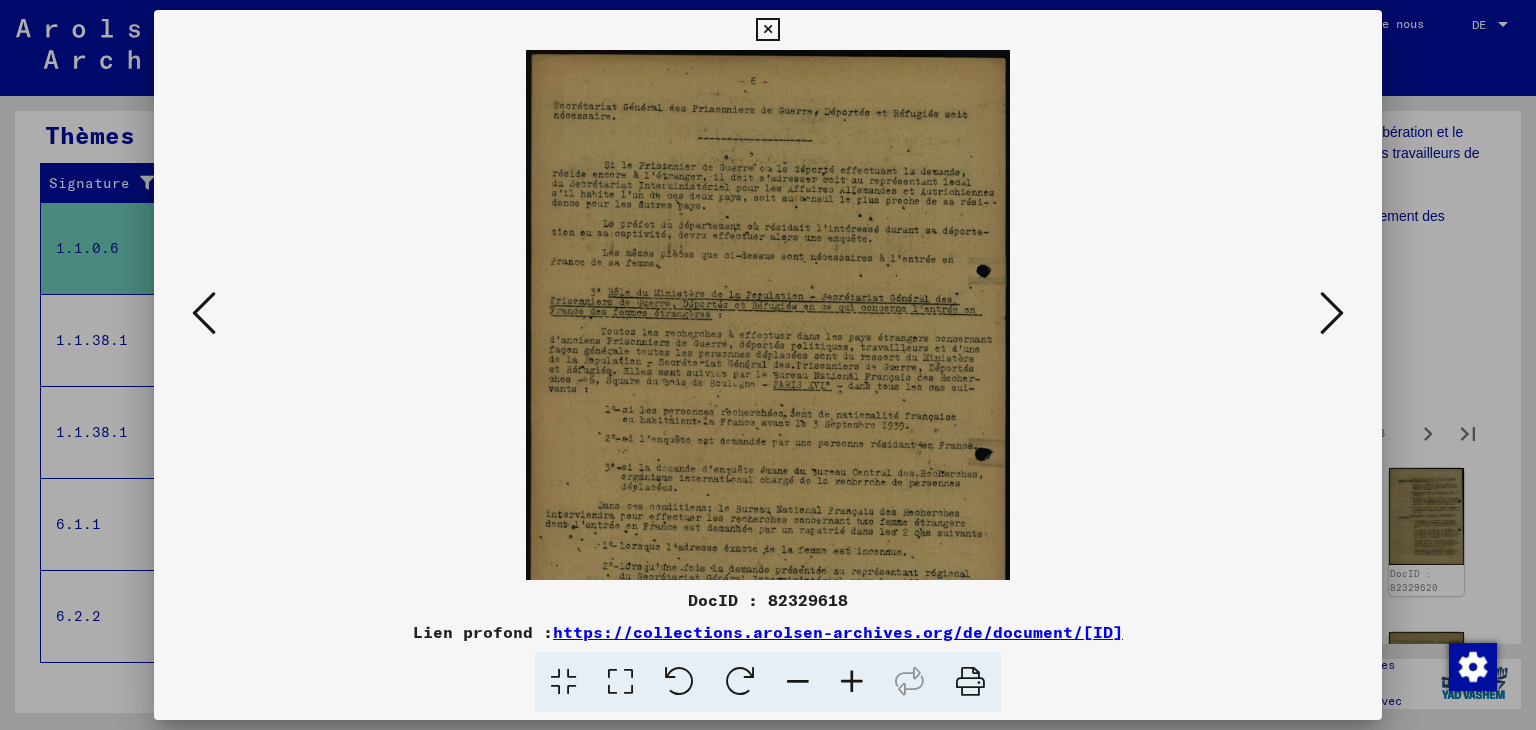 click at bounding box center [852, 682] 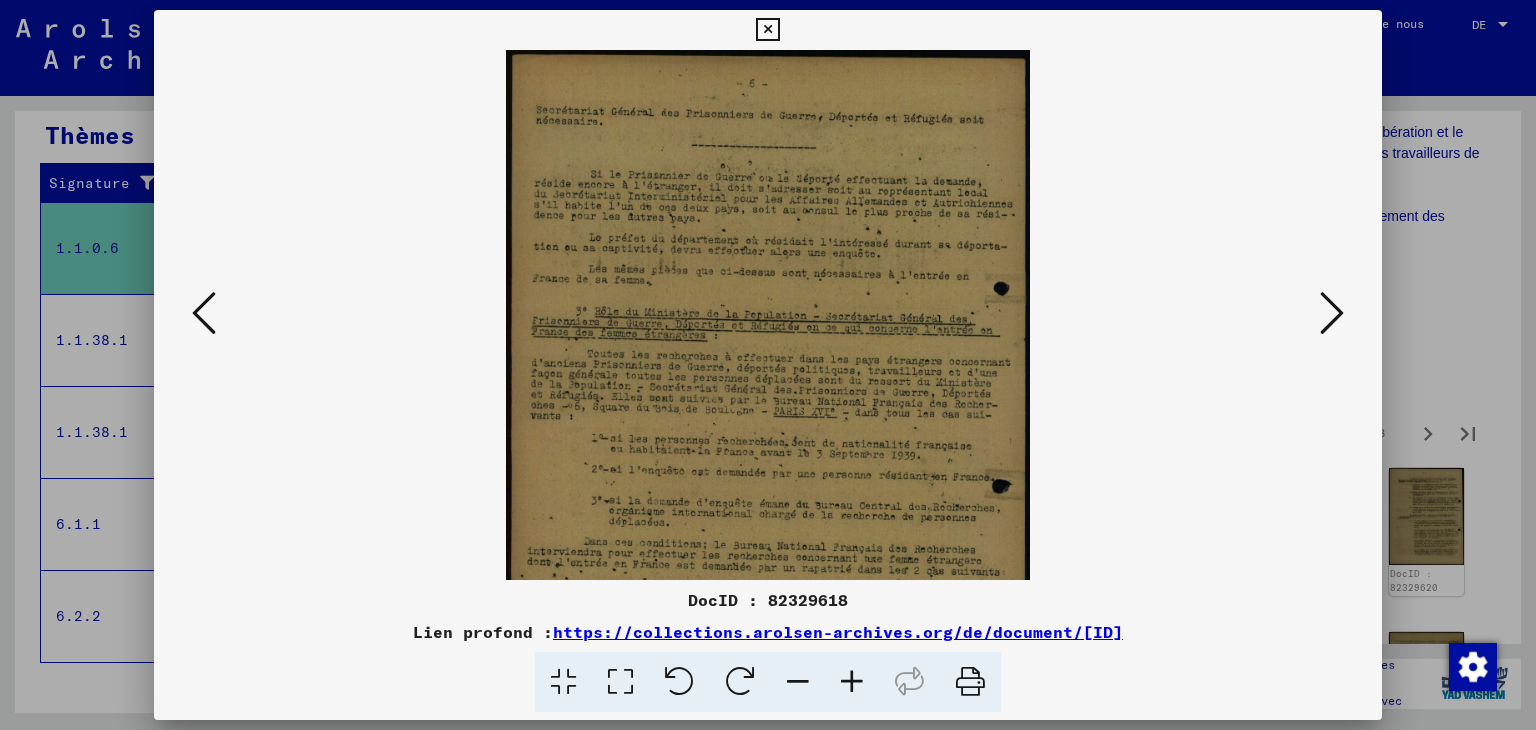 click at bounding box center (852, 682) 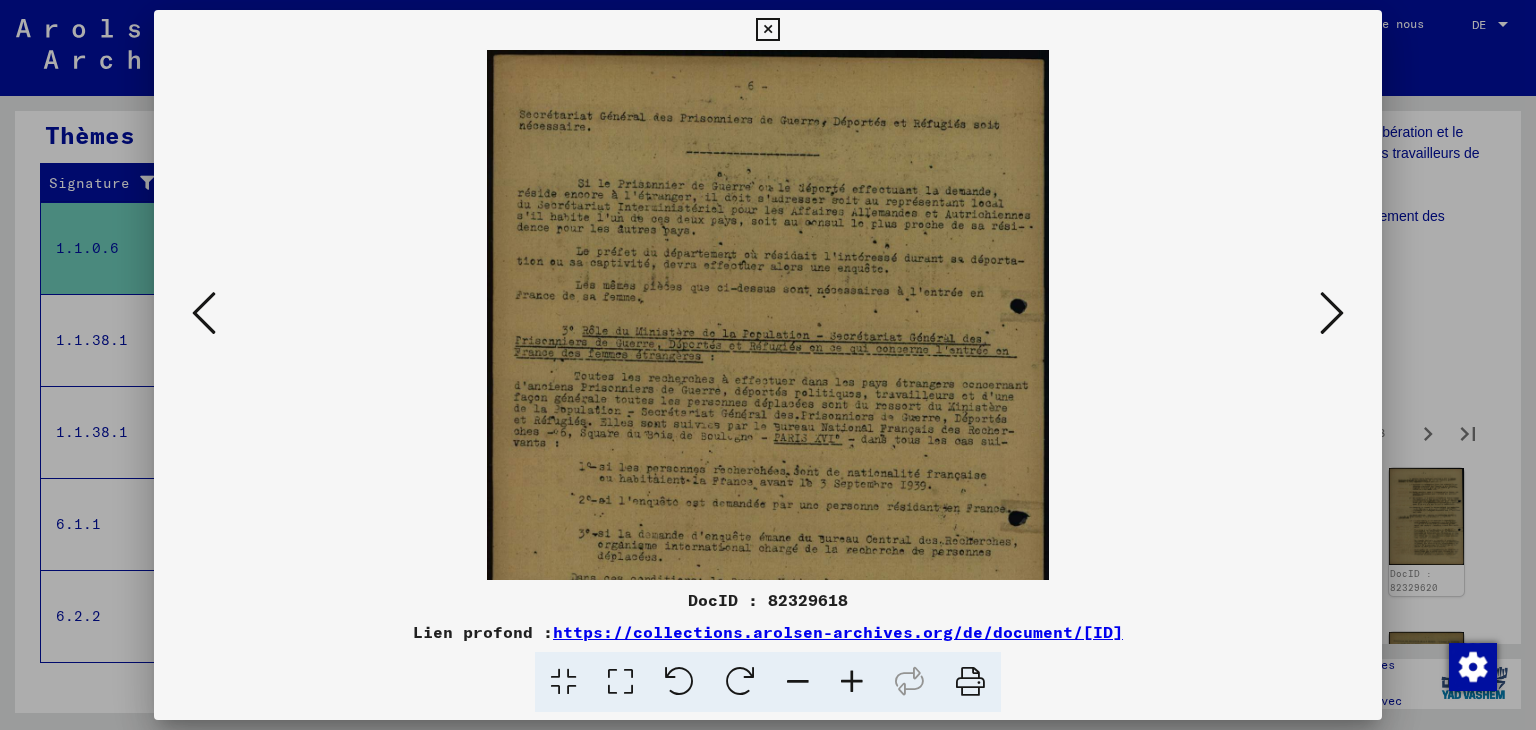 click at bounding box center (852, 682) 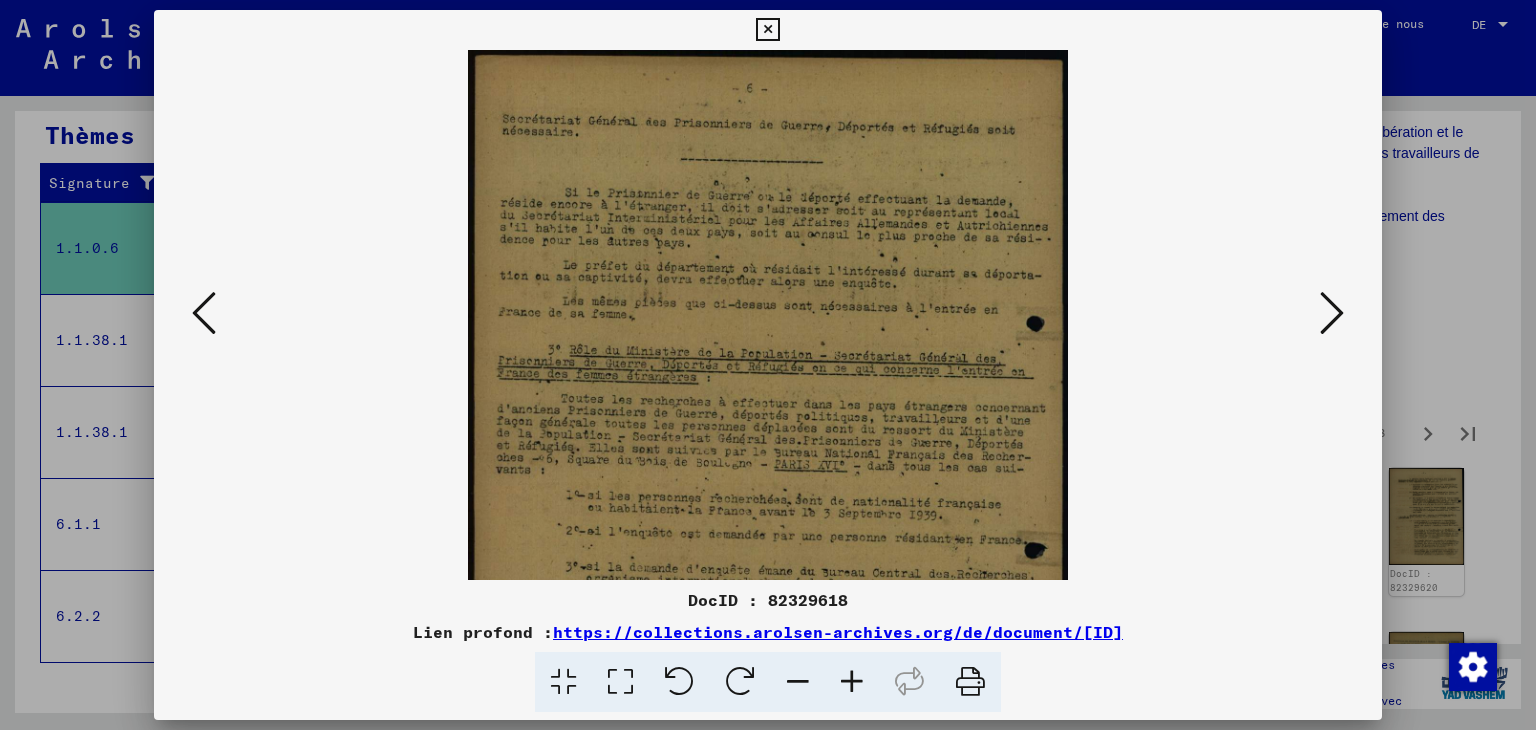 click at bounding box center [852, 682] 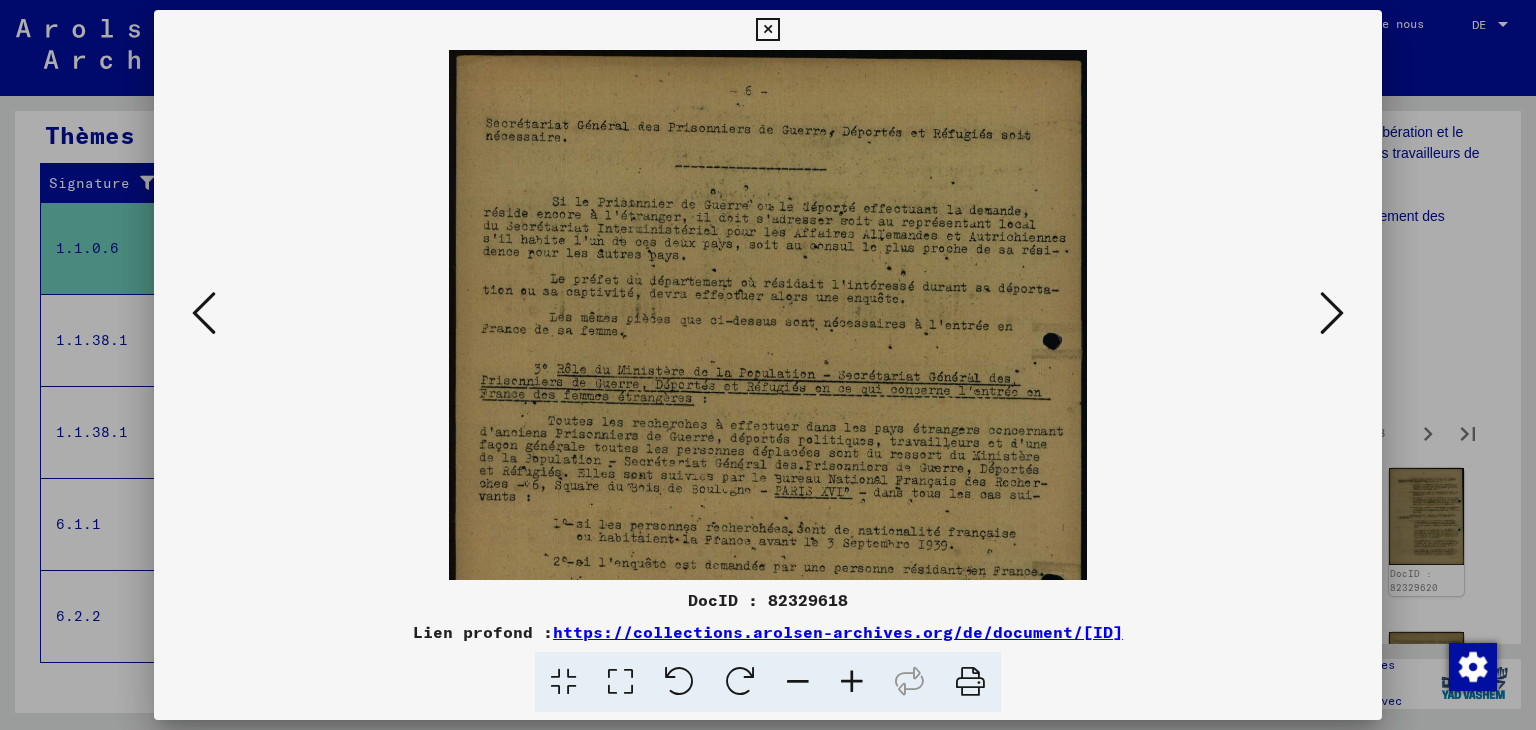 click at bounding box center (852, 682) 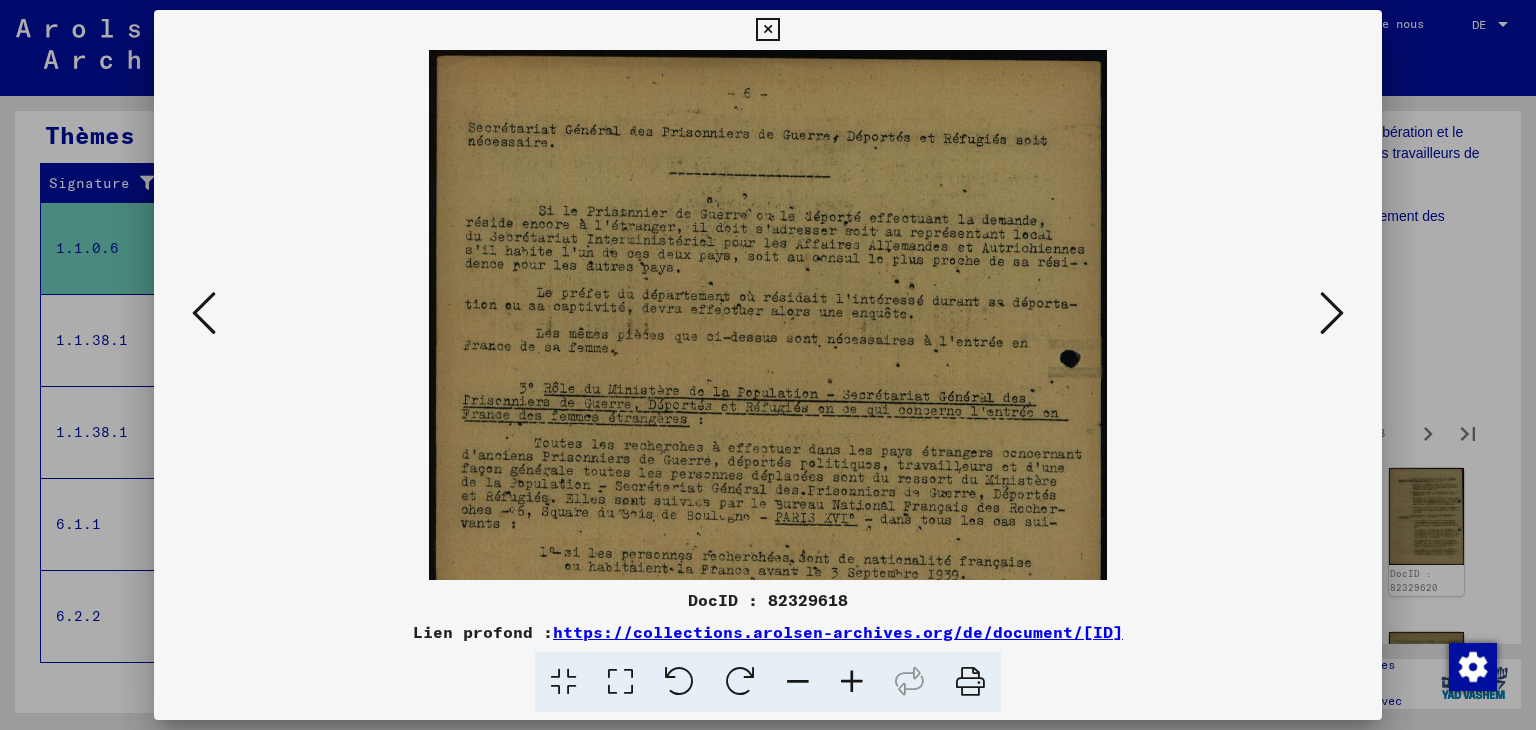 click at bounding box center (852, 682) 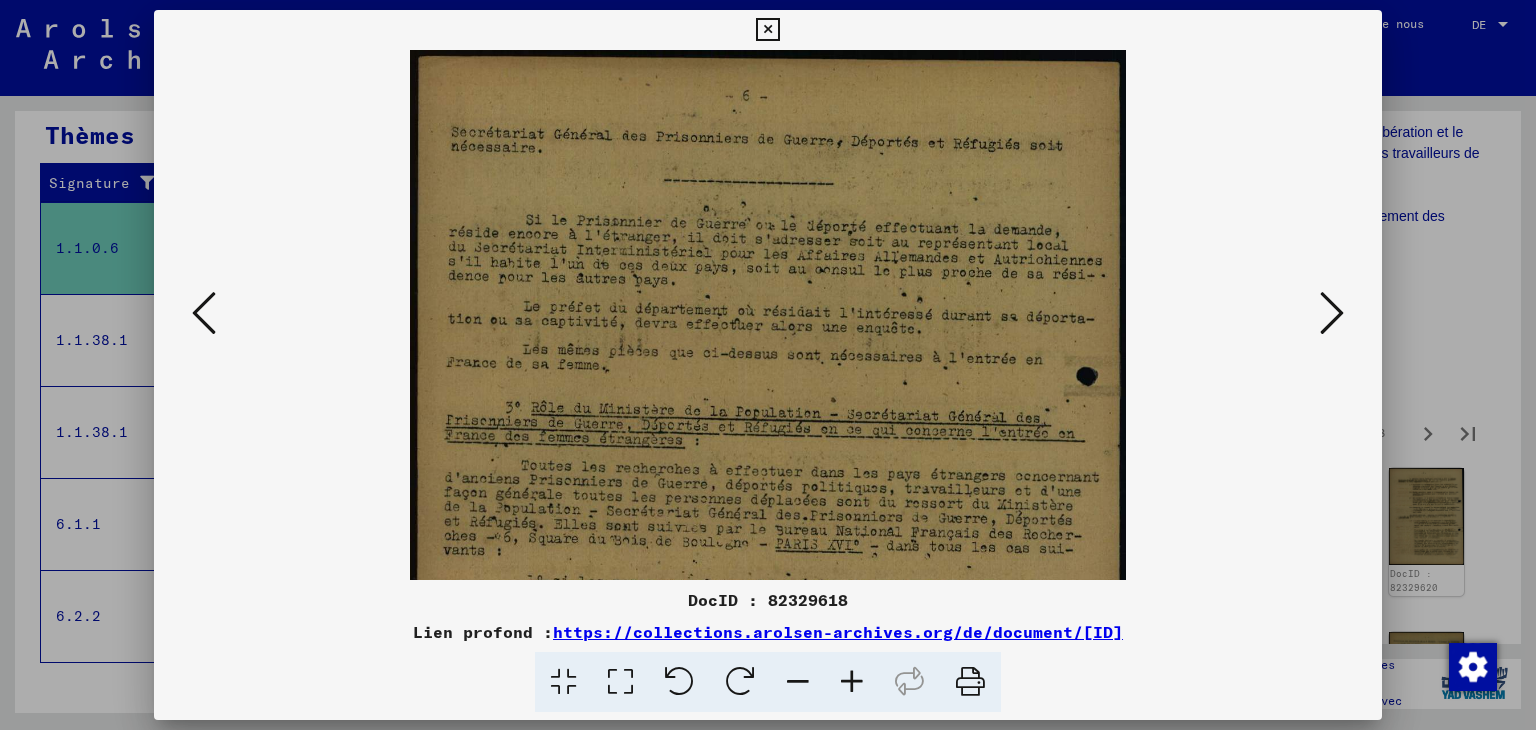 click at bounding box center [852, 682] 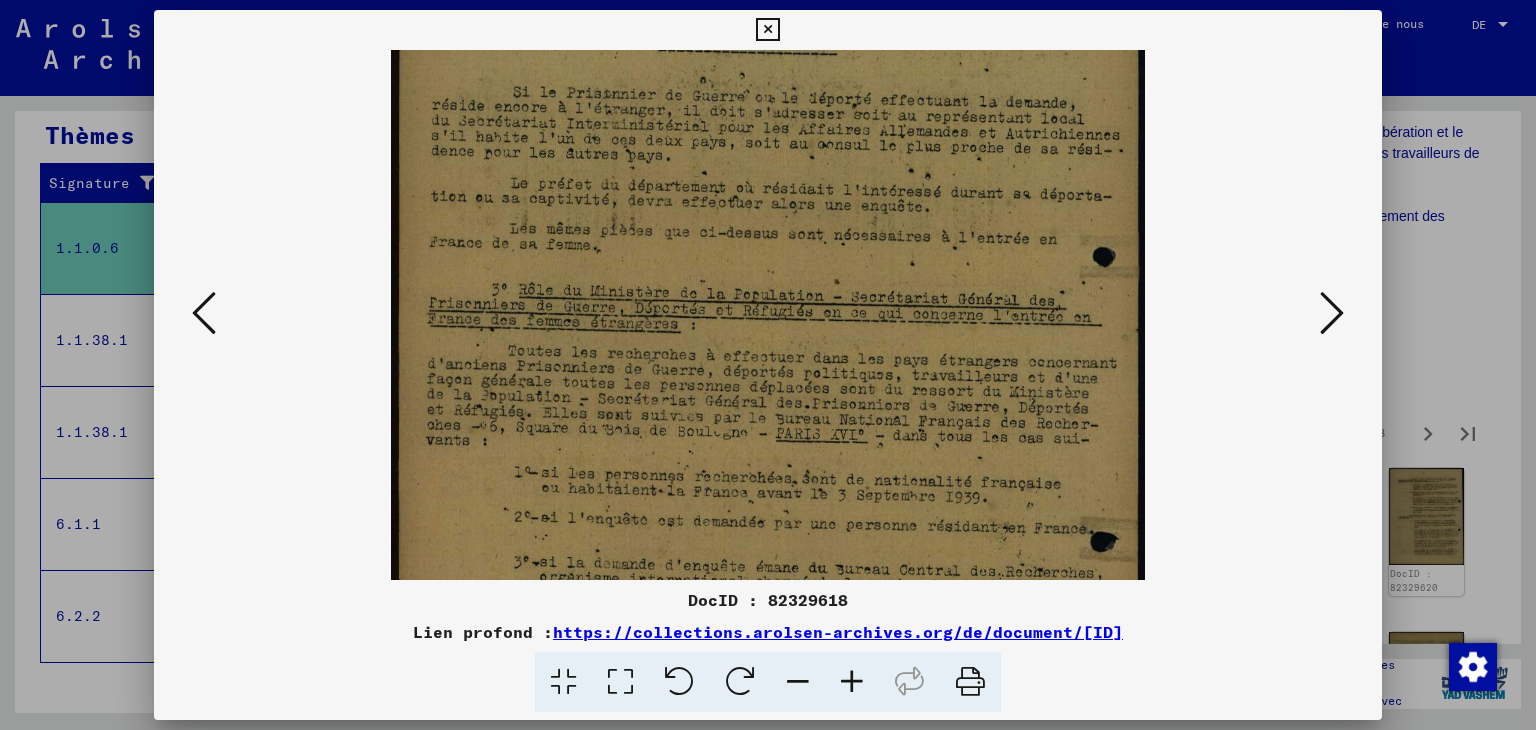 drag, startPoint x: 855, startPoint y: 478, endPoint x: 824, endPoint y: 359, distance: 122.97154 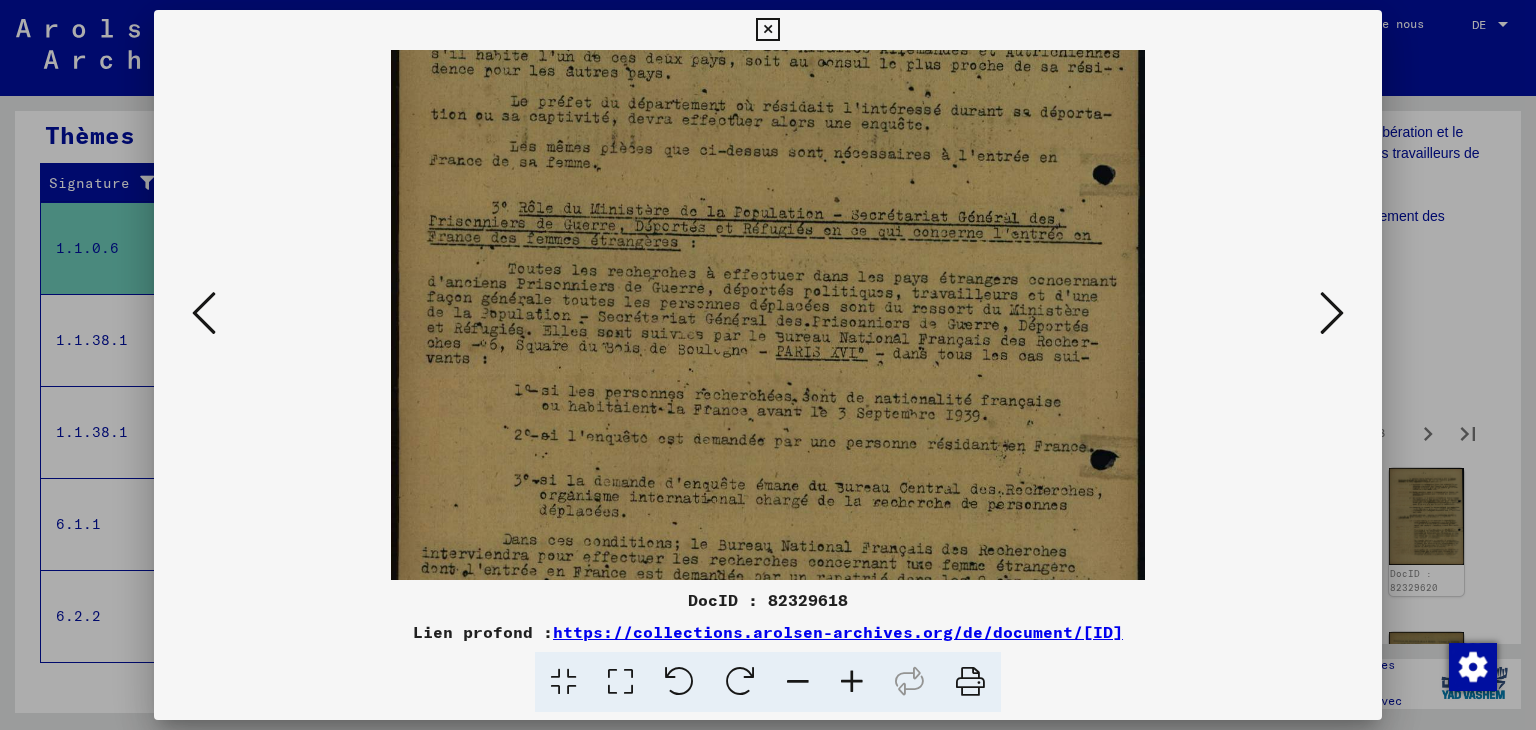 scroll, scrollTop: 270, scrollLeft: 0, axis: vertical 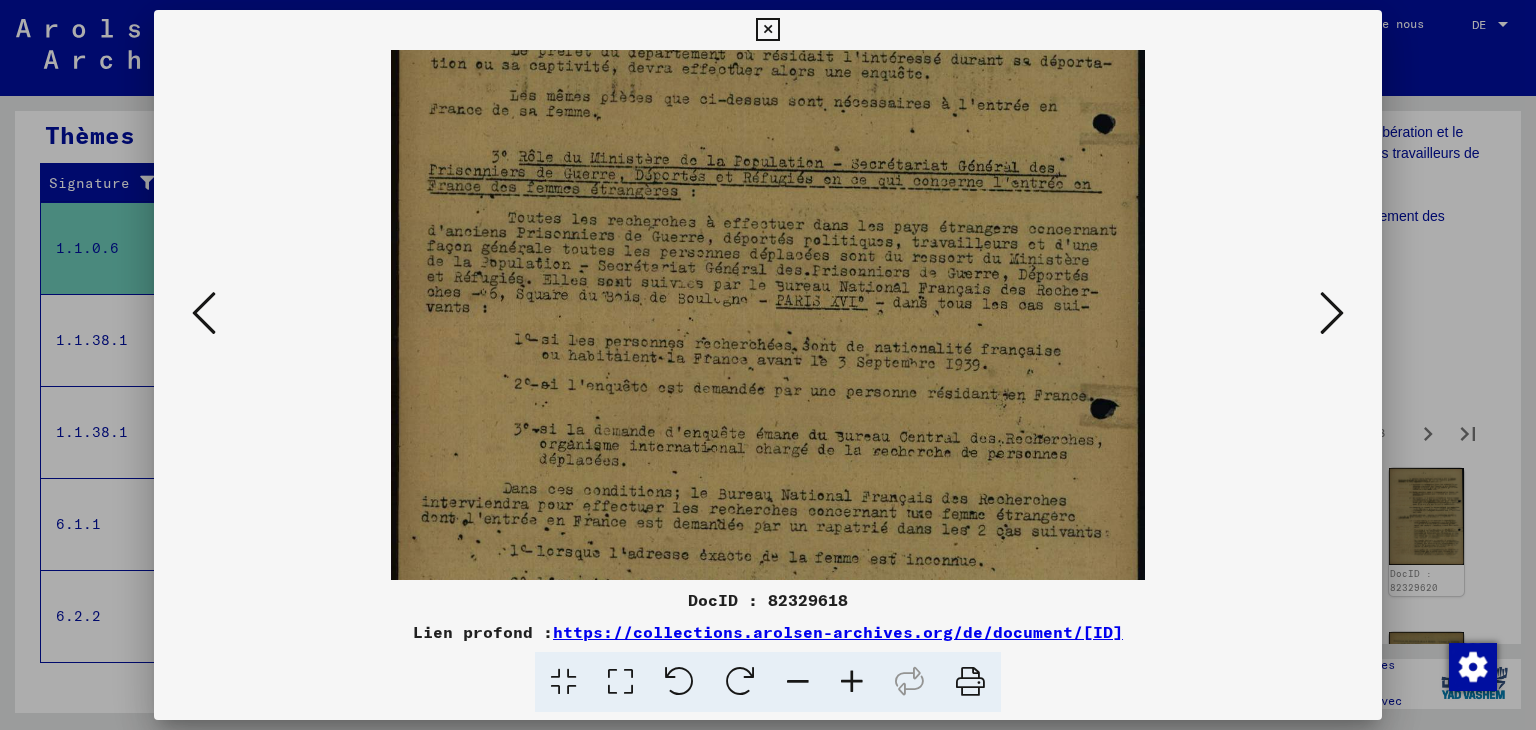 drag, startPoint x: 849, startPoint y: 410, endPoint x: 824, endPoint y: 317, distance: 96.30161 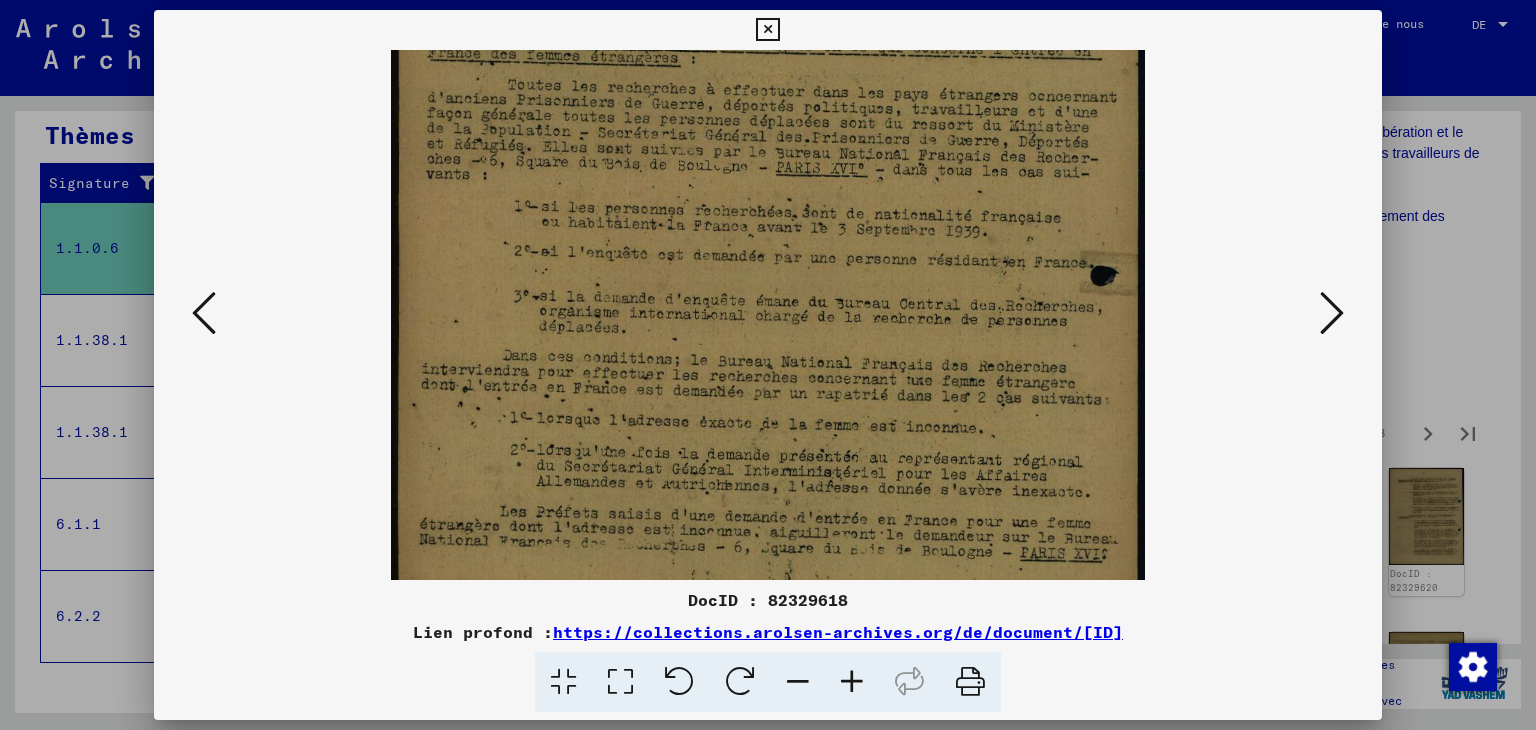 scroll, scrollTop: 429, scrollLeft: 0, axis: vertical 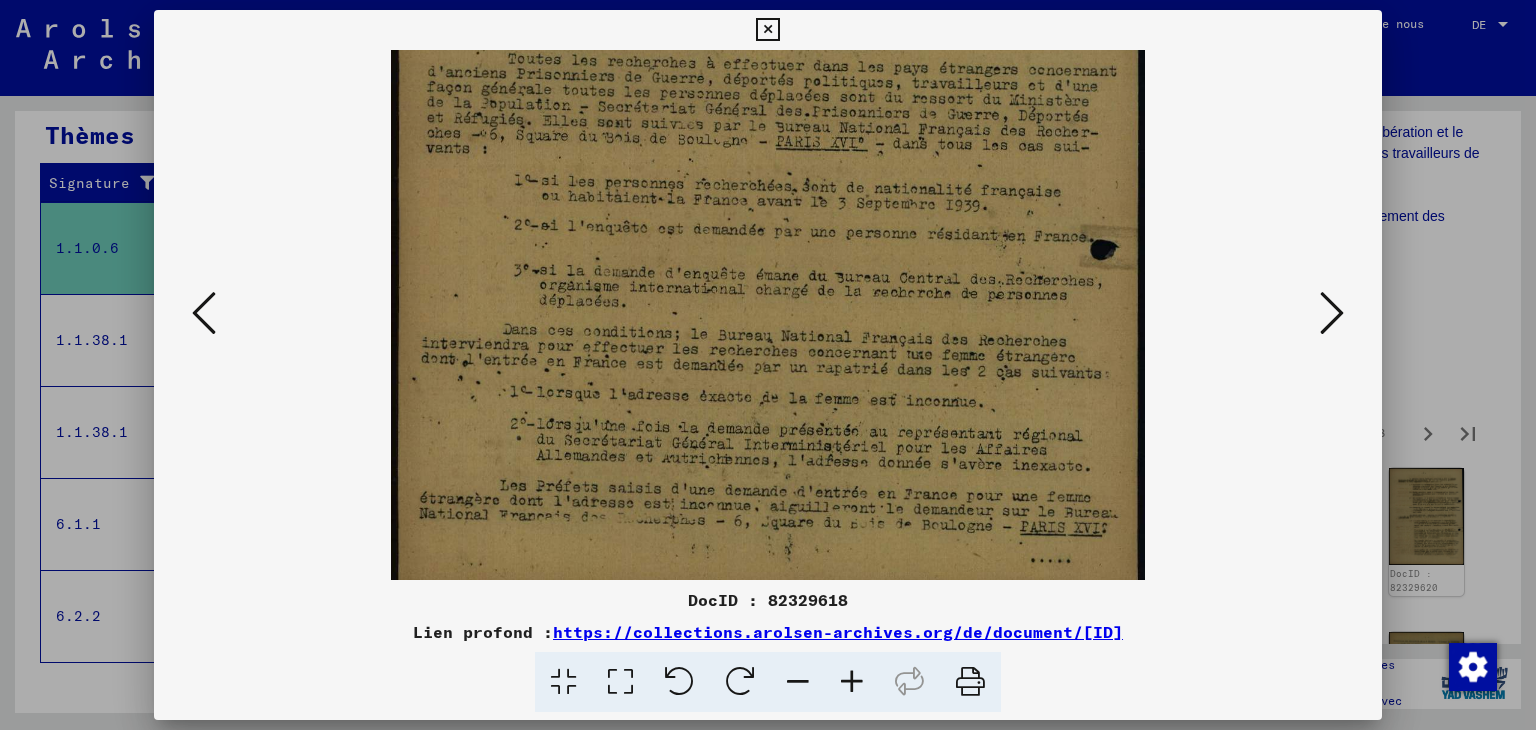 drag, startPoint x: 899, startPoint y: 453, endPoint x: 867, endPoint y: 297, distance: 159.24823 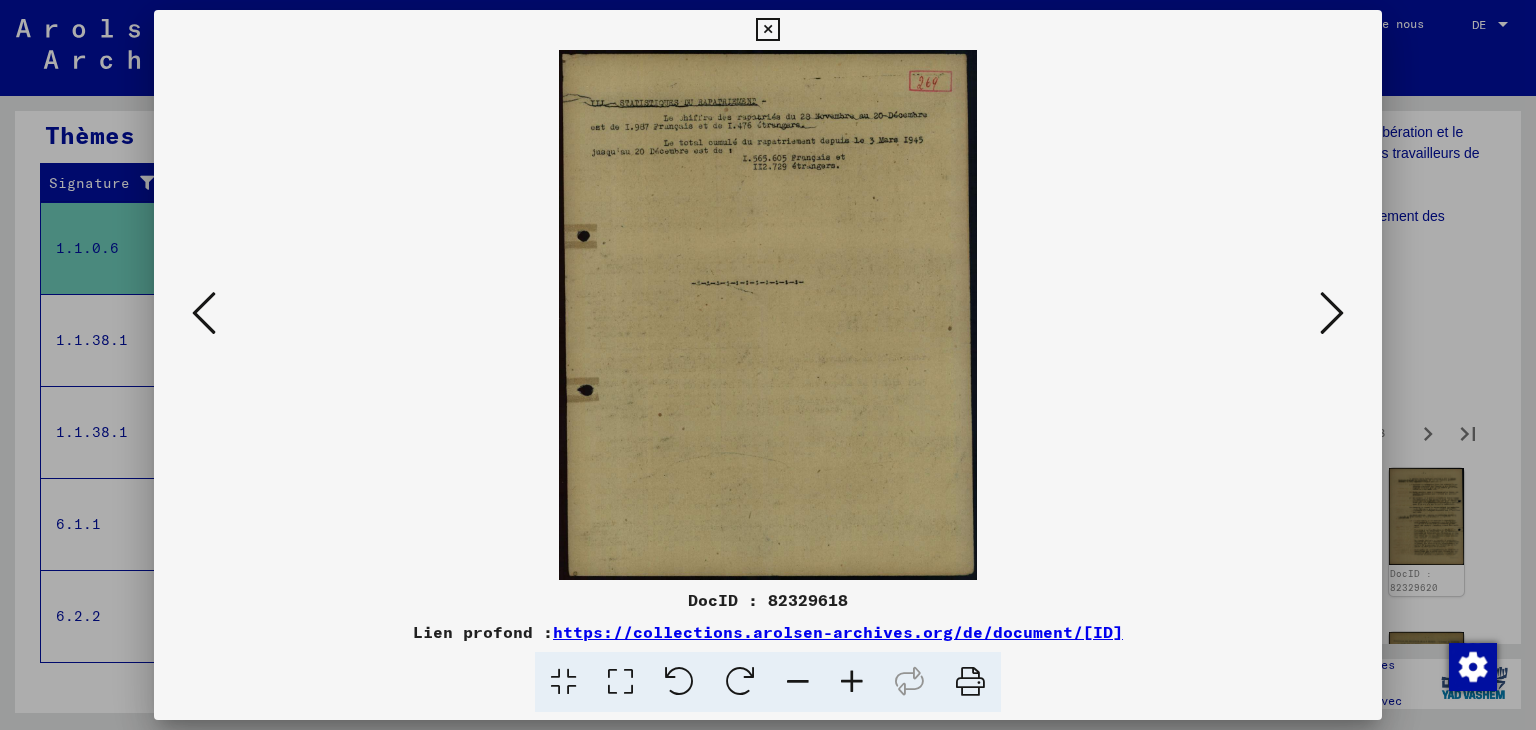 click at bounding box center (852, 682) 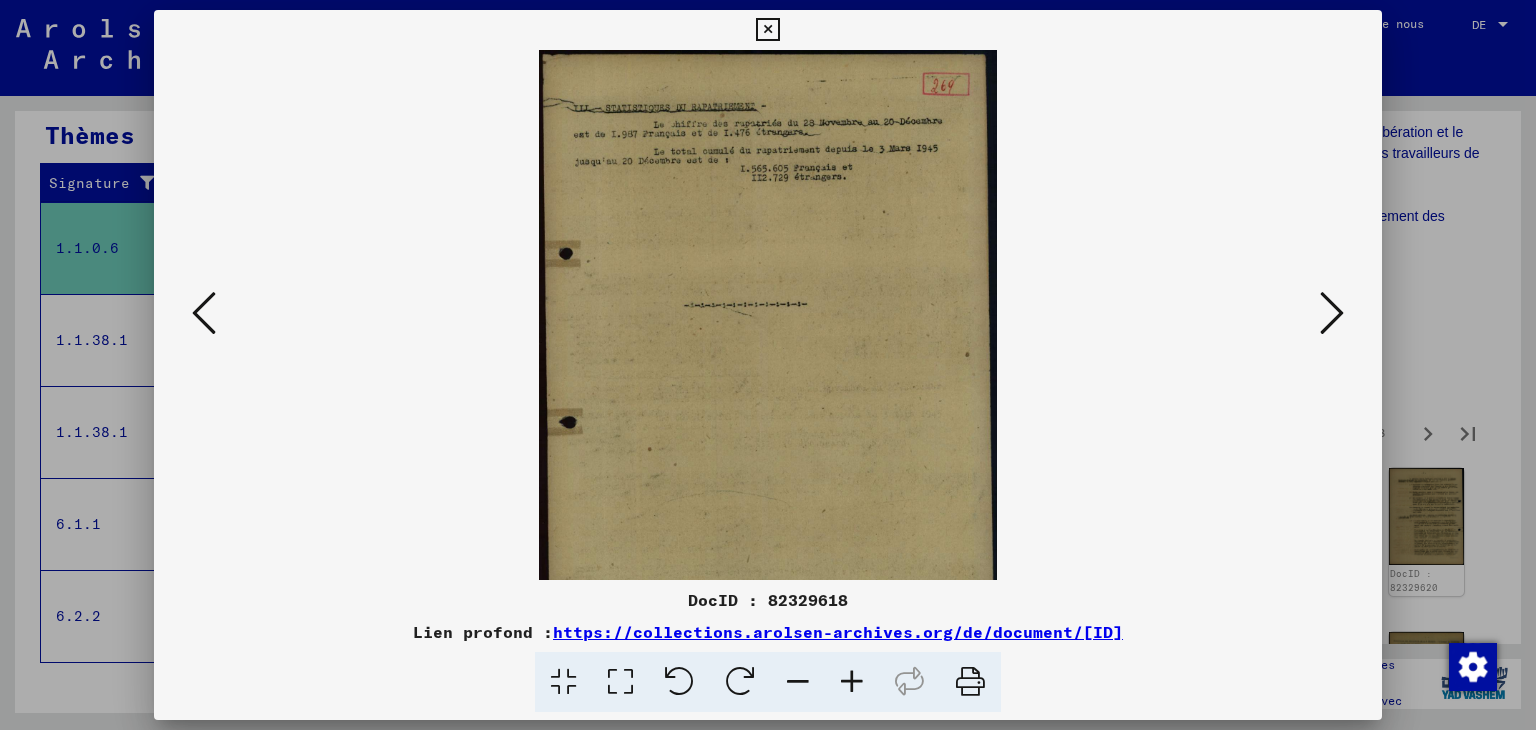 click at bounding box center (768, 315) 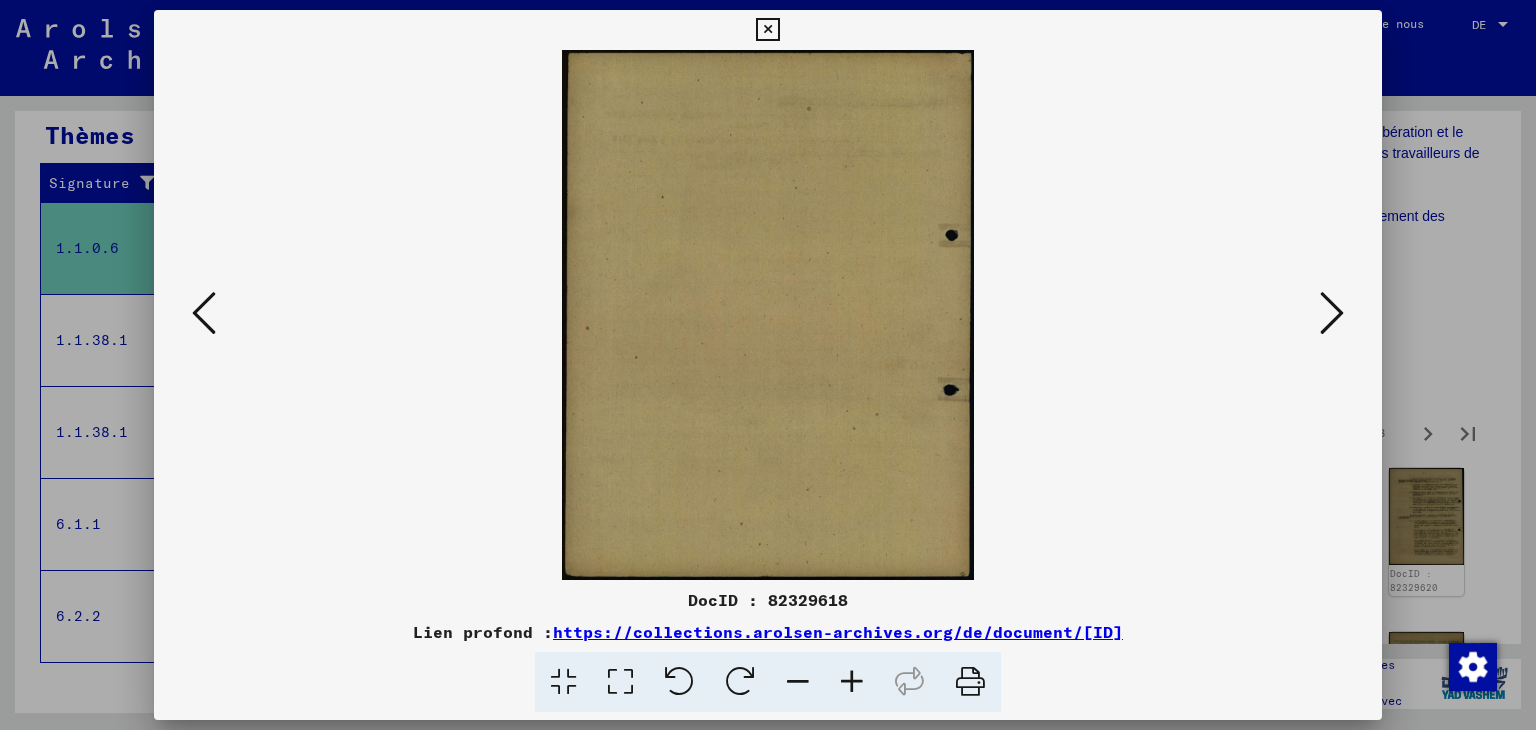 click at bounding box center (1332, 313) 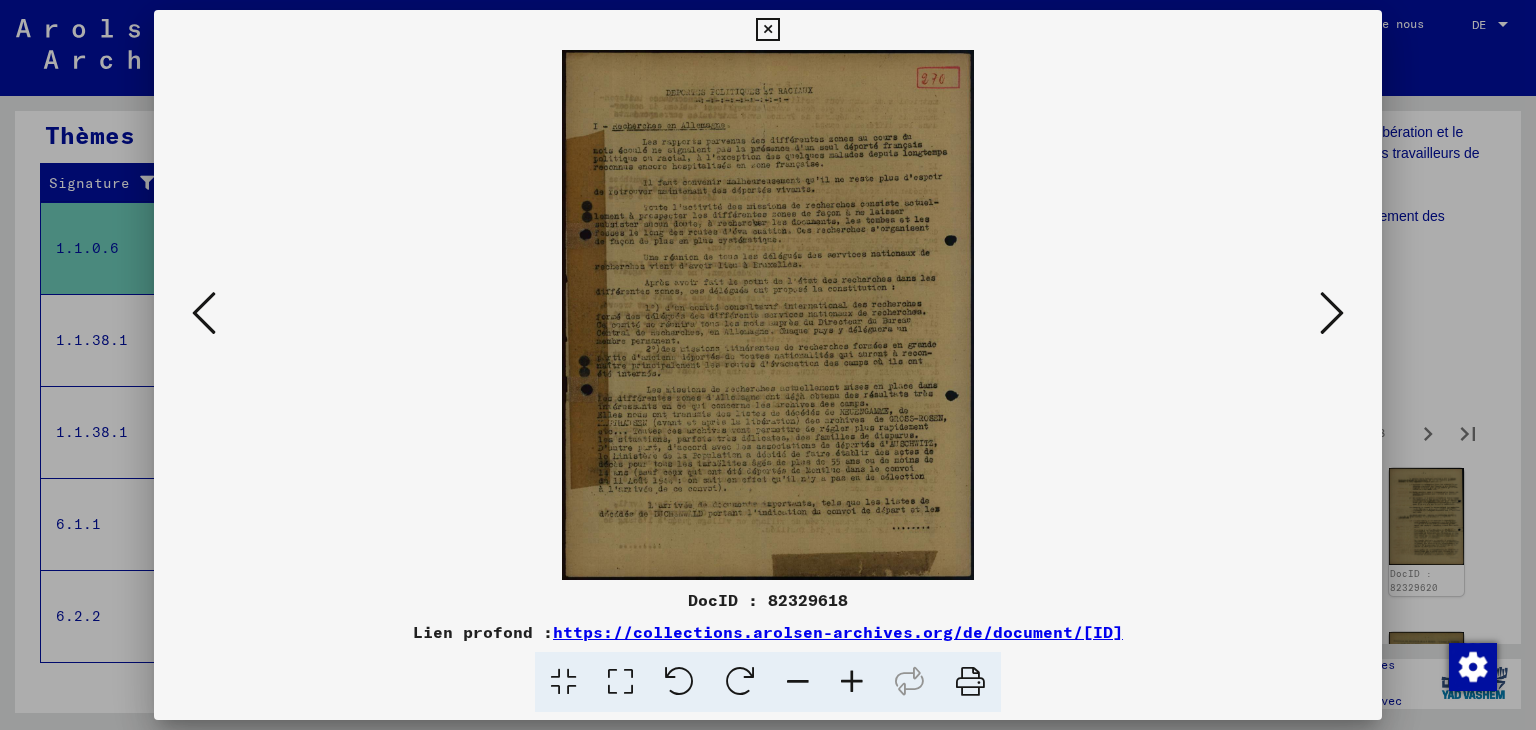 click at bounding box center [852, 682] 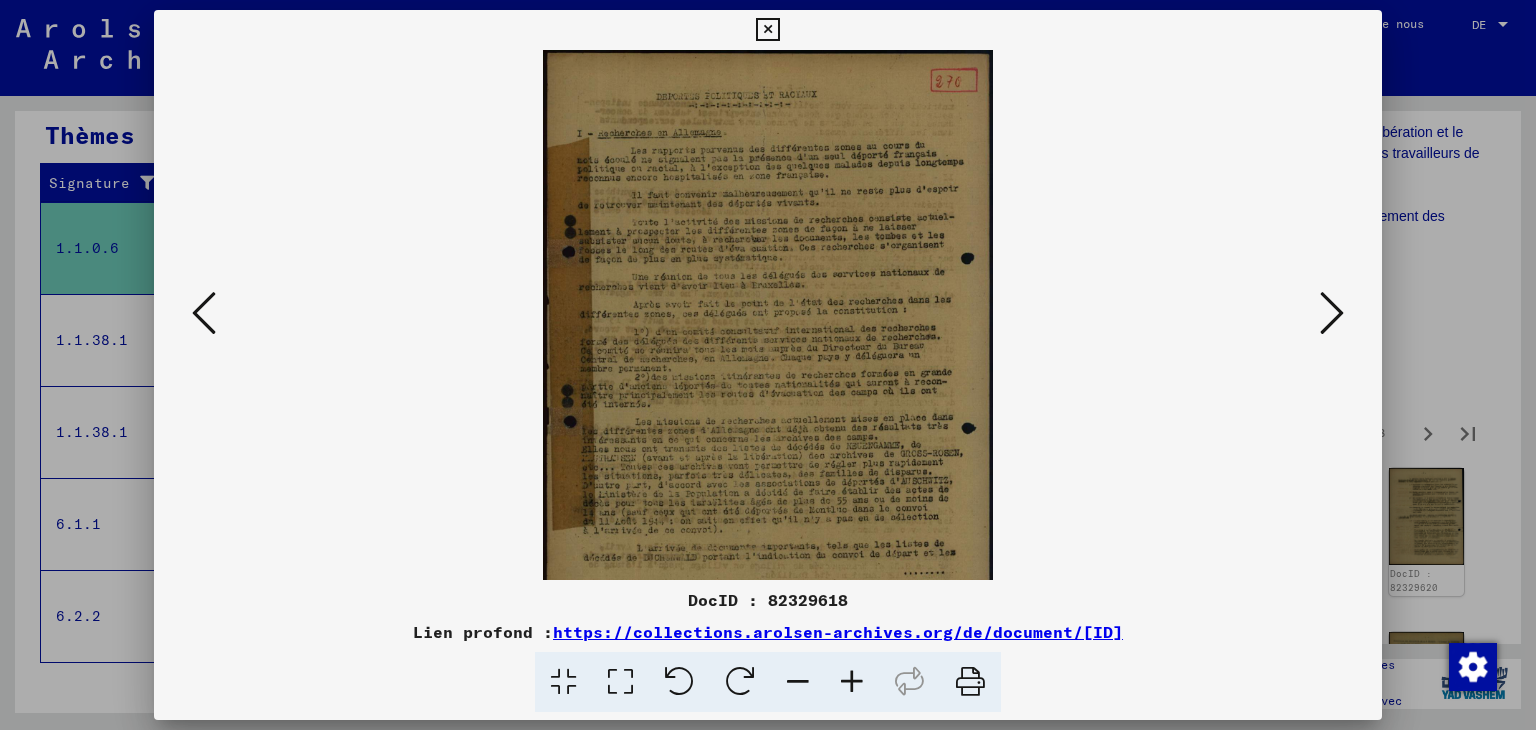 click at bounding box center [852, 682] 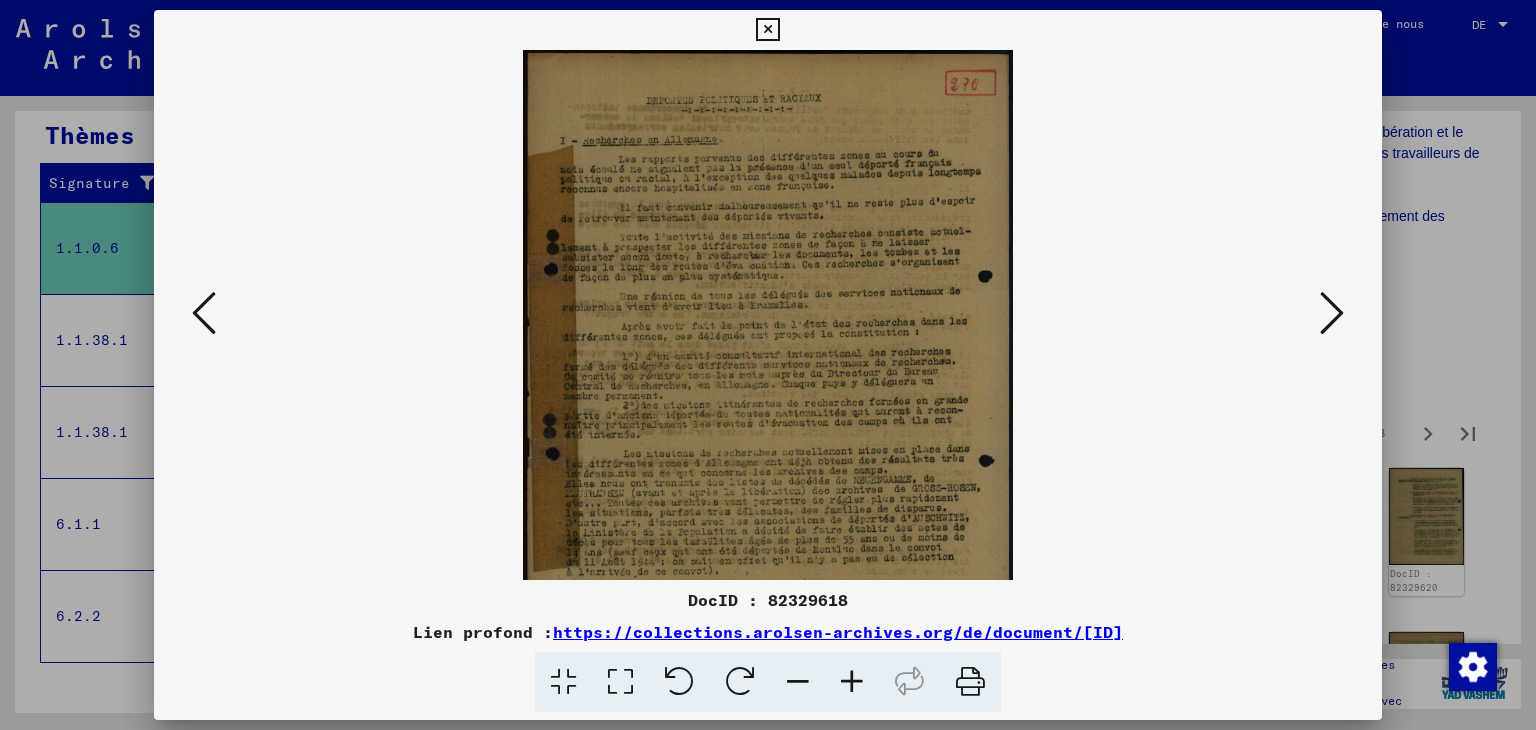 click at bounding box center (852, 682) 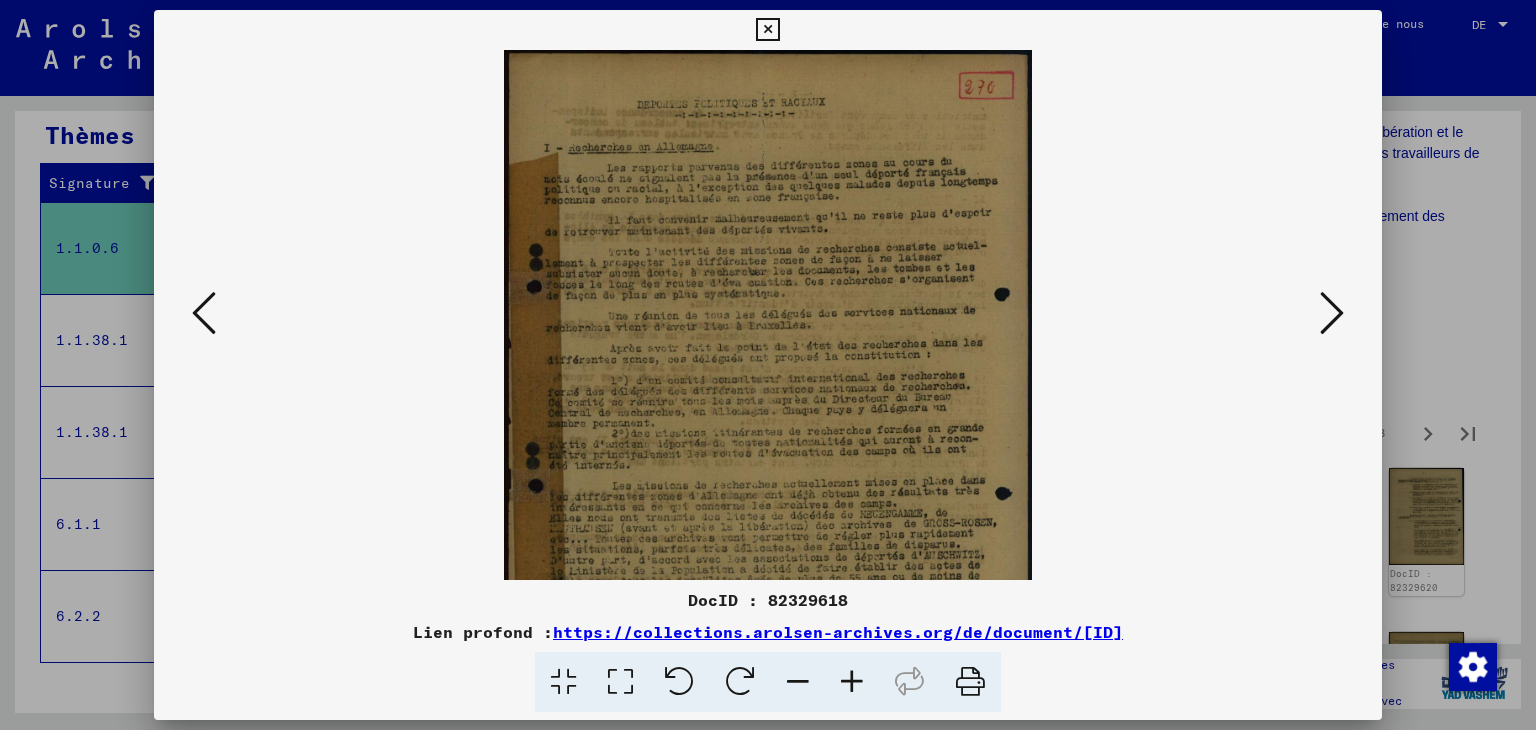 click at bounding box center [852, 682] 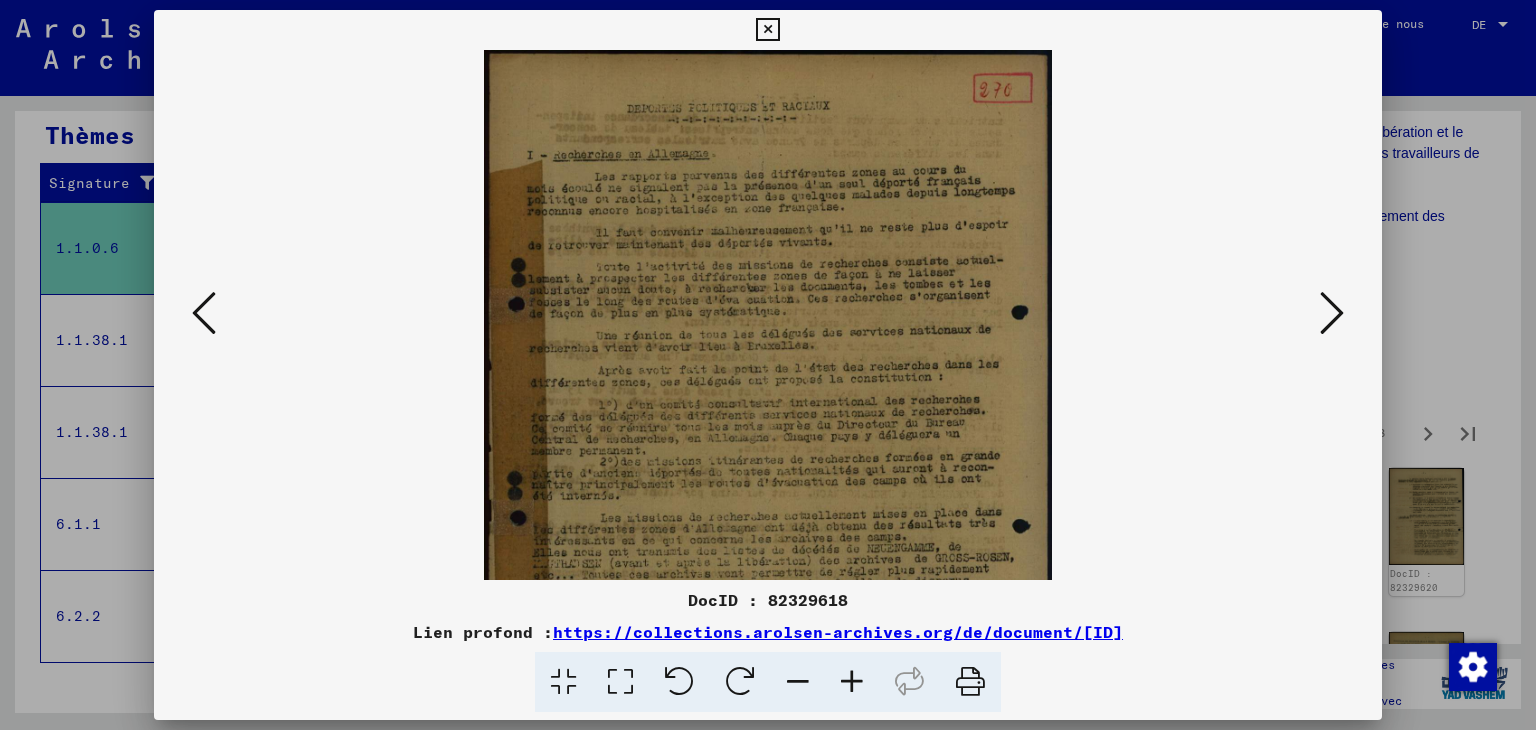 click at bounding box center [852, 682] 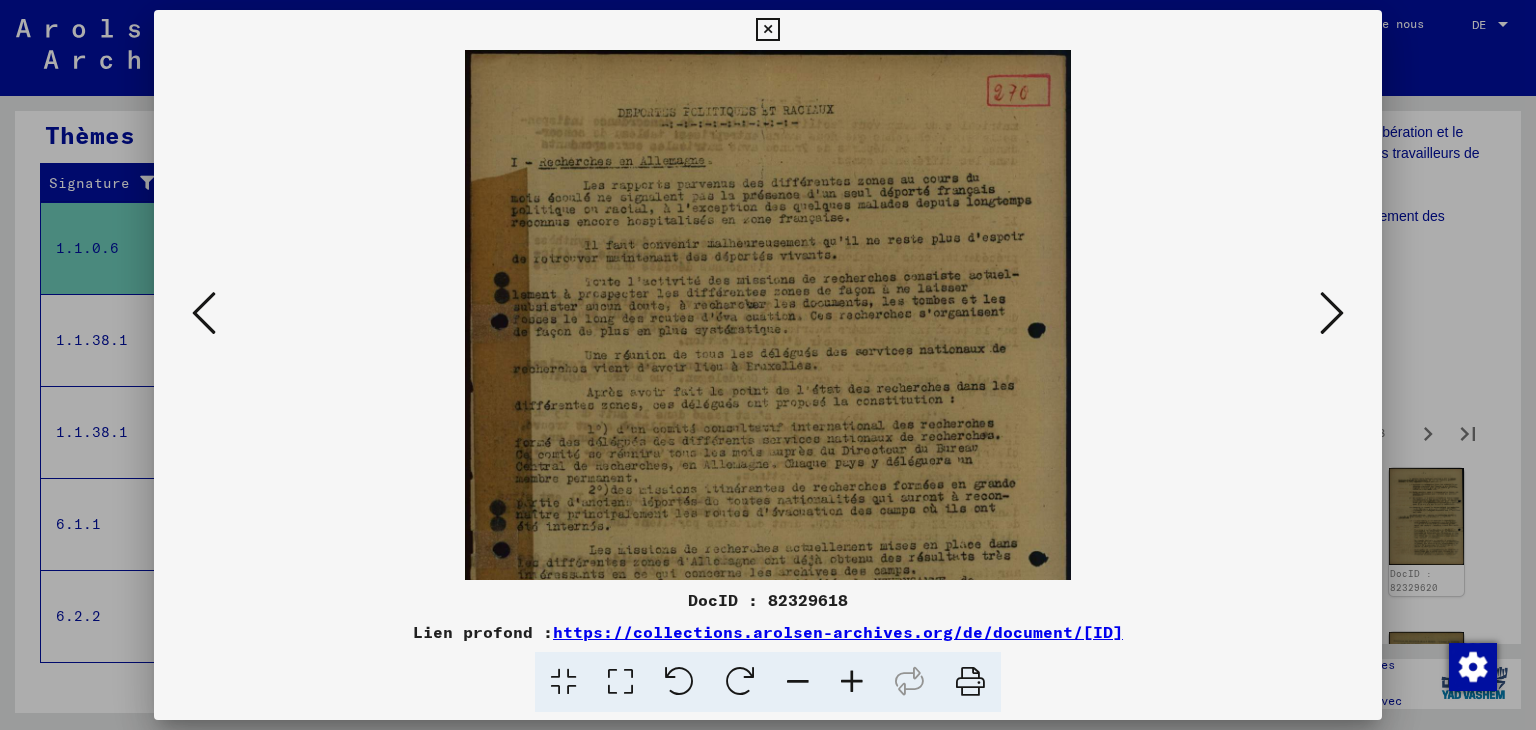 click at bounding box center (852, 682) 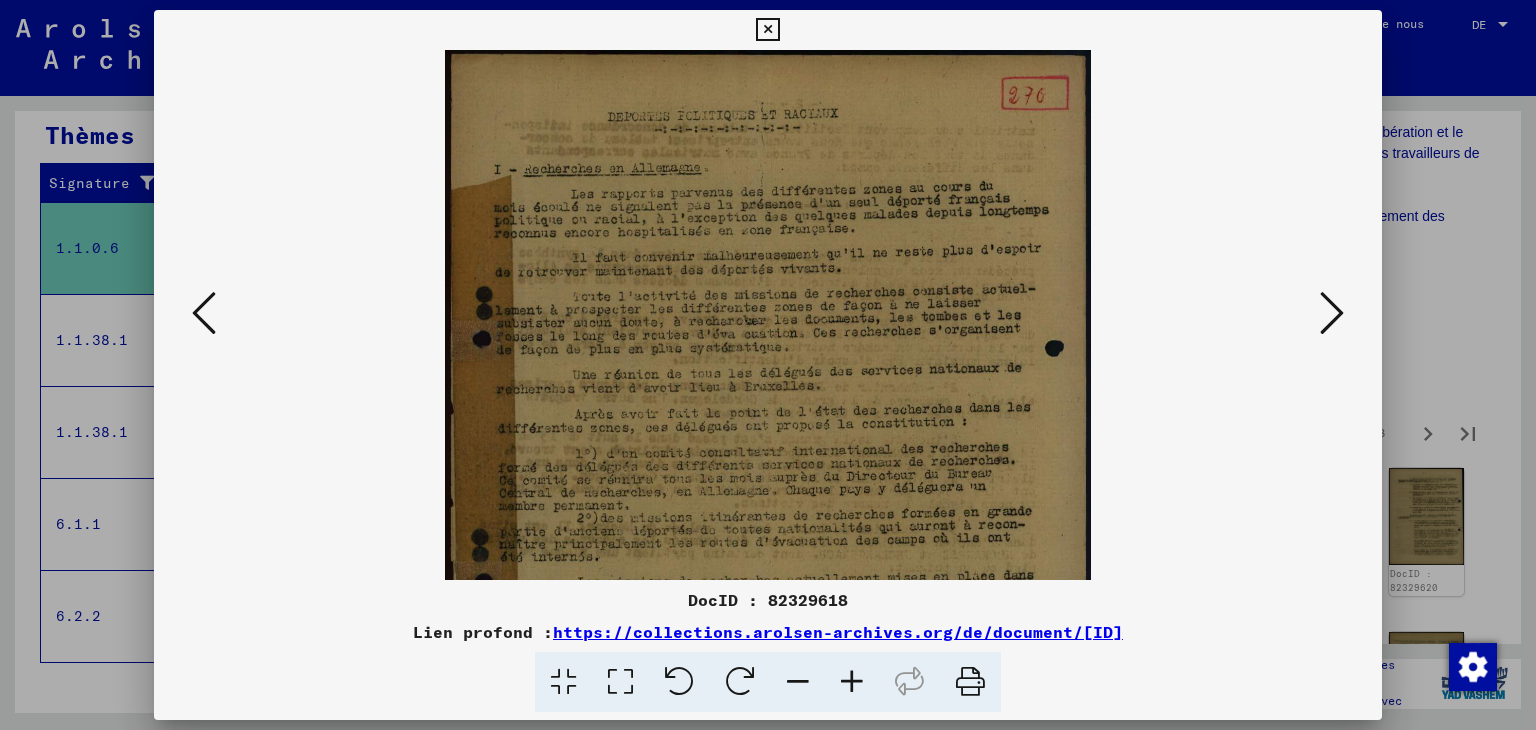 click at bounding box center [852, 682] 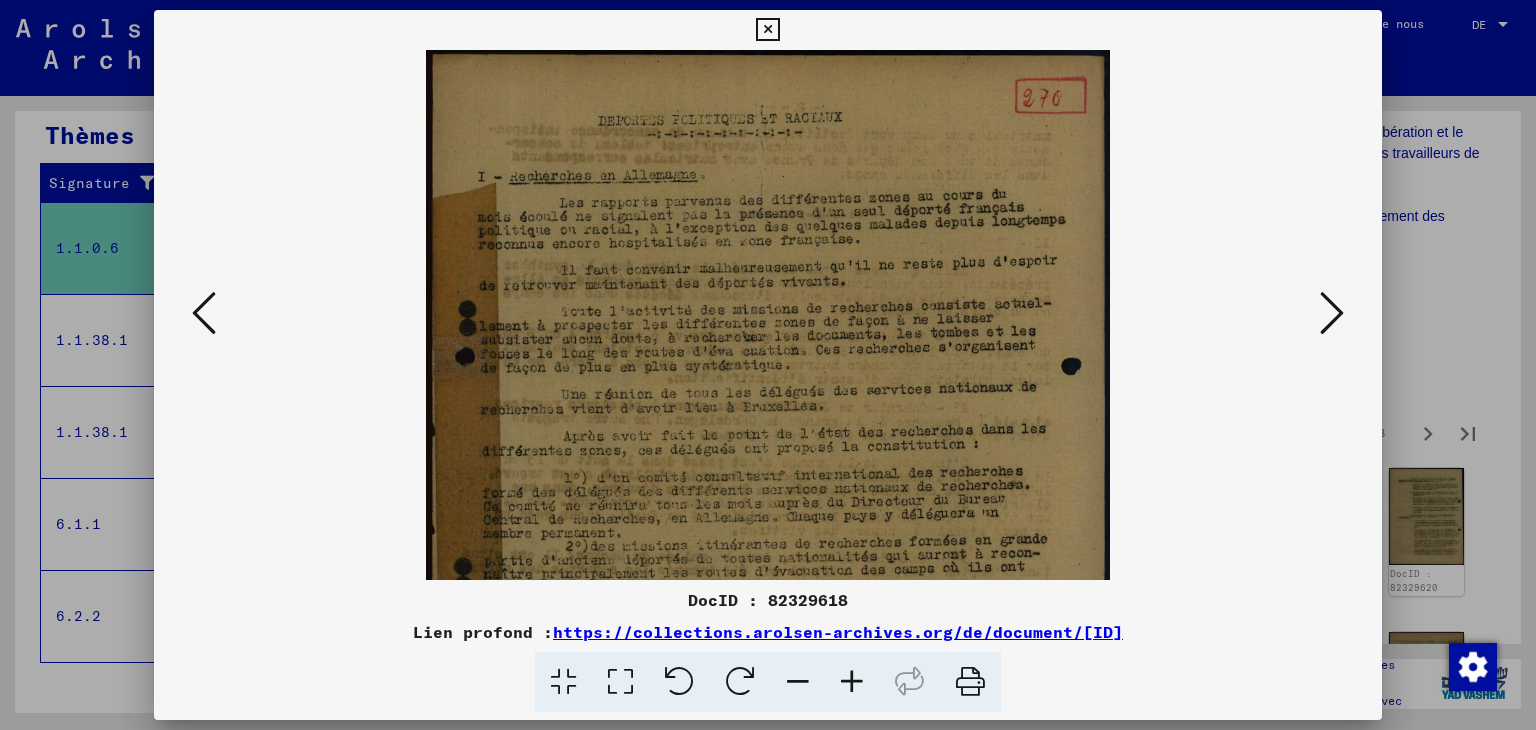 click at bounding box center (852, 682) 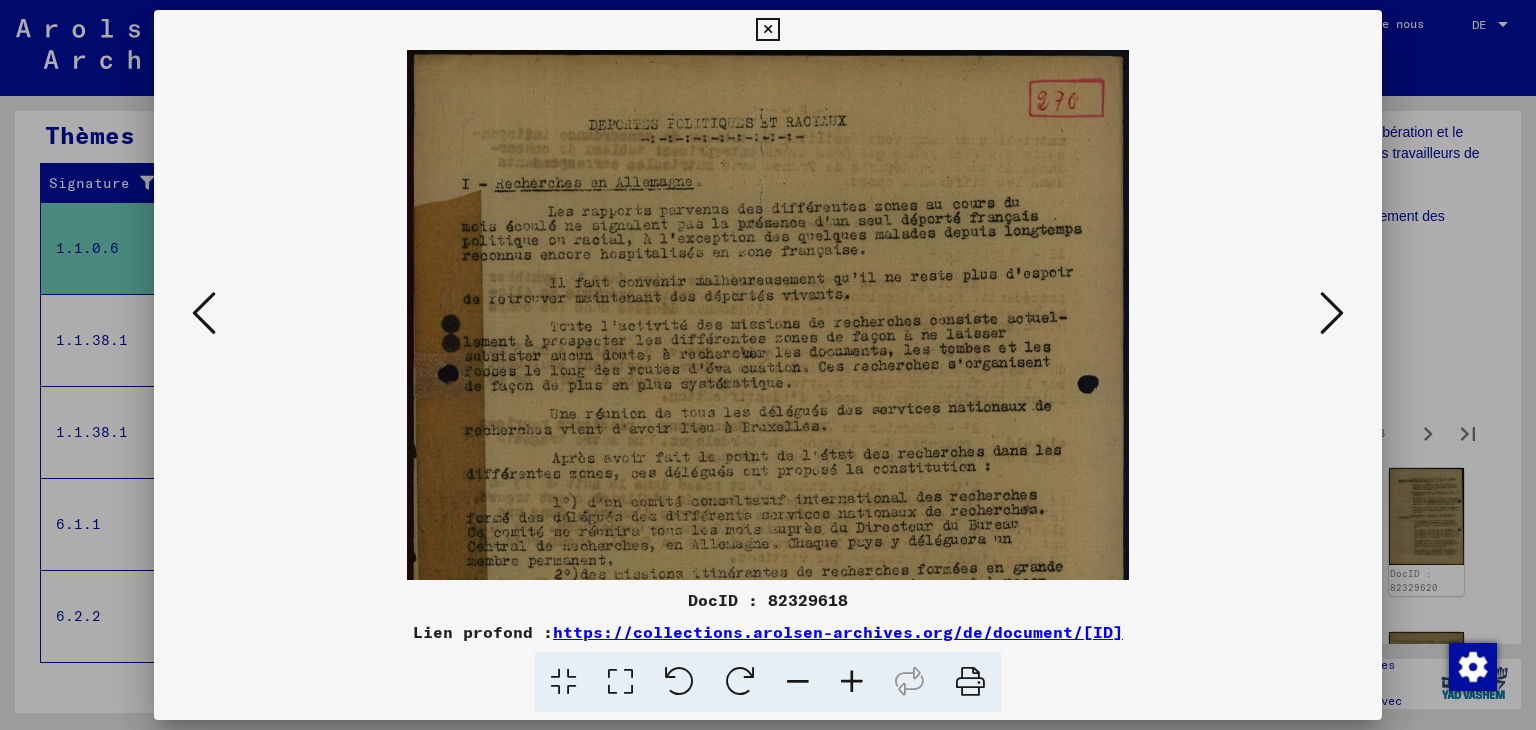 click at bounding box center (852, 682) 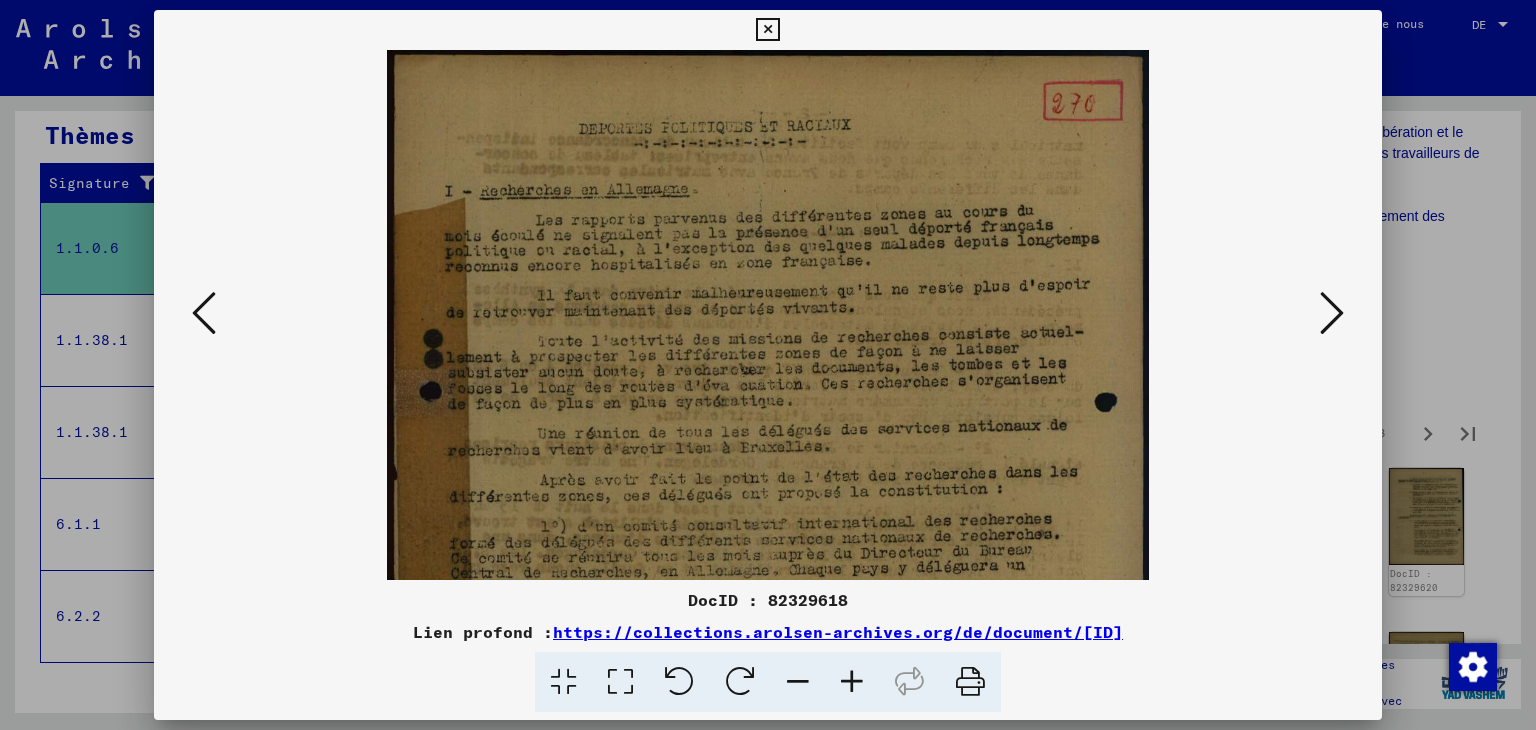 click at bounding box center (852, 682) 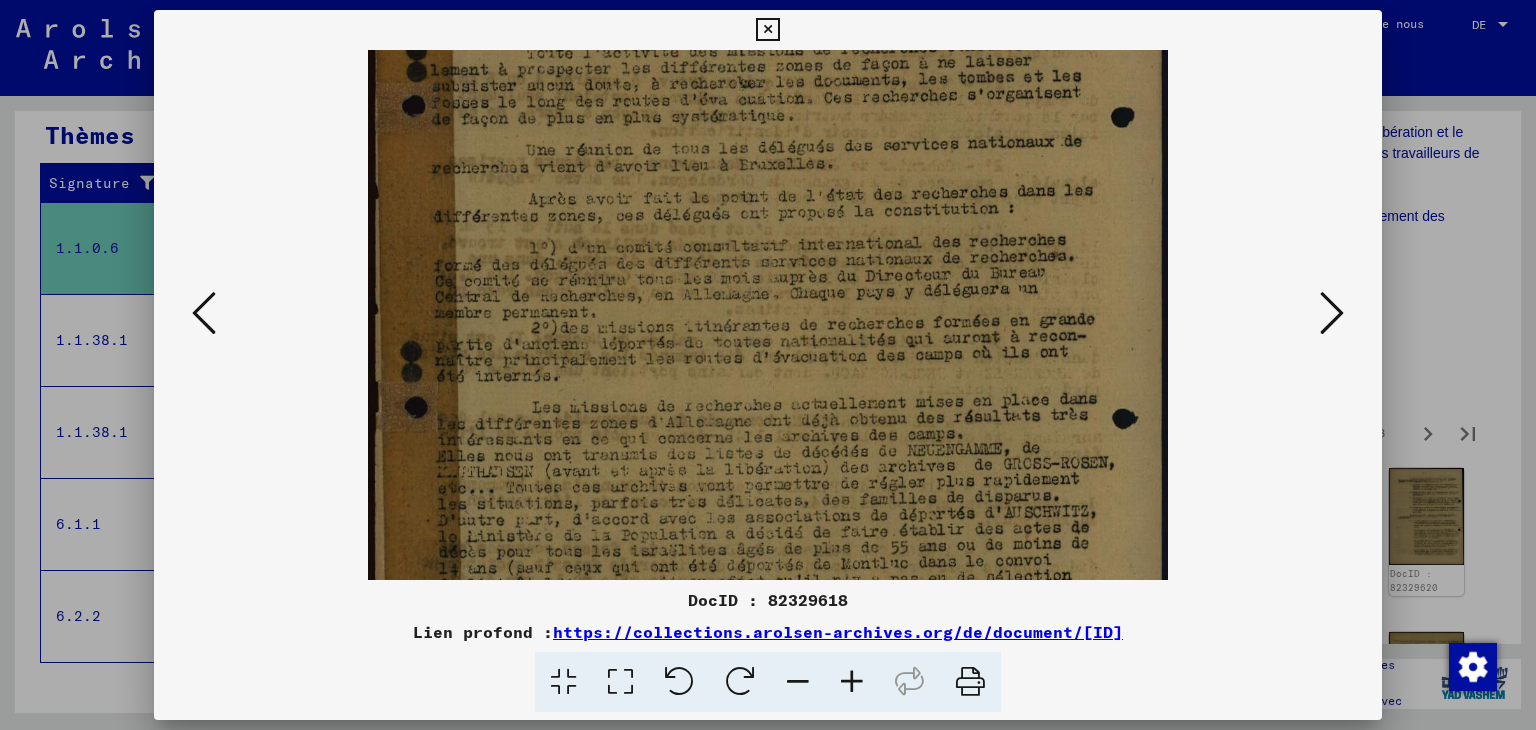 scroll, scrollTop: 312, scrollLeft: 0, axis: vertical 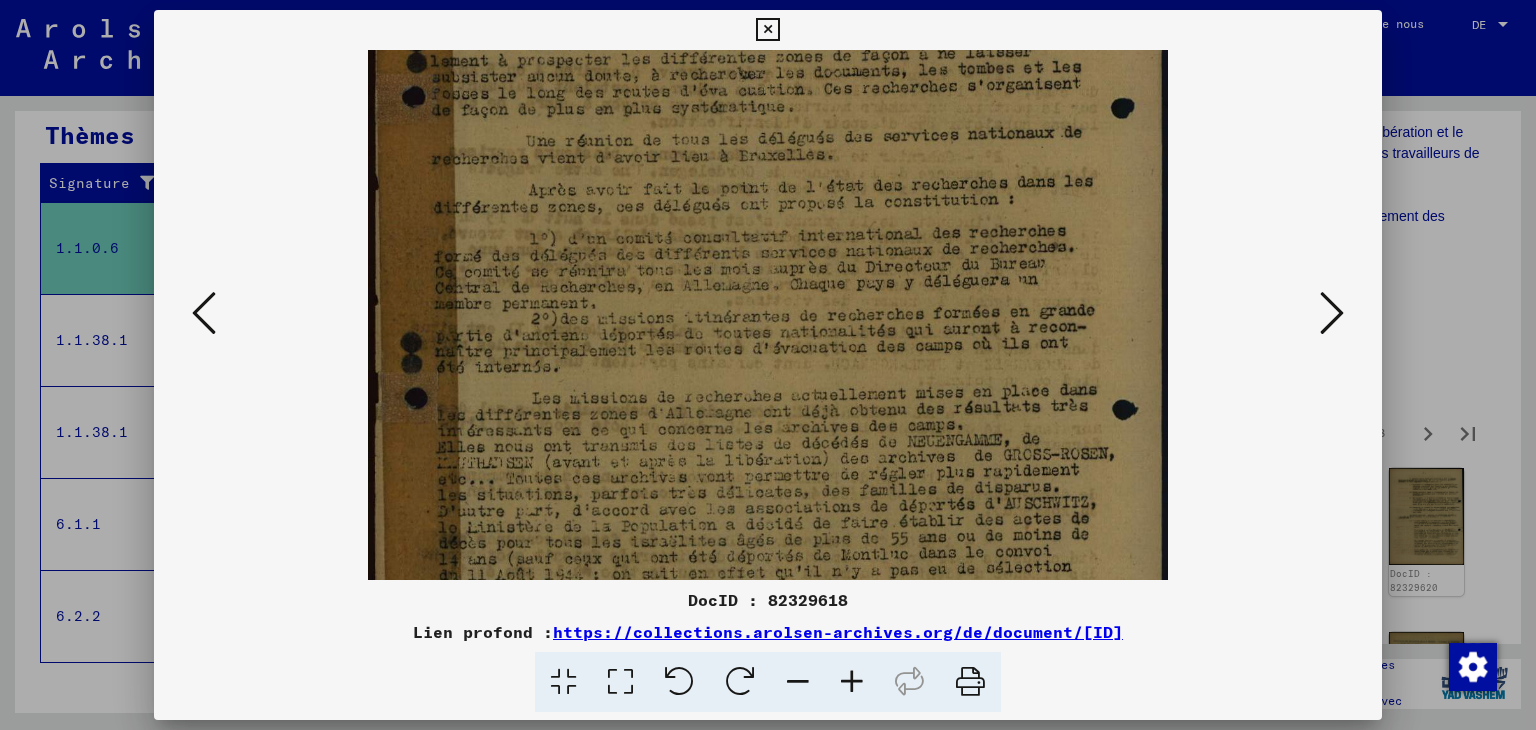 drag, startPoint x: 830, startPoint y: 550, endPoint x: 838, endPoint y: 239, distance: 311.10287 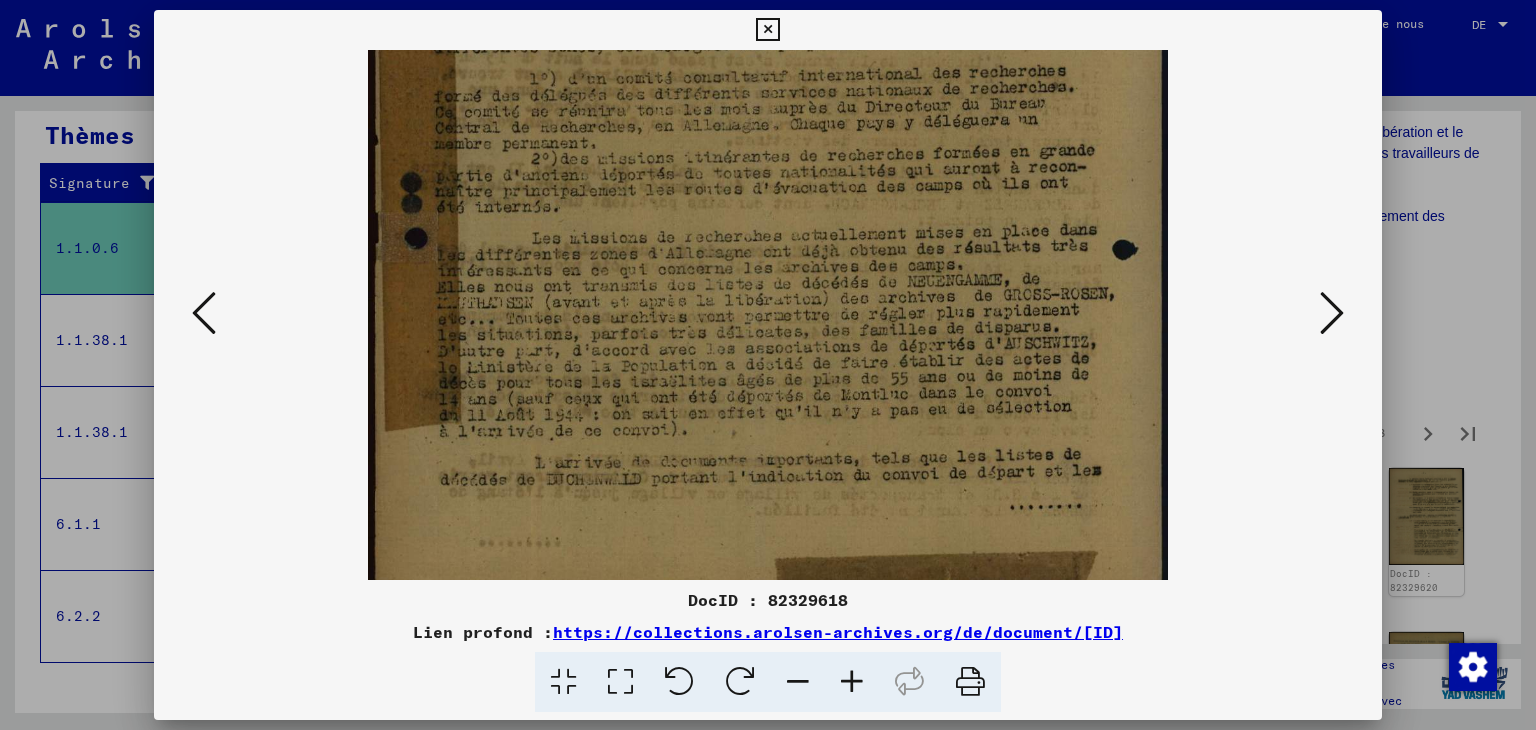 scroll, scrollTop: 475, scrollLeft: 0, axis: vertical 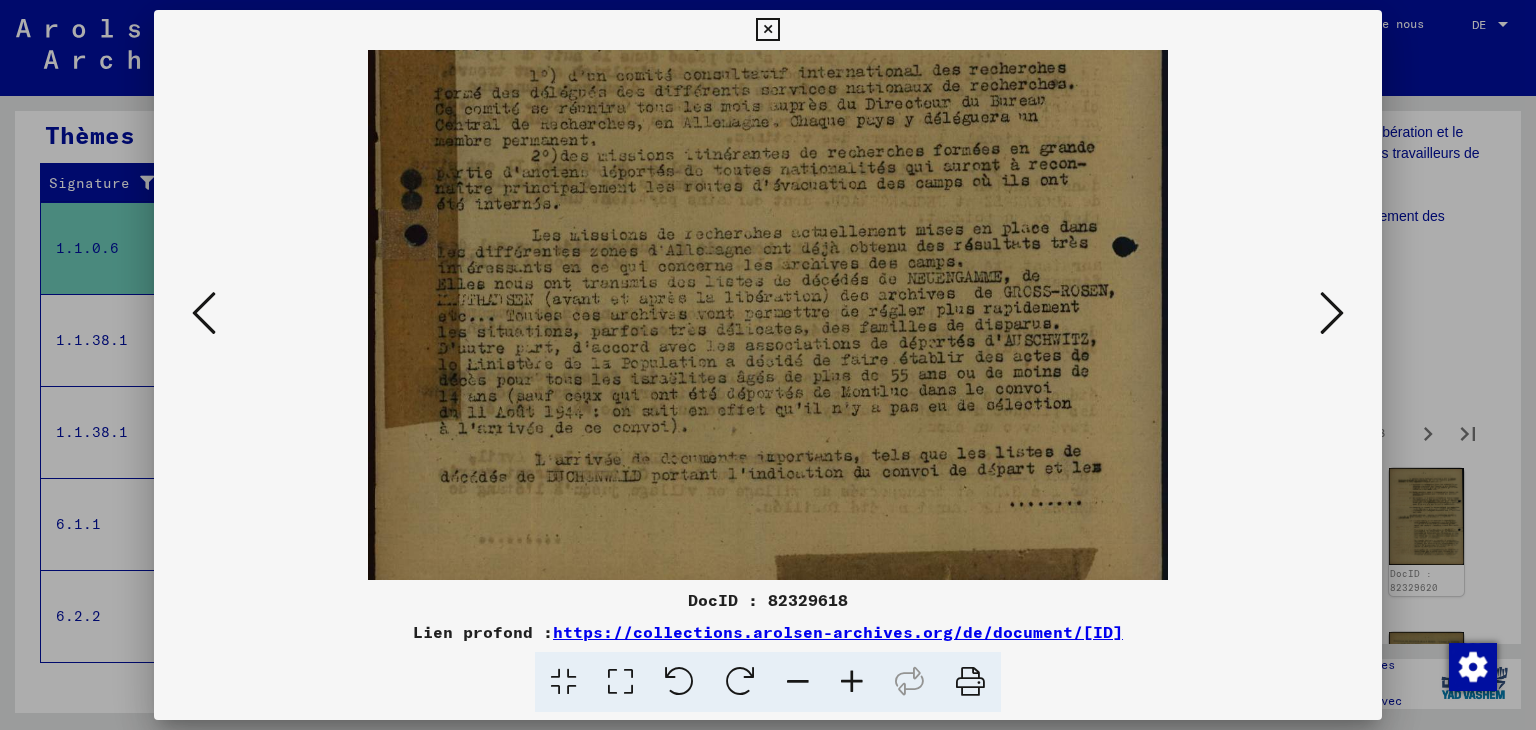 drag, startPoint x: 872, startPoint y: 459, endPoint x: 868, endPoint y: 297, distance: 162.04938 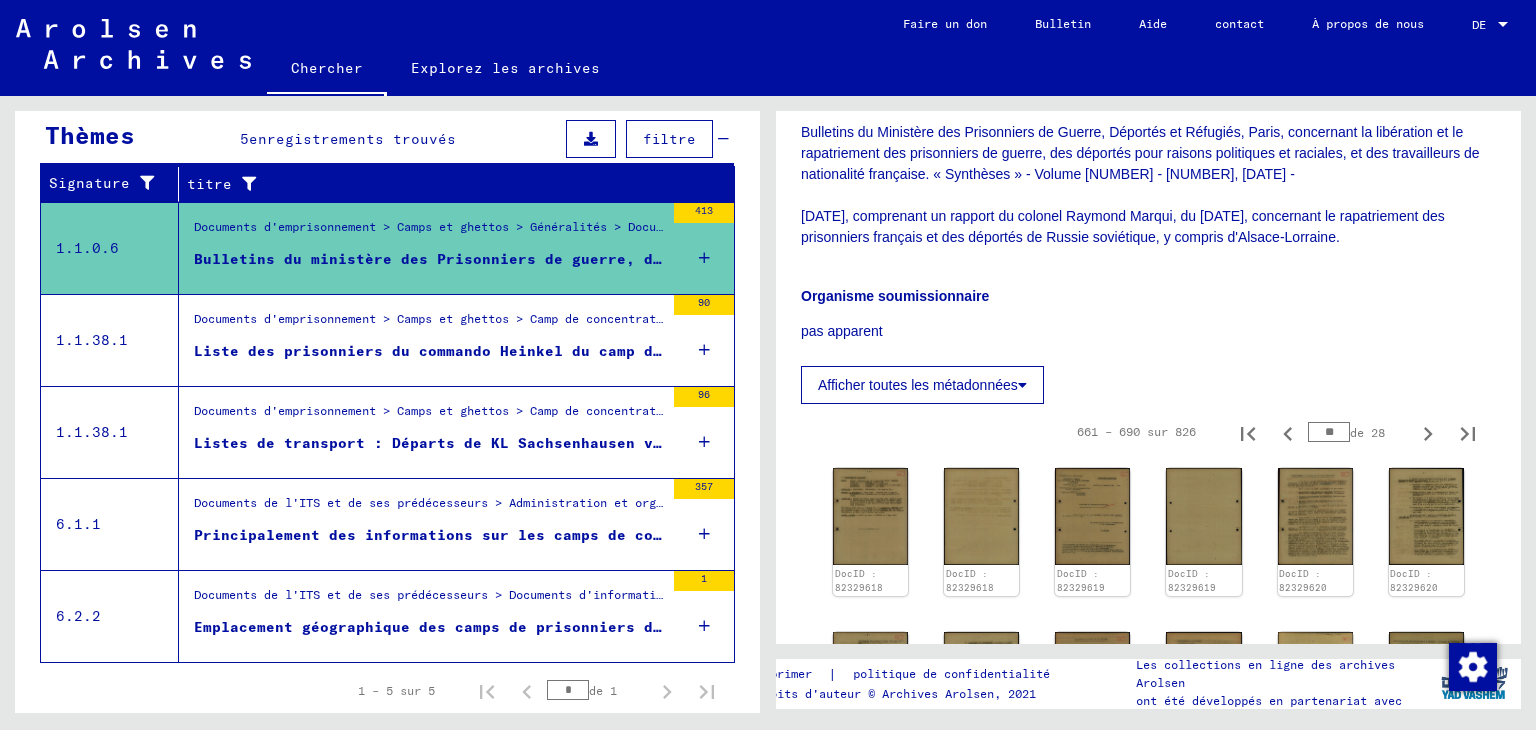 click on "Liste des prisonniers du commando Heinkel du camp de concentration de Sachsenhausen du [DATE]" at bounding box center [612, 351] 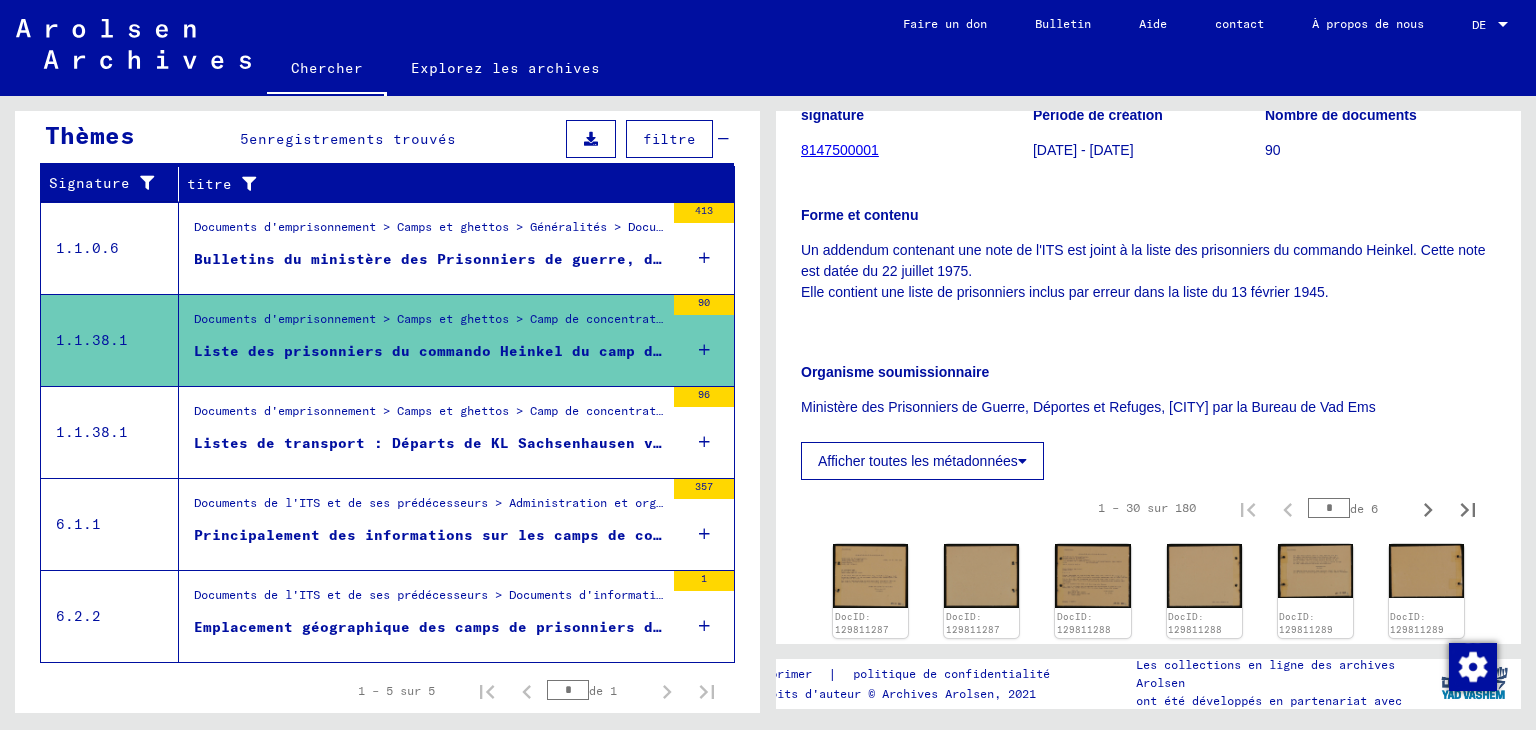 scroll, scrollTop: 300, scrollLeft: 0, axis: vertical 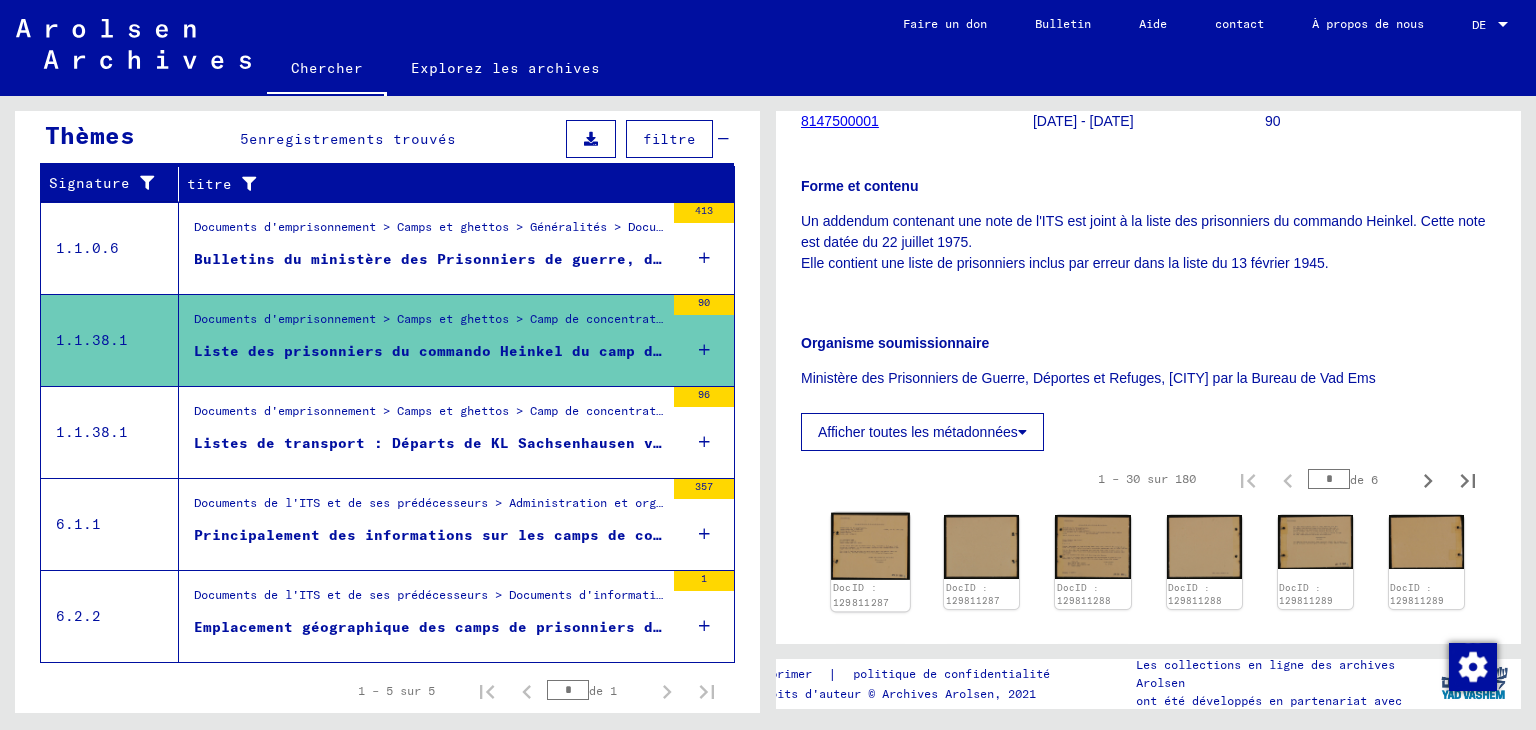 click 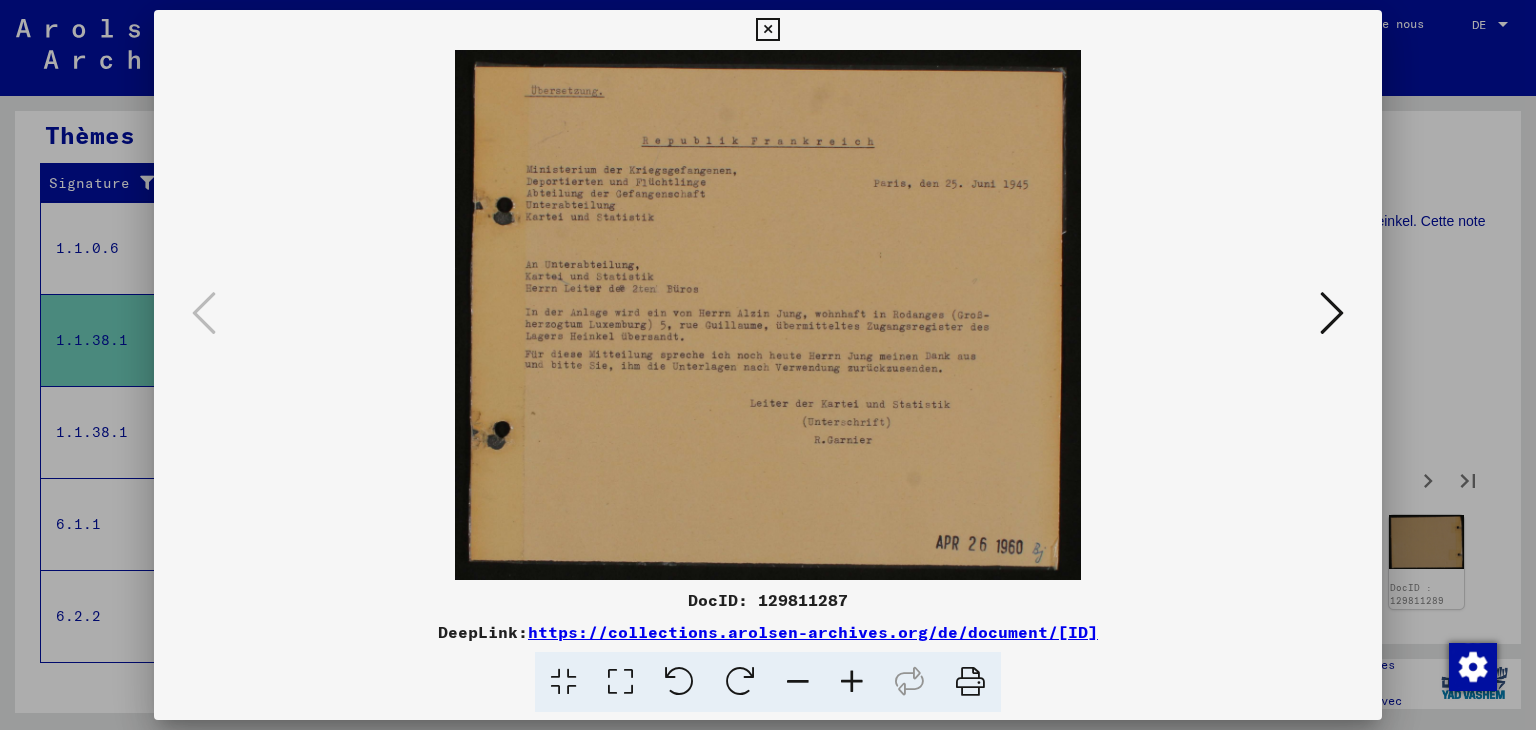 click at bounding box center (768, 315) 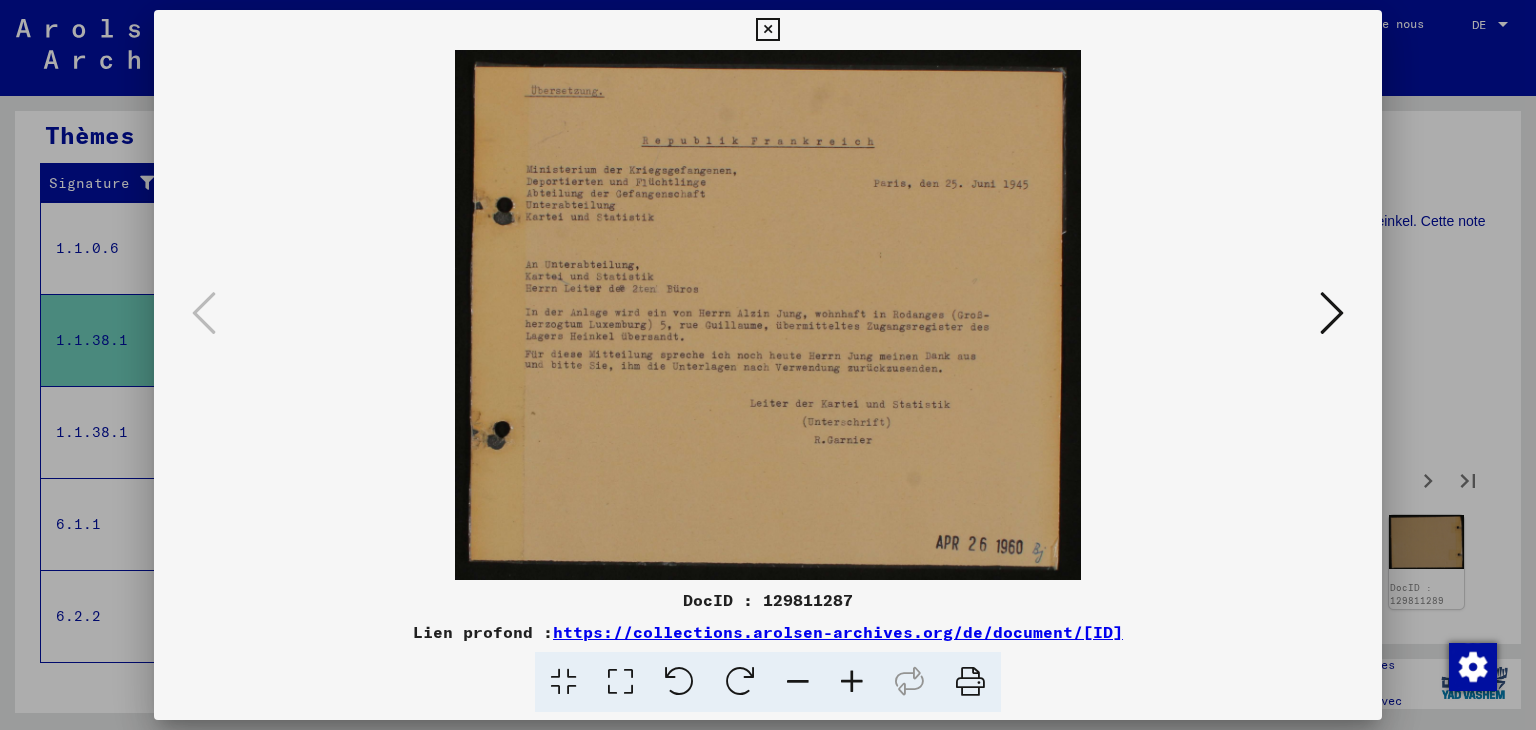 click at bounding box center (767, 30) 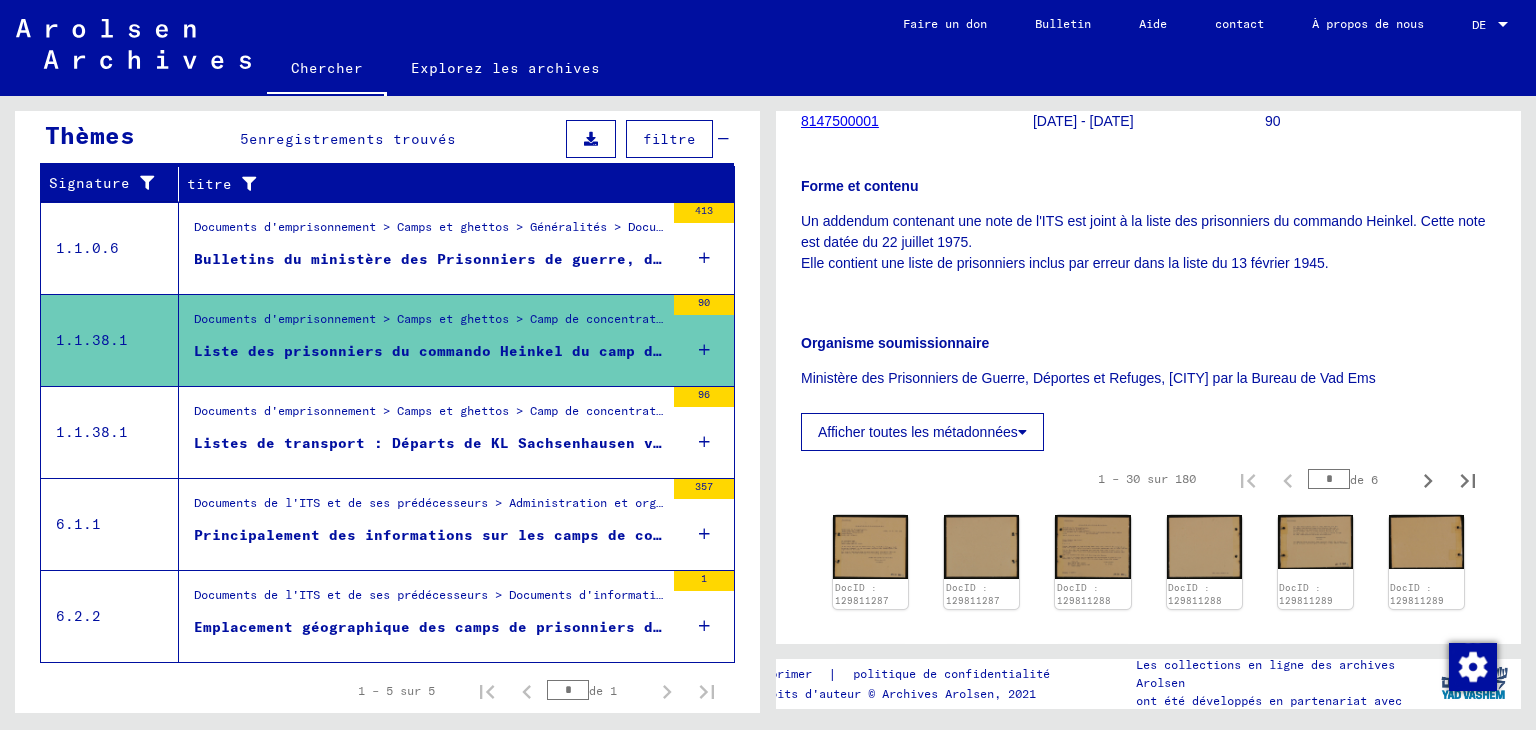 click on "Listes de transport : Départs de KL Sachsenhausen vers différentes KL 15.07.37-03.02.45" at bounding box center (585, 443) 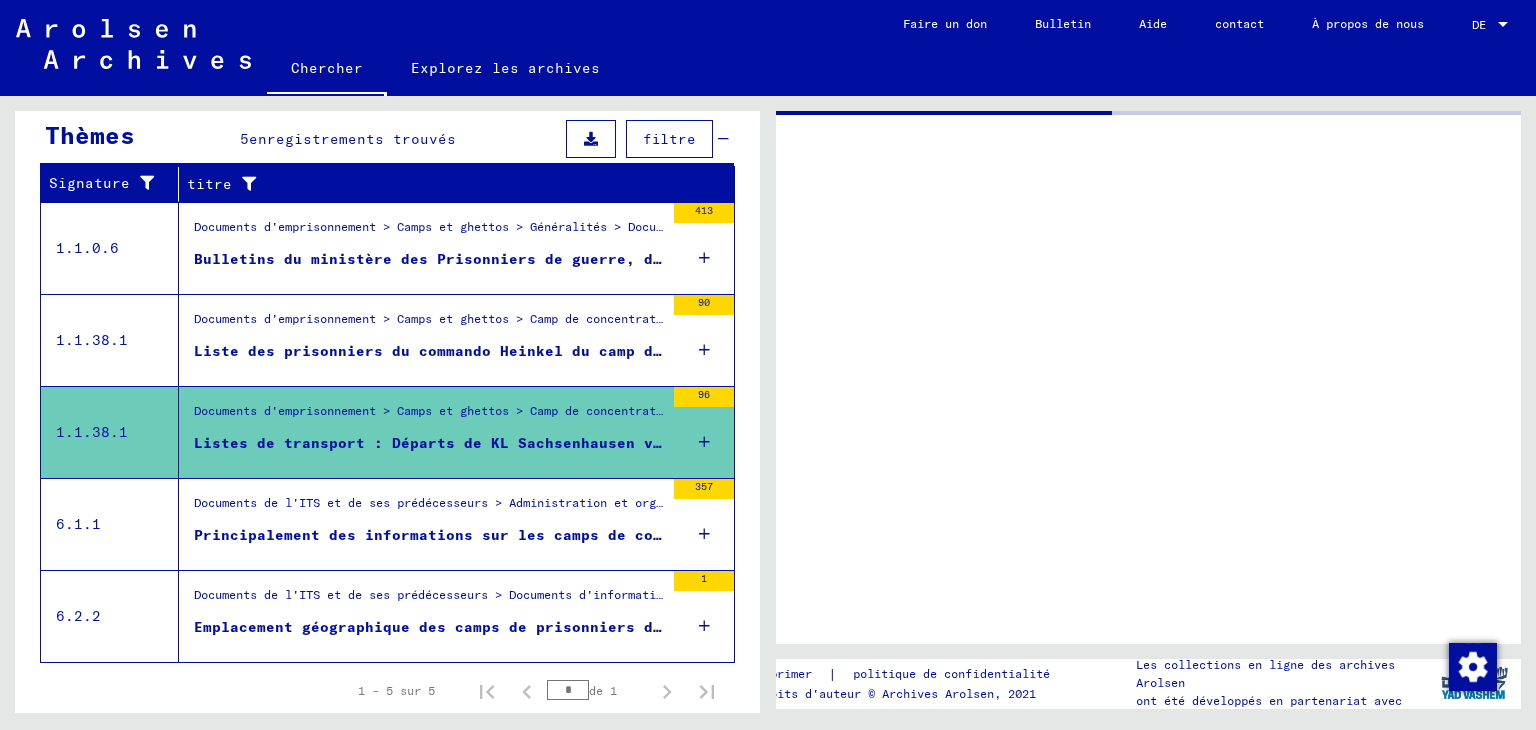 scroll, scrollTop: 0, scrollLeft: 0, axis: both 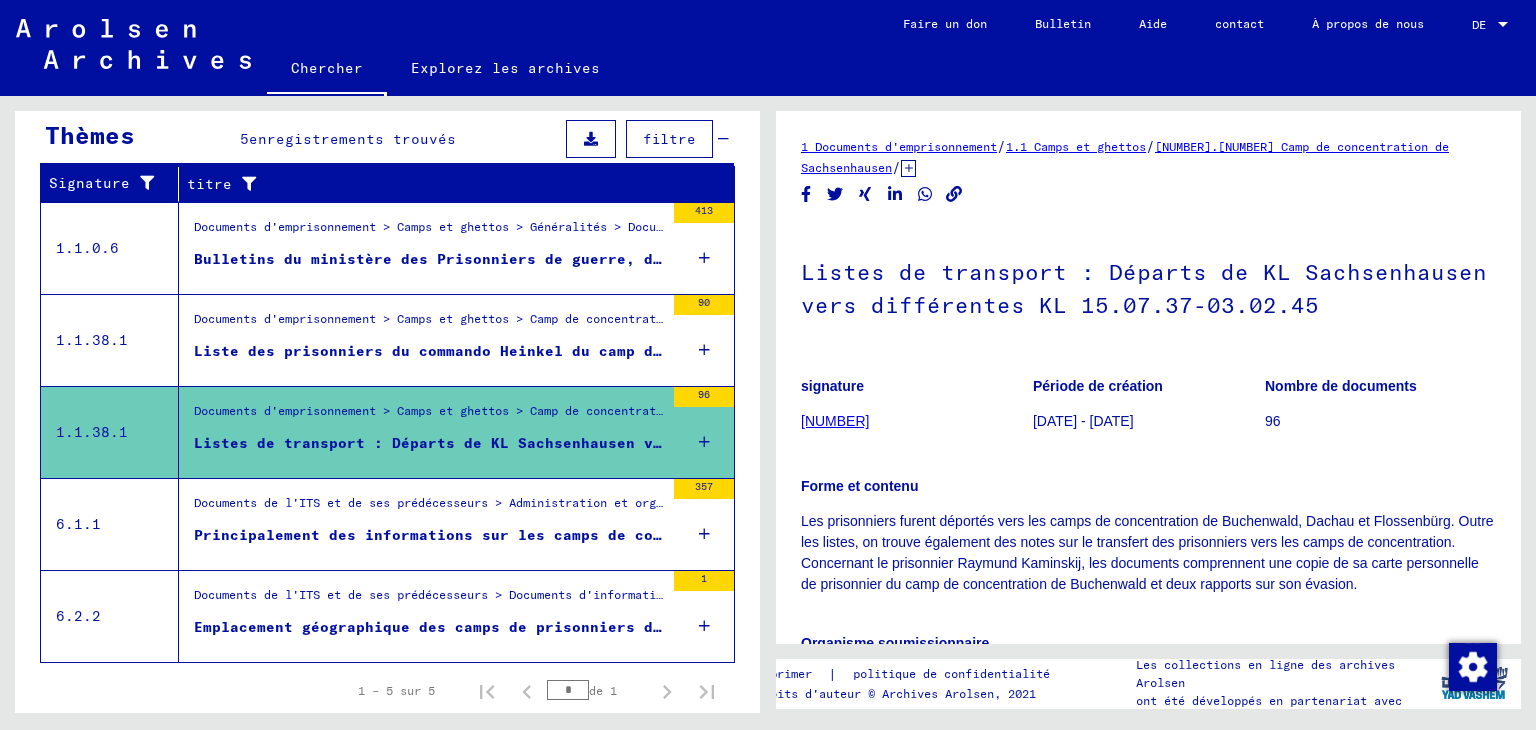 click on "Les collections en ligne des archives Arolsen" 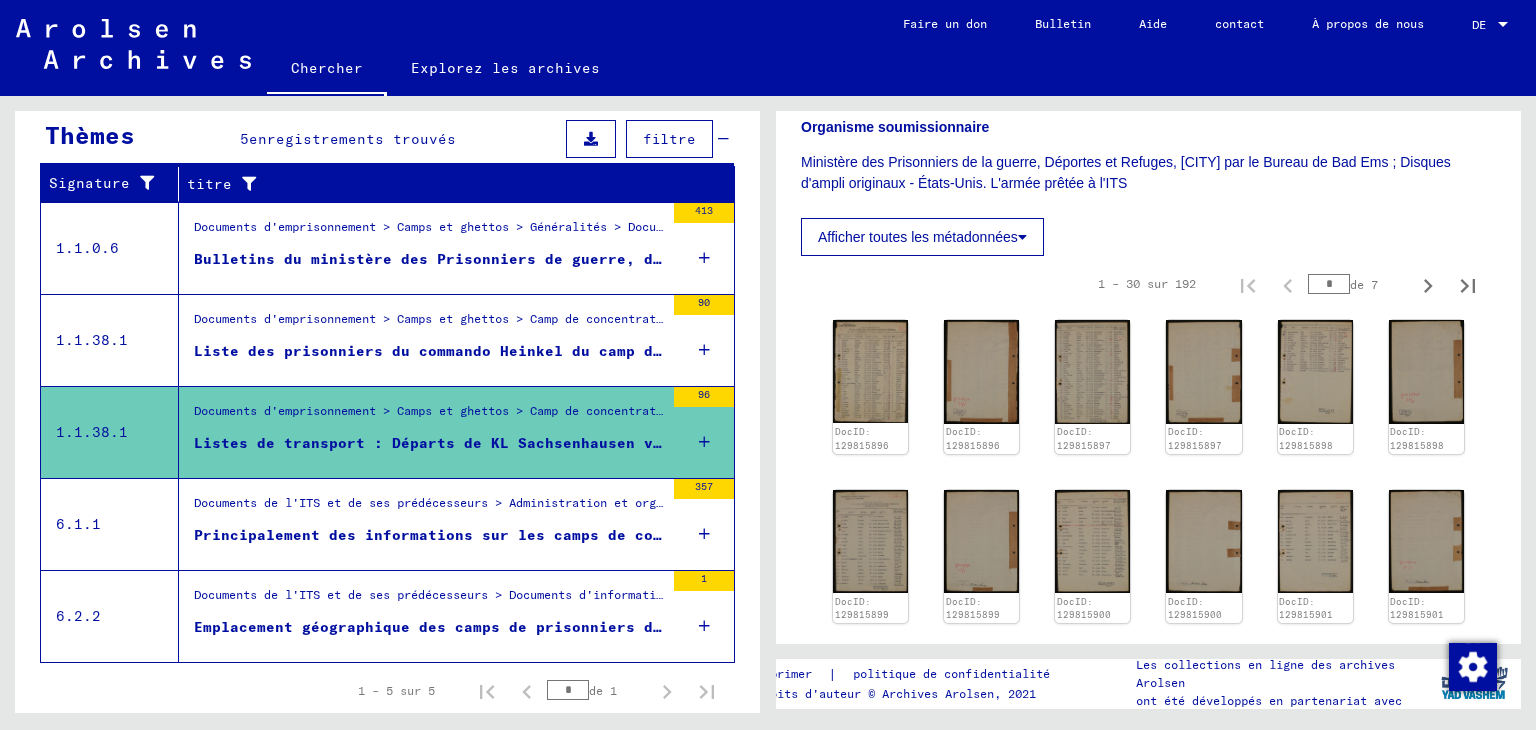 scroll, scrollTop: 654, scrollLeft: 0, axis: vertical 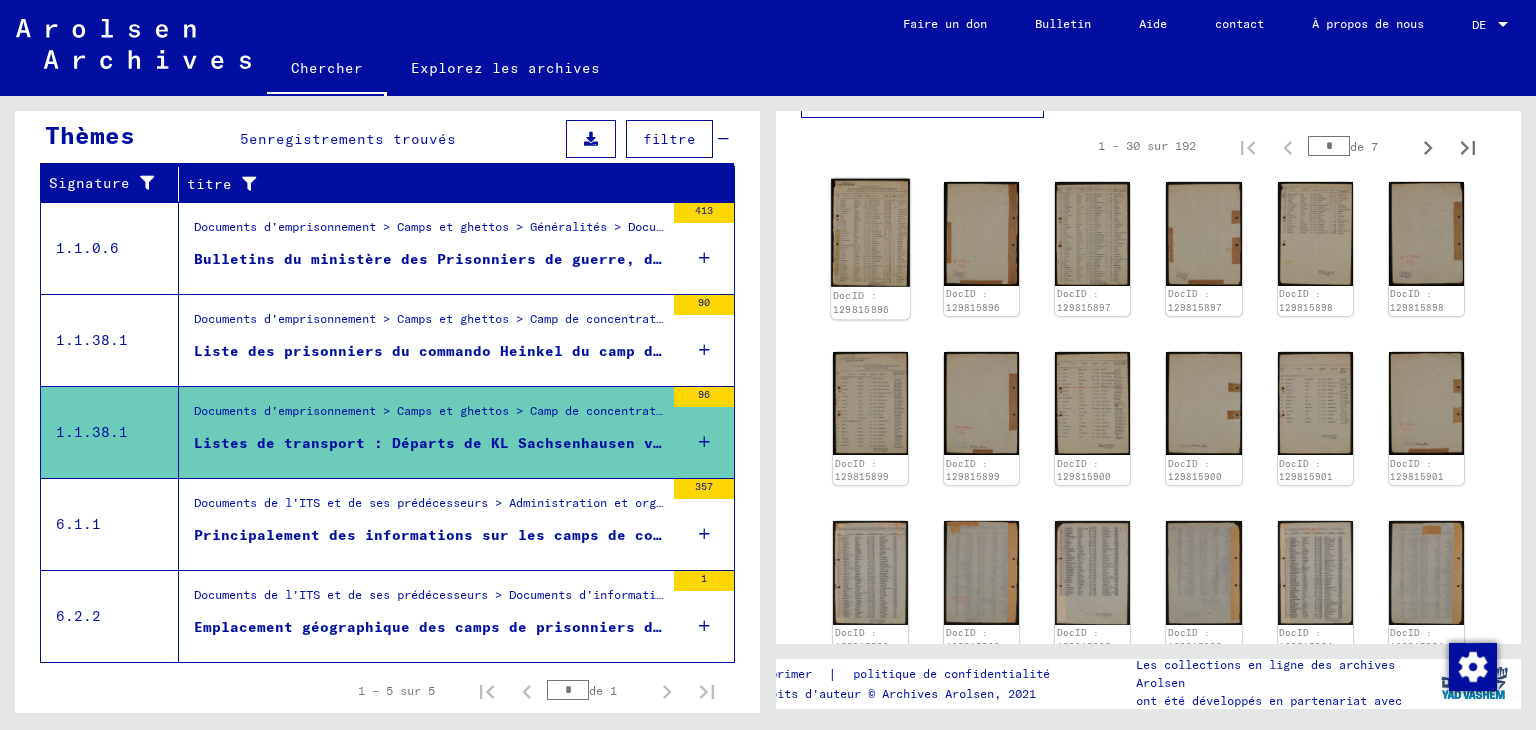 click 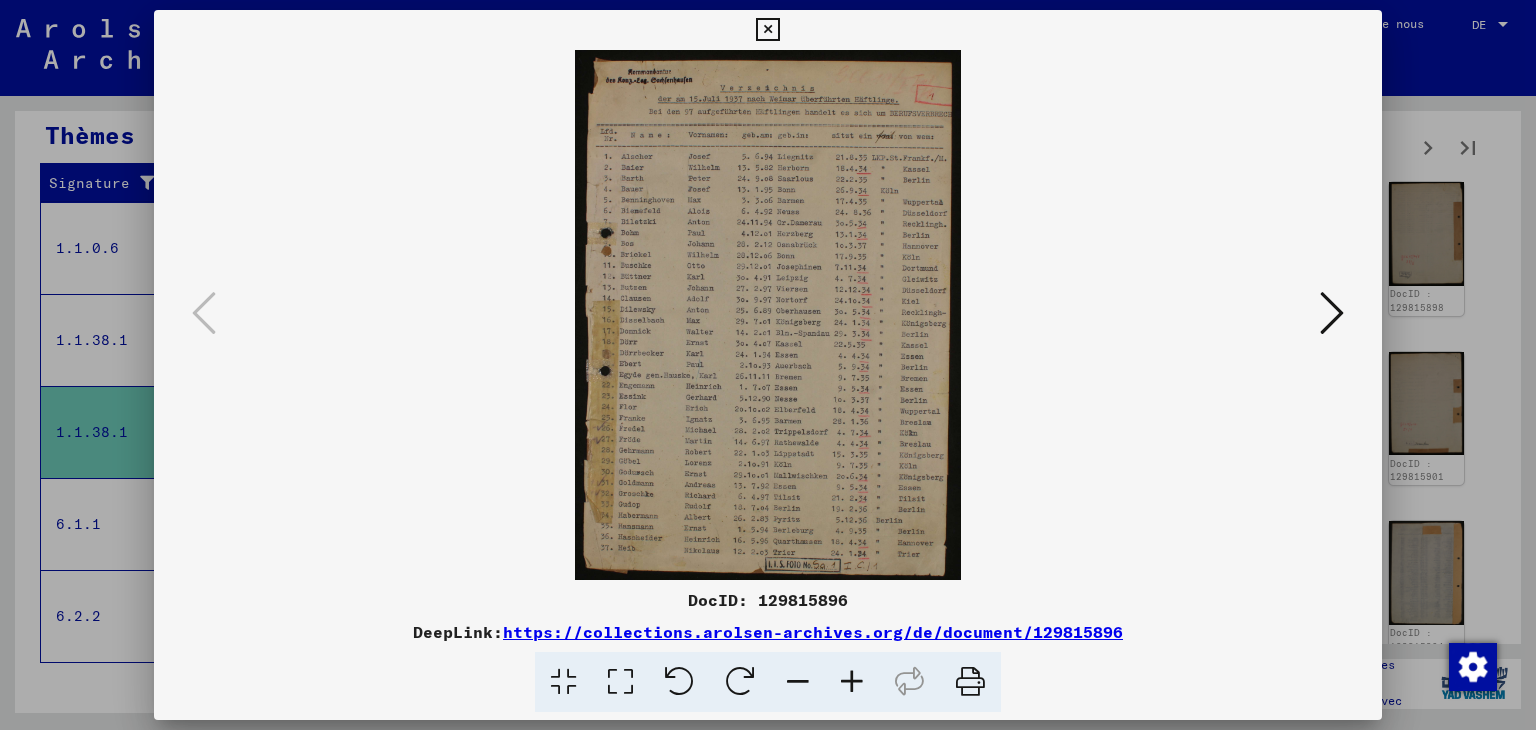 click at bounding box center (768, 315) 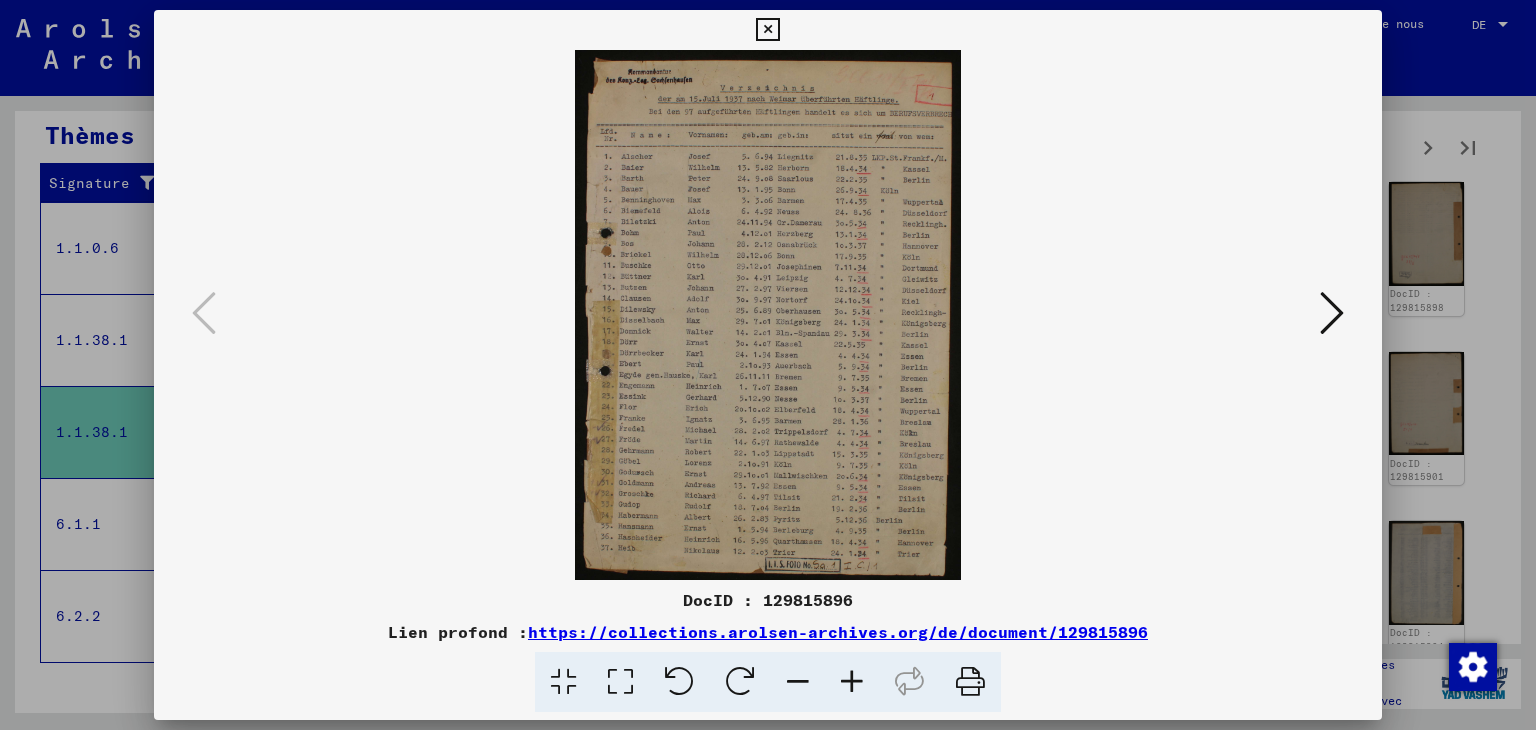click at bounding box center (852, 682) 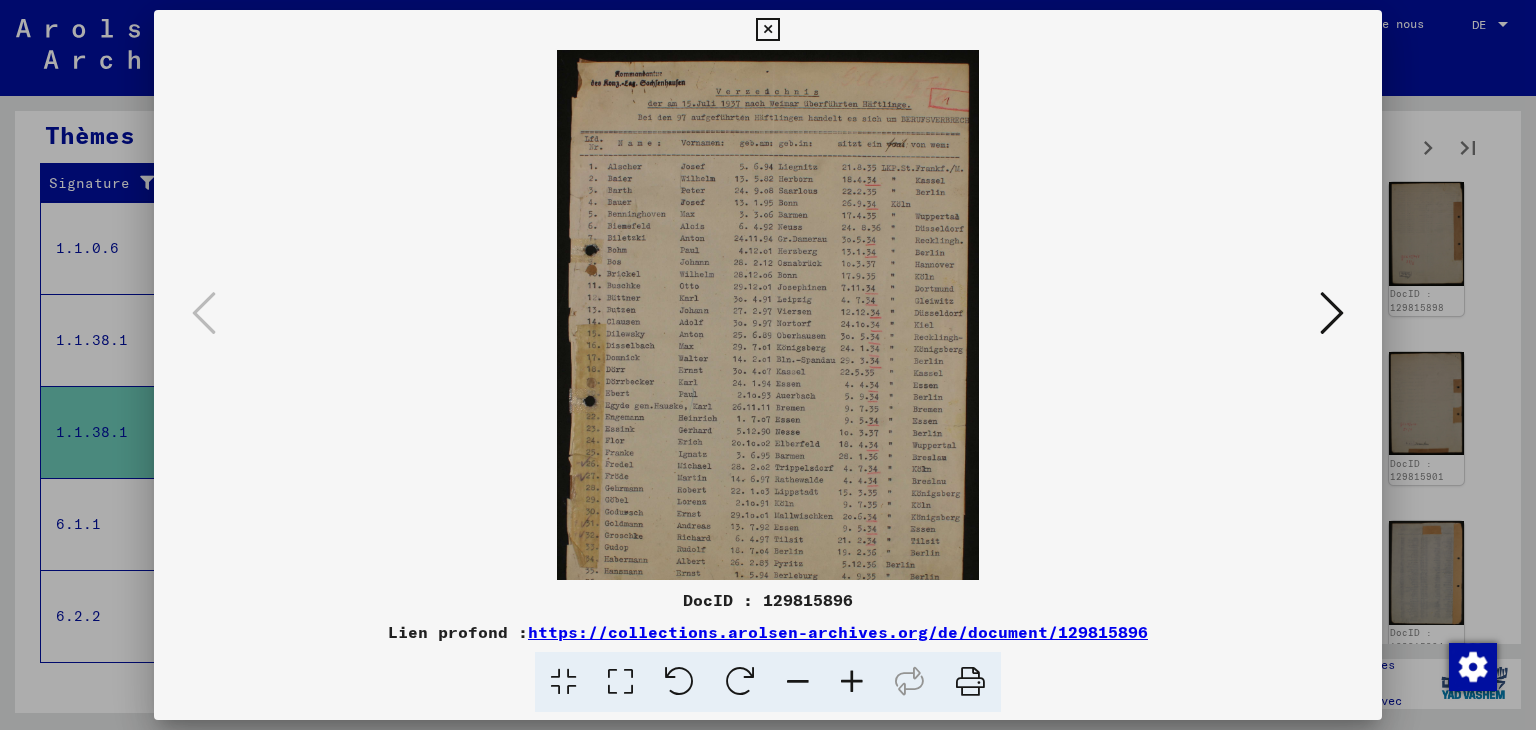 click at bounding box center (852, 682) 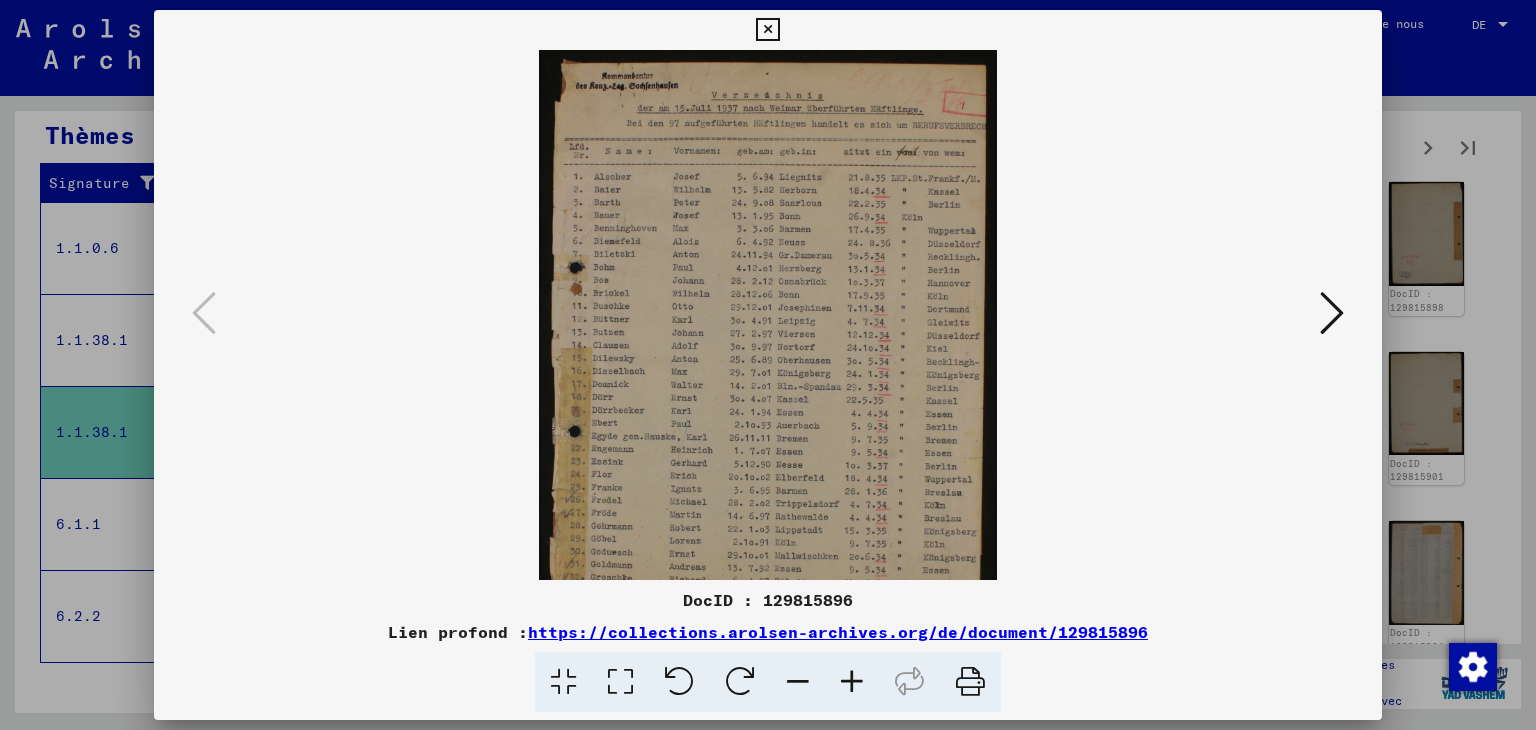 click at bounding box center [852, 682] 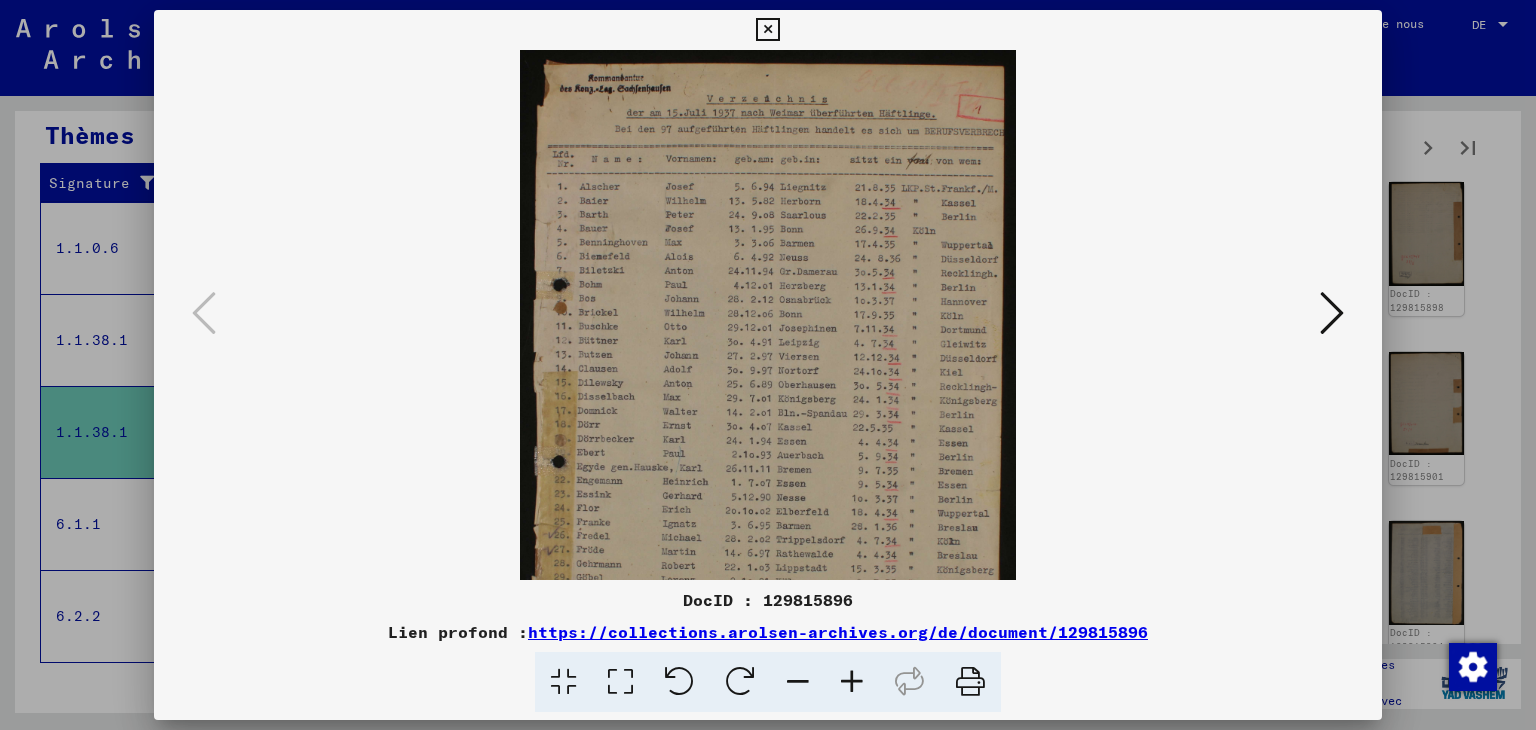 click at bounding box center [852, 682] 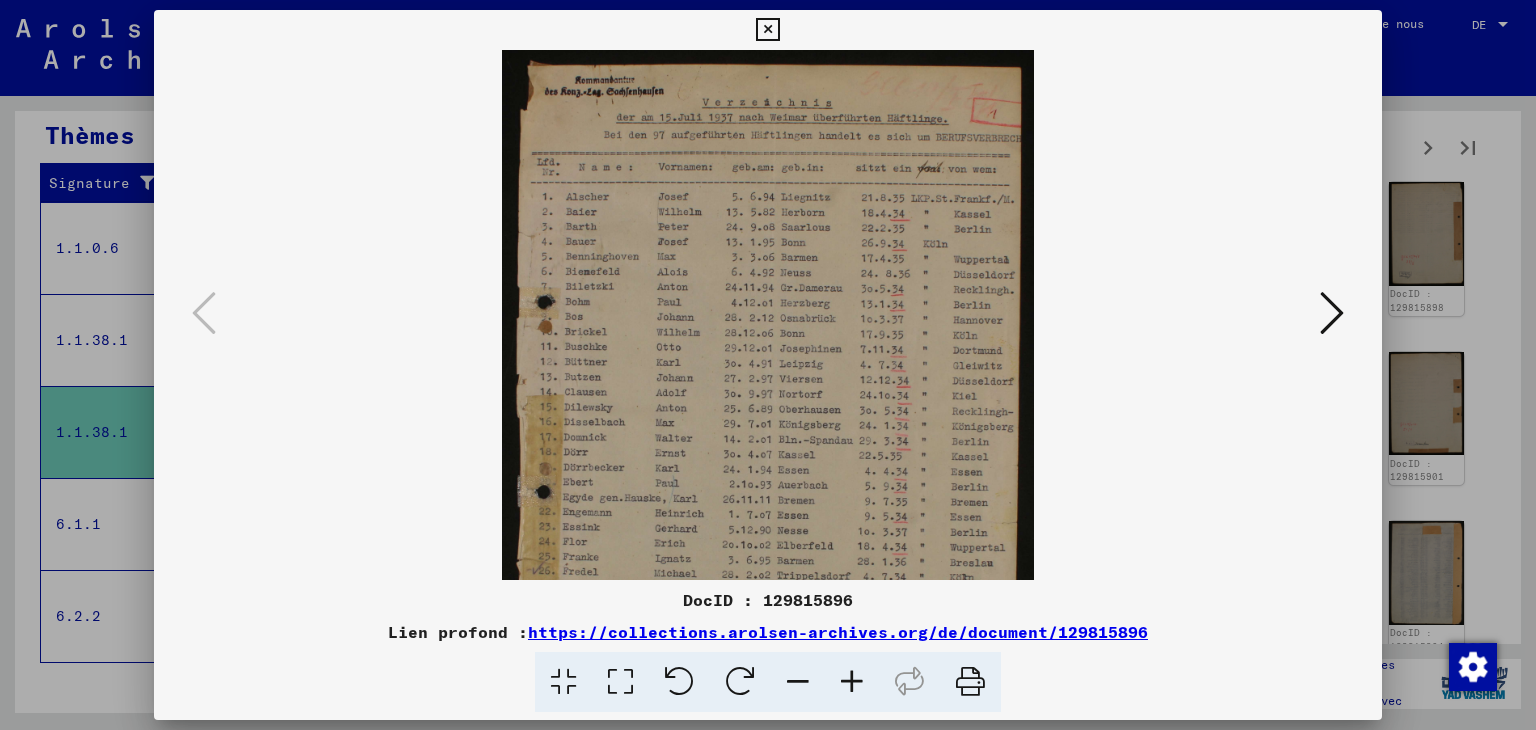 click at bounding box center (852, 682) 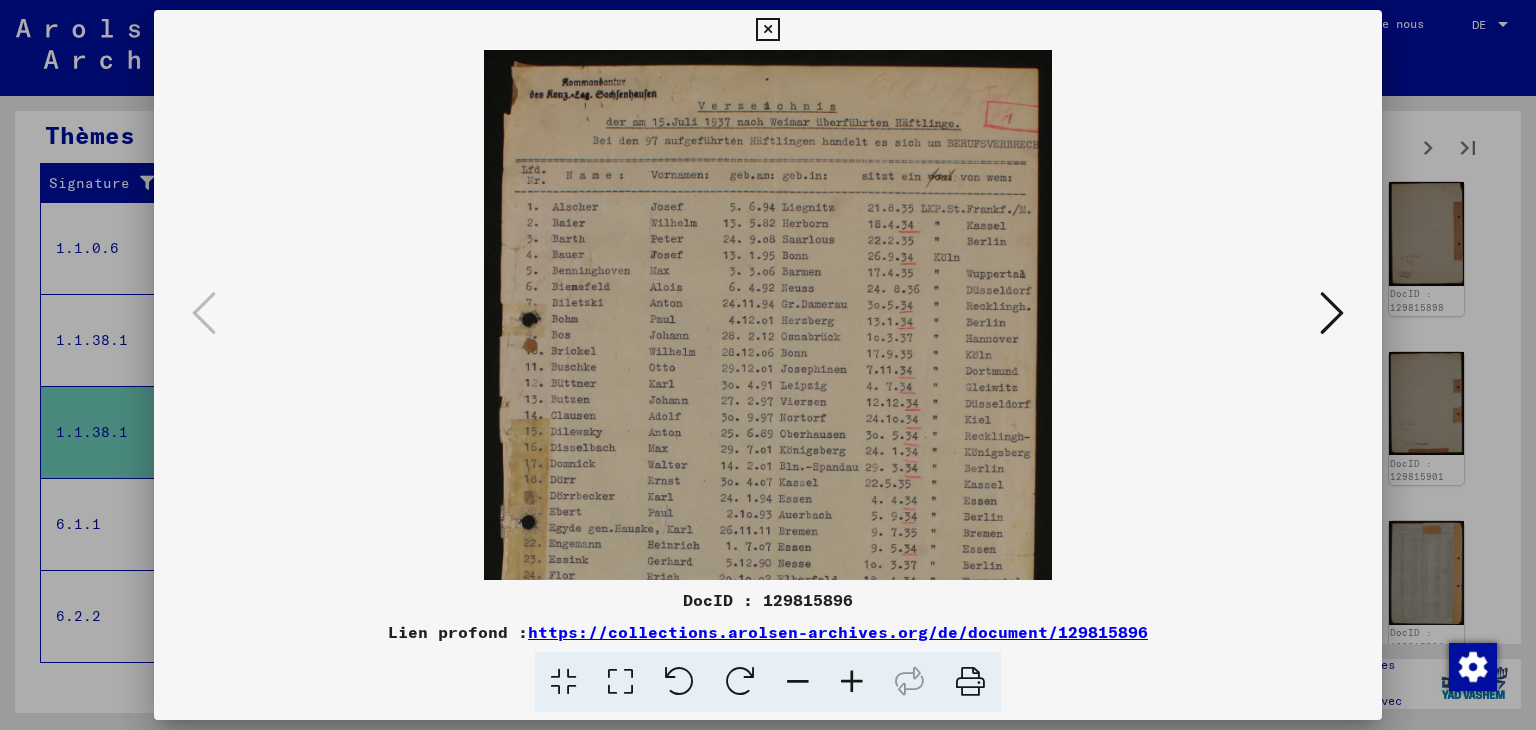 click at bounding box center (852, 682) 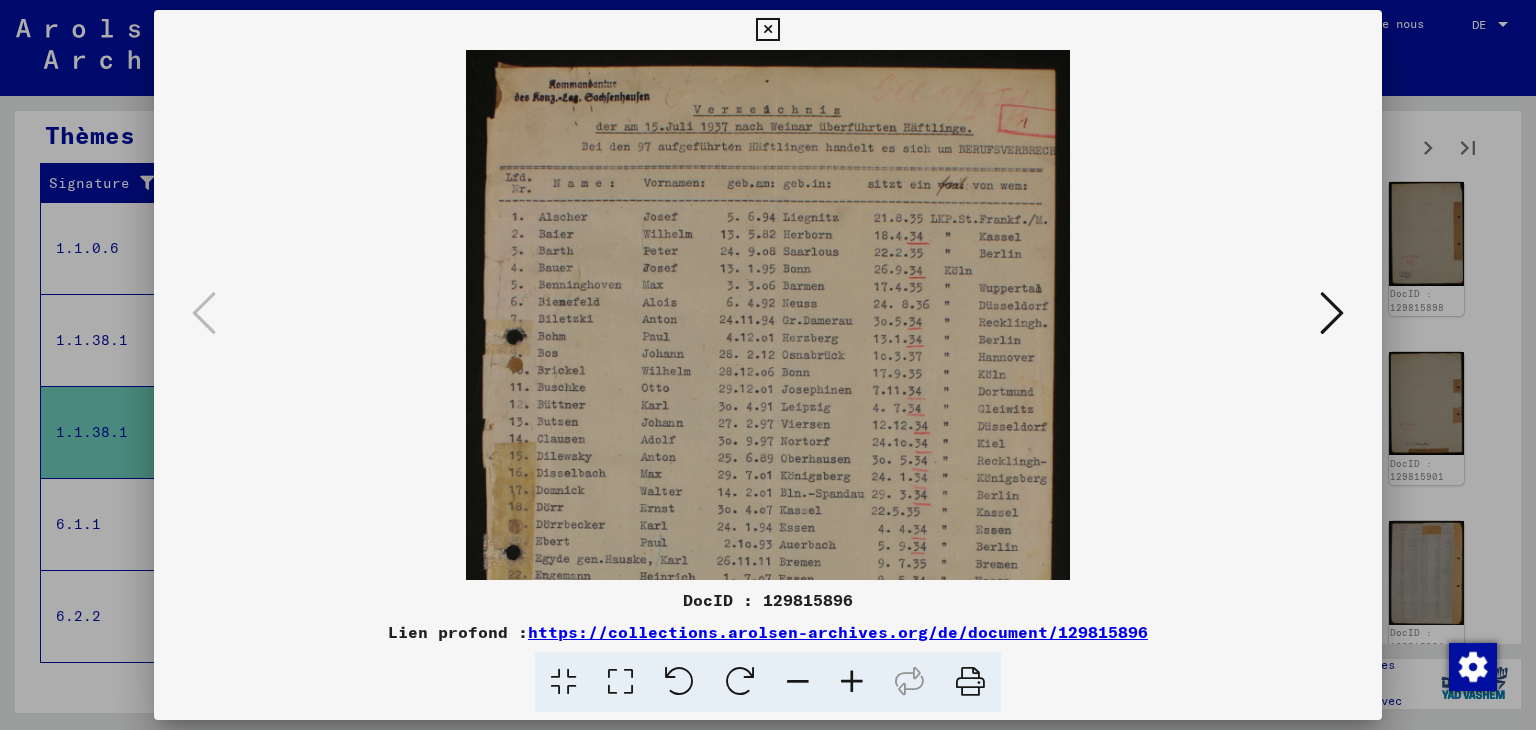 click at bounding box center (852, 682) 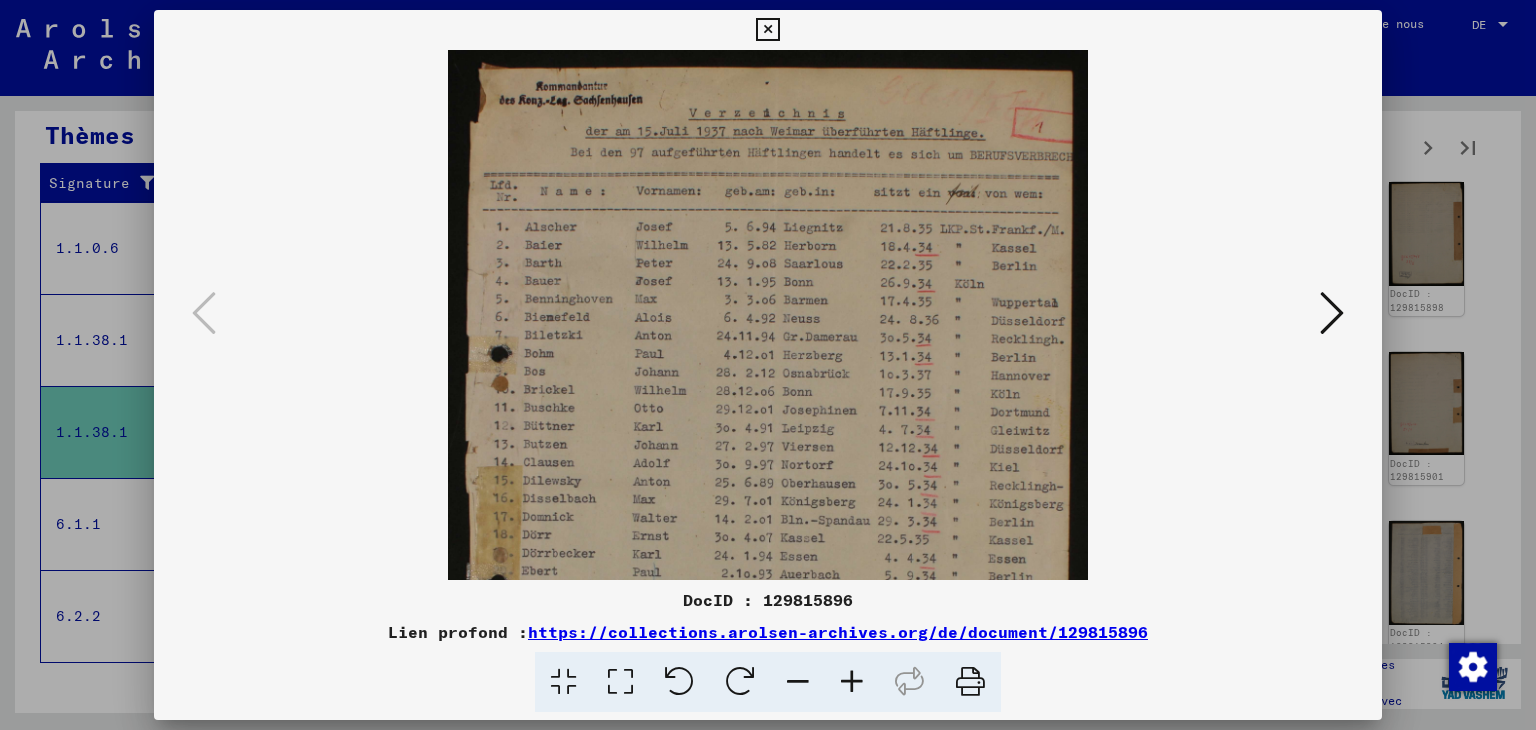 click at bounding box center (852, 682) 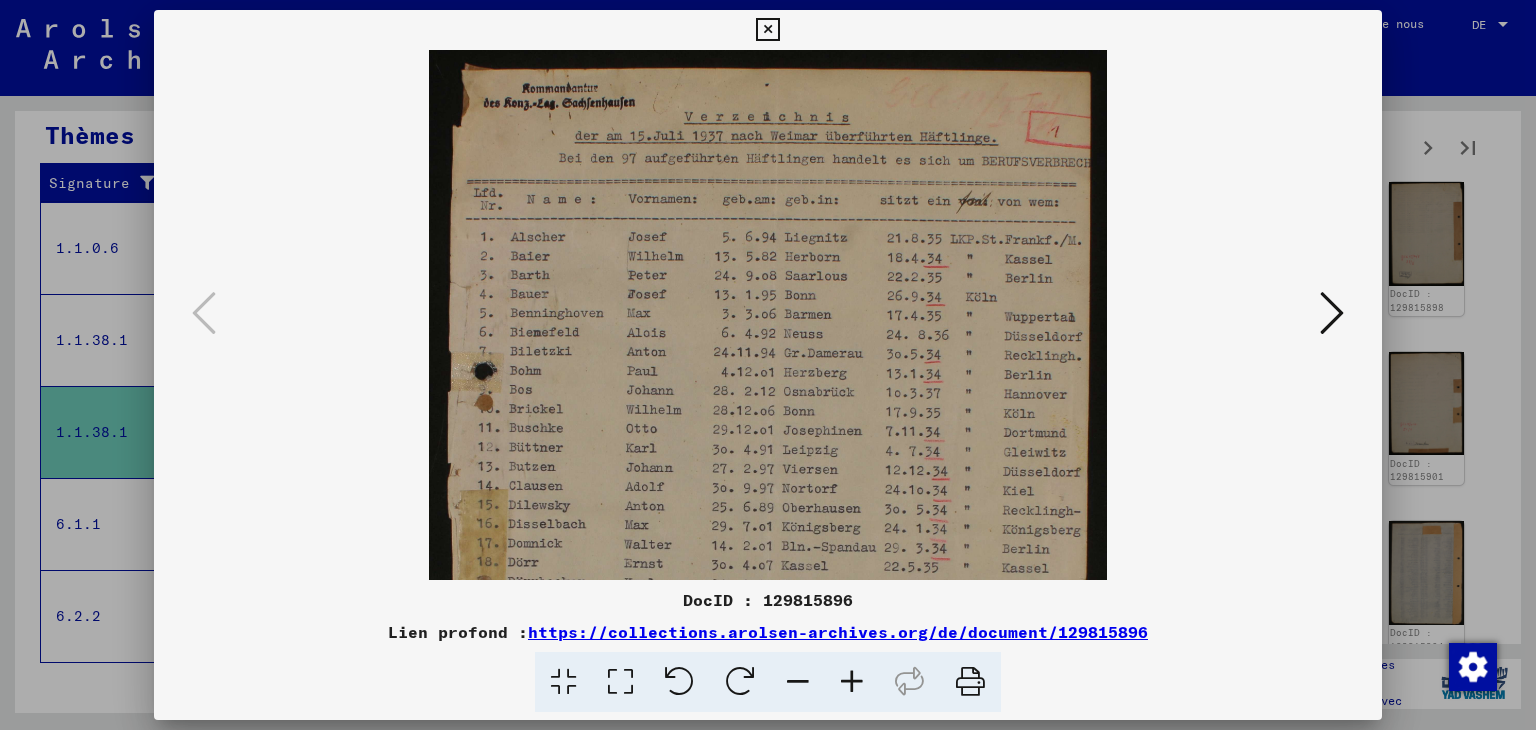 click at bounding box center [852, 682] 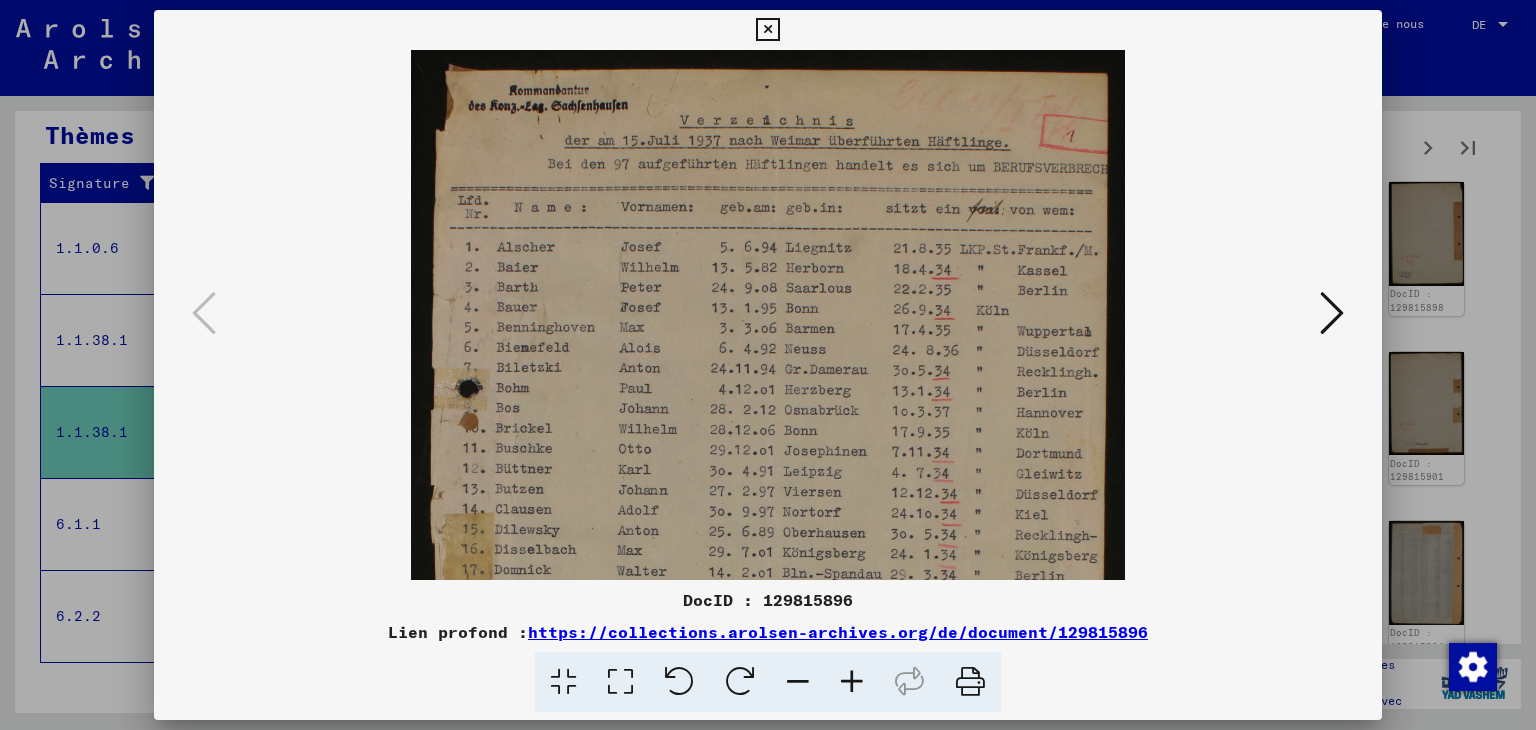 click at bounding box center [767, 30] 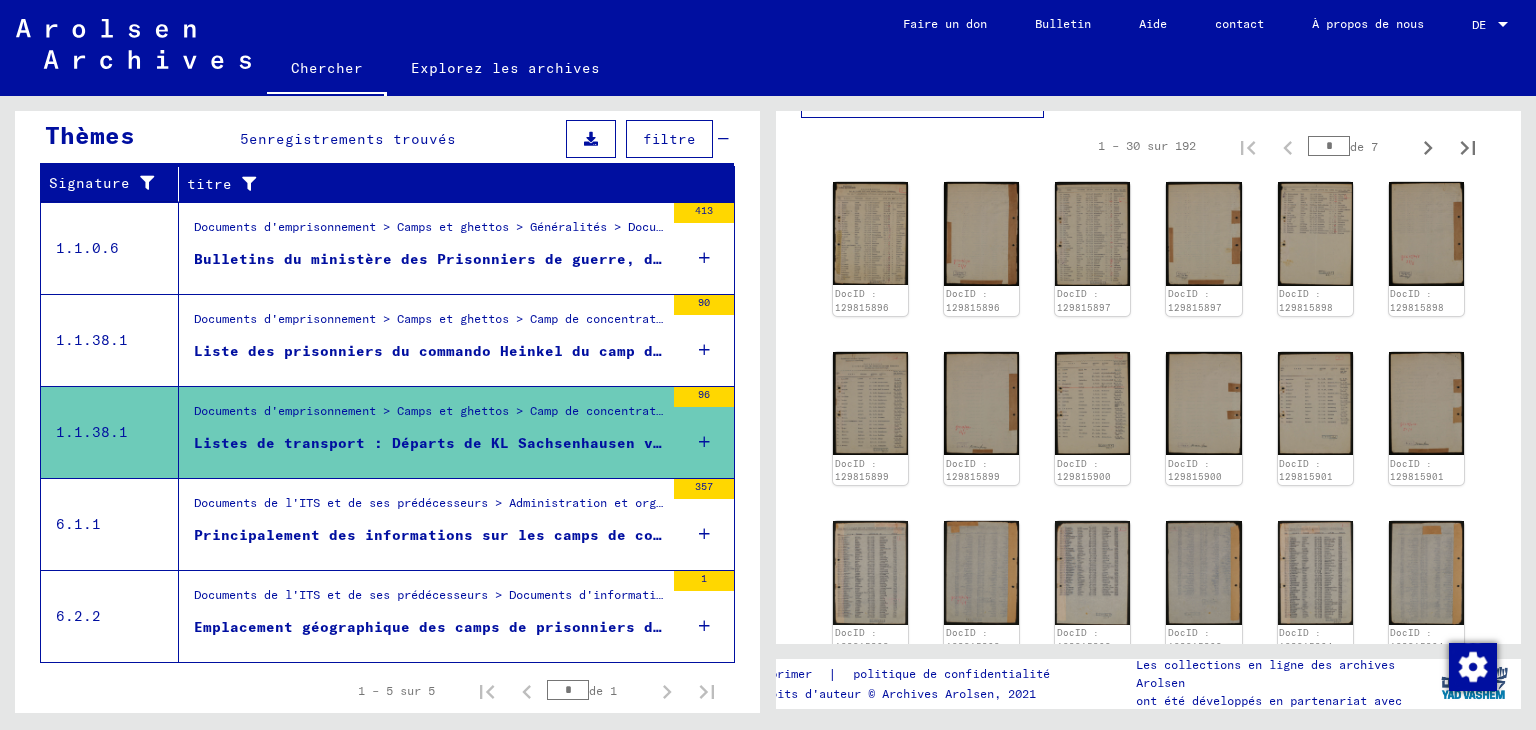 click on "Principalement des informations sur les camps de concentration compilées par les autorités alliées vers la fin de la Seconde Guerre mondiale" at bounding box center (823, 535) 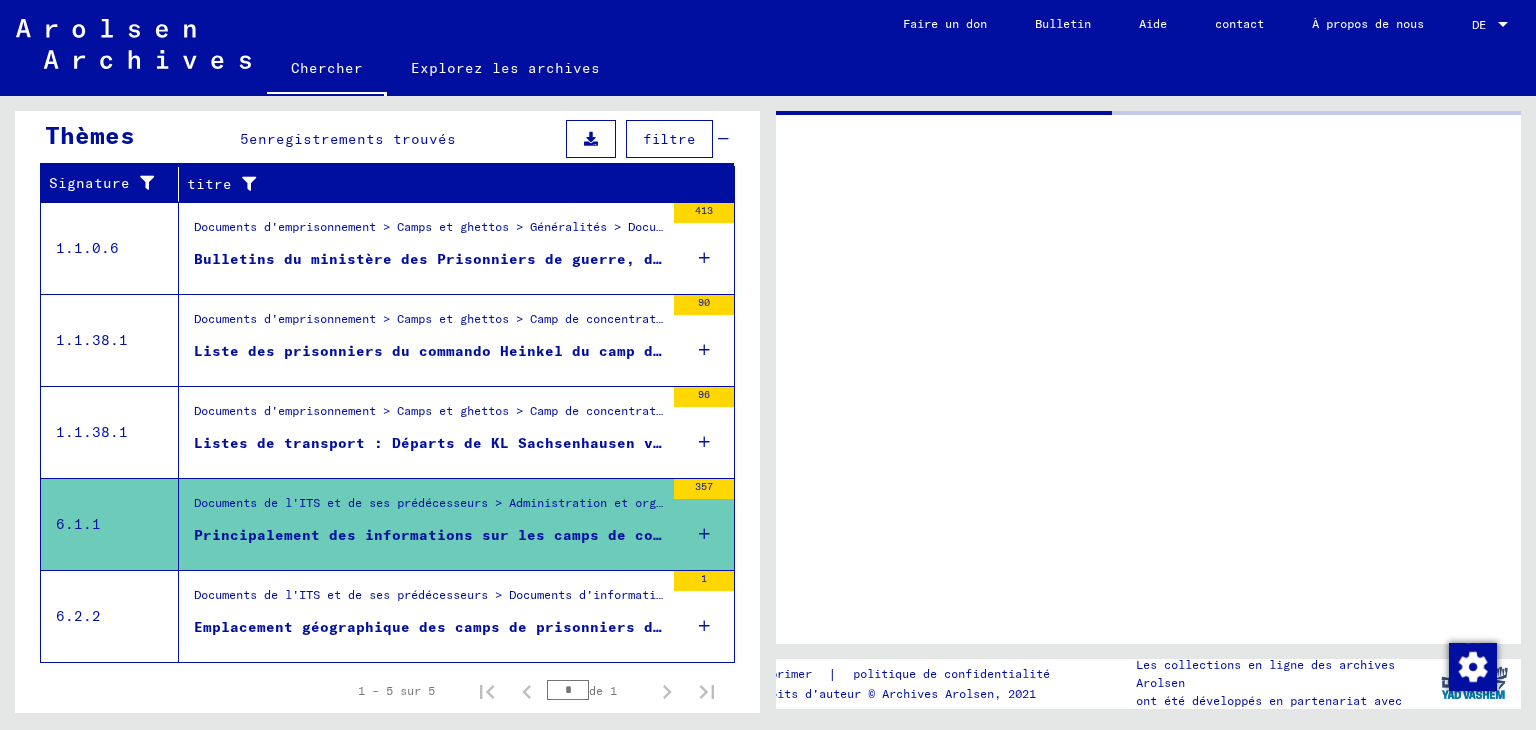 scroll, scrollTop: 0, scrollLeft: 0, axis: both 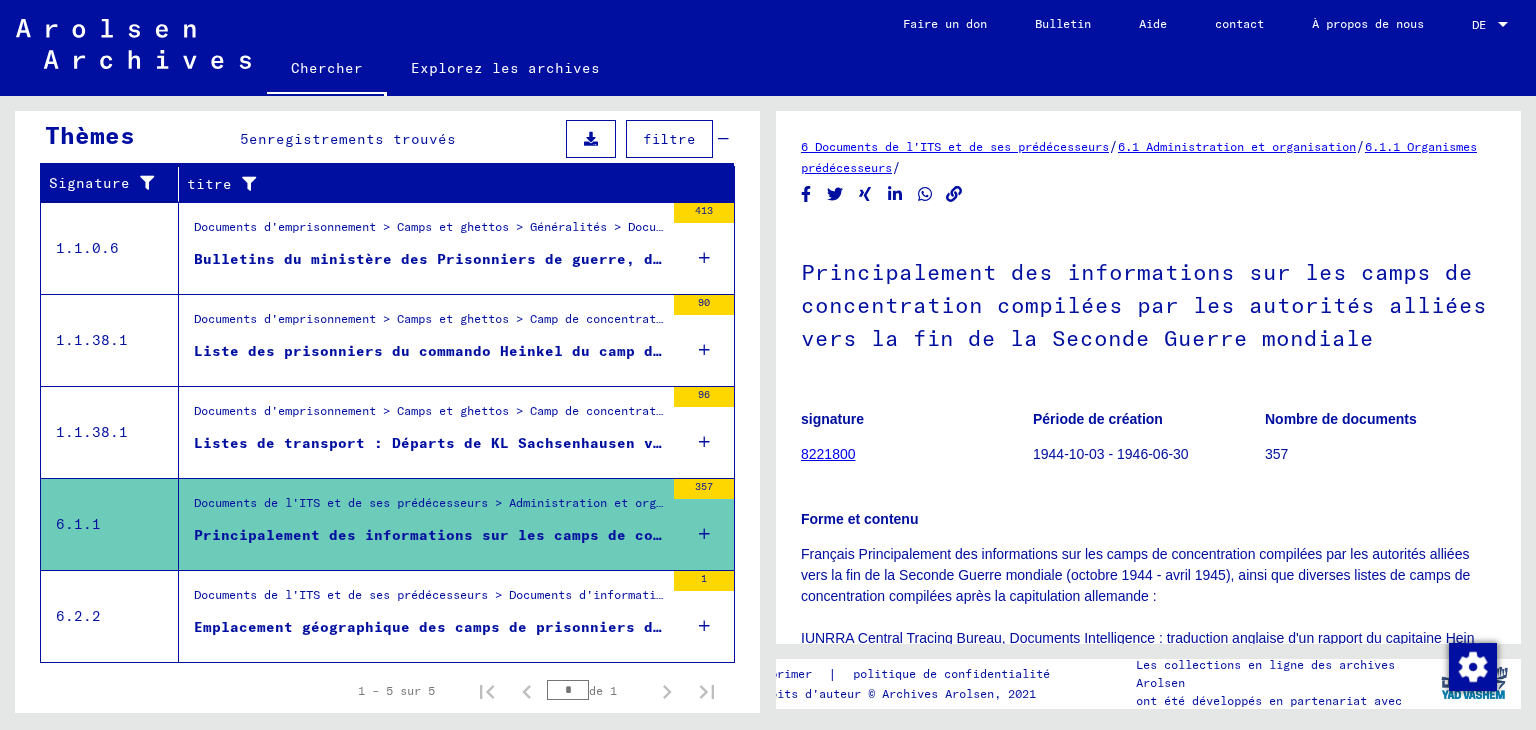 click on "Documents de l'ITS et de ses prédécesseurs > Documents d'information > Cartes" at bounding box center (429, 600) 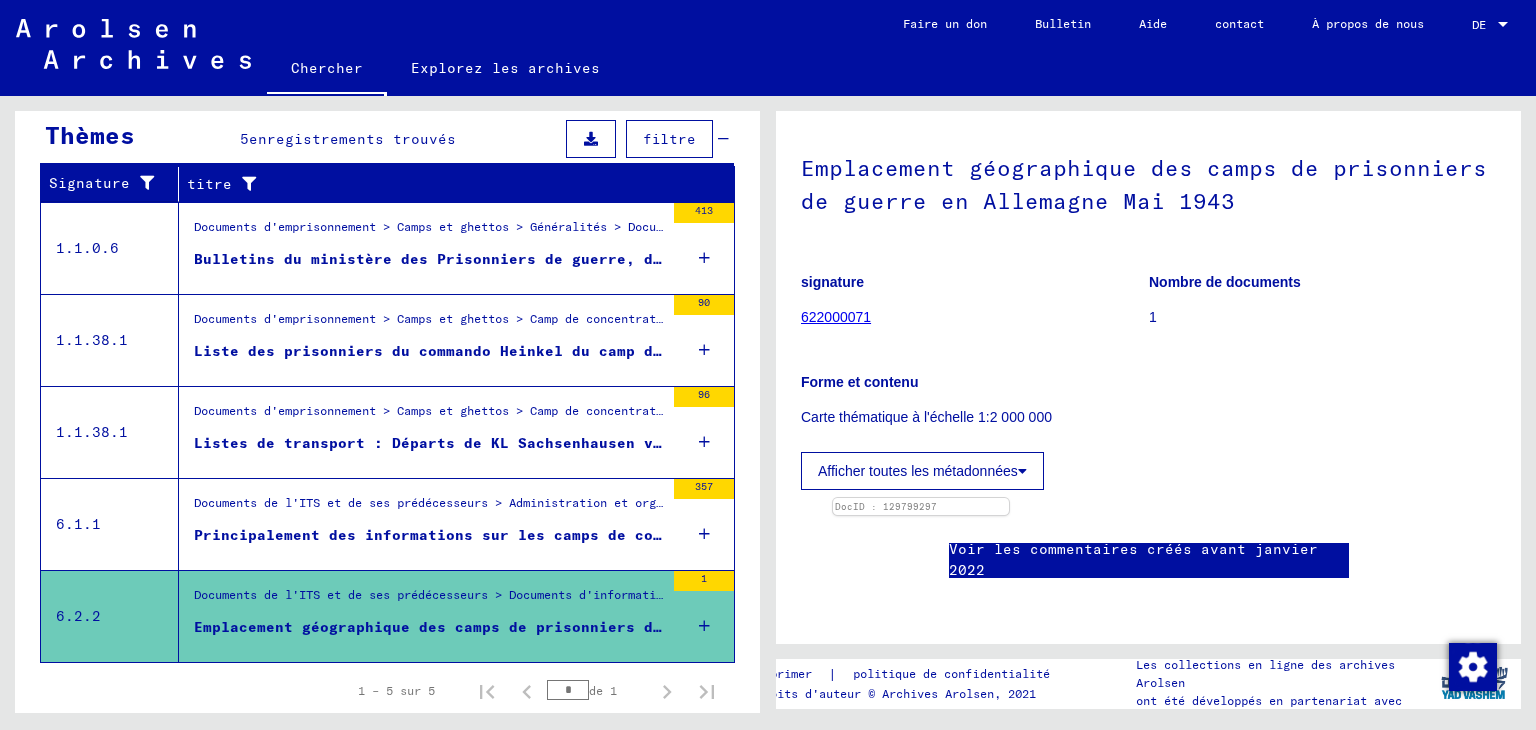 scroll, scrollTop: 400, scrollLeft: 0, axis: vertical 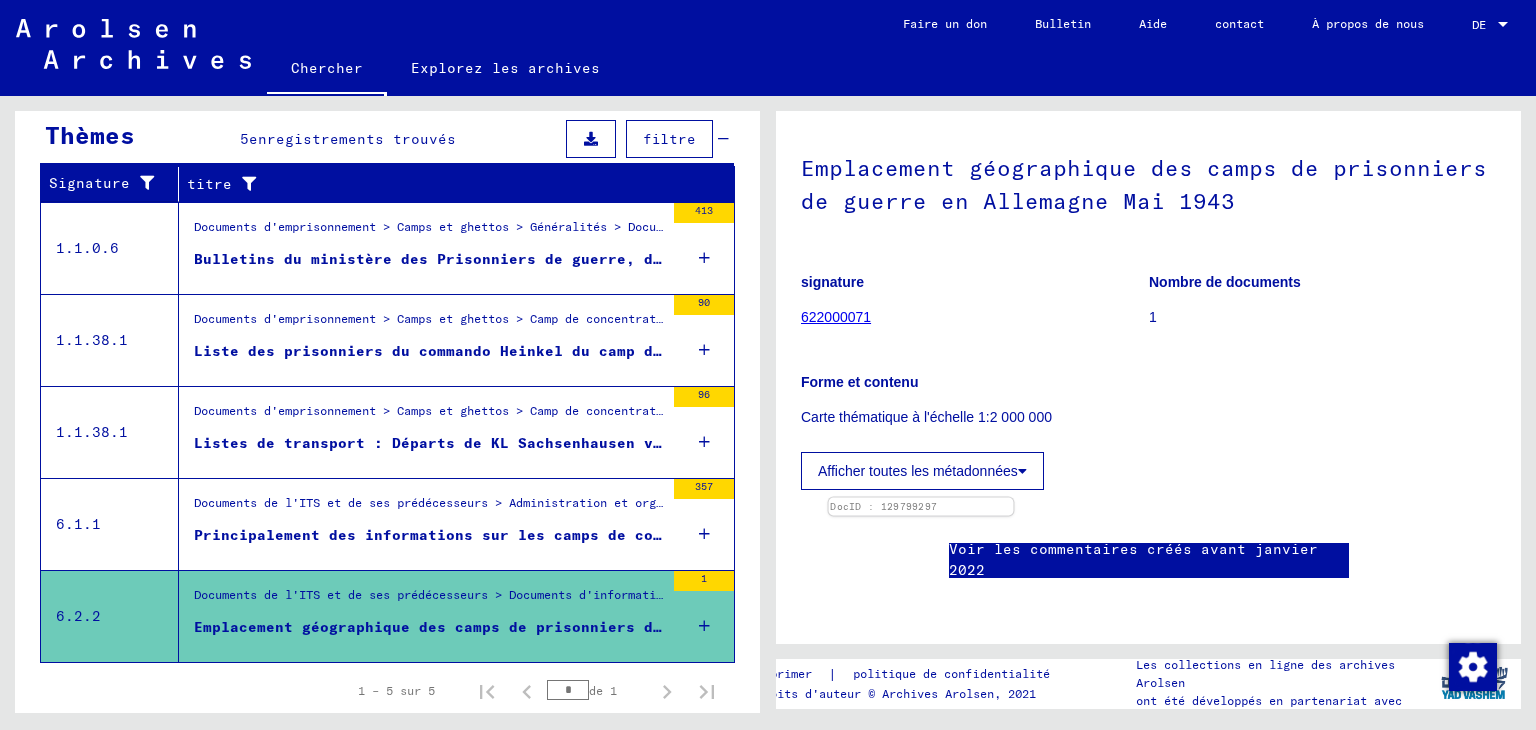 click 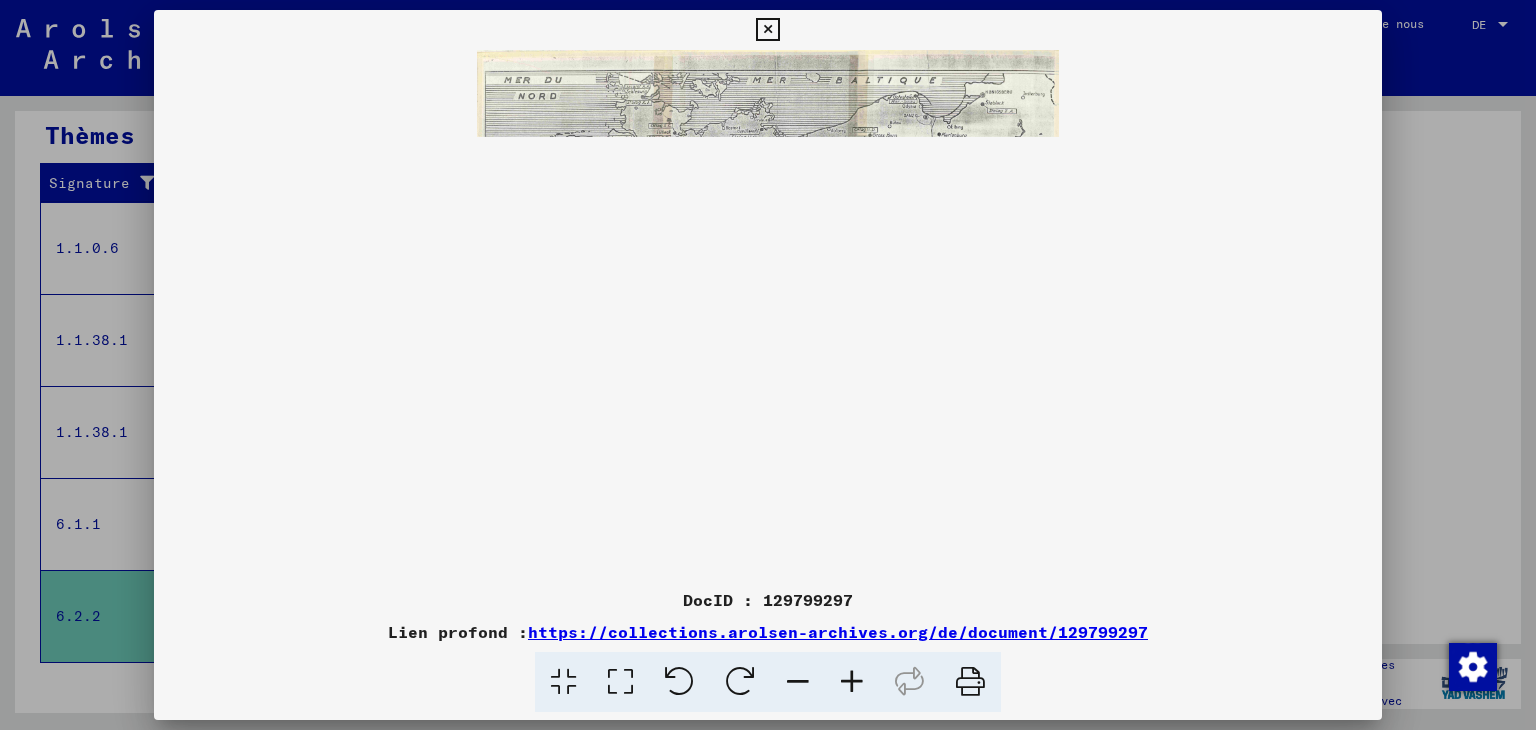 click at bounding box center (852, 682) 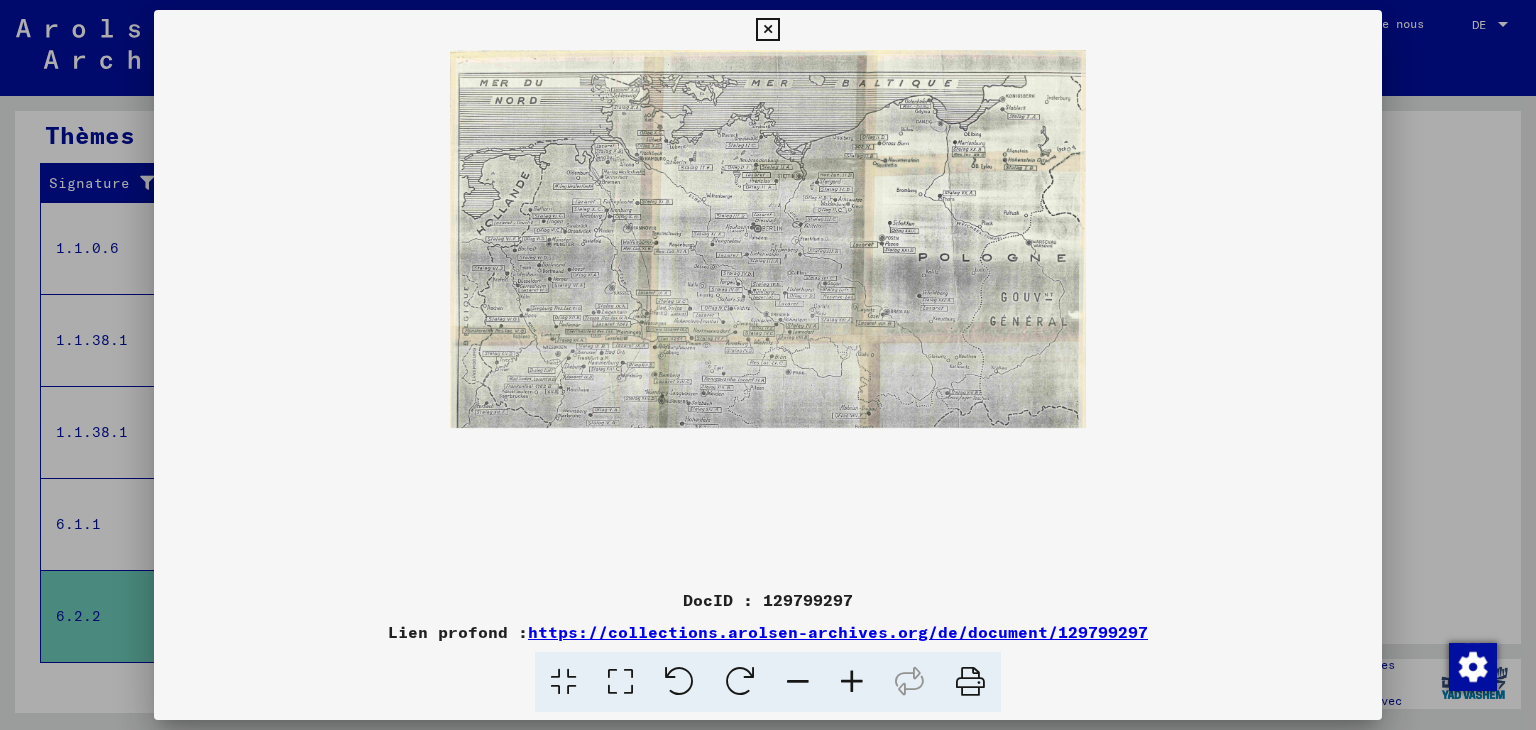 click at bounding box center (852, 682) 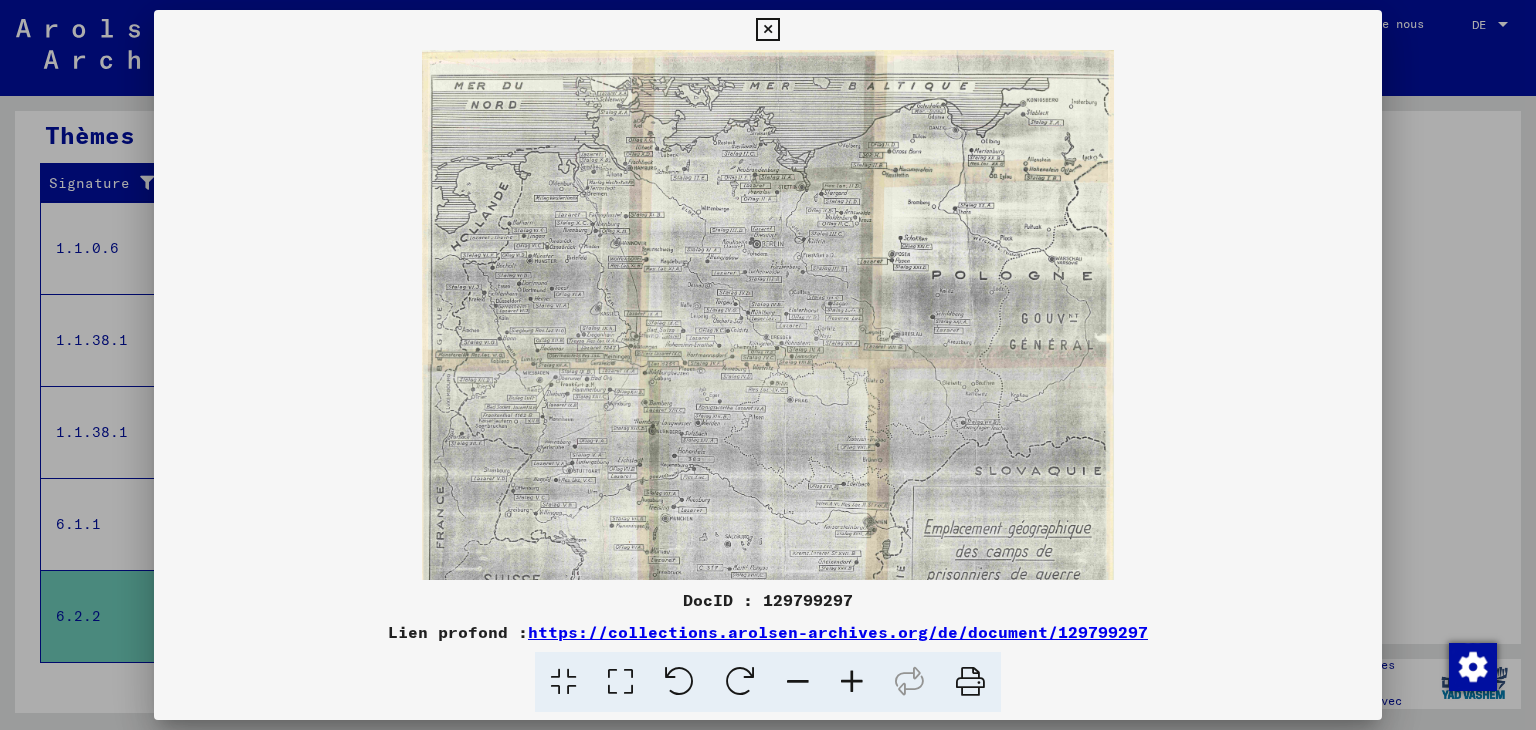 click at bounding box center [852, 682] 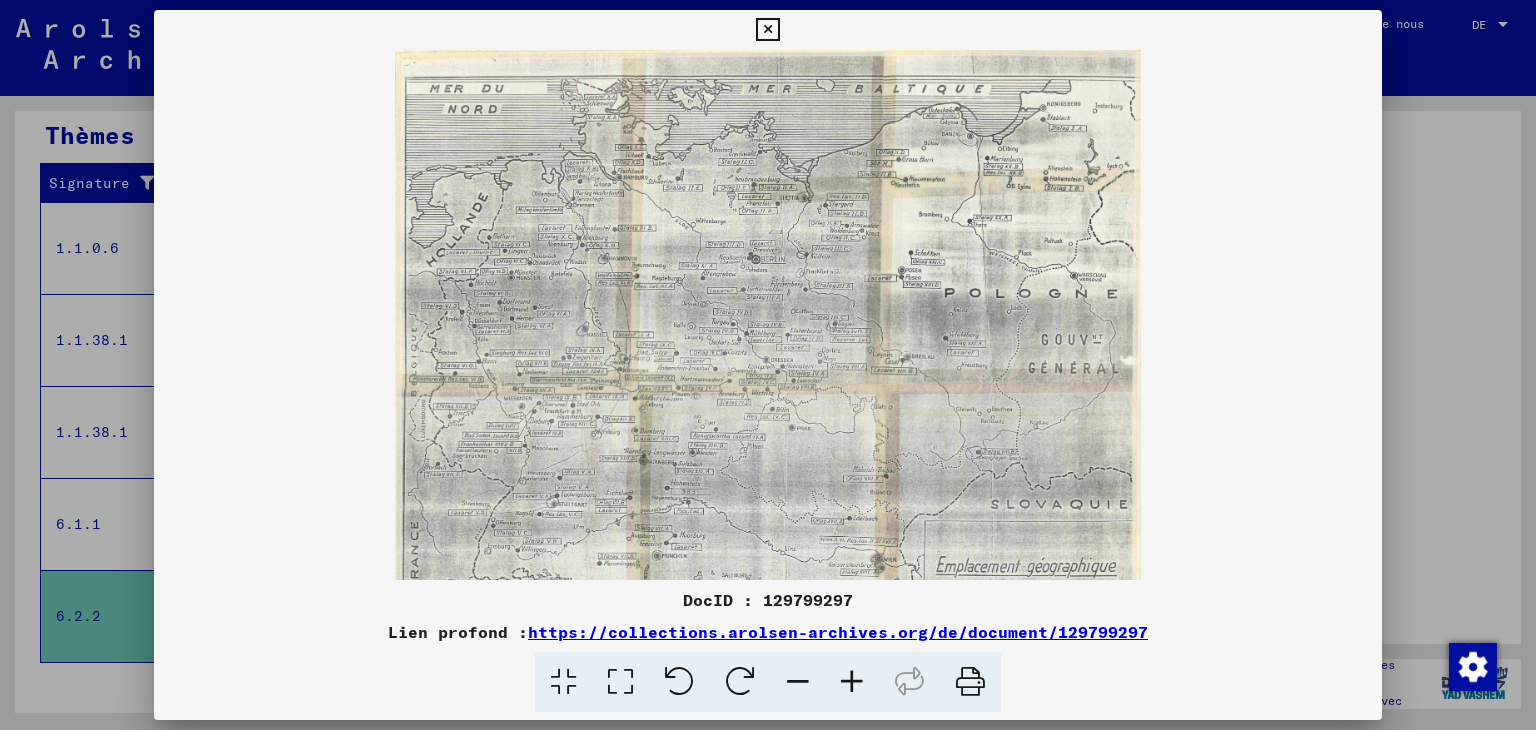 click at bounding box center [852, 682] 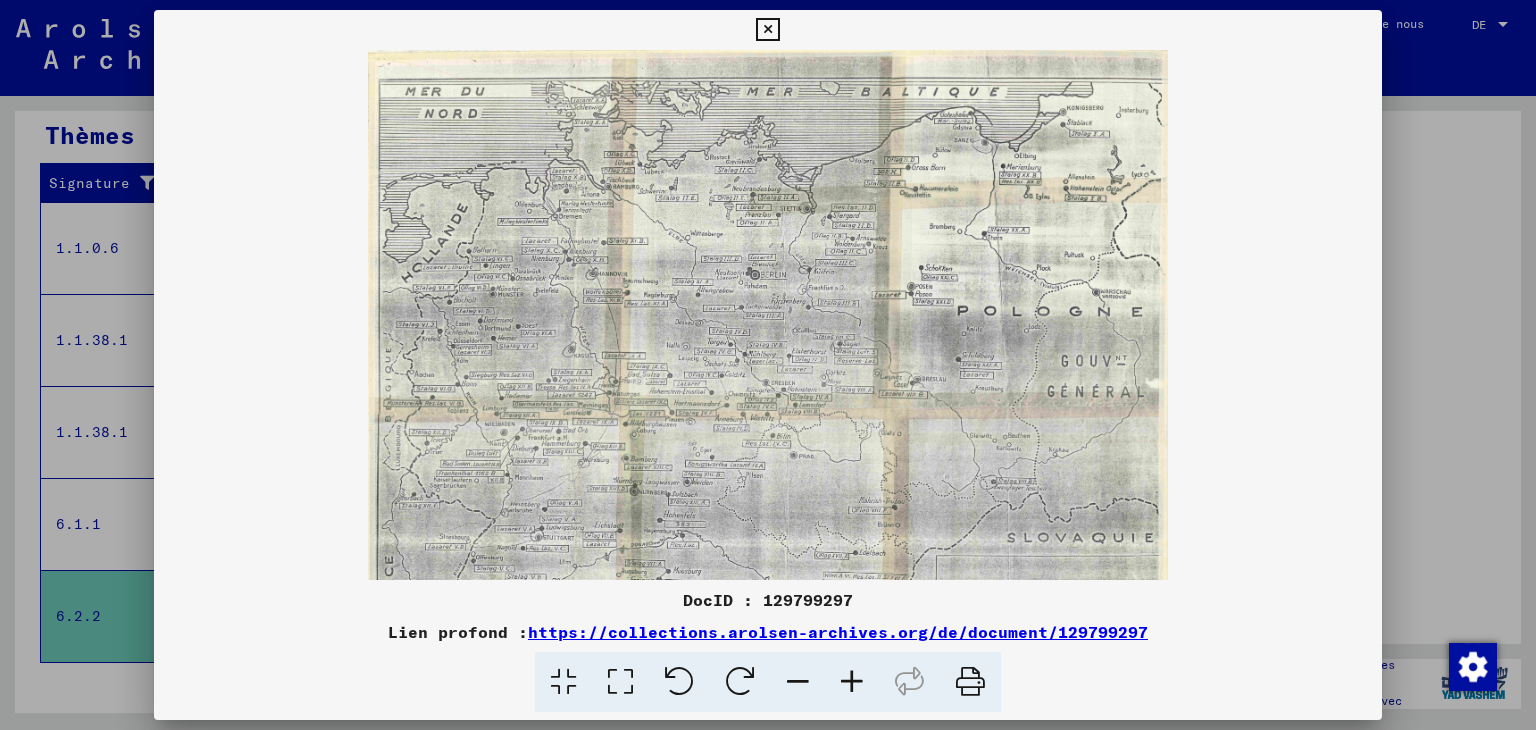 click at bounding box center [852, 682] 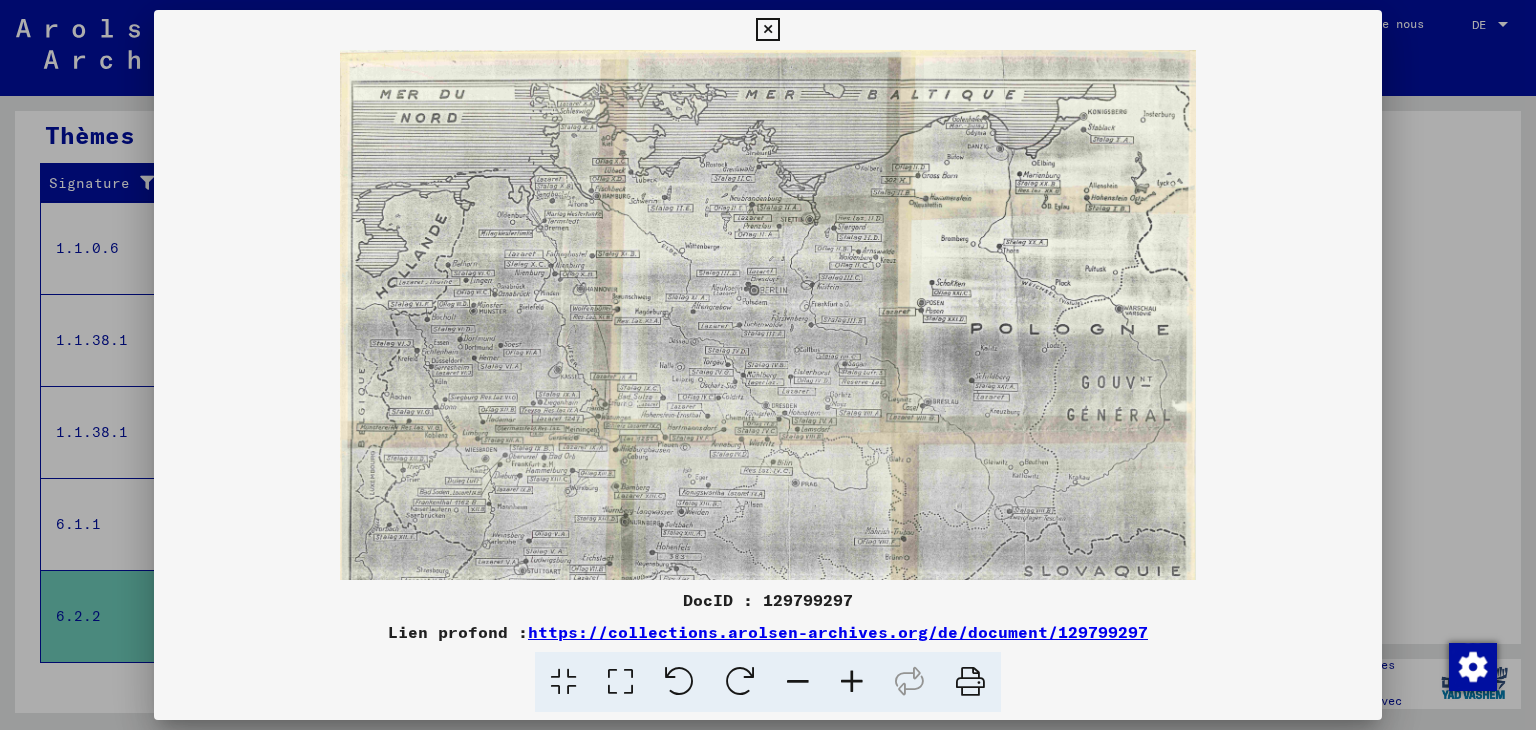 click at bounding box center (852, 682) 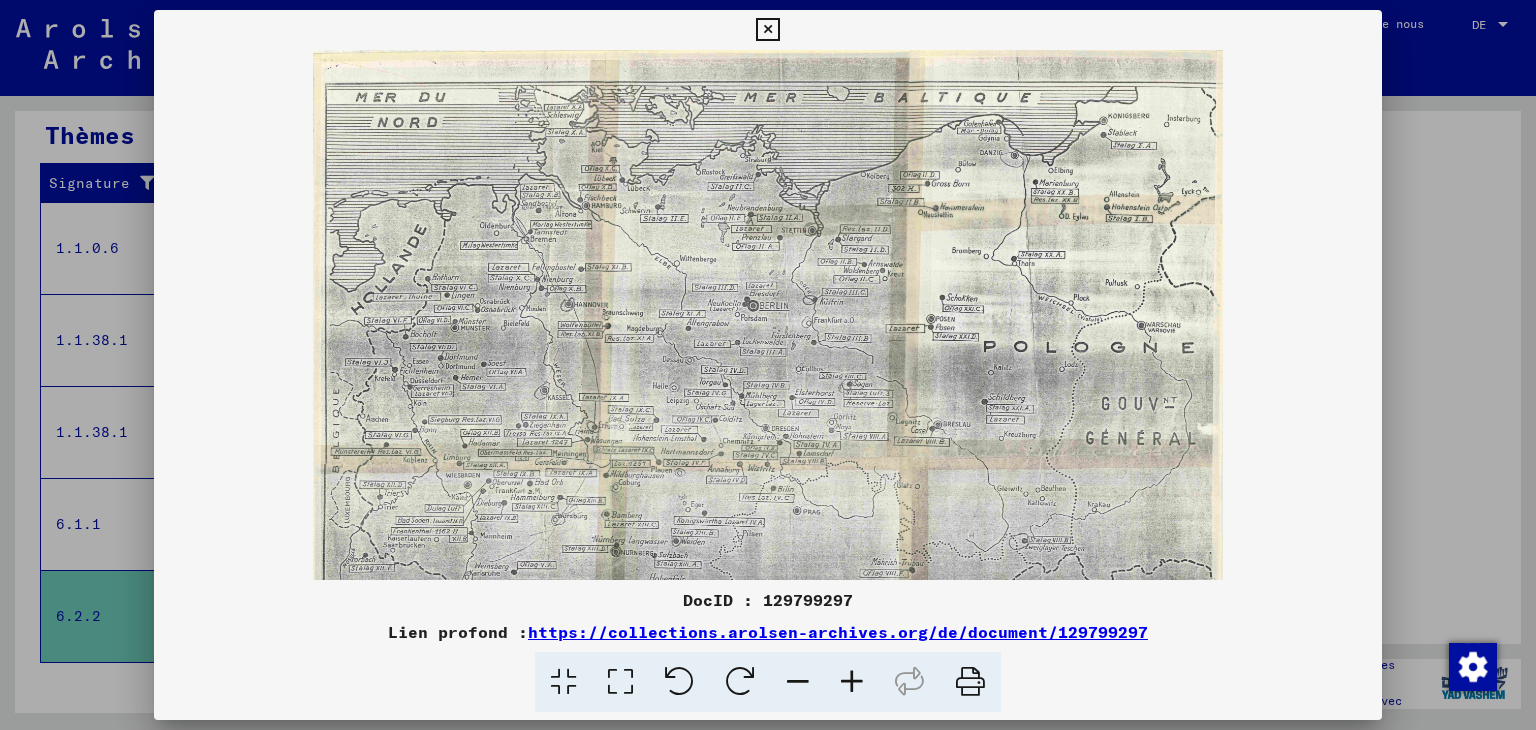 click at bounding box center (852, 682) 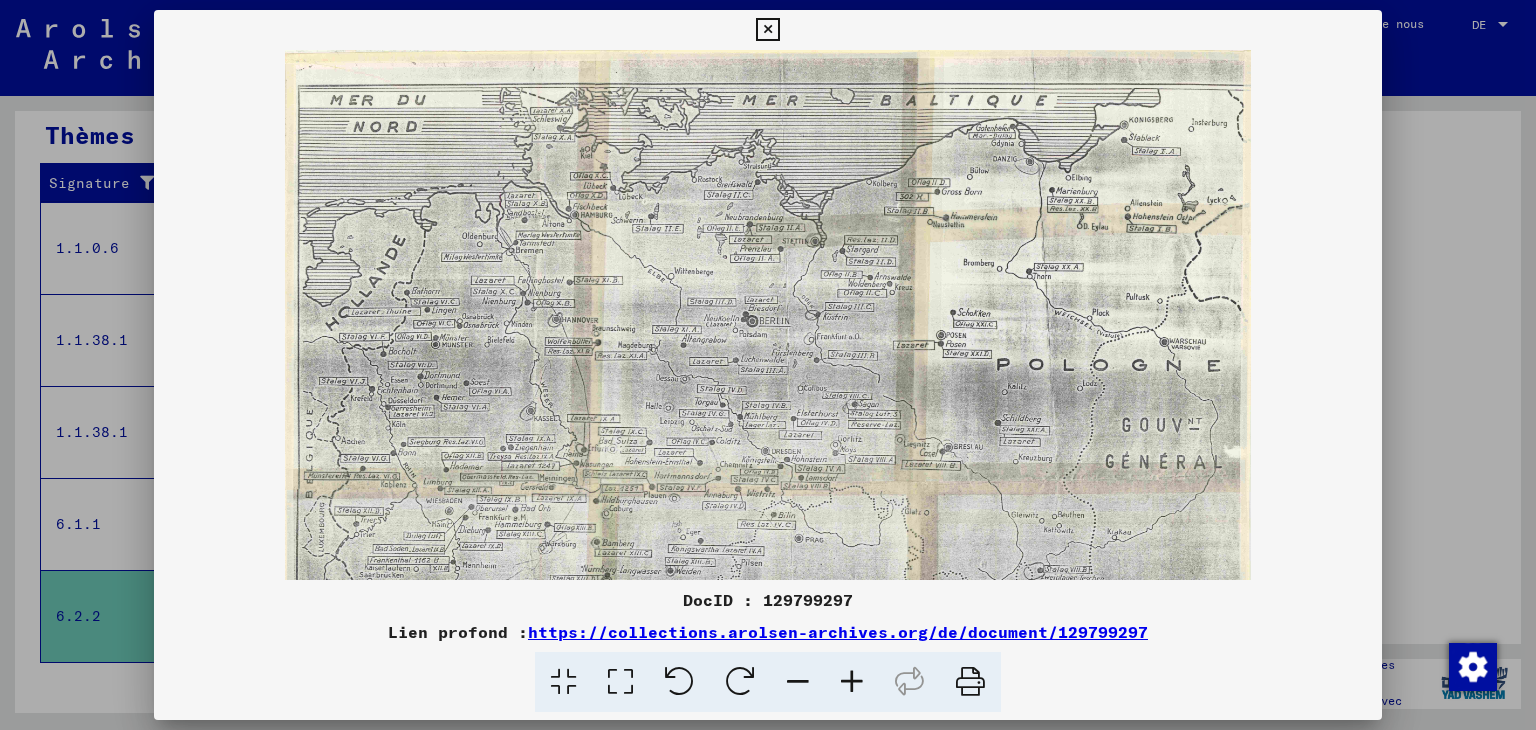 click at bounding box center (852, 682) 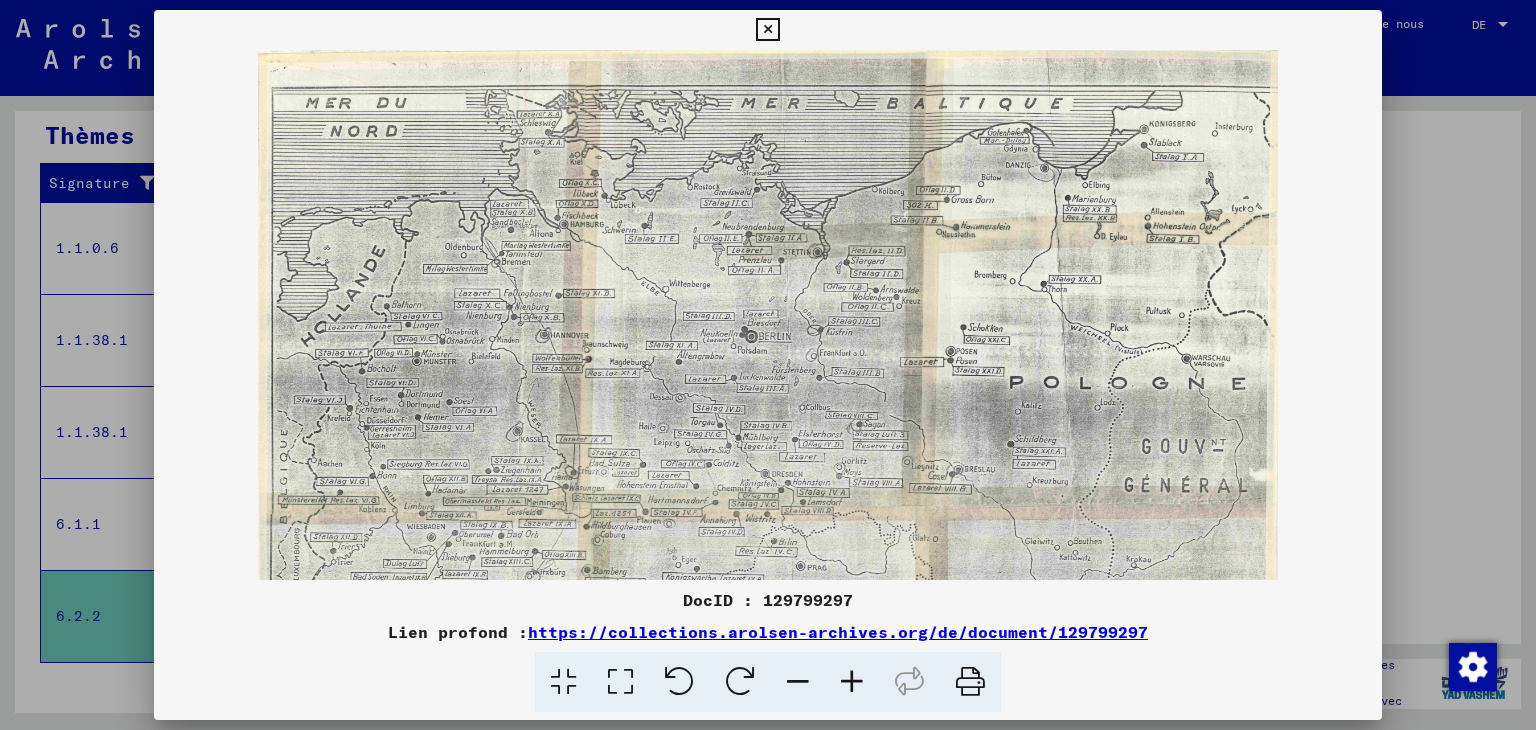 click at bounding box center (852, 682) 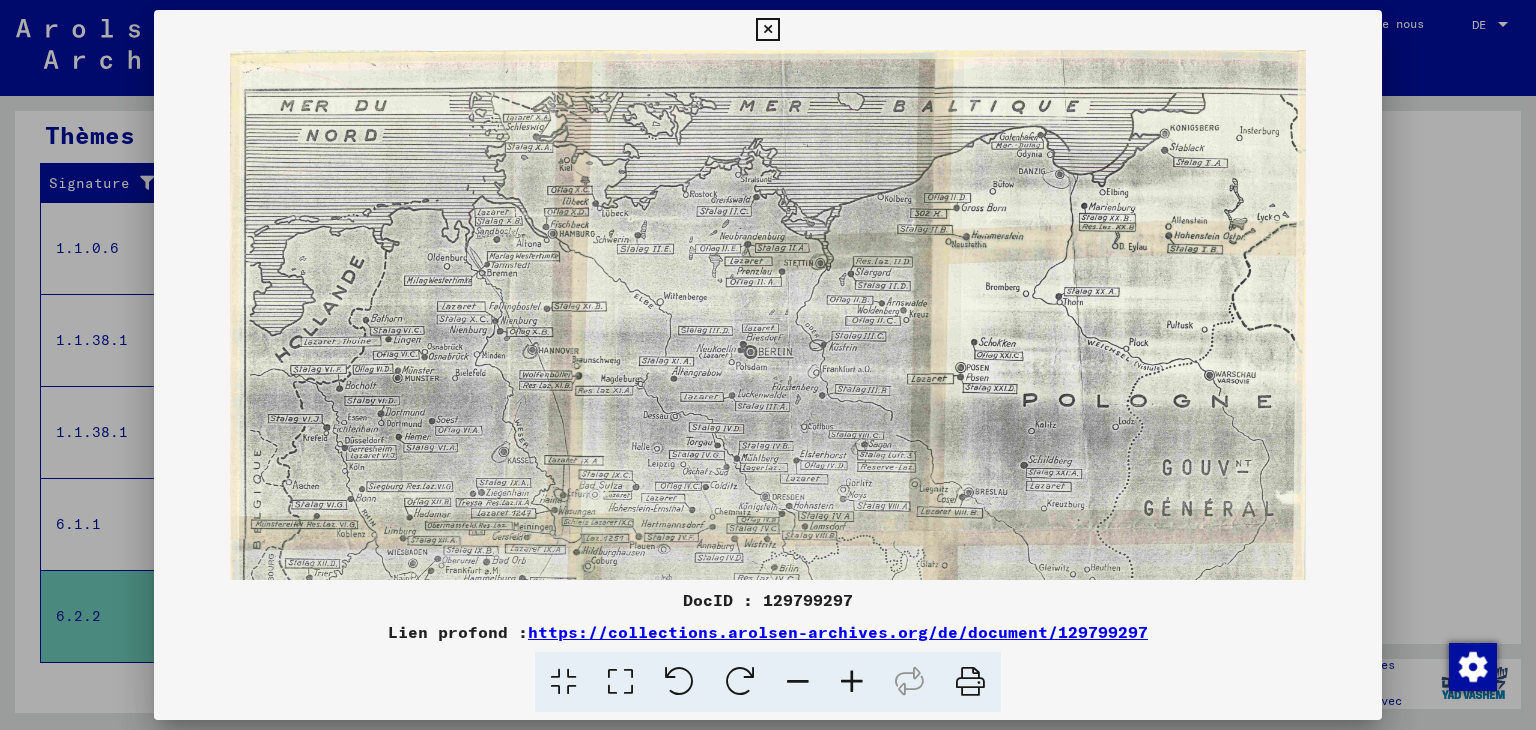 click at bounding box center (852, 682) 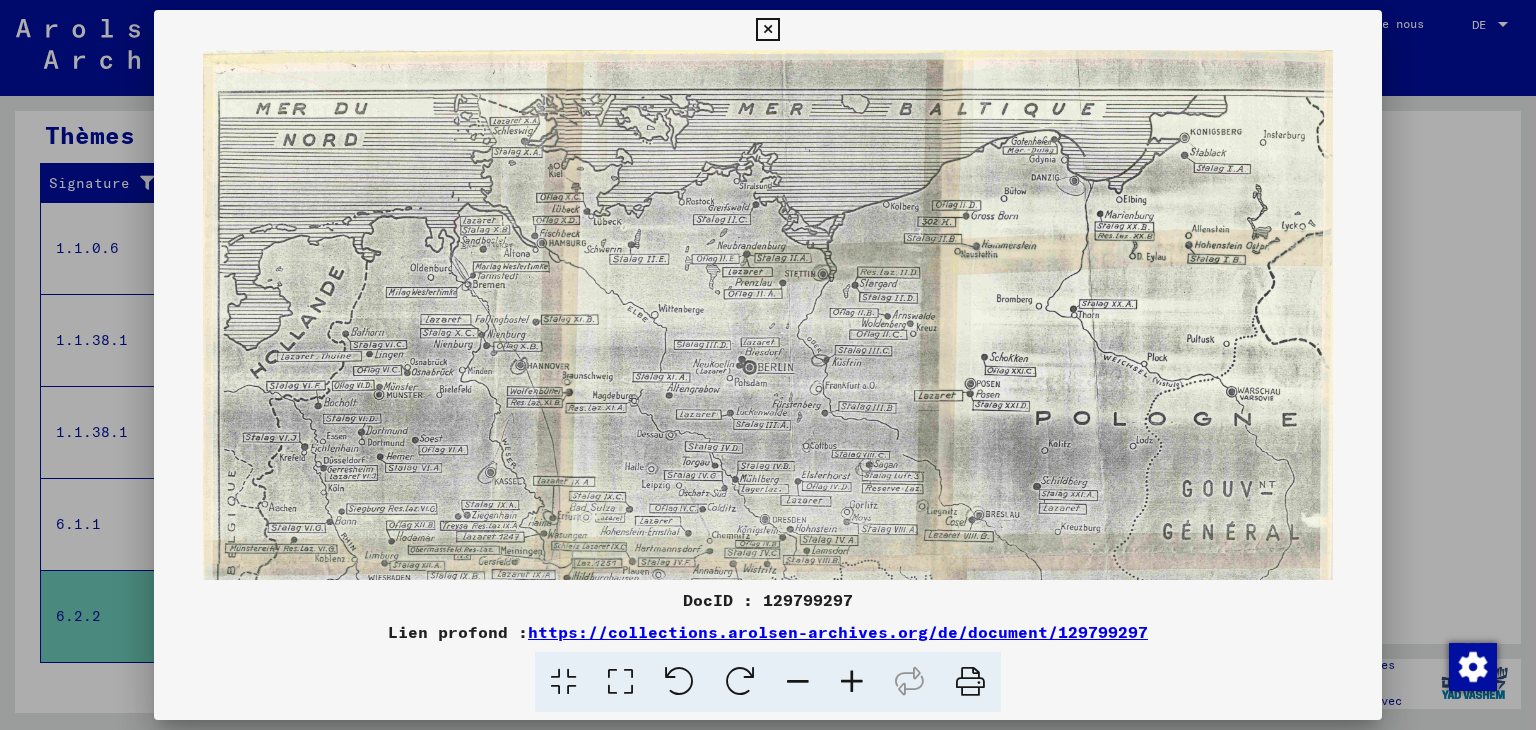 click at bounding box center [852, 682] 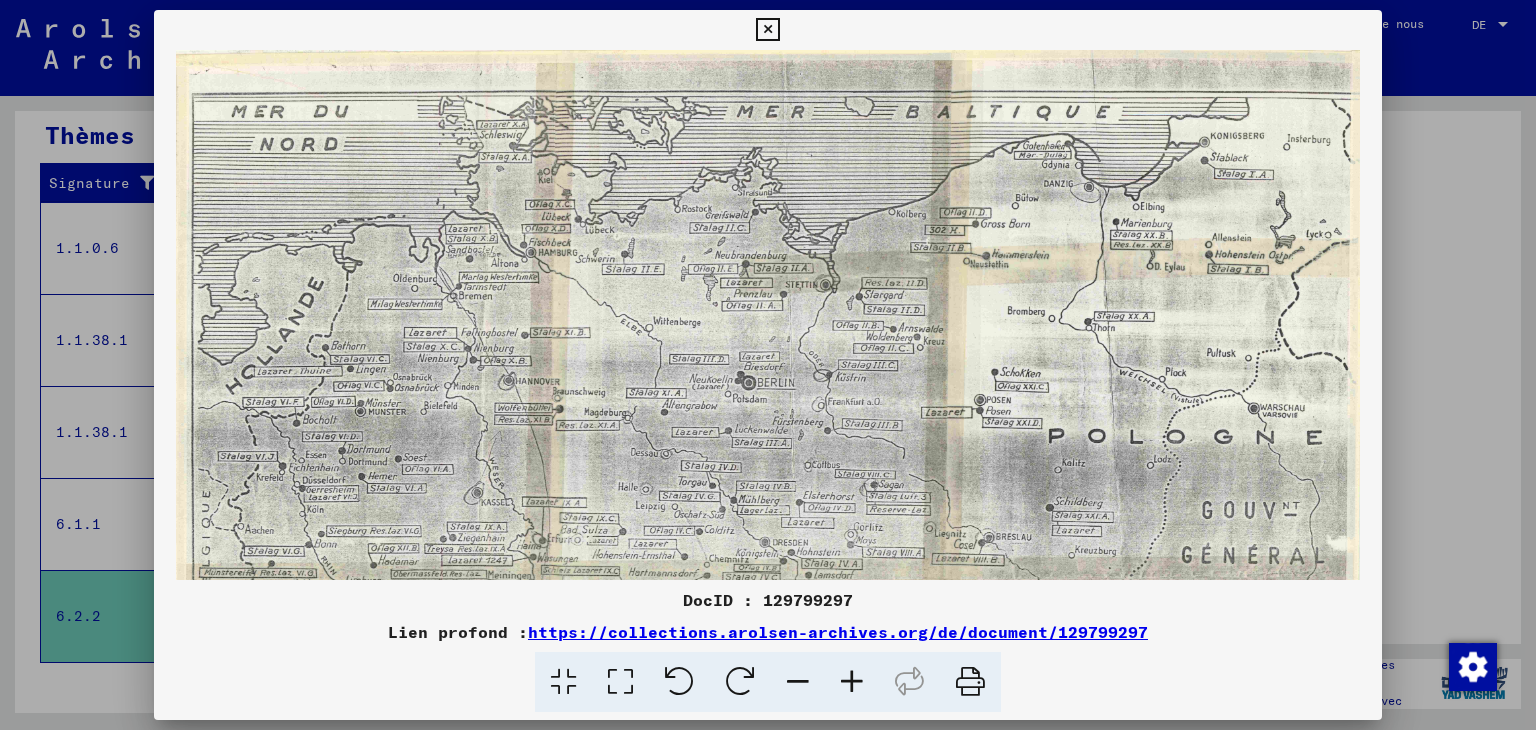click at bounding box center [852, 682] 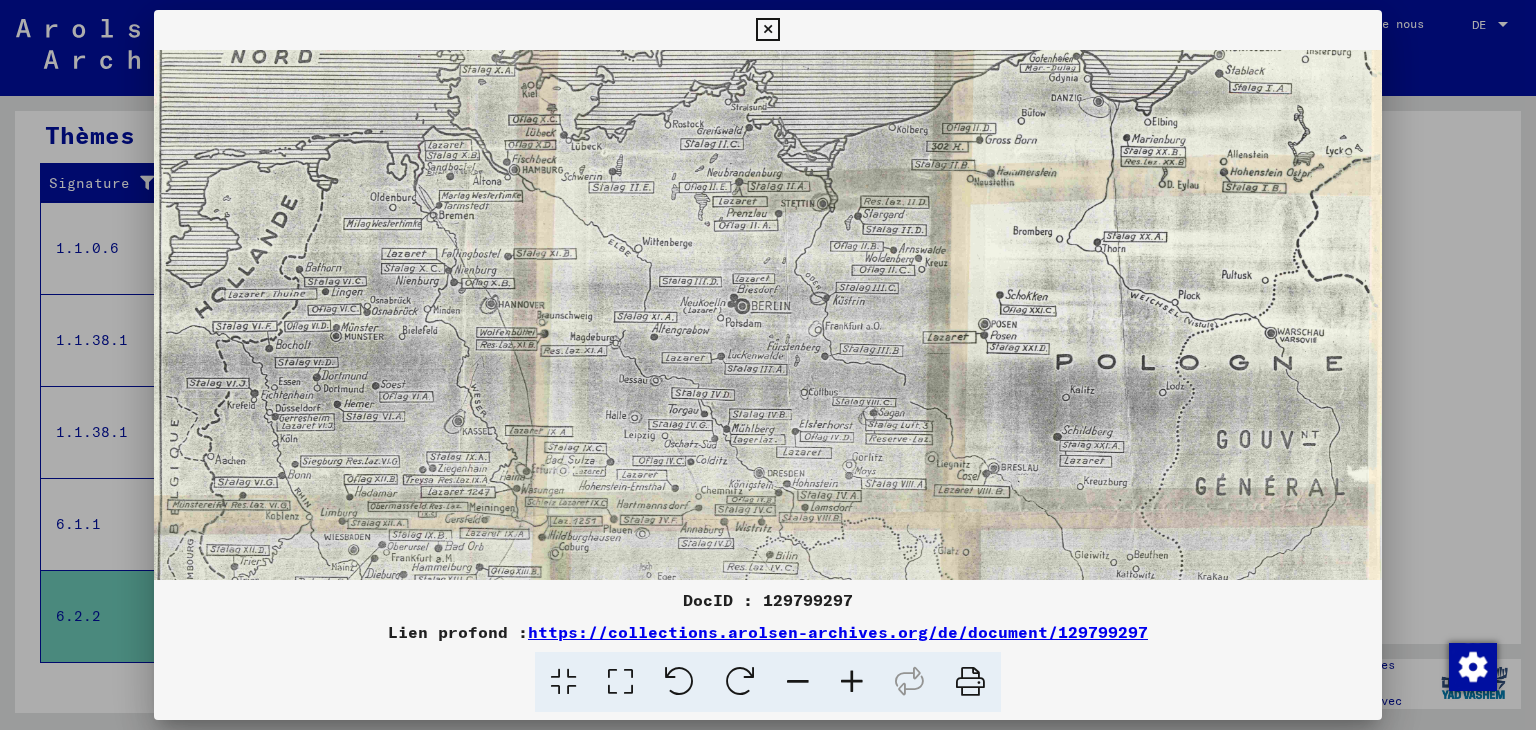 scroll, scrollTop: 100, scrollLeft: 11, axis: both 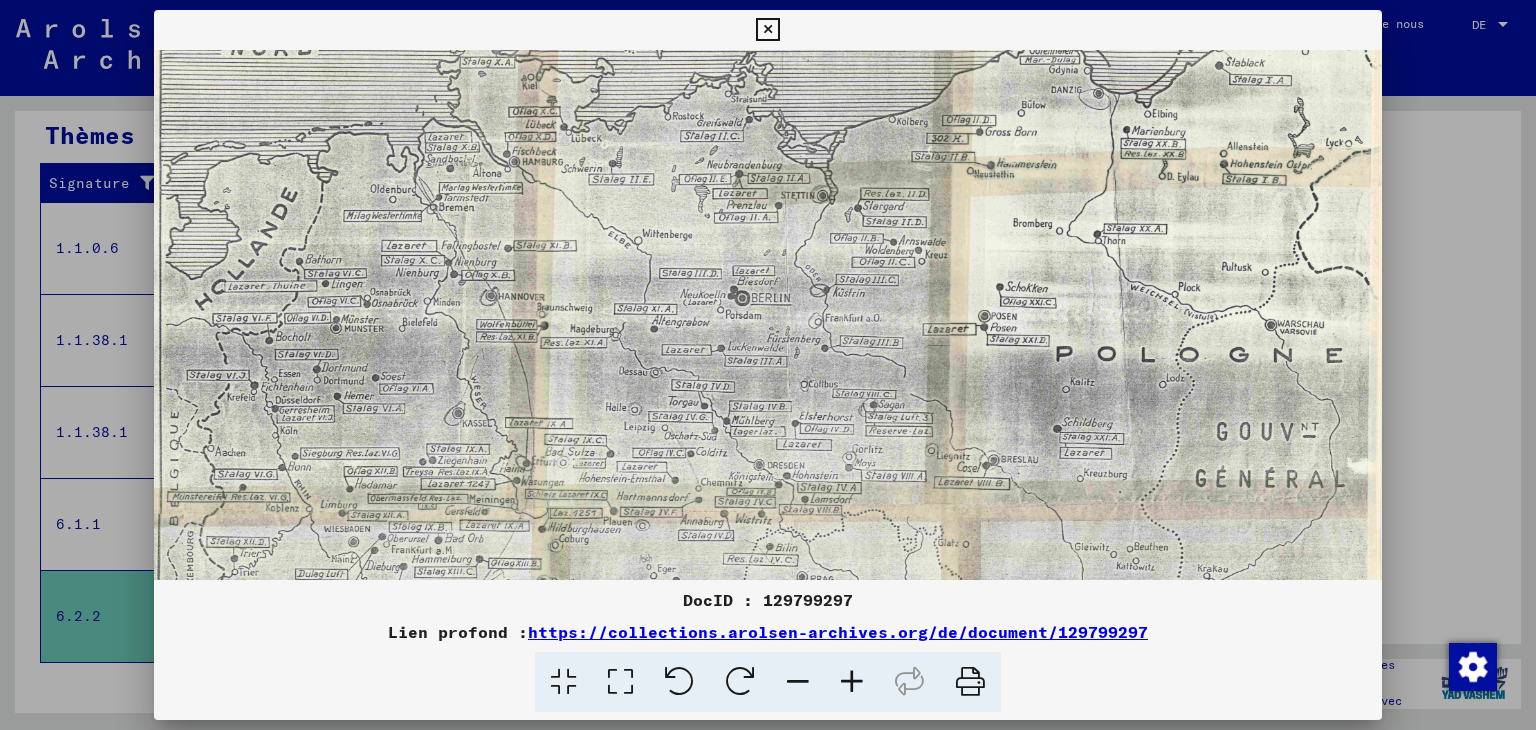 drag, startPoint x: 854, startPoint y: 545, endPoint x: 727, endPoint y: 450, distance: 158.60013 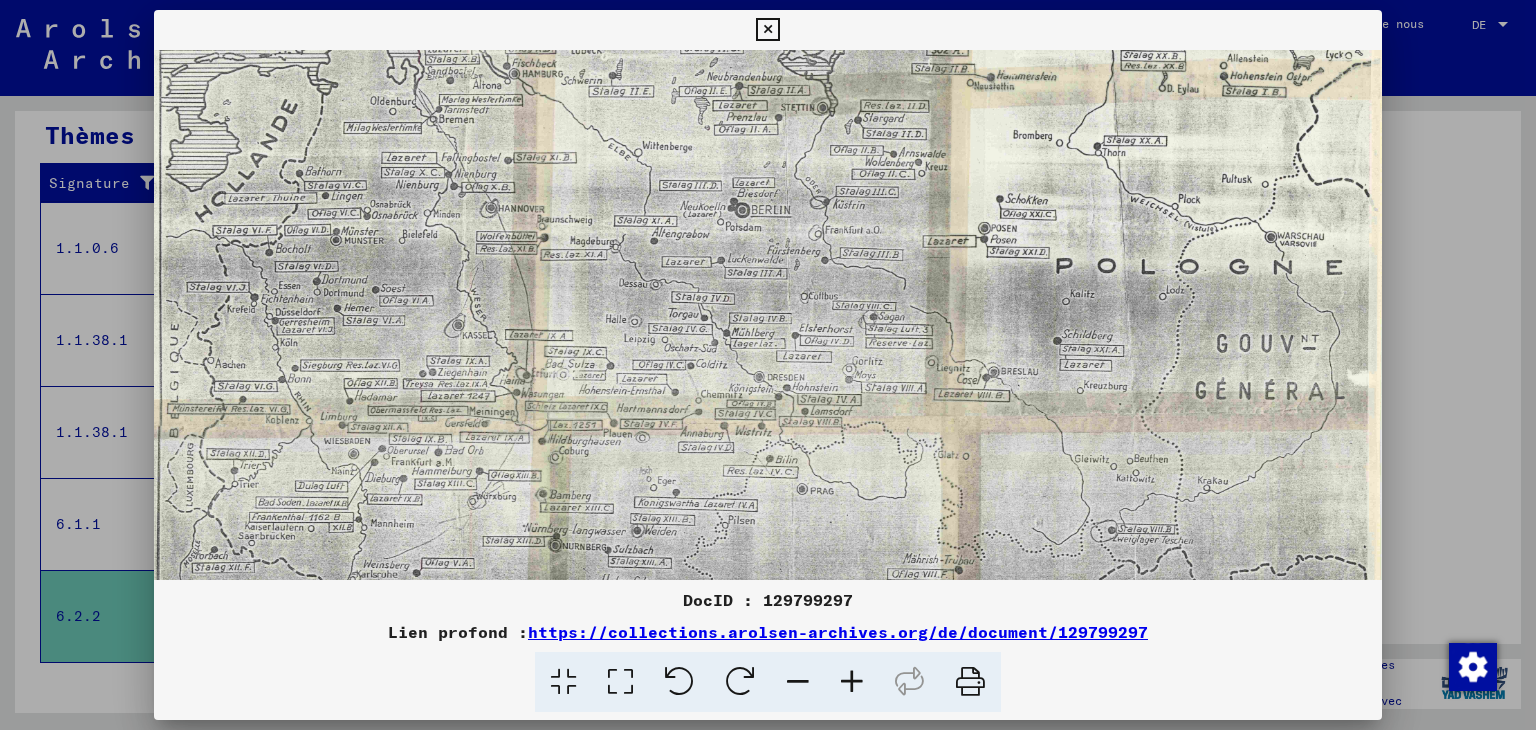 scroll, scrollTop: 194, scrollLeft: 11, axis: both 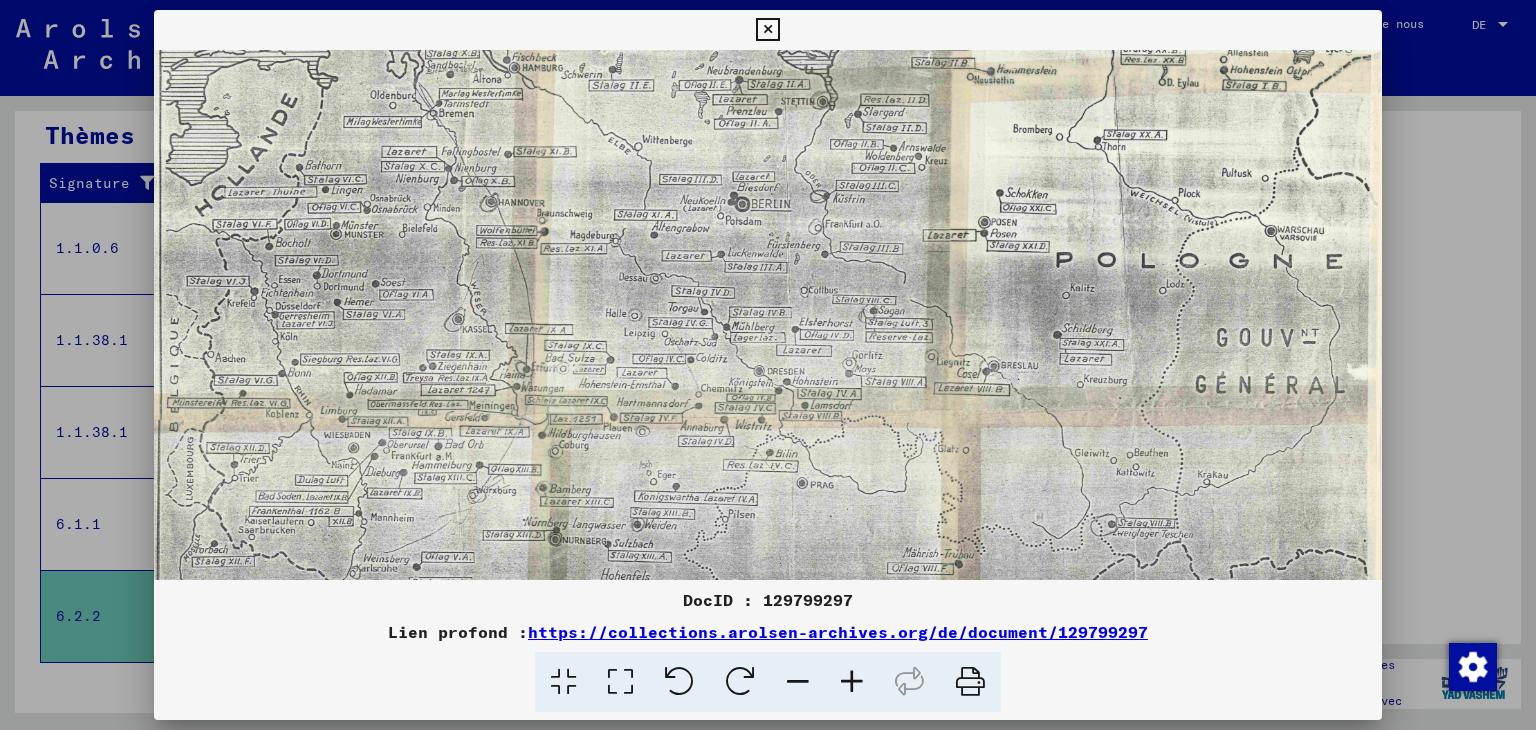 drag, startPoint x: 1160, startPoint y: 529, endPoint x: 1143, endPoint y: 442, distance: 88.64536 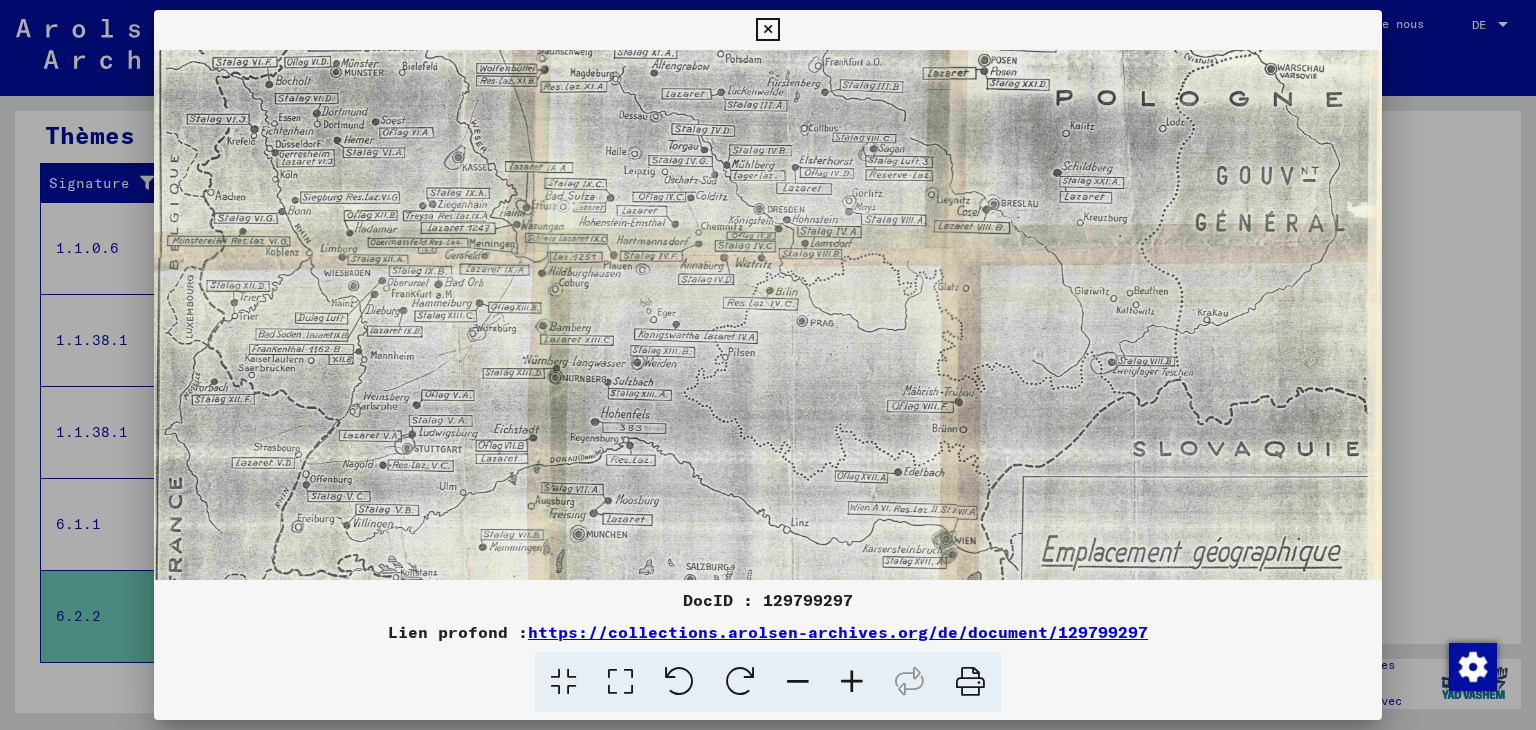 scroll, scrollTop: 391, scrollLeft: 11, axis: both 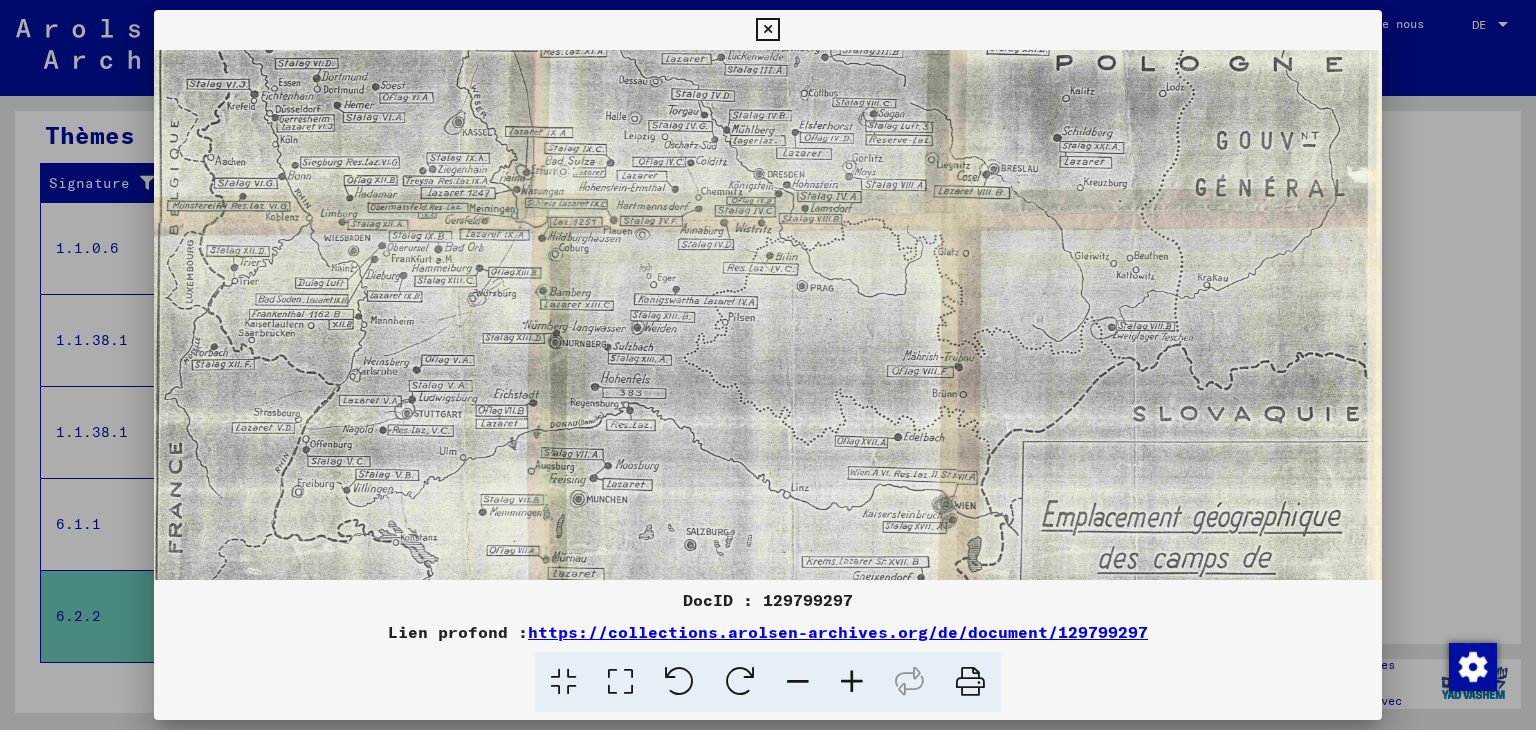 drag, startPoint x: 1243, startPoint y: 501, endPoint x: 1186, endPoint y: 310, distance: 199.32385 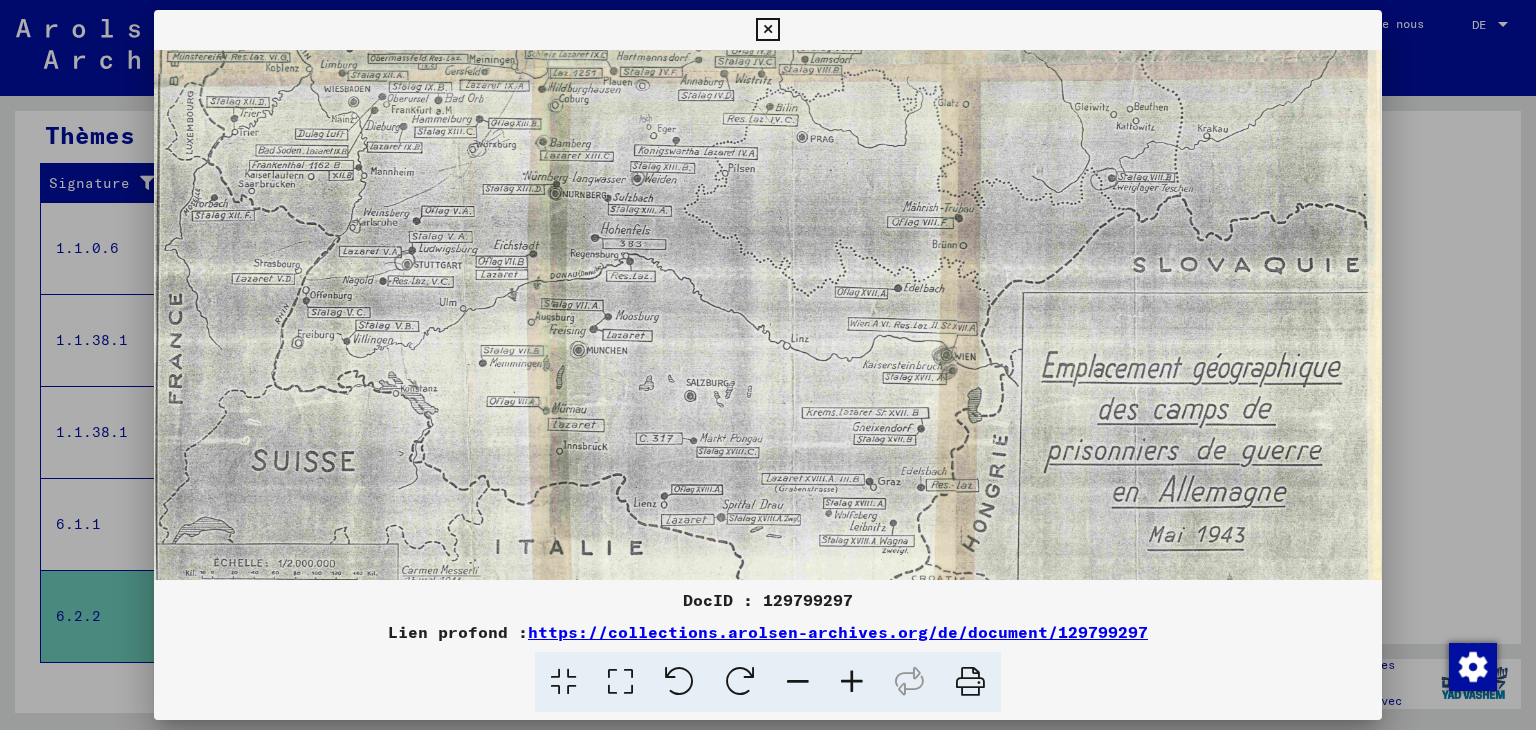 scroll, scrollTop: 531, scrollLeft: 4, axis: both 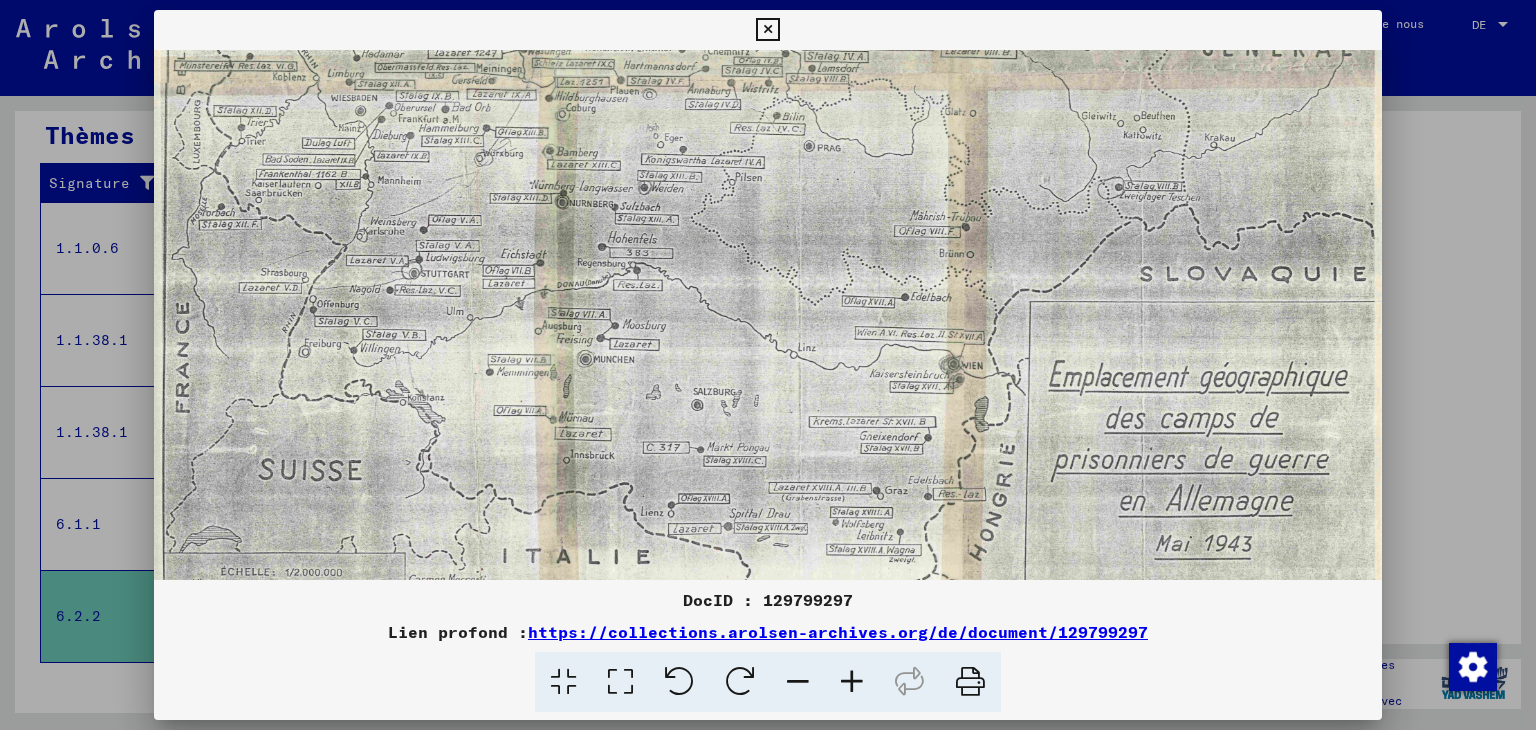 drag, startPoint x: 1028, startPoint y: 394, endPoint x: 1023, endPoint y: 260, distance: 134.09325 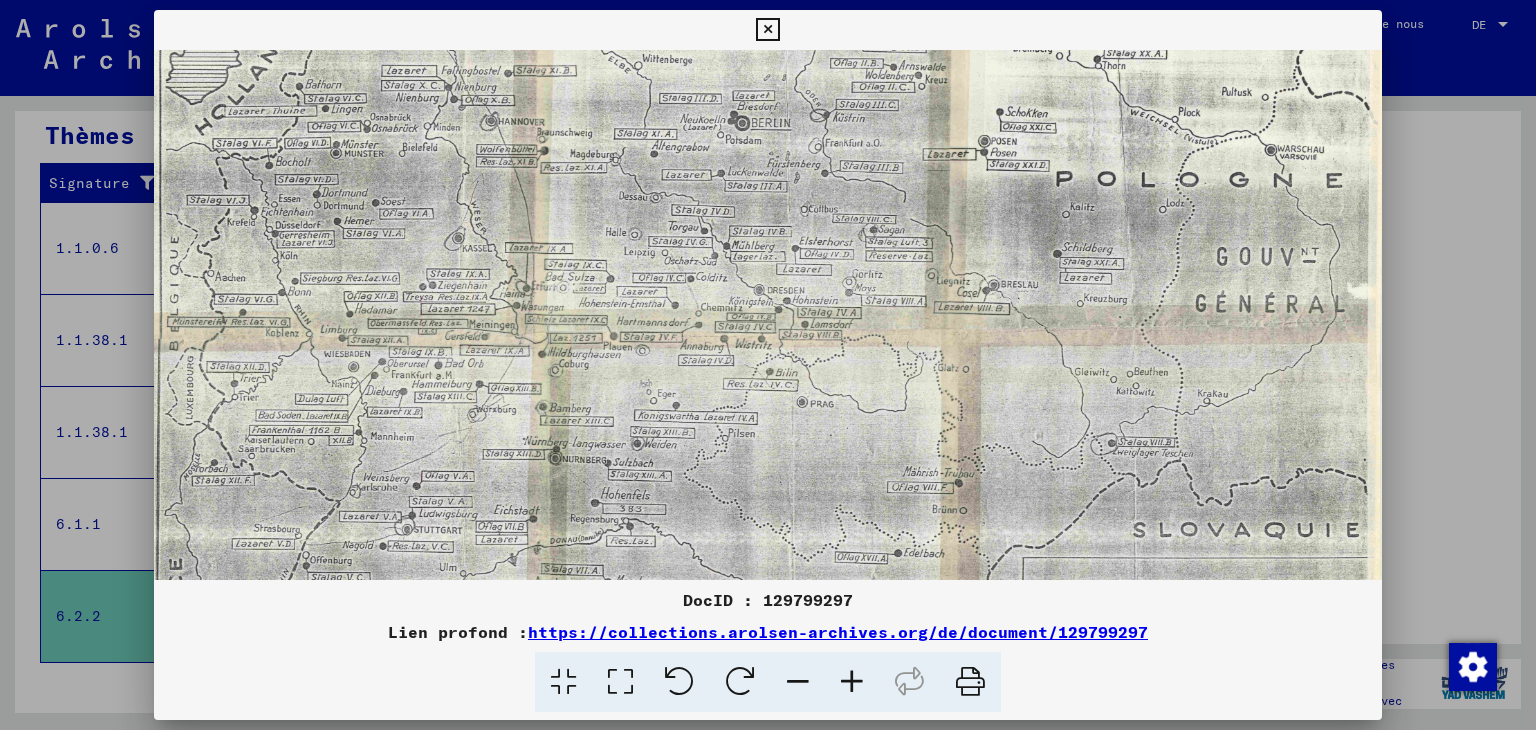 scroll, scrollTop: 250, scrollLeft: 11, axis: both 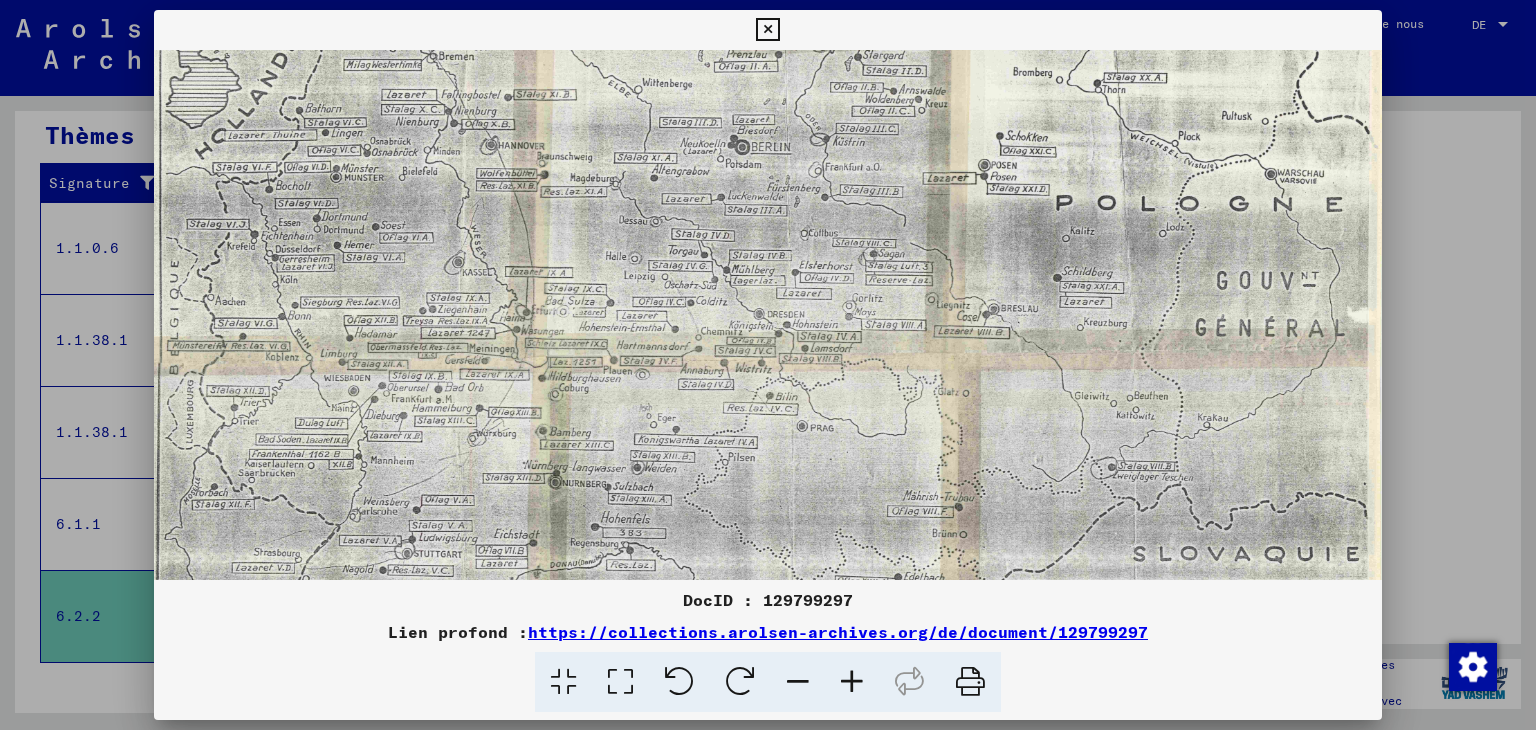 drag, startPoint x: 1023, startPoint y: 268, endPoint x: 910, endPoint y: 549, distance: 302.8696 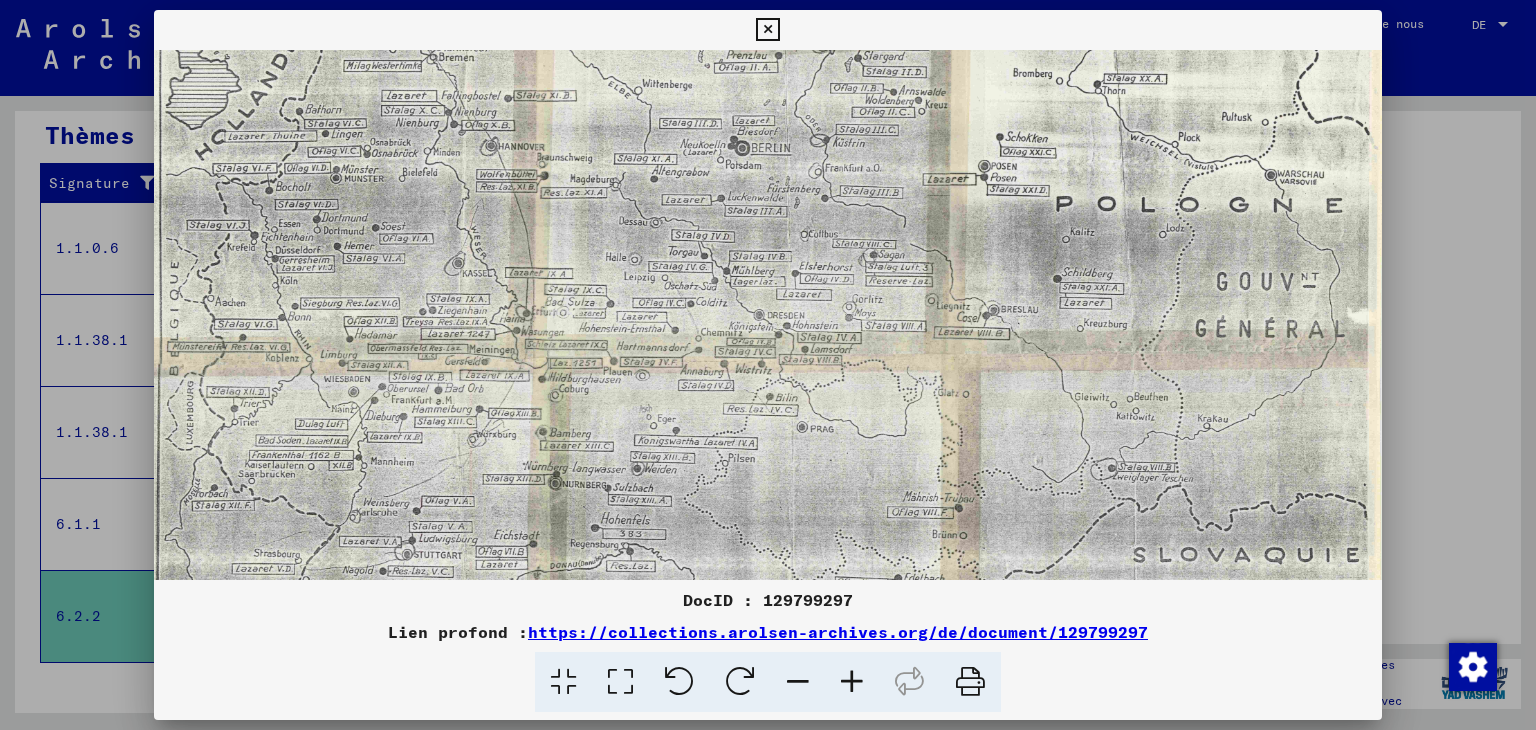 click at bounding box center [767, 30] 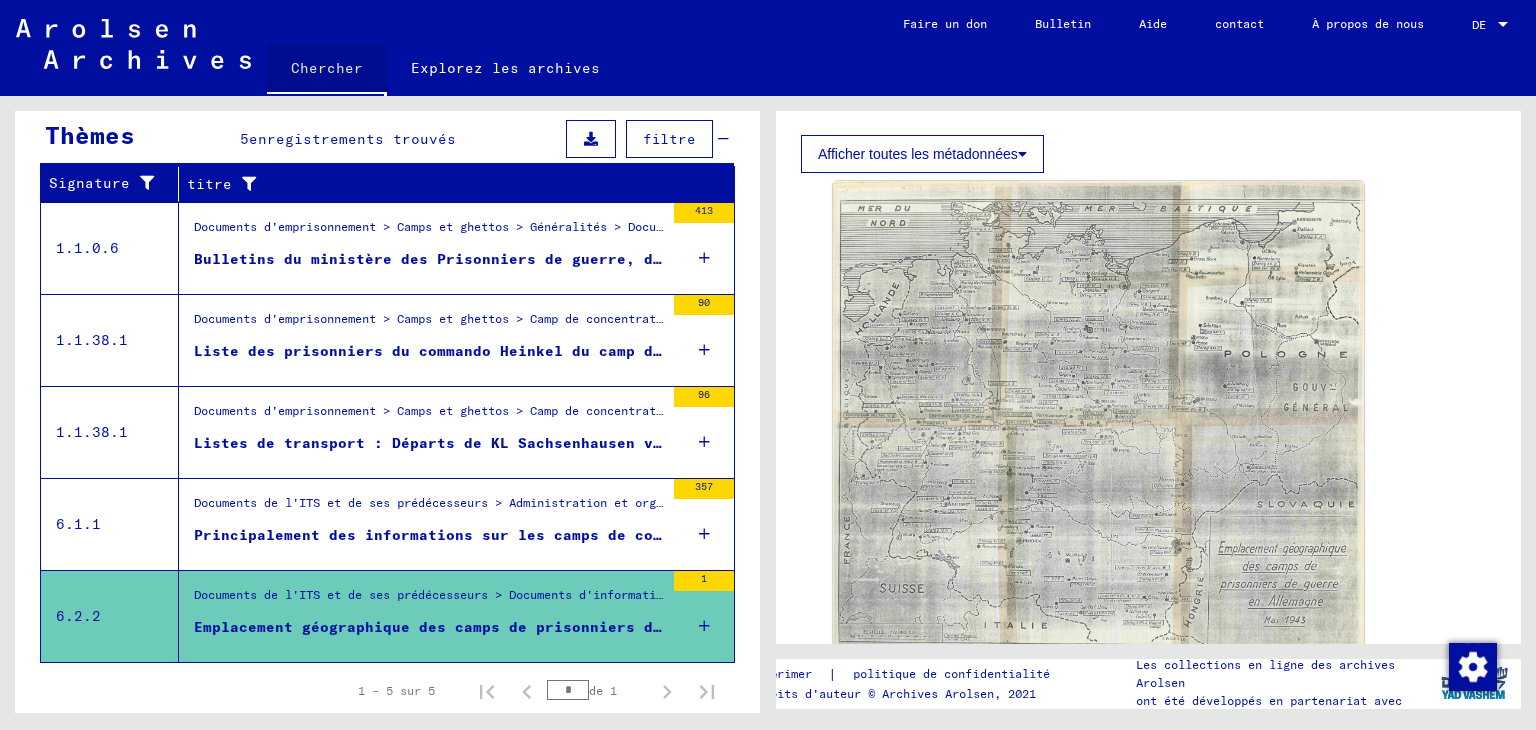 click on "Chercher" 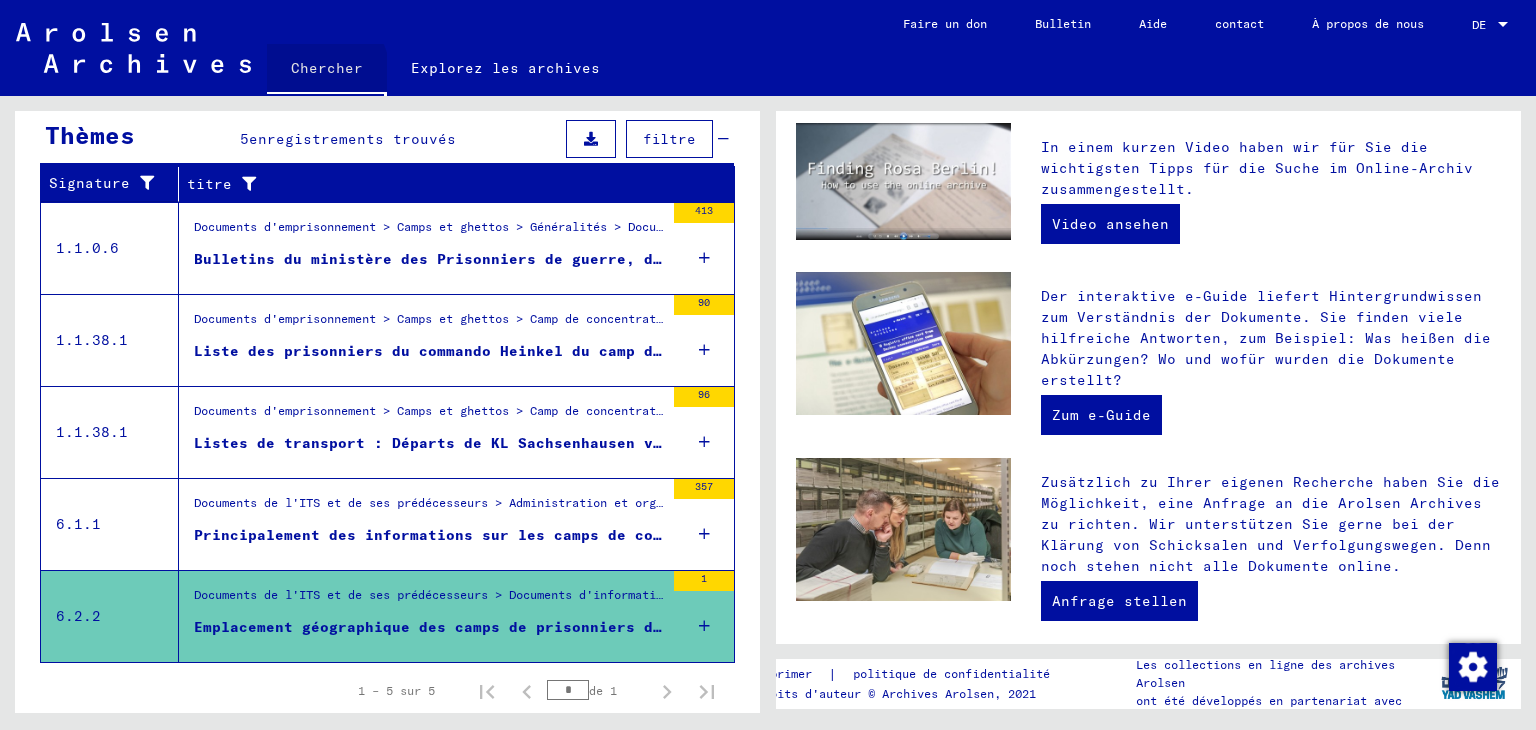 scroll, scrollTop: 0, scrollLeft: 0, axis: both 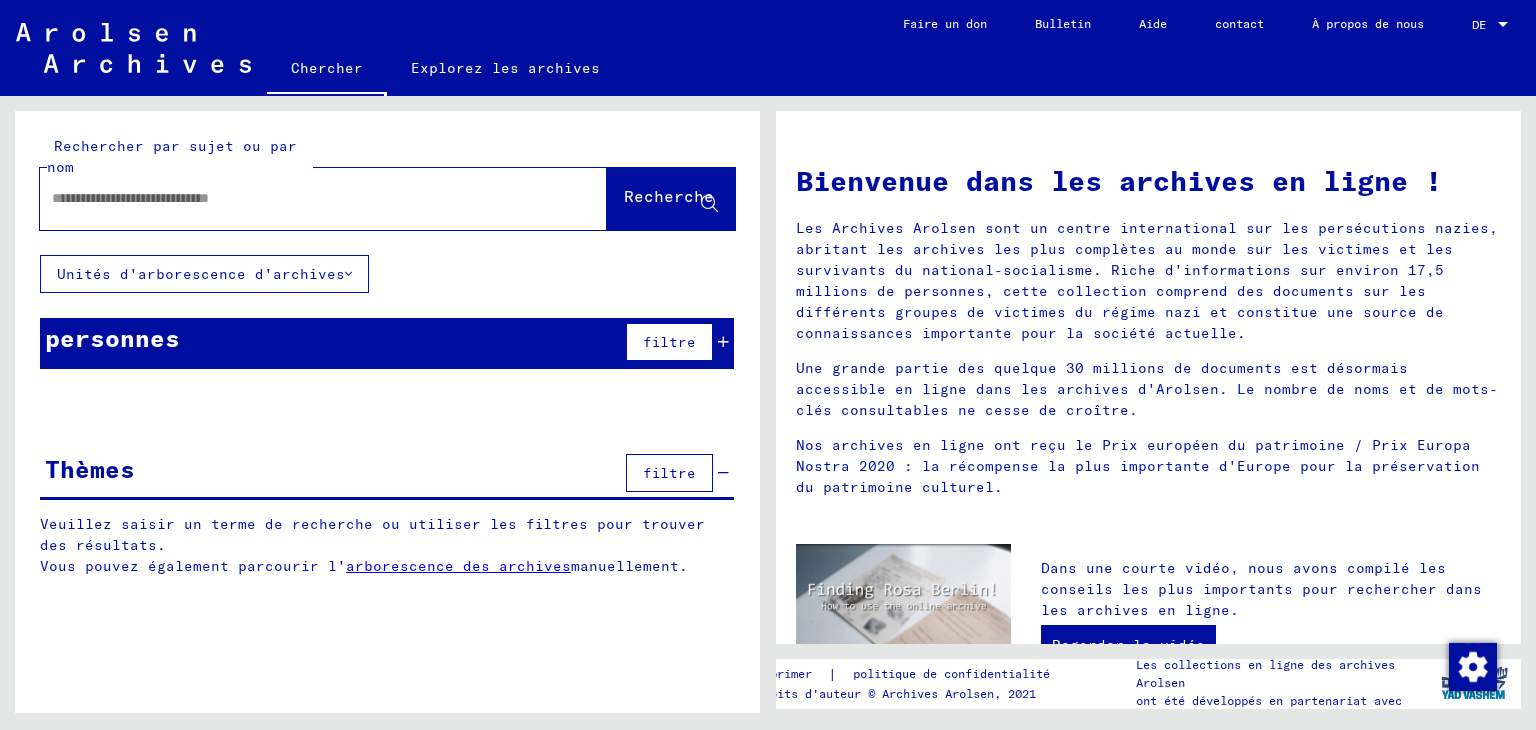 click at bounding box center (299, 198) 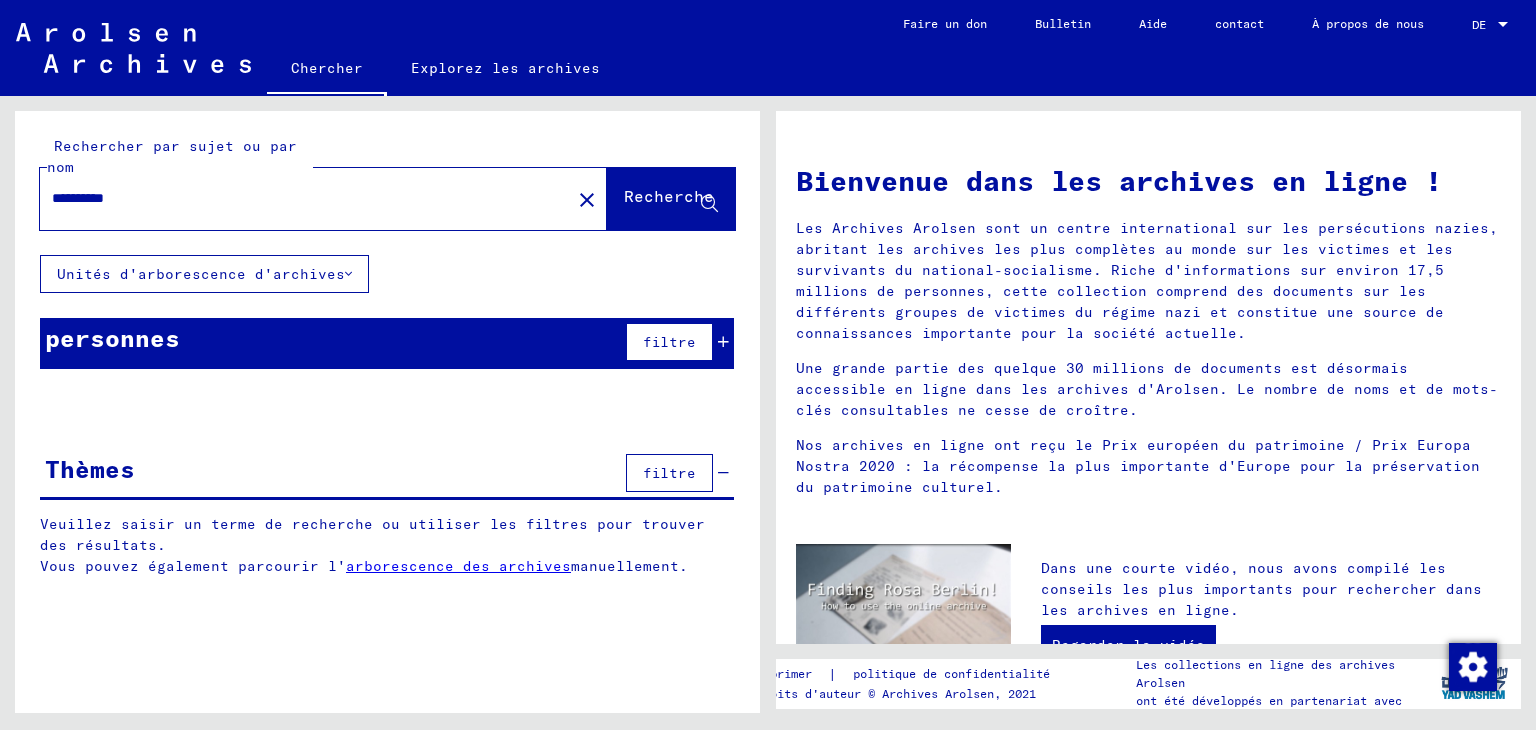 click on "**********" 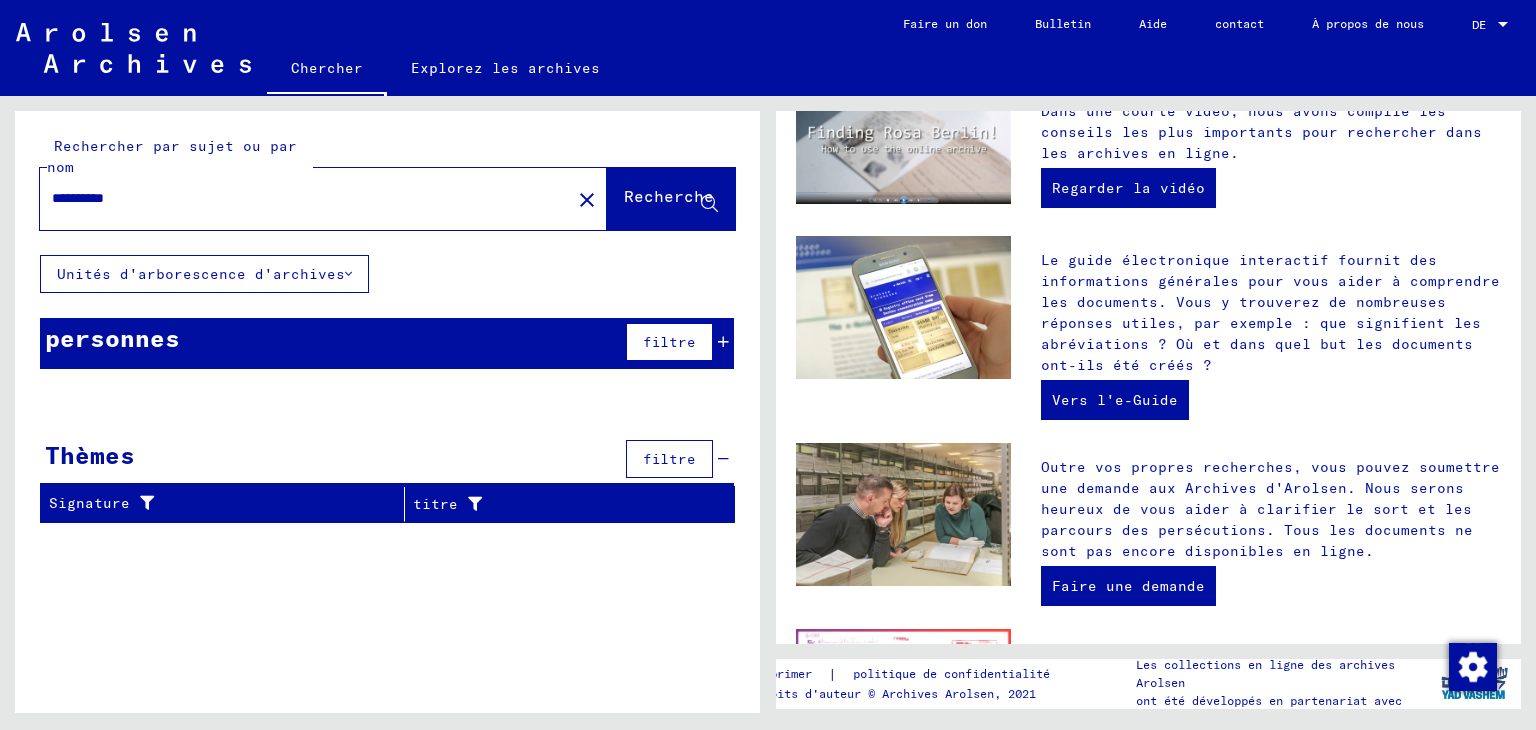 scroll, scrollTop: 440, scrollLeft: 0, axis: vertical 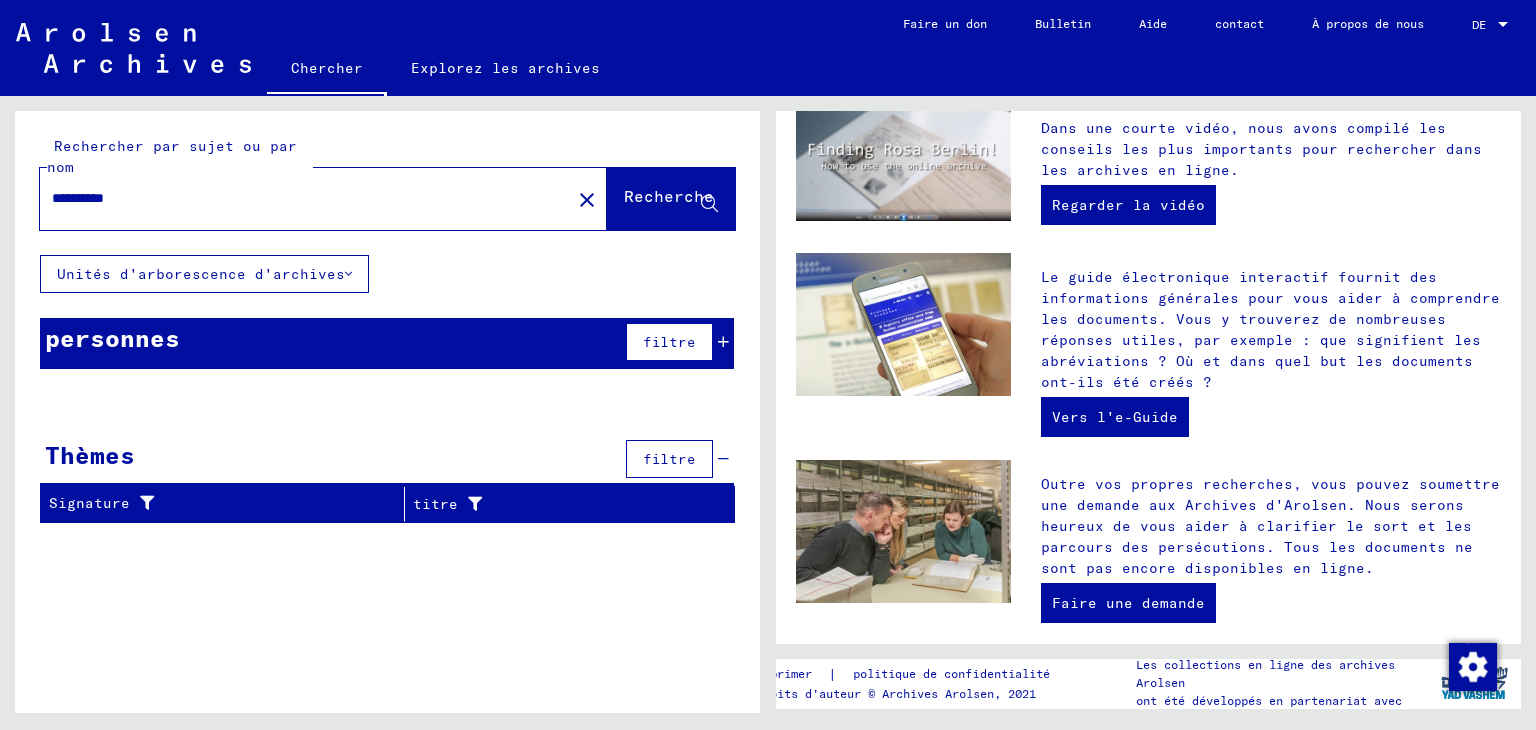 click on "**********" at bounding box center (299, 198) 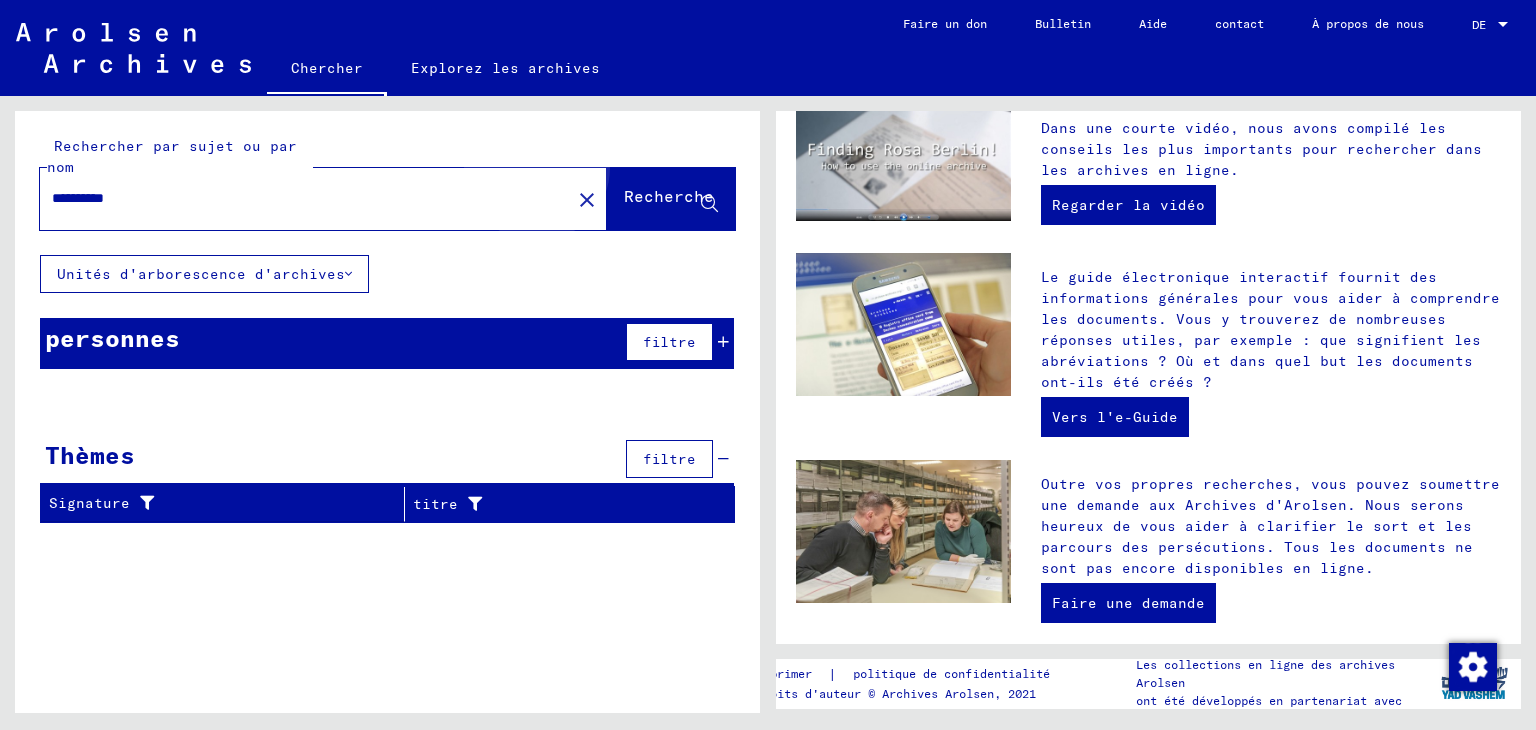 click on "Recherche" 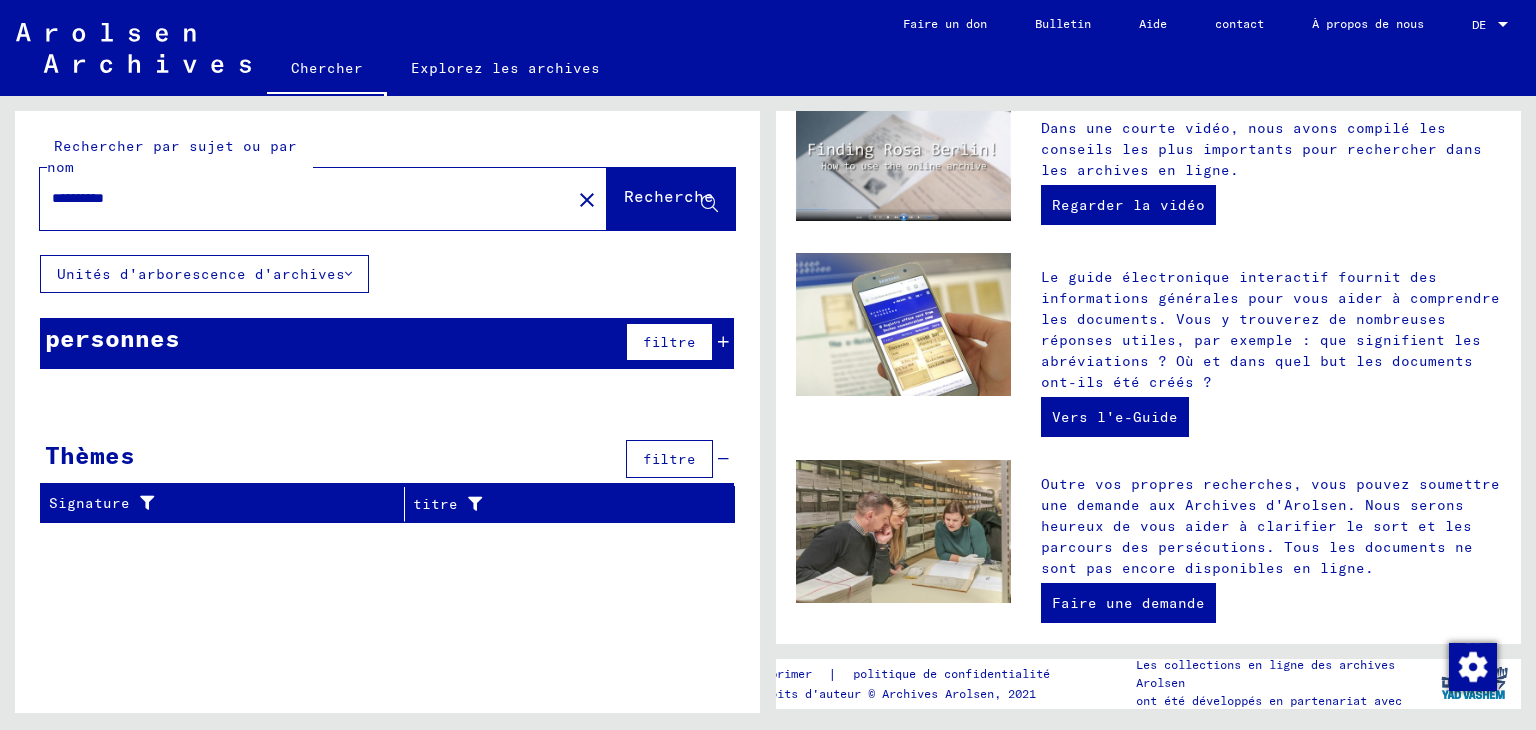 click on "**********" at bounding box center [299, 198] 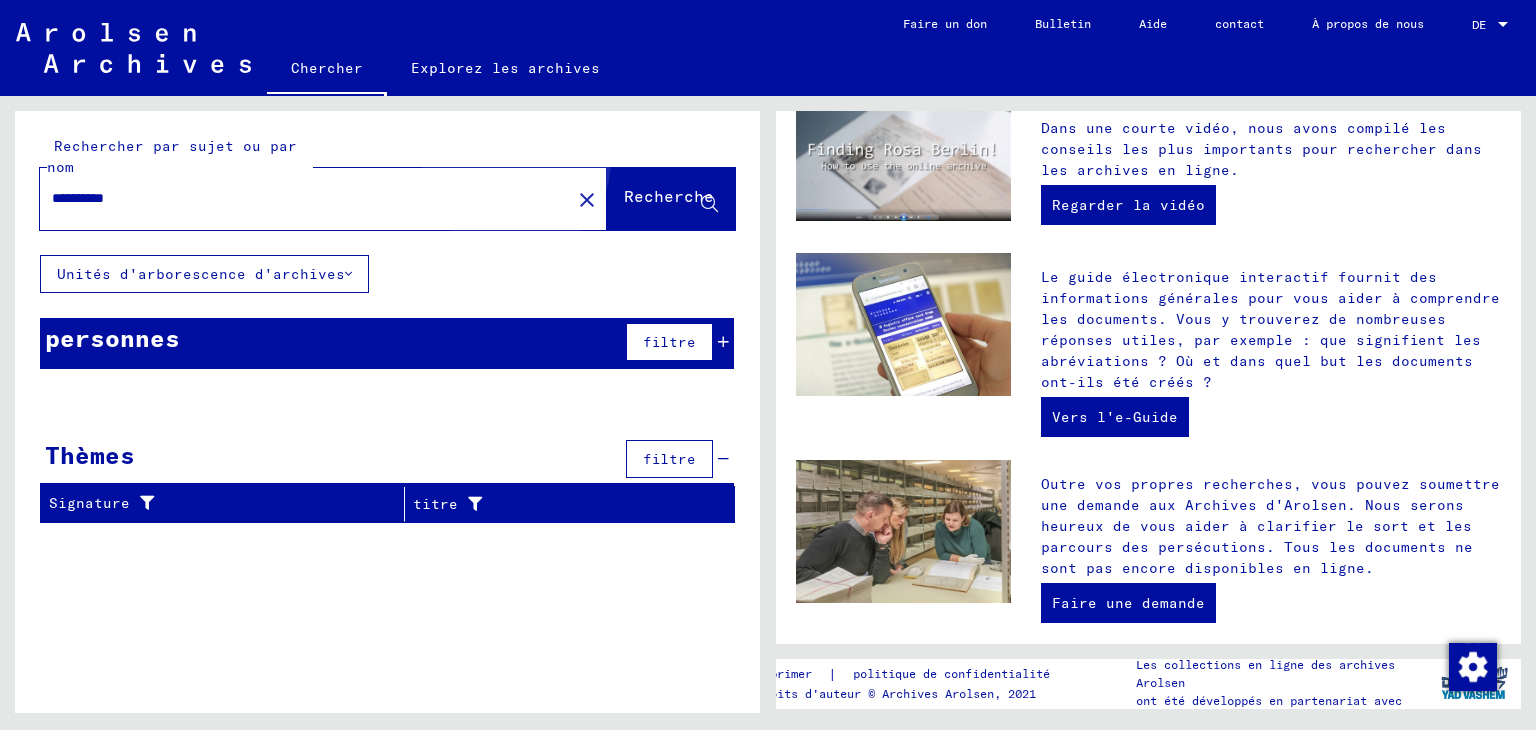 click on "Recherche" 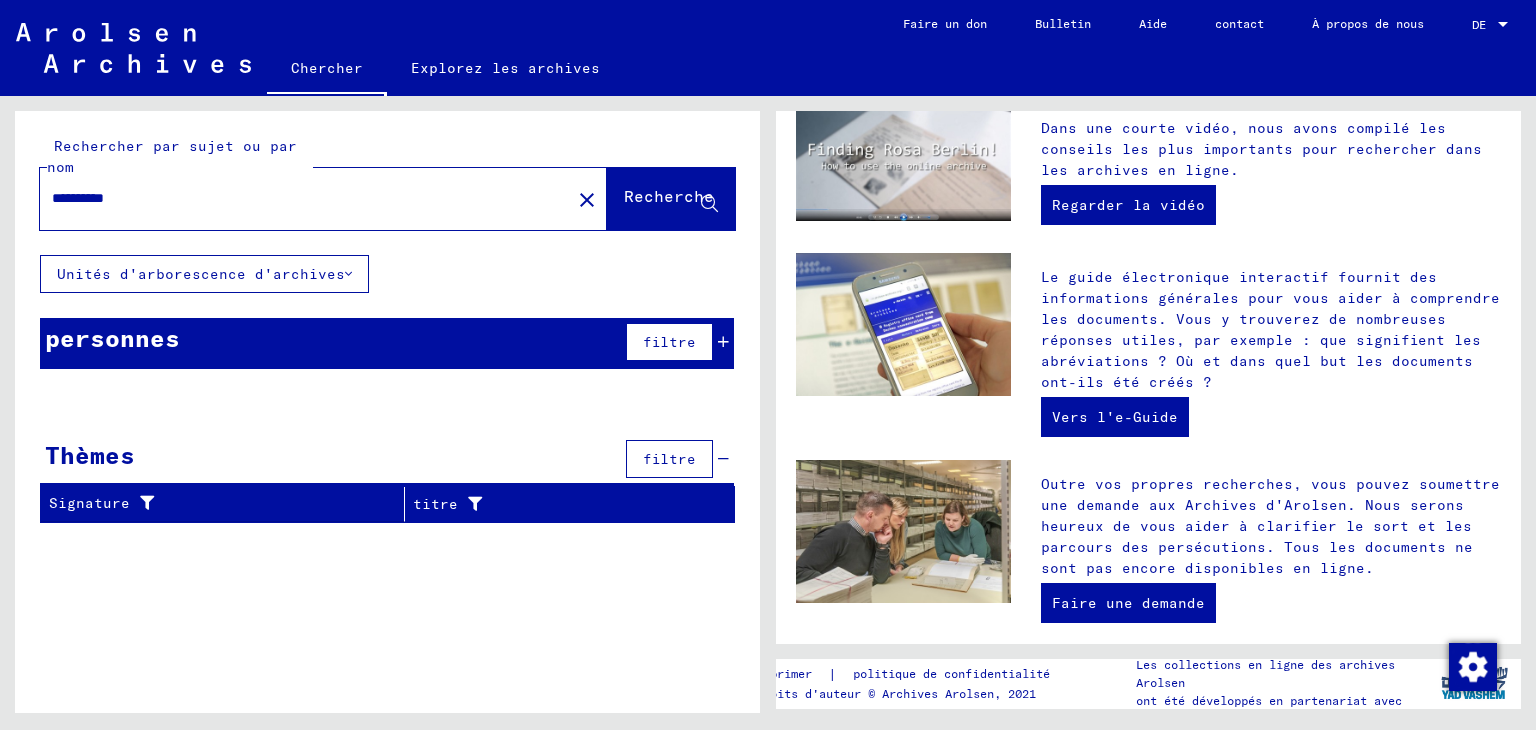 click on "**********" at bounding box center [299, 198] 